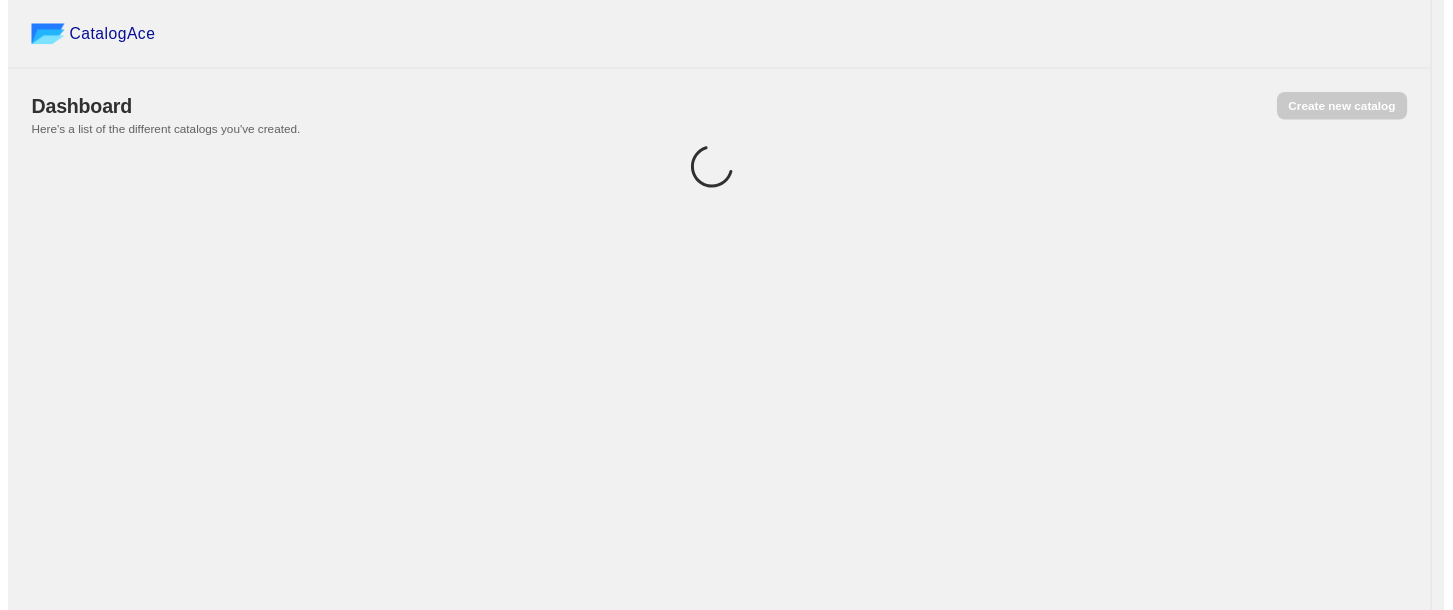scroll, scrollTop: 0, scrollLeft: 0, axis: both 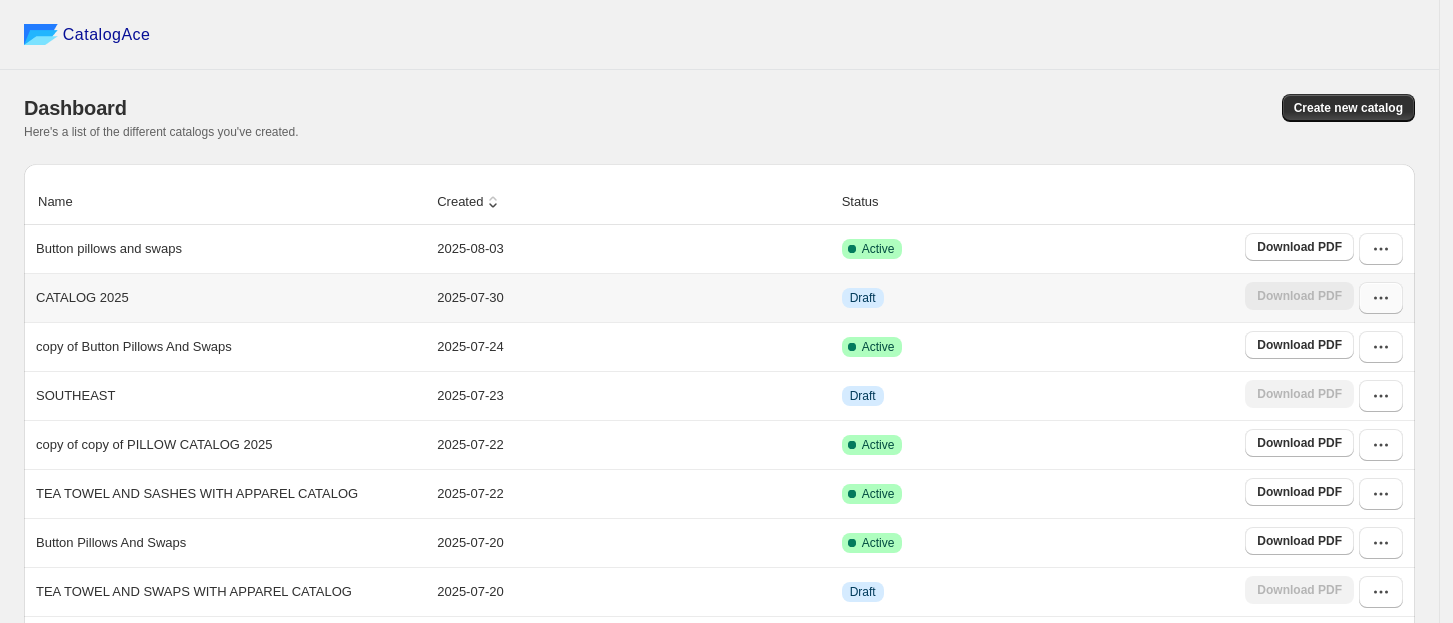 click 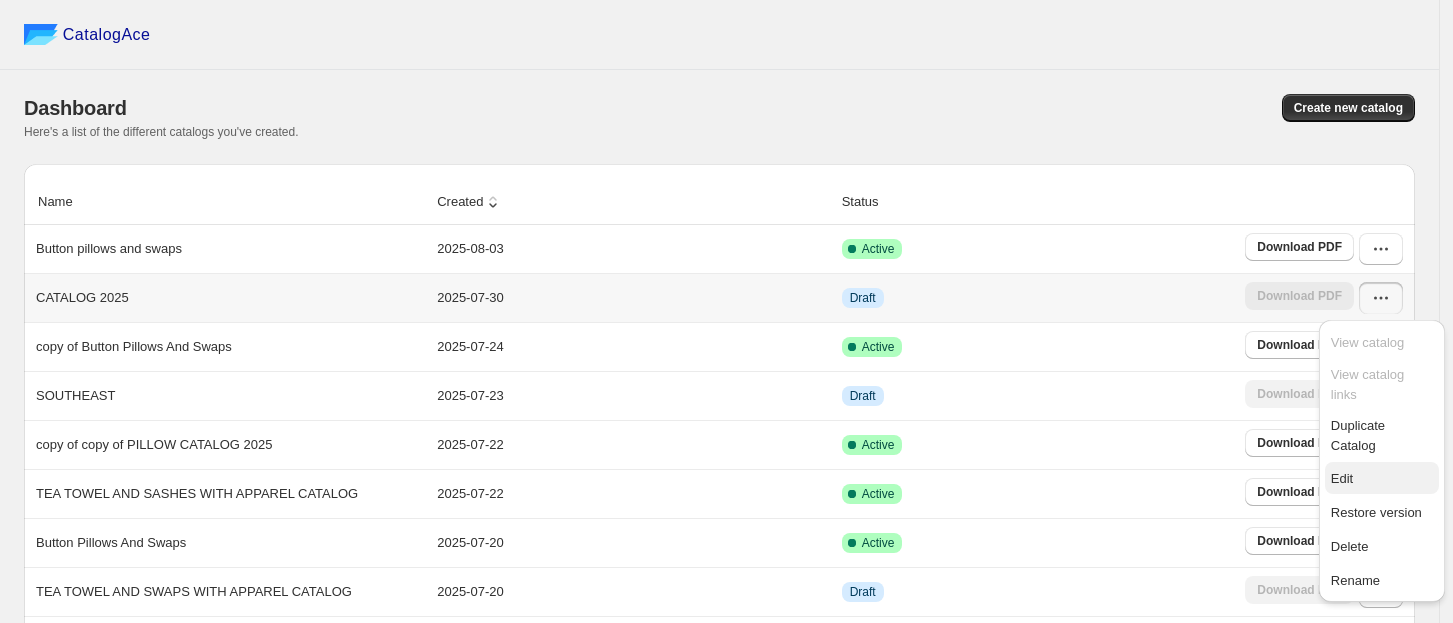 click on "Edit" at bounding box center (1342, 478) 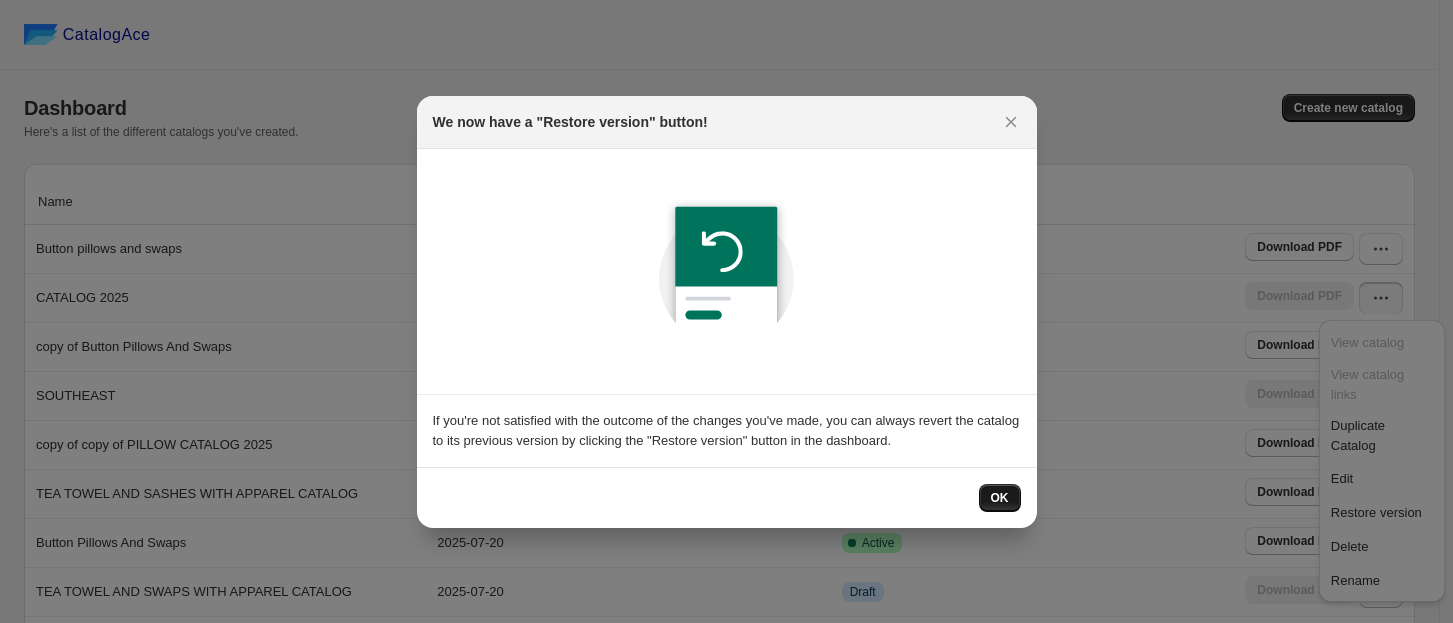 click on "OK" at bounding box center [1000, 498] 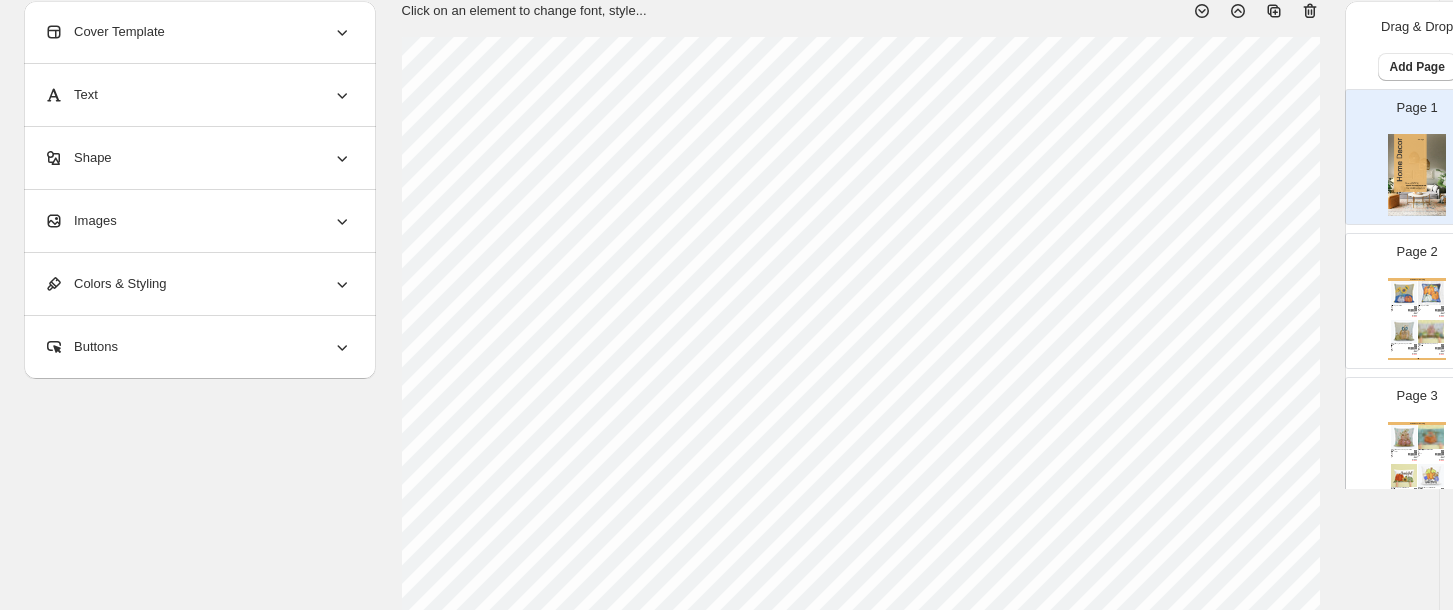 scroll, scrollTop: 139, scrollLeft: 0, axis: vertical 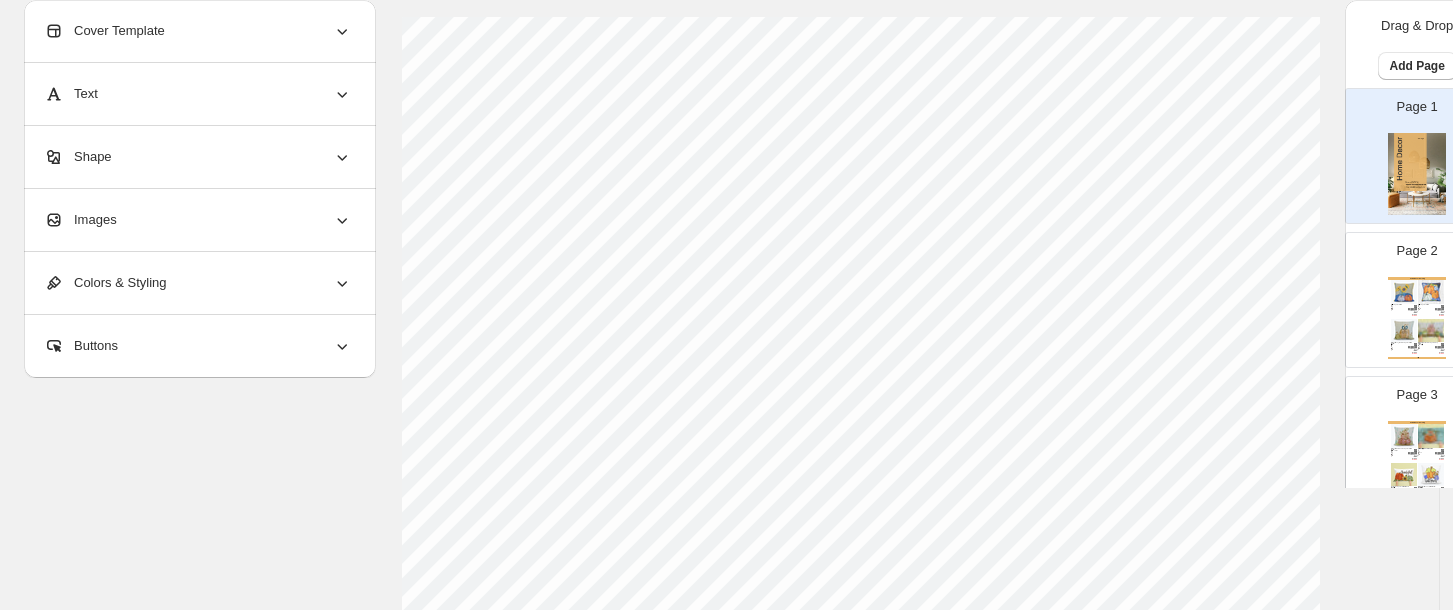click at bounding box center (1404, 331) 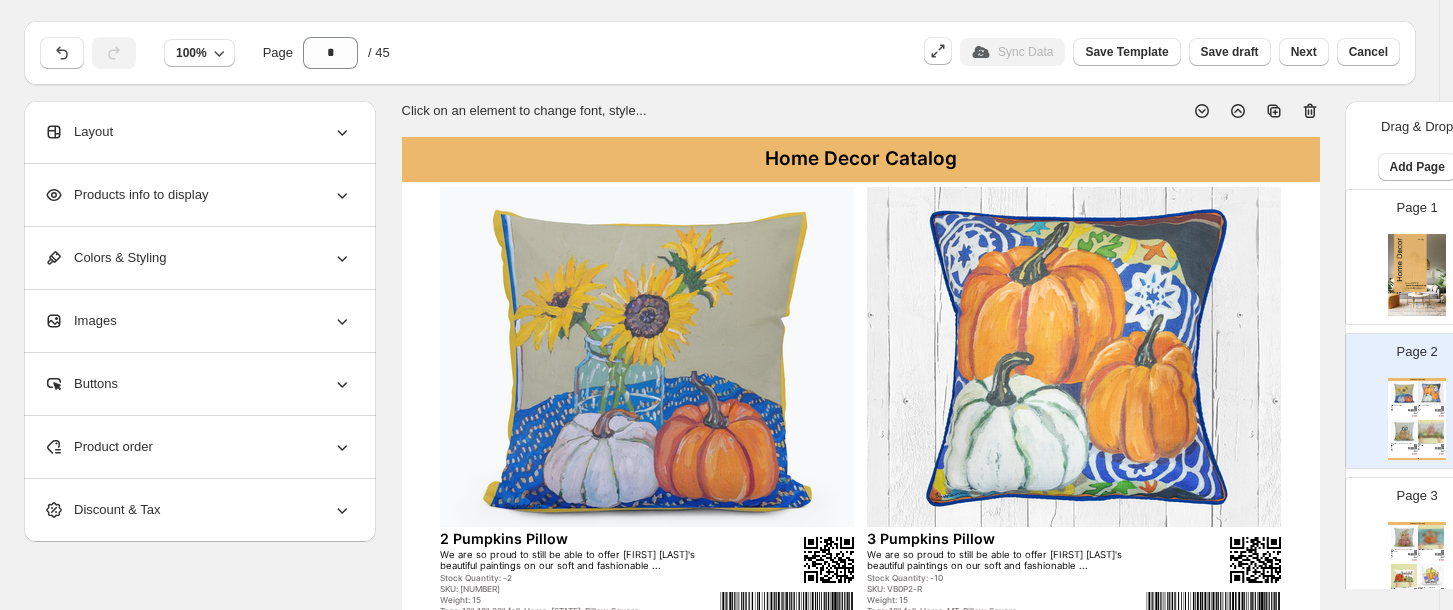 scroll, scrollTop: 0, scrollLeft: 0, axis: both 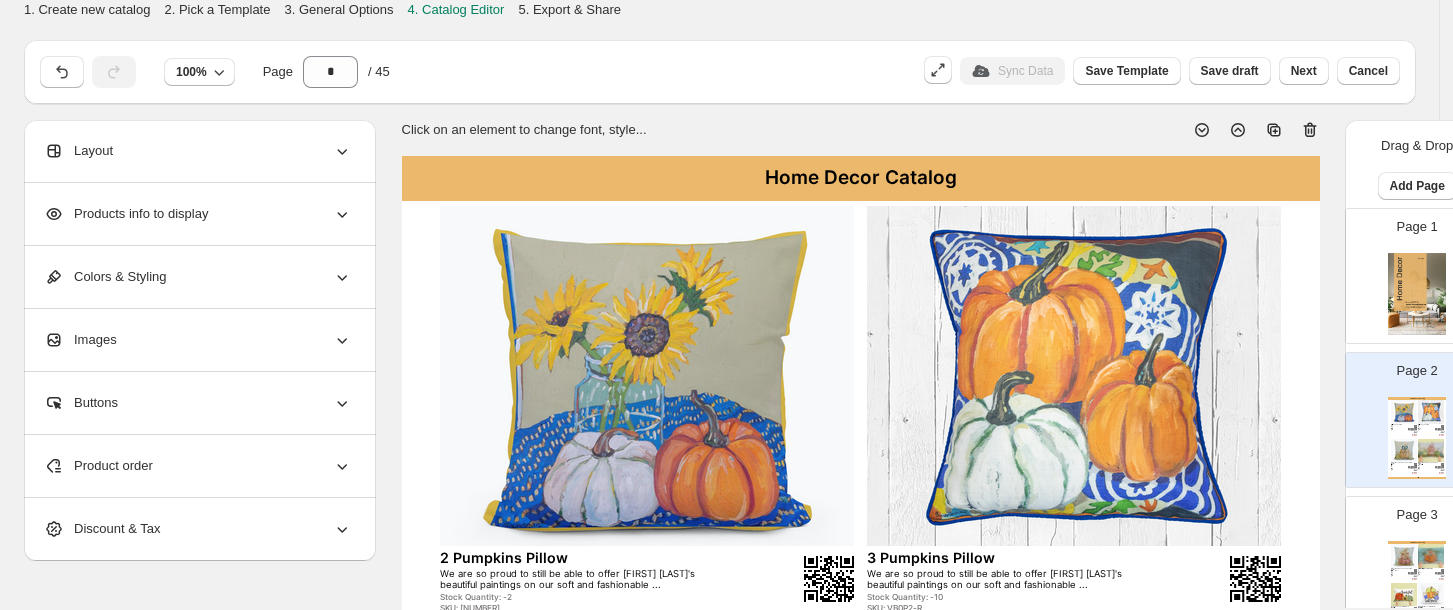 click on "Colors & Styling" at bounding box center (105, 277) 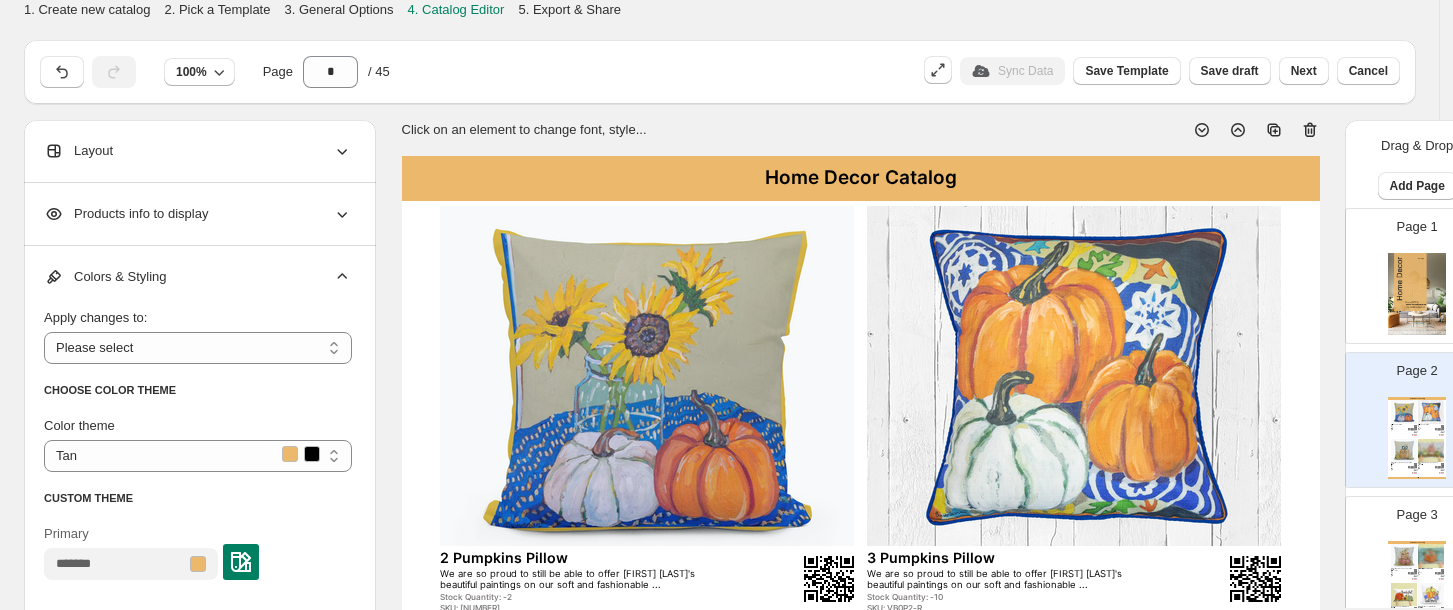 click on "Primary" at bounding box center (198, 549) 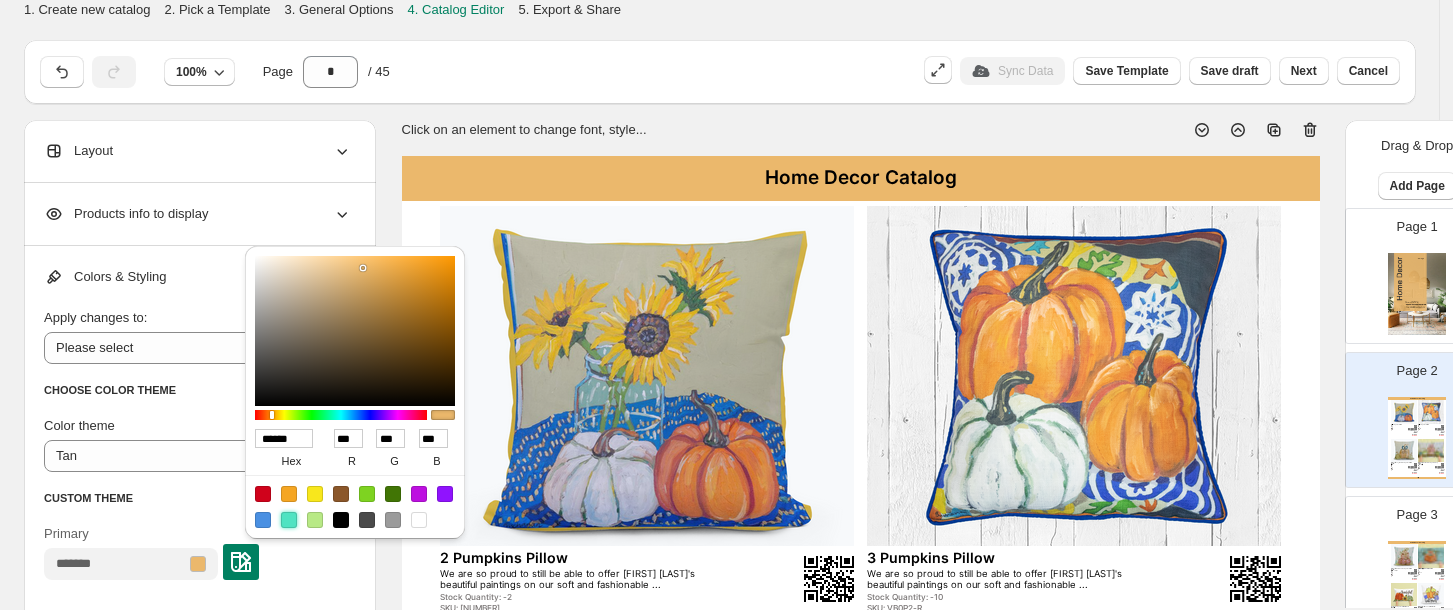 click at bounding box center [289, 520] 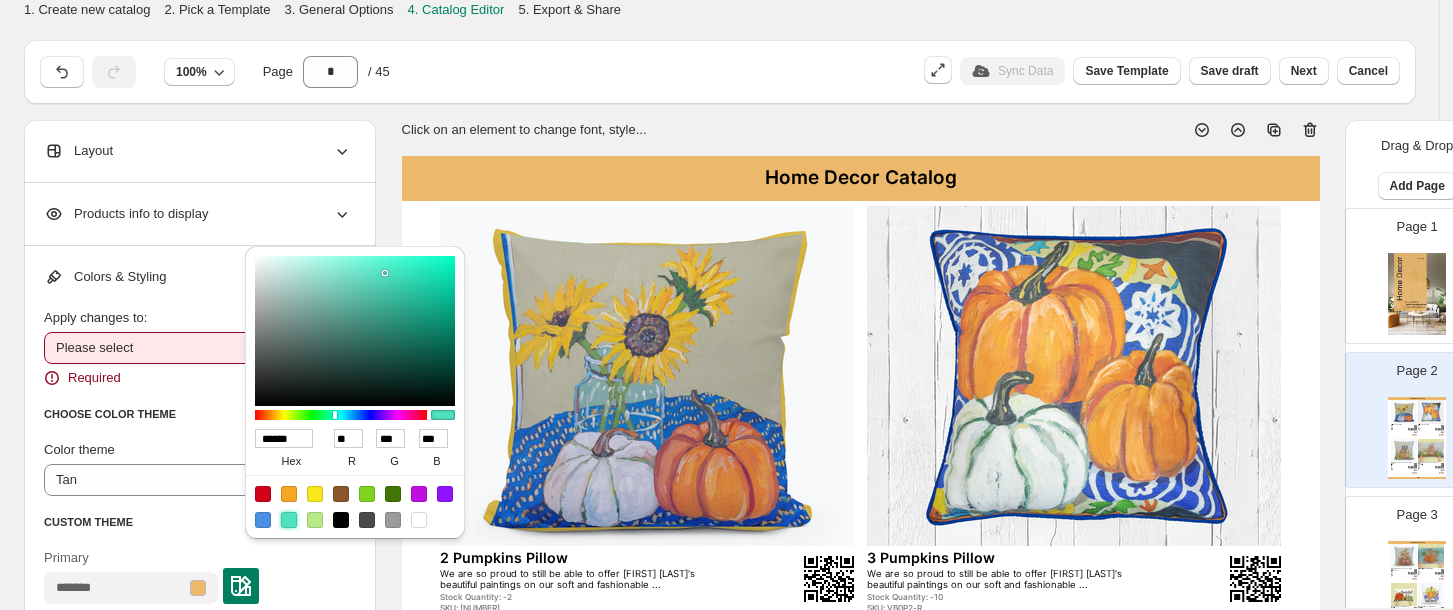 type on "******" 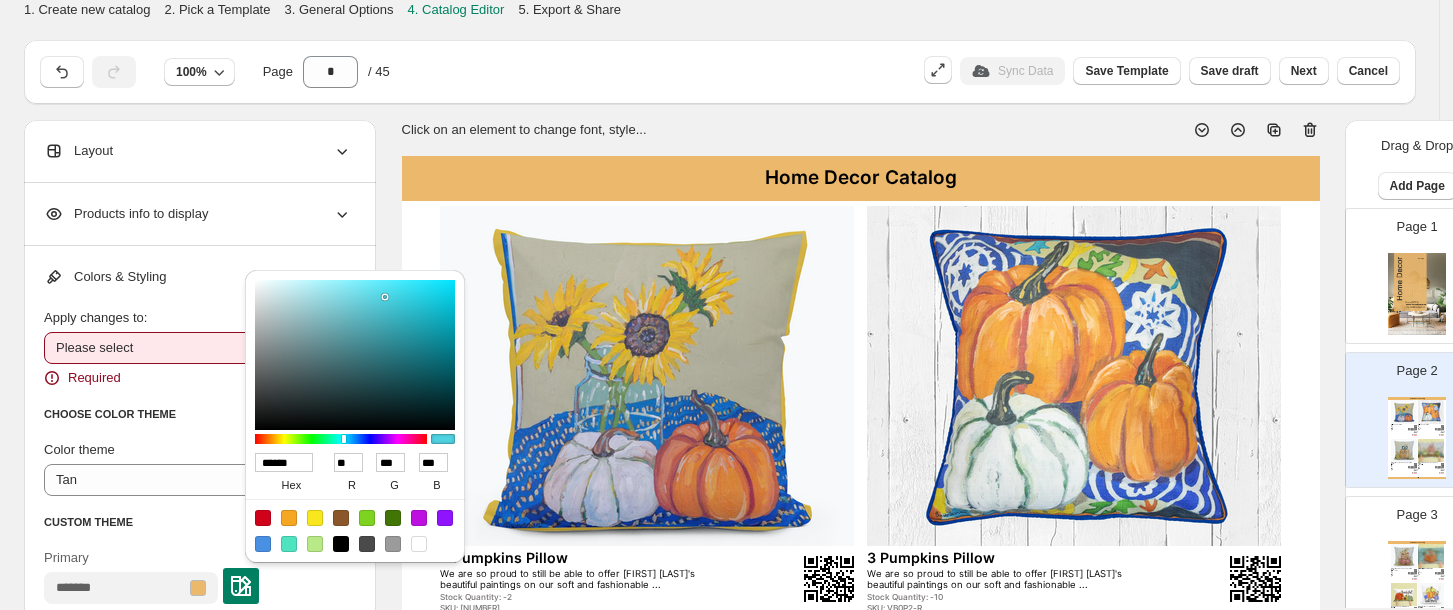 click on "****** hex ** r *** g *** b *** a" at bounding box center [355, 416] 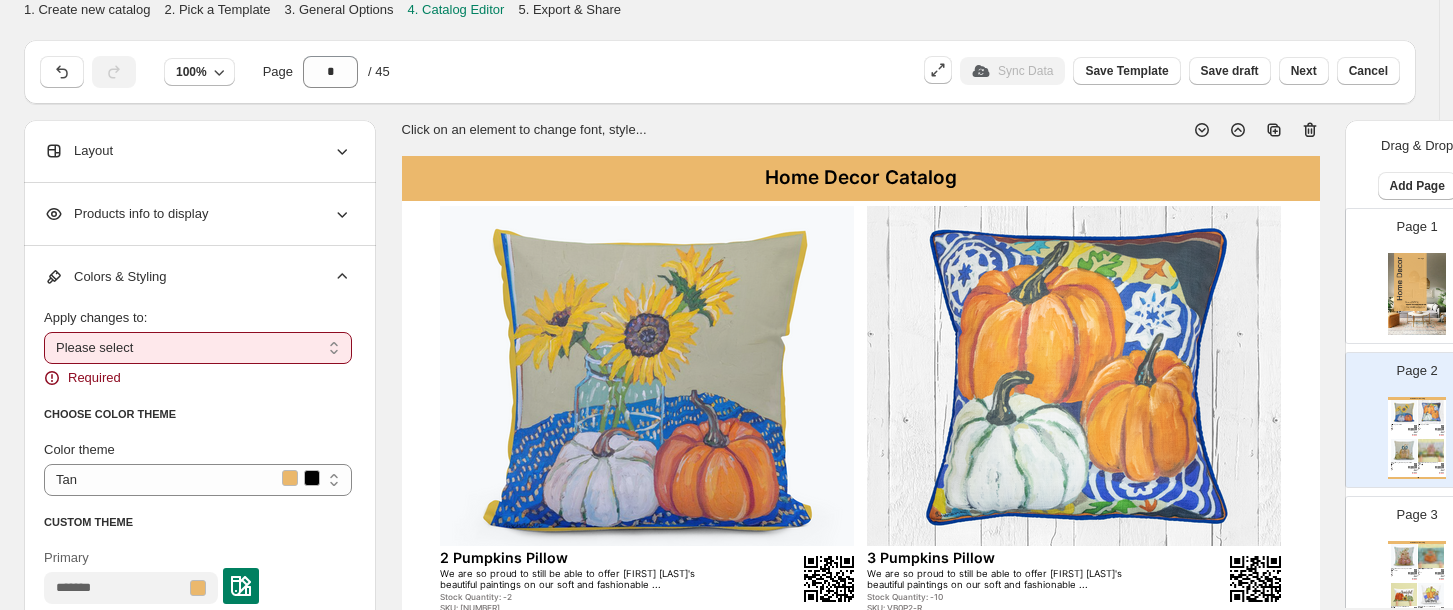 select on "**********" 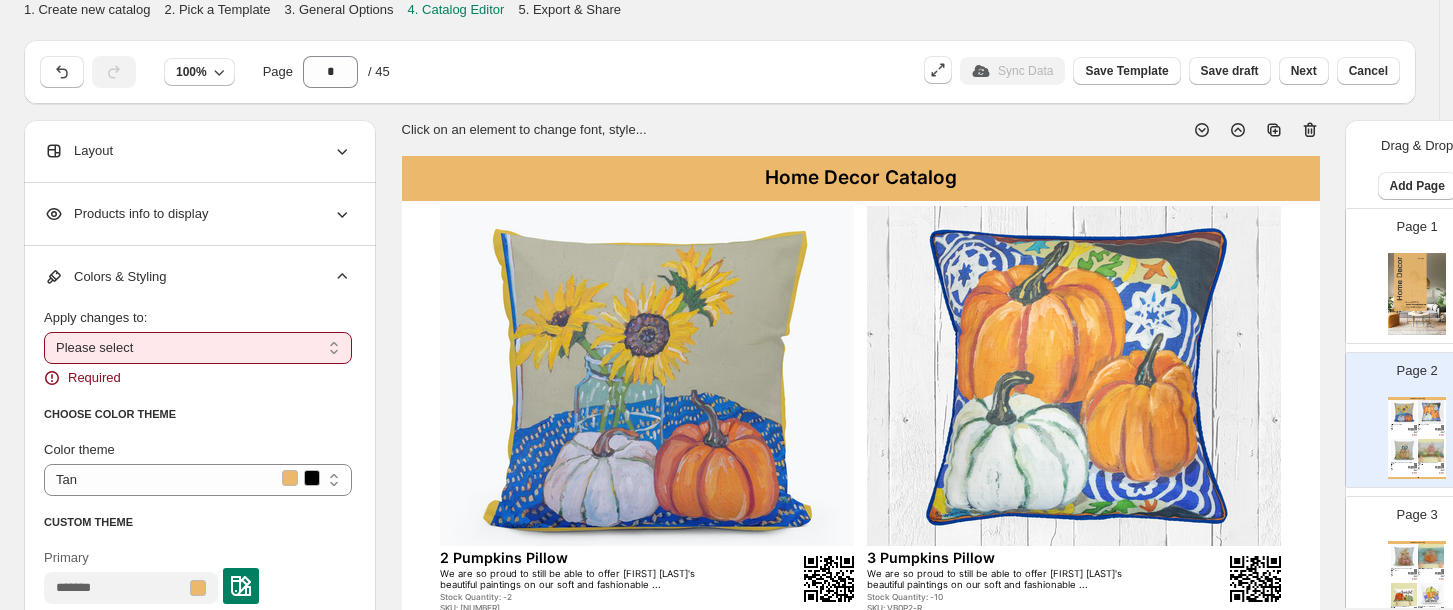 click on "**********" at bounding box center [198, 348] 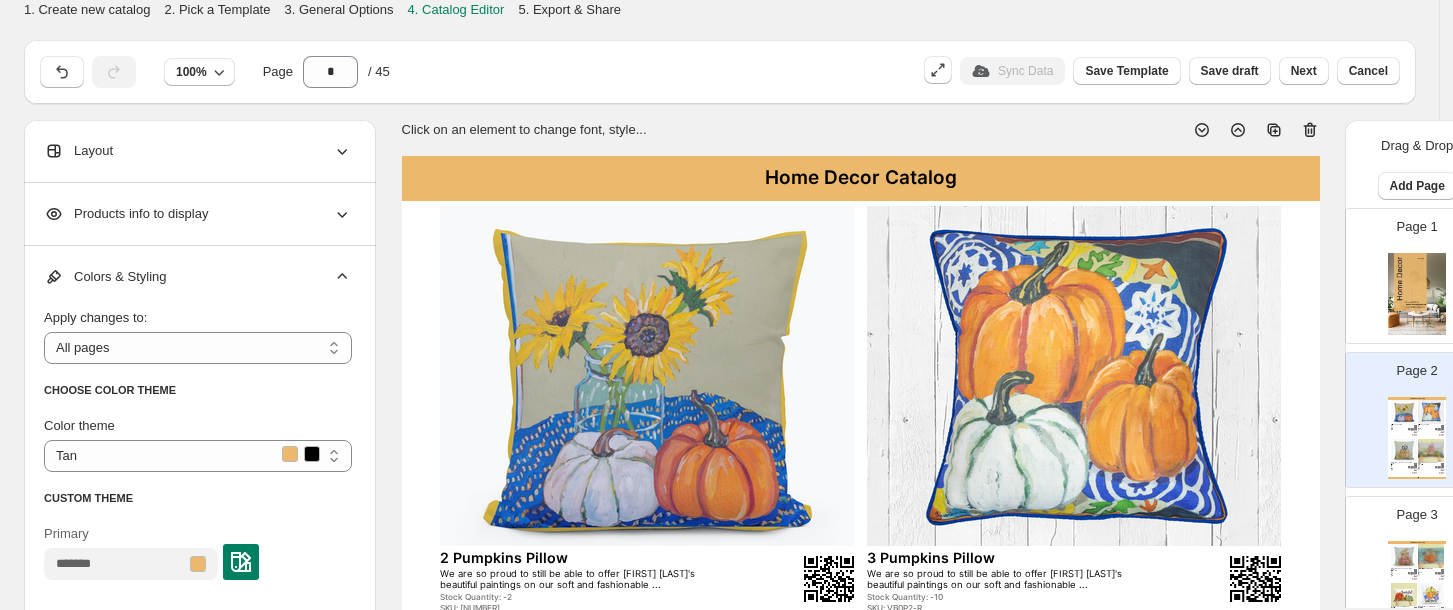 click at bounding box center [241, 562] 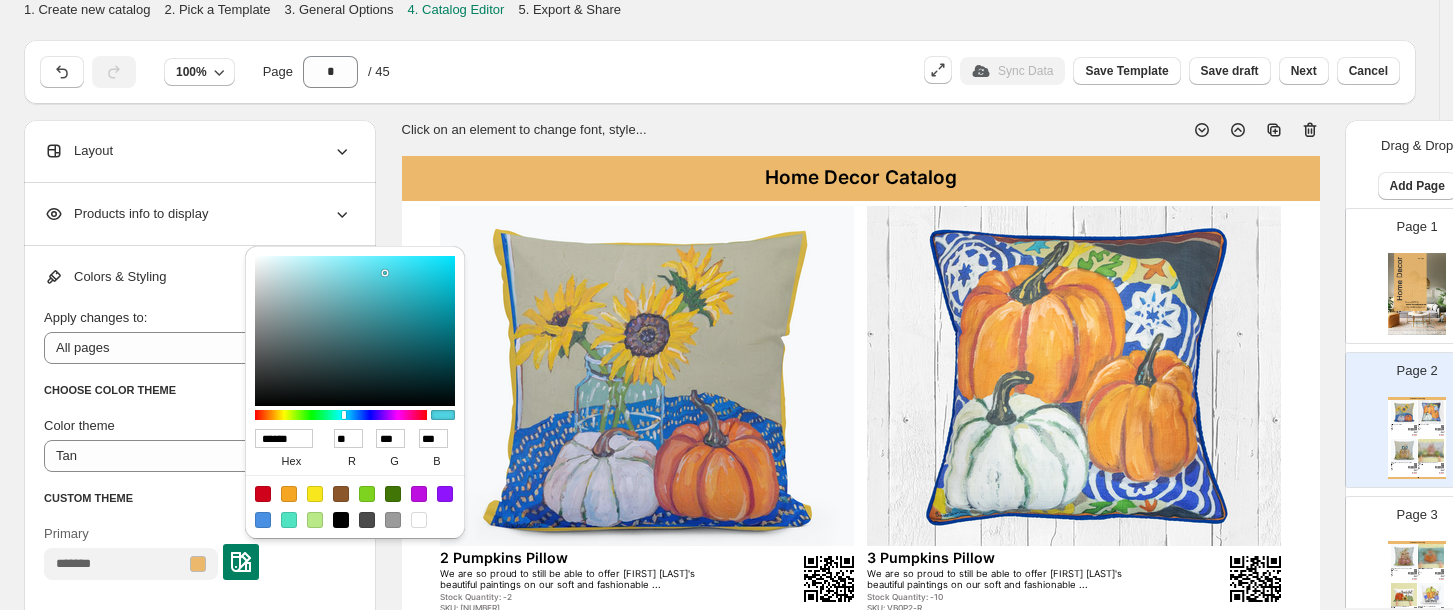 drag, startPoint x: 307, startPoint y: 436, endPoint x: 245, endPoint y: 443, distance: 62.39391 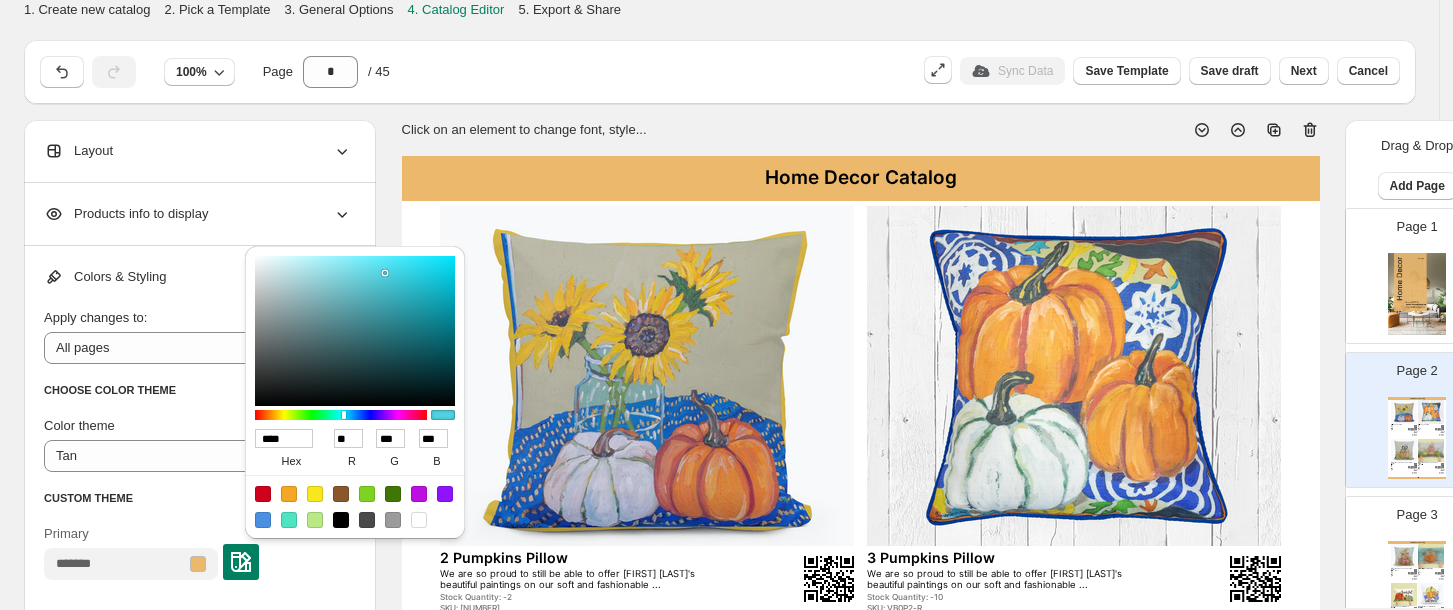 type on "***" 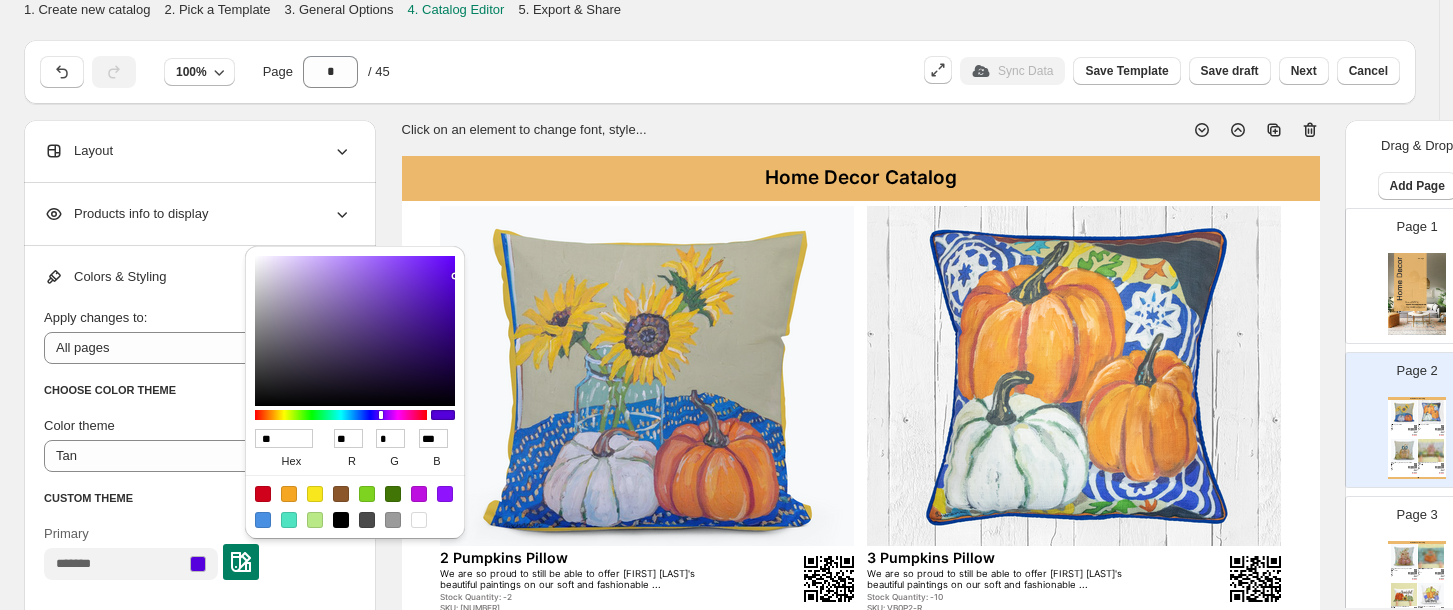 type on "*" 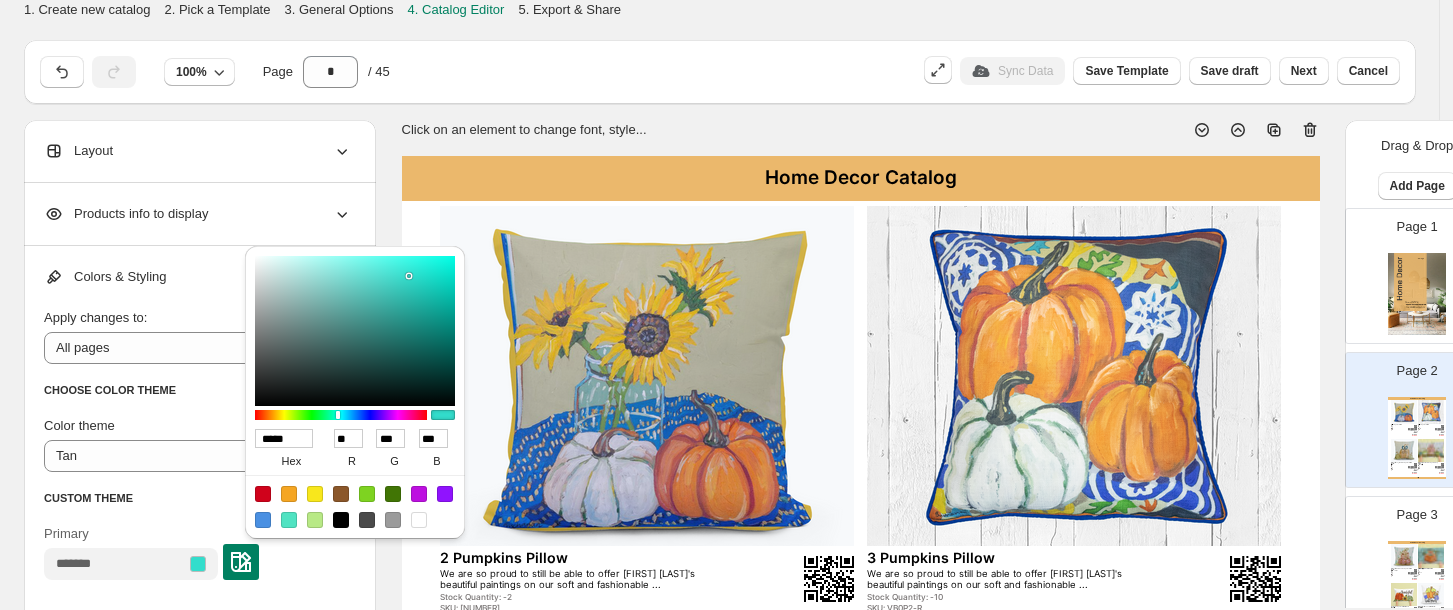 type on "******" 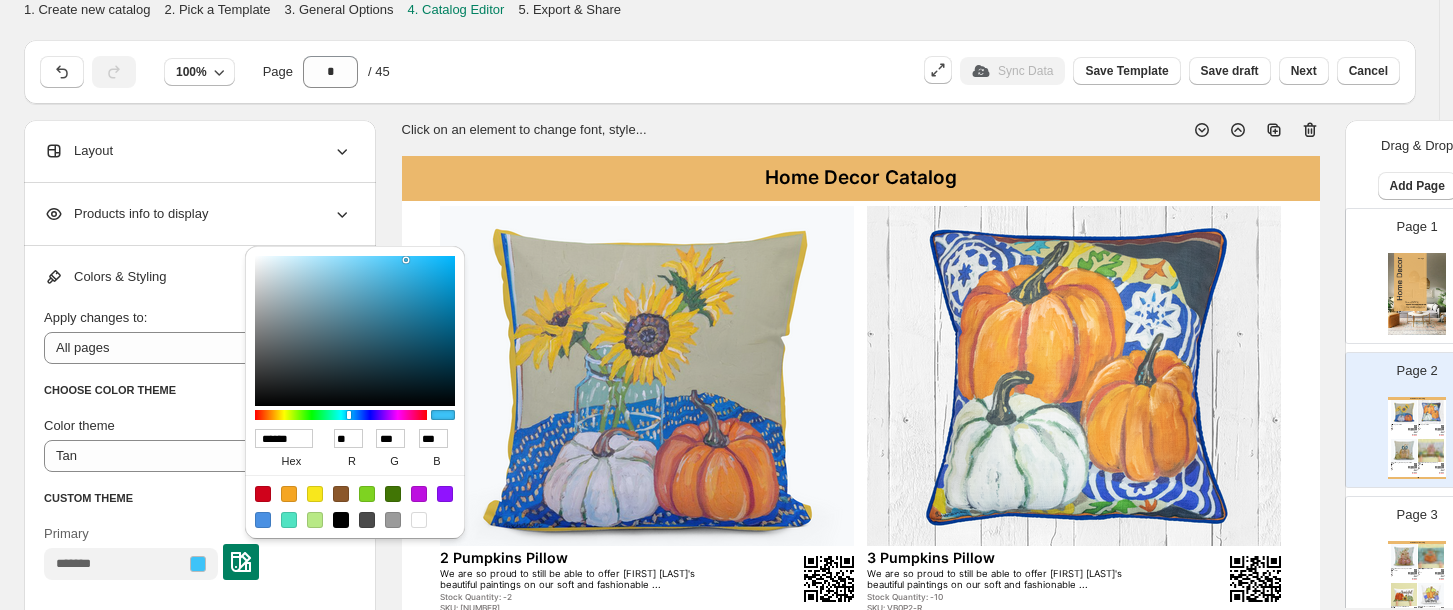 type on "******" 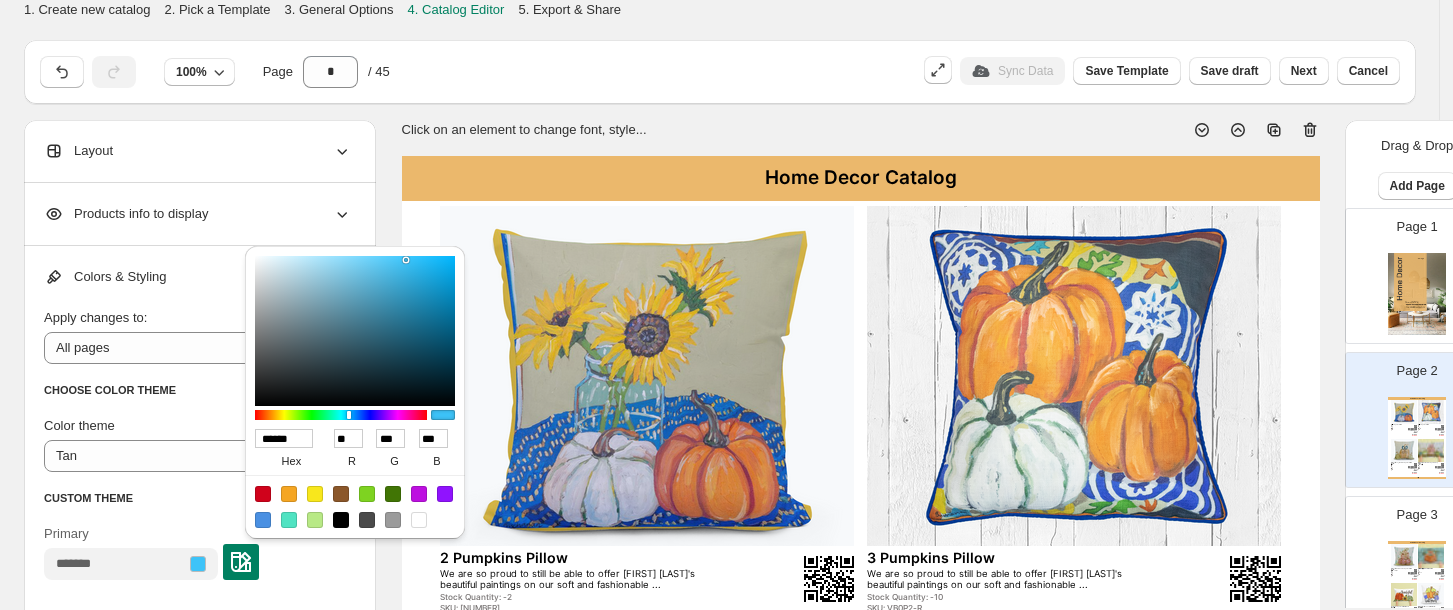 click on "Primary" at bounding box center (198, 549) 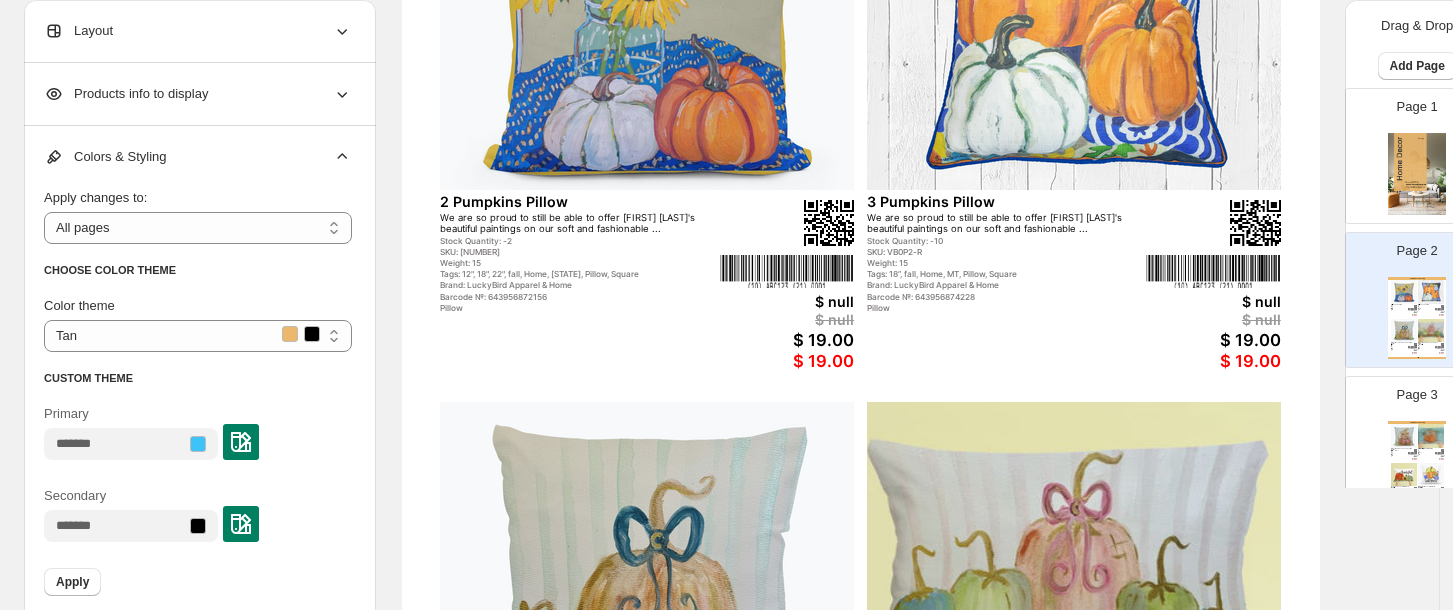 scroll, scrollTop: 362, scrollLeft: 0, axis: vertical 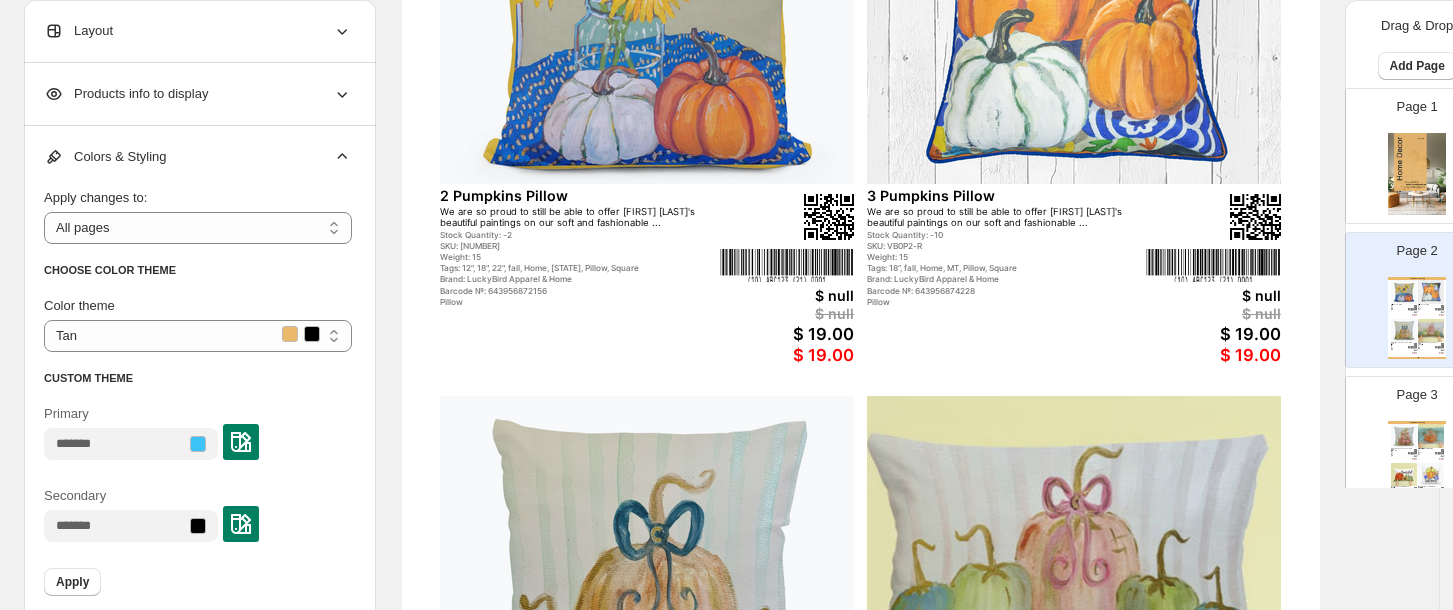 click at bounding box center (241, 524) 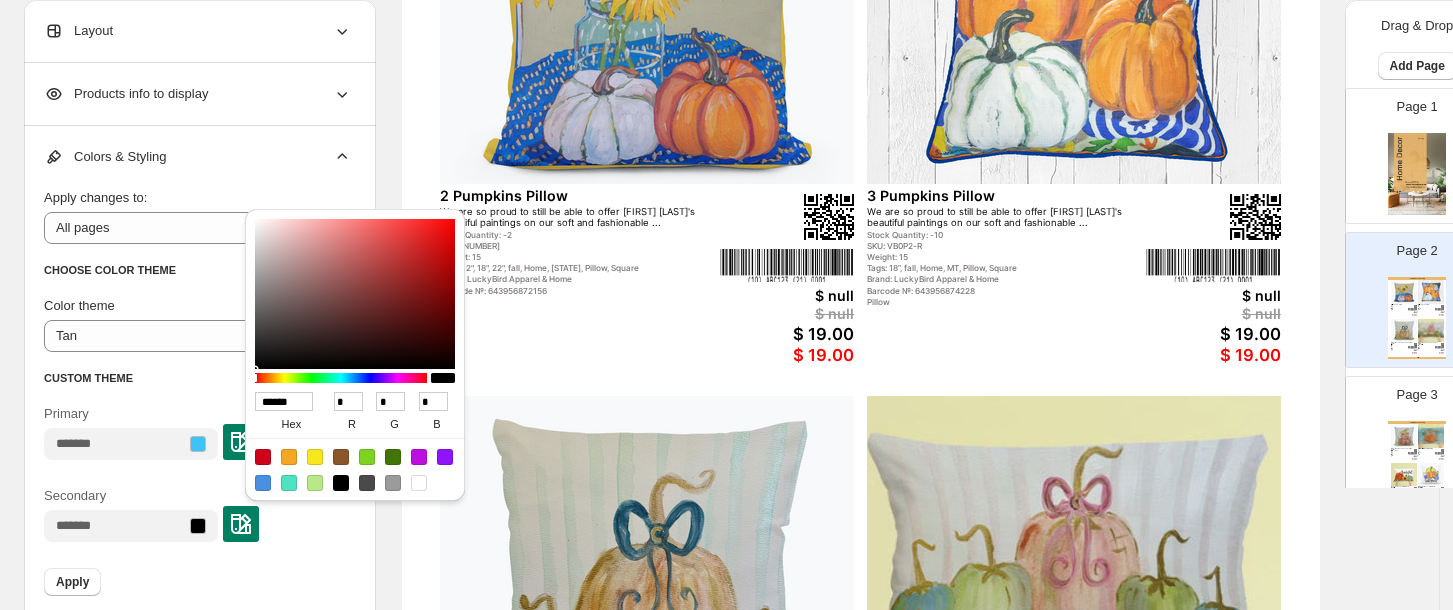 drag, startPoint x: 305, startPoint y: 401, endPoint x: 247, endPoint y: 403, distance: 58.034473 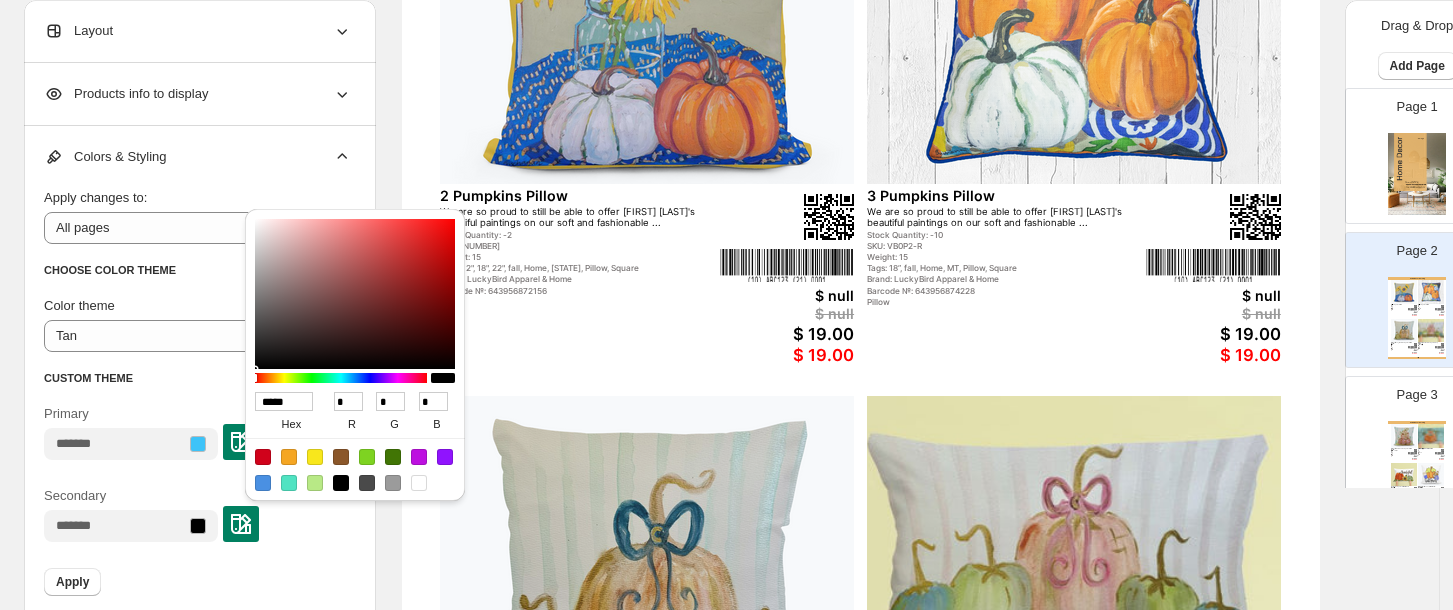 type on "******" 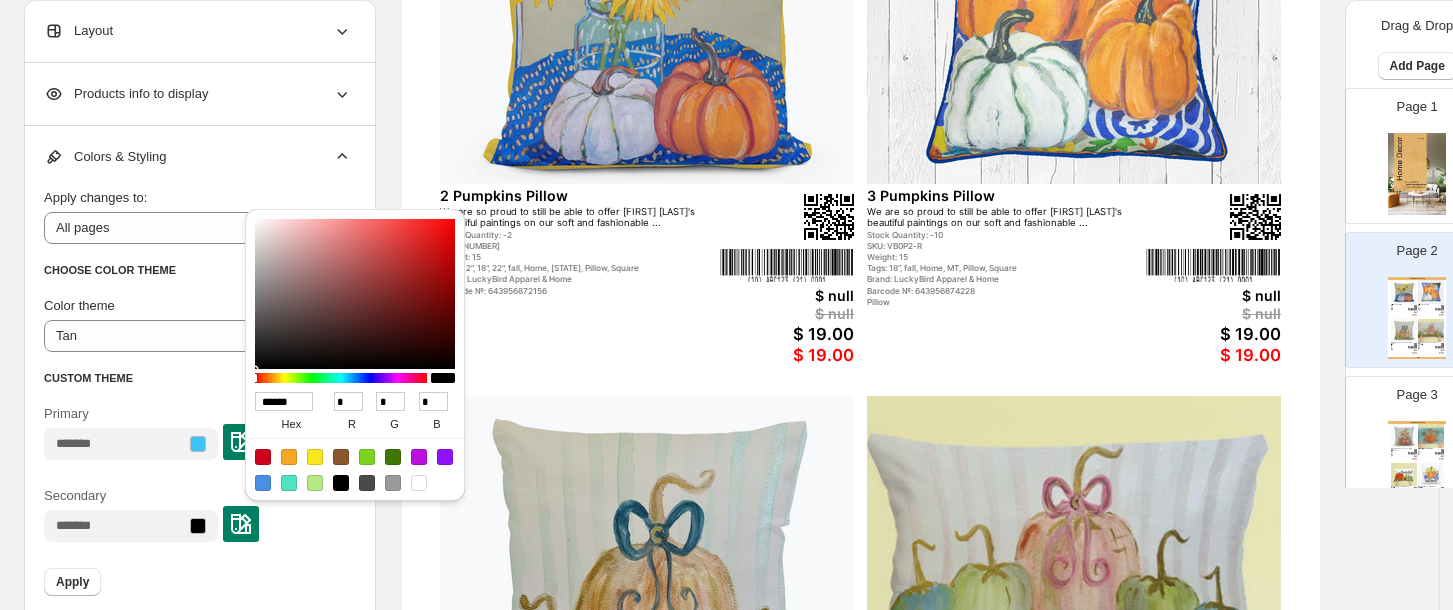 type on "*" 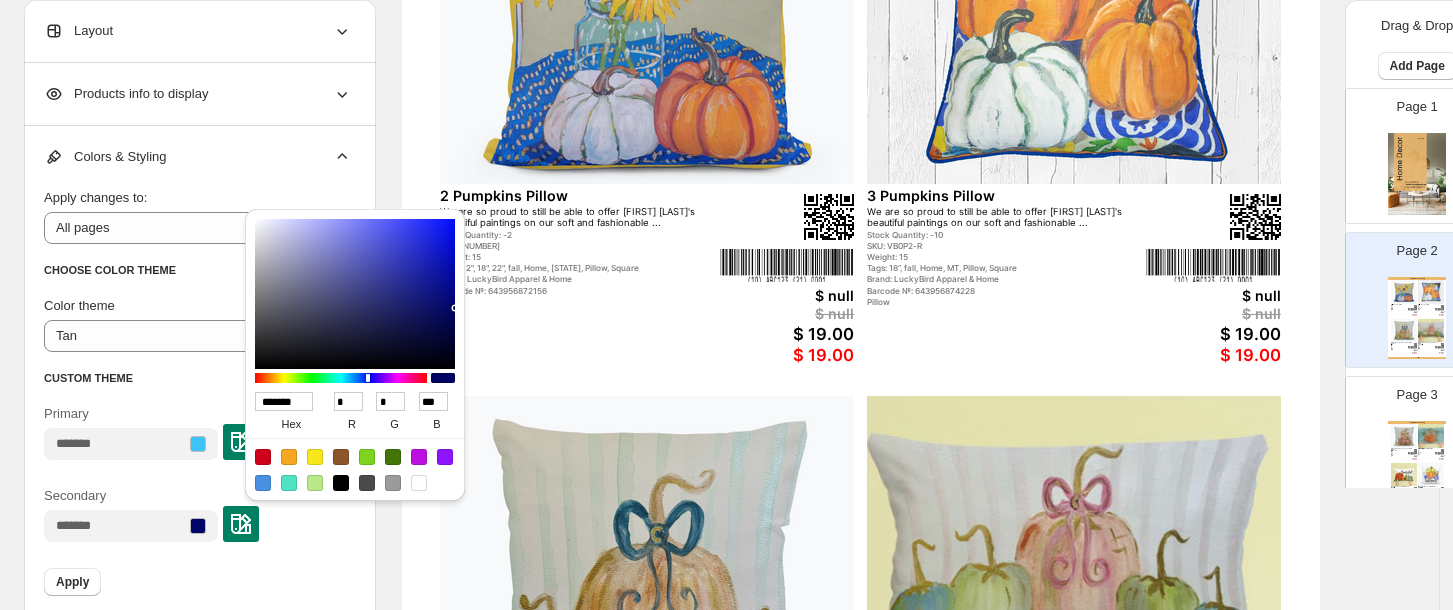 scroll, scrollTop: 0, scrollLeft: 0, axis: both 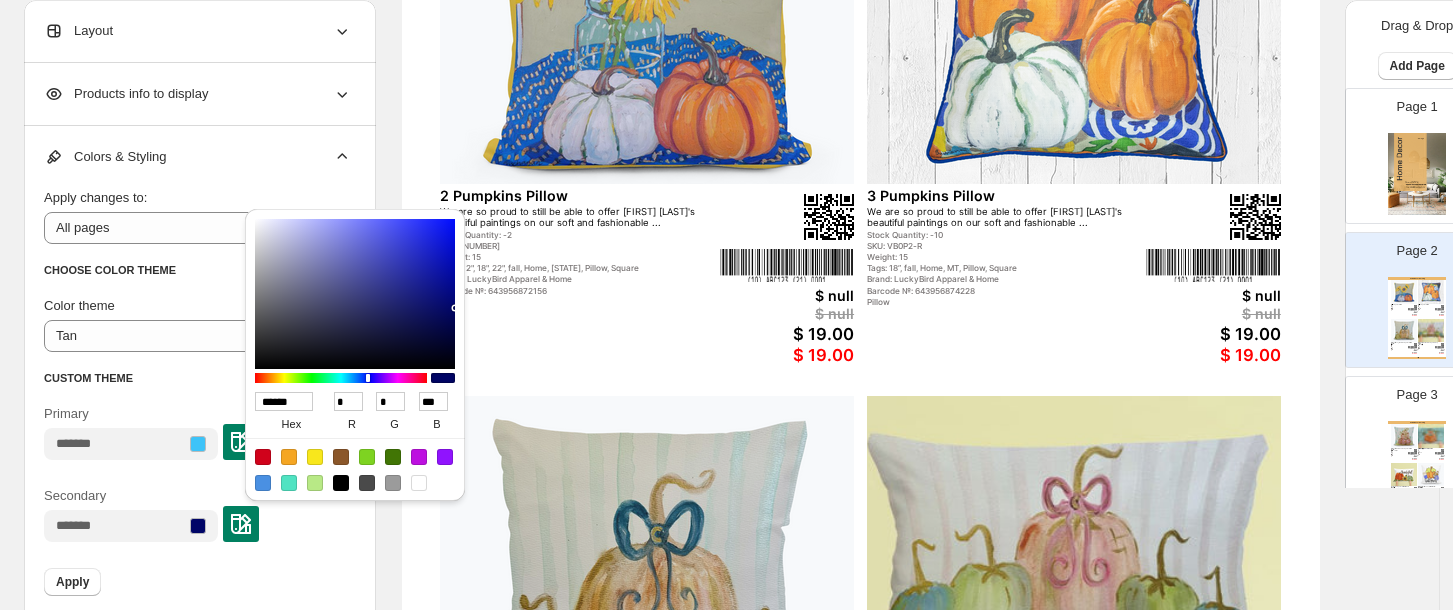 click on "Secondary" at bounding box center [198, 514] 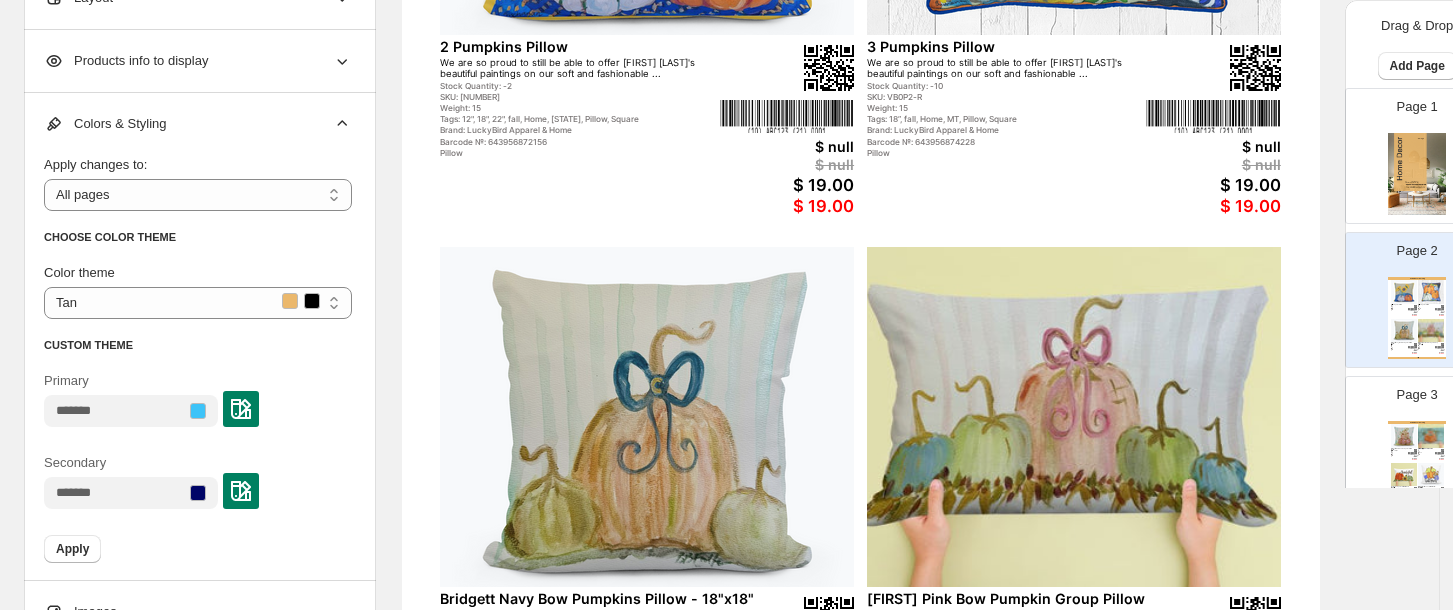 scroll, scrollTop: 544, scrollLeft: 0, axis: vertical 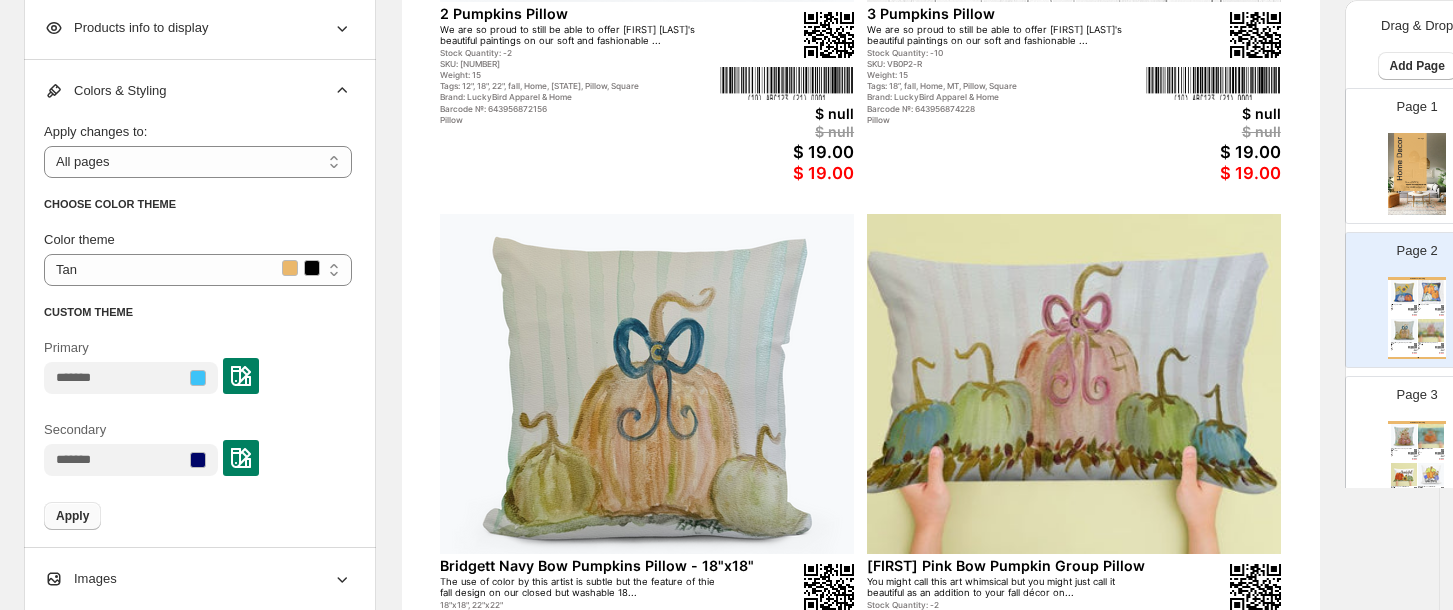 click on "Apply" at bounding box center (72, 516) 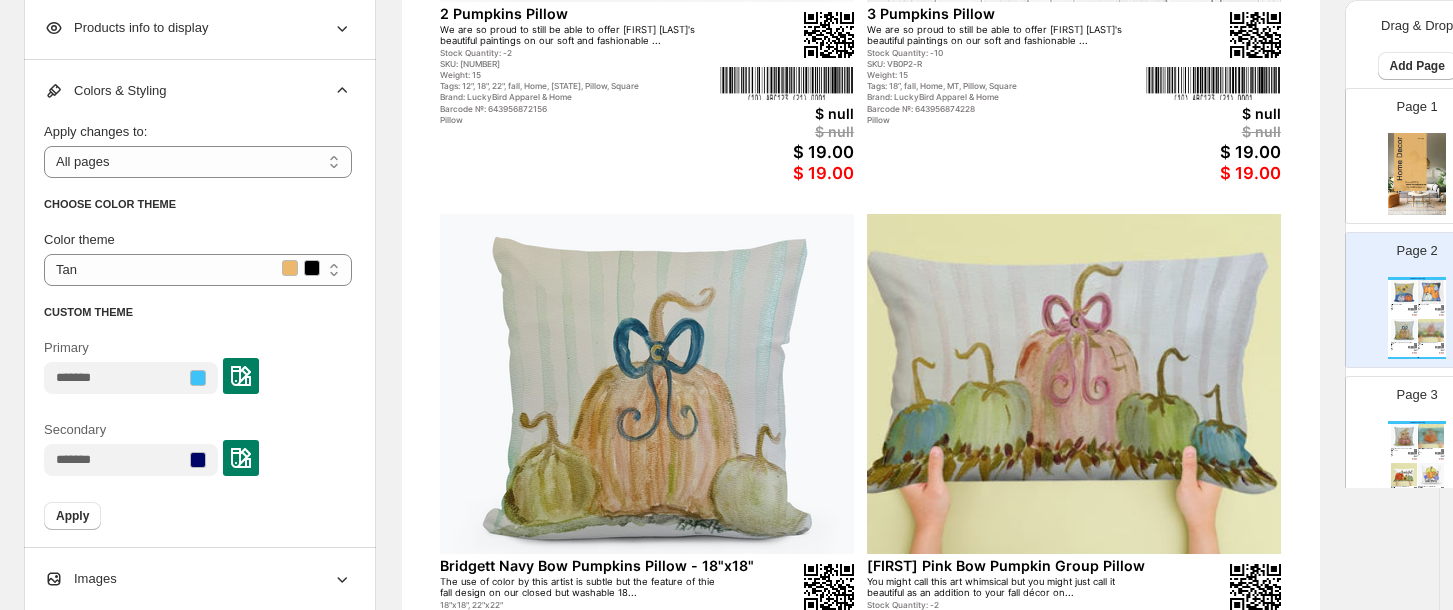 click on "Apply" at bounding box center [72, 516] 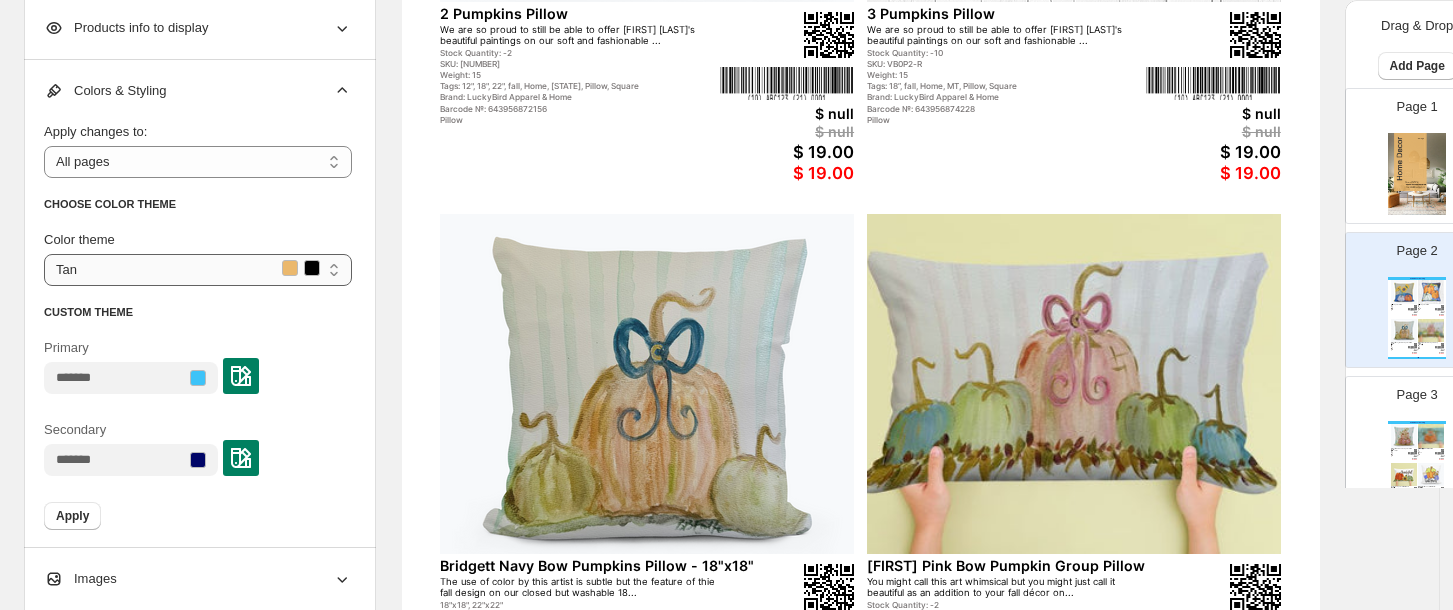click on "**********" at bounding box center (198, 270) 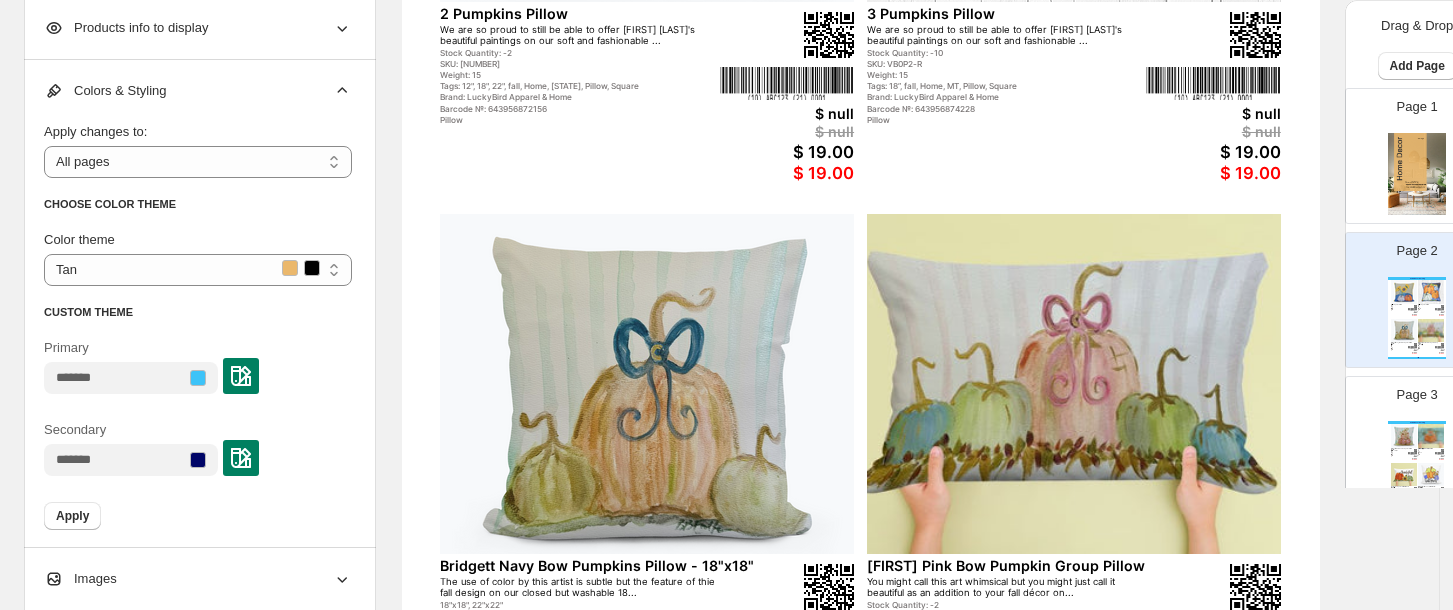 click on "**********" at bounding box center [198, 328] 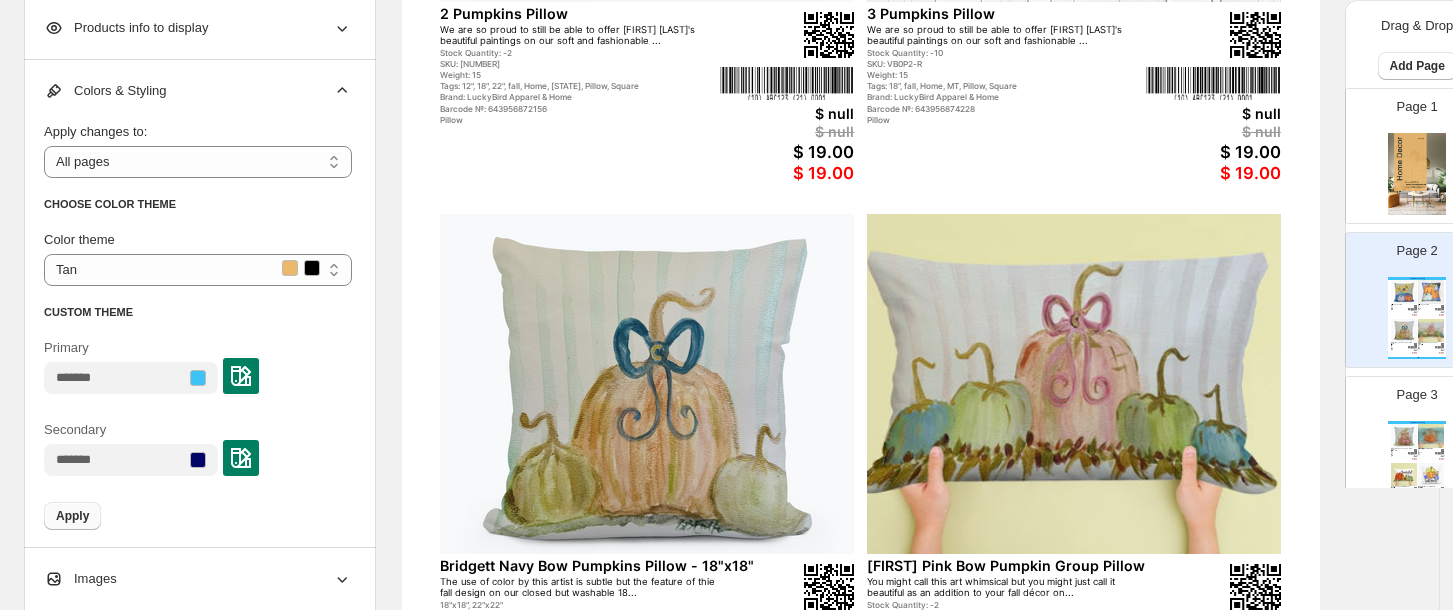 click on "Apply" at bounding box center [72, 516] 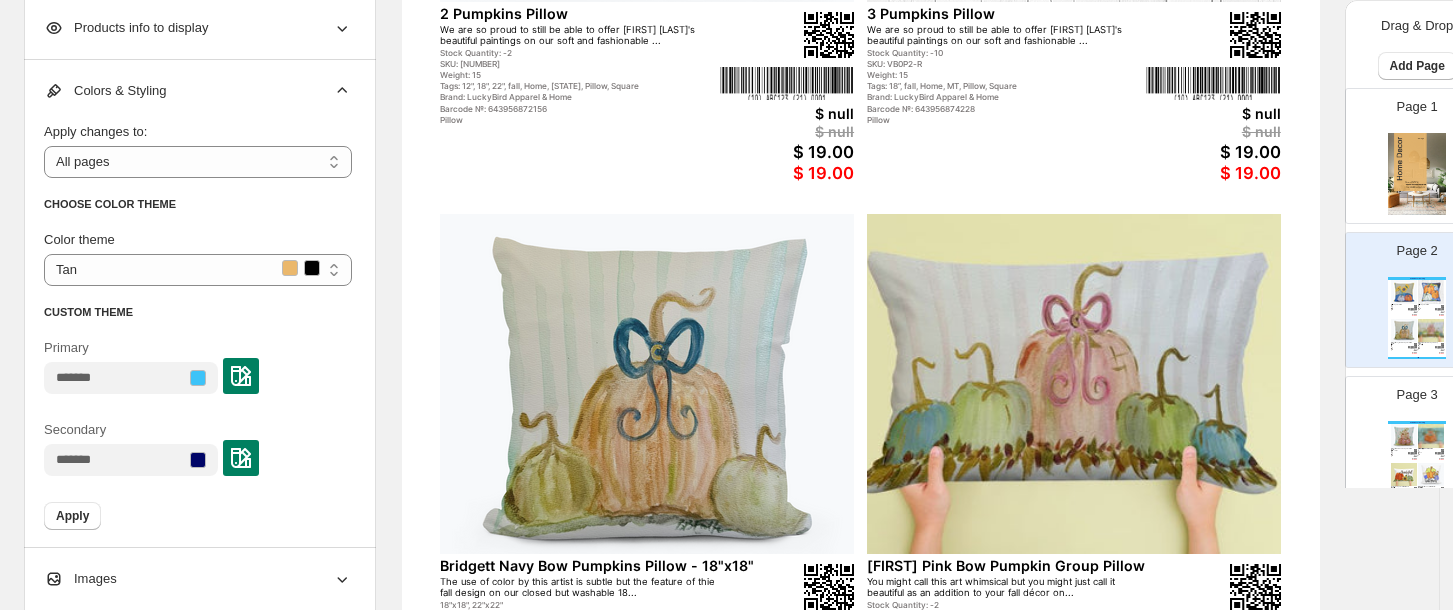 click on "Primary" at bounding box center [198, 366] 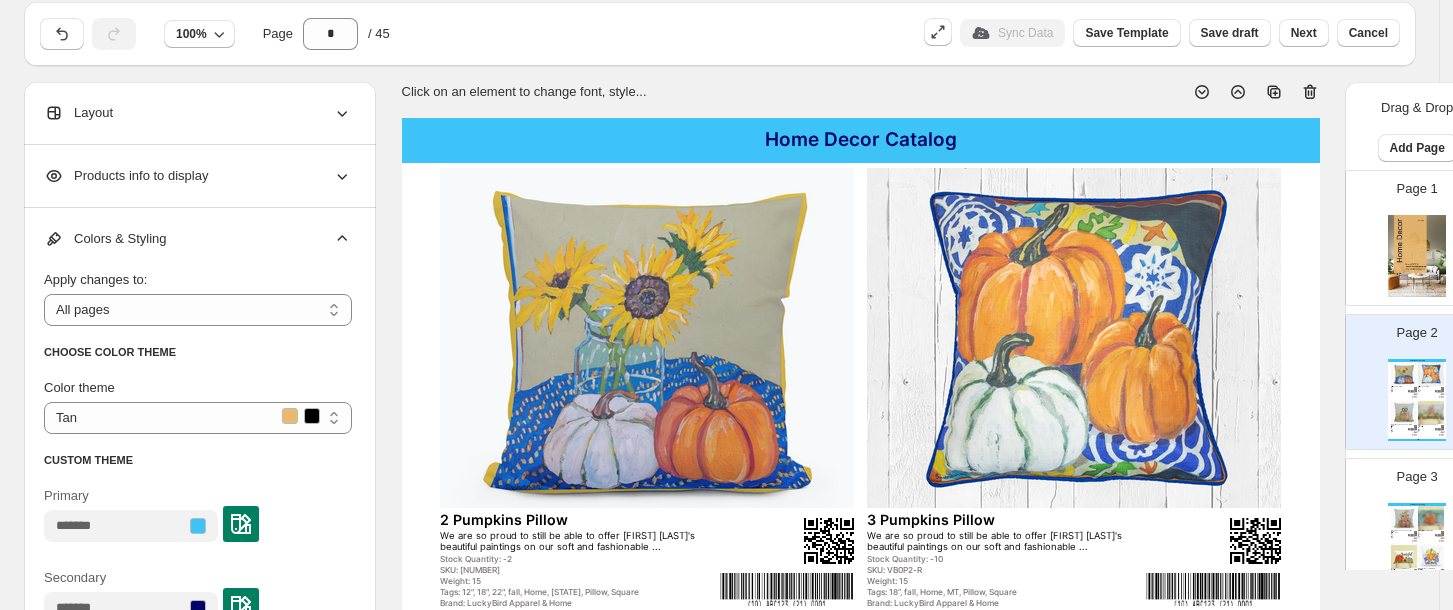 scroll, scrollTop: 33, scrollLeft: 0, axis: vertical 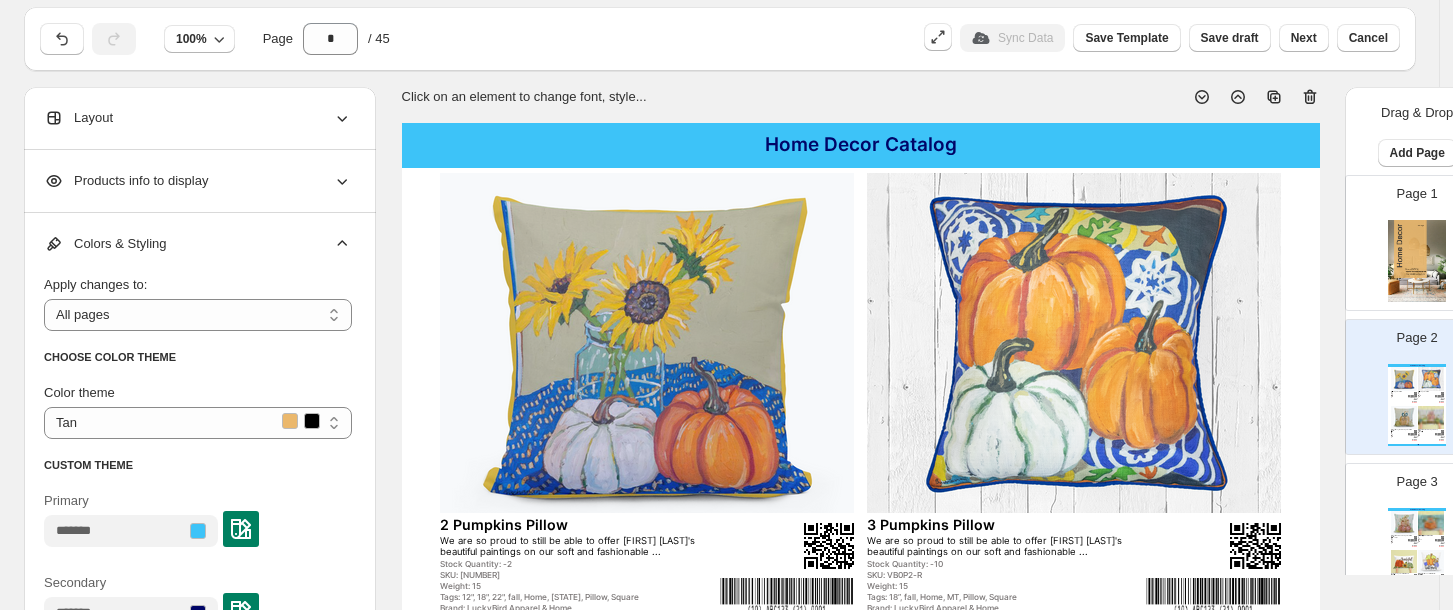 click on "Layout" at bounding box center [78, 118] 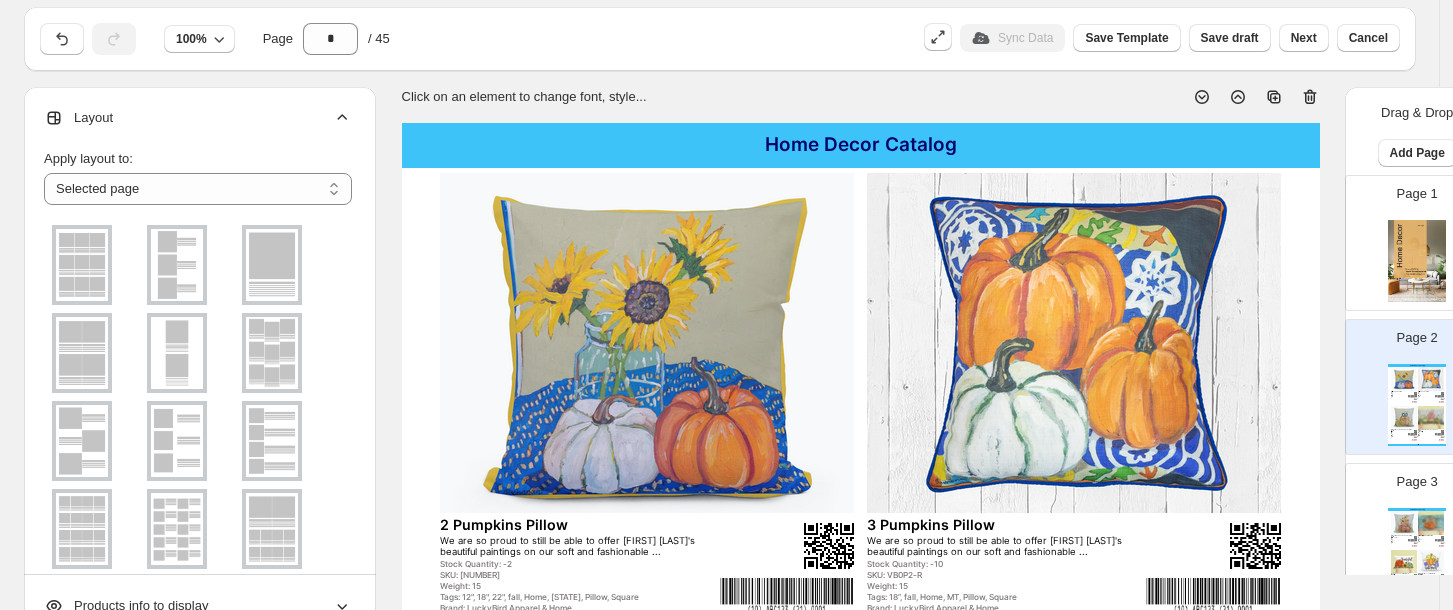 click on "Layout" at bounding box center [198, 118] 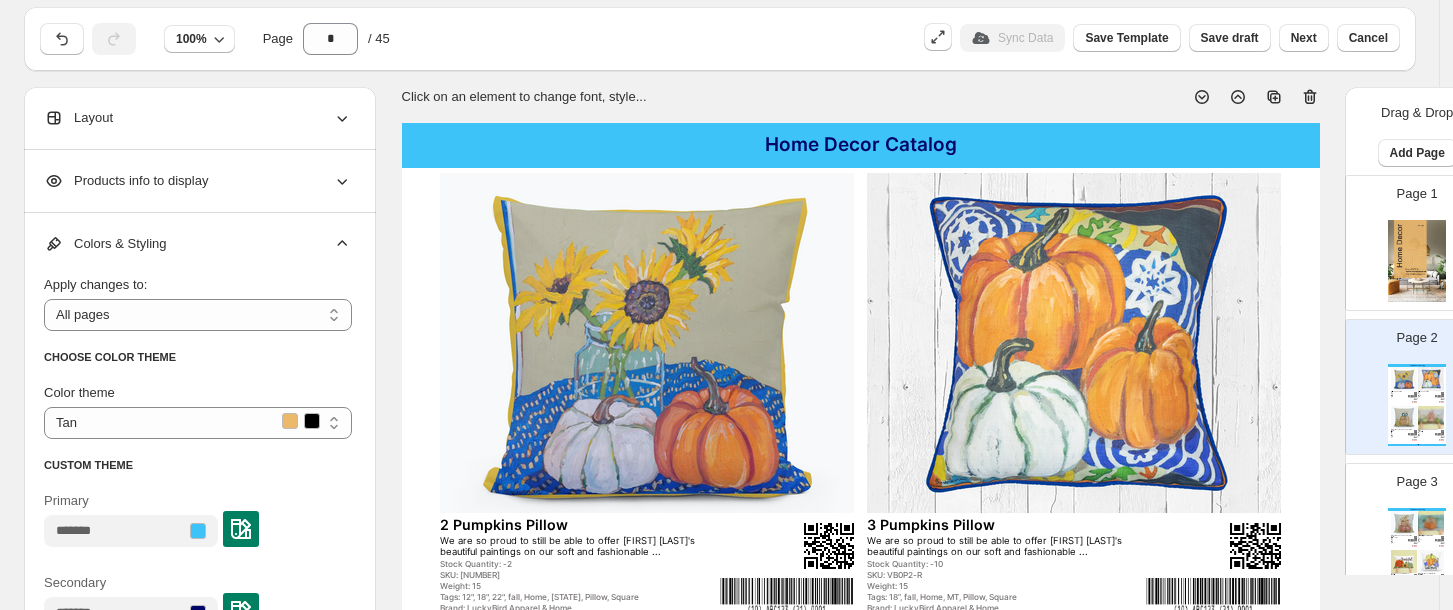 click on "Products info to display" at bounding box center (126, 181) 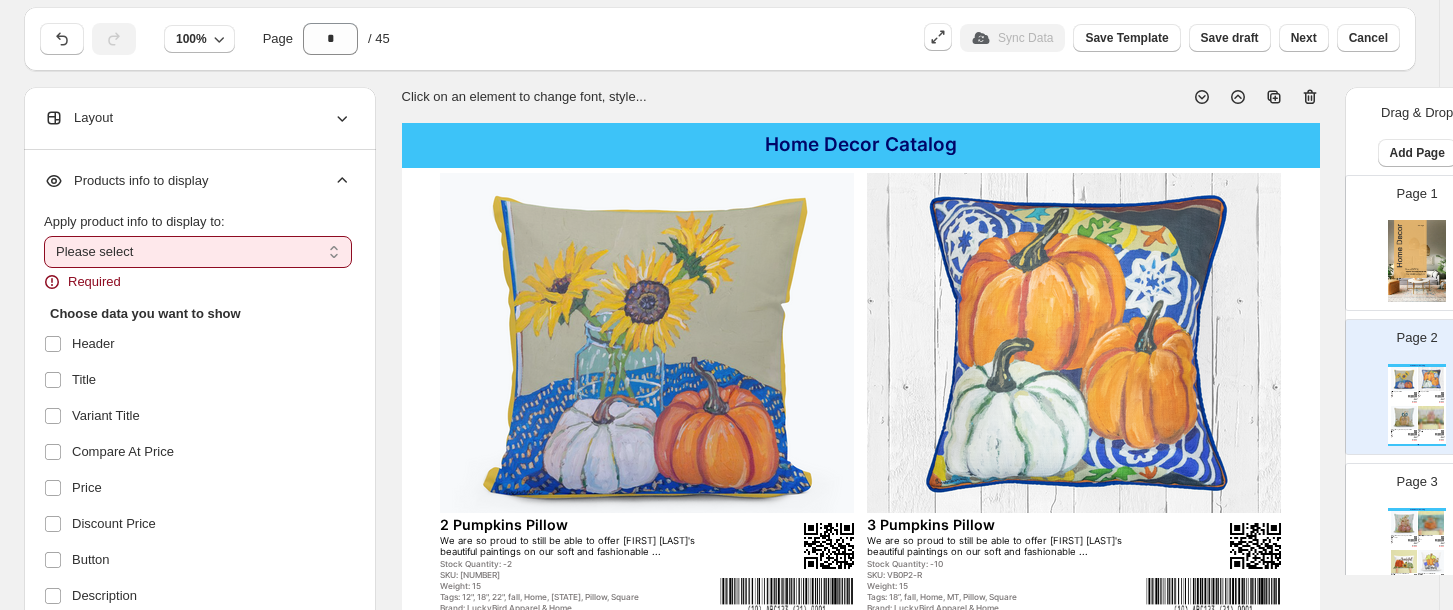 click on "**********" at bounding box center [198, 252] 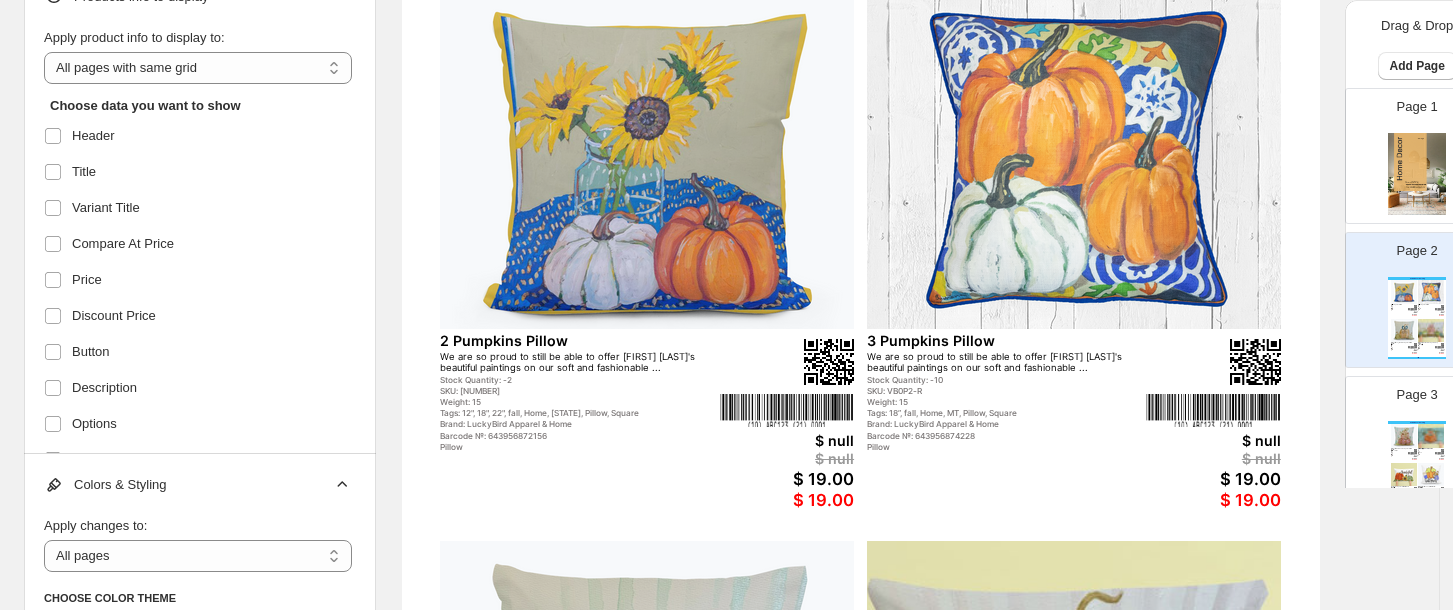 scroll, scrollTop: 224, scrollLeft: 0, axis: vertical 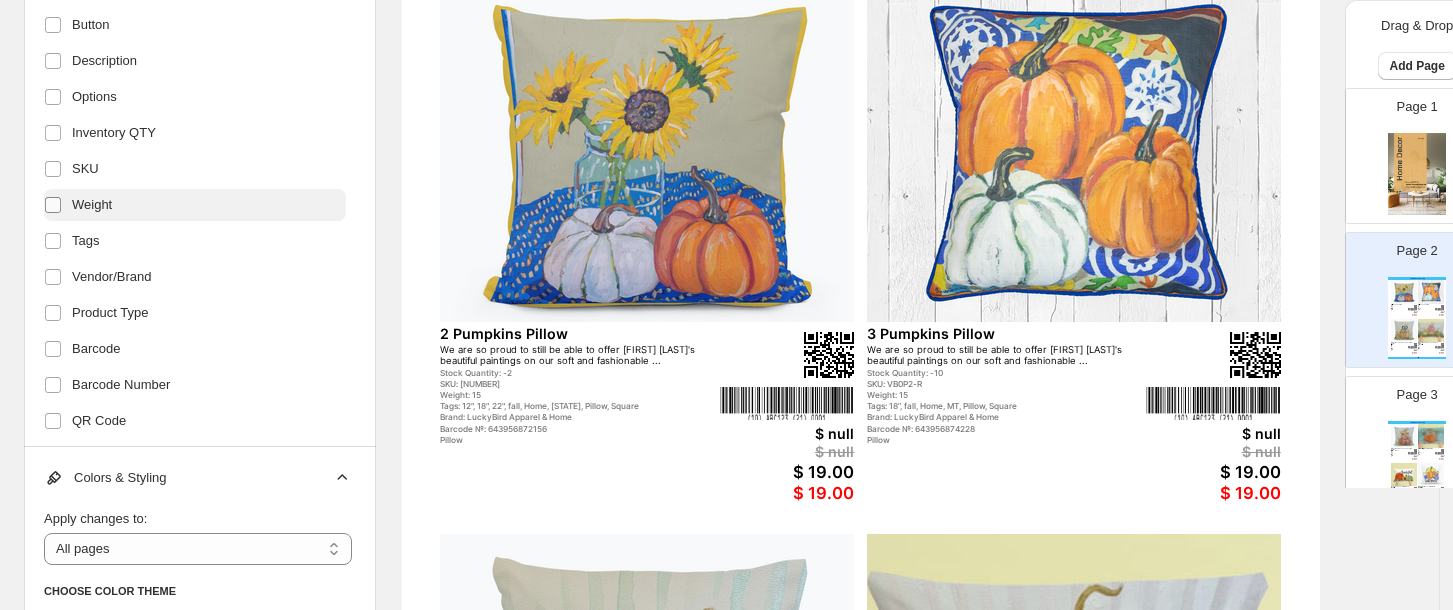 click at bounding box center [53, 205] 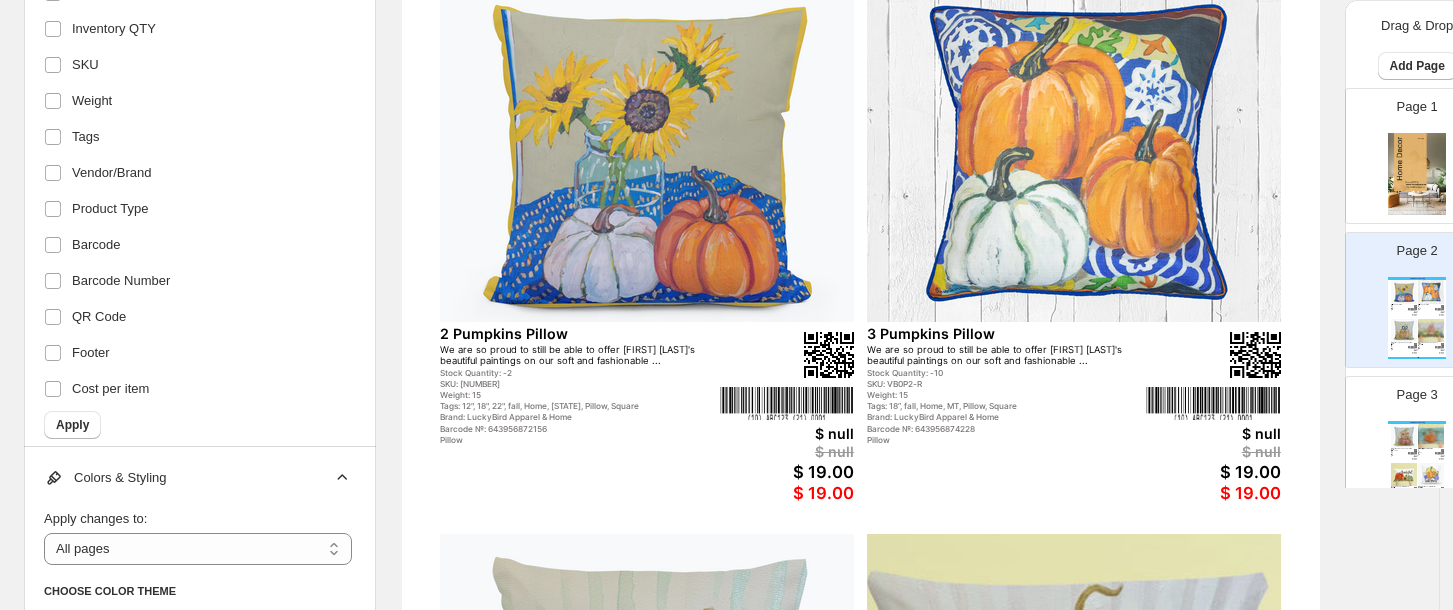 scroll, scrollTop: 425, scrollLeft: 0, axis: vertical 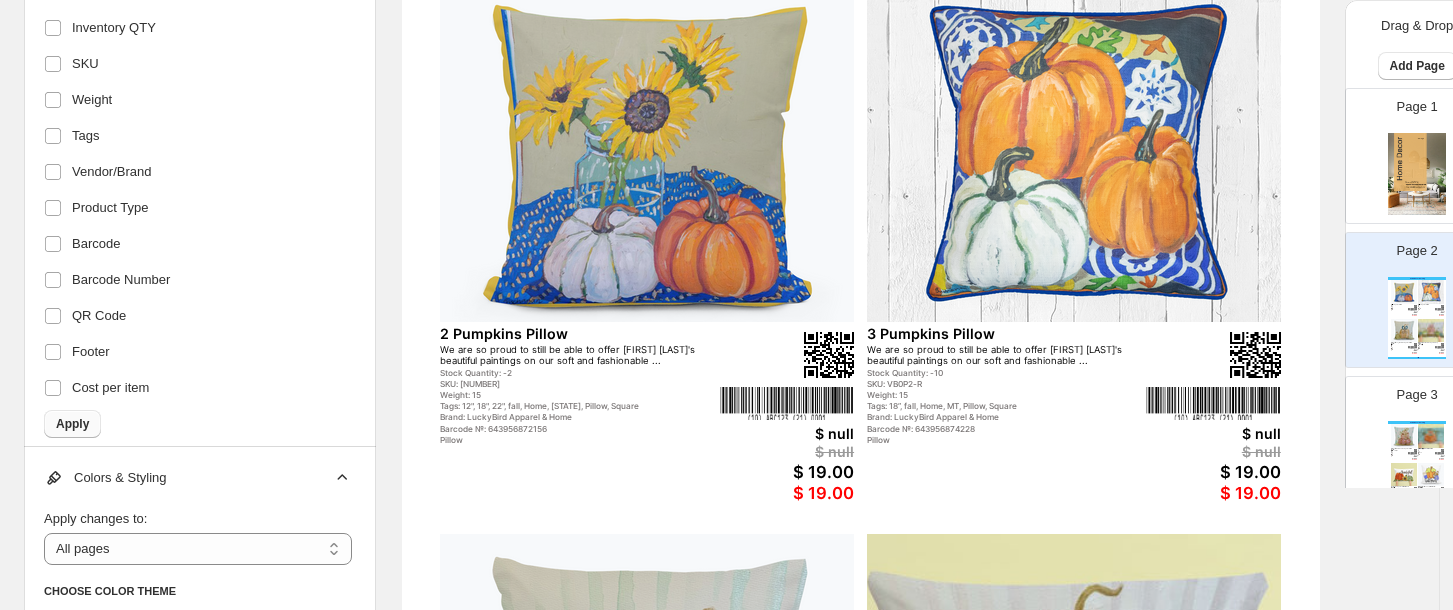 click on "Apply" at bounding box center (72, 424) 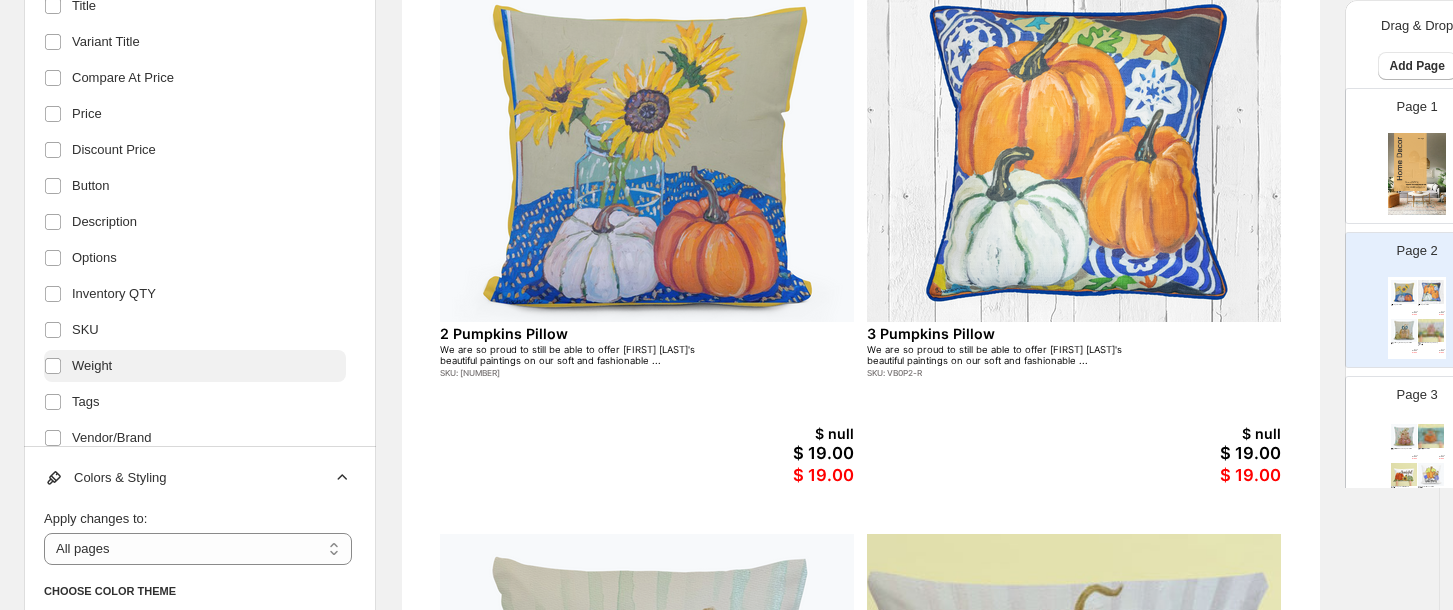 scroll, scrollTop: 105, scrollLeft: 0, axis: vertical 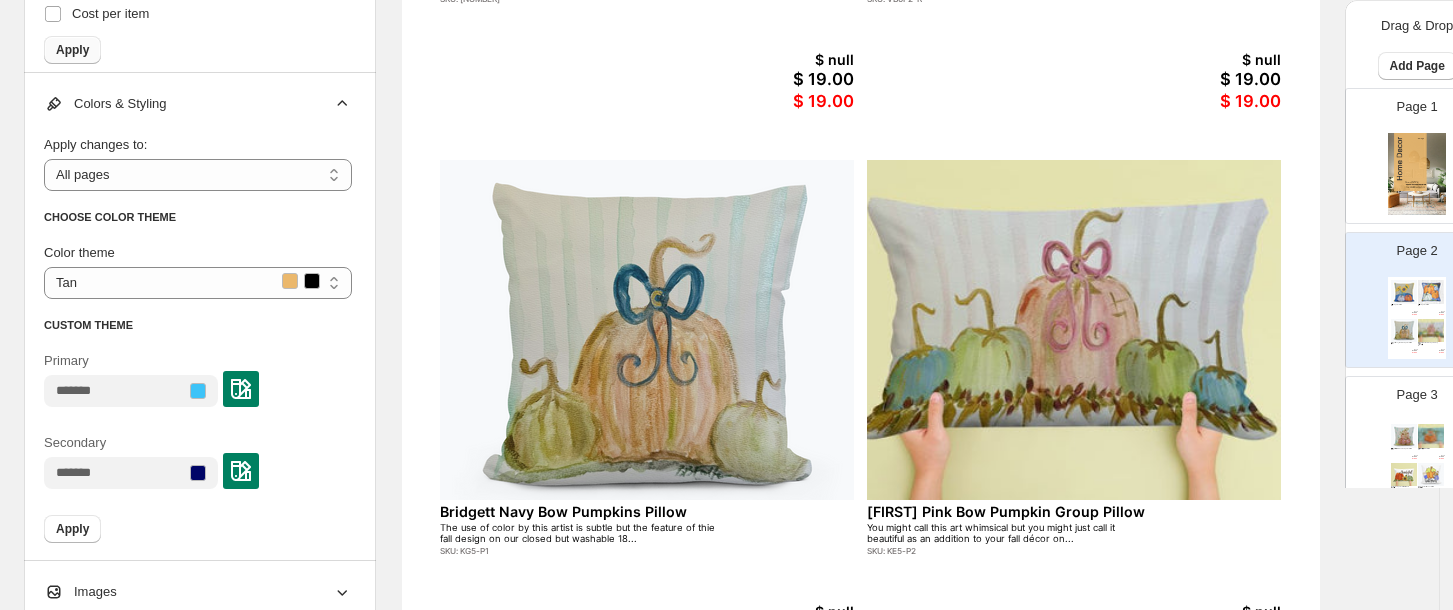 click on "Apply" at bounding box center [72, 50] 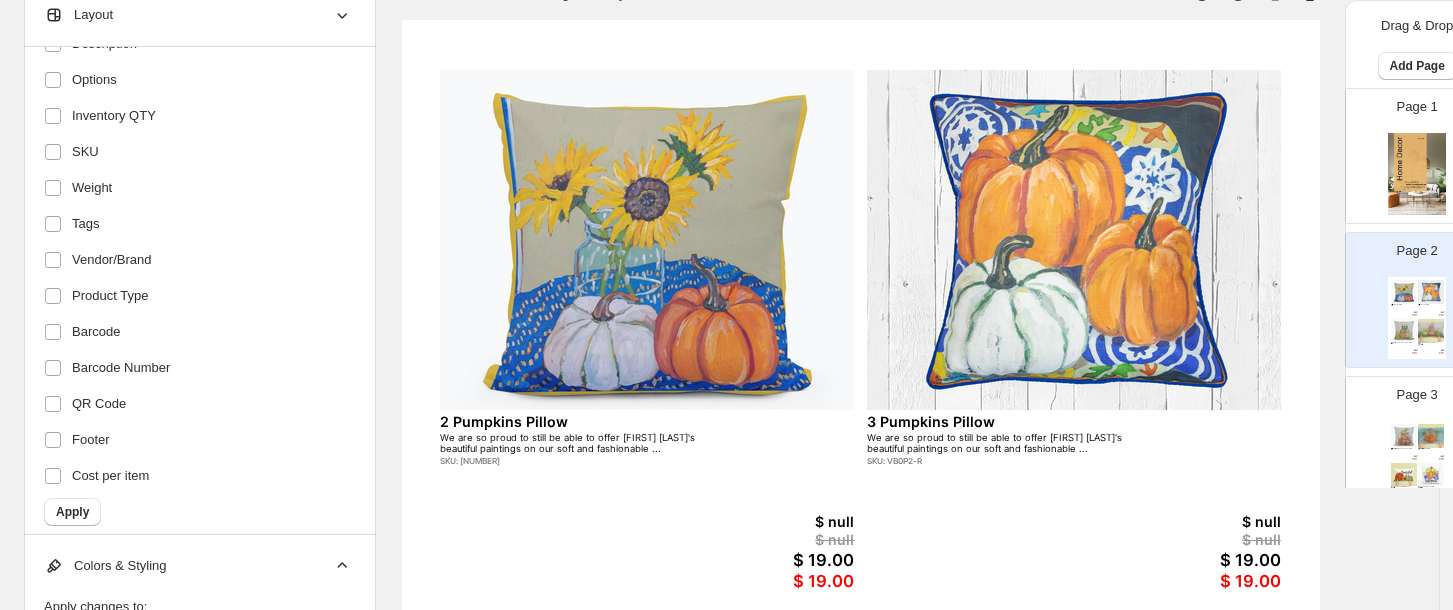 scroll, scrollTop: 145, scrollLeft: 0, axis: vertical 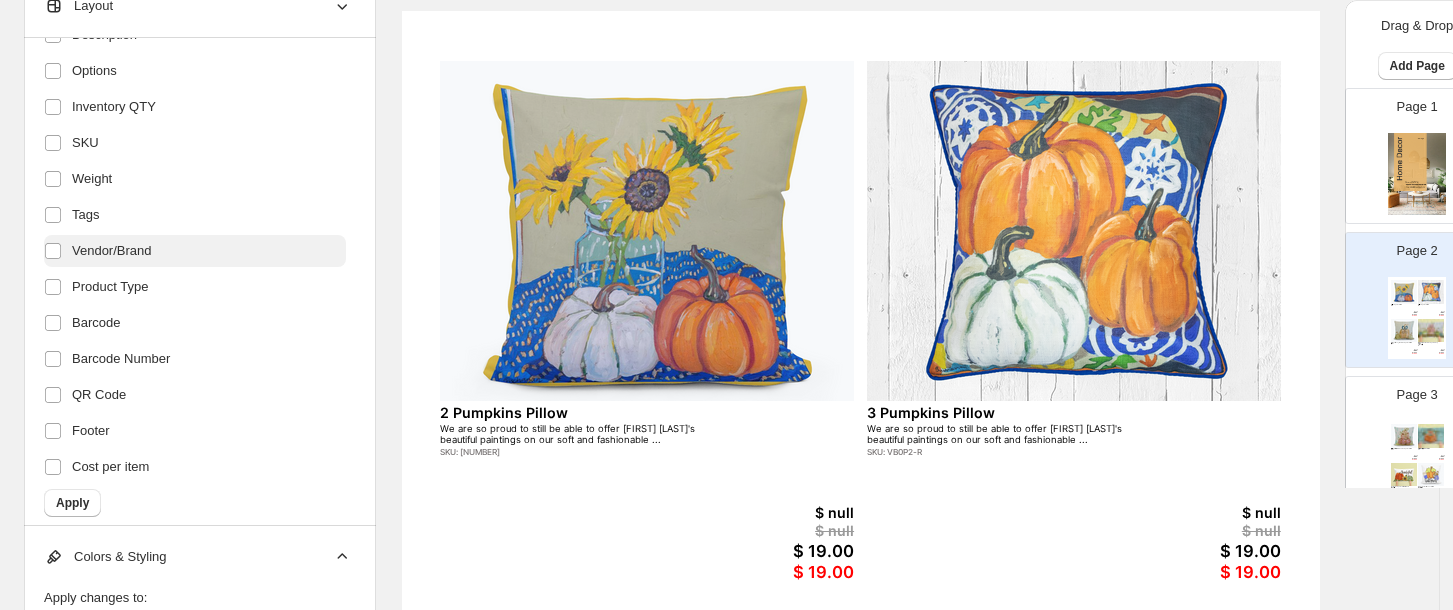 click on "Vendor/Brand" at bounding box center [195, 251] 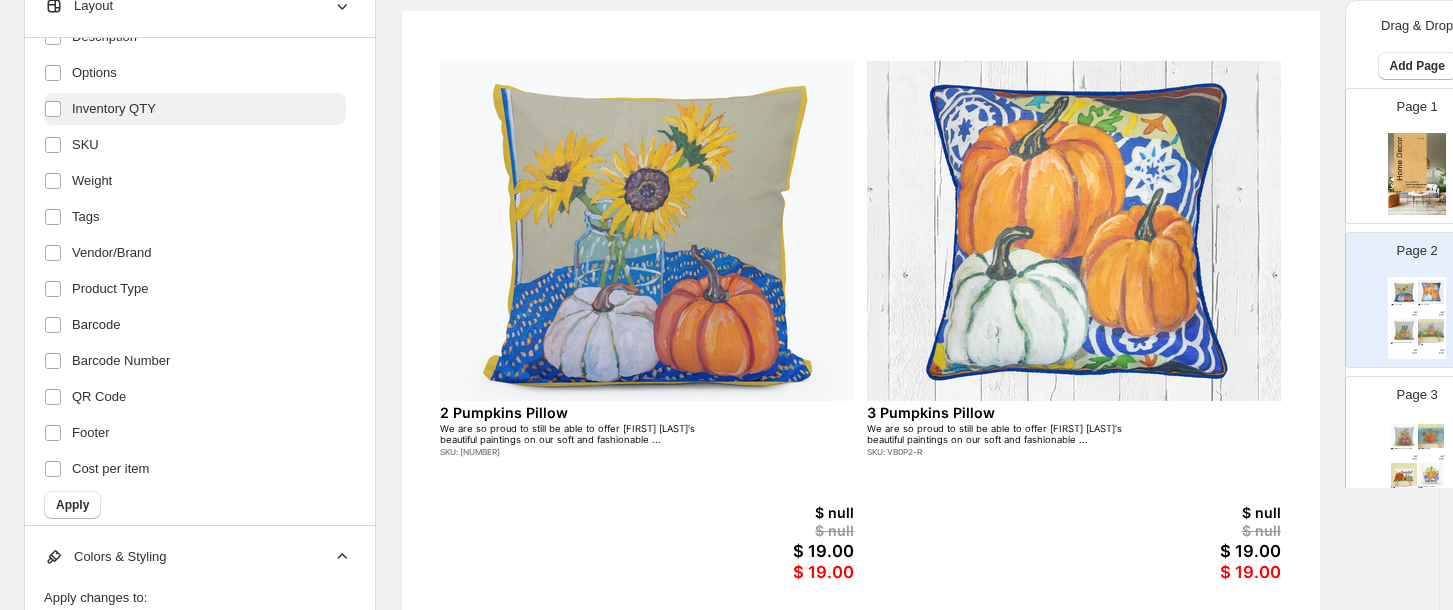 scroll, scrollTop: 425, scrollLeft: 0, axis: vertical 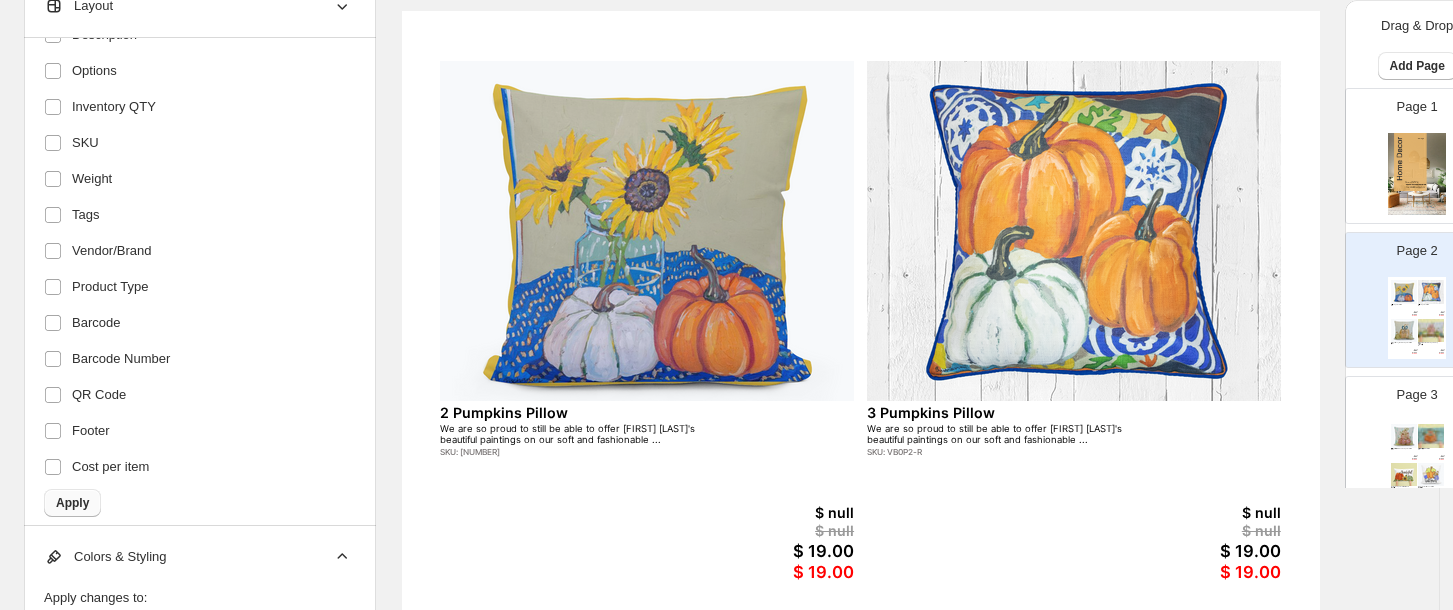 click on "Apply" at bounding box center (72, 503) 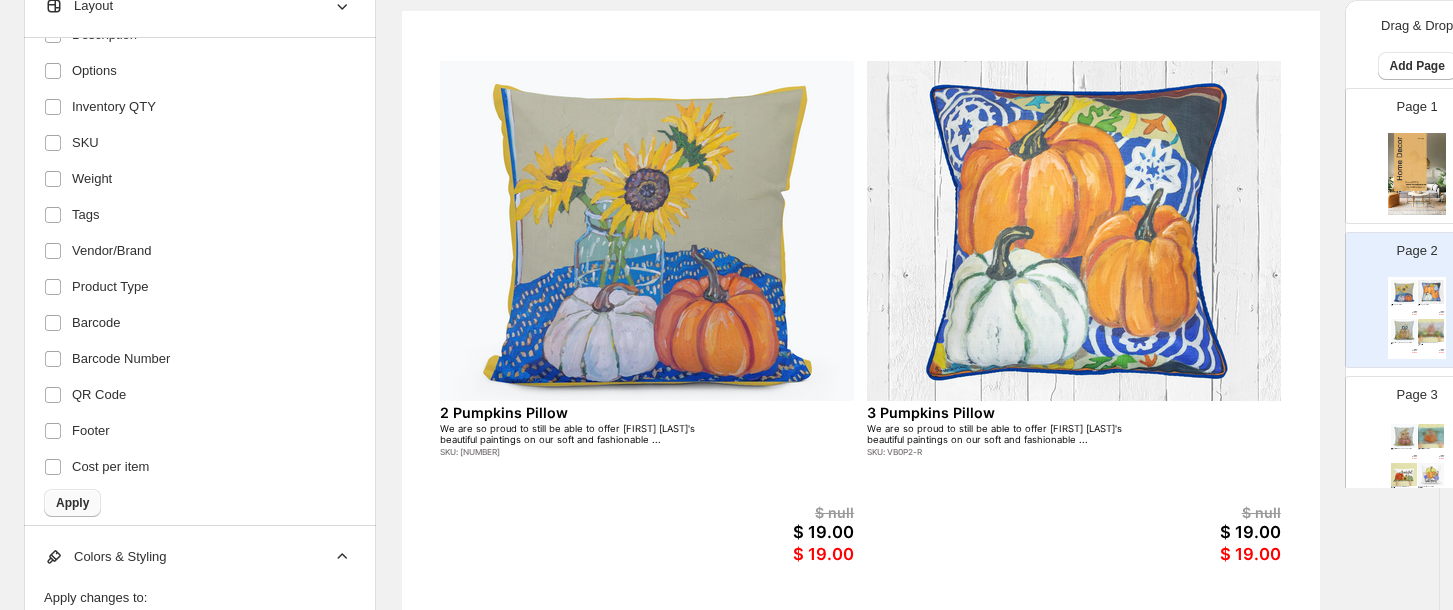 click on "Apply" at bounding box center (72, 503) 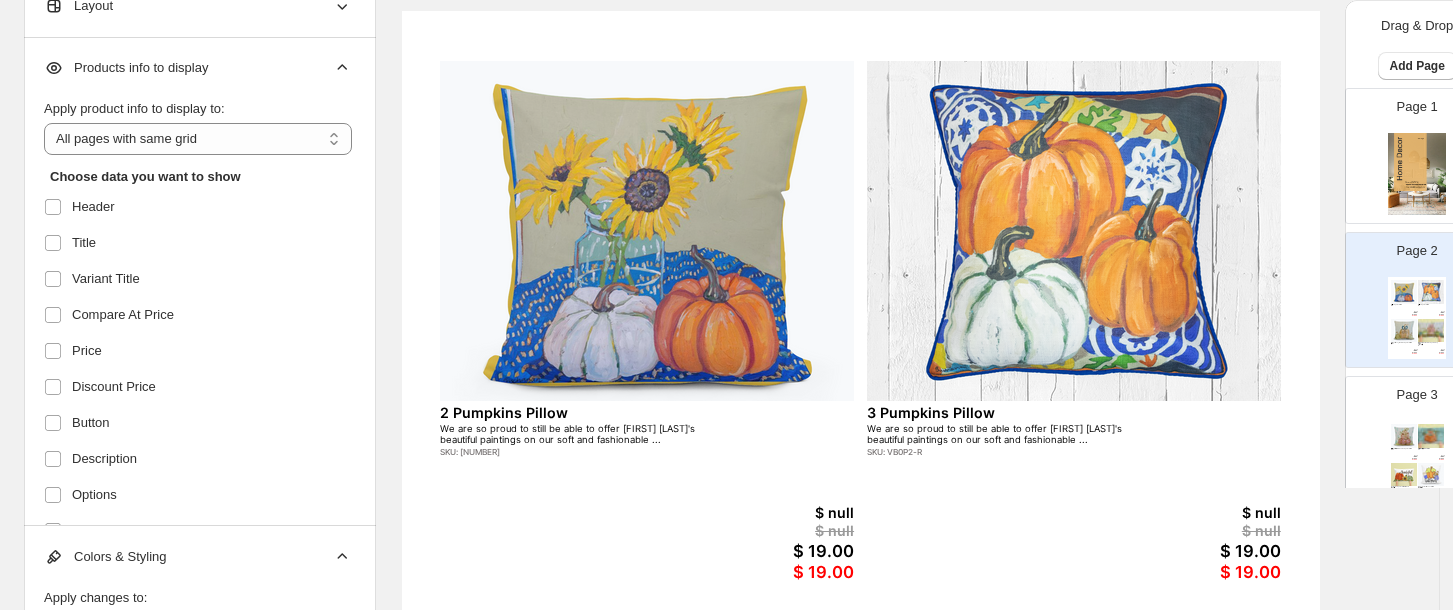 scroll, scrollTop: 0, scrollLeft: 0, axis: both 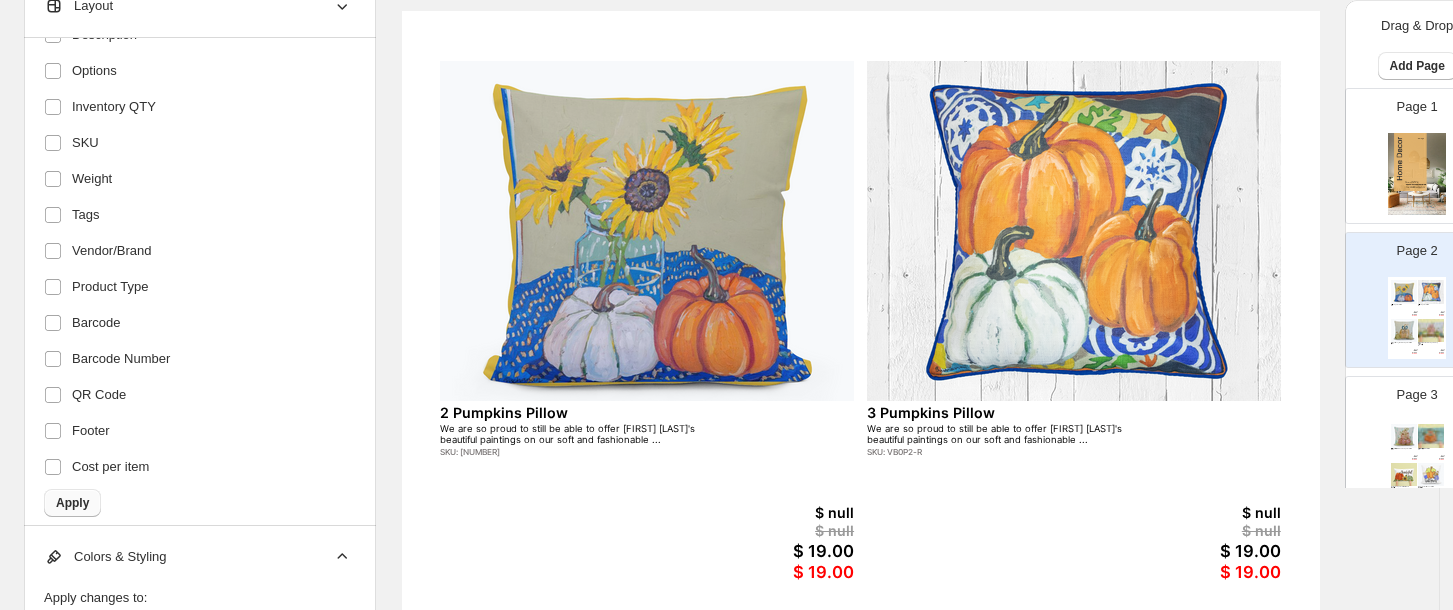 click on "Apply" at bounding box center (72, 503) 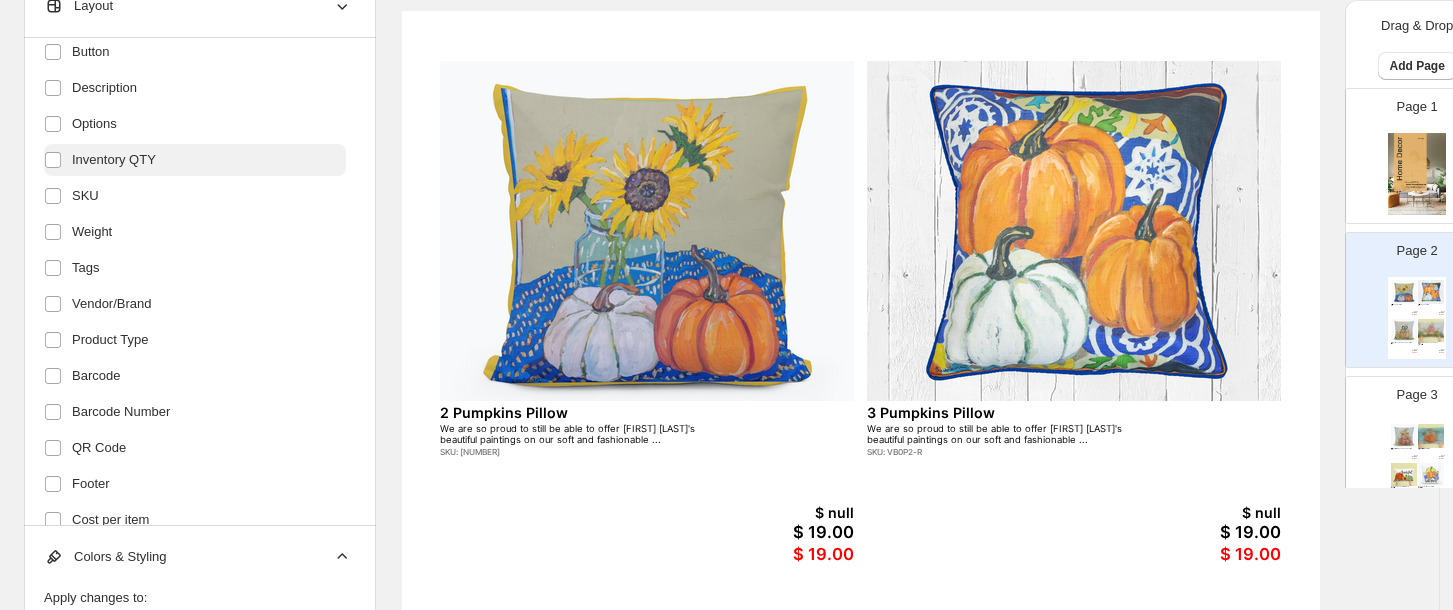scroll, scrollTop: 59, scrollLeft: 0, axis: vertical 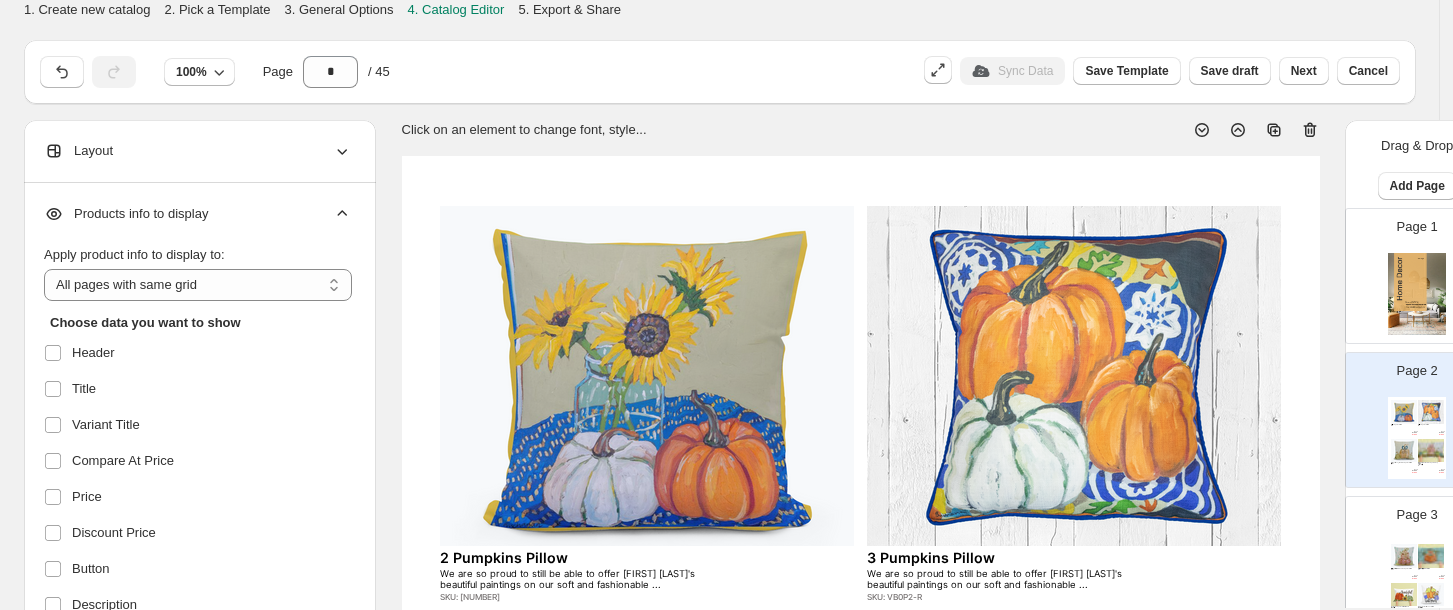 click on "We are so proud to still be able to offer Mandy Buchanan's beautiful paintings on our soft and fashionable ..." at bounding box center [579, 579] 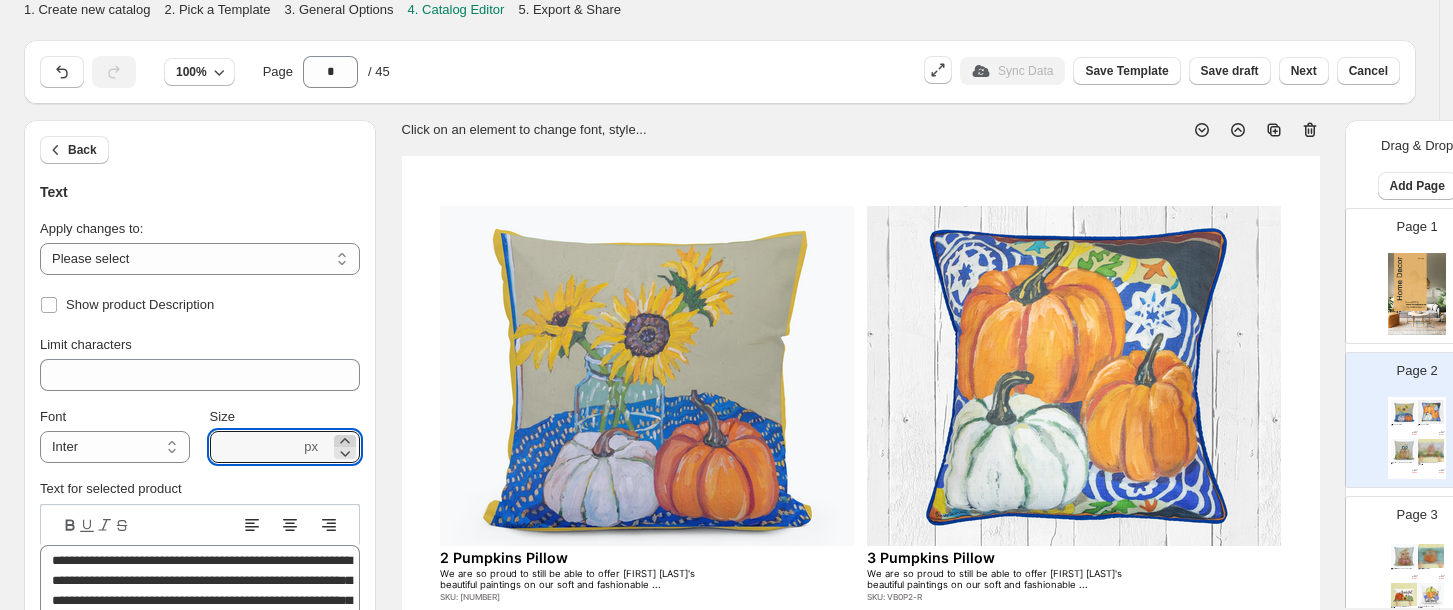 click 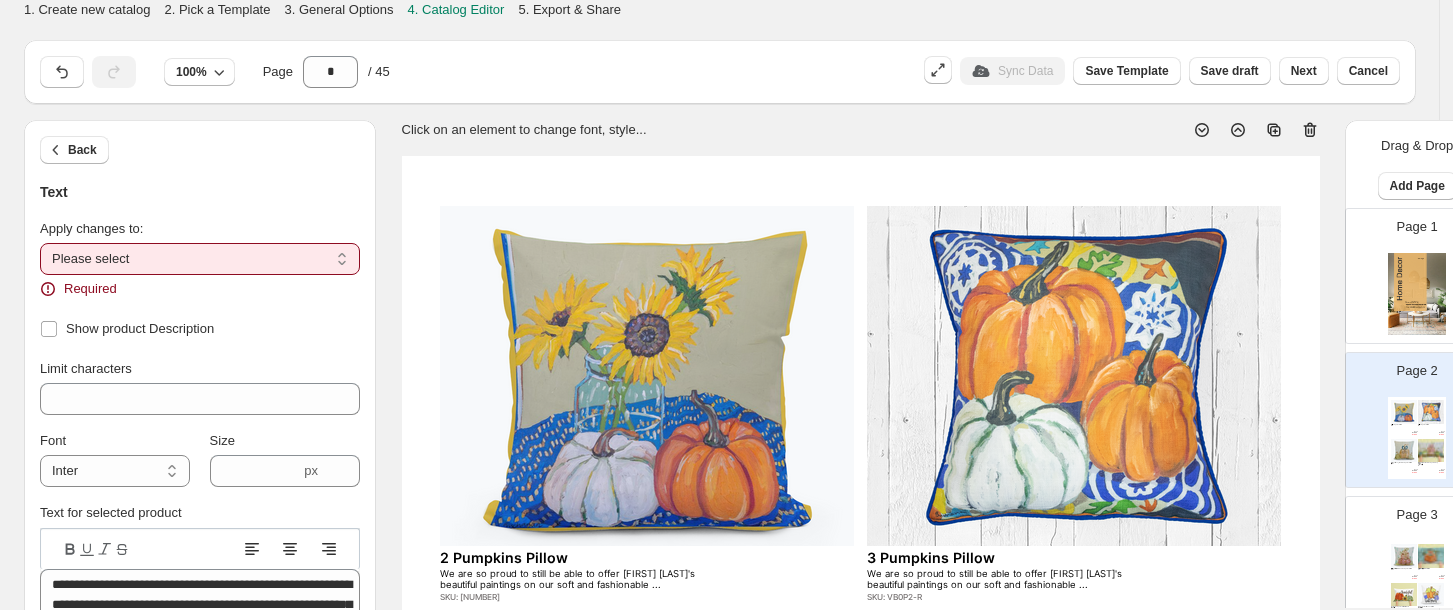 click on "**********" at bounding box center (200, 259) 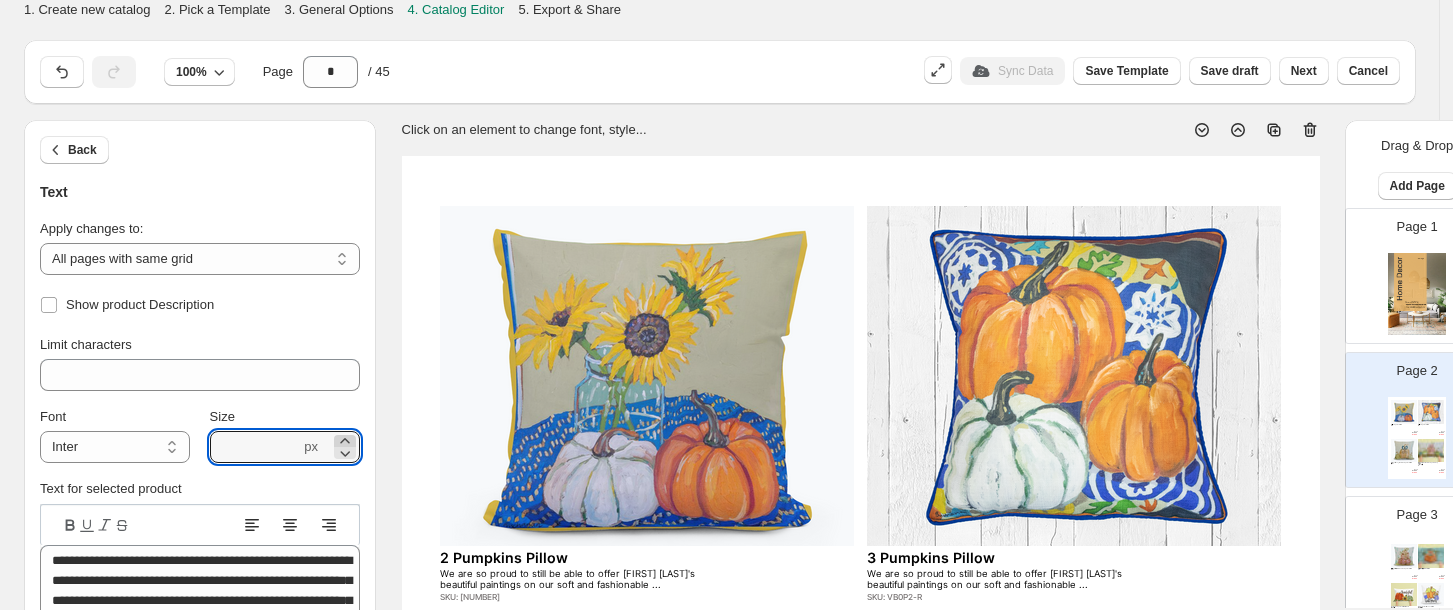 click 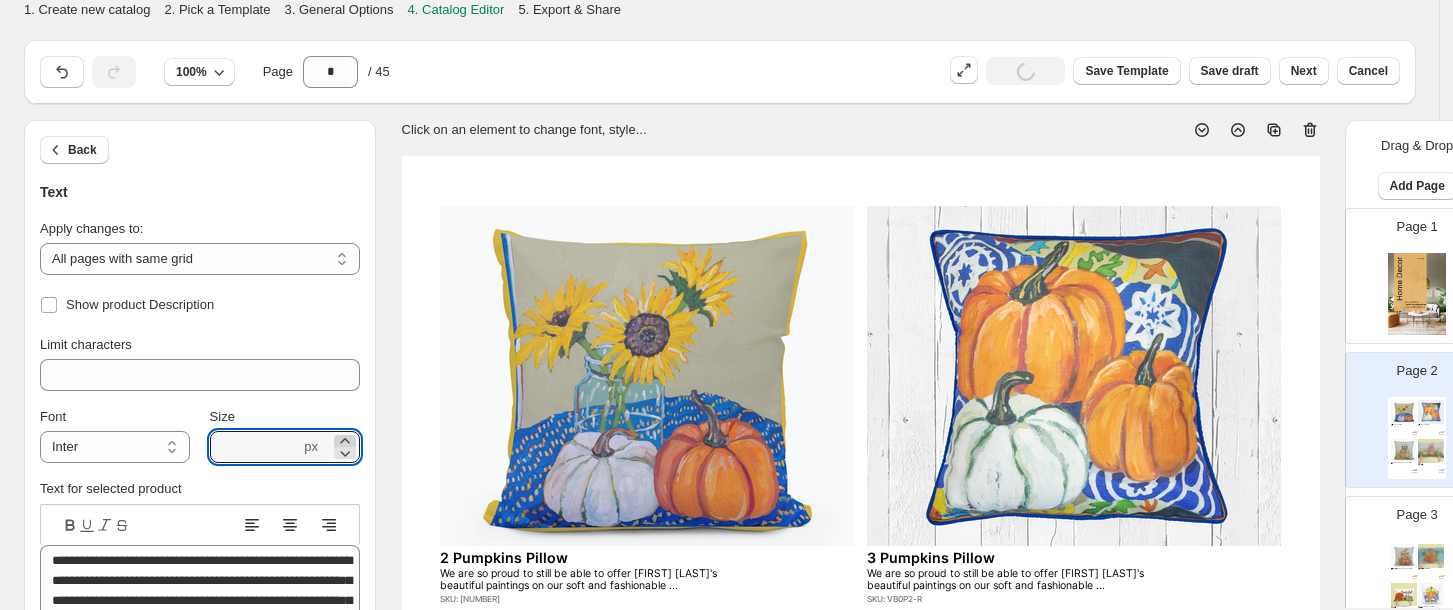 click 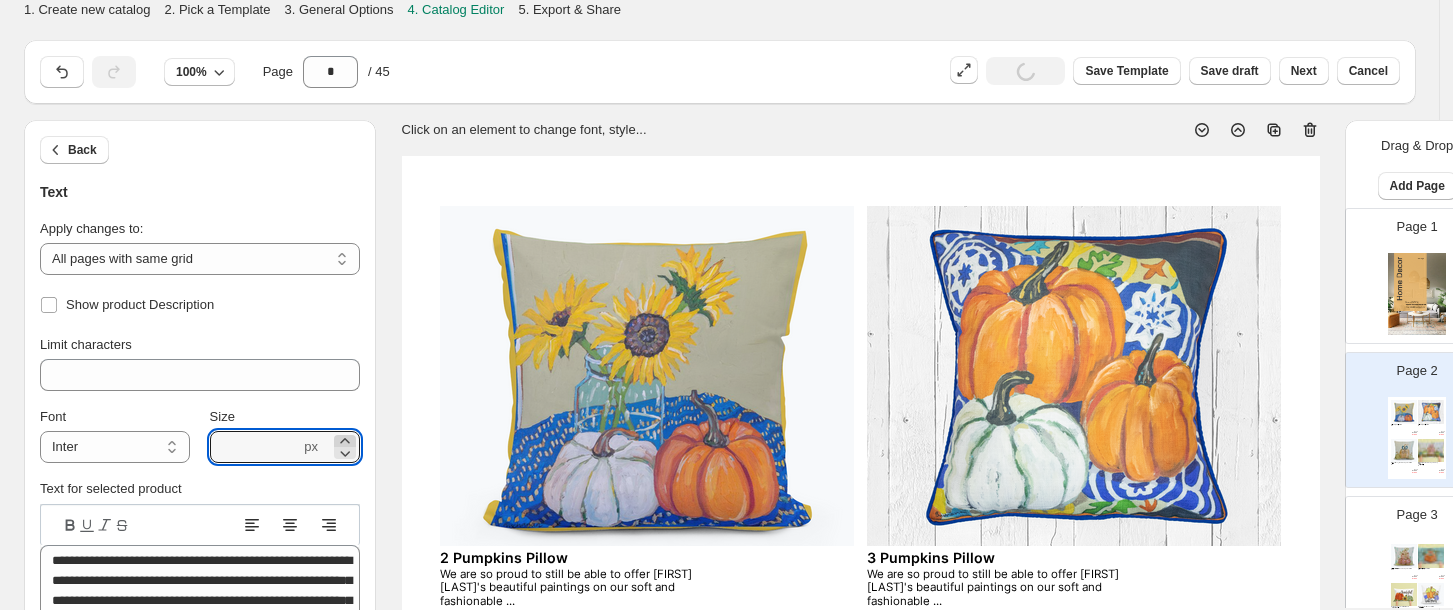 click 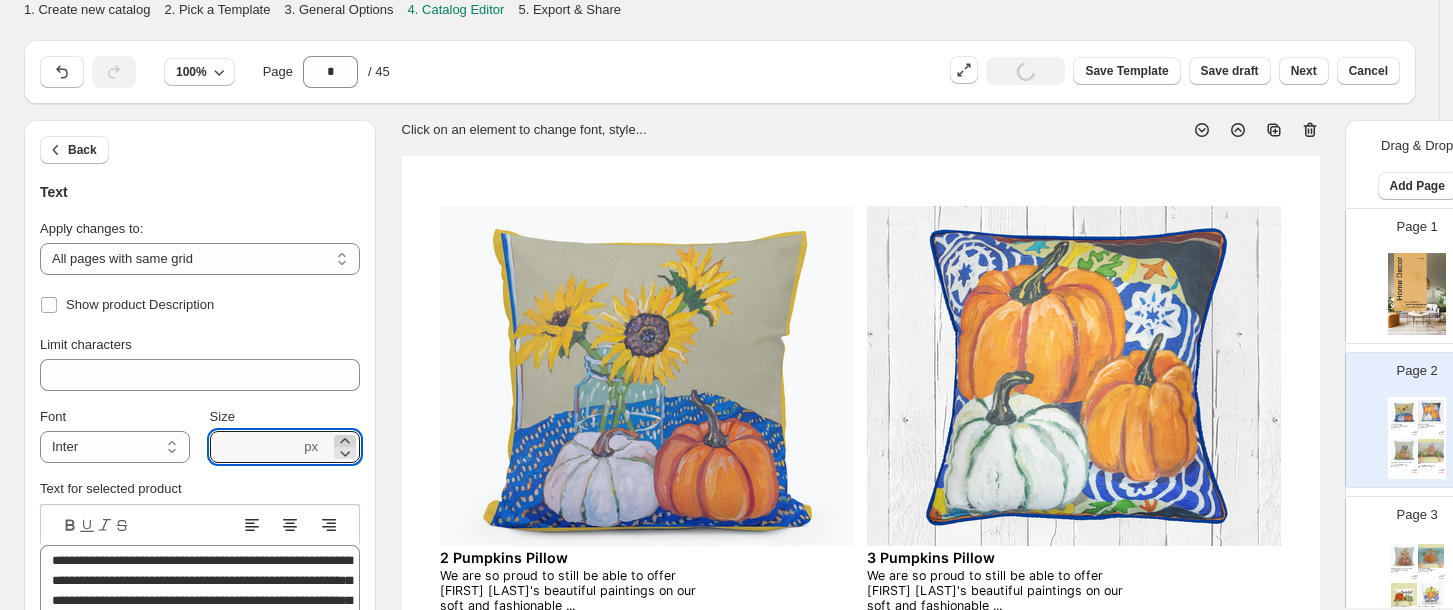 click 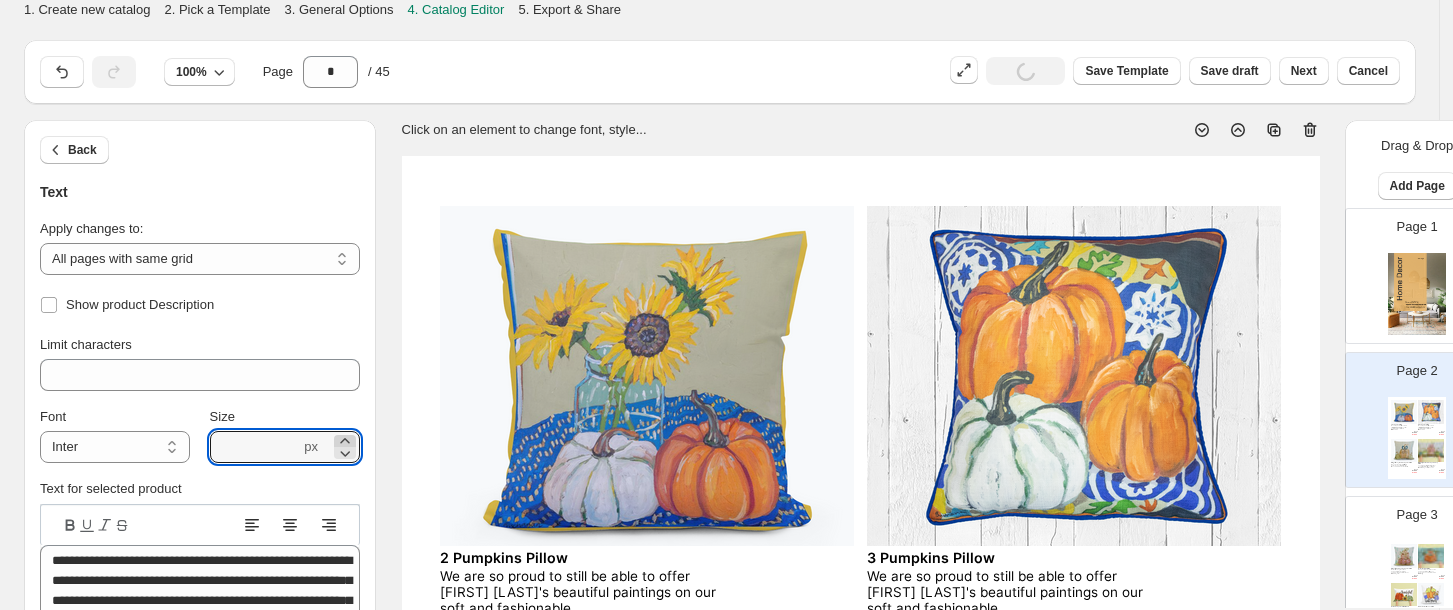 click 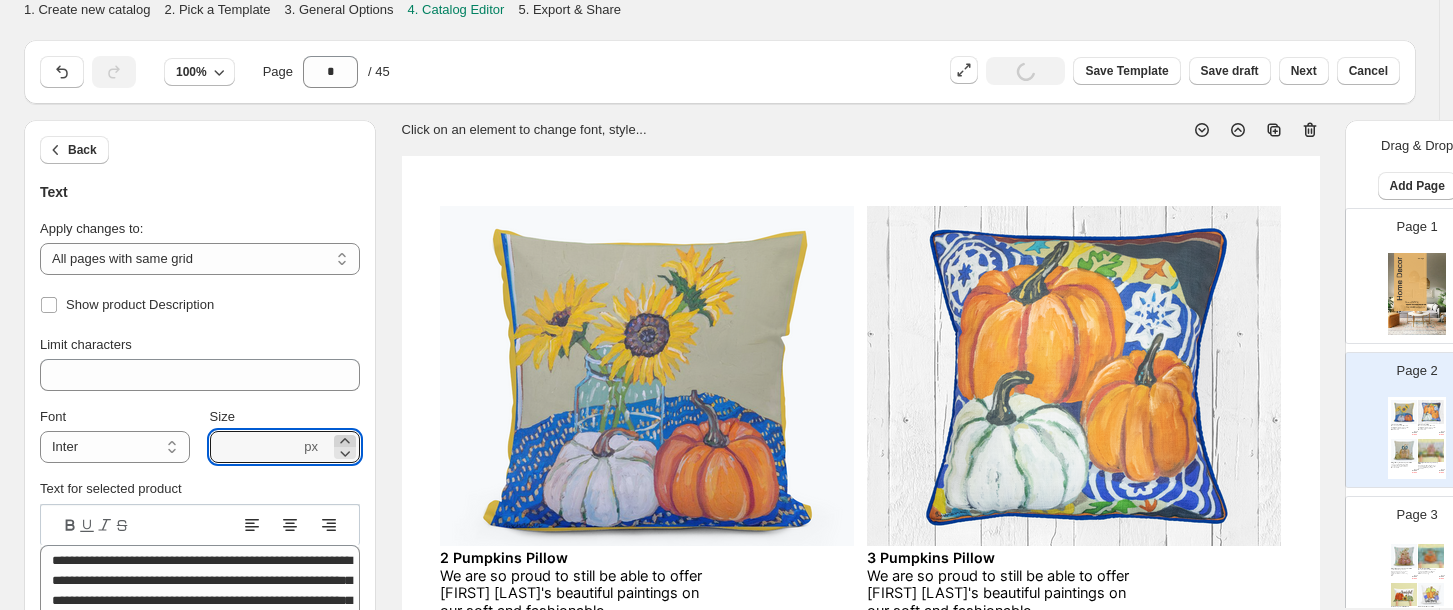 click 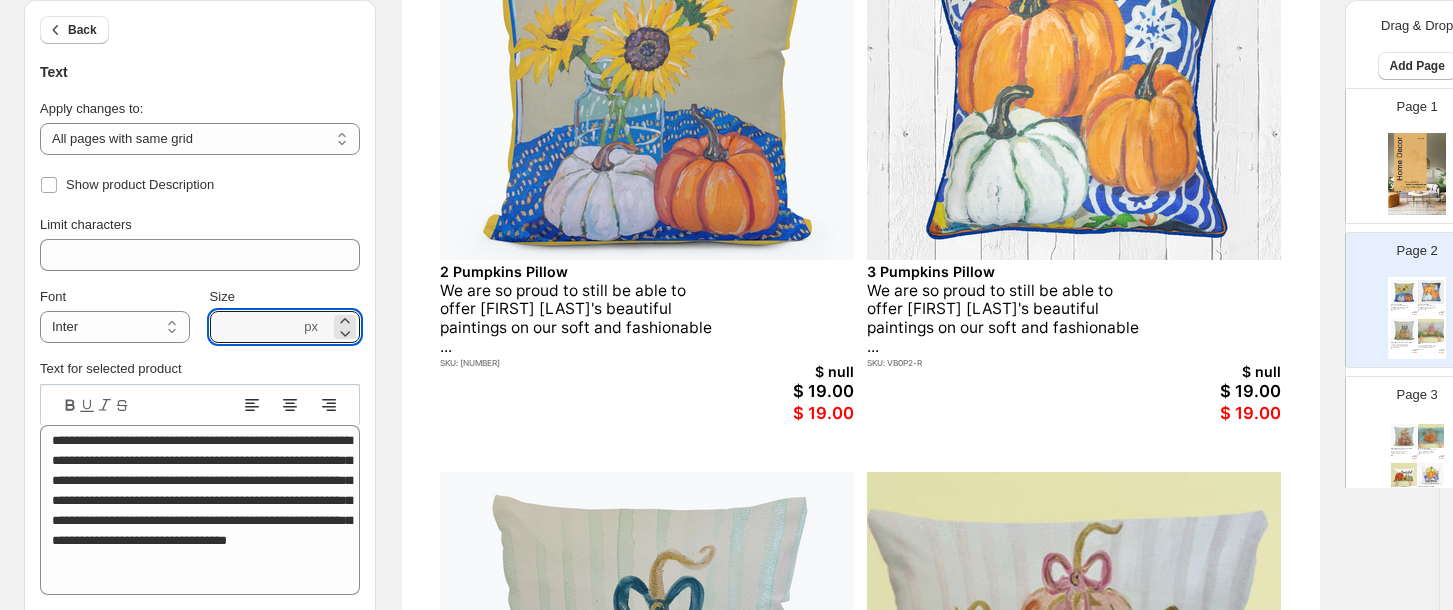 scroll, scrollTop: 290, scrollLeft: 0, axis: vertical 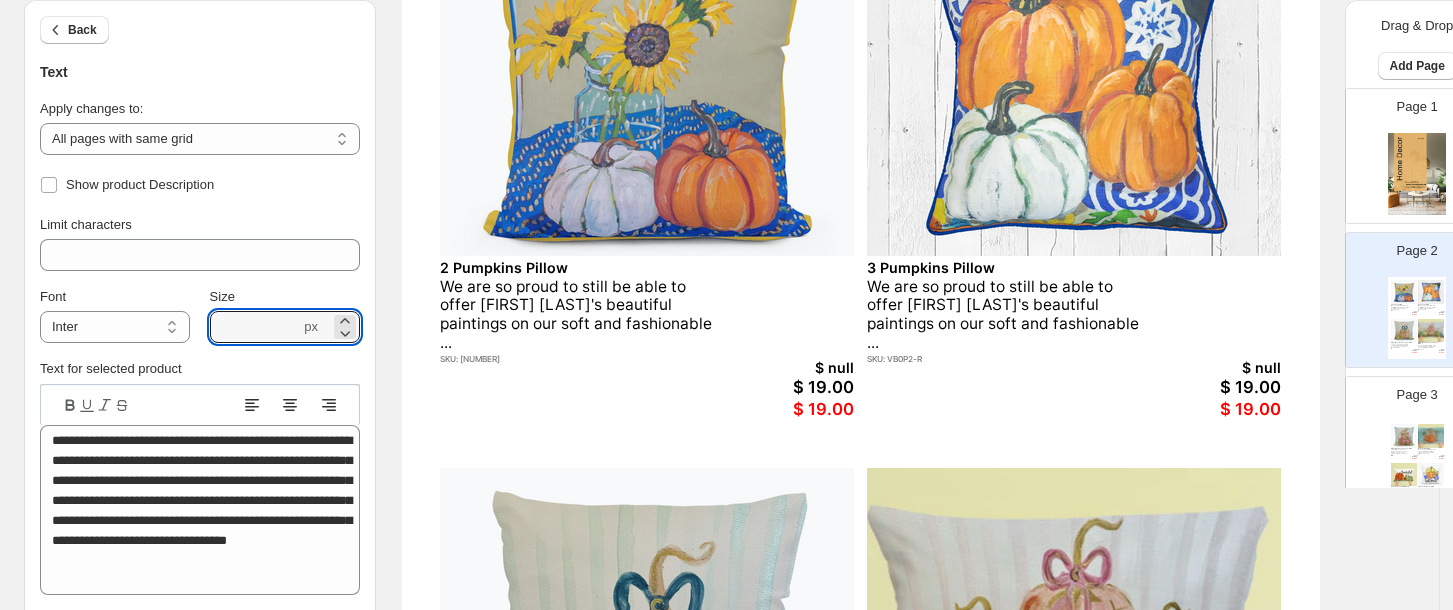 click on "SKU:  VN0P2-R" at bounding box center (579, 359) 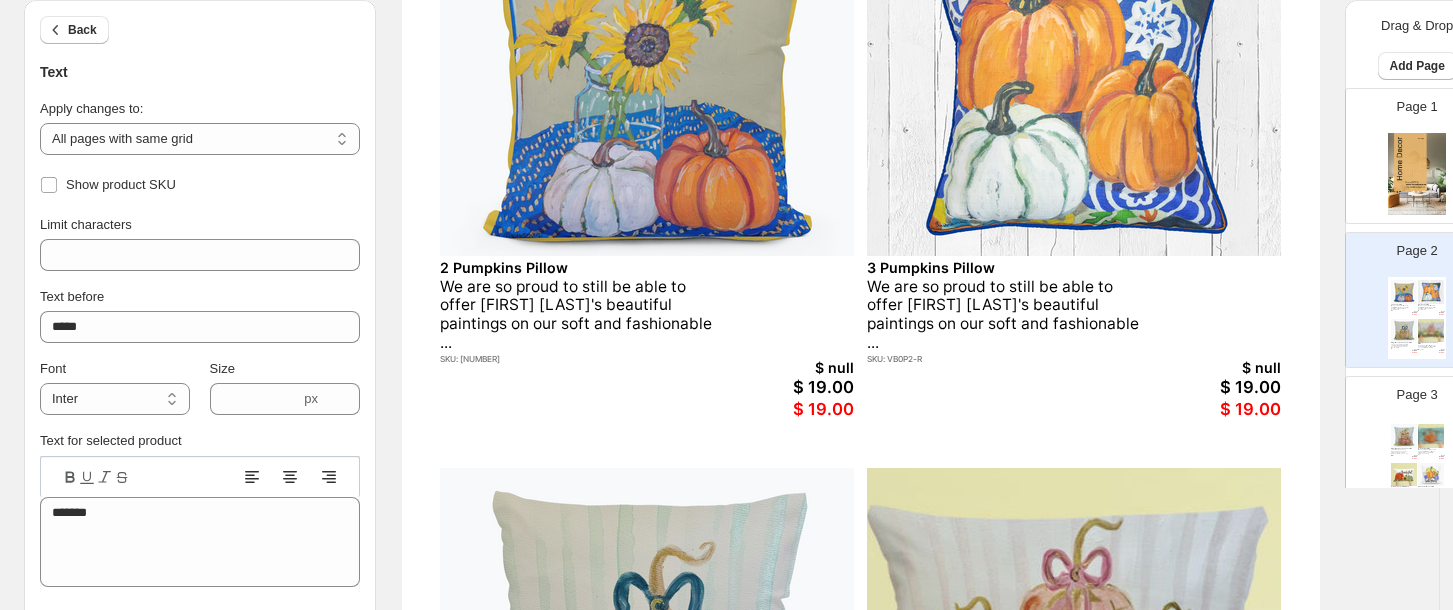 click on "SKU:  VN0P2-R" at bounding box center (579, 359) 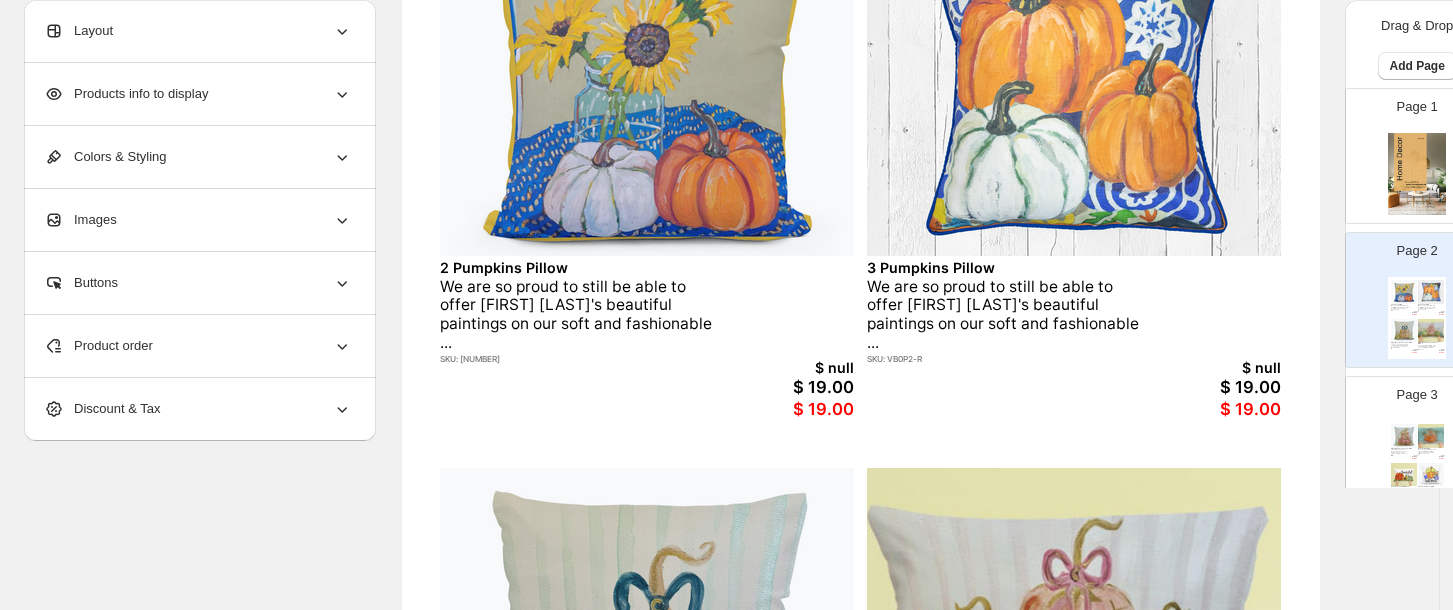 click on "SKU:  VN0P2-R" at bounding box center (579, 359) 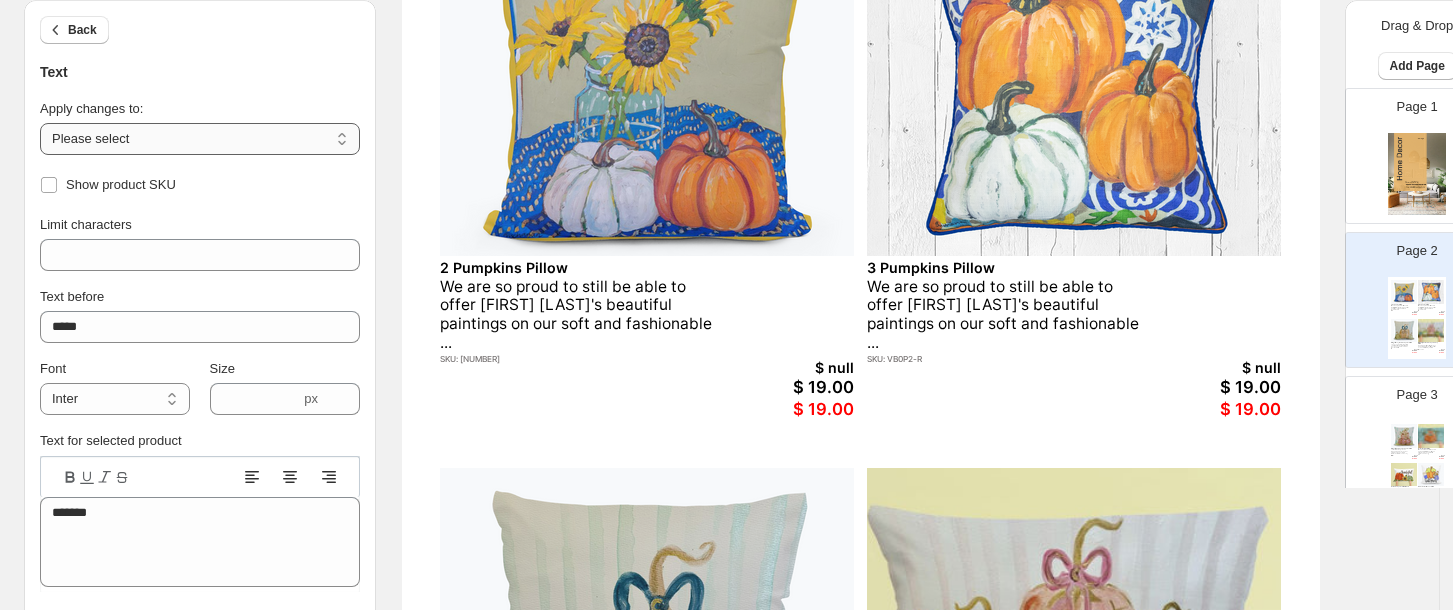 click on "**********" at bounding box center (200, 139) 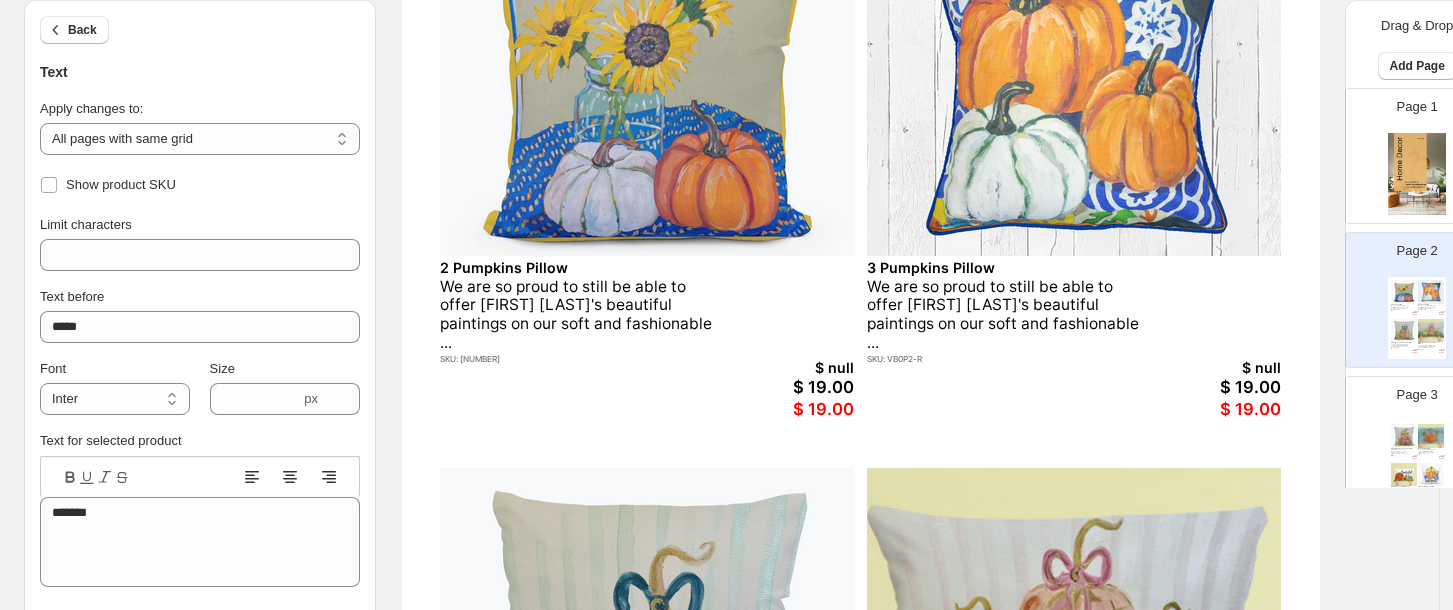 click 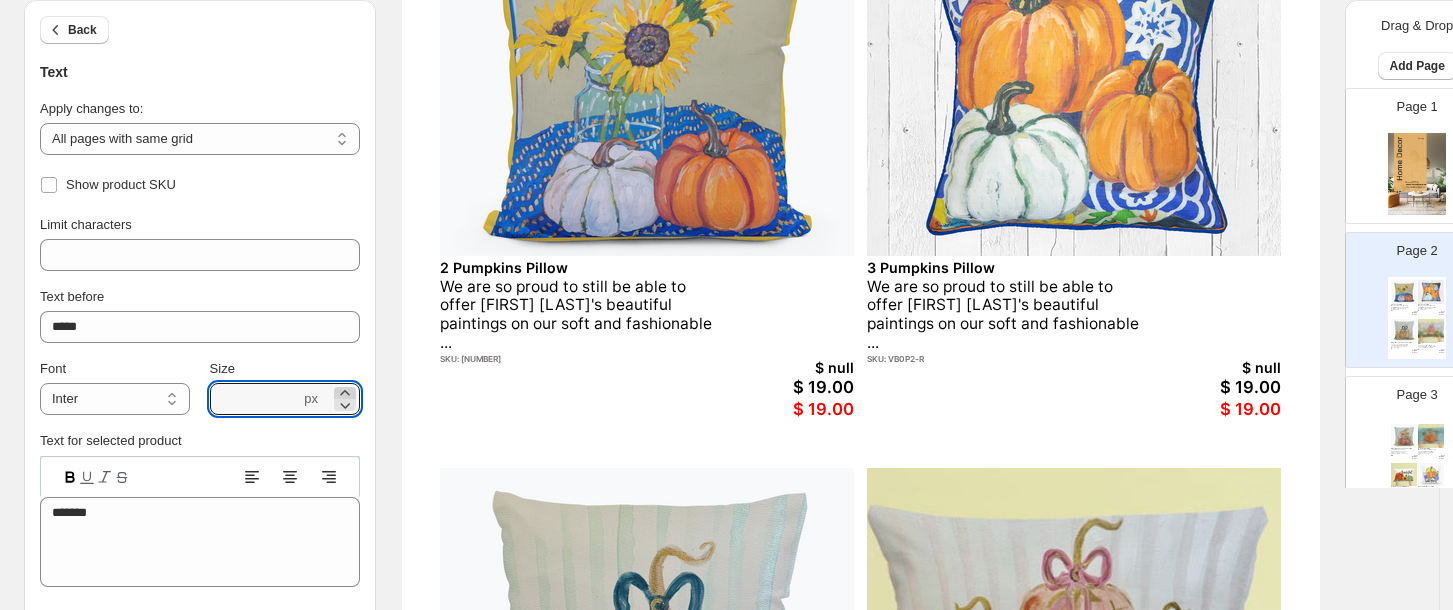 click 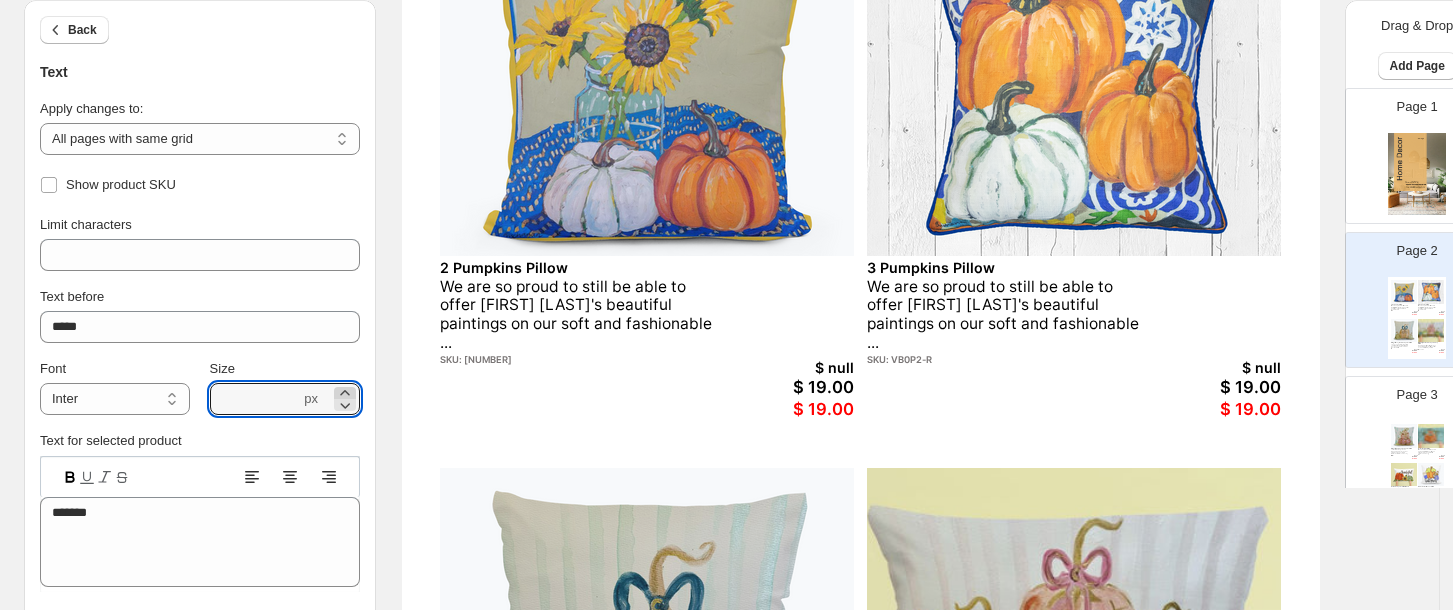 click 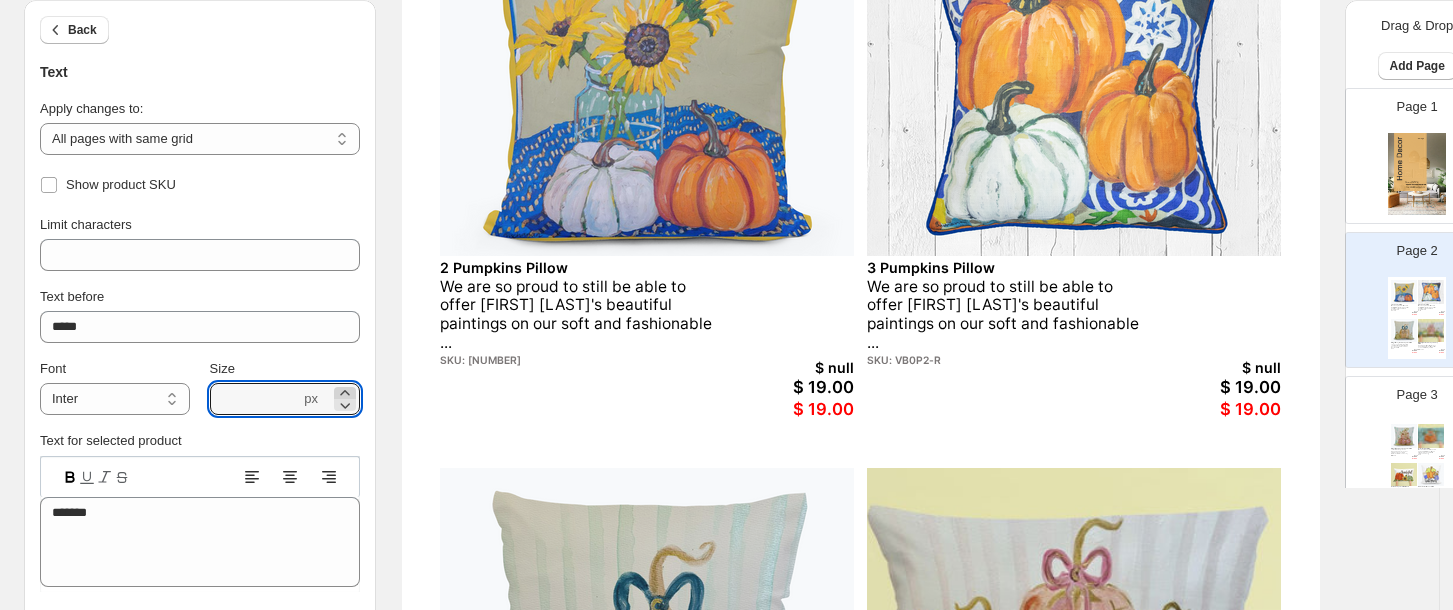 click 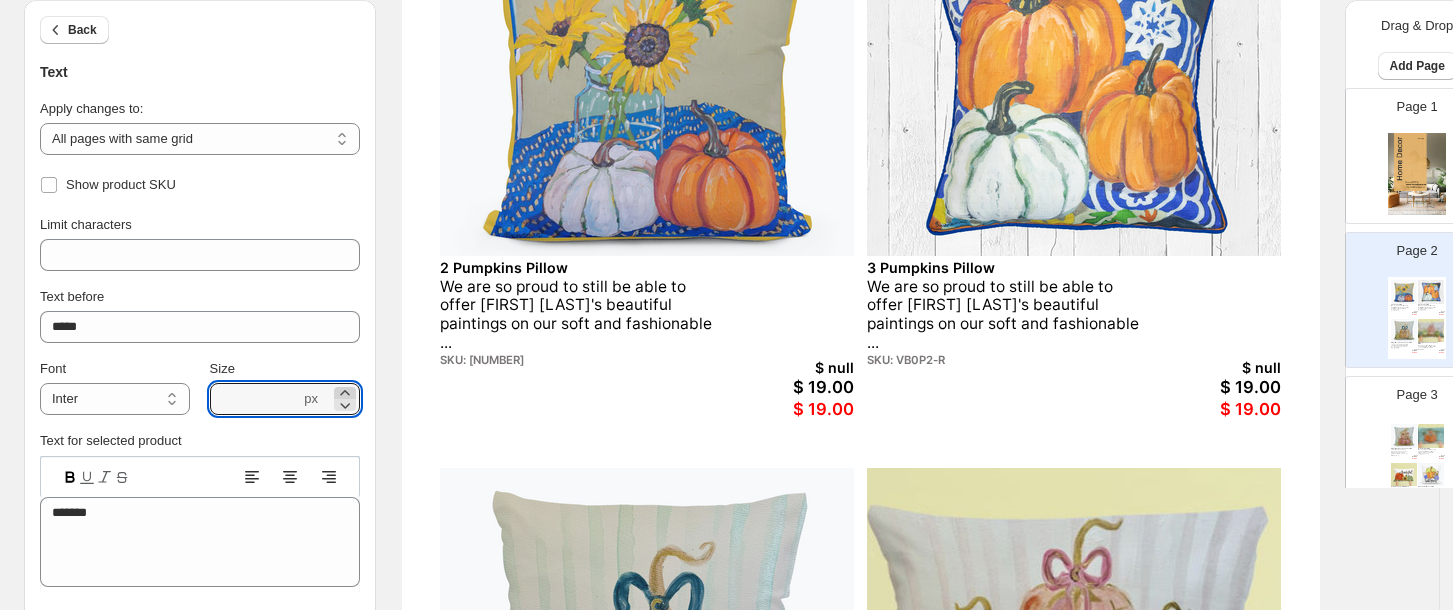 click 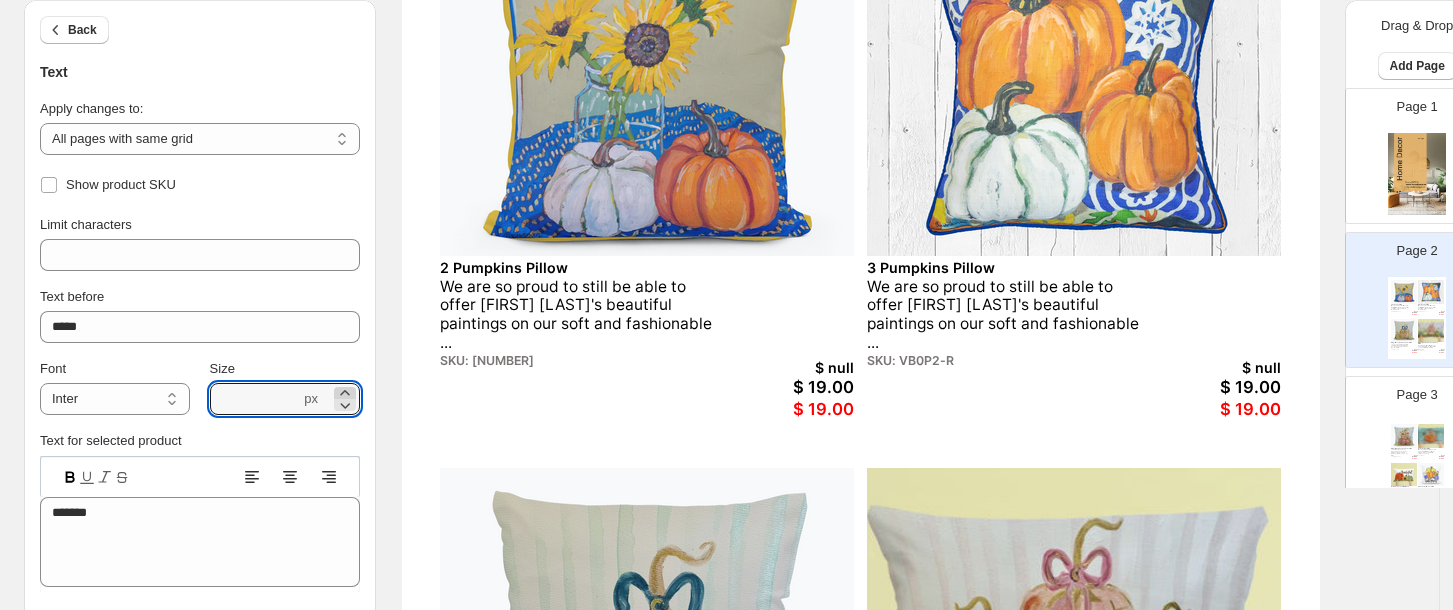 click 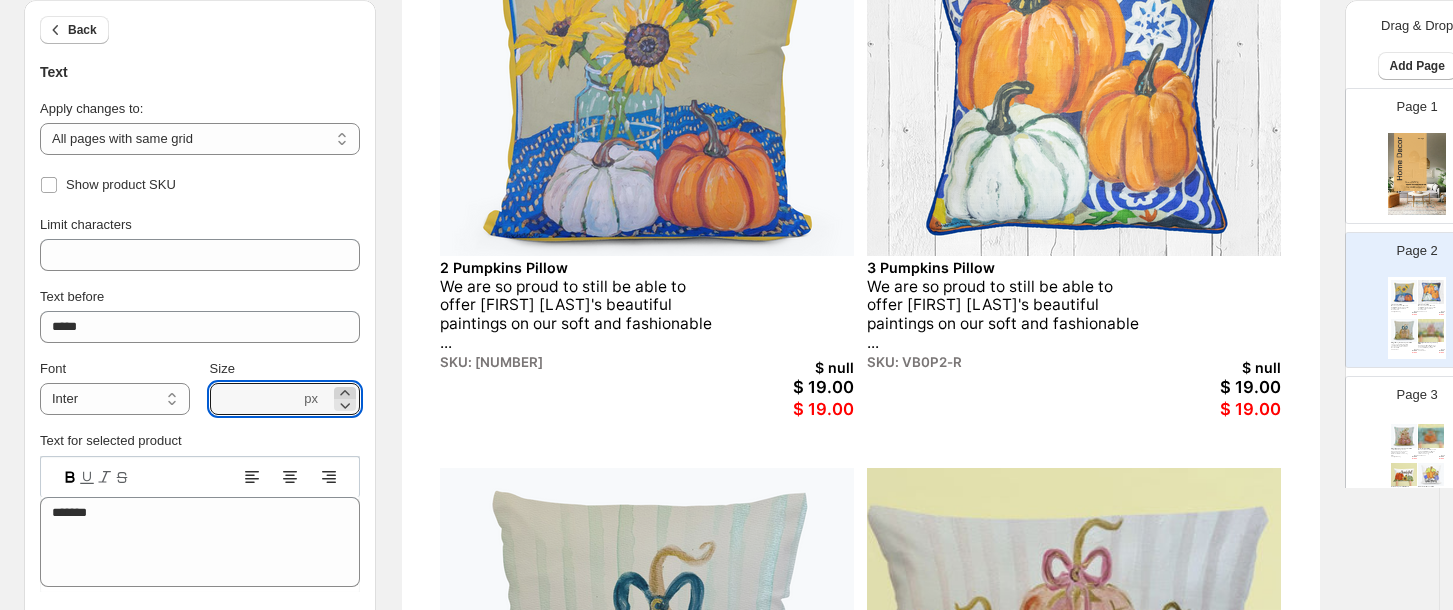 click 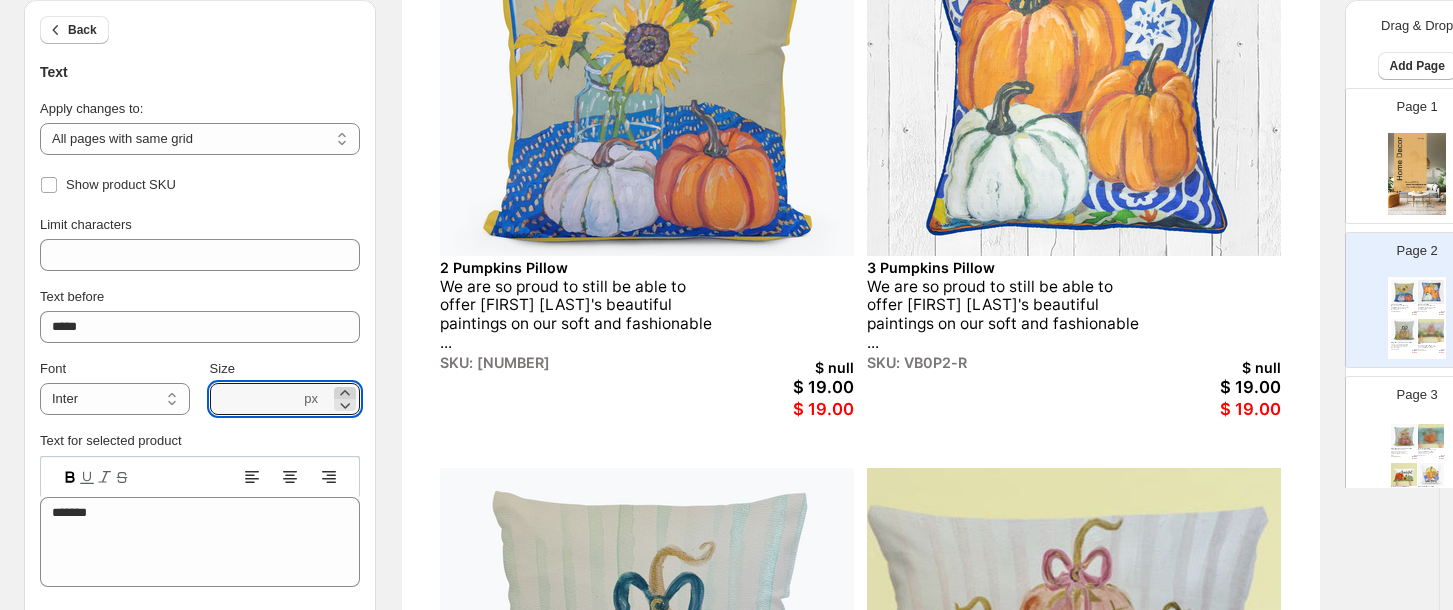 click 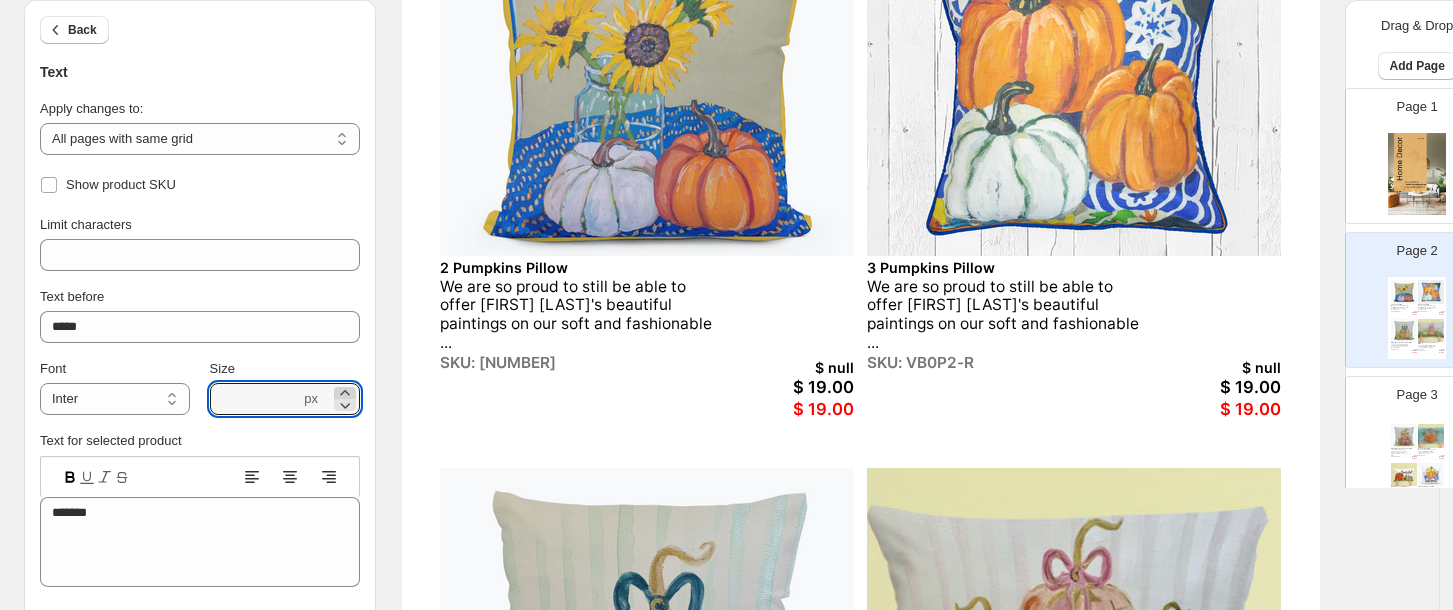 click 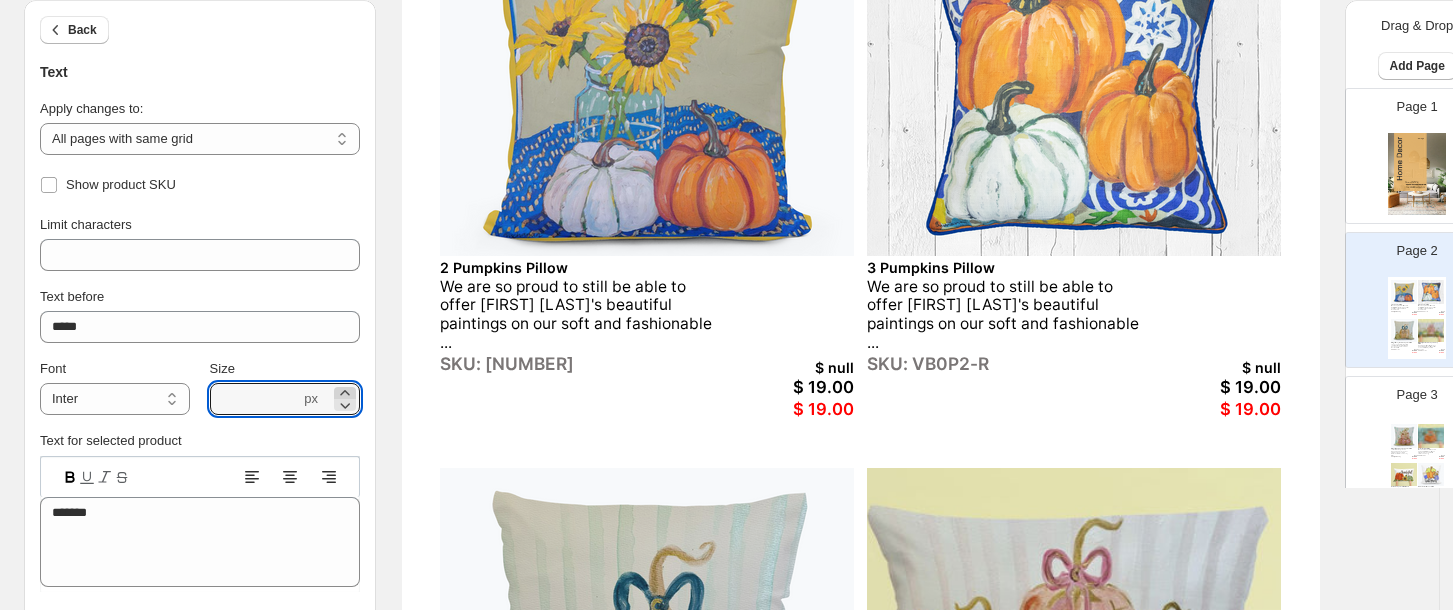 type on "****" 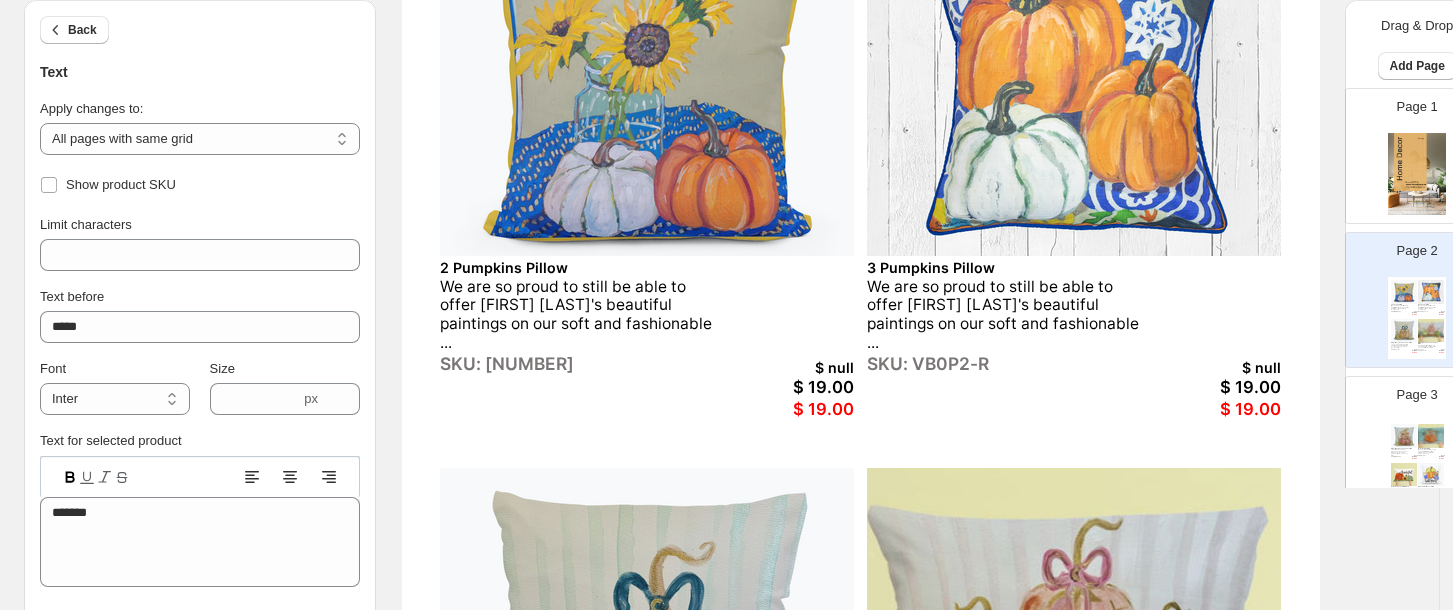 click on "$ null" at bounding box center (787, 367) 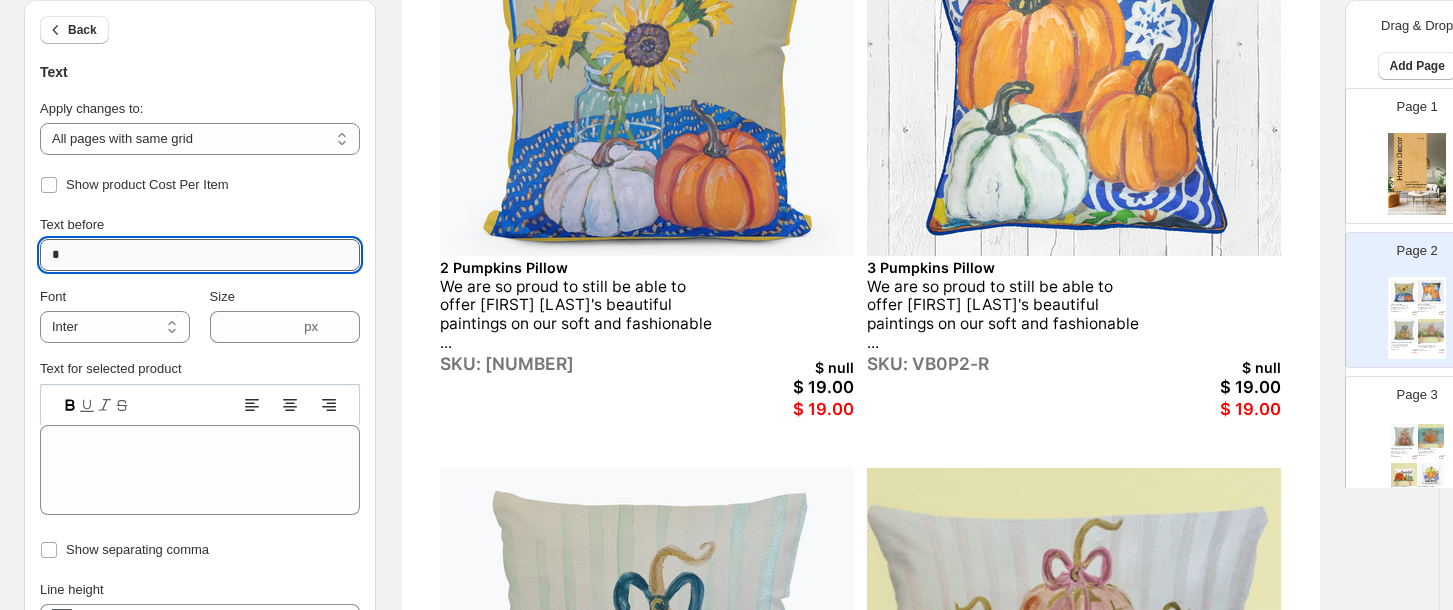 click on "*" at bounding box center [200, 255] 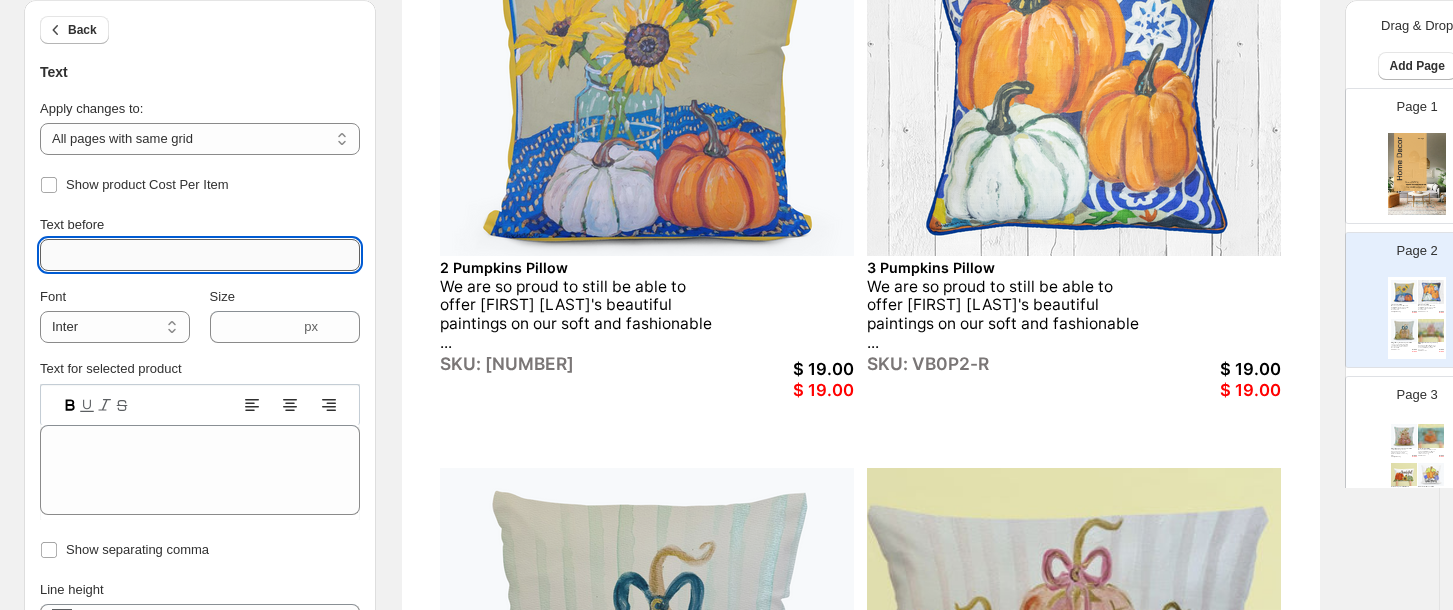 type on "*" 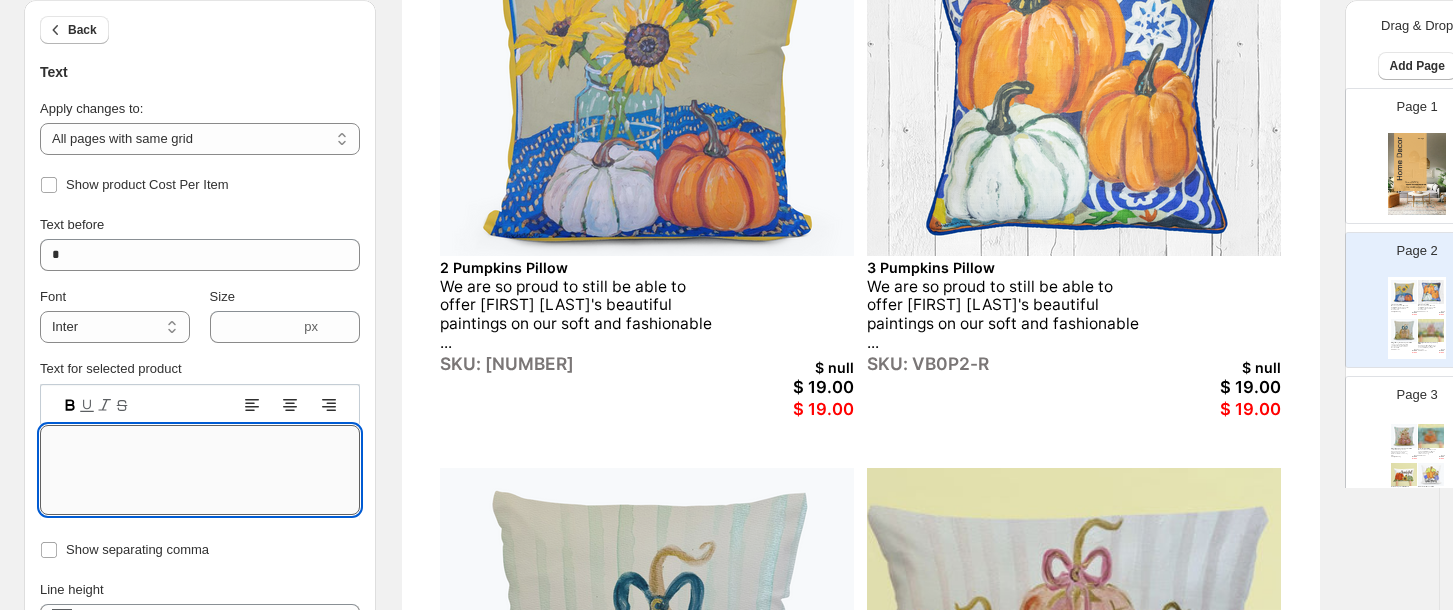 click on "Text editor" at bounding box center [200, 470] 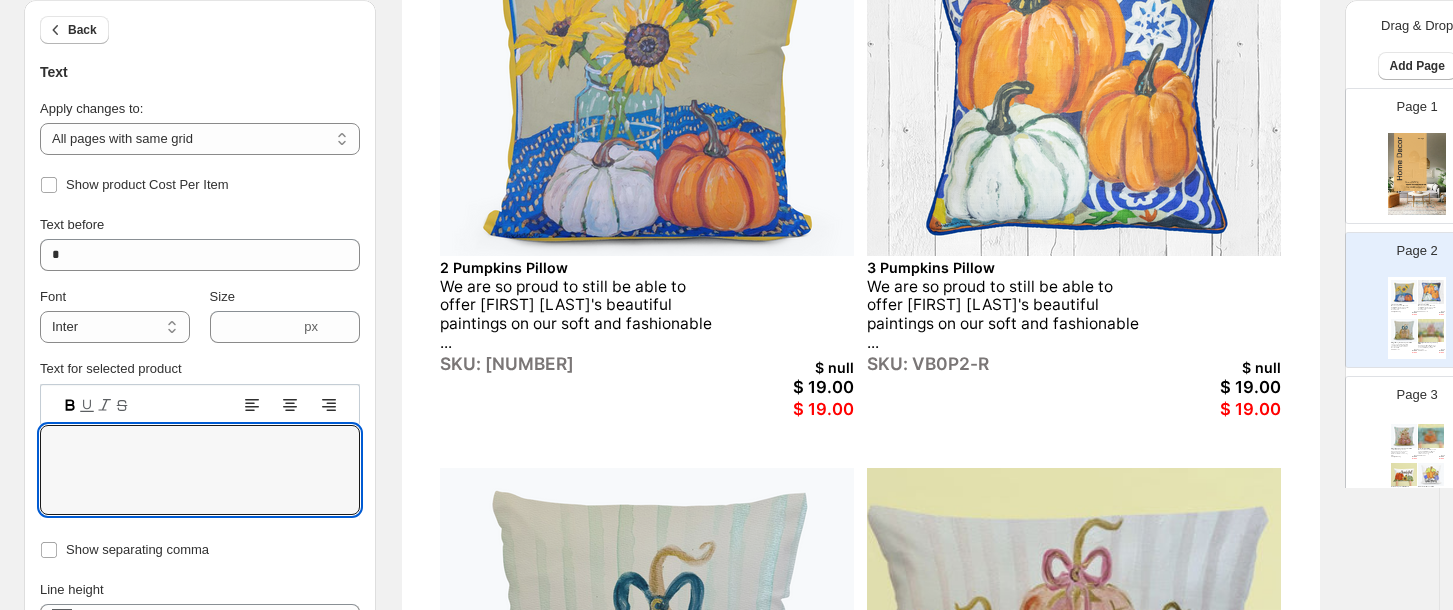 click 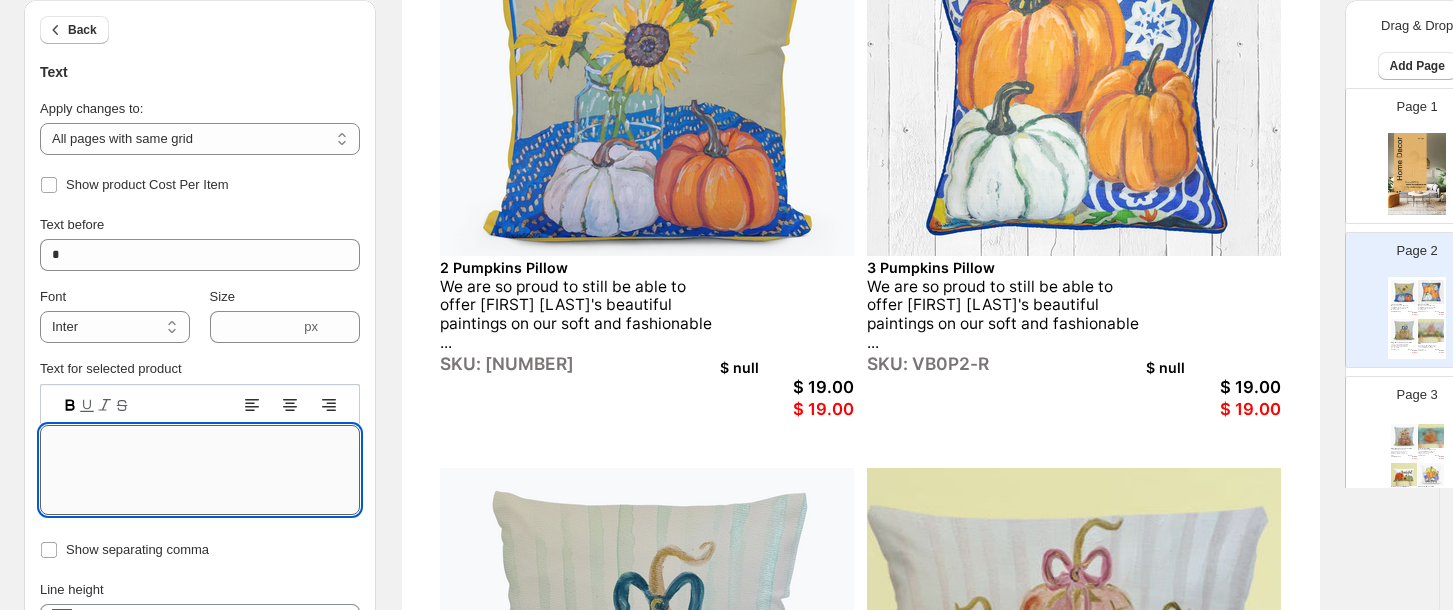 click on "Text editor" at bounding box center [200, 470] 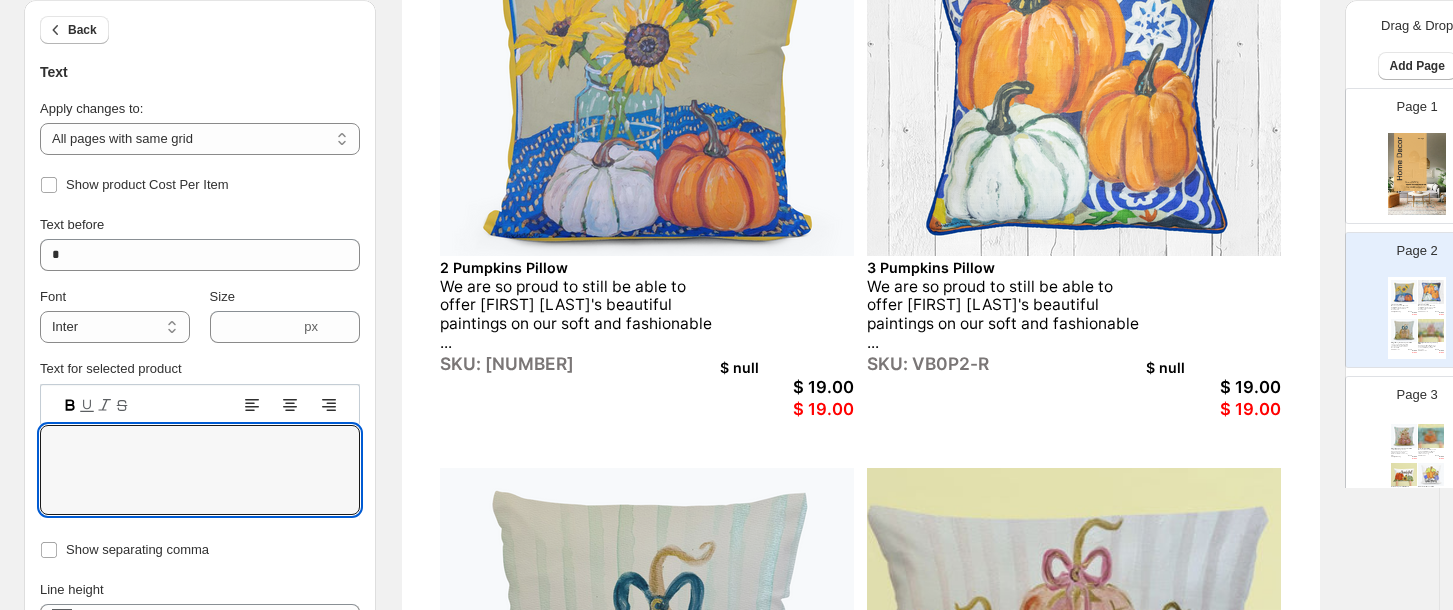 type 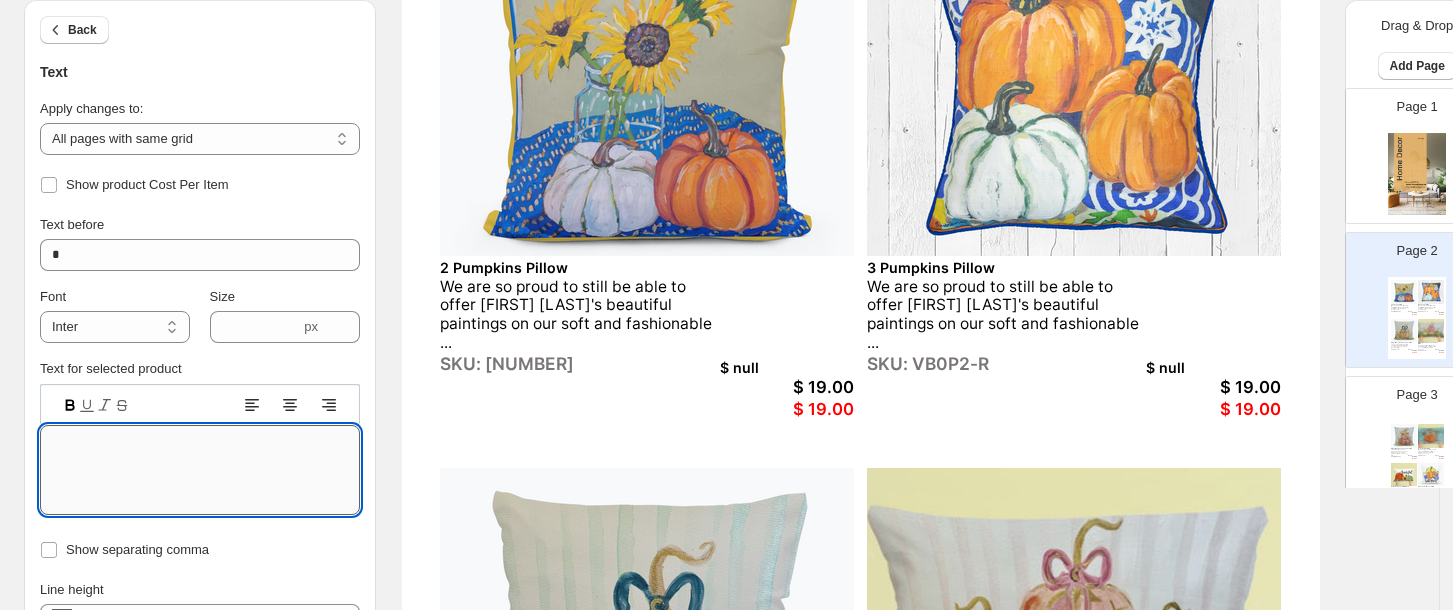 click on "Text editor" at bounding box center [200, 470] 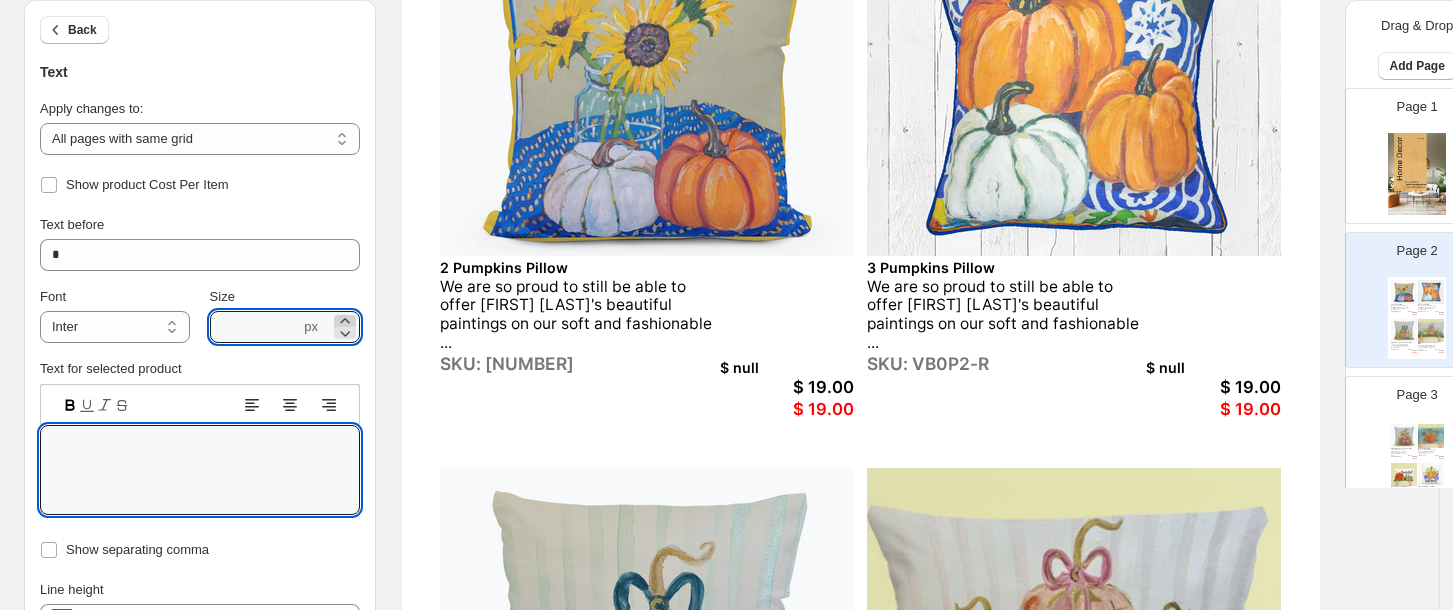 click 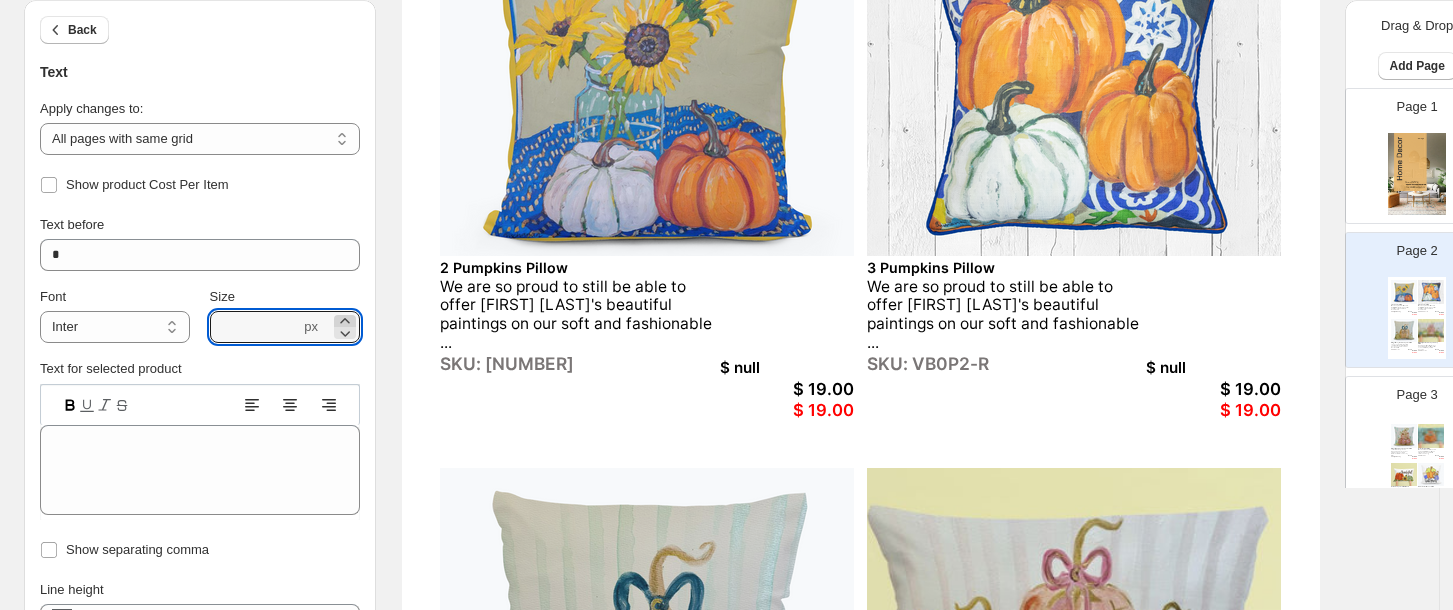 click 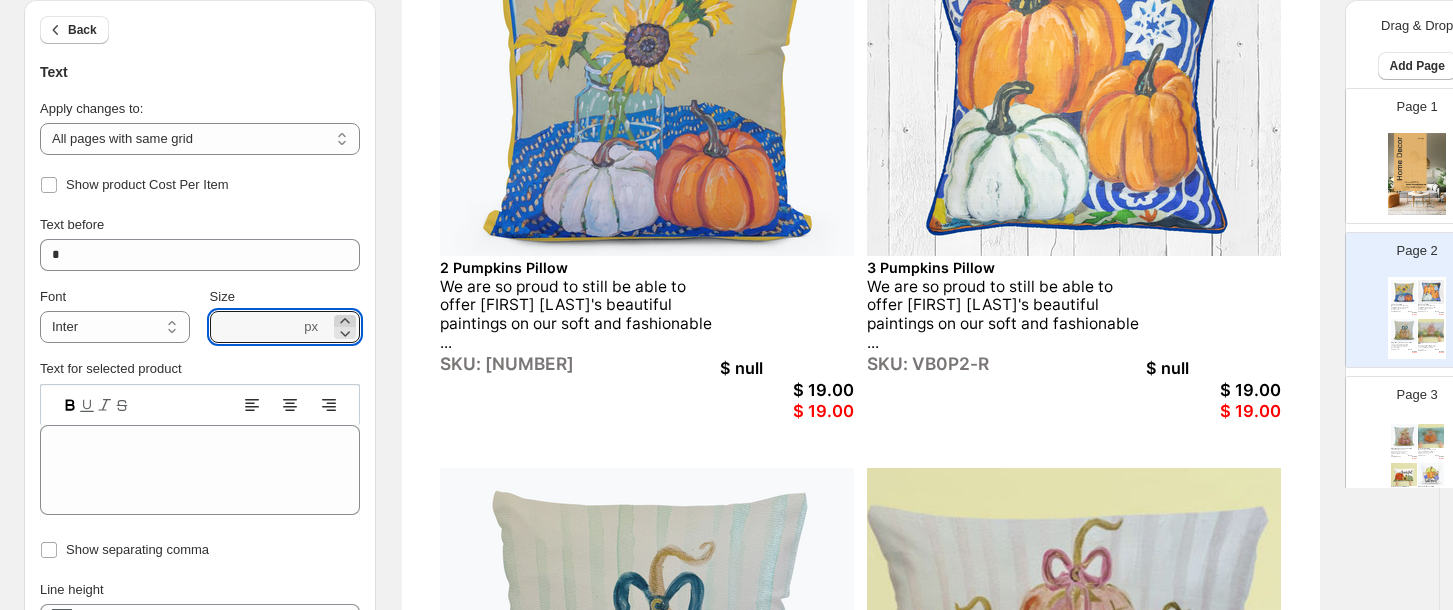 click 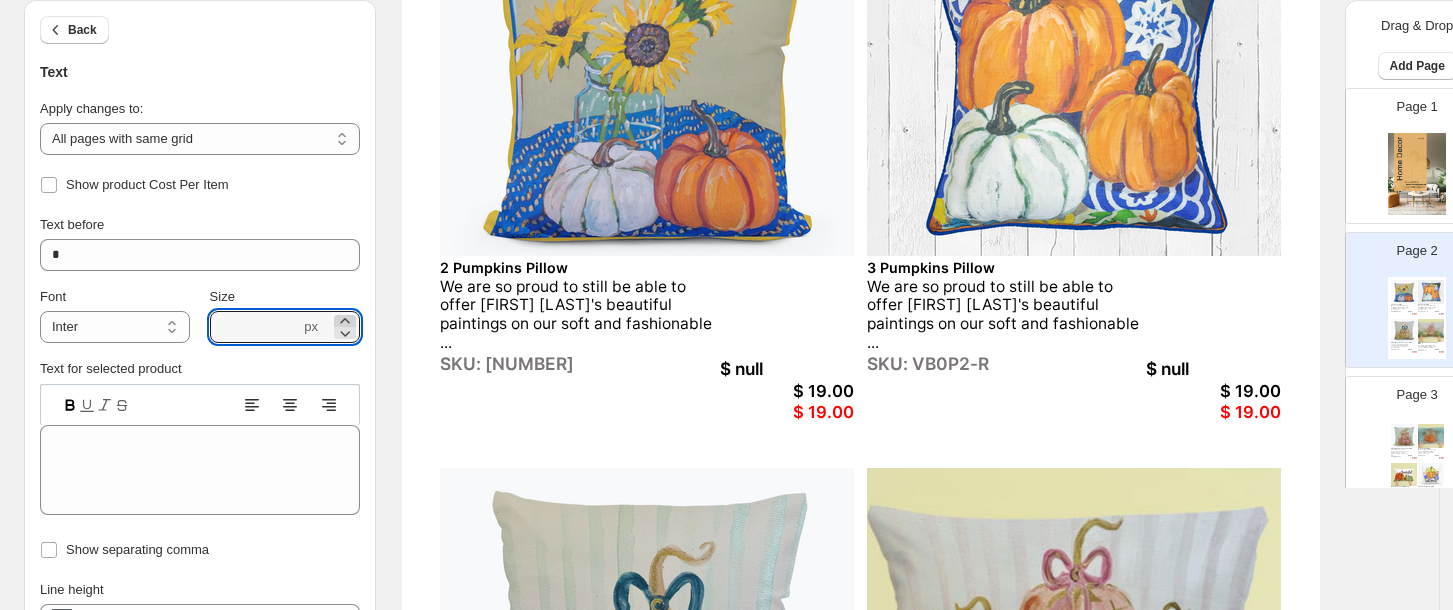 click 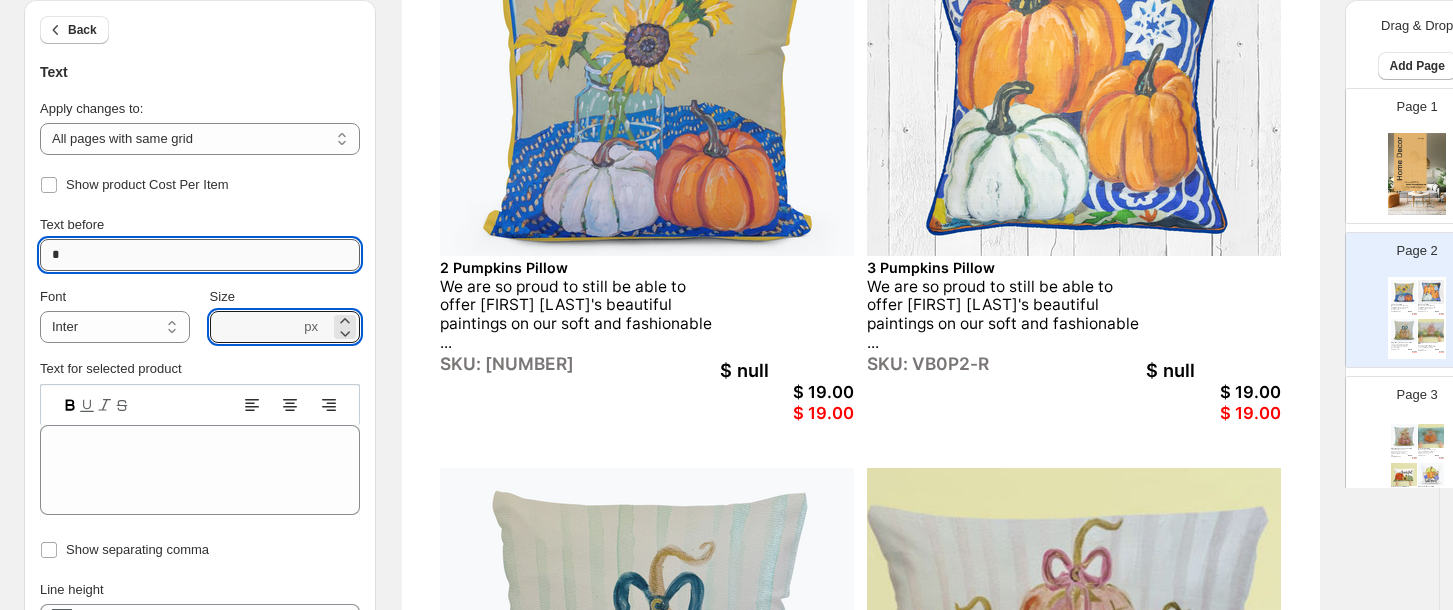 click on "*" at bounding box center (200, 255) 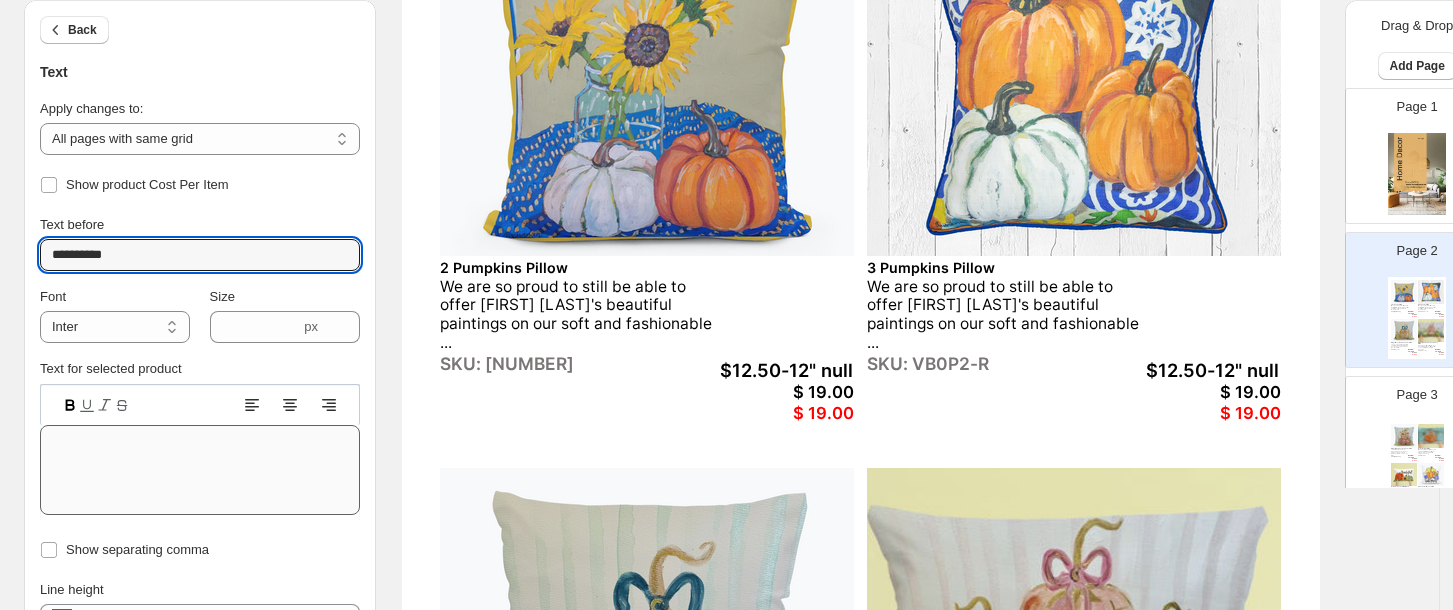 type on "**********" 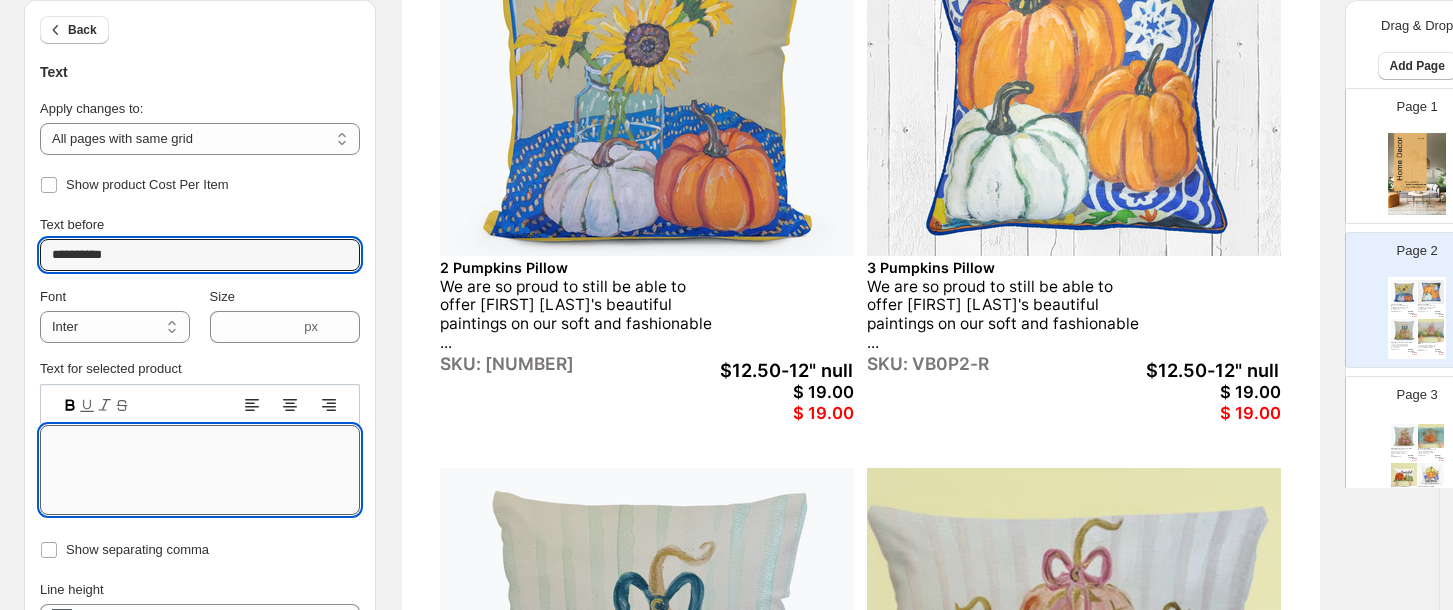 click on "Text editor" at bounding box center (200, 470) 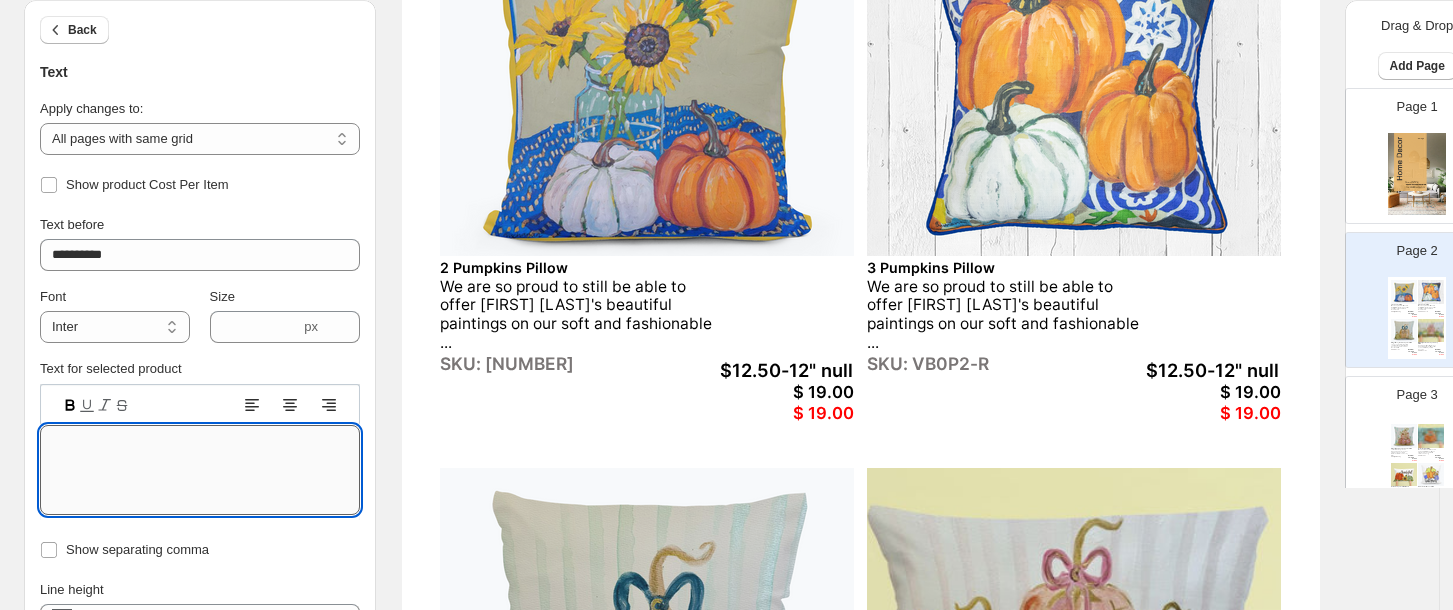 click on "Text editor" at bounding box center (200, 470) 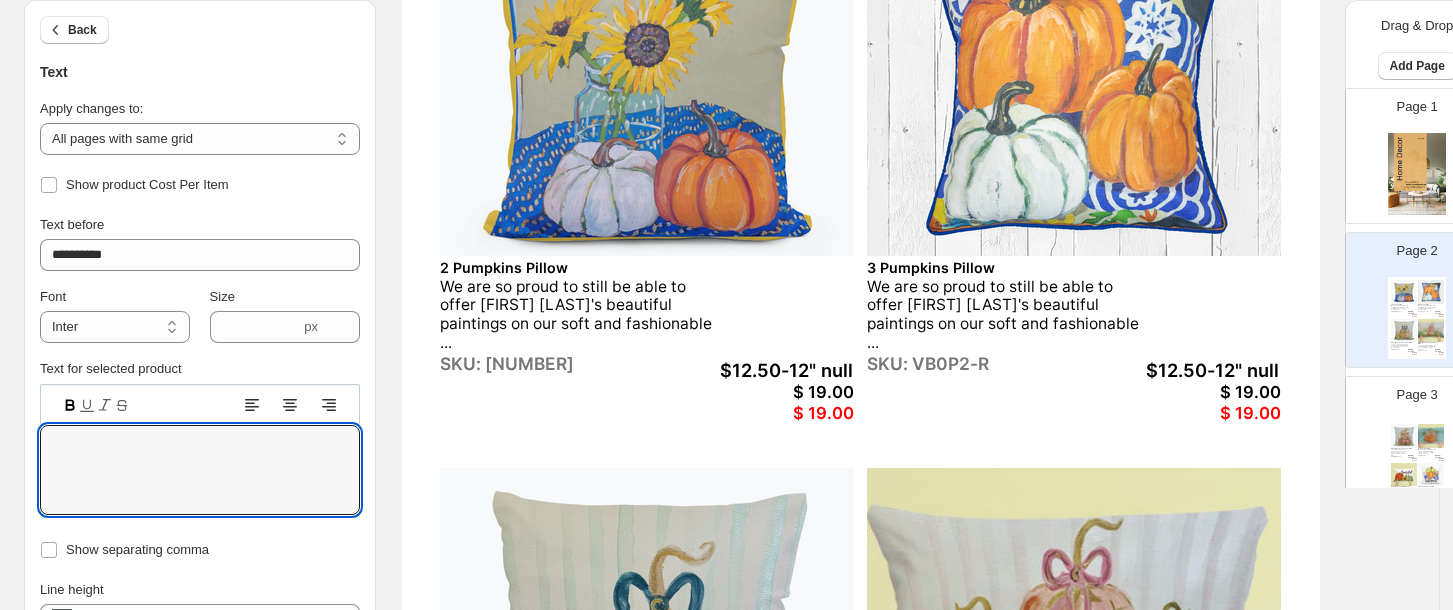 click 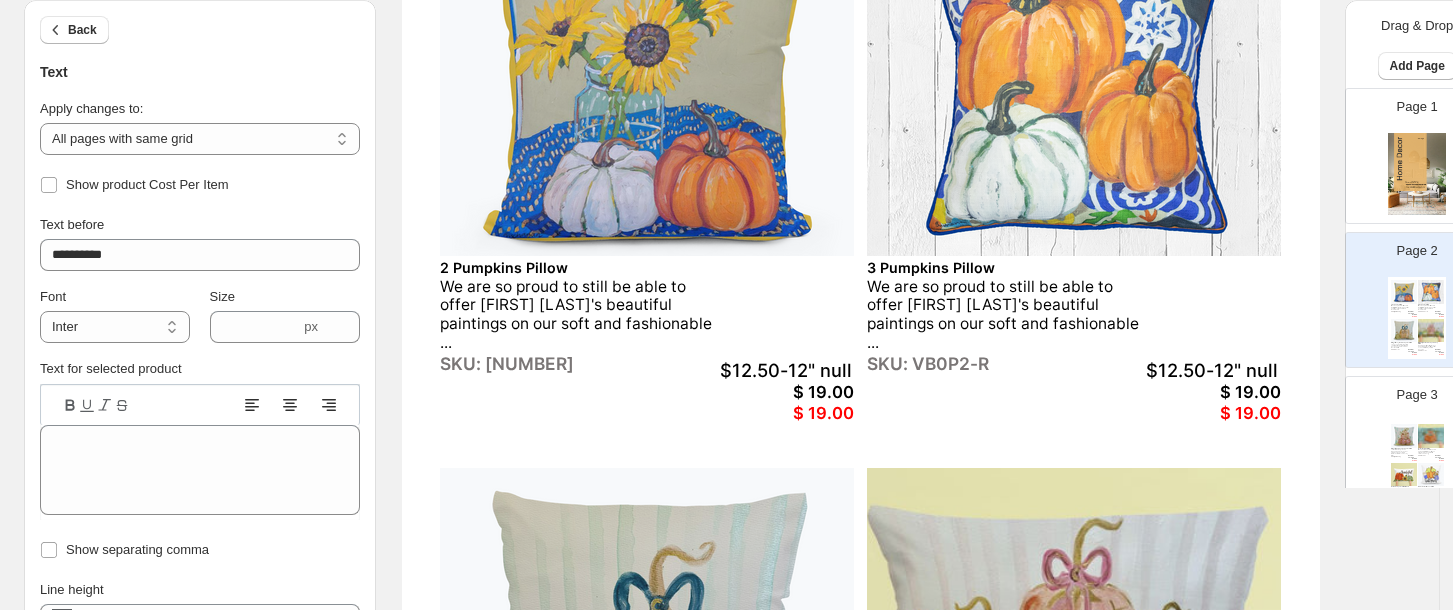 click at bounding box center [121, 405] 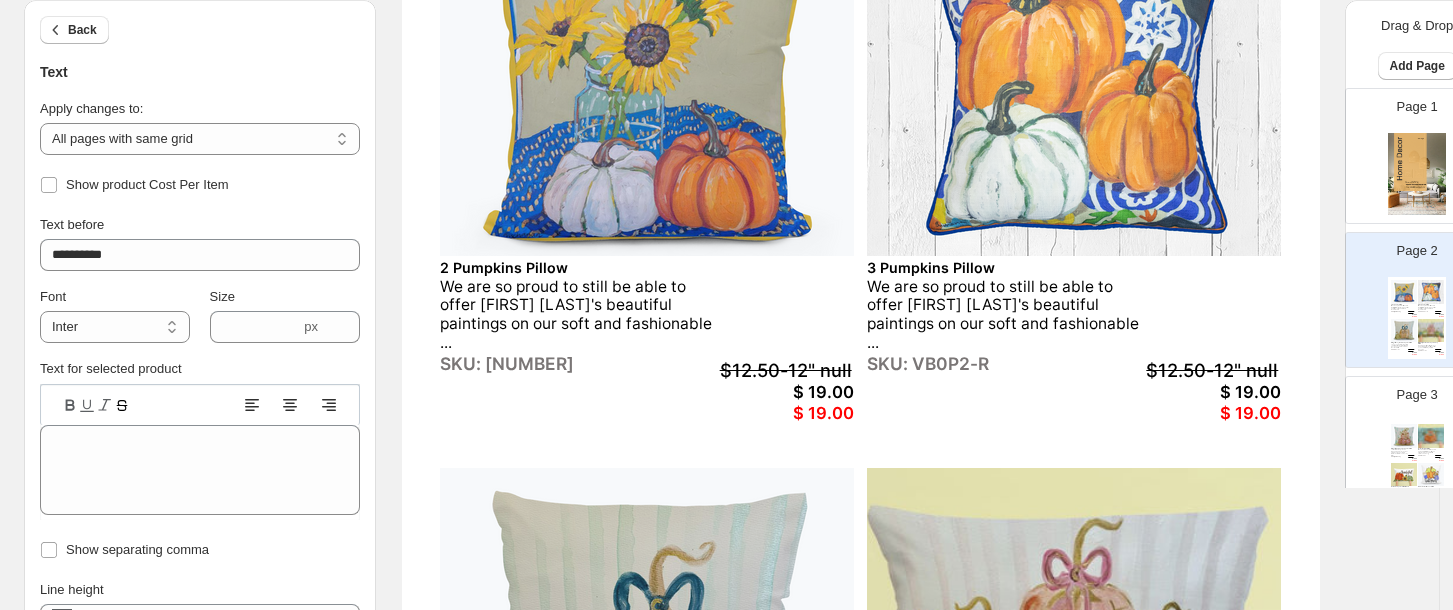 click 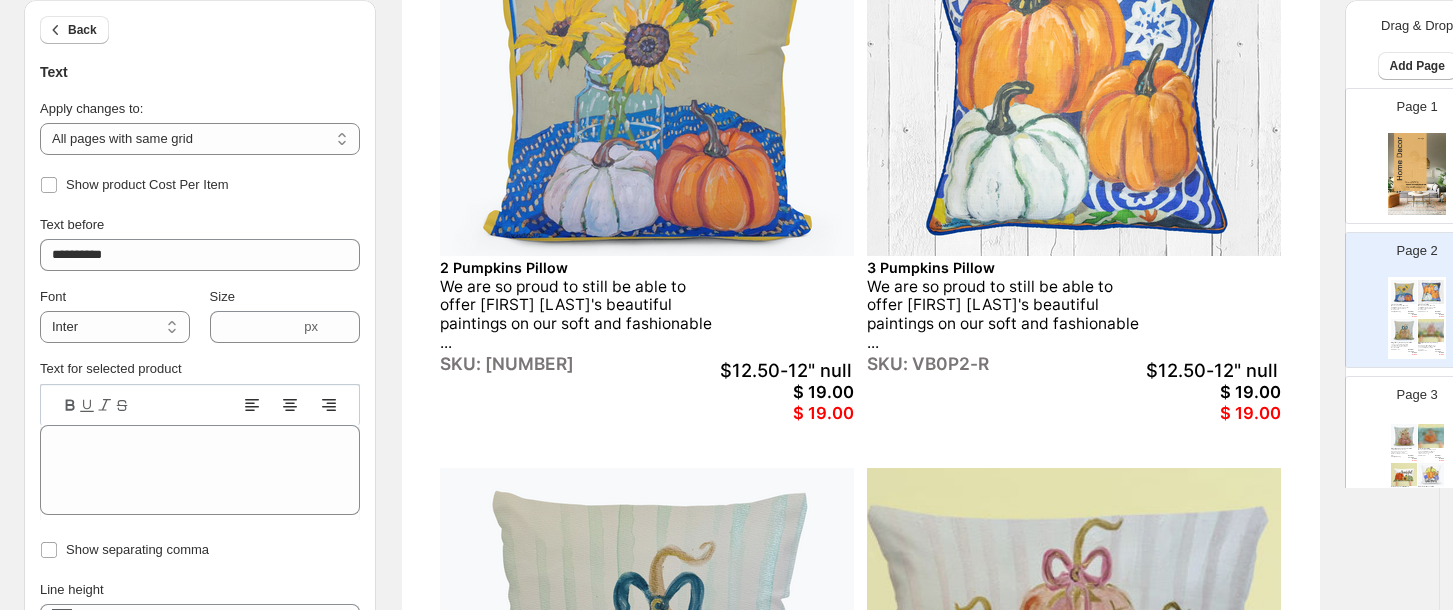 click 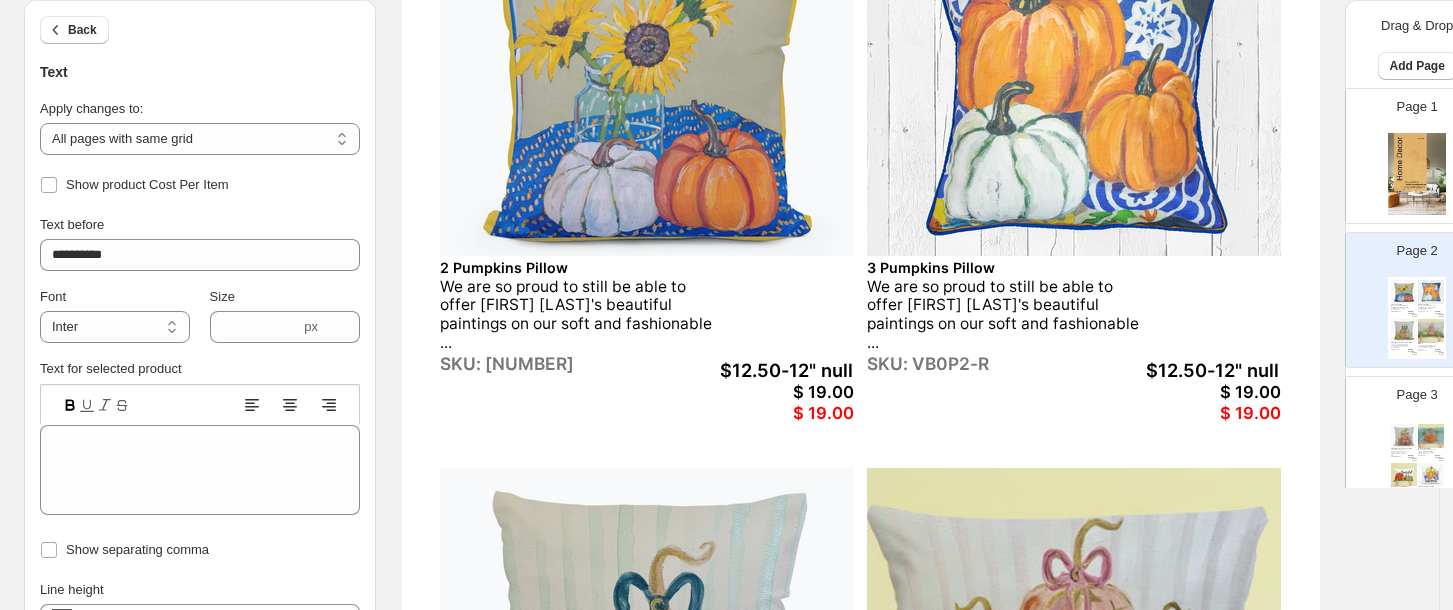 click 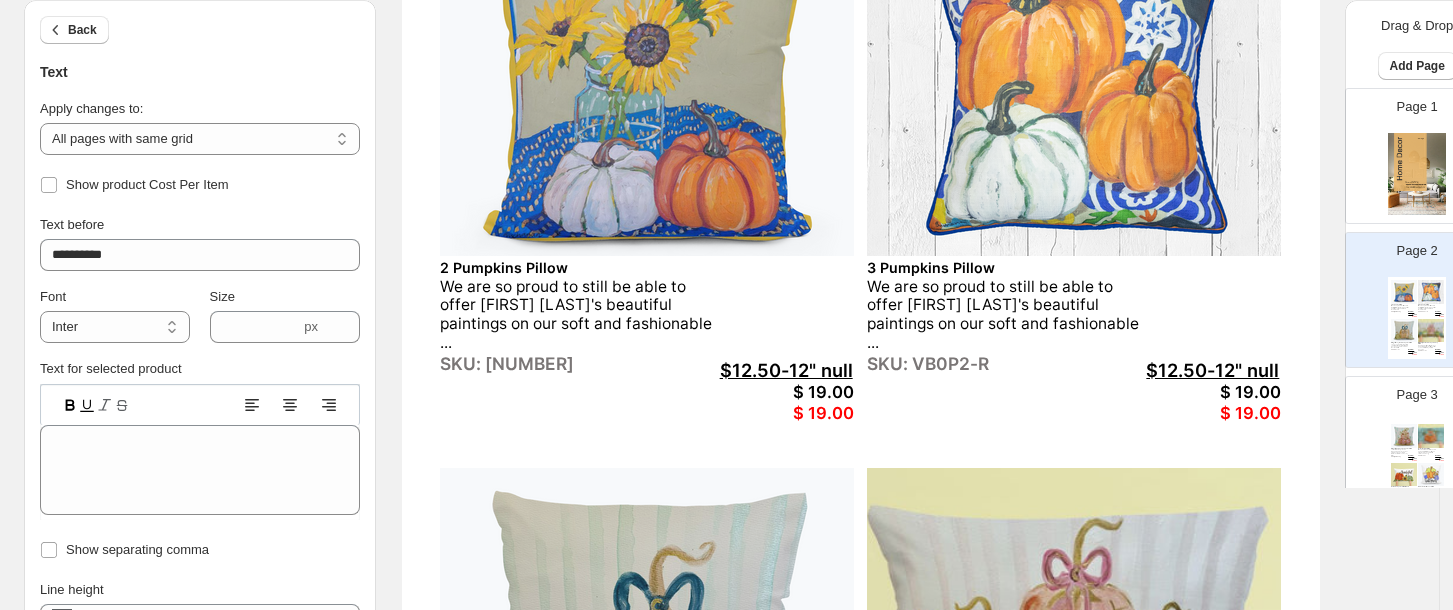 click 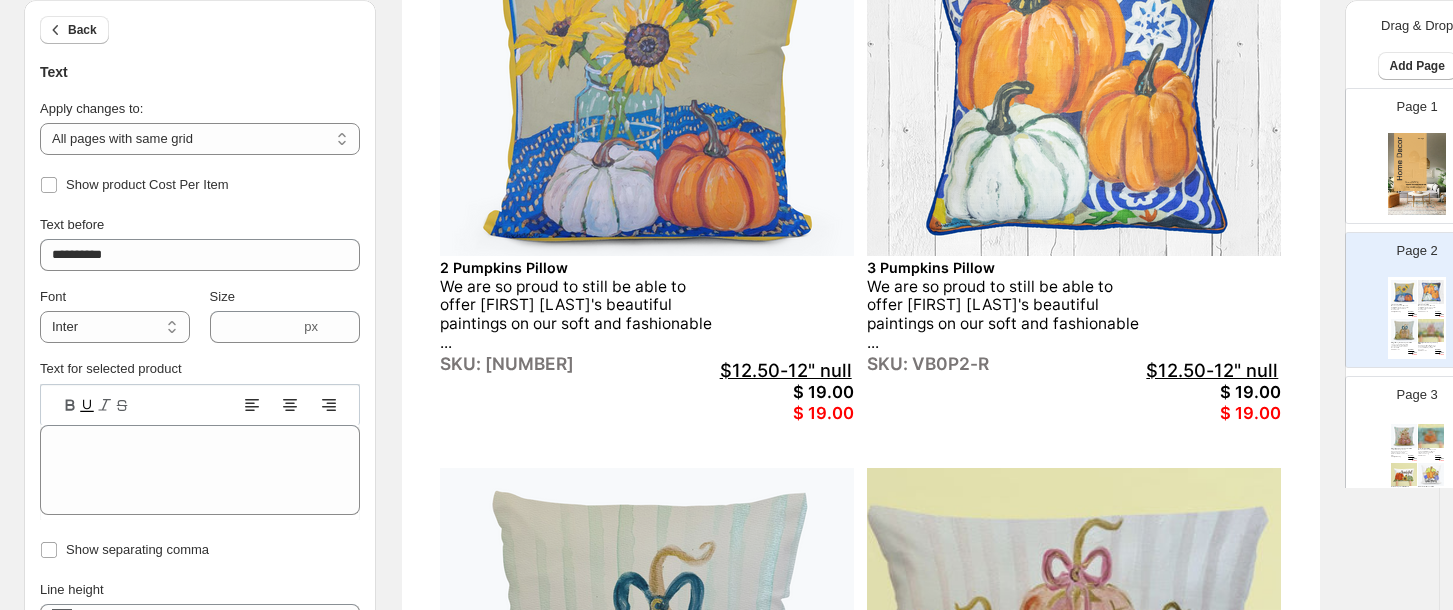click 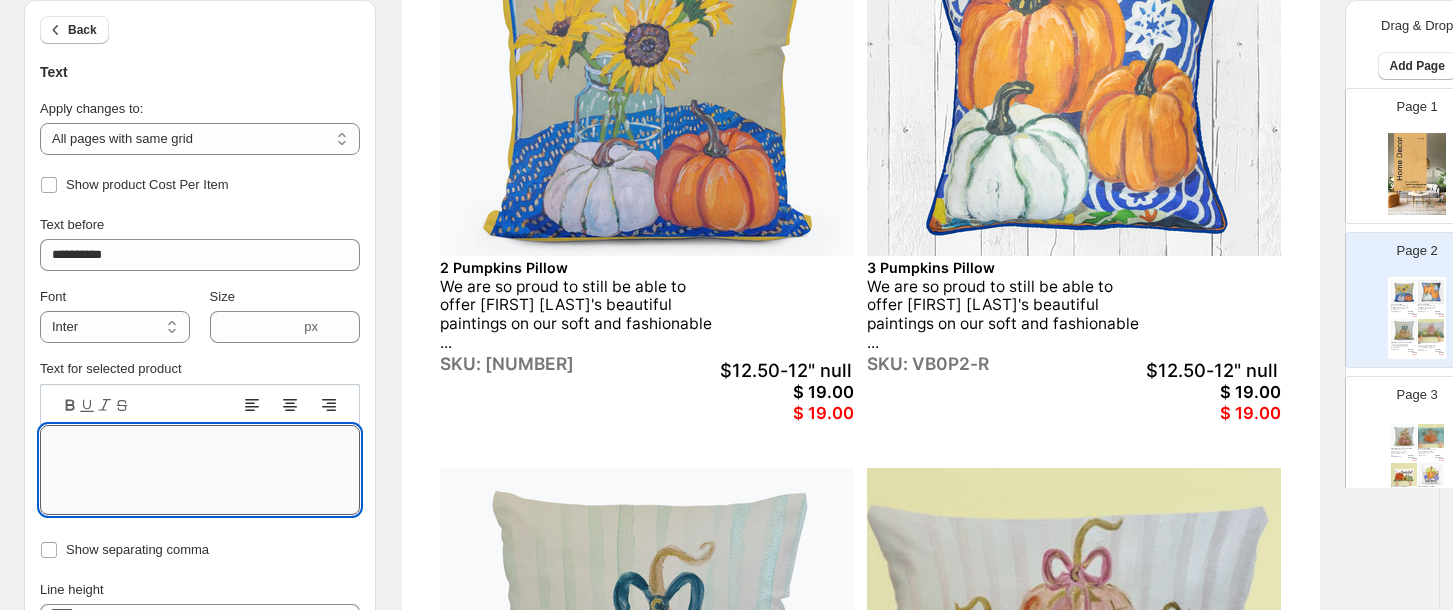 click on "Text editor" at bounding box center [200, 470] 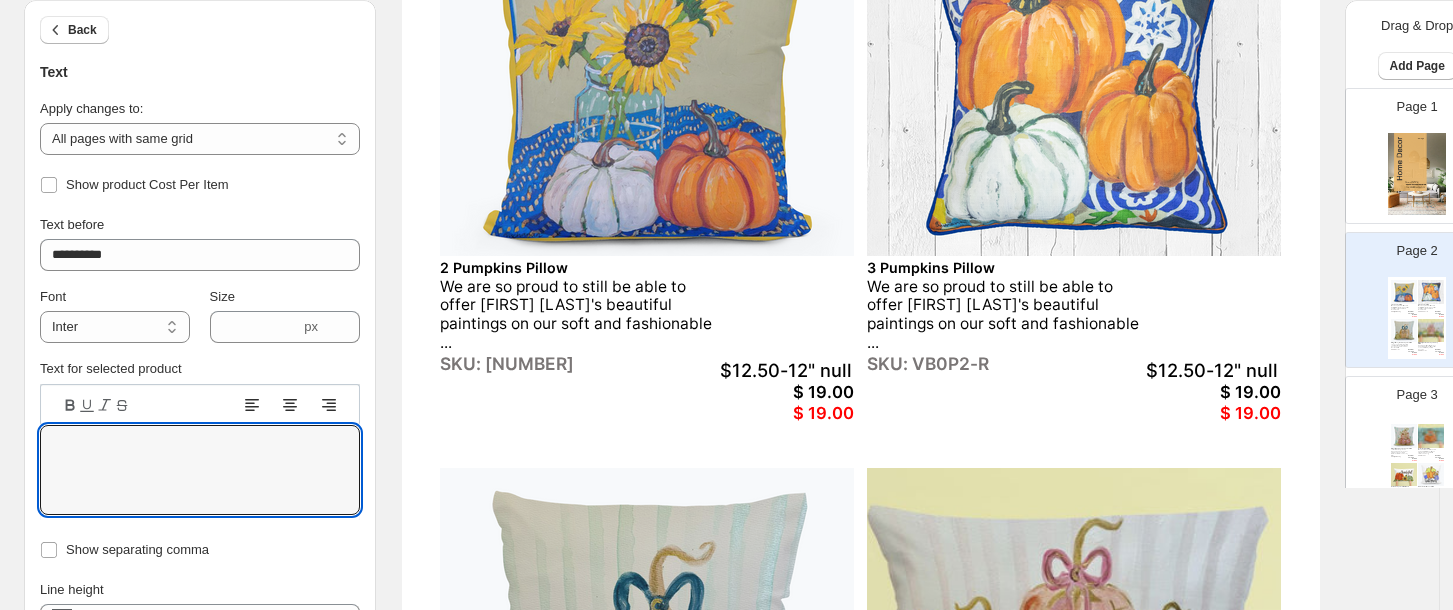 click on "$12.50-12" null" at bounding box center (787, 370) 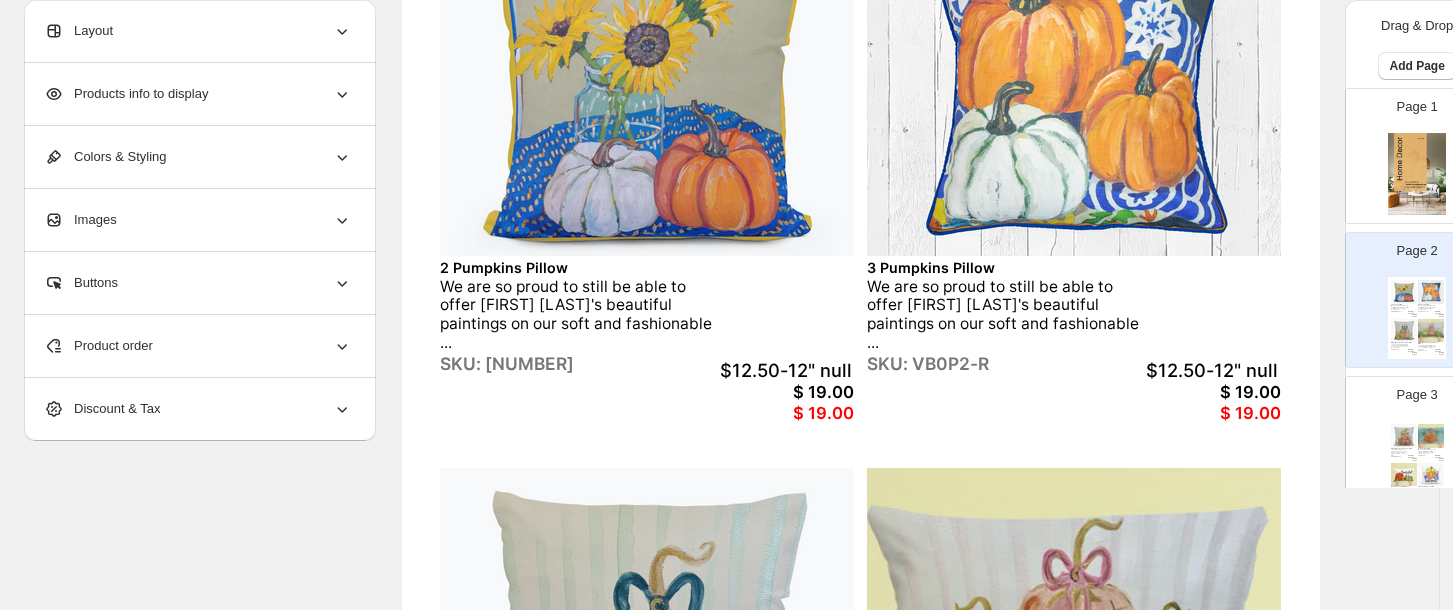 click on "$12.50-12" null" at bounding box center (787, 370) 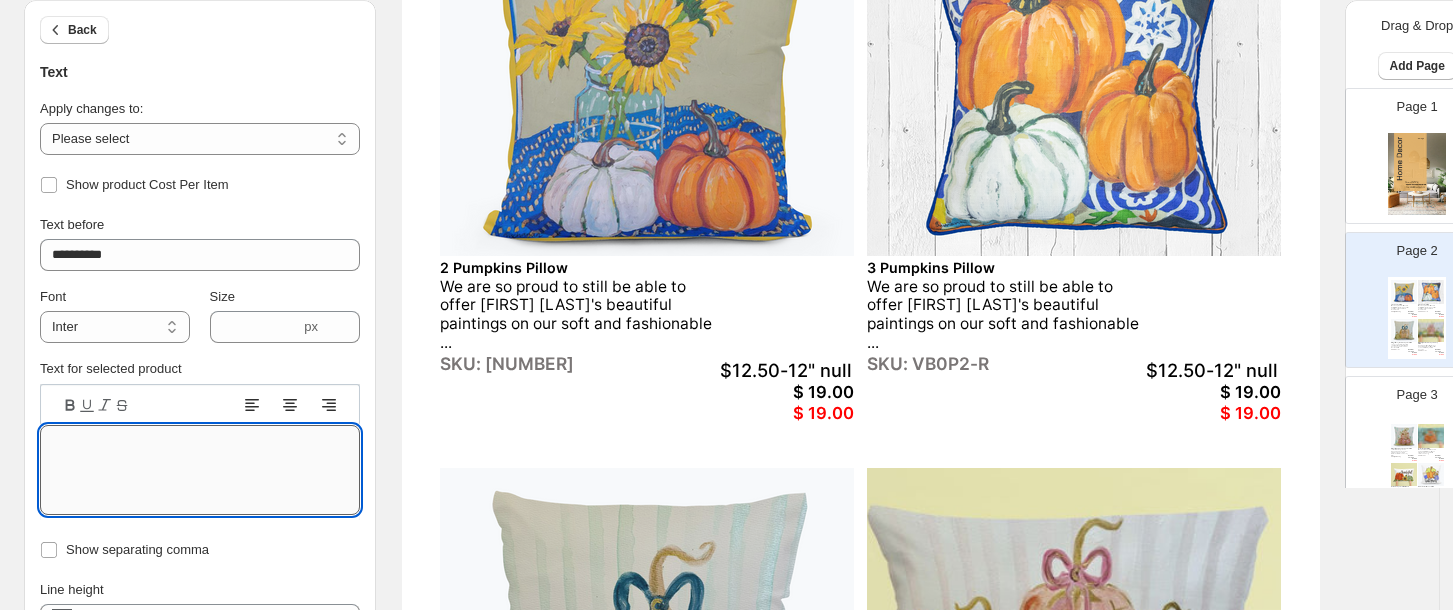click on "Text editor" at bounding box center [200, 470] 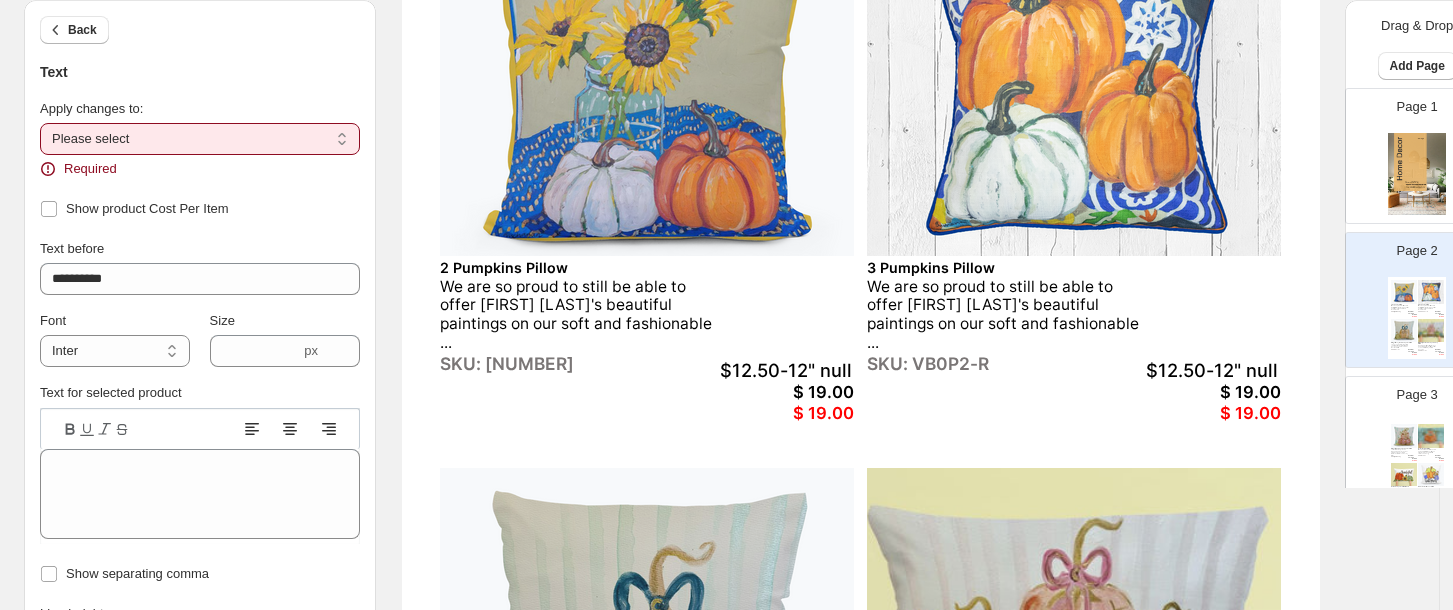 click on "**********" at bounding box center (200, 139) 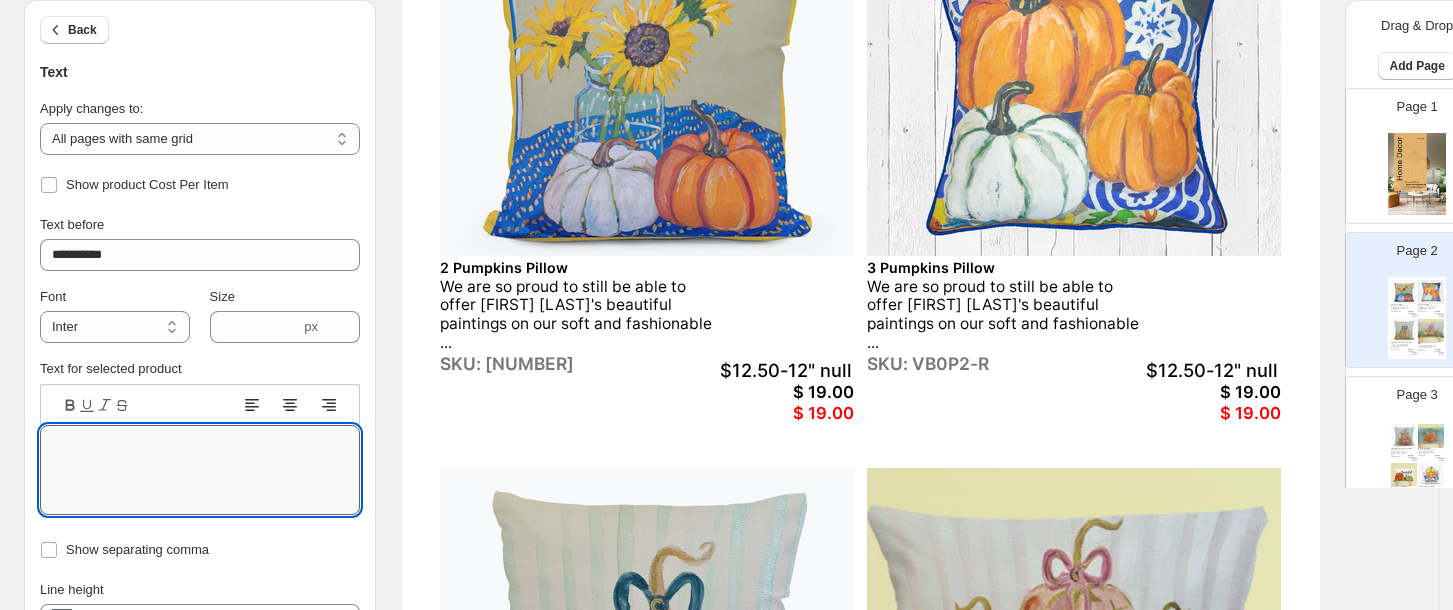 click on "Text editor" at bounding box center (200, 470) 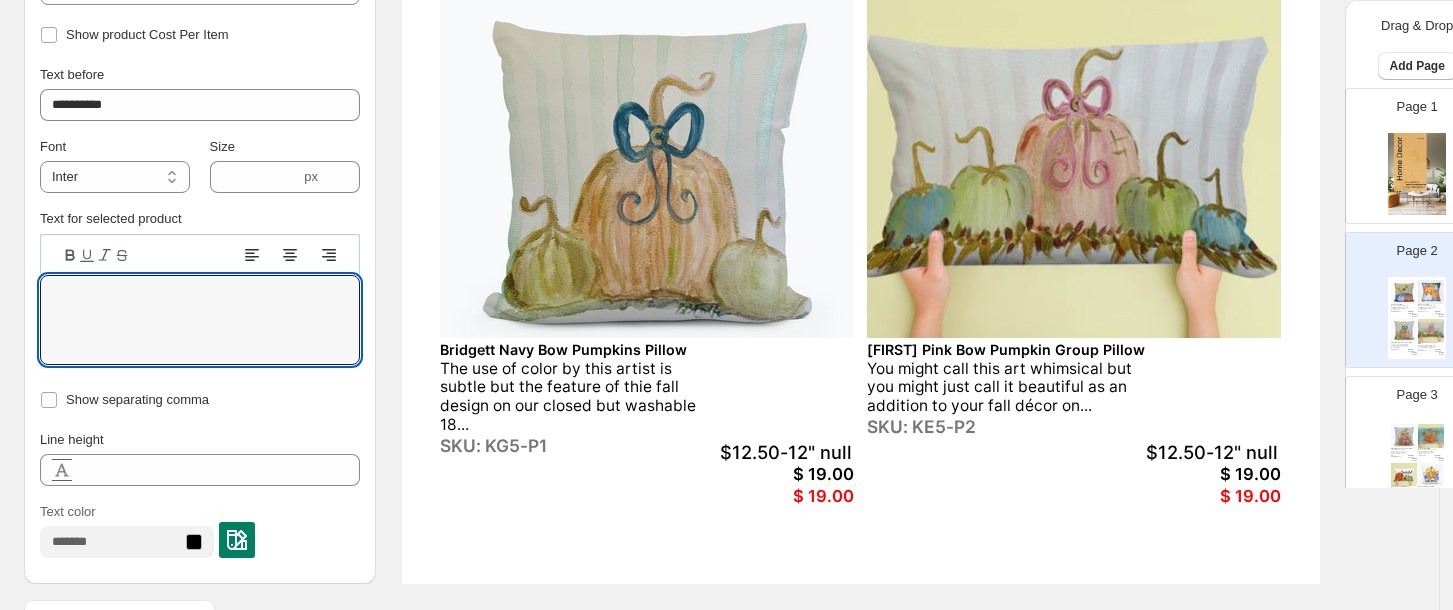 scroll, scrollTop: 756, scrollLeft: 0, axis: vertical 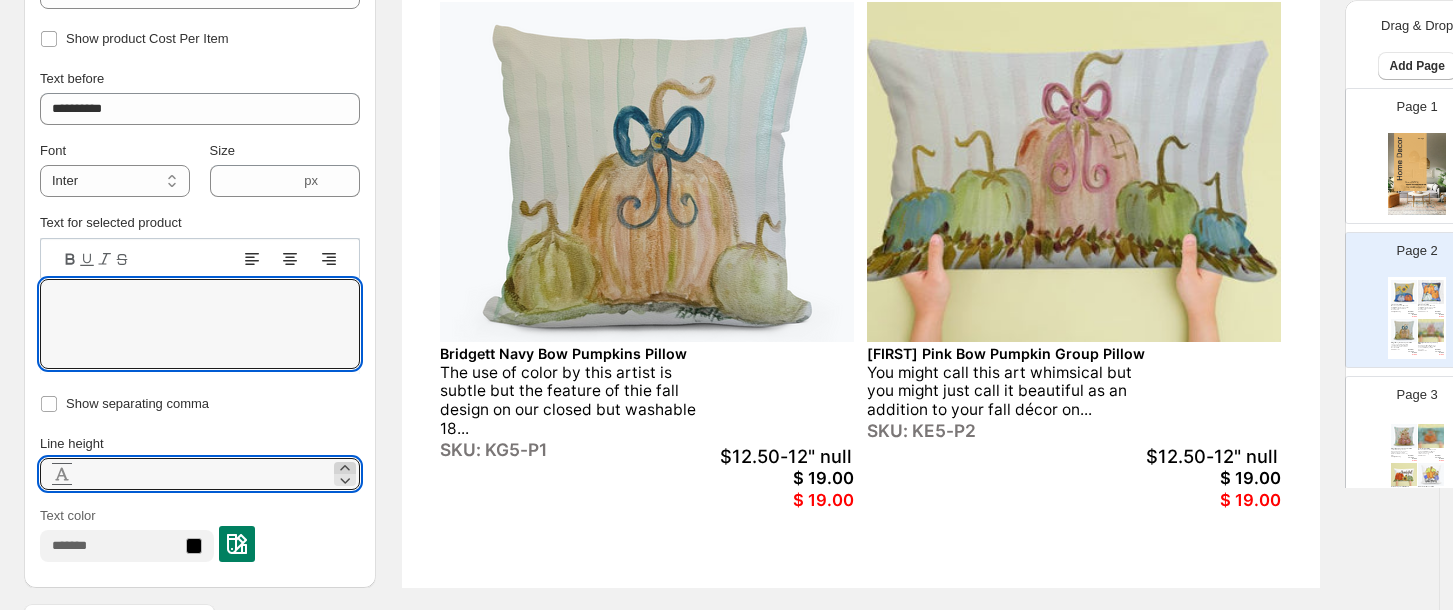 click 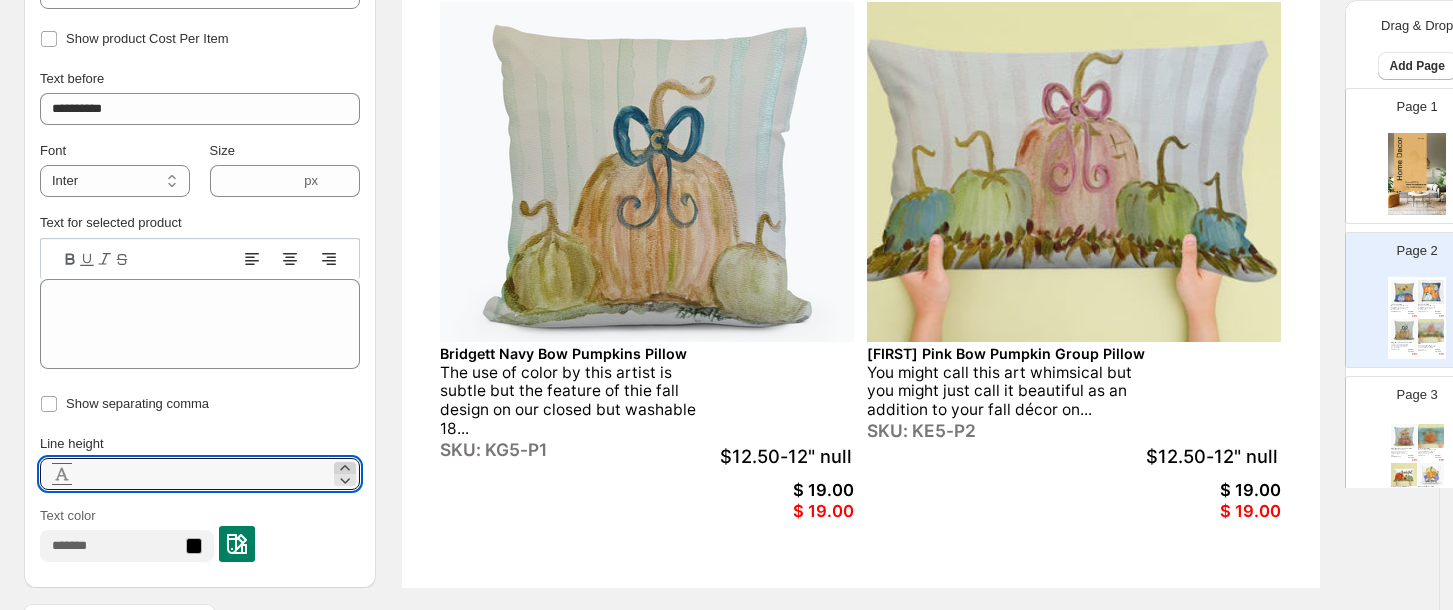 click 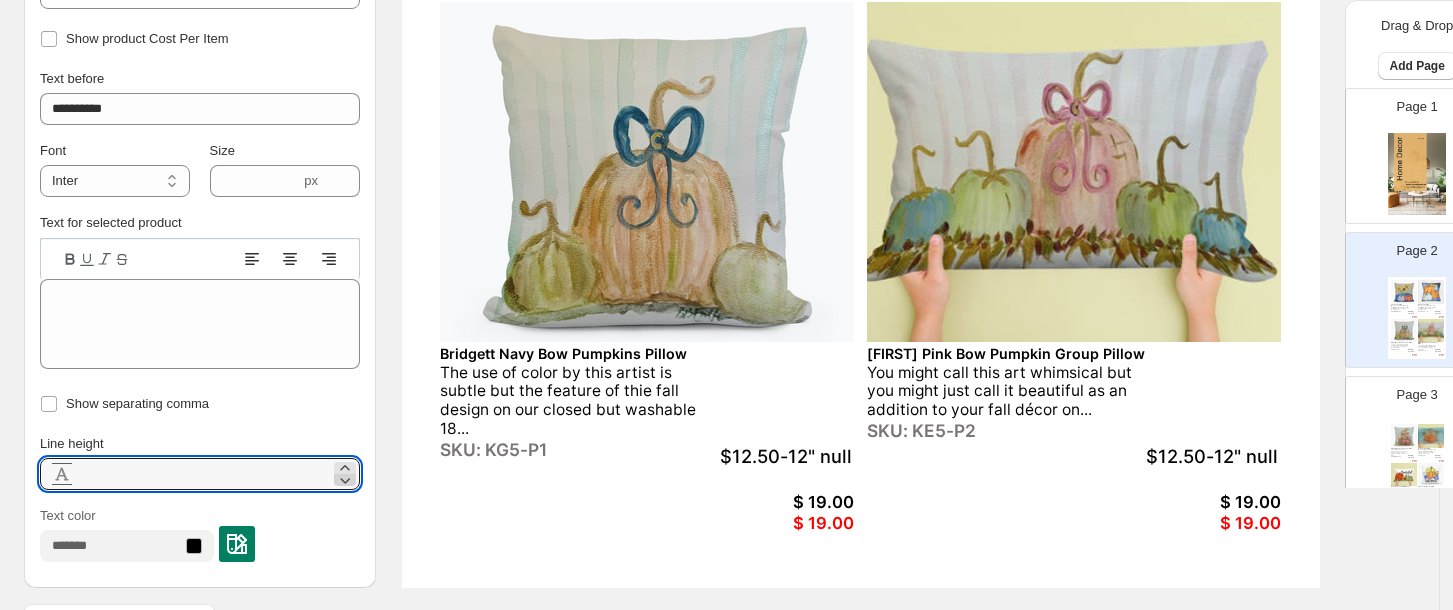 click 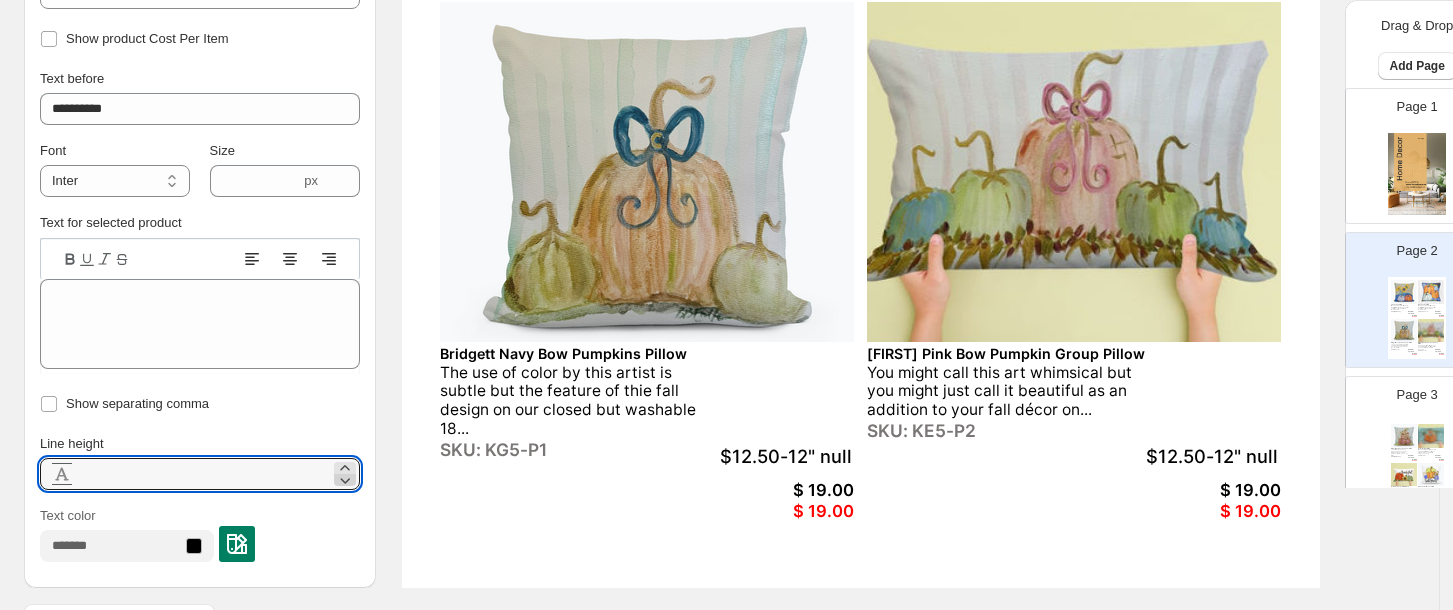click 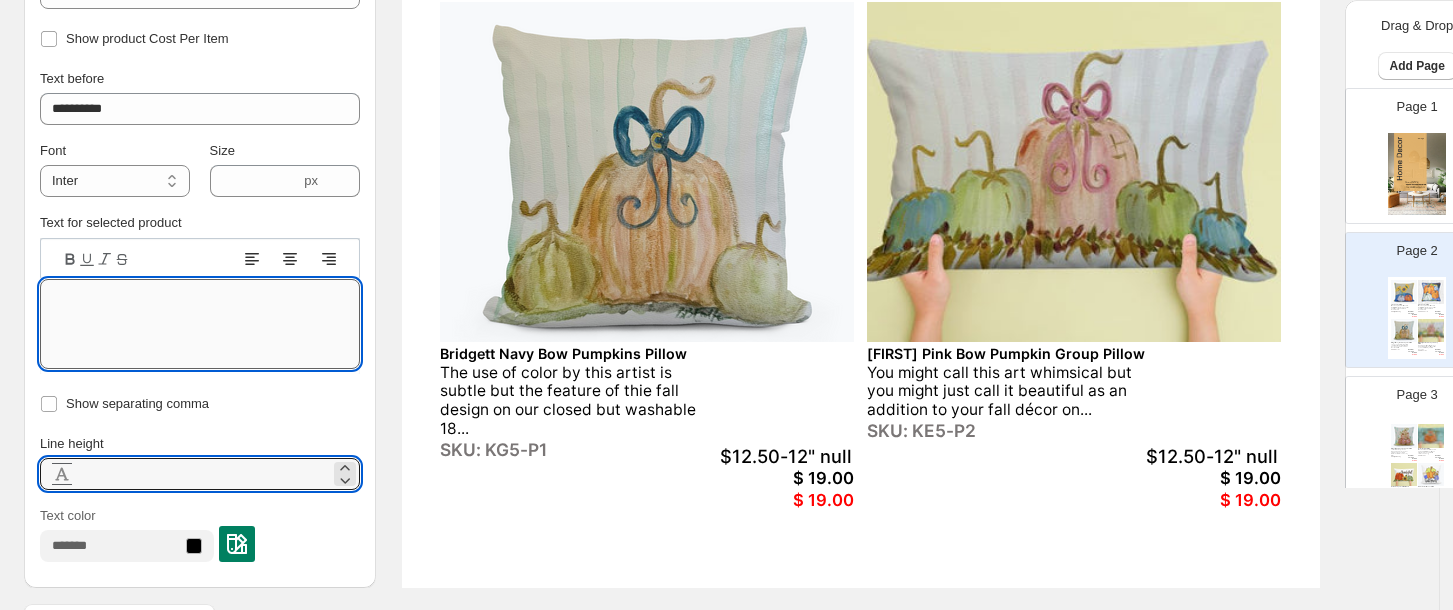 click on "Text editor" at bounding box center (200, 324) 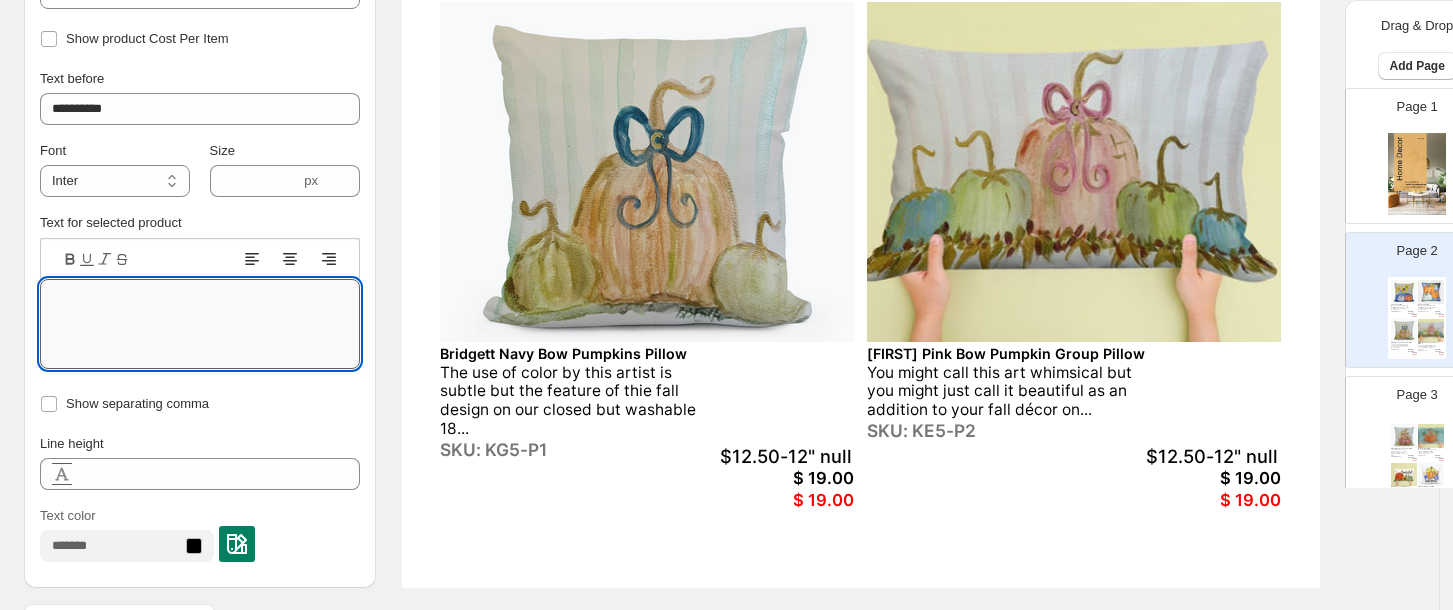 click on "Text editor" at bounding box center [200, 324] 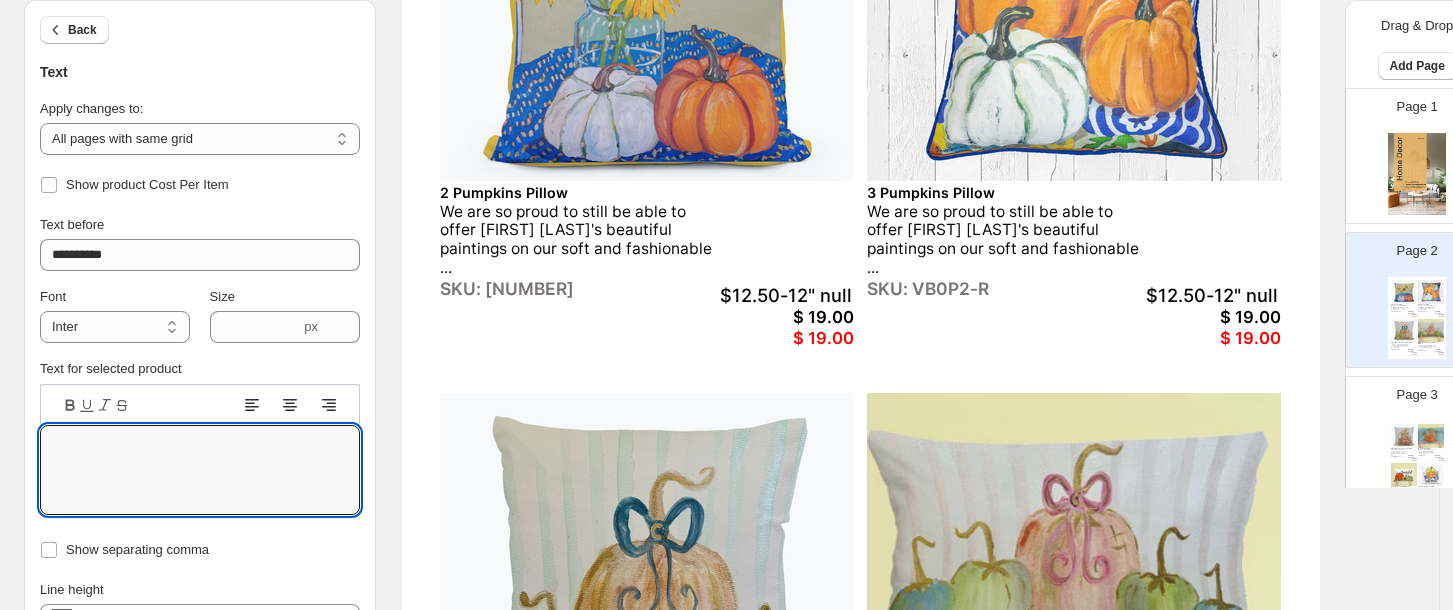 scroll, scrollTop: 367, scrollLeft: 0, axis: vertical 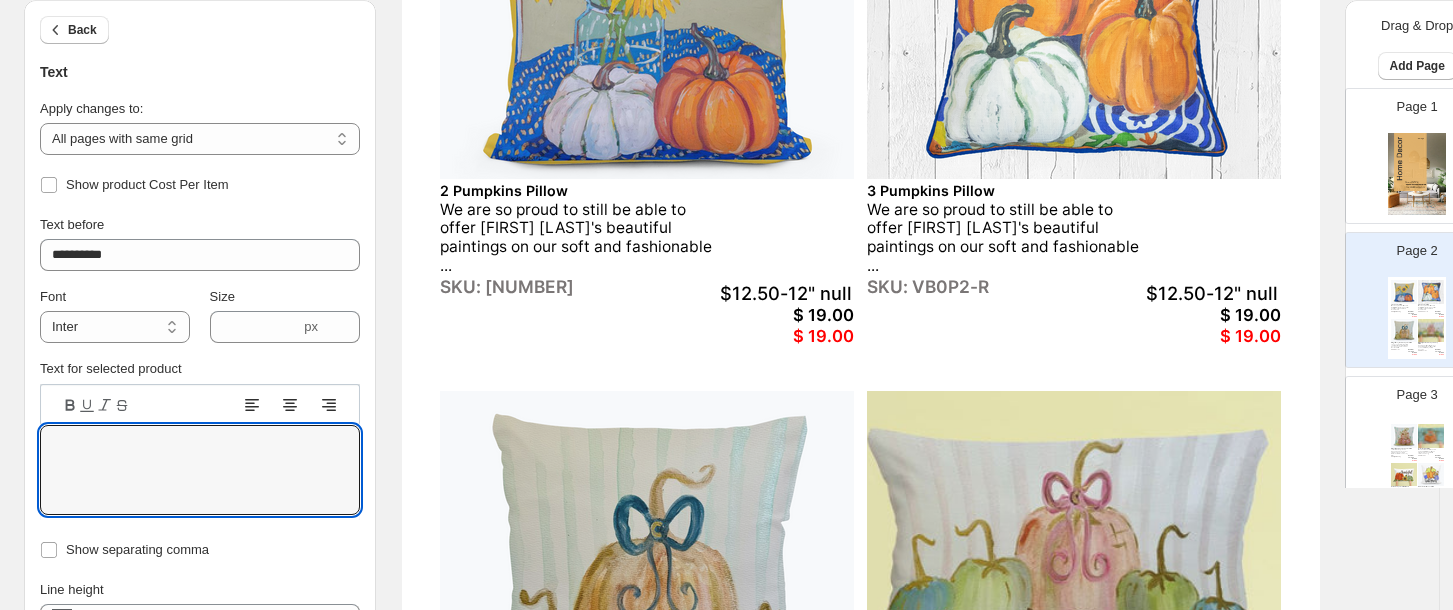 click on "$ 19.00" at bounding box center (787, 315) 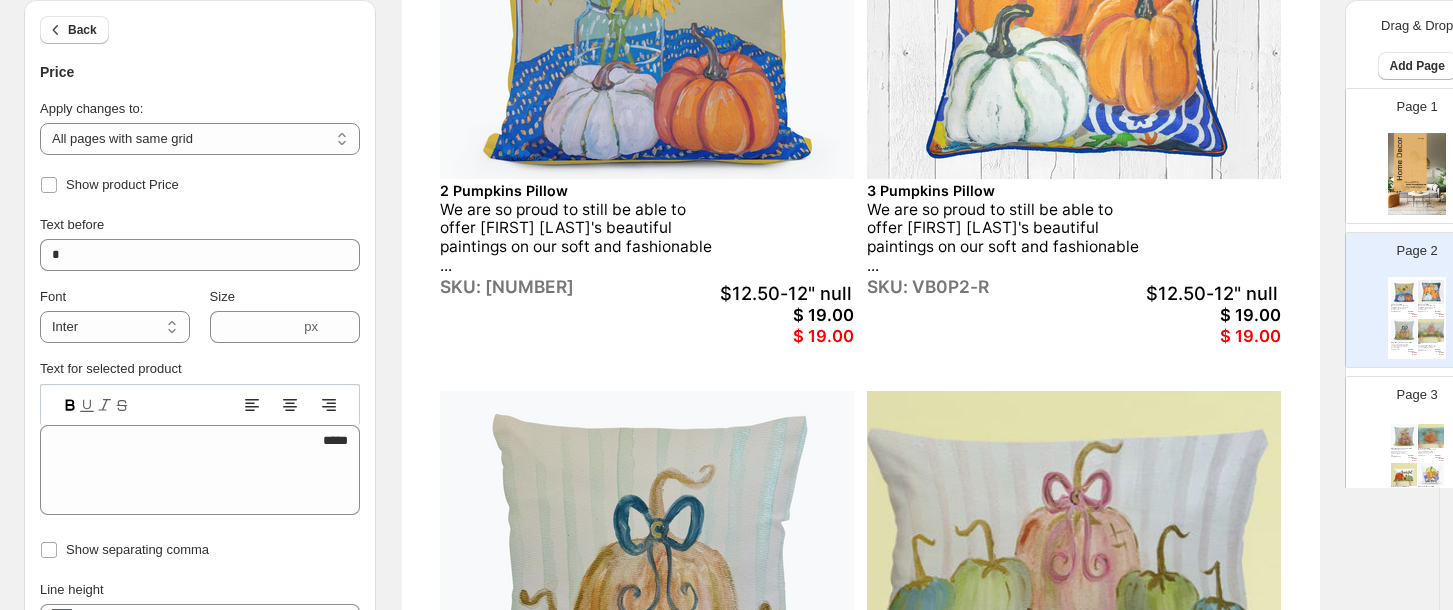 click 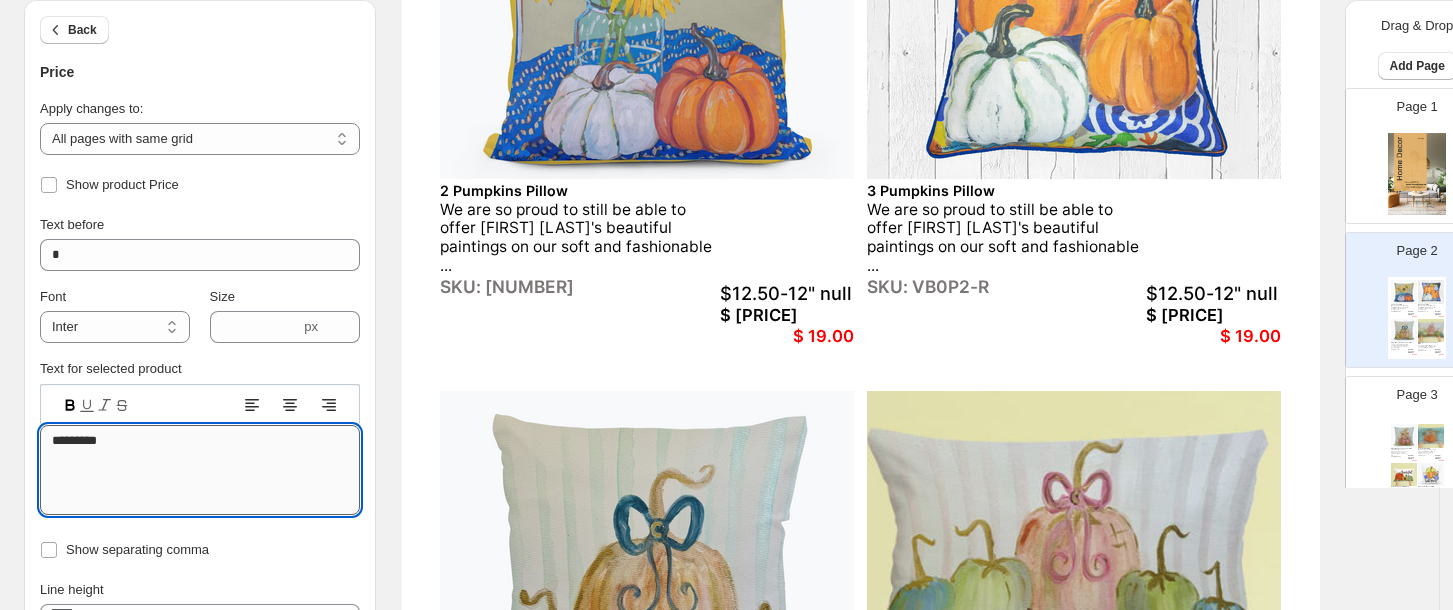 click on "*********" at bounding box center [200, 470] 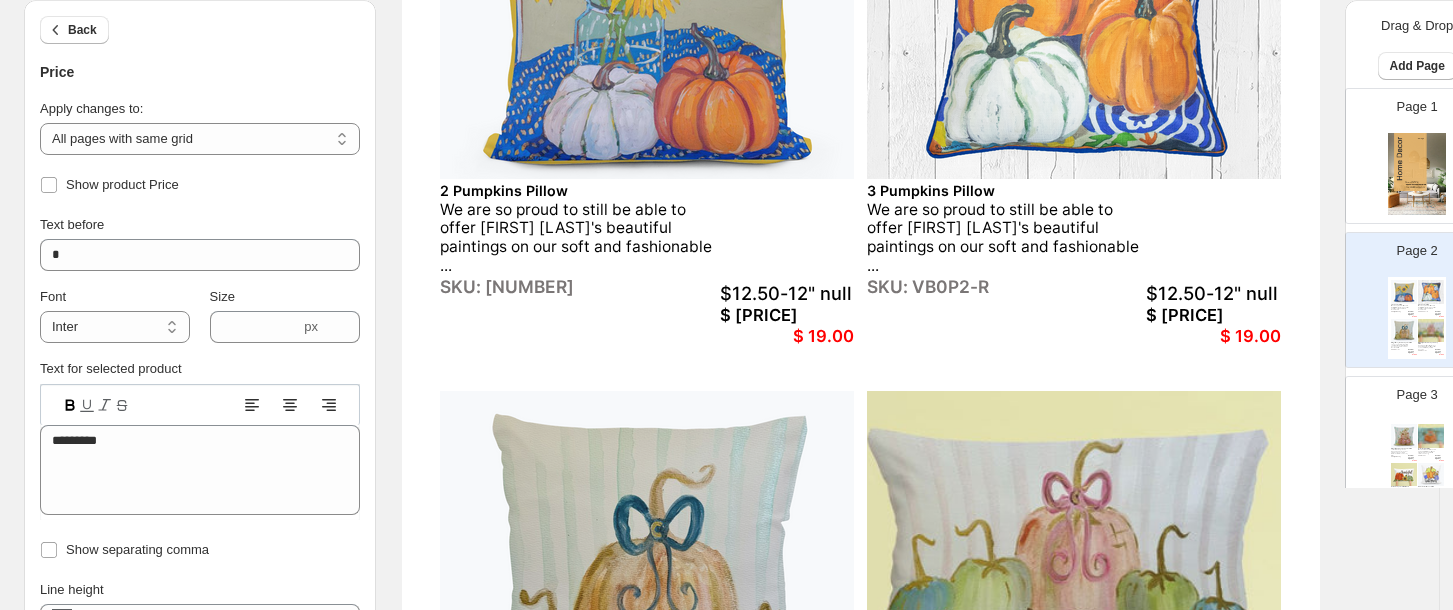click on "$ 19.00" at bounding box center (787, 336) 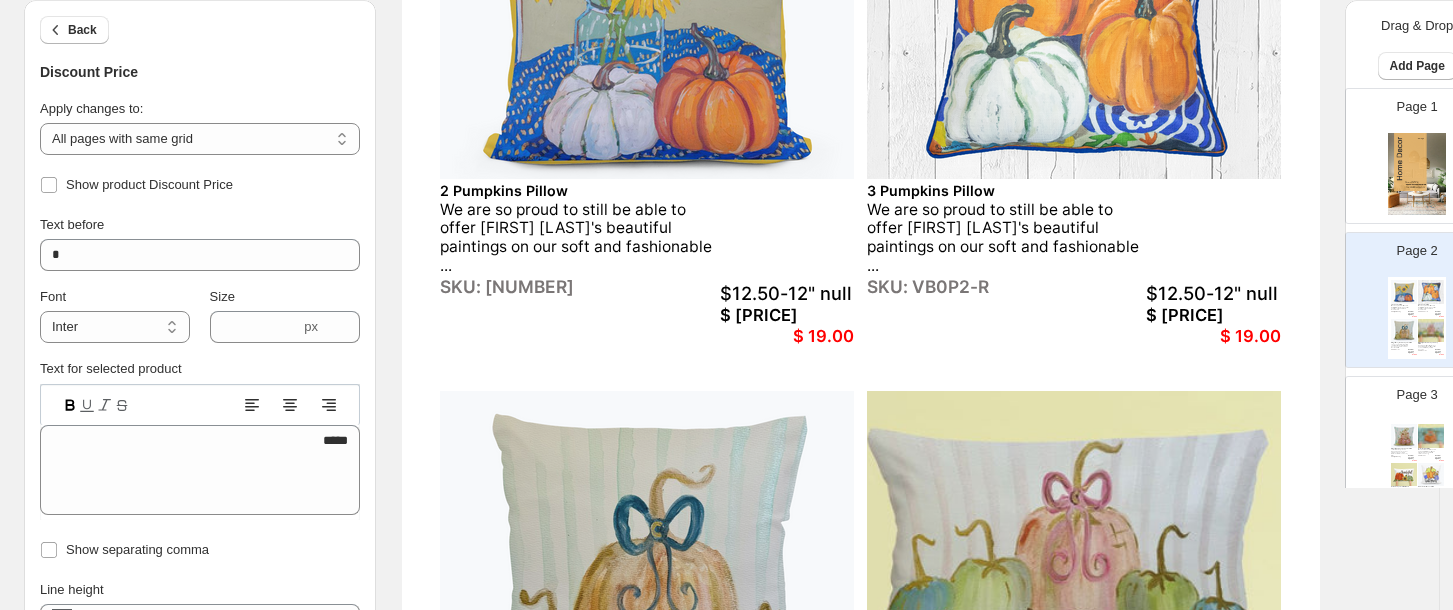 click 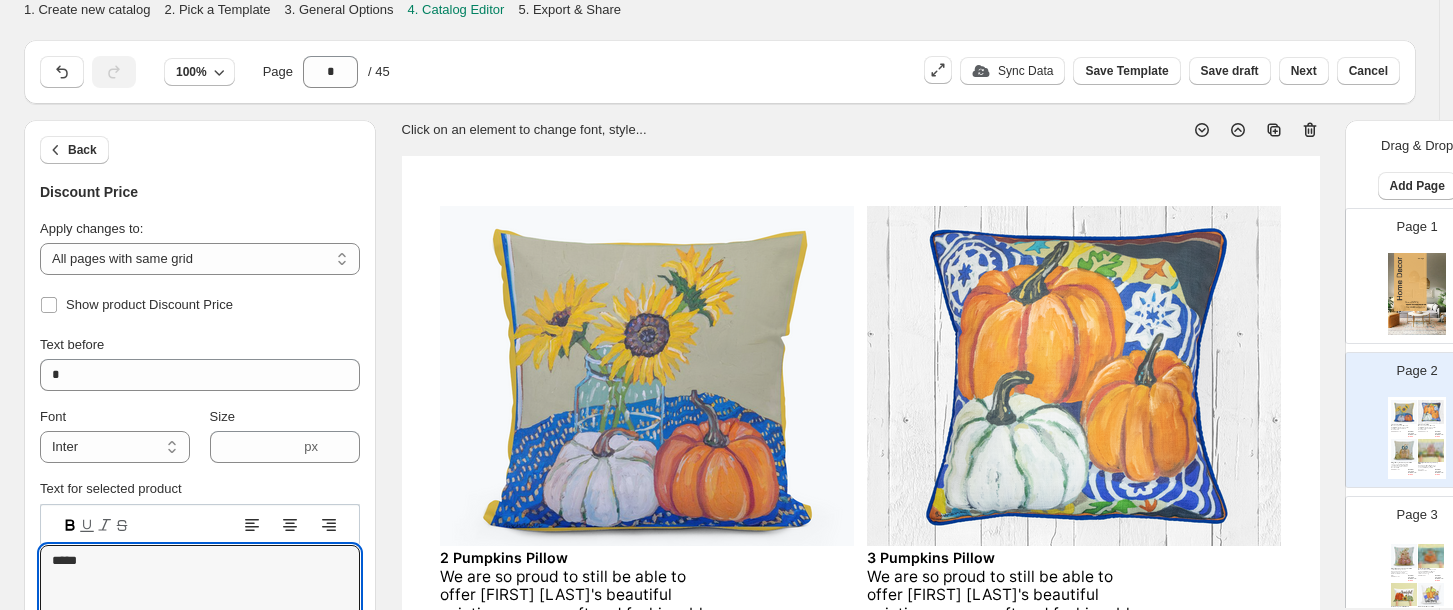 select on "**********" 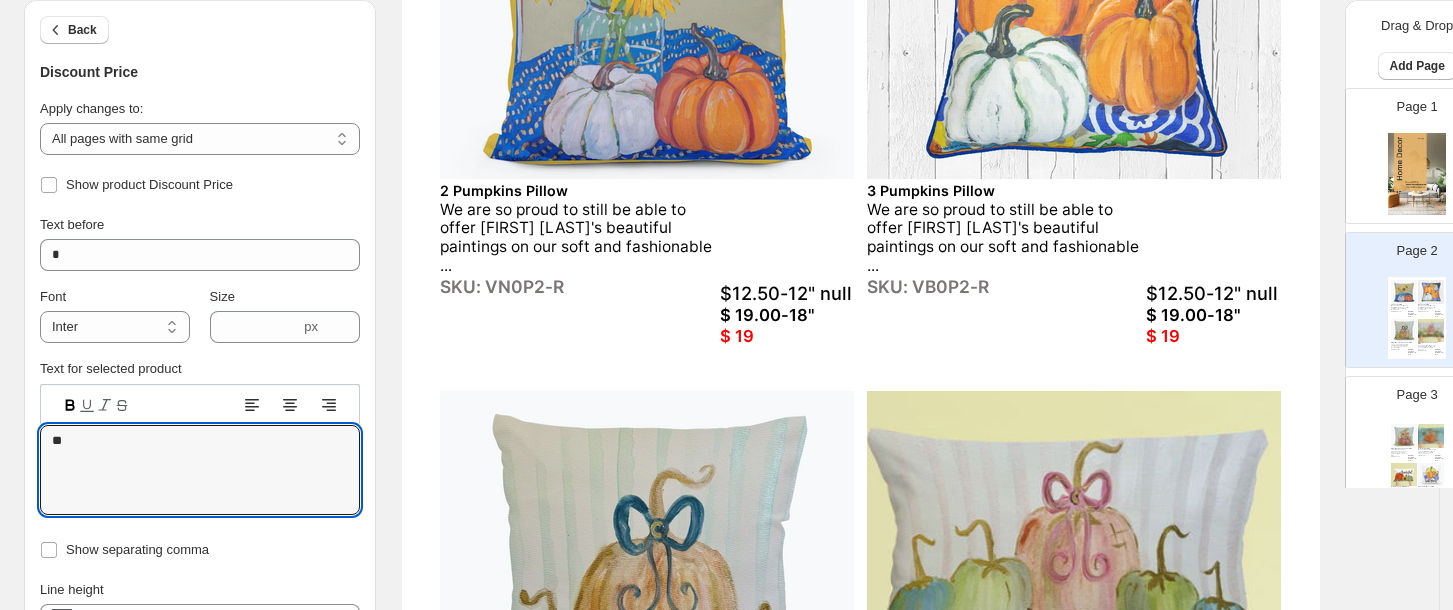 scroll, scrollTop: 367, scrollLeft: 0, axis: vertical 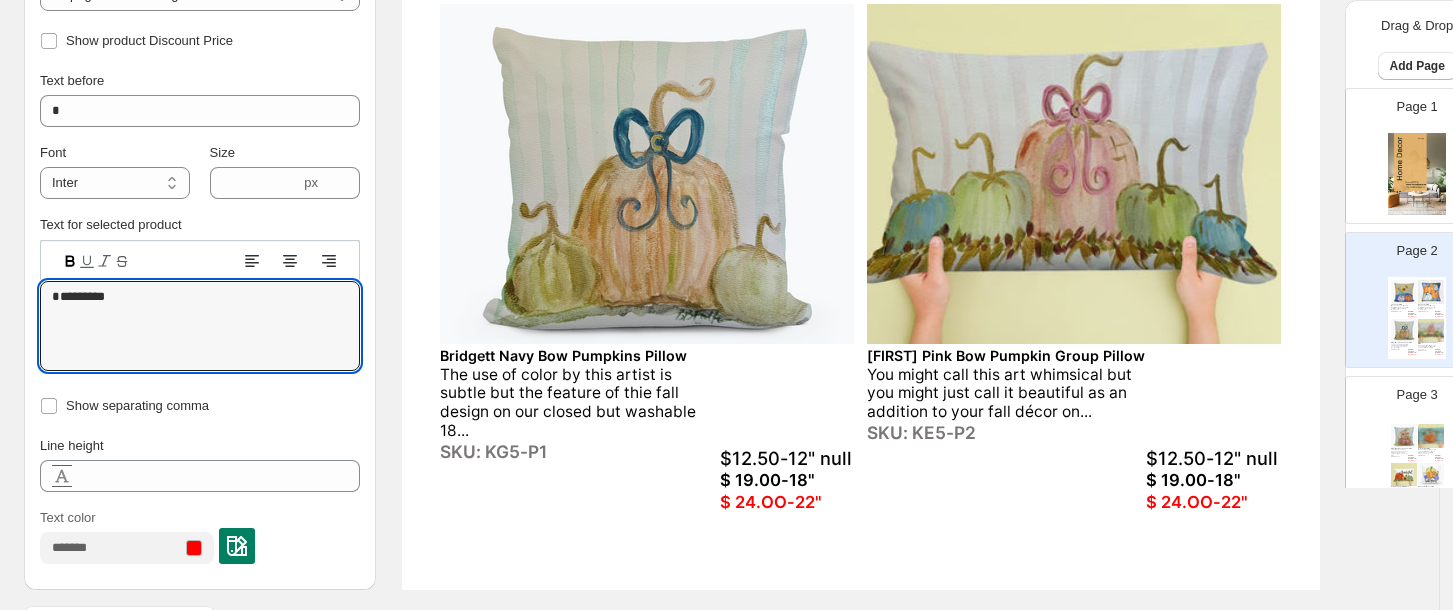 type on "*********" 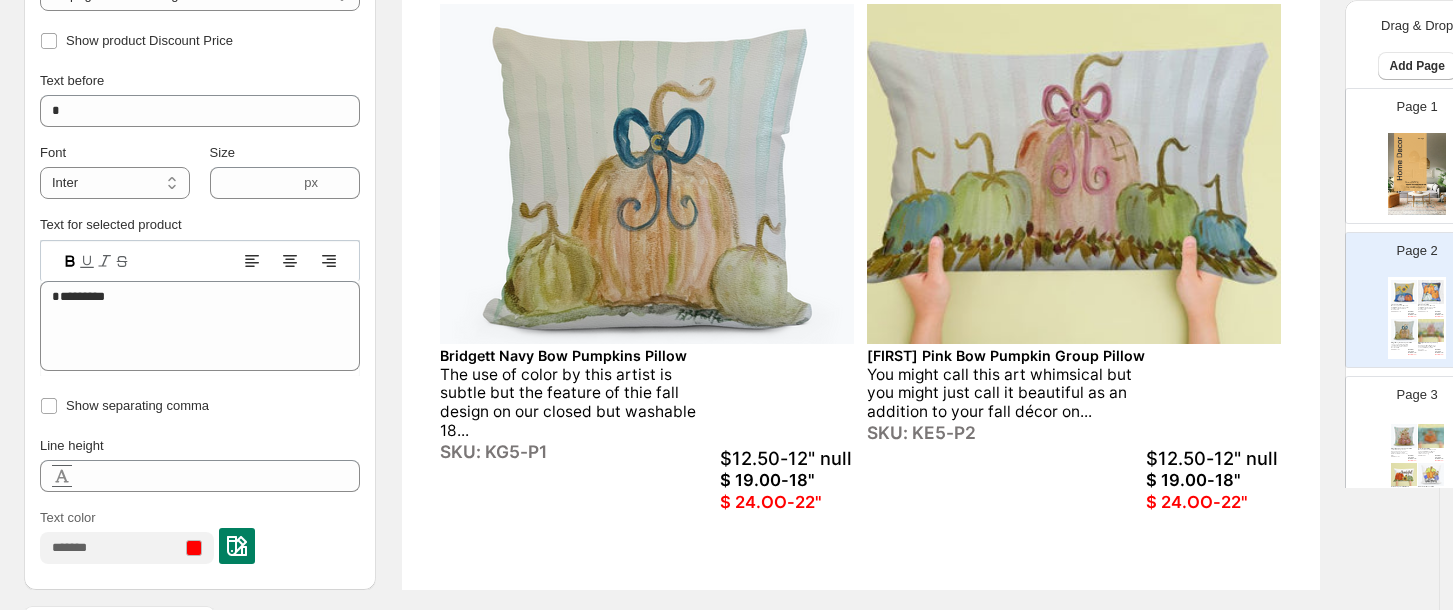 click at bounding box center [237, 546] 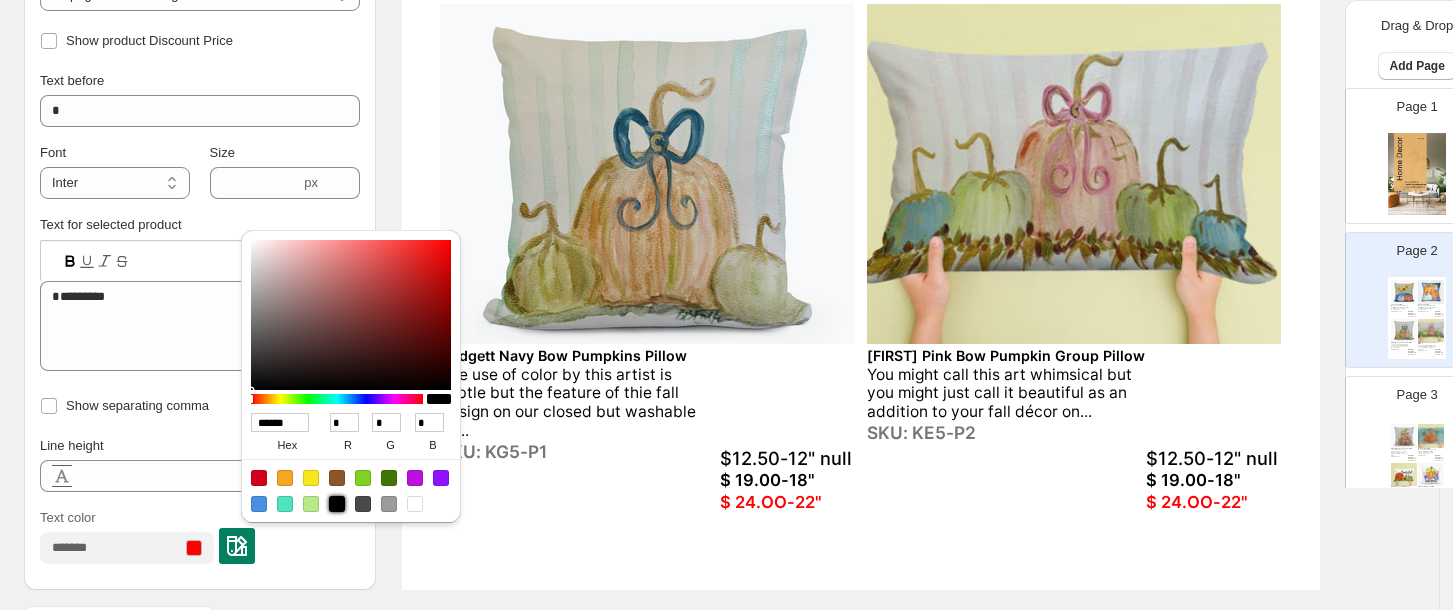 click at bounding box center (337, 504) 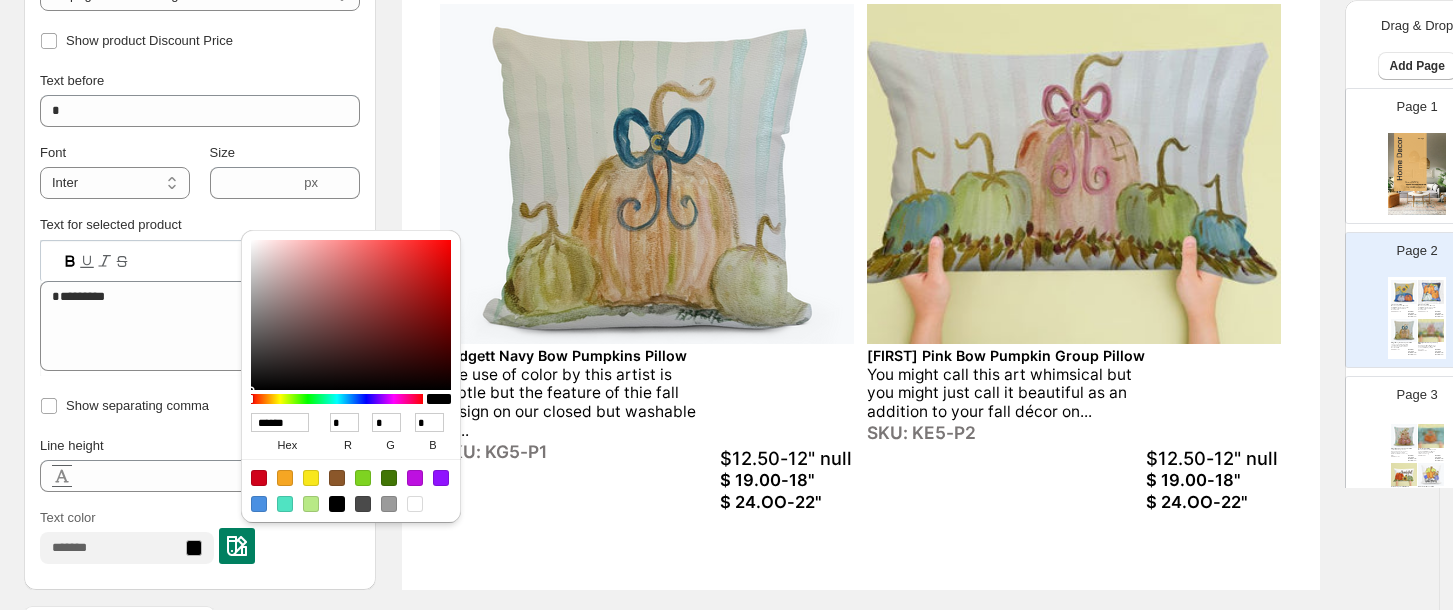 click on "Text color" at bounding box center (200, 536) 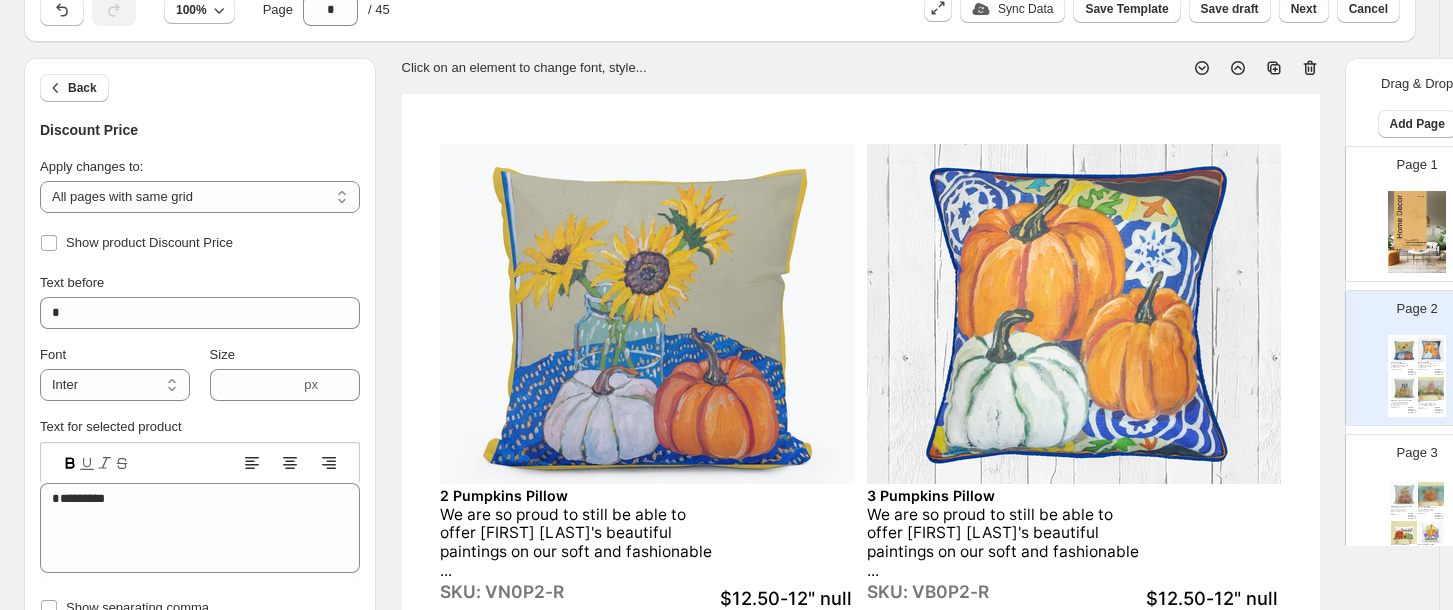 scroll, scrollTop: 64, scrollLeft: 0, axis: vertical 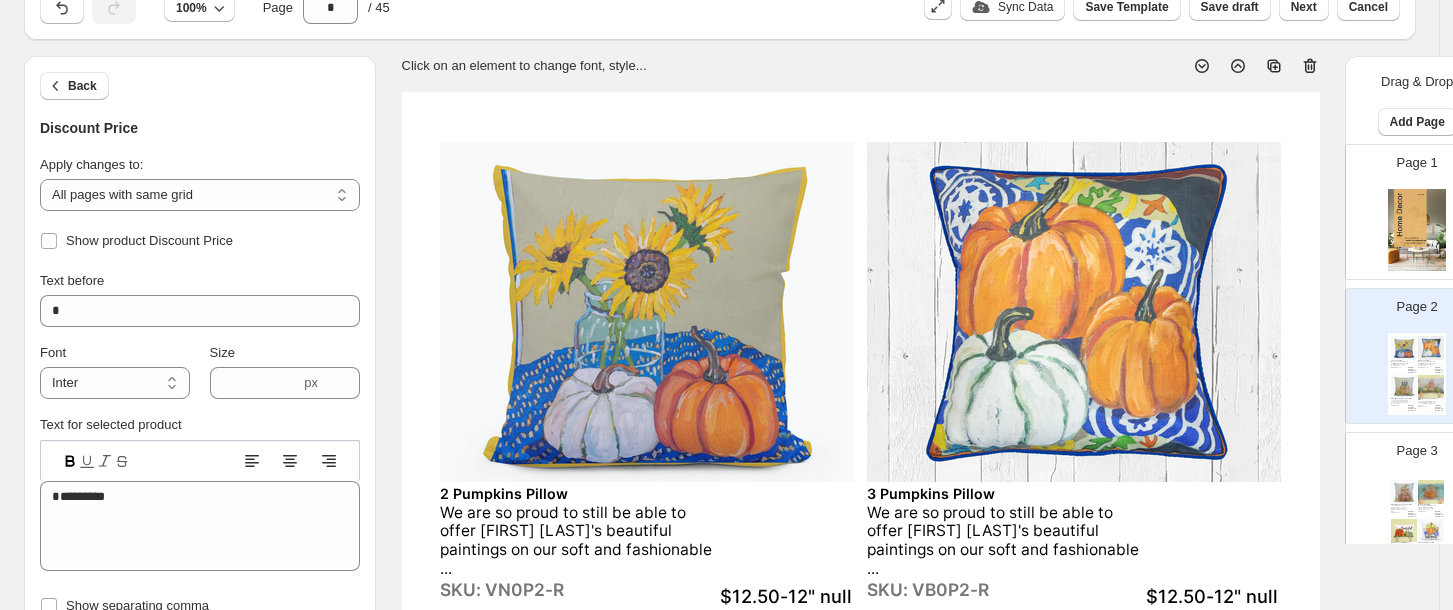 click on "Bridgett Pink Stack Pumpkins Pillow The artist not only stacks three pumpkins in shades of pink and gives thiem whimsical bows and a sky with t... SKU:  KF5-P1" at bounding box center (1404, 508) 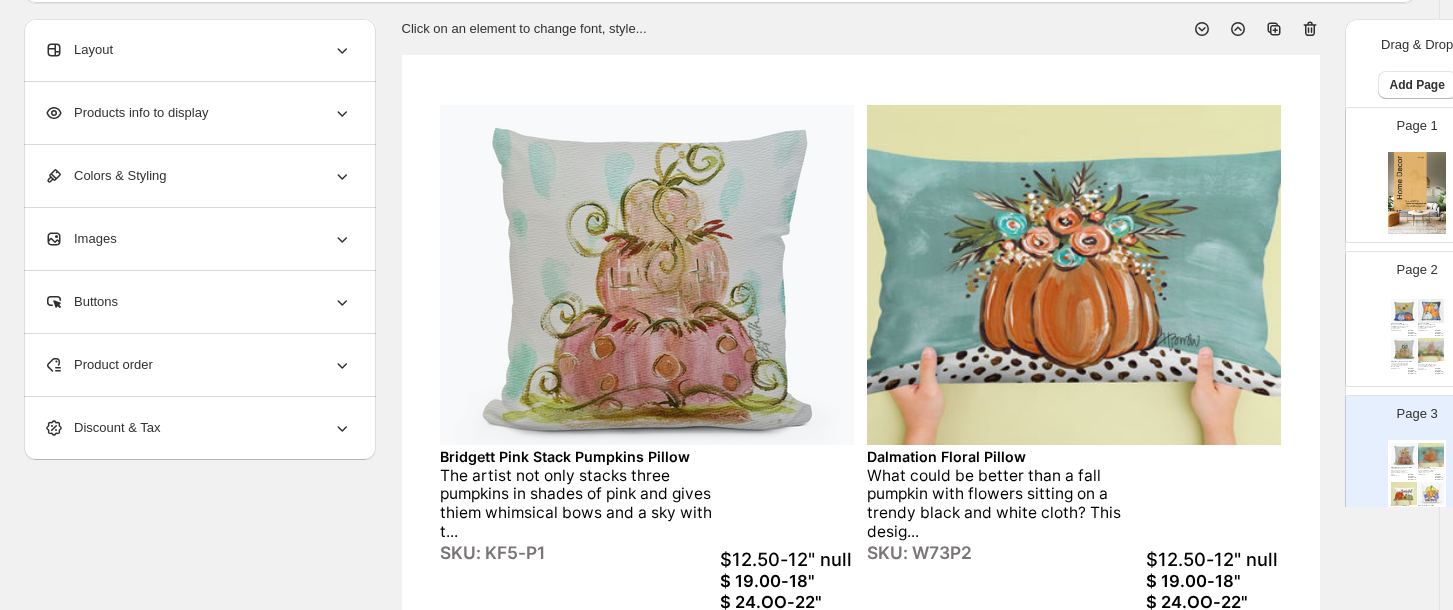 scroll, scrollTop: 0, scrollLeft: 0, axis: both 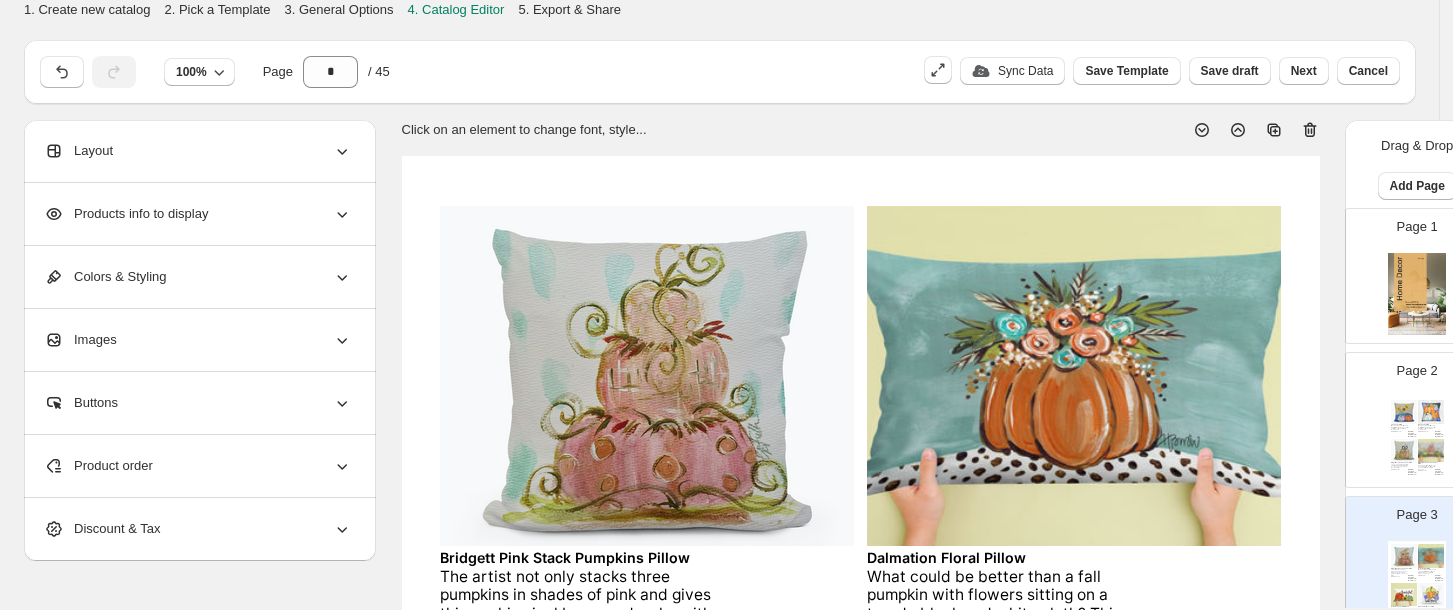 click at bounding box center [647, 376] 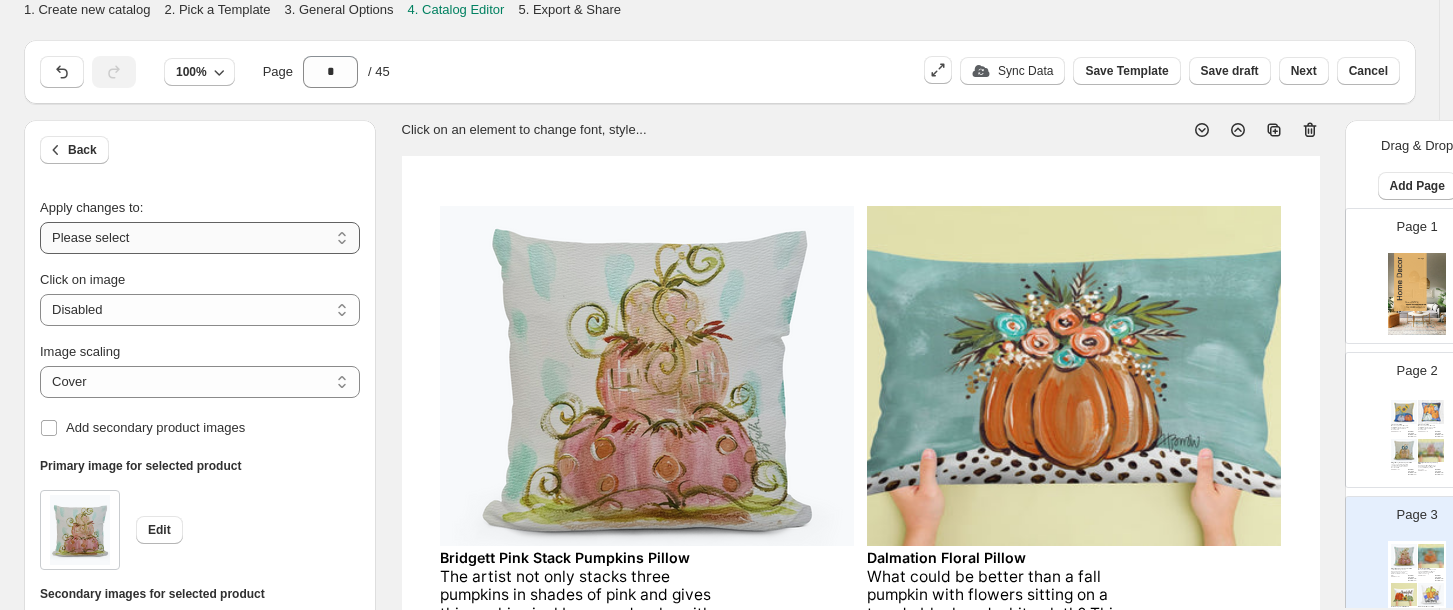 click on "**********" at bounding box center [200, 238] 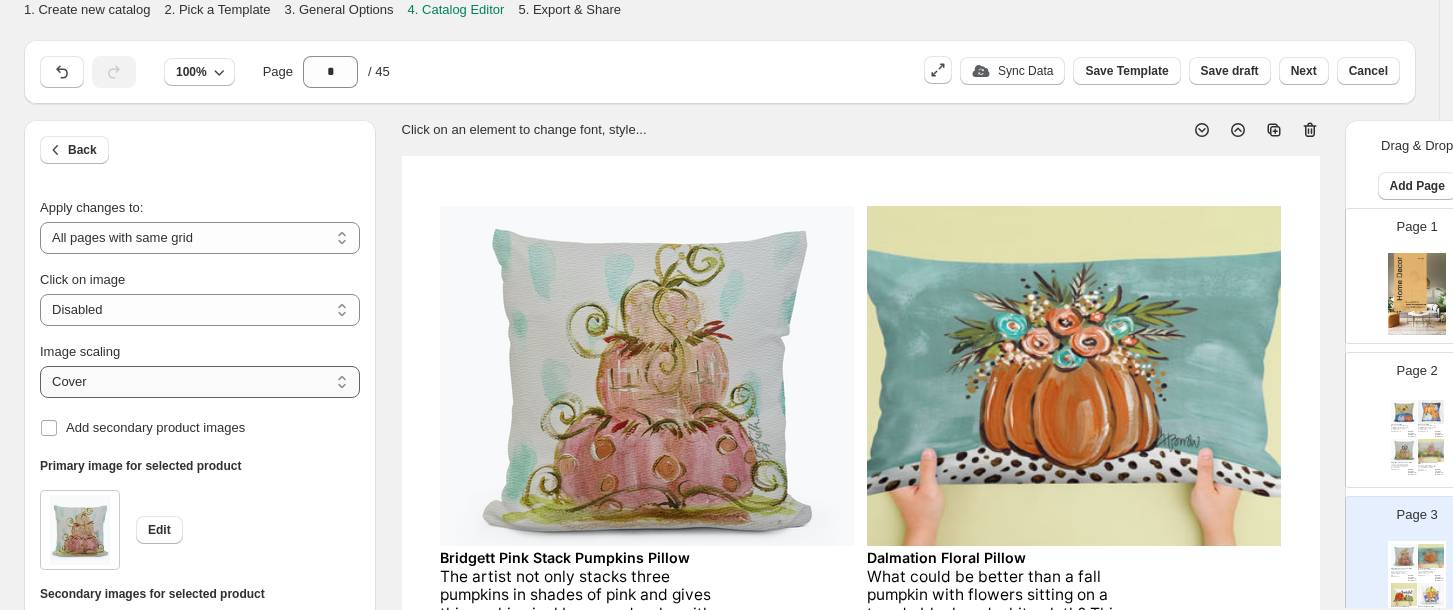 click on "***** *******" at bounding box center [200, 382] 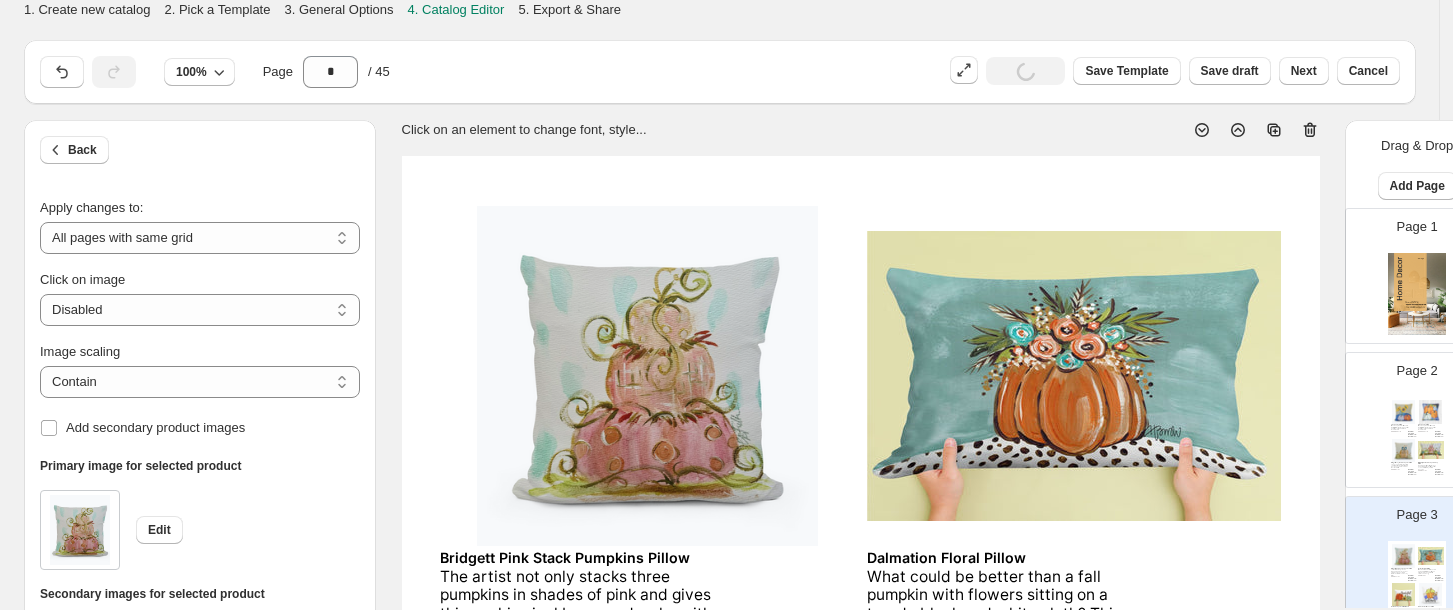 click on "Primary image for selected product Edit Secondary images for selected product Select images: Add image" at bounding box center (200, 570) 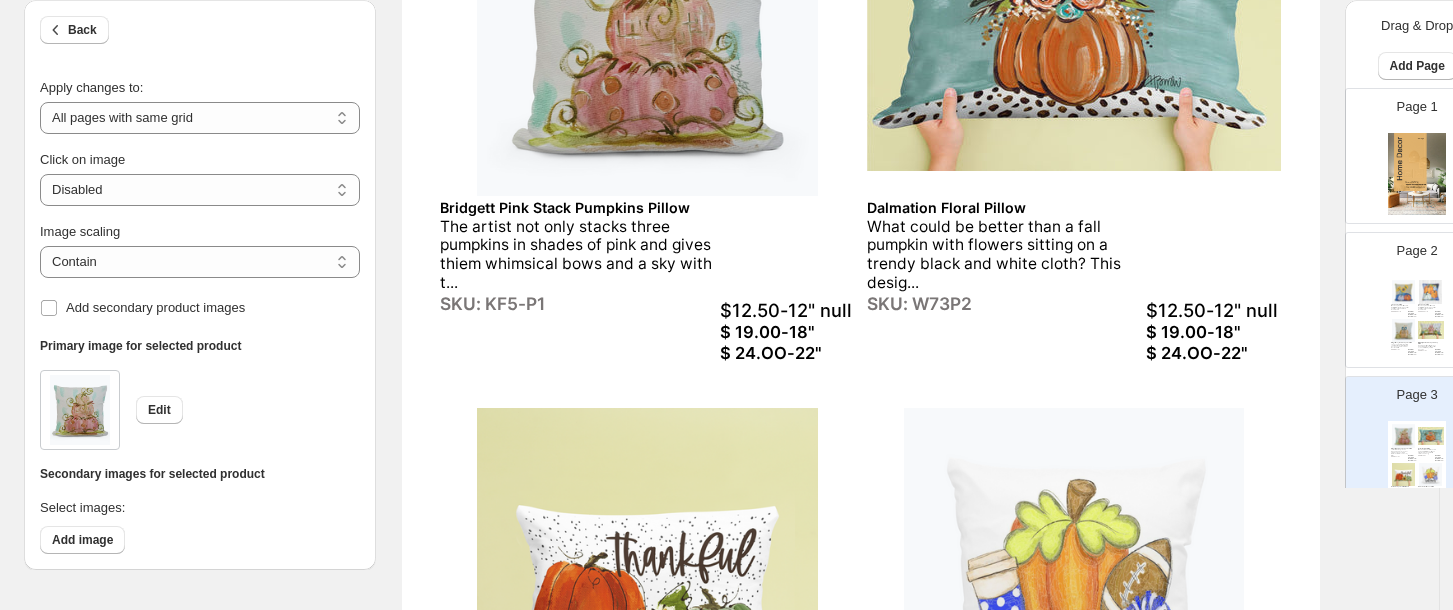 scroll, scrollTop: 0, scrollLeft: 0, axis: both 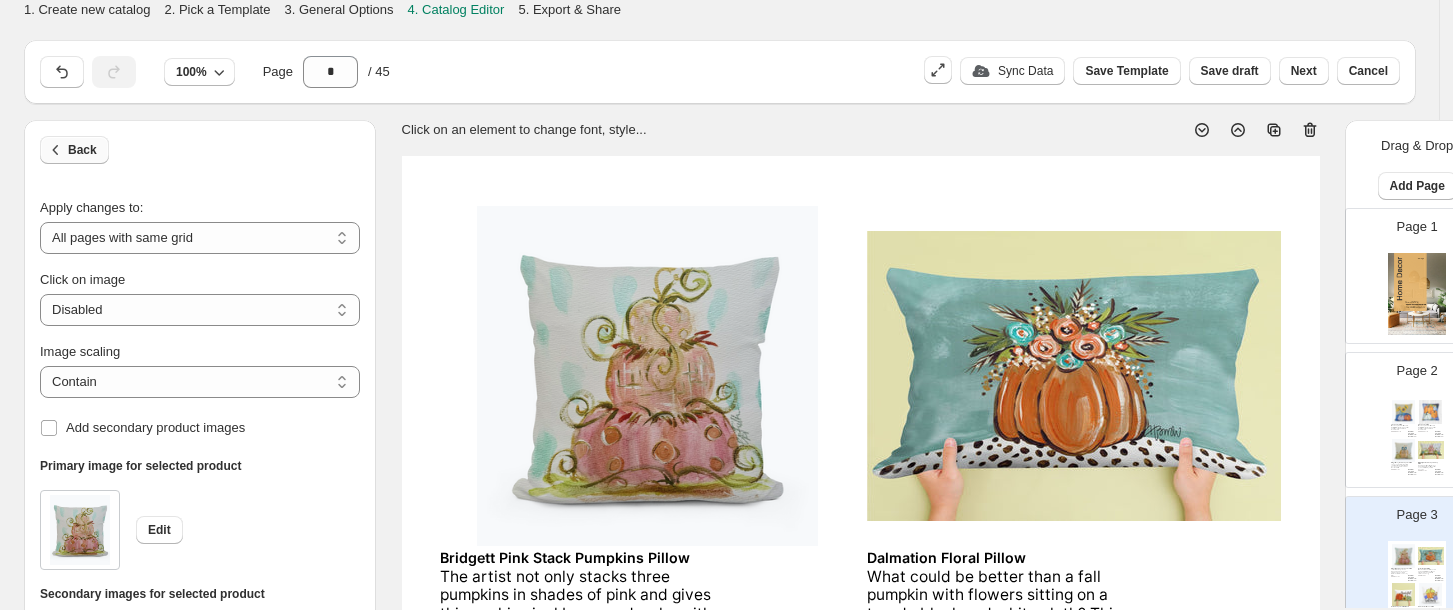 click on "Back" at bounding box center (82, 150) 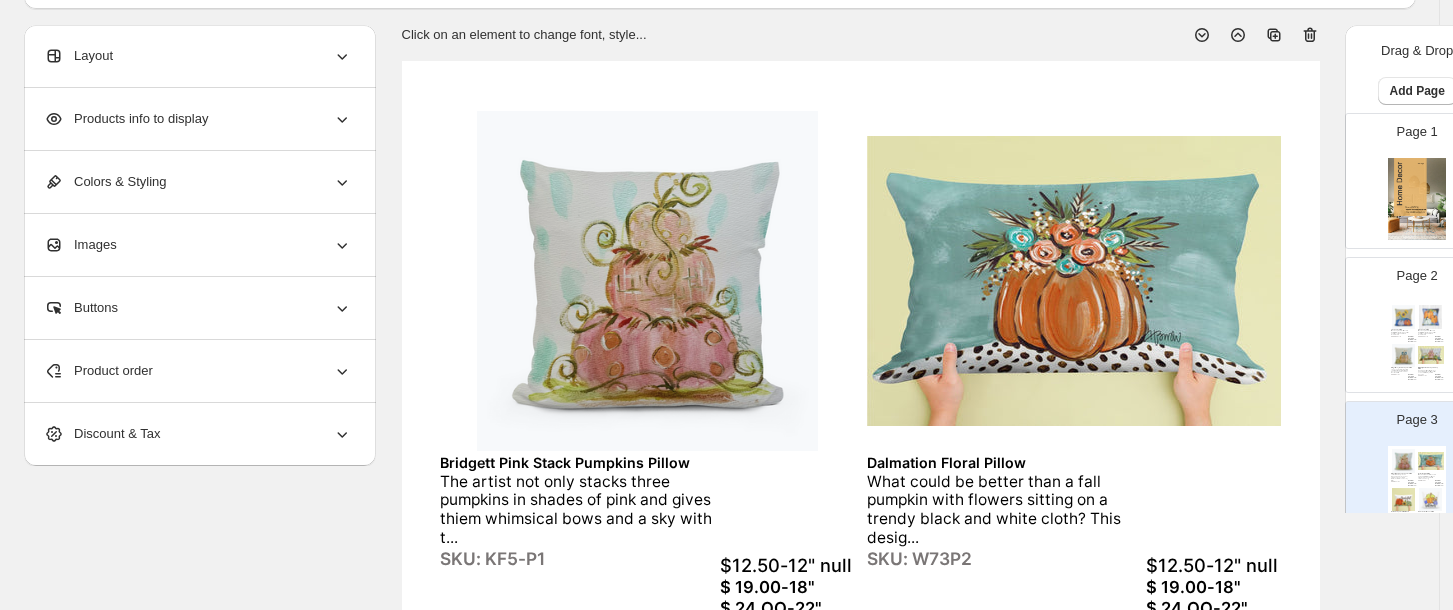 scroll, scrollTop: 111, scrollLeft: 0, axis: vertical 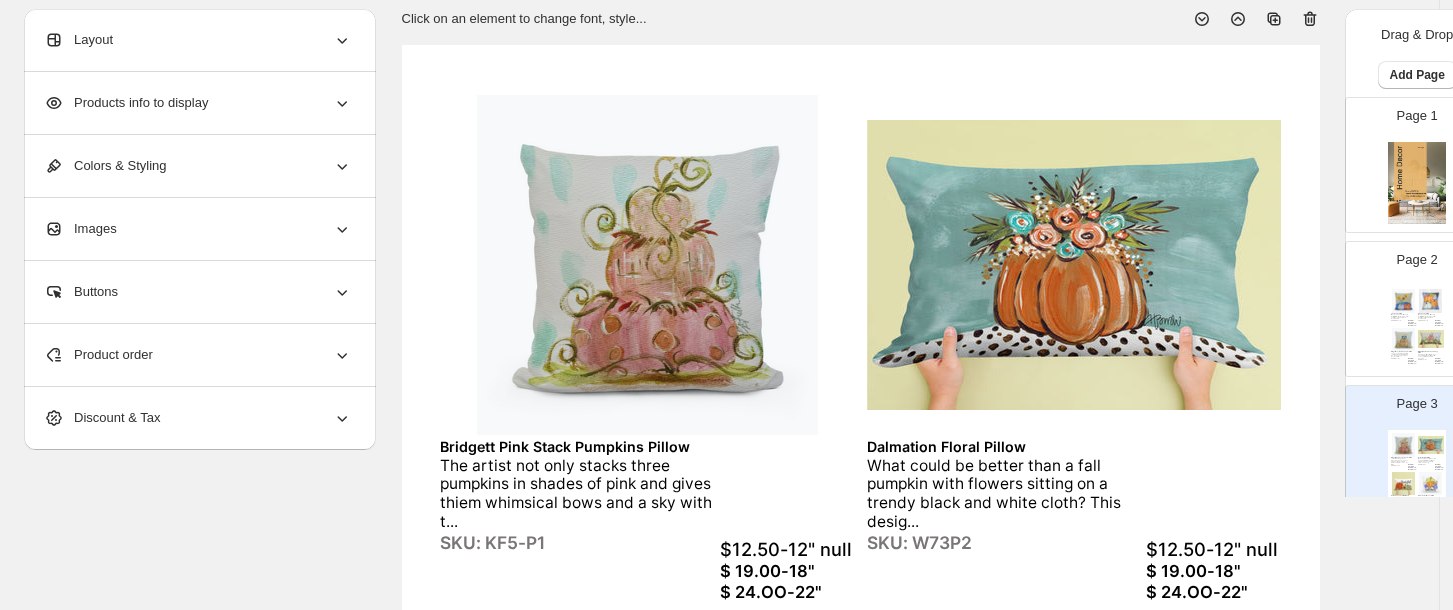 click on "$12.50-12" null" at bounding box center (787, 549) 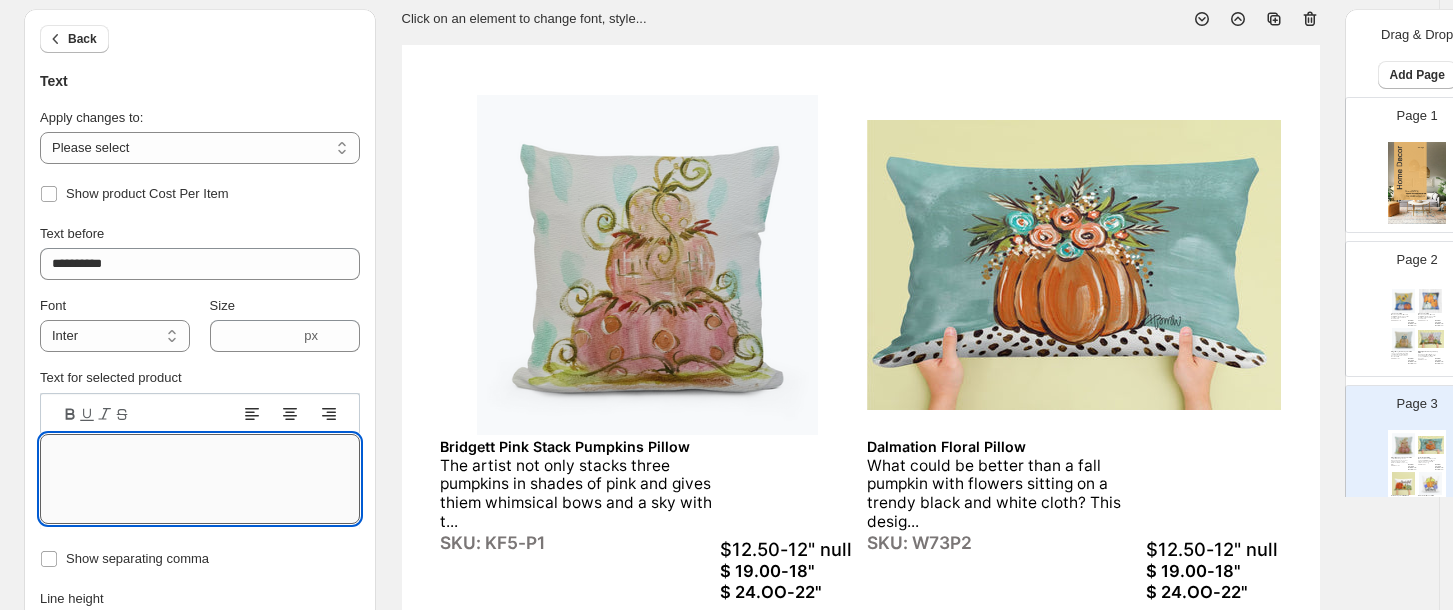 click on "Text editor" at bounding box center [200, 479] 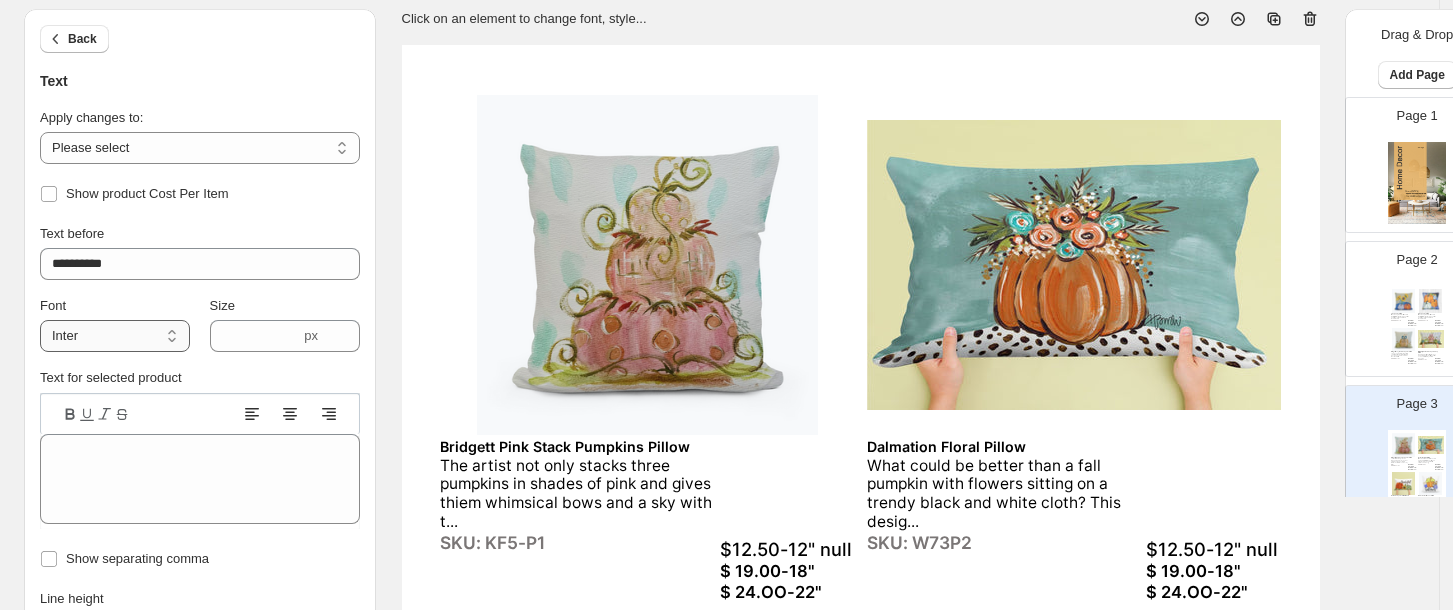 click on "**********" at bounding box center (115, 336) 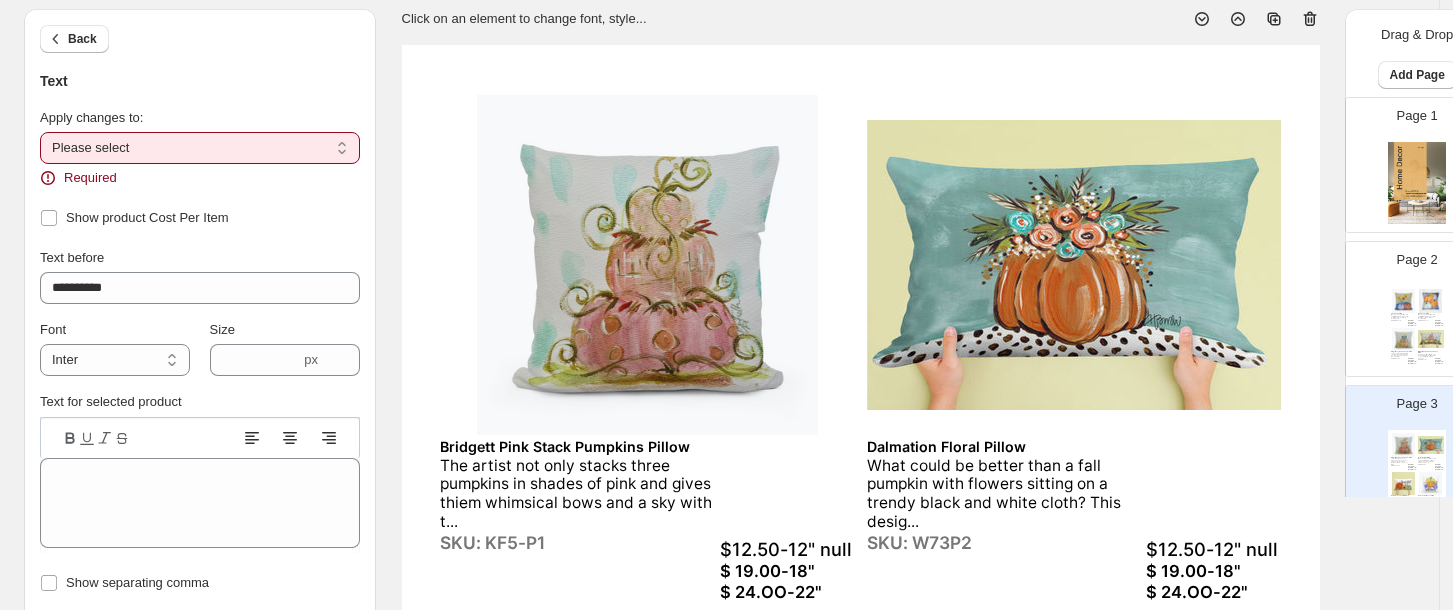 click on "**********" at bounding box center (200, 148) 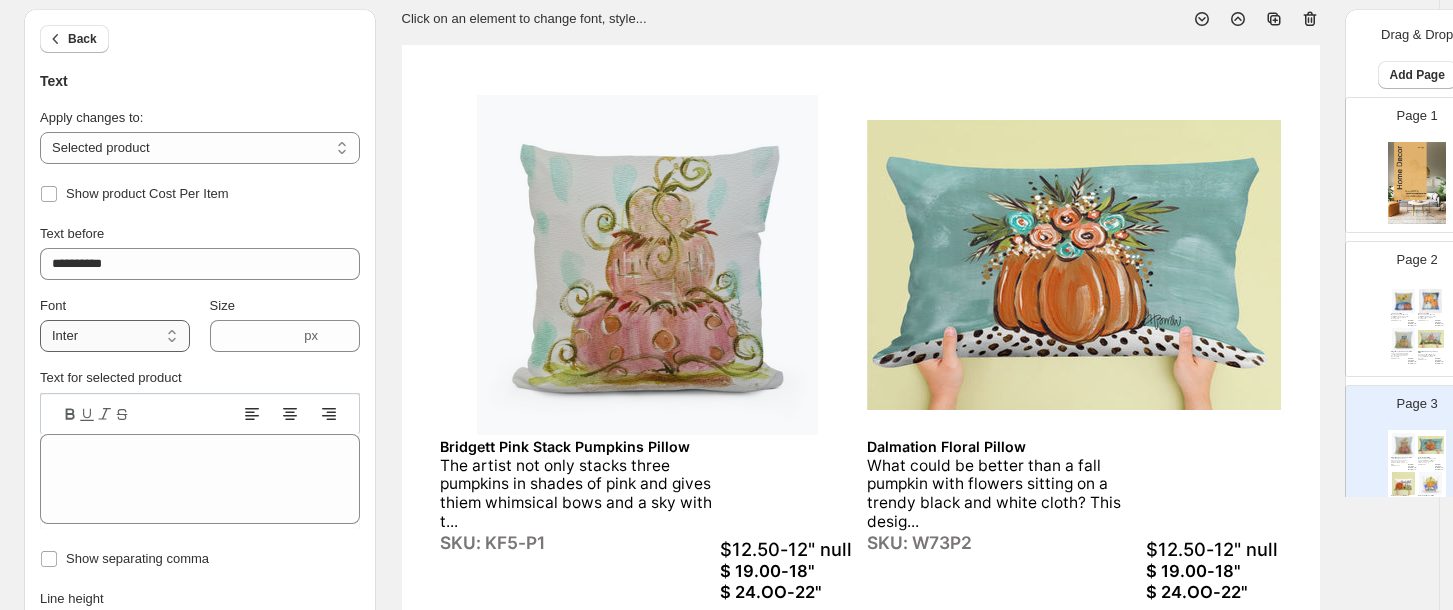 click on "**********" at bounding box center [115, 336] 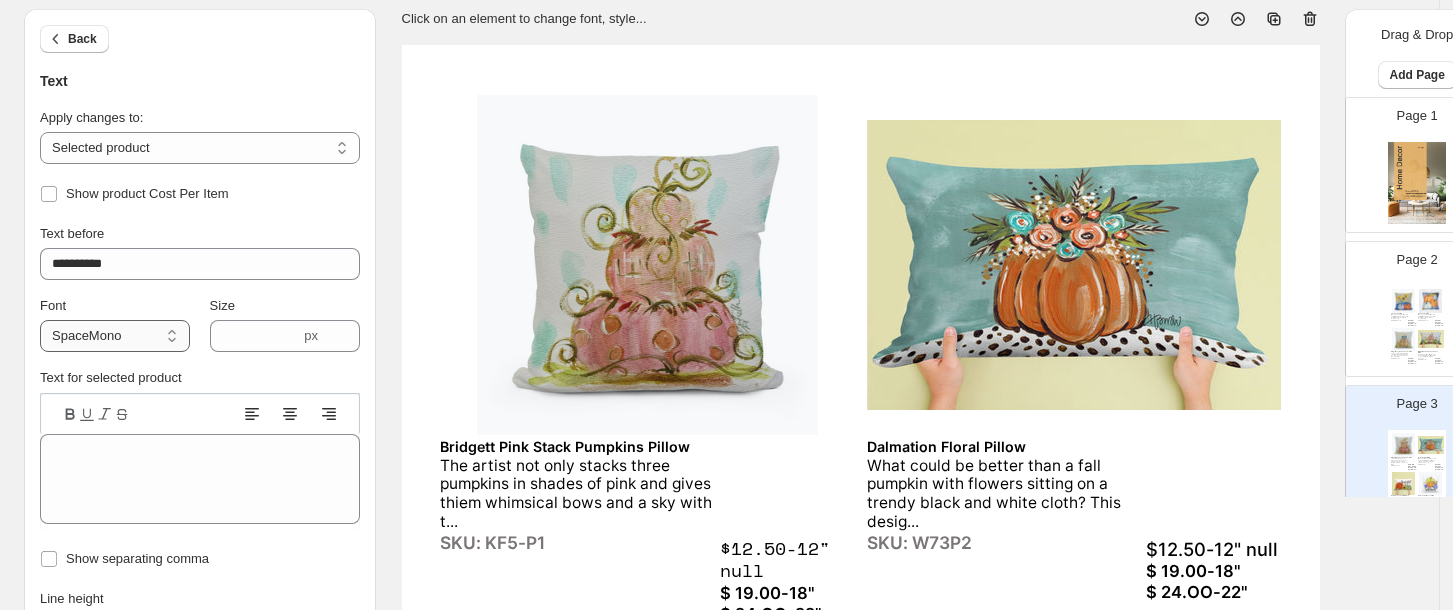 click on "**********" at bounding box center [115, 336] 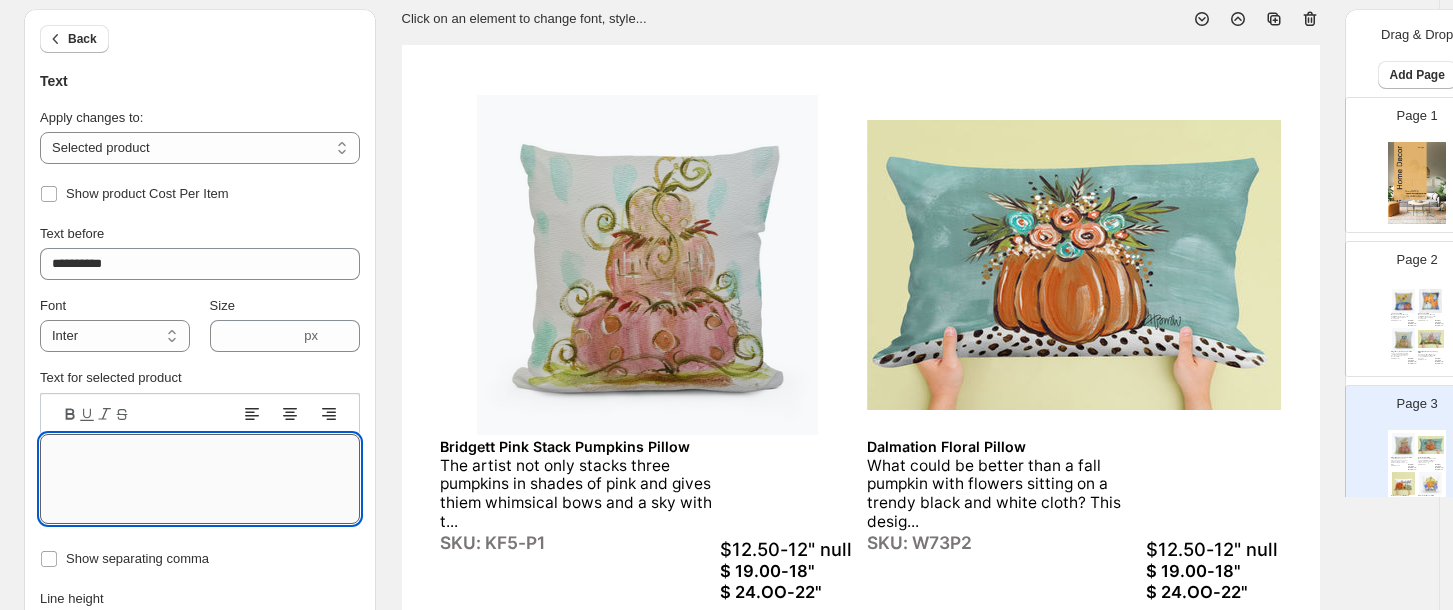 click on "Text editor" at bounding box center [200, 479] 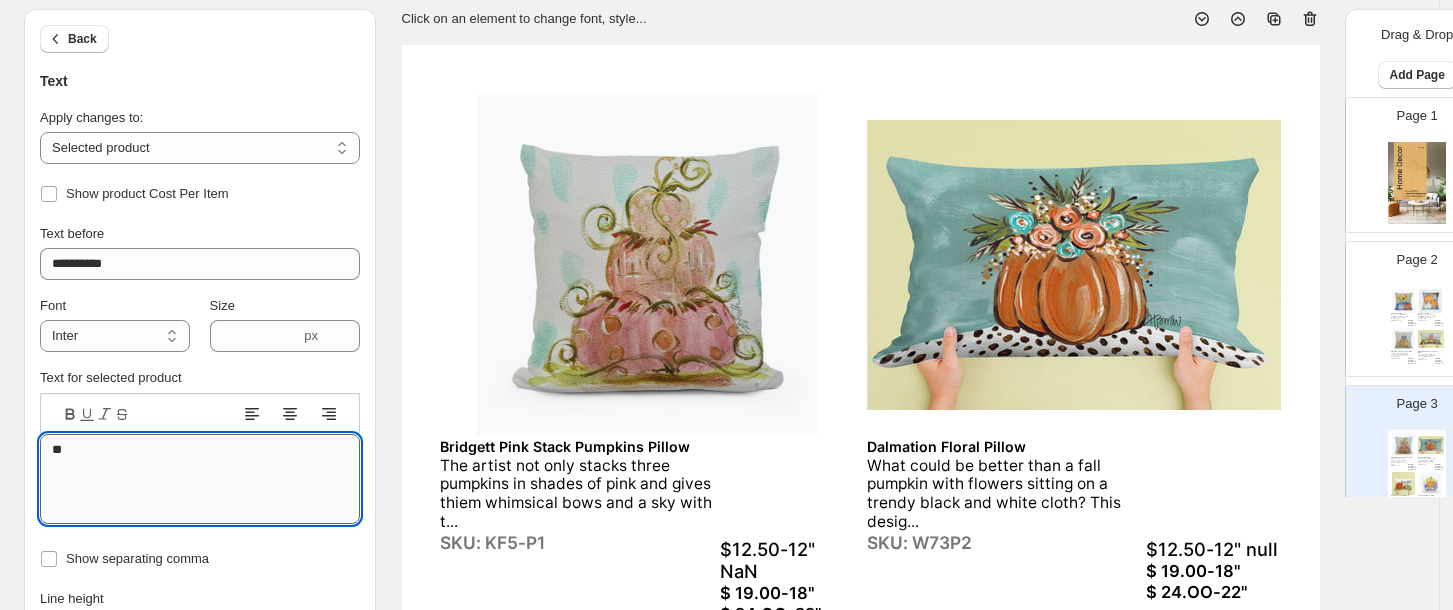 type on "*" 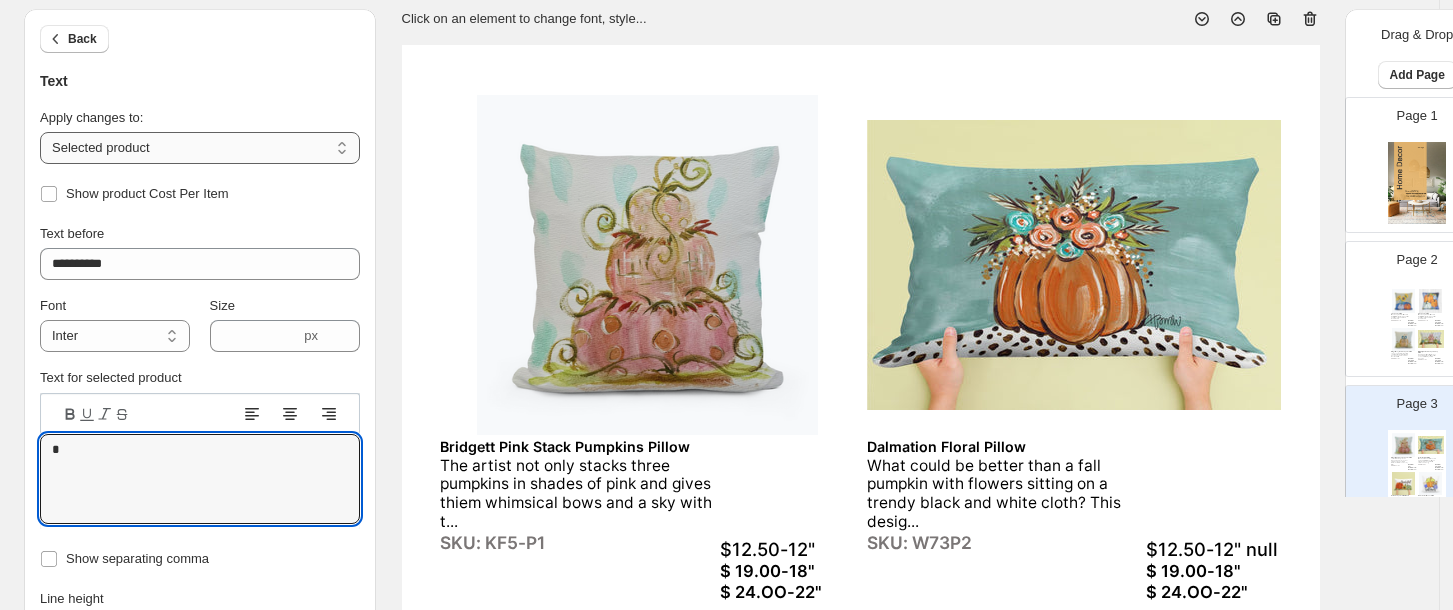 type 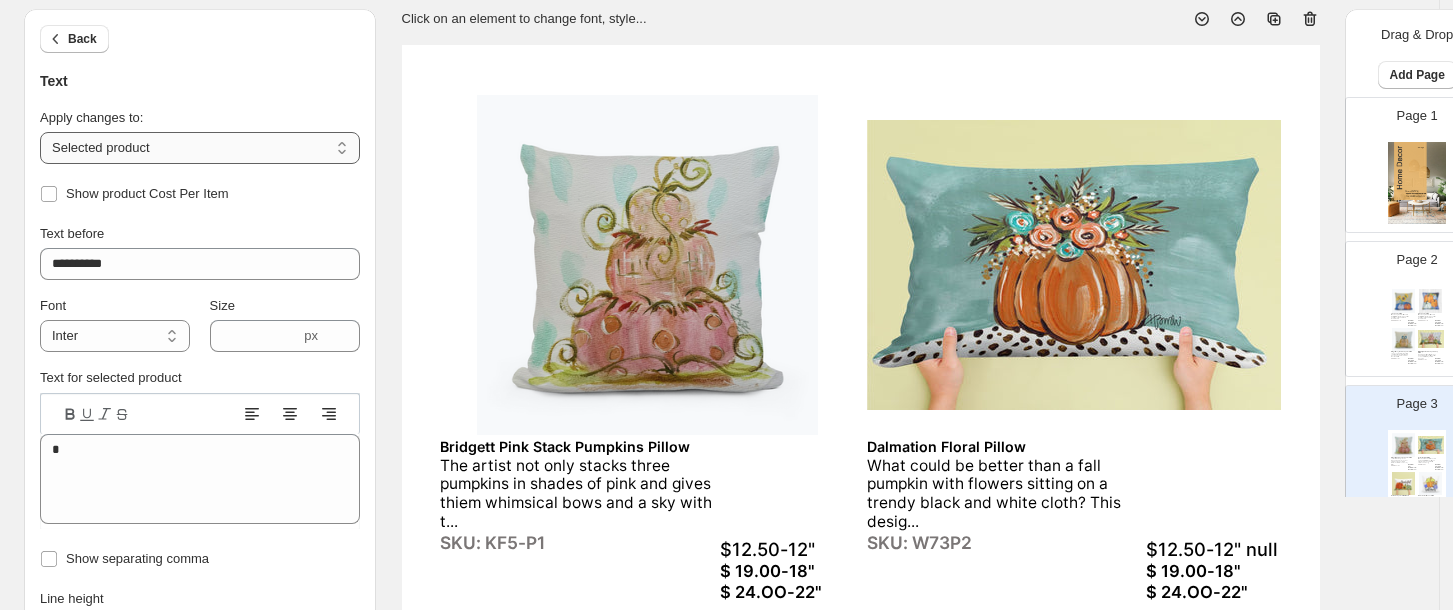 select on "**********" 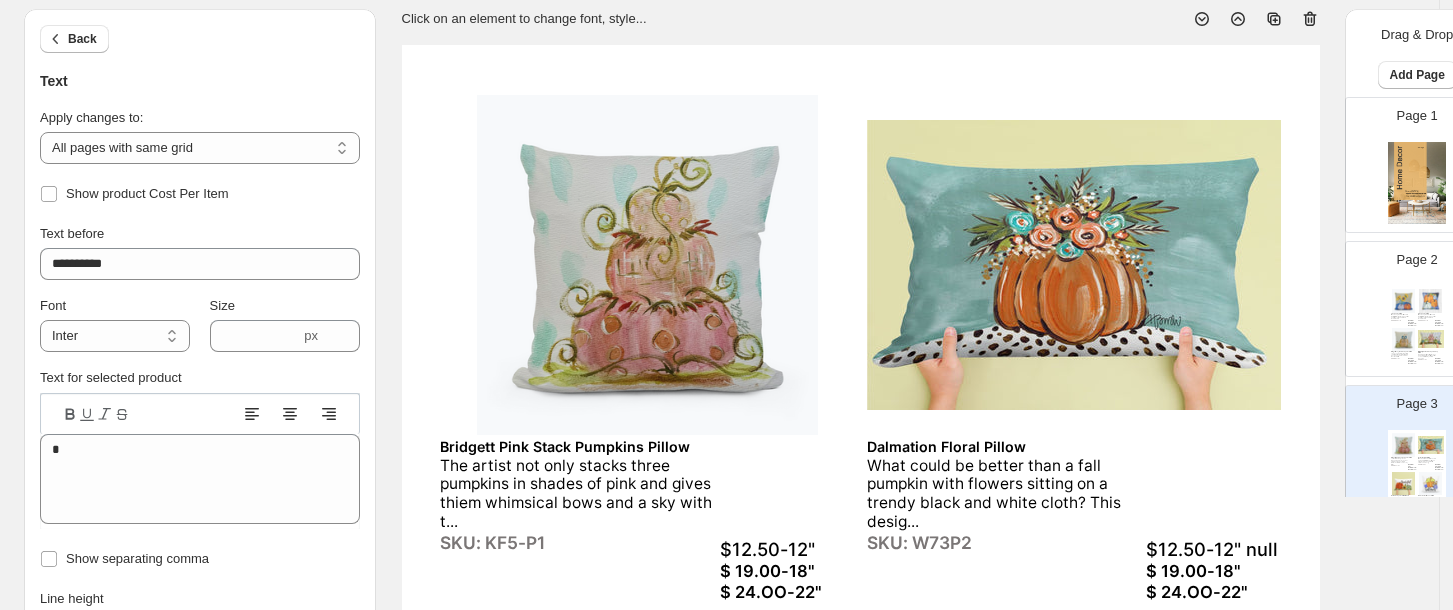 click on "$12.50-12" null" at bounding box center (1213, 549) 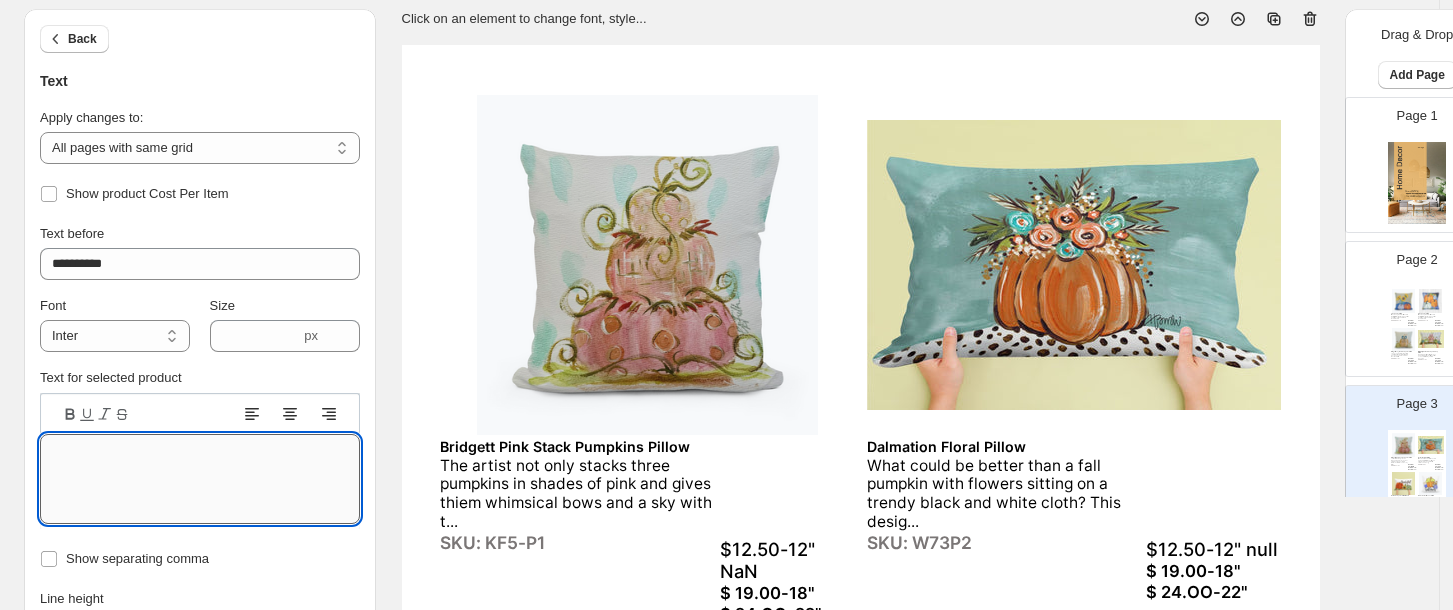 click on "Text editor" at bounding box center [200, 479] 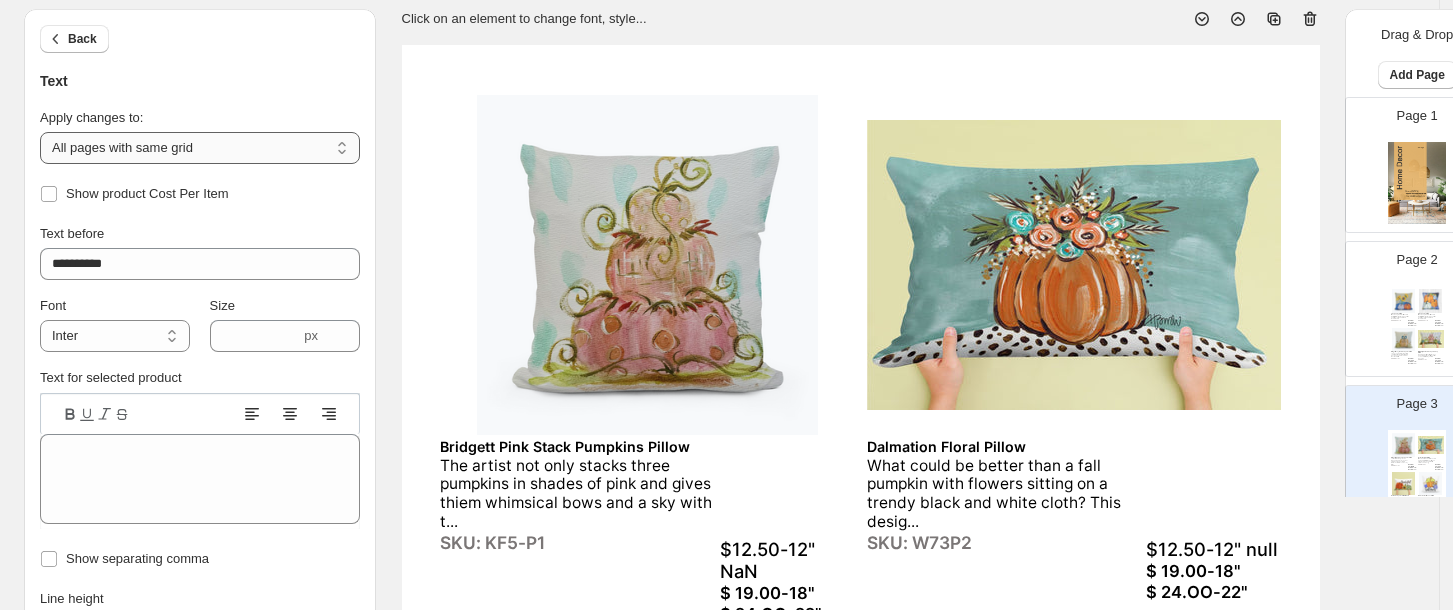 click on "**********" at bounding box center (200, 148) 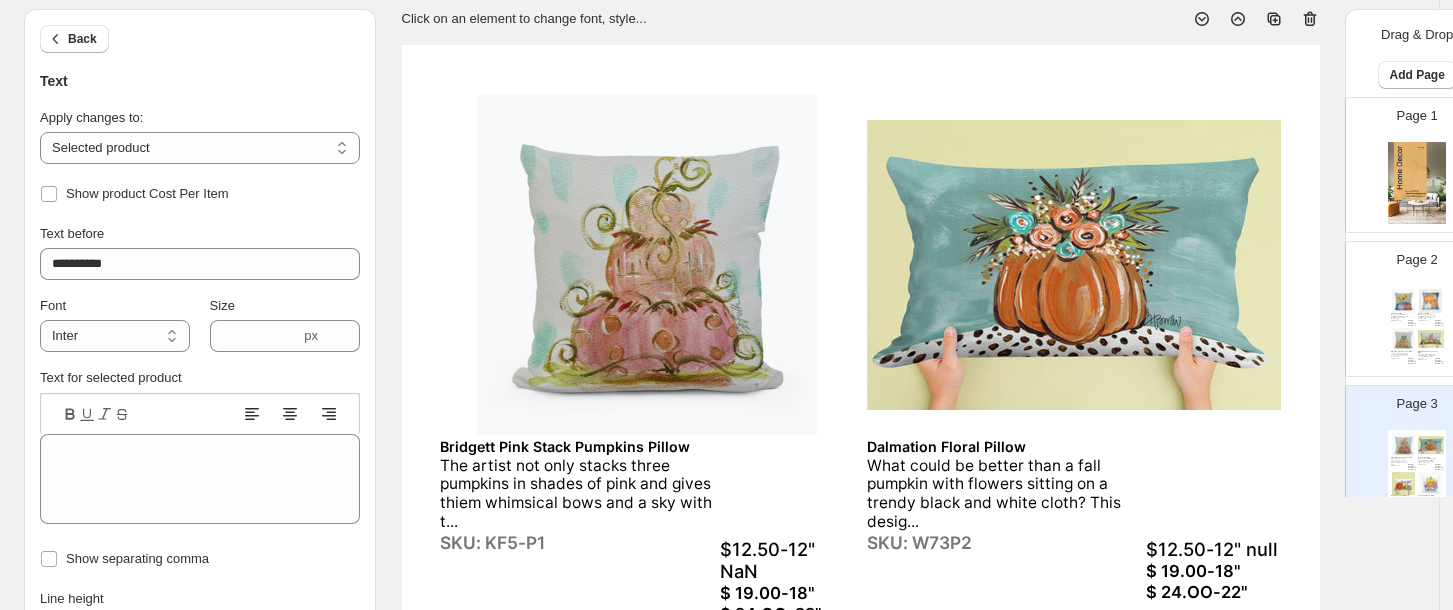 click on "$12.50-12" null" at bounding box center [1213, 549] 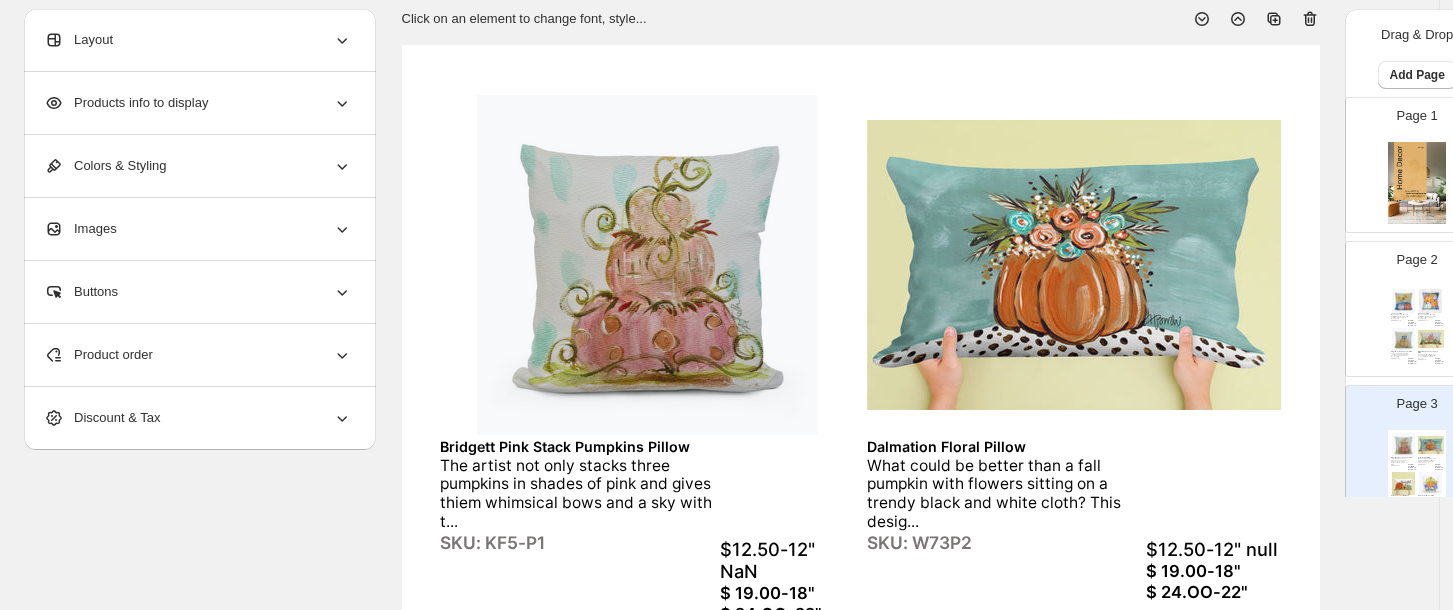 click on "Layout" at bounding box center (78, 40) 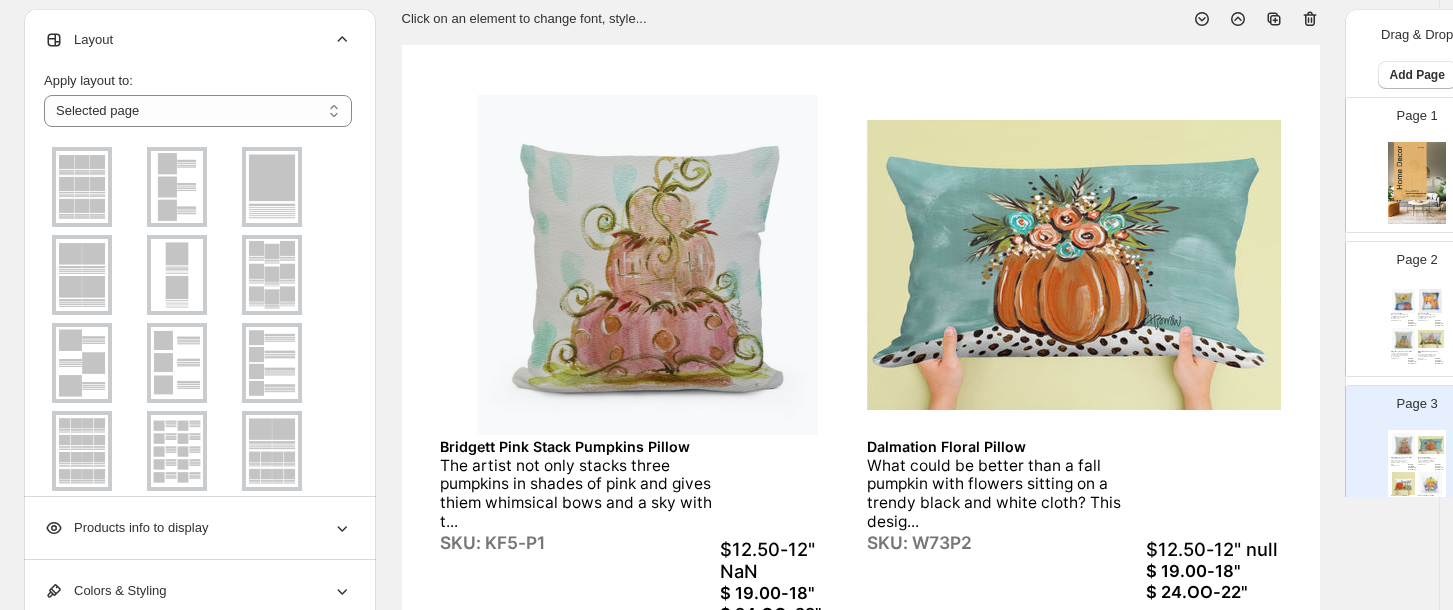 click on "Products info to display" at bounding box center (126, 528) 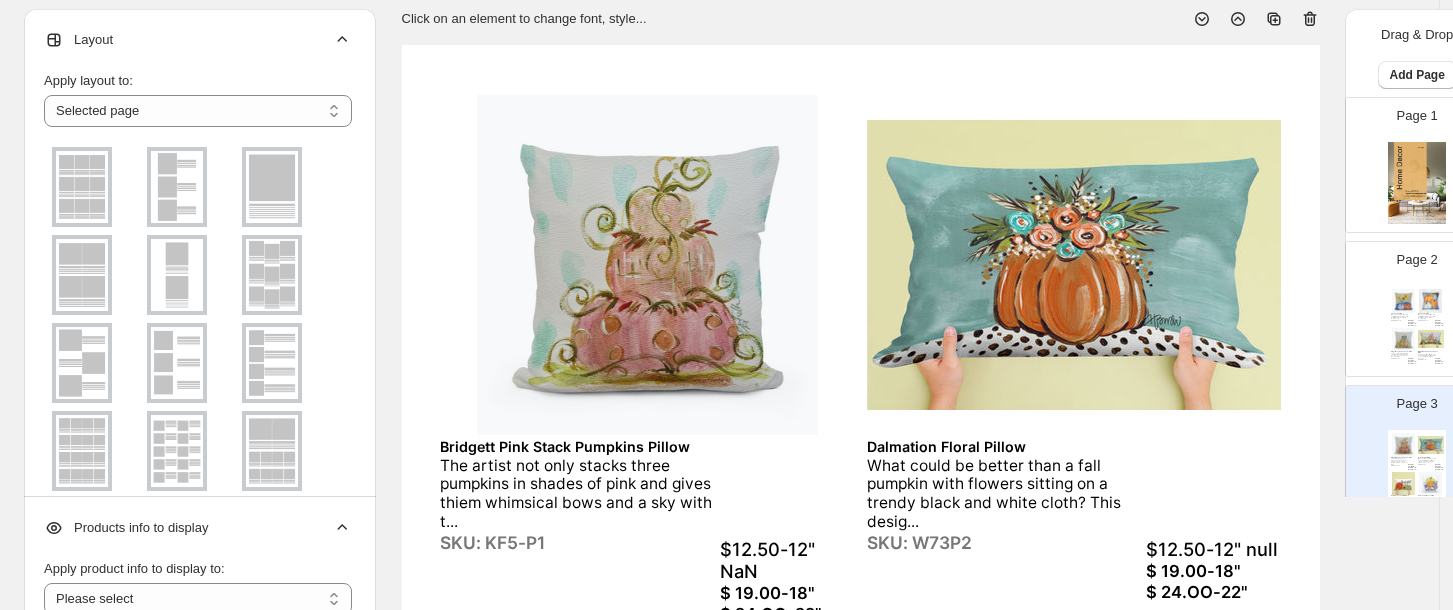 click on "$12.50-12" null" at bounding box center [1213, 549] 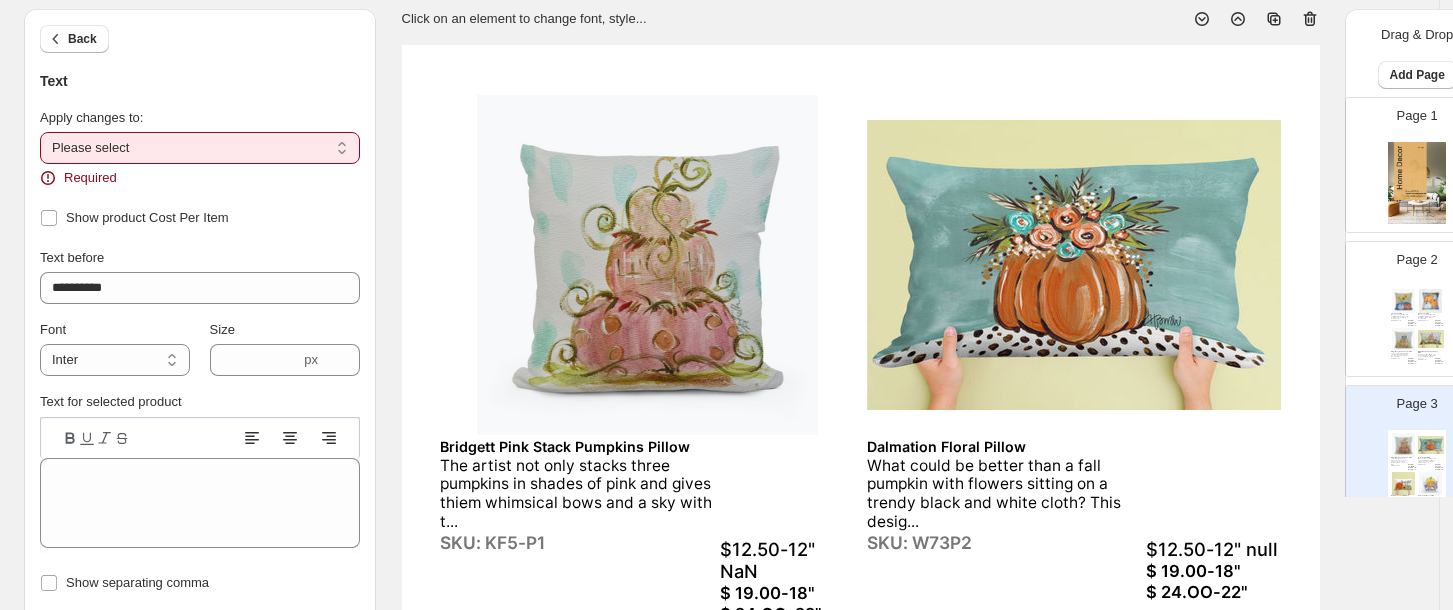click on "**********" at bounding box center (200, 148) 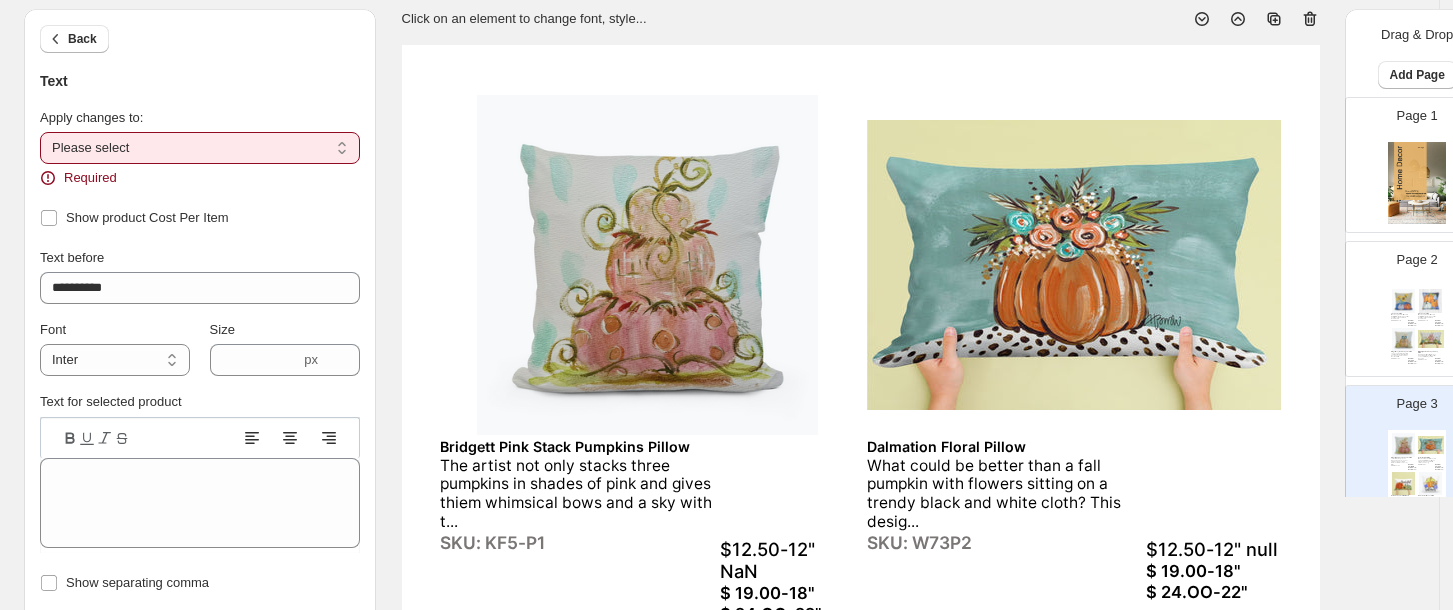 select on "**********" 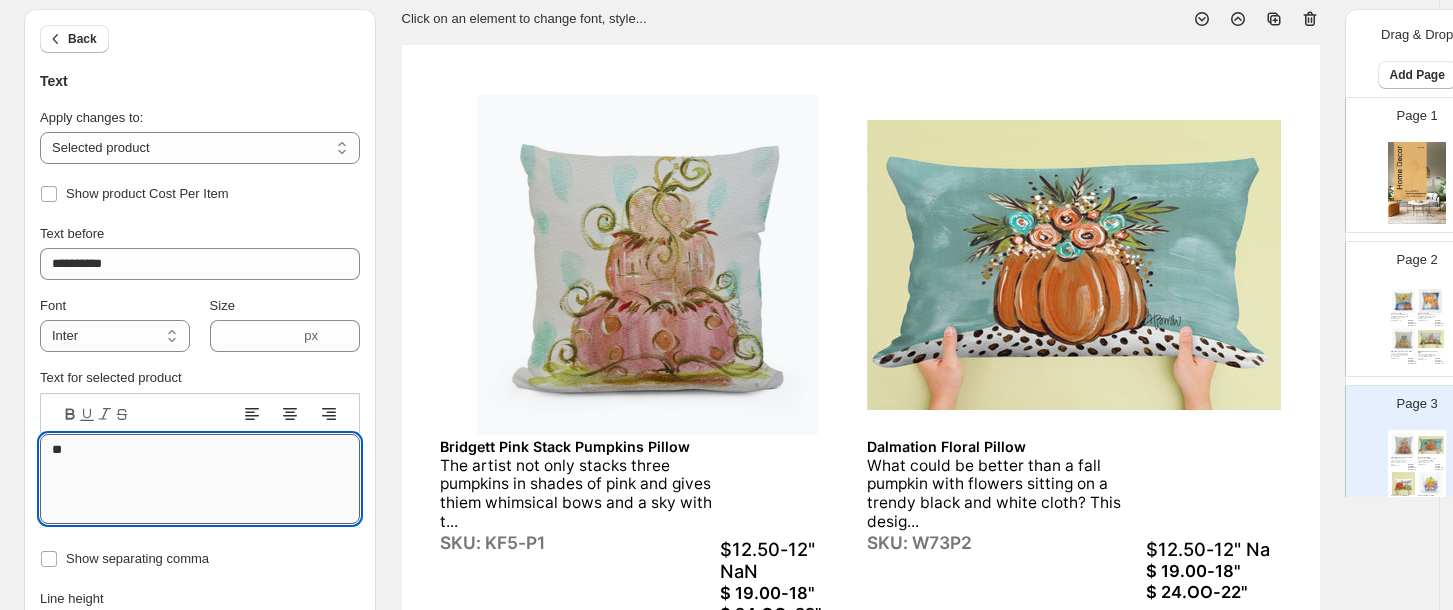 type on "*" 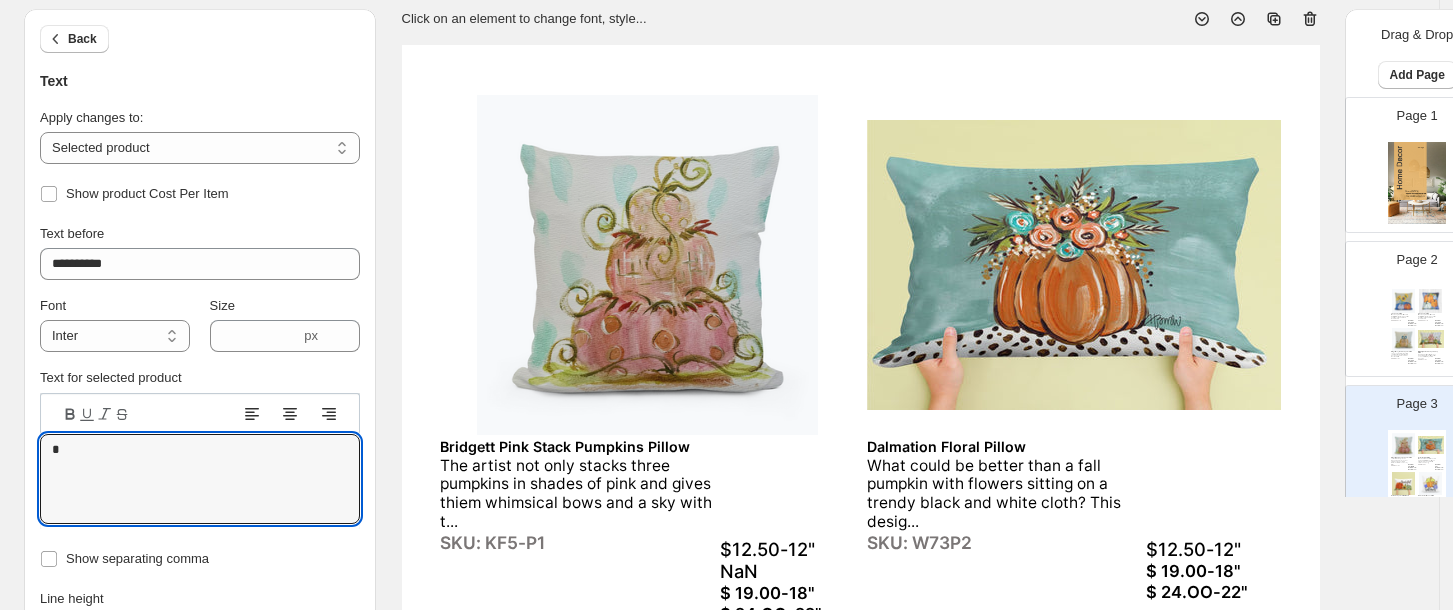 click on "$12.50-12" NaN" at bounding box center (787, 560) 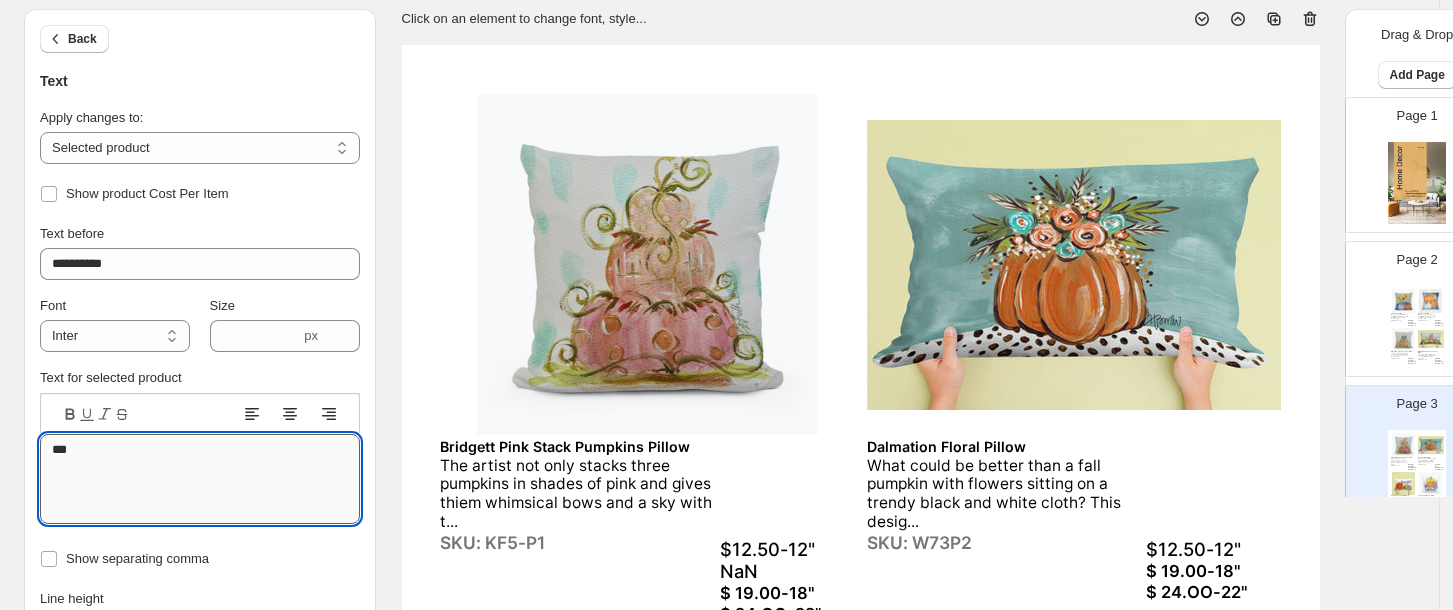 click on "***" at bounding box center [200, 479] 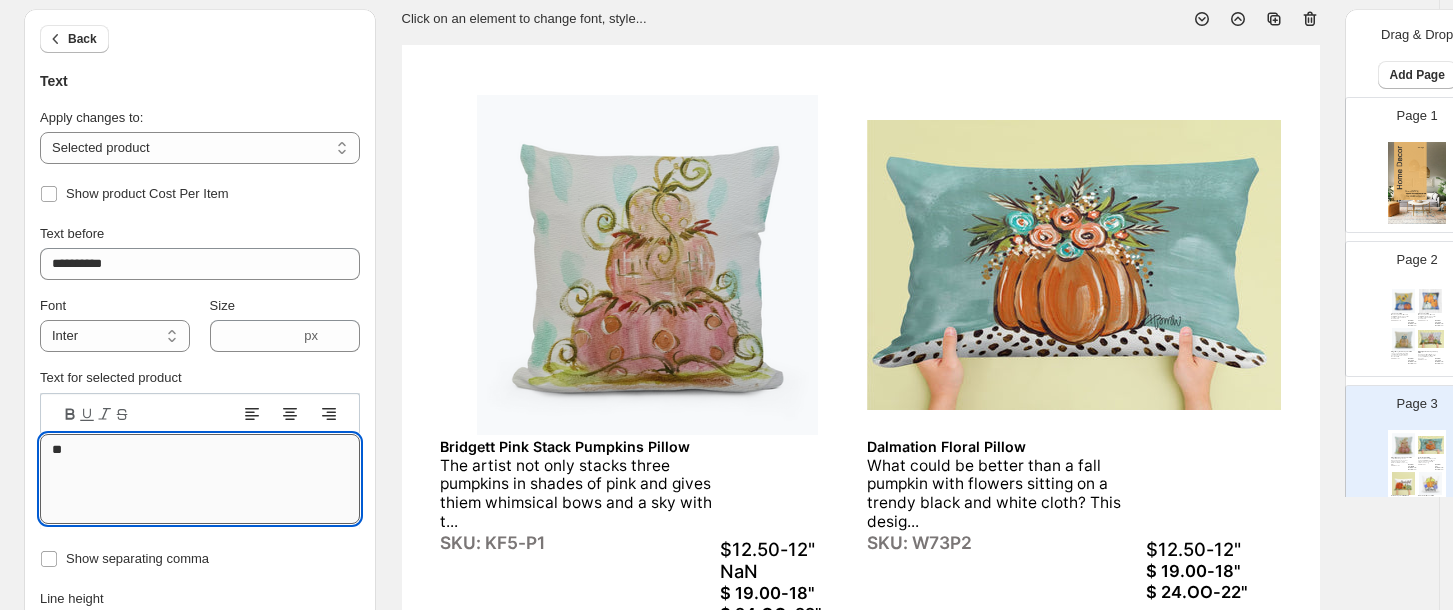 type on "*" 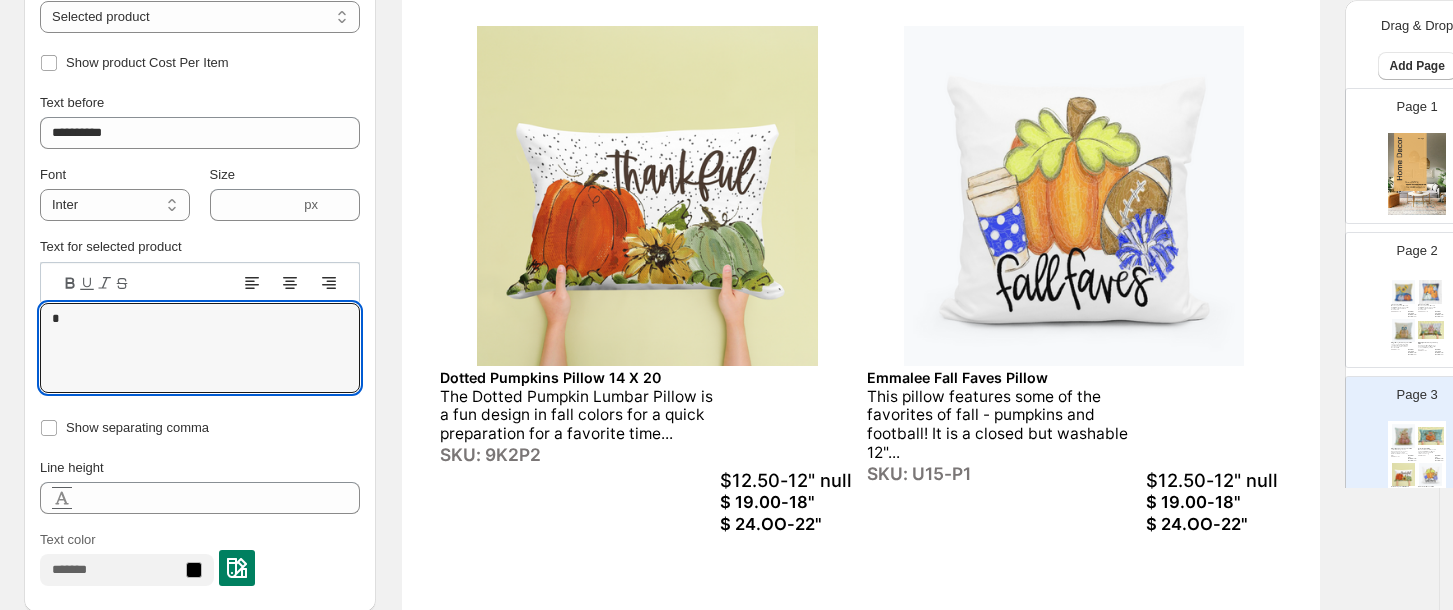 scroll, scrollTop: 769, scrollLeft: 0, axis: vertical 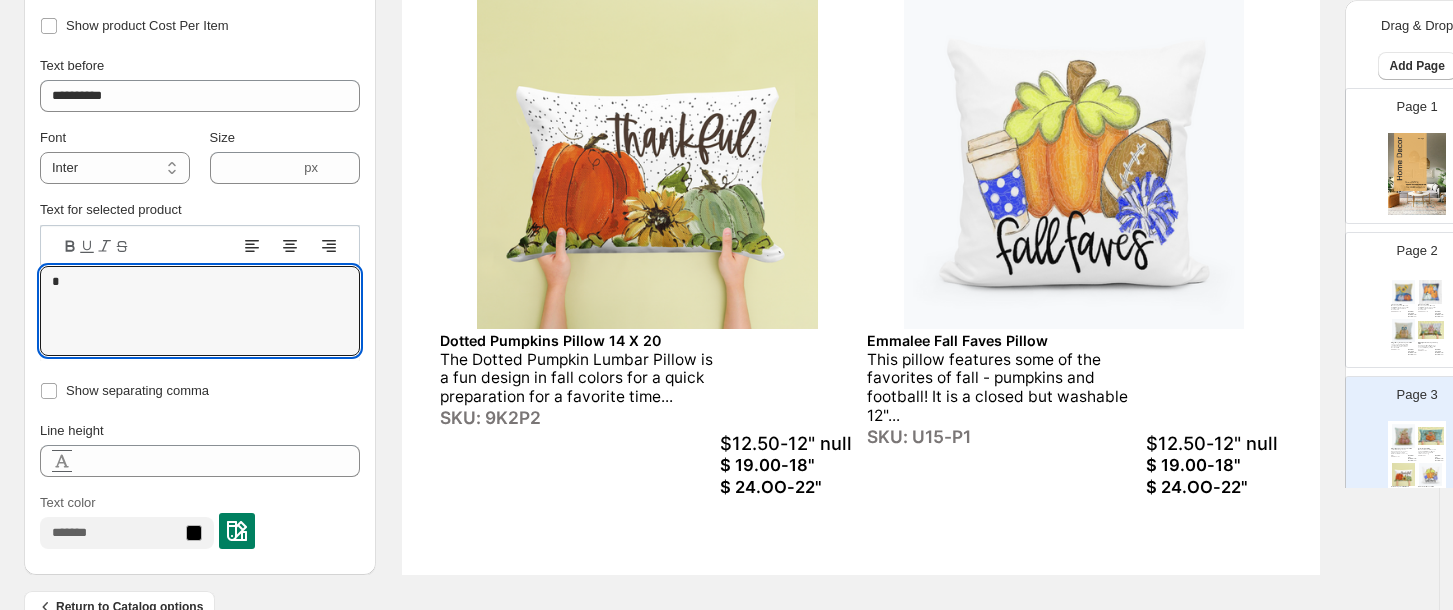 click on "$12.50-12" null" at bounding box center [787, 443] 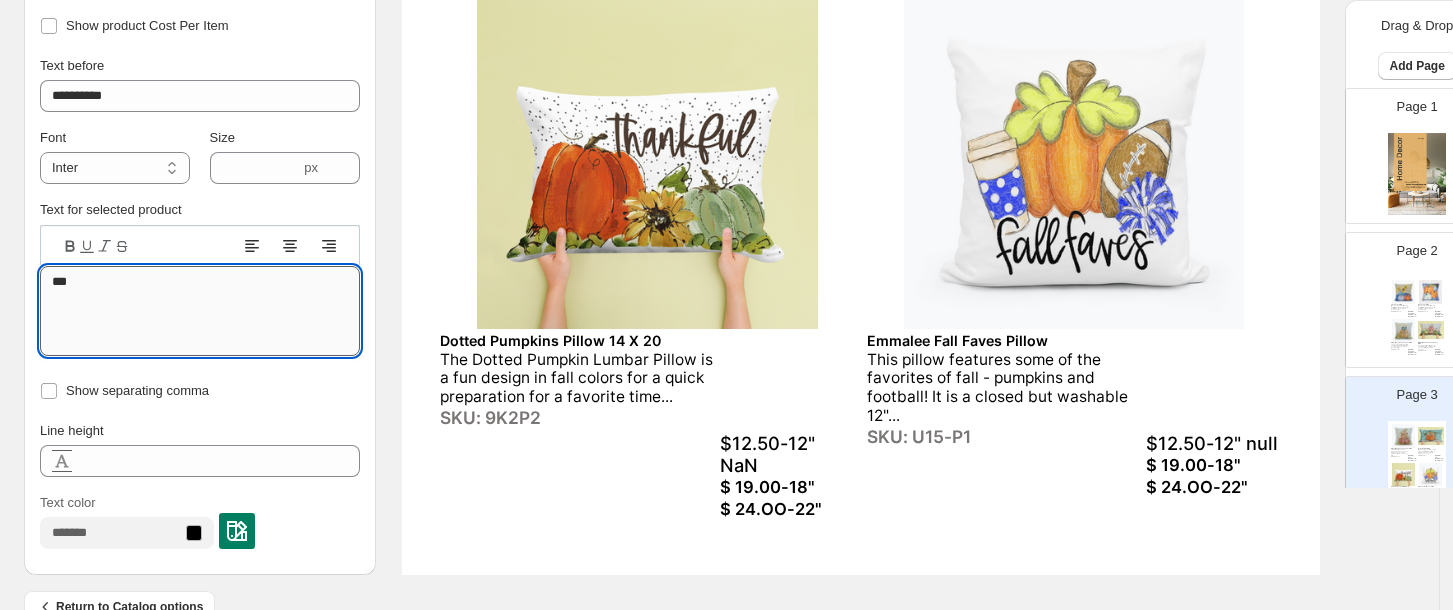 click on "***" at bounding box center (200, 311) 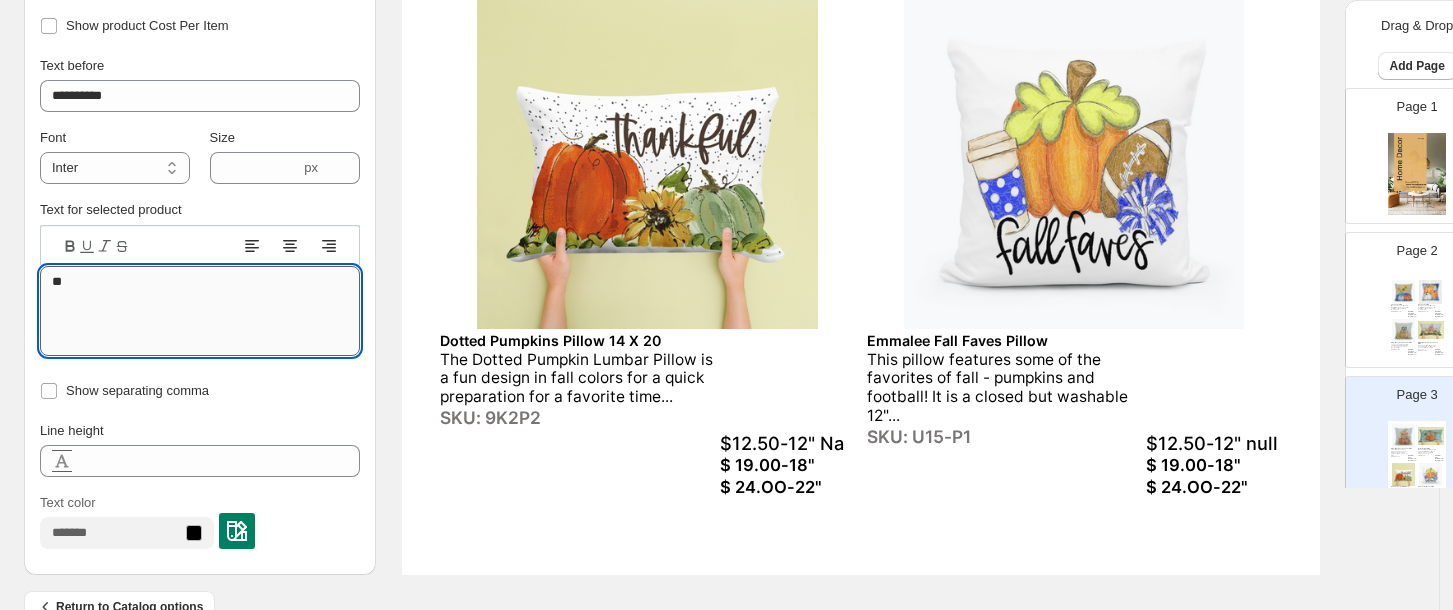 type on "*" 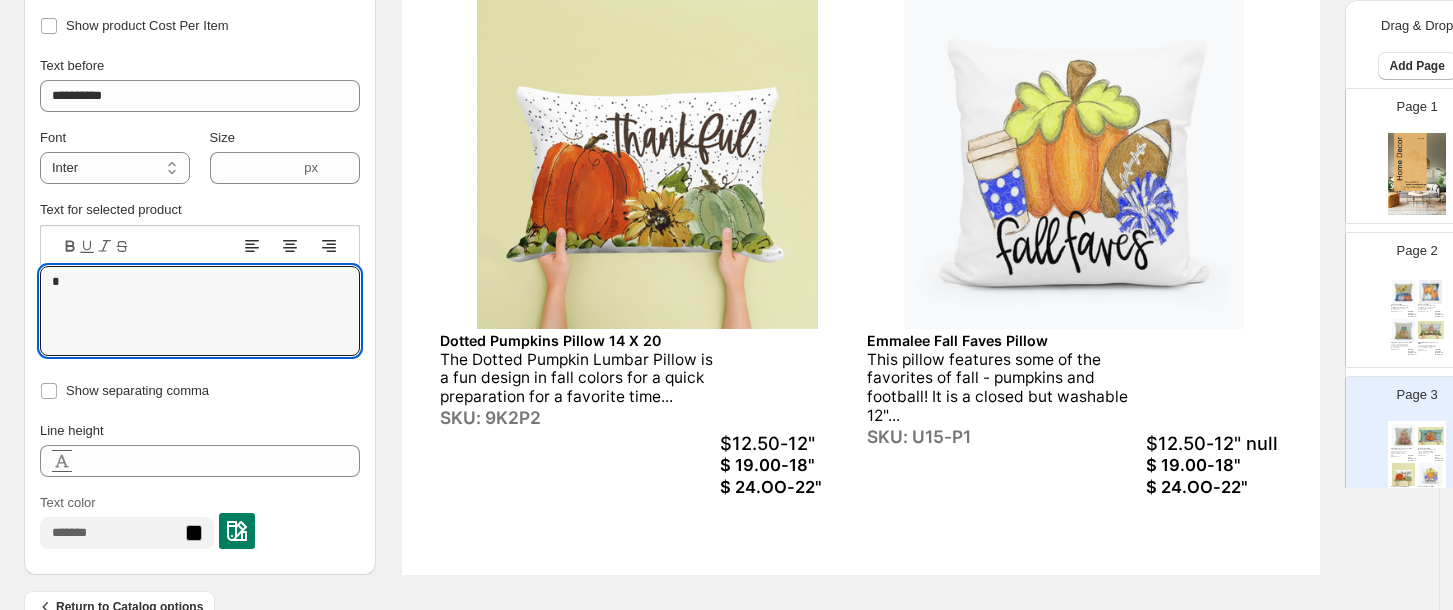 click on "$12.50-12" null" at bounding box center [1213, 443] 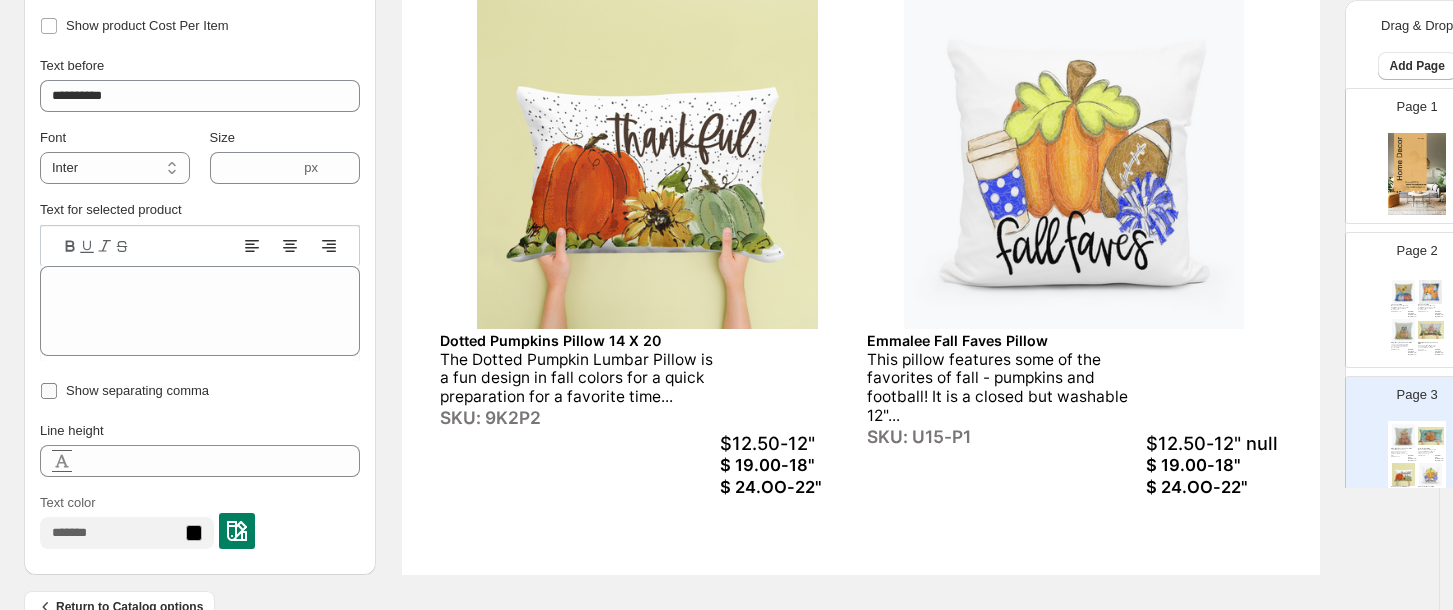 type on "***" 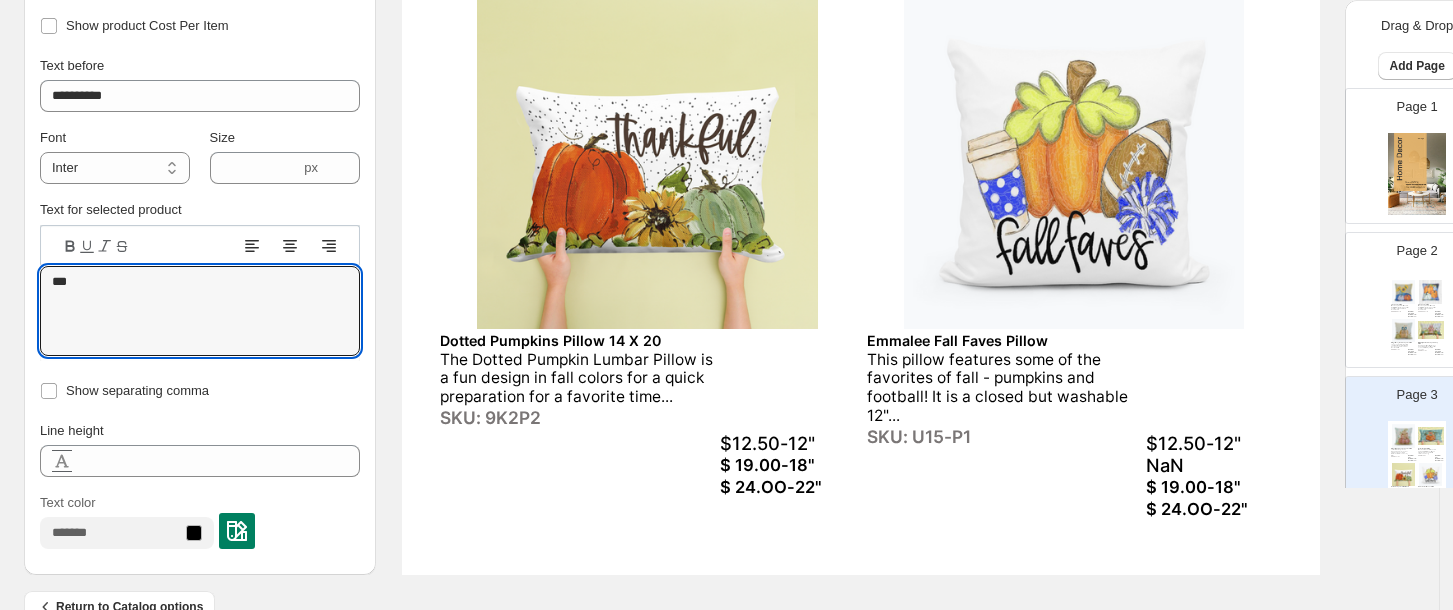 drag, startPoint x: 95, startPoint y: 286, endPoint x: 34, endPoint y: 292, distance: 61.294373 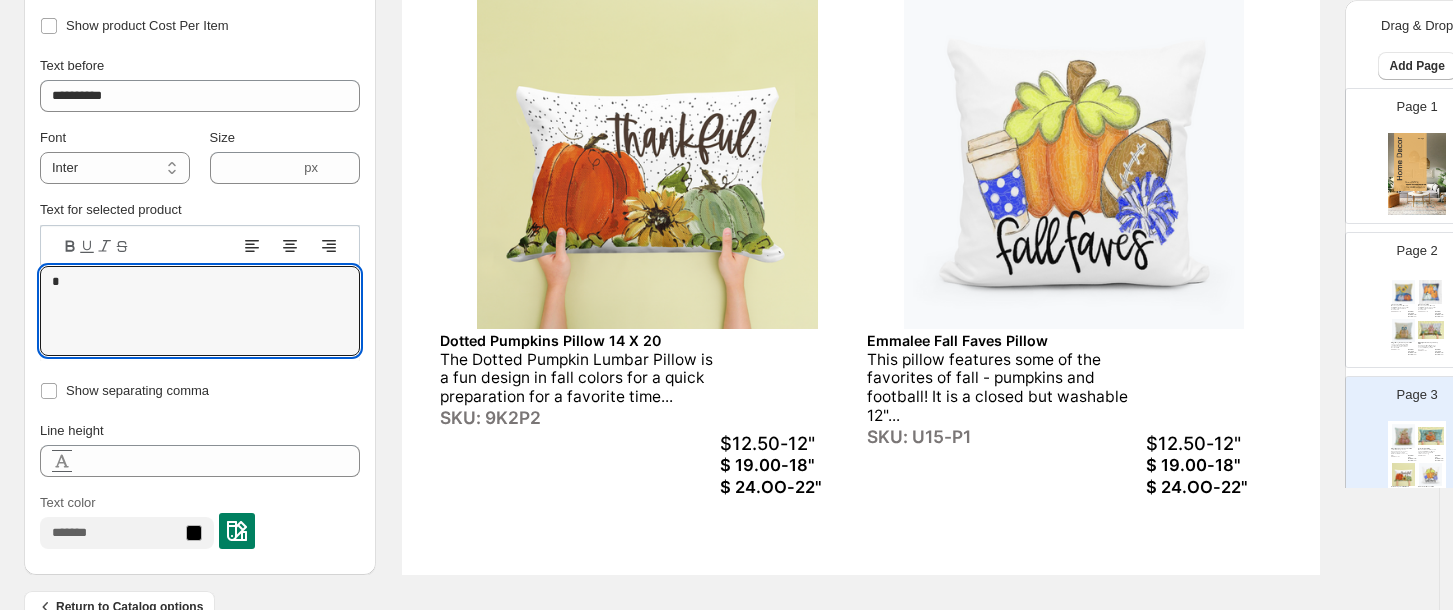 type 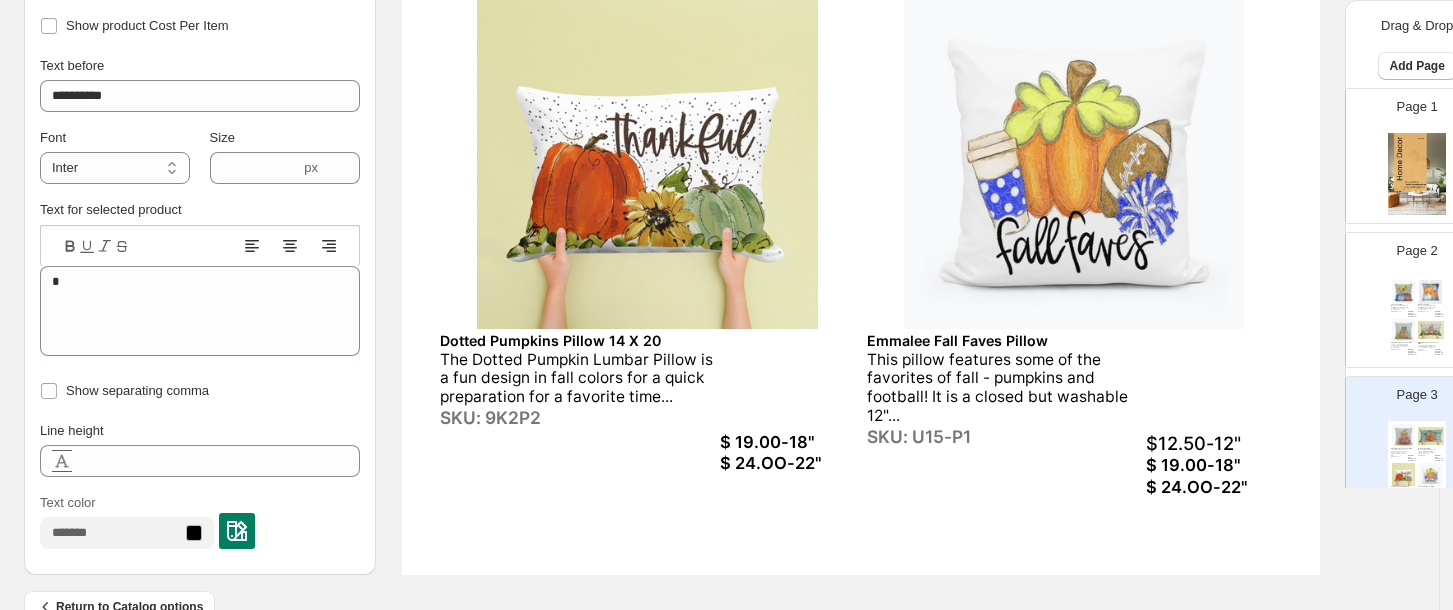 click on "$  24.OO-22"" at bounding box center (787, 463) 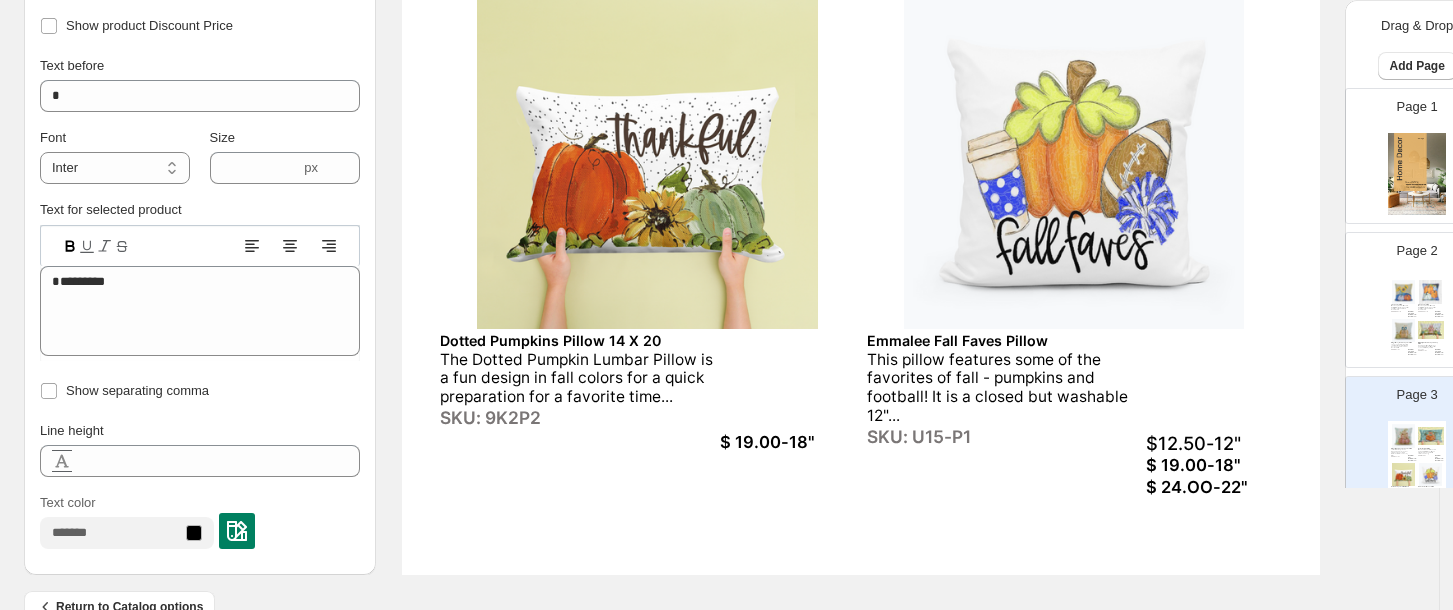 click on "$ 19.00-18"" at bounding box center [787, 442] 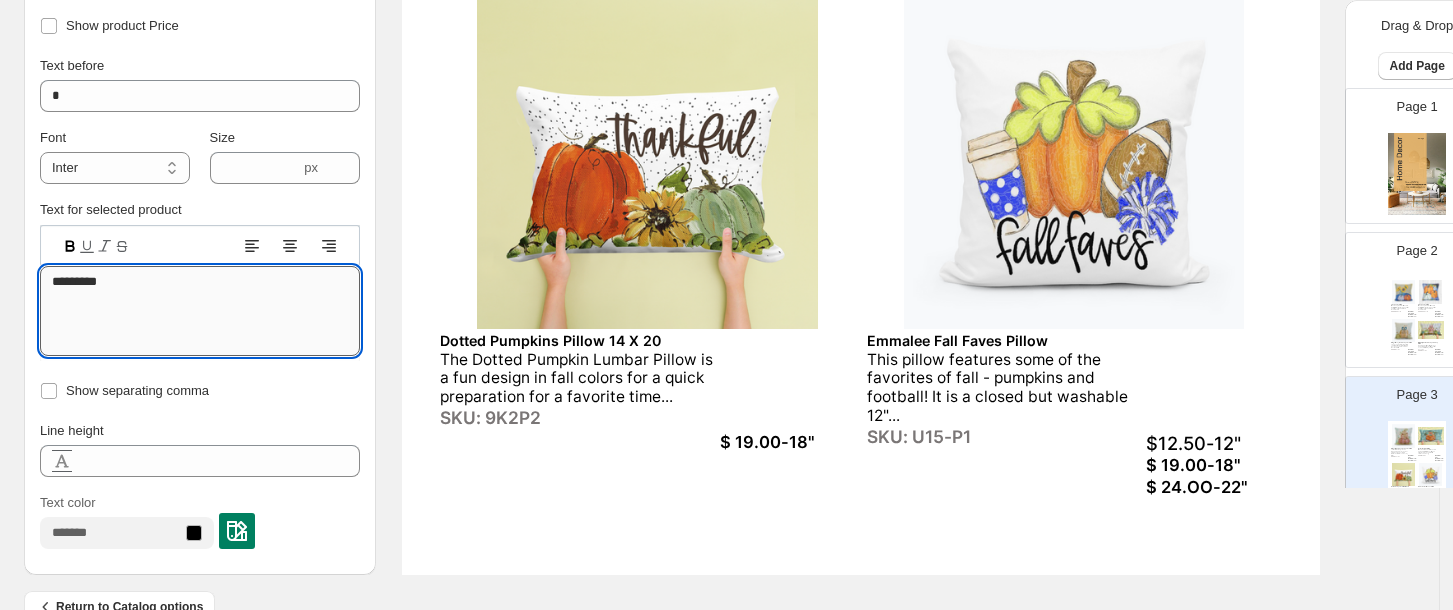 click on "*********" at bounding box center (200, 311) 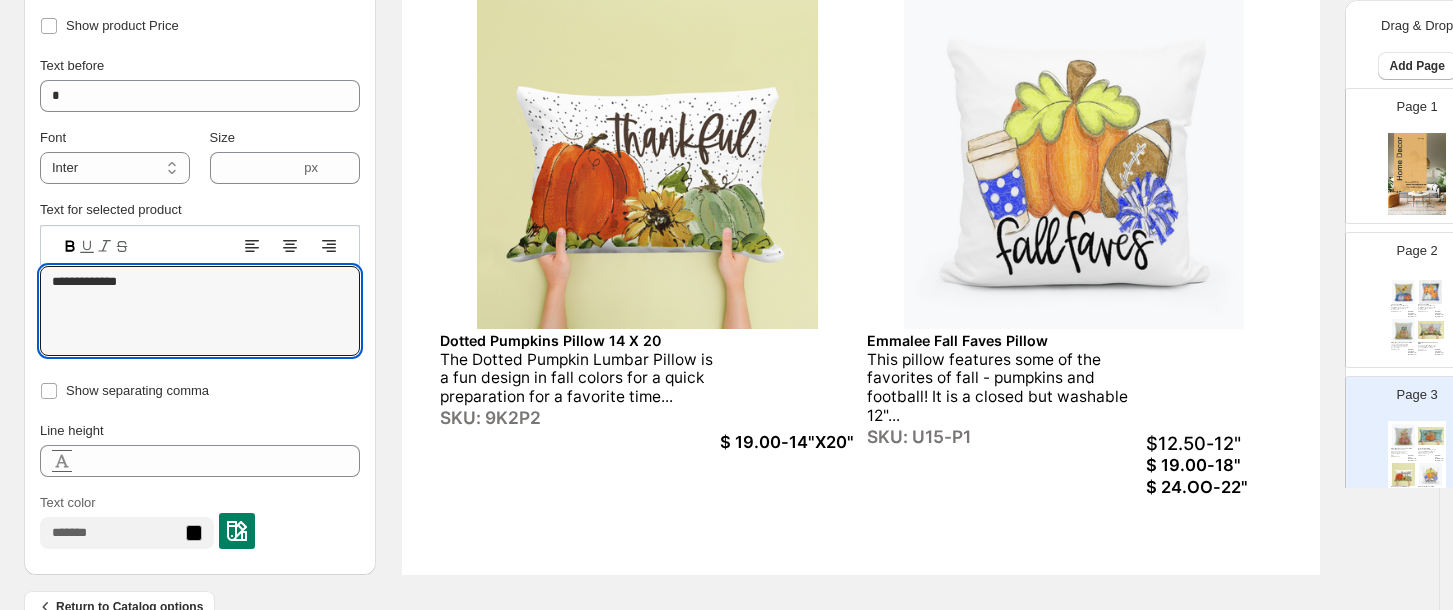 type on "**********" 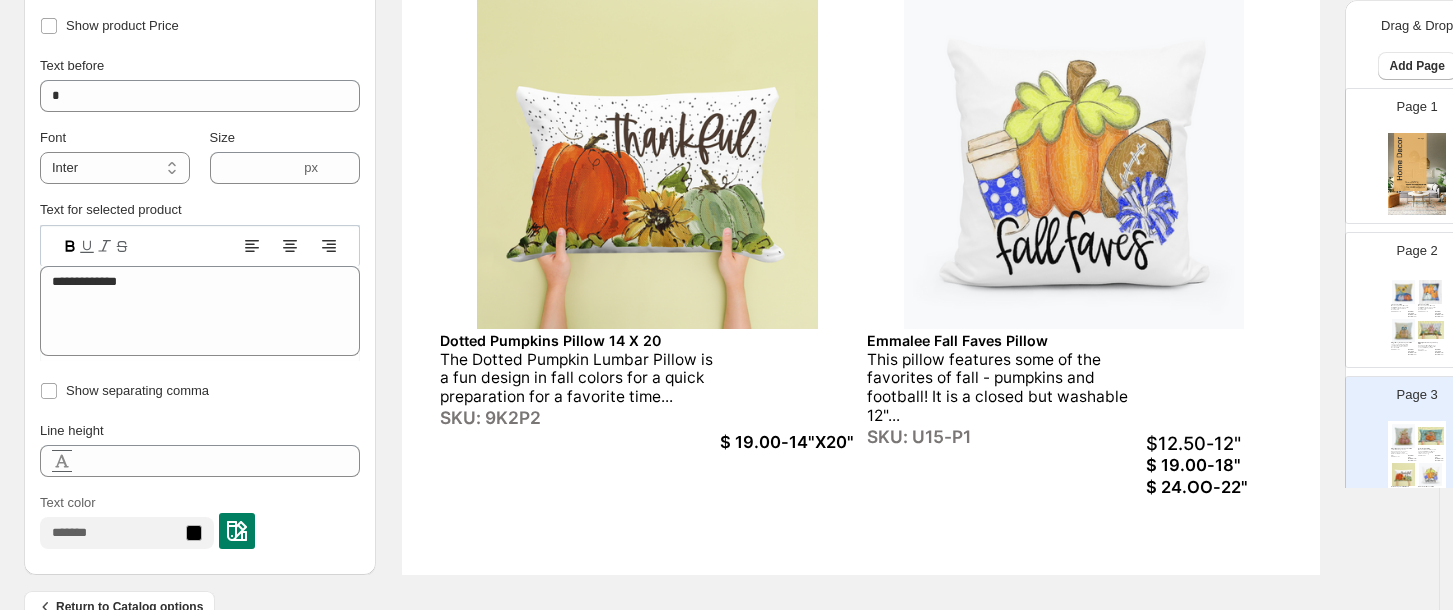 click on "Show separating comma" at bounding box center [200, 391] 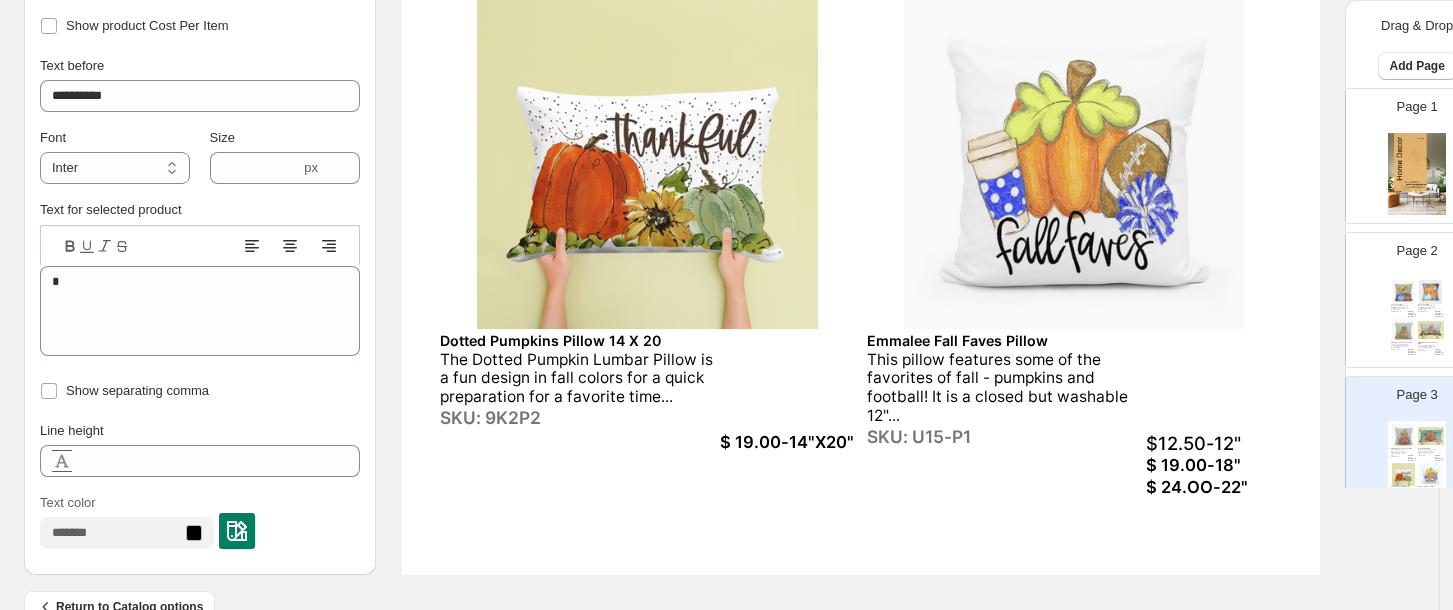 click on "$  24.OO-22"" at bounding box center [1213, 487] 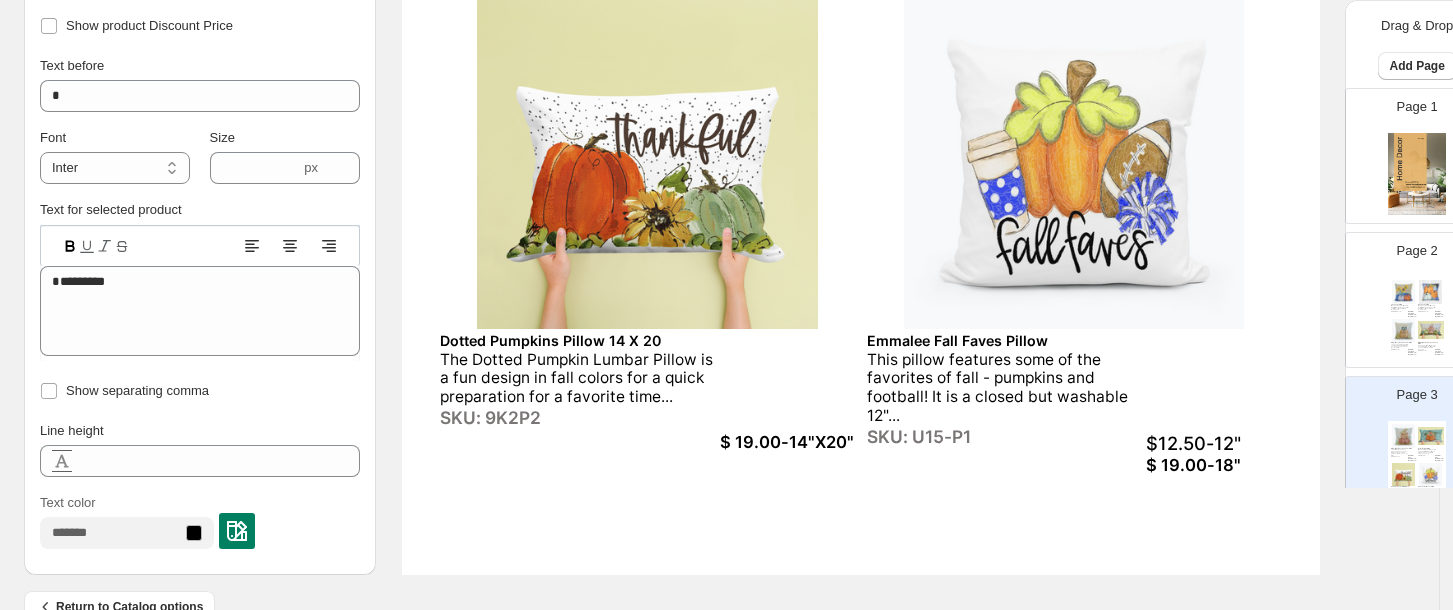 click on "Bridgett Pink Stack Pumpkins Pillow The artist not only stacks three pumpkins in shades of pink and gives thiem whimsical bows and a sky with t... SKU:  KF5-P1 $12.50-12"   $ 19.00-18" $  24.OO-22" Dalmation Floral Pillow What could be better than a fall pumpkin with flowers sitting on a trendy black and white cloth? This desig... SKU:  W73P2 $12.50-12"
$ 19.00-18" $  24.OO-22" Dotted Pumpkins Pillow 14 X 20 The Dotted Pumpkin Lumbar Pillow is a fun design in fall colors for a quick preparation for a favorite time... SKU:  9K2P2 $ 19.00-14"X20" Emmalee Fall Faves Pillow This pillow features some of the favorites of fall - pumpkins and football! It is a closed but washable 12"... SKU:  U15-P1 $12.50-12"   $ 19.00-18"" at bounding box center [861, -19] 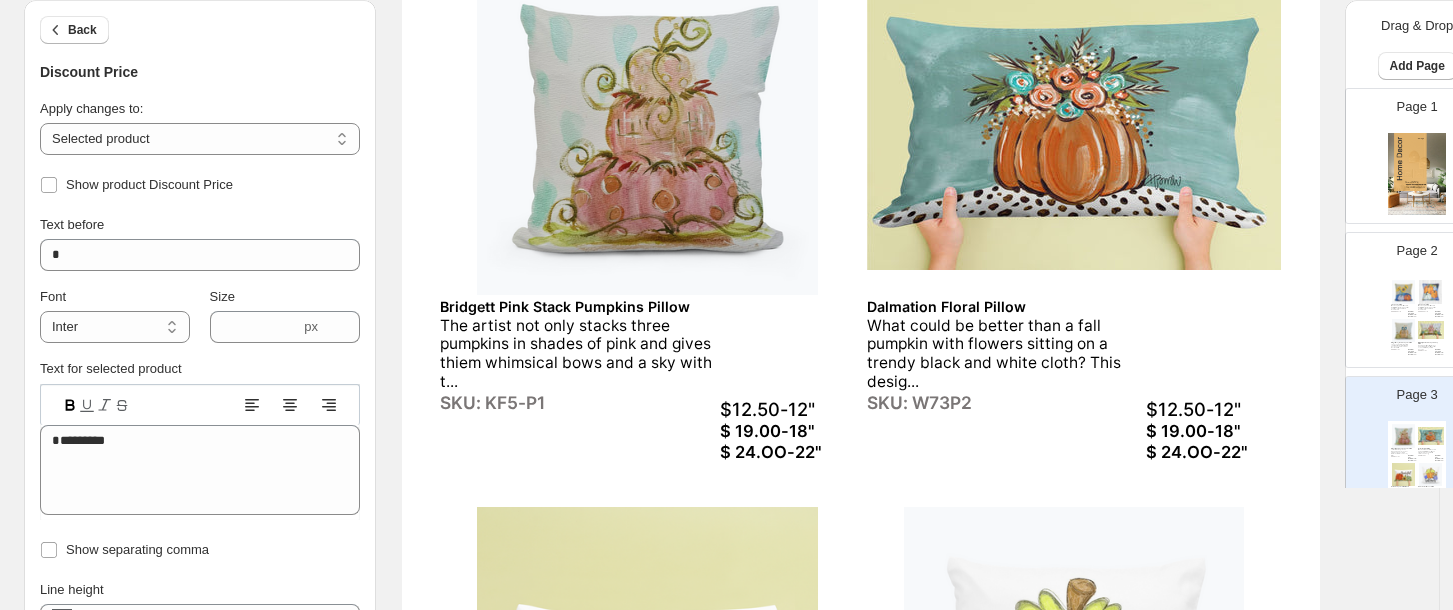 scroll, scrollTop: 248, scrollLeft: 0, axis: vertical 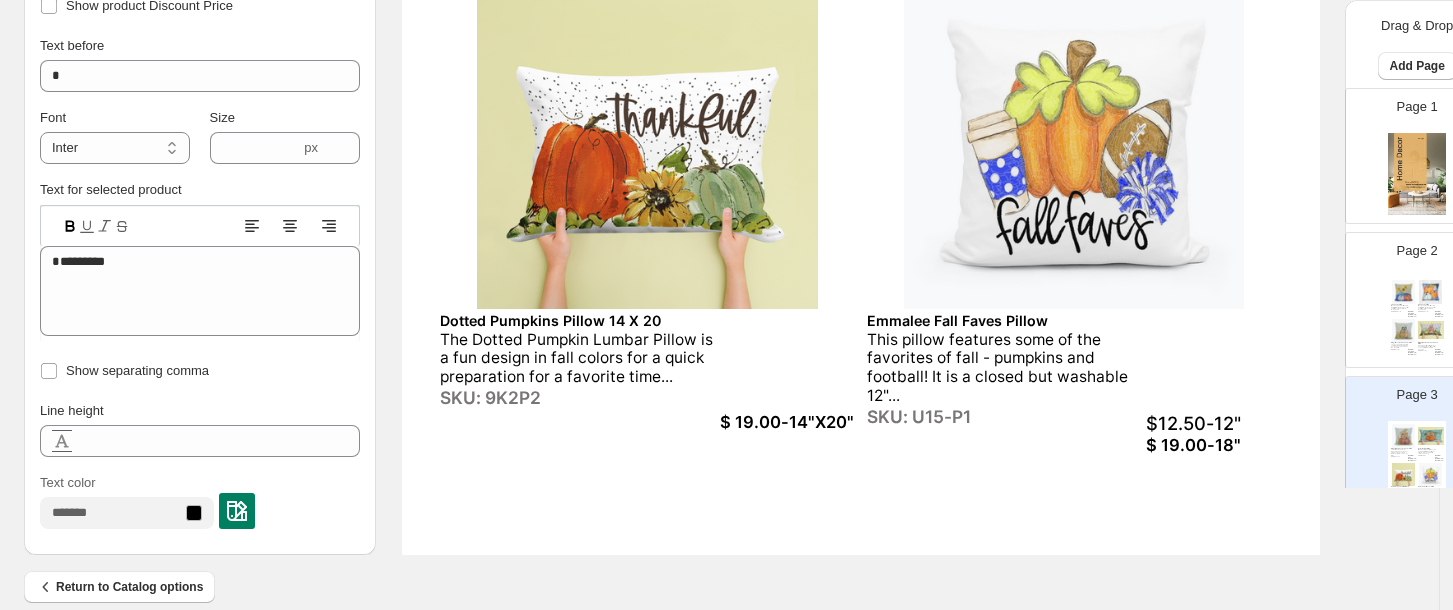 click on "$ 19.00-14"X20"" at bounding box center (787, 422) 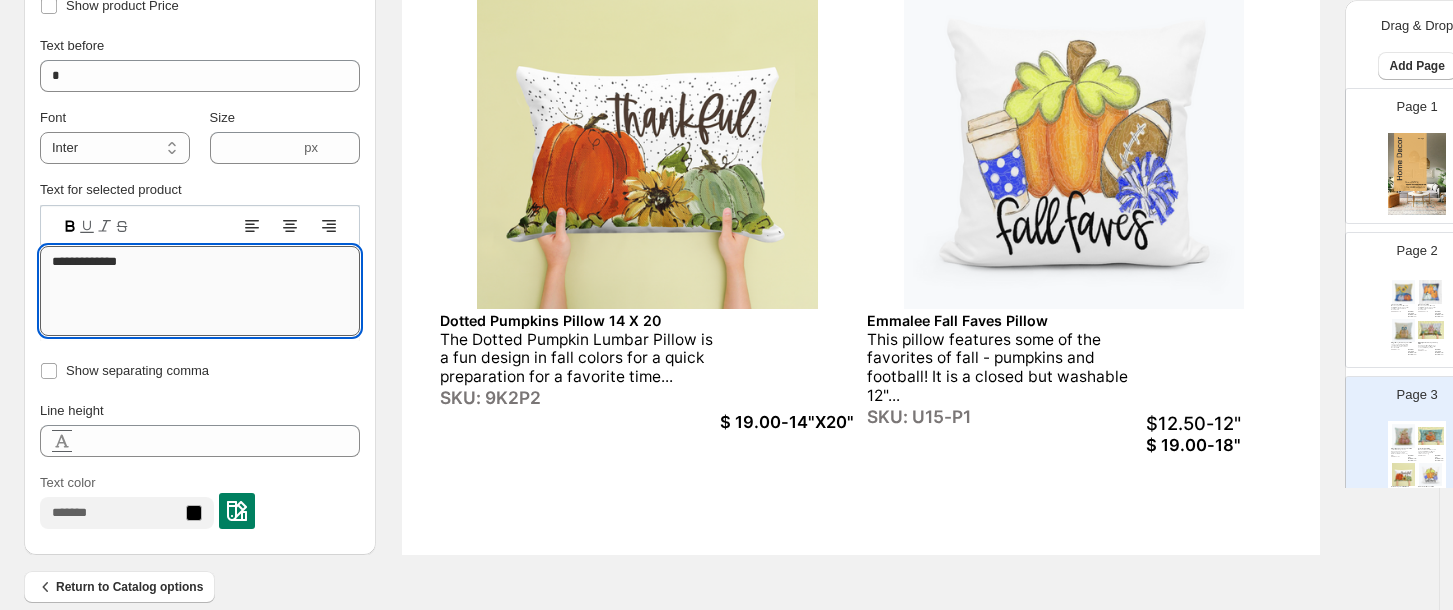 drag, startPoint x: 134, startPoint y: 257, endPoint x: 41, endPoint y: 264, distance: 93.26307 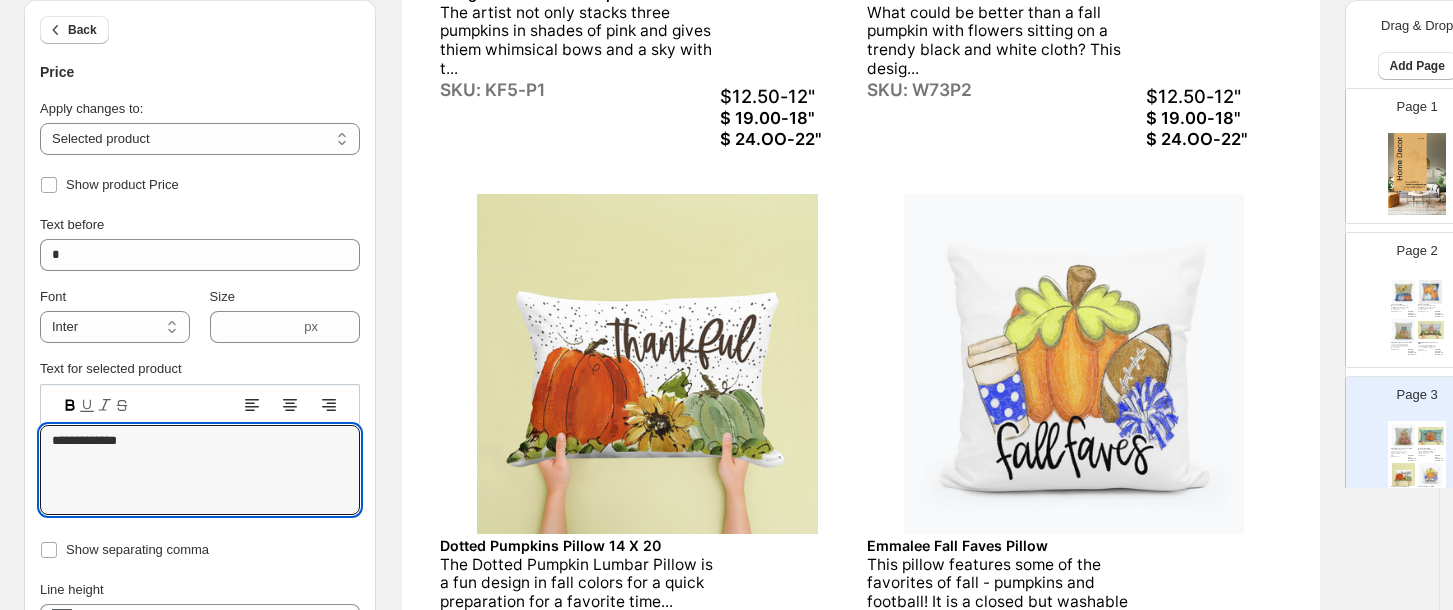 scroll, scrollTop: 549, scrollLeft: 0, axis: vertical 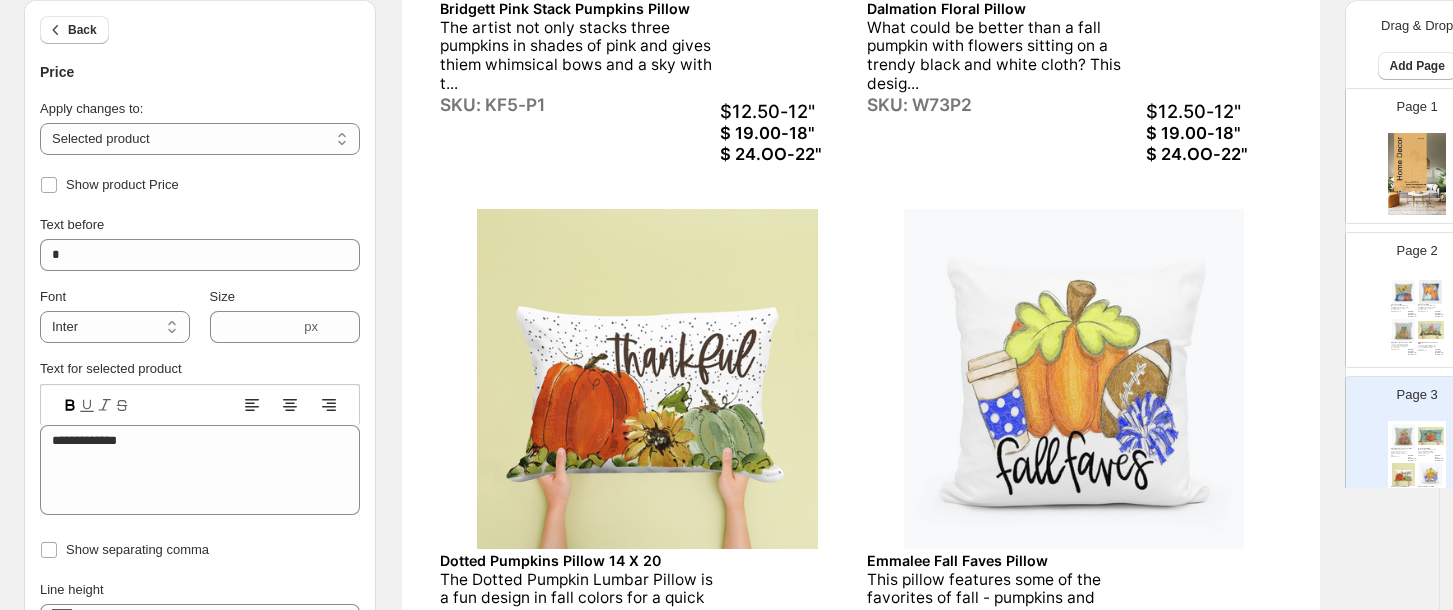 click on "$  24.OO-22"" at bounding box center (1213, 154) 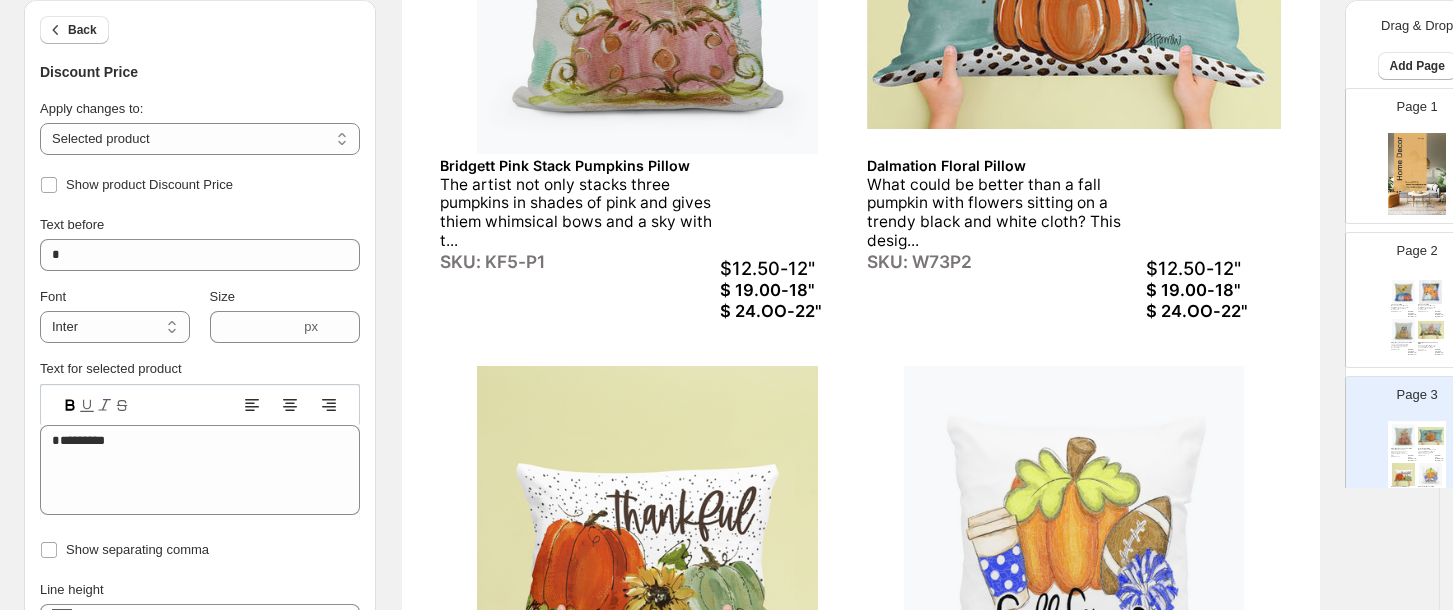 scroll, scrollTop: 339, scrollLeft: 0, axis: vertical 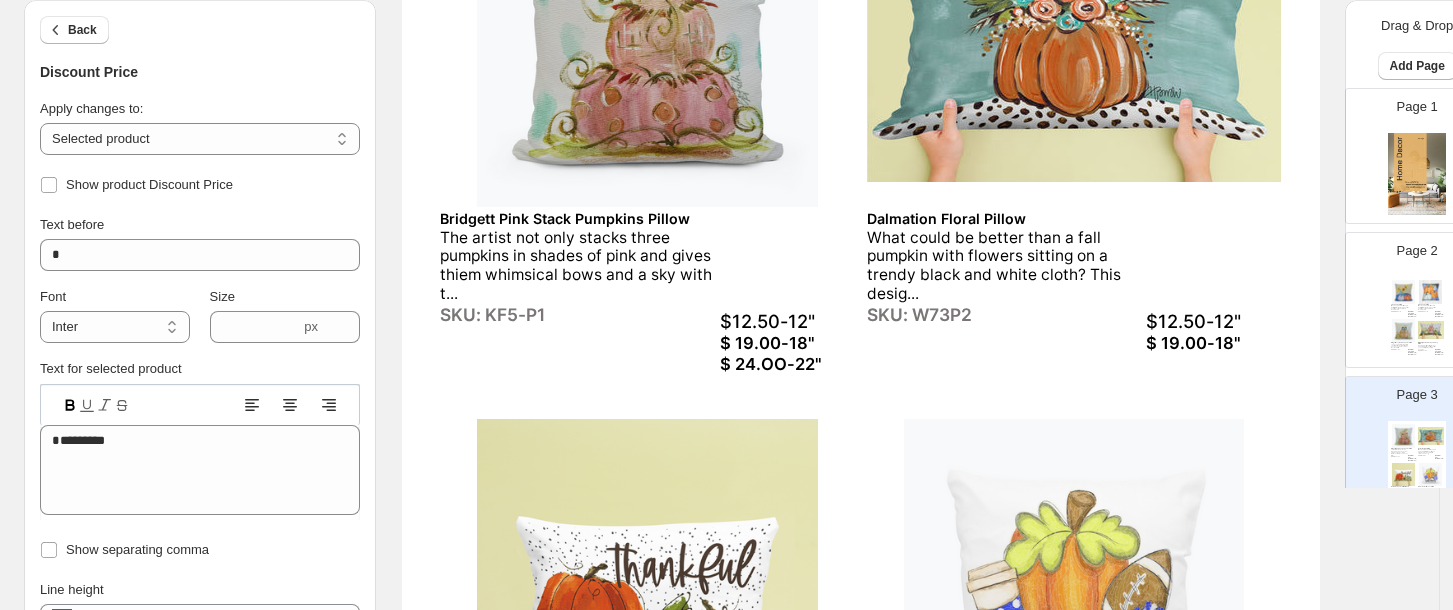 click on "$12.50-12"" at bounding box center [1213, 321] 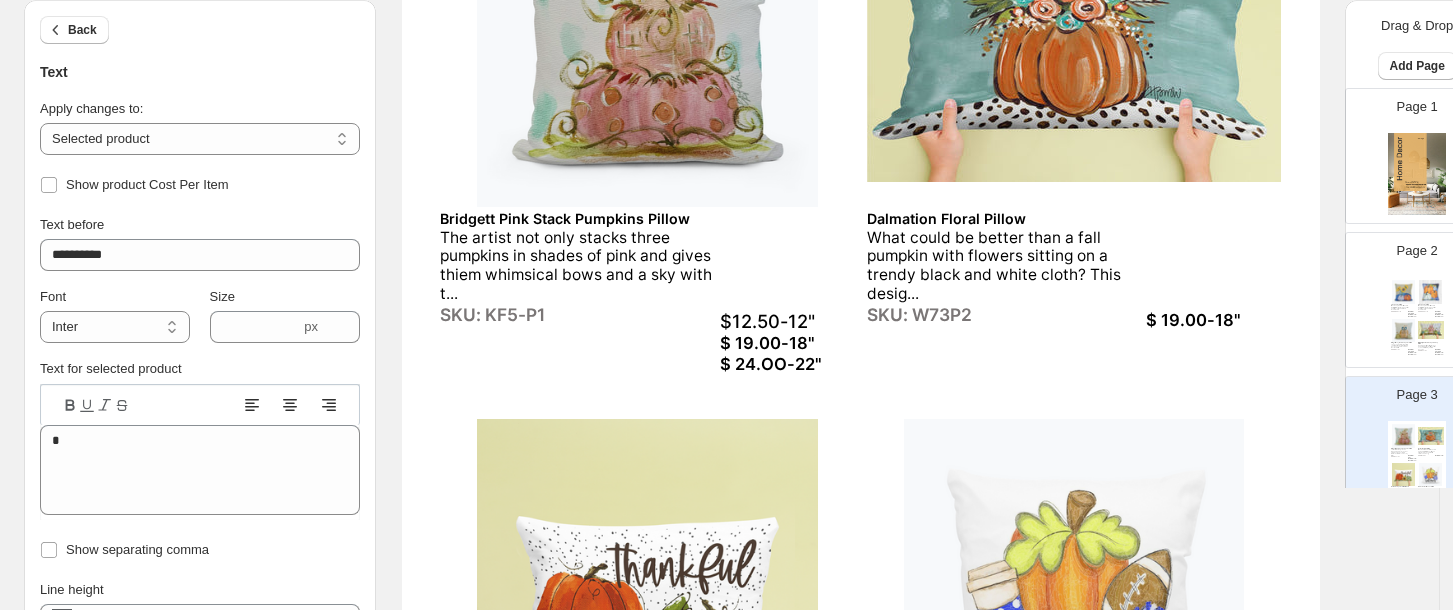 click on "$ 19.00-18"" at bounding box center (1213, 320) 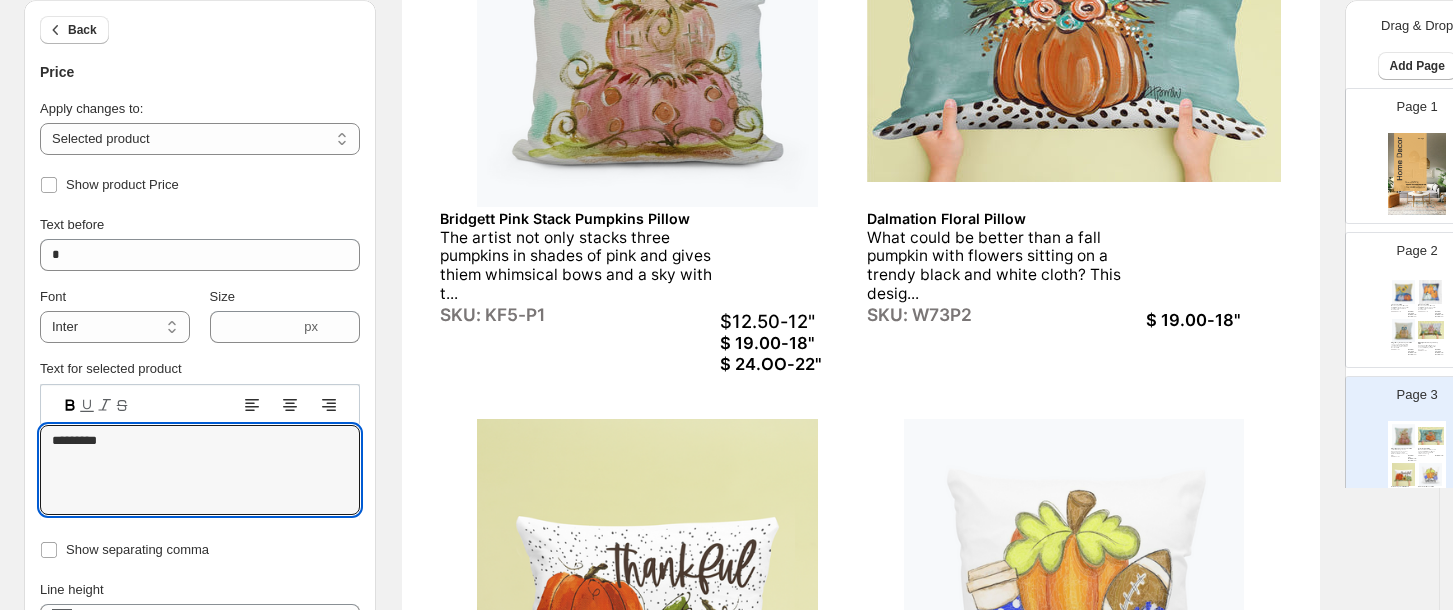 drag, startPoint x: 114, startPoint y: 439, endPoint x: 34, endPoint y: 439, distance: 80 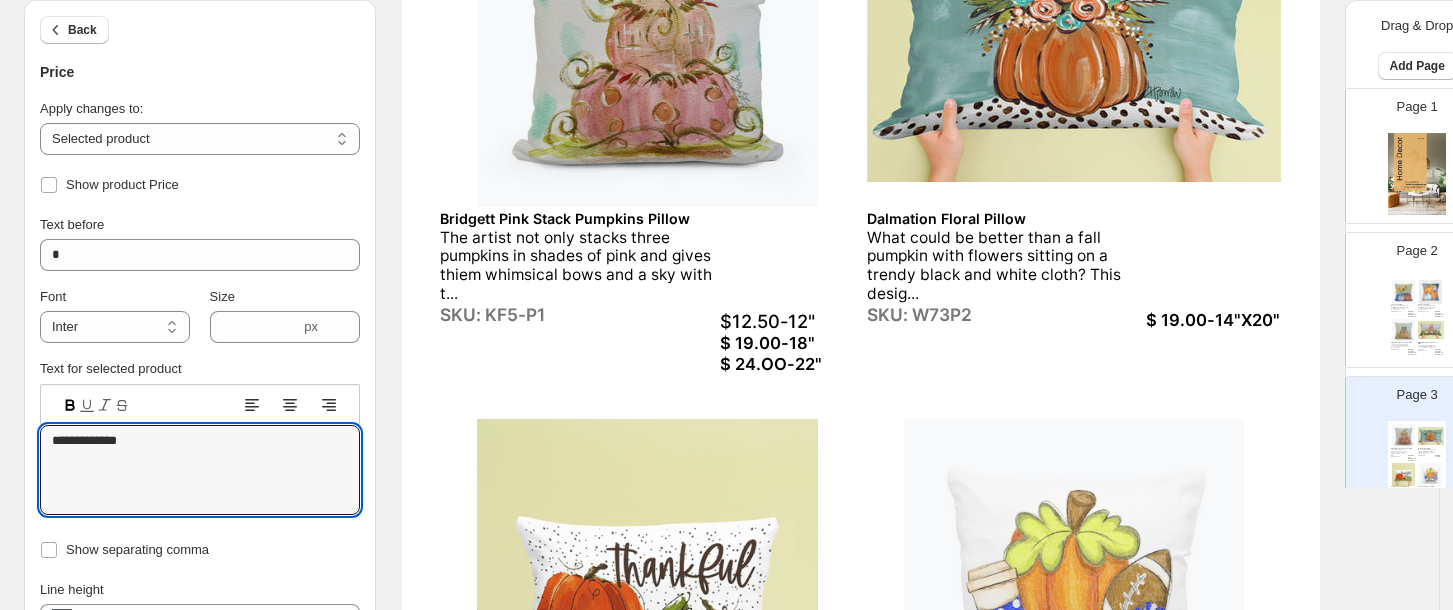 type on "**********" 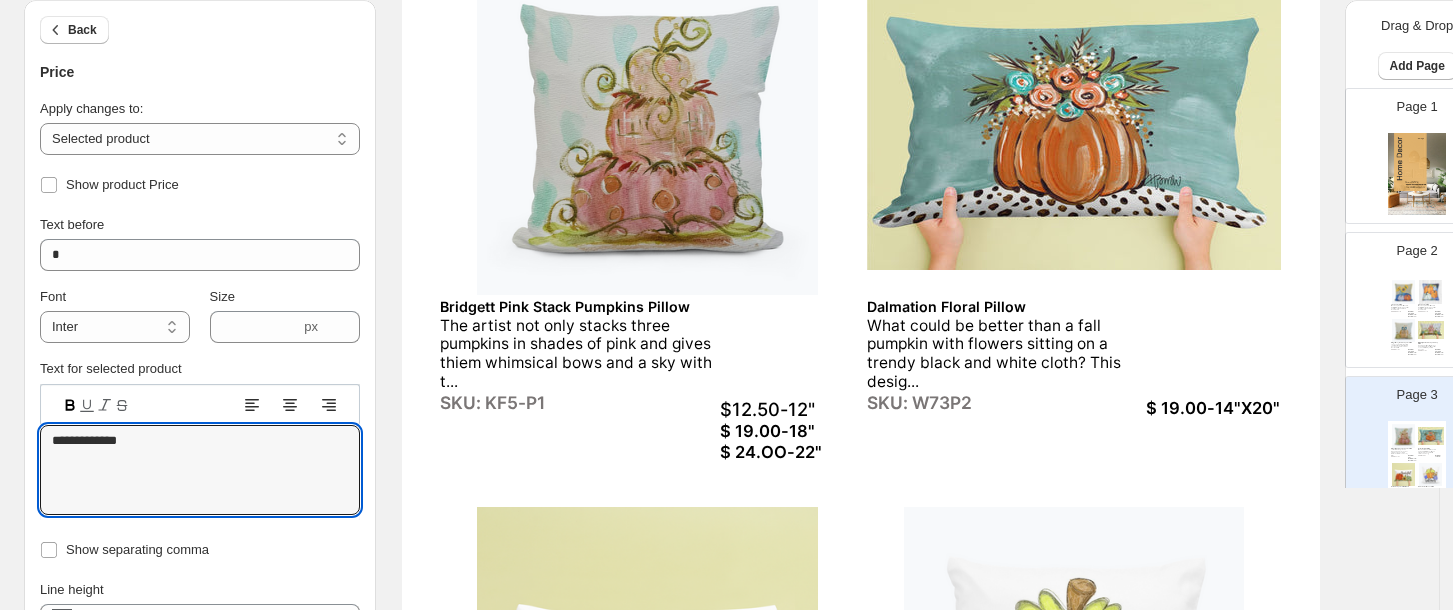 scroll, scrollTop: 259, scrollLeft: 0, axis: vertical 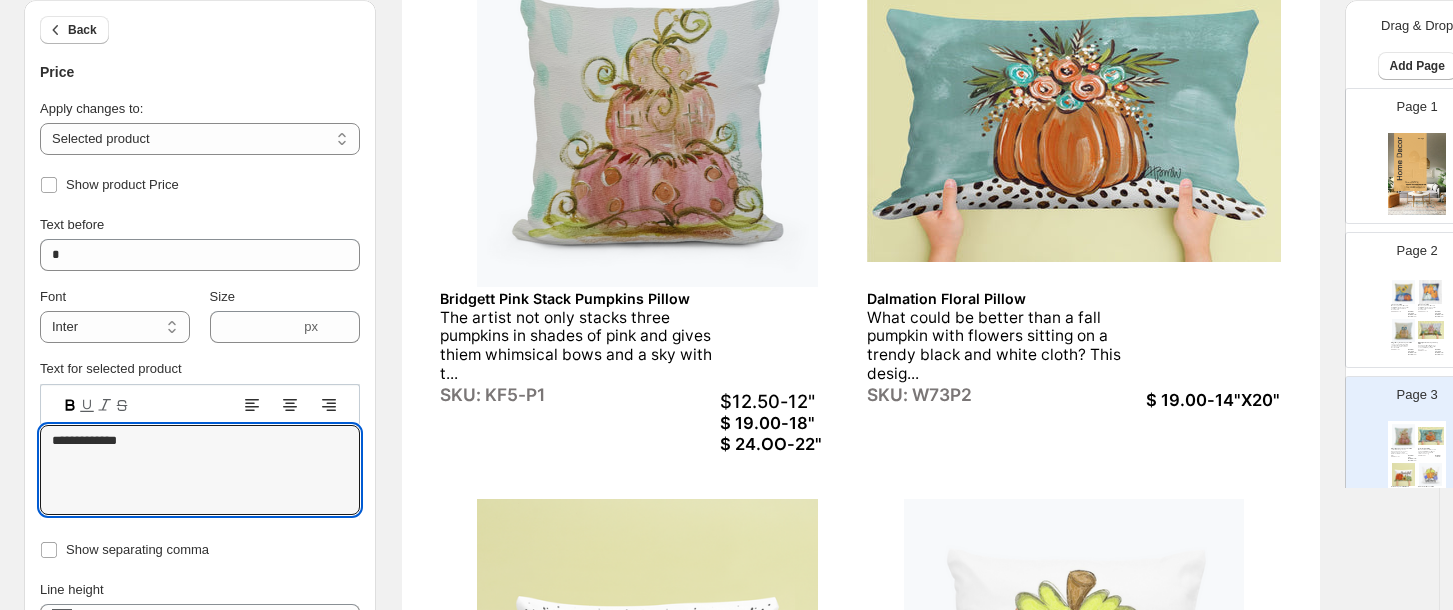 click on "$12.50-12" null" at bounding box center [1412, 312] 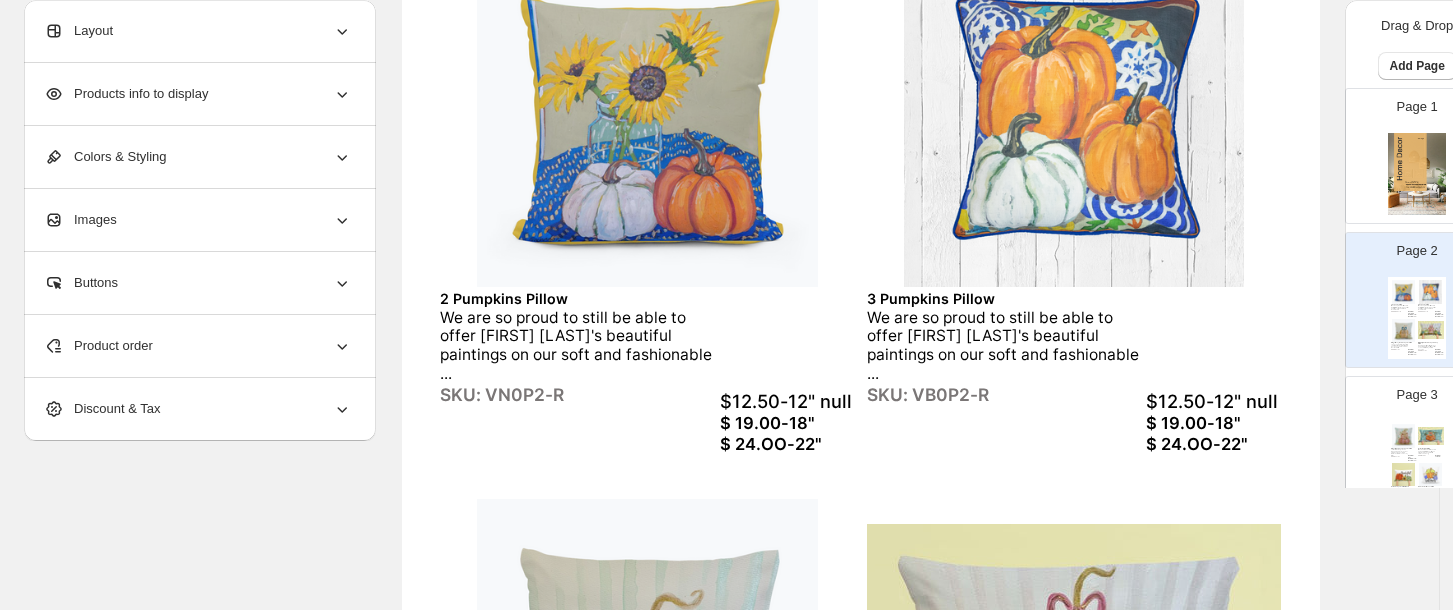click at bounding box center (647, 117) 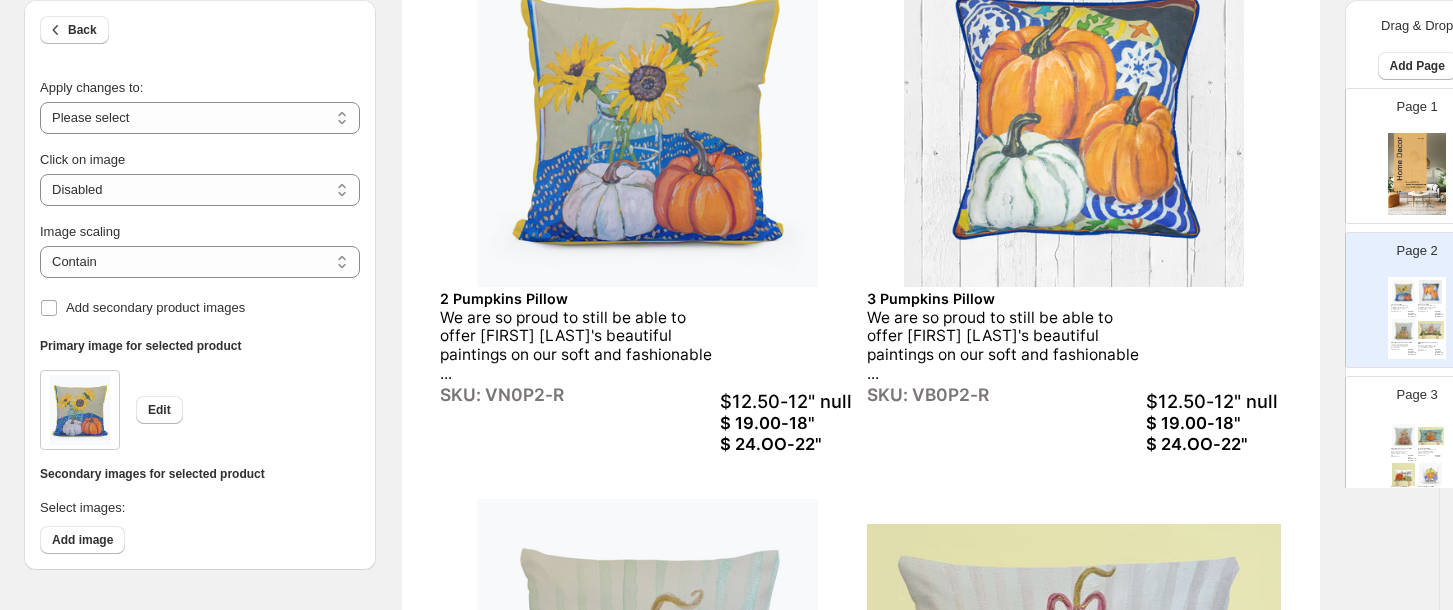 click on "$12.50-12" null" at bounding box center [787, 401] 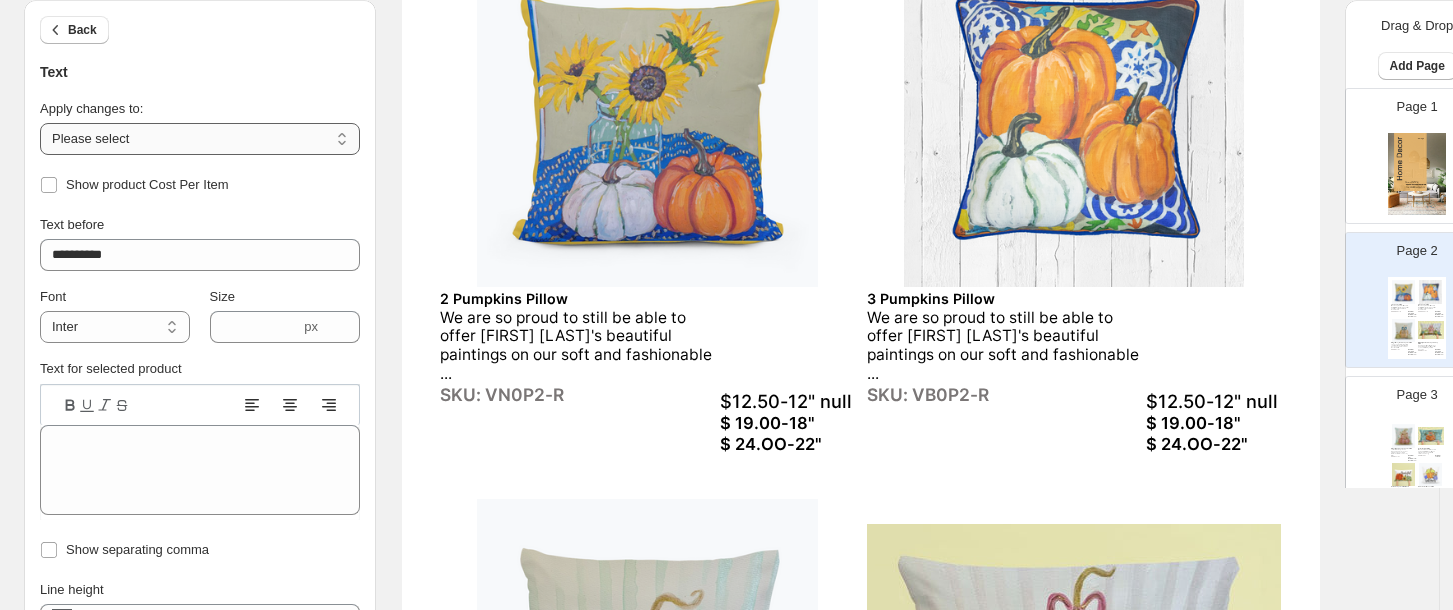 click on "**********" at bounding box center (200, 139) 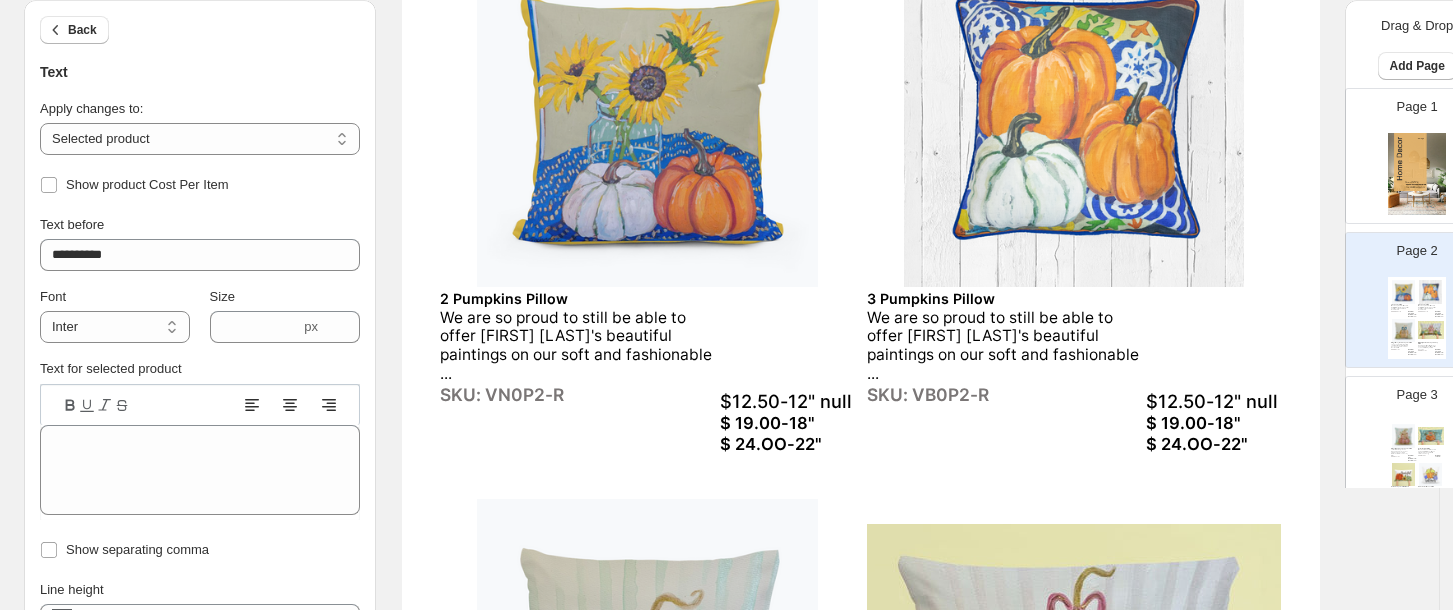 click on "$12.50-12" null" at bounding box center [787, 401] 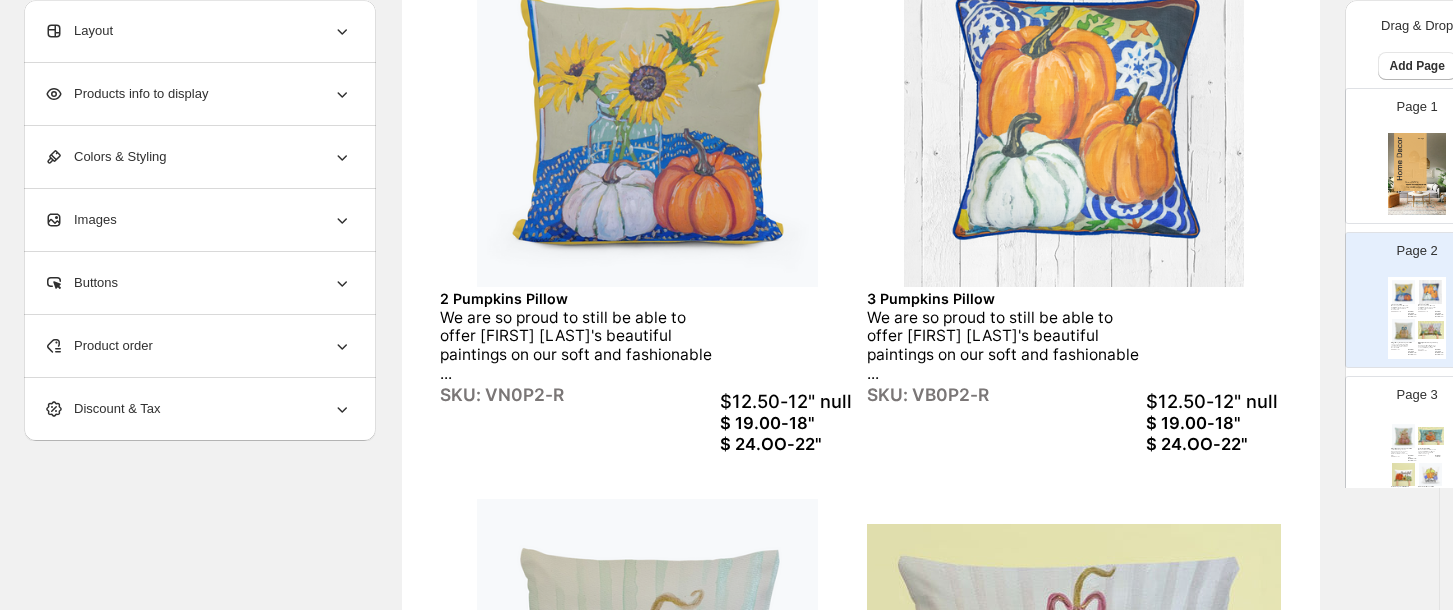 click on "$12.50-12" null" at bounding box center (787, 401) 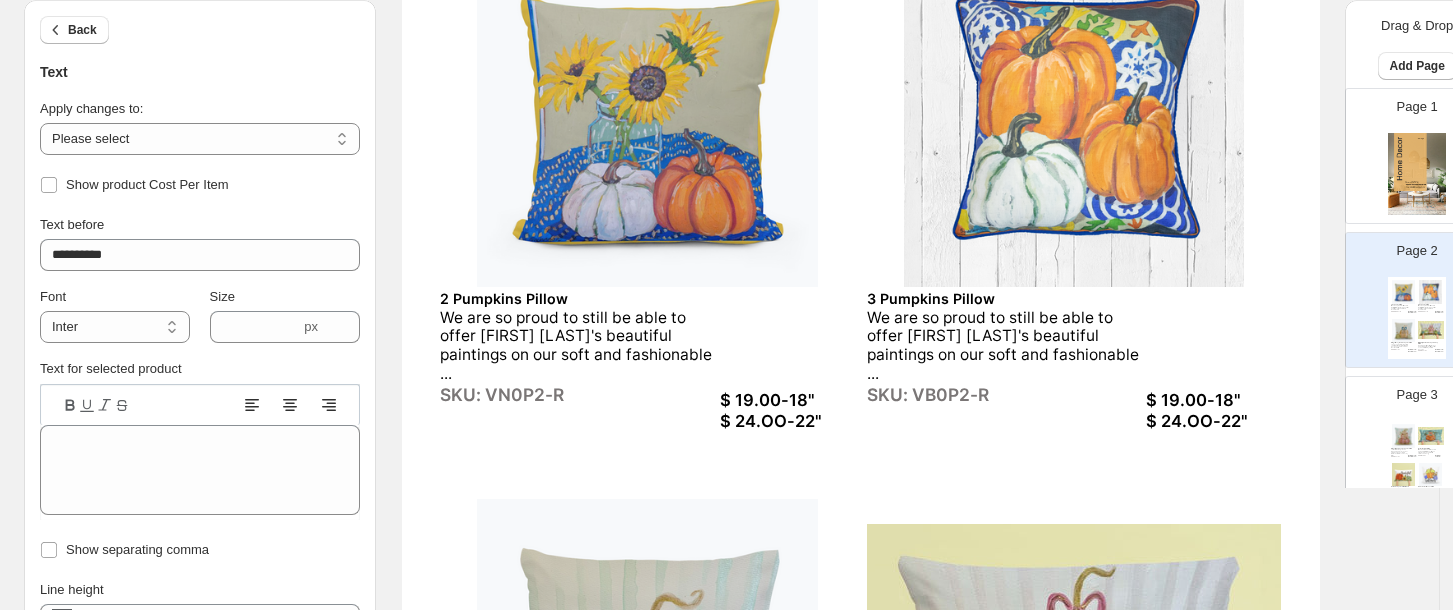 click at bounding box center [1074, 117] 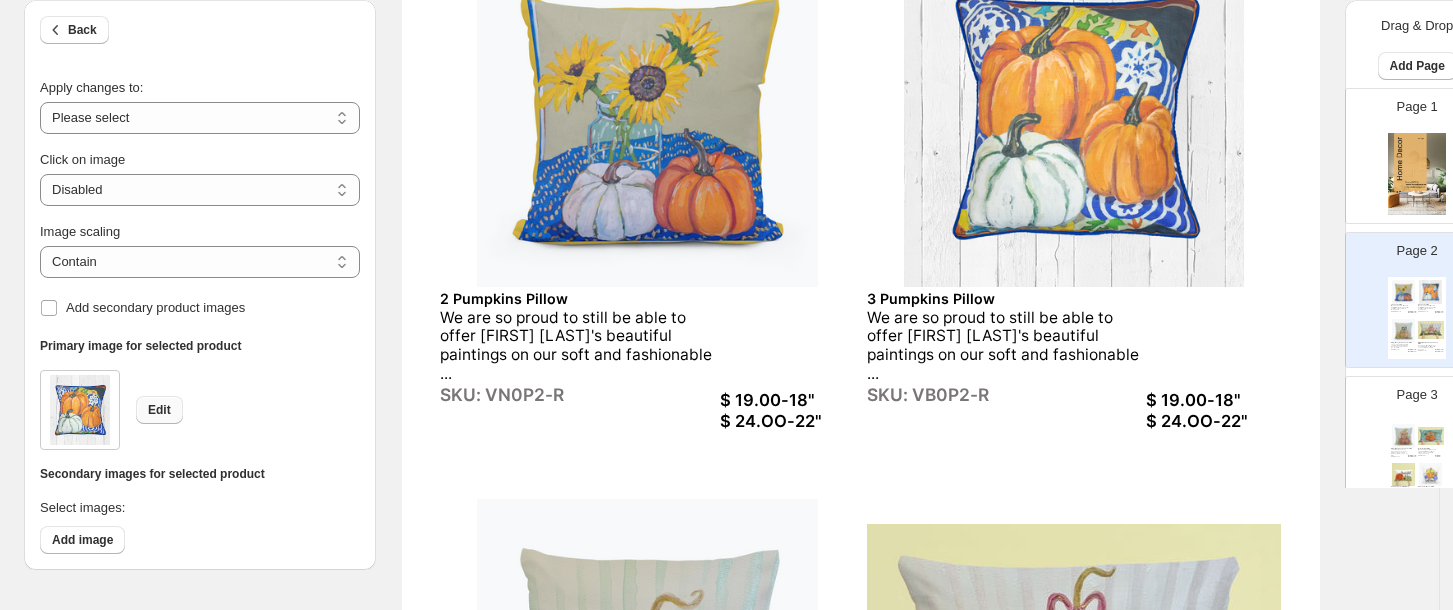 click on "Edit" at bounding box center (159, 410) 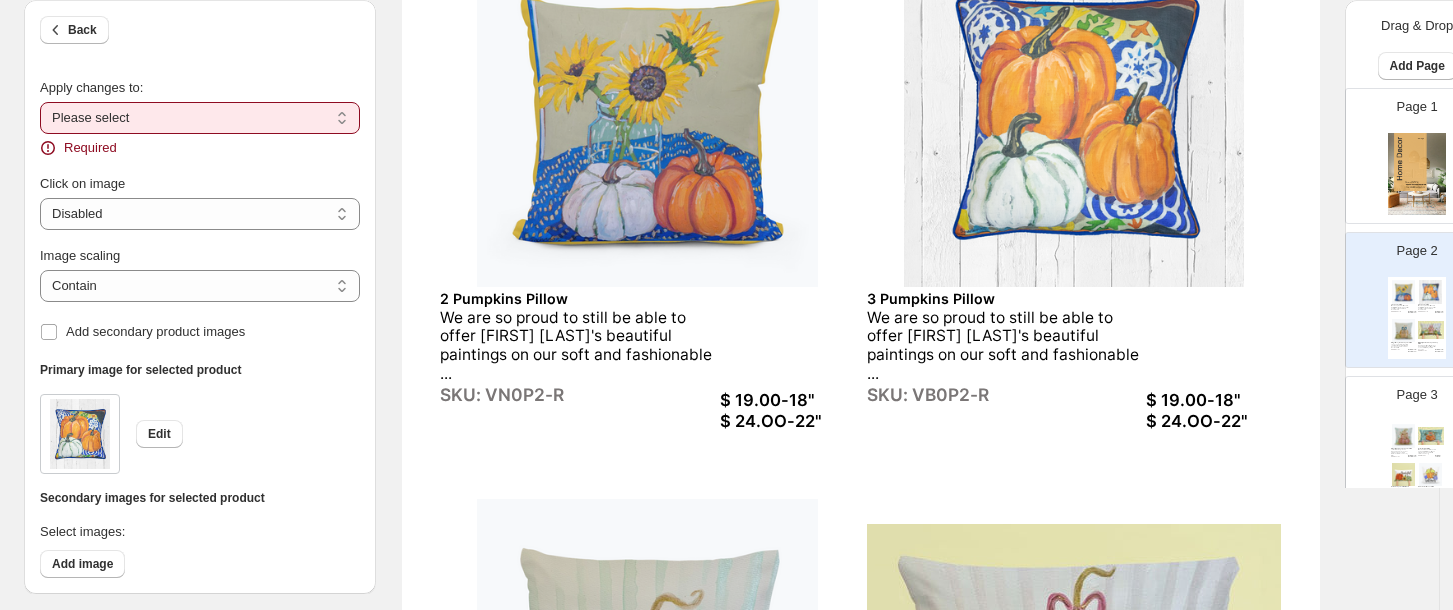 click on "**********" at bounding box center (200, 118) 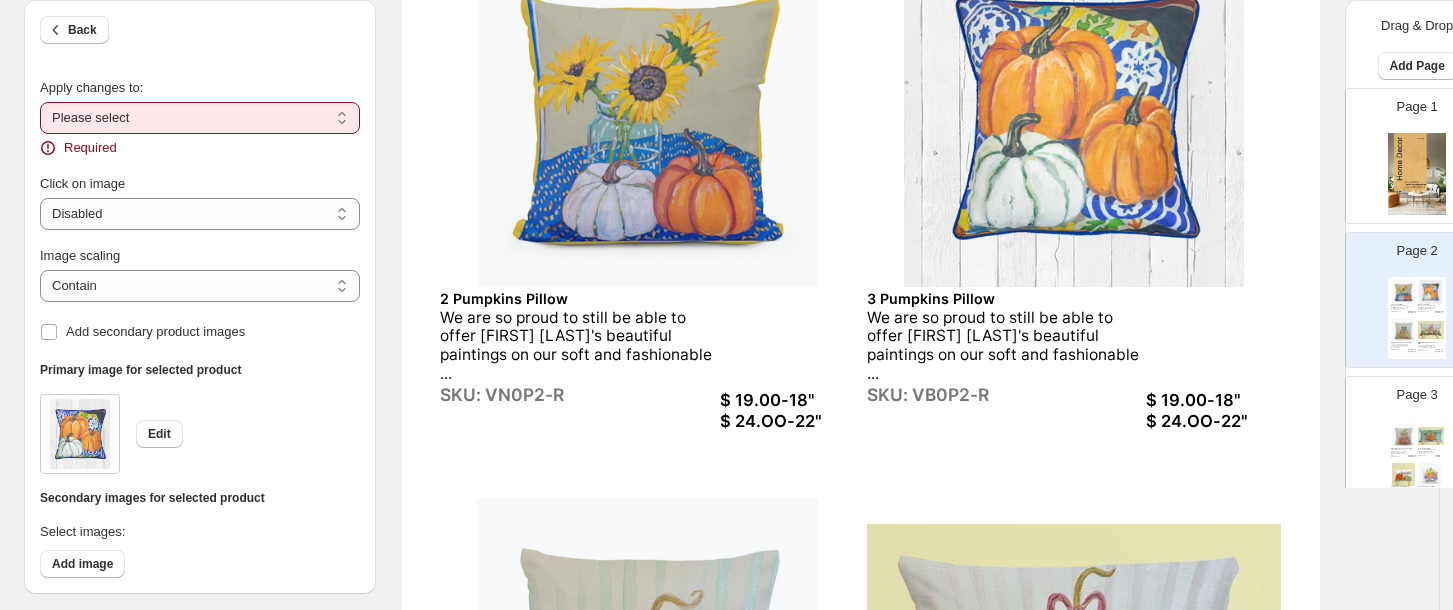select on "**********" 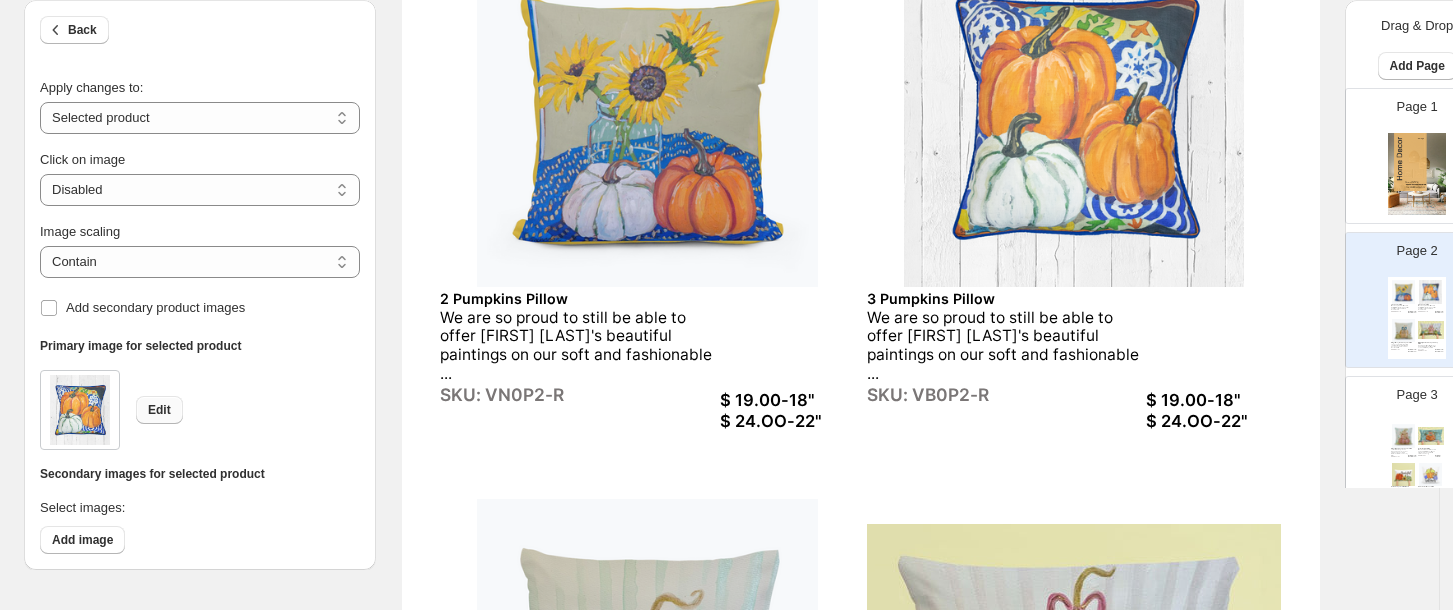 click on "Edit" at bounding box center [159, 410] 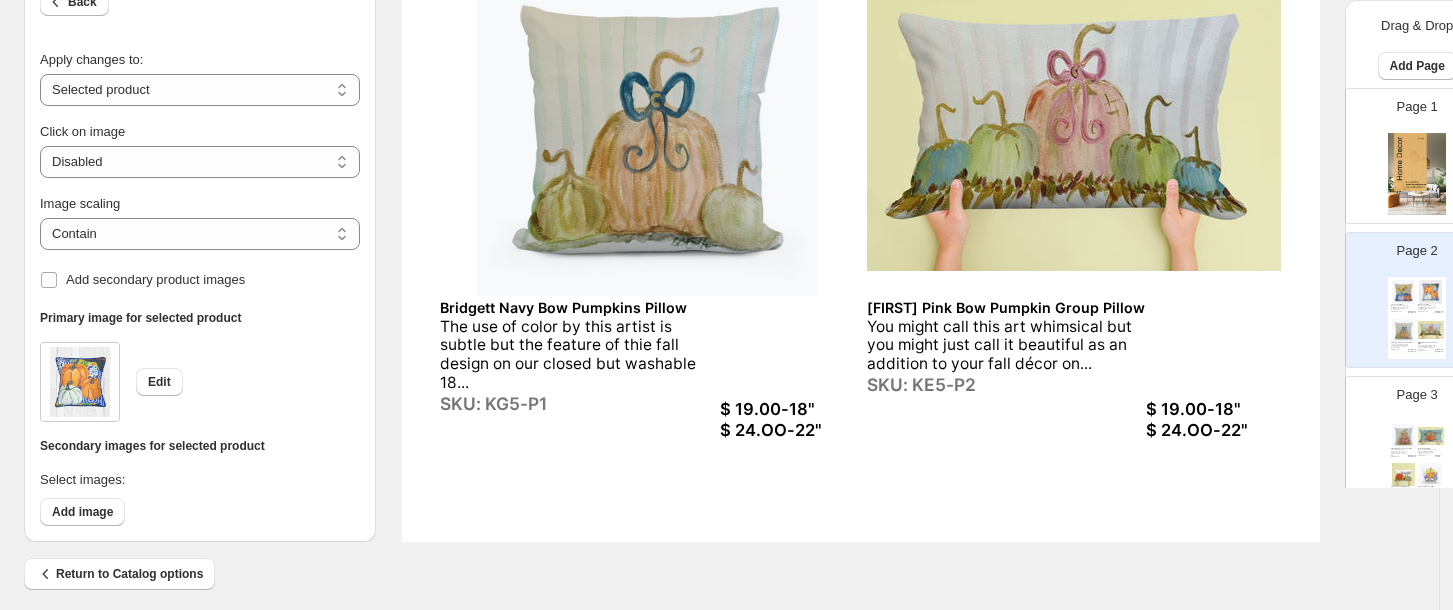 scroll, scrollTop: 816, scrollLeft: 0, axis: vertical 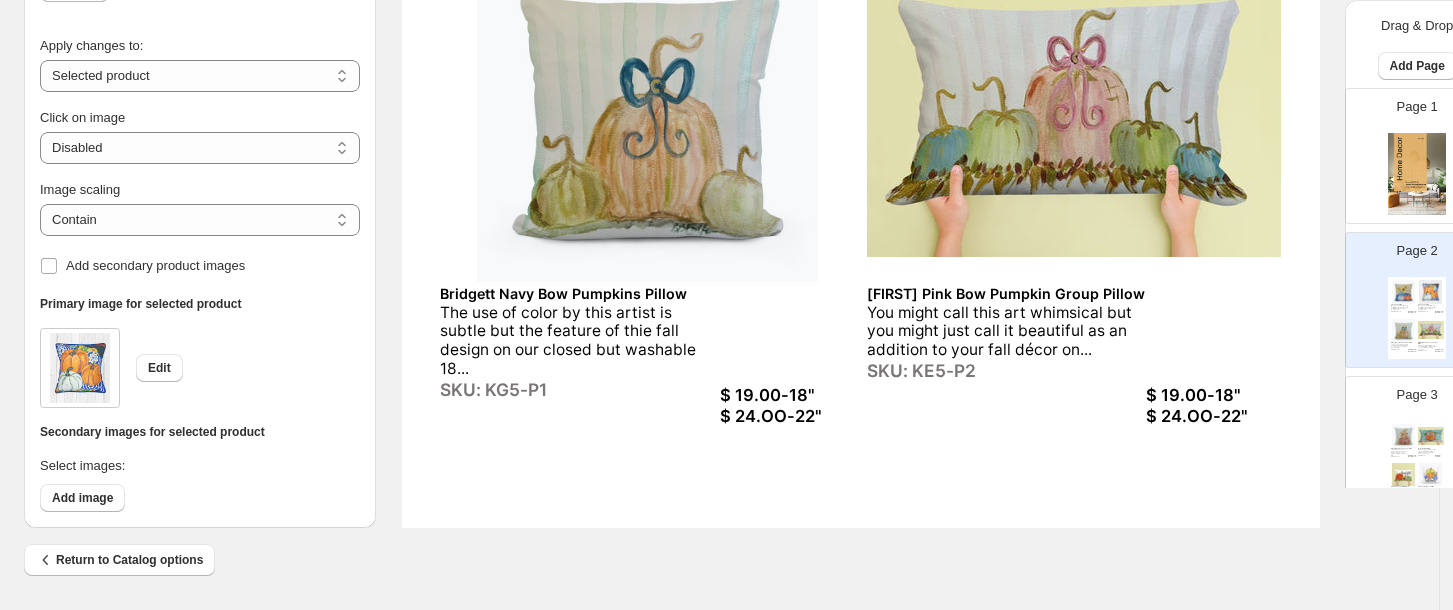 click on "$  24.OO-22"" at bounding box center (1213, 416) 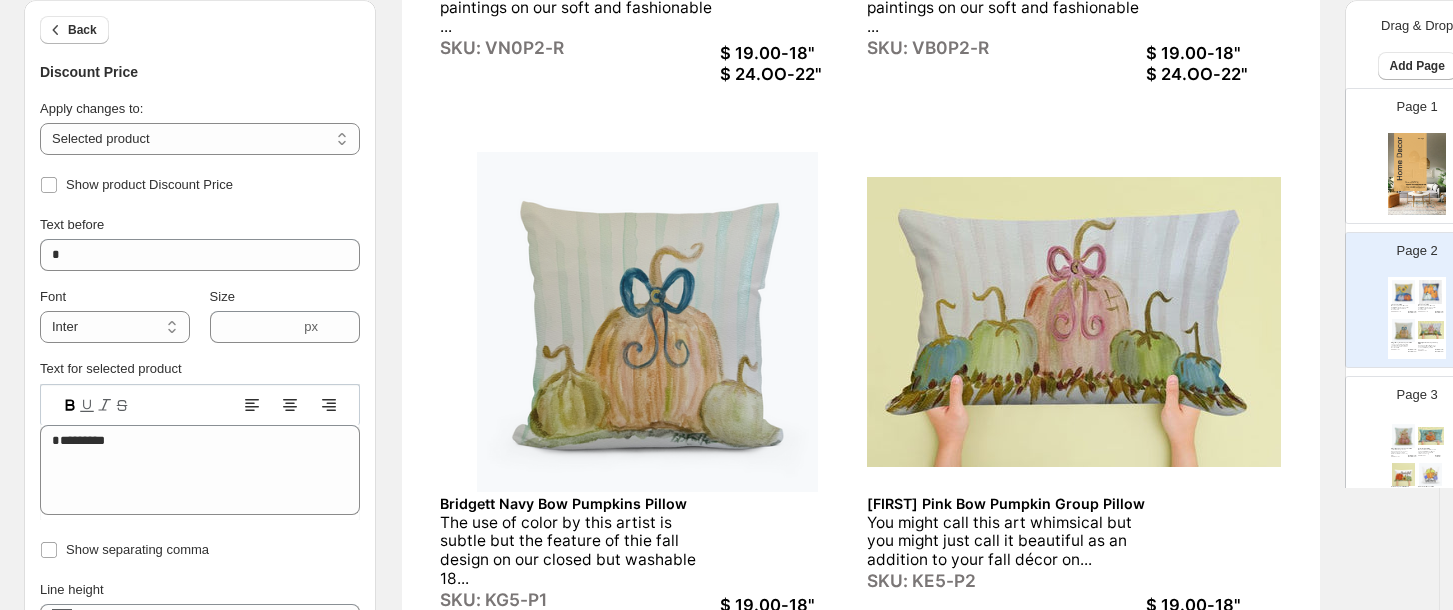 scroll, scrollTop: 600, scrollLeft: 0, axis: vertical 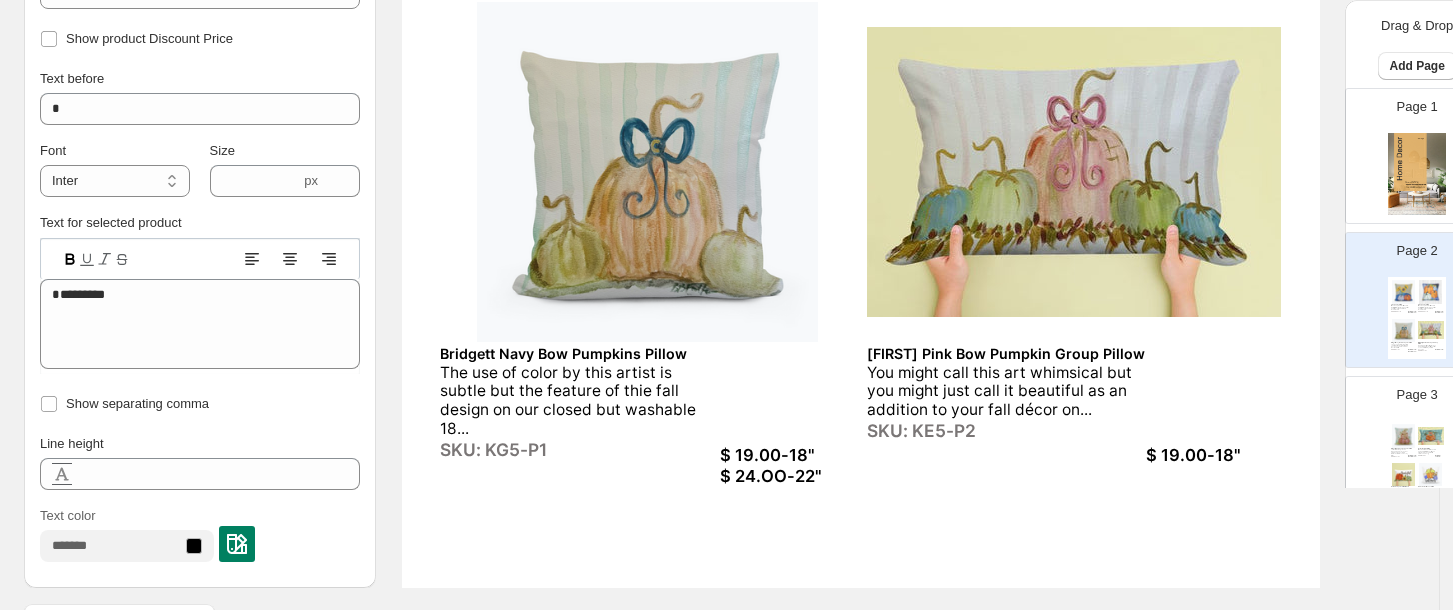 click on "$ 19.00-18"" at bounding box center (1213, 455) 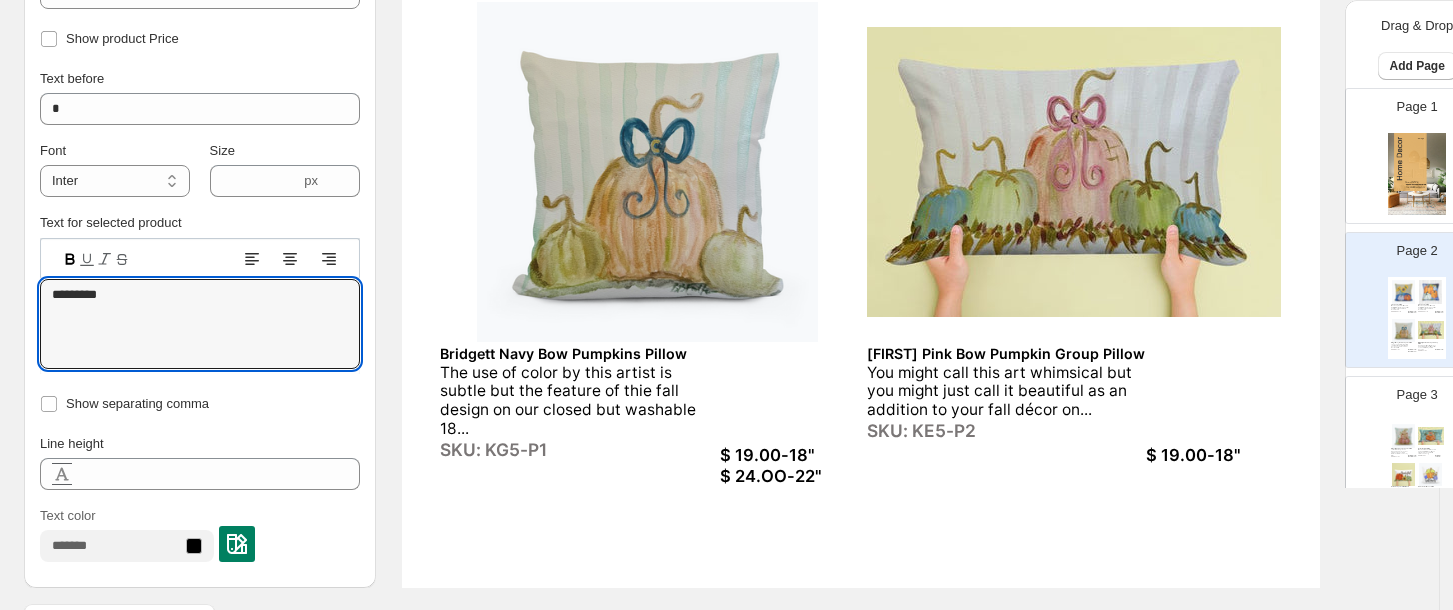drag, startPoint x: 119, startPoint y: 305, endPoint x: 36, endPoint y: 310, distance: 83.15047 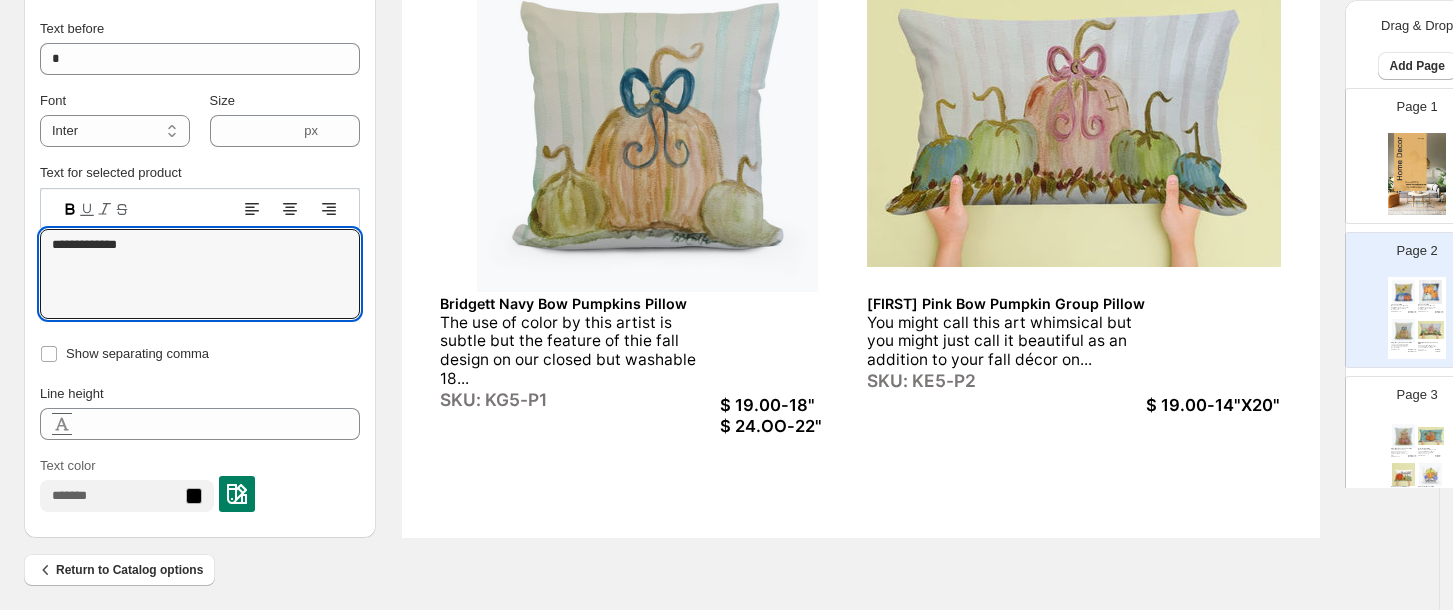 scroll, scrollTop: 816, scrollLeft: 0, axis: vertical 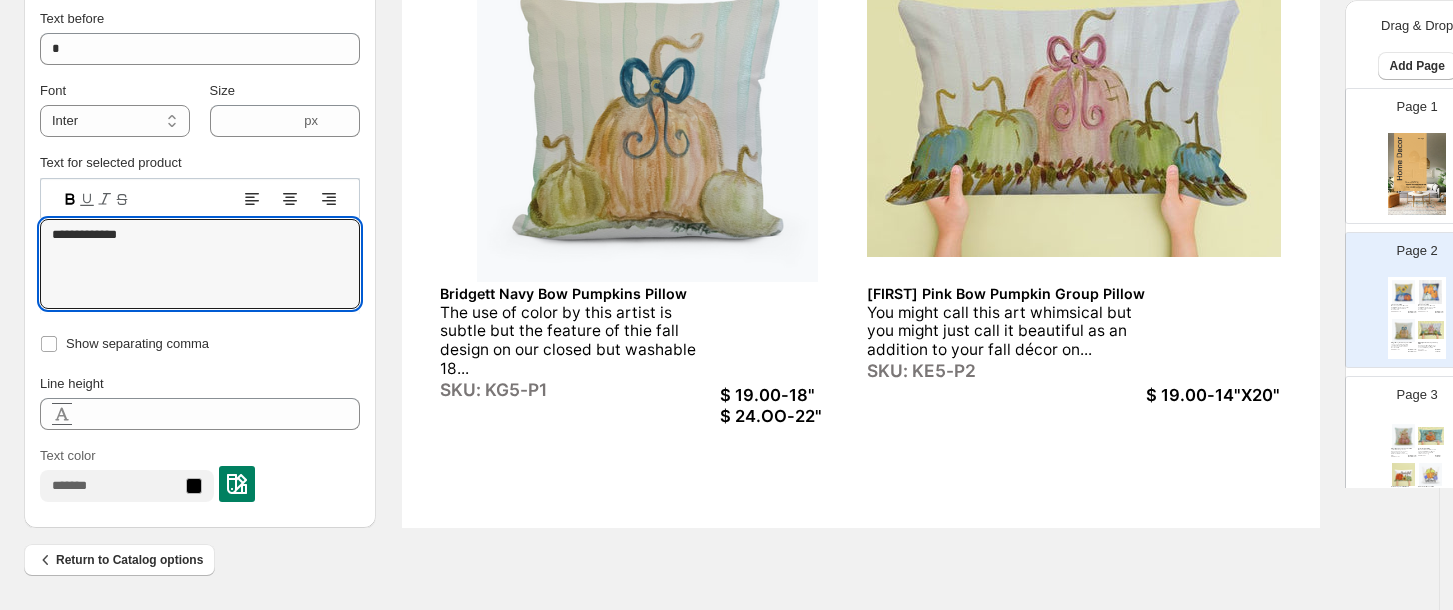 click on "What could be better than a fall pumpkin with flowers sitting on a trendy black and white cloth? This desig..." at bounding box center [1427, 451] 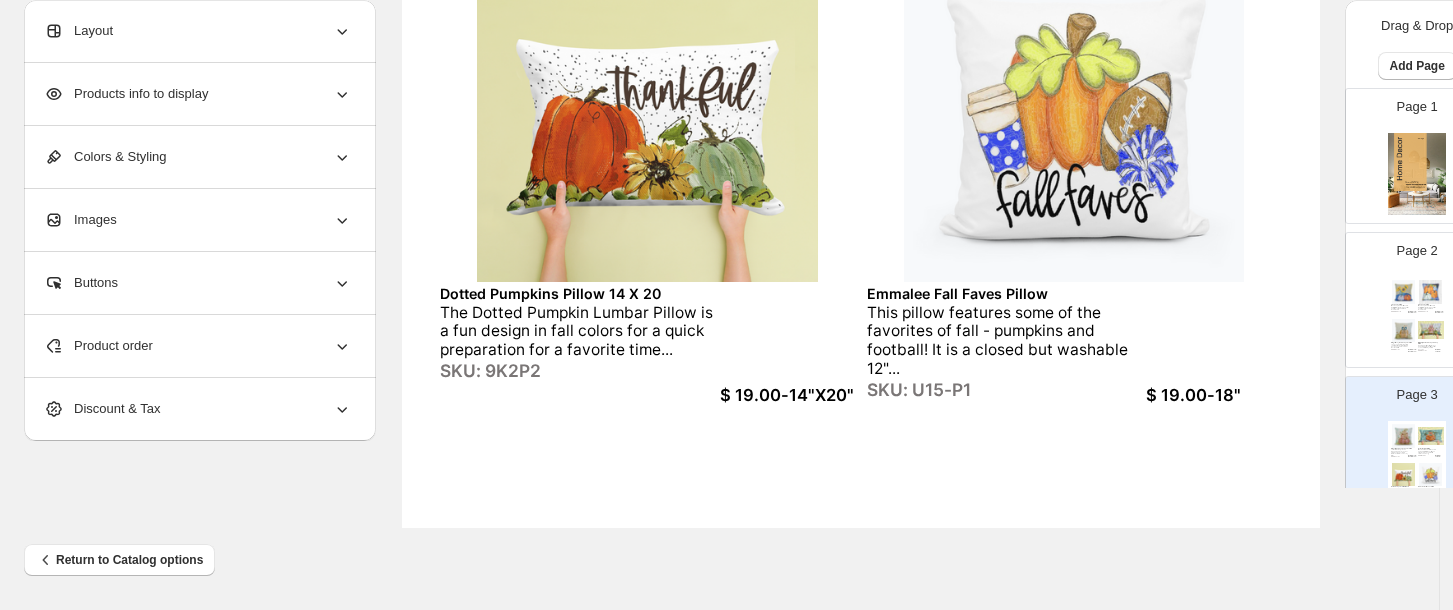 scroll, scrollTop: 816, scrollLeft: 35, axis: both 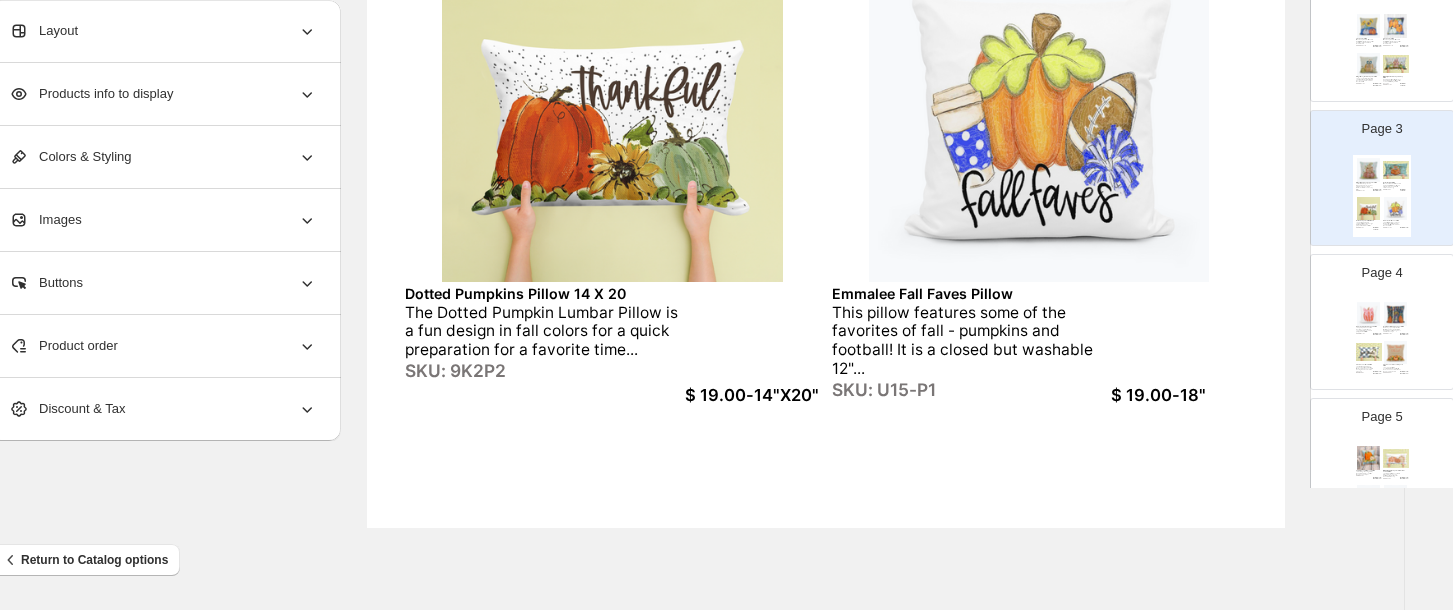 click at bounding box center [1396, 353] 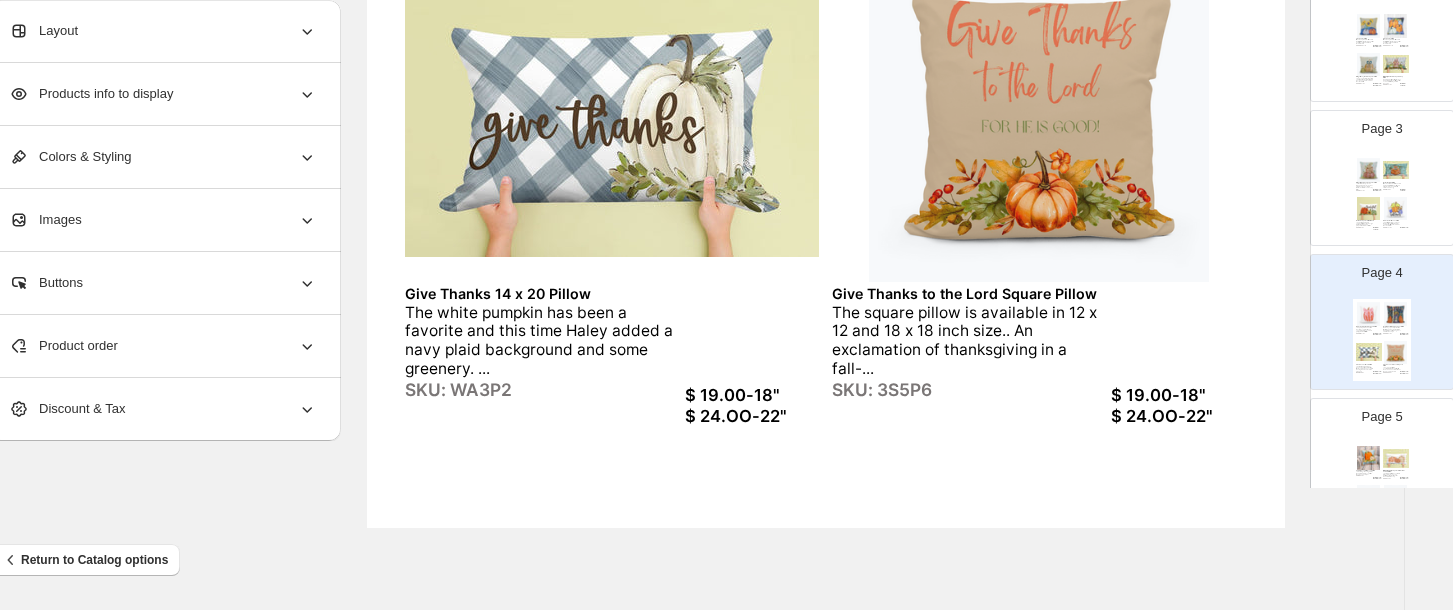 click on "$  24.OO-22"" at bounding box center (752, 416) 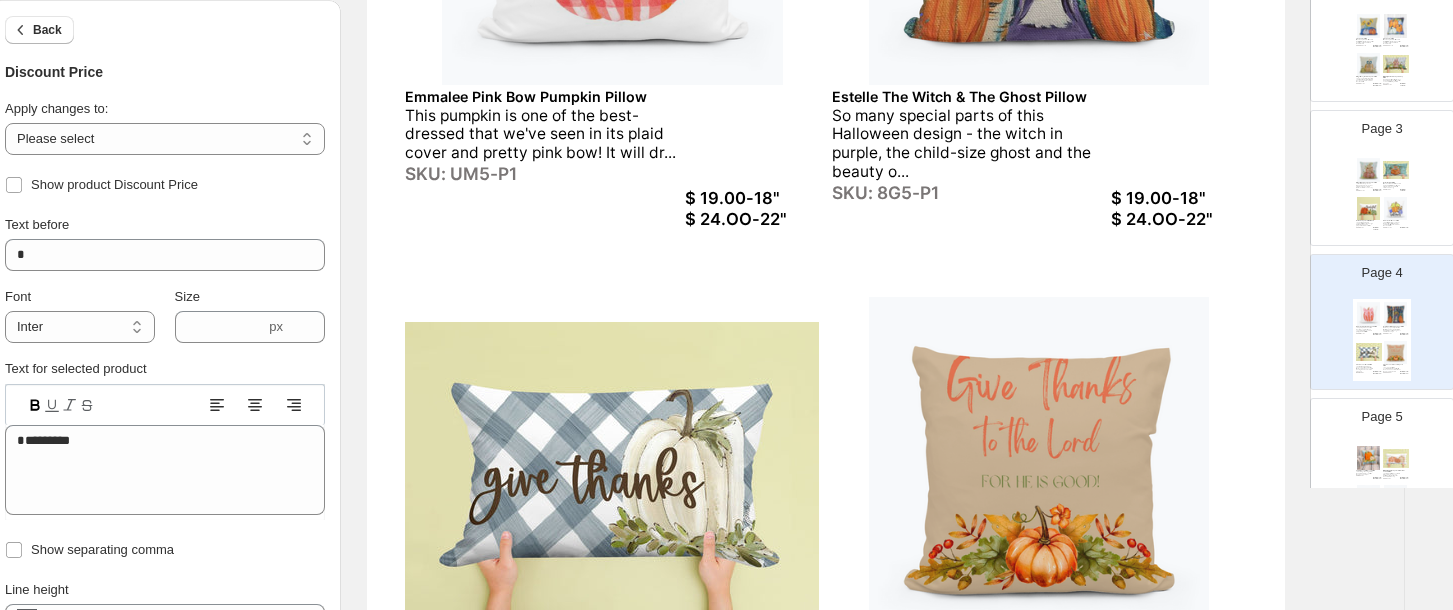scroll, scrollTop: 457, scrollLeft: 35, axis: both 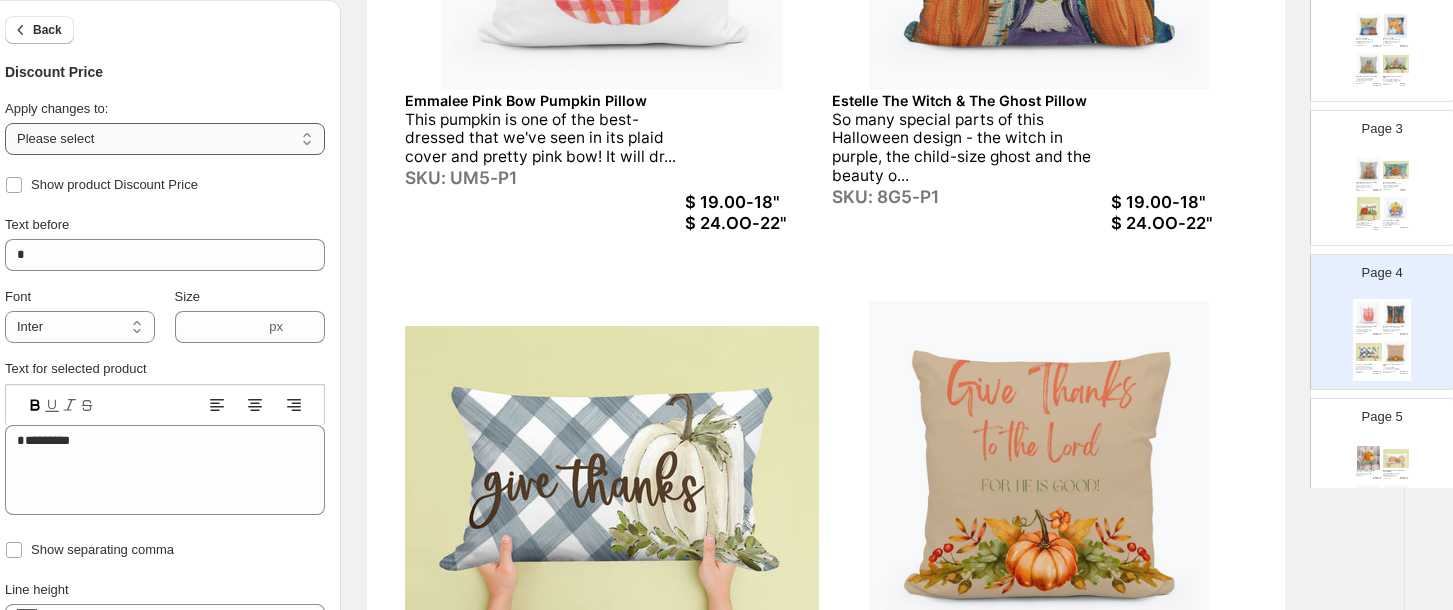 click on "**********" at bounding box center [165, 139] 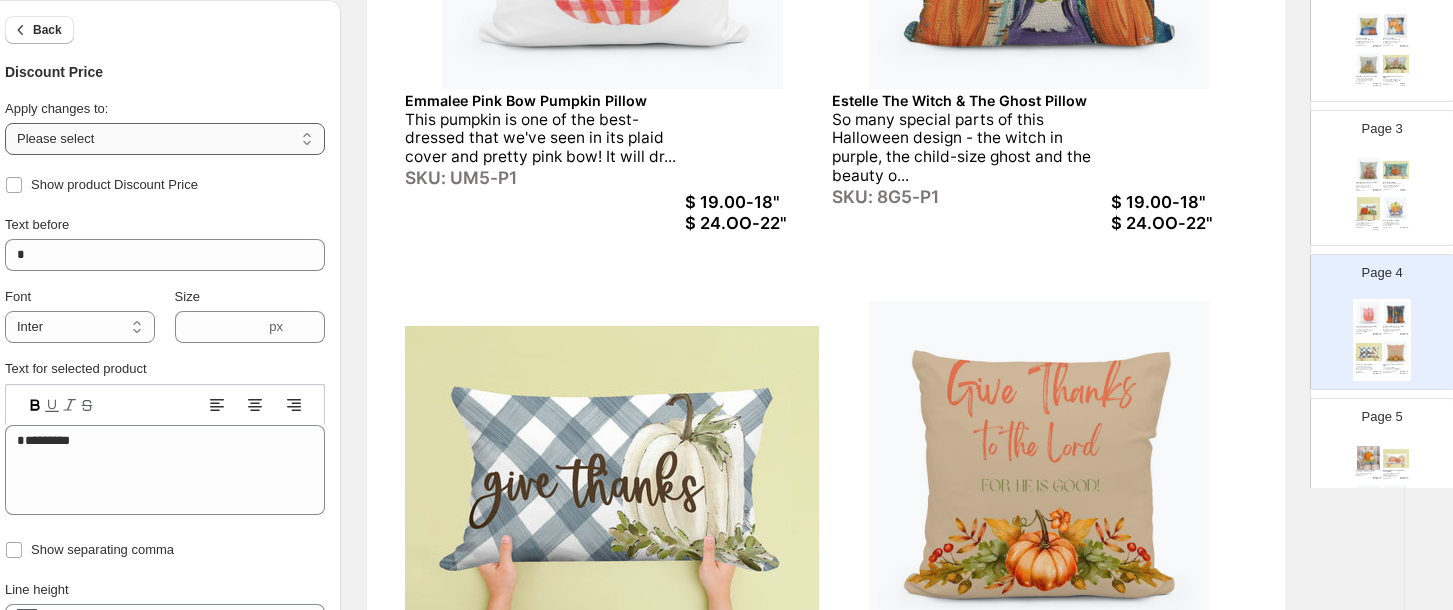select on "**********" 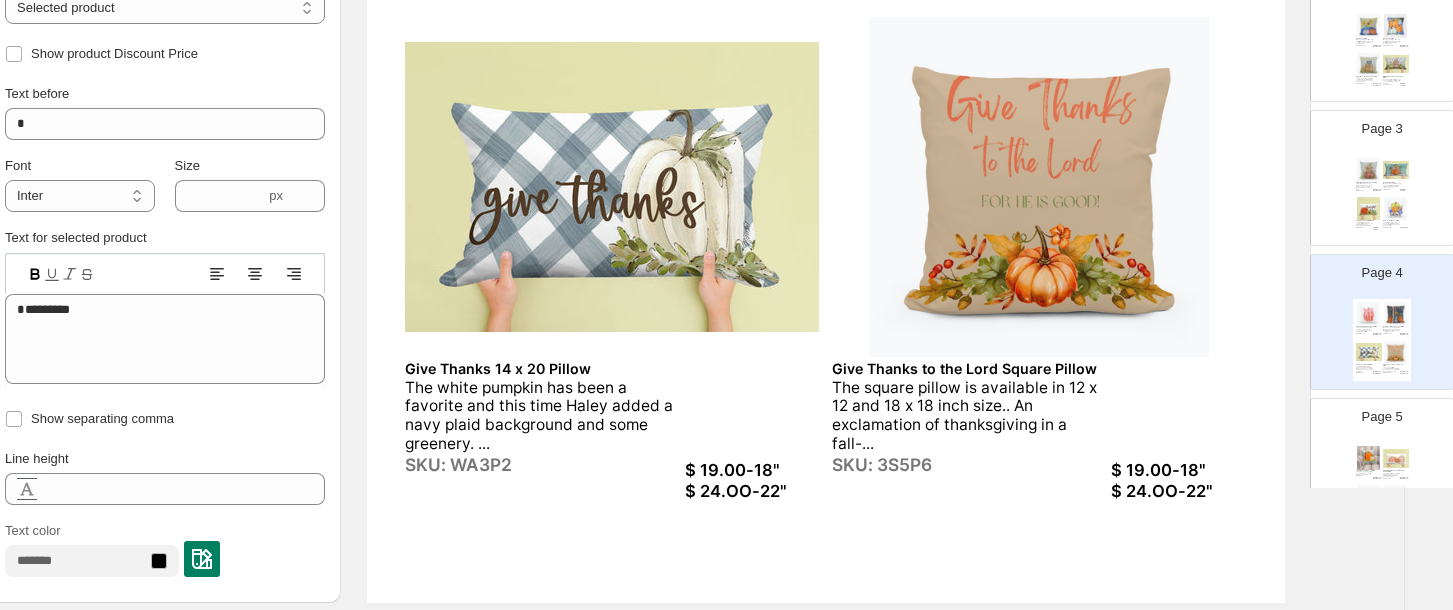 scroll, scrollTop: 735, scrollLeft: 35, axis: both 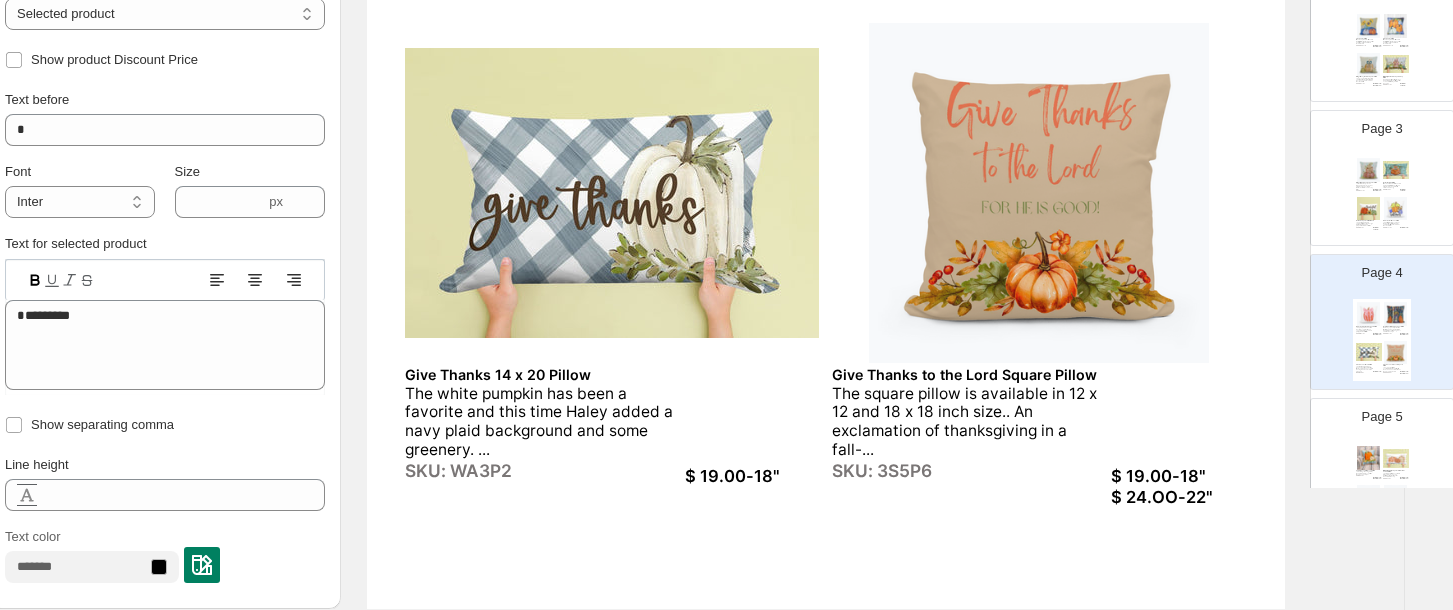 click on "$ 19.00-18"" at bounding box center [752, 476] 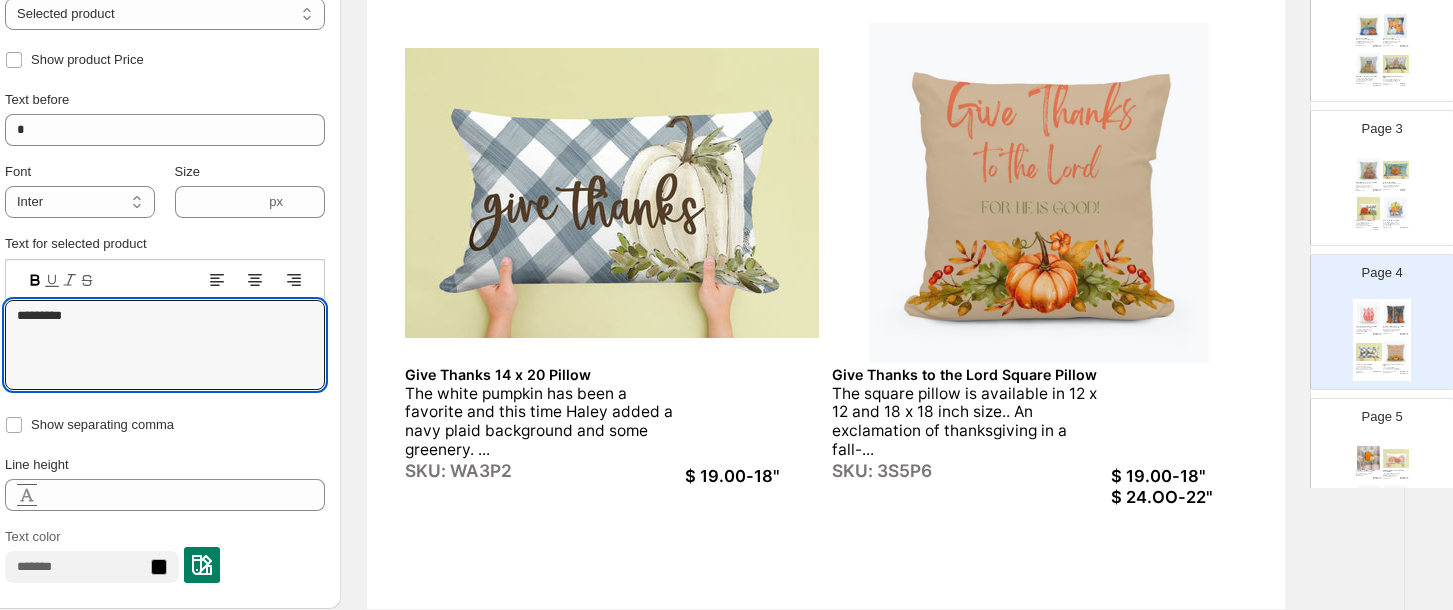 scroll, scrollTop: 735, scrollLeft: 0, axis: vertical 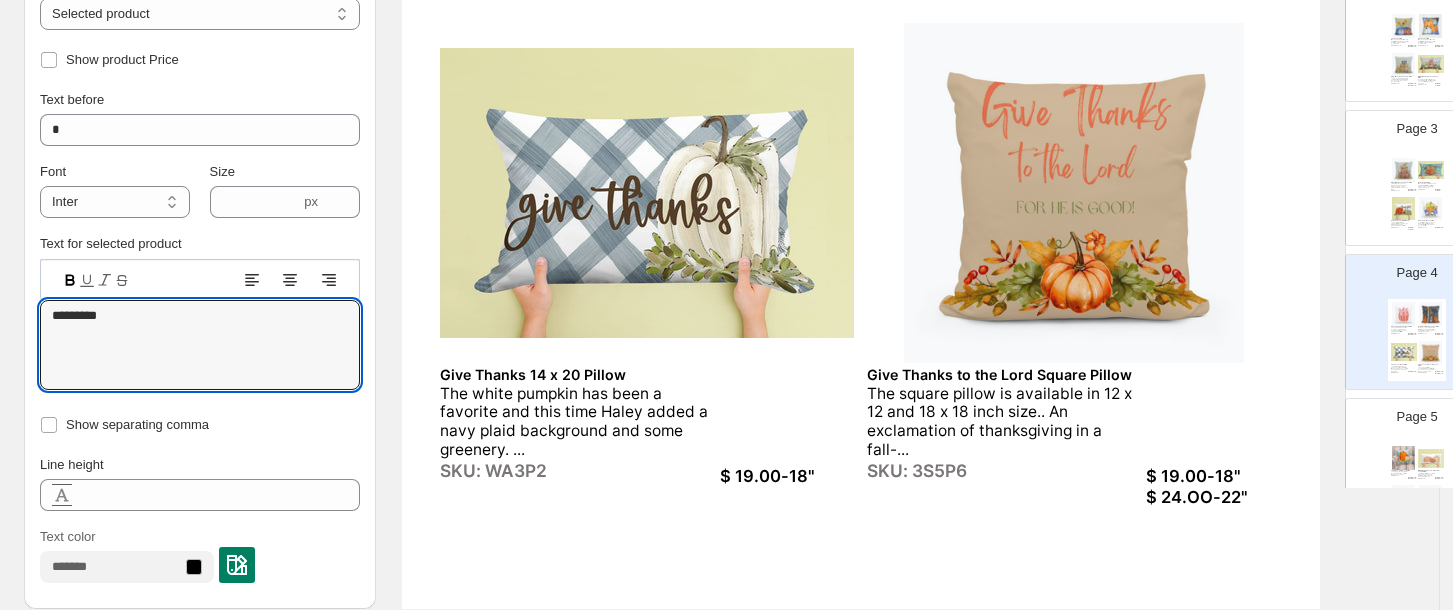 drag, startPoint x: 83, startPoint y: 319, endPoint x: 3, endPoint y: 316, distance: 80.05623 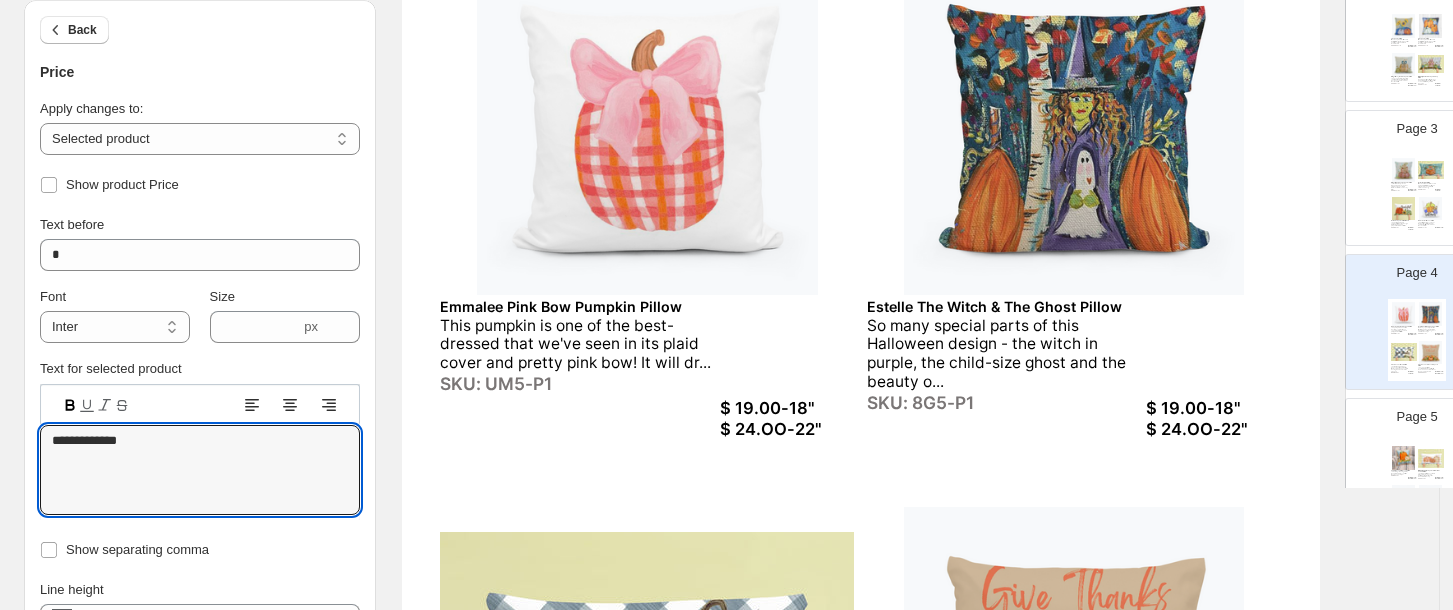 scroll, scrollTop: 247, scrollLeft: 0, axis: vertical 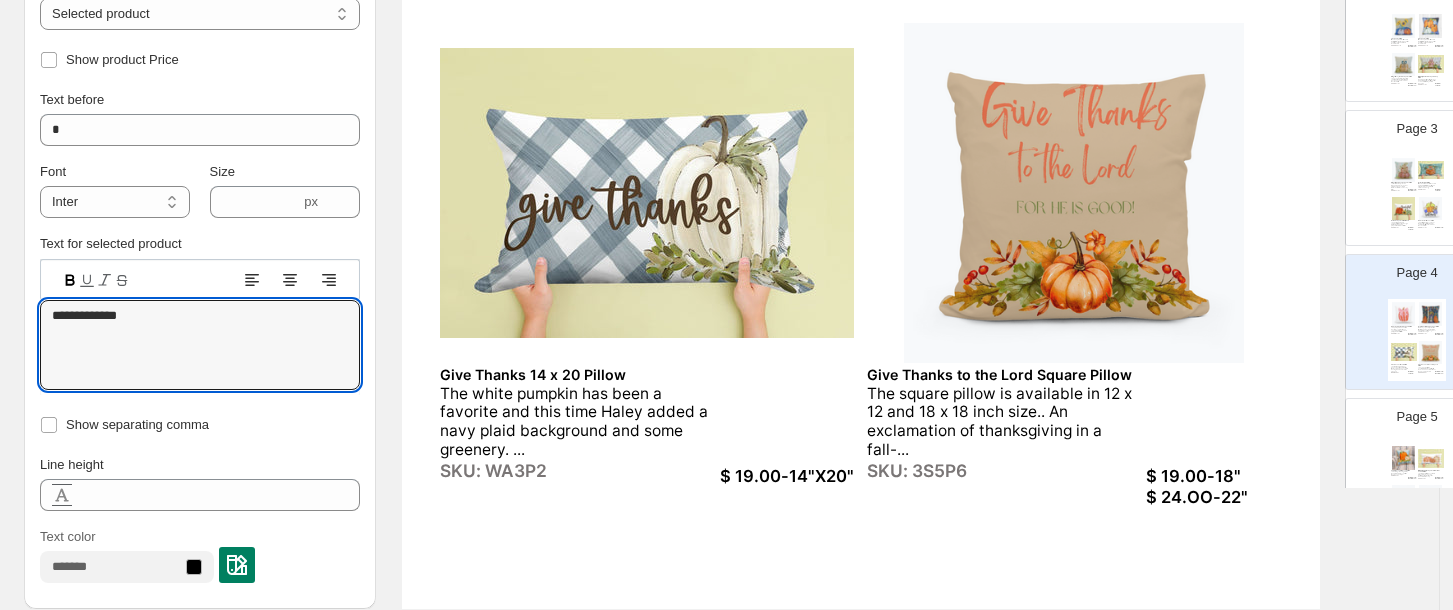 click at bounding box center (1404, 458) 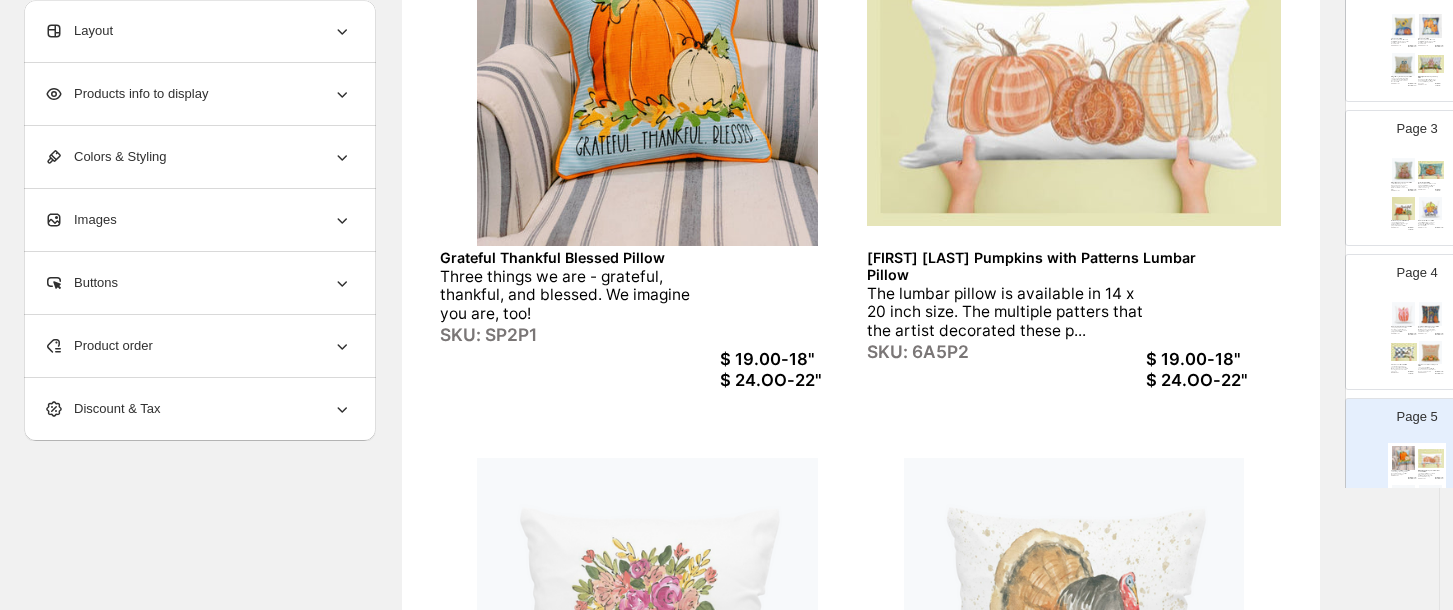 scroll, scrollTop: 51, scrollLeft: 0, axis: vertical 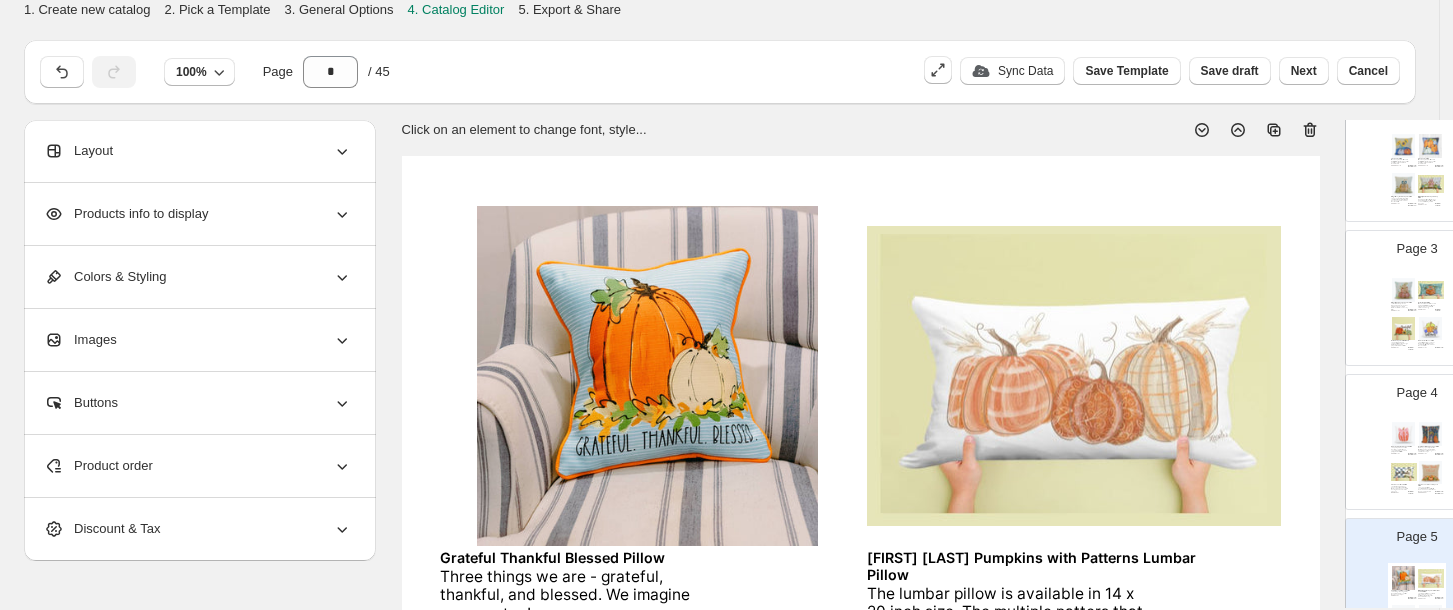click at bounding box center (647, 376) 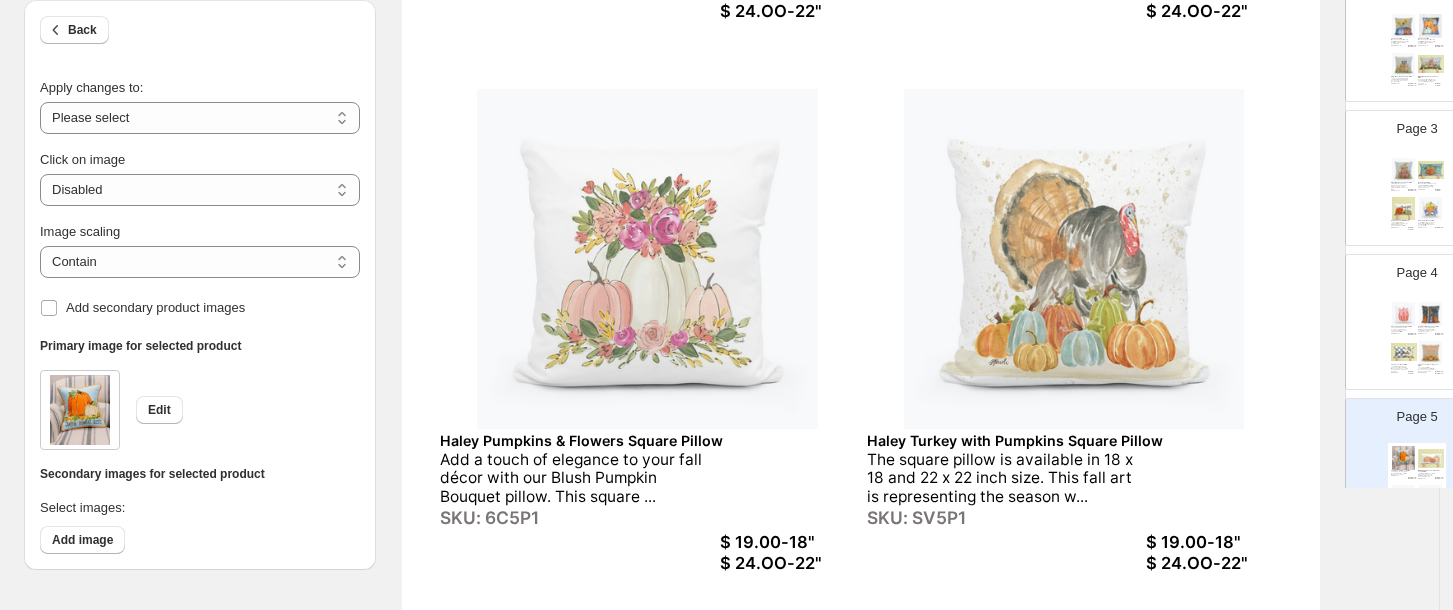 scroll, scrollTop: 832, scrollLeft: 0, axis: vertical 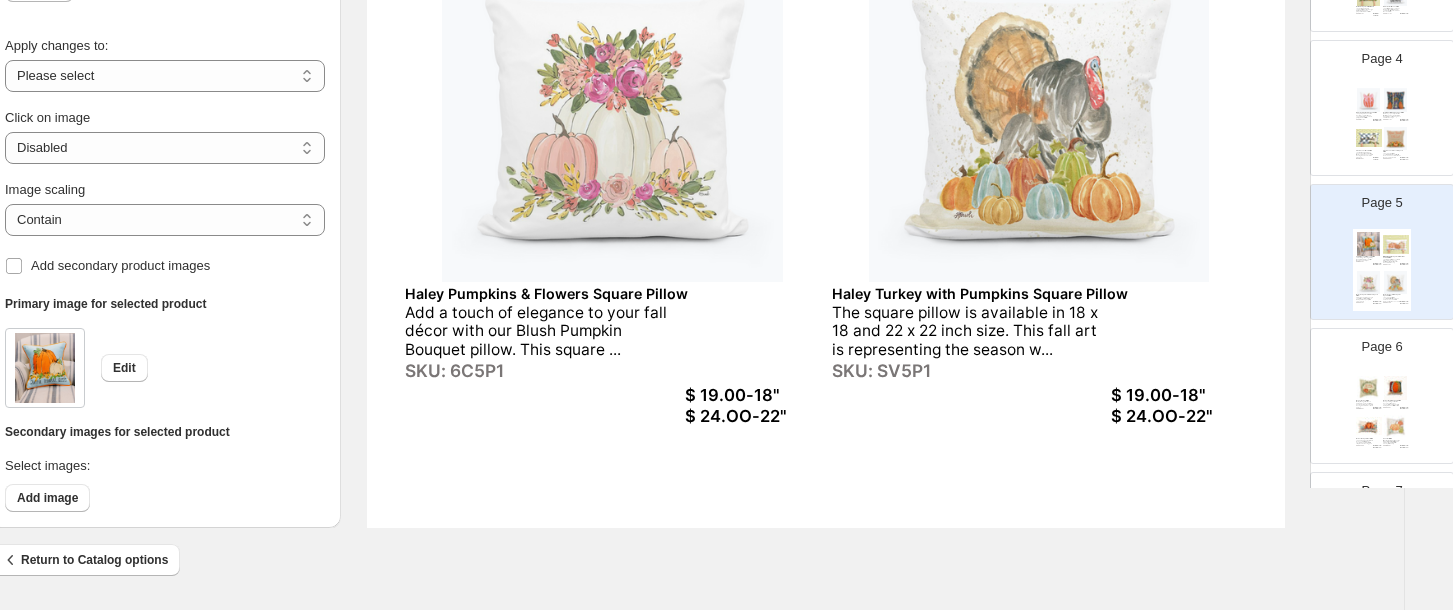 click on "Happy Harvest Pillow Haley thought that these pumpkins and sunflower needed a wreath and plaid background to dress them up just ... SKU:  WD3P1 $ 19.00-18" $  24.OO-22" Harvest Palette Pumpkin Pillow Every catalog collection has a favorite here at LuckyBird, and this Palette Pumpkin is one! It will be a MU... SKU:  6X3P1 $ 19.00-18" $  24.OO-22" Harvest Pumpkin Nest Pillow This pumpkin on the 14 X 20 inch sachi pillow looks nested in a autumn field. It is simple and amazing pair... SKU:  6Y3P3 $ 19.00-18" $  24.OO-22" I Love Fall Pillow What do we think of when we think of fall? PUMPKINS! The product that started it all for LuckyBird is our p... SKU:  WH3P1 $ 19.00-18" $  24.OO-22"" at bounding box center [1382, 414] 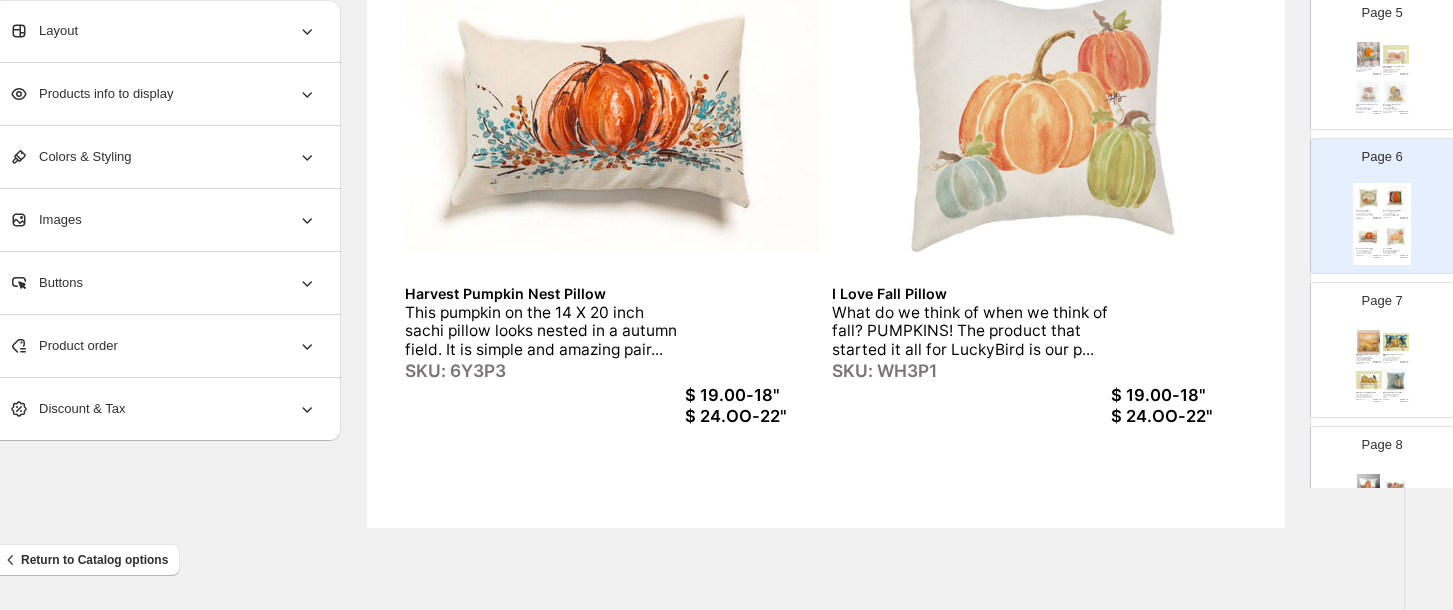 scroll, scrollTop: 693, scrollLeft: 0, axis: vertical 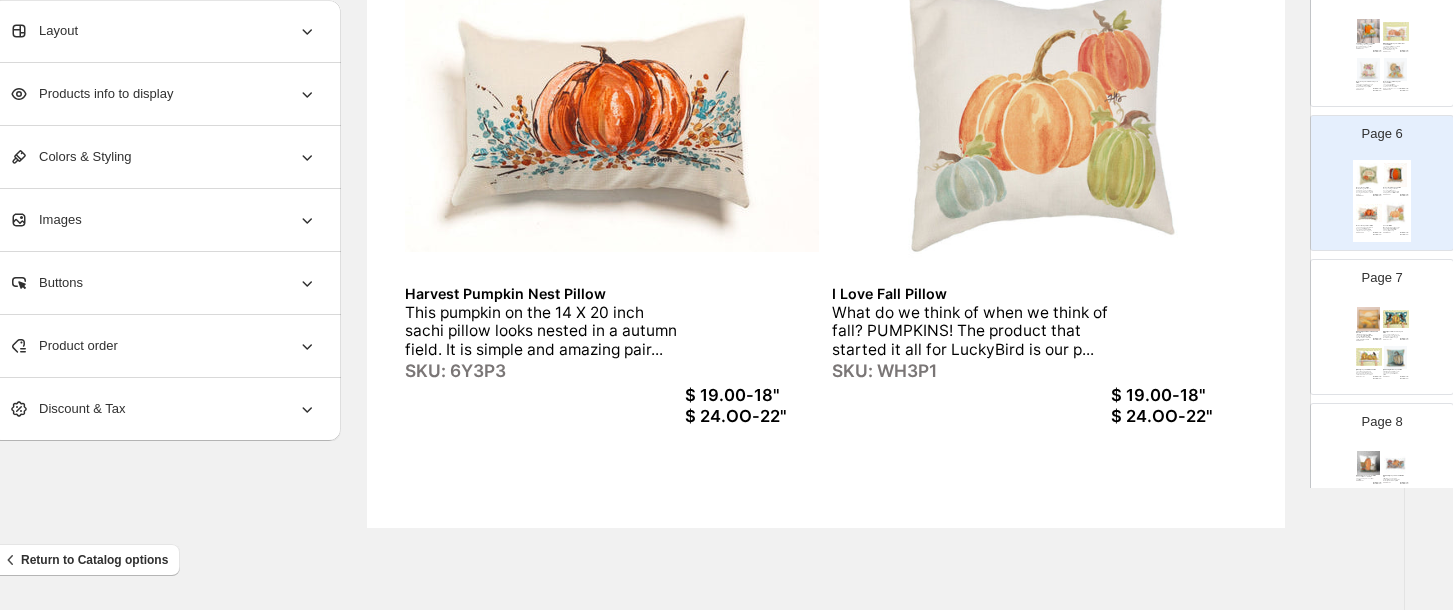 click at bounding box center (1369, 358) 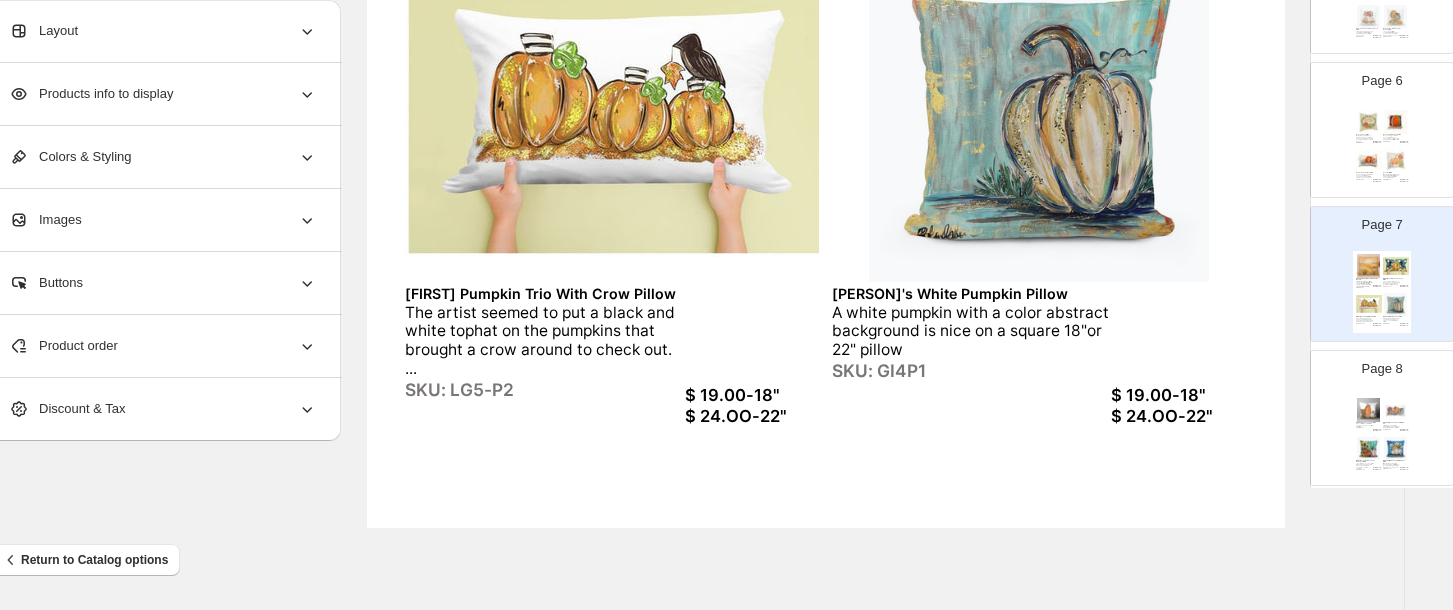 scroll, scrollTop: 0, scrollLeft: 0, axis: both 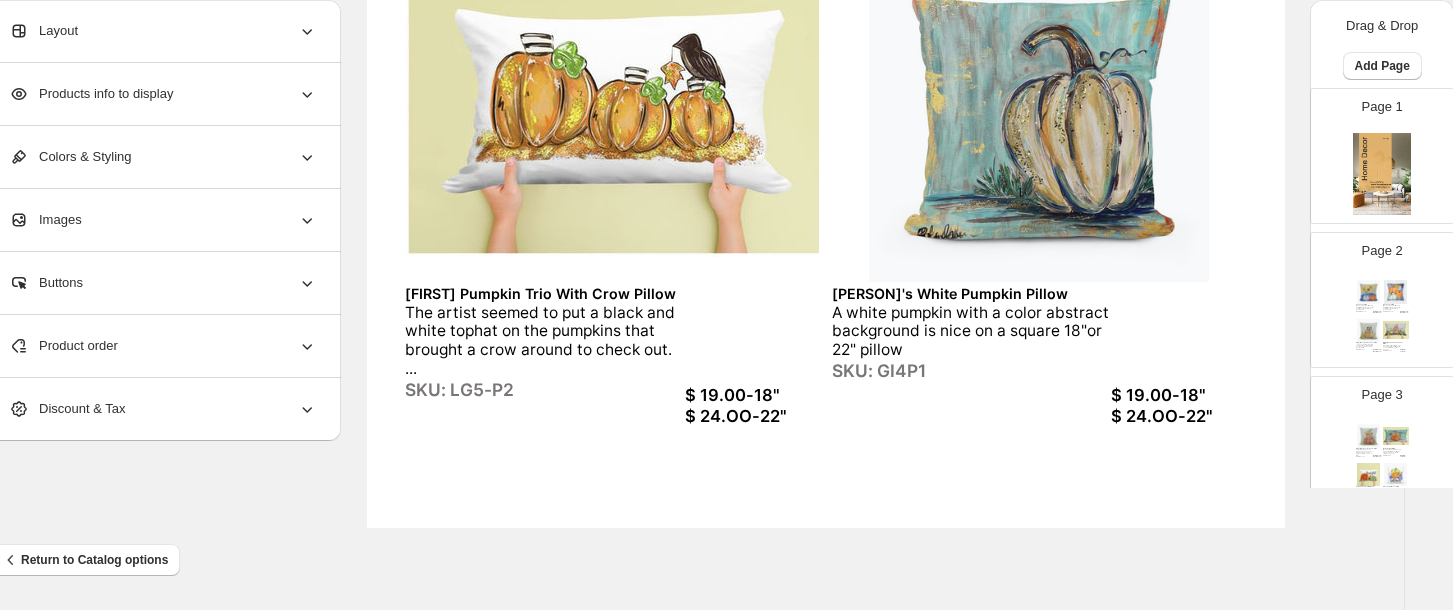 click on "Layout" at bounding box center (43, 31) 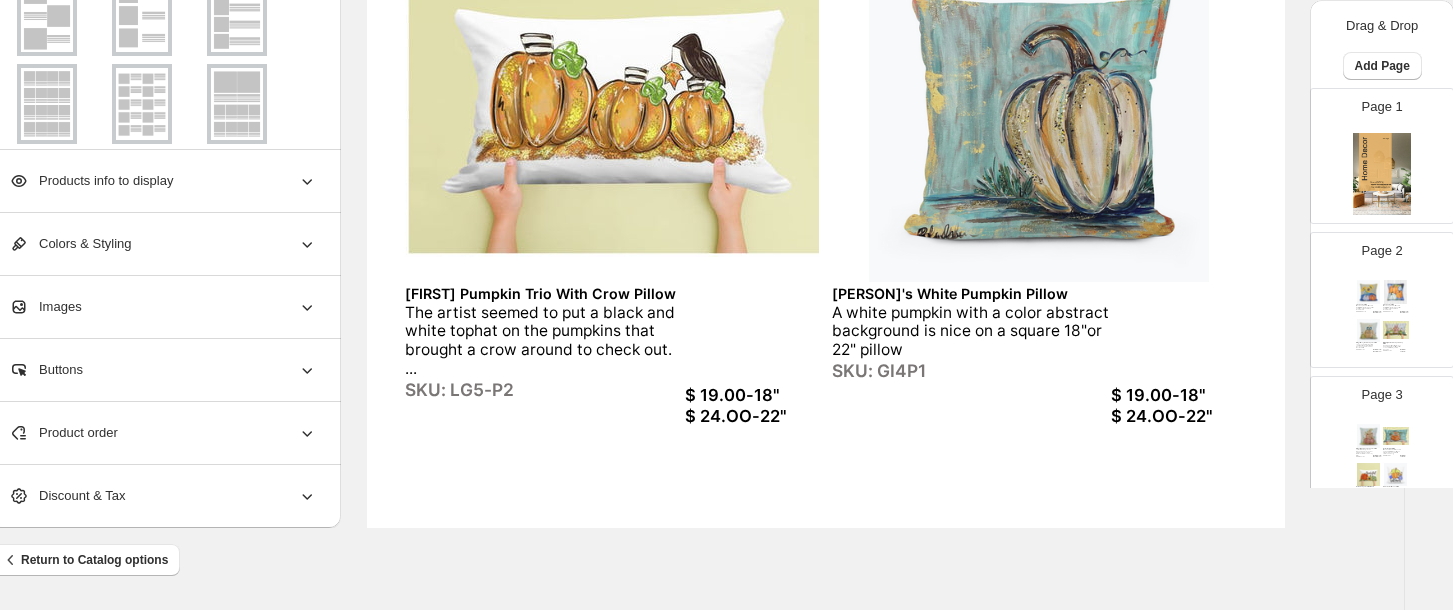 click on "Products info to display" at bounding box center (163, 181) 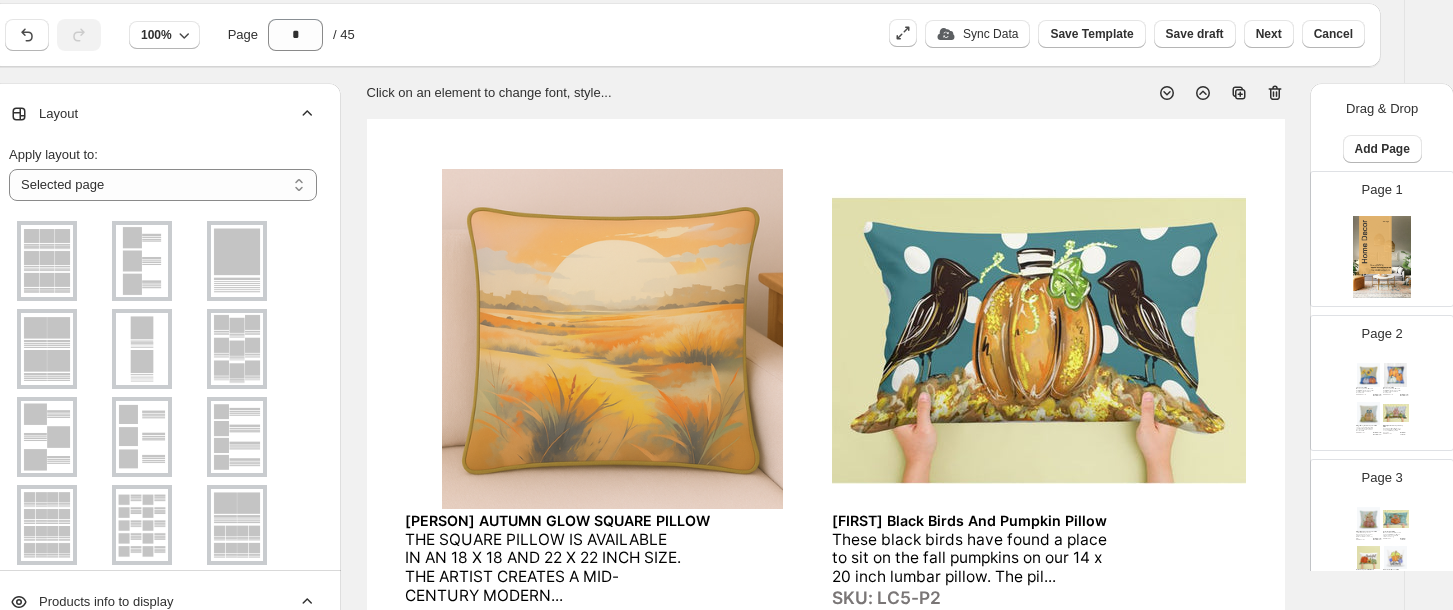 scroll, scrollTop: 0, scrollLeft: 35, axis: horizontal 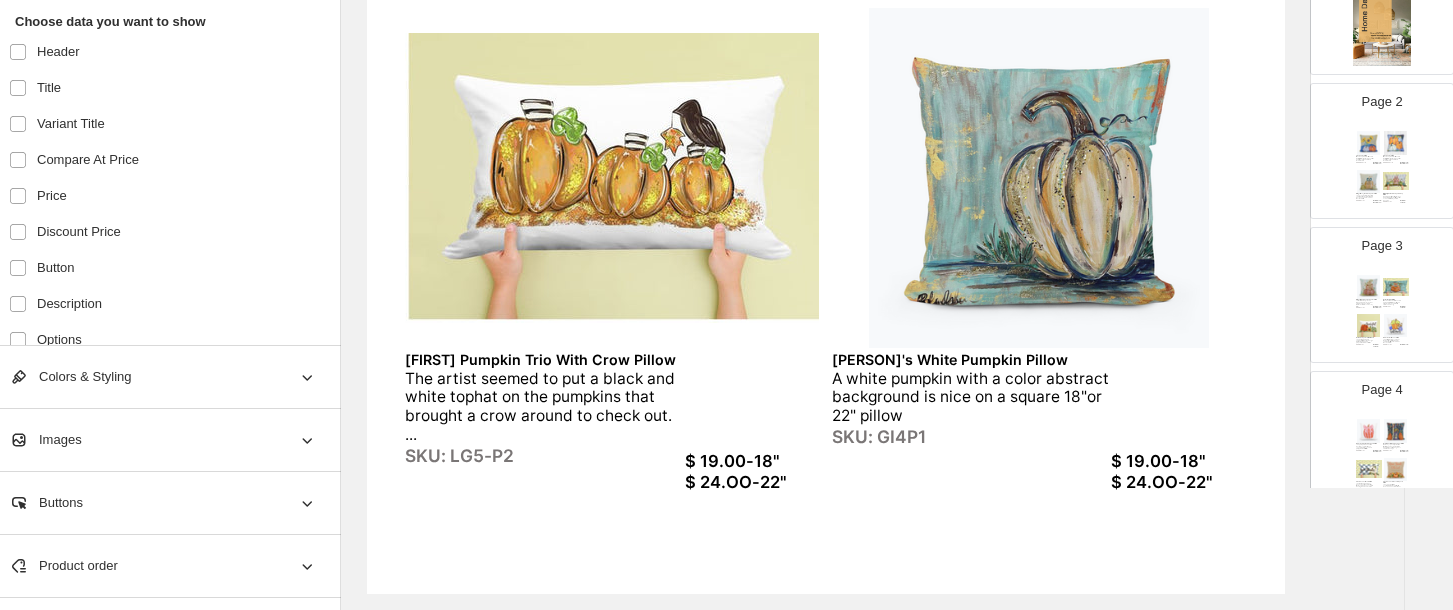 click on "$  24.OO-22"" at bounding box center (752, 482) 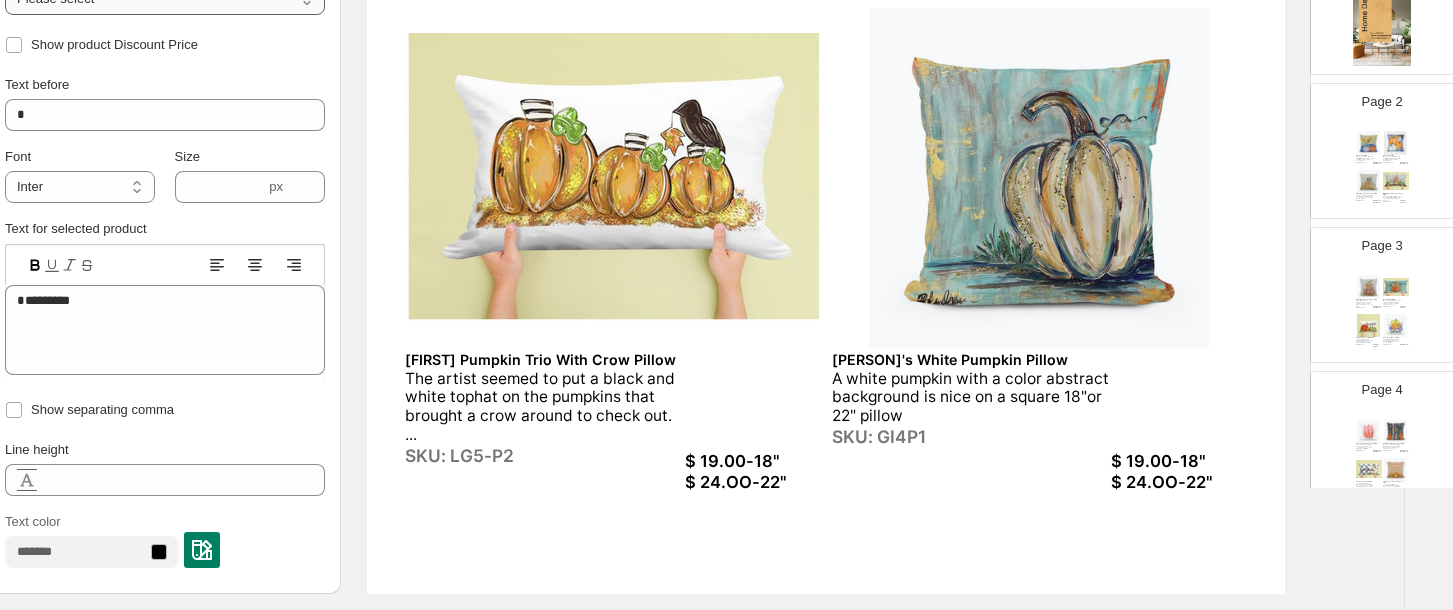 click on "**********" at bounding box center (165, -1) 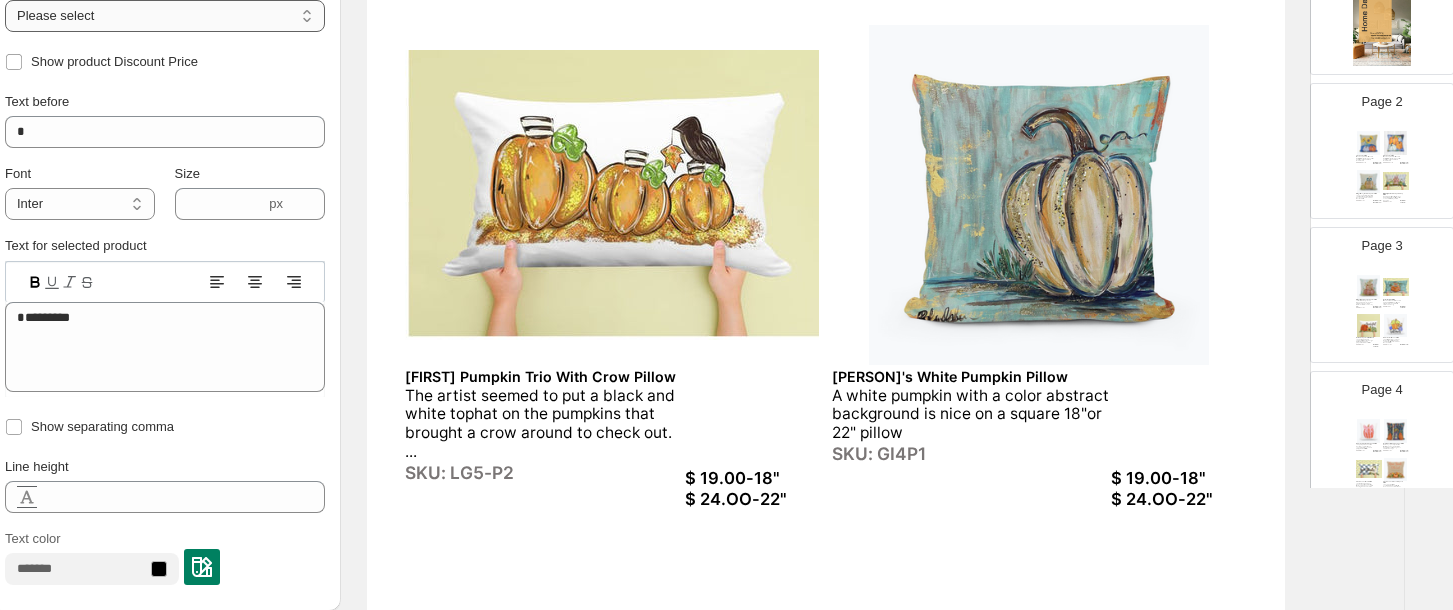 select on "**********" 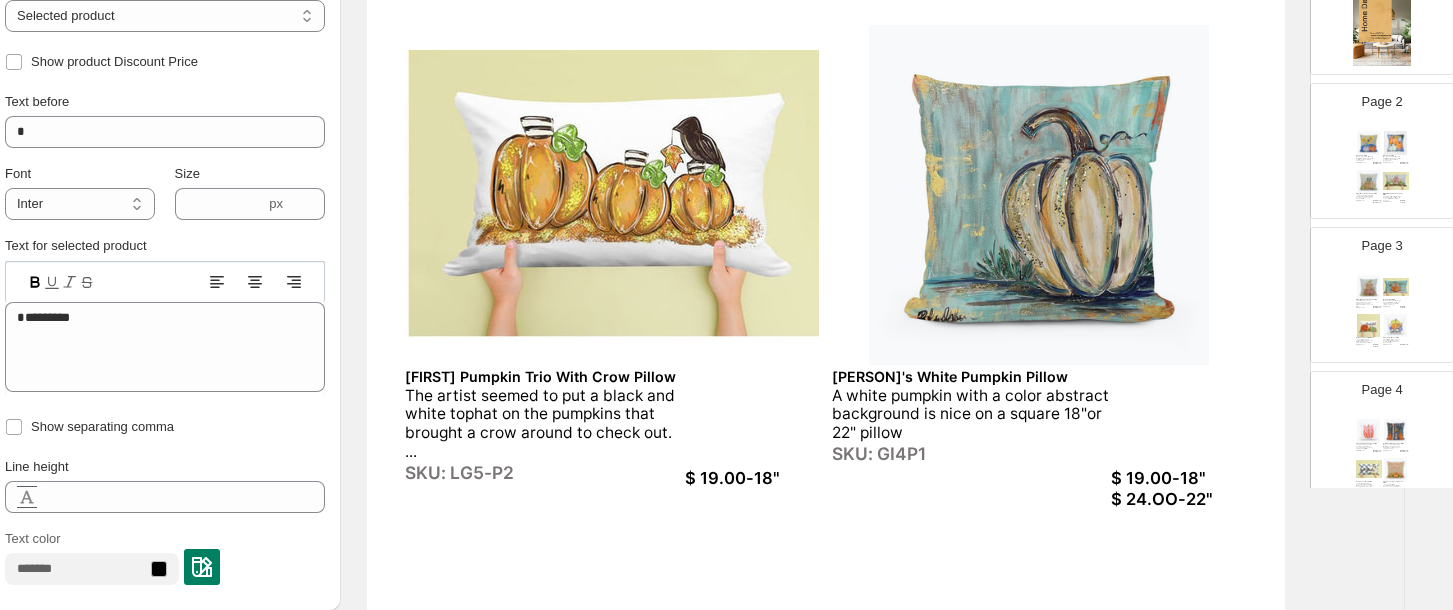 click on "$ 19.00-18"" at bounding box center [752, 478] 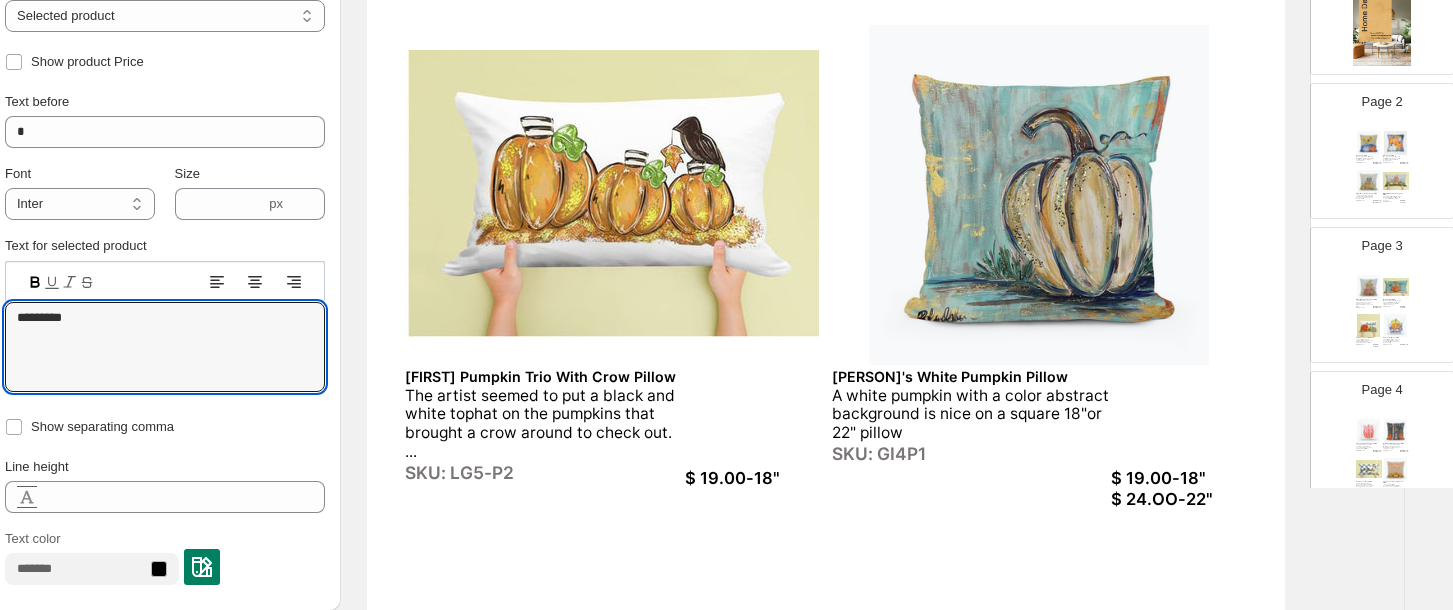scroll, scrollTop: 733, scrollLeft: 0, axis: vertical 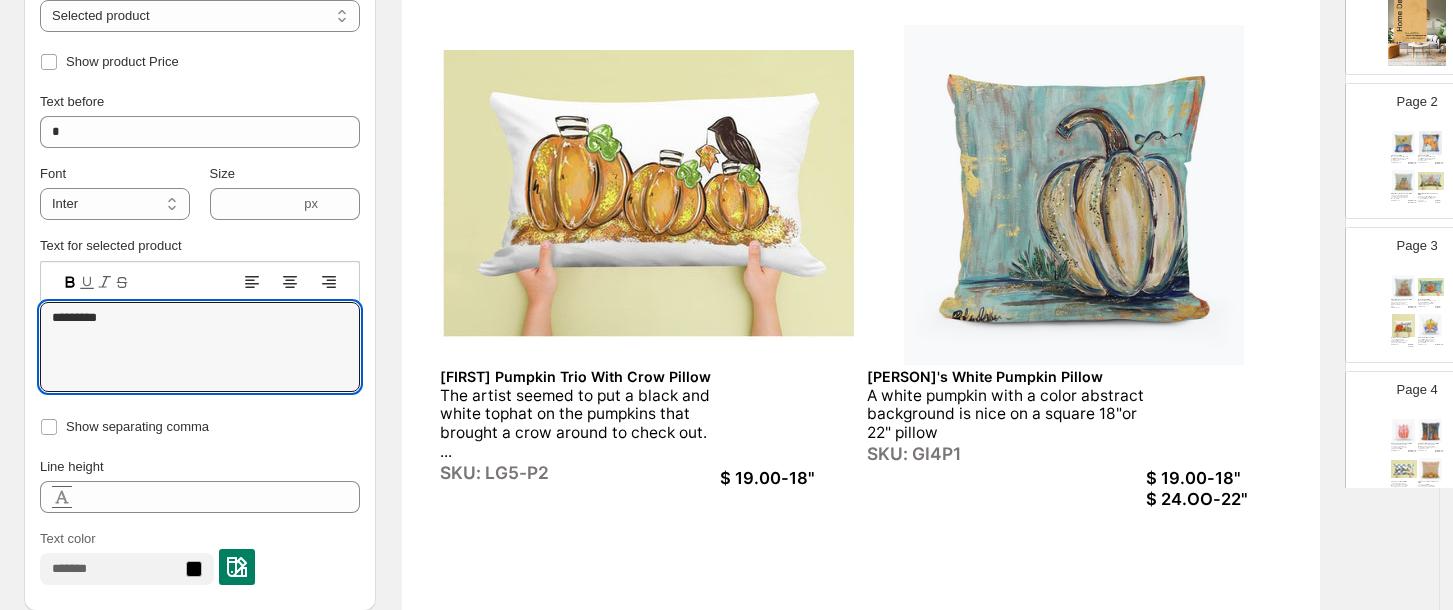drag, startPoint x: 78, startPoint y: 314, endPoint x: -4, endPoint y: 312, distance: 82.02438 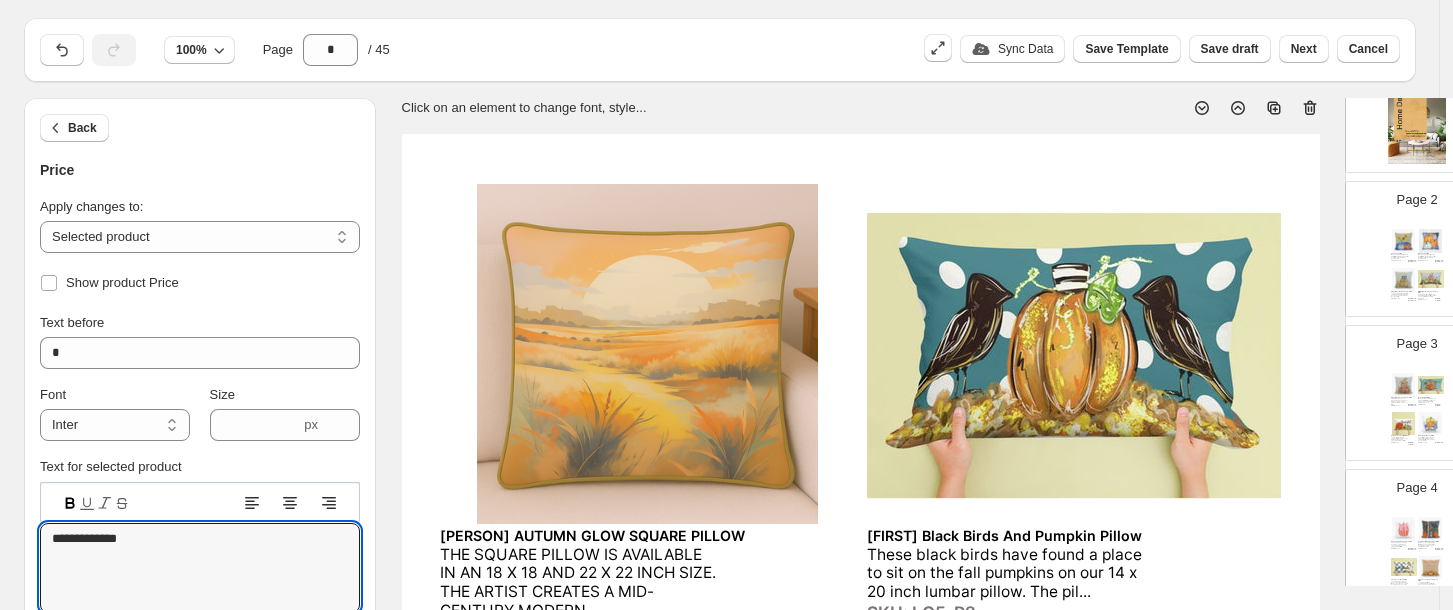 scroll, scrollTop: 0, scrollLeft: 0, axis: both 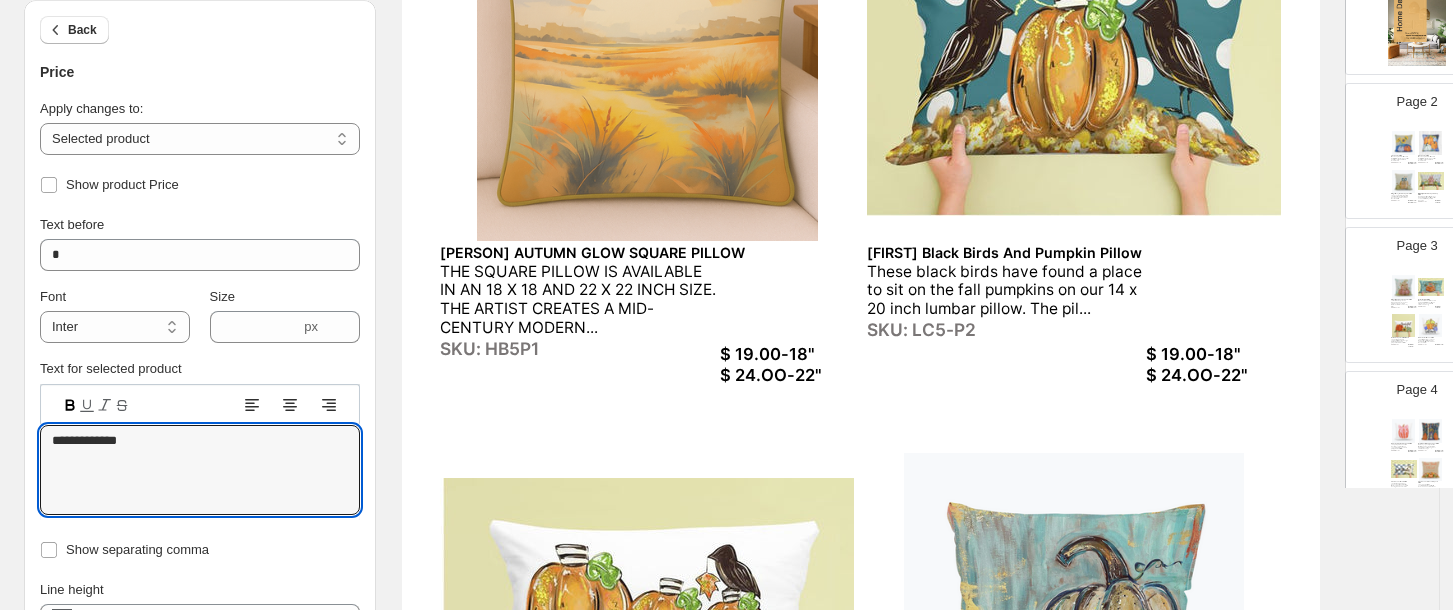 click on "$  24.OO-22"" at bounding box center (1213, 375) 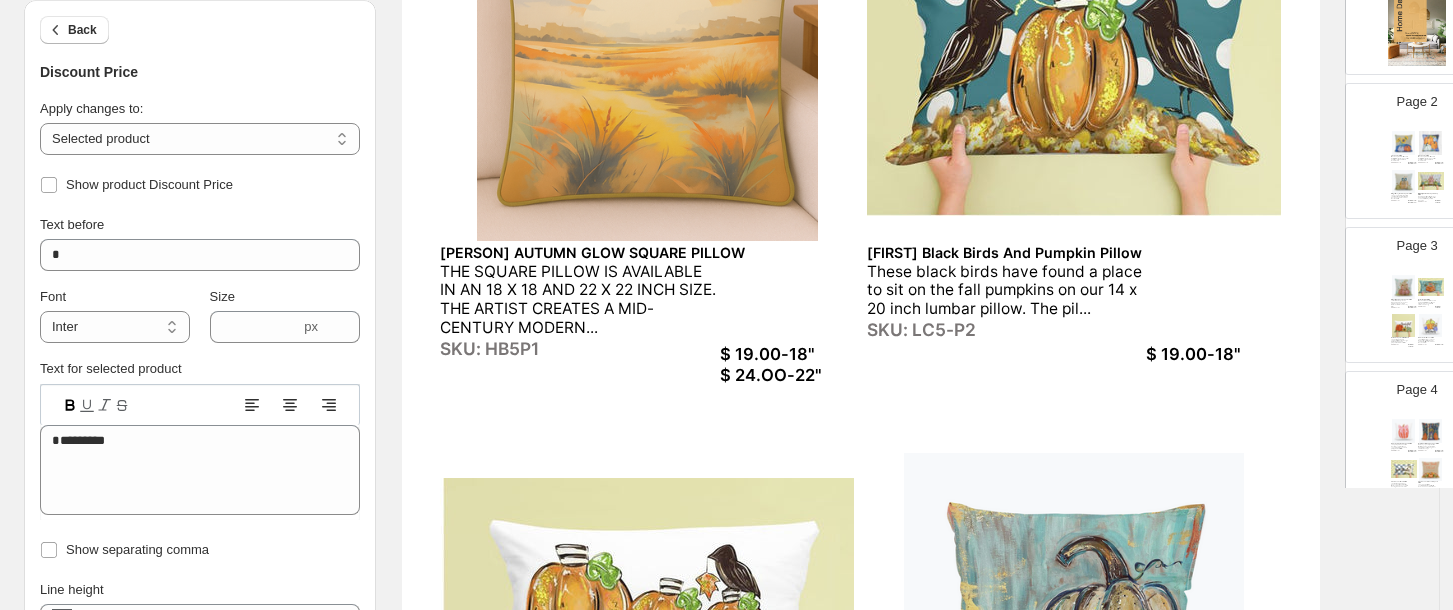click on "$ 19.00-18"" at bounding box center (1213, 354) 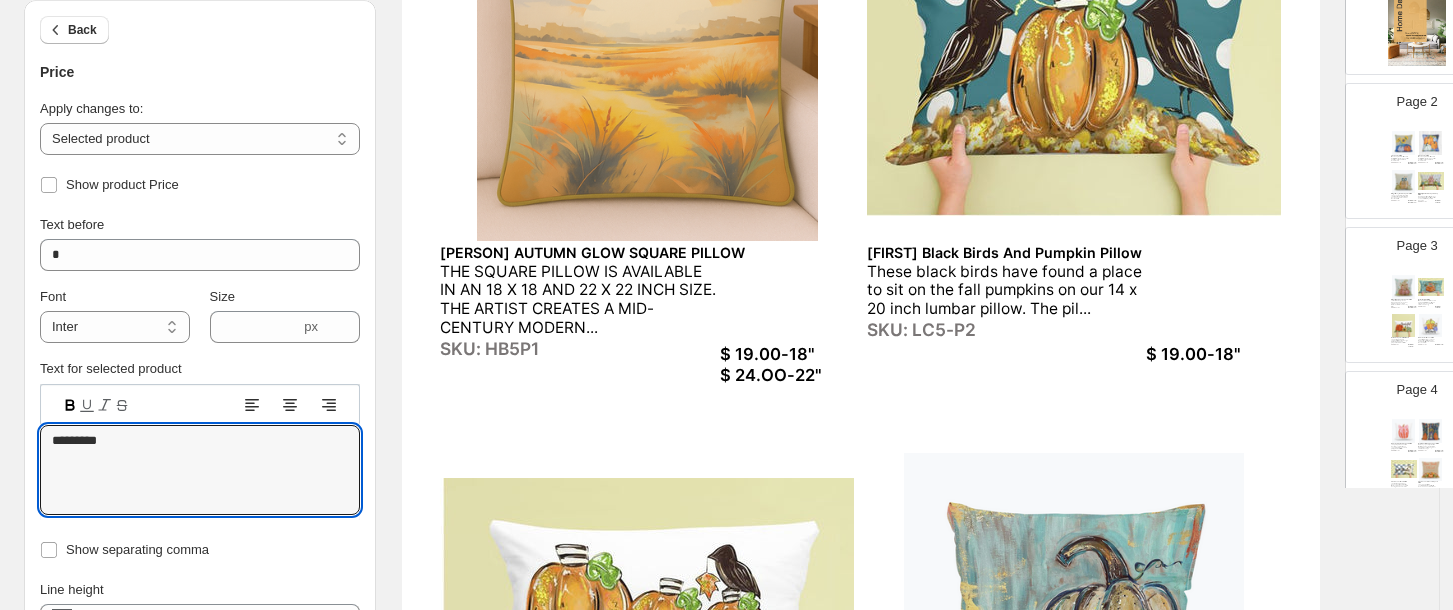 drag, startPoint x: 113, startPoint y: 439, endPoint x: 27, endPoint y: 445, distance: 86.209045 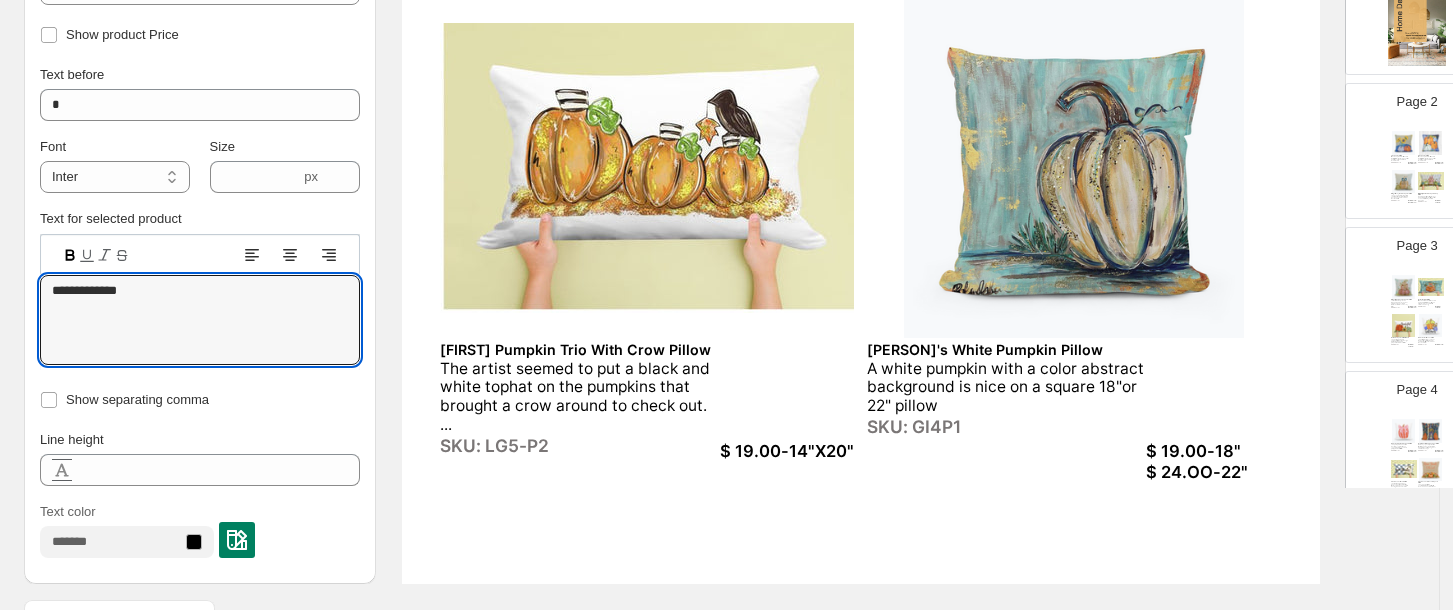 scroll, scrollTop: 816, scrollLeft: 0, axis: vertical 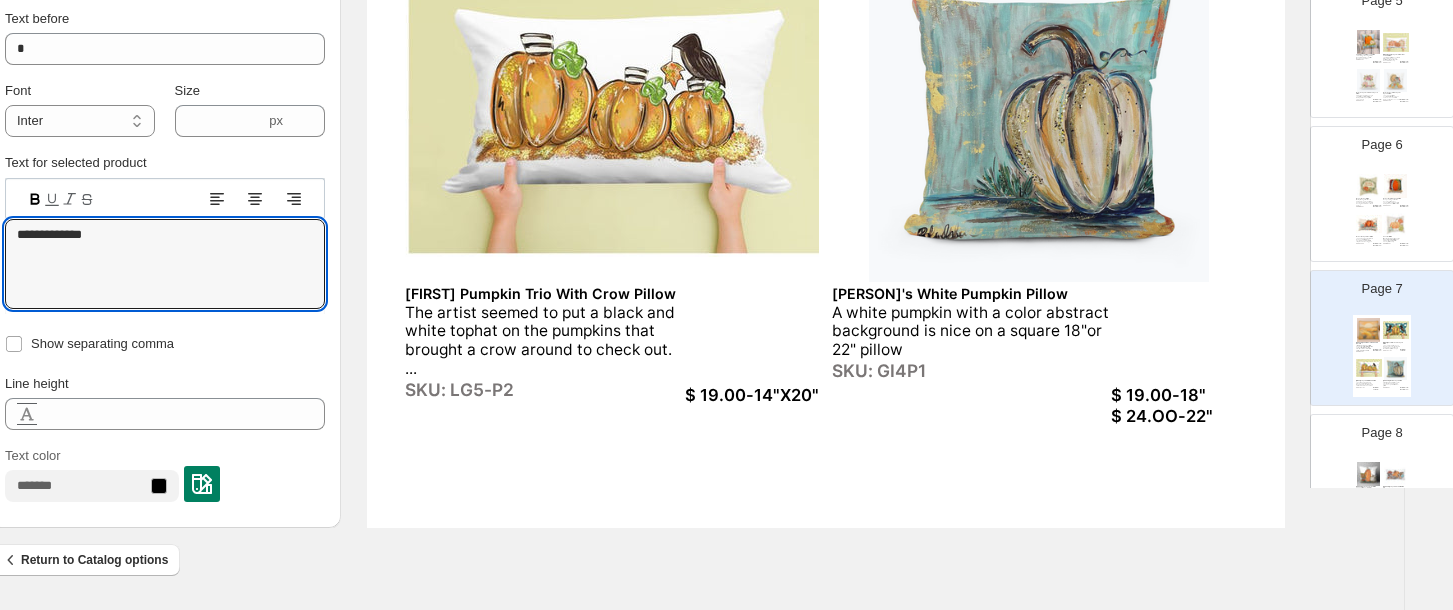 click at bounding box center (1369, 225) 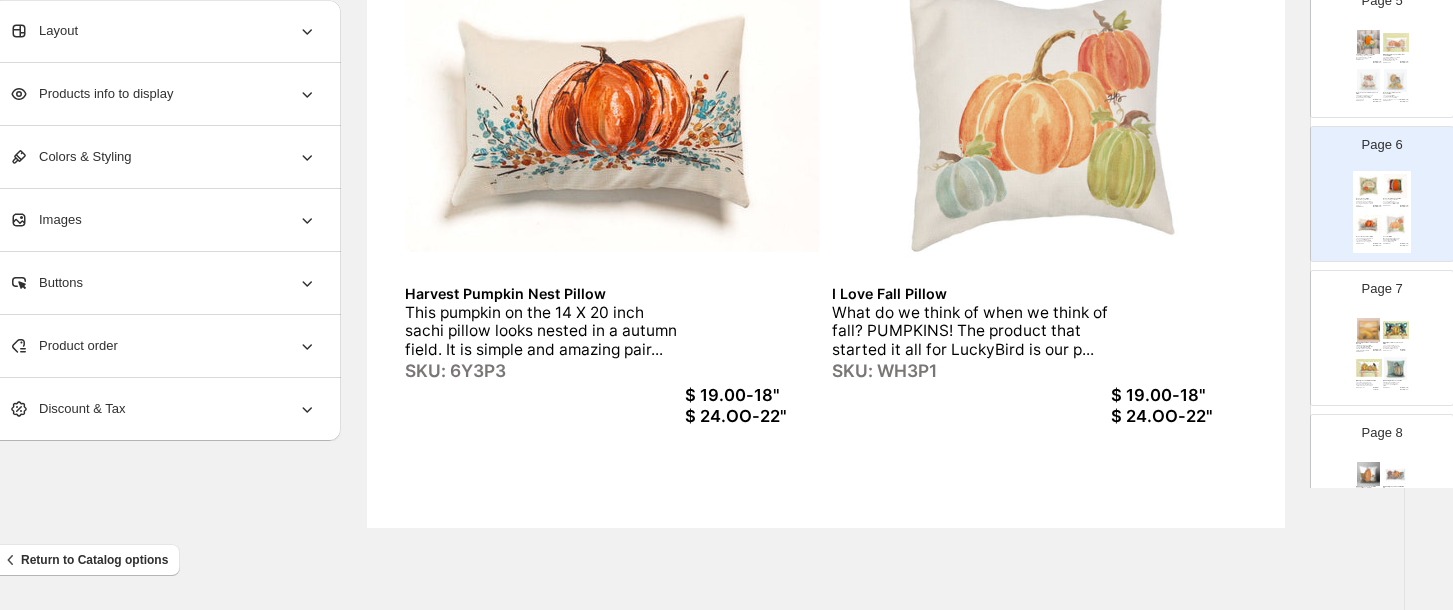click on "$ 19.00-18"" at bounding box center [752, 395] 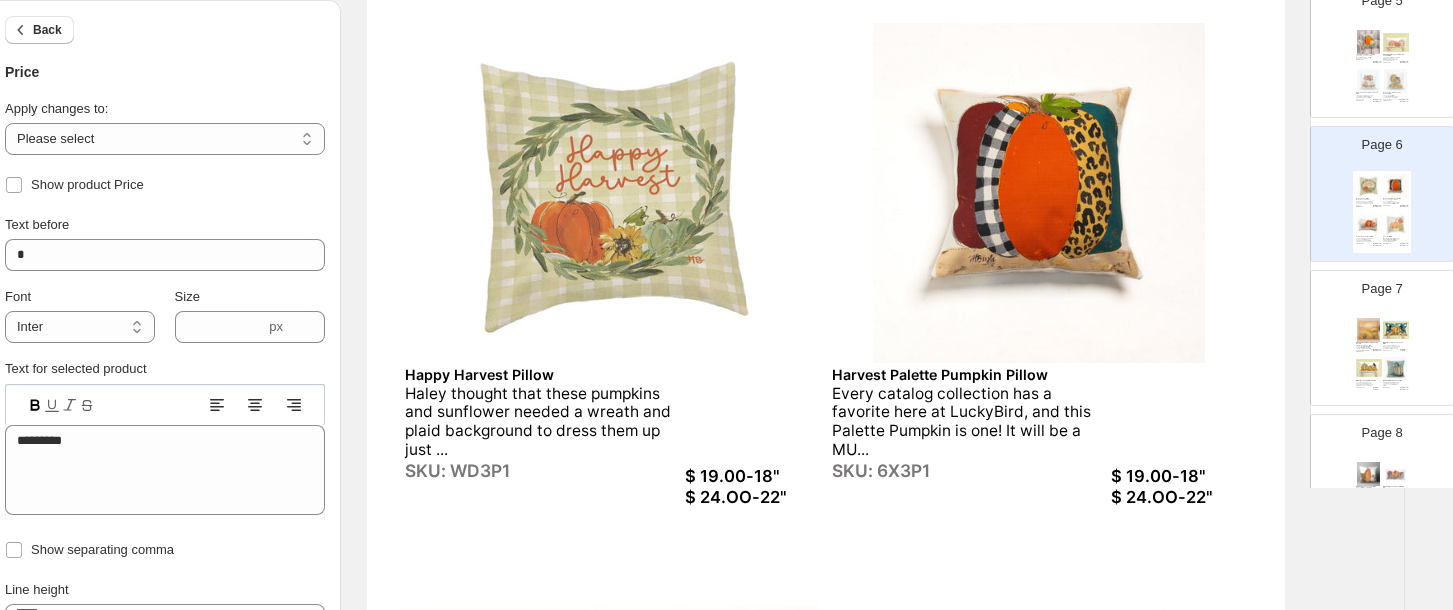 scroll, scrollTop: 178, scrollLeft: 35, axis: both 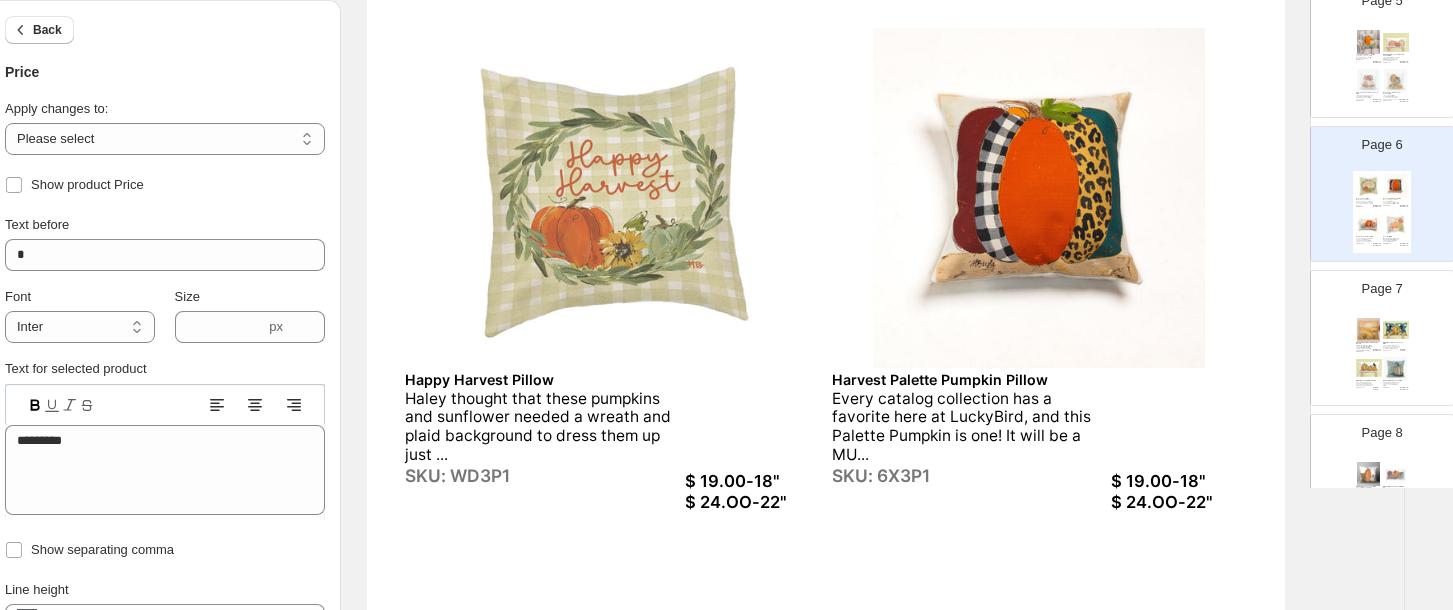 click on "Haley thought that these pumpkins and sunflower needed a wreath and plaid background to dress them up just ..." at bounding box center [544, 427] 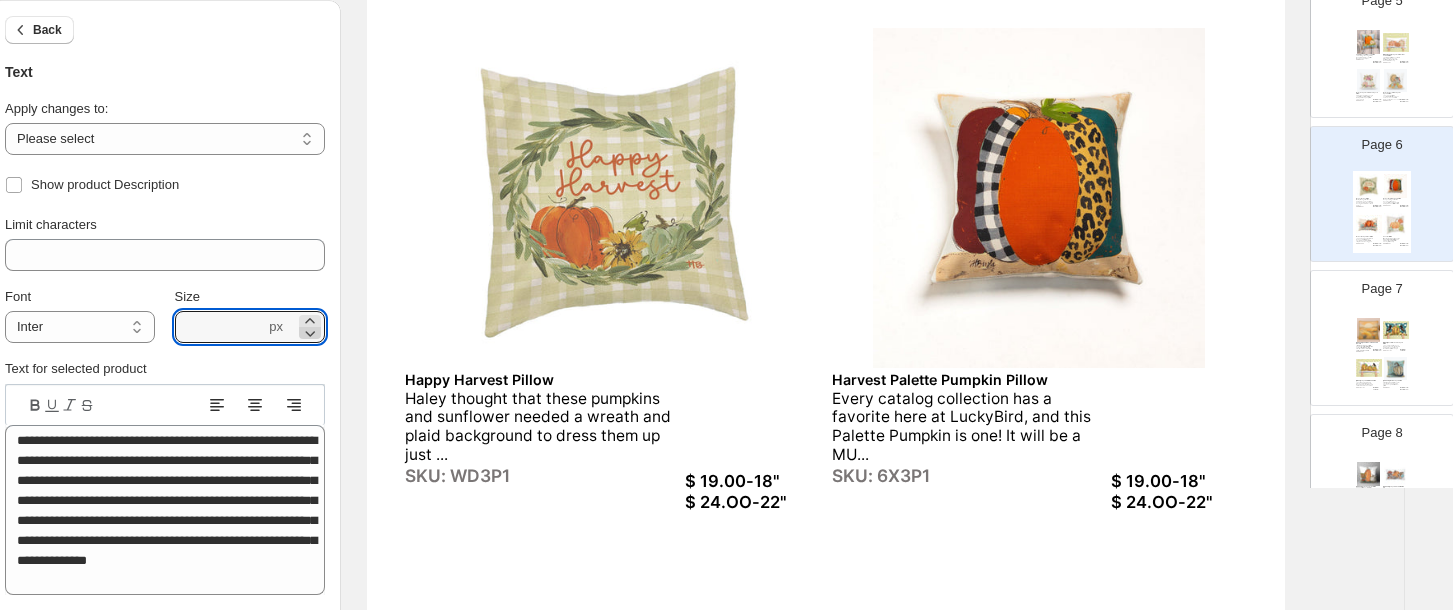 click 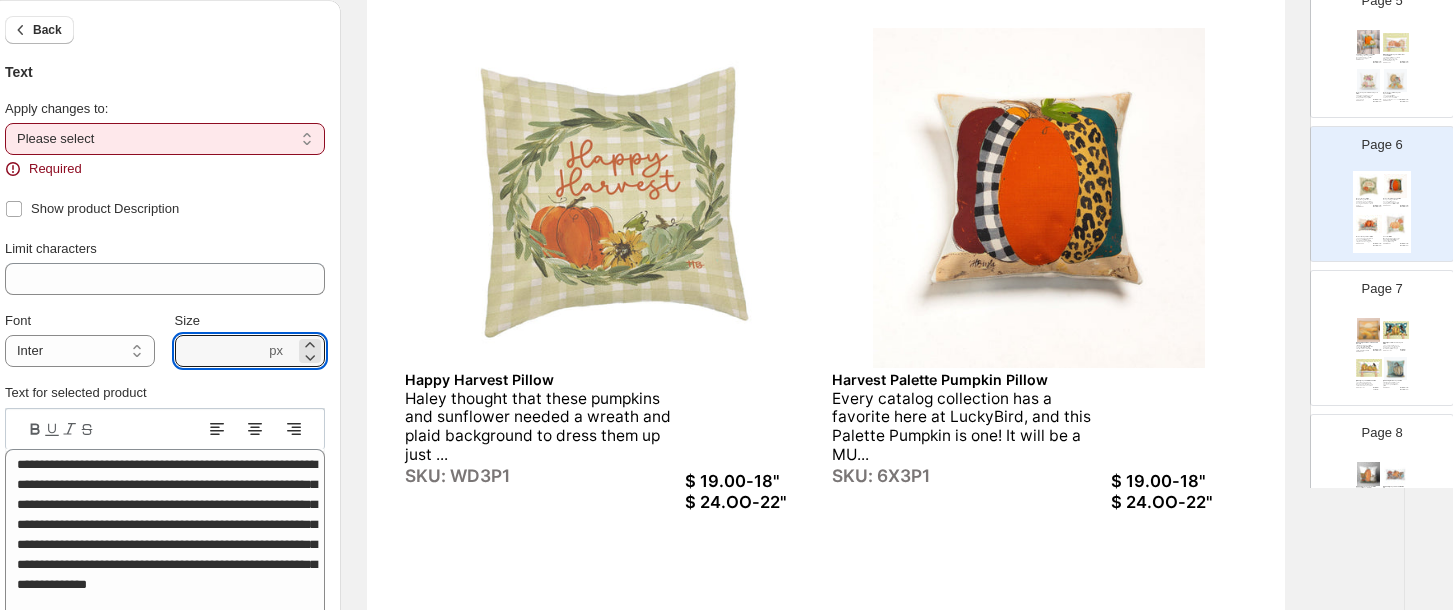 click on "**********" at bounding box center [165, 139] 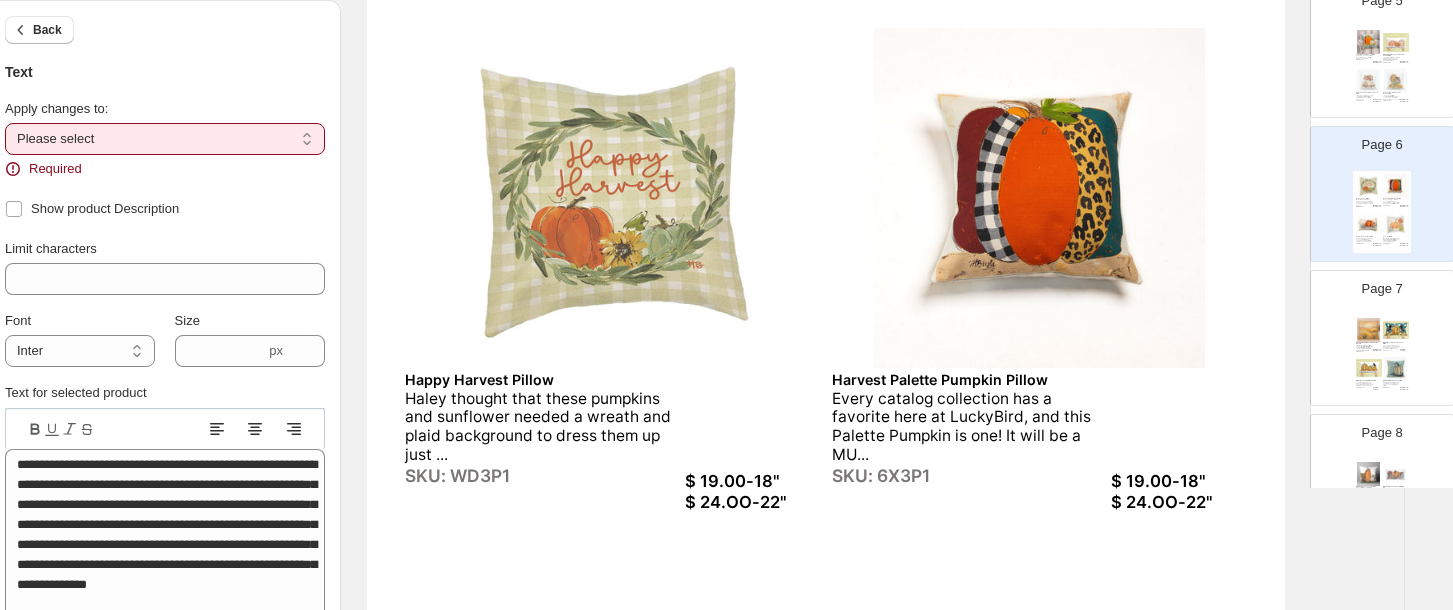 select on "**********" 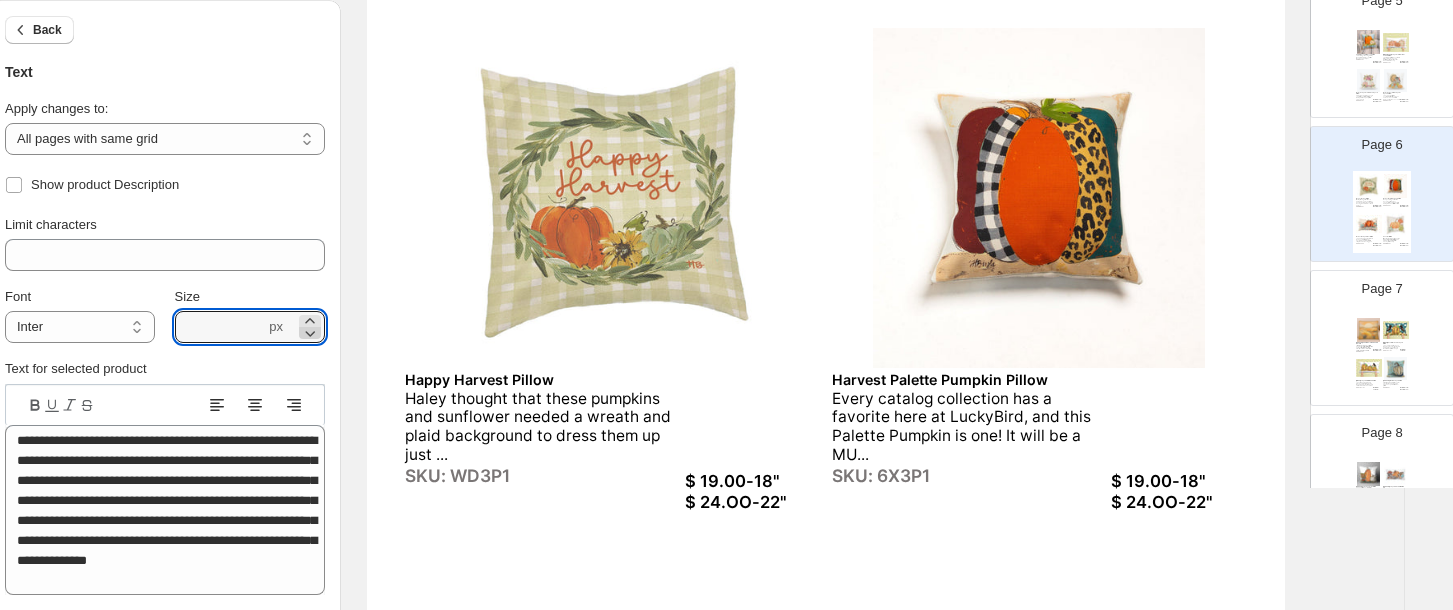 click 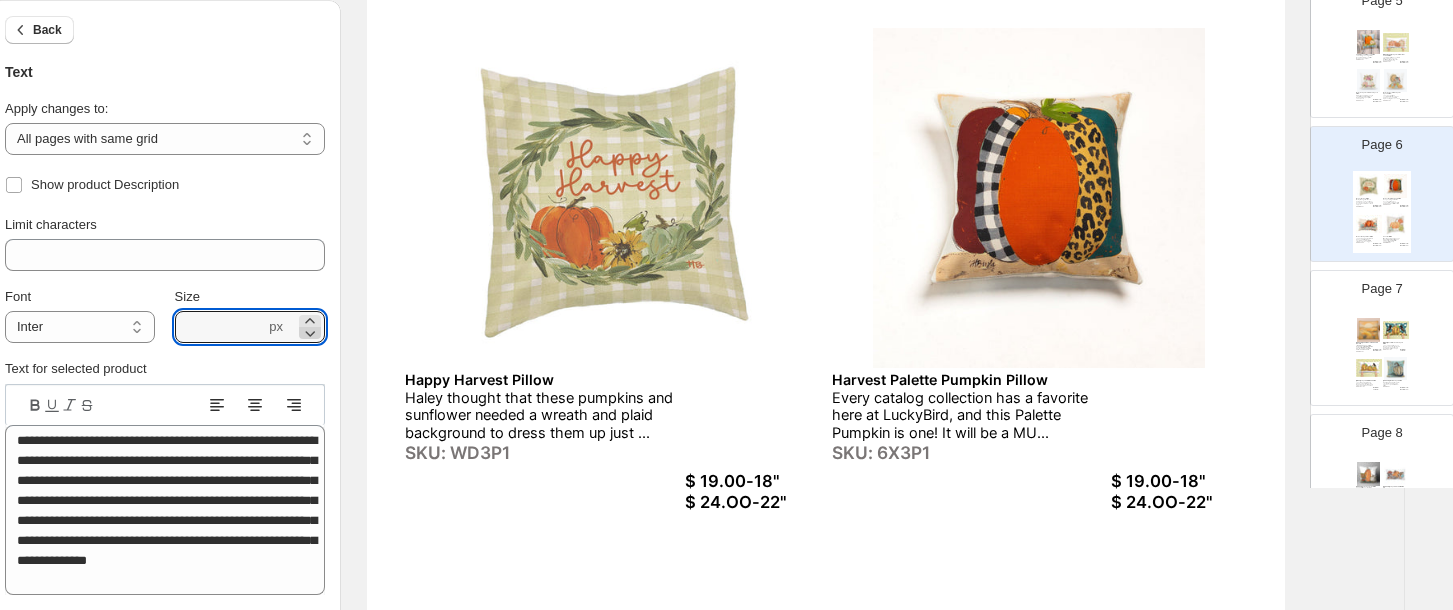 click 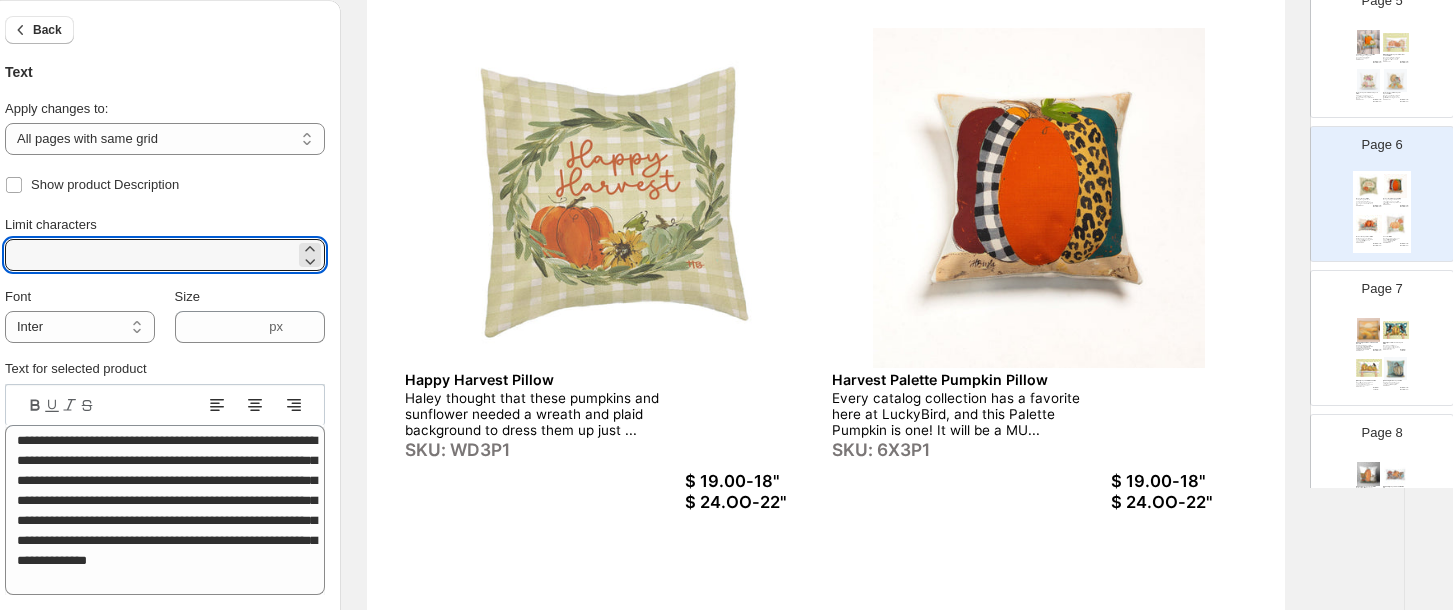 scroll, scrollTop: 178, scrollLeft: 0, axis: vertical 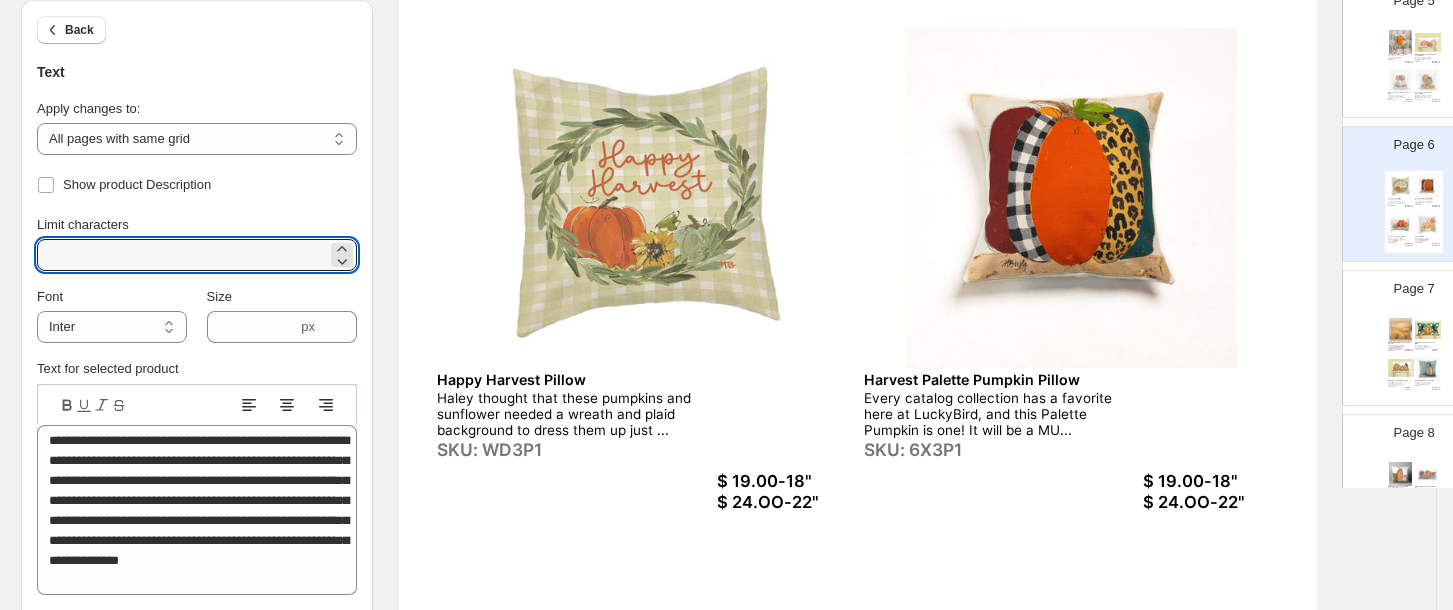 drag, startPoint x: 56, startPoint y: 249, endPoint x: 11, endPoint y: 248, distance: 45.01111 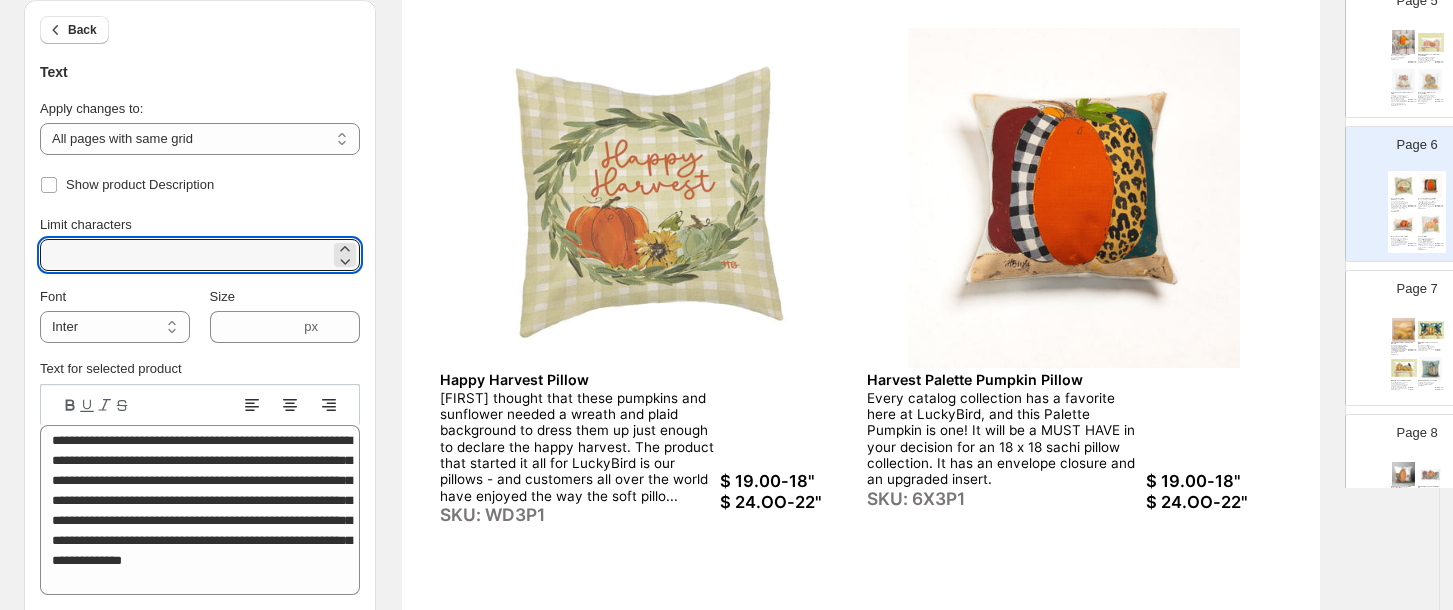 type on "***" 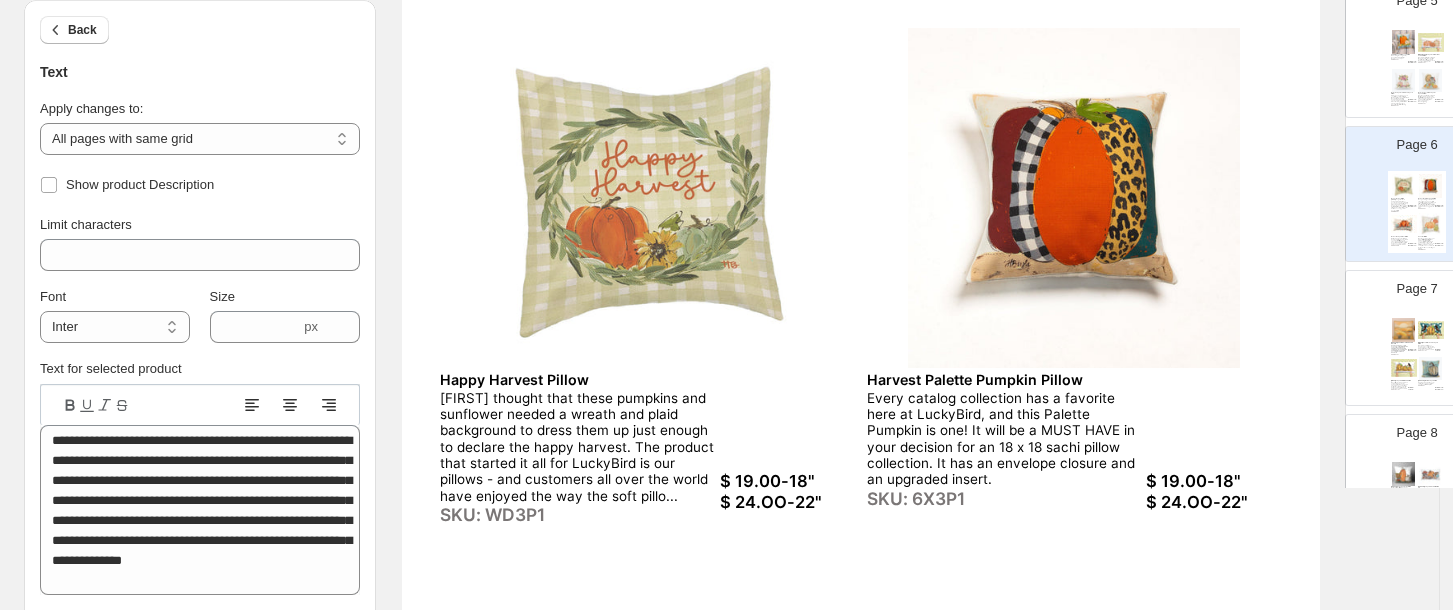 click on "**********" at bounding box center [200, 438] 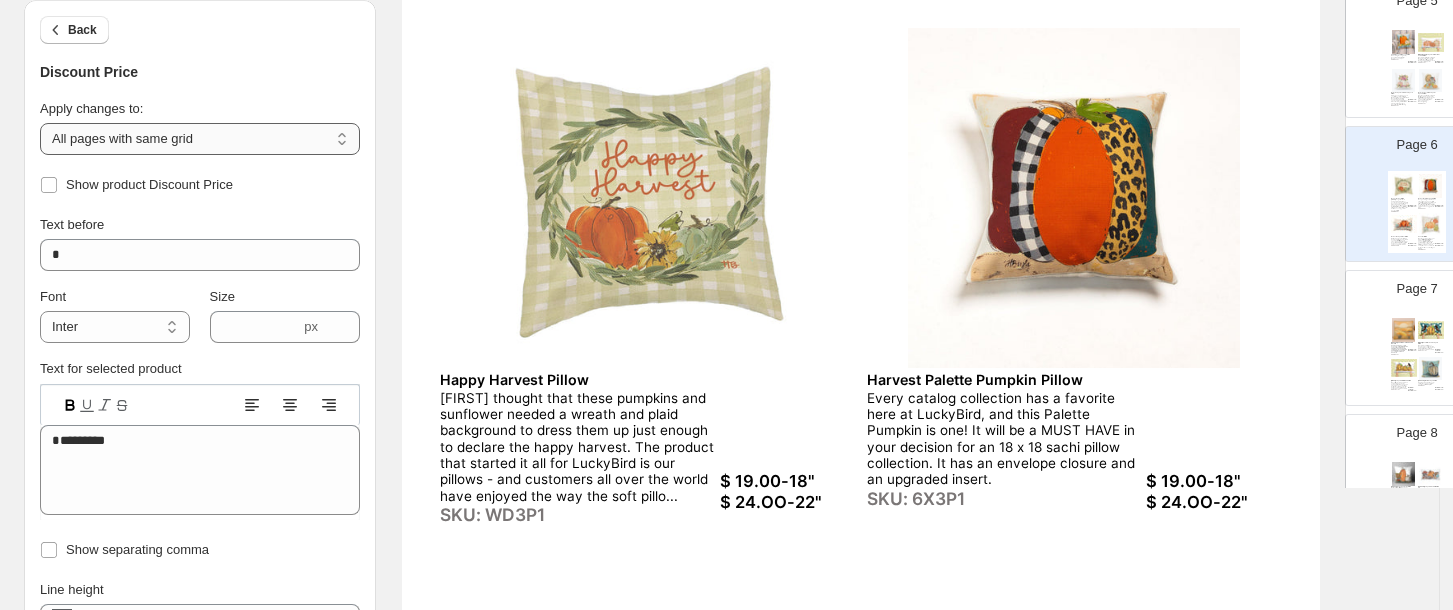 click on "**********" at bounding box center (200, 139) 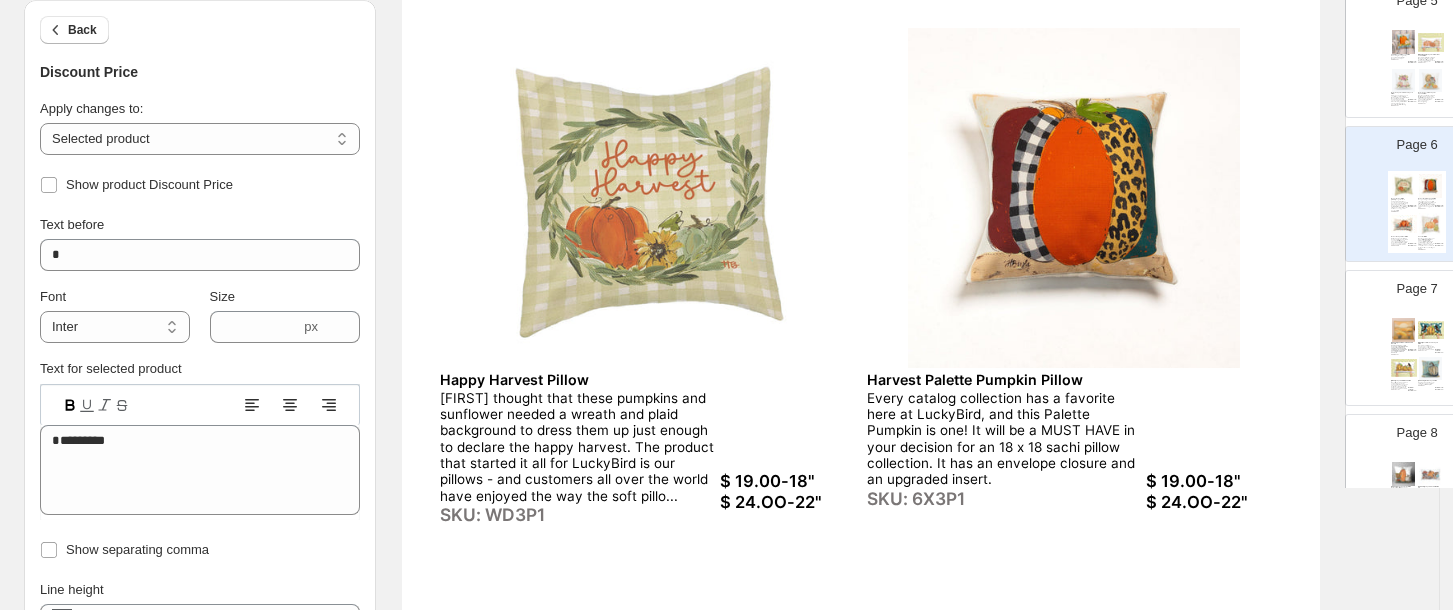click on "$  24.OO-22"" at bounding box center (1213, 502) 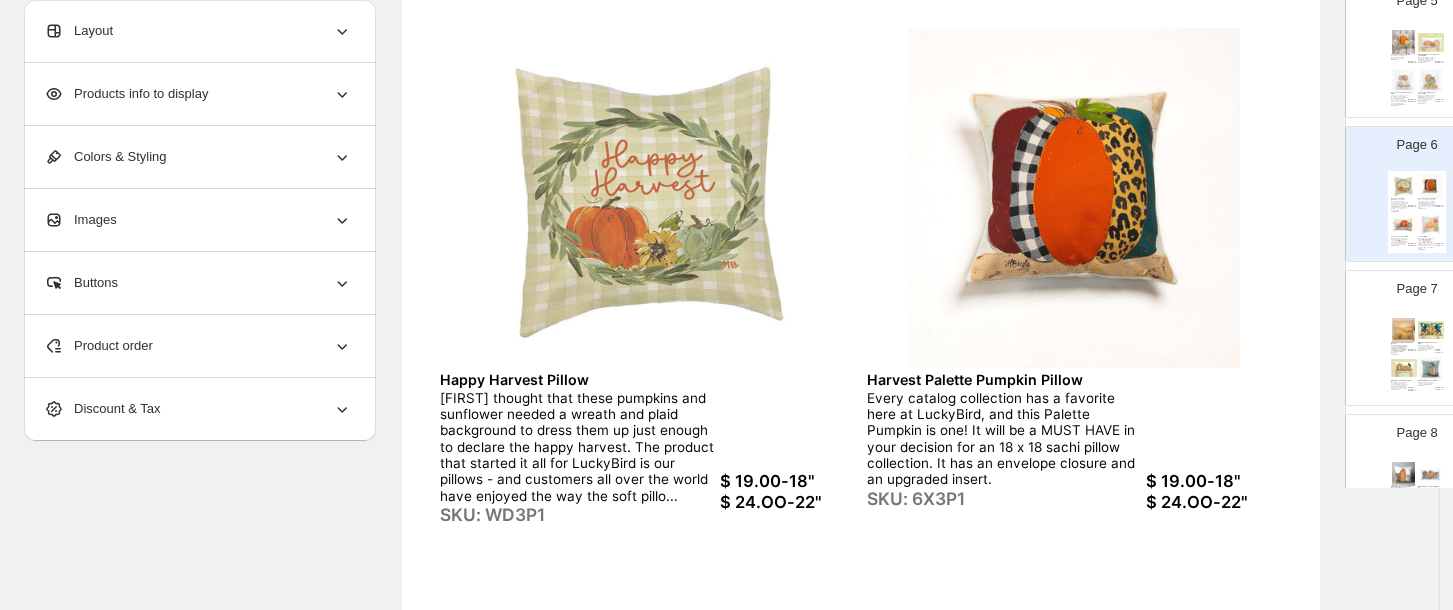 click on "$  24.OO-22"" at bounding box center (1213, 502) 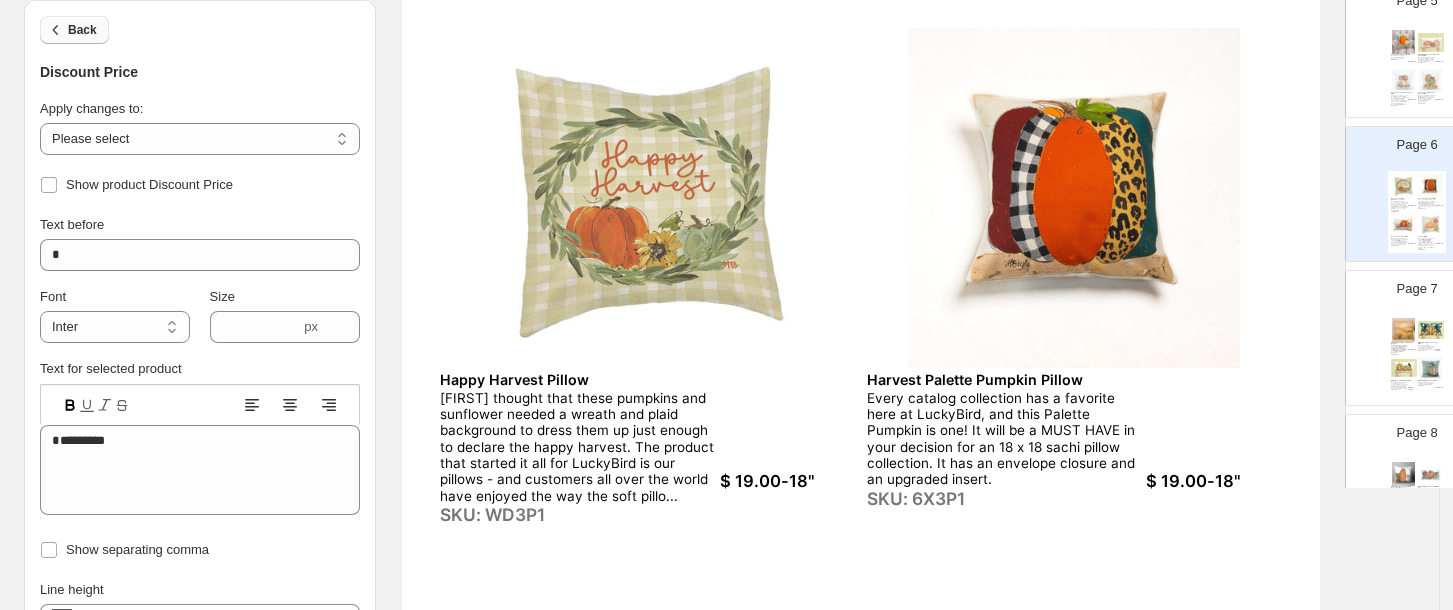 click on "Back" at bounding box center (74, 30) 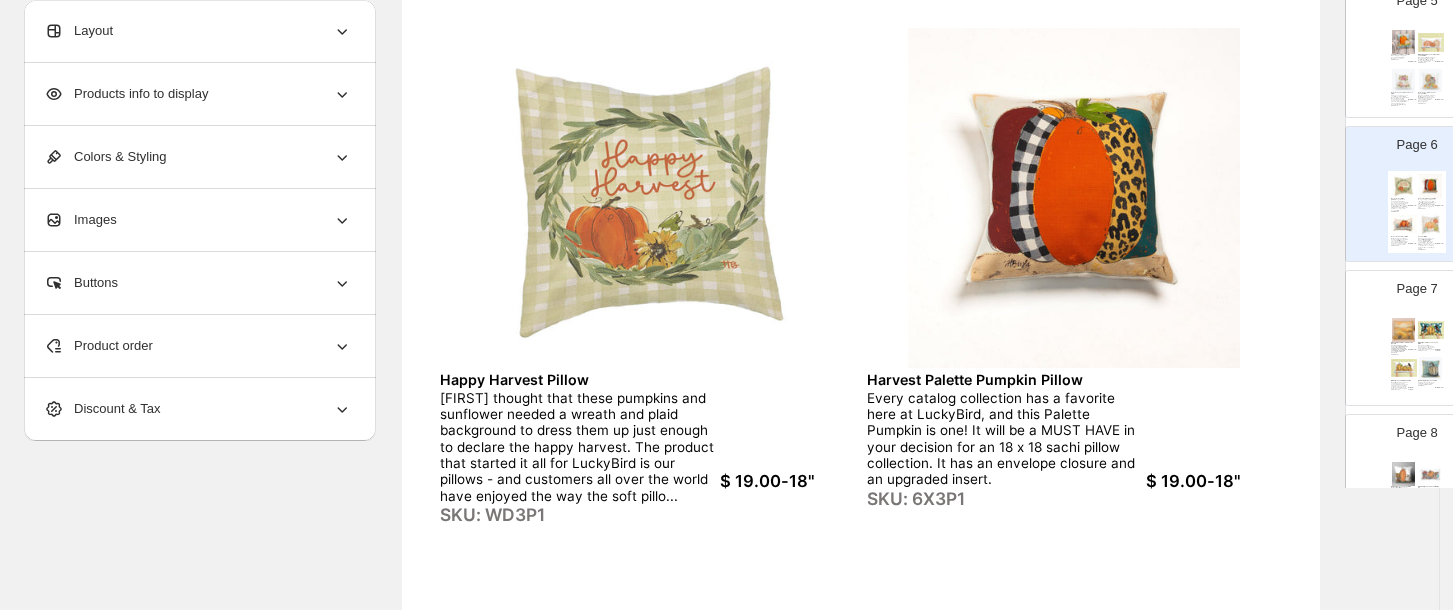 click on "Happy Harvest Pillow Haley thought that these pumpkins and sunflower needed a wreath and plaid background to dress them up just enough to declare the happy harvest. The product that started it all for LuckyBird is our pillows - and customers all over the world have enjoyed the way the soft pillo... SKU:  WD3P1" at bounding box center (647, 449) 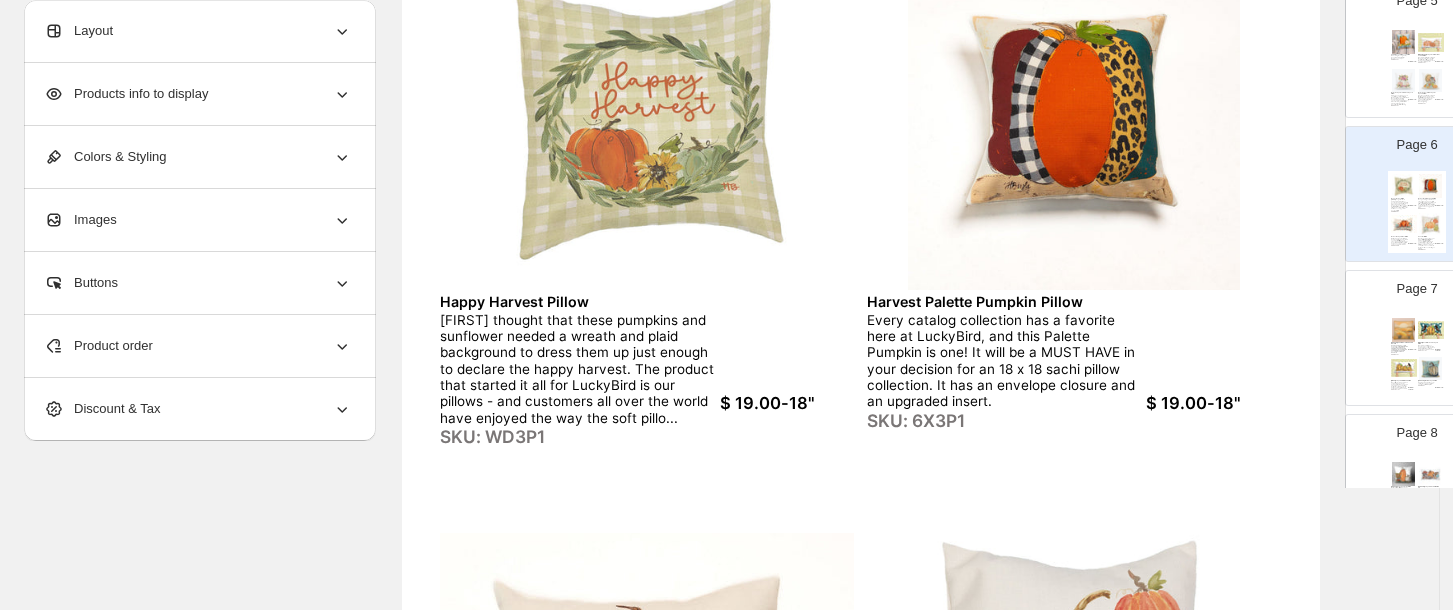 scroll, scrollTop: 0, scrollLeft: 0, axis: both 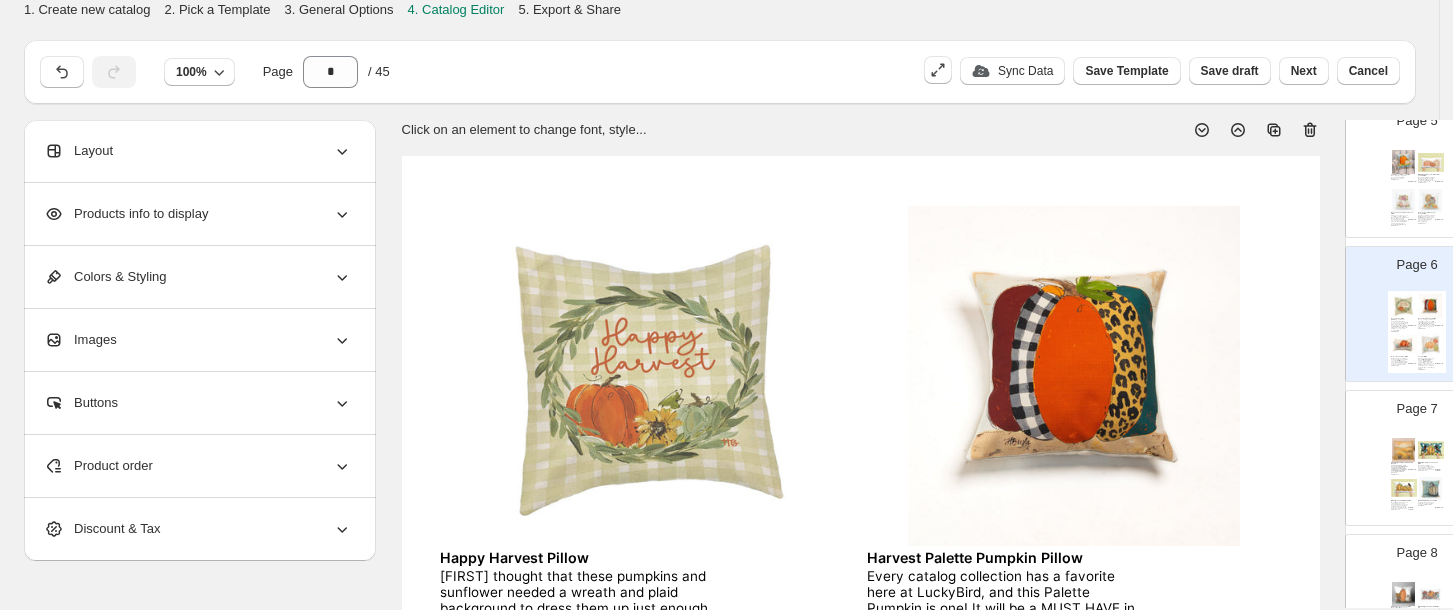 click at bounding box center [1404, 201] 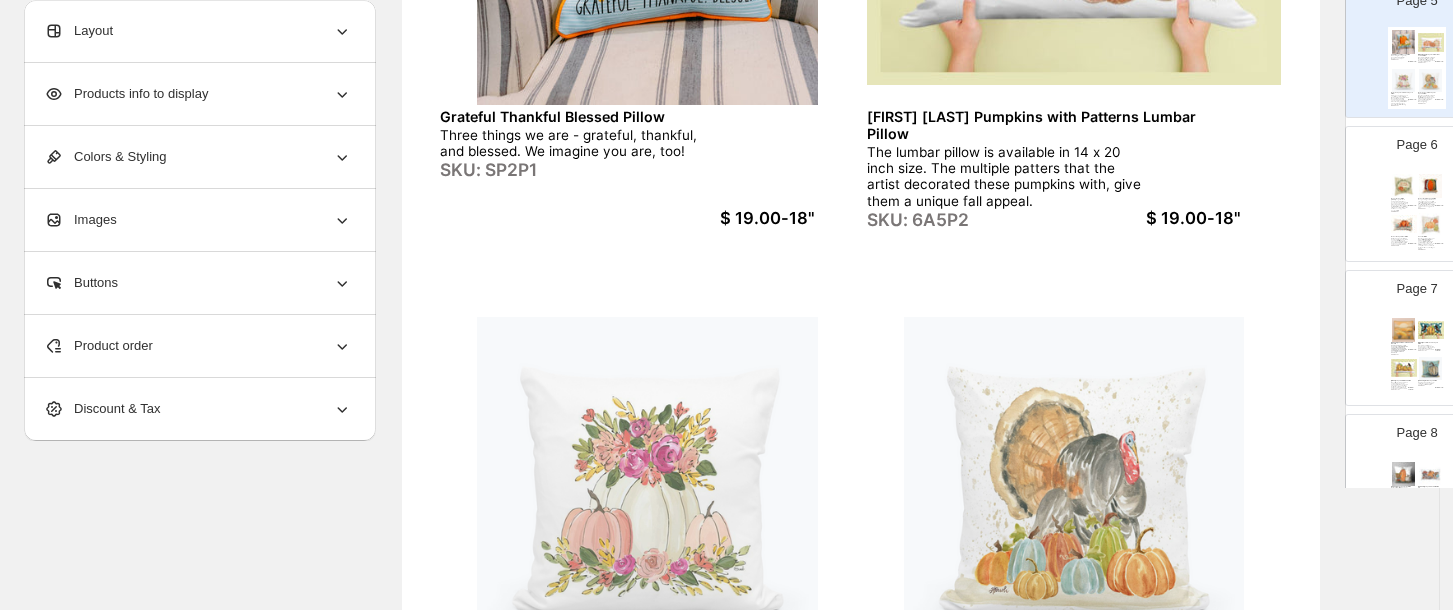 scroll, scrollTop: 0, scrollLeft: 0, axis: both 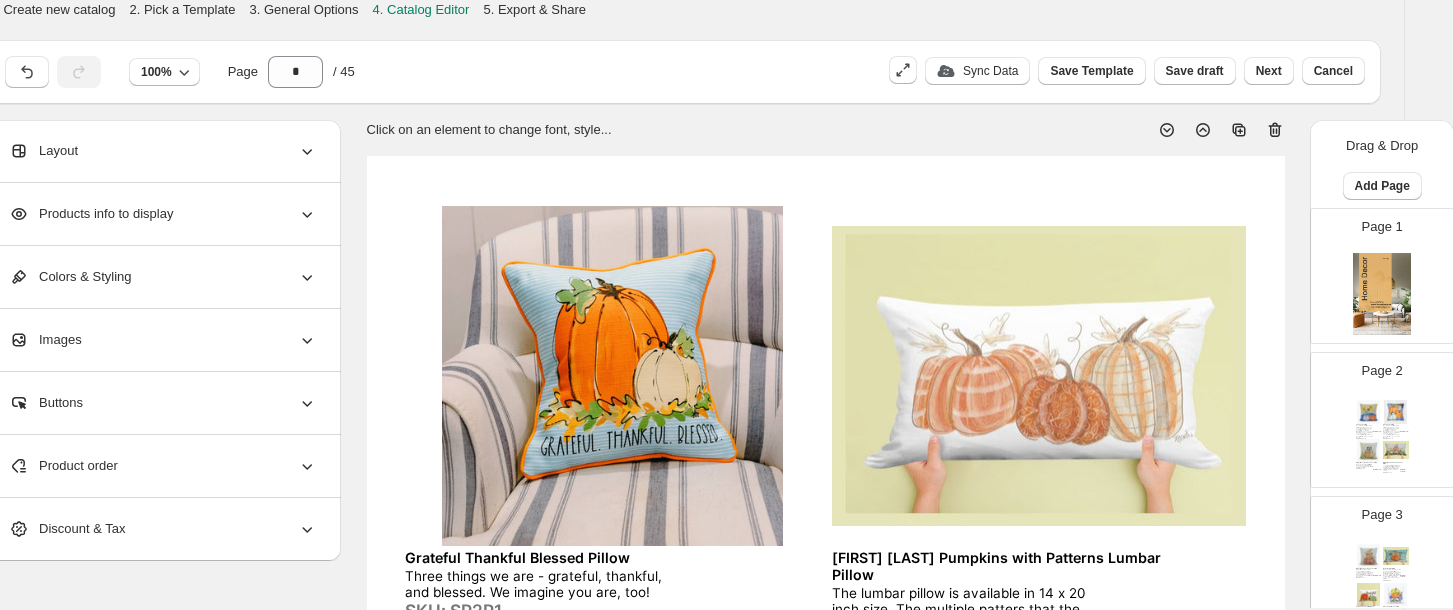 click on "2 Pumpkins Pillow We are so proud to still be able to offer Mandy Buchanan's beautiful paintings on our soft and fashionable home goods! The collection featuring Buchanan, whose art has been seen on HGTV's Home Town, is one of LuckyBird's most special home goods lines. We are honored to be ab... SKU:  VN0P2-R $ 19.00-18" 3 Pumpkins Pillow We are so proud to still be able to offer Mandy Buchanan's beautiful paintings on our soft and fashionable home goods! The collection featuring Buchanan, whose art has been seen on HGTV's Home Town, is one of LuckyBird's most special home goods lines. We are honored to be ab... SKU:  VB0P2-R $ 19.00-18" Bridgett Navy Bow Pumpkins Pillow The use of color by this artist is subtle but the feature of thie fall design on our closed but washable 18" or 22" square pillow. SKU:  KG5-P1 $ 19.00-18" Bridgett Pink Bow Pumpkin Group Pillow SKU:  KE5-P2 $ 19.00-14"X20"" at bounding box center [1382, 438] 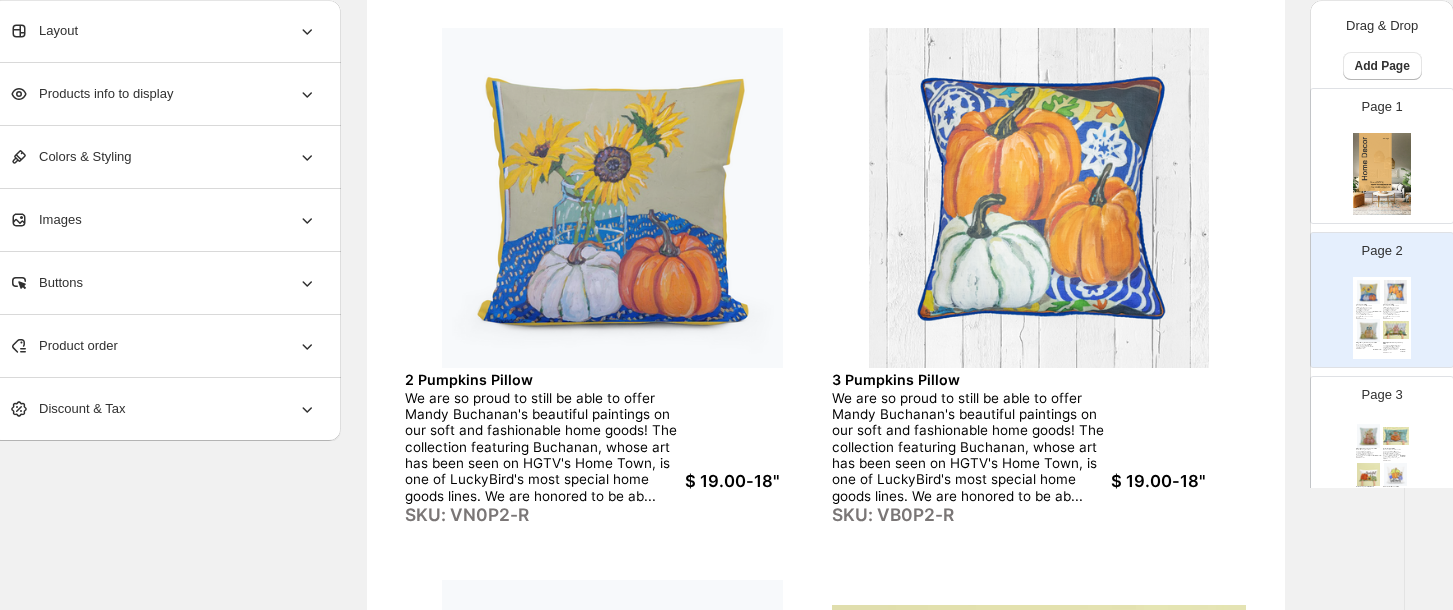 scroll, scrollTop: 0, scrollLeft: 35, axis: horizontal 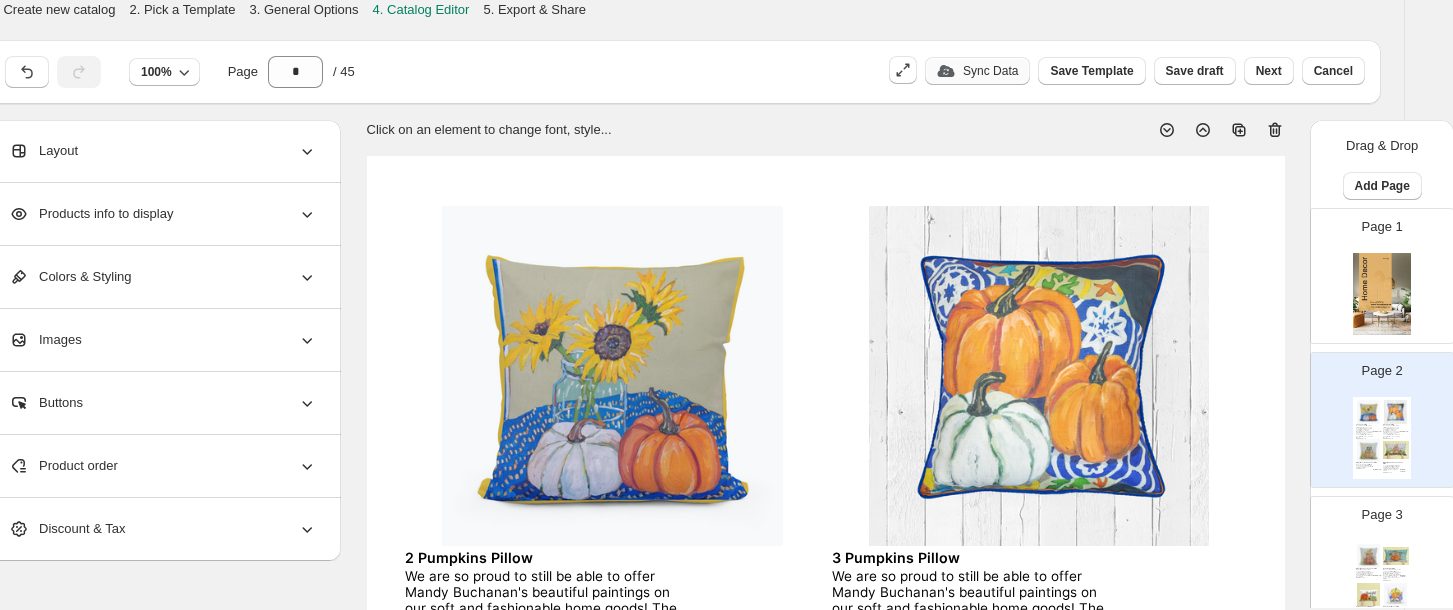 click on "Sync Data" at bounding box center (977, 71) 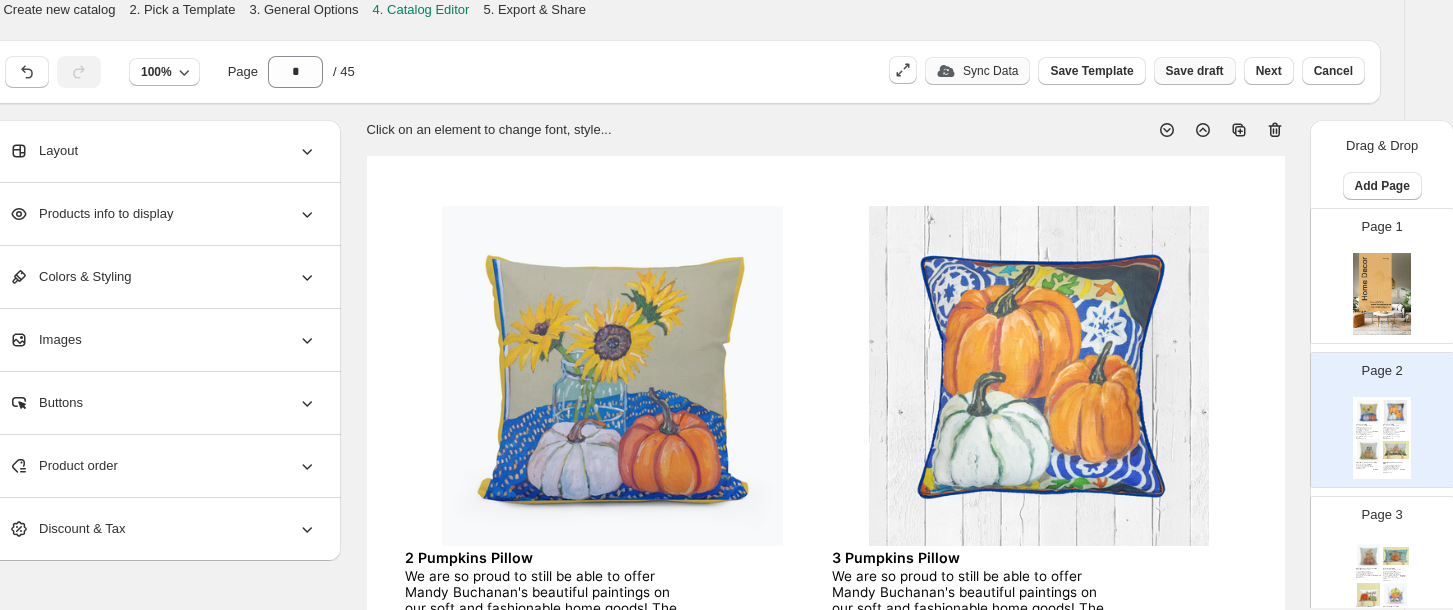 click on "Save draft" at bounding box center (1195, 71) 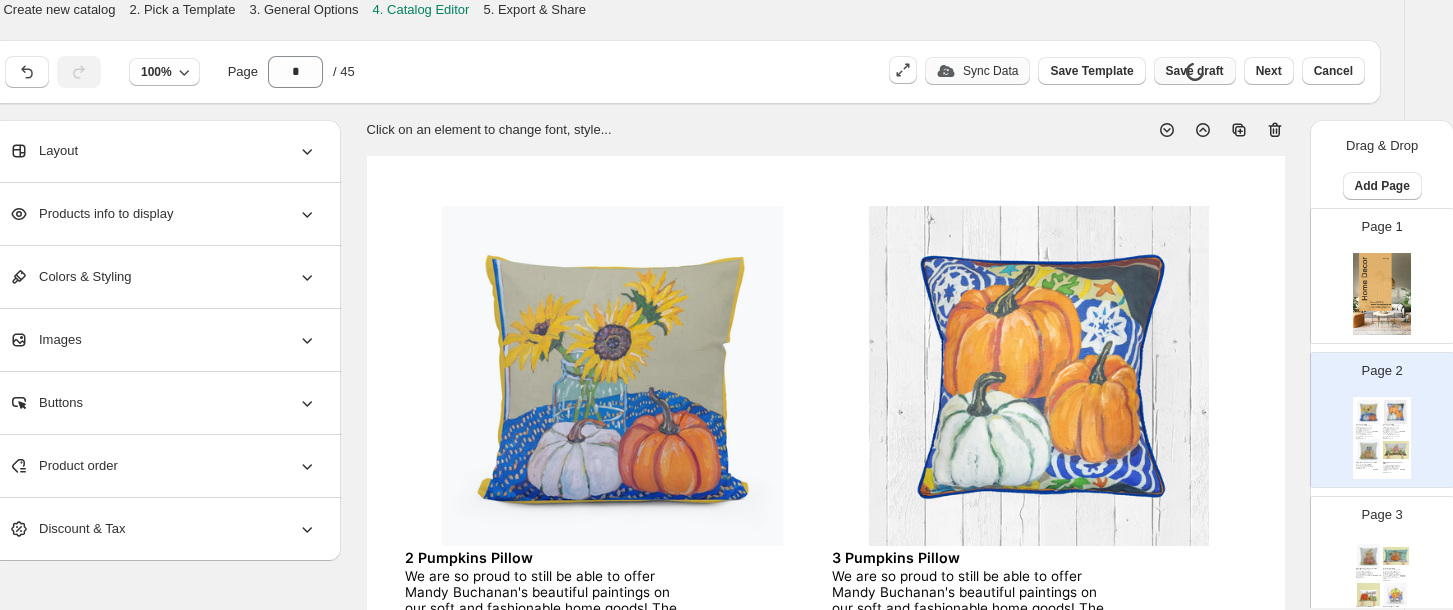 scroll, scrollTop: 0, scrollLeft: 0, axis: both 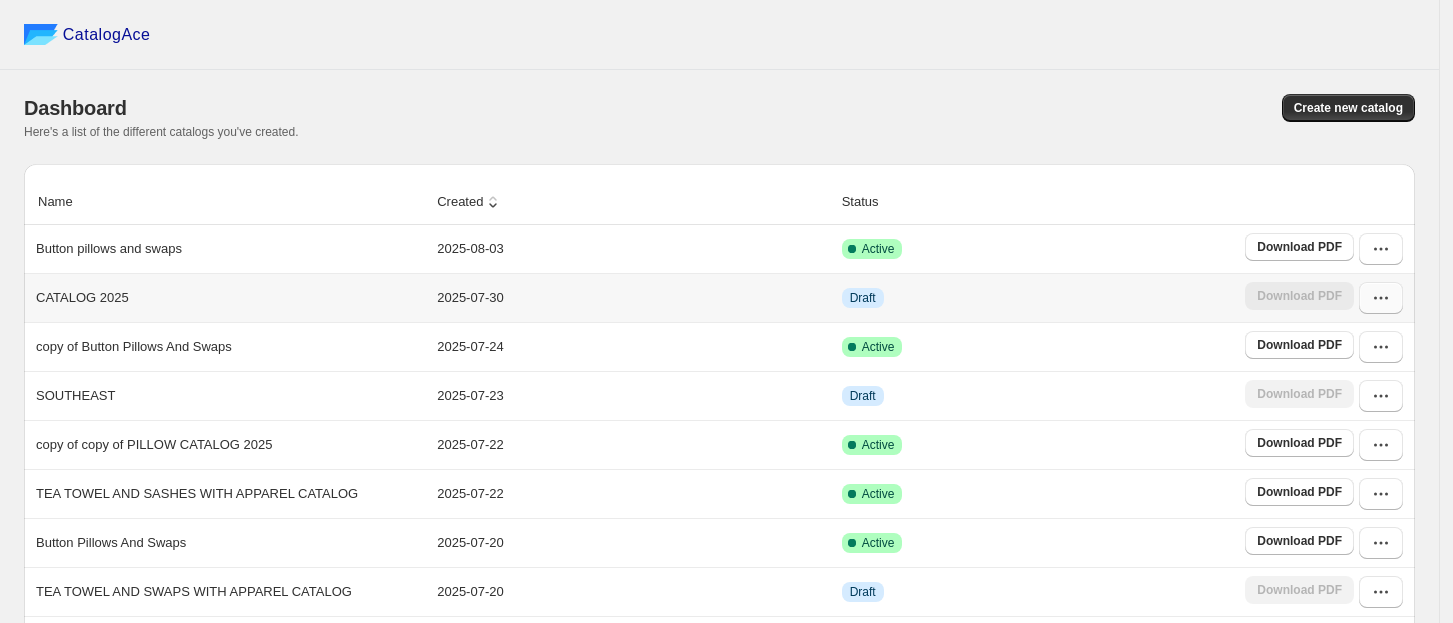 click 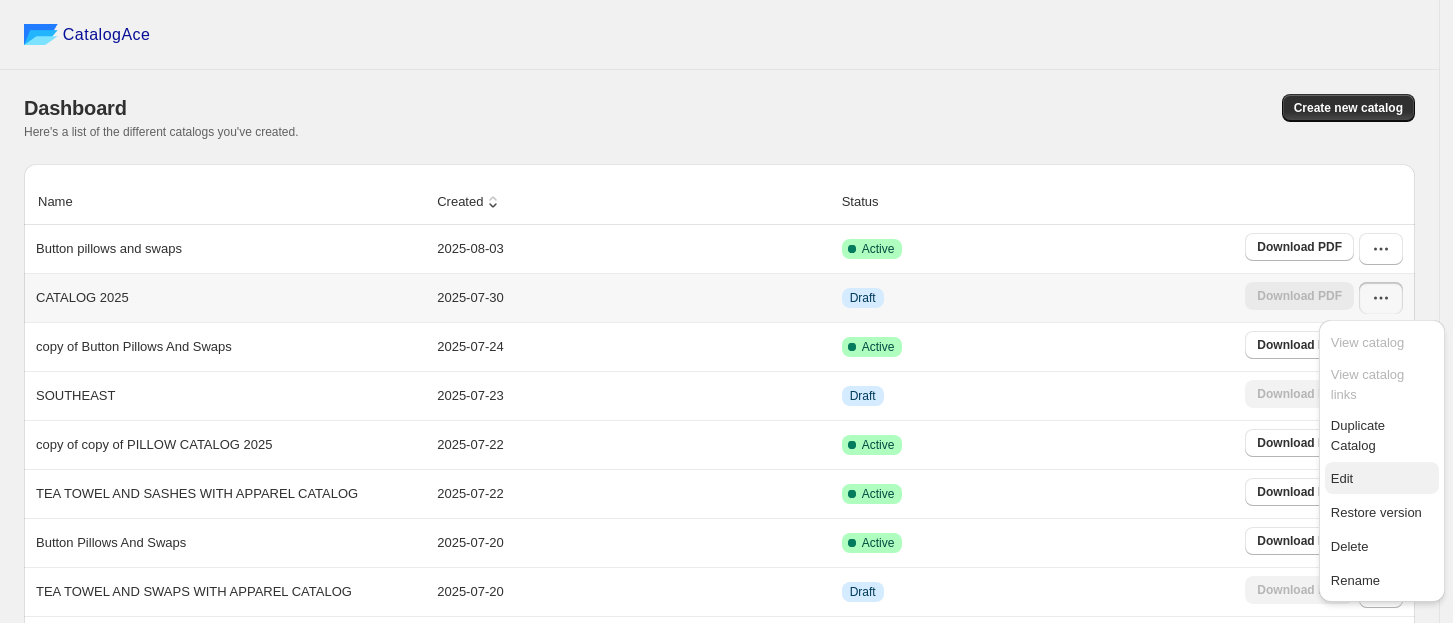 click on "Edit" at bounding box center [1342, 478] 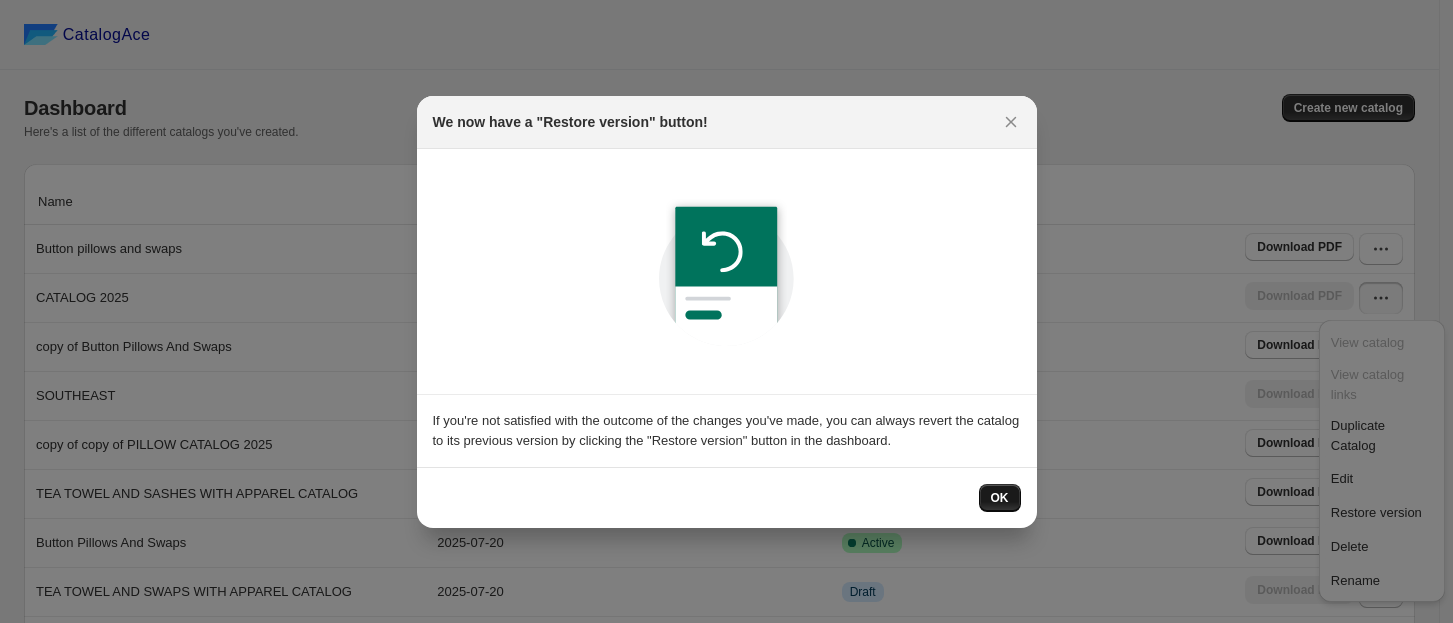 click on "OK" at bounding box center (1000, 498) 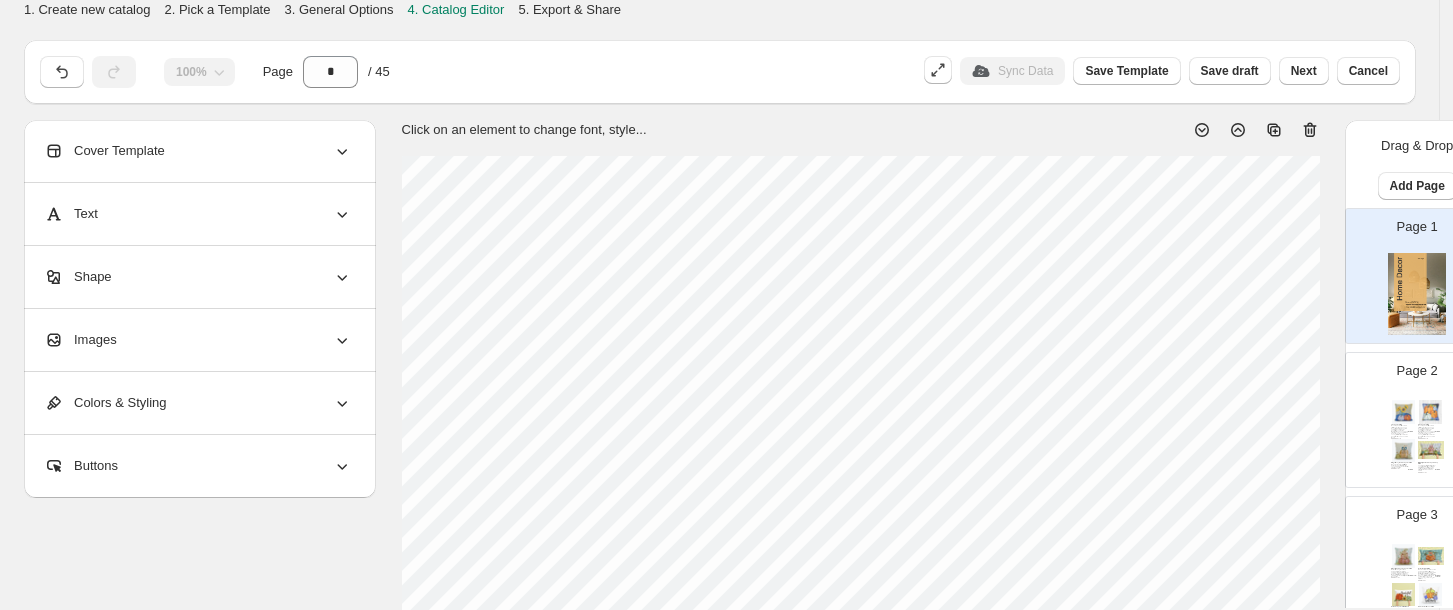 click at bounding box center (1431, 451) 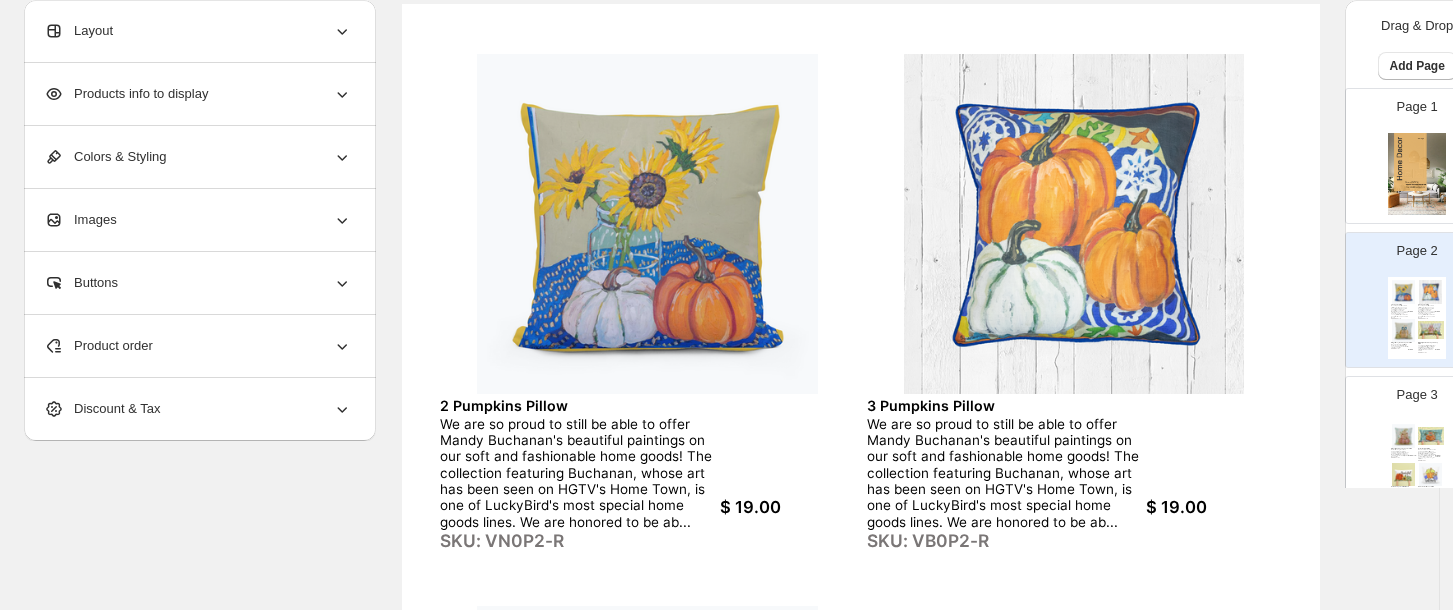 scroll, scrollTop: 144, scrollLeft: 0, axis: vertical 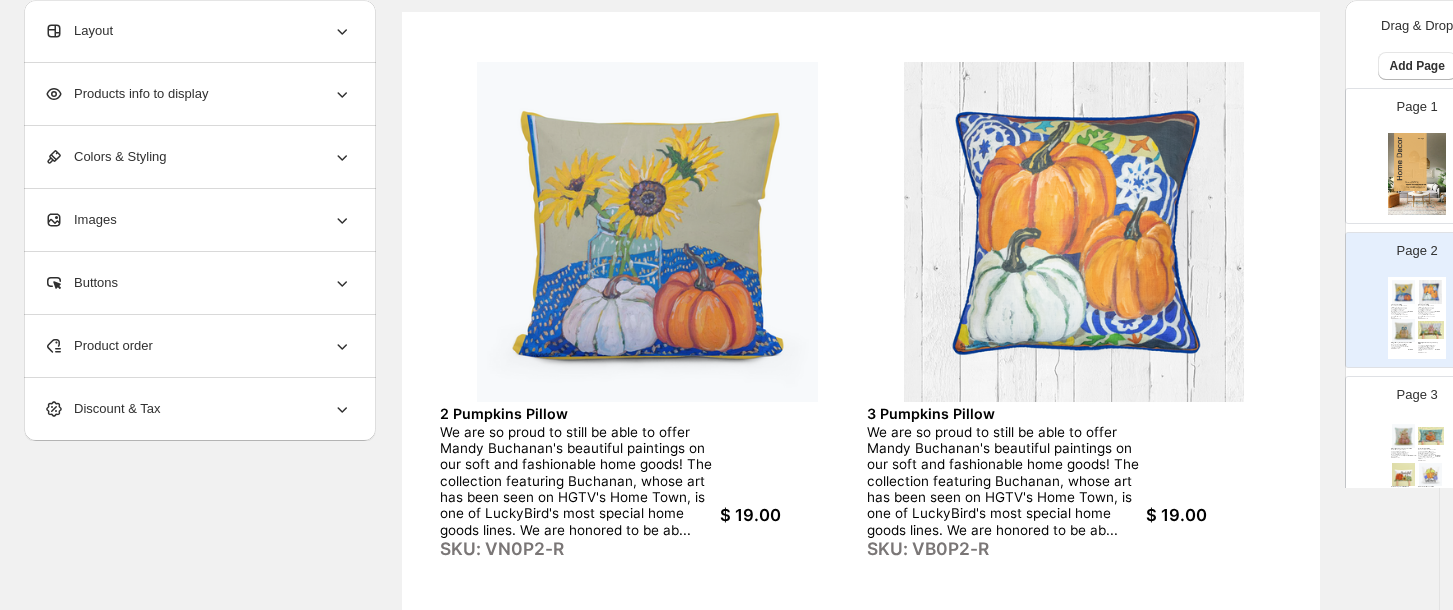 click on "Products info to display" at bounding box center [126, 94] 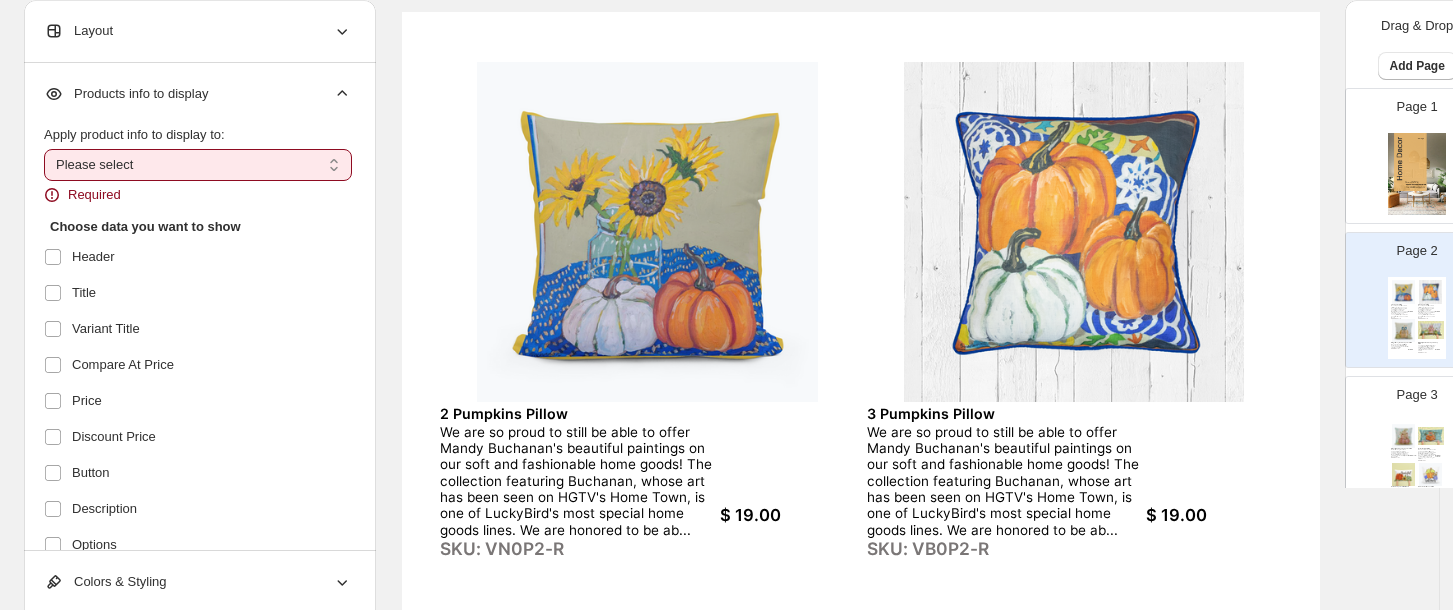 click on "**********" at bounding box center (198, 165) 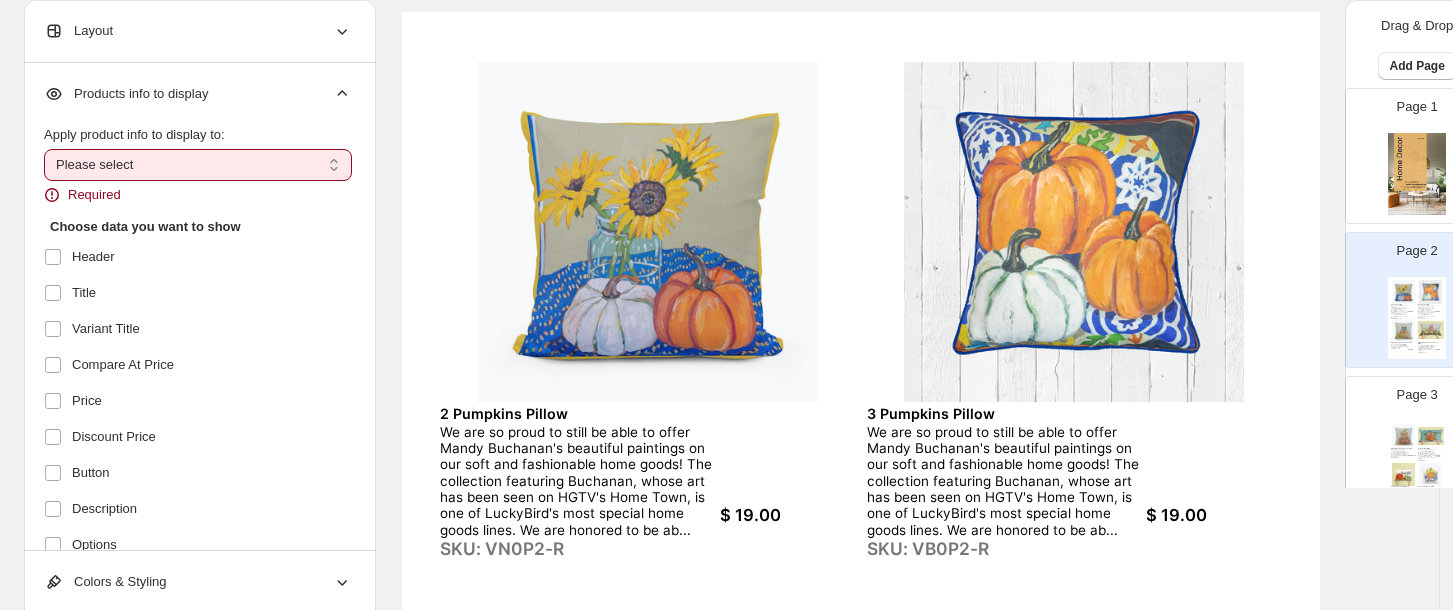 select on "**********" 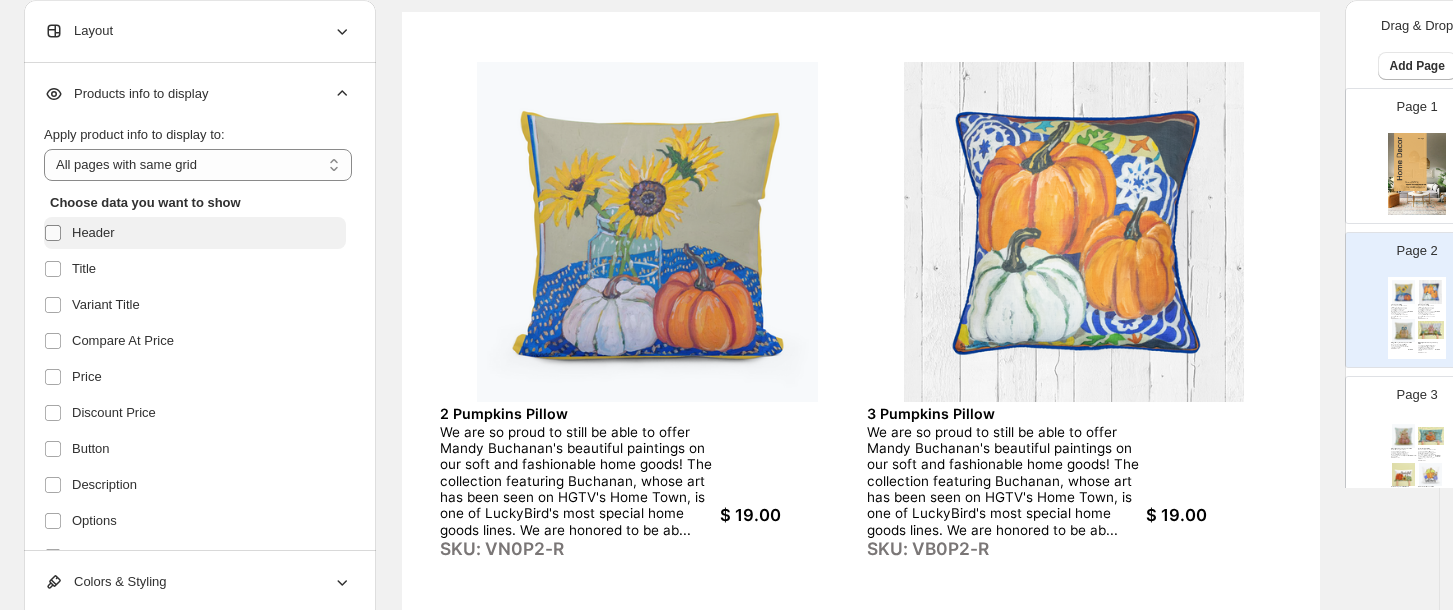 click at bounding box center [57, 233] 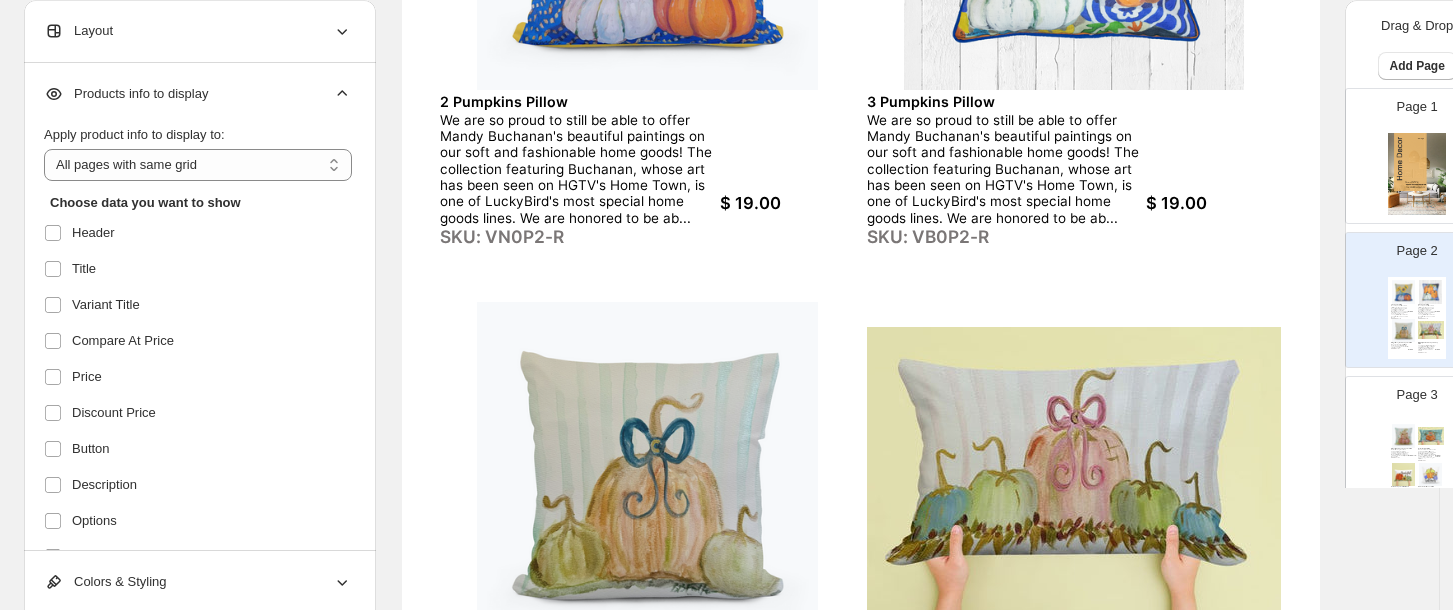 scroll, scrollTop: 464, scrollLeft: 0, axis: vertical 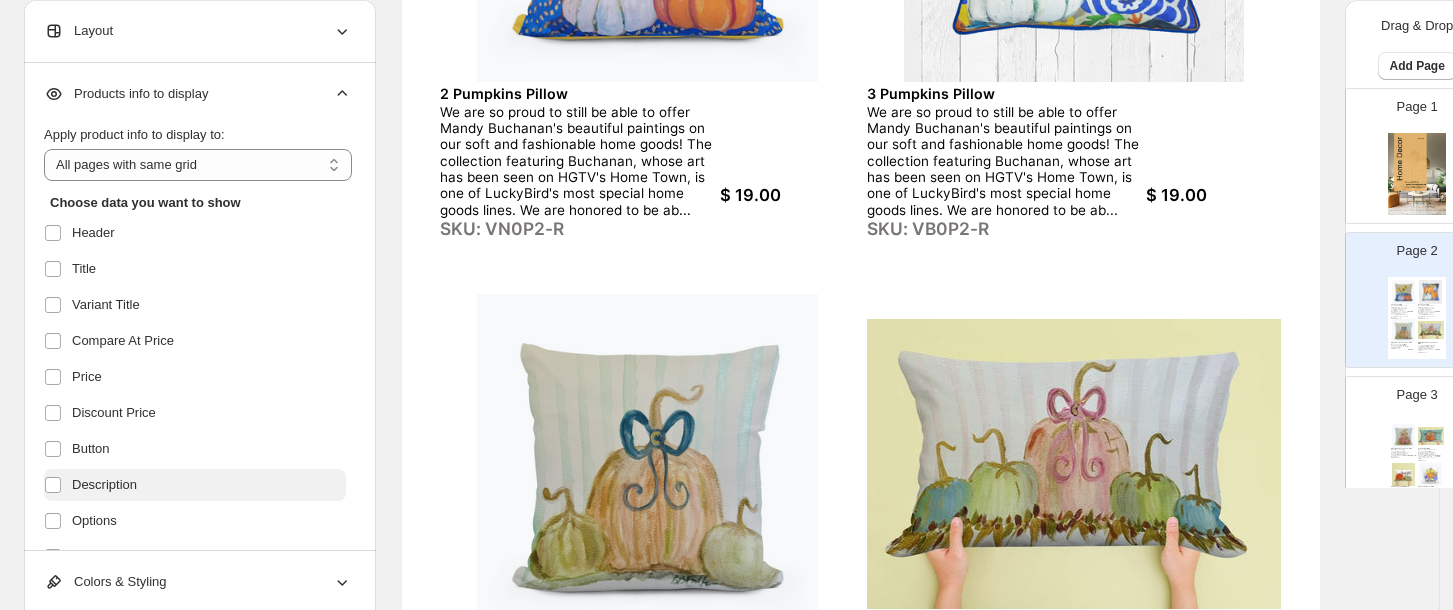 click on "Description" at bounding box center [104, 485] 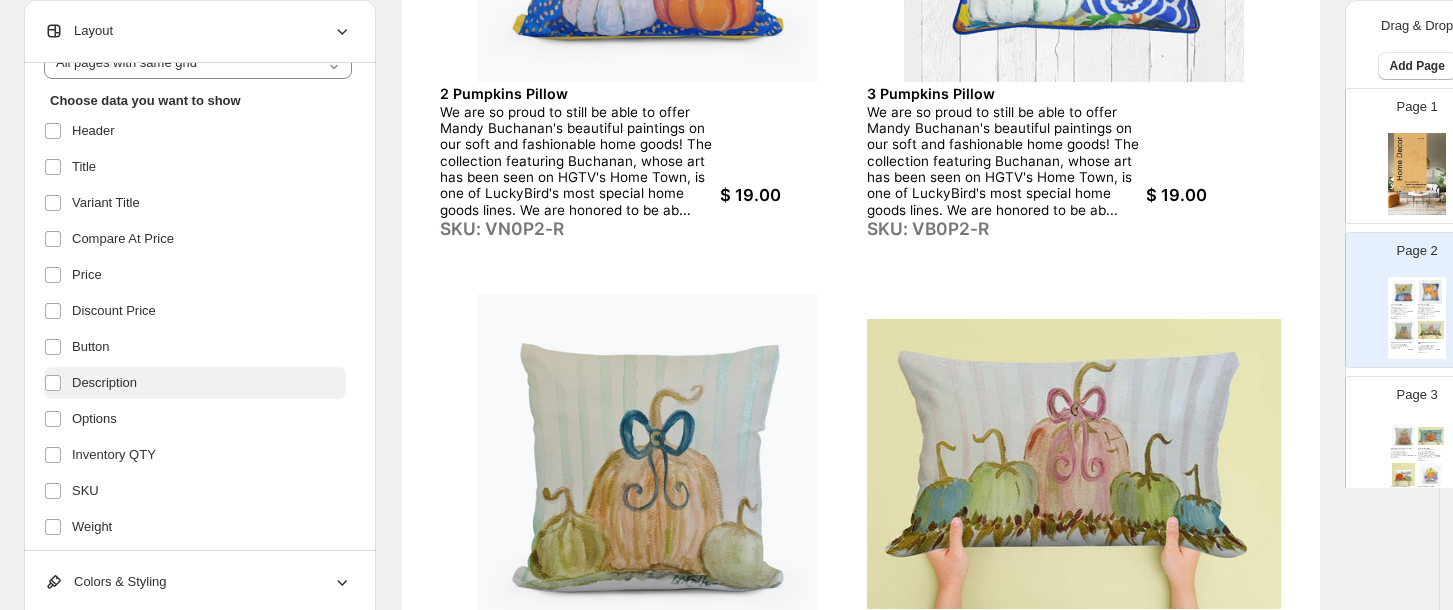 scroll, scrollTop: 106, scrollLeft: 0, axis: vertical 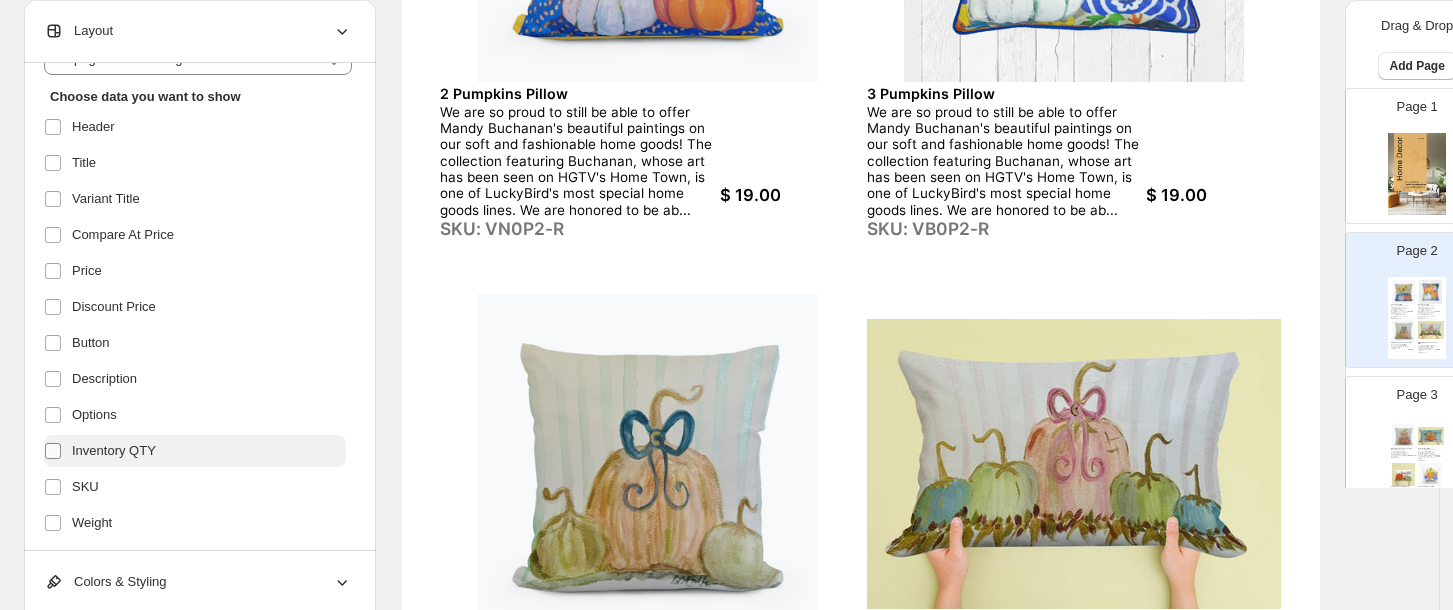 click at bounding box center (53, 451) 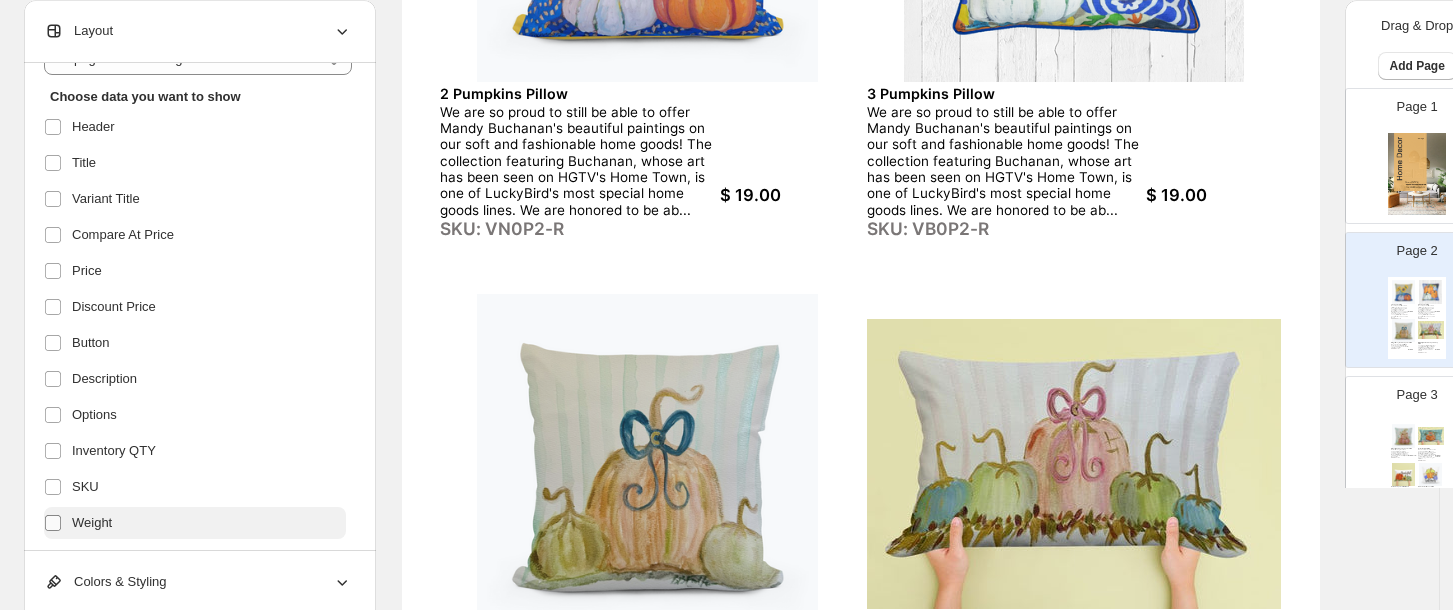 click at bounding box center (57, 523) 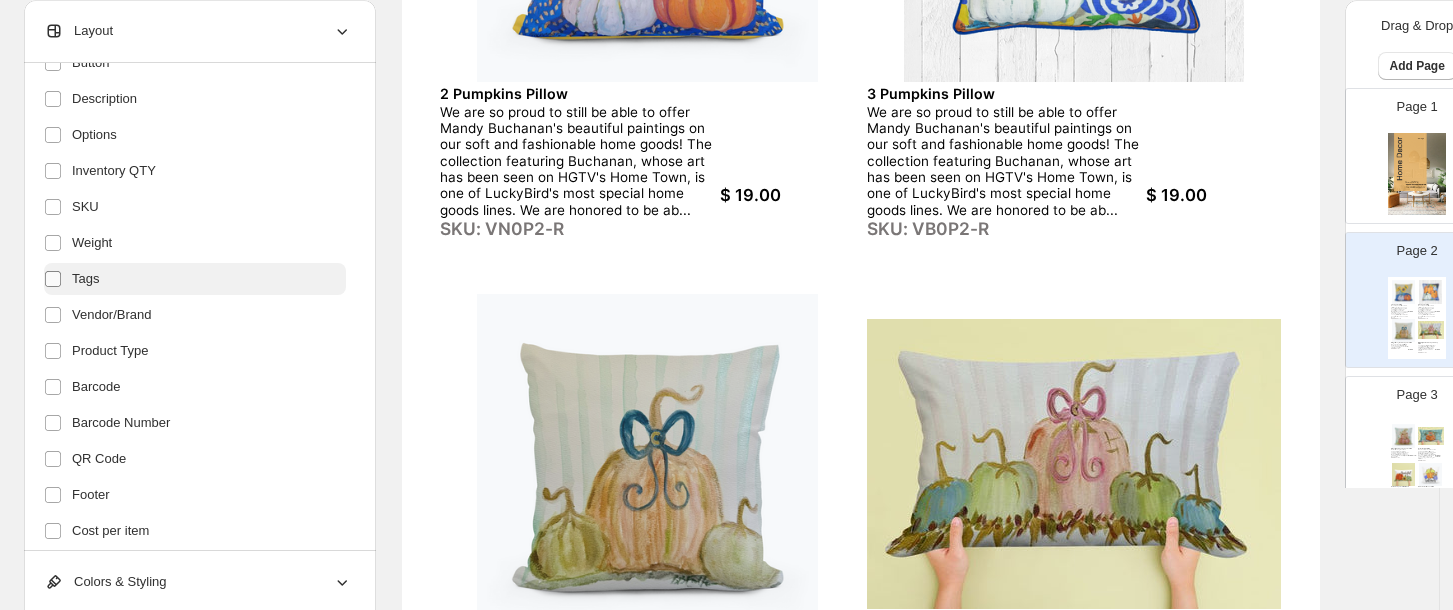 scroll, scrollTop: 425, scrollLeft: 0, axis: vertical 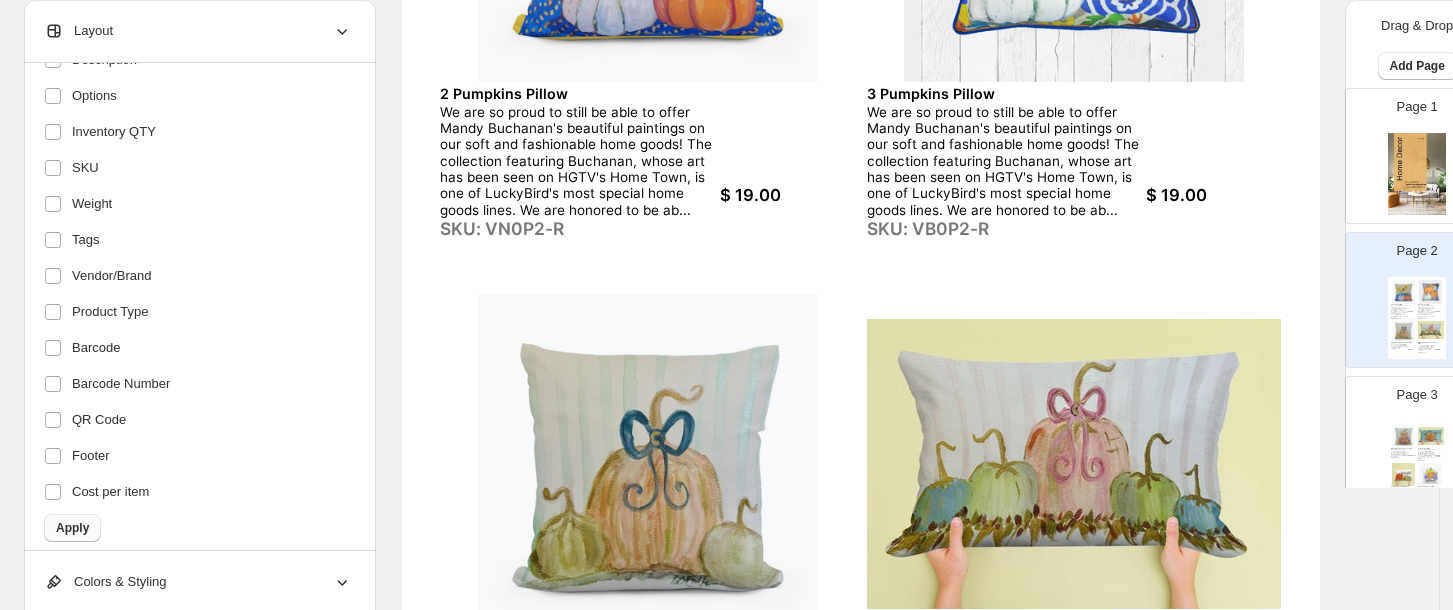 click on "Apply" at bounding box center [72, 528] 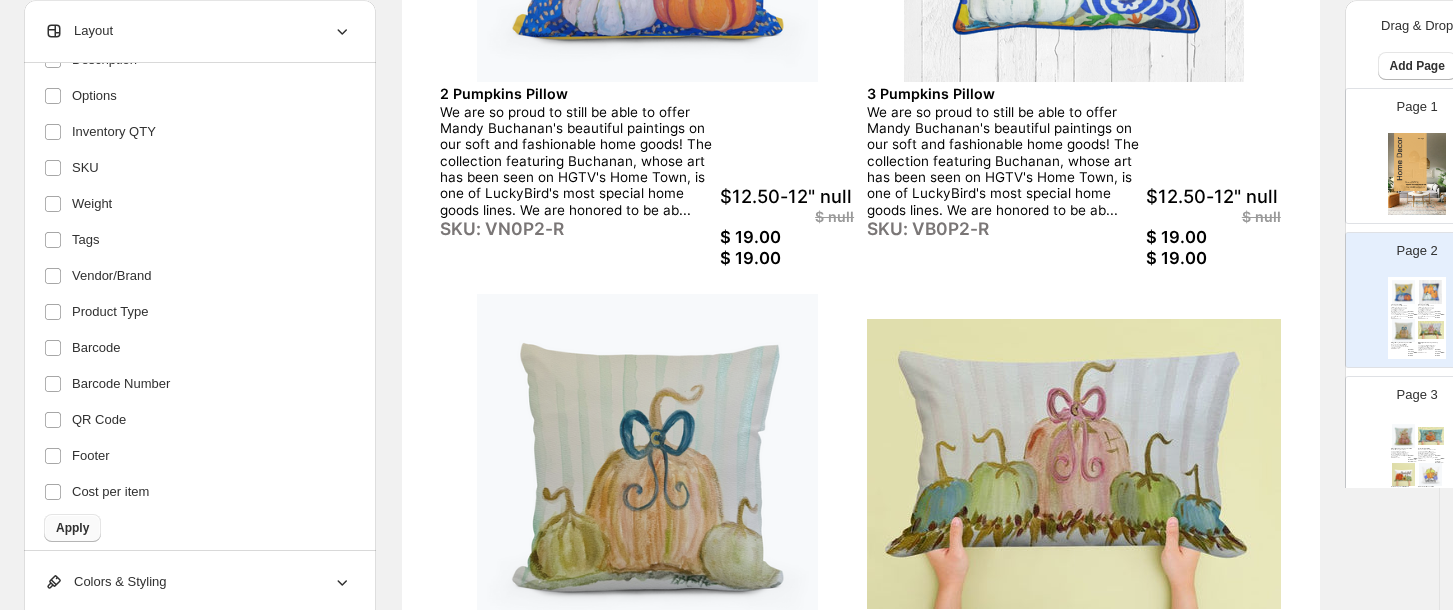 click on "Apply" at bounding box center (72, 528) 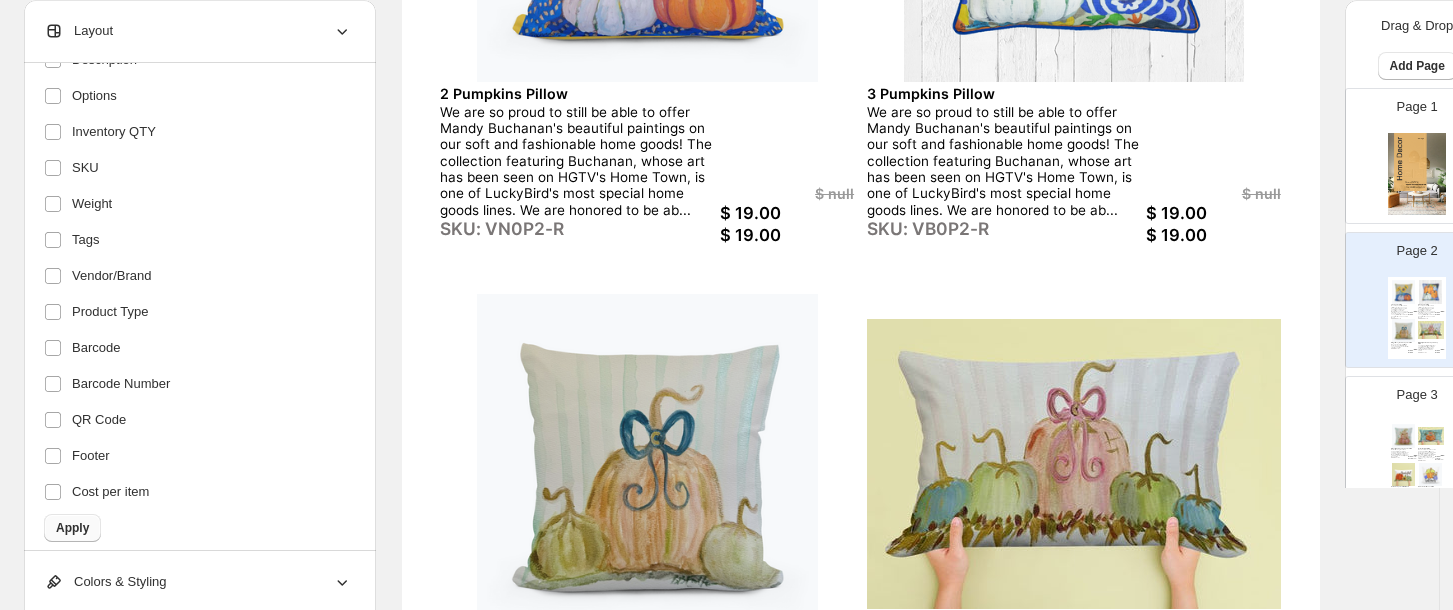 click on "Apply" at bounding box center (72, 528) 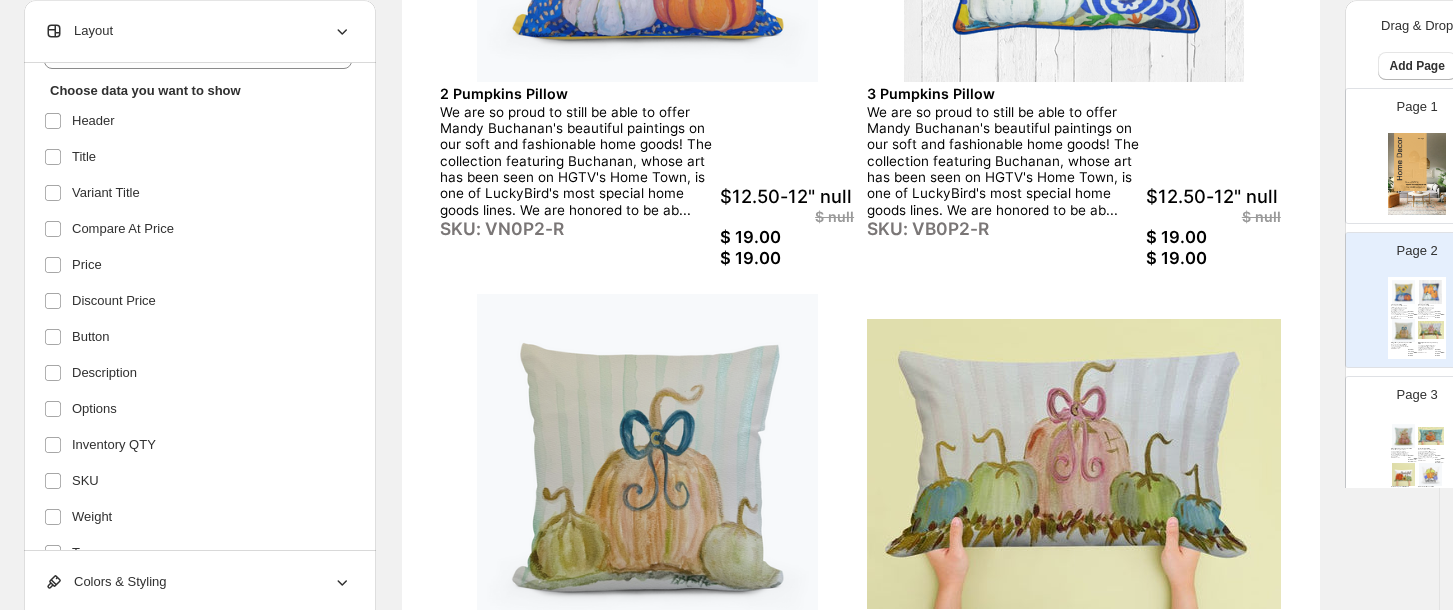 scroll, scrollTop: 105, scrollLeft: 0, axis: vertical 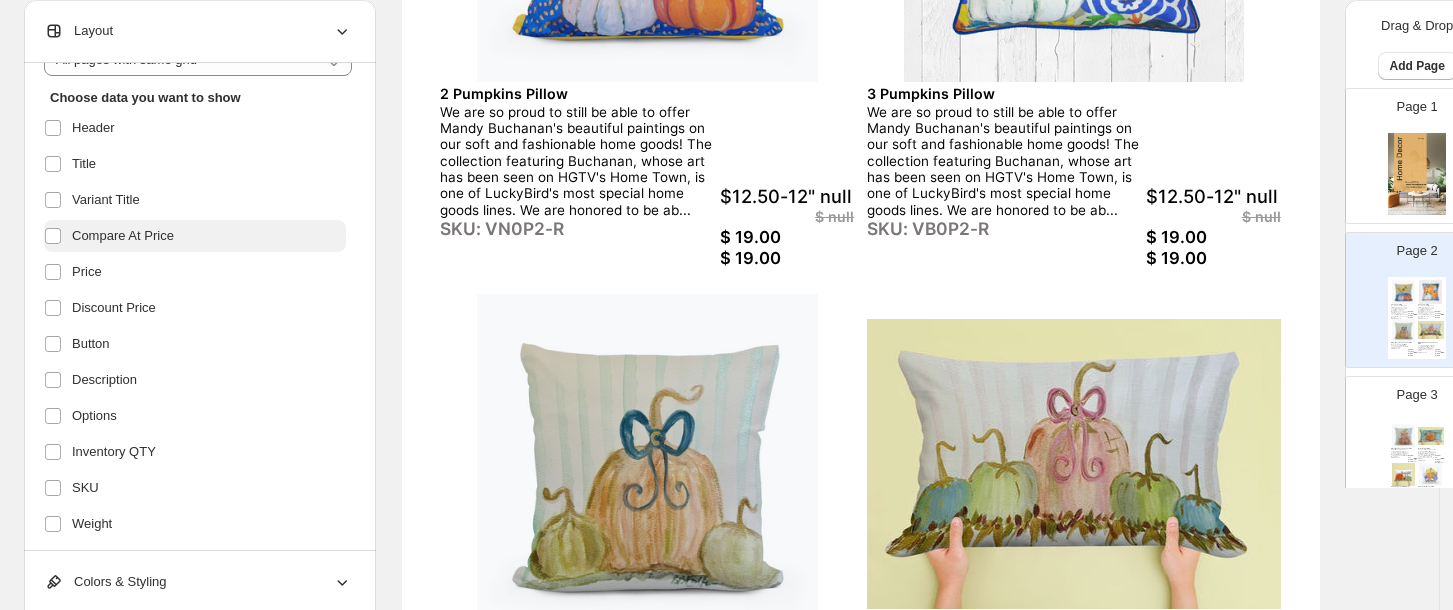 click on "Compare At Price" at bounding box center (195, 236) 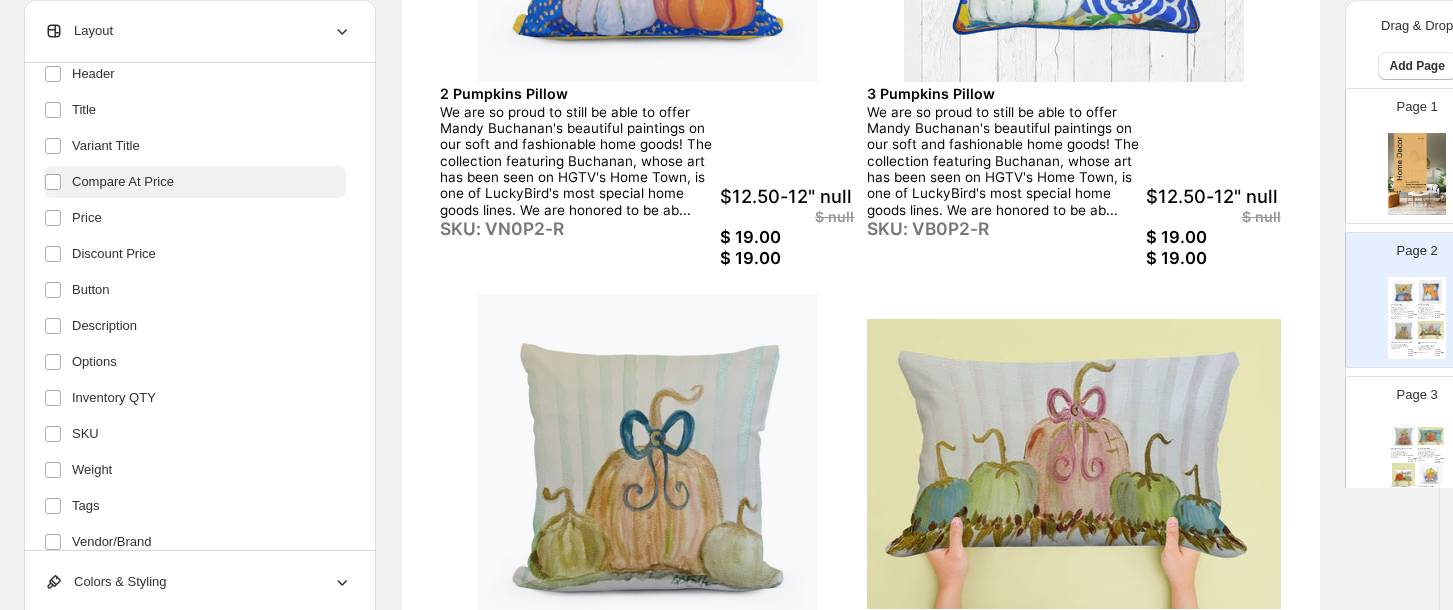scroll, scrollTop: 411, scrollLeft: 0, axis: vertical 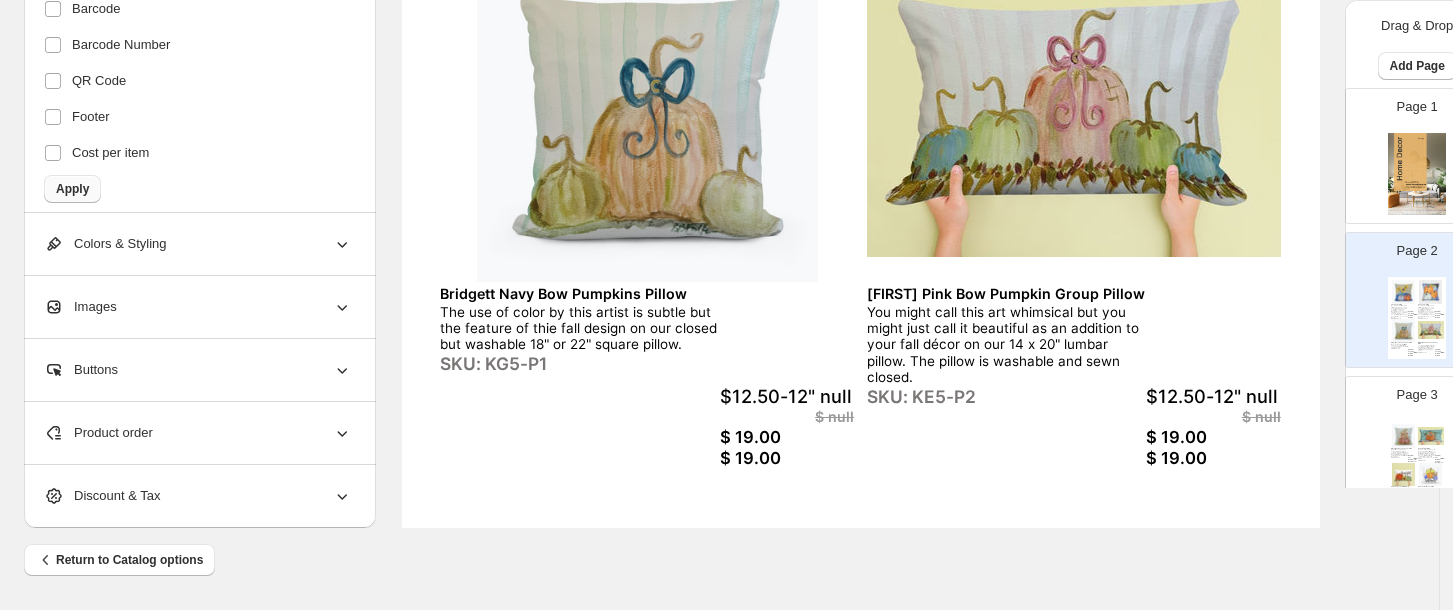 click on "Apply" at bounding box center [72, 189] 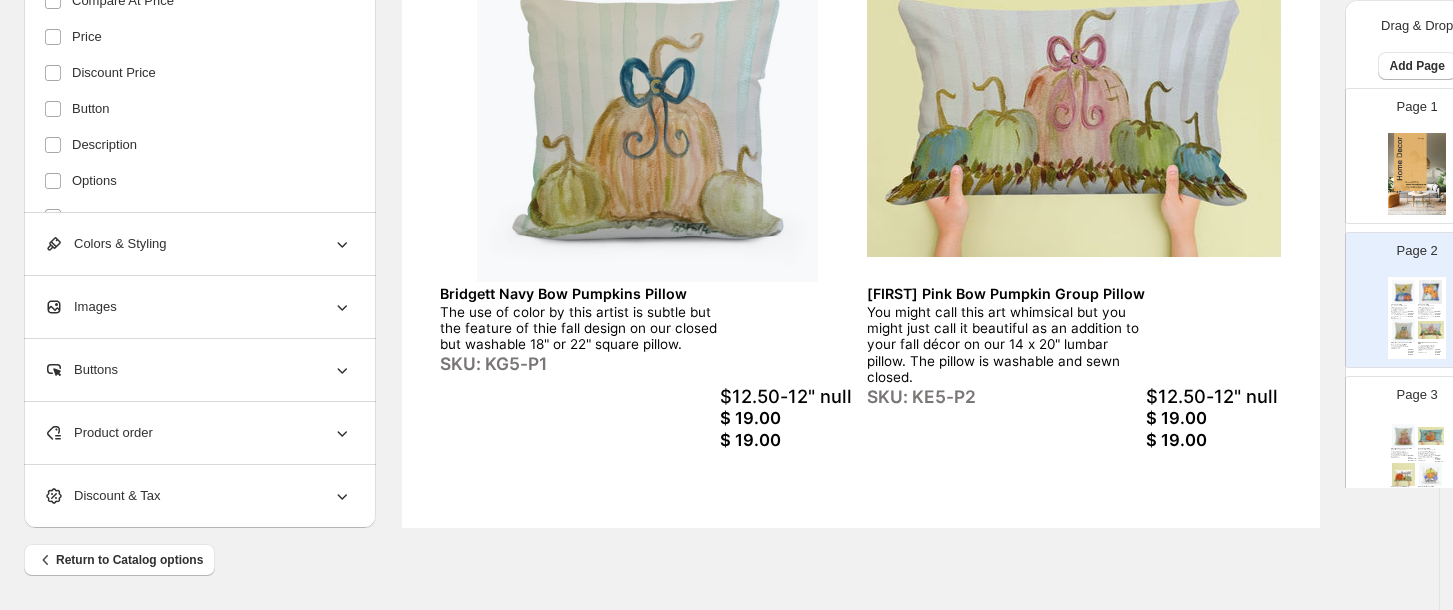 scroll, scrollTop: 0, scrollLeft: 0, axis: both 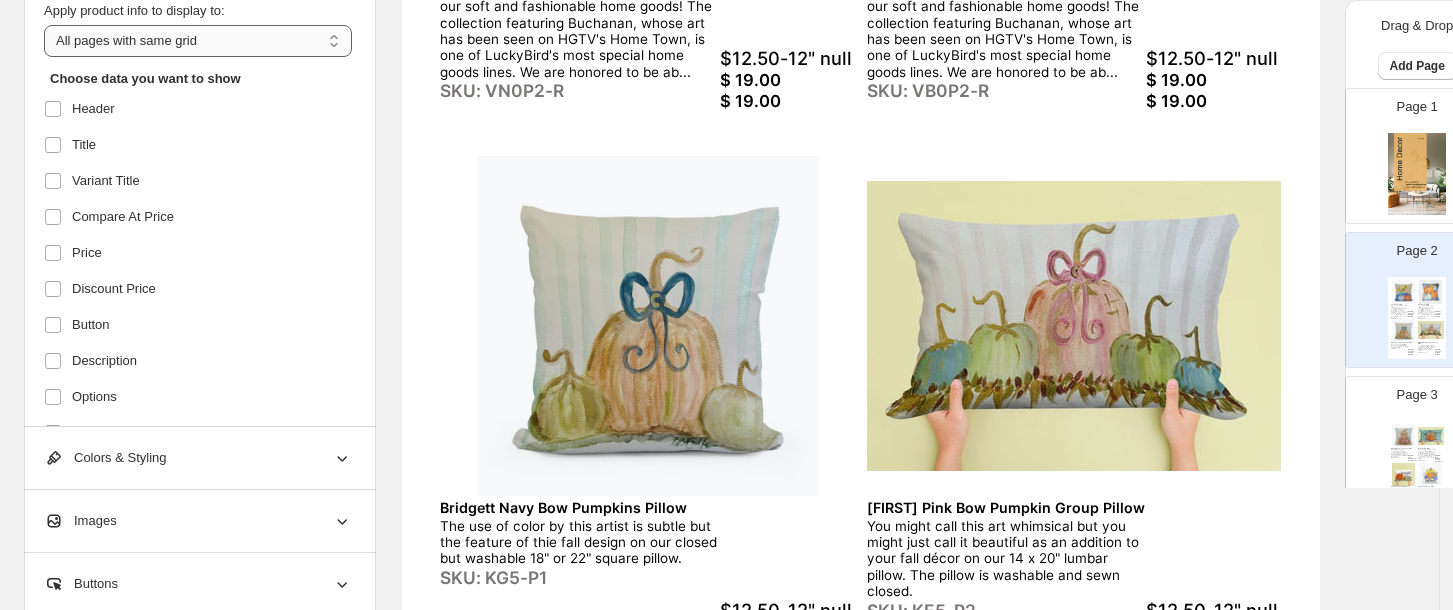 click on "**********" at bounding box center (198, 41) 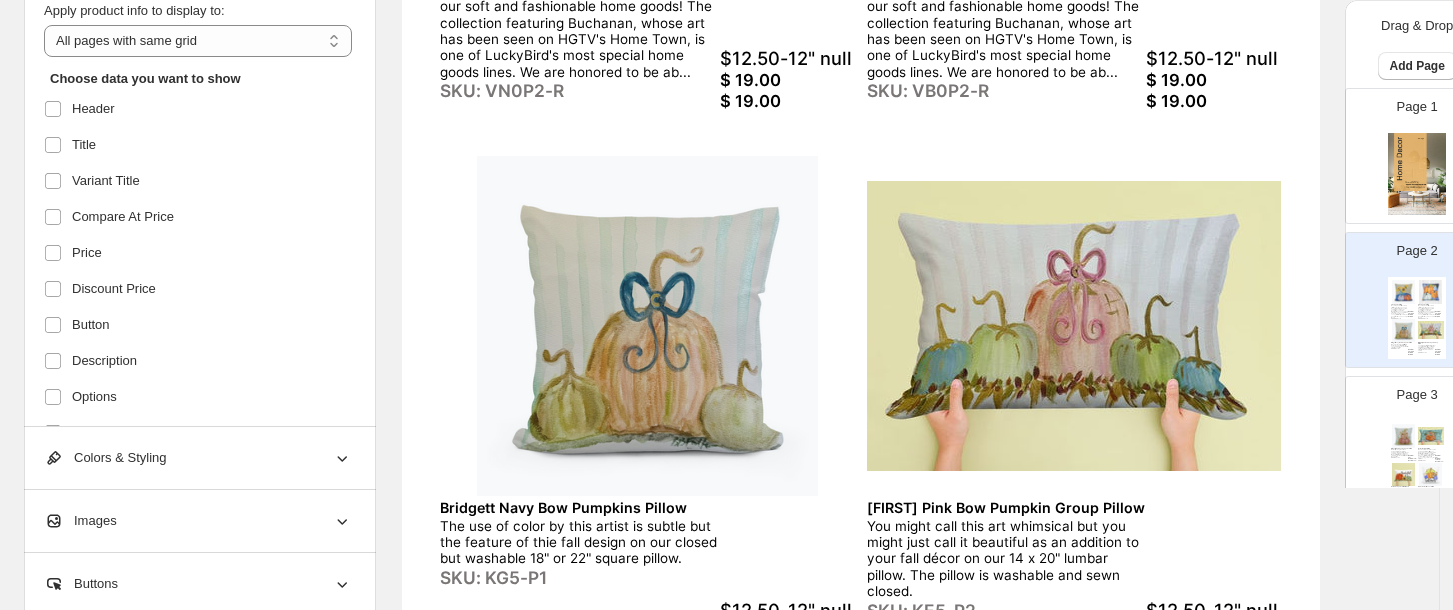 click at bounding box center [647, 326] 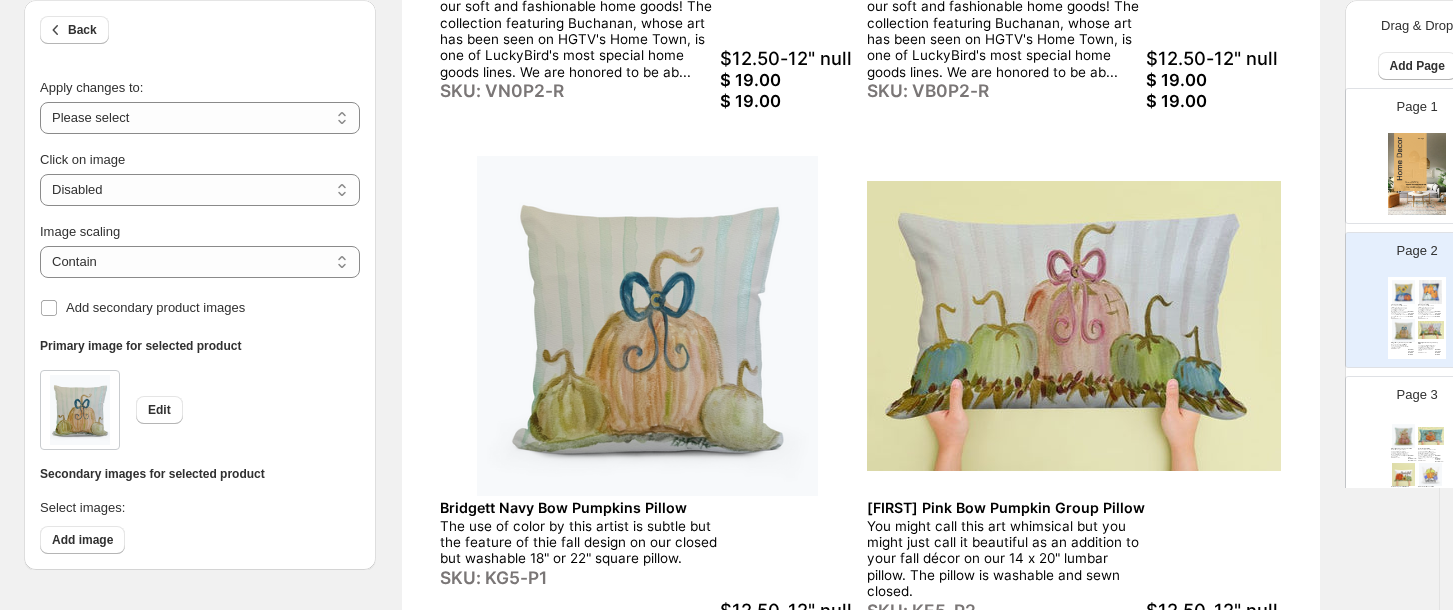 click on "$12.50-12" null" at bounding box center [787, 58] 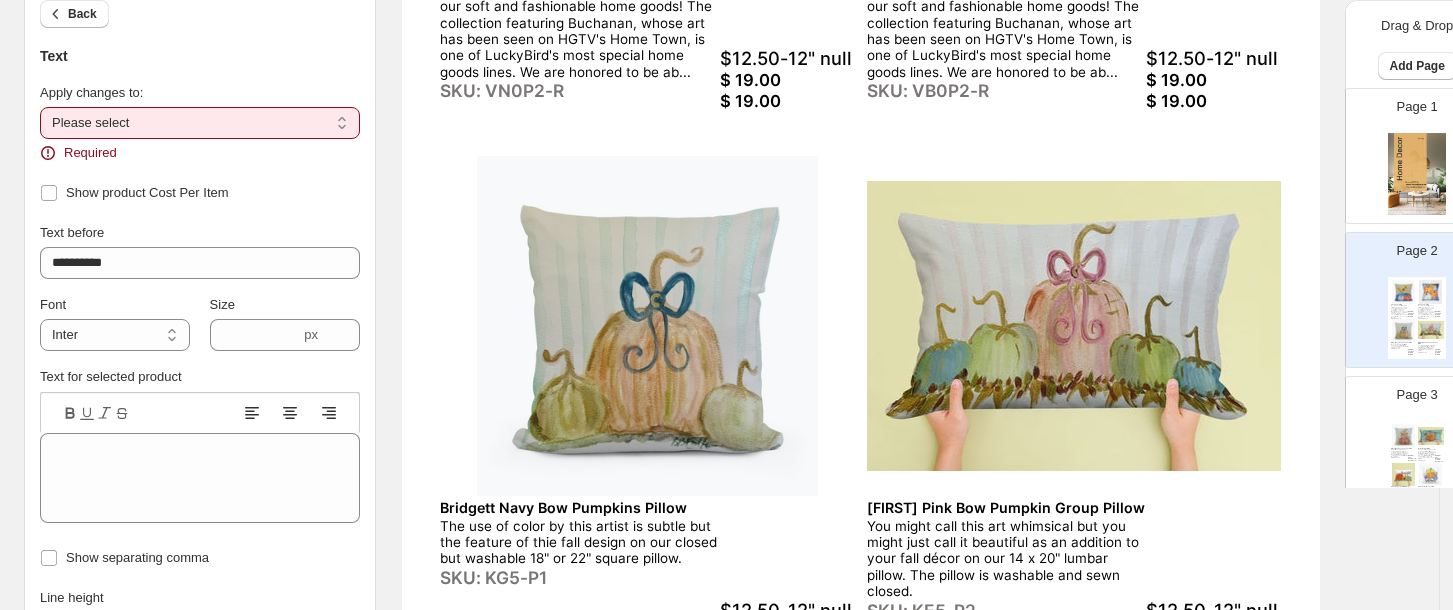 click on "**********" at bounding box center [200, 123] 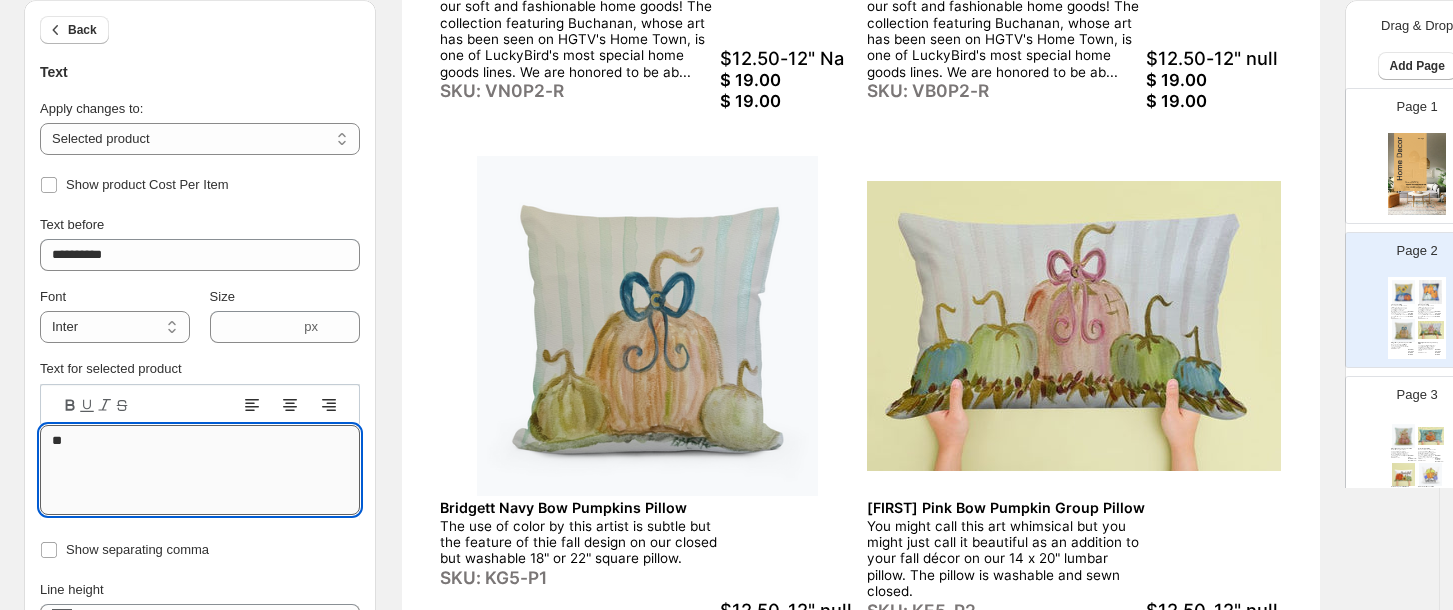 type on "*" 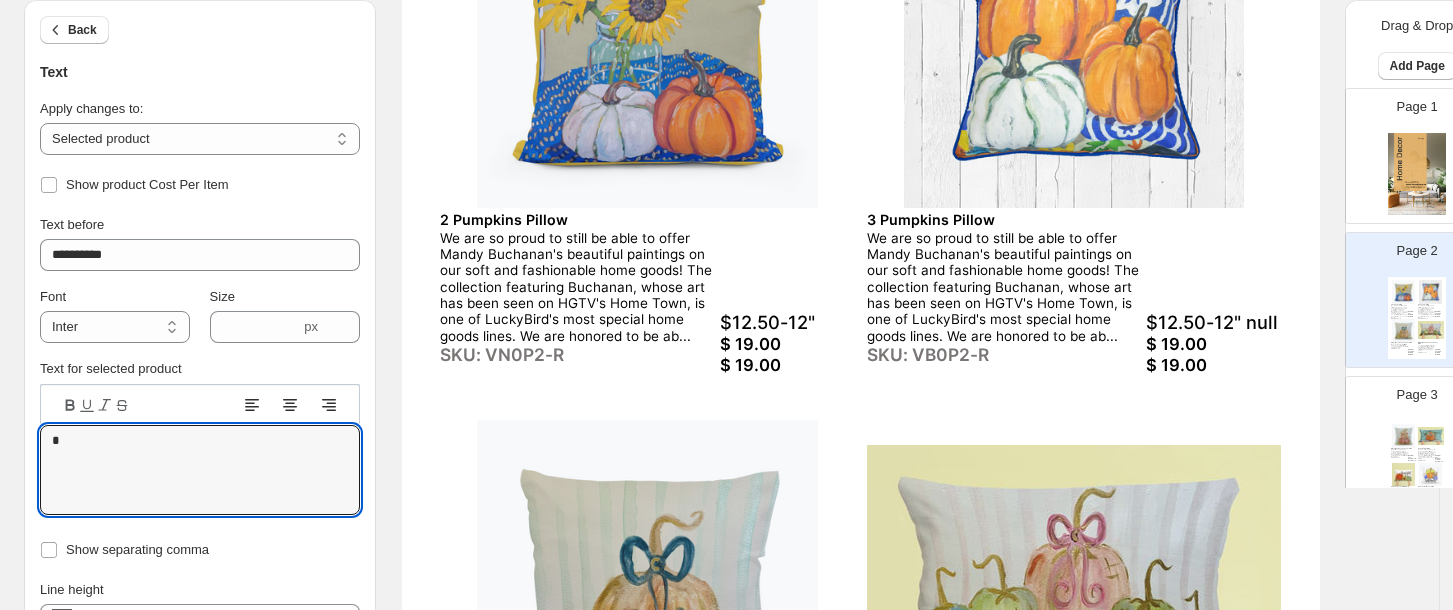 scroll, scrollTop: 360, scrollLeft: 0, axis: vertical 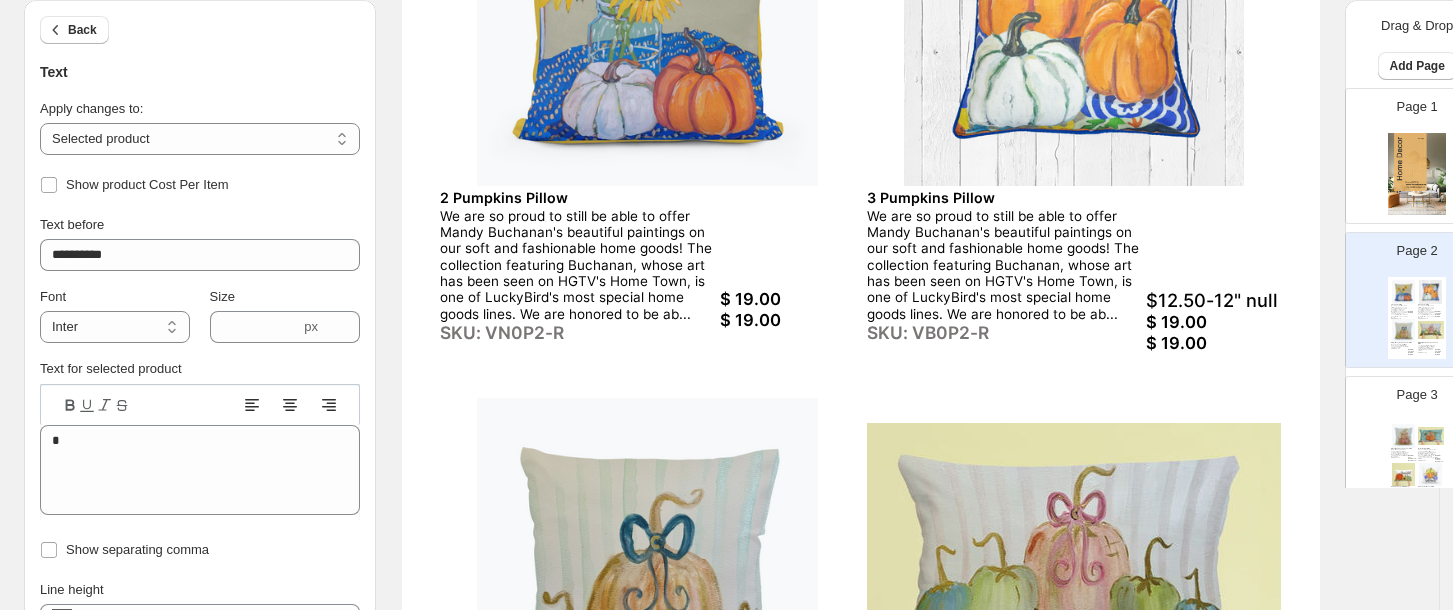 click on "$12.50-12" null" at bounding box center [1213, 300] 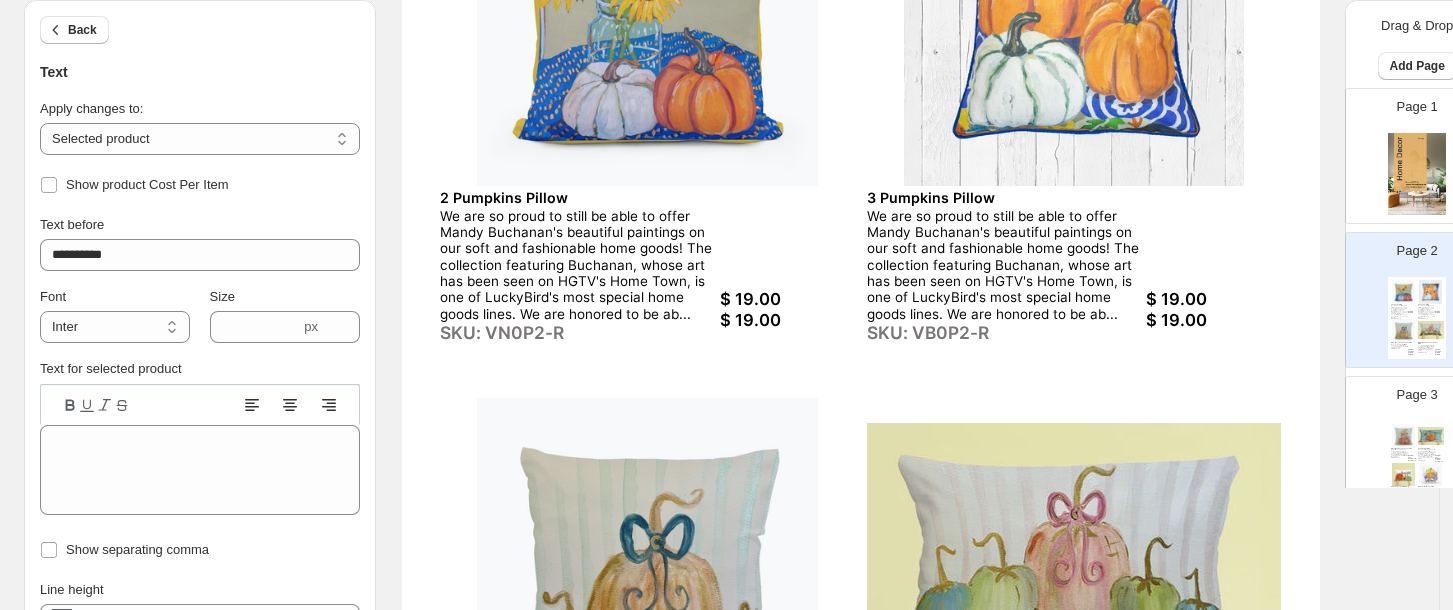 click on "$ 19.00" at bounding box center (1213, 320) 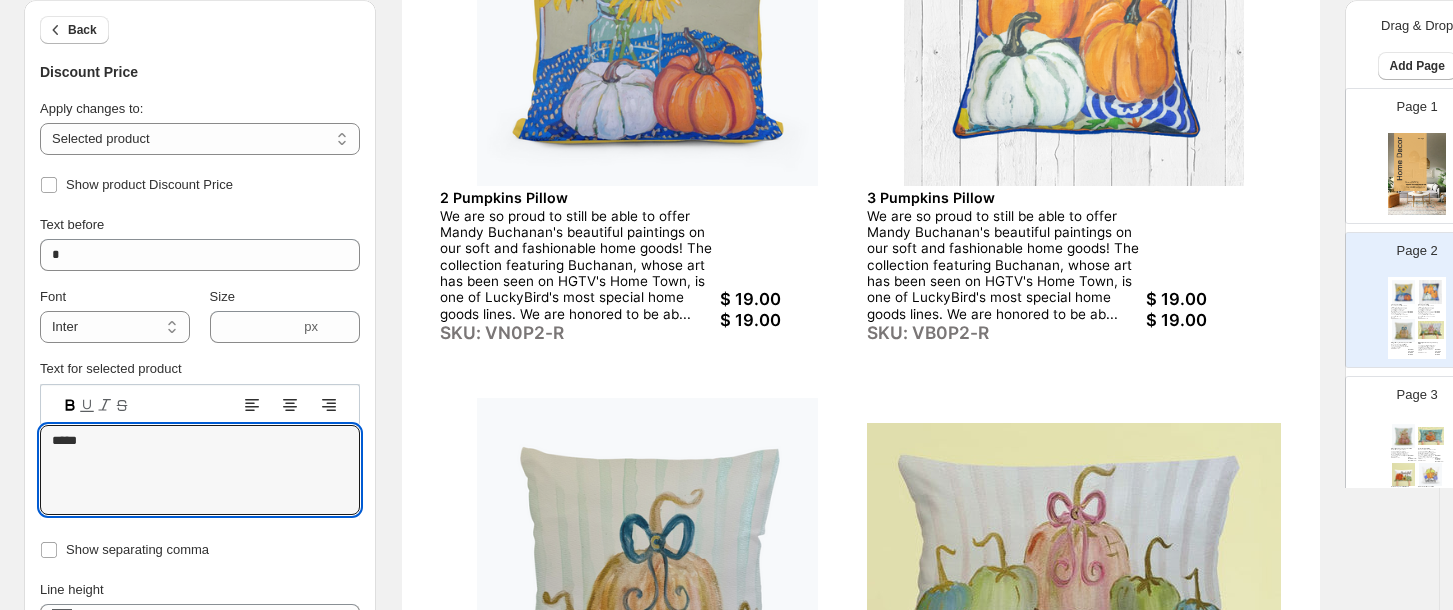 drag, startPoint x: 86, startPoint y: 446, endPoint x: 13, endPoint y: 460, distance: 74.330345 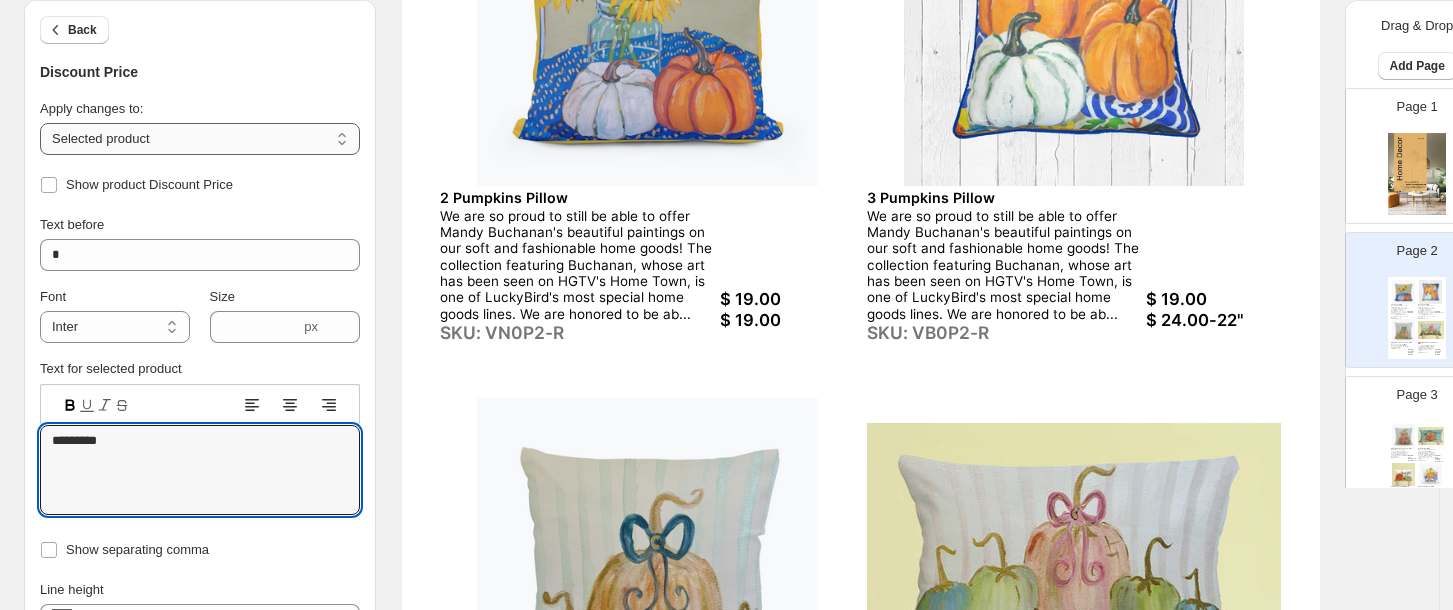 type on "*********" 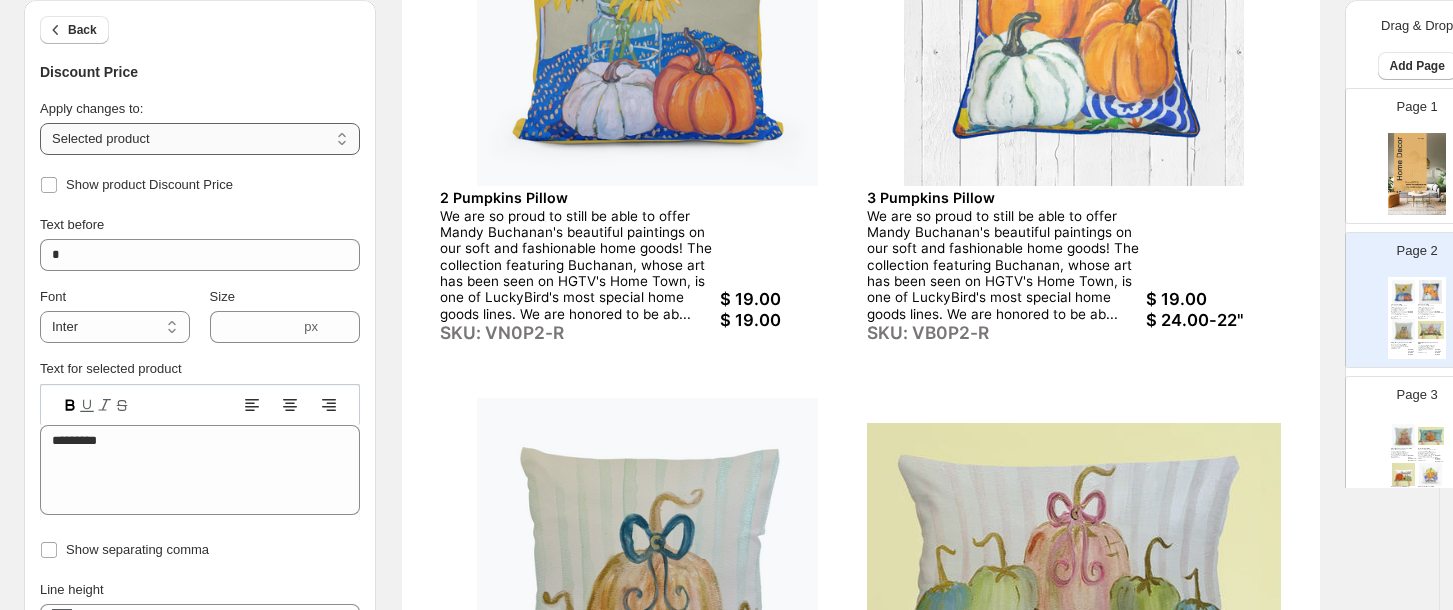 click on "**********" at bounding box center [200, 139] 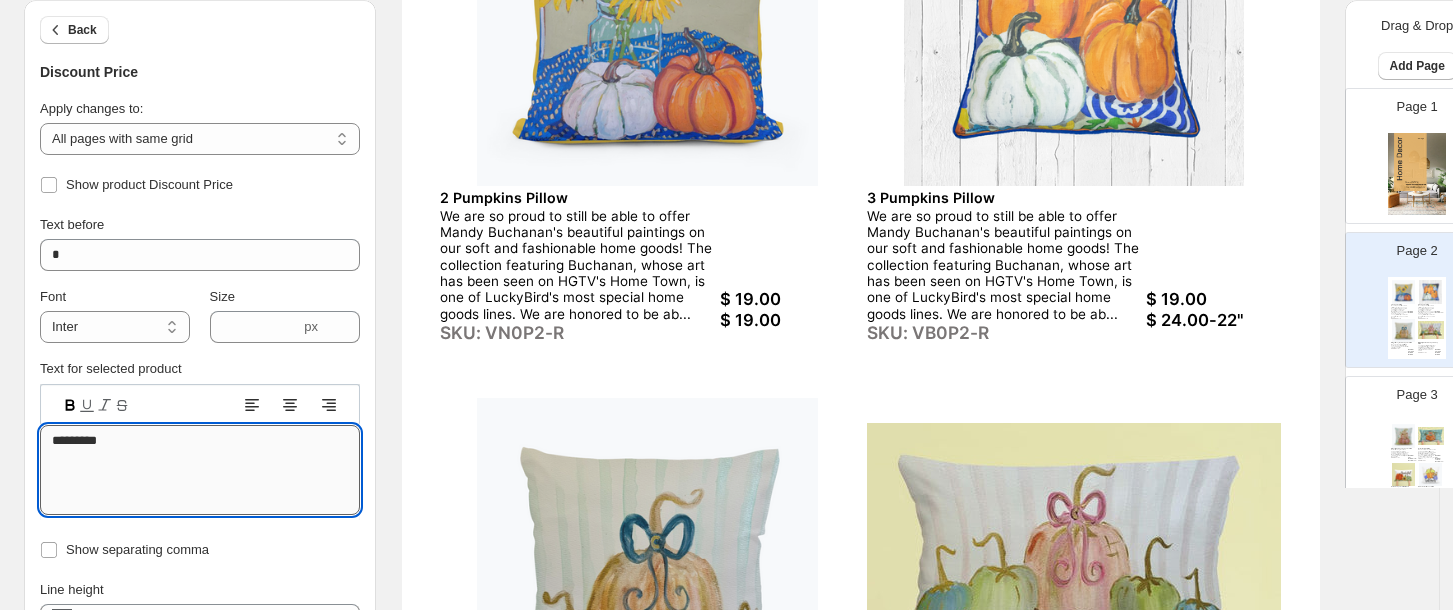 click on "*********" at bounding box center [200, 470] 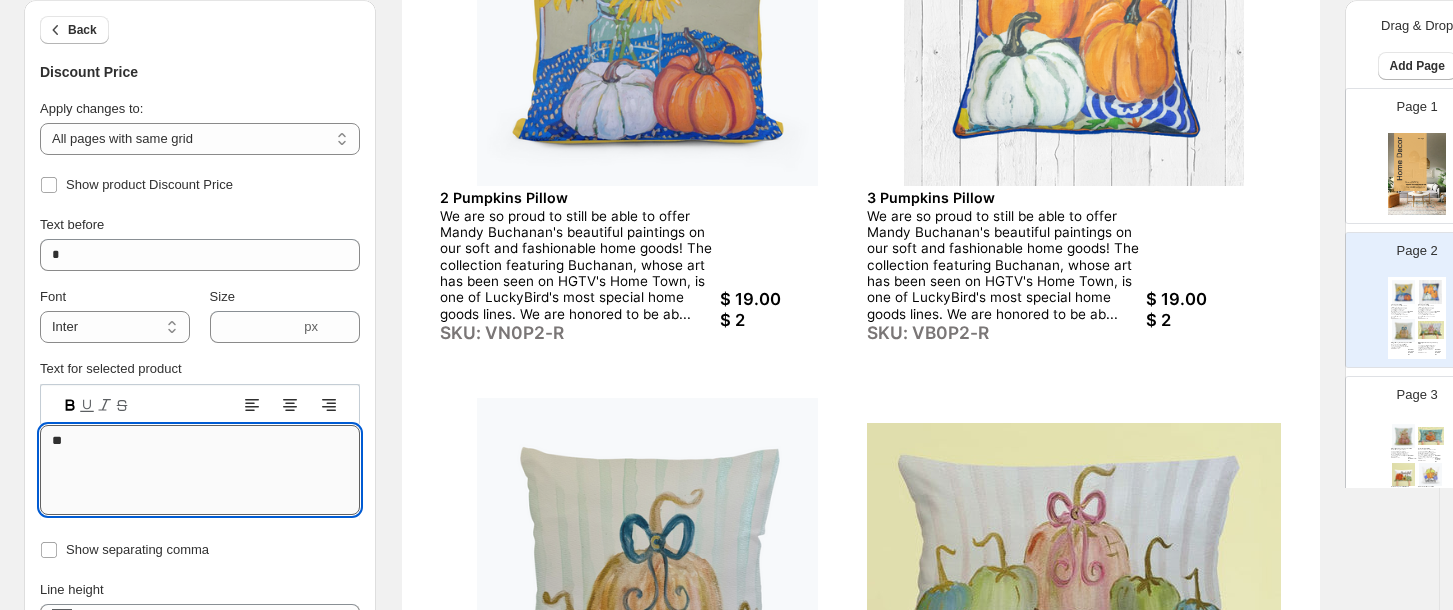 type on "*" 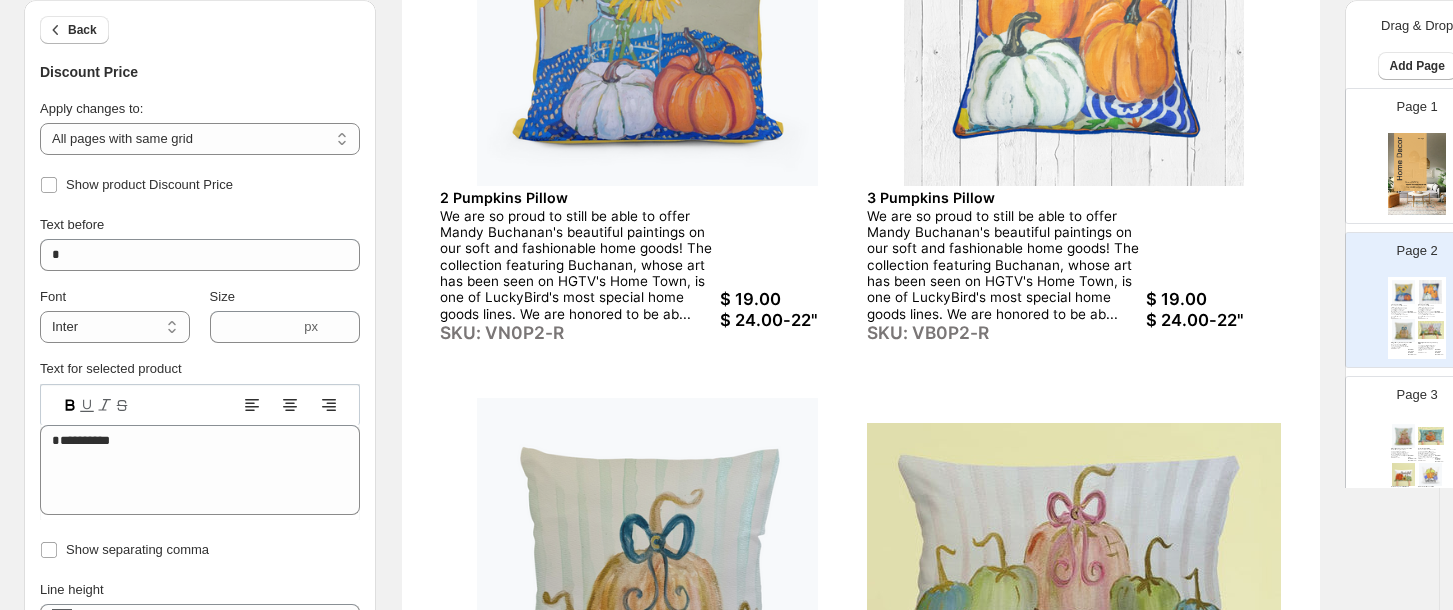 click on "$ 19.00" at bounding box center [787, 299] 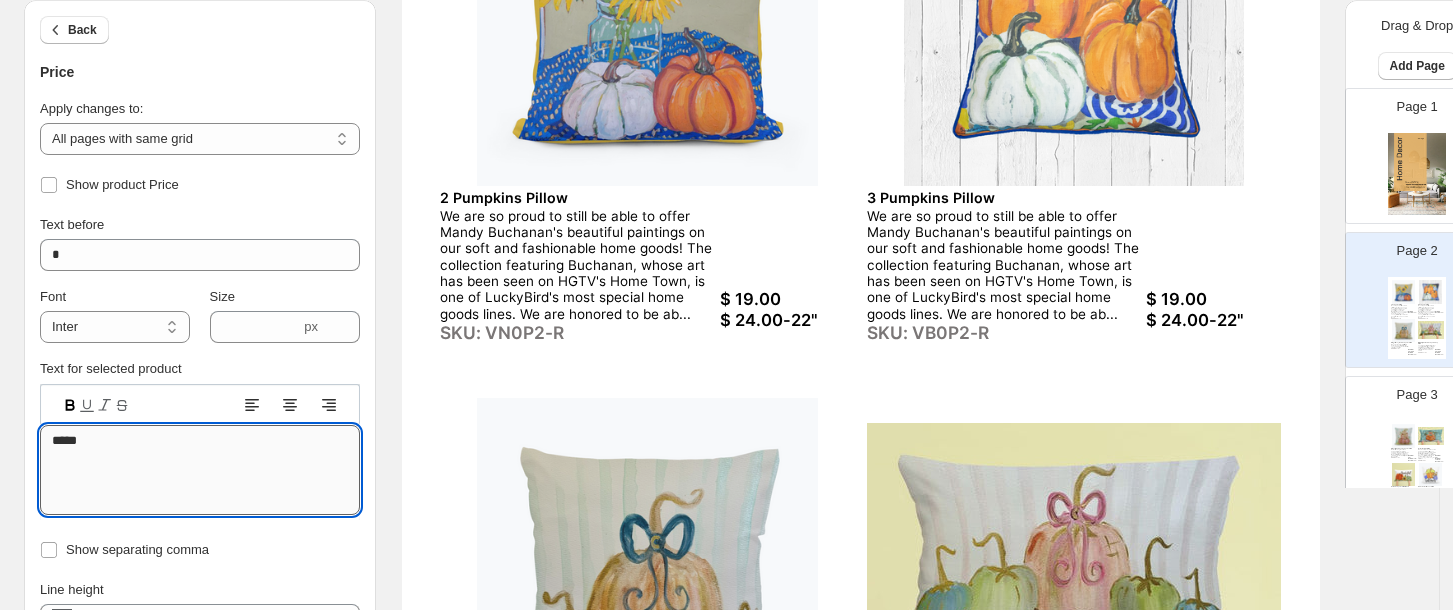 click on "*****" at bounding box center [200, 470] 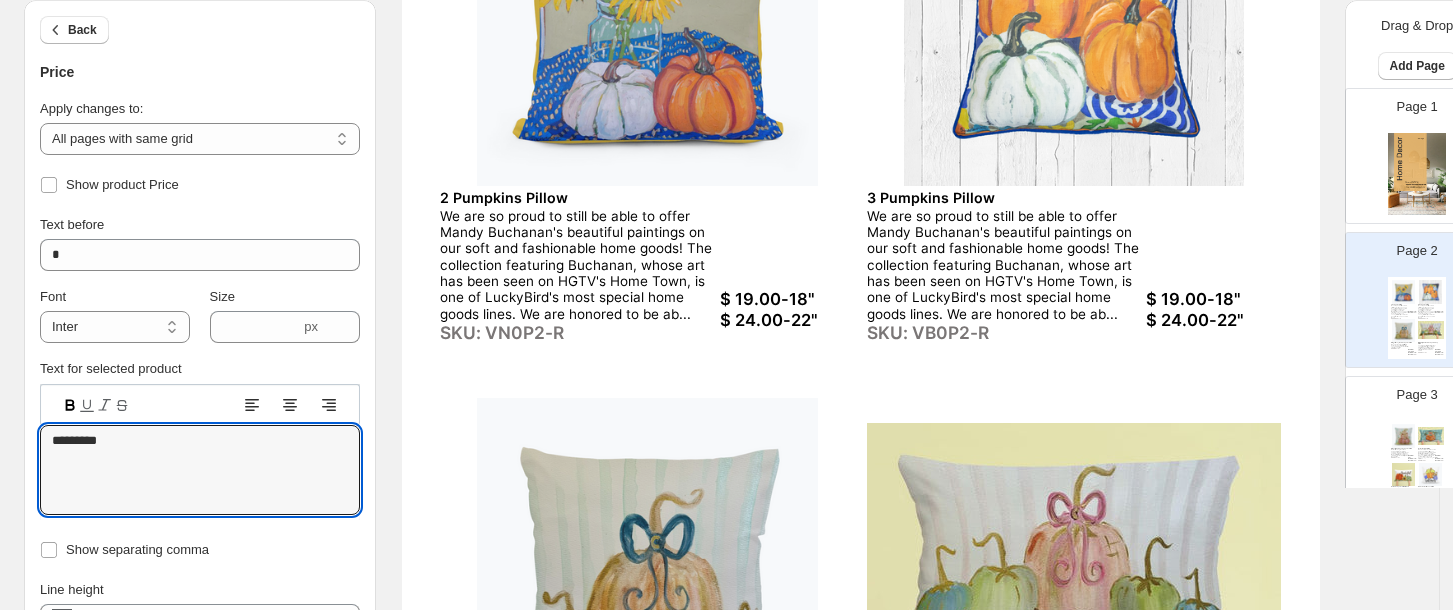 type on "*********" 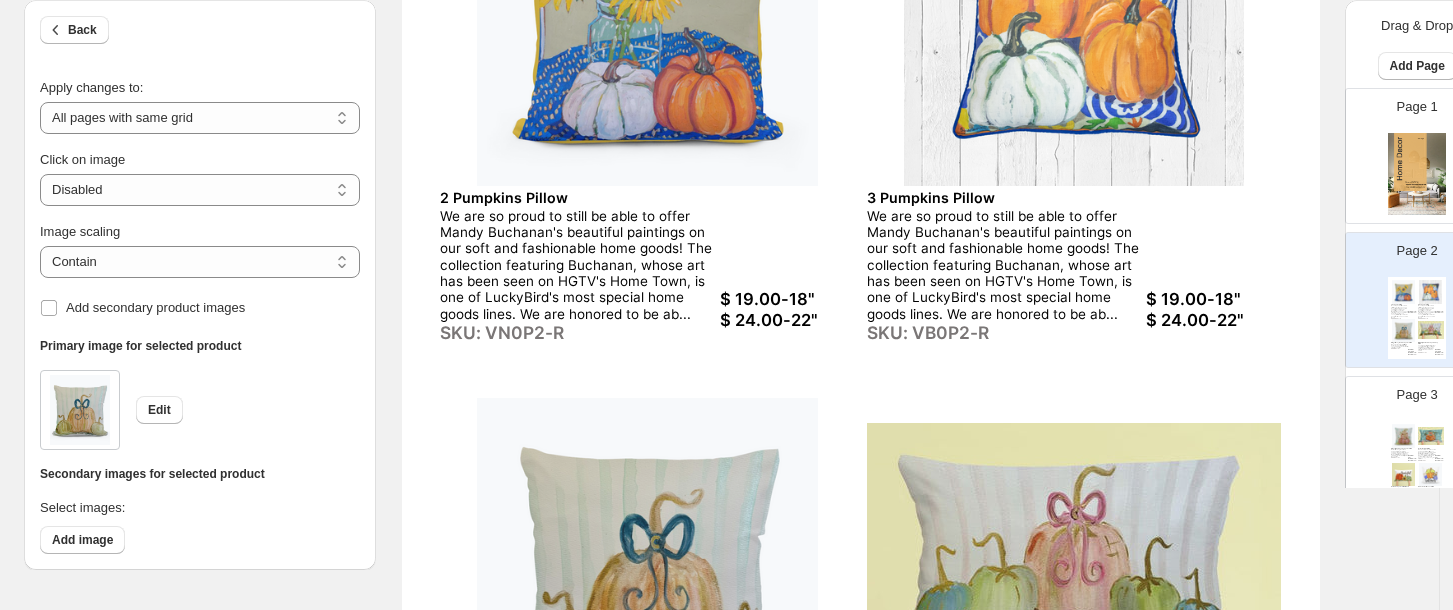click on "2 Pumpkins Pillow We are so proud to still be able to offer Mandy Buchanan's beautiful paintings on our soft and fashionable home goods! The collection featuring Buchanan, whose art has been seen on HGTV's Home Town, is one of LuckyBird's most special home goods lines. We are honored to be ab... SKU:  VN0P2-R" at bounding box center [647, 267] 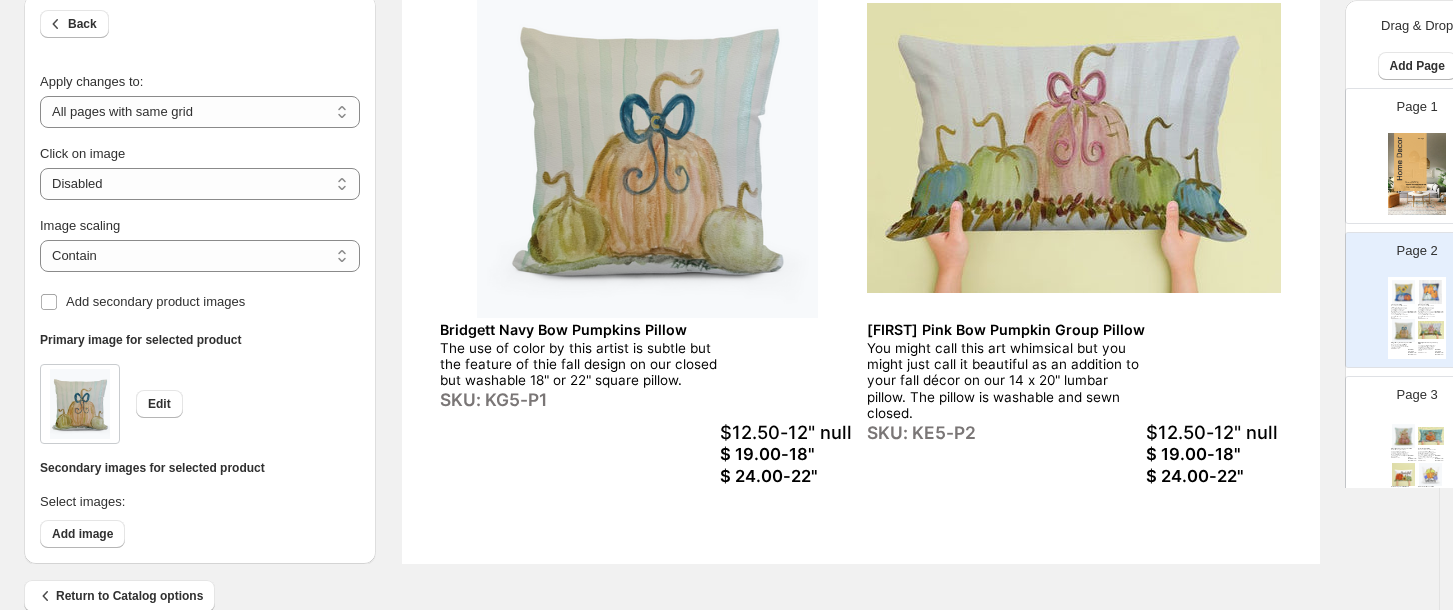 scroll, scrollTop: 786, scrollLeft: 0, axis: vertical 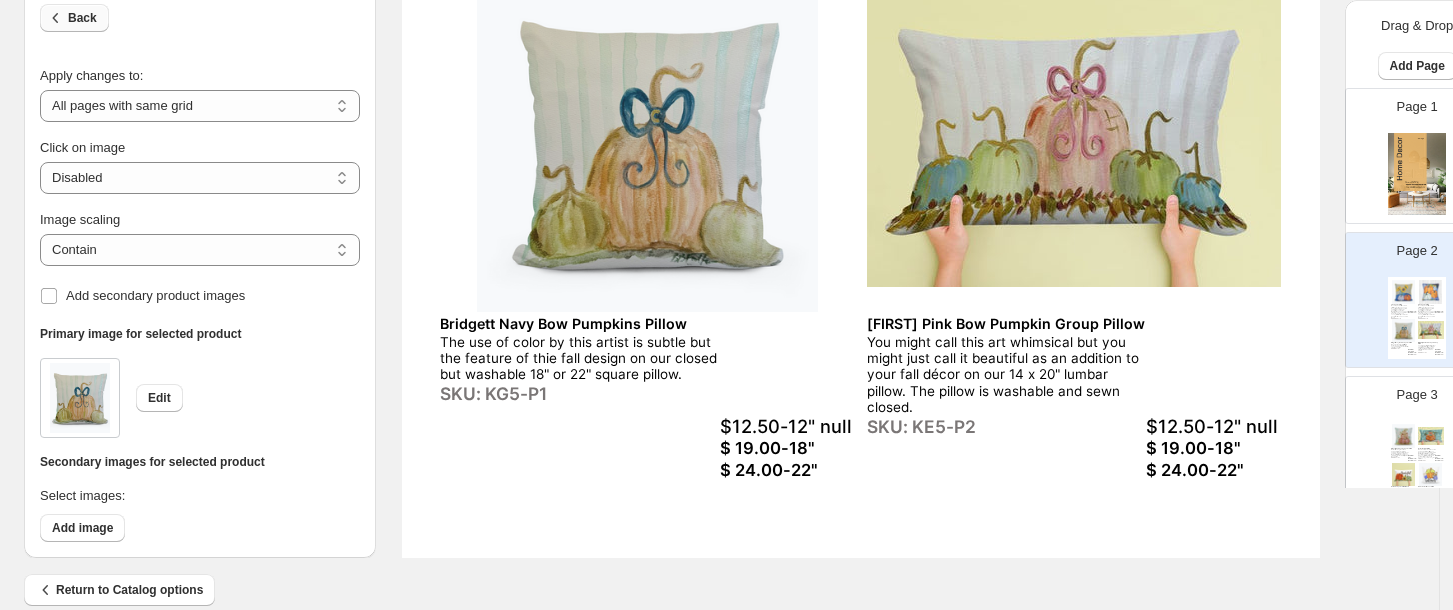 click on "Back" at bounding box center (82, 18) 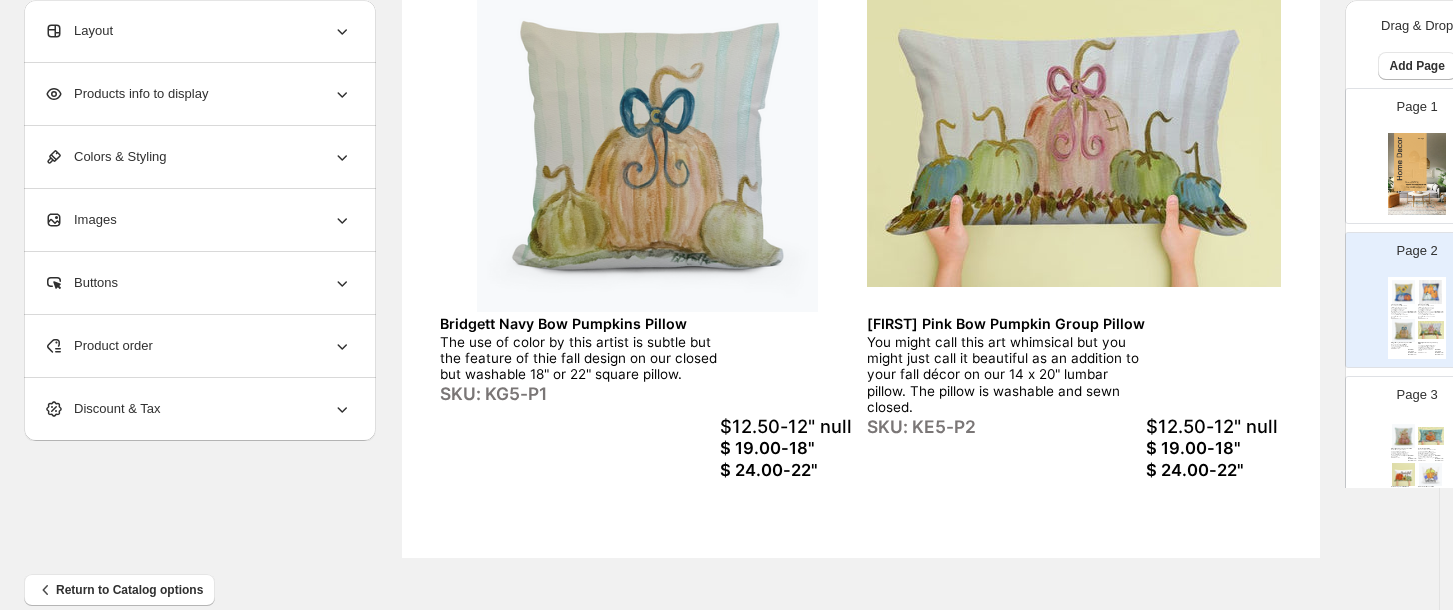 click on "$12.50-12" null" at bounding box center (787, 426) 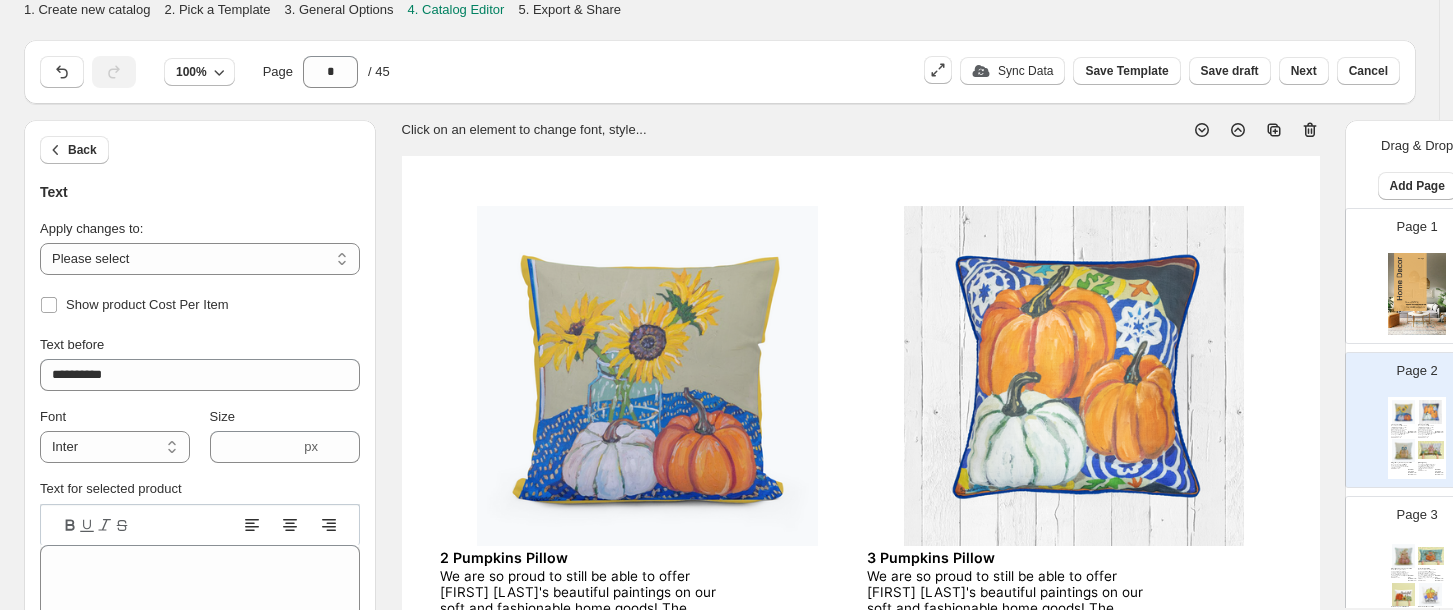 scroll, scrollTop: 786, scrollLeft: 0, axis: vertical 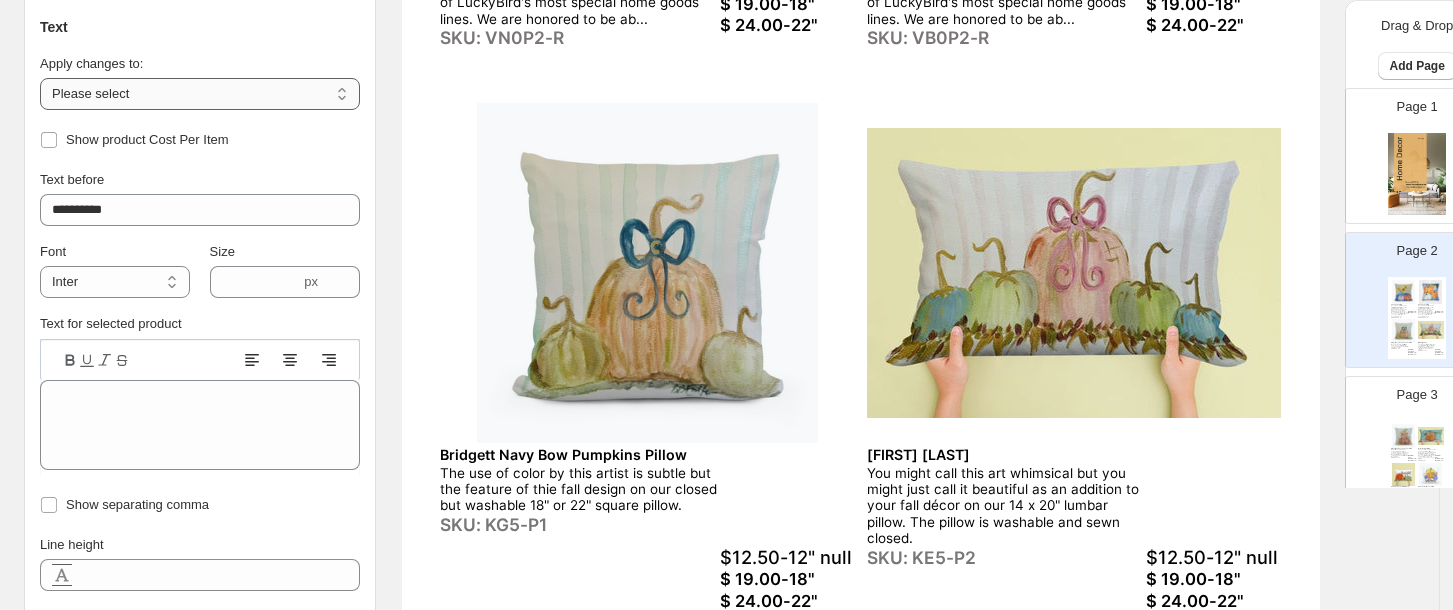 click on "**********" at bounding box center [200, 94] 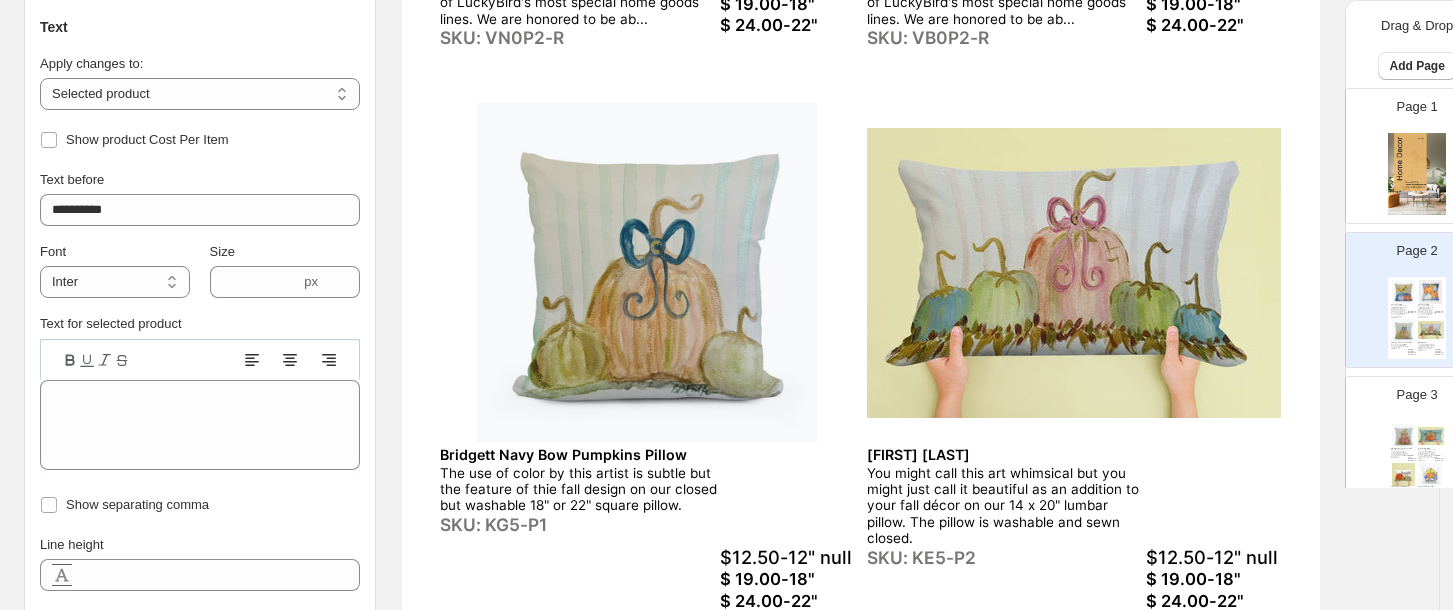 click on "2 Pumpkins Pillow We are so proud to still be able to offer Mandy Buchanan's beautiful paintings on our soft and fashionable home goods! The collection featuring Buchanan, whose art has been seen on HGTV's Home Town, is one of LuckyBird's most special home goods lines. We are honored to be ab... SKU:  VN0P2-R $ 19.00-18" $  24.00-22"
3 Pumpkins Pillow We are so proud to still be able to offer Mandy Buchanan's beautiful paintings on our soft and fashionable home goods! The collection featuring Buchanan, whose art has been seen on HGTV's Home Town, is one of LuckyBird's most special home goods lines. We are honored to be ab... SKU:  VB0P2-R $ 19.00-18" $  24.00-22"
Bridgett Navy Bow Pumpkins Pillow The use of color by this artist is subtle but the feature of thie fall design on our closed but washable 18" or 22" square pillow. SKU:  KG5-P1 $12.50-12" null $ 19.00-18" $  24.00-22"
Bridgett Pink Bow Pumpkin Group Pillow SKU:  KE5-P2 $12.50-12" null $ 19.00-18" $  24.00-22"" at bounding box center (861, 95) 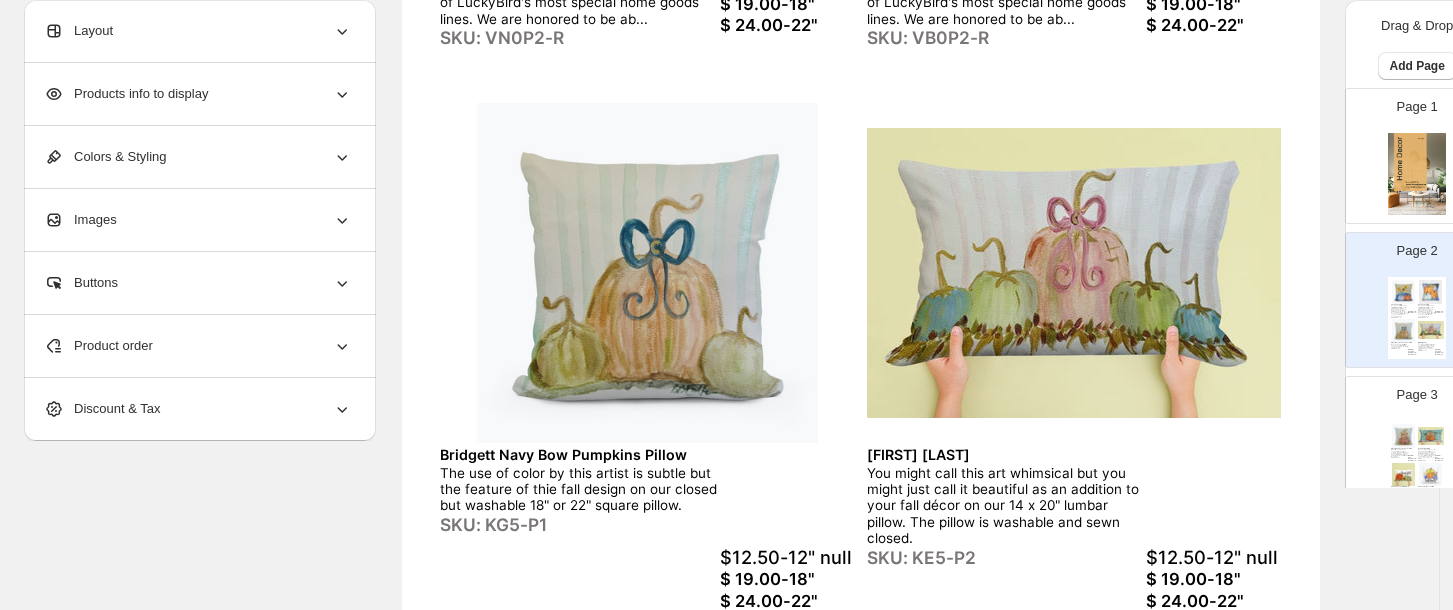 click on "$12.50-12" null" at bounding box center [787, 557] 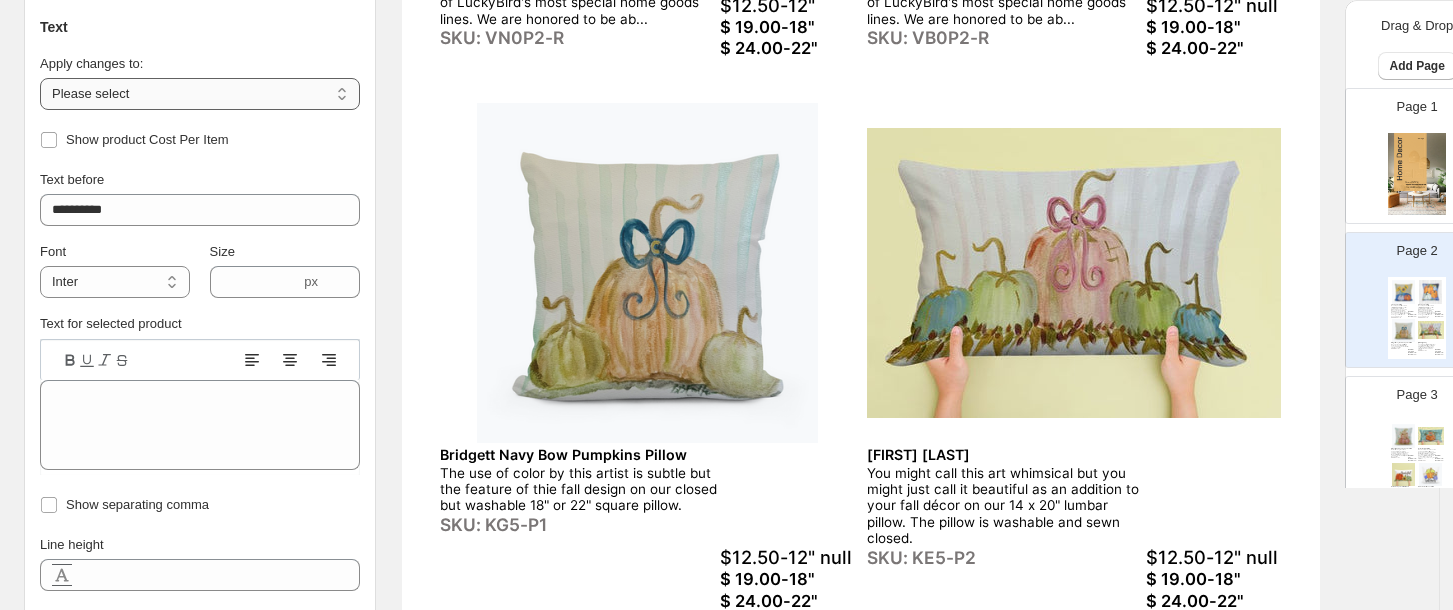 click on "**********" at bounding box center [200, 94] 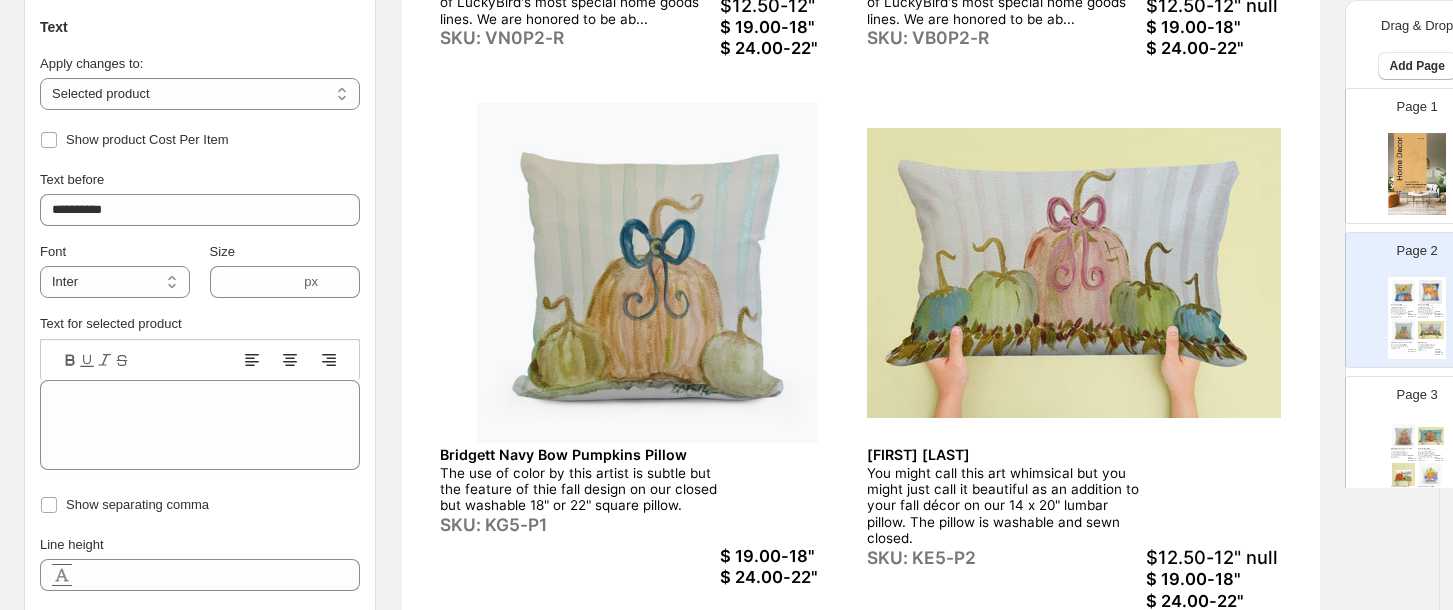 click on "$12.50-12" null" at bounding box center [1213, 557] 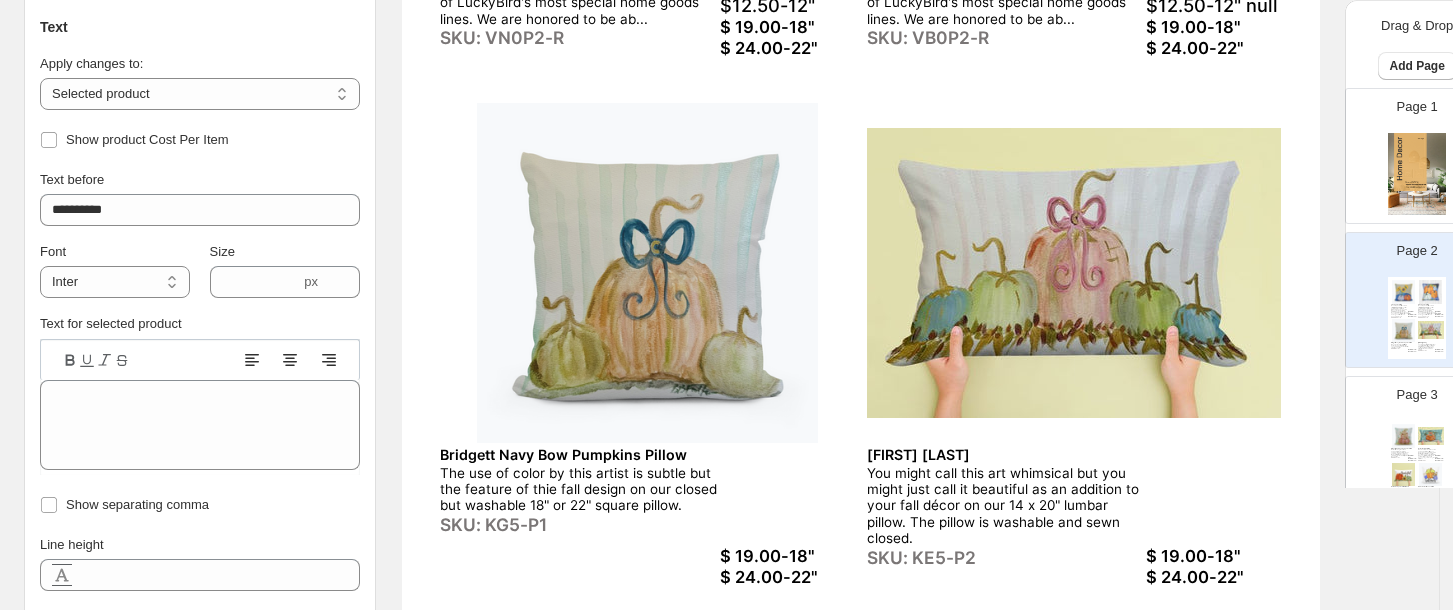click on "$12.50-12" null" at bounding box center (1213, 5) 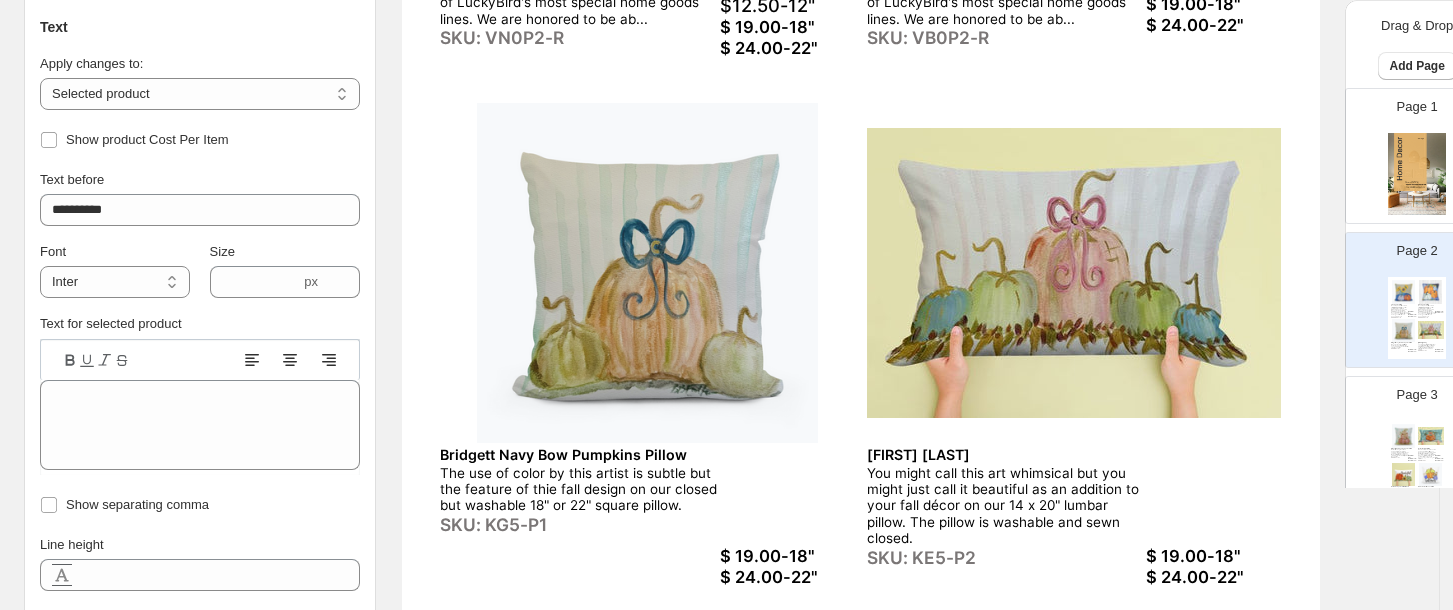 click on "$12.50-12"" at bounding box center [787, 5] 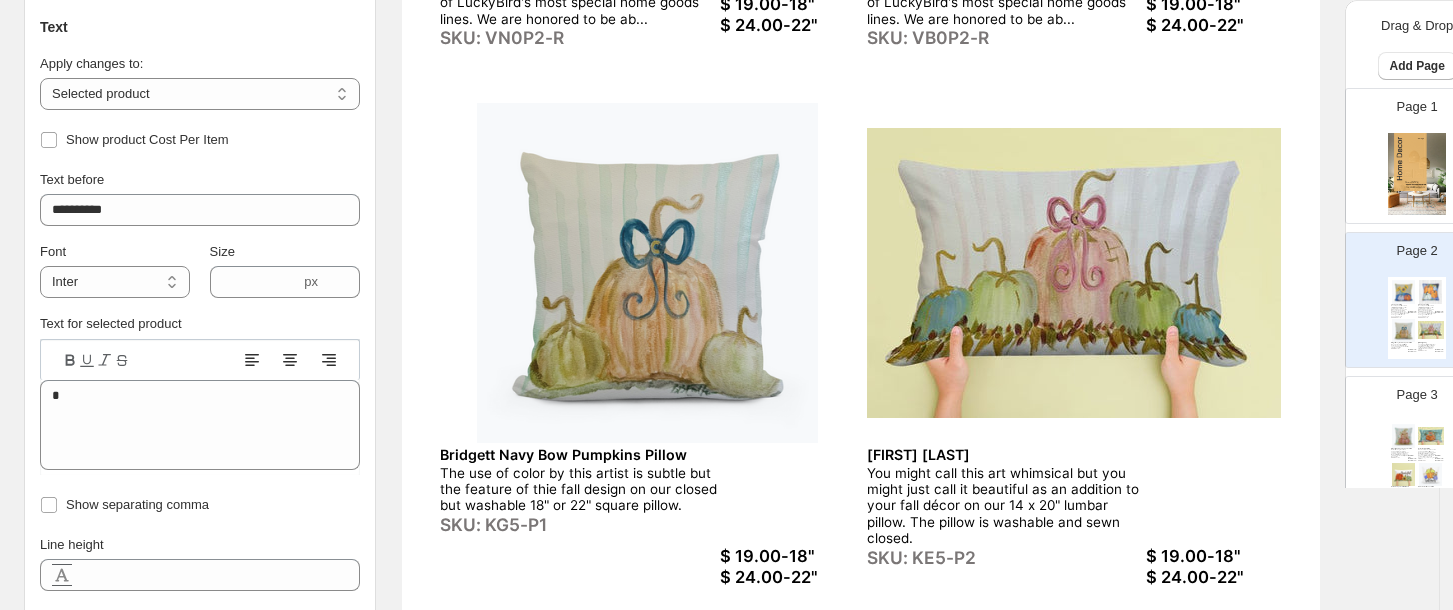 click on "$  24.00-22"" at bounding box center [1213, 577] 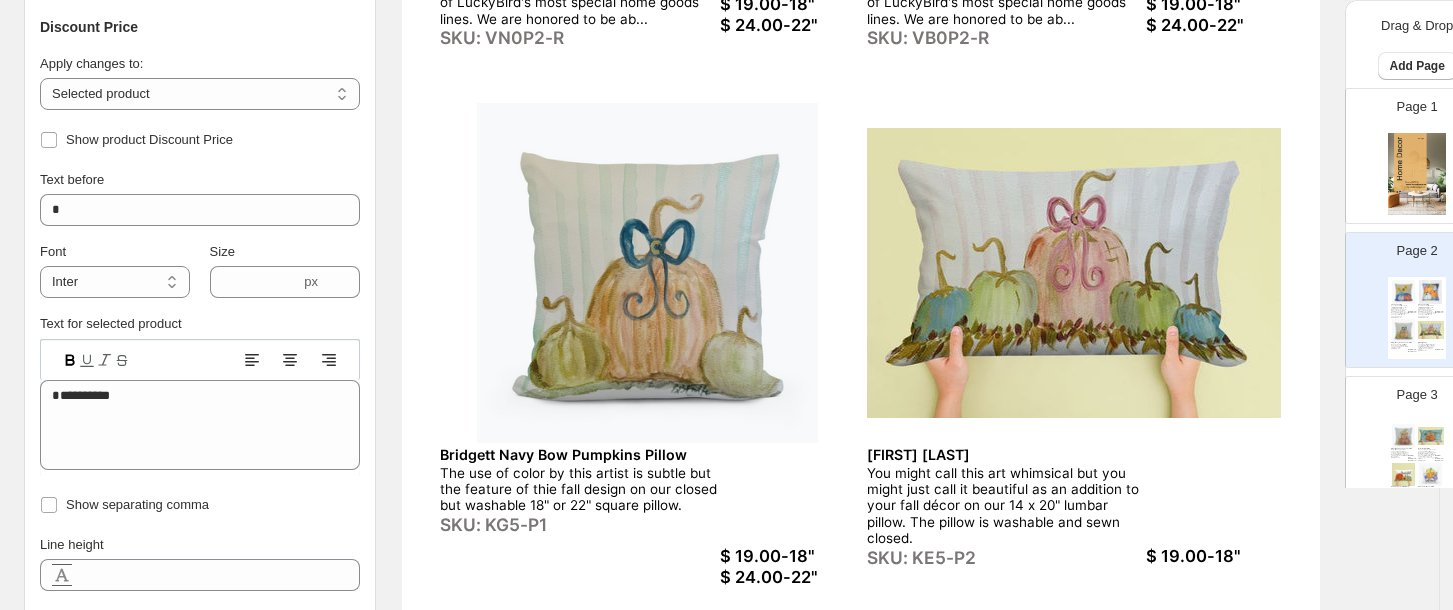 click on "$ 19.00-18"" at bounding box center (1213, 556) 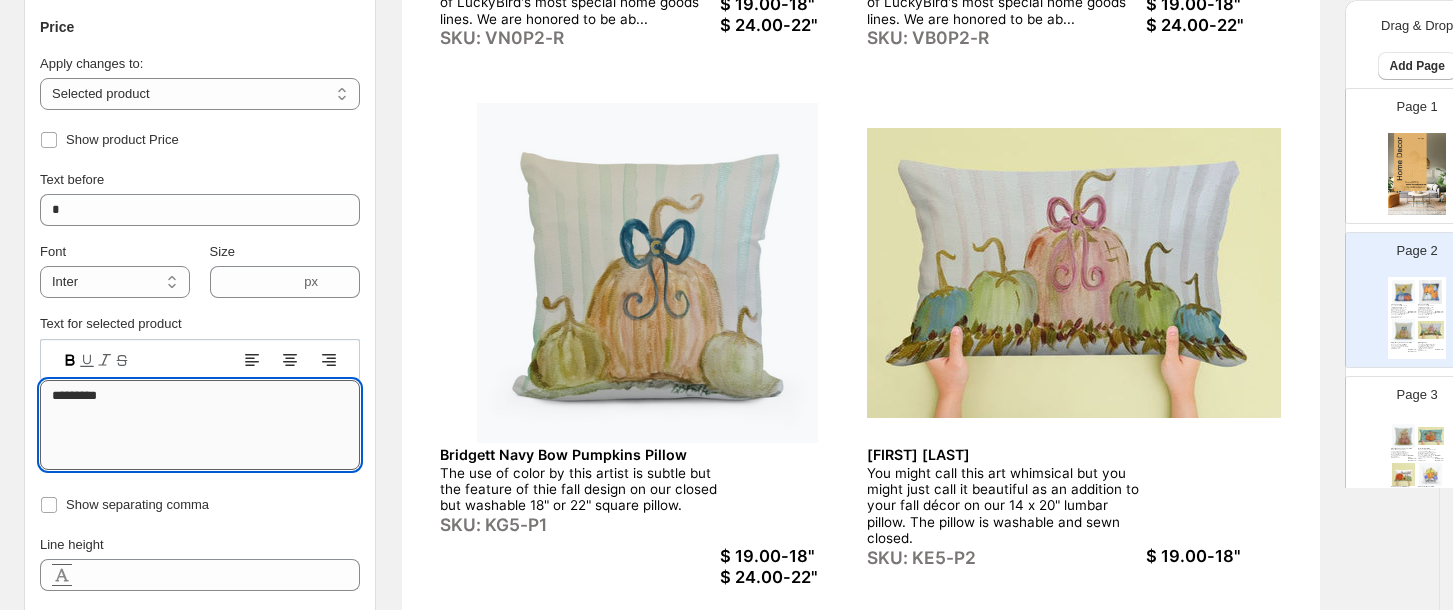drag, startPoint x: 124, startPoint y: 398, endPoint x: 43, endPoint y: 408, distance: 81.61495 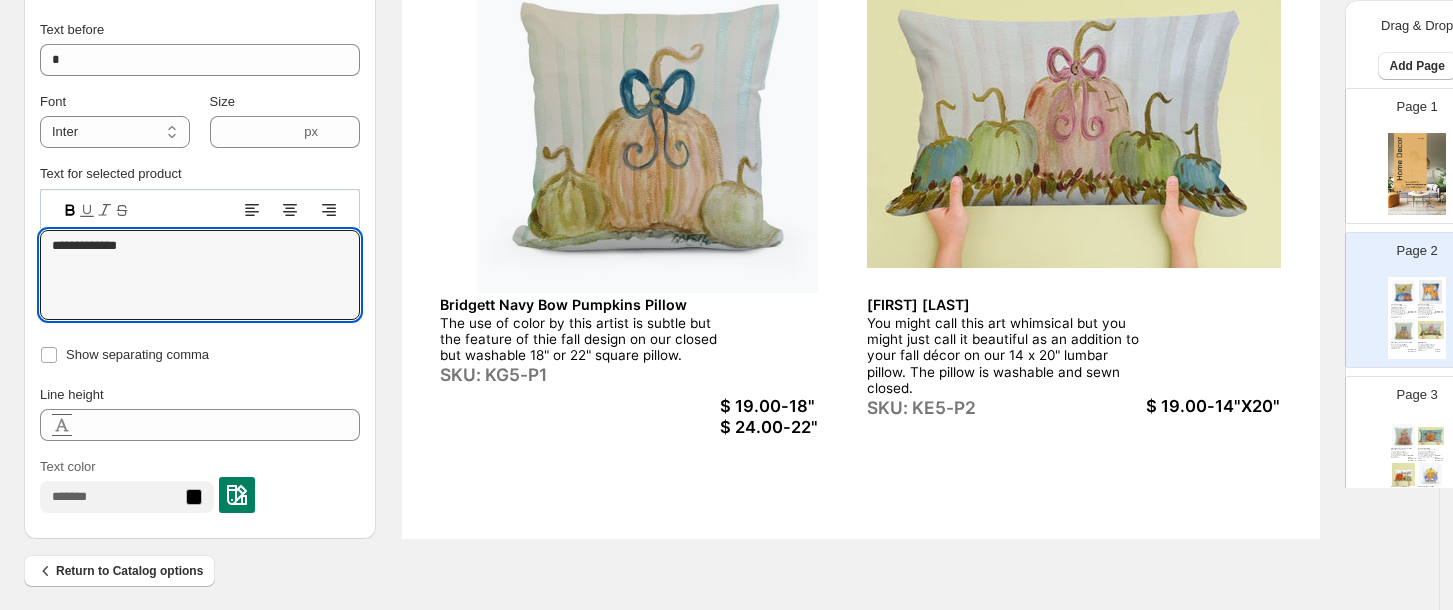 scroll, scrollTop: 816, scrollLeft: 0, axis: vertical 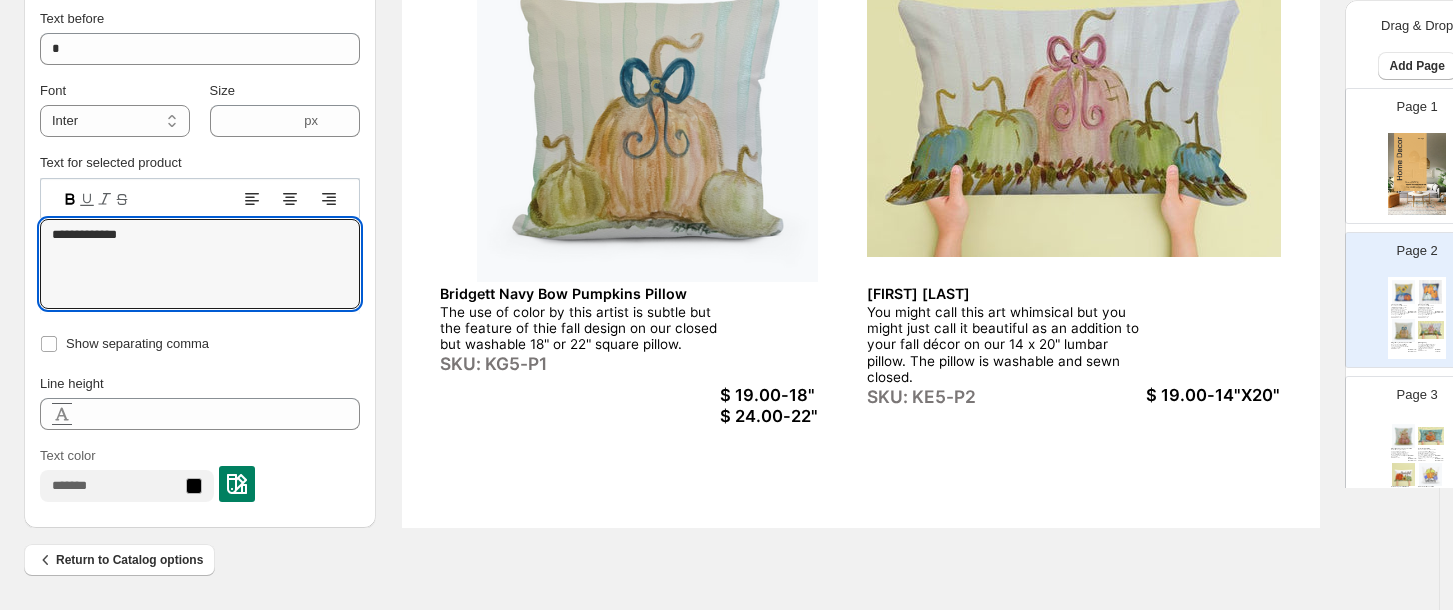 click on "Page 3 Bridgett Pink Stack Pumpkins Pillow The artist not only stacks three pumpkins in shades of pink and gives thiem whimsical bows and a sky with turquoise drops.  No better fall pillow than this on our closed but washable 12", 18" or 22" square  pillow. SKU:  KF5-P1 $12.50-12"   $ 19.00-18" $  24.00-22"
Dalmation Floral Pillow What could be better than a fall pumpkin with flowers sitting on a trendy black and white cloth? This design hits all of the colors we love. The product that started it all for LuckyBird is our pillows - and customers all over the world have enjoyed the way the soft pillow a... SKU:  W73P2 $12.50-12"
$ 19.00-18" $  24.00-22"
Dotted Pumpkins Pillow 14 X 20 The Dotted Pumpkin Lumbar Pillow is a fun design in fall colors for a quick preparation for a favorite time of year! SKU:  9K2P2 $12.50-12"   $ 19.00-18" $  24.00-22"
Emmalee Fall Faves Pillow This pillow features some of the favorites of fall - pumpkins and football! It is a closed but washable 12" or 18" square SKU:  U15-P1" at bounding box center [1409, 436] 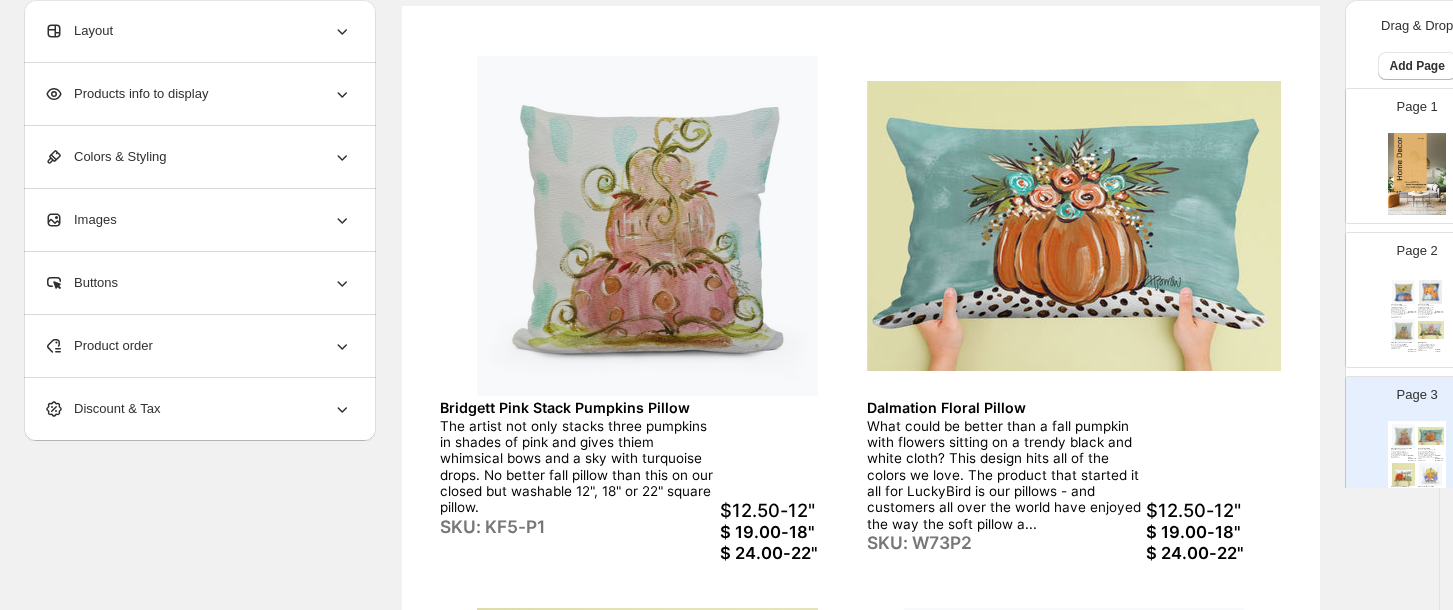 scroll, scrollTop: 145, scrollLeft: 0, axis: vertical 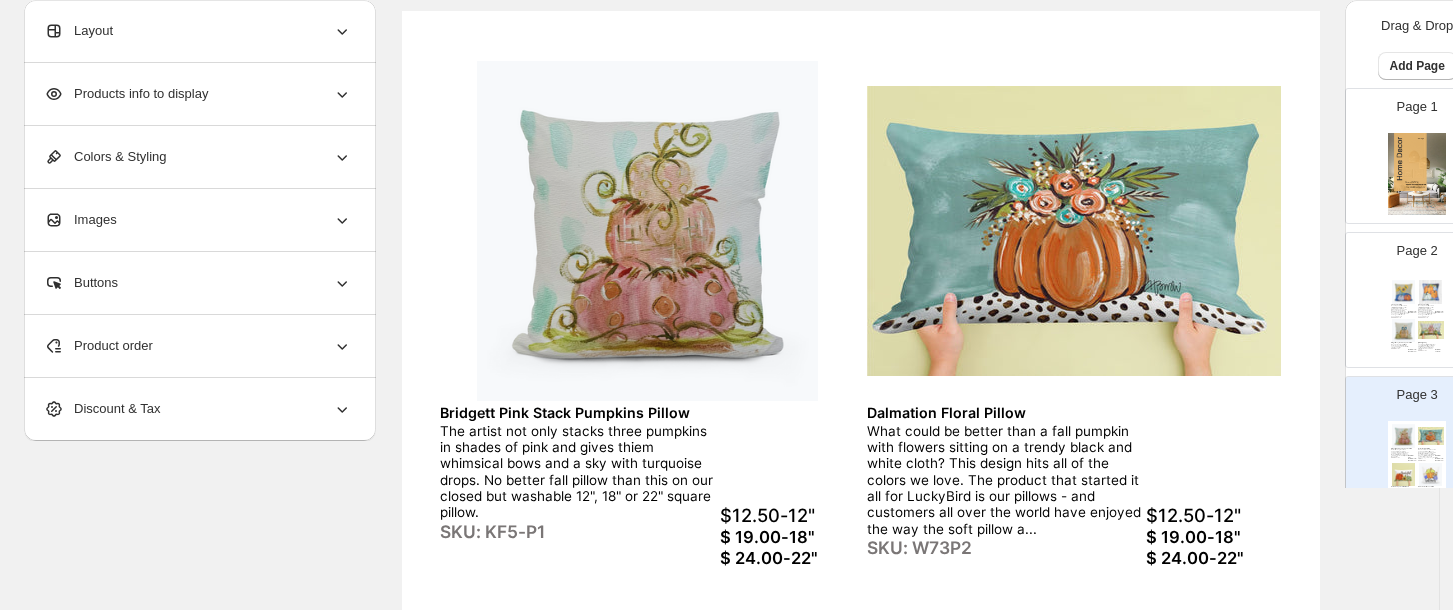 click on "$12.50-12"" at bounding box center [1213, 515] 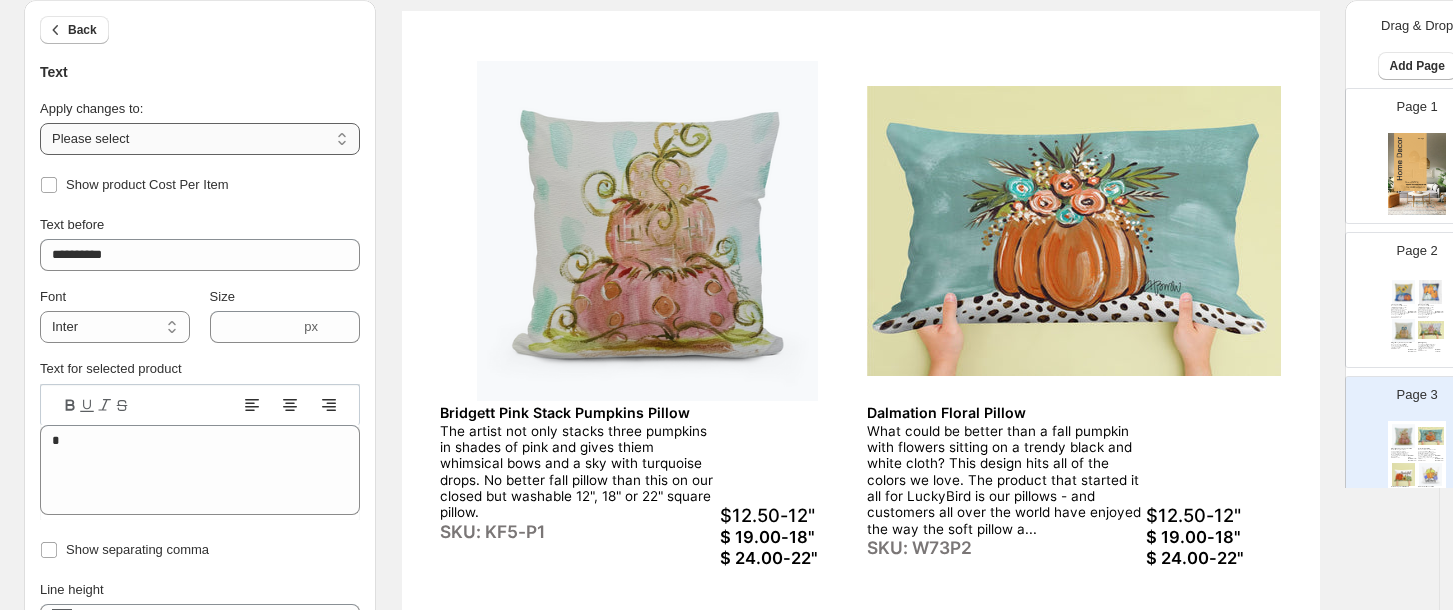 click on "**********" at bounding box center [200, 139] 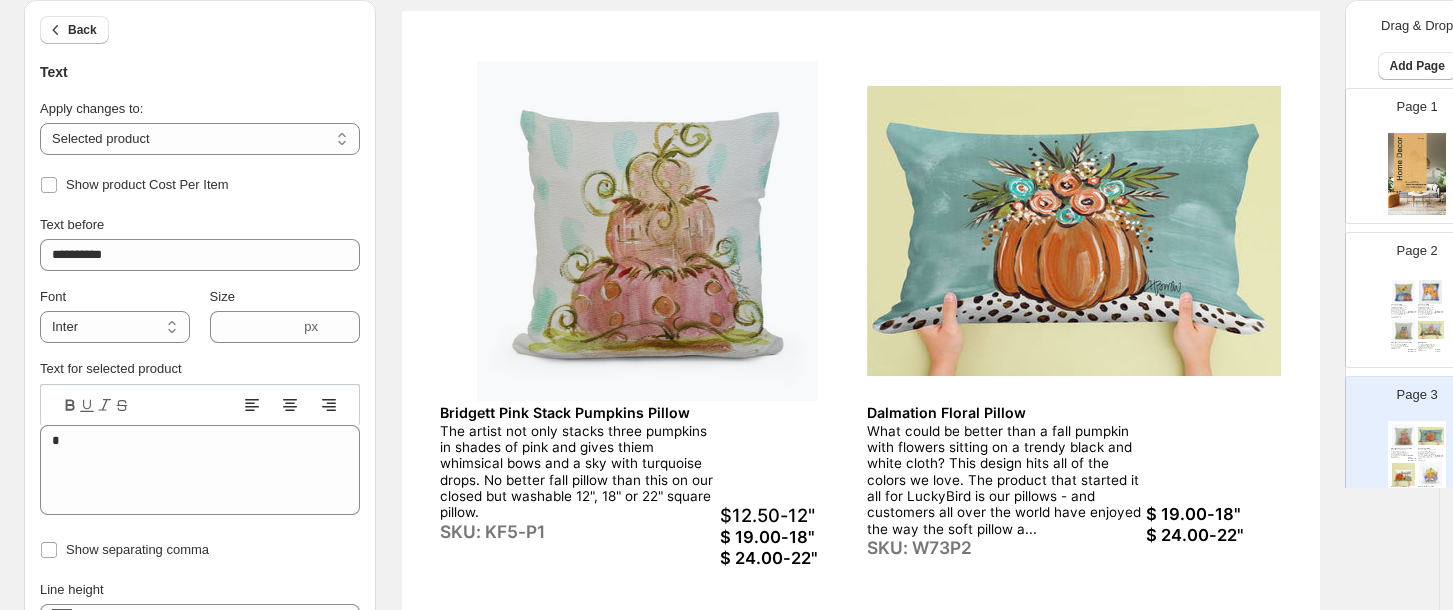 click on "$  24.00-22"" at bounding box center [1213, 535] 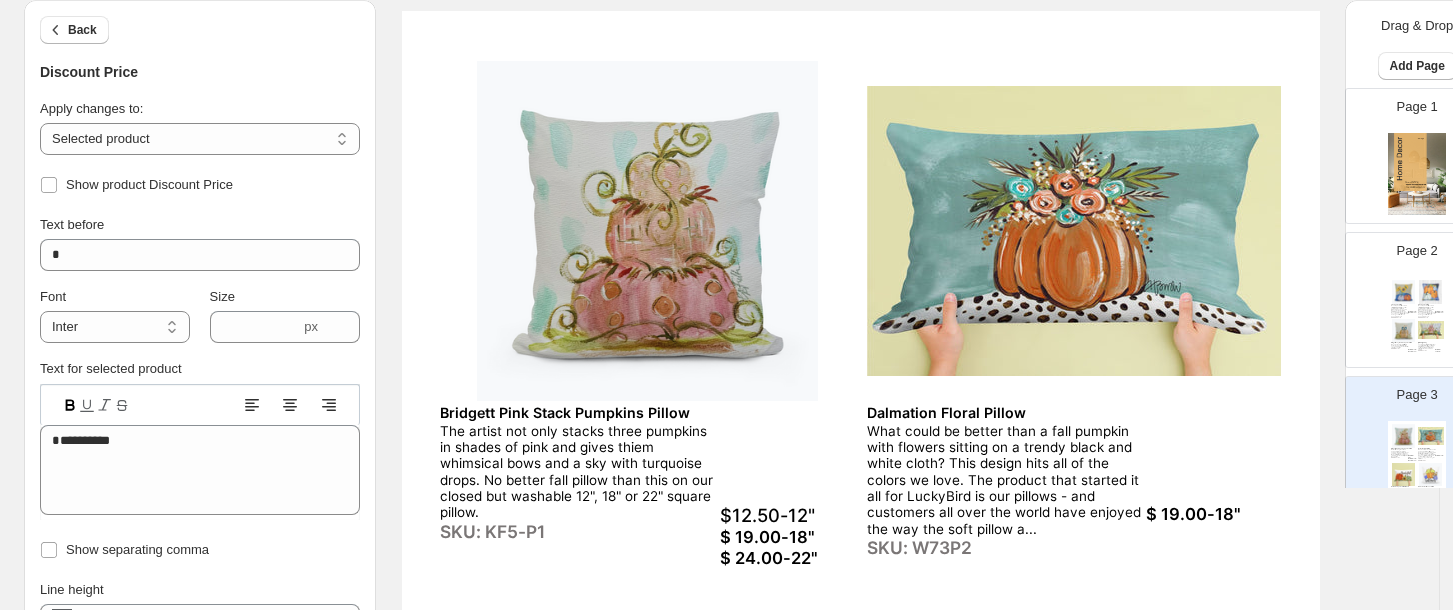 click on "$ 19.00-18"" at bounding box center (1213, 514) 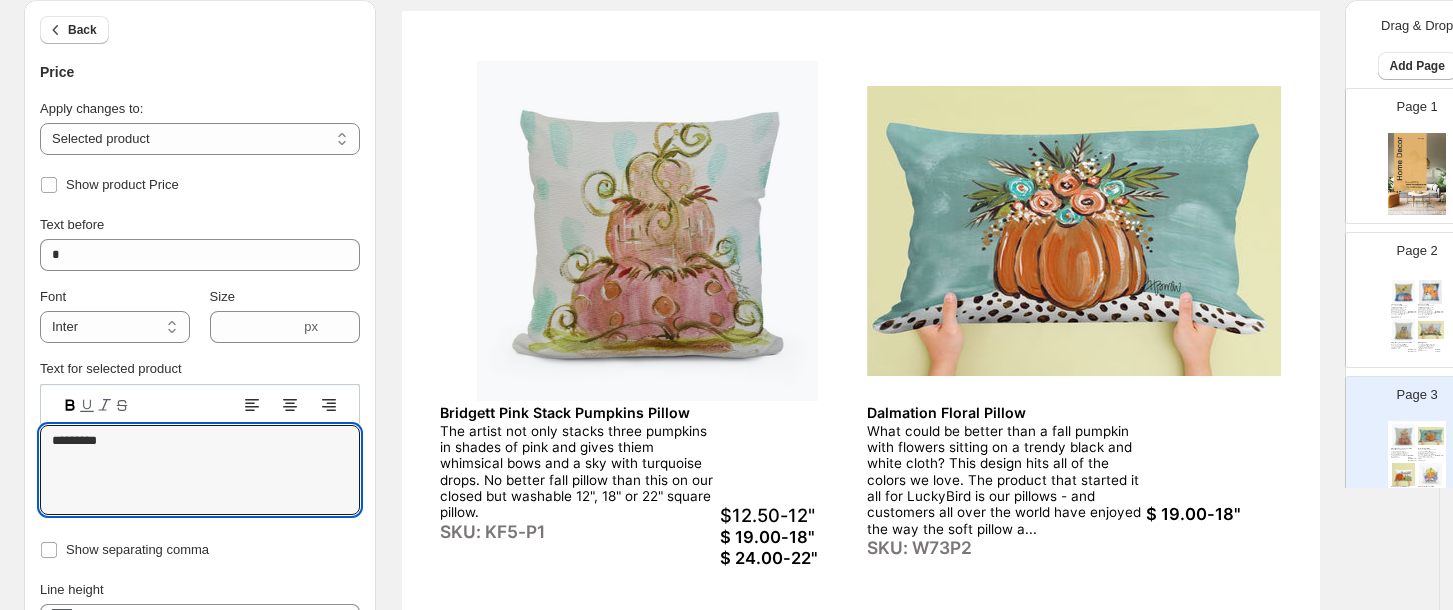 drag, startPoint x: 116, startPoint y: 440, endPoint x: 37, endPoint y: 449, distance: 79.51101 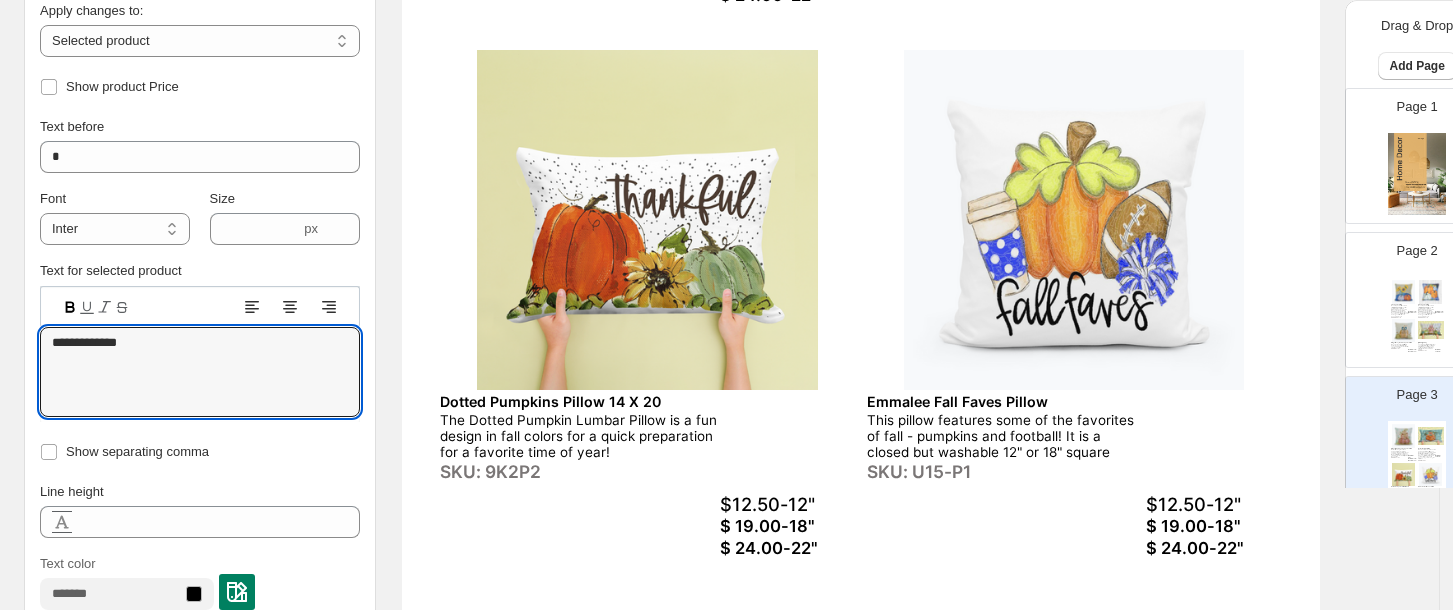 scroll, scrollTop: 697, scrollLeft: 0, axis: vertical 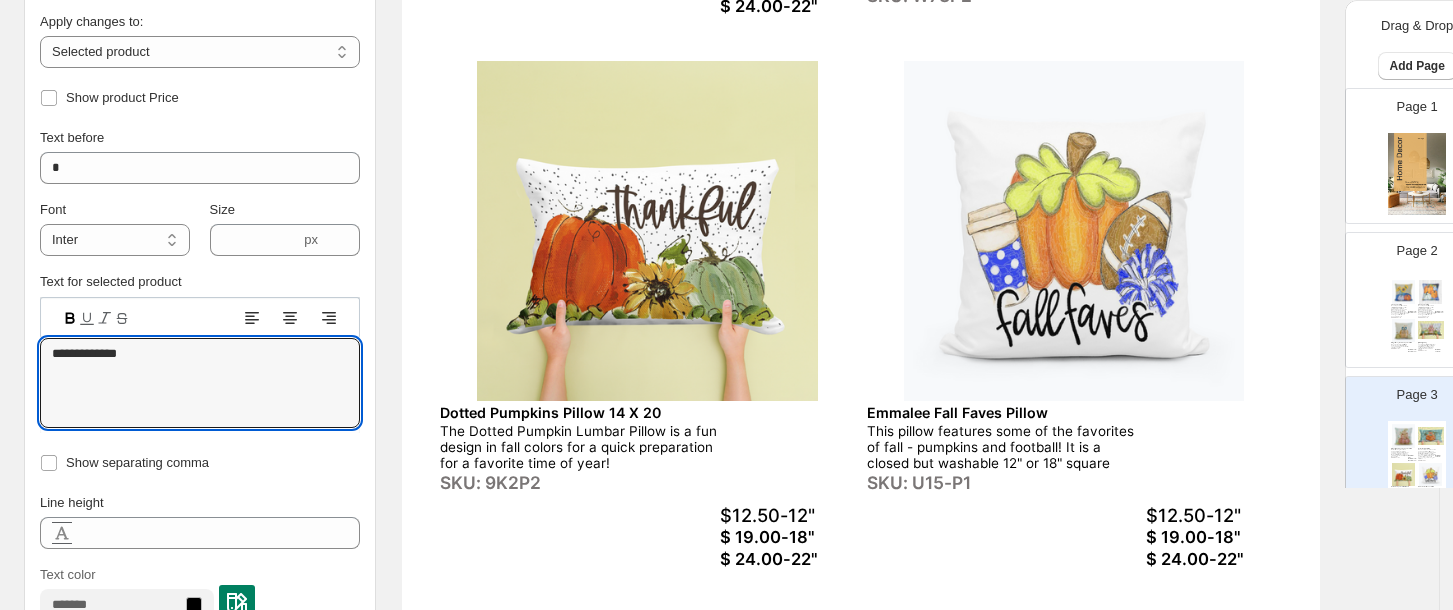 type on "**********" 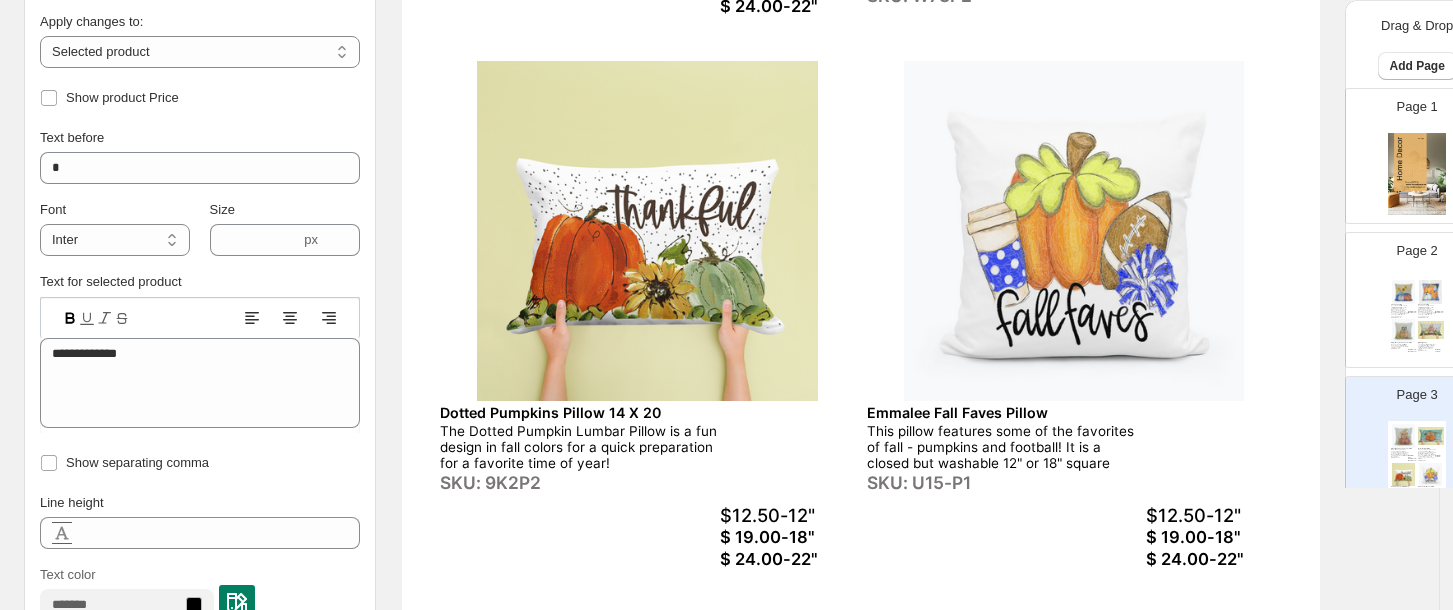 click on "$12.50-12"" at bounding box center [787, 515] 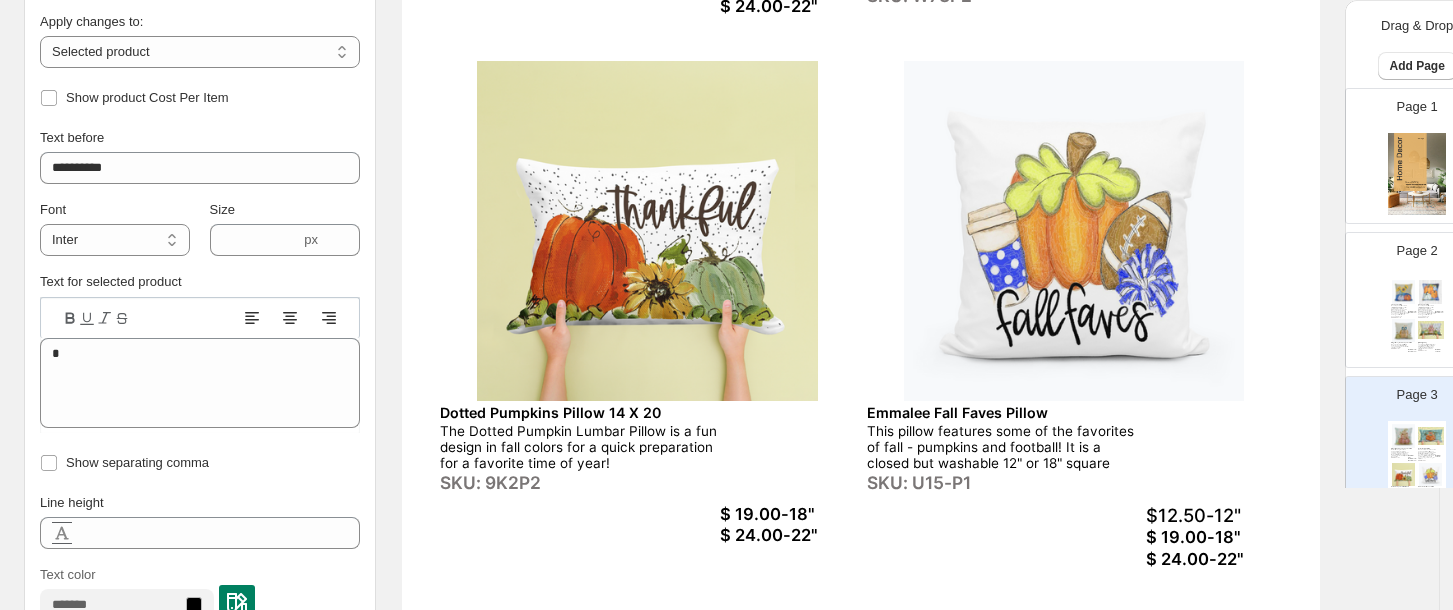 click on "$  24.00-22"" at bounding box center (787, 535) 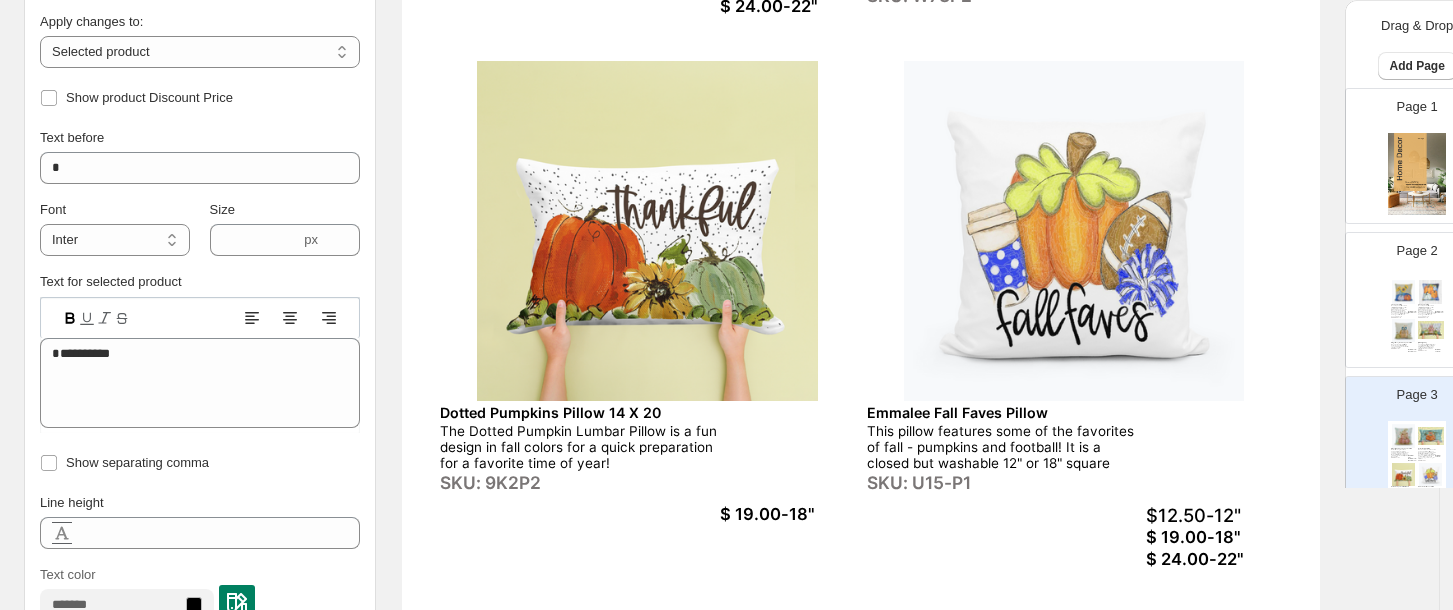 click on "$ 19.00-18"" at bounding box center [787, 514] 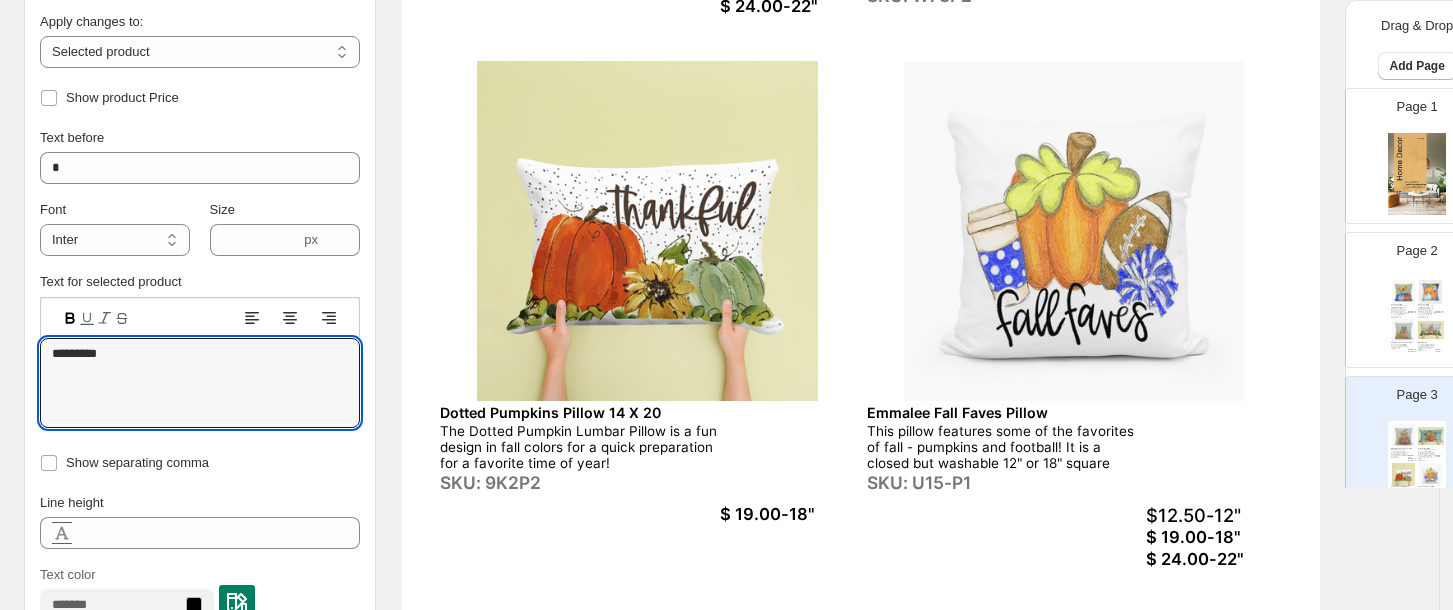 drag, startPoint x: 112, startPoint y: 358, endPoint x: 16, endPoint y: 362, distance: 96.0833 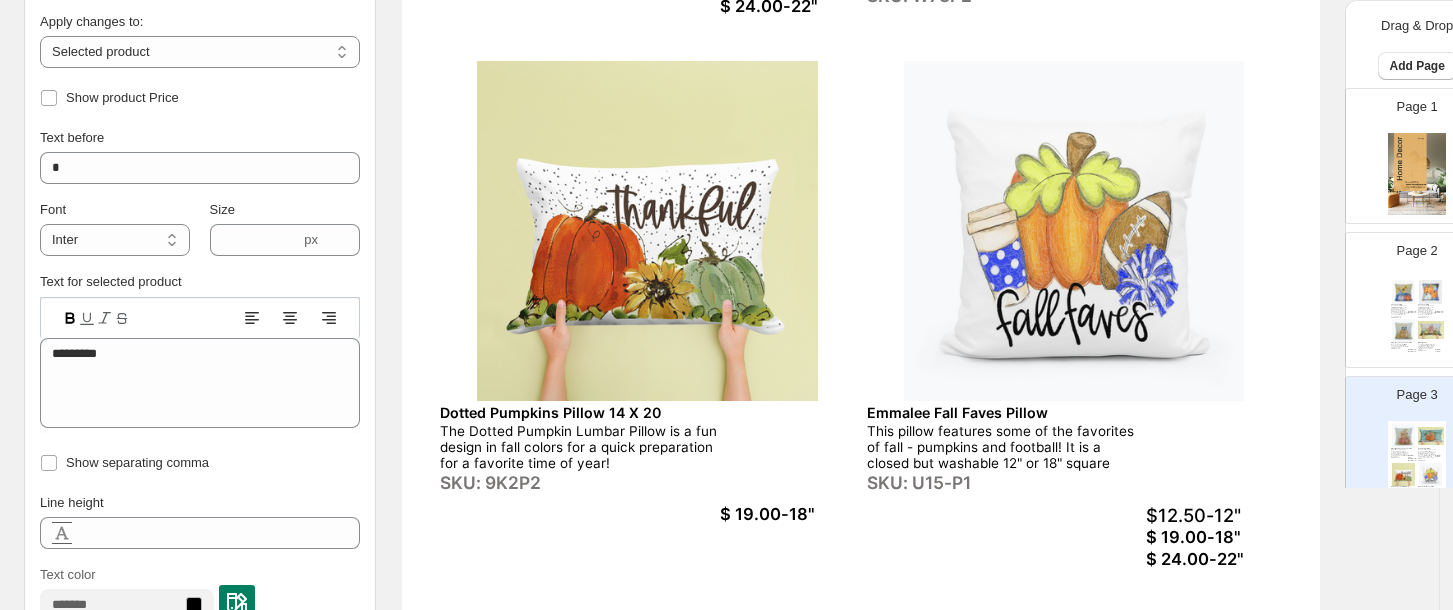 click on "**********" at bounding box center (711, 24) 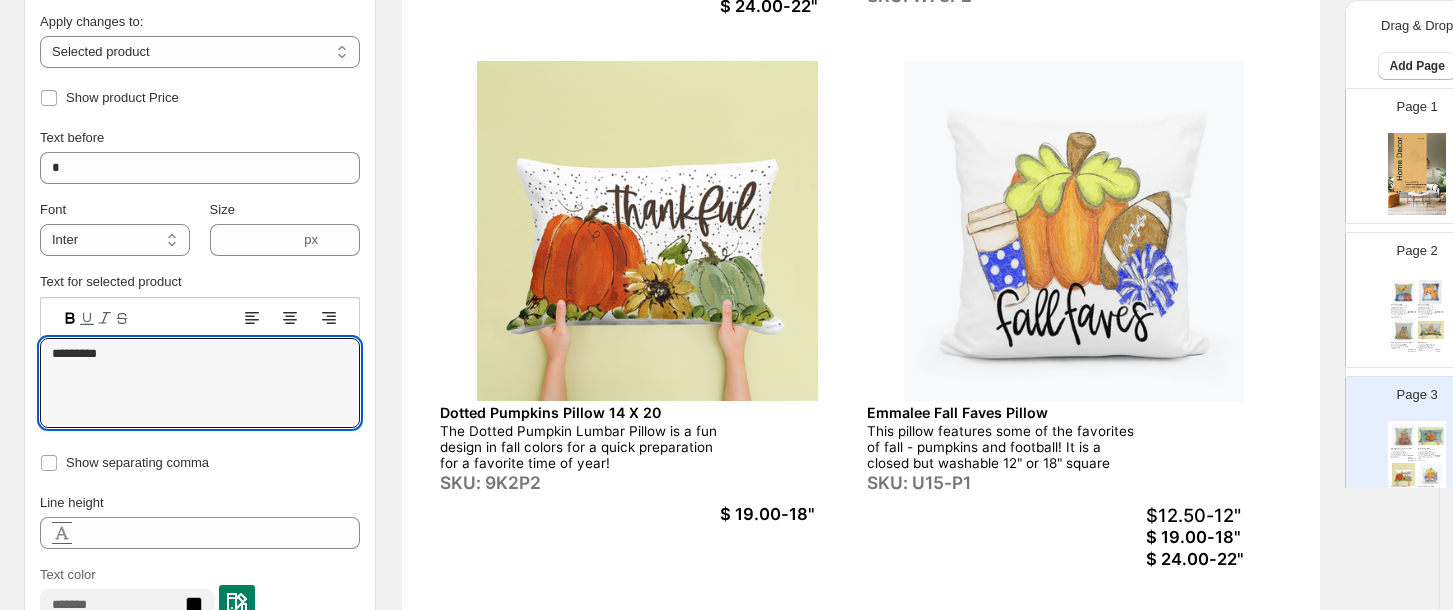 drag, startPoint x: 134, startPoint y: 361, endPoint x: 31, endPoint y: 364, distance: 103.04368 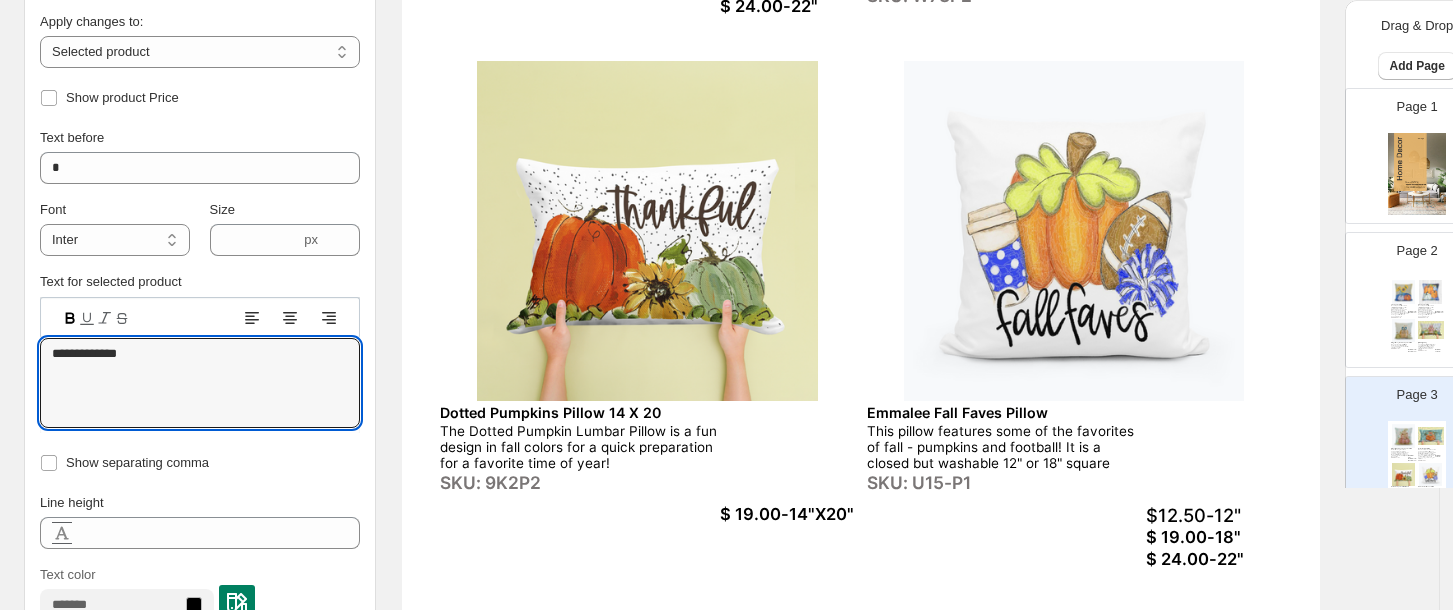 click on "$  24.00-22"" at bounding box center (1213, 559) 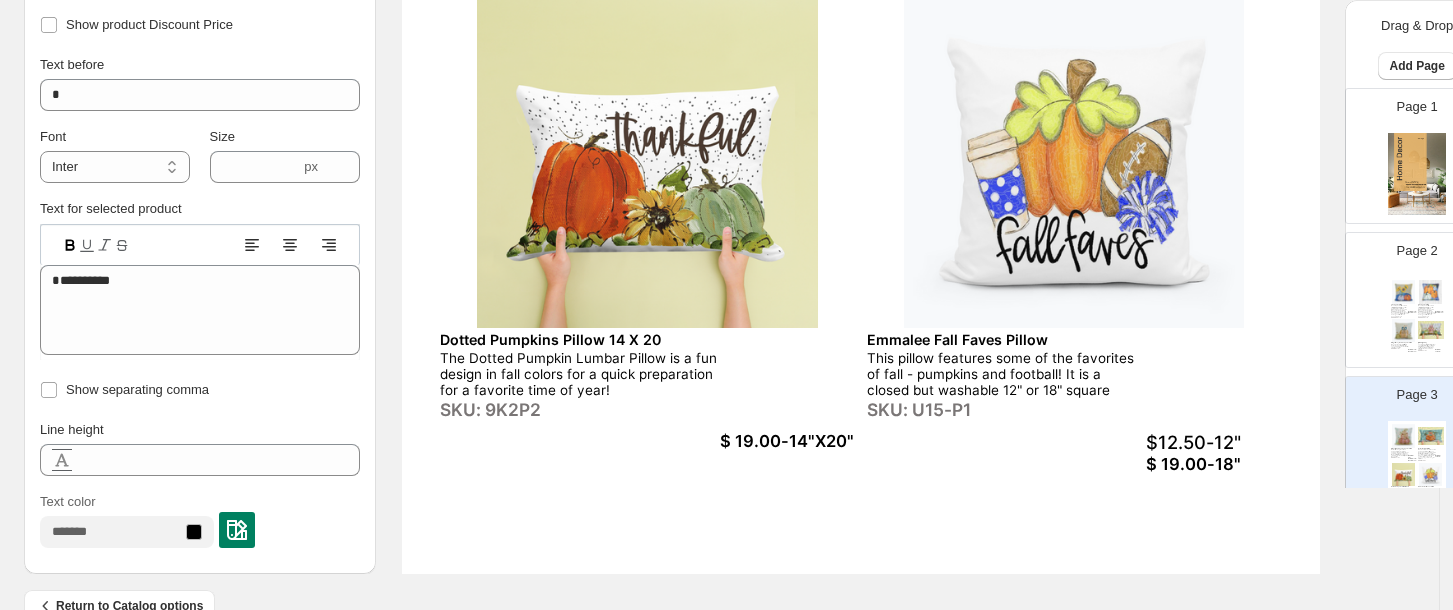 scroll, scrollTop: 816, scrollLeft: 0, axis: vertical 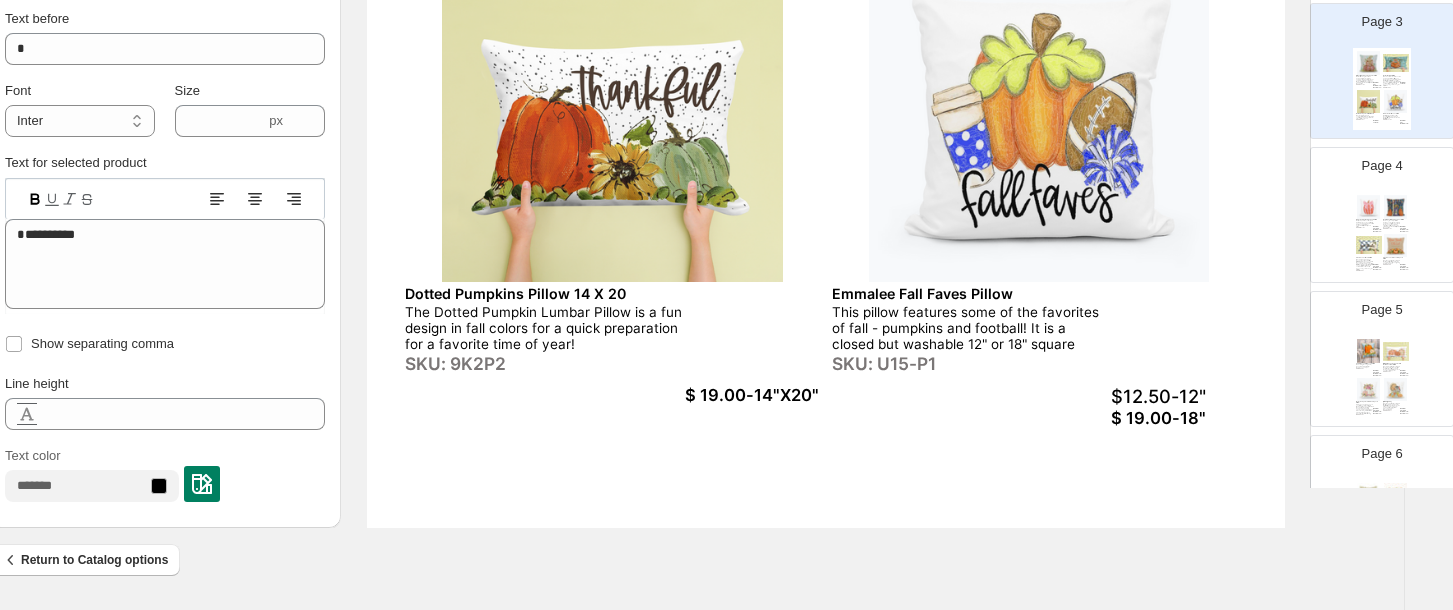 click on "Emmalee Pink Bow Pumpkin Pillow This pumpkin is one of the best-dressed that we've seen in its plaid cover and pretty pink bow!  It will dress up our closed but washable 12", 18" or 22" square  pillow. SKU:  UM5-P1 $12.50-12" null $ 19.00-18" $  24.00-22"
Estelle The Witch & The Ghost Pillow So many special parts of this Halloween design - the witch in purple, the child-size ghost and the beauty of an autumn night.  The art is featured on the closed but washable 12", 18" or 22" square pillow. SKU:  8G5-P1 $12.50-12" null $ 19.00-18" $  24.00-22"
Give Thanks 14 x 20 Pillow The white pumpkin has been a favorite and this time Haley added a navy plaid background and some greenery.  Sure to be a best seller for fall. The product that started it all for LuckyBird is our pillows - and customers all over the world have enjoyed the way the soft pillow... SKU:  WA3P2 $12.50-12" null $ 19.00-18" $  24.00-22"
Give Thanks to the Lord Square Pillow SKU:  3S5P6 $12.50-12" null $ 19.00-18" $  24.00-22"" at bounding box center [1382, 233] 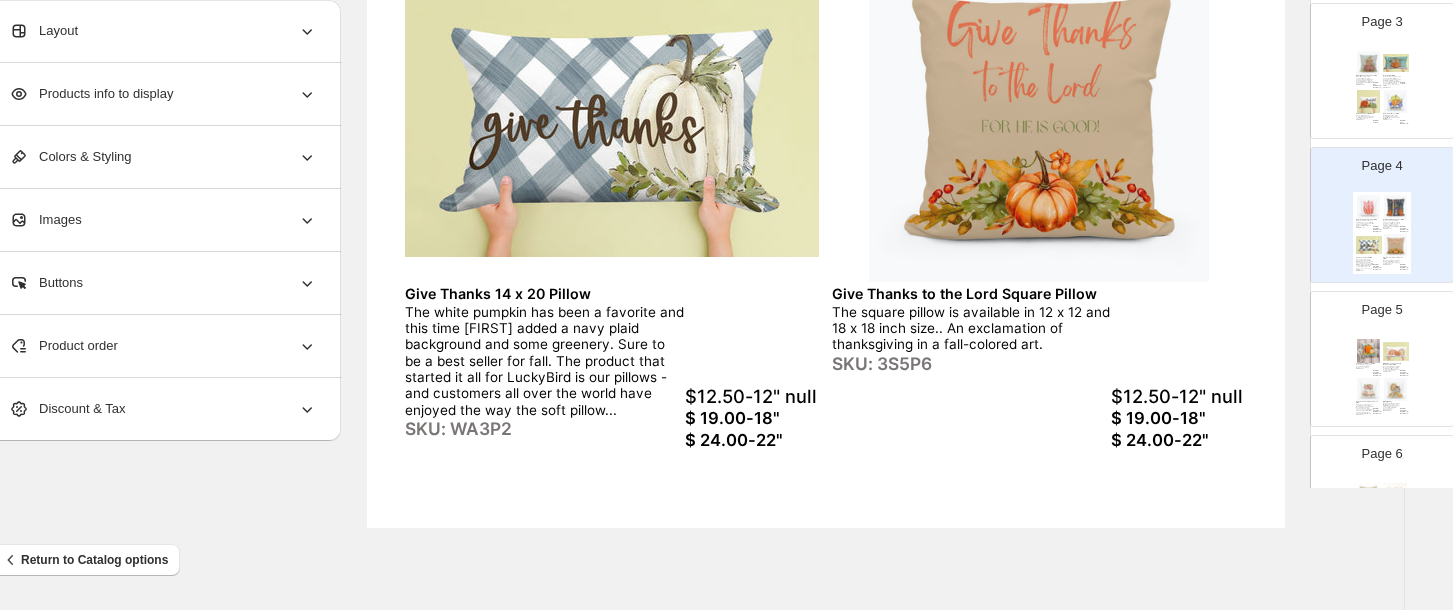 click on "$12.50-12" null" at bounding box center (752, 396) 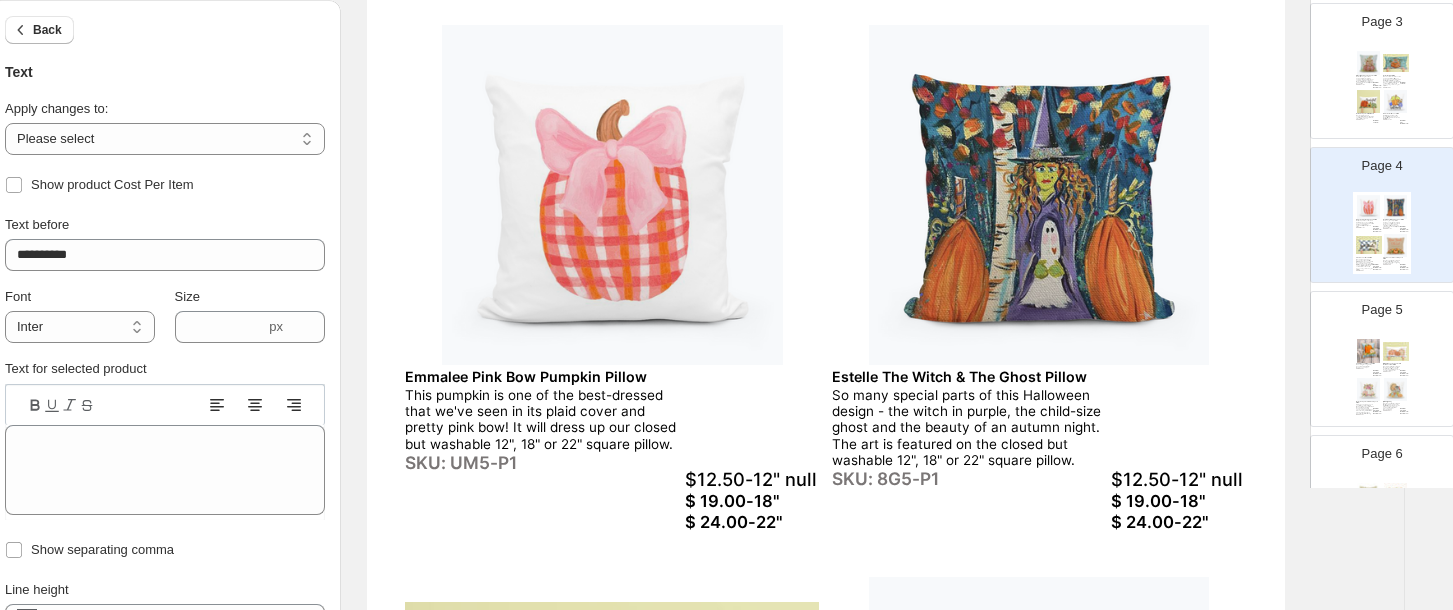 scroll, scrollTop: 185, scrollLeft: 35, axis: both 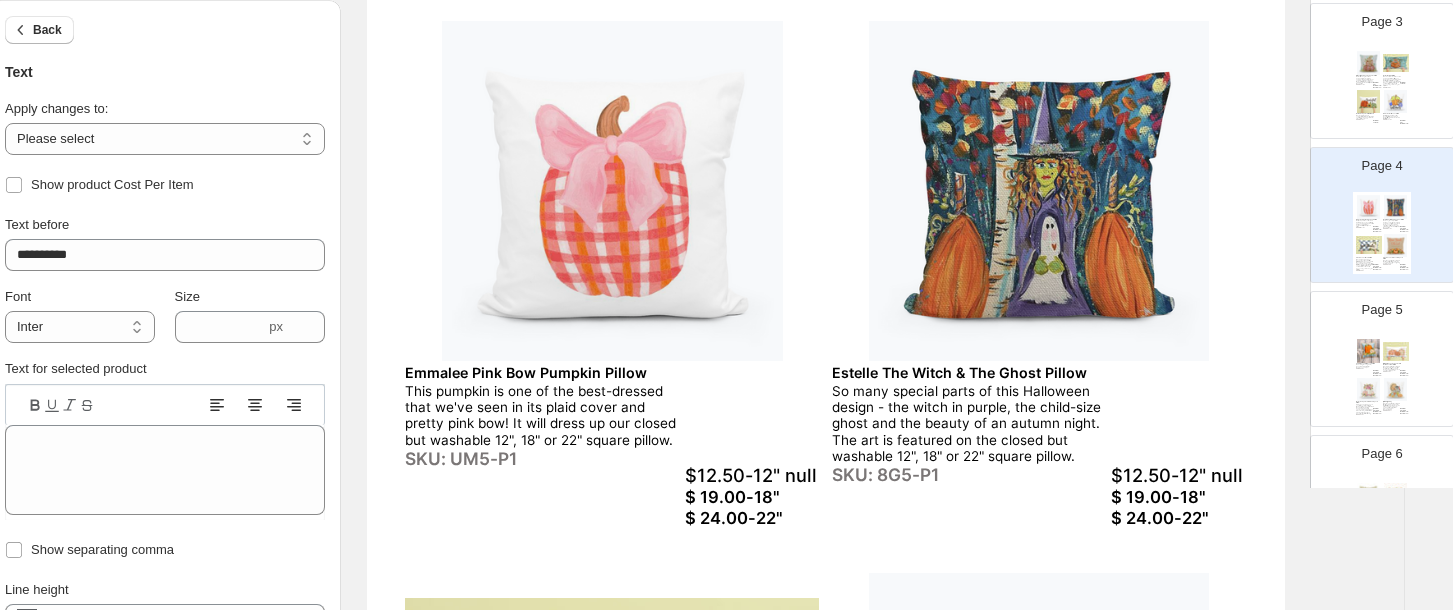 click on "$12.50-12" null" at bounding box center [752, 475] 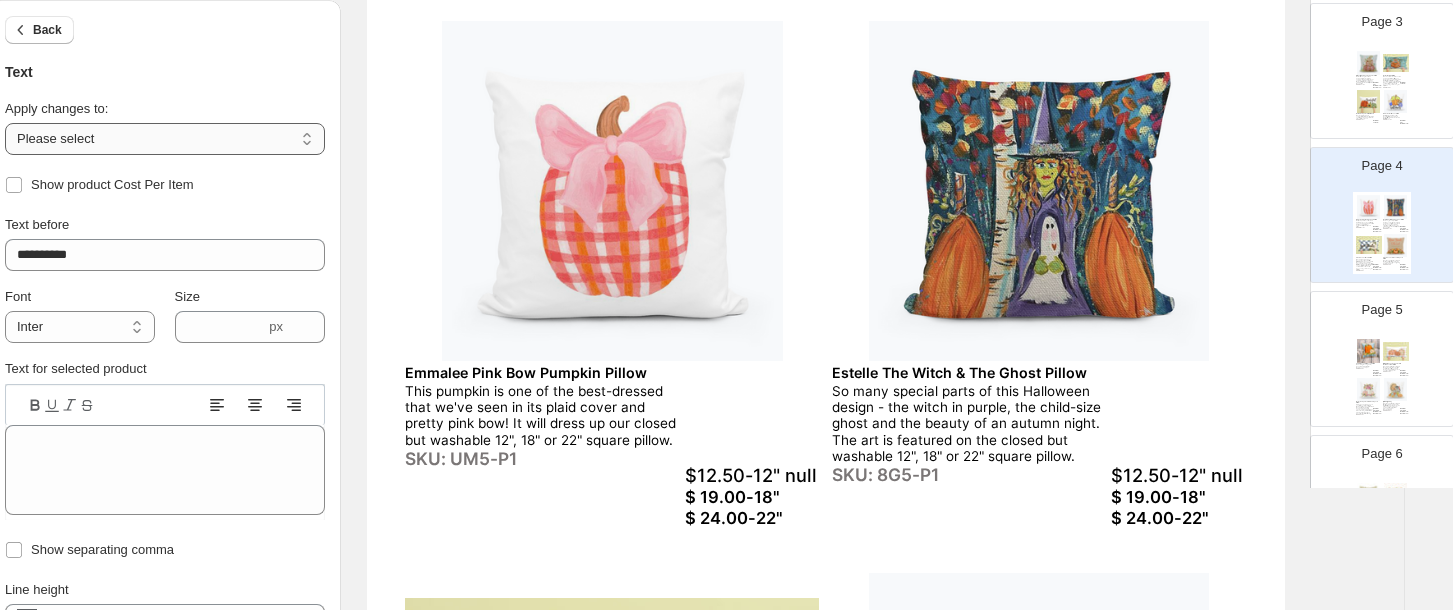 click on "**********" at bounding box center [165, 139] 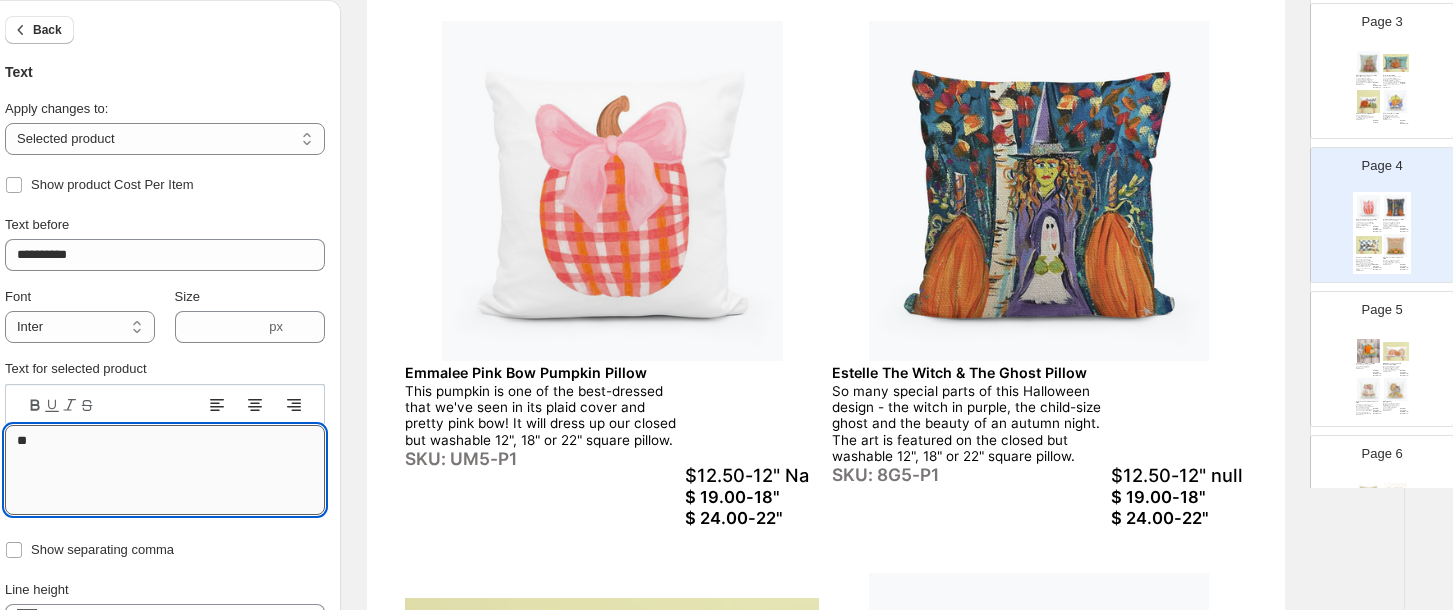 type on "*" 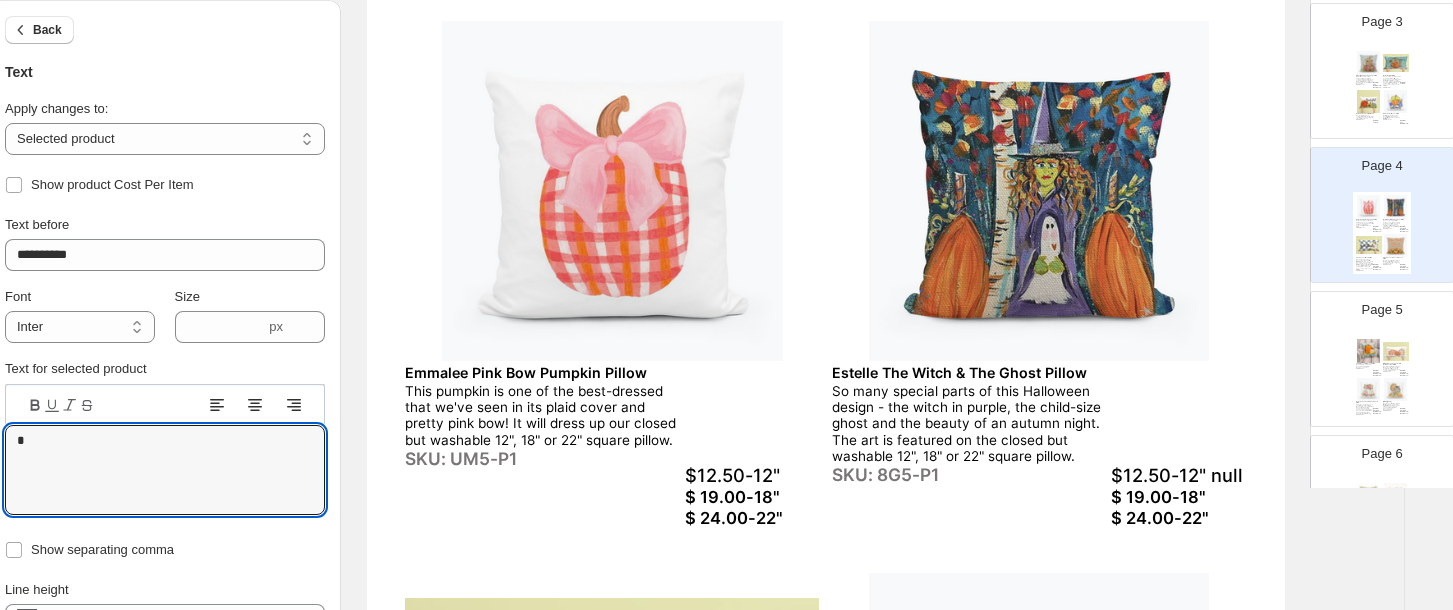 click on "$12.50-12" null" at bounding box center [1178, 475] 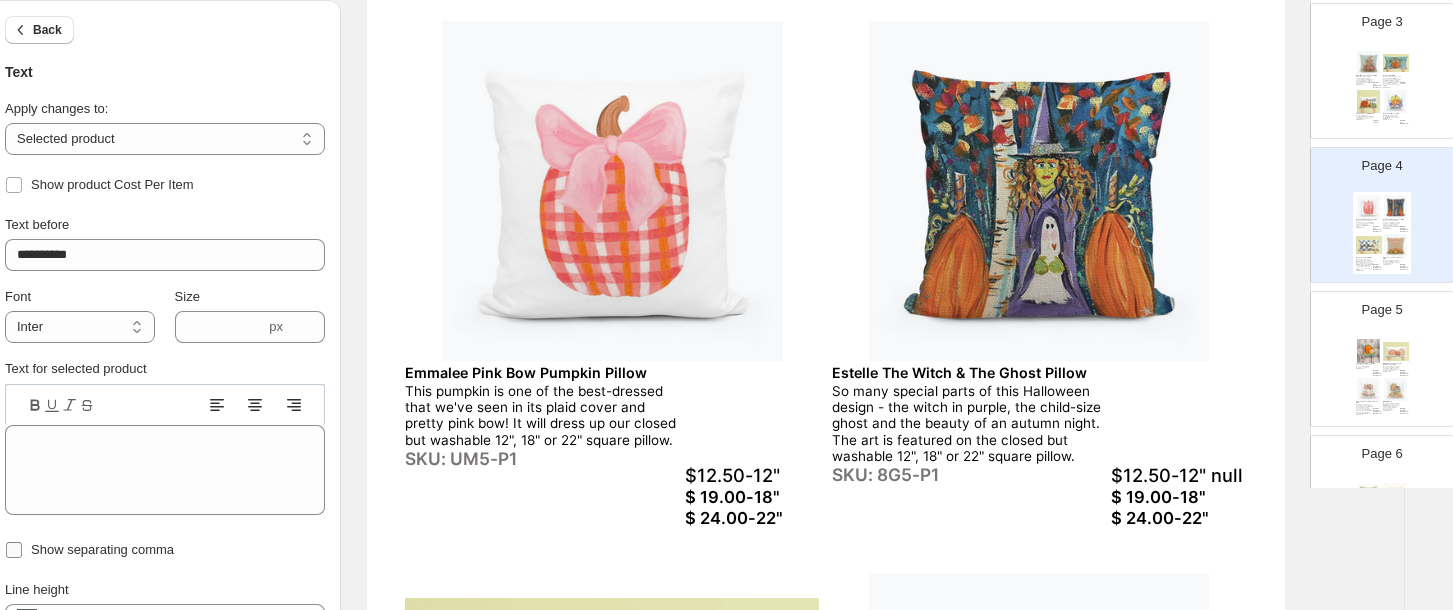 type on "***" 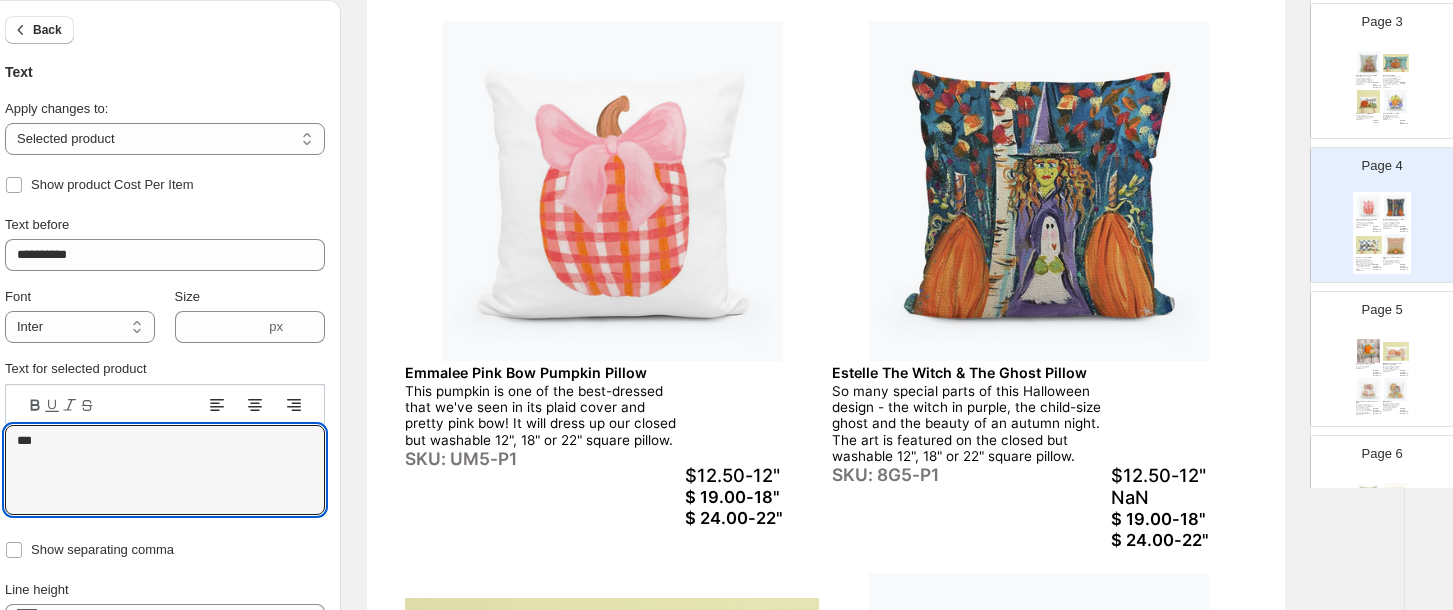 scroll, scrollTop: 185, scrollLeft: 0, axis: vertical 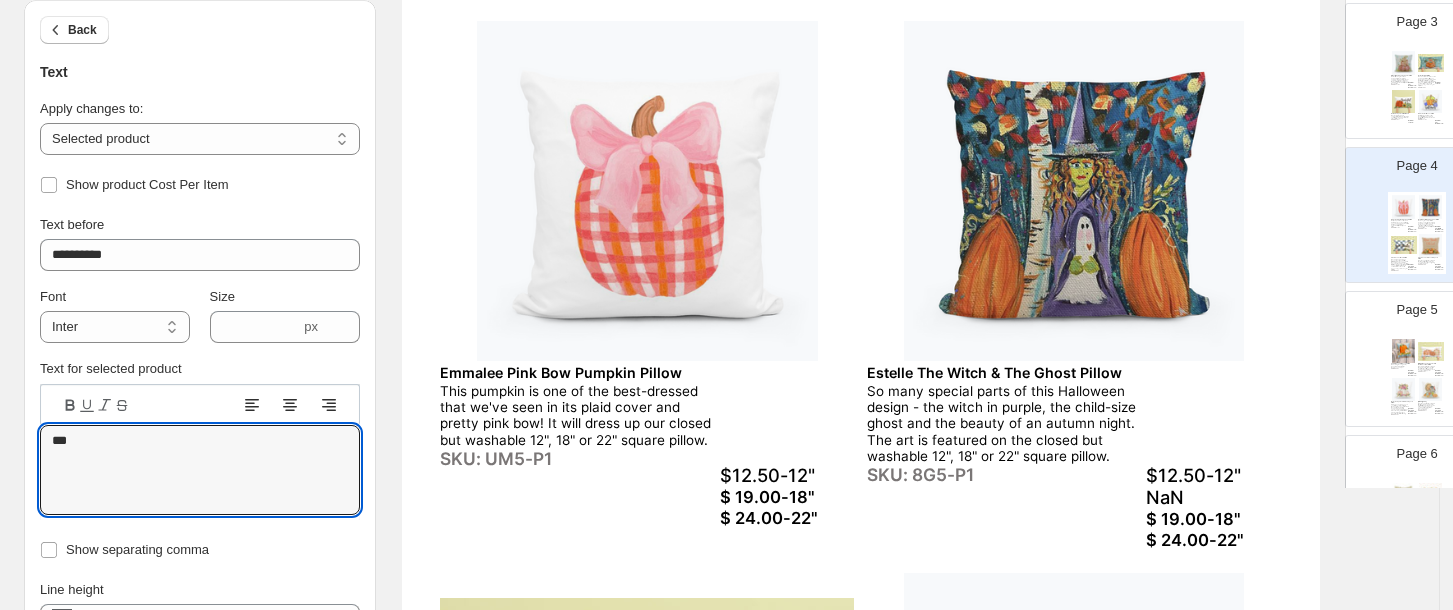 drag, startPoint x: 48, startPoint y: 447, endPoint x: -6, endPoint y: 456, distance: 54.74486 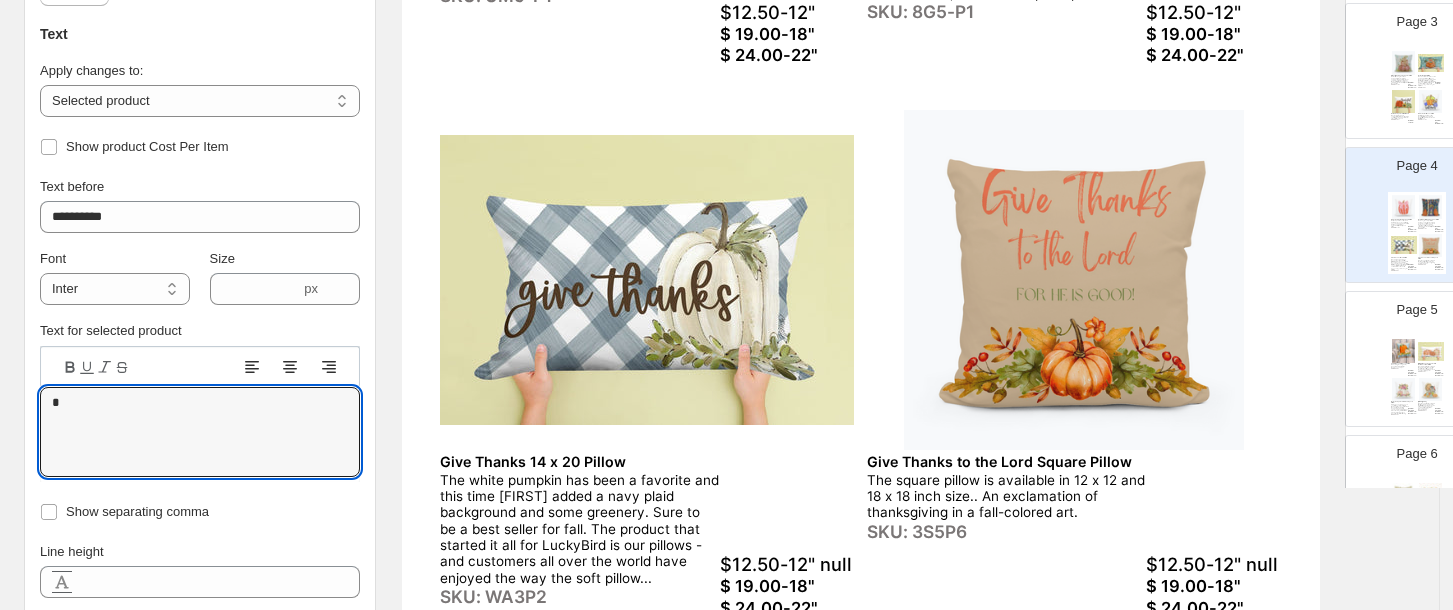scroll, scrollTop: 669, scrollLeft: 0, axis: vertical 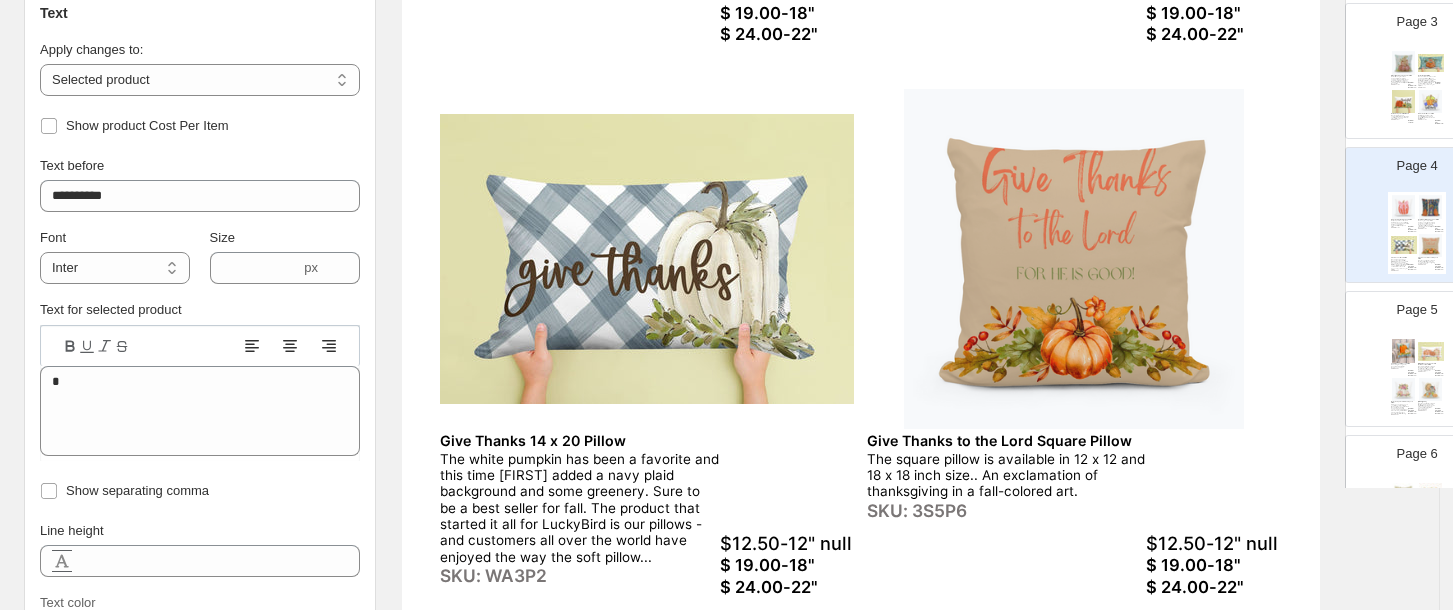 click on "$12.50-12" null" at bounding box center [787, 543] 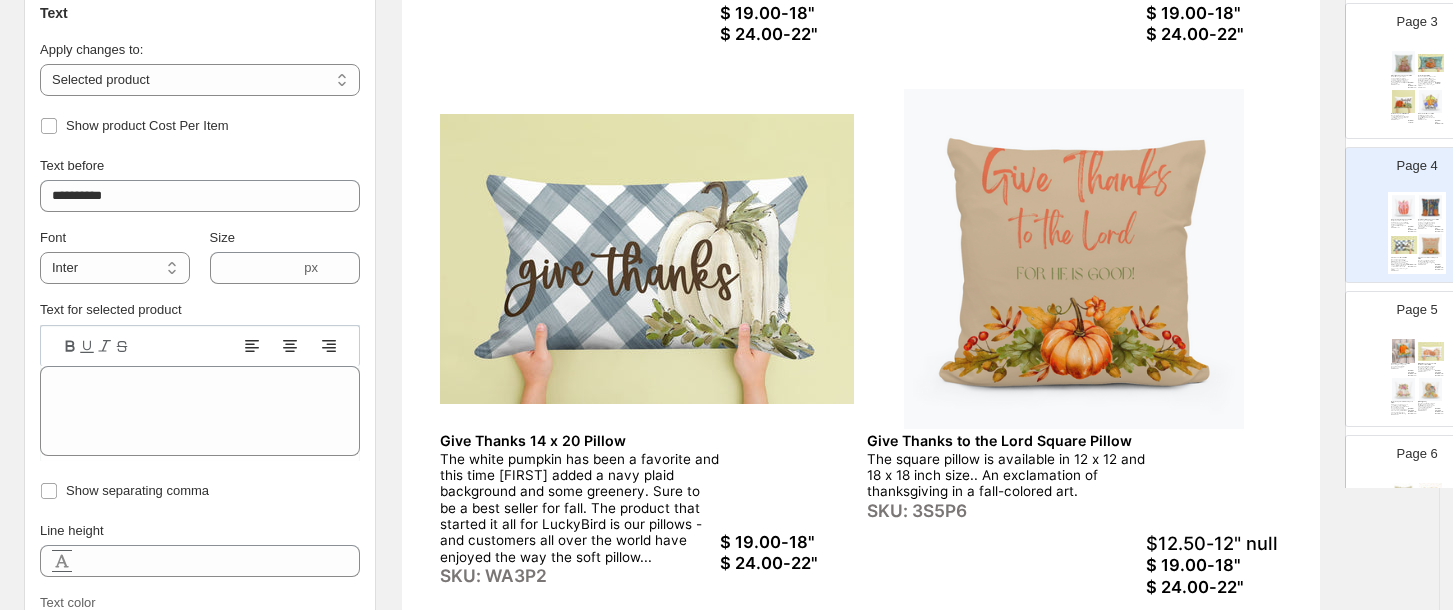 click on "$  24.00-22"" at bounding box center [787, 563] 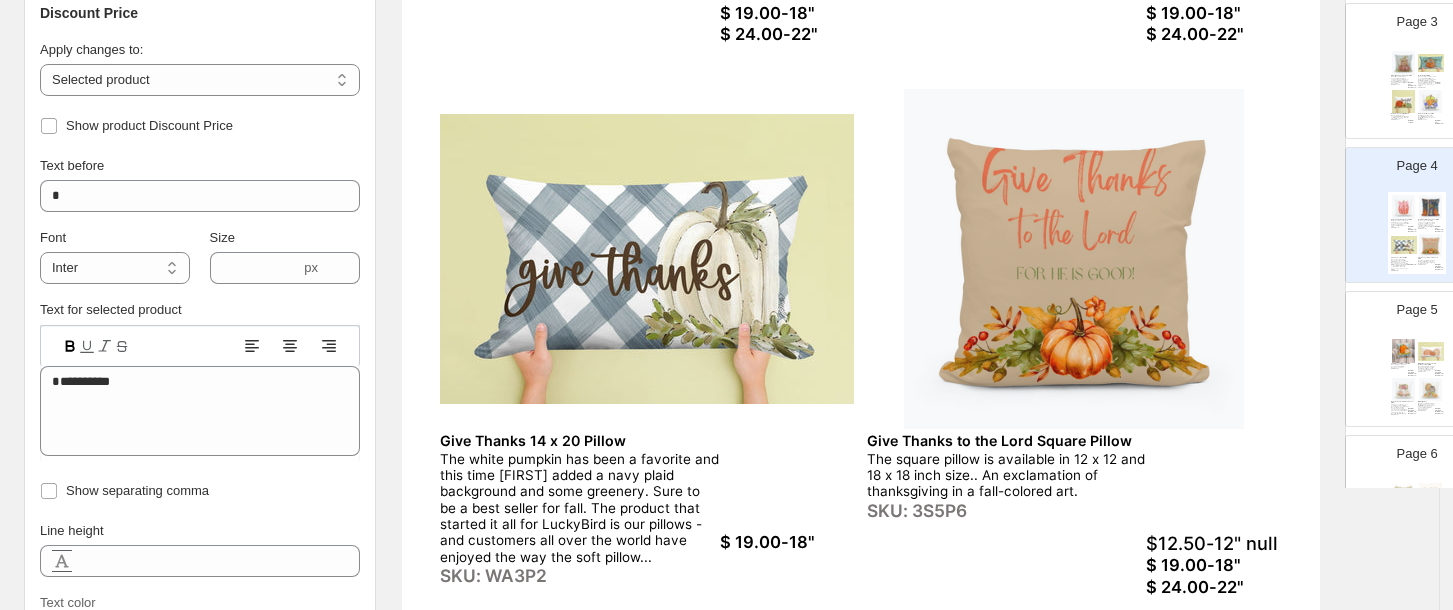 click on "$ 19.00-18"" at bounding box center (787, 542) 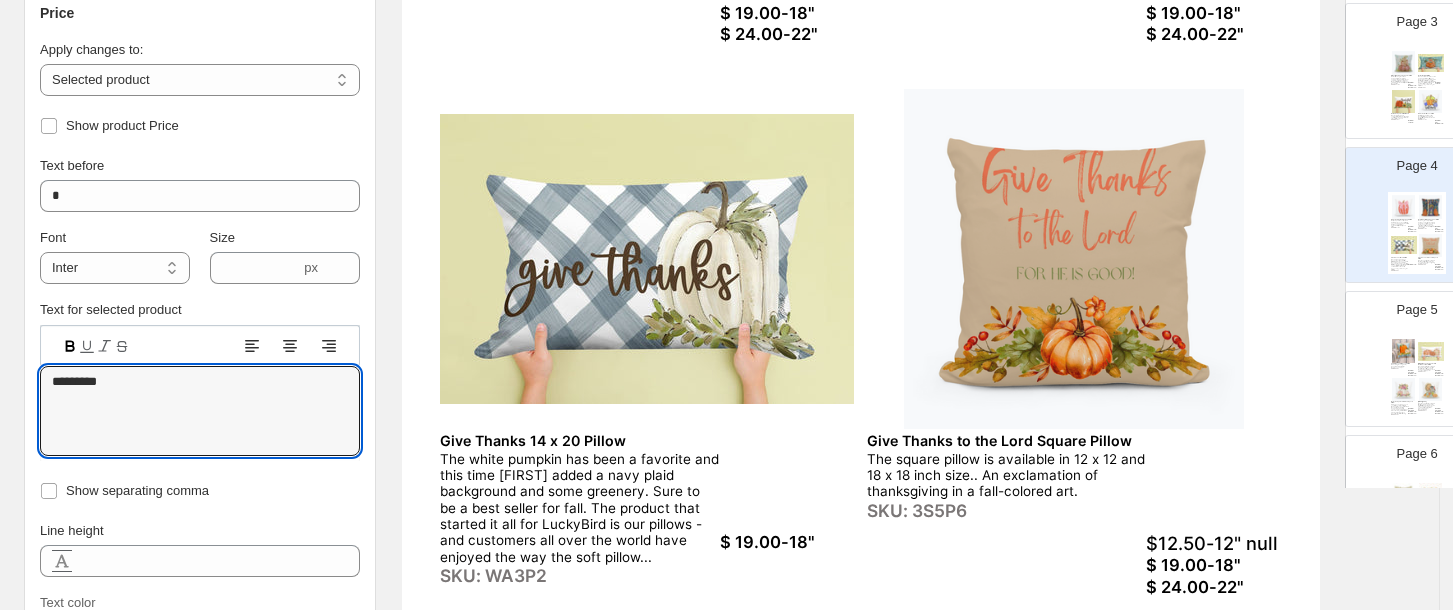 drag, startPoint x: 115, startPoint y: 379, endPoint x: 27, endPoint y: 379, distance: 88 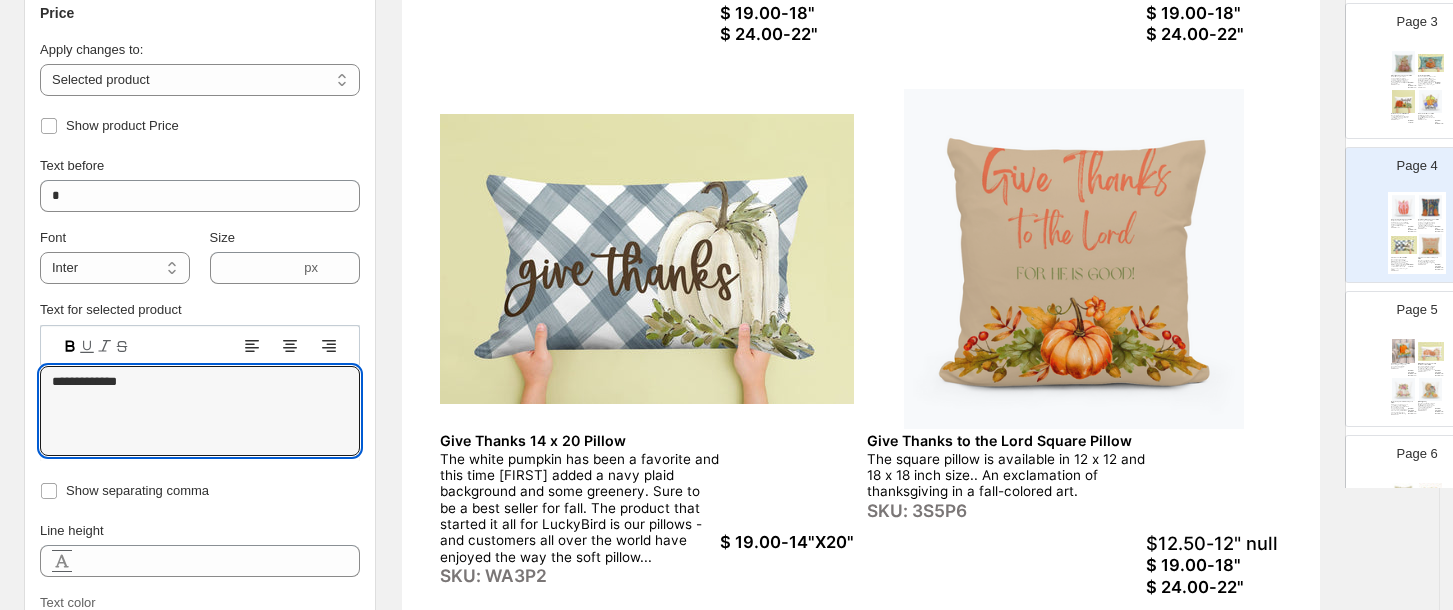 click on "$  24.00-22"" at bounding box center [1213, 587] 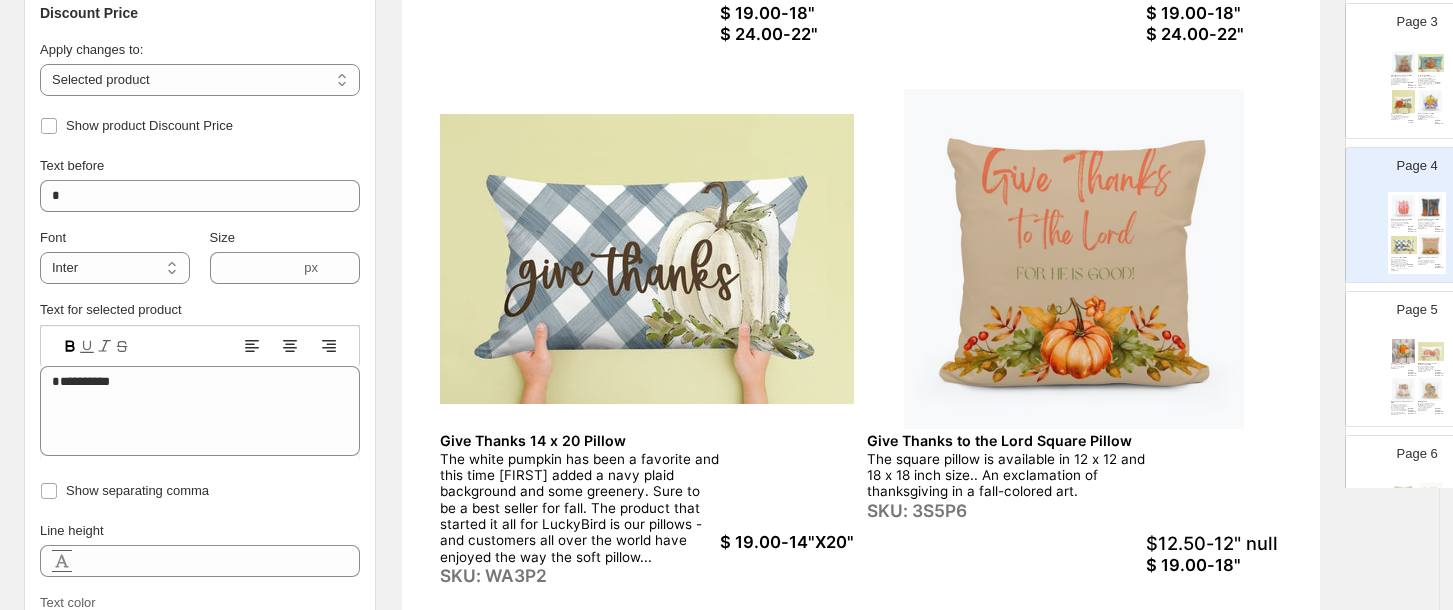 click on "$12.50-12" null" at bounding box center [1213, 543] 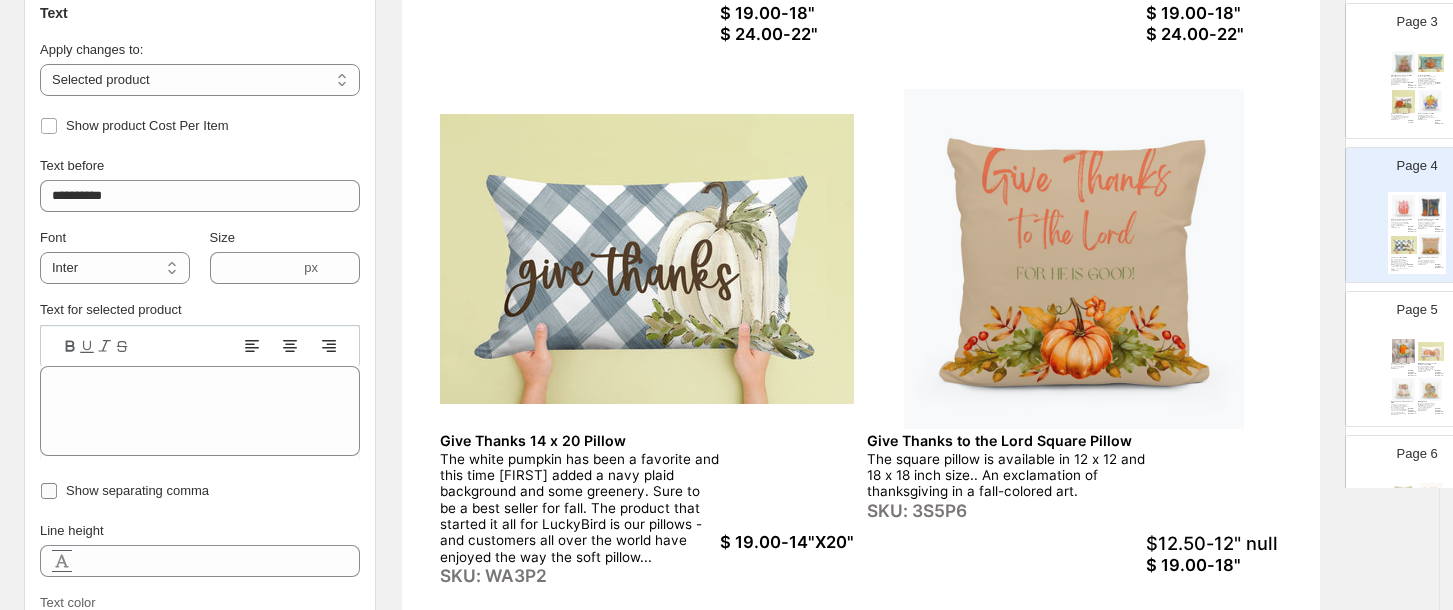 type on "***" 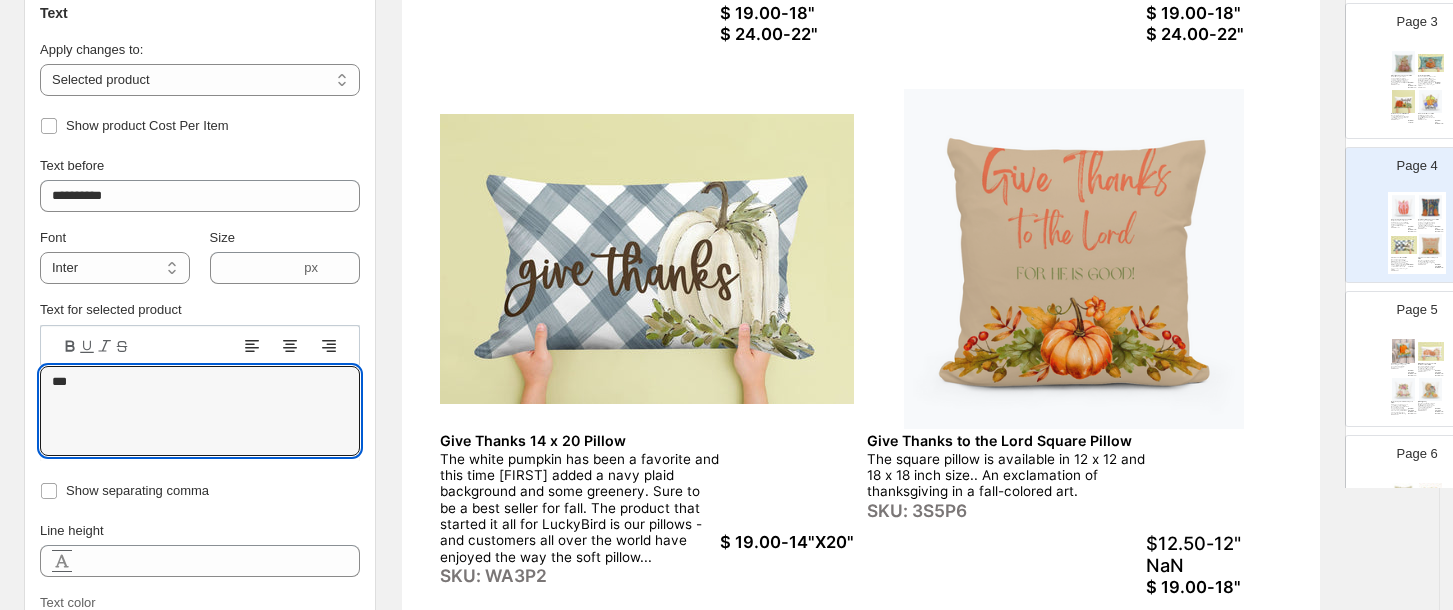 drag, startPoint x: 102, startPoint y: 379, endPoint x: 24, endPoint y: 380, distance: 78.00641 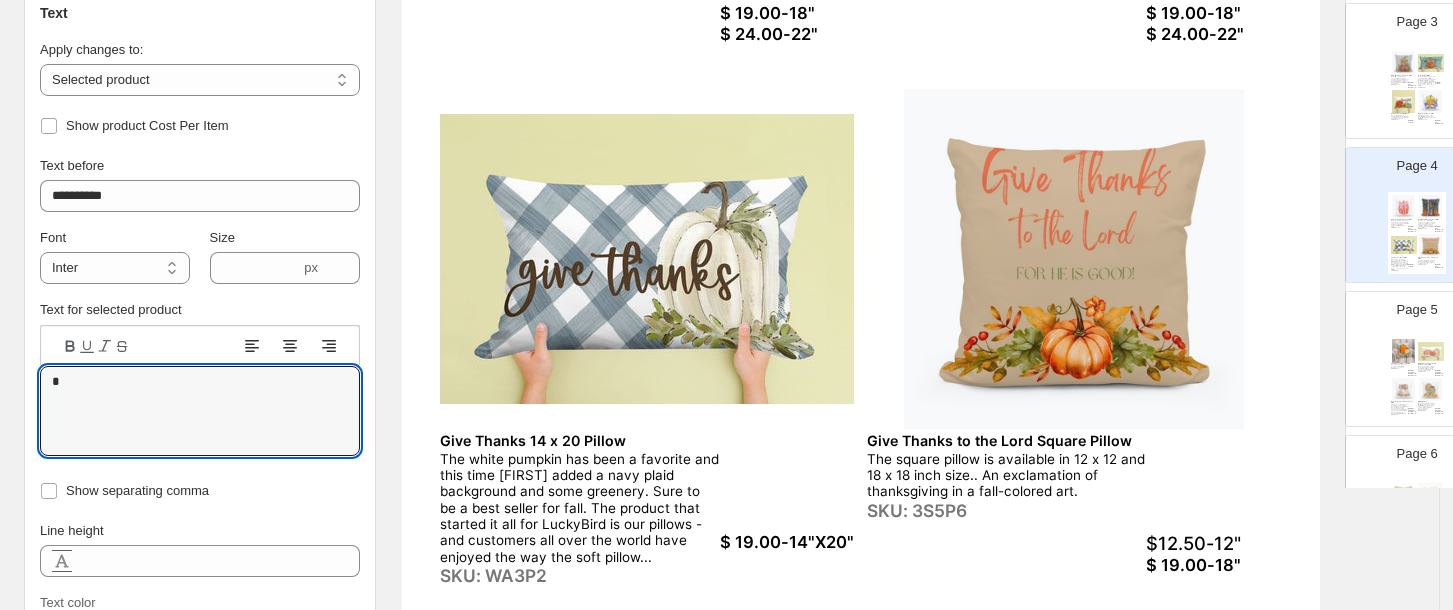 click at bounding box center [1404, 351] 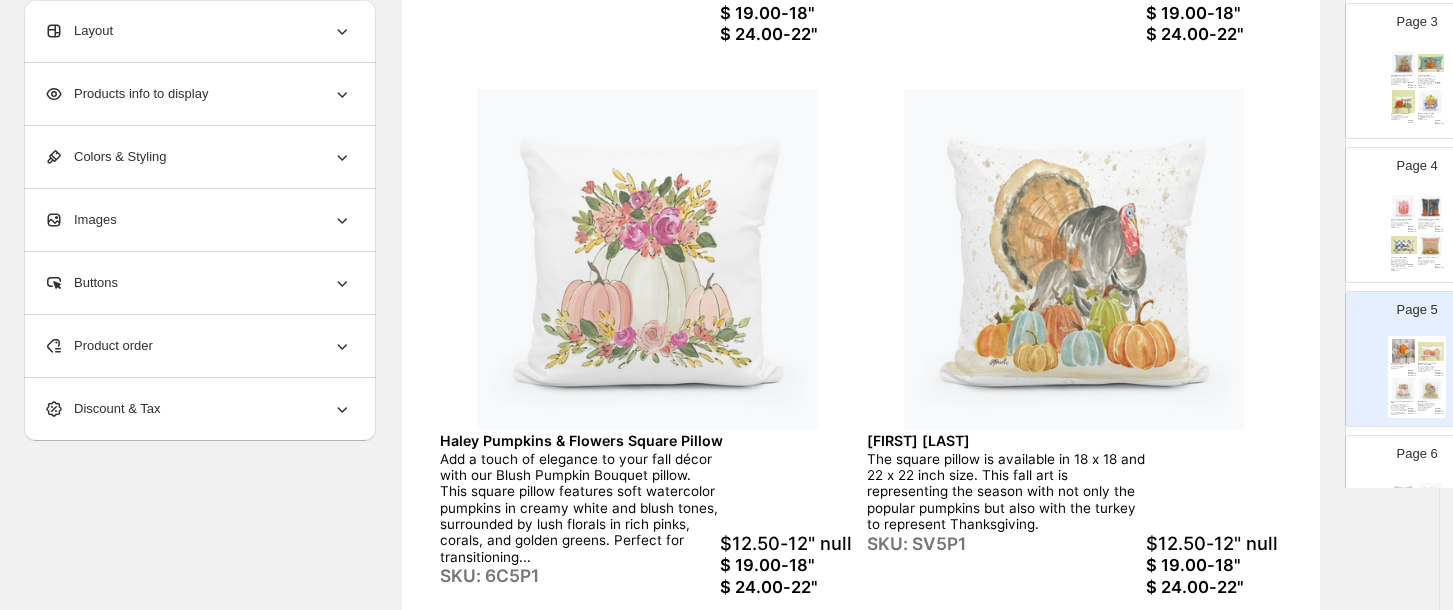 type on "*" 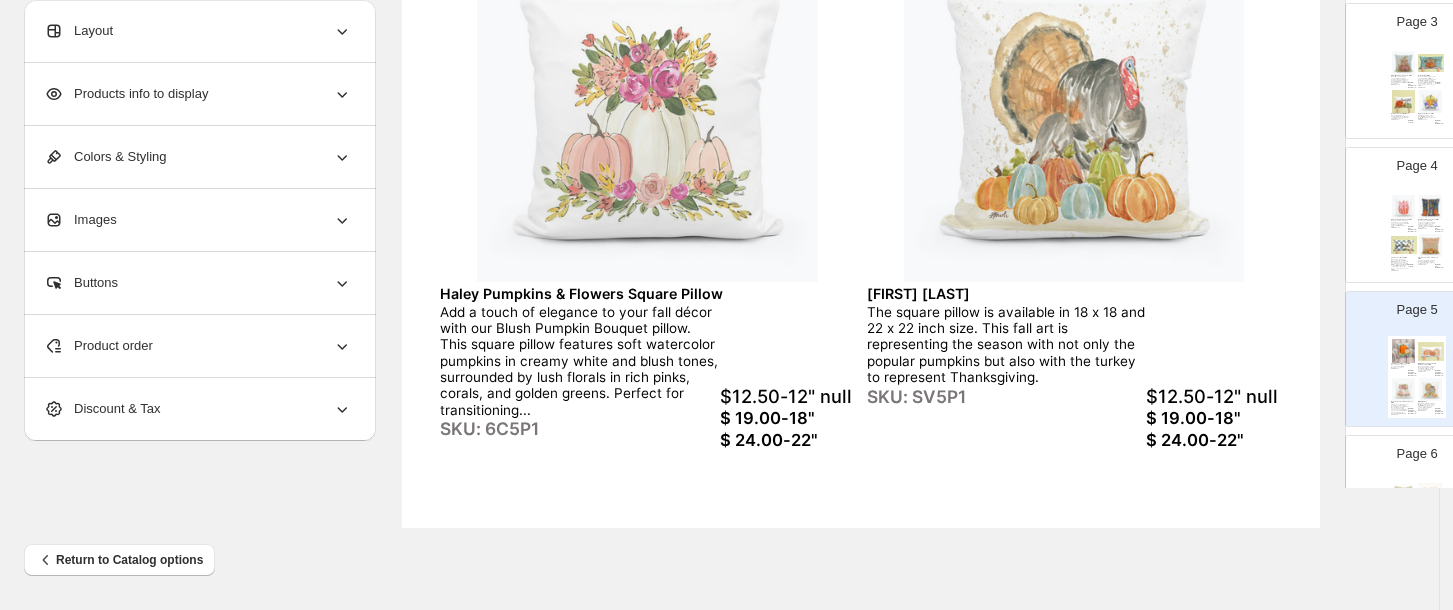 scroll, scrollTop: 859, scrollLeft: 0, axis: vertical 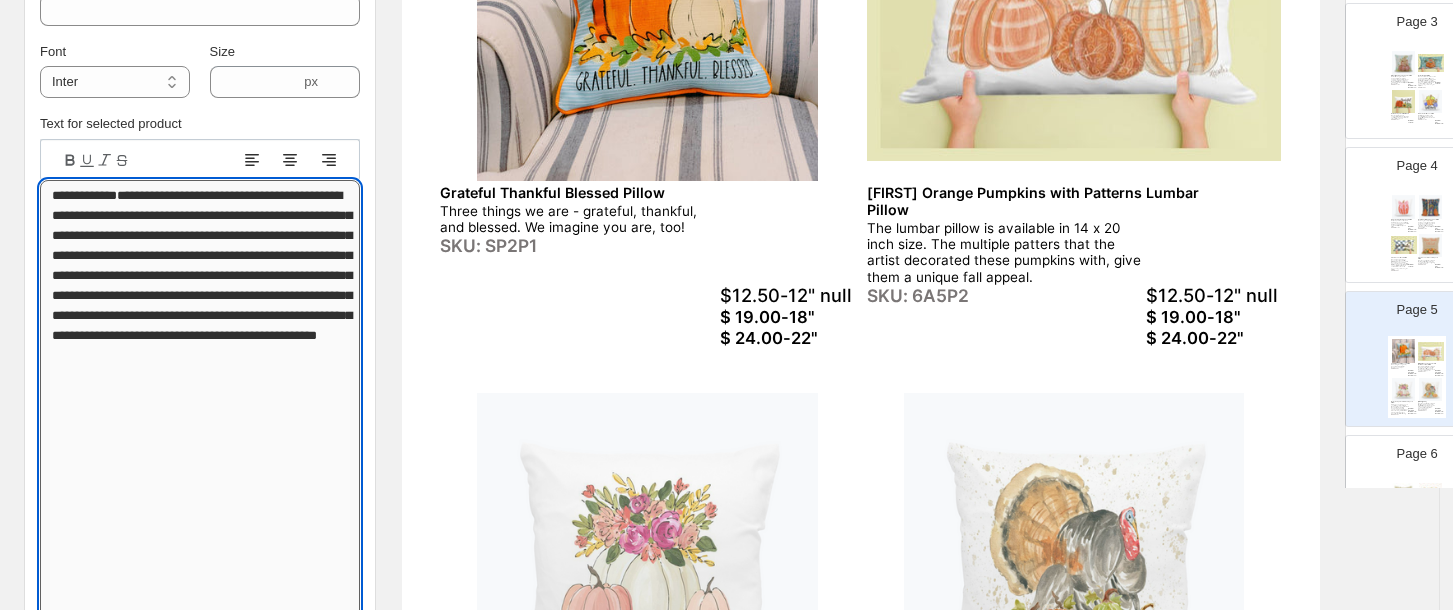 click on "**********" at bounding box center [200, 605] 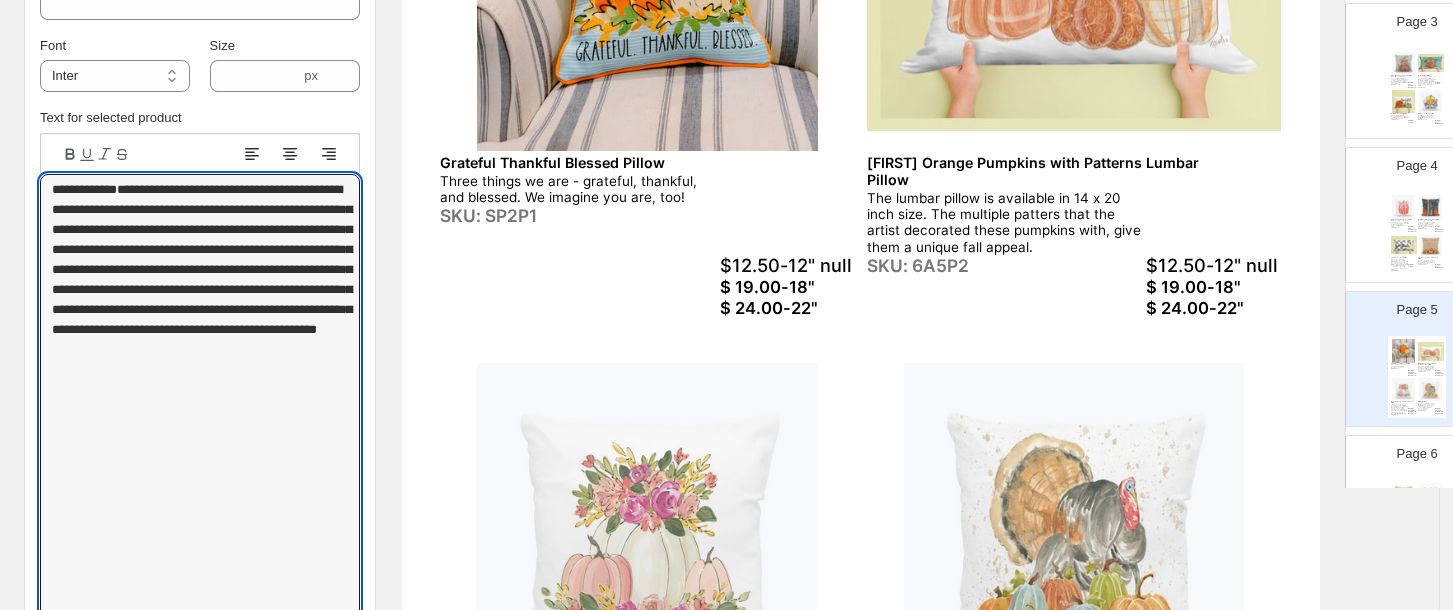 scroll, scrollTop: 387, scrollLeft: 0, axis: vertical 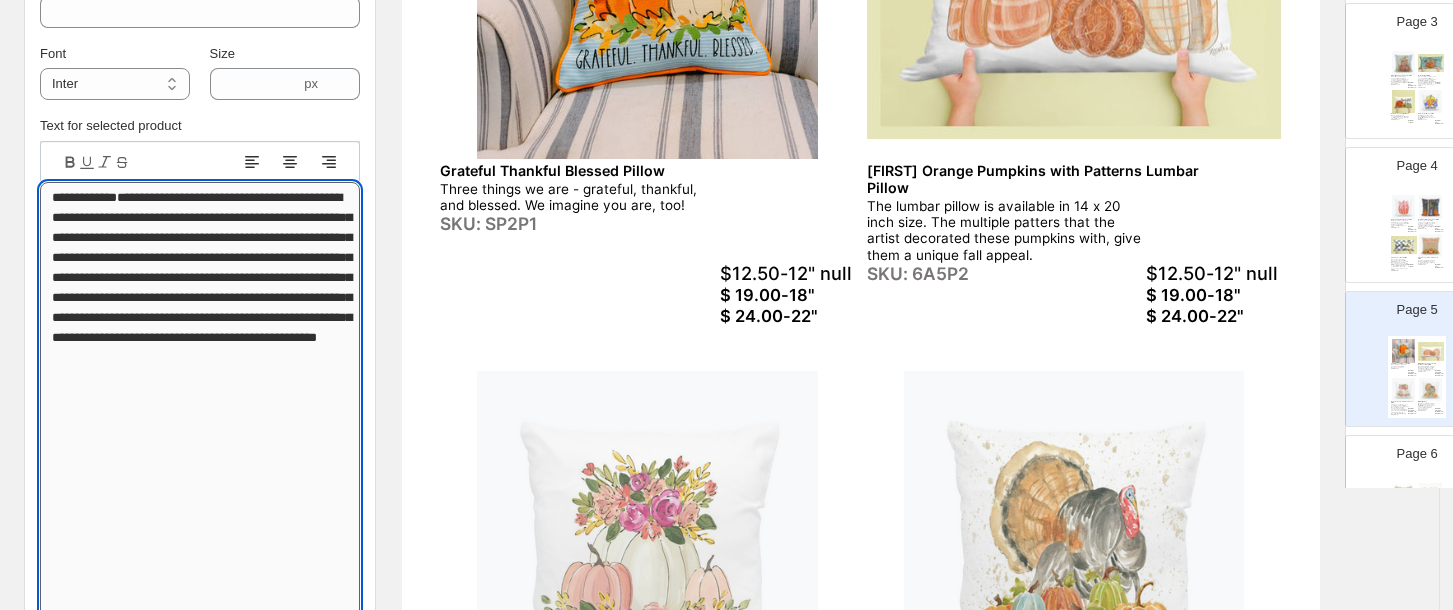 click on "**********" at bounding box center [200, 607] 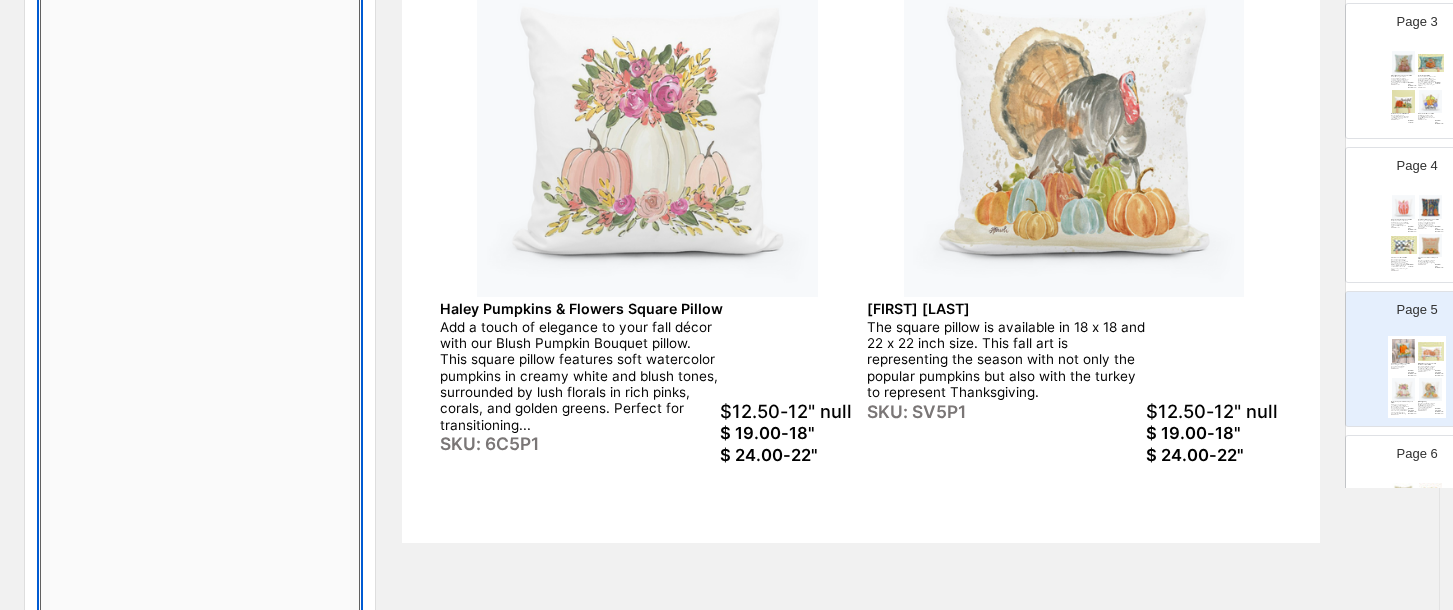 click on "**********" at bounding box center [200, 193] 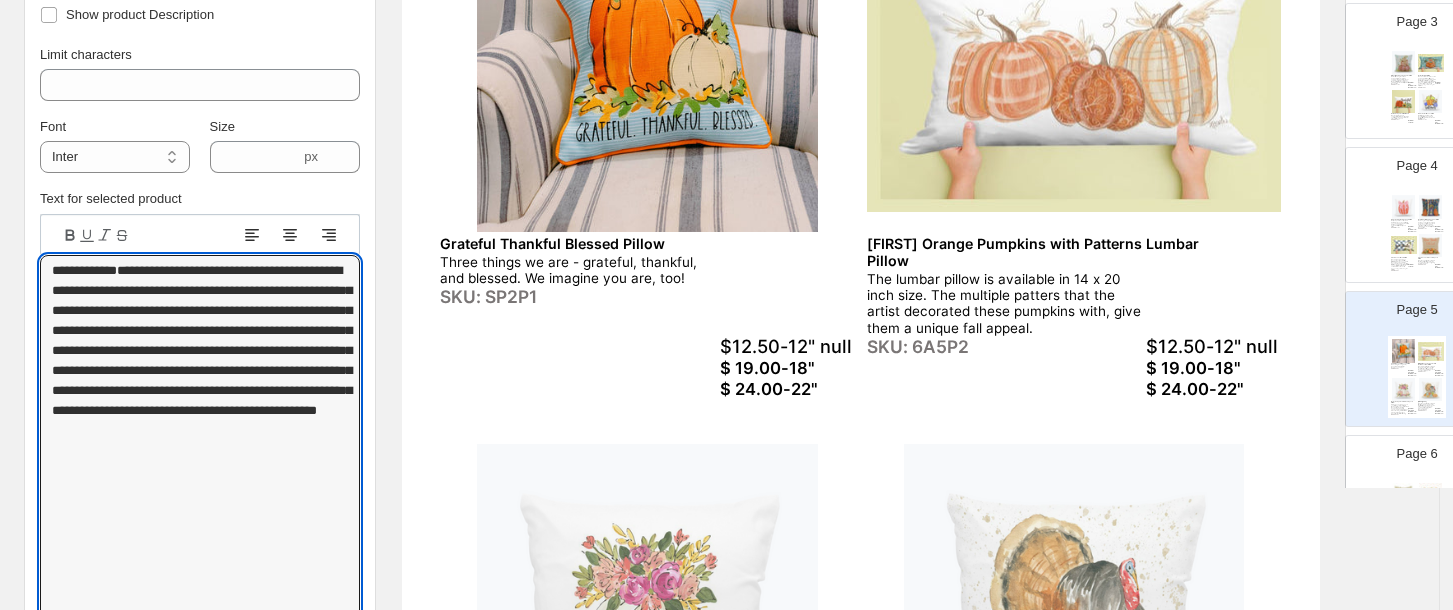 scroll, scrollTop: 304, scrollLeft: 0, axis: vertical 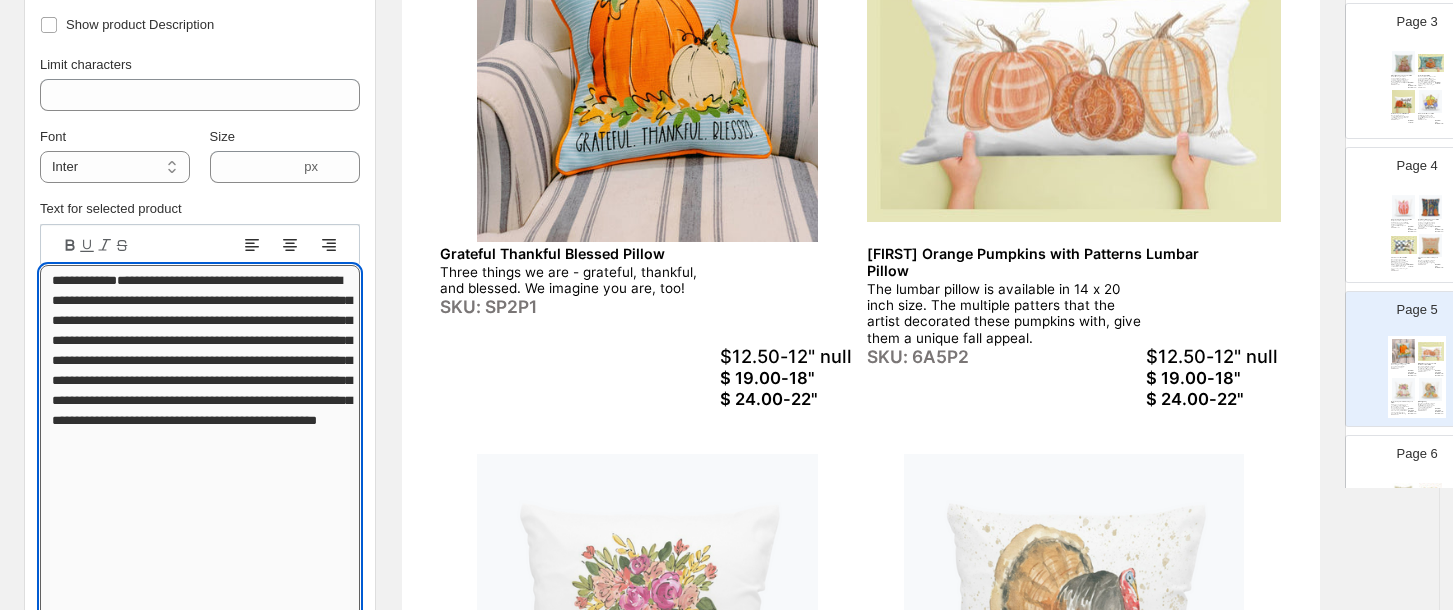 click on "**********" at bounding box center (200, 690) 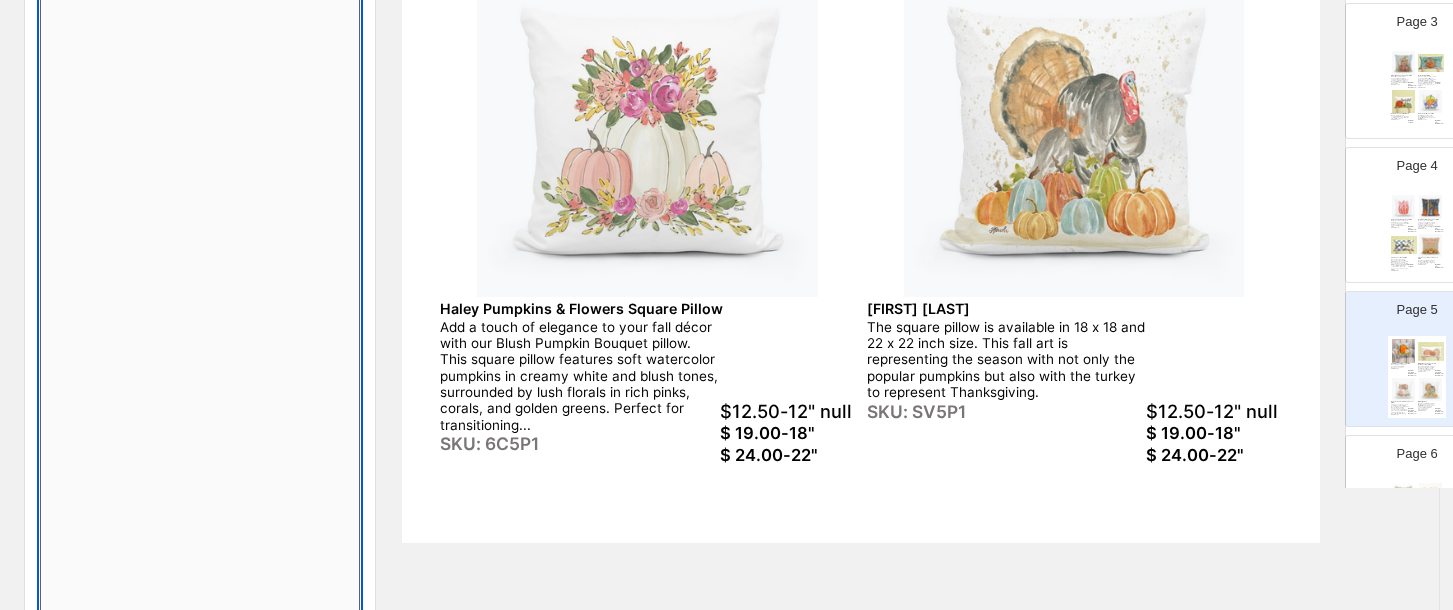 click on "**********" at bounding box center (200, 193) 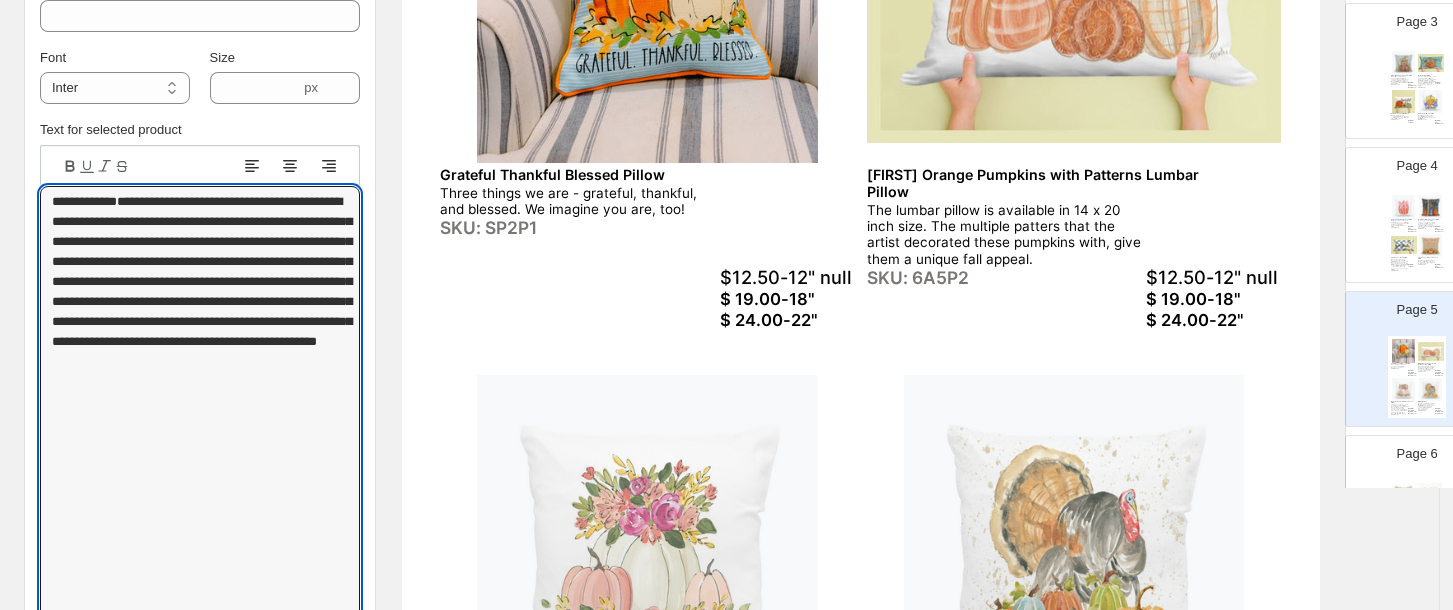 scroll, scrollTop: 366, scrollLeft: 0, axis: vertical 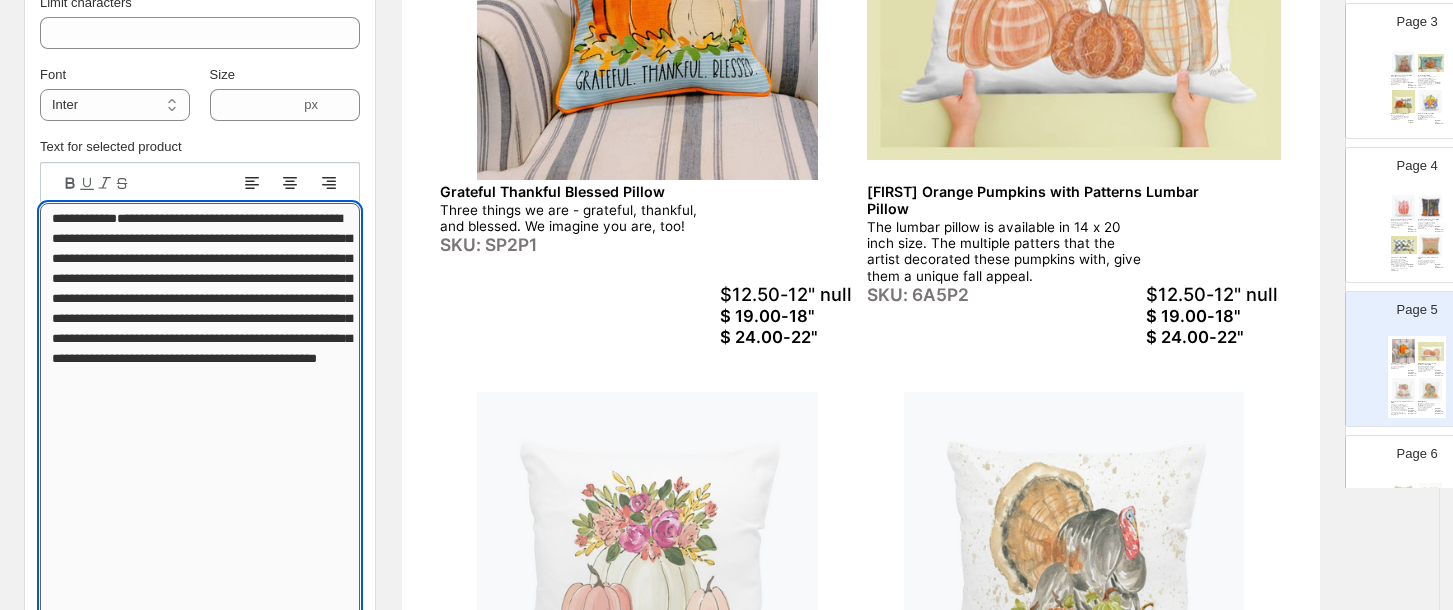 click on "**********" at bounding box center [200, 628] 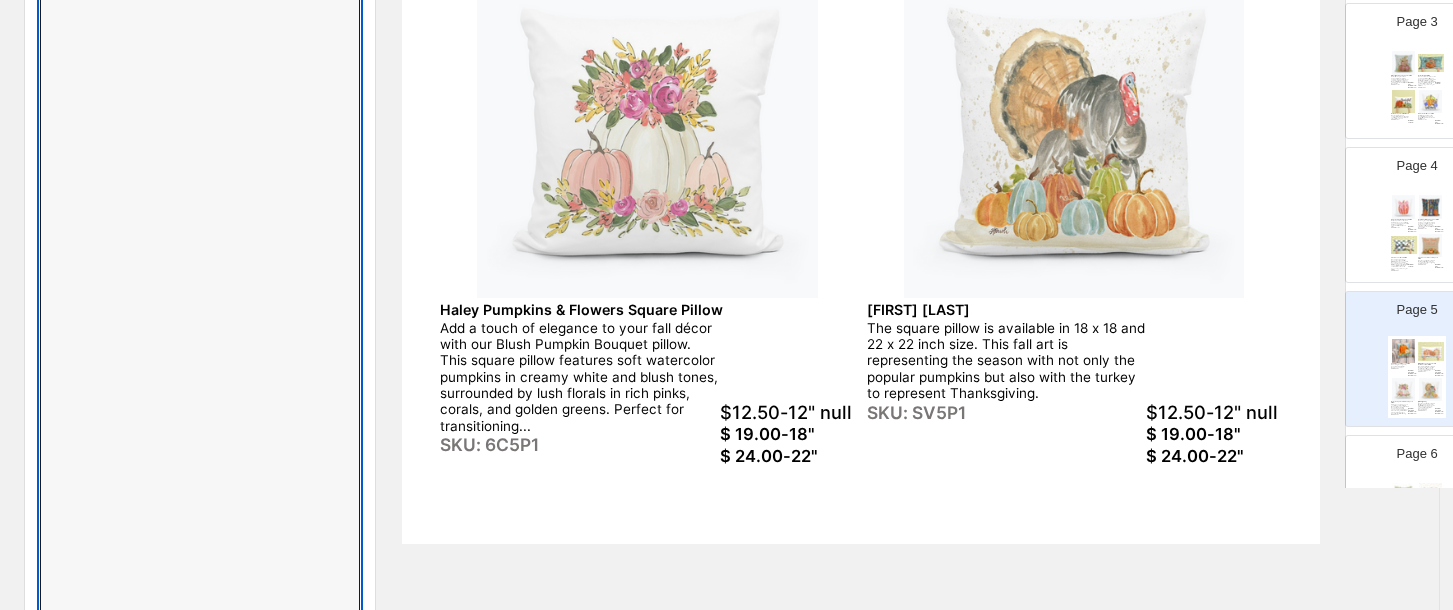 click on "Add a touch of elegance to your fall décor with our Blush Pumpkin Bouquet pillow. This square pillow features soft watercolor pumpkins in creamy white and blush tones, surrounded by lush florals in rich pinks, corals, and golden greens. Perfect for transitioning..." at bounding box center (579, 377) 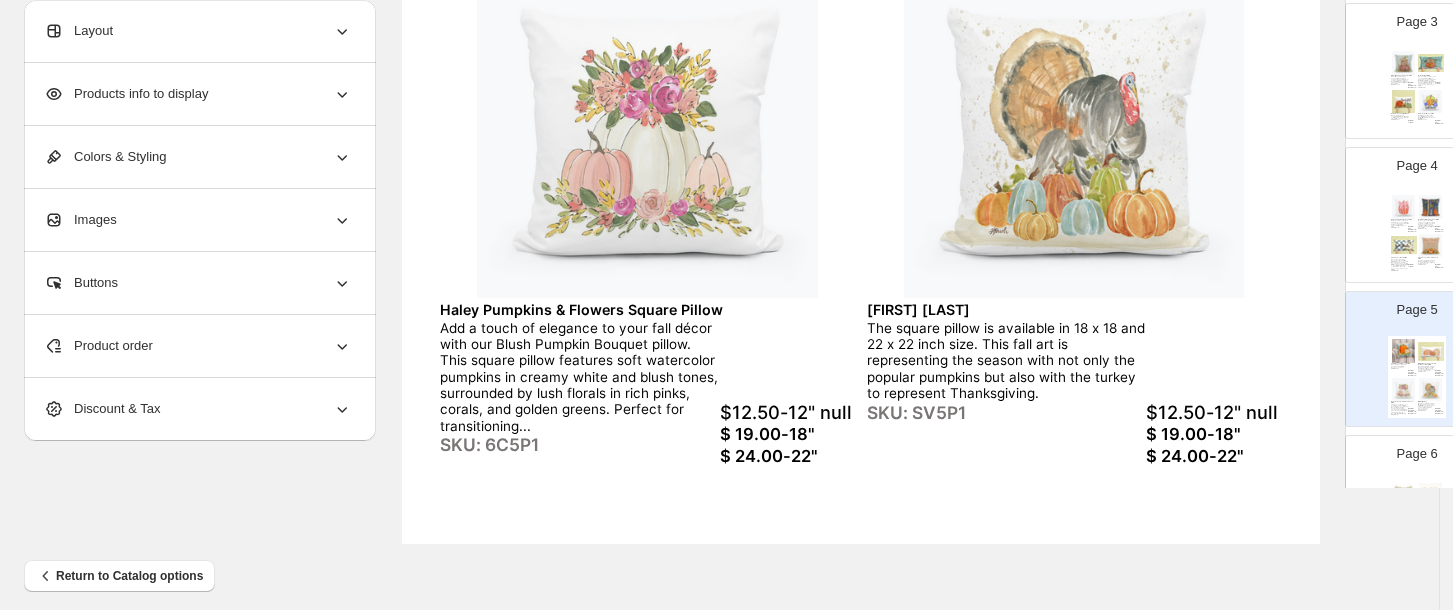 click on "Add a touch of elegance to your fall décor with our Blush Pumpkin Bouquet pillow. This square pillow features soft watercolor pumpkins in creamy white and blush tones, surrounded by lush florals in rich pinks, corals, and golden greens. Perfect for transitioning..." at bounding box center [579, 377] 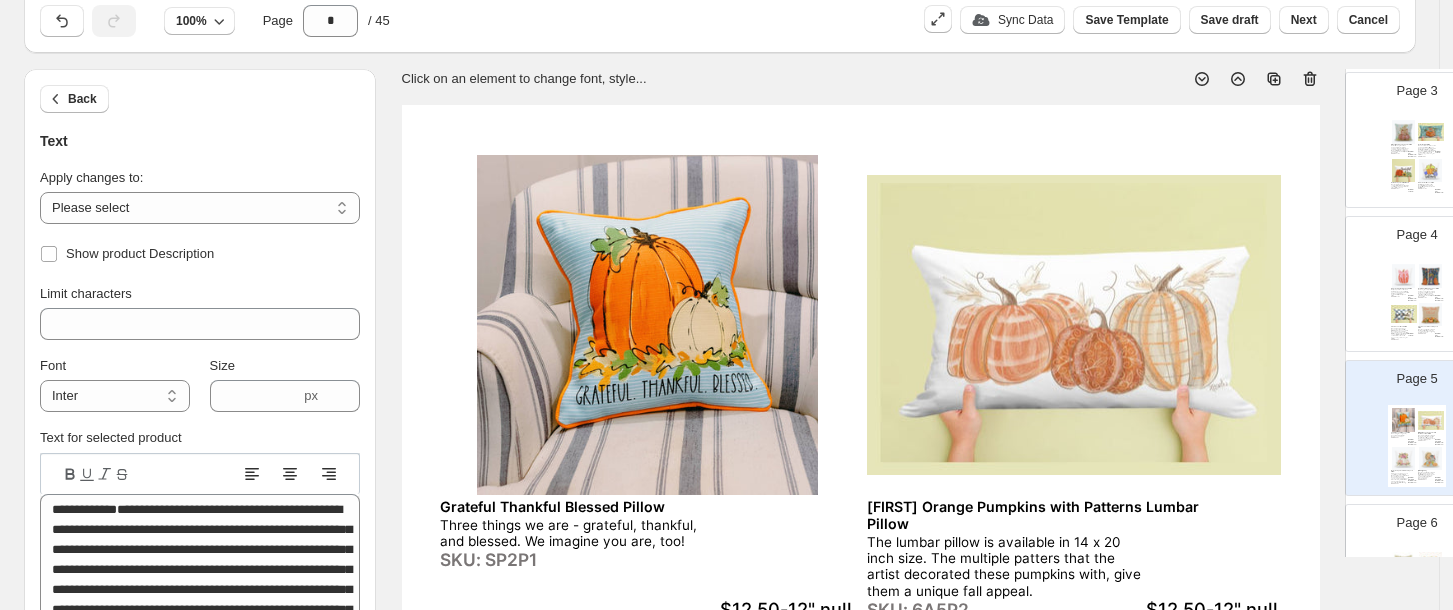 scroll, scrollTop: 0, scrollLeft: 0, axis: both 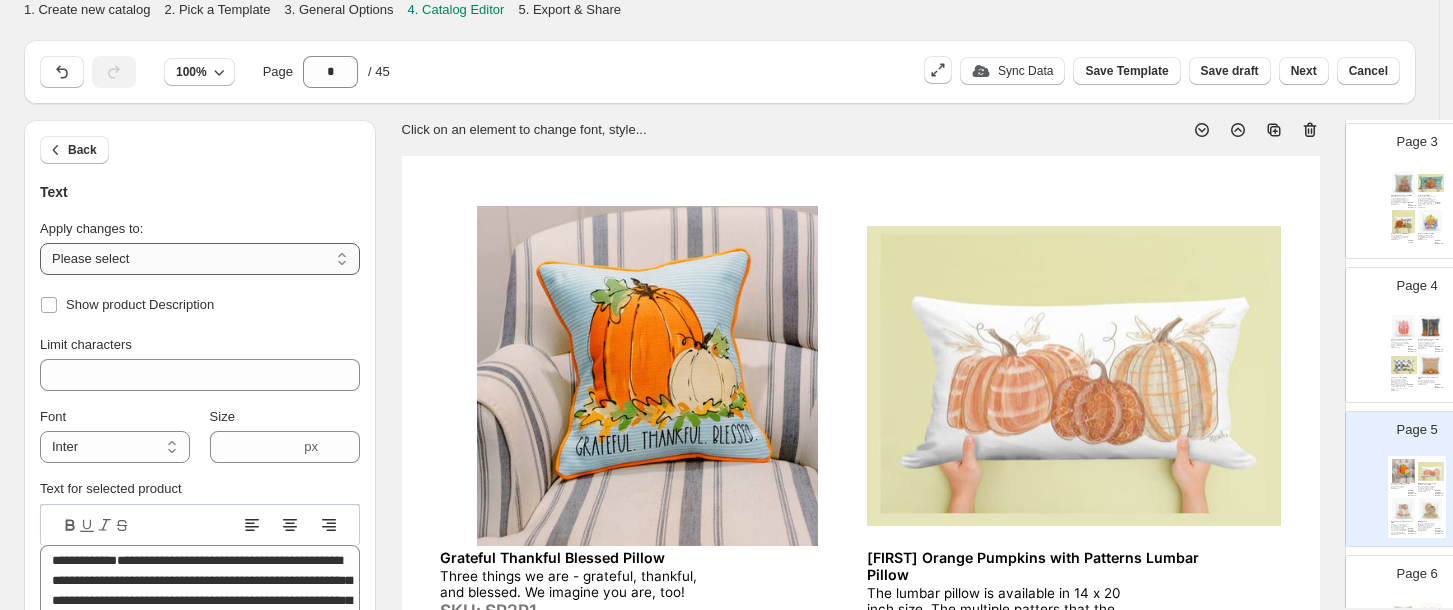click on "**********" at bounding box center [200, 259] 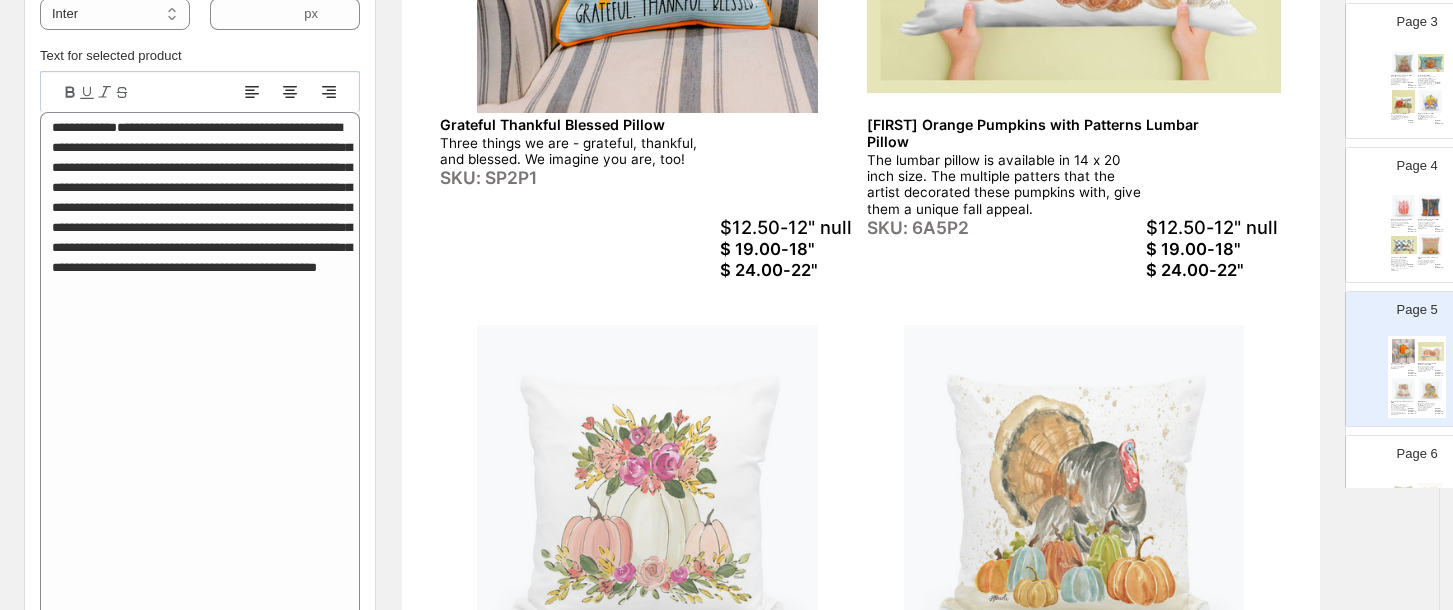 scroll, scrollTop: 475, scrollLeft: 0, axis: vertical 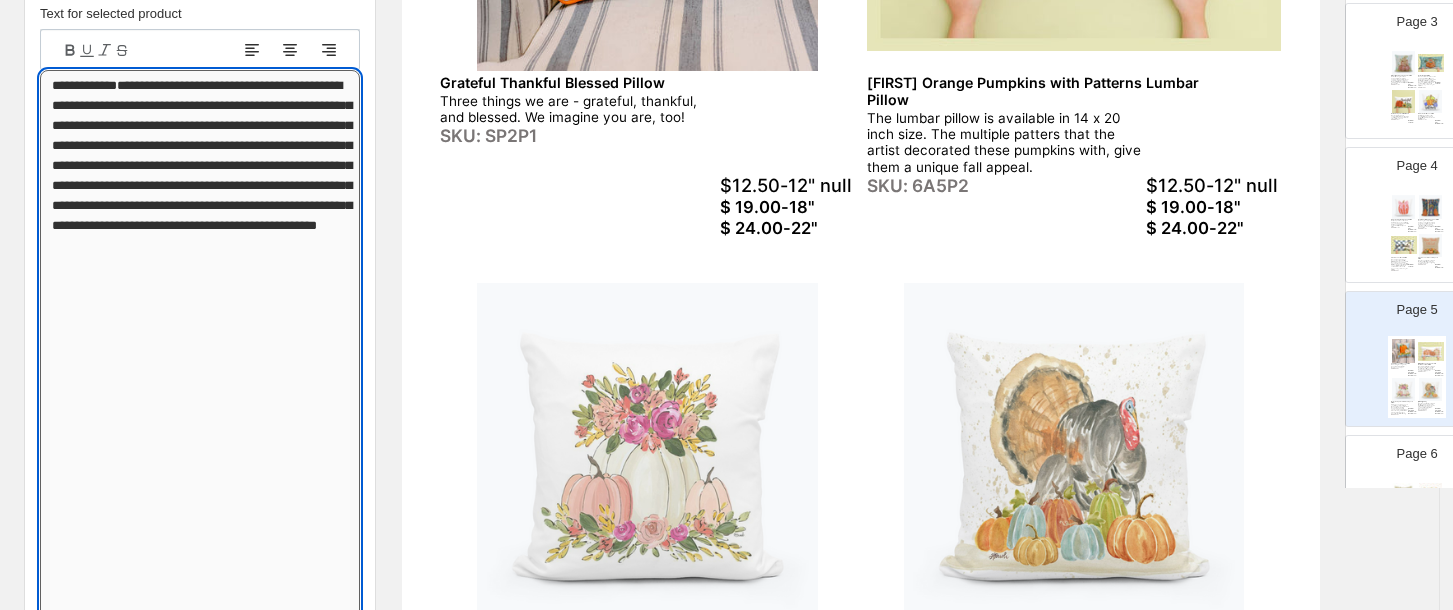 click on "**********" at bounding box center (200, 495) 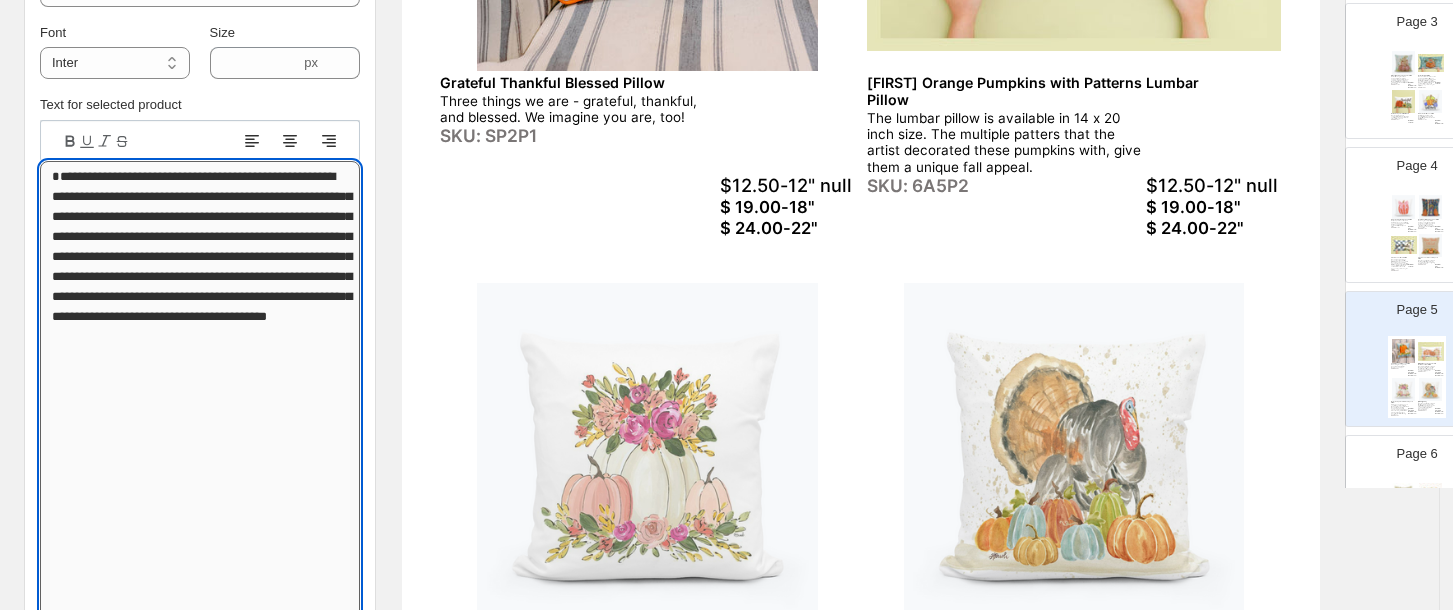 type on "**********" 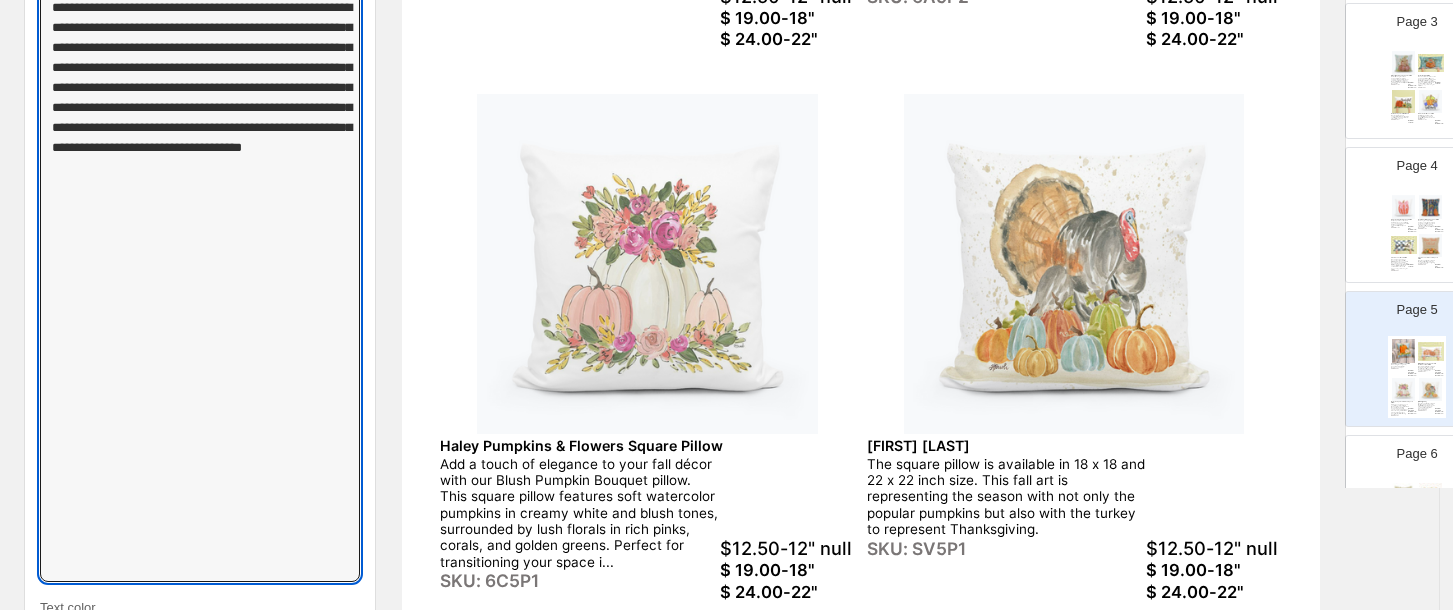 scroll, scrollTop: 678, scrollLeft: 0, axis: vertical 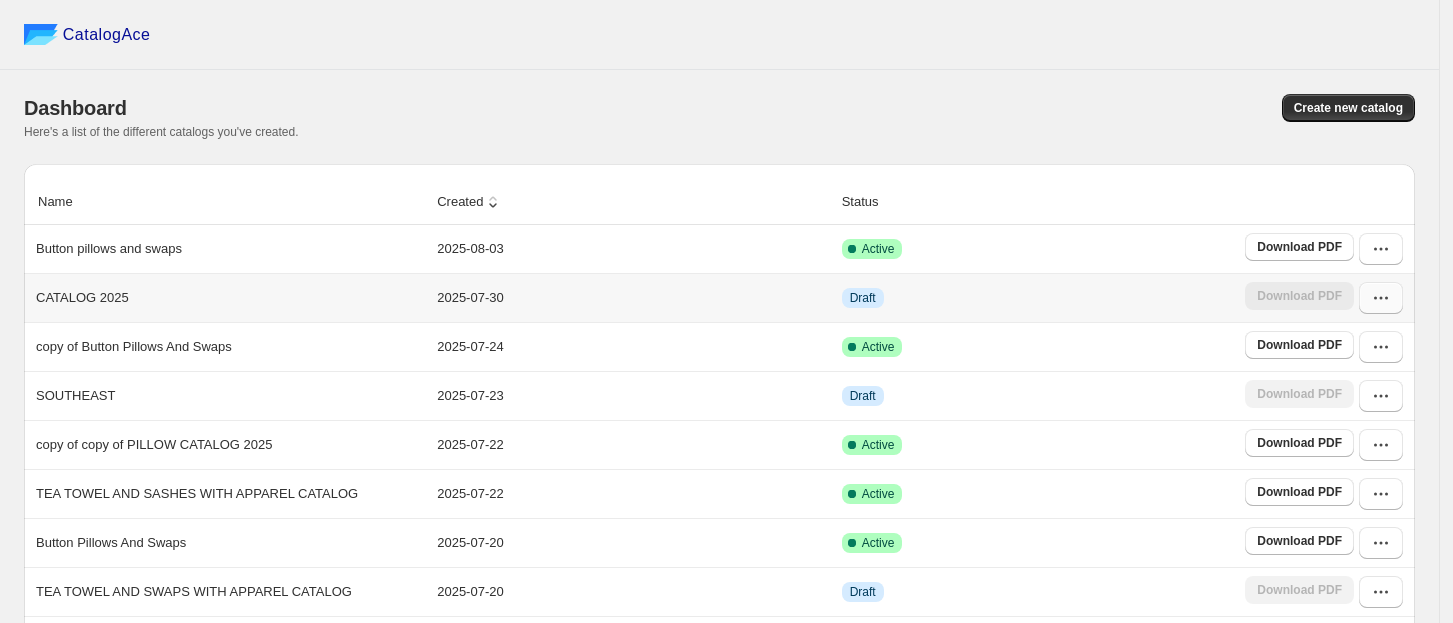 click 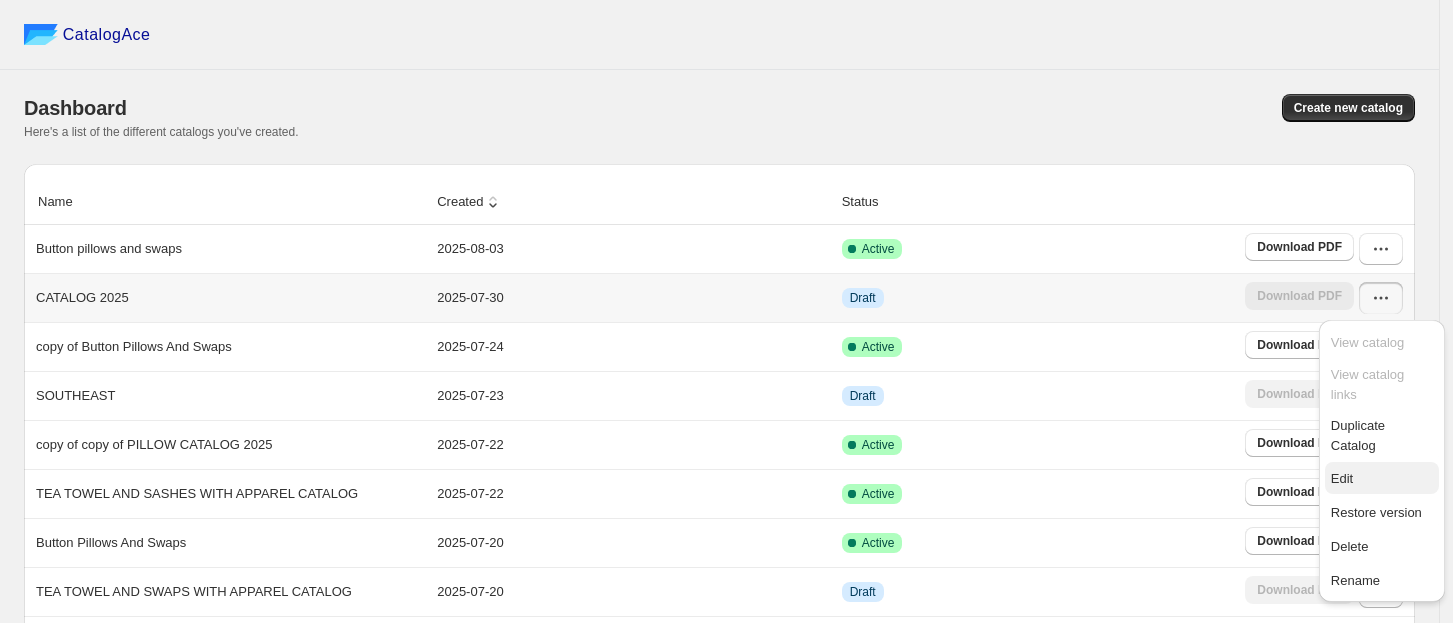 click on "Edit" at bounding box center [1342, 478] 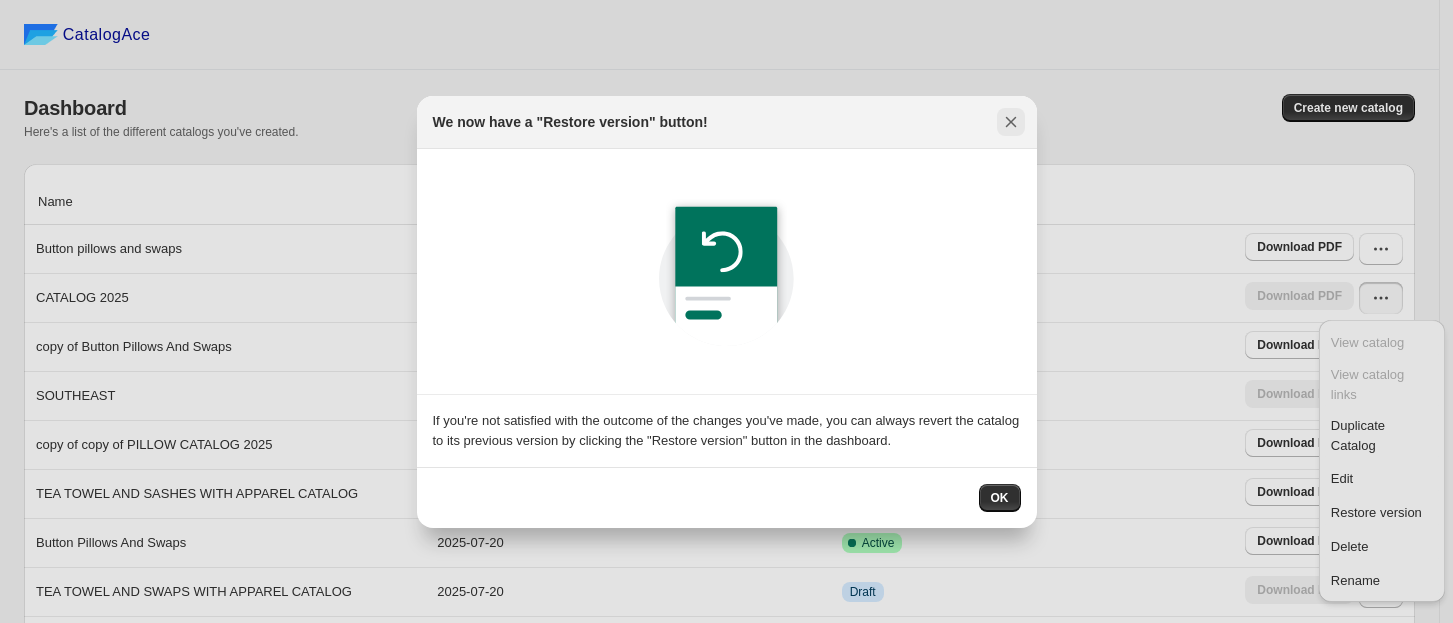 click 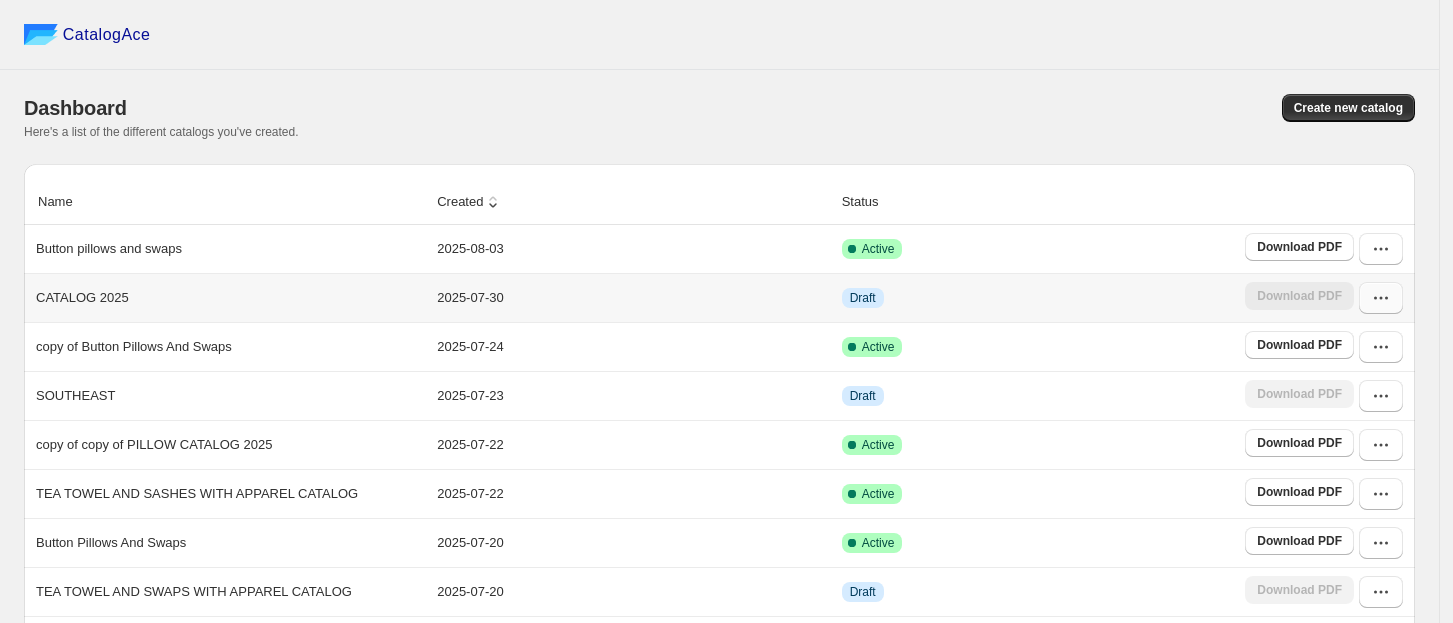 click at bounding box center [1381, 298] 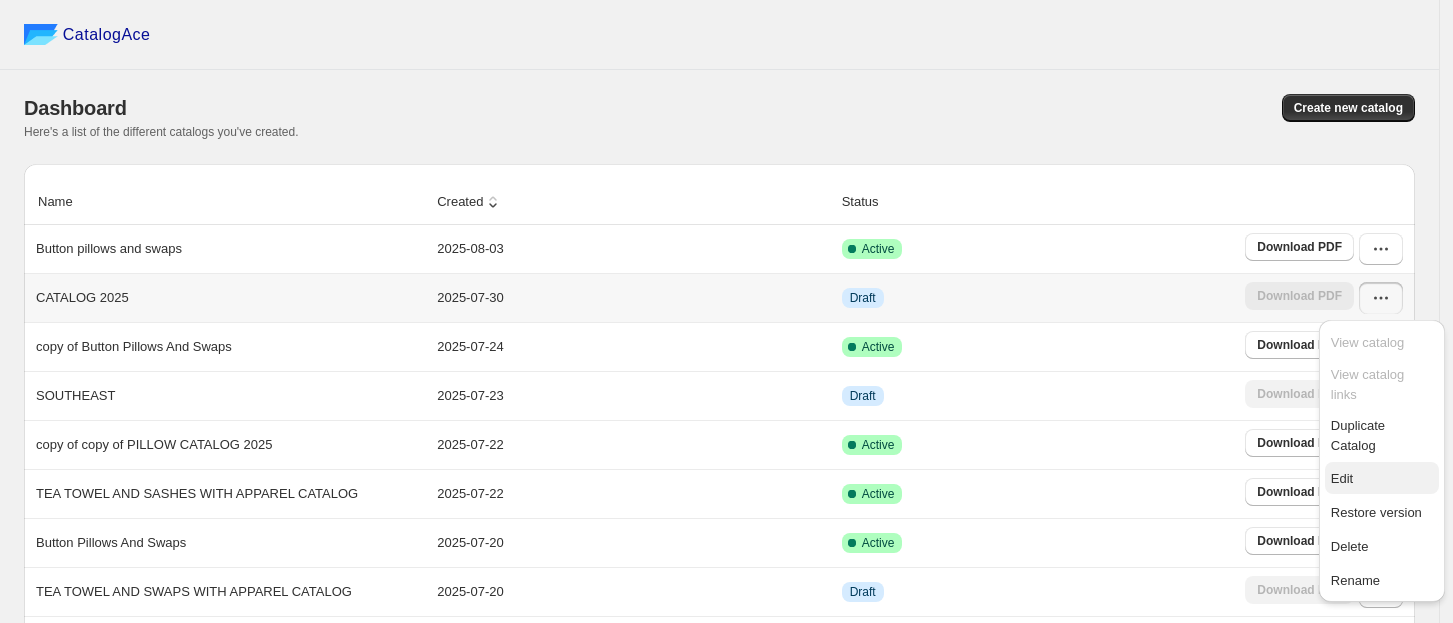 click on "Edit" at bounding box center [1342, 478] 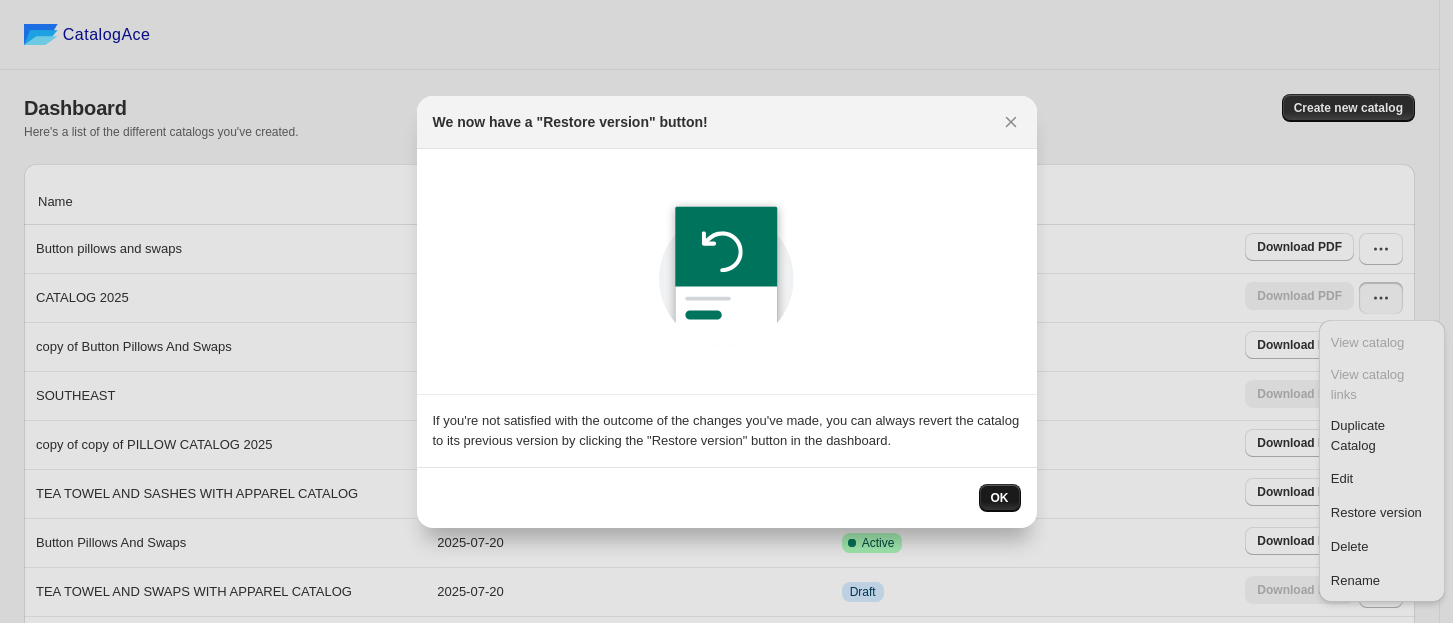 click on "OK" at bounding box center [1000, 498] 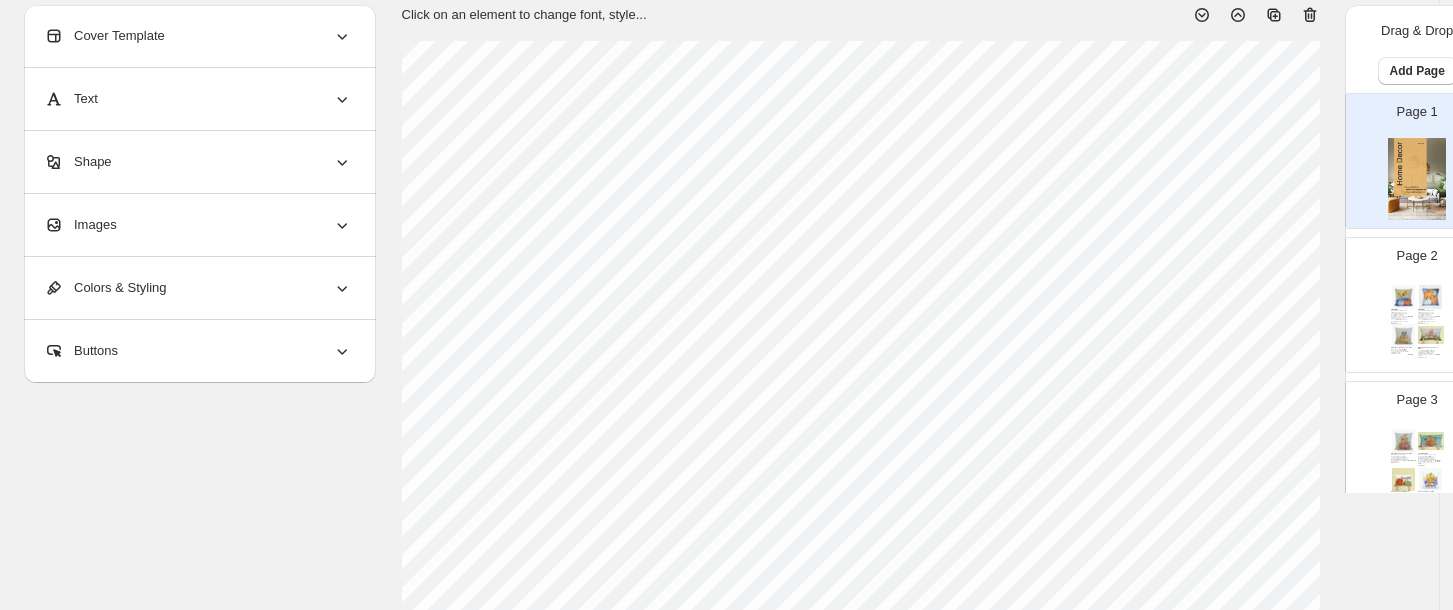 scroll, scrollTop: 141, scrollLeft: 0, axis: vertical 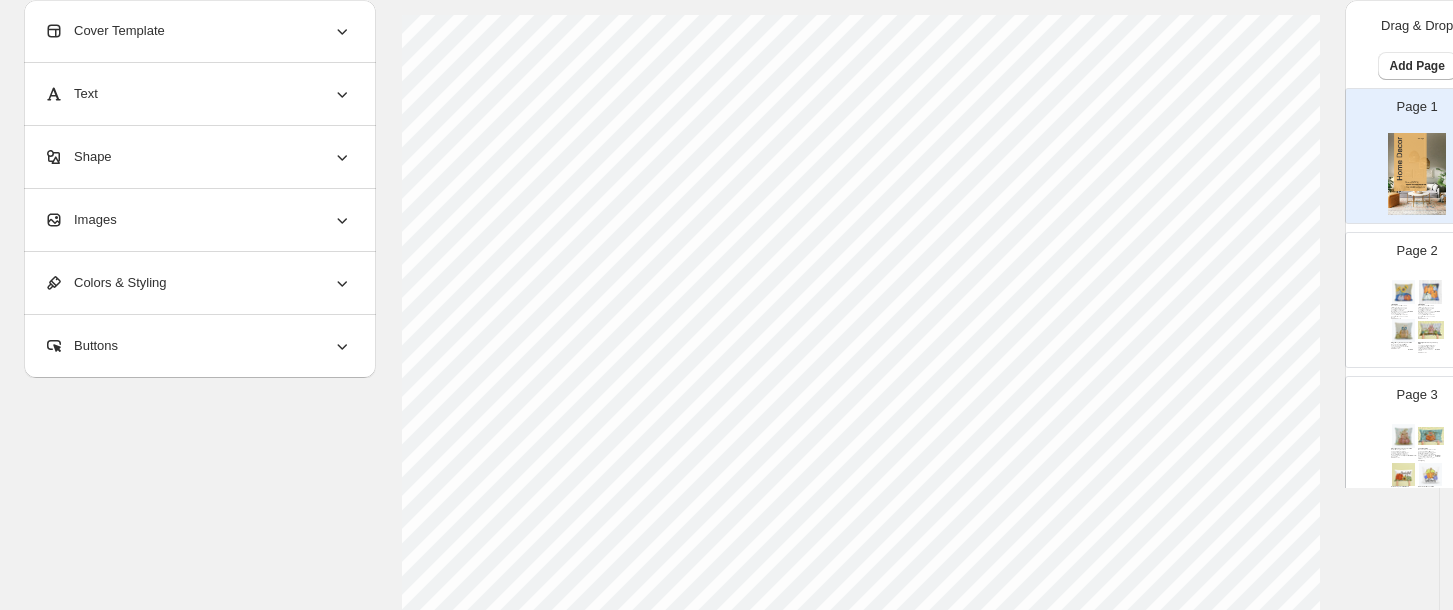 click on "[NUMBER] Pumpkins Pillow We are so proud to still be able to offer [FIRST] [LAST]'s beautiful paintings on our soft and fashionable home goods! The collection featuring [LAST], whose art has been seen on HGTV's Home Town, is one of LuckyBird's most special home goods lines. We are honored to be ab... SKU:  VB0P2-R" at bounding box center [1431, 311] 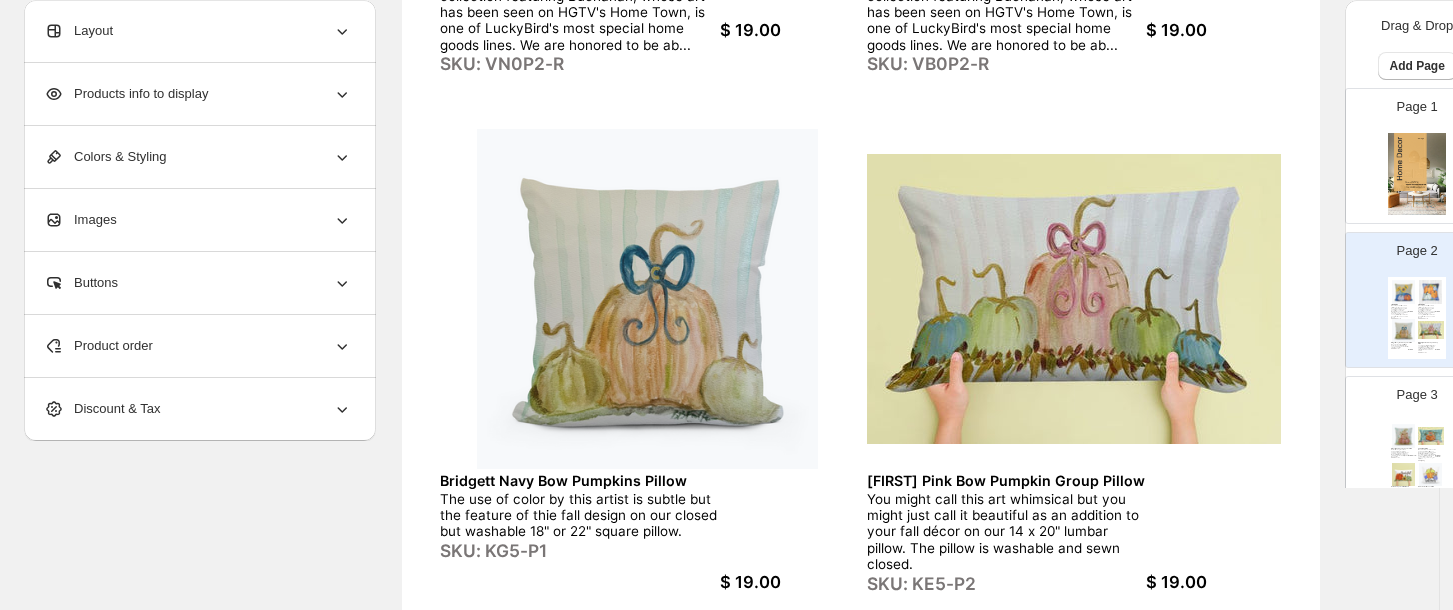 scroll, scrollTop: 618, scrollLeft: 0, axis: vertical 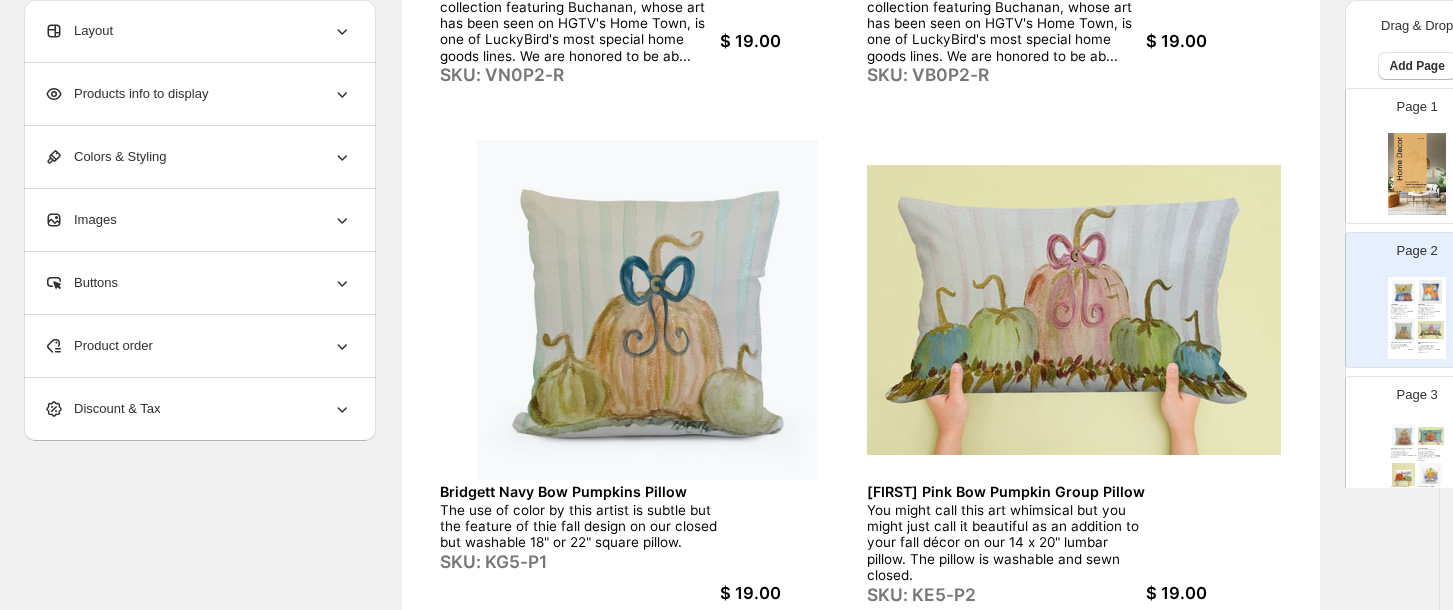 click on "What could be better than a fall pumpkin with flowers sitting on a trendy black and white cloth? This design hits all of the colors we love. The product that started it all for LuckyBird is our pillows - and customers all over the world have enjoyed the way the soft pillow a..." at bounding box center [1427, 454] 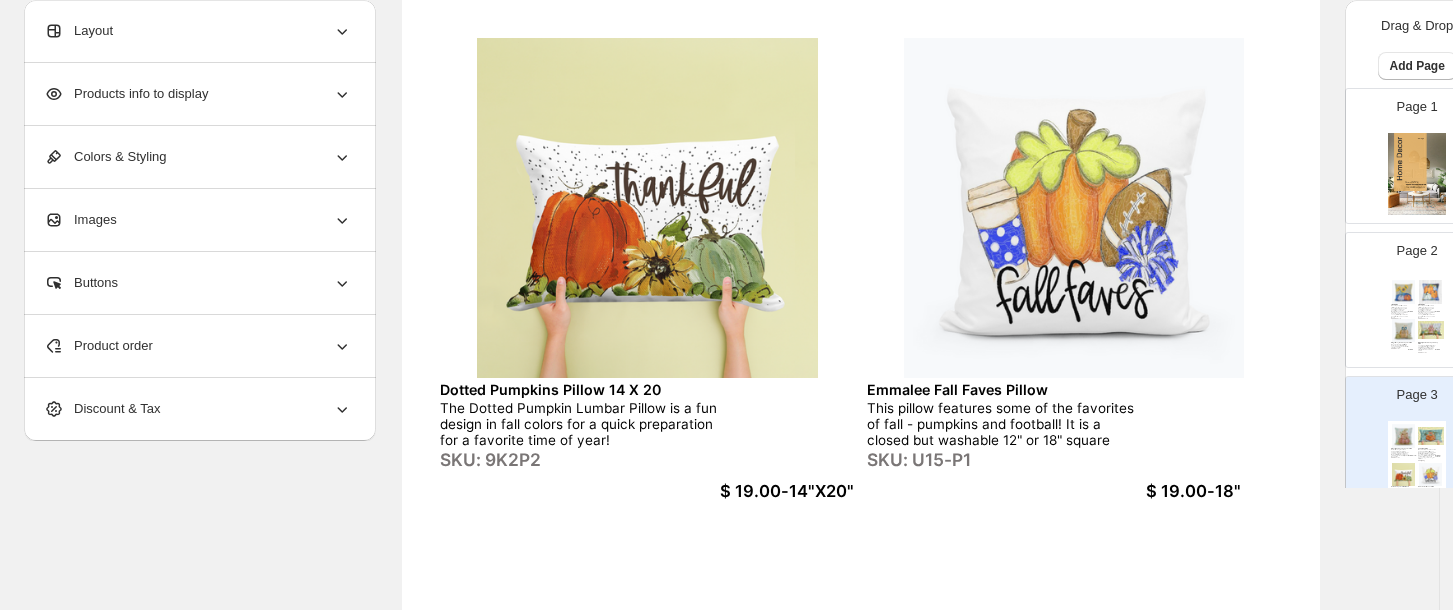 scroll, scrollTop: 816, scrollLeft: 0, axis: vertical 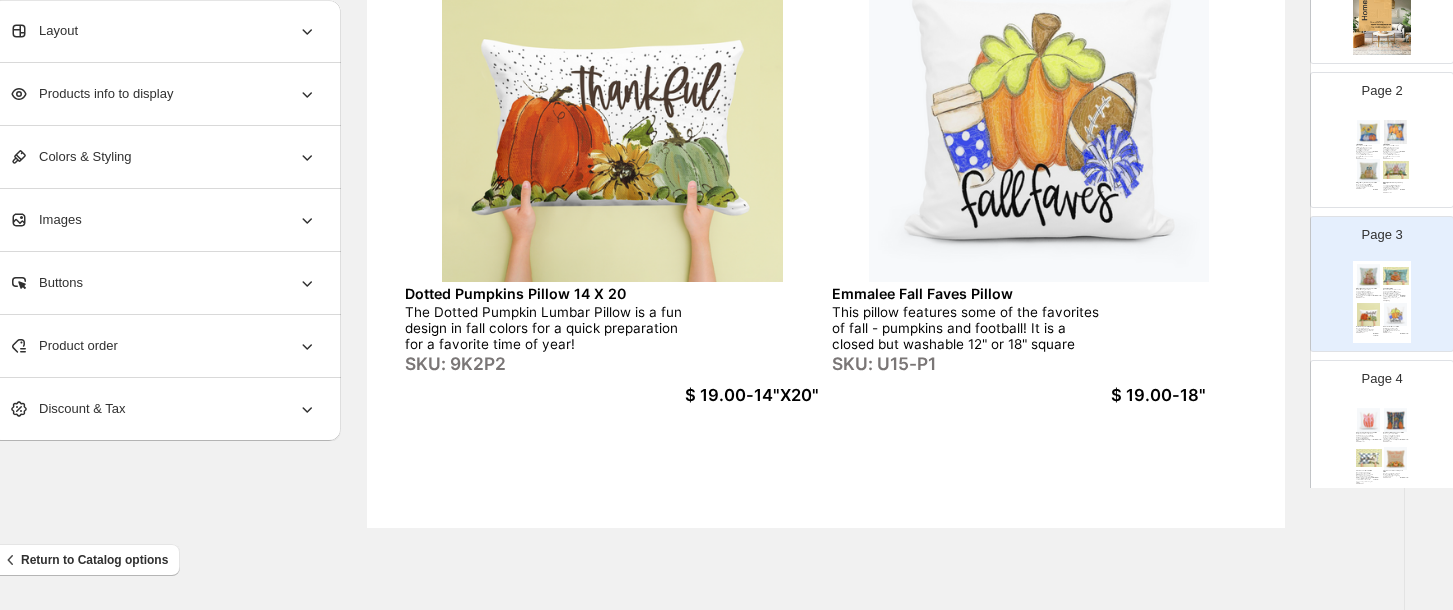click on "[FIRST] The Witch & The Ghost Pillow So many special parts of this Halloween design - the witch in purple, the child-size ghost and the beauty of an autumn night. The art is featured on the closed but washable [NUMBER]", [NUMBER]" or [NUMBER]" square pillow. SKU: [NUMBER]G[NUMBER]-P[NUMBER]" at bounding box center [1396, 437] 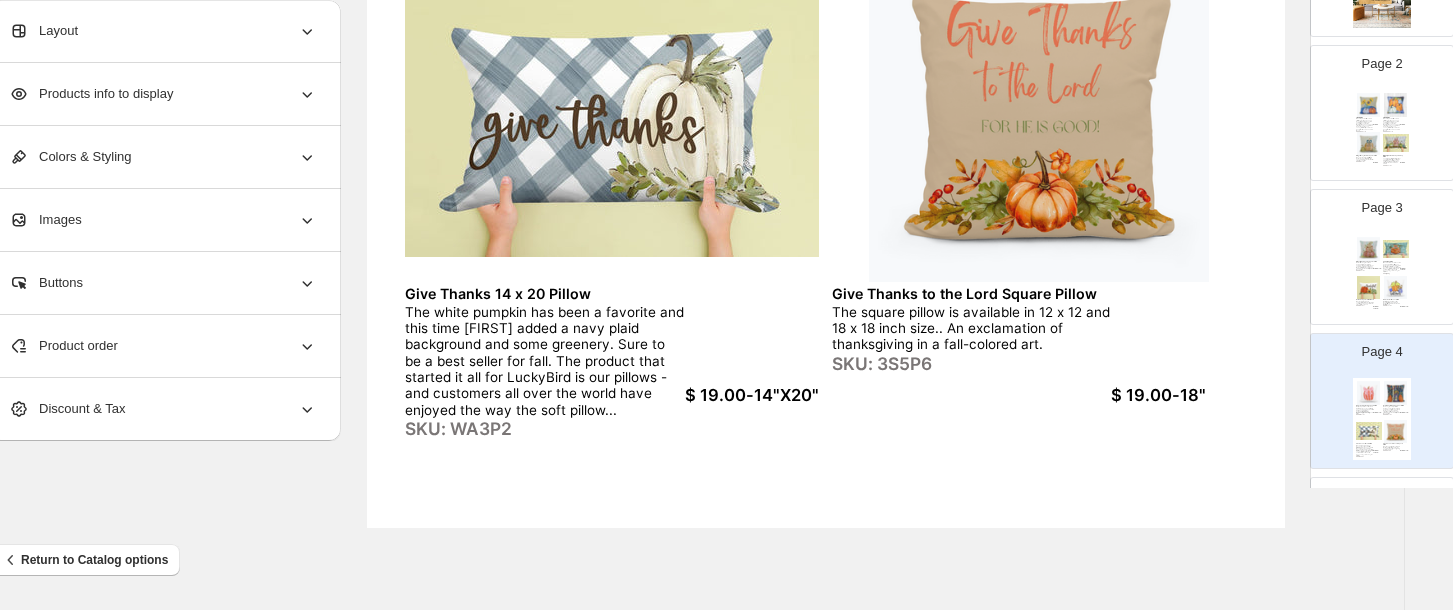 scroll, scrollTop: 213, scrollLeft: 0, axis: vertical 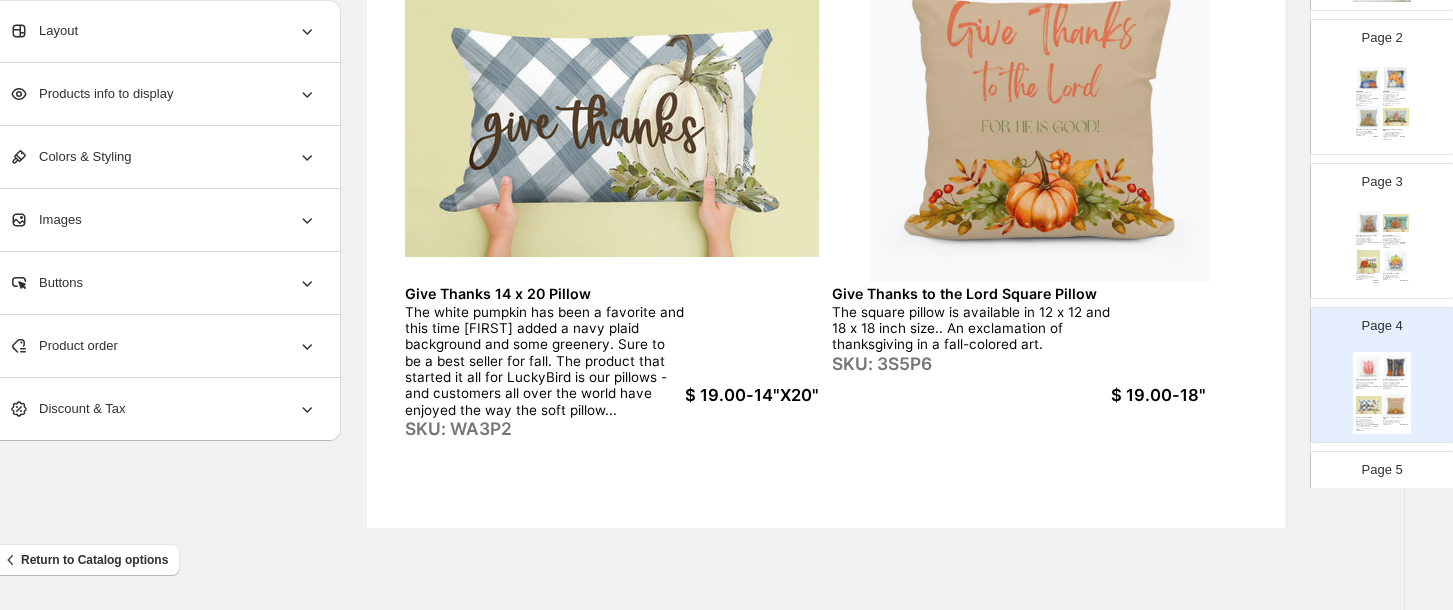 click on "Page 5 Grateful Thankful Blessed Pillow Three things we are - grateful, thankful, and blessed. We imagine you are, too! SKU:  [SKU] $ 19.00-18" [FIRST] [LAST] with Patterns Lumbar Pillow The lumbar pillow is available in 14 x 20 inch size. The multiple patters that the artist decorated these pumpkins with, give them a unique fall appeal. SKU:  [SKU] $ 19.00-18" [FIRST] [LAST] & Flowers Square Pillow
Add a touch of elegance to your fall décor with our Blush Pumpkin Bouquet pillow. This square pillow features soft watercolor pumpkins in creamy white and blush tones, surrounded by lush florals in rich pinks, corals, and golden greens. Perfect for transitioning... SKU:  [SKU] $ 19.00-18" [FIRST] [LAST] with Pumpkins Square Pillow The square pillow is available in 18 x 18 and 22 x 22 inch size. This fall art is representing the season with not only the popular pumpkins but also with the turkey to represent Thanksgiving. SKU:  [SKU] $ 19.00-18"" at bounding box center (1374, 511) 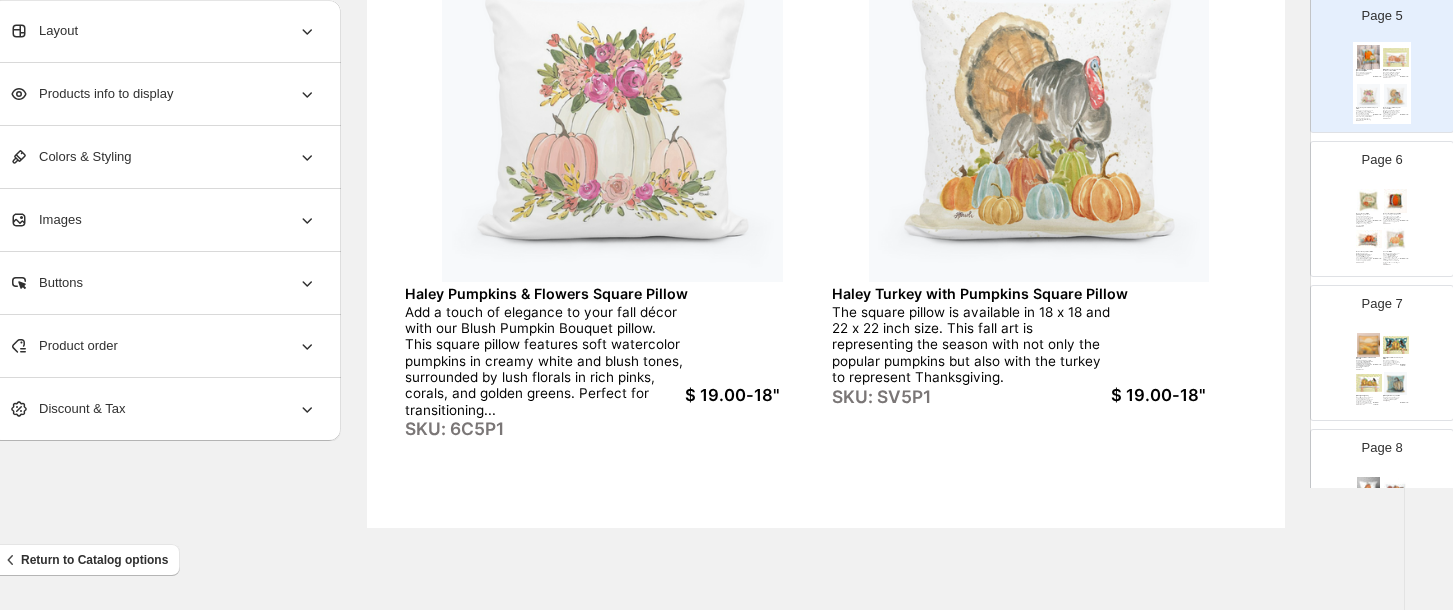 scroll, scrollTop: 693, scrollLeft: 0, axis: vertical 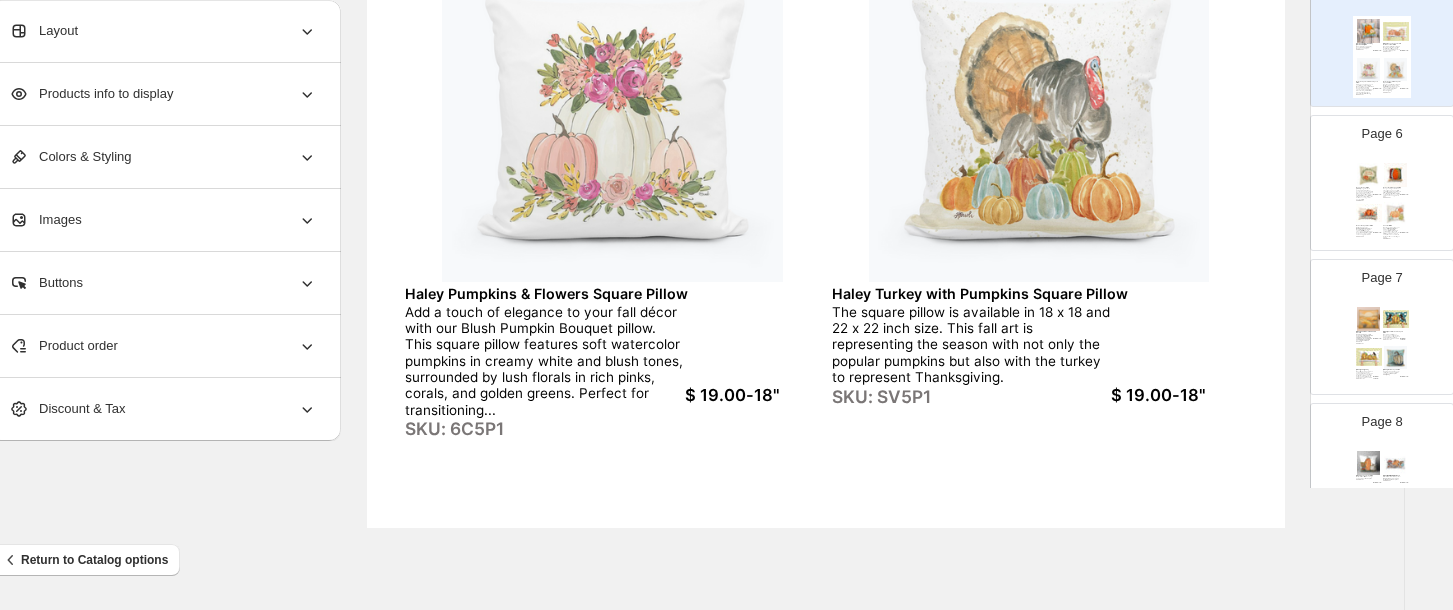 click on "Add a touch of elegance to your fall décor with our Blush Pumpkin Bouquet pillow. This square pillow features soft watercolor pumpkins in creamy white and blush tones, surrounded by lush florals in rich pinks, corals, and golden greens. Perfect for transitioning..." at bounding box center (544, 361) 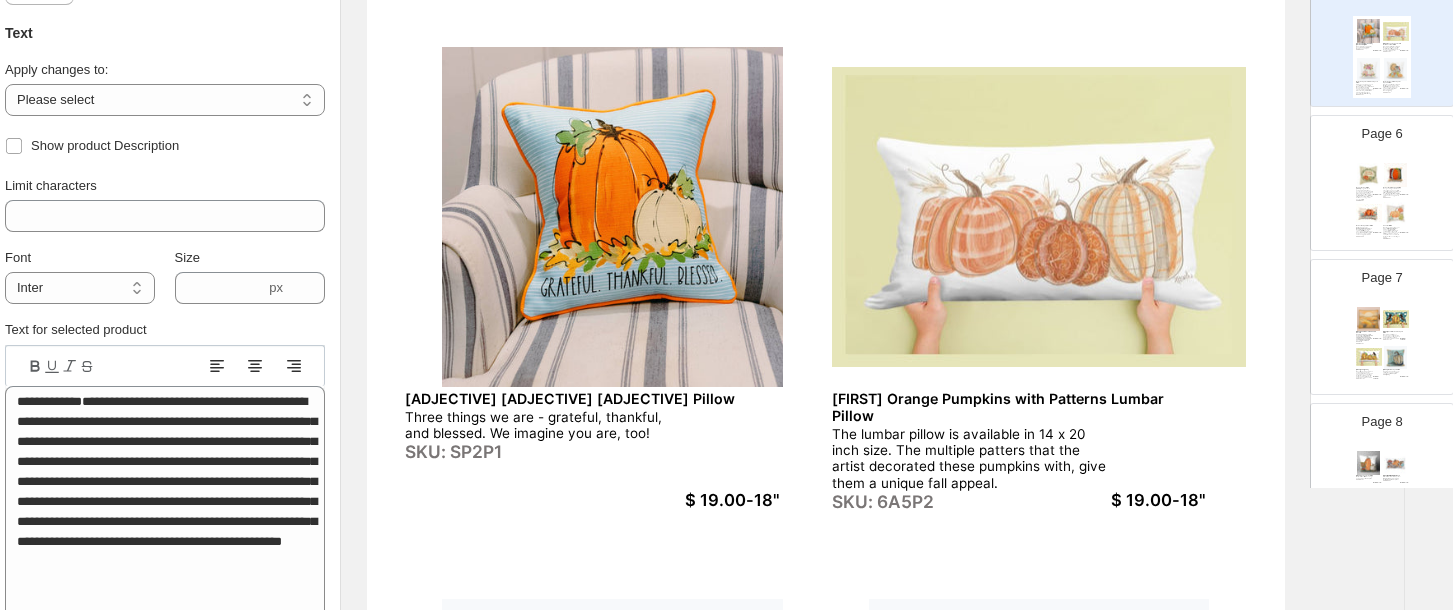scroll, scrollTop: 183, scrollLeft: 35, axis: both 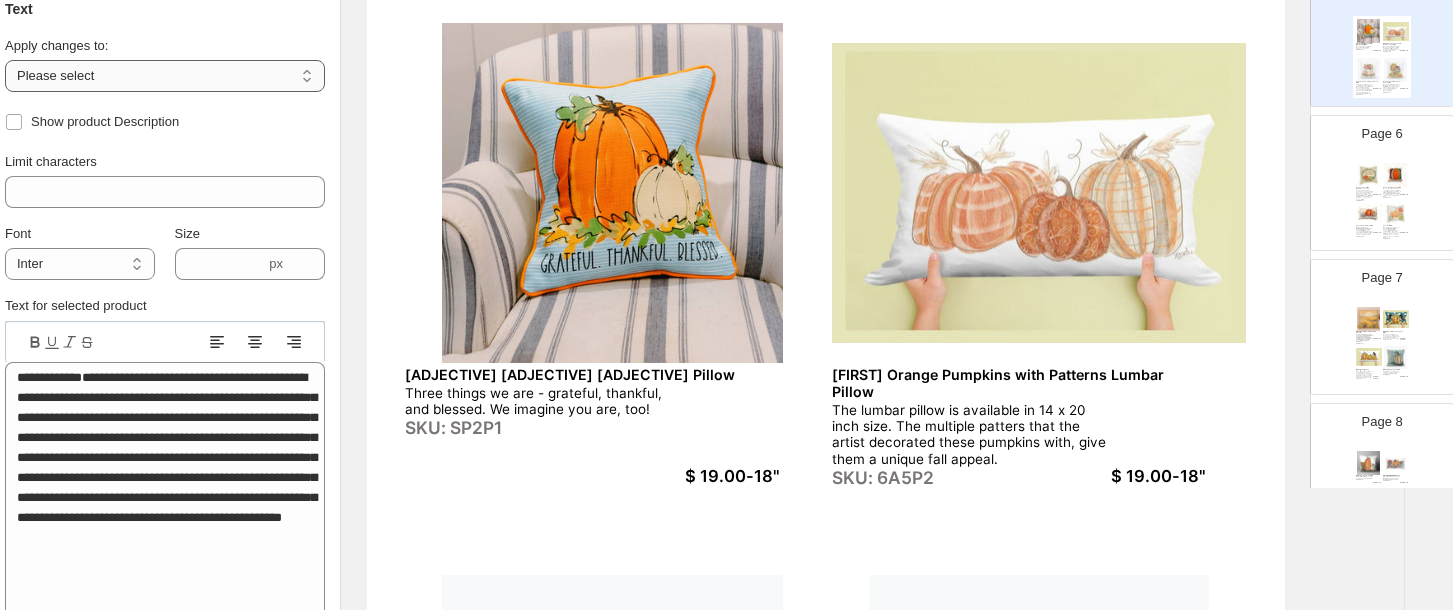 click on "**********" at bounding box center (165, 76) 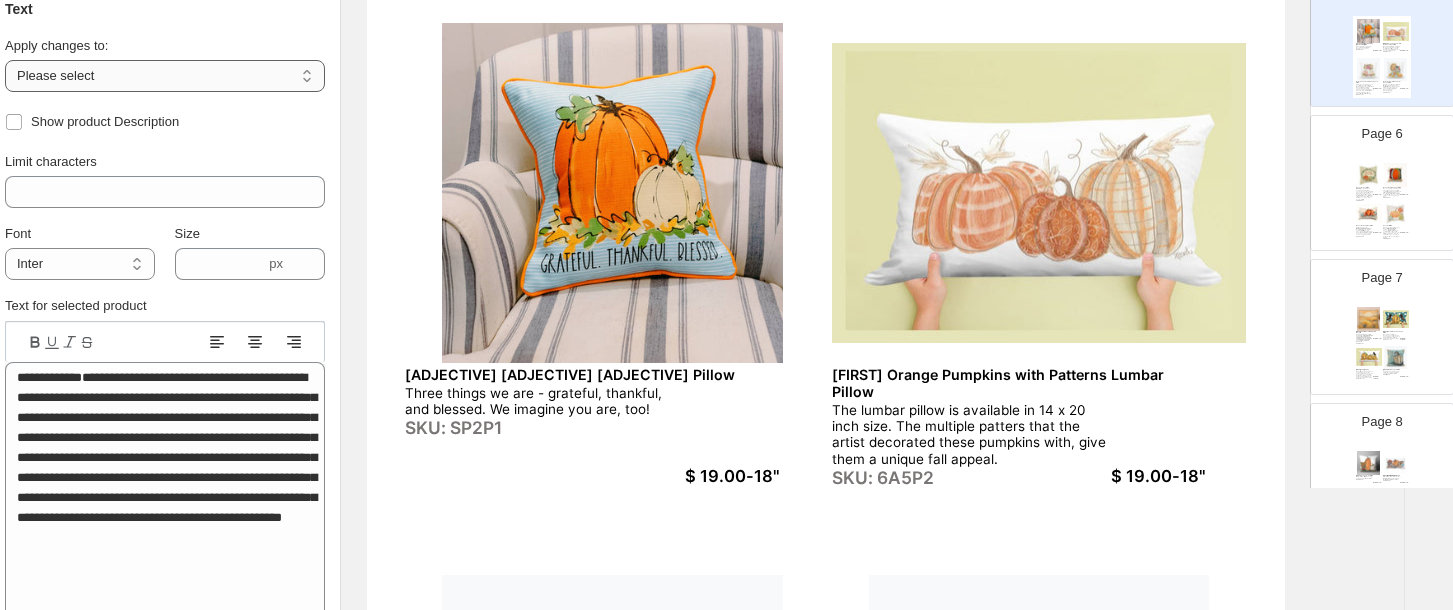 select on "**********" 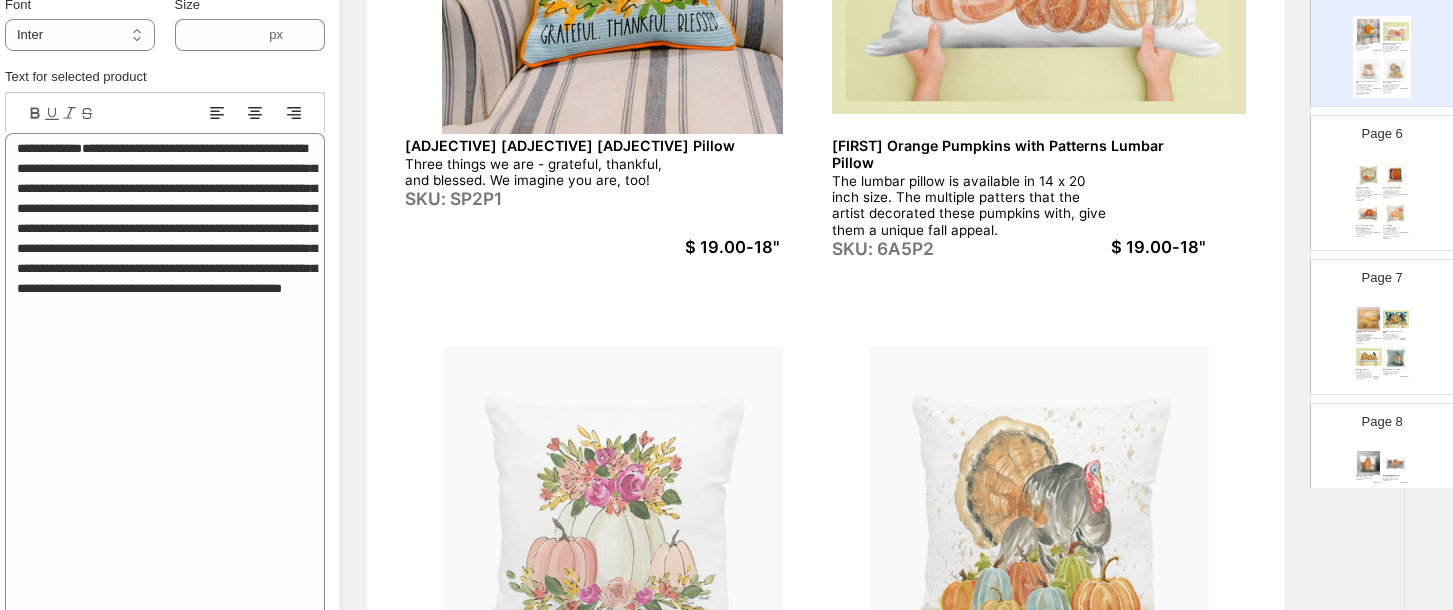scroll, scrollTop: 443, scrollLeft: 35, axis: both 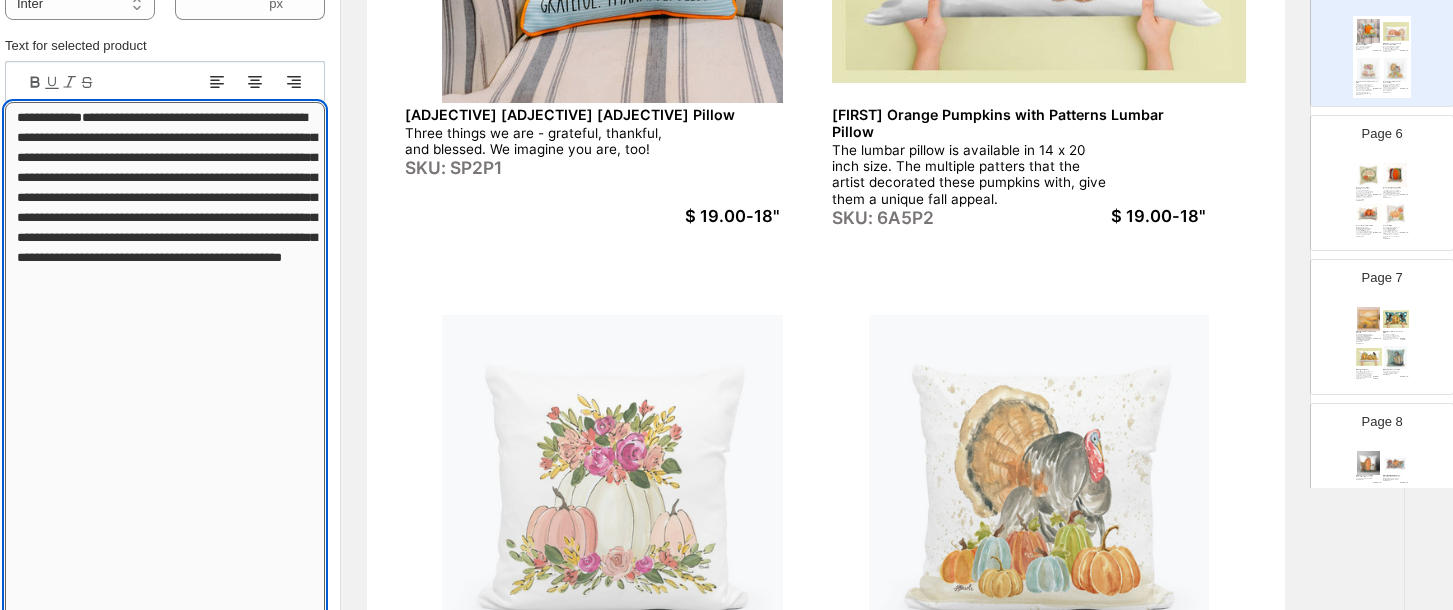 click on "**********" at bounding box center [165, 527] 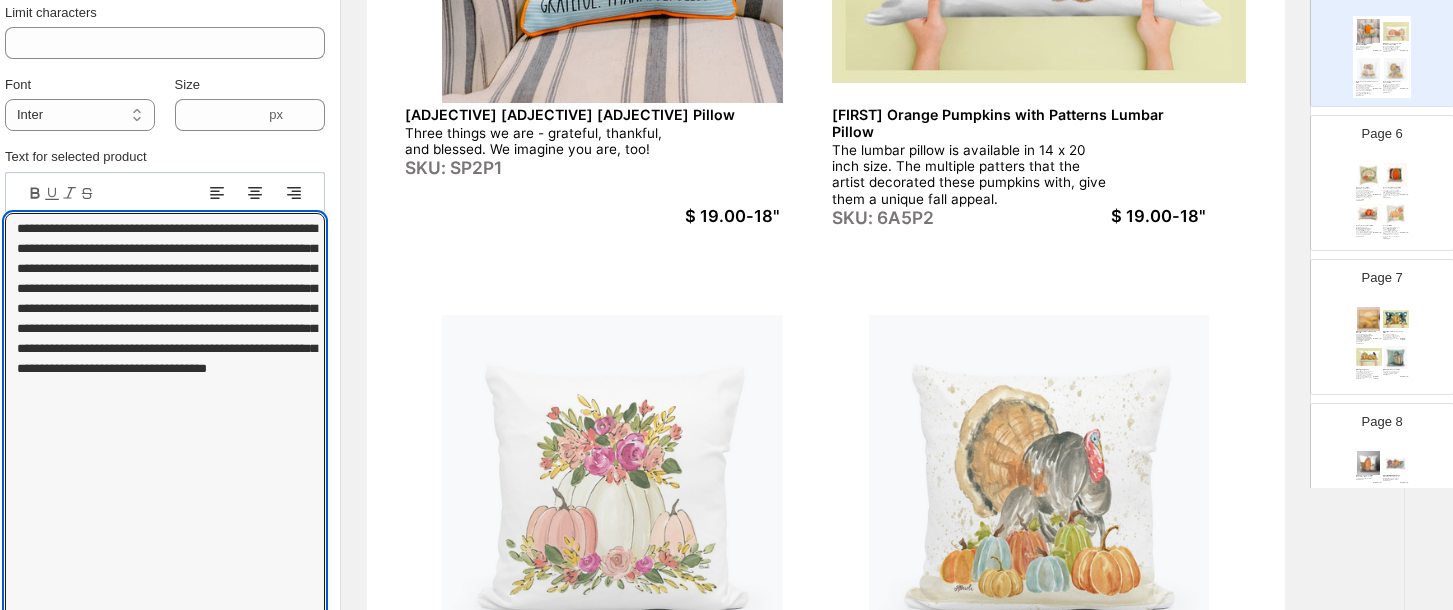 type on "**********" 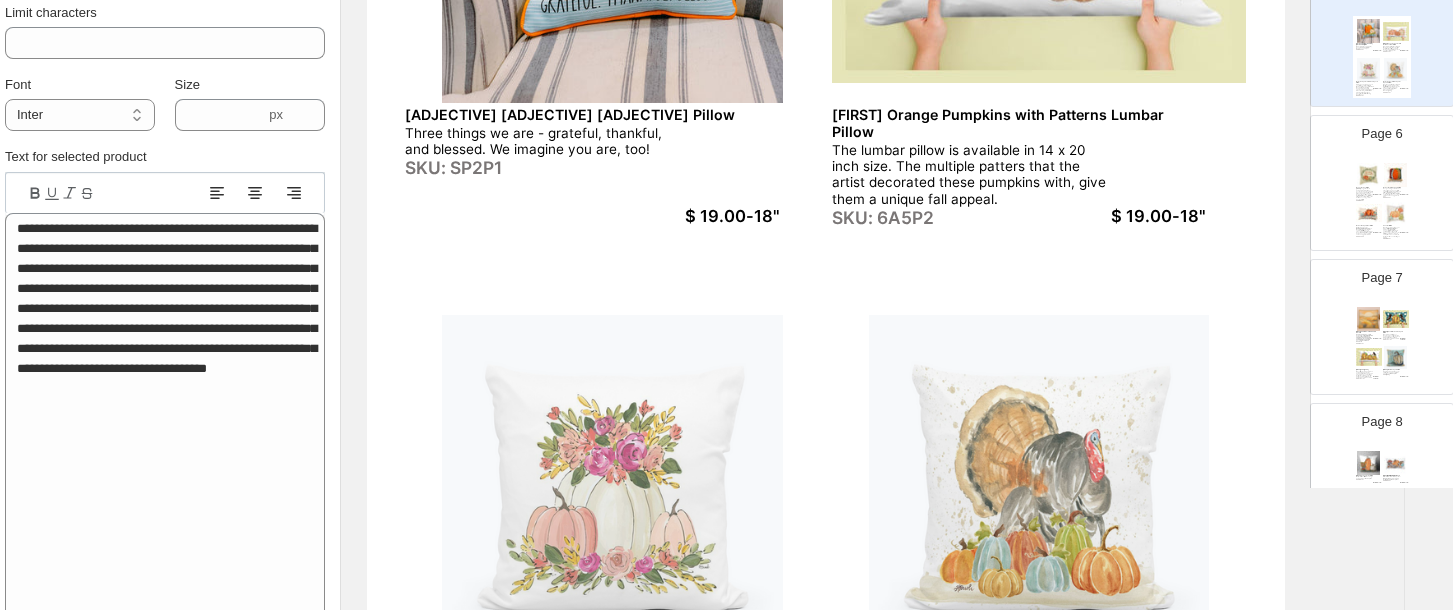 click on "Grateful Thankful Blessed Pillow Three things we are - grateful, thankful, and blessed. We imagine you are, too! SKU: SP2P1 $ 19.00-18" [FIRST] Orange Pumpkins with Patterns Lumbar Pillow The lumbar pillow is available in 14 x 20 inch size. The multiple patters that the artist decorated these pumpkins with, give them a unique fall appeal. SKU: 6A5P2 $ 19.00-18" [FIRST] Pumpkins & Flowers Square Pillow Add a touch of elegance to your fall décor with our Blush Pumpkin Bouquet pillow. This square pillow features soft watercolor pumpkins in creamy white and blush tones, surrounded by lush florals in rich pinks, corals, and golden greens. Perfect for transitioning your space i... SKU: 6C5P1 $ 19.00-18" [FIRST] Turkey with Pumpkins Square Pillow The square pillow is available in 18 x 18 and 22 x 22 inch size. This fall art is representing the season with not only the popular pumpkins but also with the turkey to represent Thanksgiving. SKU: SV5P1 $ 19.00-18"" at bounding box center [826, 307] 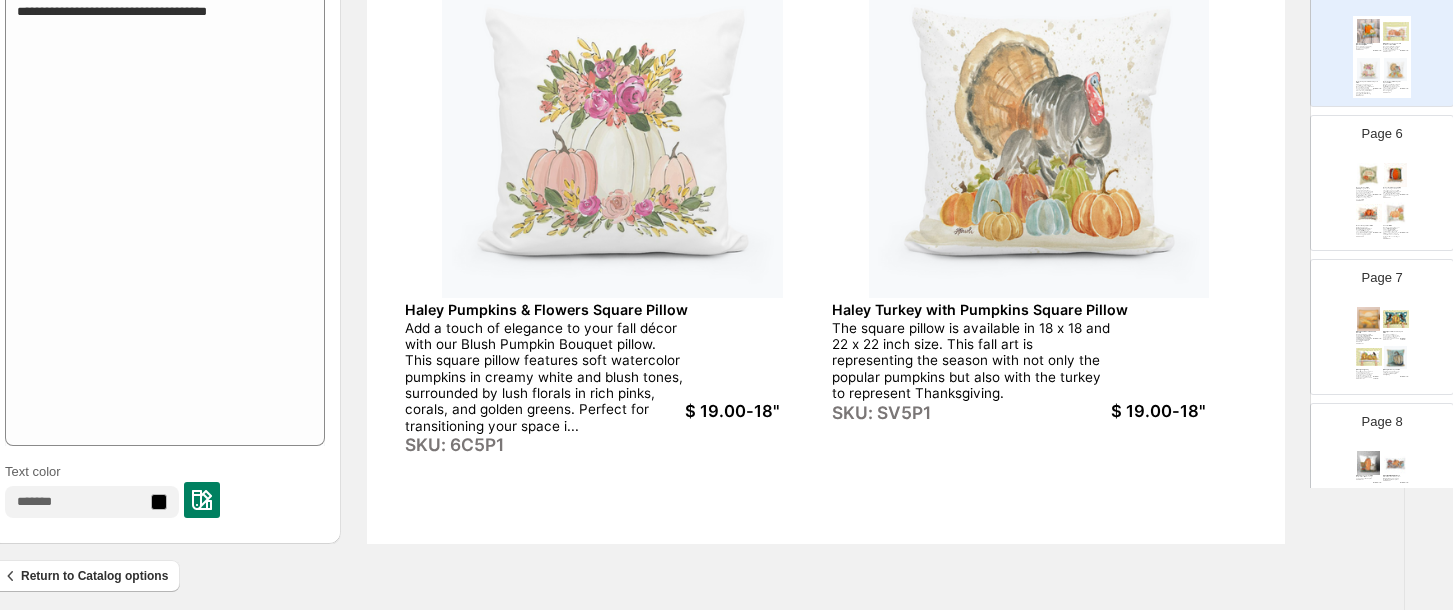 scroll, scrollTop: 816, scrollLeft: 35, axis: both 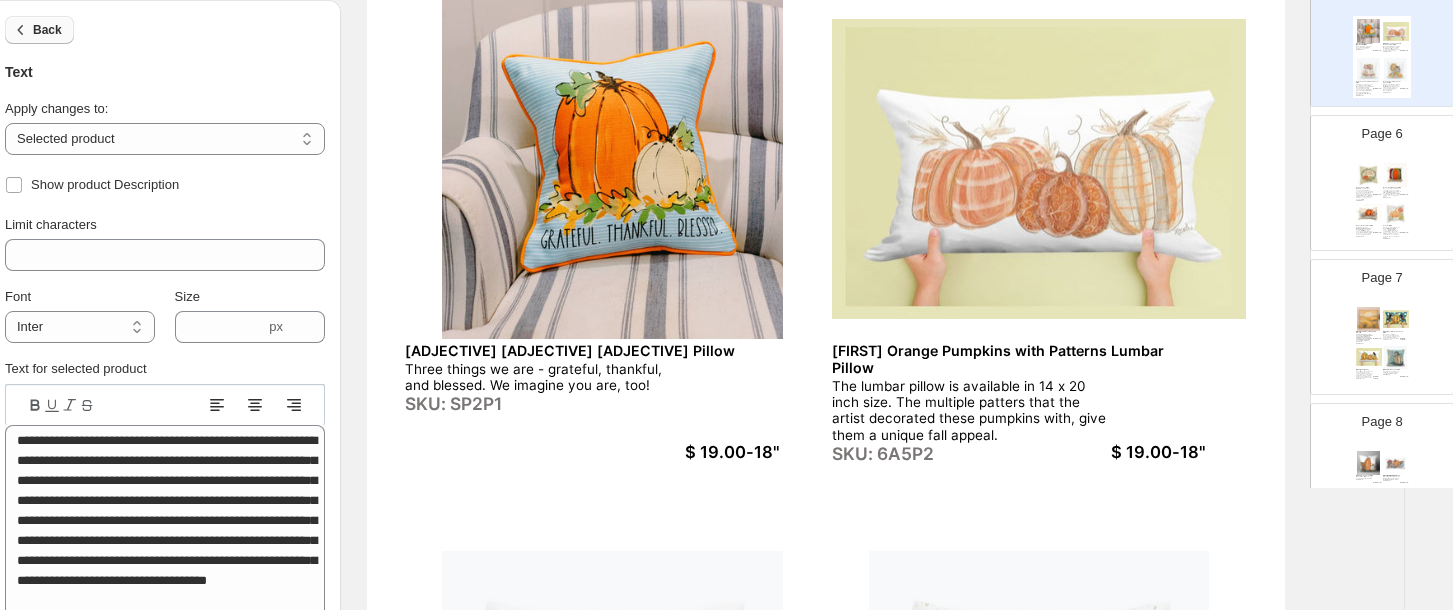 click 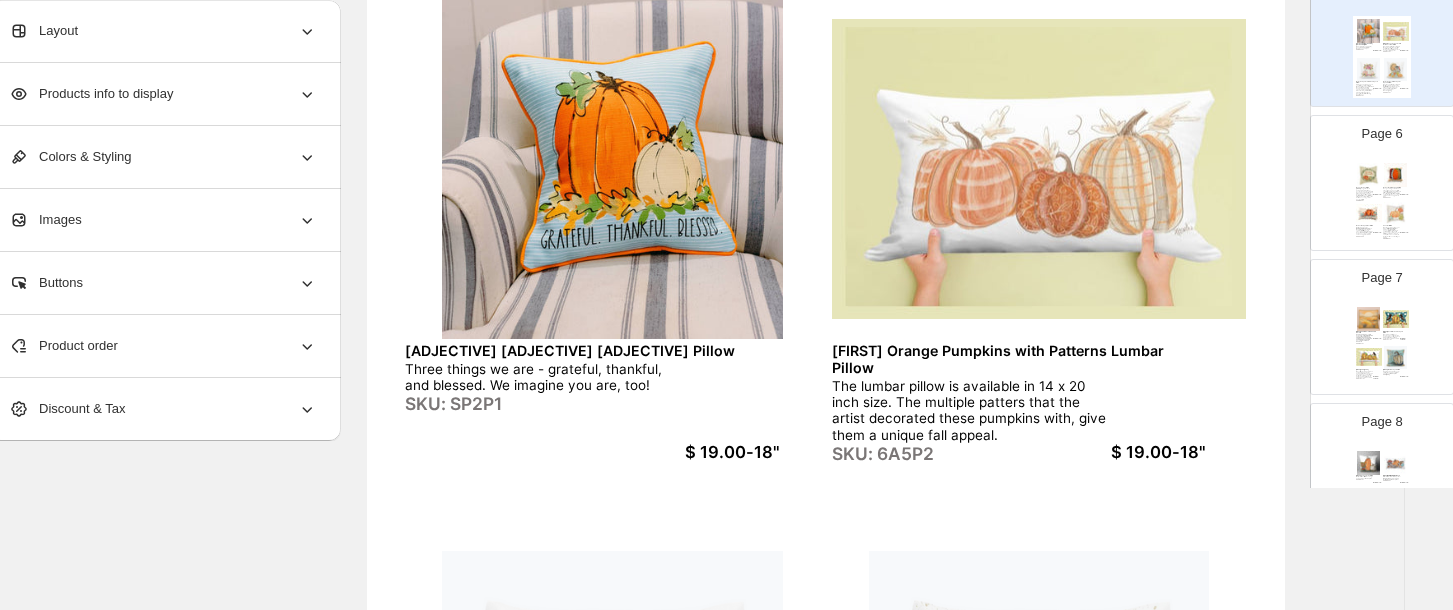 click on "Products info to display" at bounding box center [91, 94] 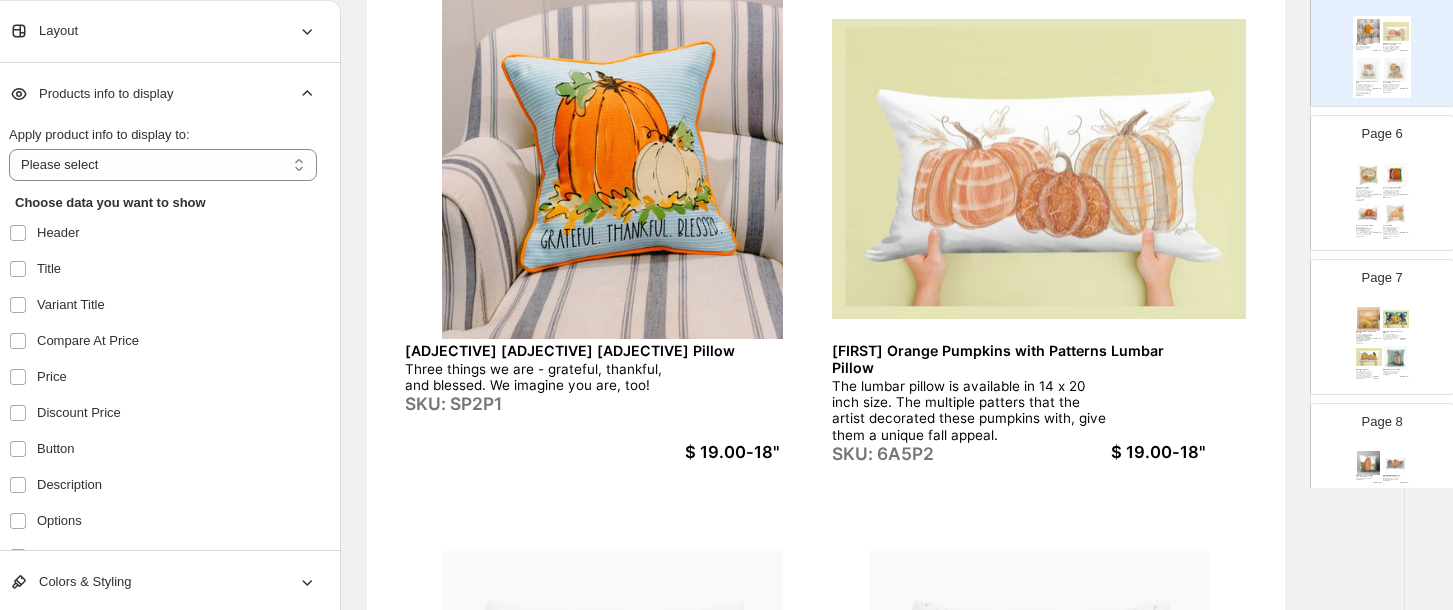 click at bounding box center (1396, 214) 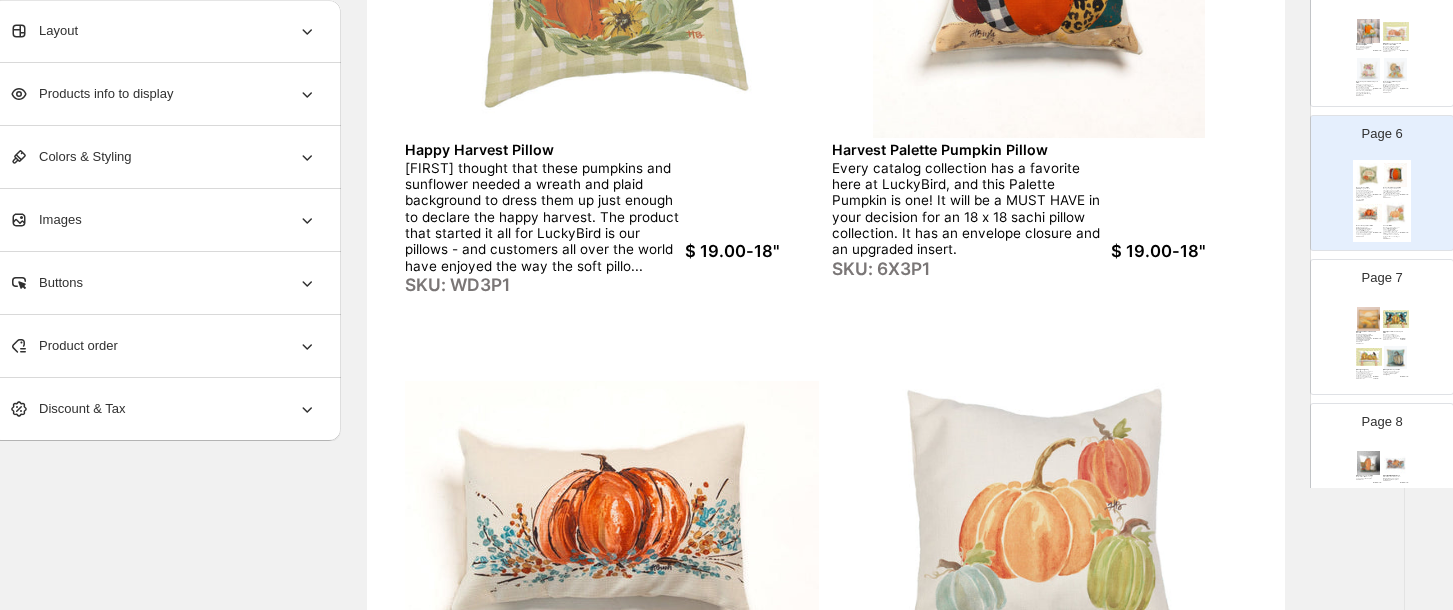 scroll, scrollTop: 414, scrollLeft: 35, axis: both 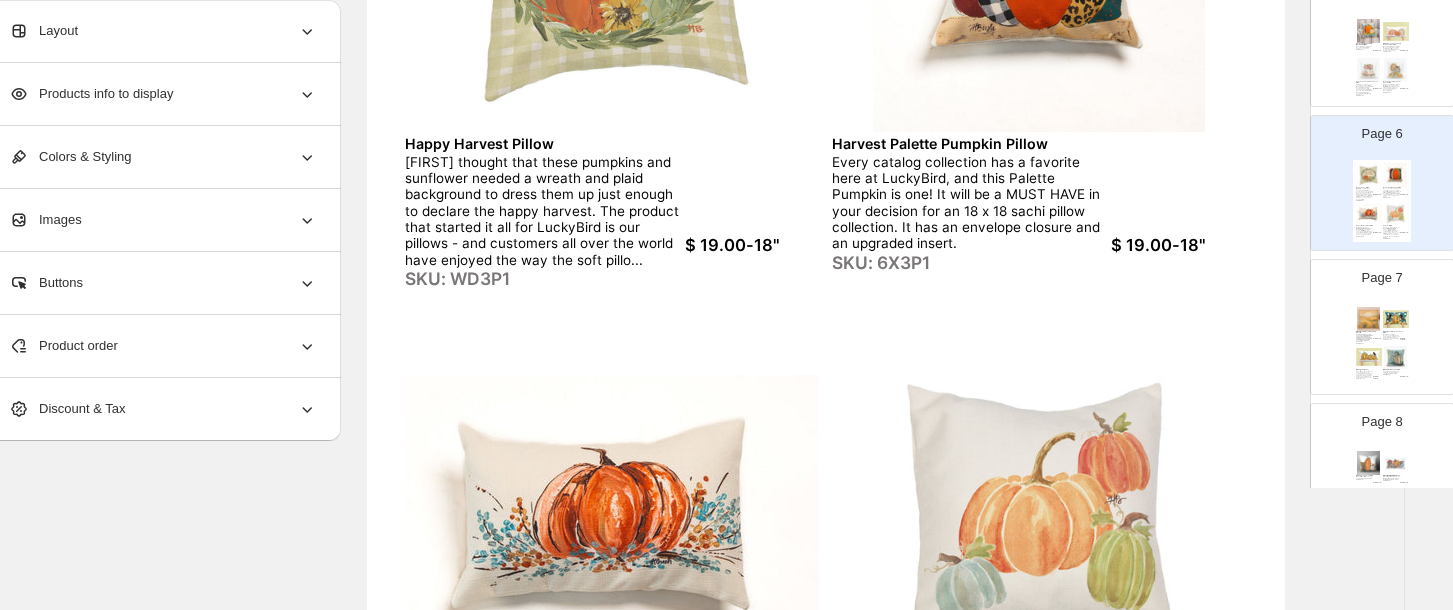 click at bounding box center (1396, 319) 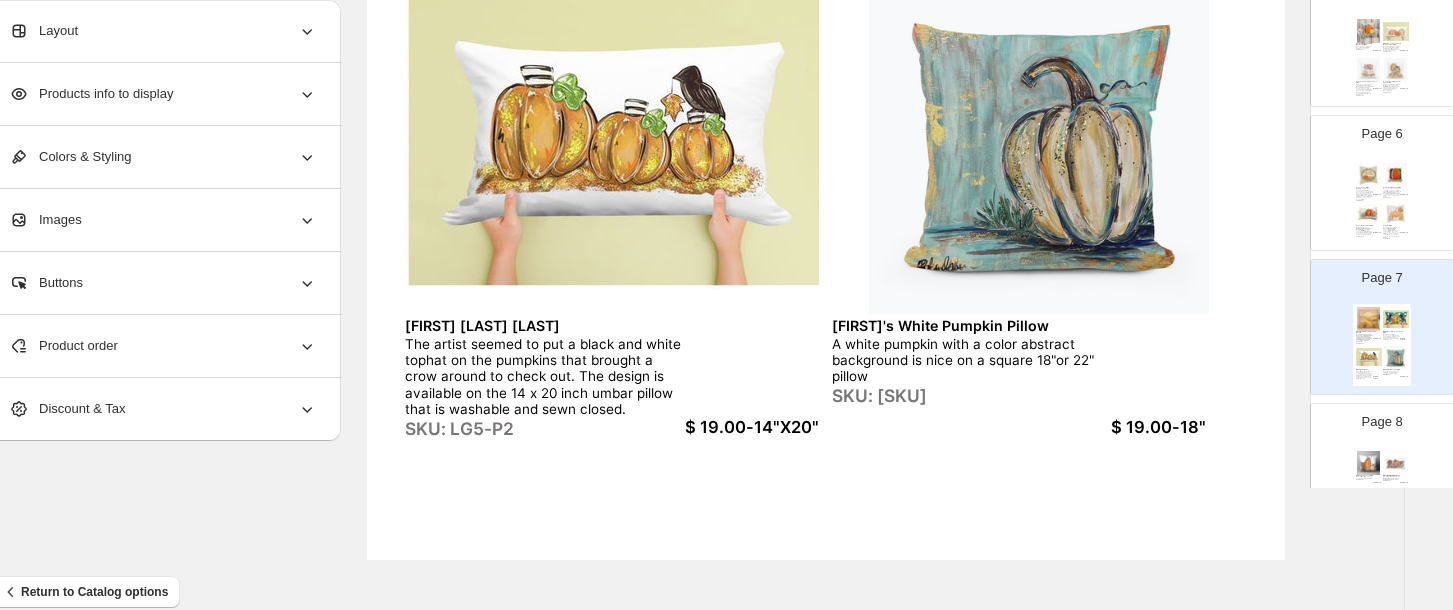 scroll, scrollTop: 816, scrollLeft: 35, axis: both 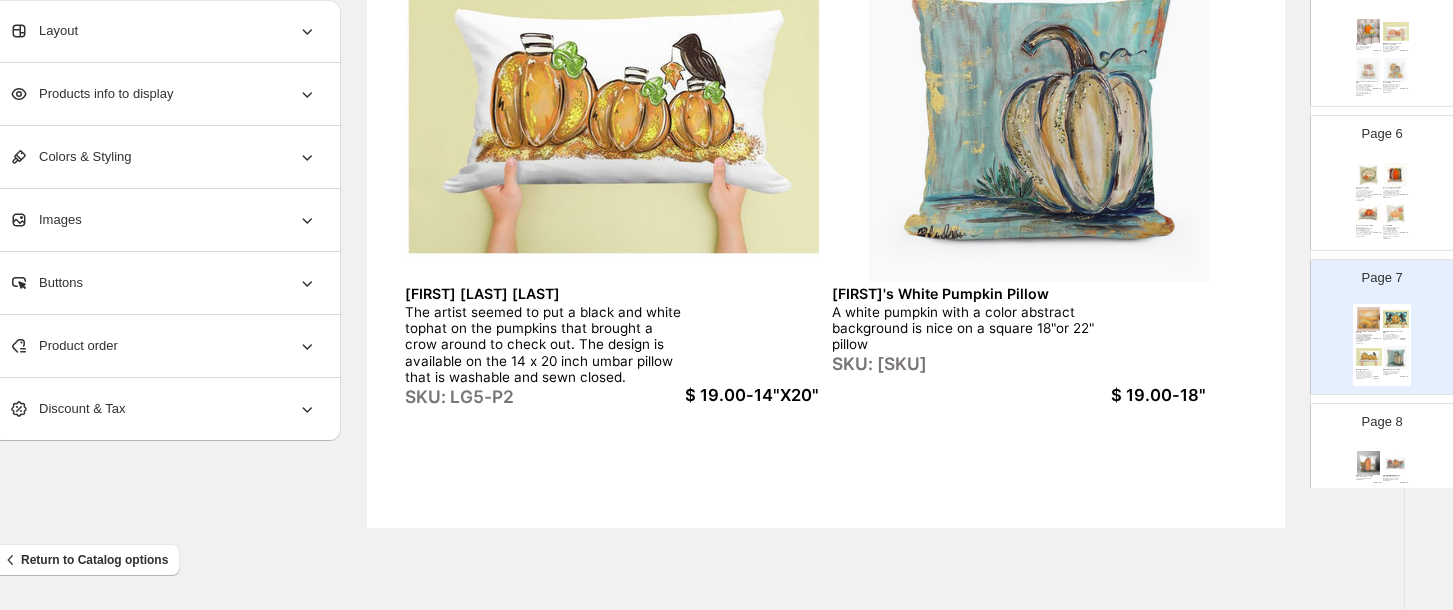 click on "Page 8 [FIRST] 2 Pumpkins Pot Pillow This pot of flowers sits with two orange pumpkins on a 18" or 22" pillow SKU: GH4P1 $ 19.00-18" [FIRST] Pumpkin Picnic Pillow 14 X 20 All the items needed for a perfect fall picnic, including the football, on this lumbar pillow SKU: GG4P5 $ 19.00-18" [FIRST] Orange White Pumpkins Turquoise Pillow The artist gives us a beautiful fall hand-painted piece with the orange and white pumpkins and the sunflowers set against the pretty turquoise fence. It is on our closed but washable 18" or 22" square pillow. SKU: EB5-P1 $ 19.00-18" [FIRST] White Pumpkin With Flowers Pillow What better container for a bouquet of beautiful flowers than a white pumpkin with a bright blue background? Try it on this closed but washable 18" or 22" square pillow. SKU: E65-P1 $ 19.00-18"" at bounding box center [1374, 463] 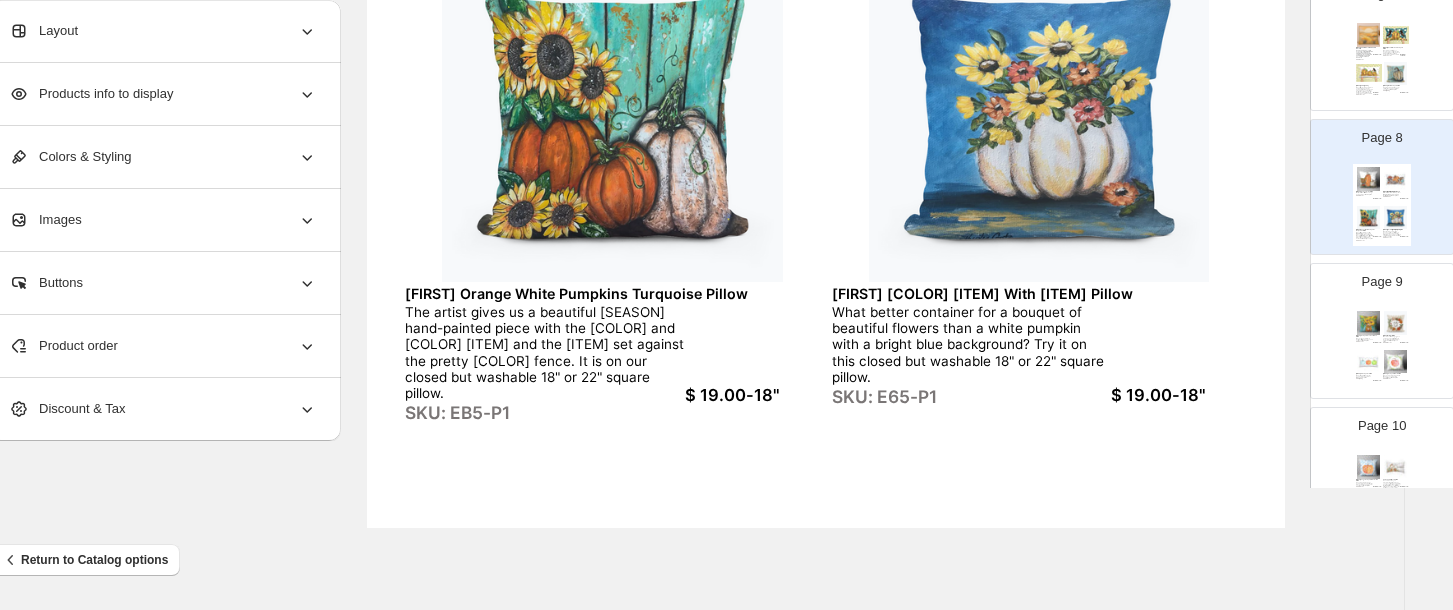 scroll, scrollTop: 1155, scrollLeft: 0, axis: vertical 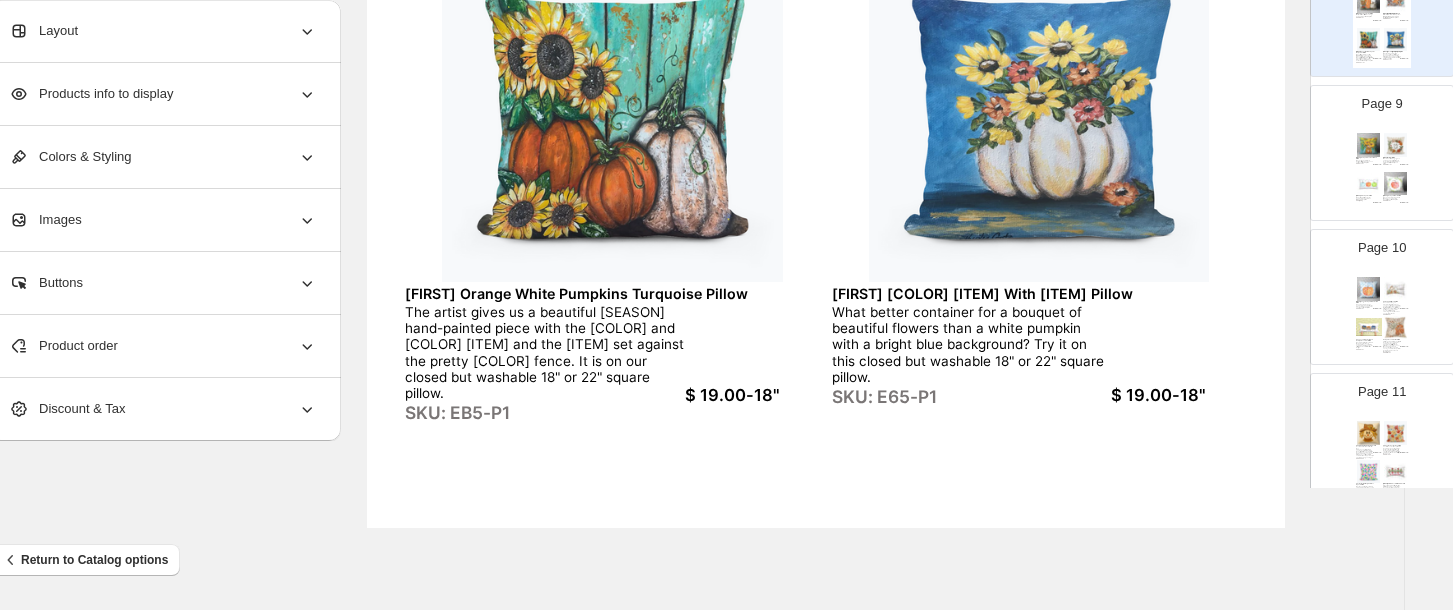 click at bounding box center [1369, 145] 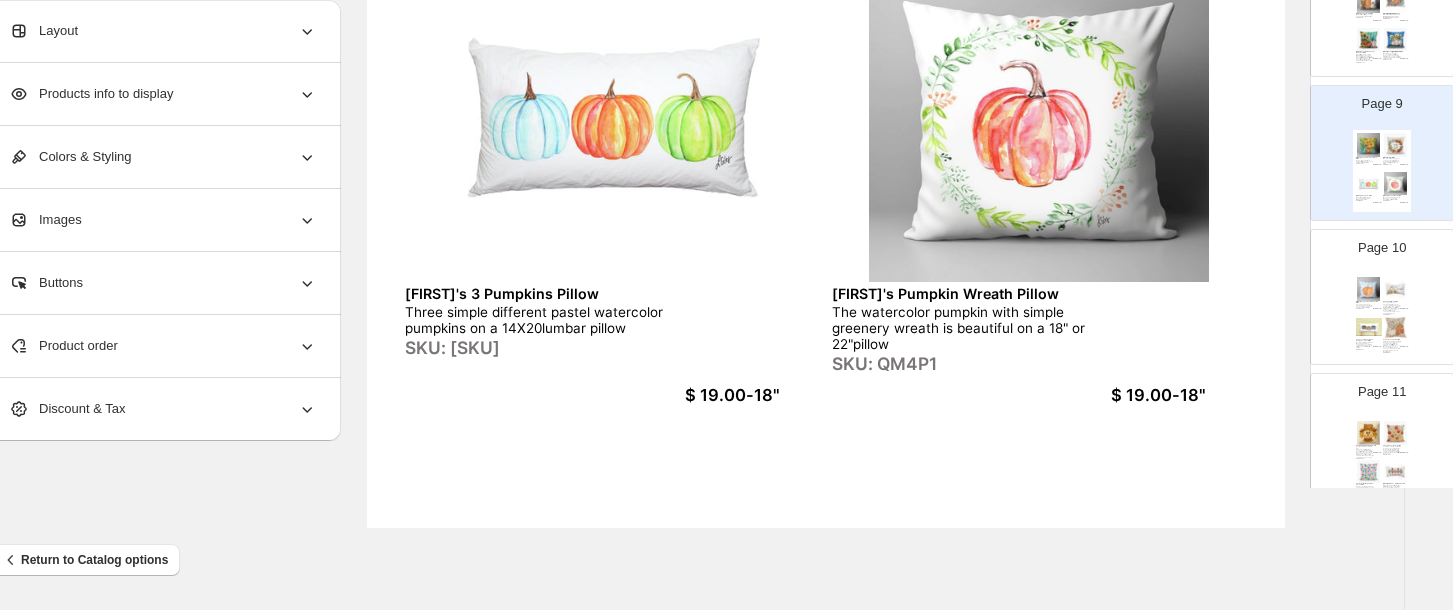 scroll, scrollTop: 1208, scrollLeft: 0, axis: vertical 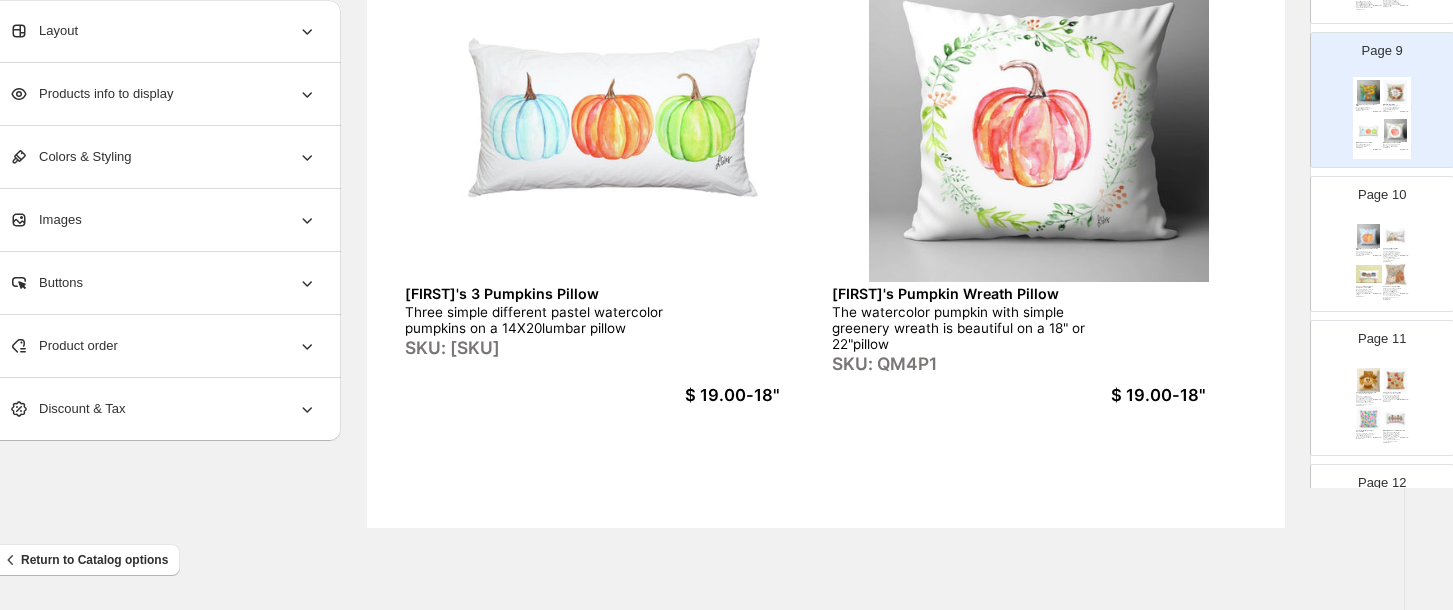 click at bounding box center (1396, 275) 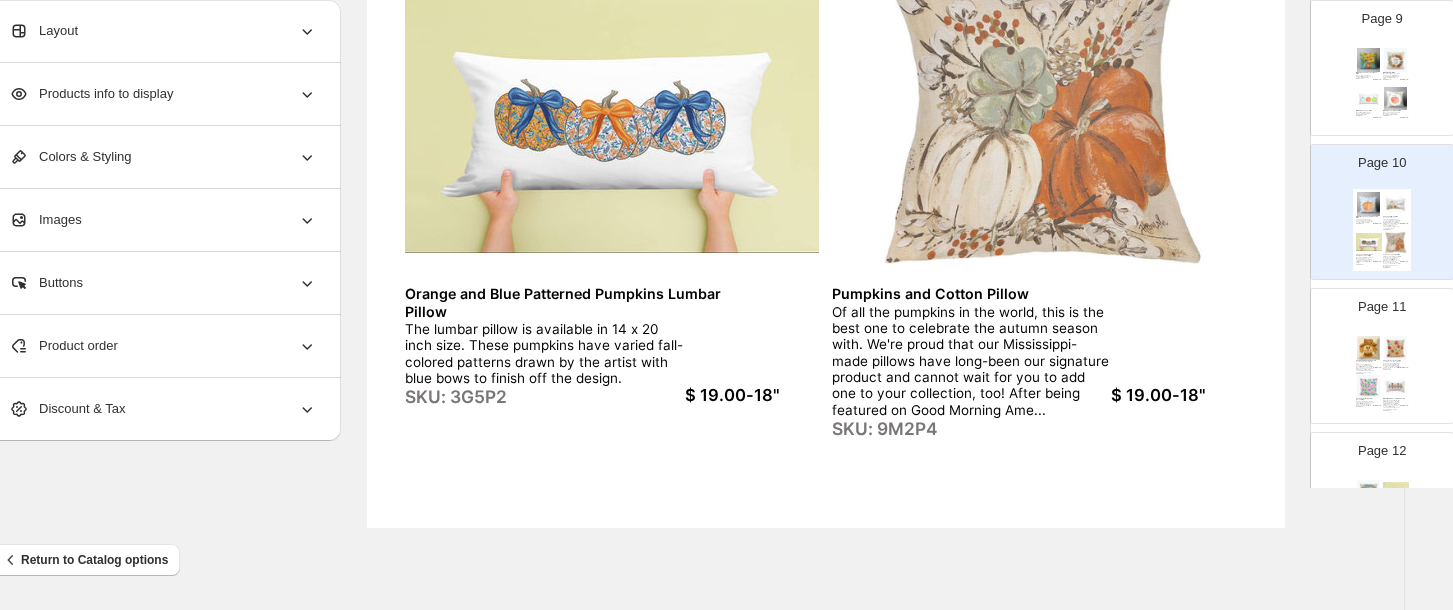 scroll, scrollTop: 1262, scrollLeft: 0, axis: vertical 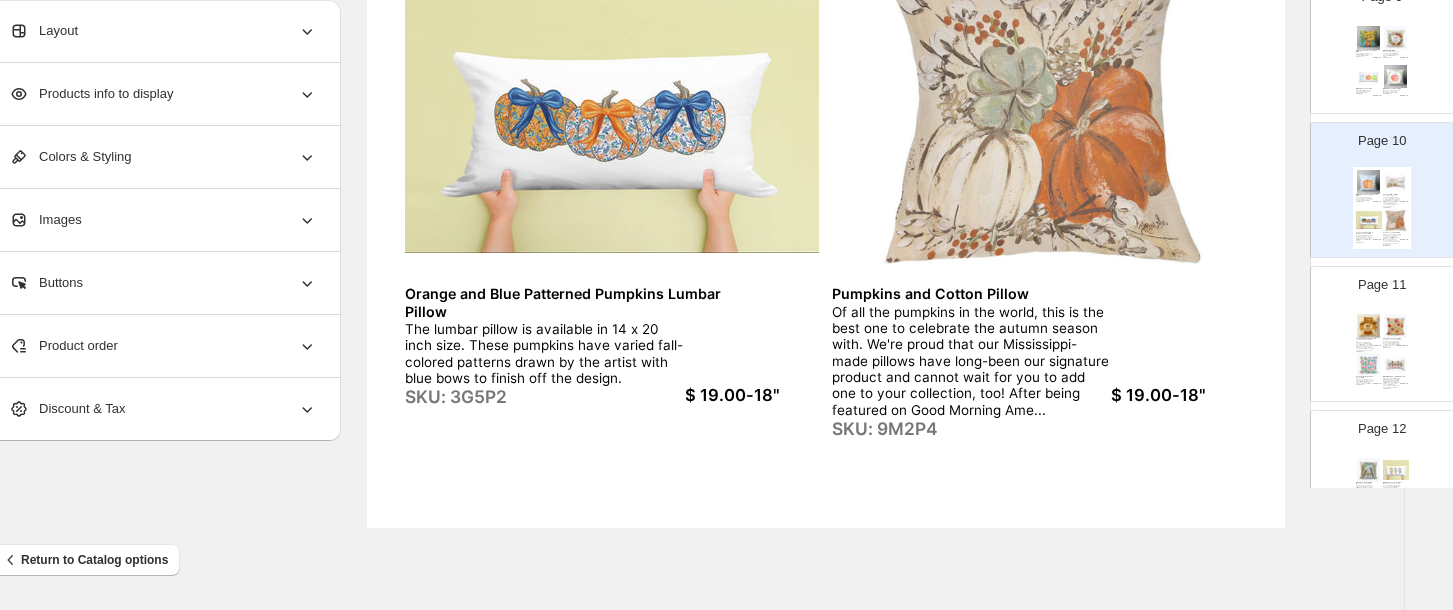 click at bounding box center (1396, 365) 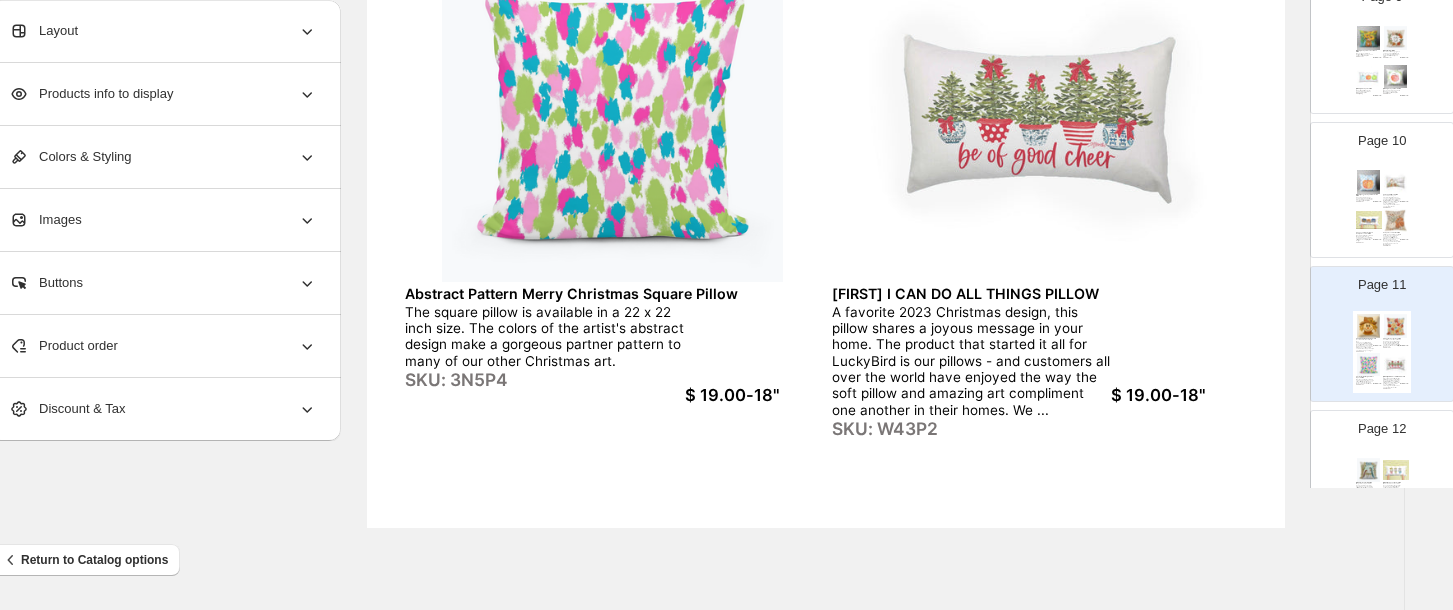 scroll, scrollTop: 1315, scrollLeft: 0, axis: vertical 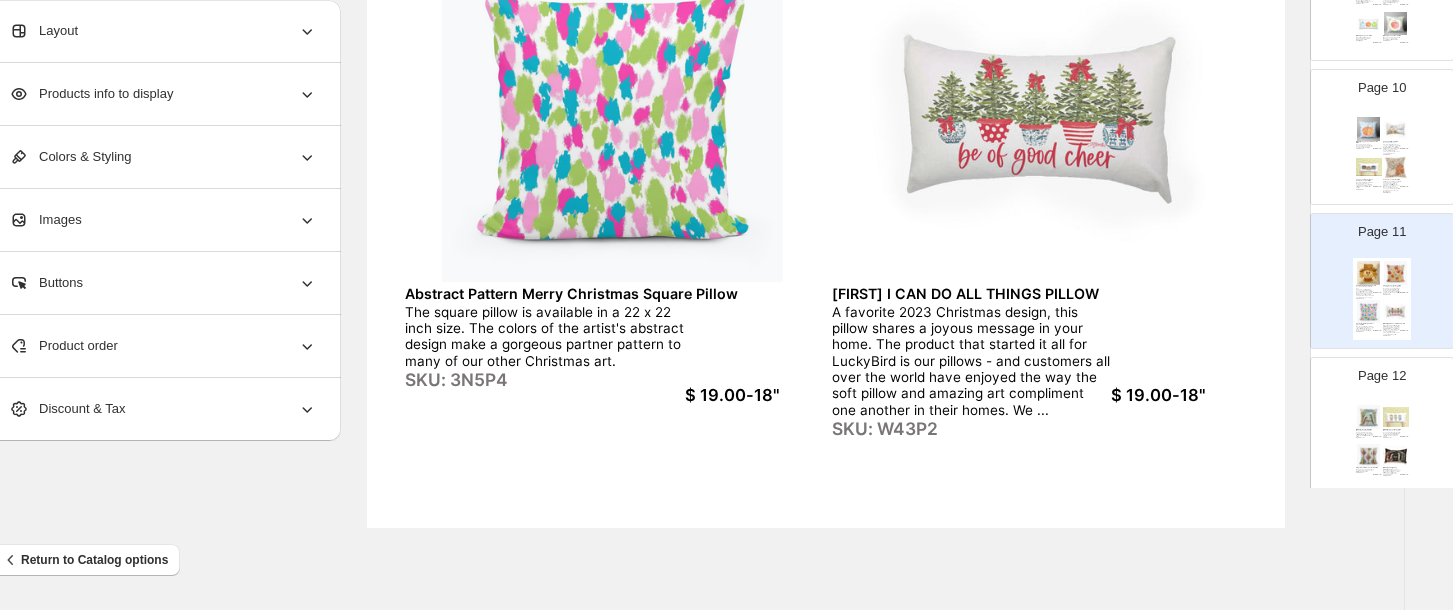 click on "Page 12 [FIRST] [ITEM] [ITEM] [FIRST] and [FIRST] and the [ITEM] are surrounded by [COLOR] and [COLOR] [ITEM] in the artist's original design. It is on our closed but washable 12", 18" or 22" square pillow. SKU: KD5-P1 $ 19.00-18" [FIRST] [ITEM] [ITEM] [ITEM] Three [ITEM] heads are decorated with perfect [COLOR] [ITEM] and crowns for [HOLIDAY] on our 14 x 20" lumbar pillow. The pillow is washable and sewn closed. SKU: KB5-P2 $ 19.00-18" [FIRST]'s [COLOR] [ITEM] [ITEM] [ITEM] The [ITEM] [ITEM] design is [COLOR] and featured on our 18X18 or 22X 22 pillow. SKU: KQ4P1 $ 19.00-18" [FIRST]'s [ITEM] [ITEM] [FIRST]'s [ITEM] is set on a [COLOR] background which creates such a beautiful piece of art on this 14 X 20 sachi pillow with envelope closure and upgraded insert SKU: K33P3 $ 19.00-18"" at bounding box center (1374, 417) 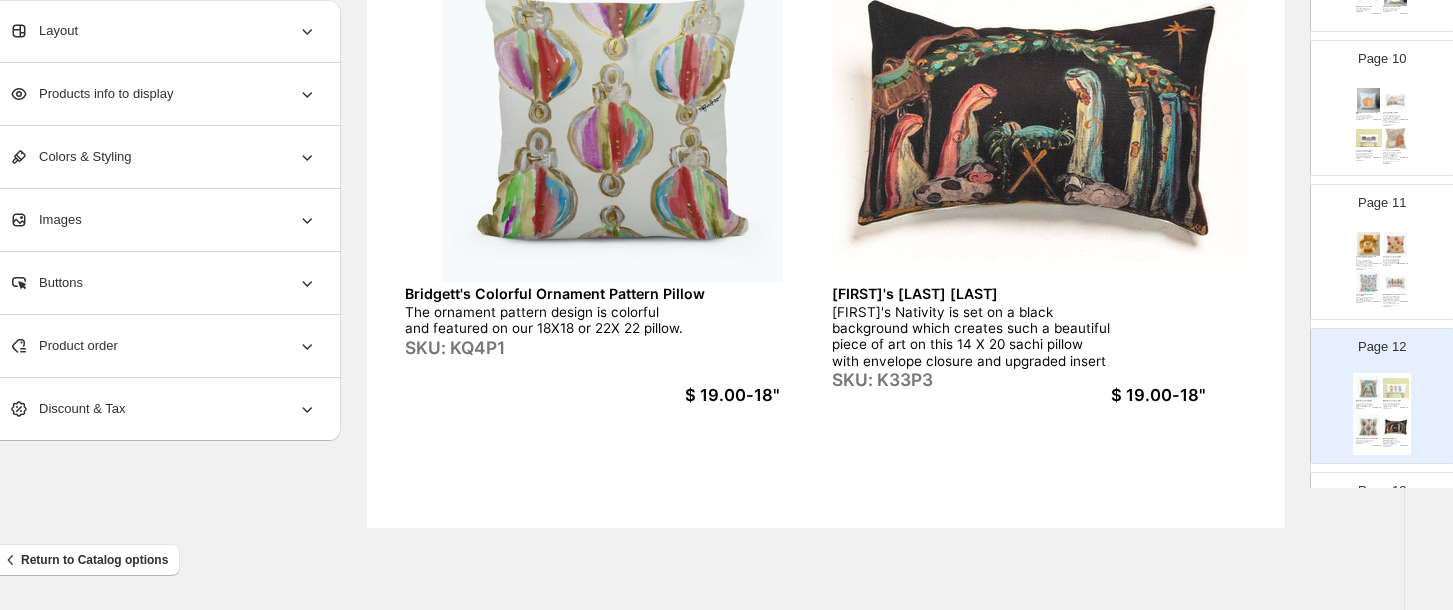 scroll, scrollTop: 1368, scrollLeft: 0, axis: vertical 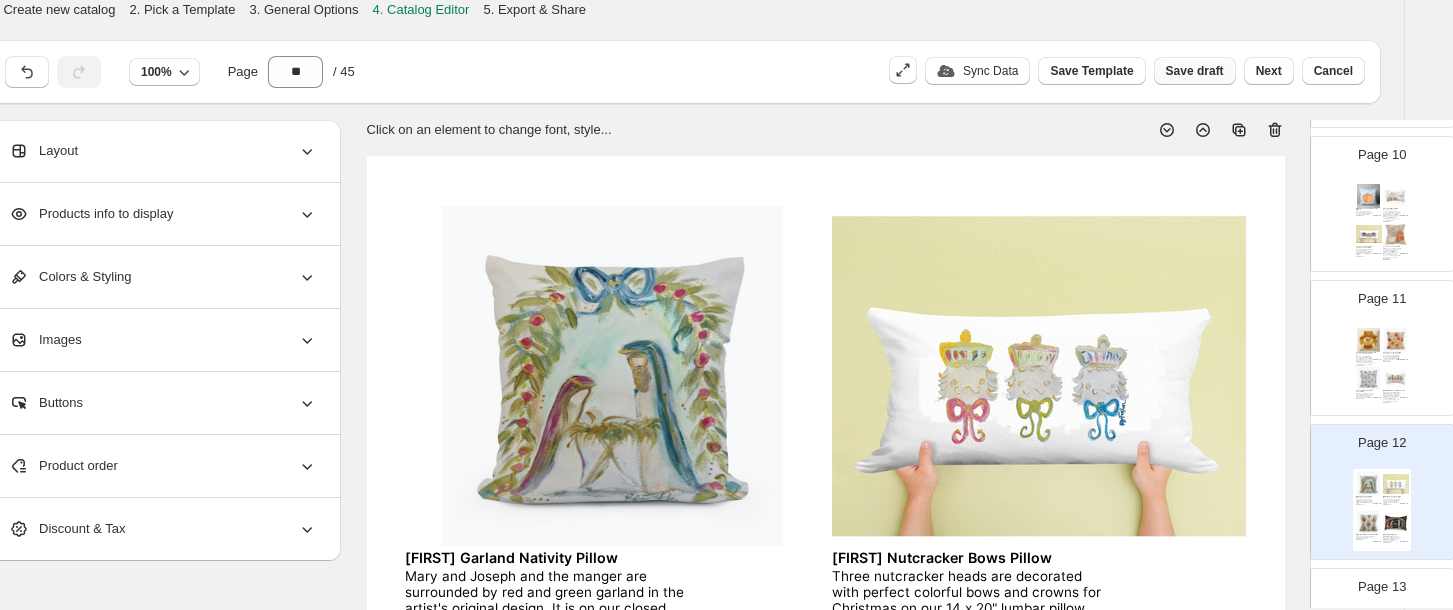 click on "Save draft" at bounding box center [1195, 71] 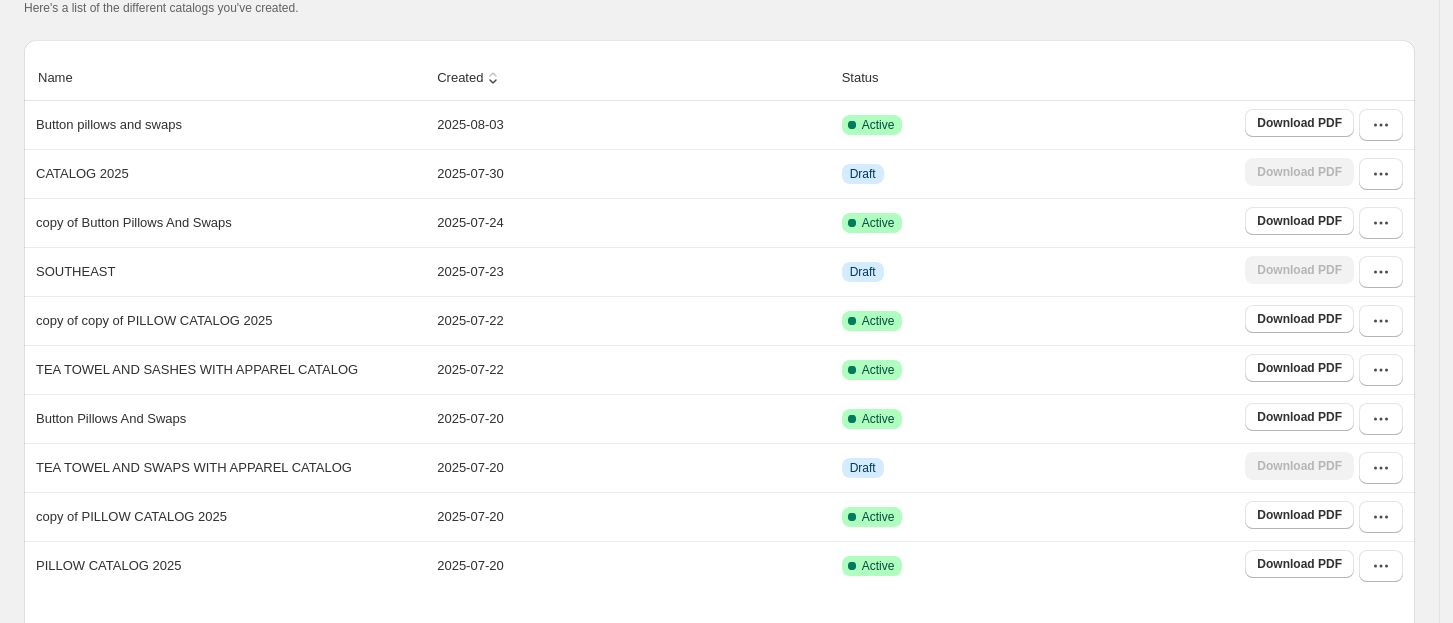 scroll, scrollTop: 112, scrollLeft: 0, axis: vertical 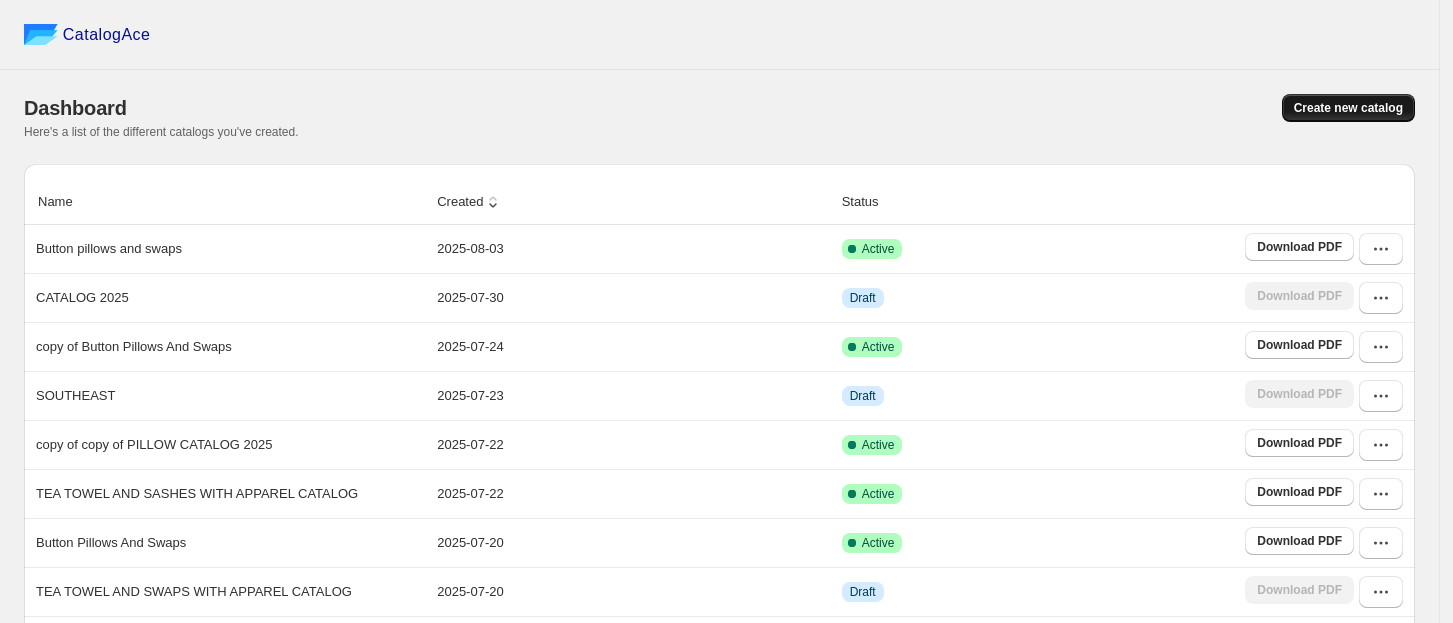click on "Create new catalog" at bounding box center (1348, 108) 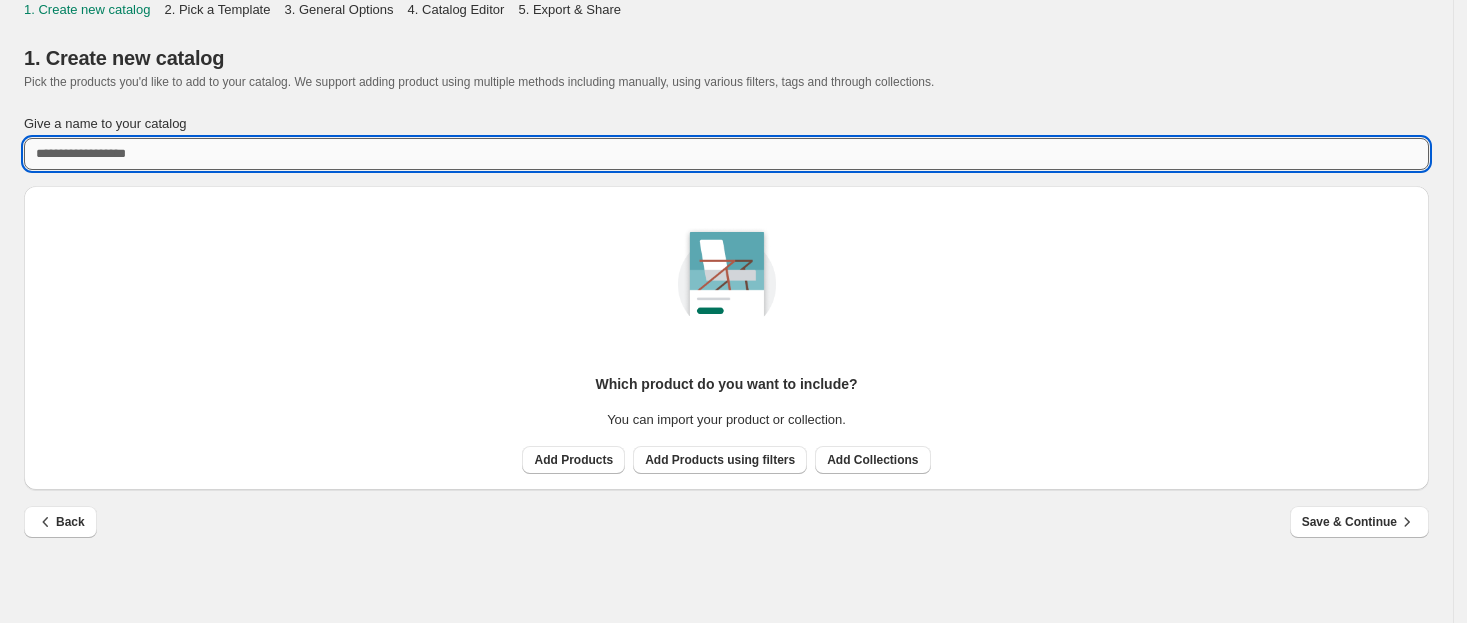 click on "Give a name to your catalog" at bounding box center (726, 154) 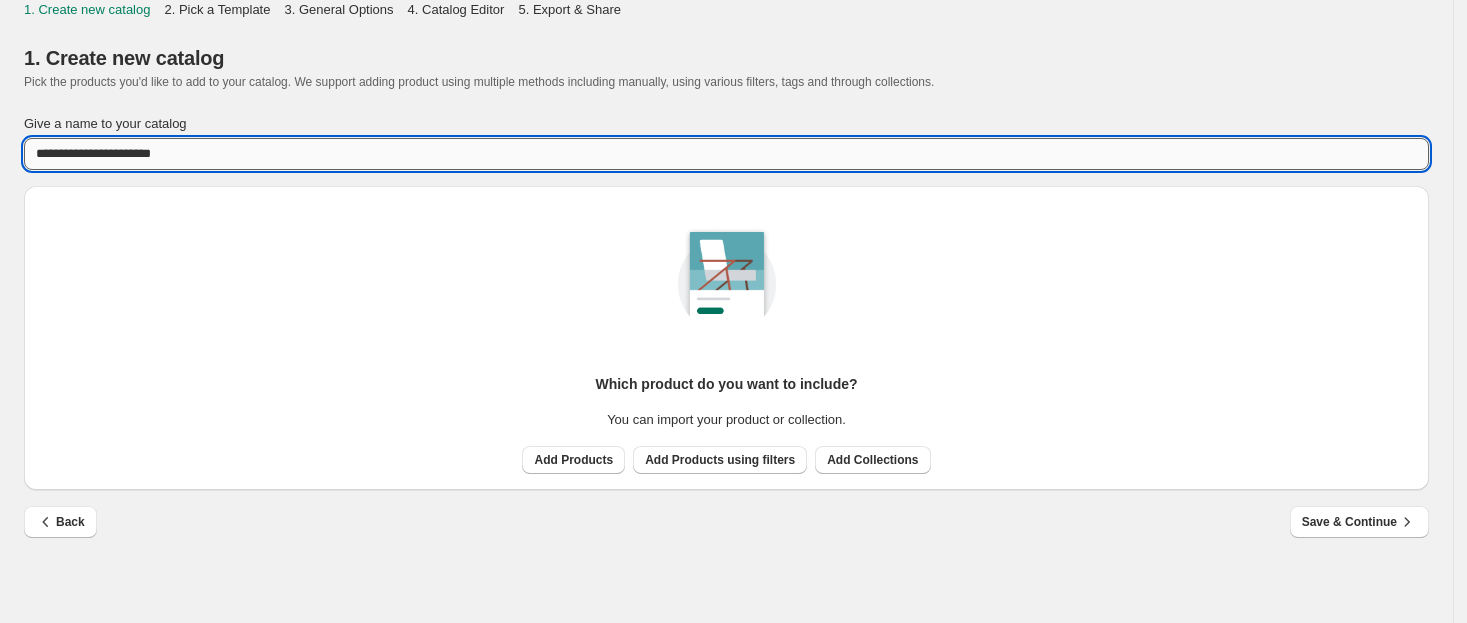 click on "**********" at bounding box center [726, 154] 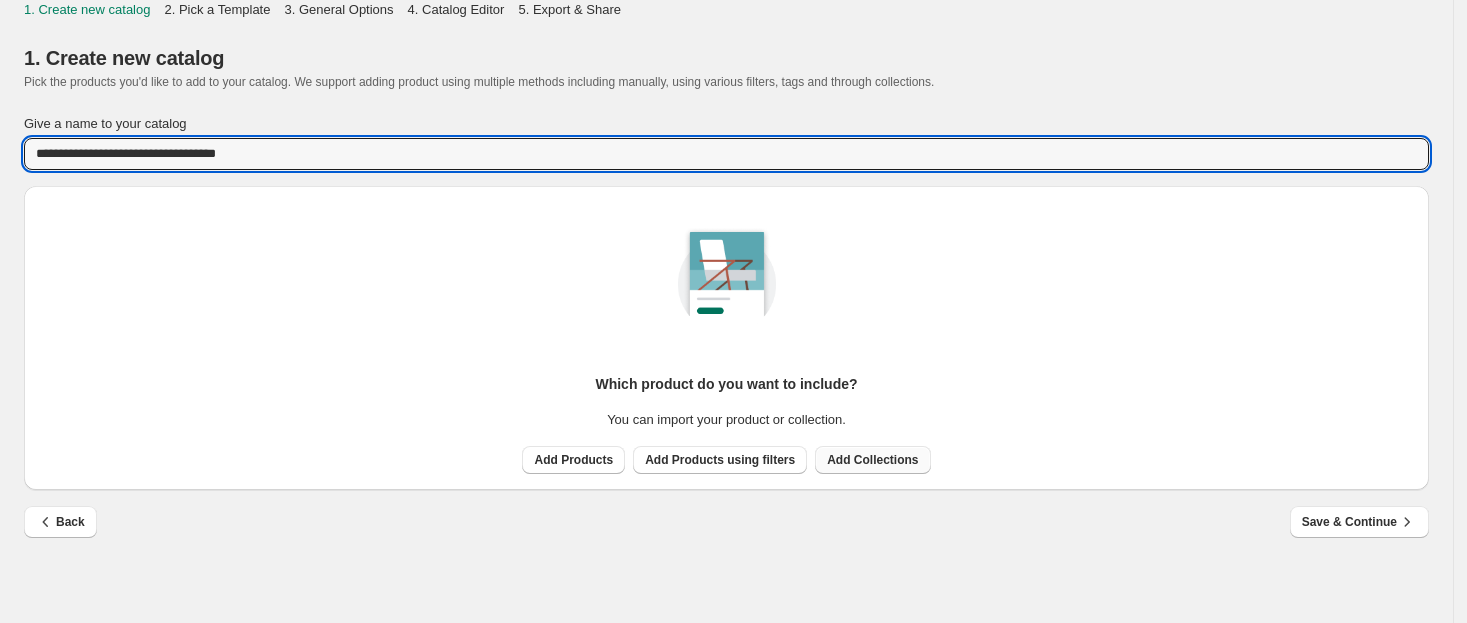 type on "**********" 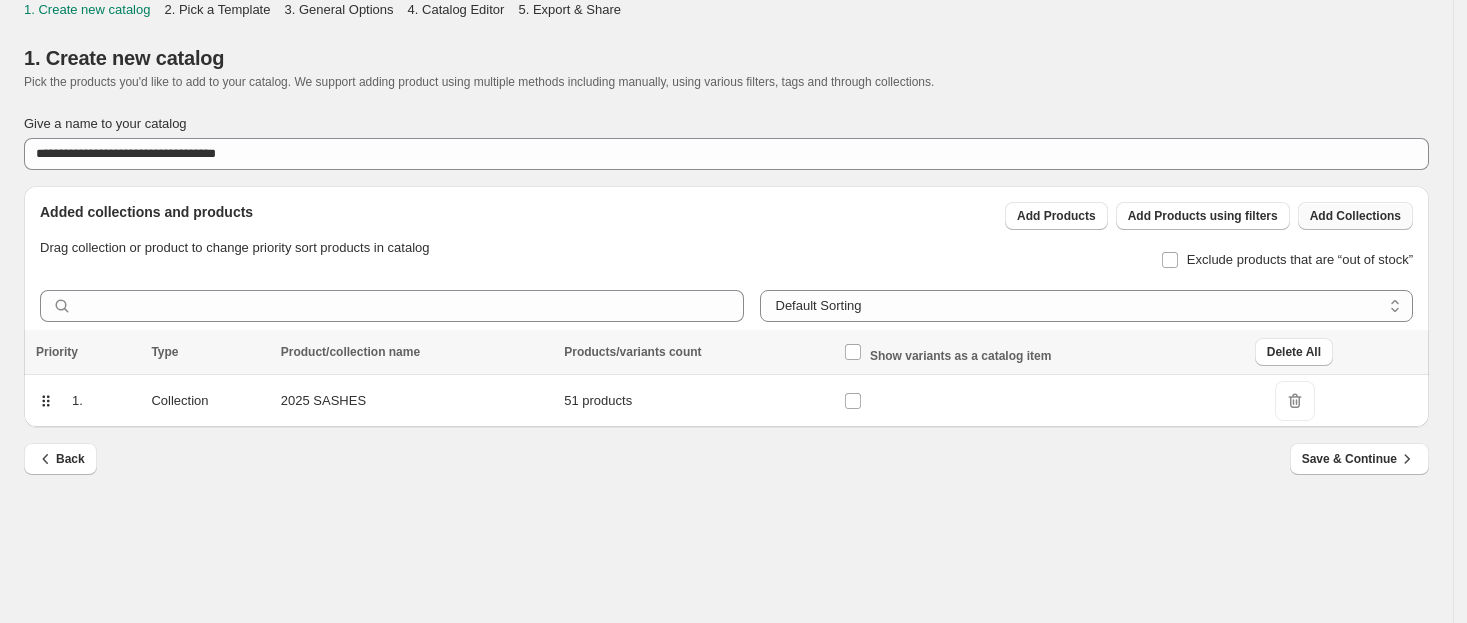 click on "Add Collections" at bounding box center [1355, 216] 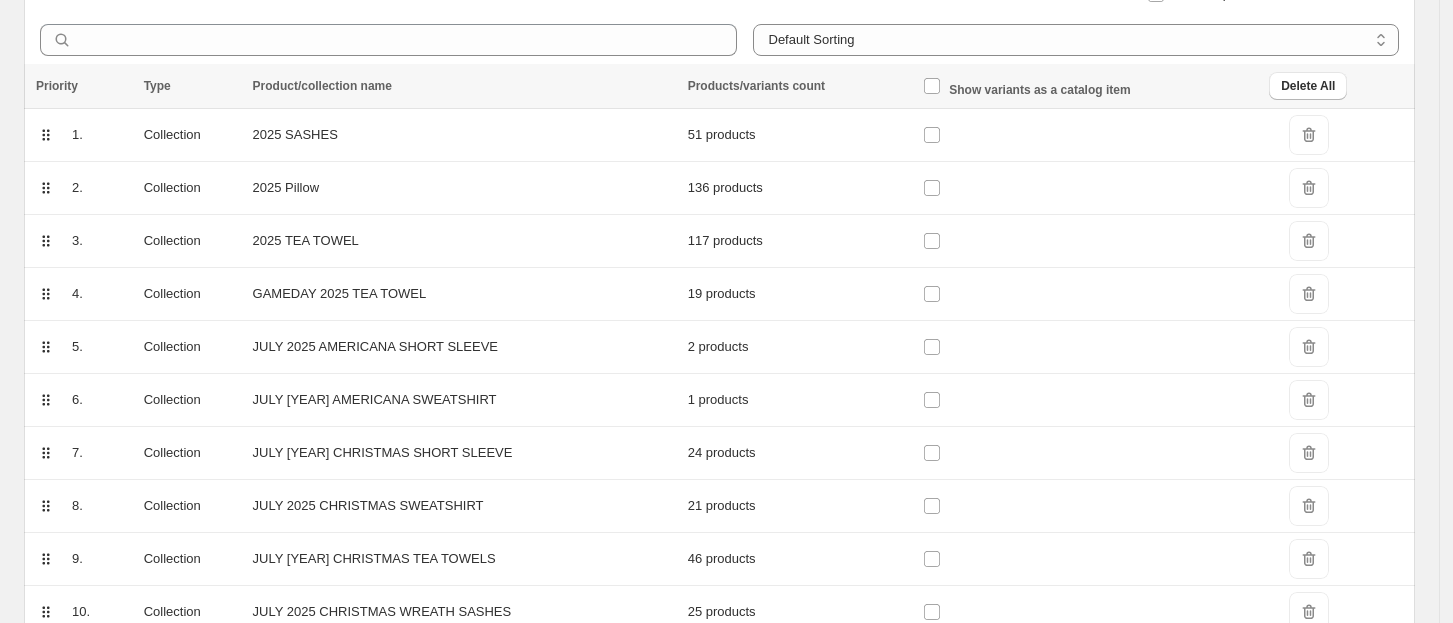 scroll, scrollTop: 271, scrollLeft: 0, axis: vertical 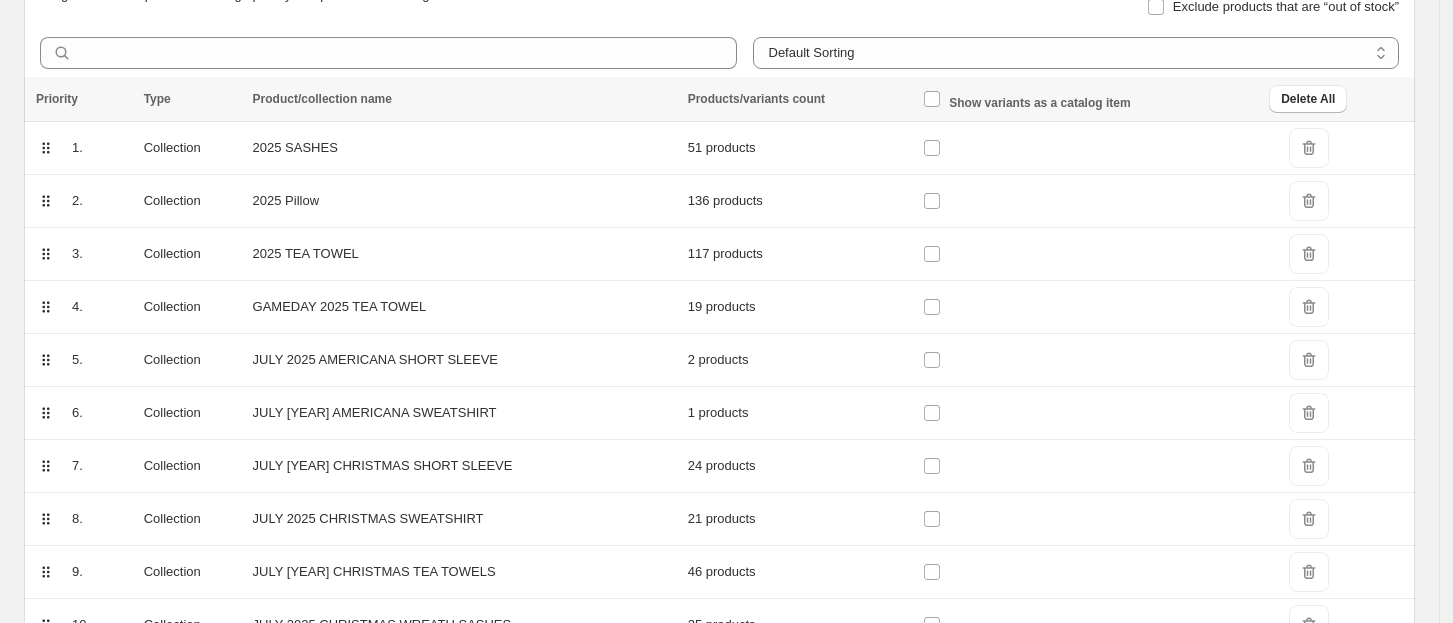 click on "DeleteIcon" at bounding box center (1309, 148) 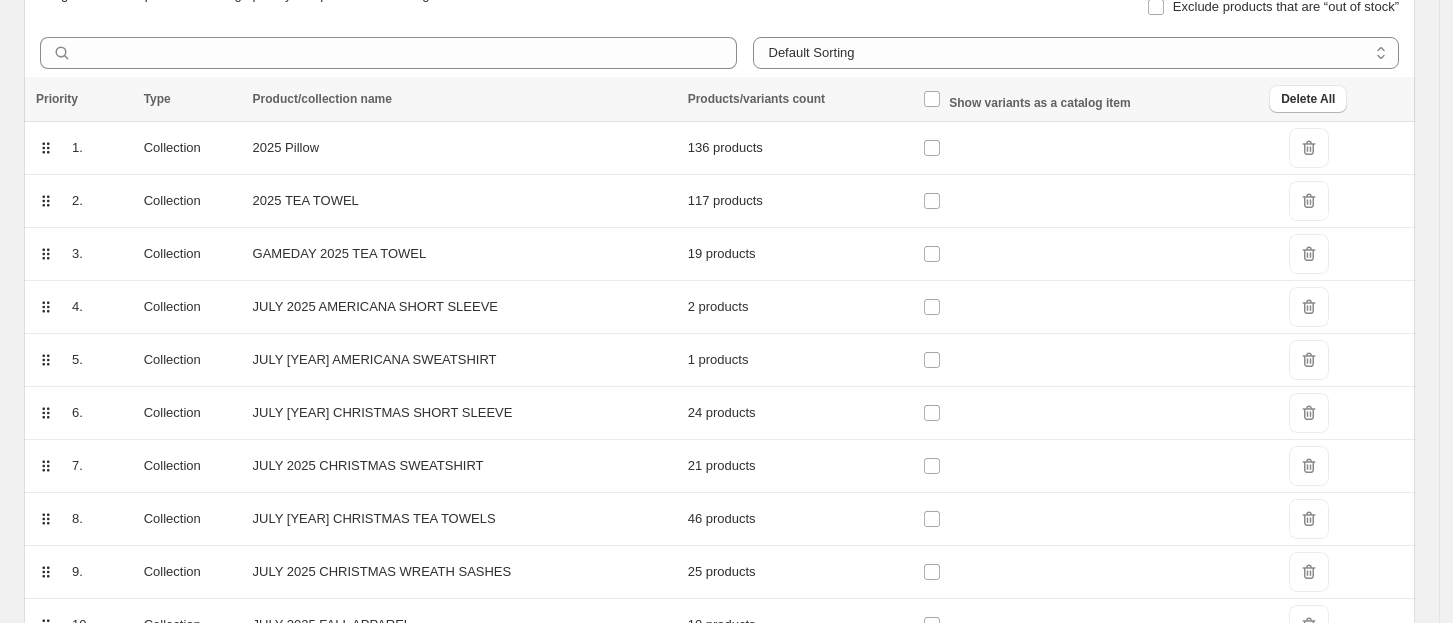 click on "DeleteIcon" at bounding box center (1309, 148) 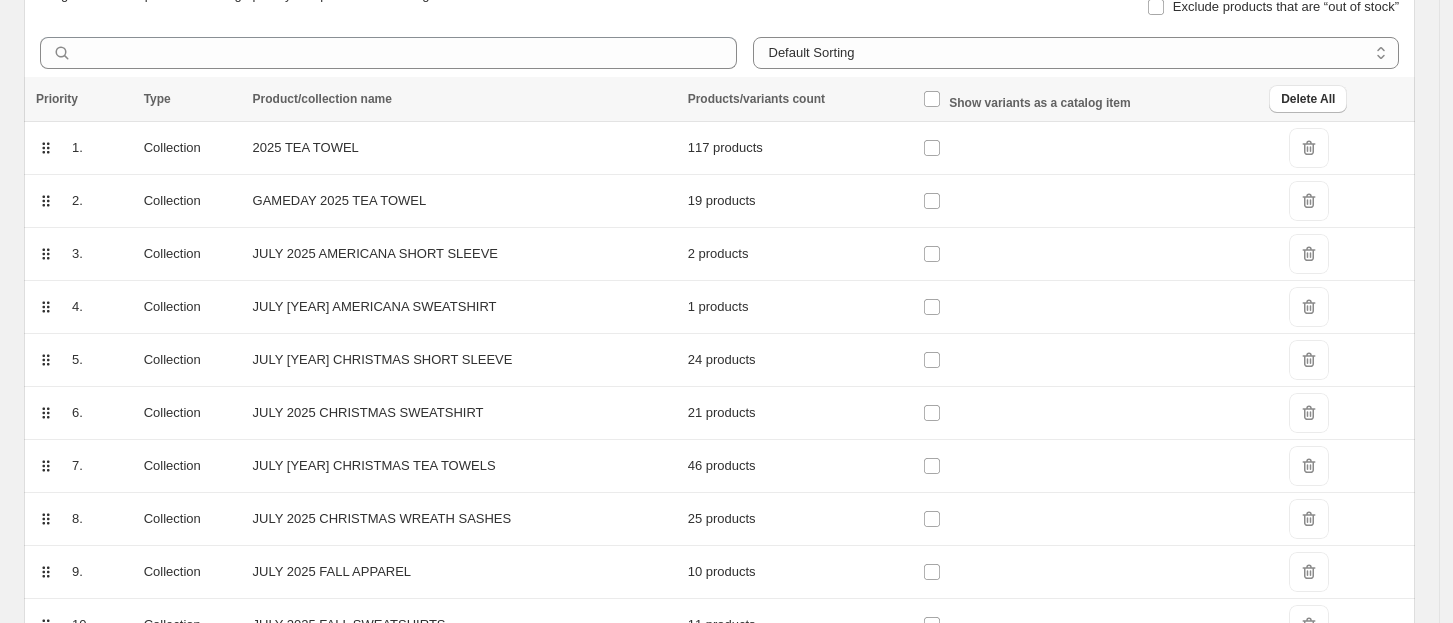 click on "DeleteIcon" at bounding box center [1309, 148] 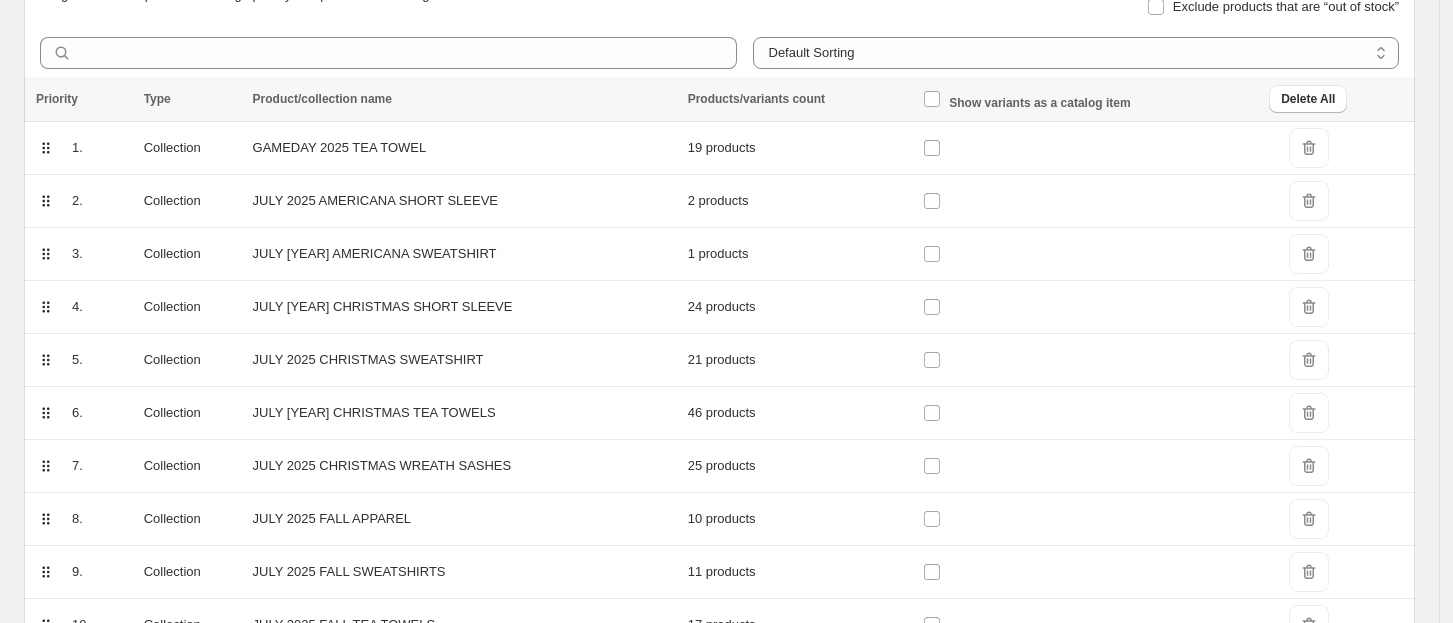 click on "DeleteIcon" at bounding box center (1309, 148) 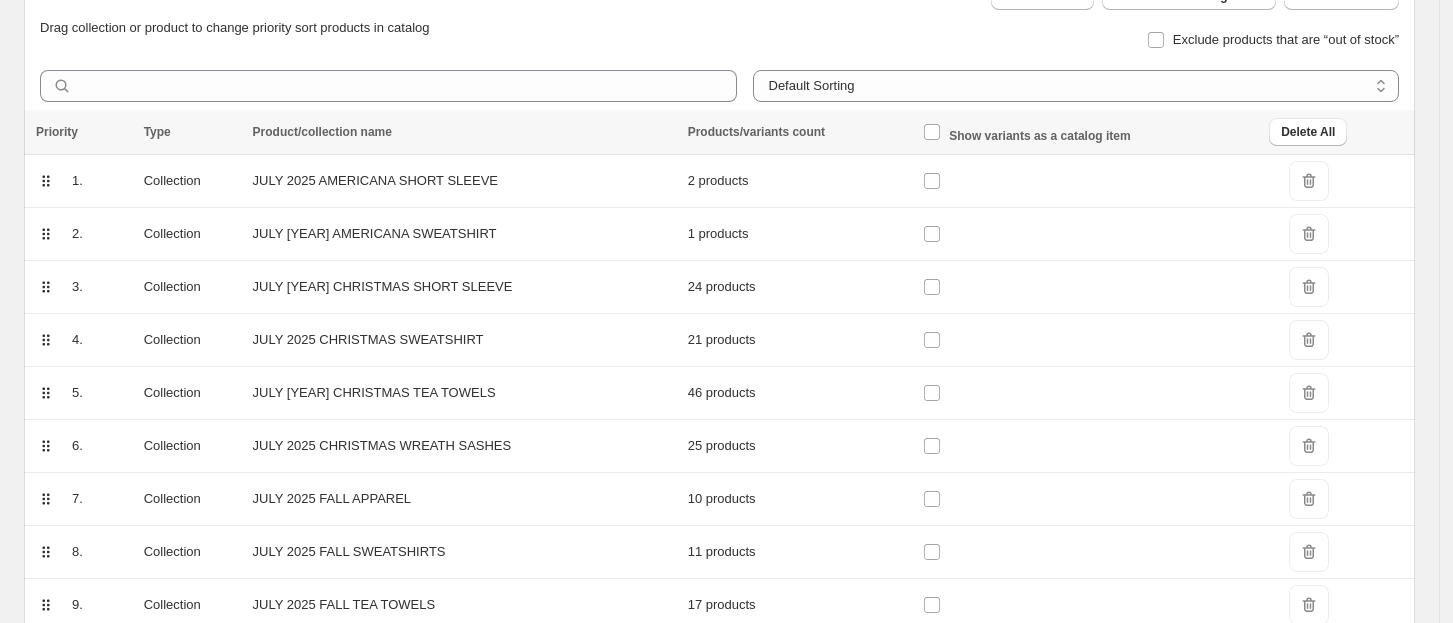 scroll, scrollTop: 242, scrollLeft: 0, axis: vertical 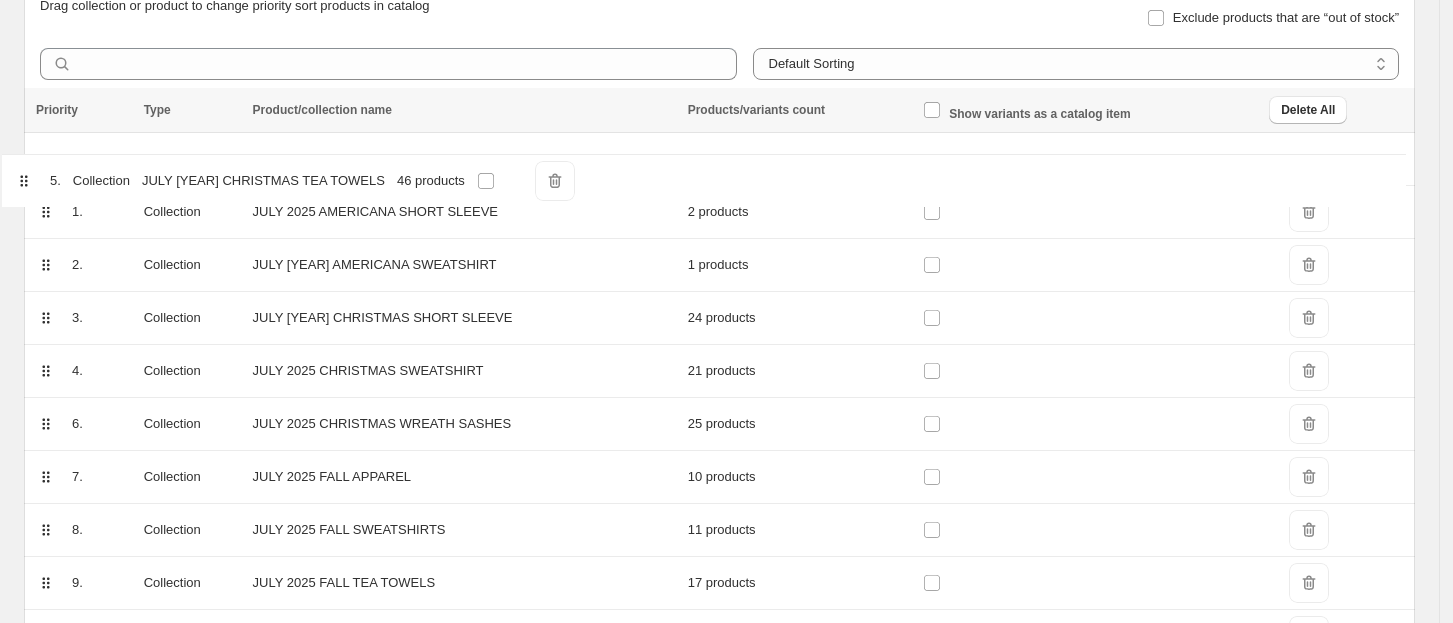 drag, startPoint x: 44, startPoint y: 373, endPoint x: 21, endPoint y: 177, distance: 197.34488 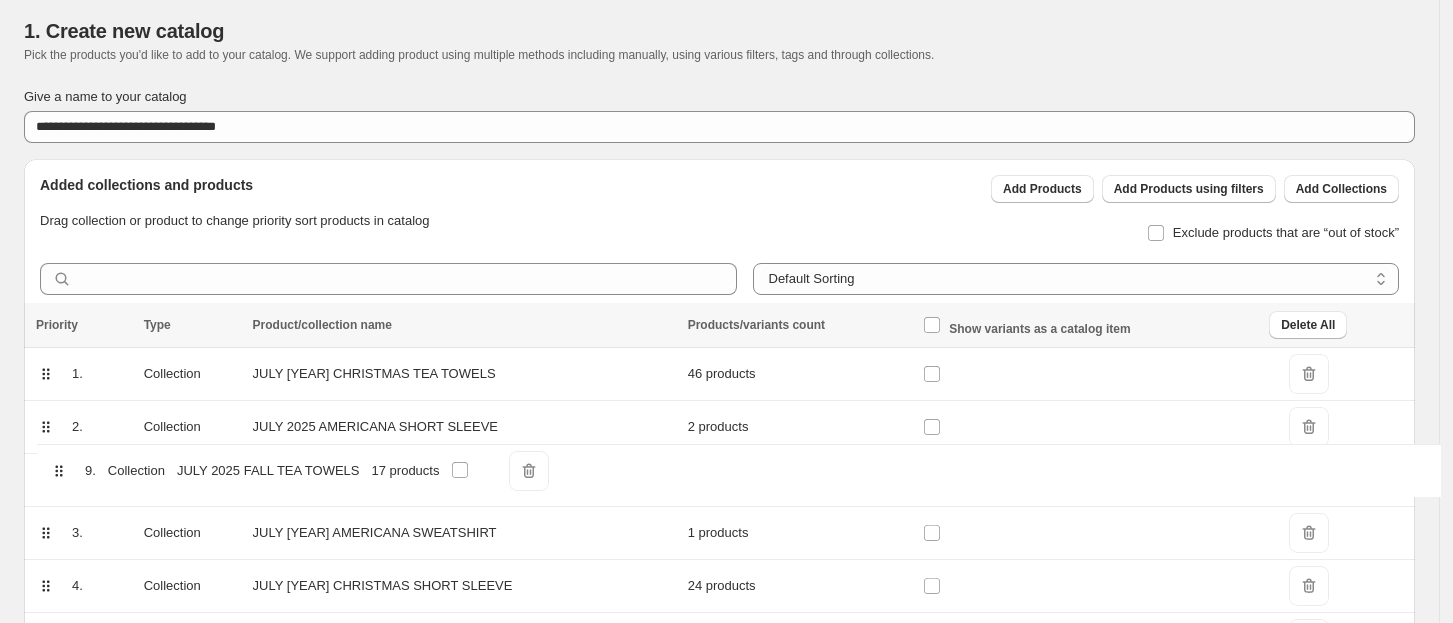 scroll, scrollTop: 30, scrollLeft: 0, axis: vertical 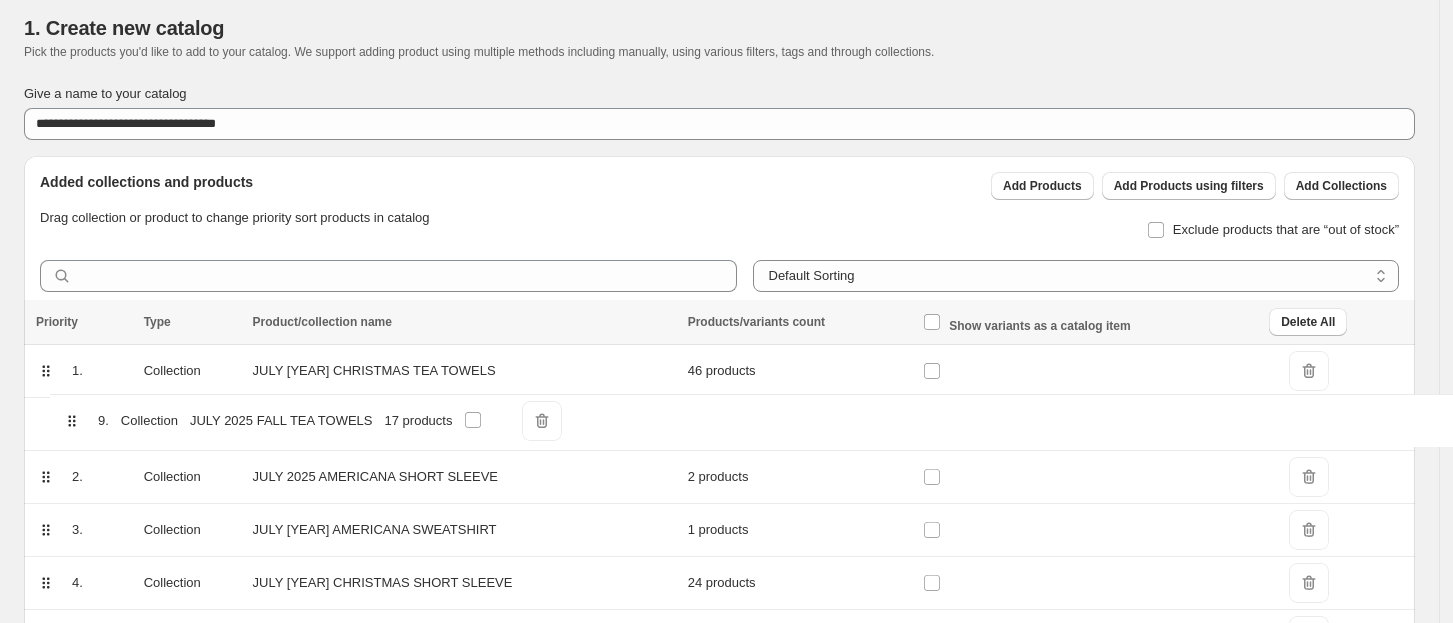 drag, startPoint x: 44, startPoint y: 580, endPoint x: 71, endPoint y: 411, distance: 171.14322 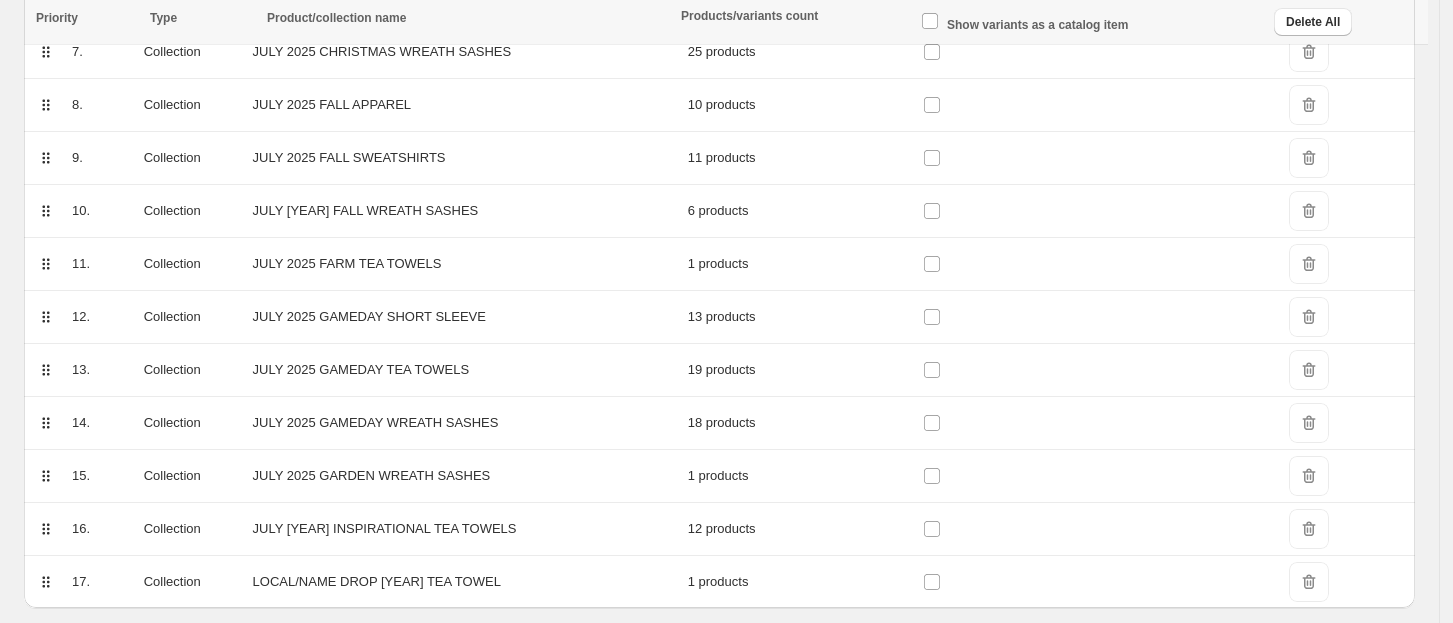 scroll, scrollTop: 675, scrollLeft: 0, axis: vertical 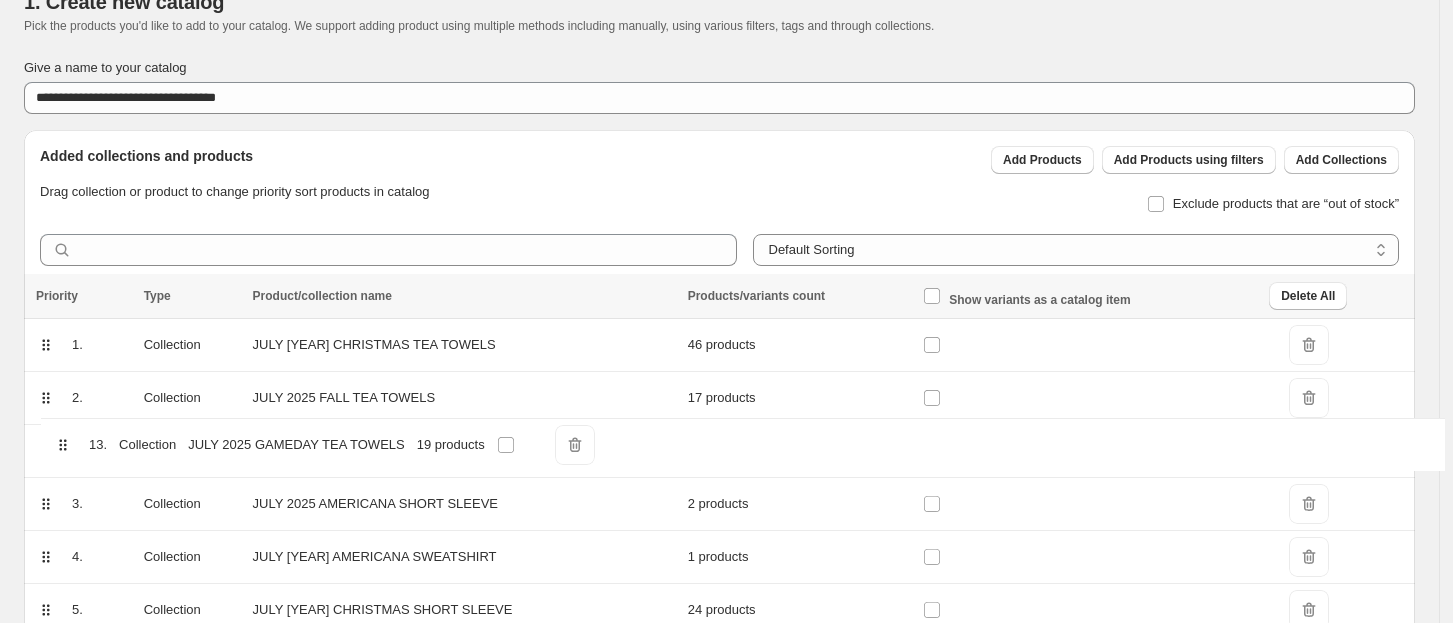 drag, startPoint x: 40, startPoint y: 369, endPoint x: 61, endPoint y: 443, distance: 76.922035 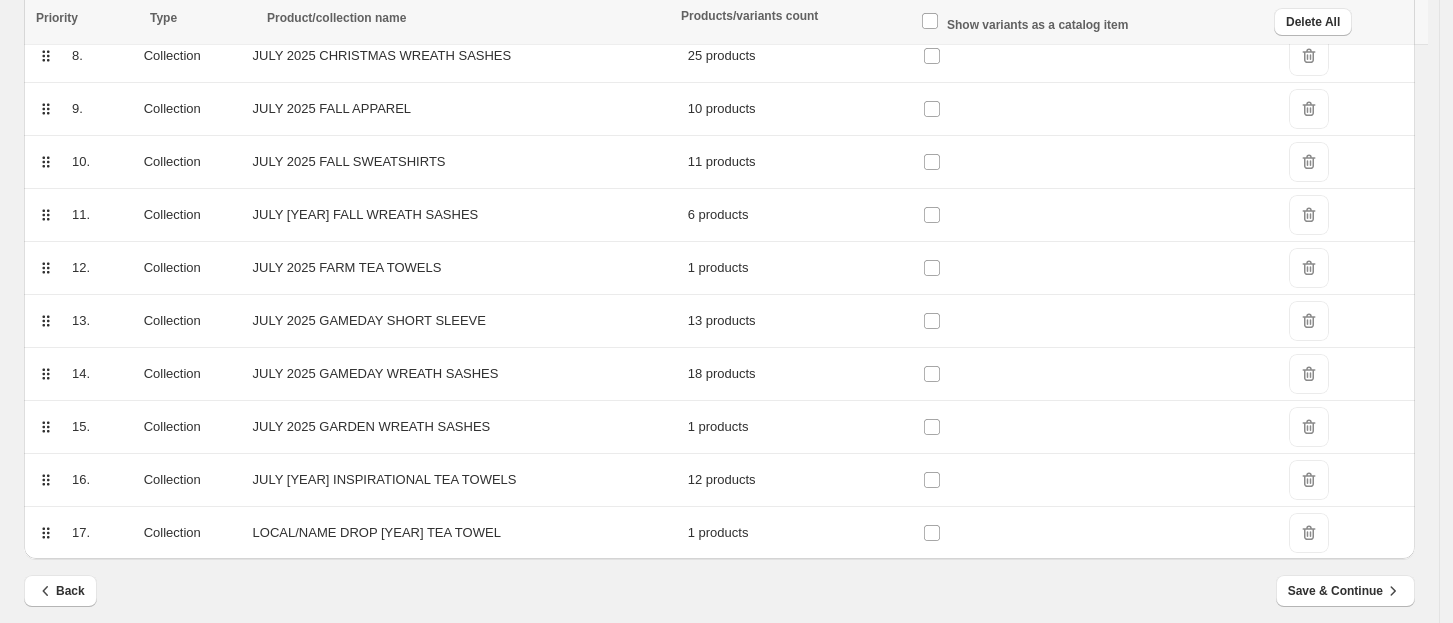 scroll, scrollTop: 712, scrollLeft: 0, axis: vertical 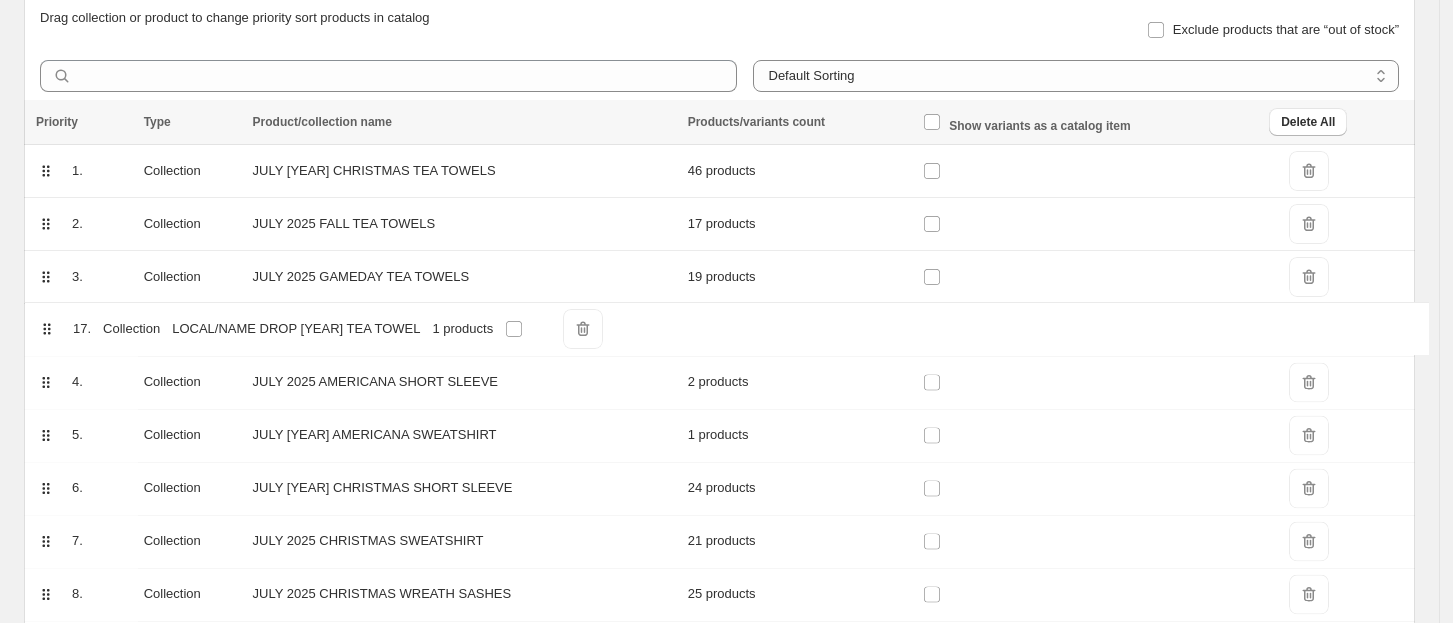 drag, startPoint x: 47, startPoint y: 542, endPoint x: 44, endPoint y: 322, distance: 220.02045 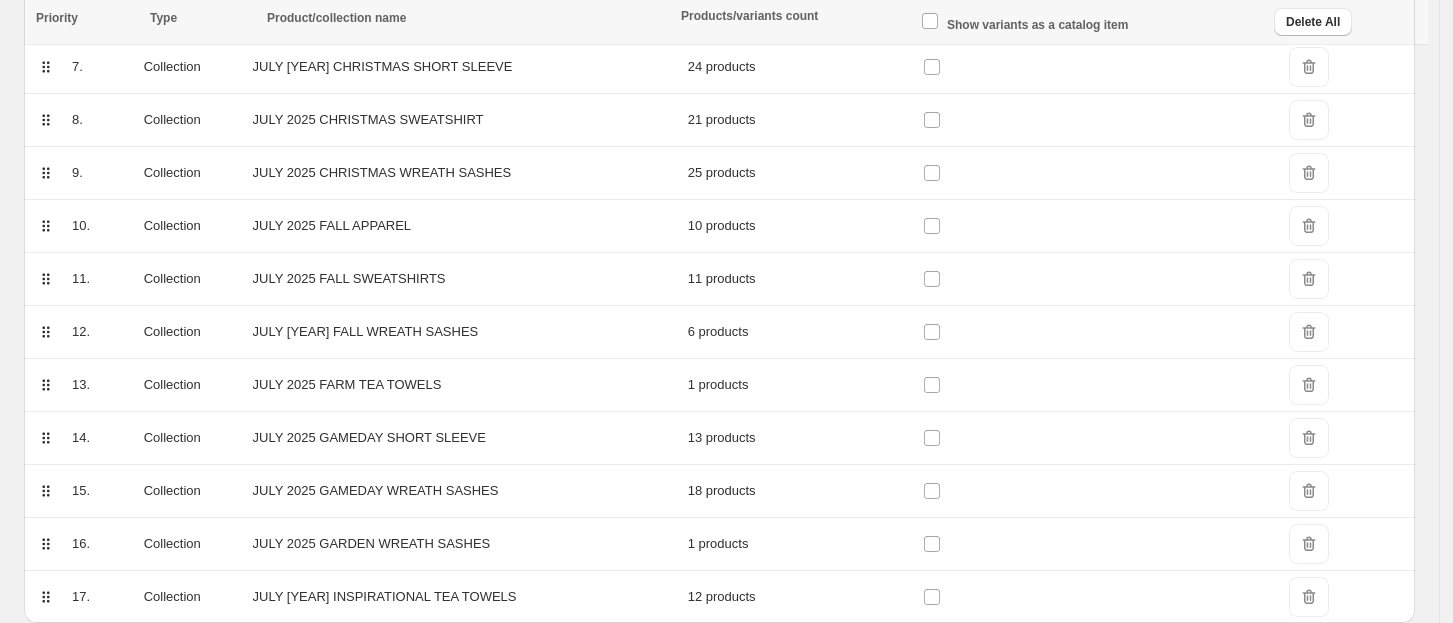 scroll, scrollTop: 663, scrollLeft: 0, axis: vertical 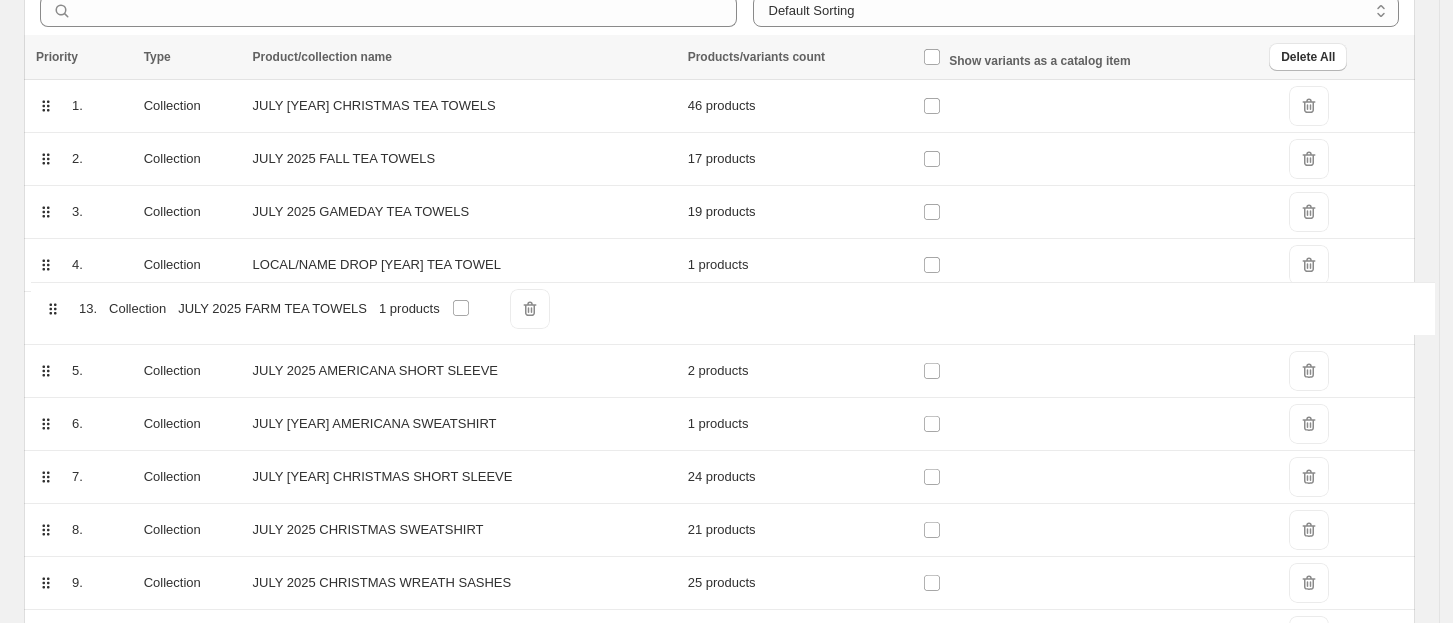 drag, startPoint x: 46, startPoint y: 380, endPoint x: 54, endPoint y: 308, distance: 72.443085 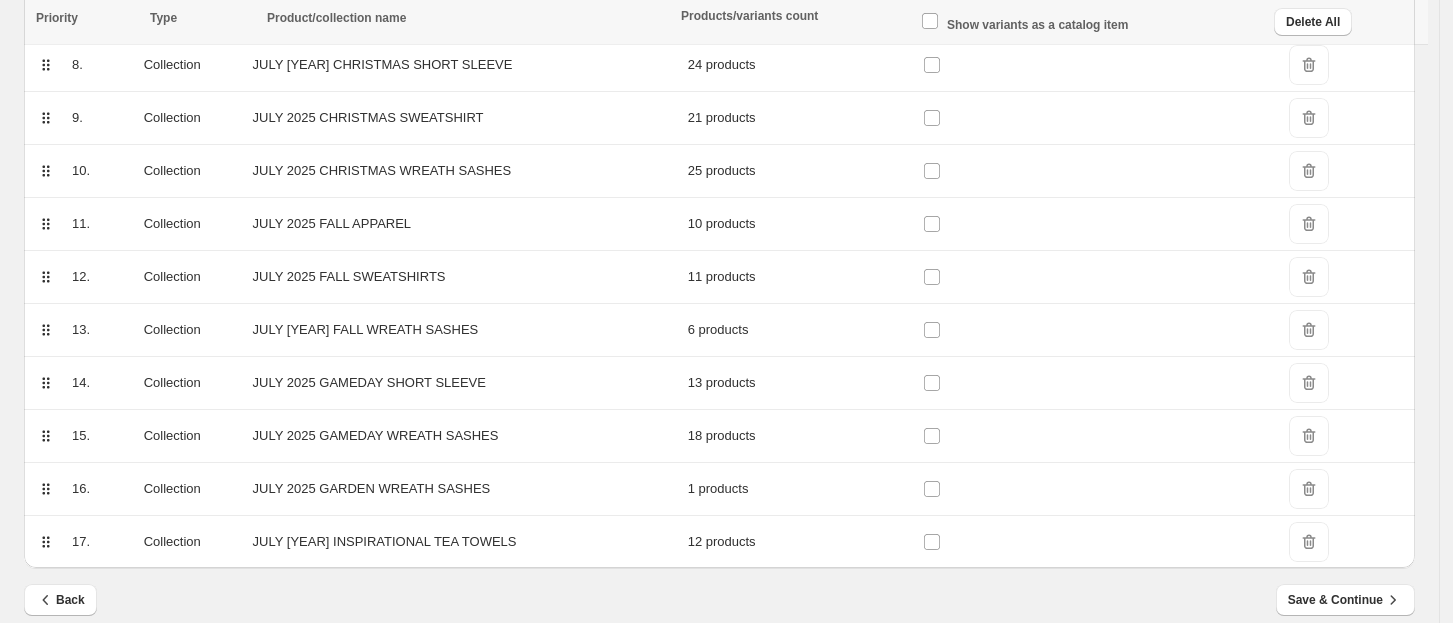 scroll, scrollTop: 717, scrollLeft: 0, axis: vertical 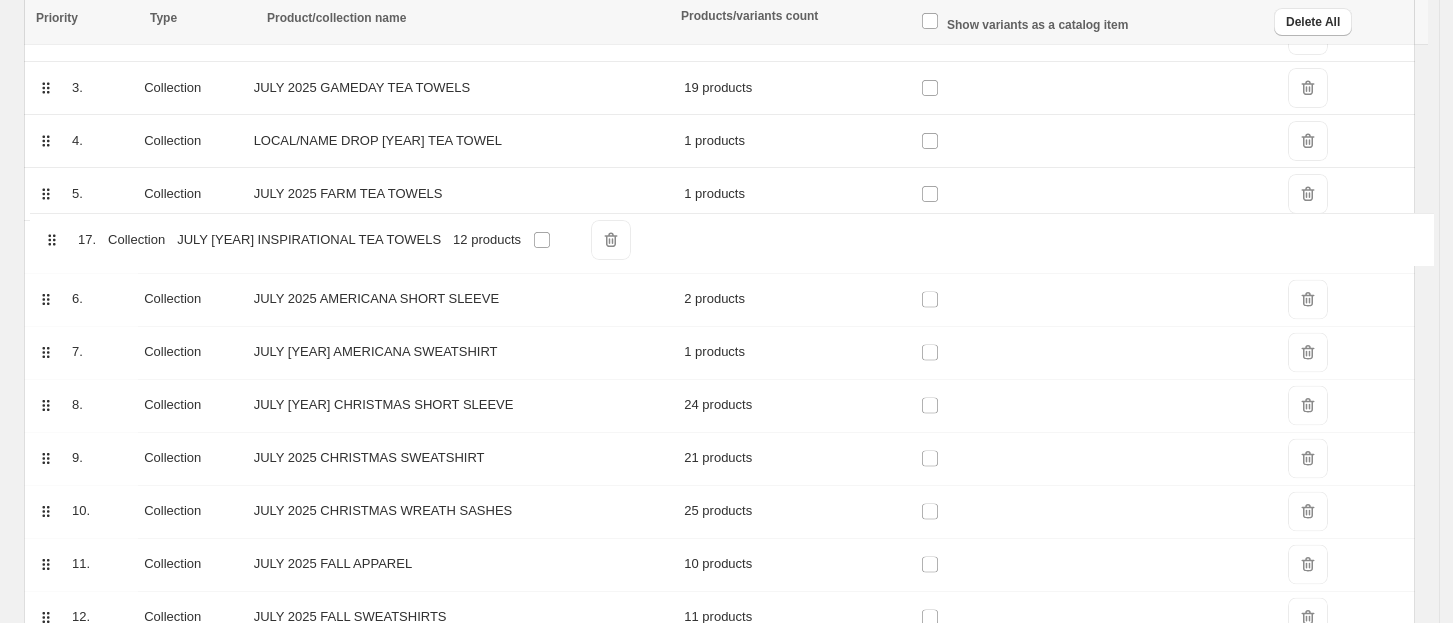 drag, startPoint x: 48, startPoint y: 534, endPoint x: 54, endPoint y: 228, distance: 306.0588 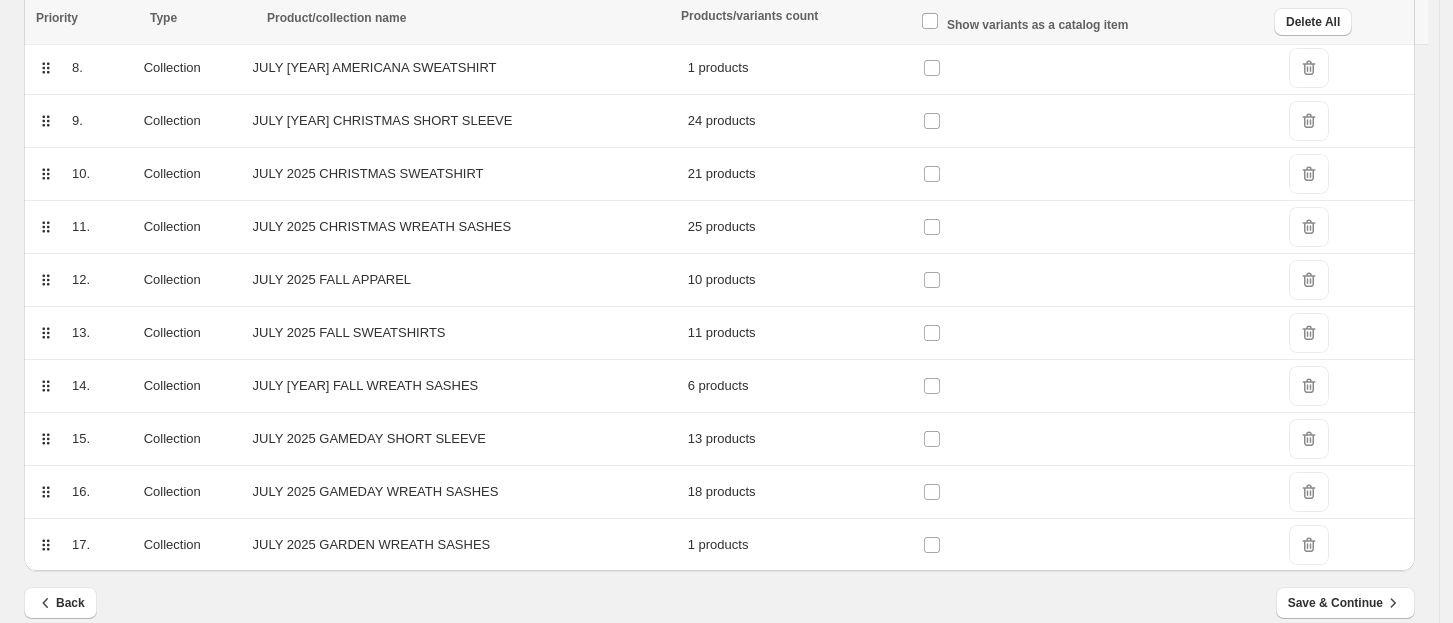 scroll, scrollTop: 725, scrollLeft: 0, axis: vertical 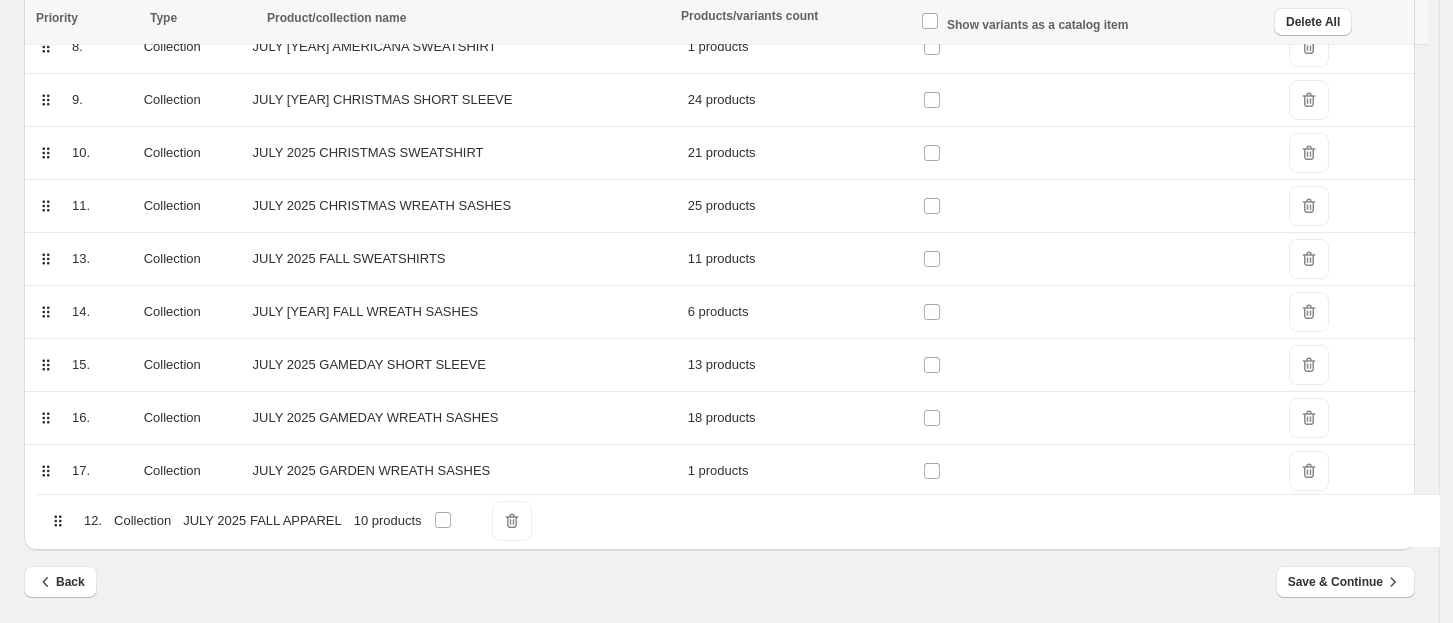 drag, startPoint x: 44, startPoint y: 262, endPoint x: 58, endPoint y: 532, distance: 270.36273 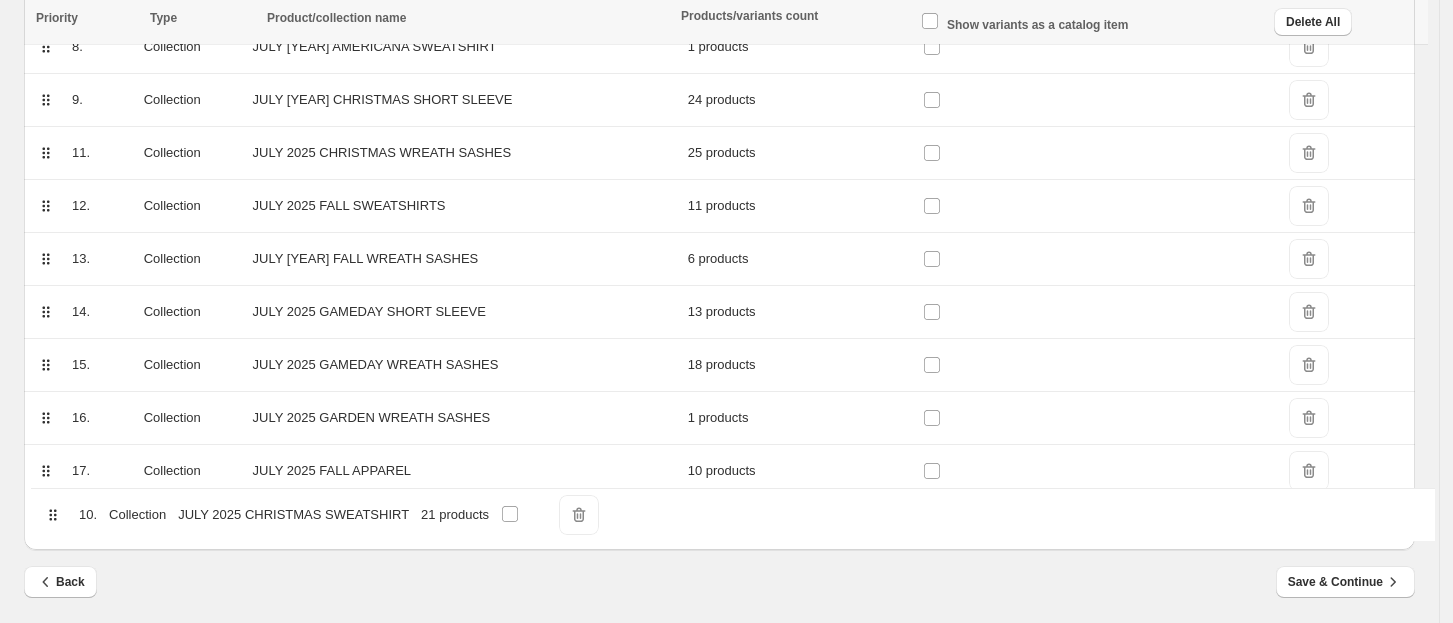 drag, startPoint x: 48, startPoint y: 158, endPoint x: 51, endPoint y: 529, distance: 371.01212 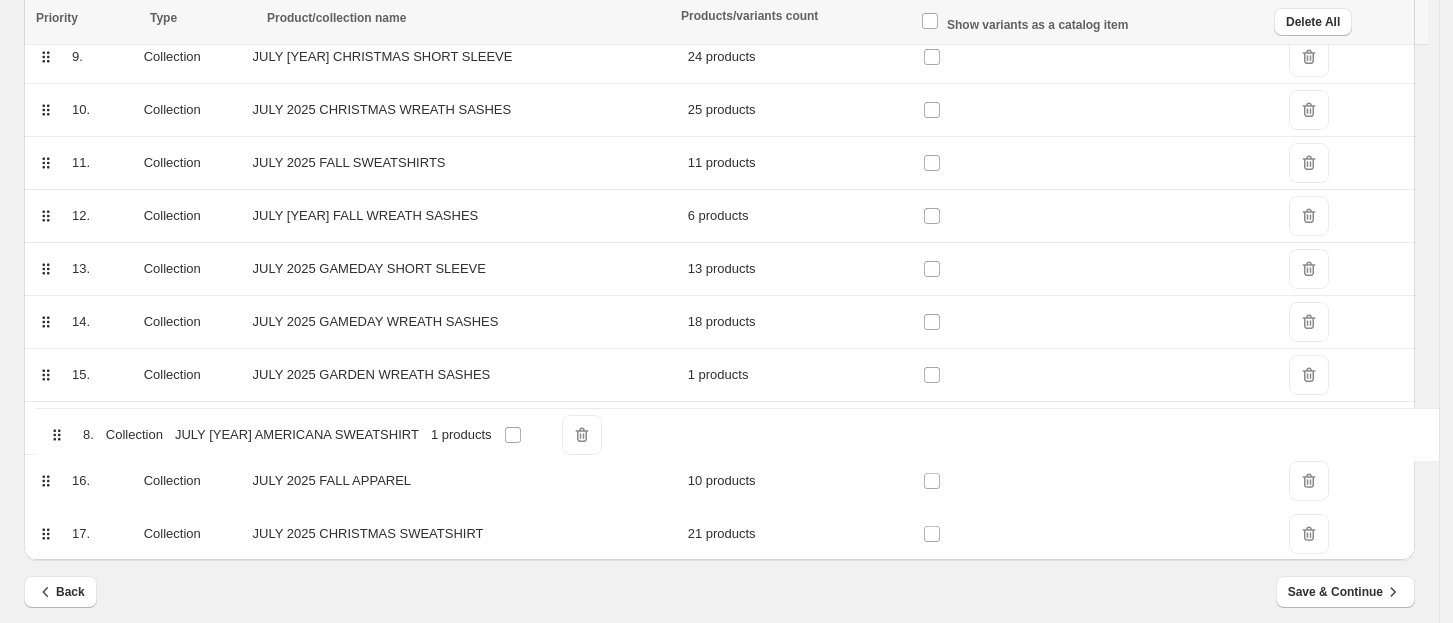 scroll, scrollTop: 725, scrollLeft: 0, axis: vertical 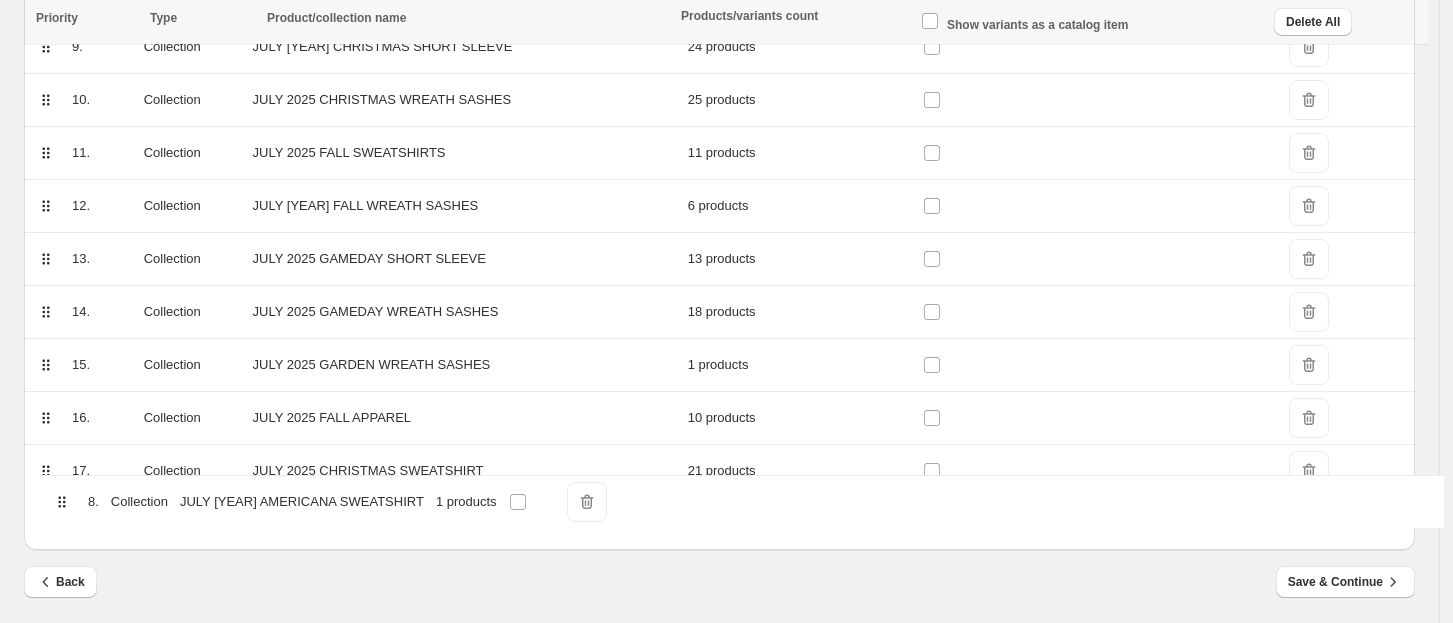 drag, startPoint x: 47, startPoint y: 56, endPoint x: 65, endPoint y: 515, distance: 459.3528 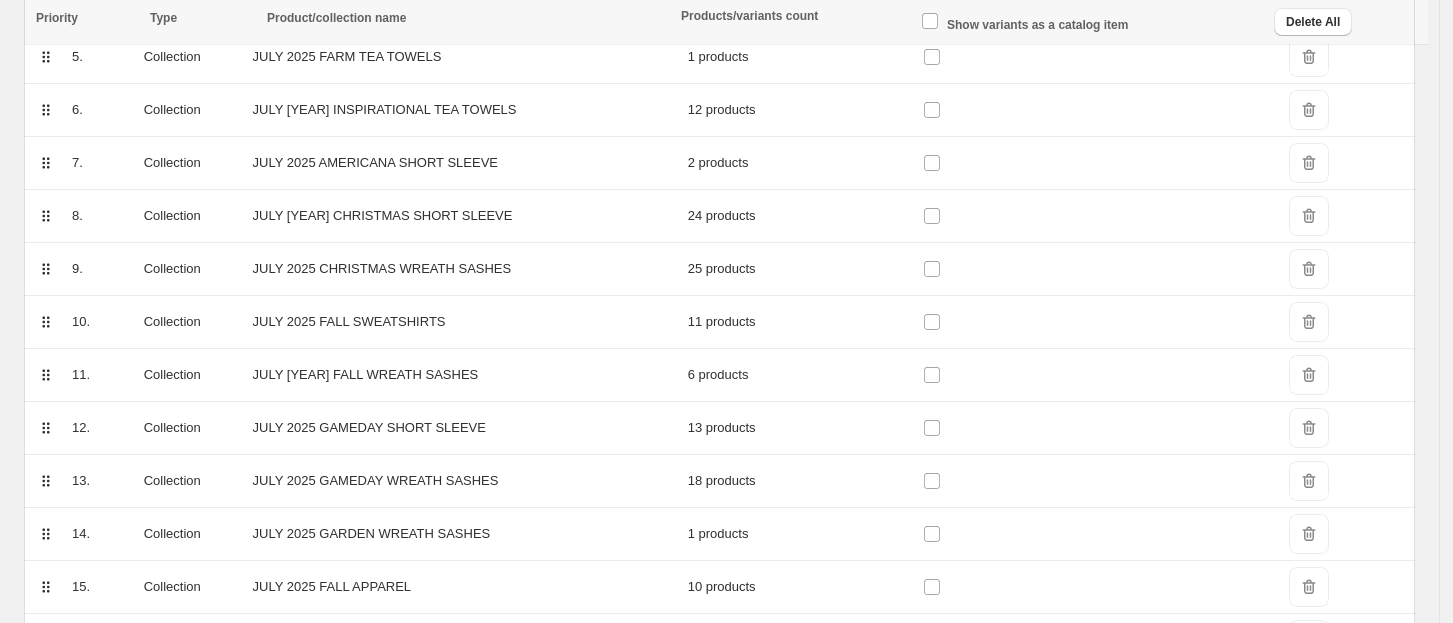 scroll, scrollTop: 558, scrollLeft: 0, axis: vertical 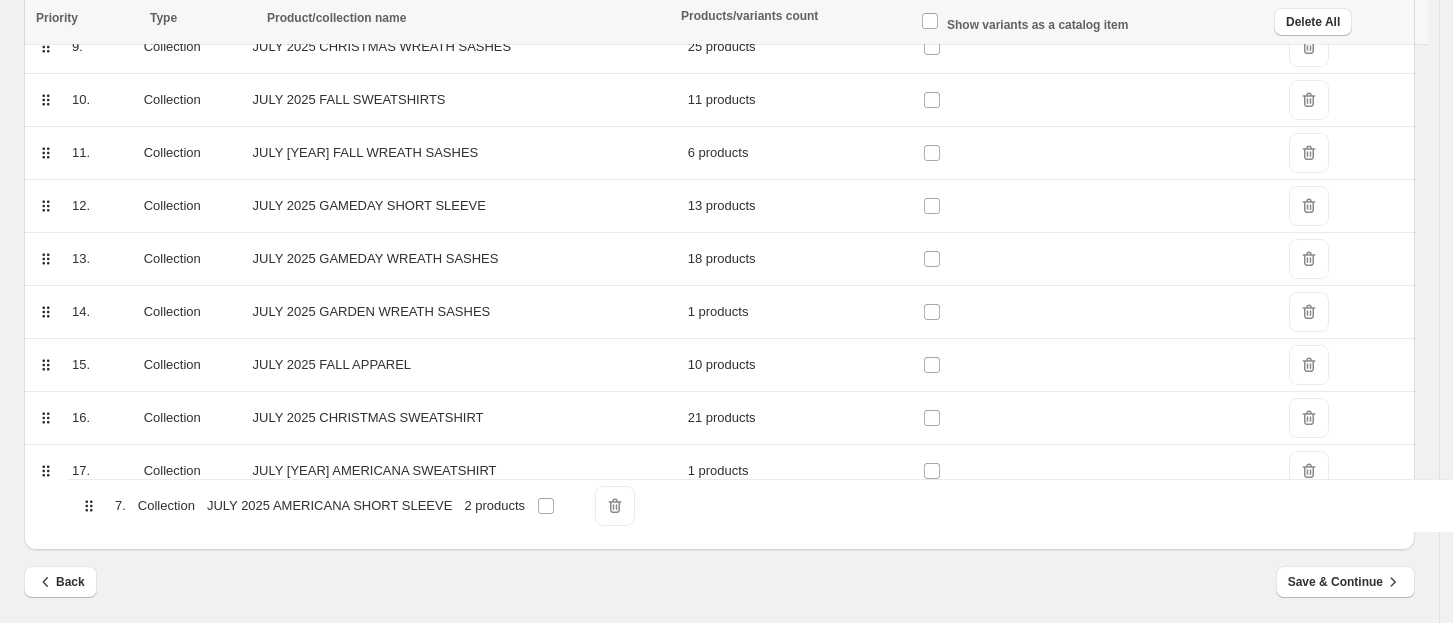 drag, startPoint x: 46, startPoint y: 165, endPoint x: 88, endPoint y: 519, distance: 356.48282 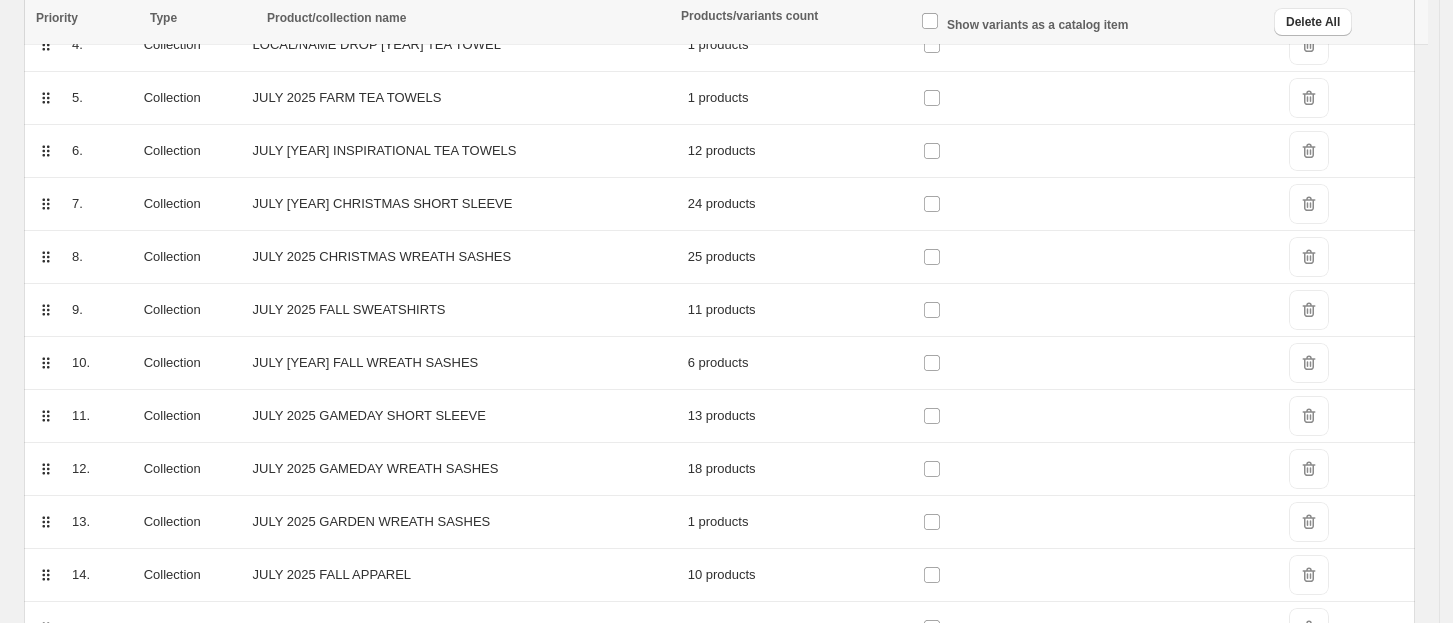 scroll, scrollTop: 534, scrollLeft: 0, axis: vertical 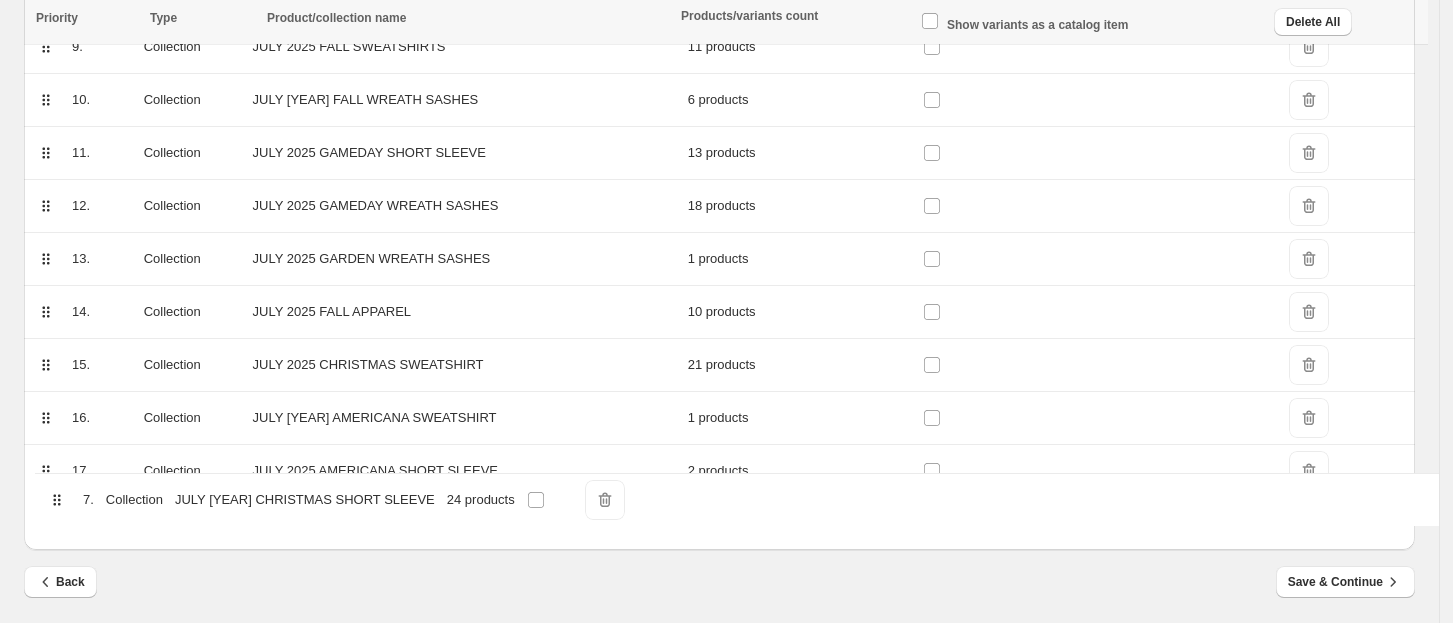 drag, startPoint x: 47, startPoint y: 183, endPoint x: 57, endPoint y: 502, distance: 319.1567 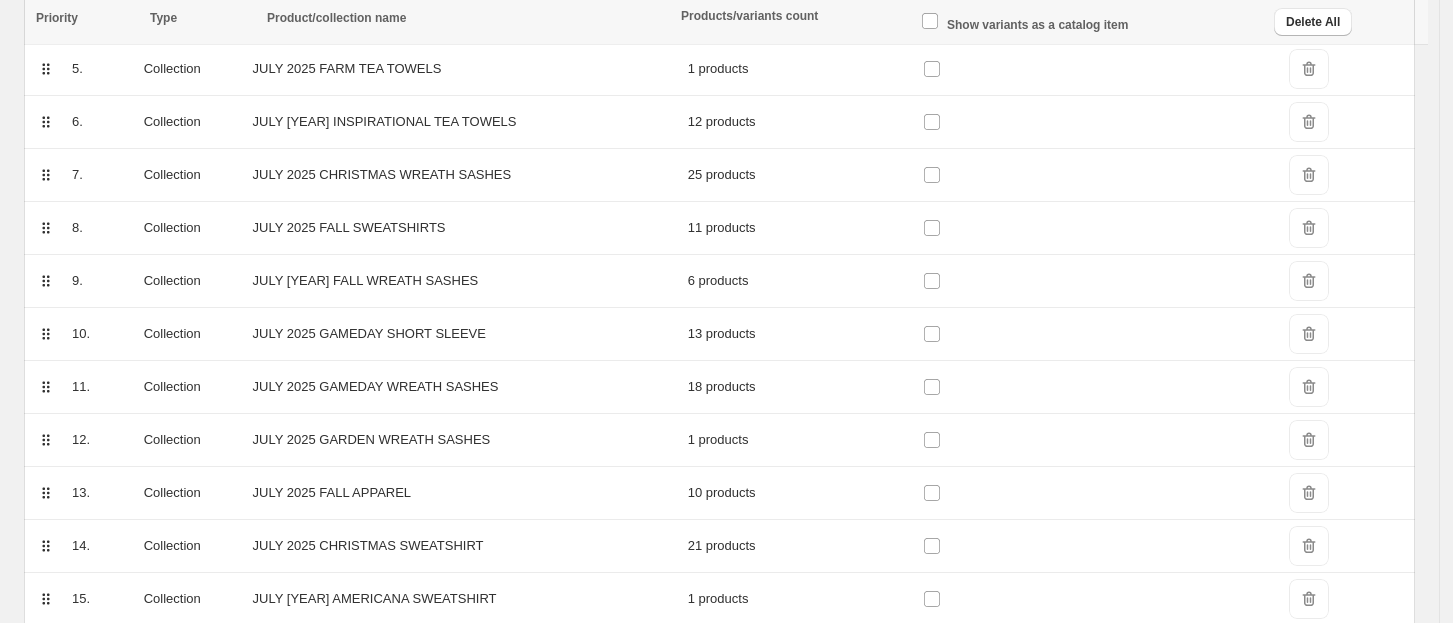 scroll, scrollTop: 549, scrollLeft: 0, axis: vertical 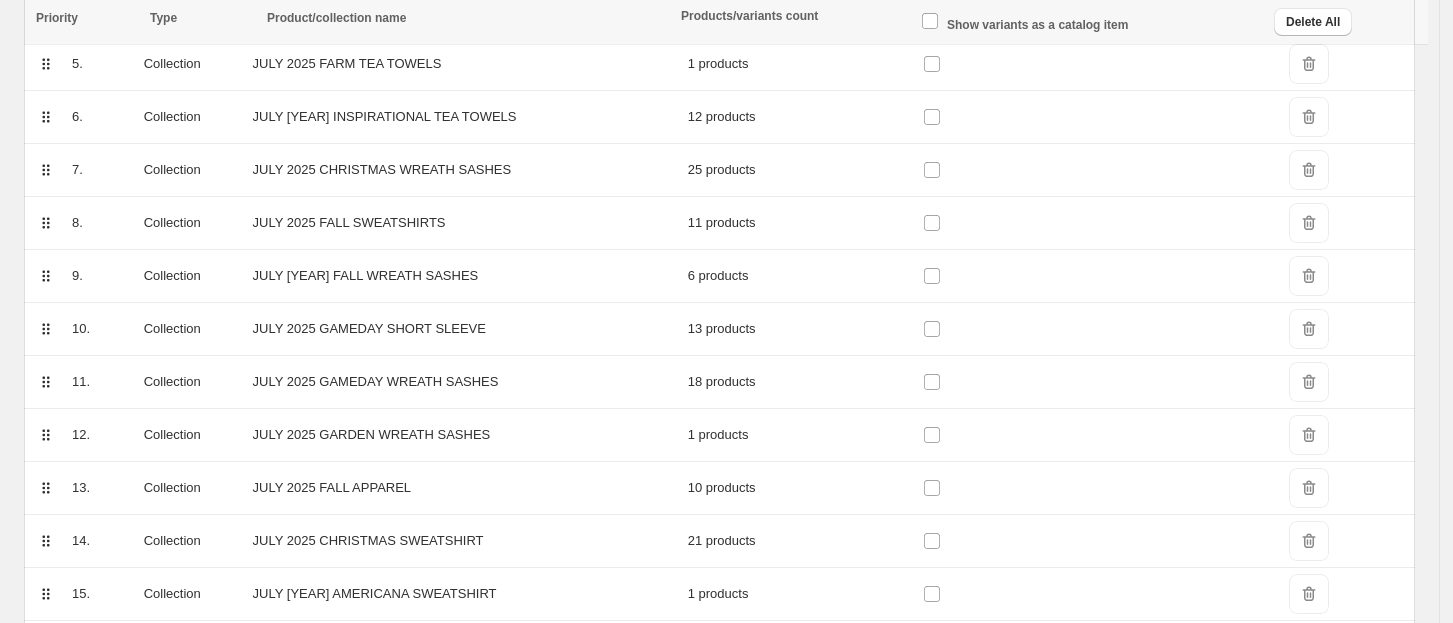 drag, startPoint x: 48, startPoint y: 288, endPoint x: 49, endPoint y: 272, distance: 16.03122 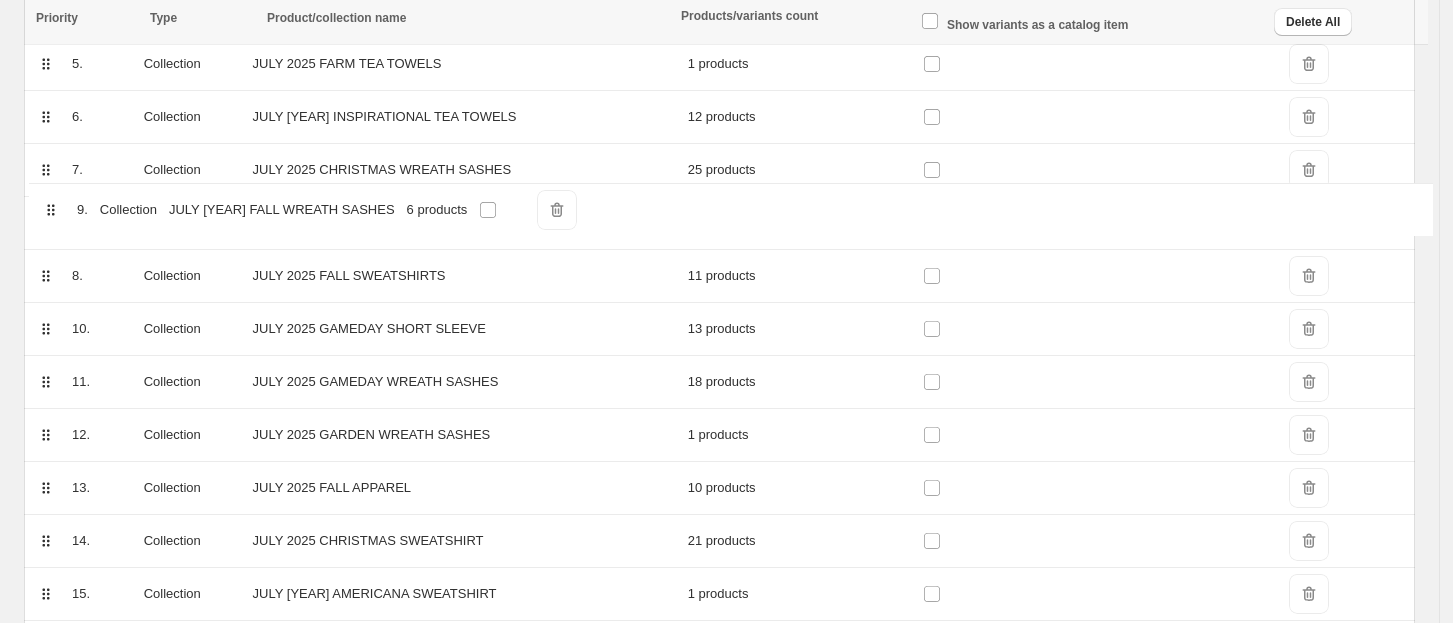 drag, startPoint x: 42, startPoint y: 281, endPoint x: 48, endPoint y: 208, distance: 73.24616 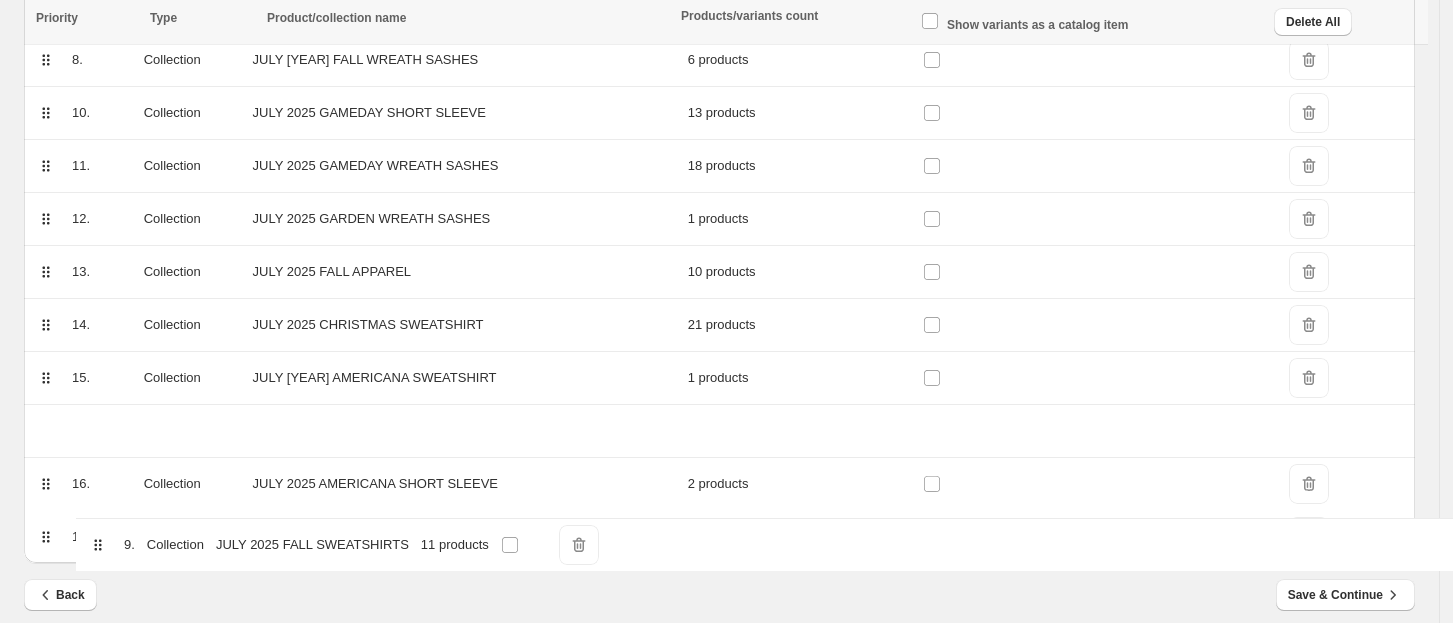scroll, scrollTop: 725, scrollLeft: 0, axis: vertical 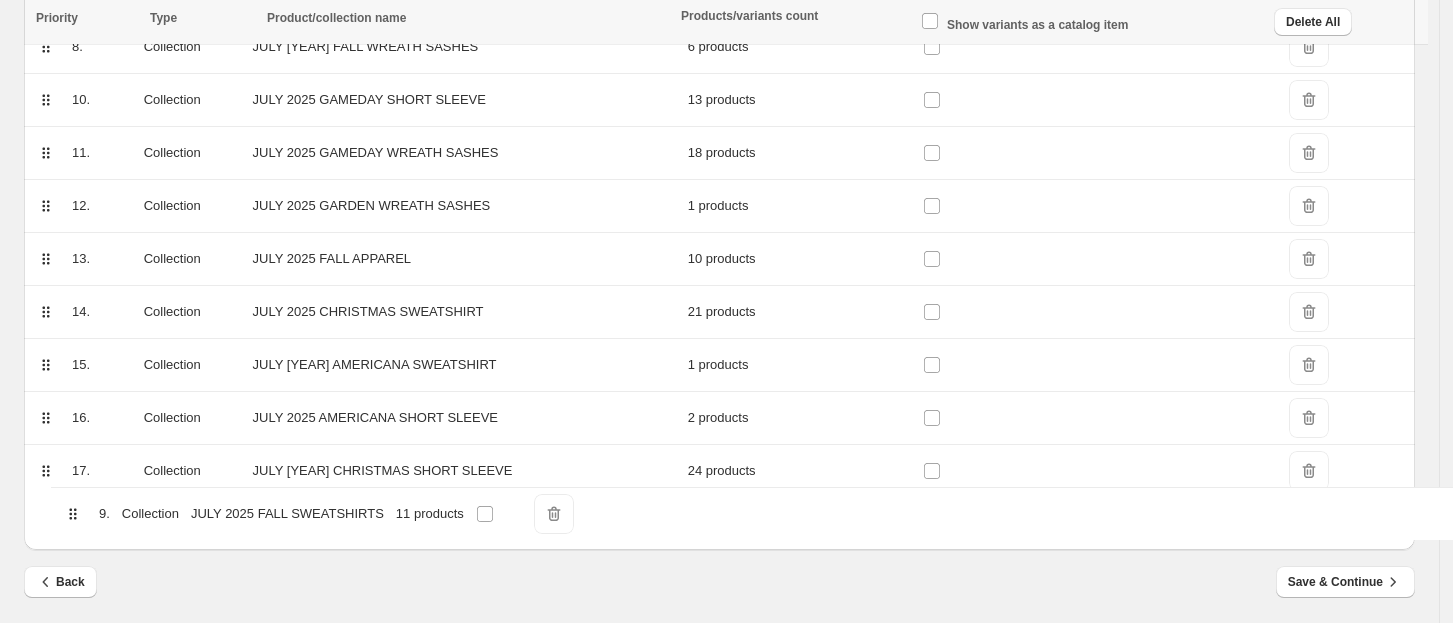 drag, startPoint x: 43, startPoint y: 281, endPoint x: 73, endPoint y: 525, distance: 245.83734 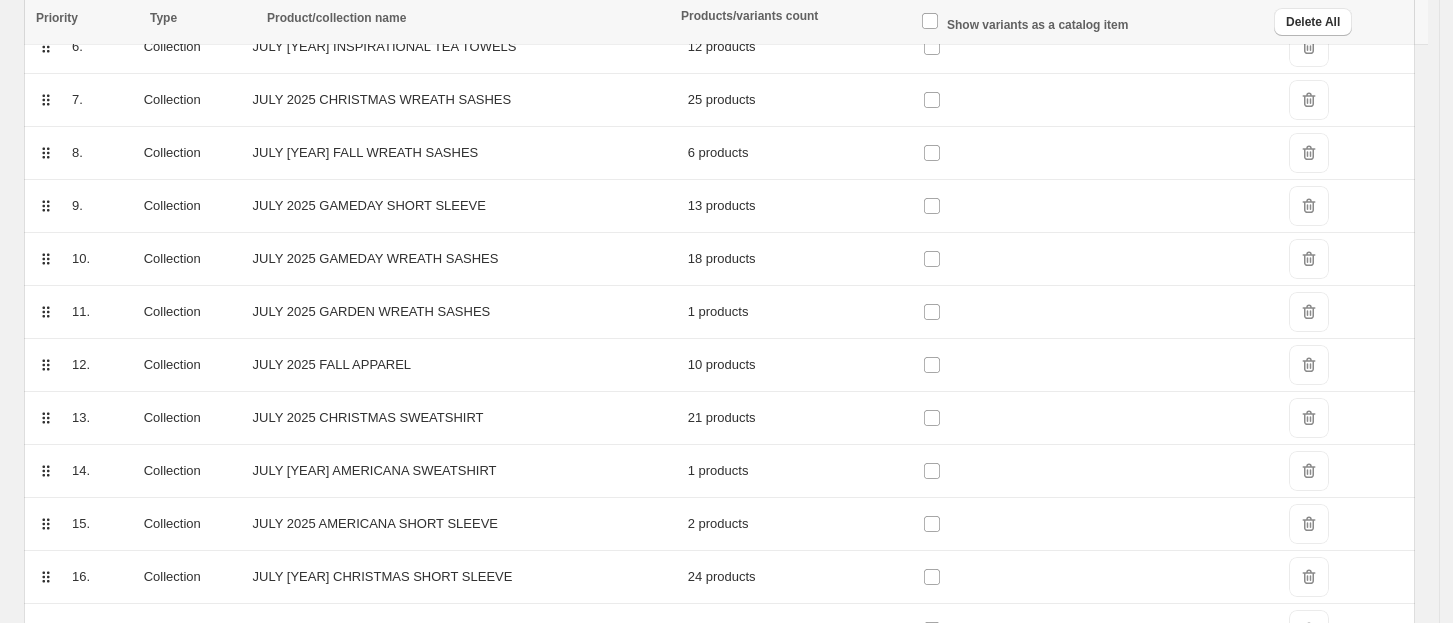 scroll, scrollTop: 616, scrollLeft: 0, axis: vertical 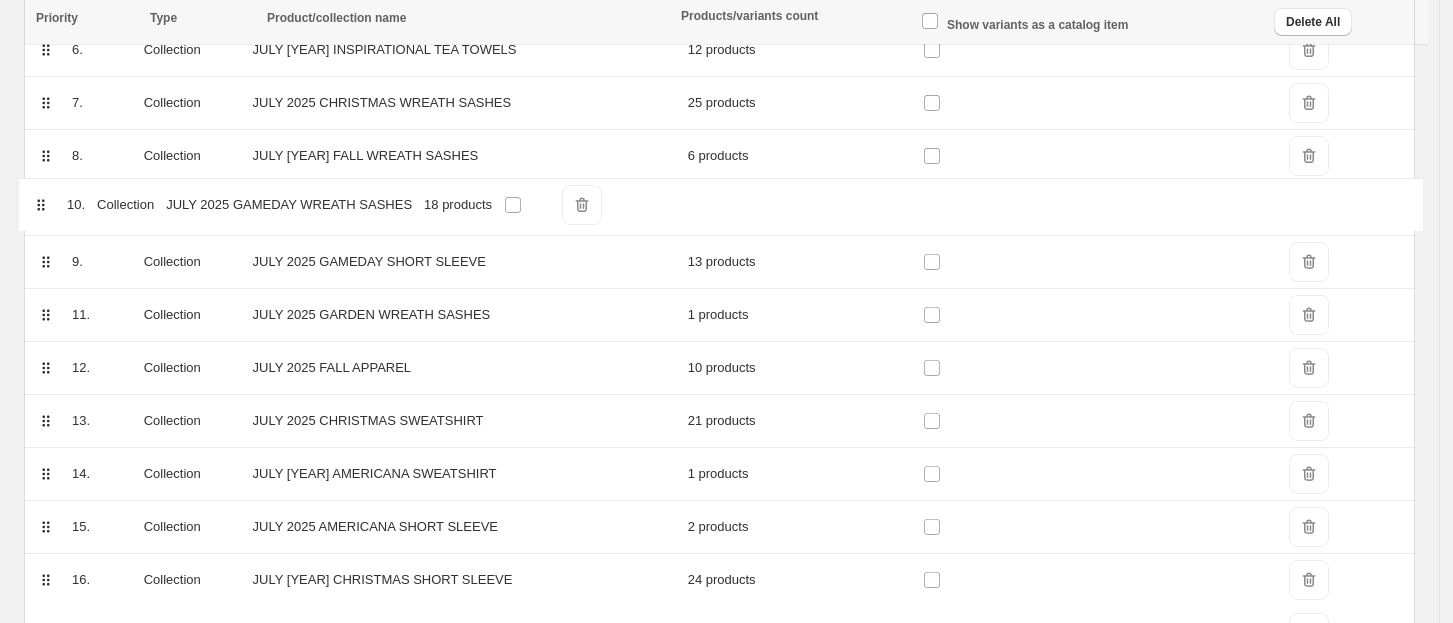 drag, startPoint x: 51, startPoint y: 264, endPoint x: 42, endPoint y: 202, distance: 62.649822 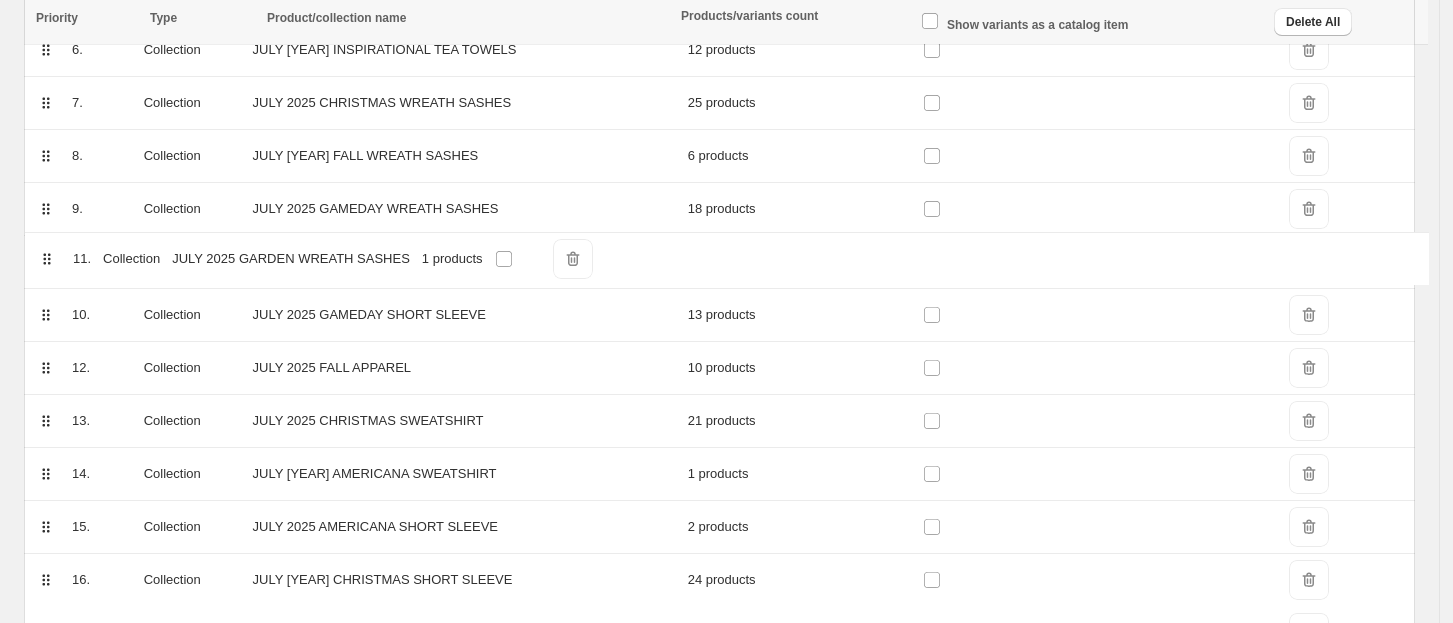 drag, startPoint x: 48, startPoint y: 322, endPoint x: 48, endPoint y: 259, distance: 63 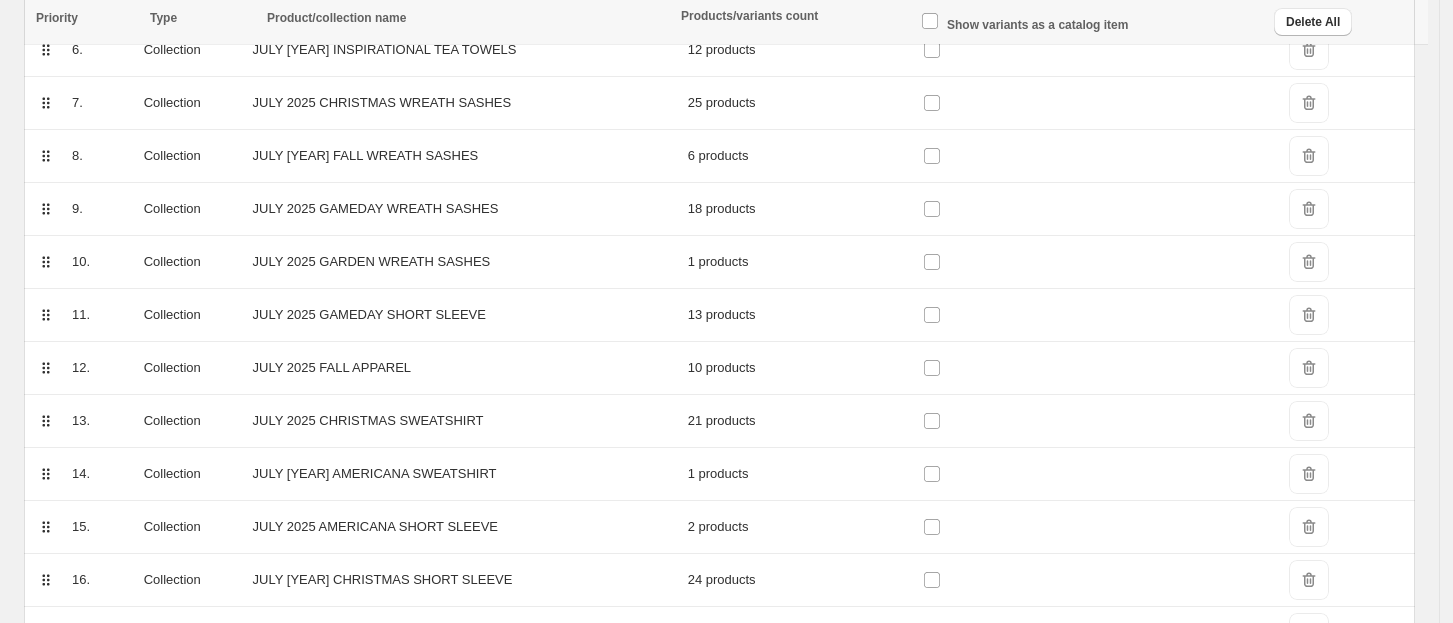 click 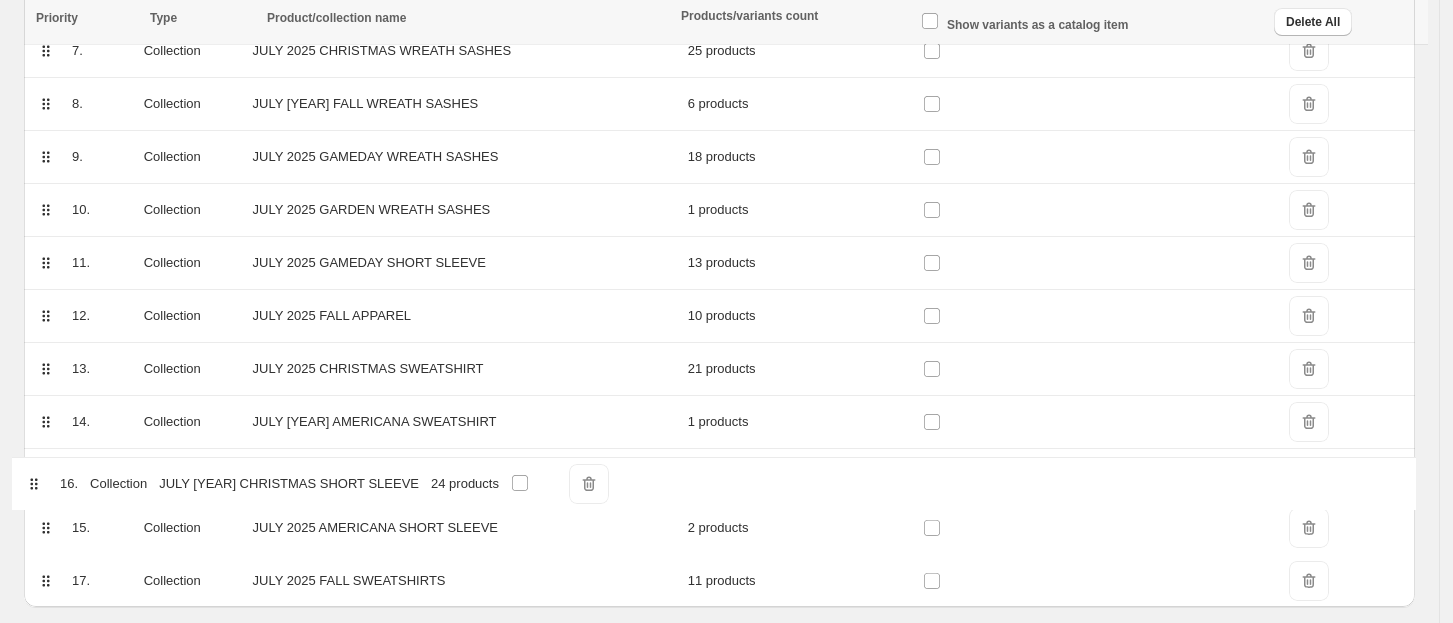scroll, scrollTop: 670, scrollLeft: 0, axis: vertical 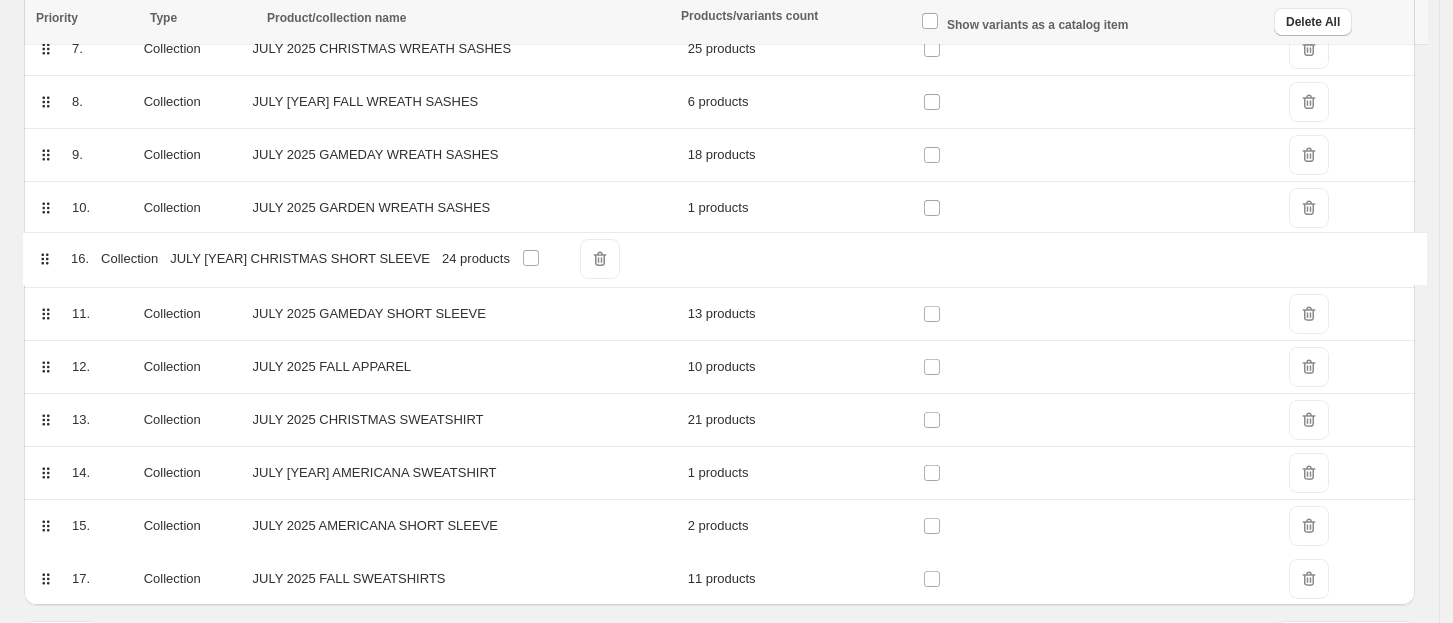 drag, startPoint x: 46, startPoint y: 585, endPoint x: 44, endPoint y: 259, distance: 326.00613 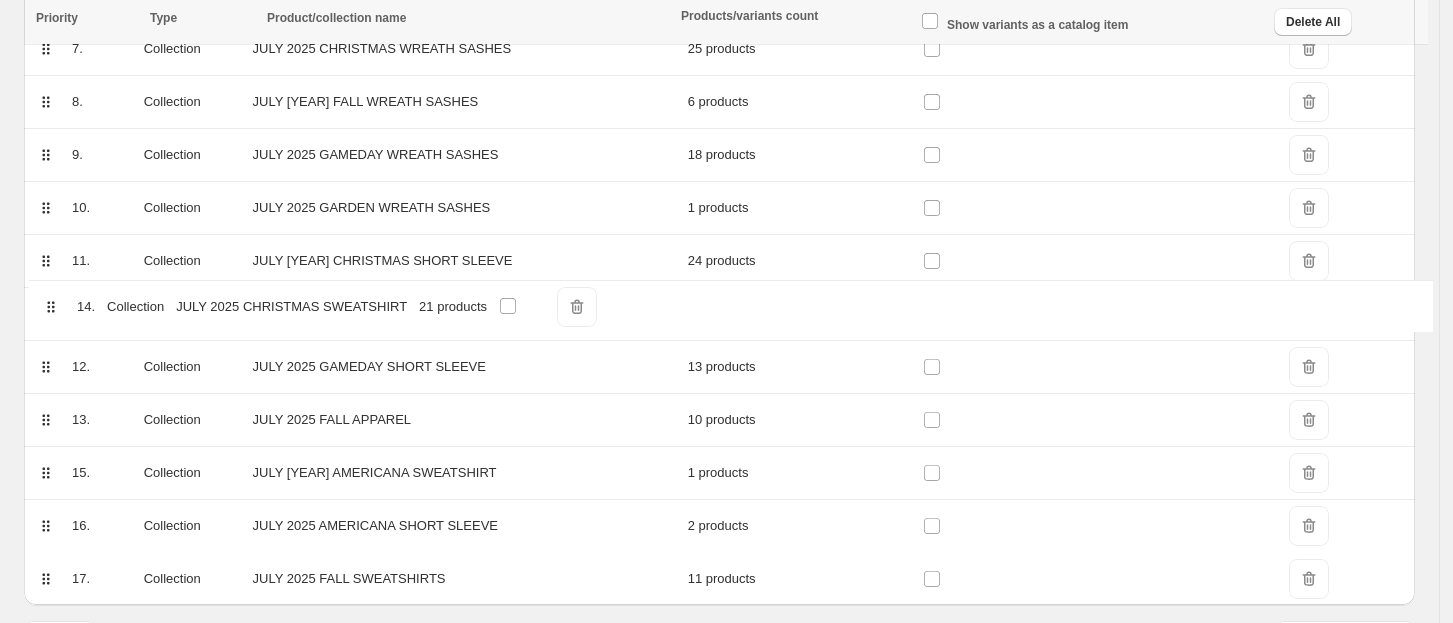 drag, startPoint x: 40, startPoint y: 428, endPoint x: 45, endPoint y: 304, distance: 124.10077 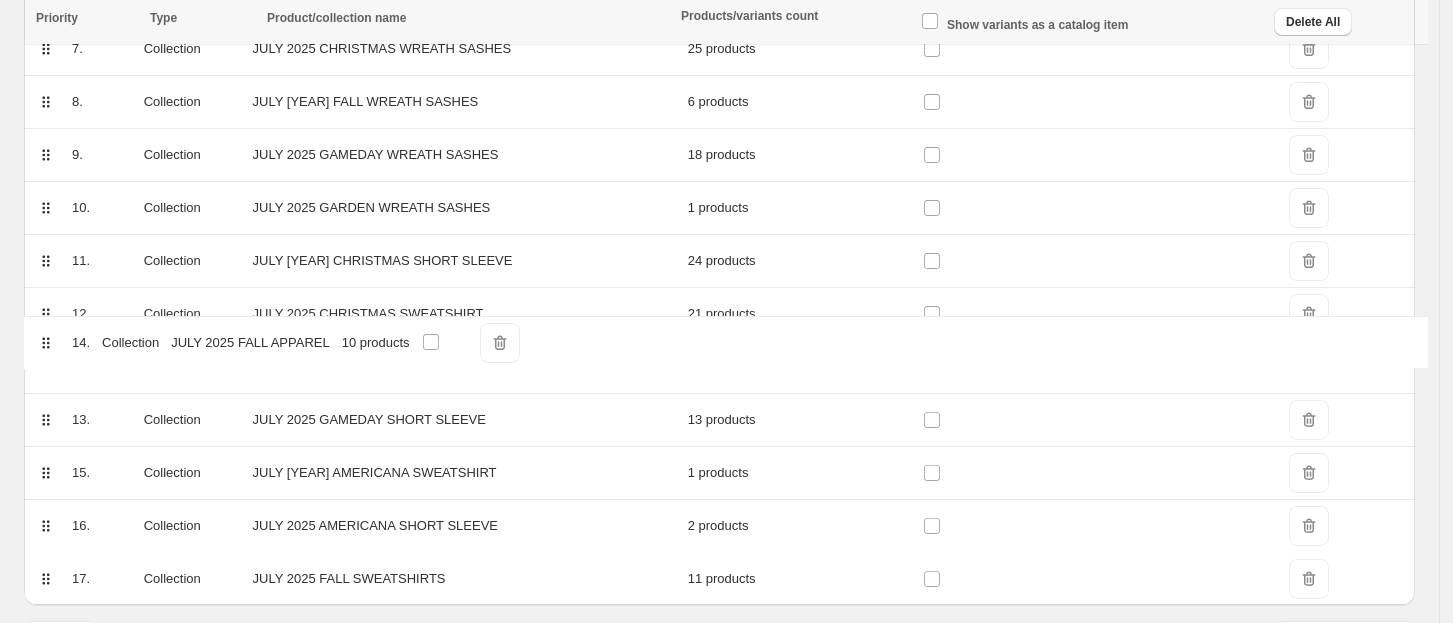 drag, startPoint x: 46, startPoint y: 415, endPoint x: 46, endPoint y: 331, distance: 84 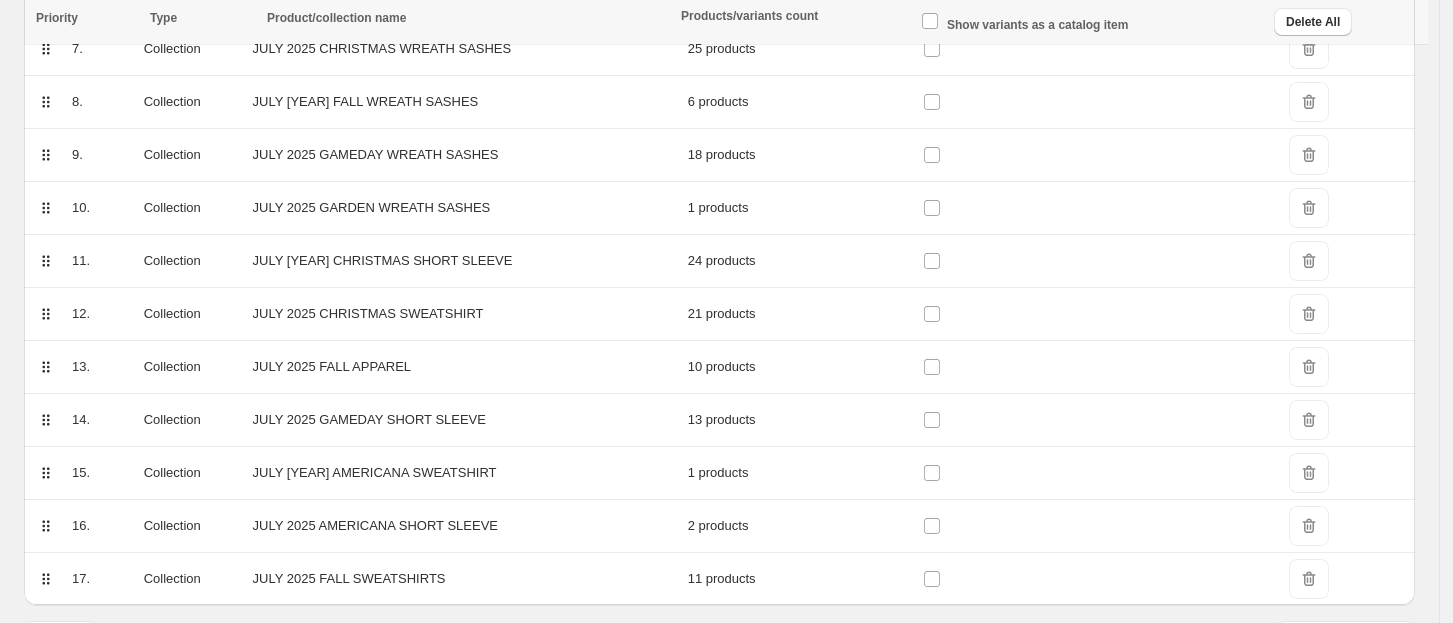 click 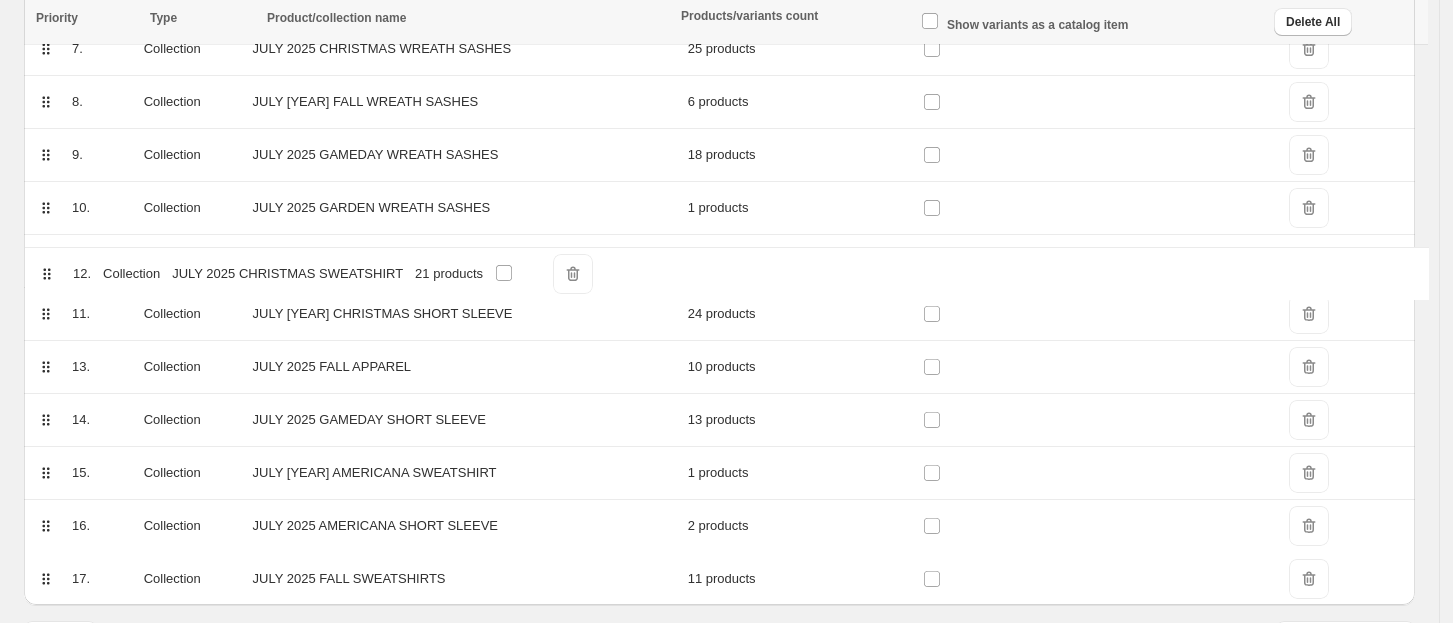 drag, startPoint x: 48, startPoint y: 312, endPoint x: 48, endPoint y: 265, distance: 47 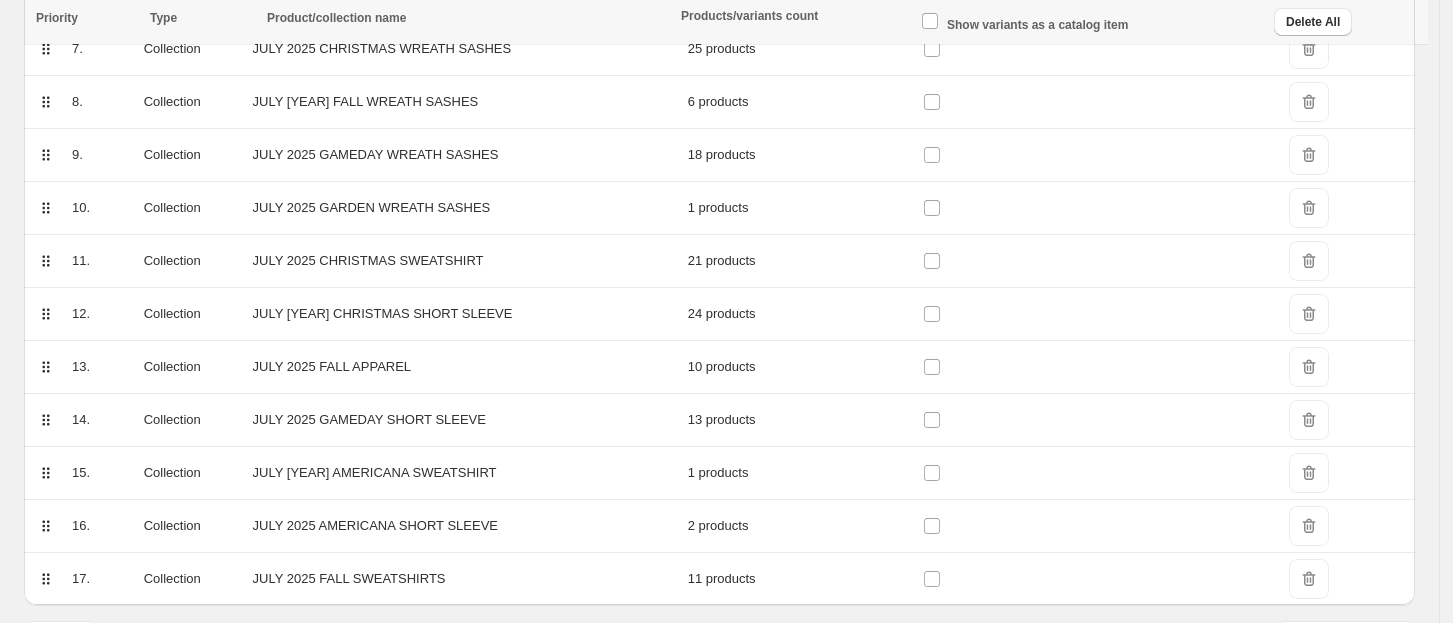 click 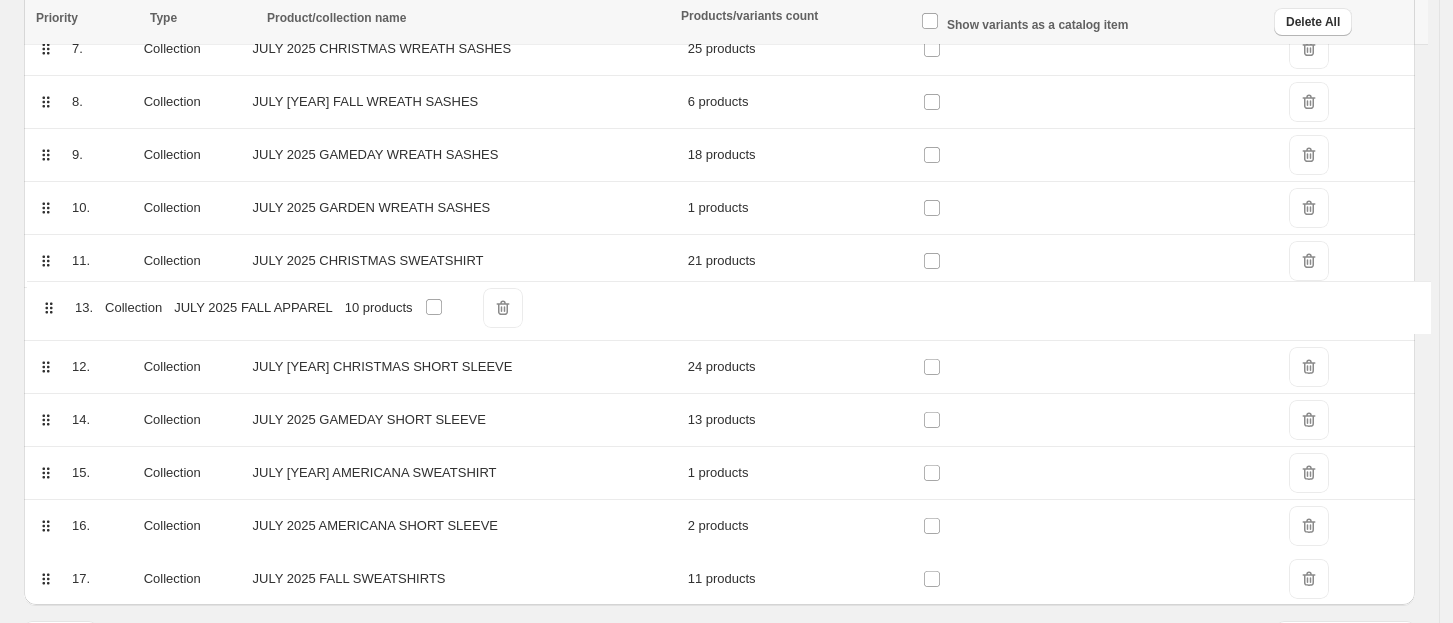 drag, startPoint x: 49, startPoint y: 375, endPoint x: 52, endPoint y: 304, distance: 71.063354 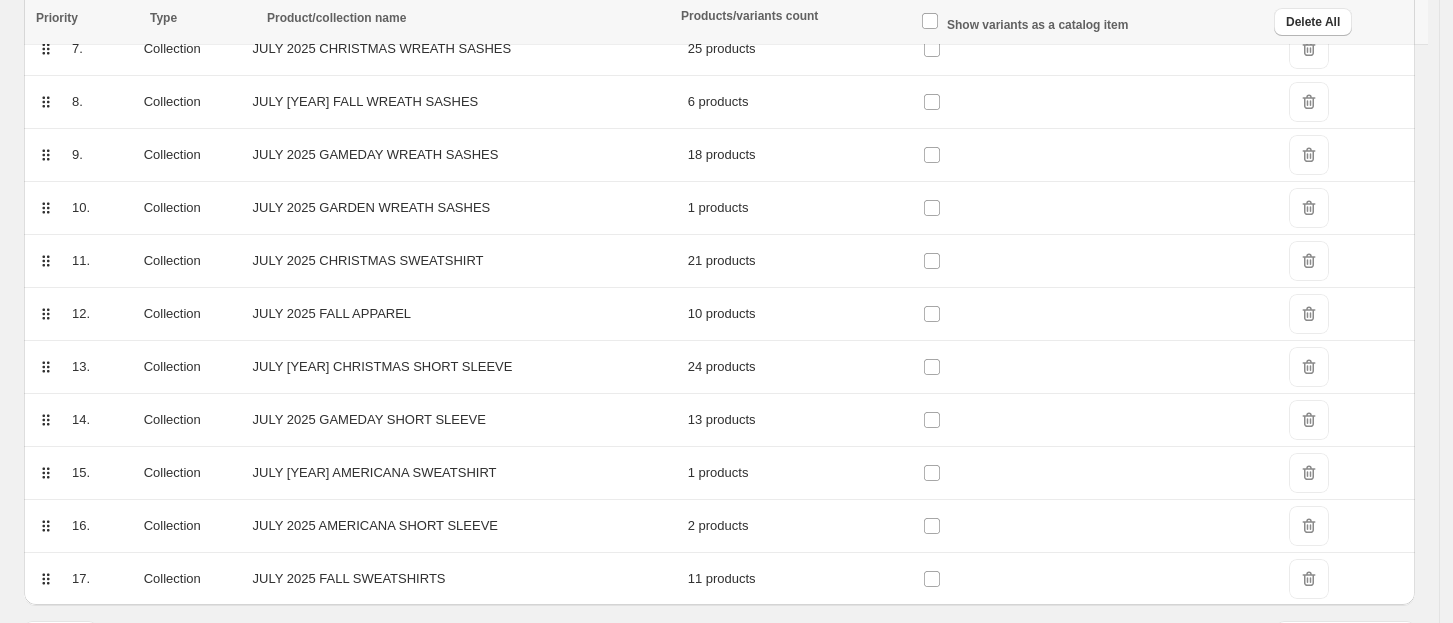 scroll, scrollTop: 671, scrollLeft: 0, axis: vertical 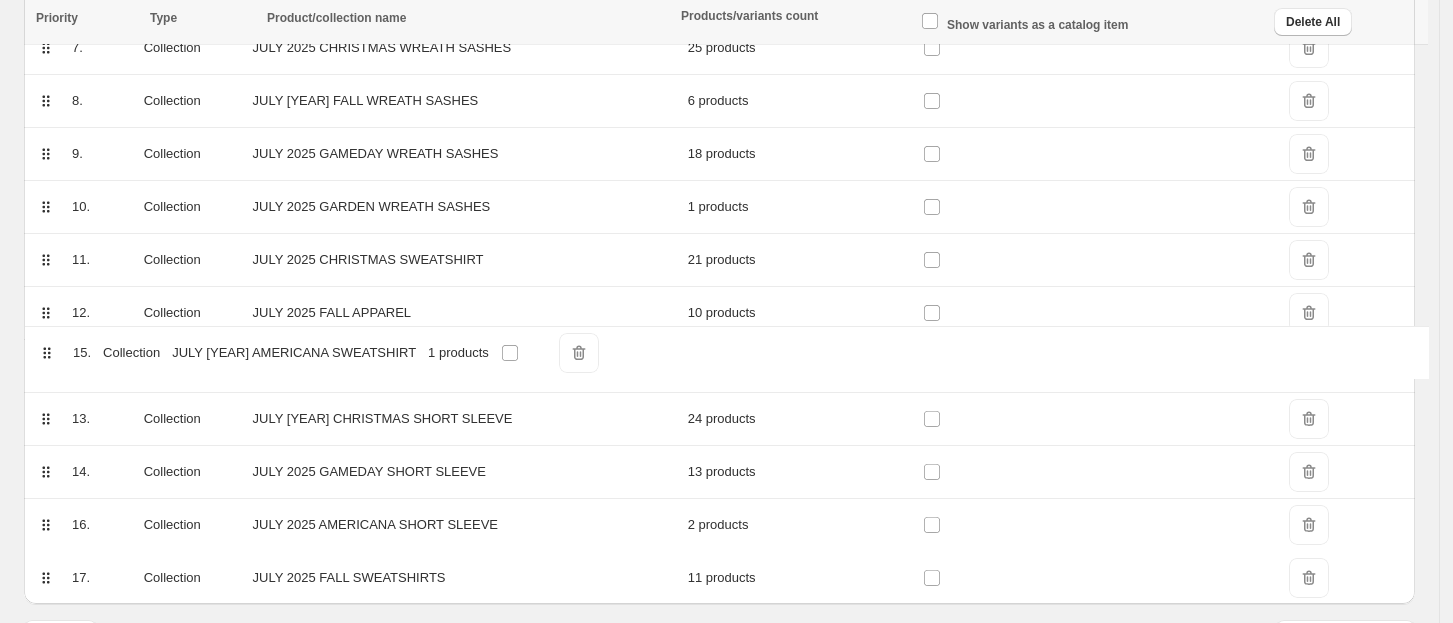 drag, startPoint x: 45, startPoint y: 476, endPoint x: 46, endPoint y: 351, distance: 125.004 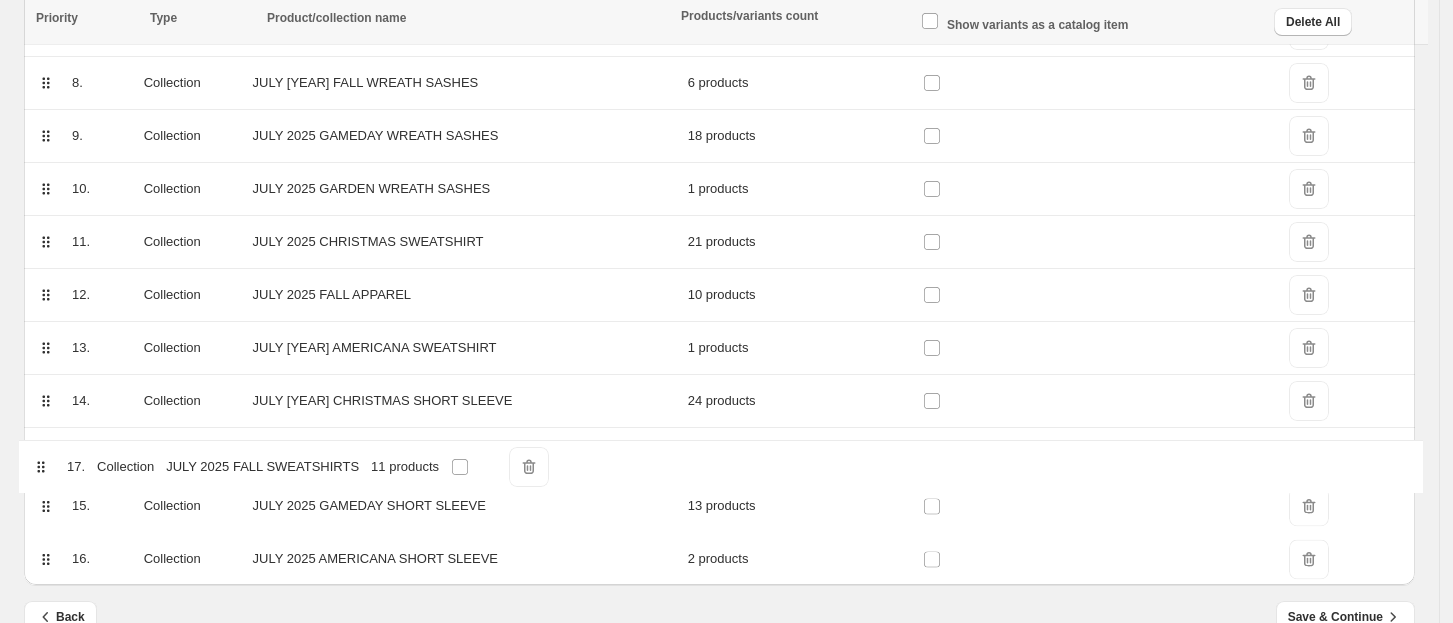 scroll, scrollTop: 694, scrollLeft: 0, axis: vertical 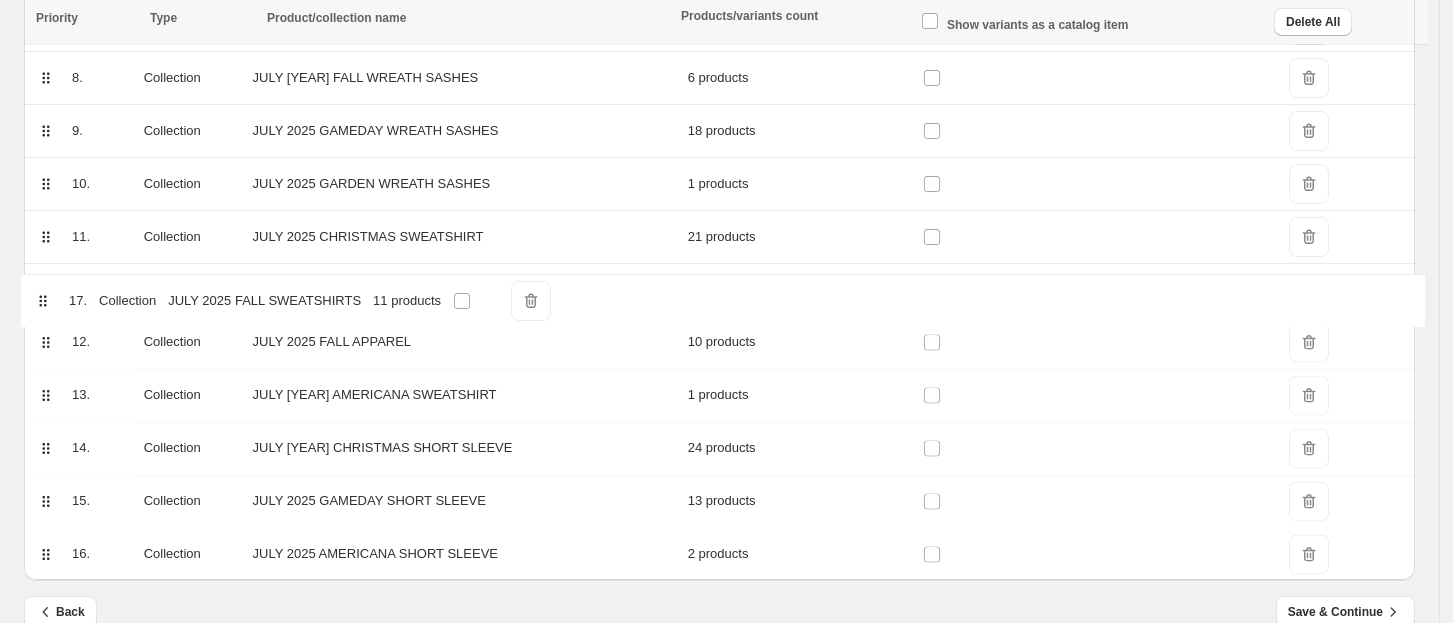 drag, startPoint x: 46, startPoint y: 578, endPoint x: 43, endPoint y: 295, distance: 283.0159 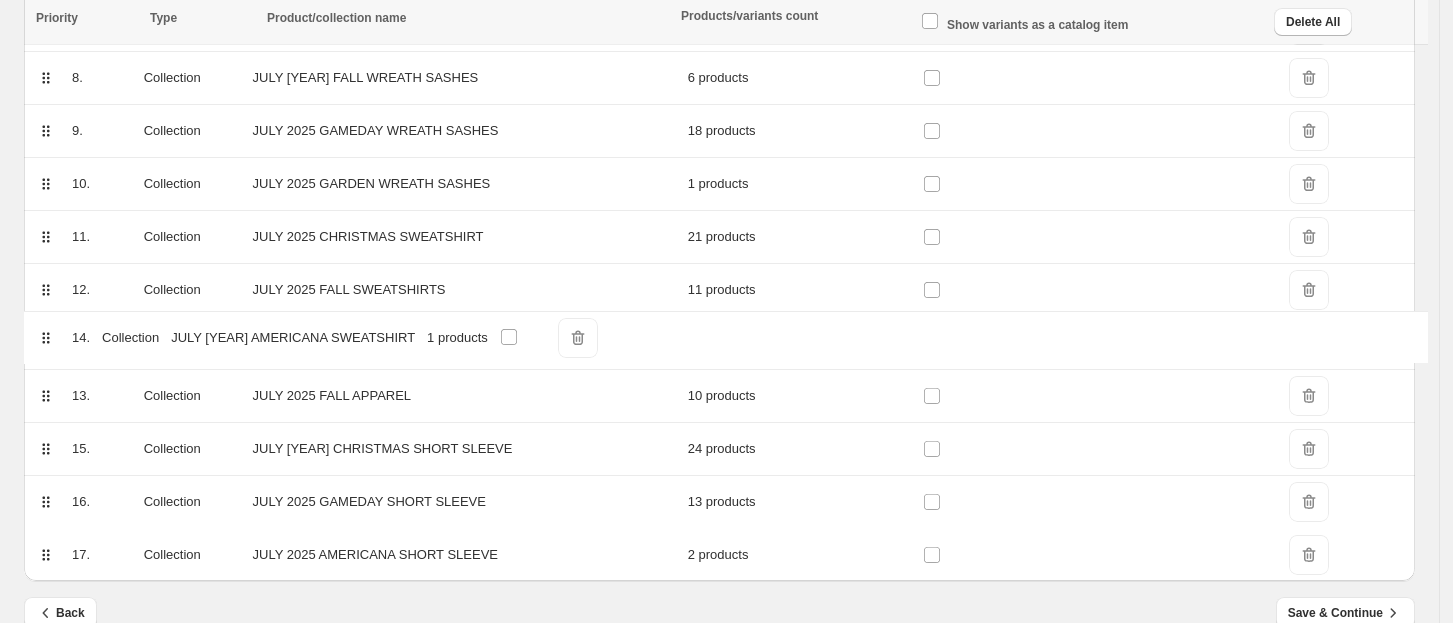 drag, startPoint x: 47, startPoint y: 397, endPoint x: 46, endPoint y: 327, distance: 70.00714 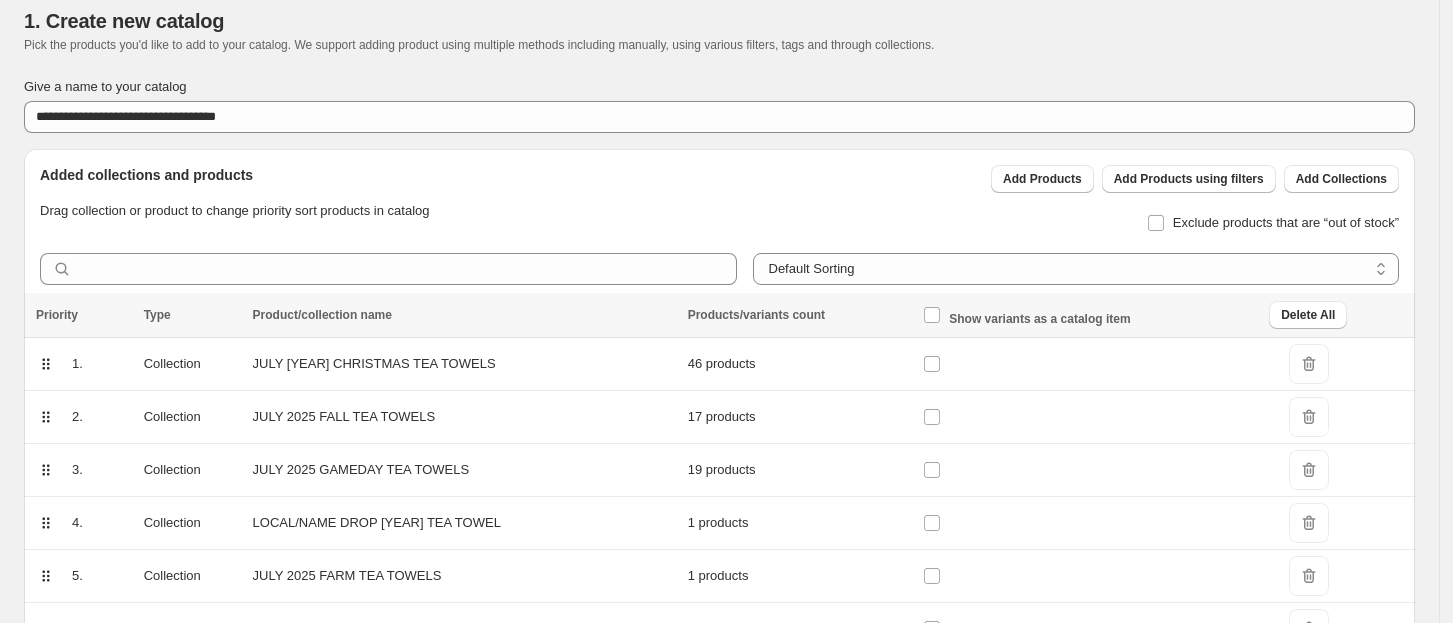 scroll, scrollTop: 0, scrollLeft: 0, axis: both 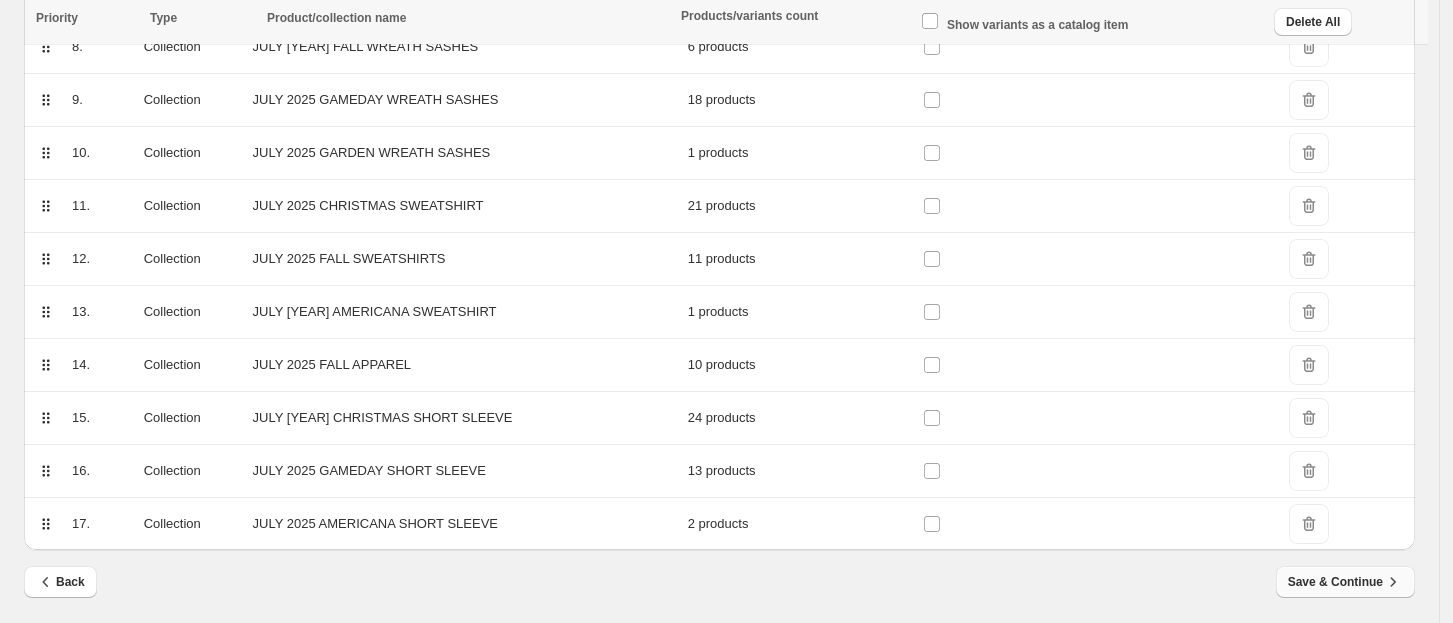 click on "Save & Continue" at bounding box center (1345, 582) 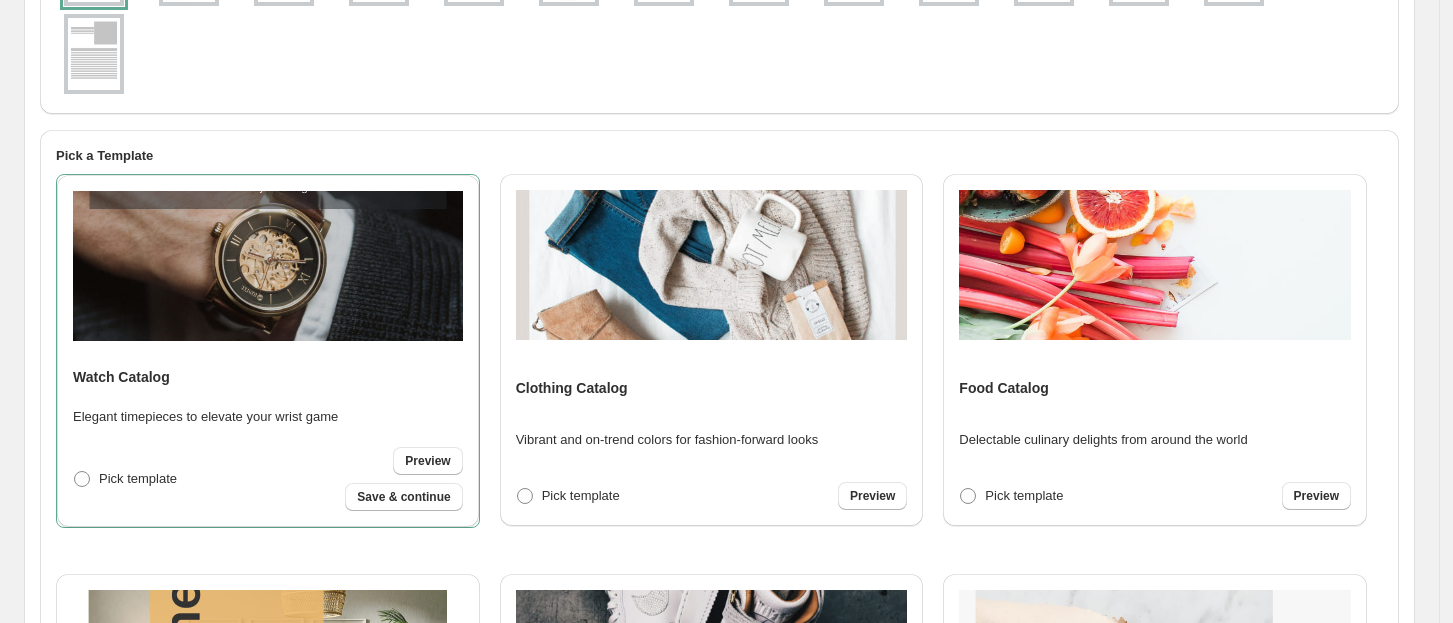 scroll, scrollTop: 0, scrollLeft: 0, axis: both 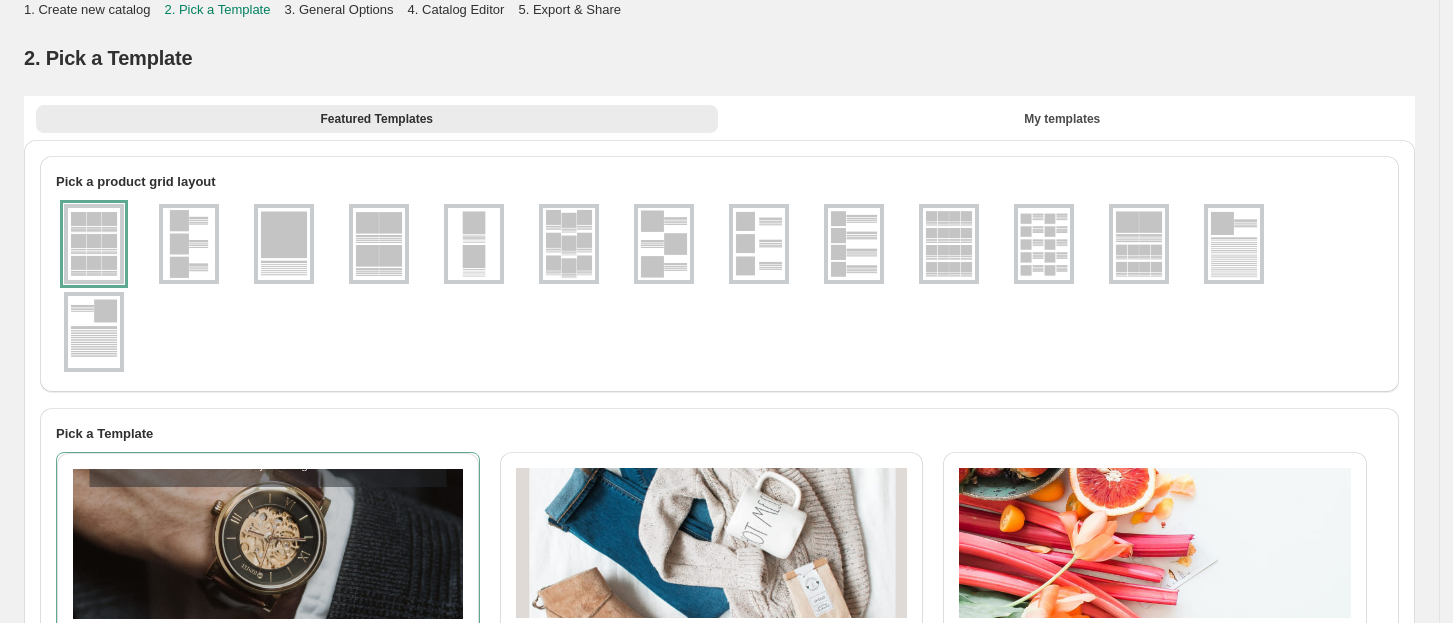 click at bounding box center (379, 244) 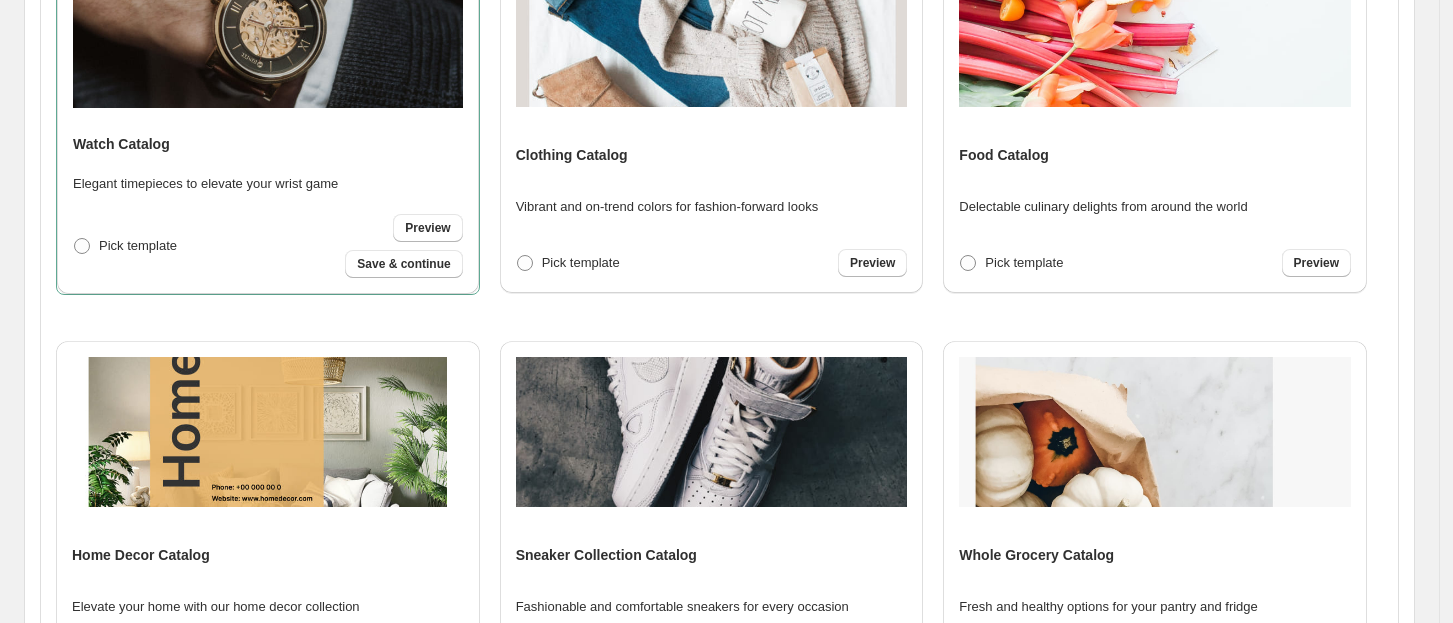 scroll, scrollTop: 606, scrollLeft: 0, axis: vertical 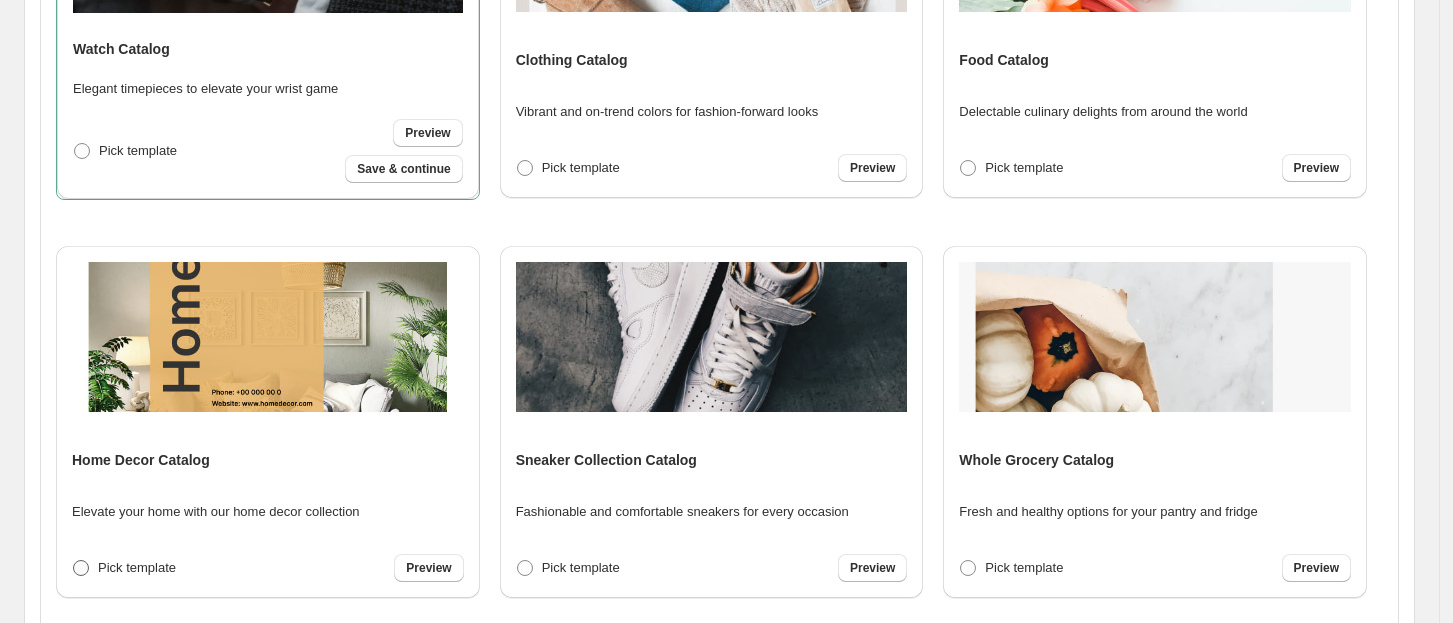 click at bounding box center (81, 568) 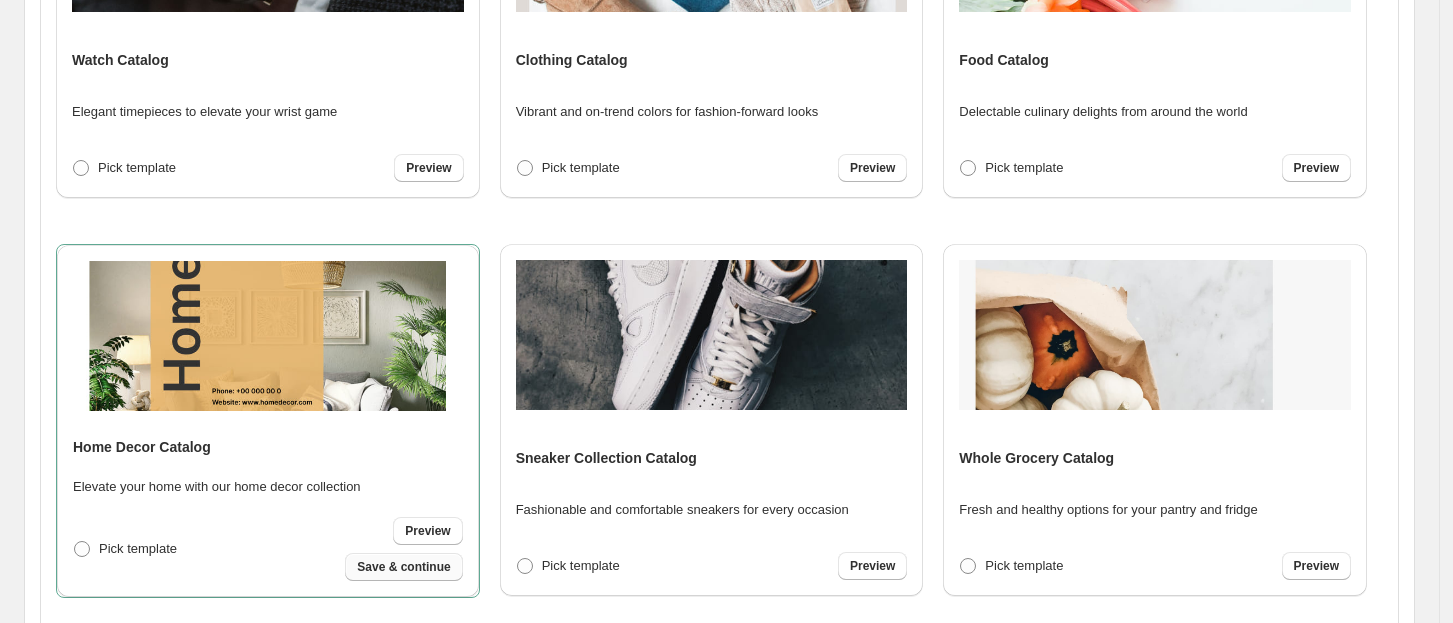click on "Save & continue" at bounding box center (403, 567) 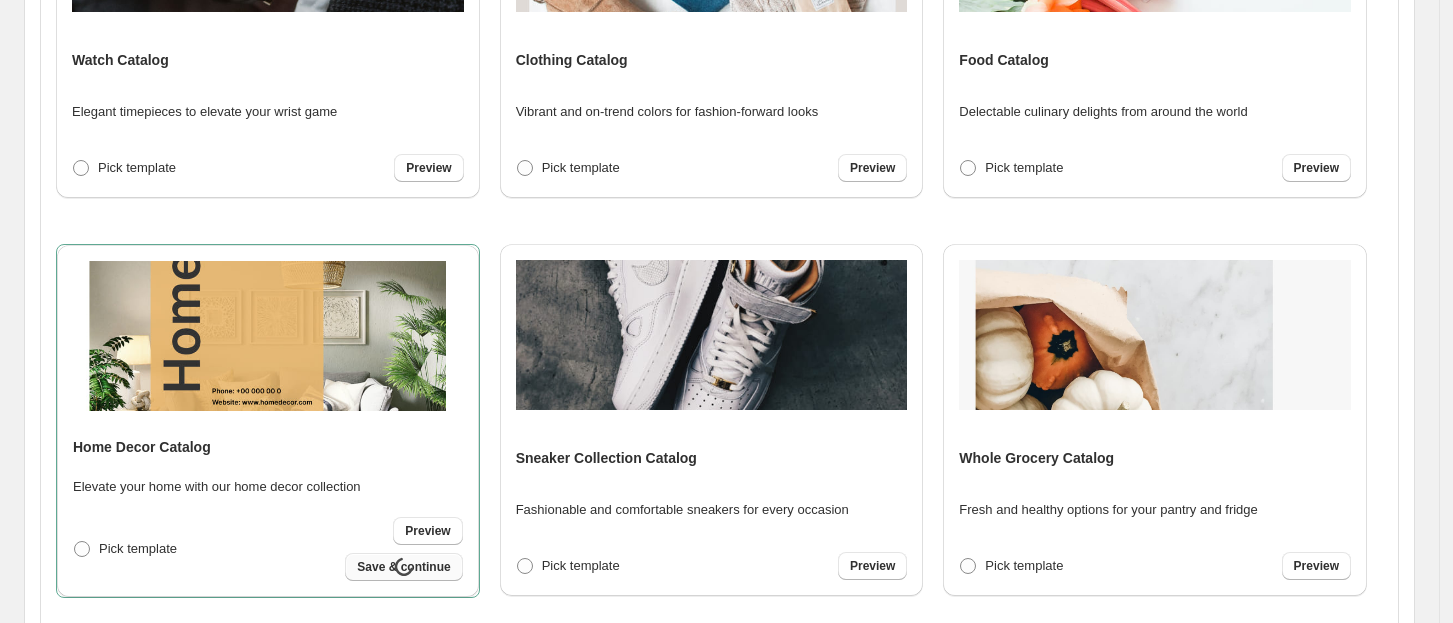 scroll, scrollTop: 24, scrollLeft: 0, axis: vertical 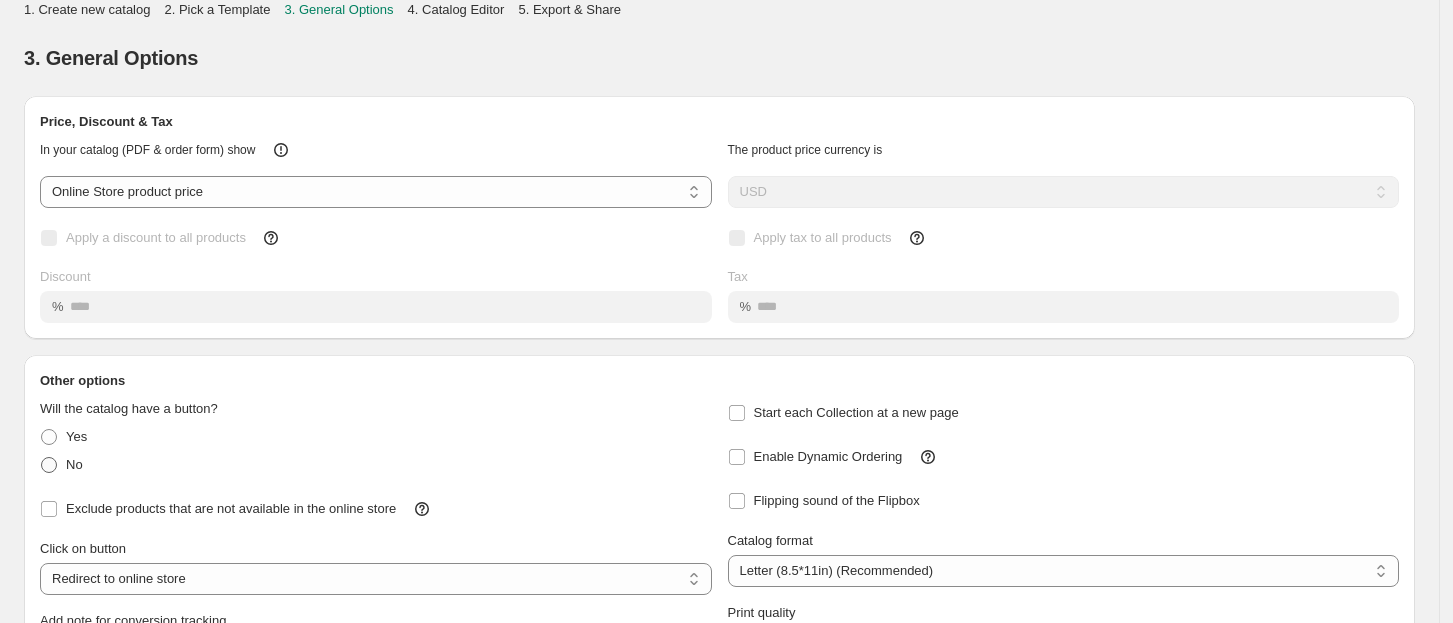 click at bounding box center (49, 465) 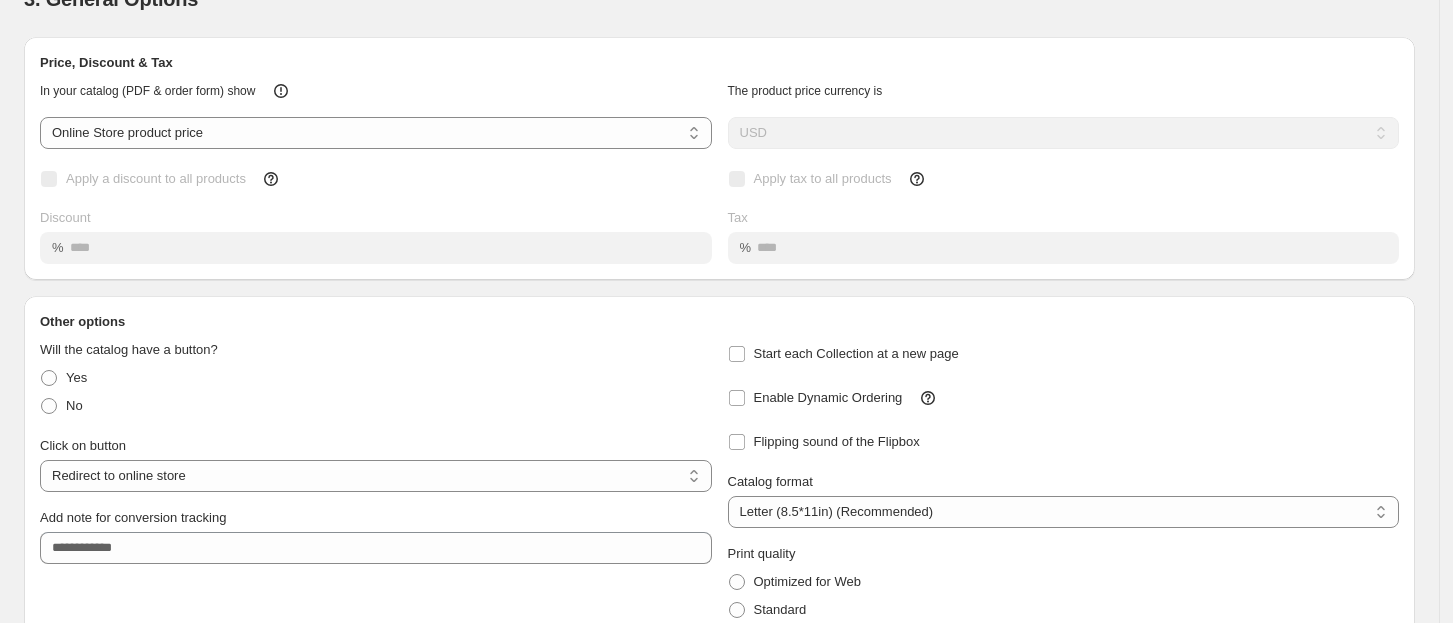 scroll, scrollTop: 177, scrollLeft: 0, axis: vertical 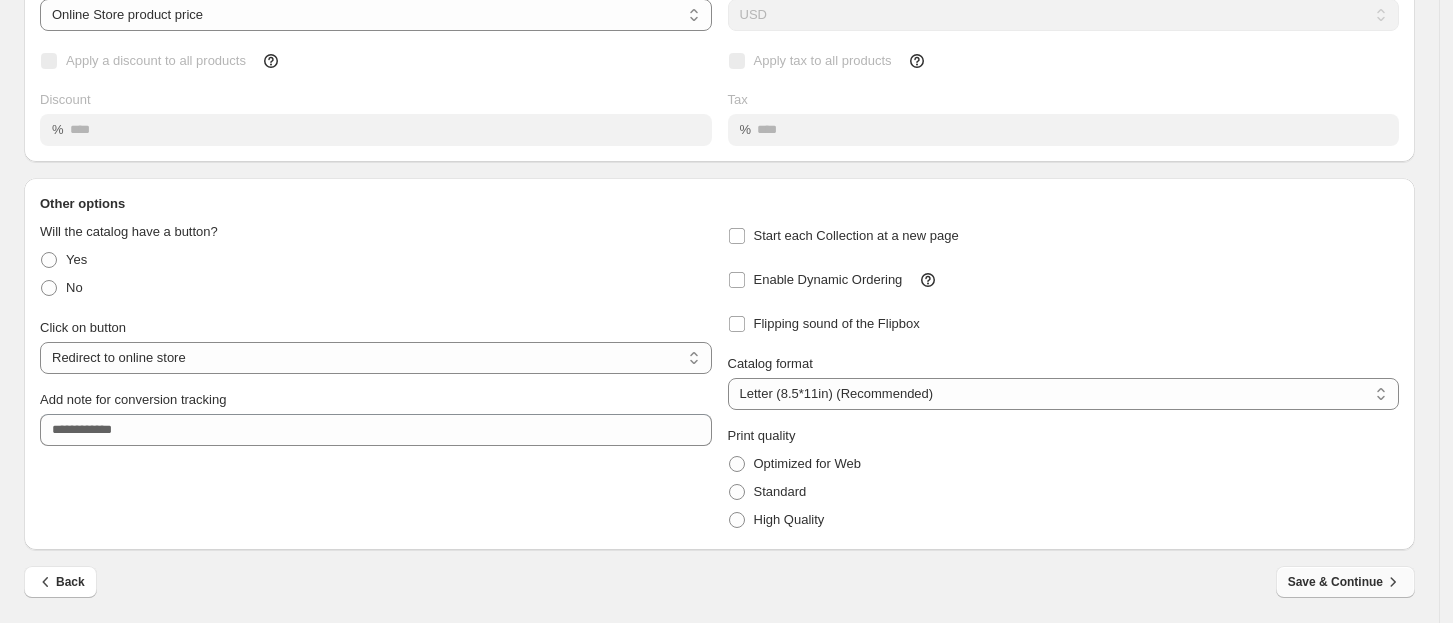 click on "Save & Continue" at bounding box center (1345, 582) 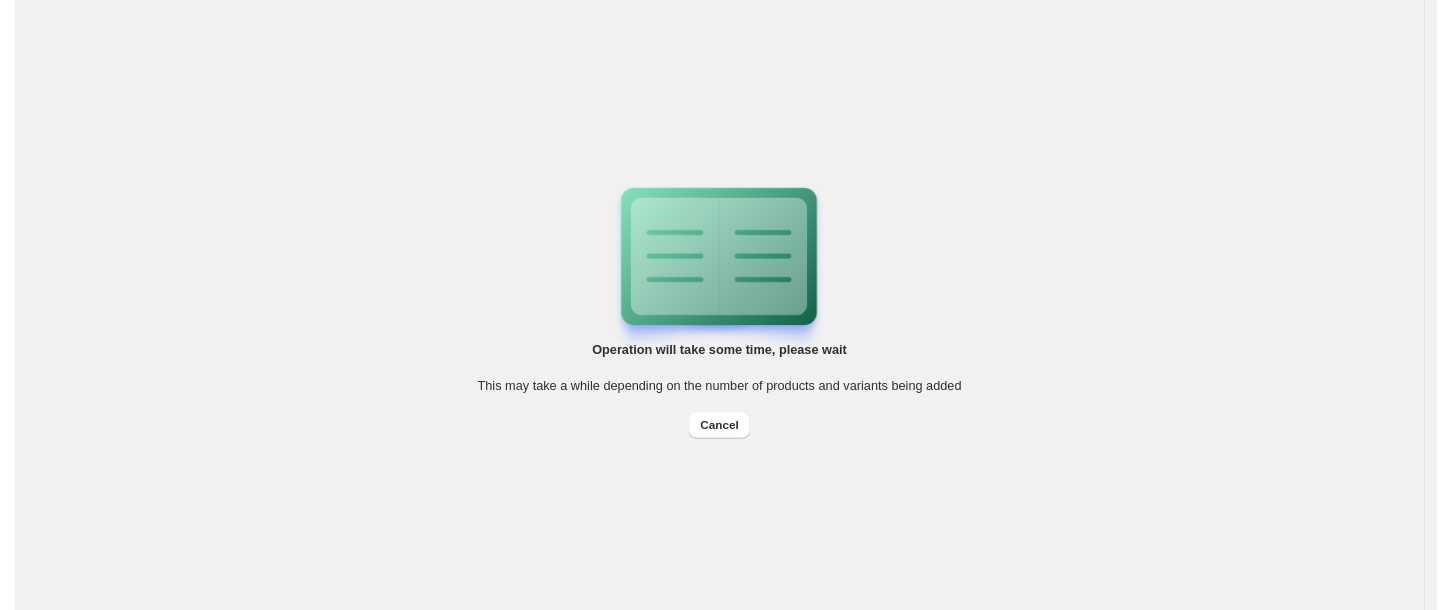 scroll, scrollTop: 0, scrollLeft: 0, axis: both 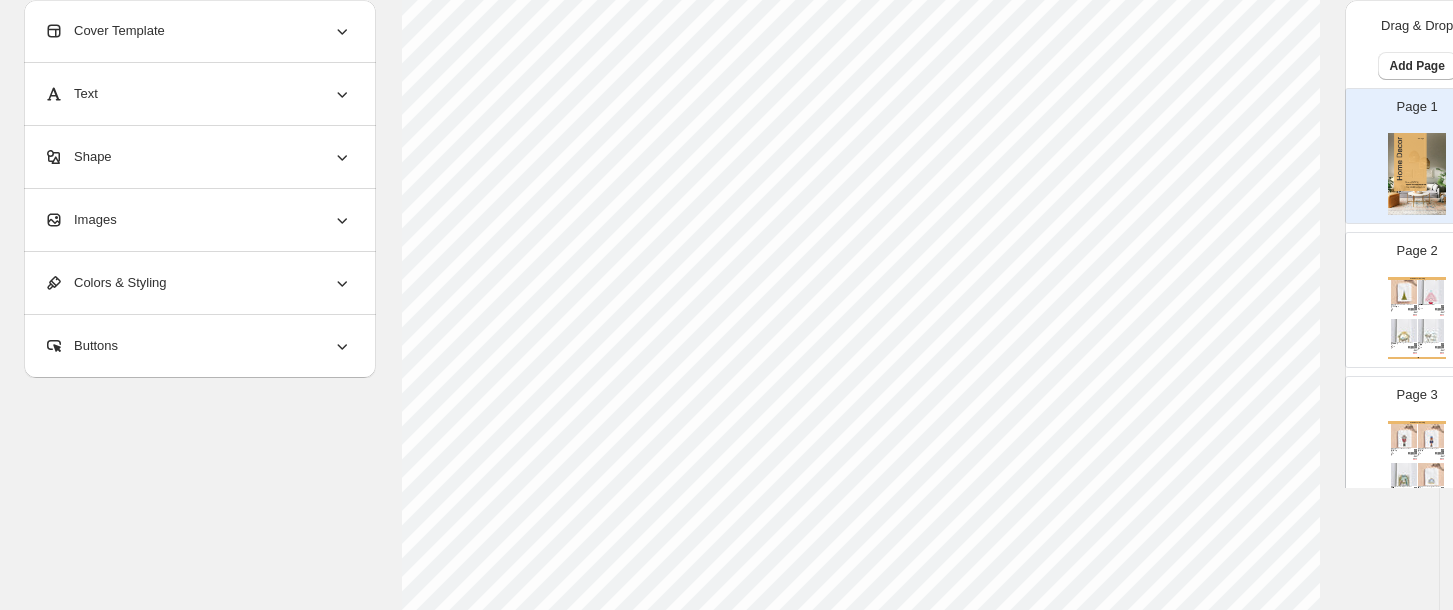 click at bounding box center [1431, 292] 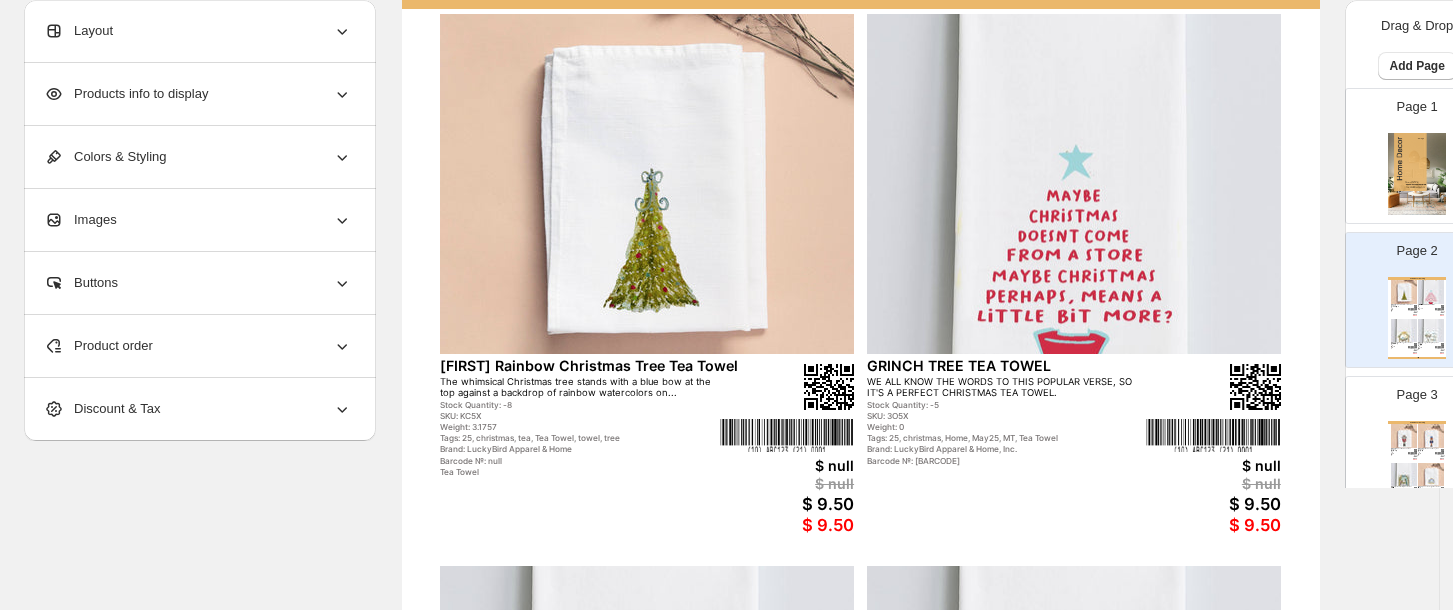 click on "Products info to display" at bounding box center [126, 94] 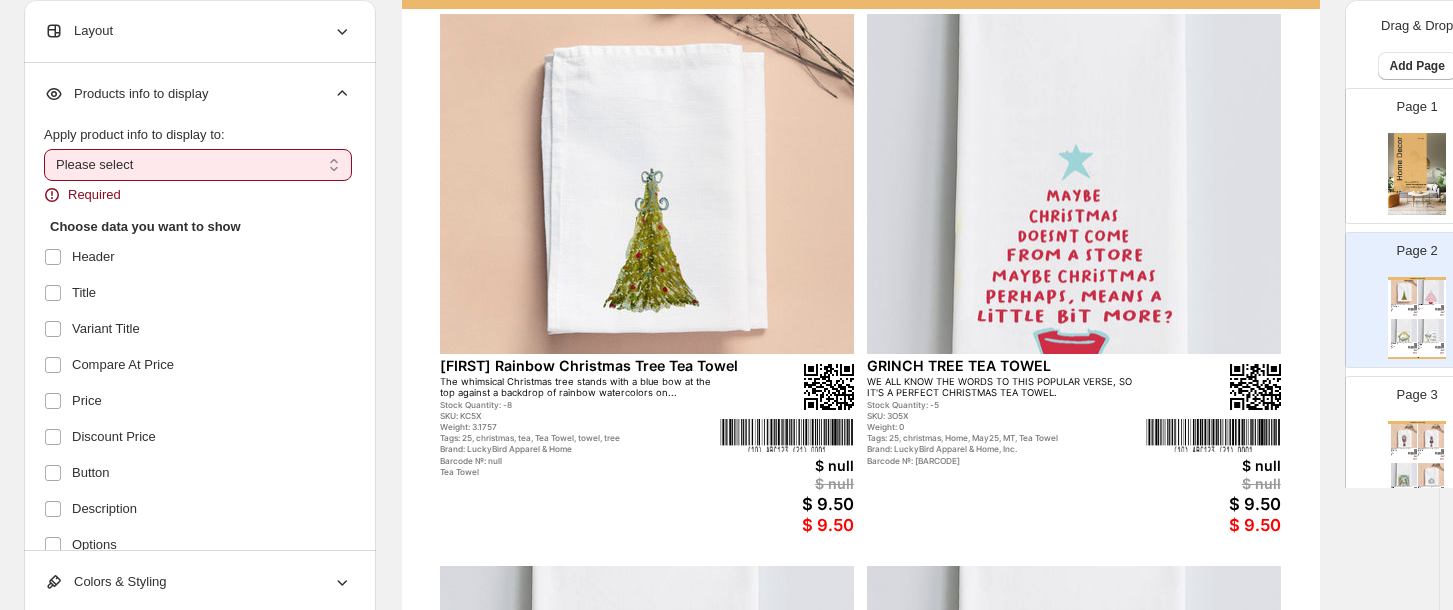 click on "**********" at bounding box center [198, 165] 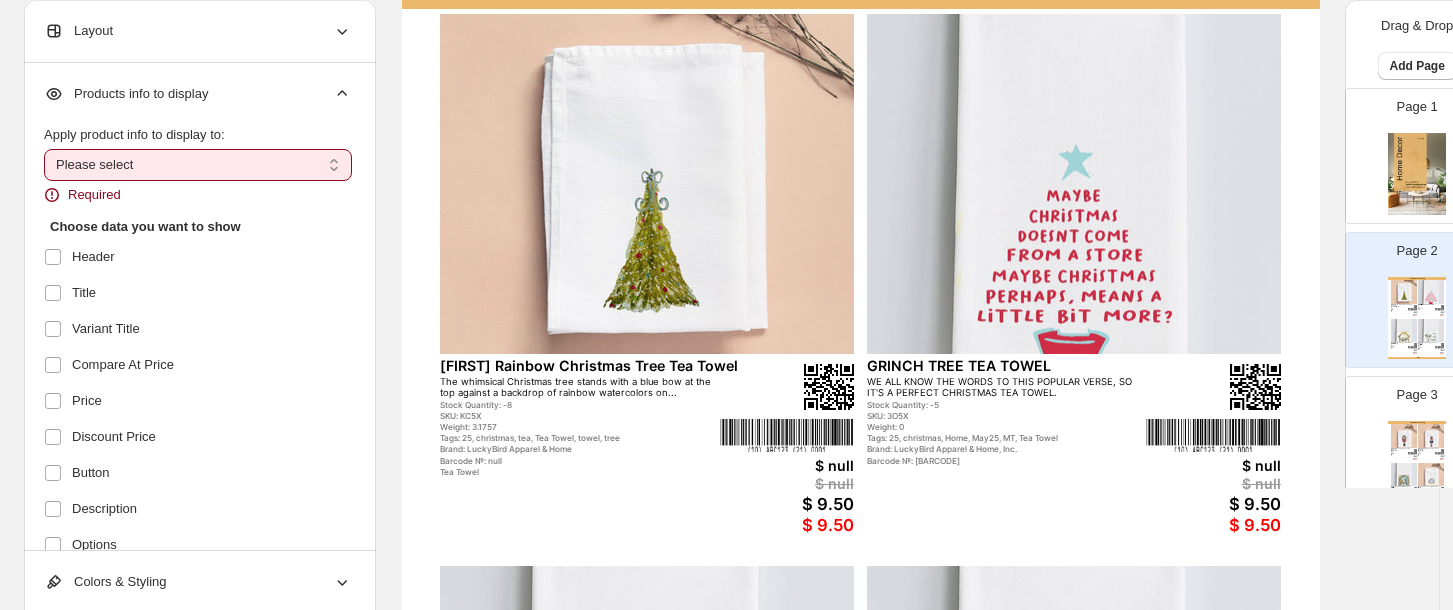 select on "**********" 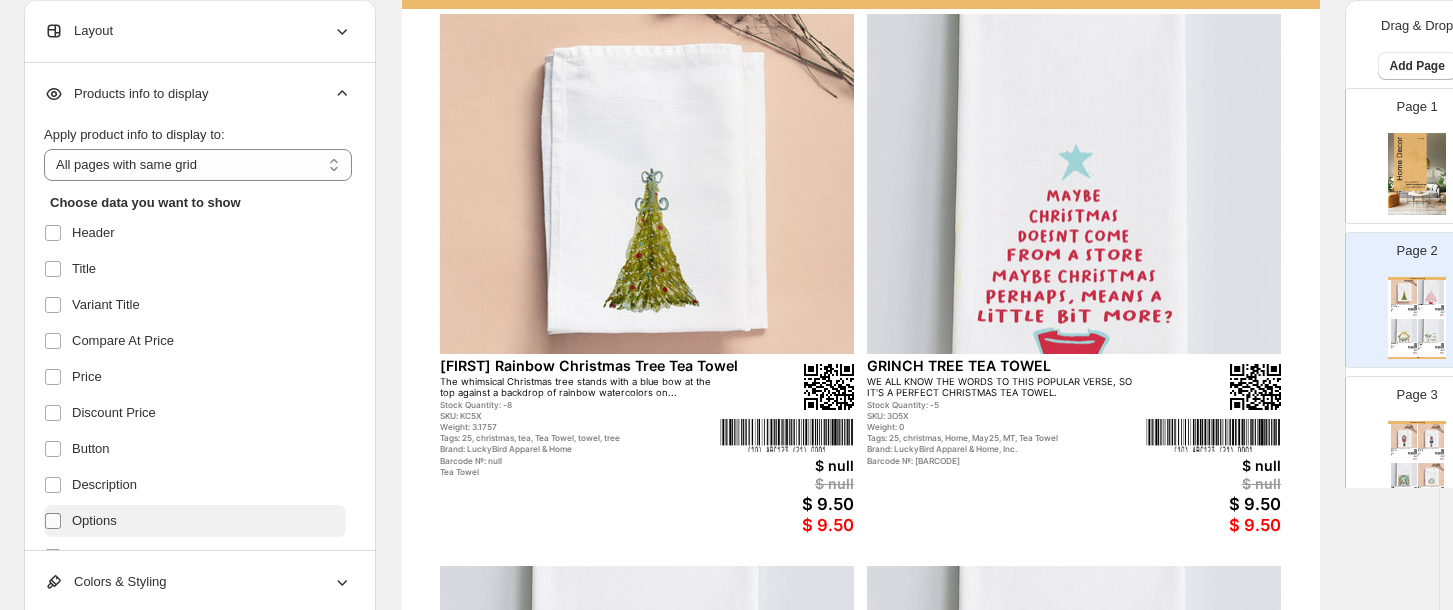 click at bounding box center [53, 521] 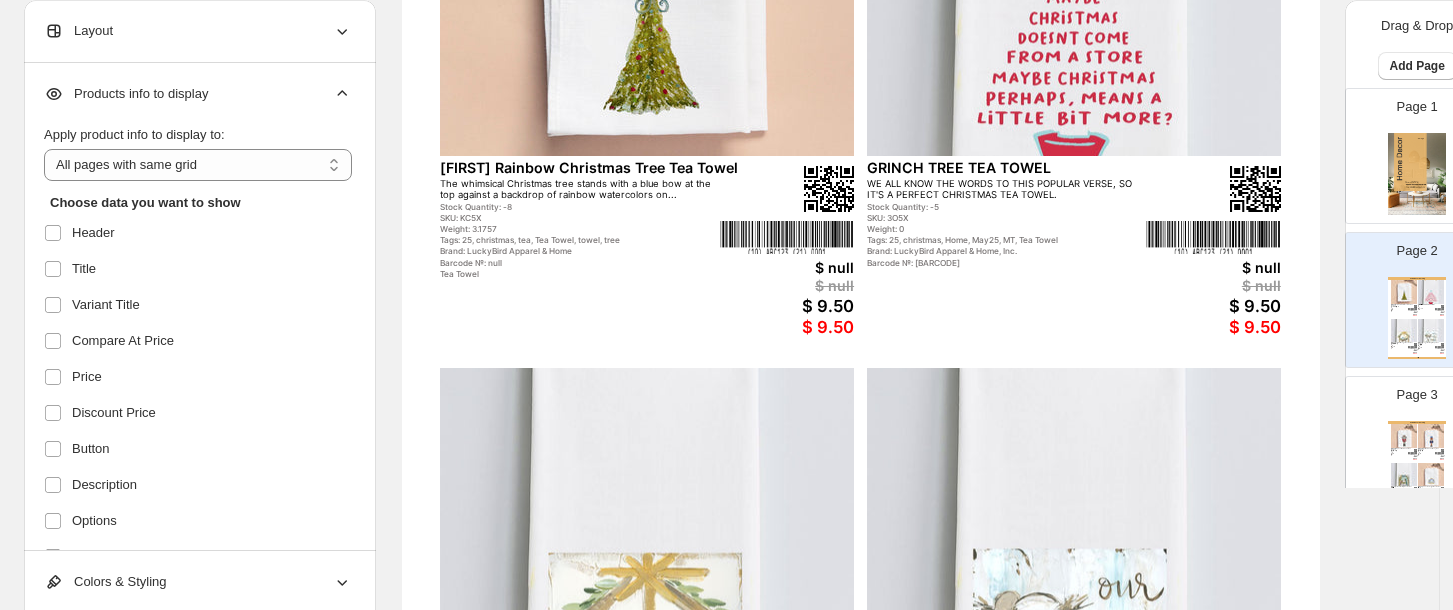 scroll, scrollTop: 432, scrollLeft: 0, axis: vertical 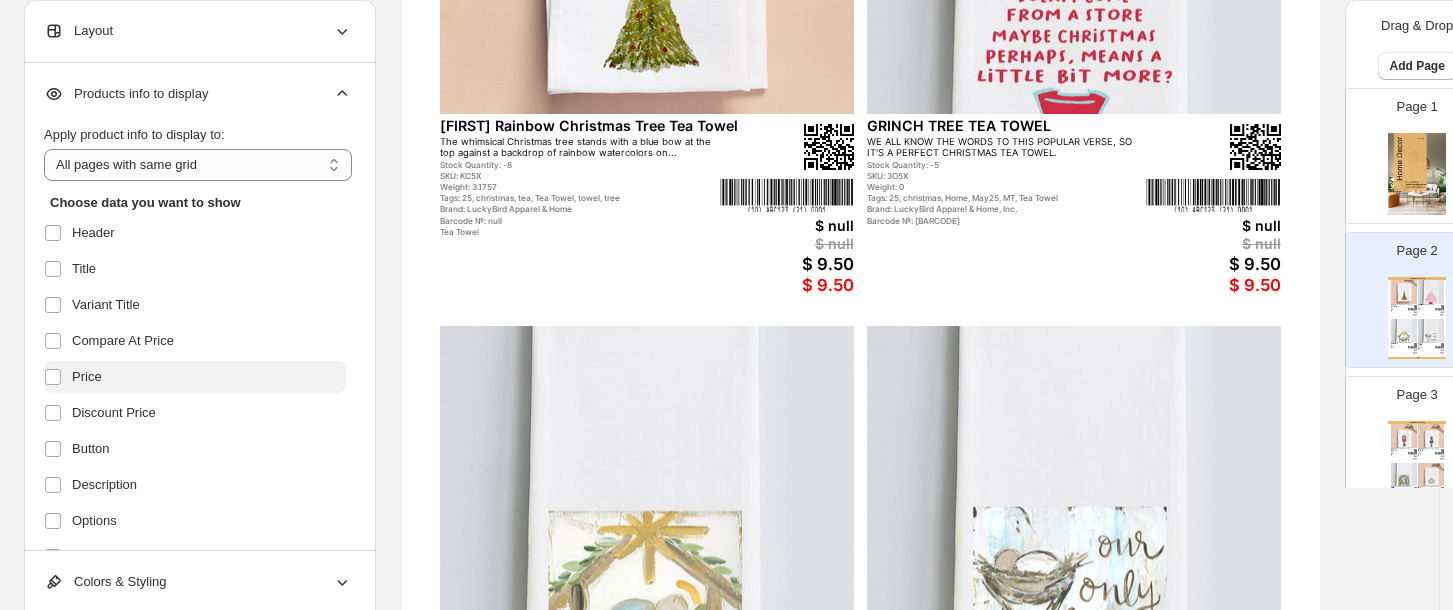 click on "Price" at bounding box center [195, 377] 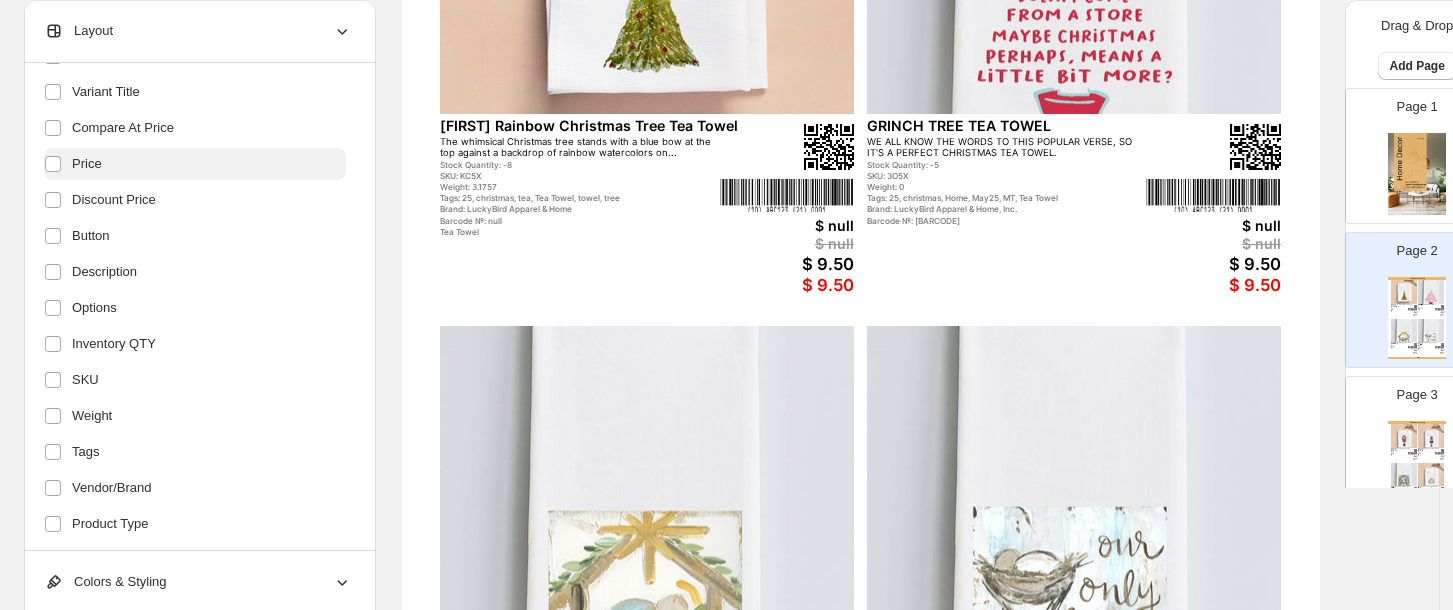 scroll, scrollTop: 266, scrollLeft: 0, axis: vertical 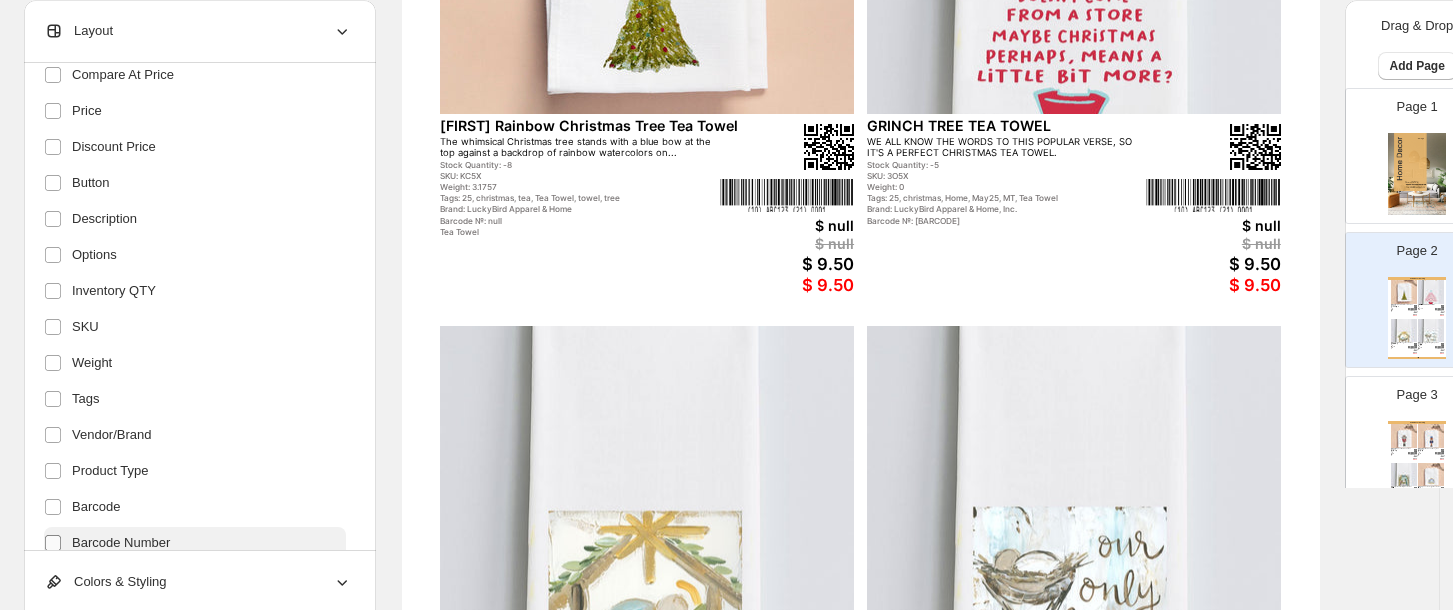 click at bounding box center [53, 543] 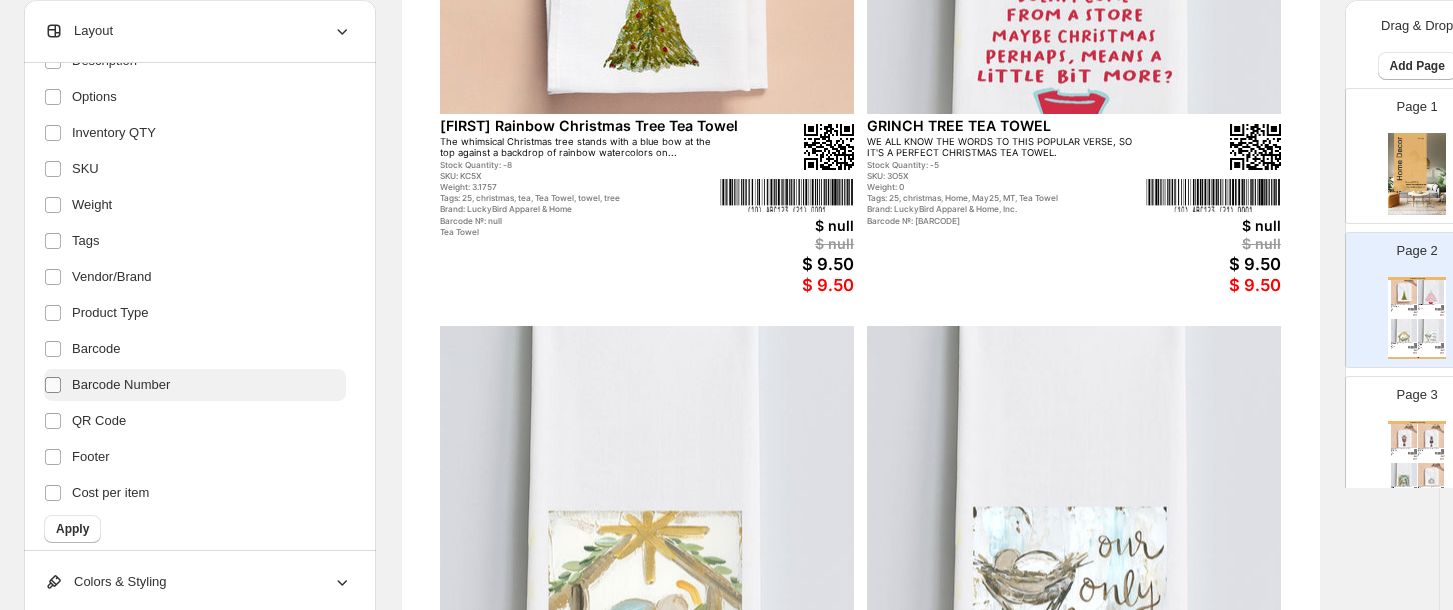 scroll, scrollTop: 425, scrollLeft: 0, axis: vertical 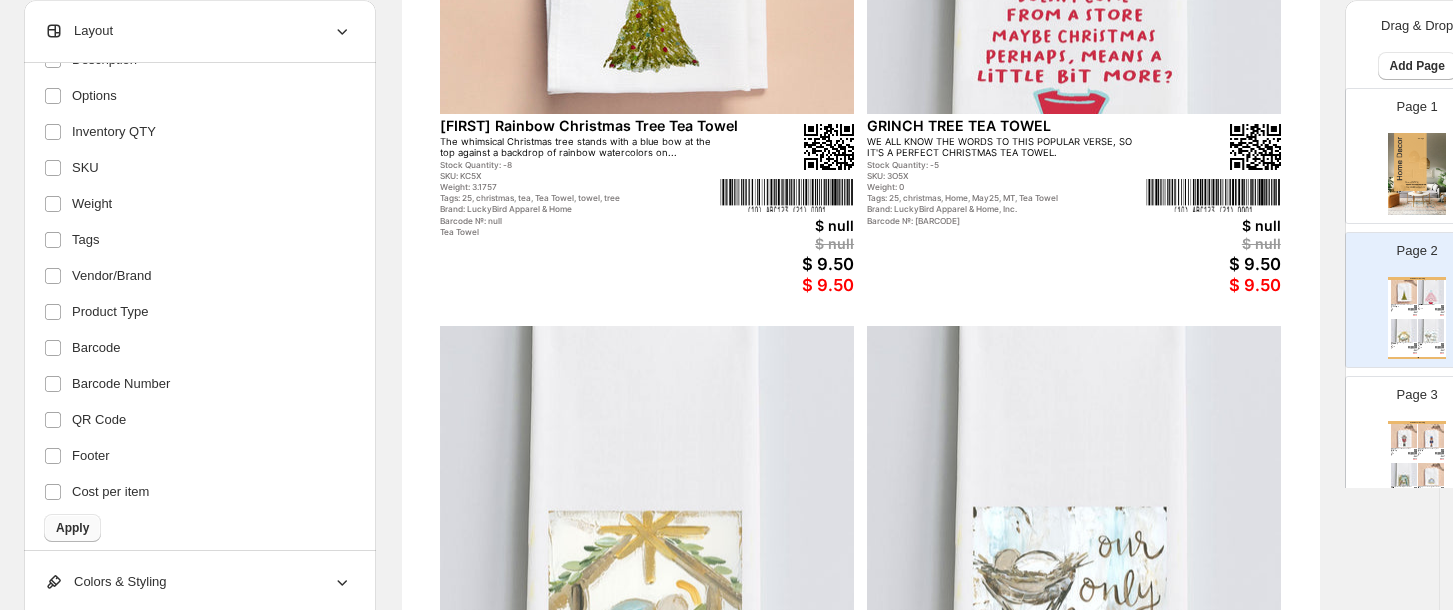 click on "Apply" at bounding box center (72, 528) 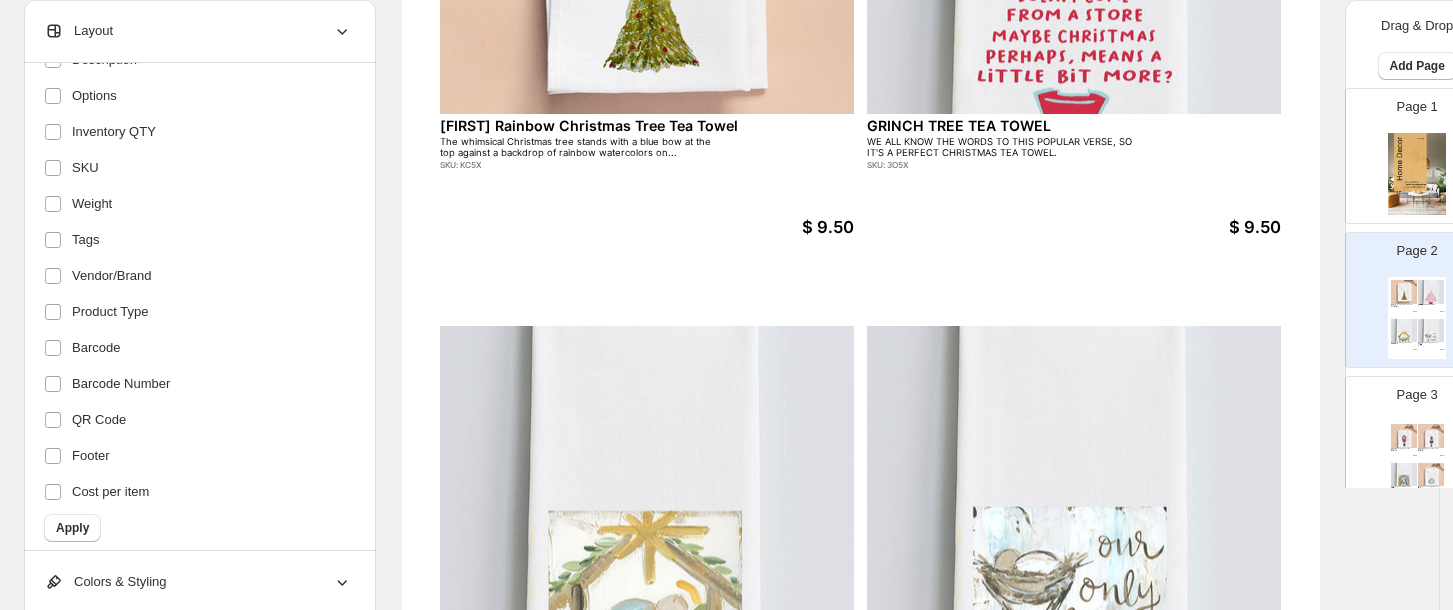 click on "The whimsical Christmas tree stands with a blue bow at the top against a backdrop of rainbow watercolors on..." at bounding box center [579, 147] 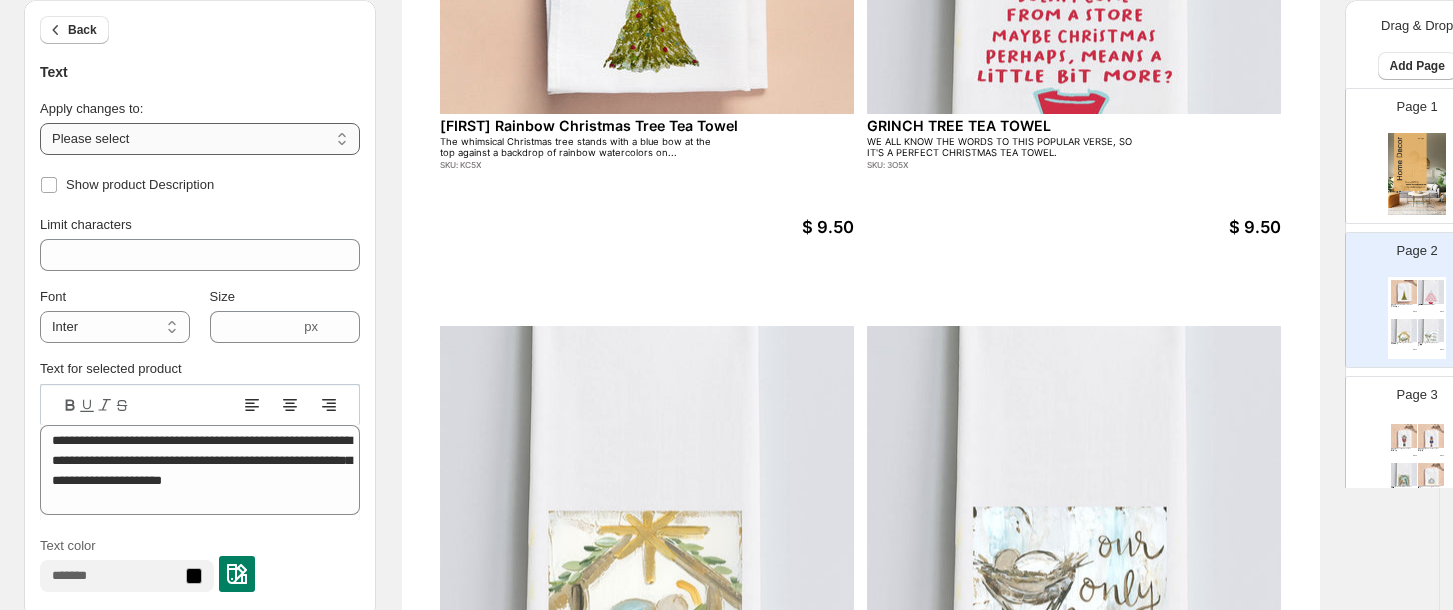 click on "**********" at bounding box center (200, 139) 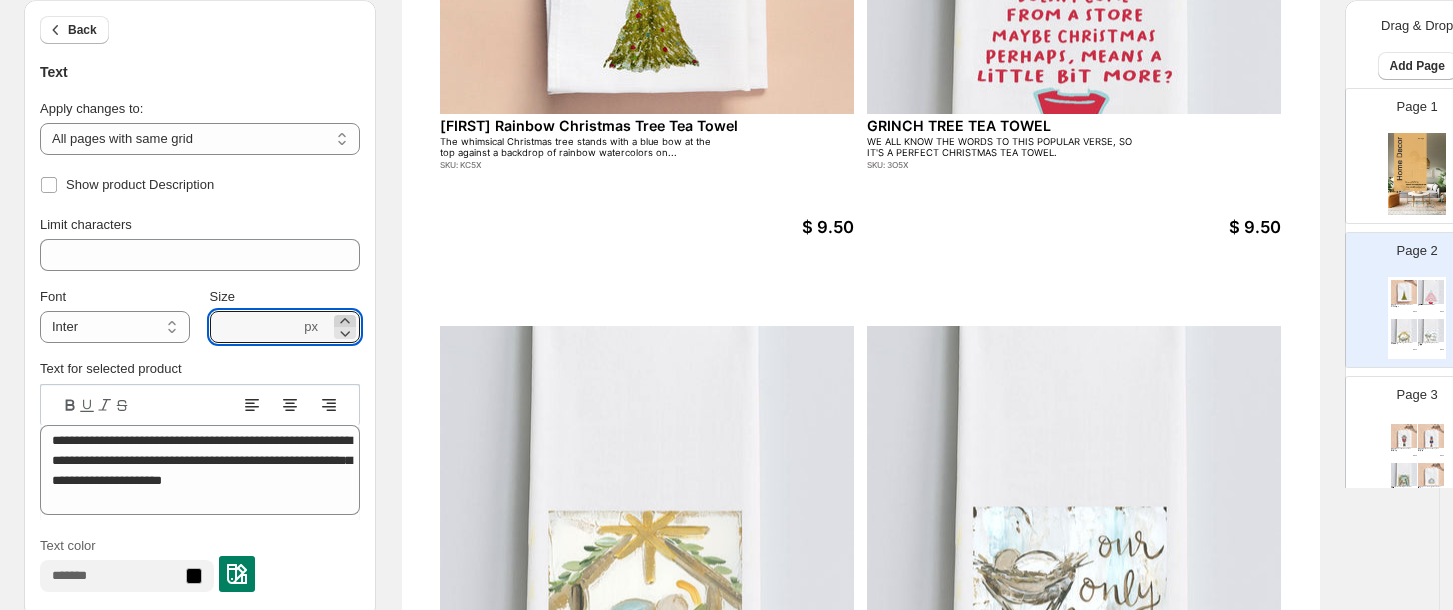 click 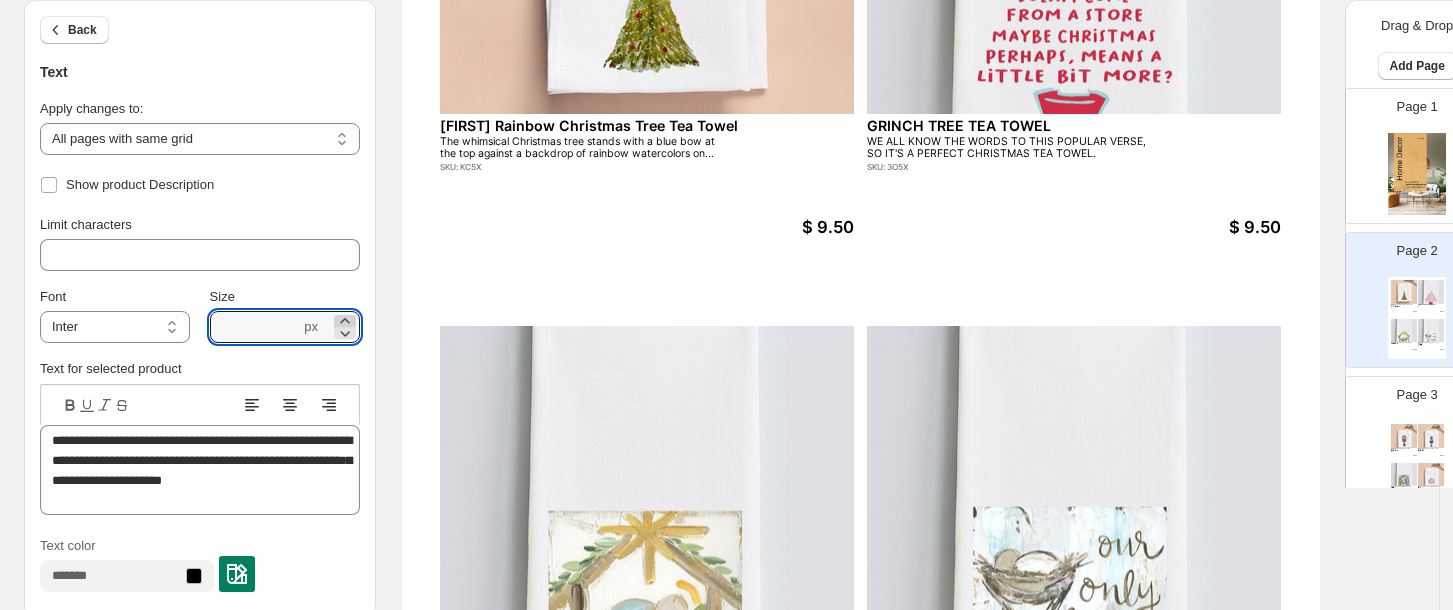 click 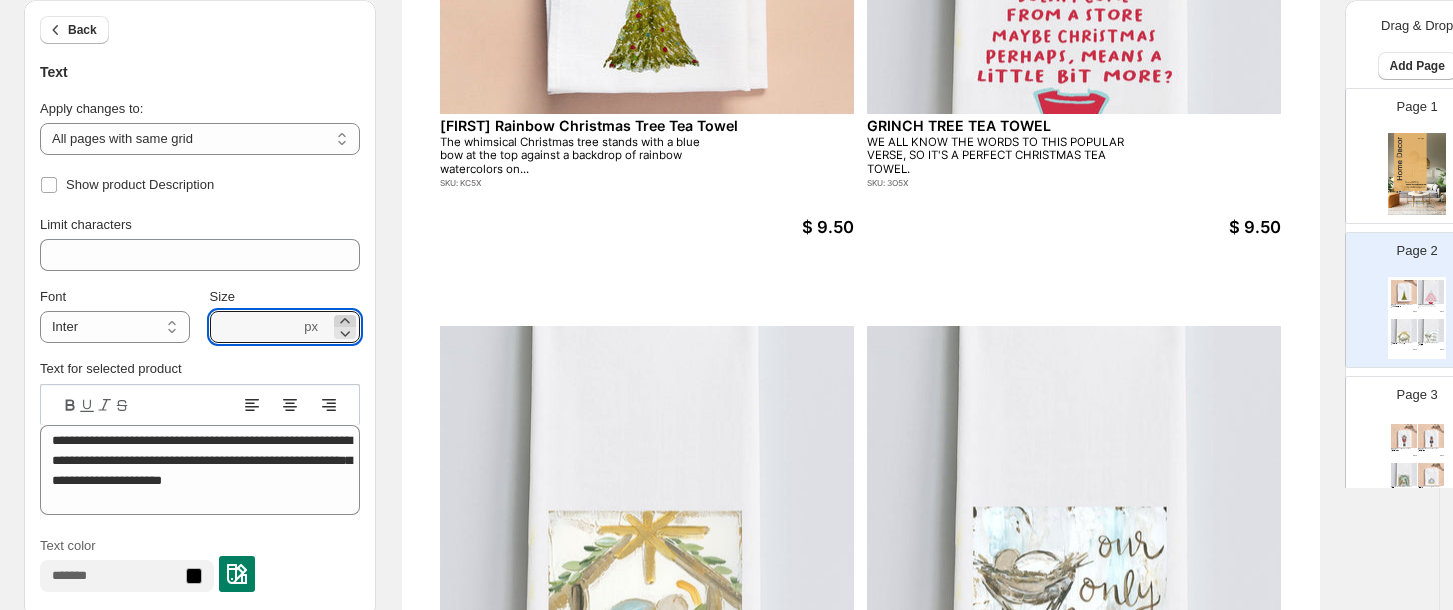 click 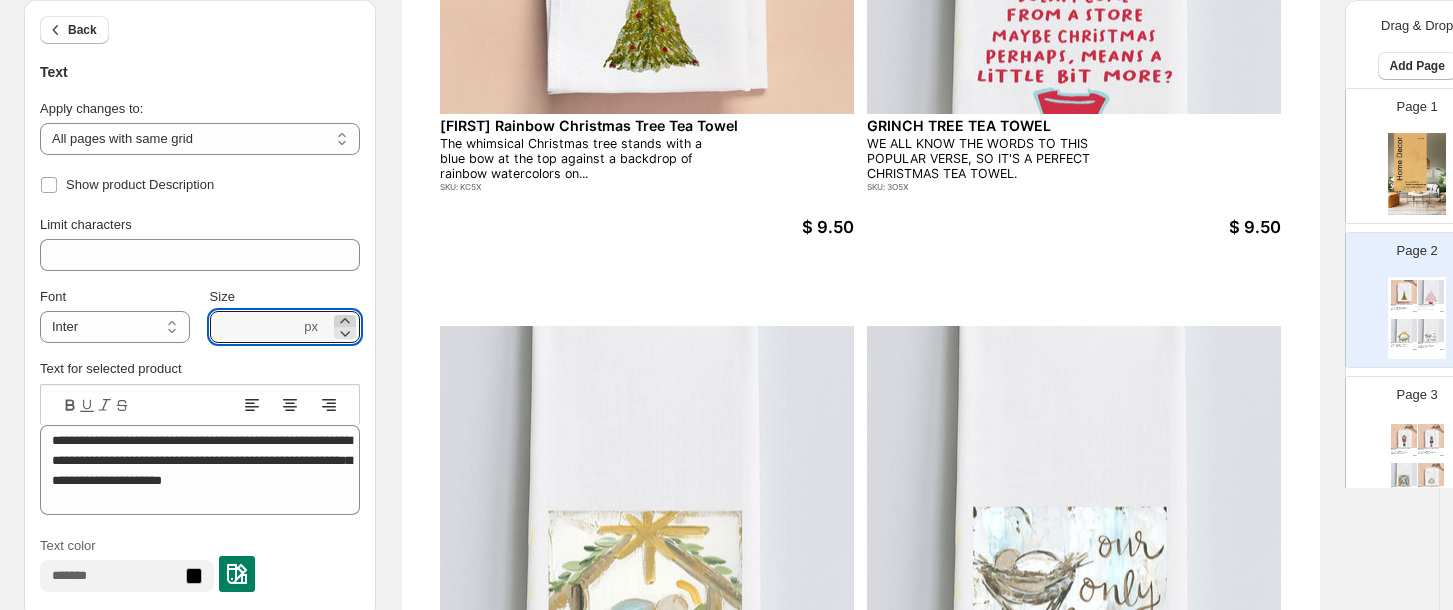 click 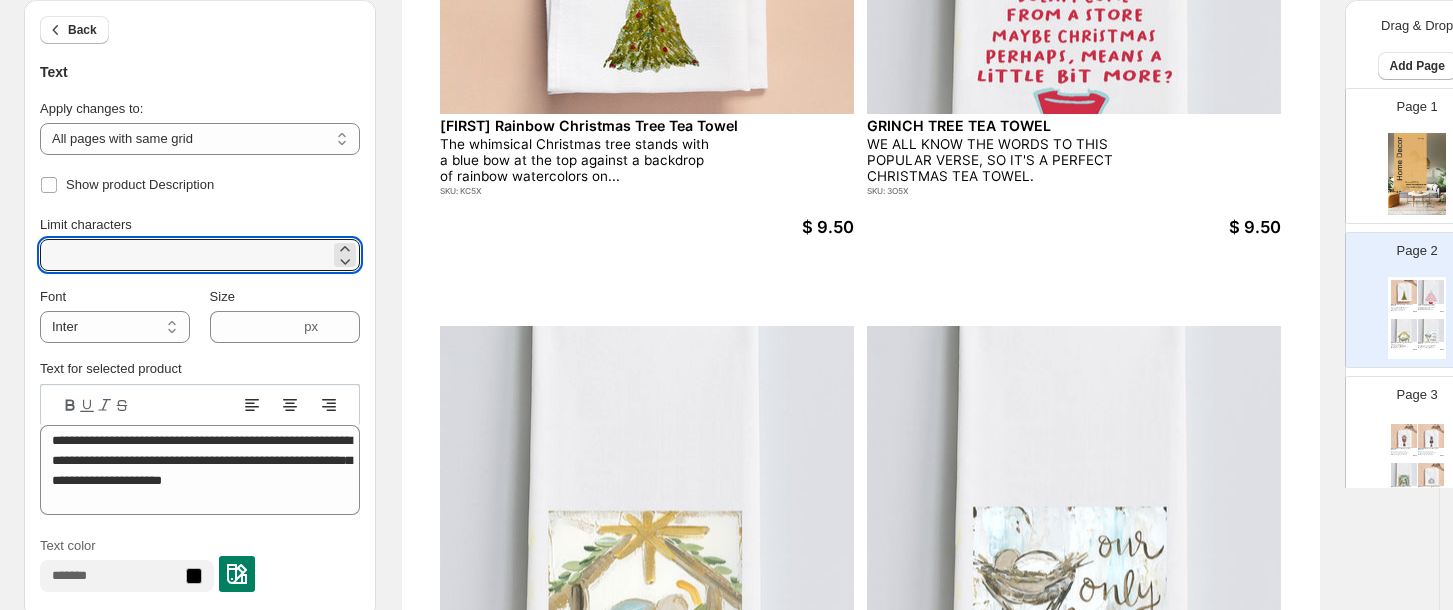 drag, startPoint x: 83, startPoint y: 247, endPoint x: 20, endPoint y: 252, distance: 63.1981 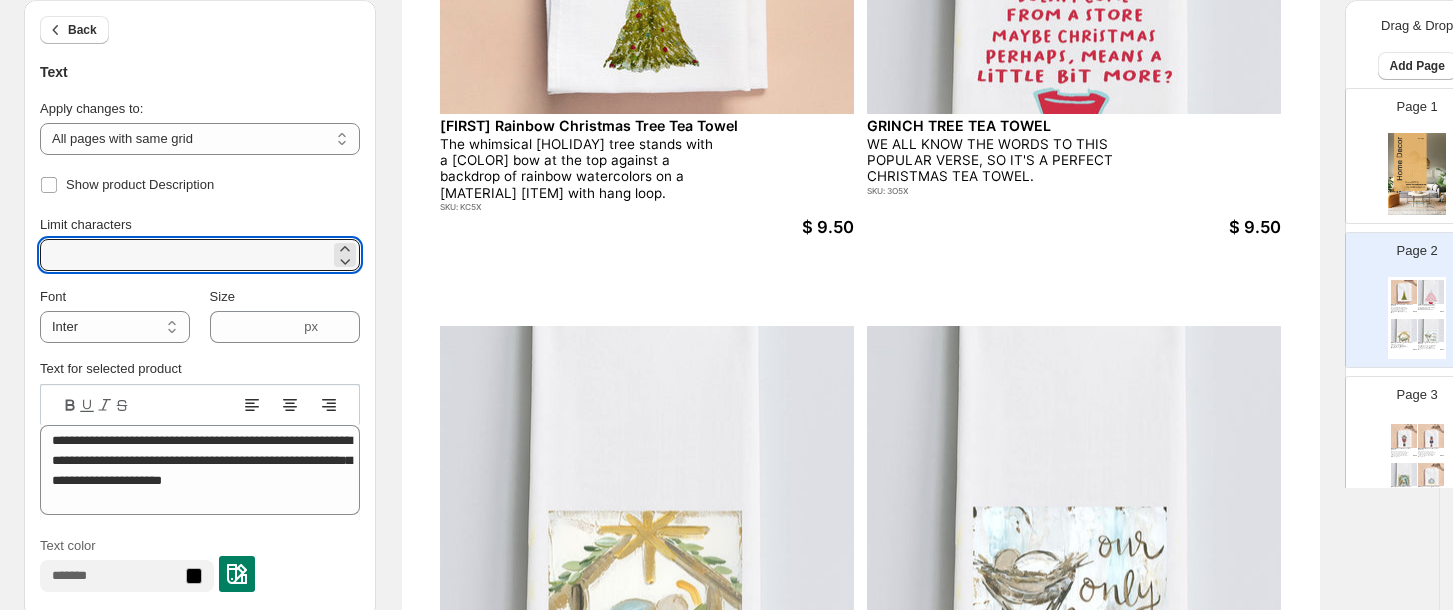 click on "SKU:  KC5X" at bounding box center [579, 207] 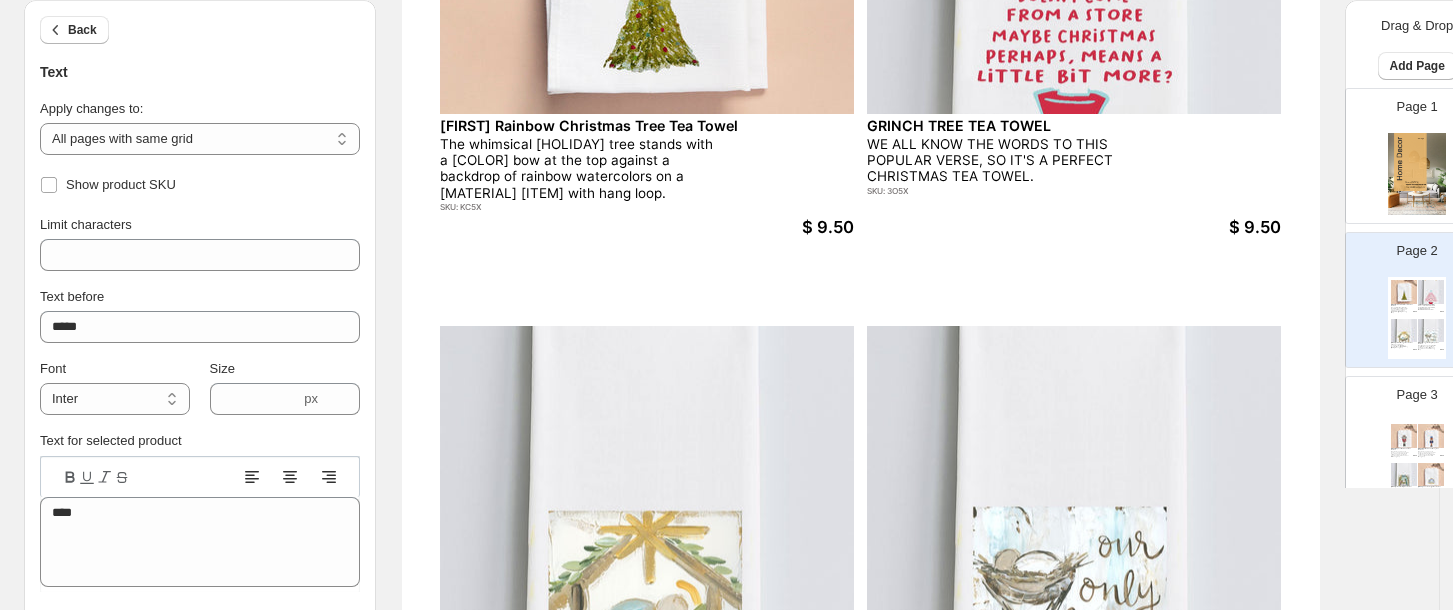 click 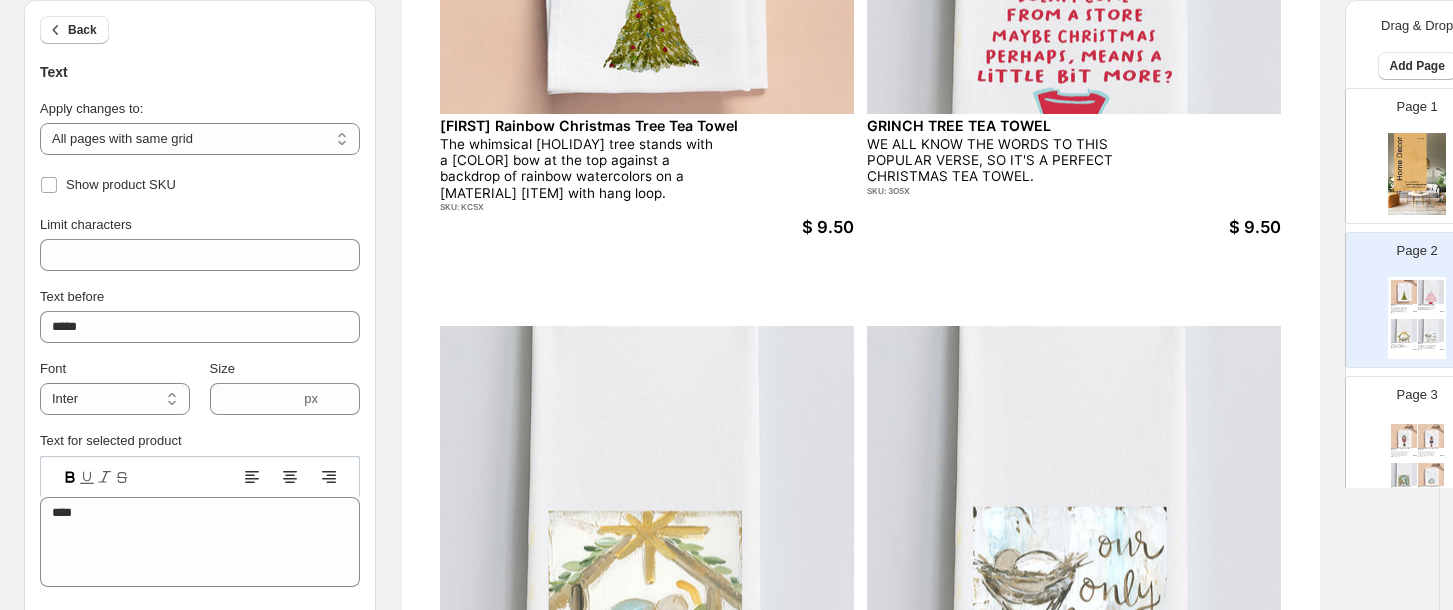 click on "SKU:  KC5X" at bounding box center [579, 207] 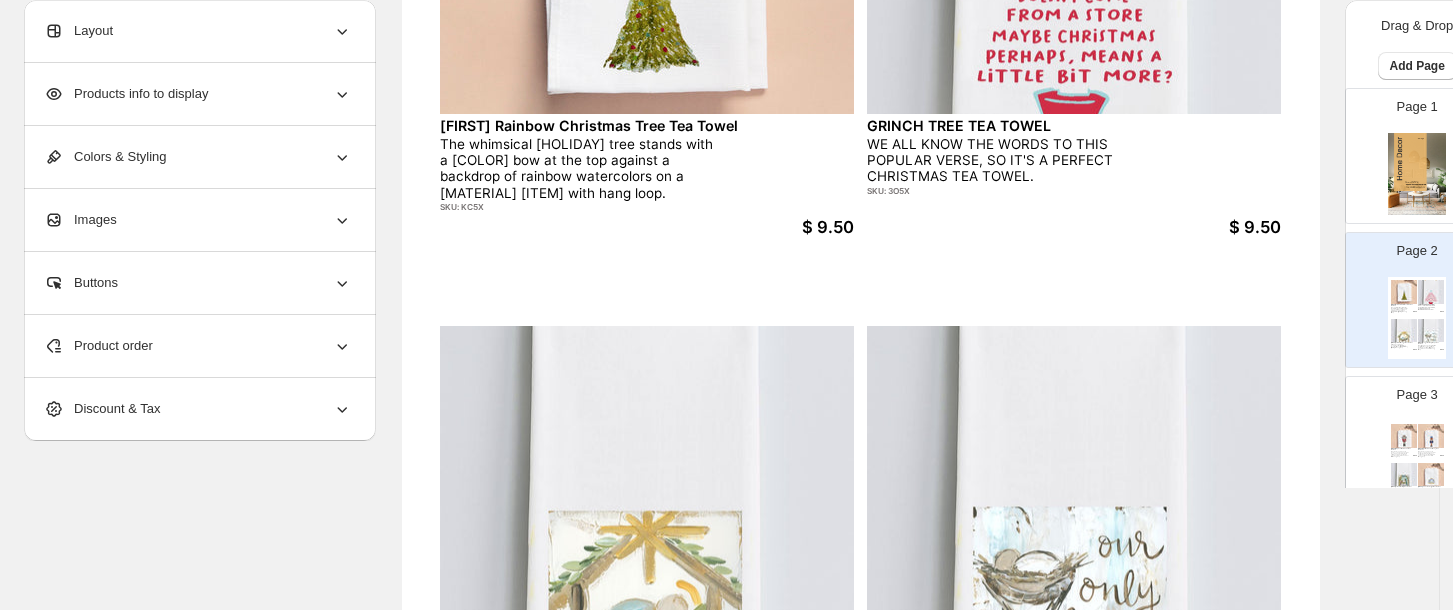 click on "SKU:  KC5X" at bounding box center [579, 207] 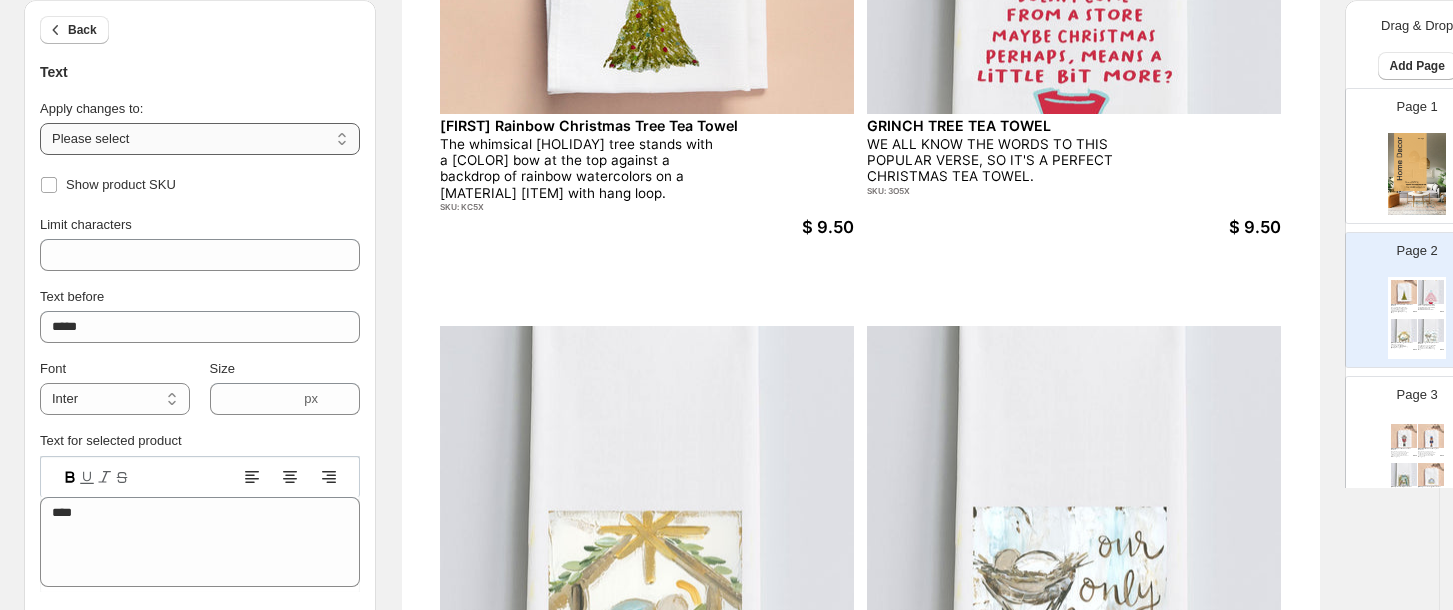click on "**********" at bounding box center [200, 139] 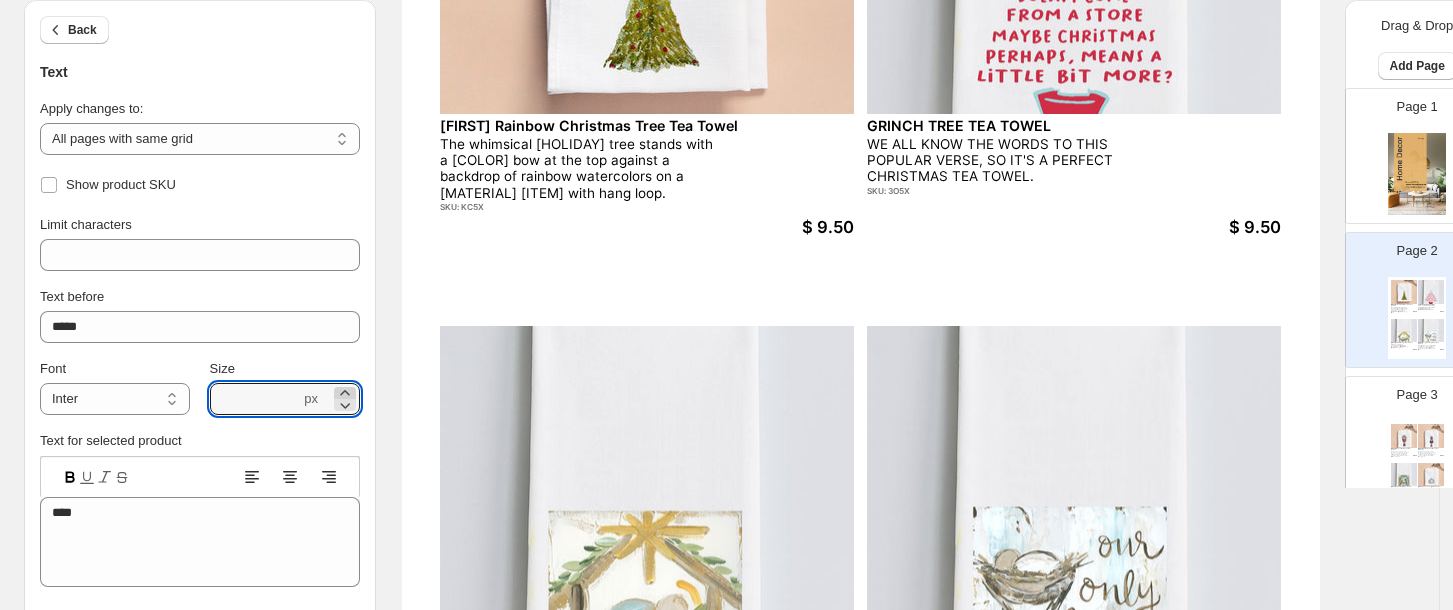 click 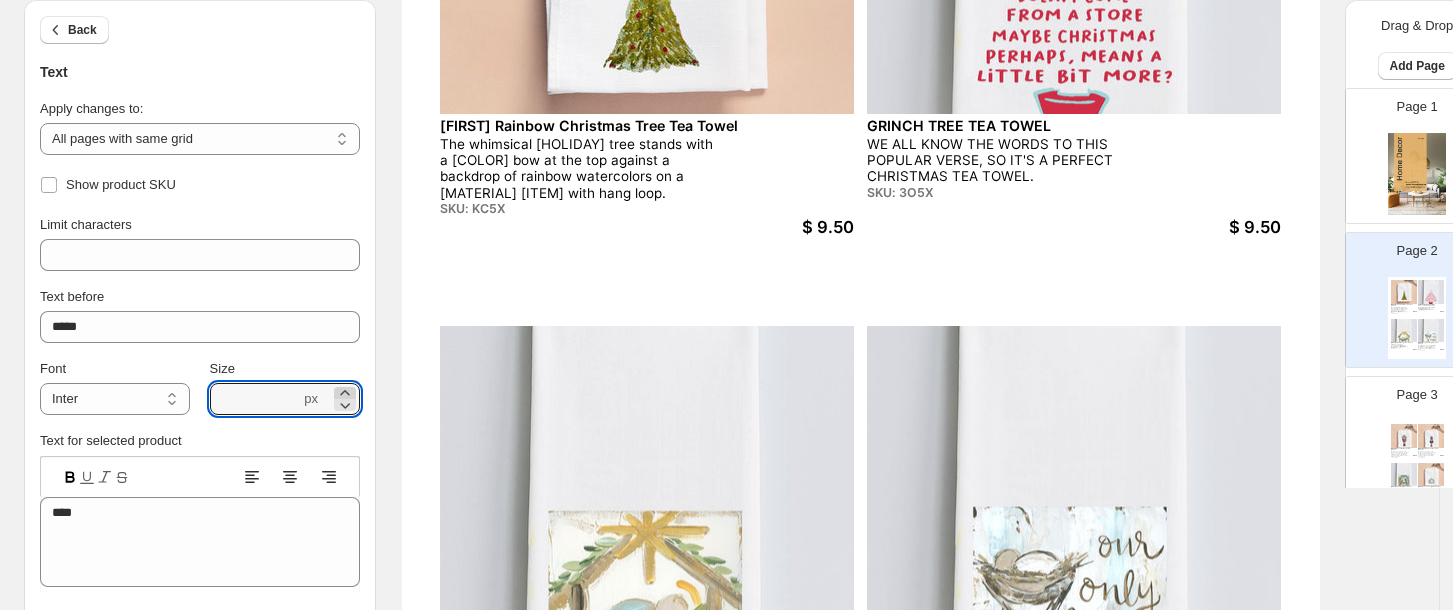 click 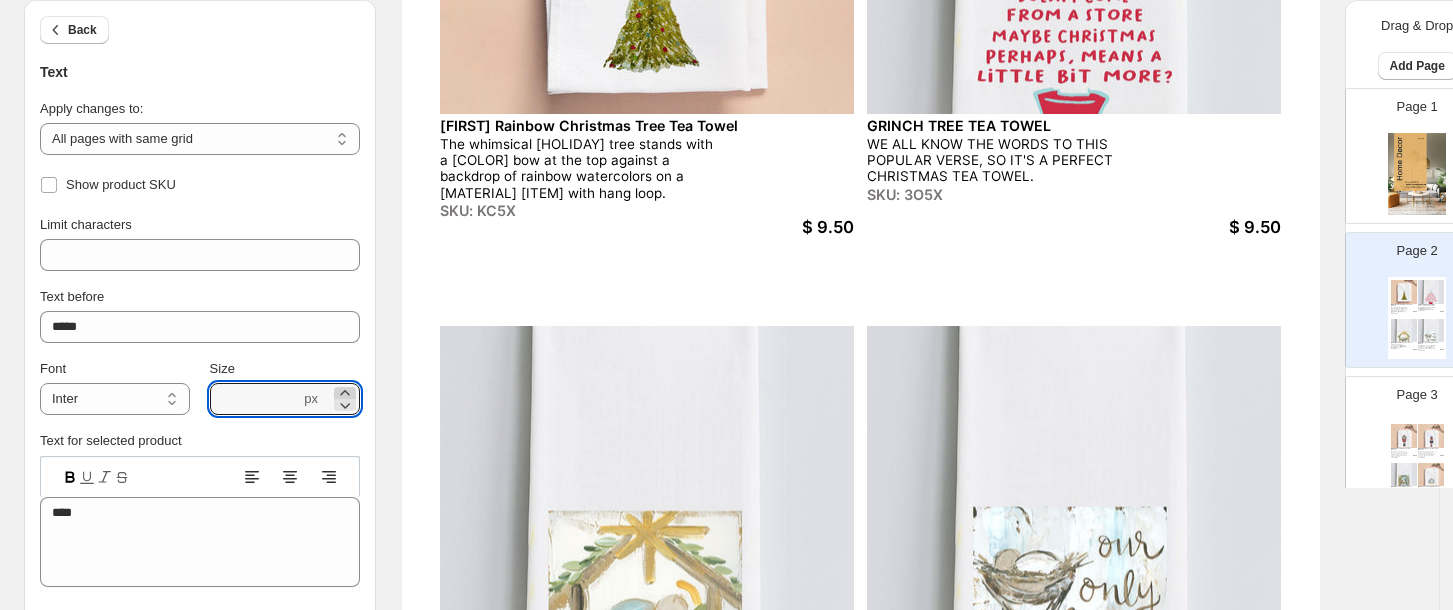 click 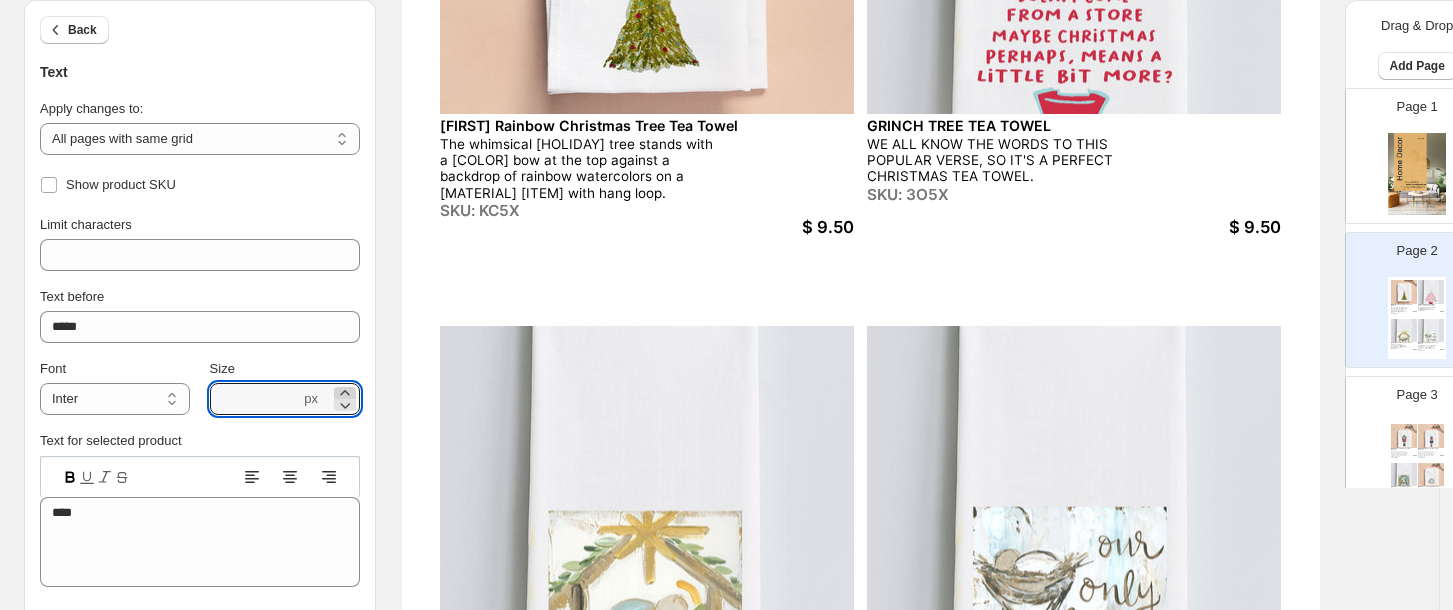 type on "****" 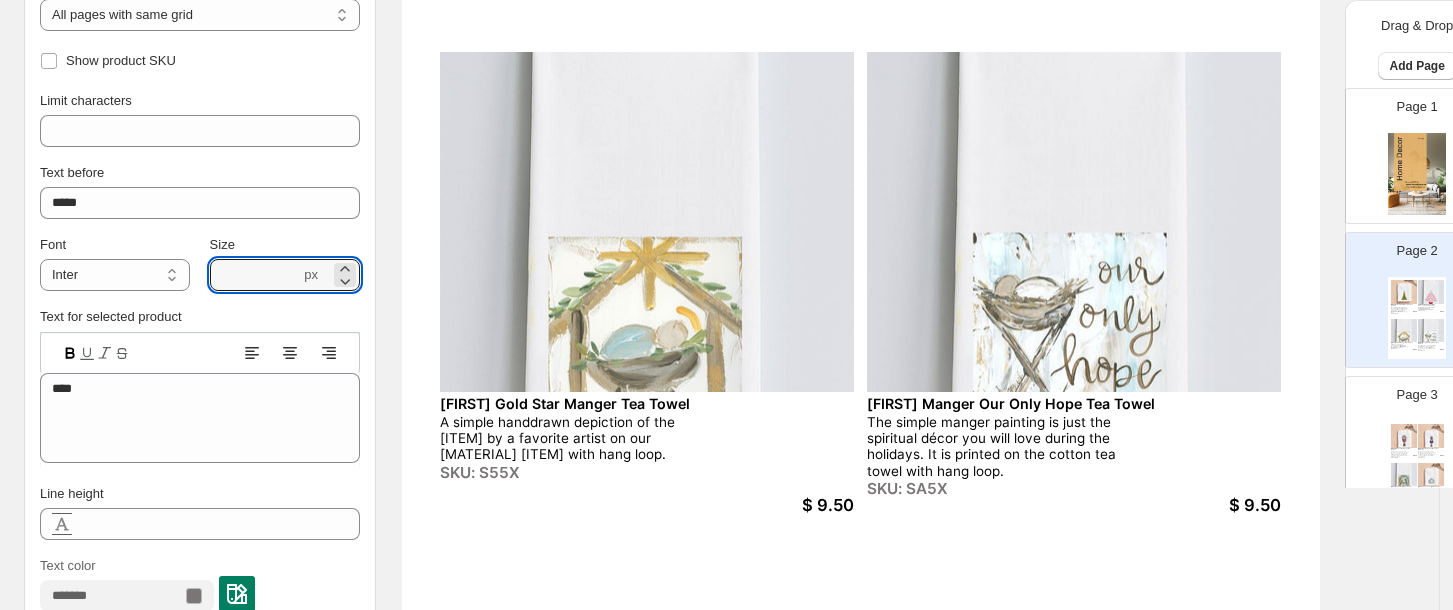 scroll, scrollTop: 816, scrollLeft: 0, axis: vertical 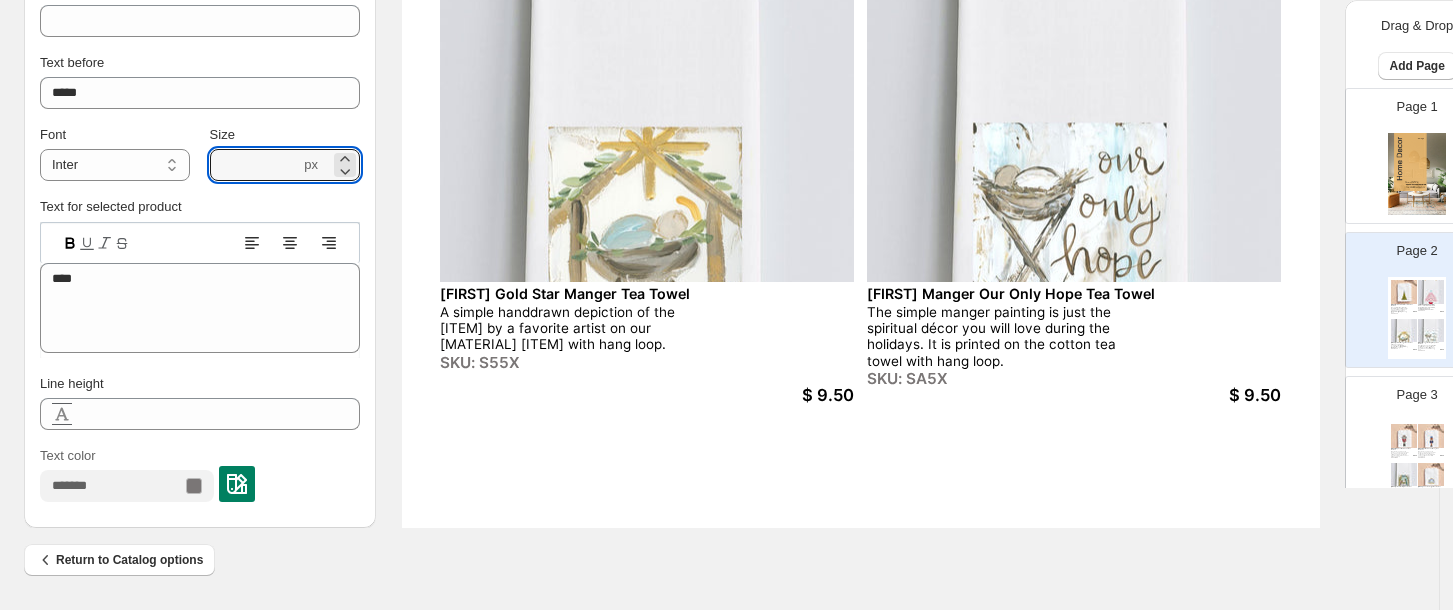click at bounding box center [237, 484] 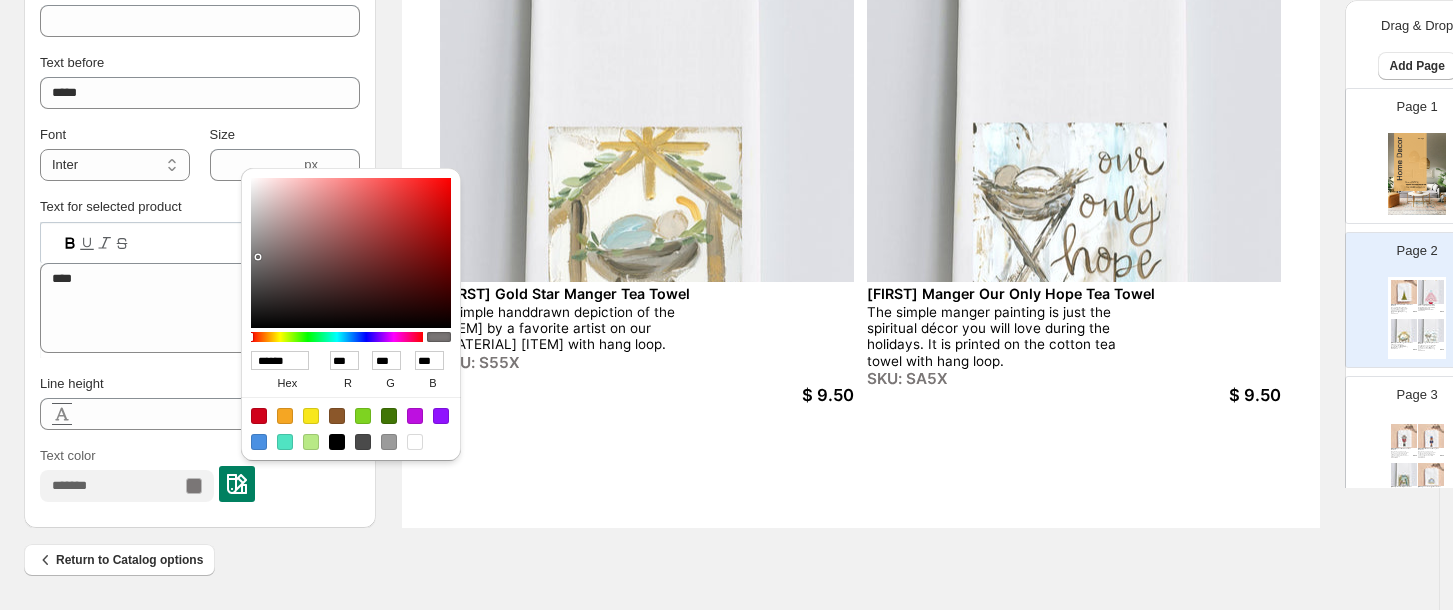click at bounding box center [337, 442] 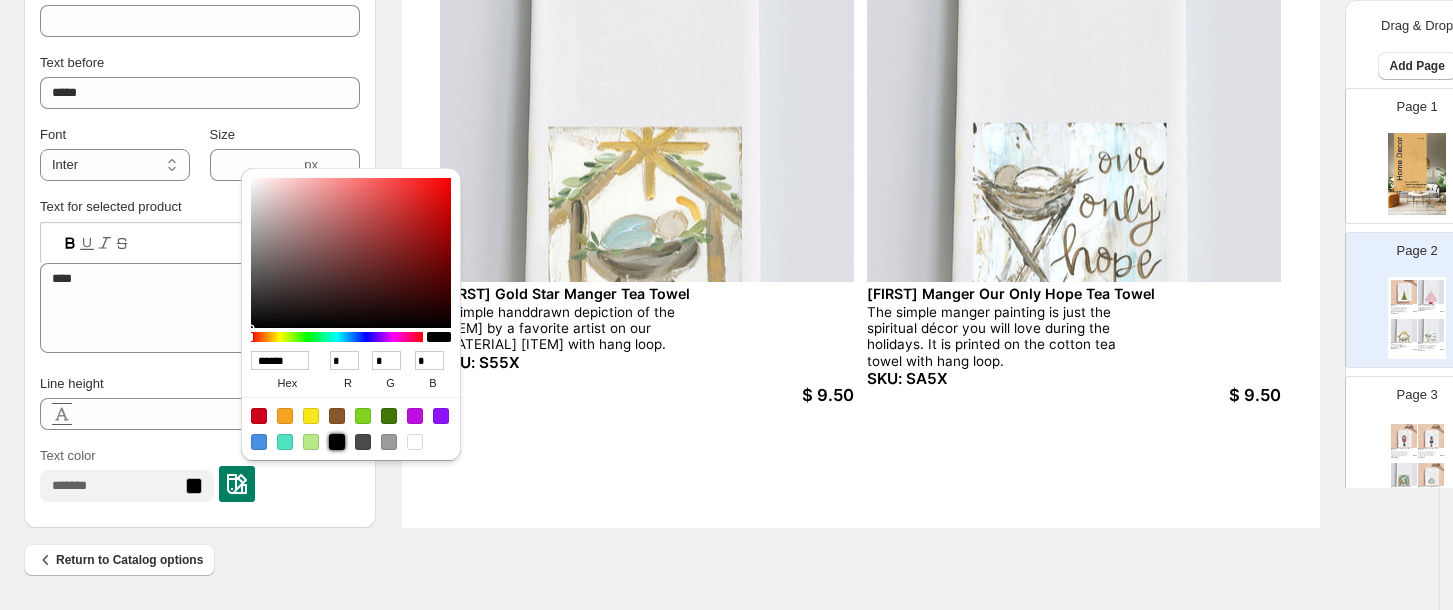 click on "Text color" at bounding box center (200, 479) 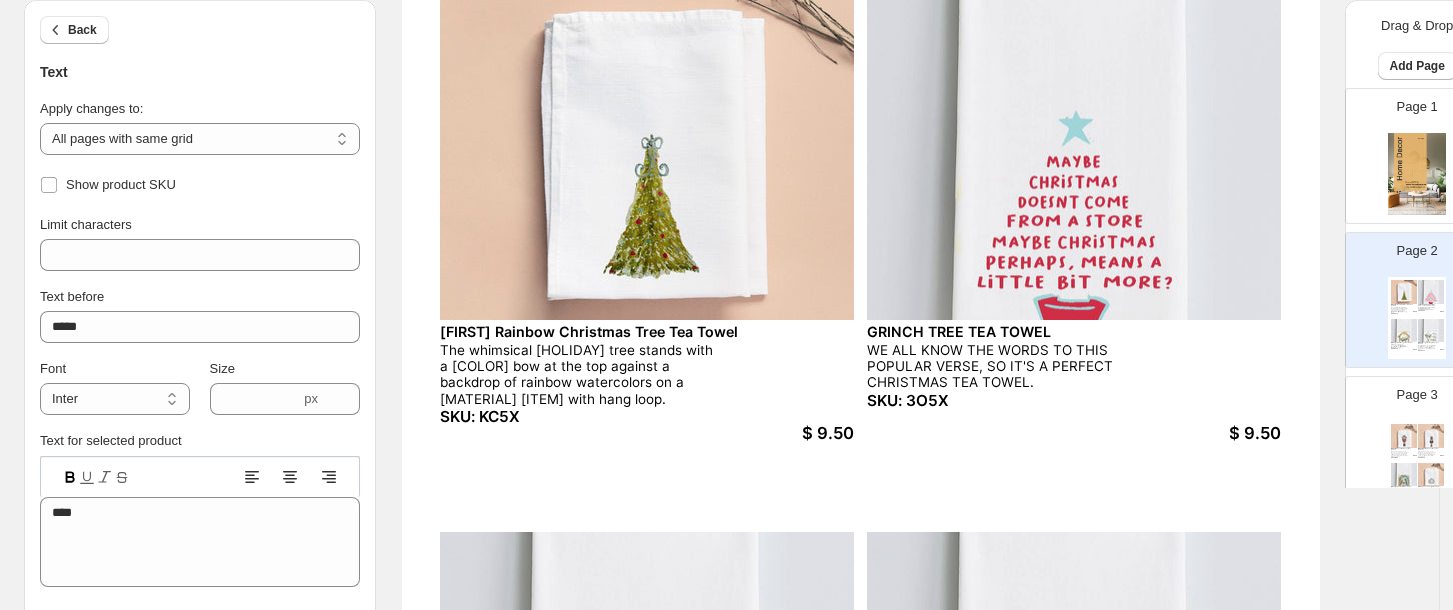 scroll, scrollTop: 240, scrollLeft: 0, axis: vertical 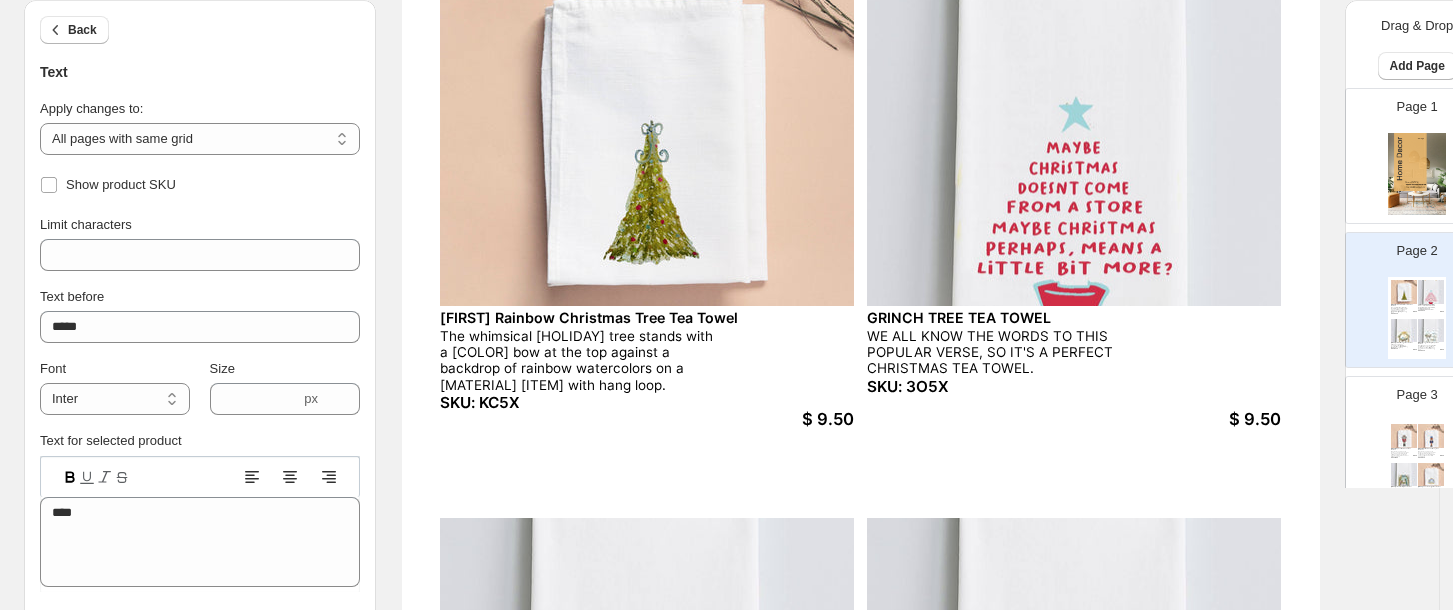 click on "$ 9.50" at bounding box center (787, 419) 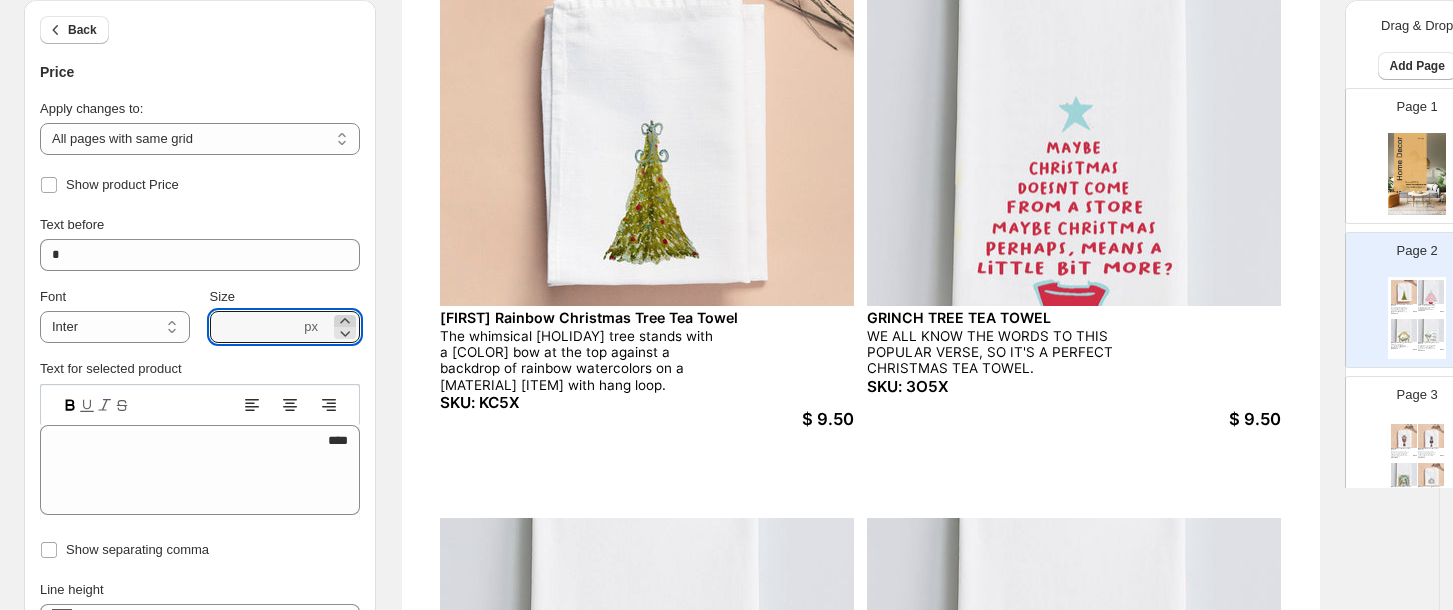click 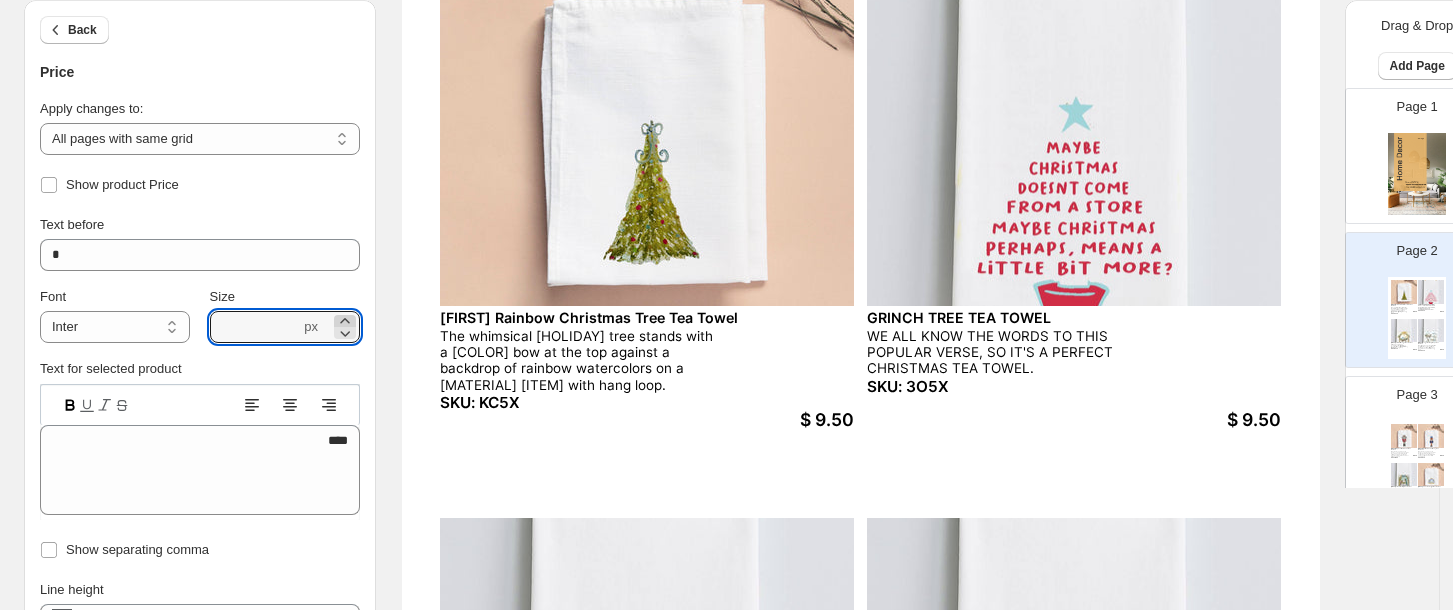 click 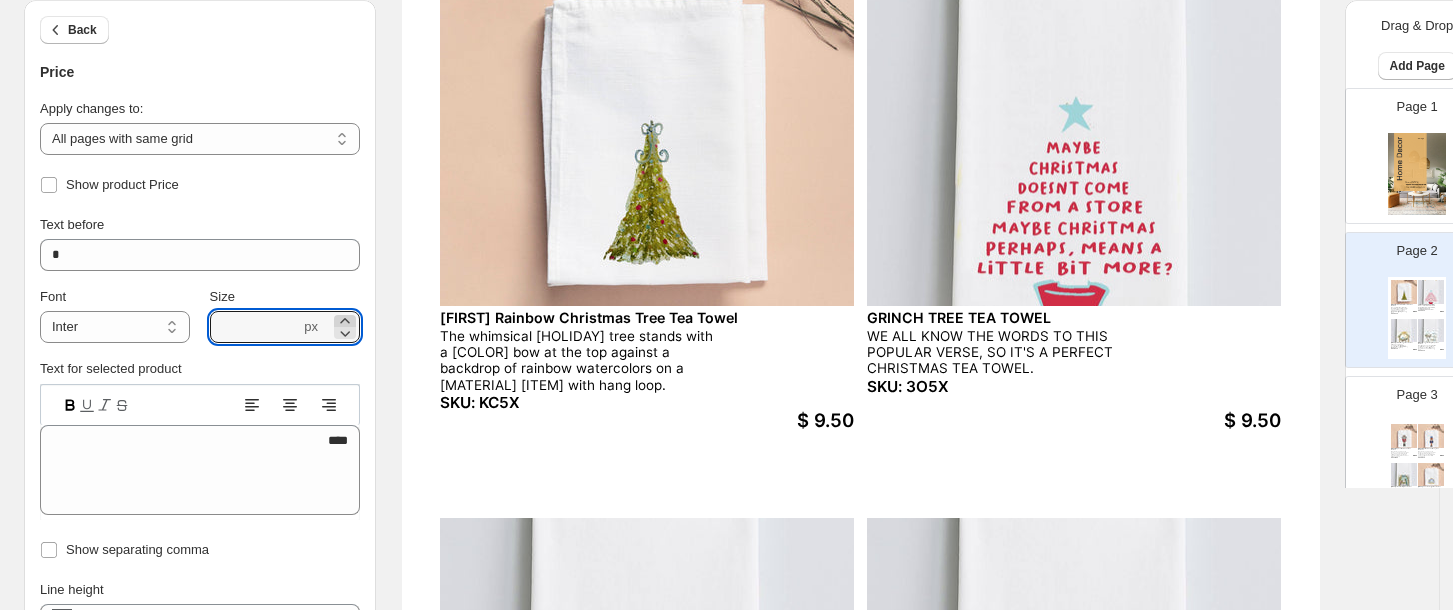 click 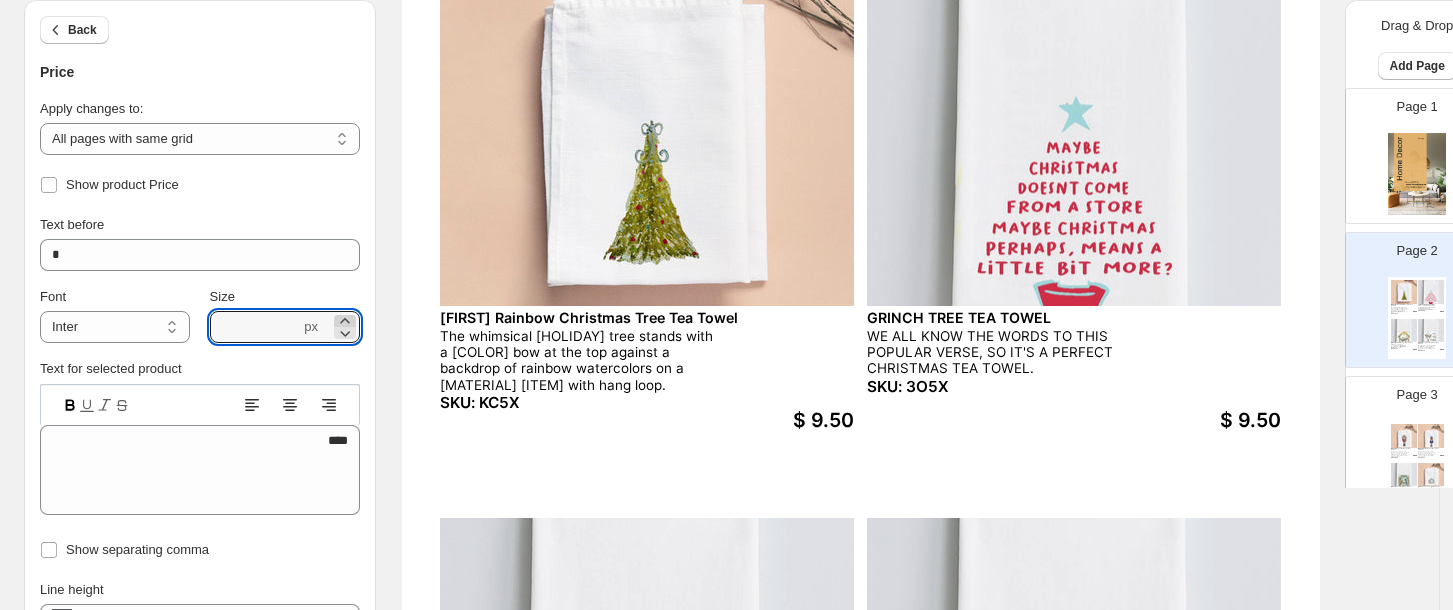 click 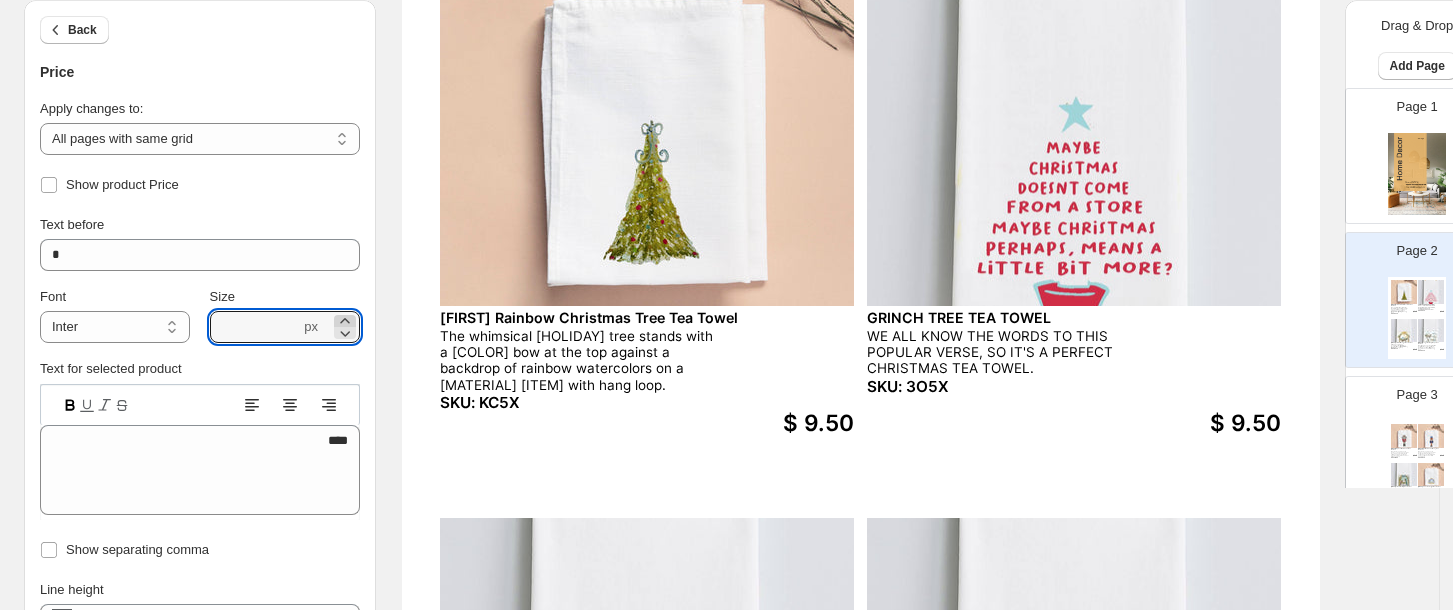 click 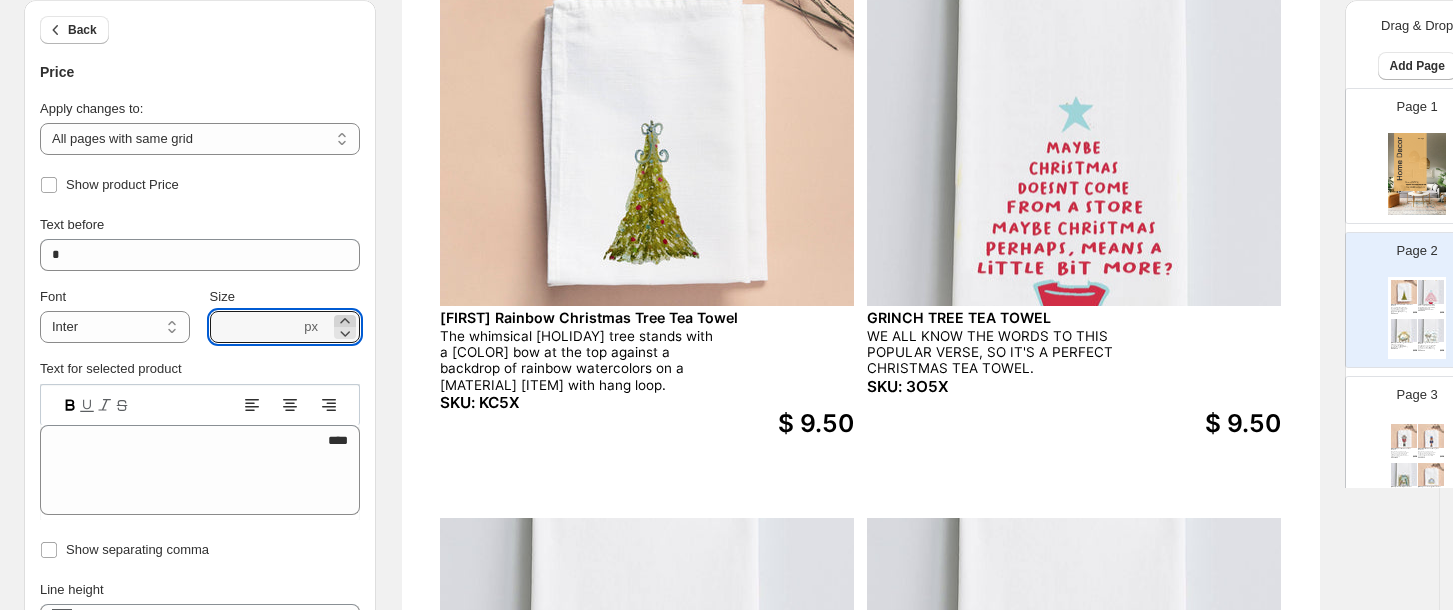 type on "****" 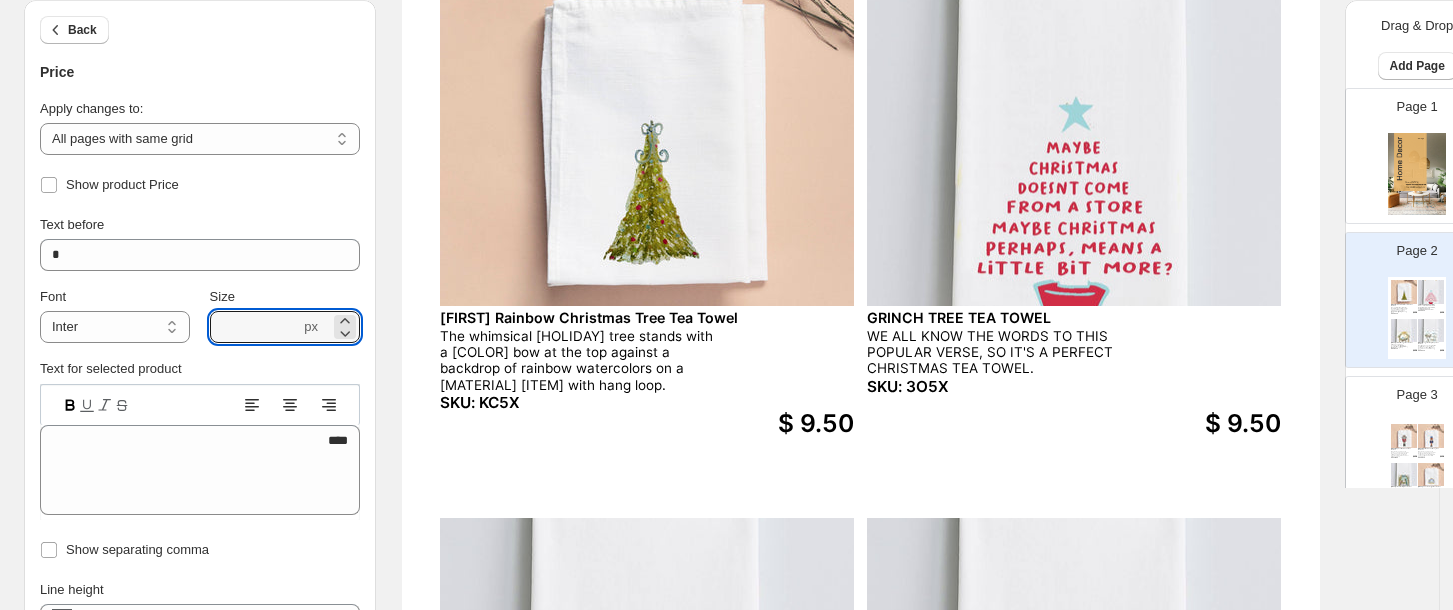 click at bounding box center [647, 136] 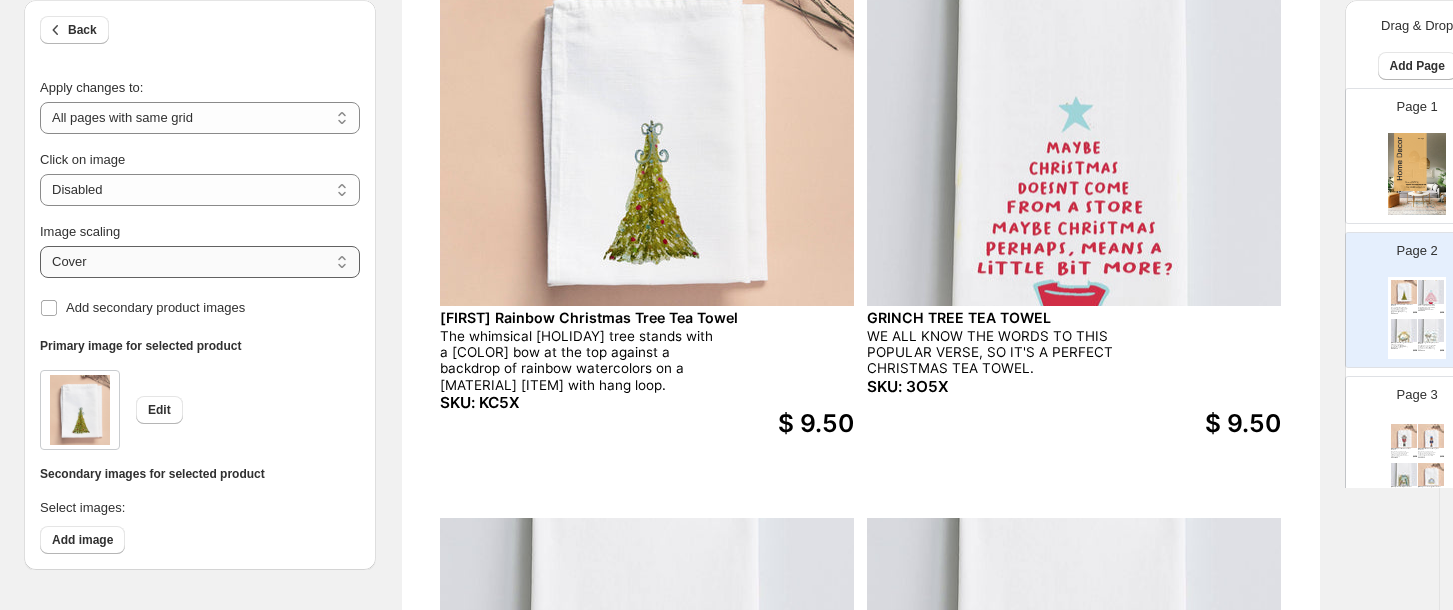 click on "***** *******" at bounding box center [200, 262] 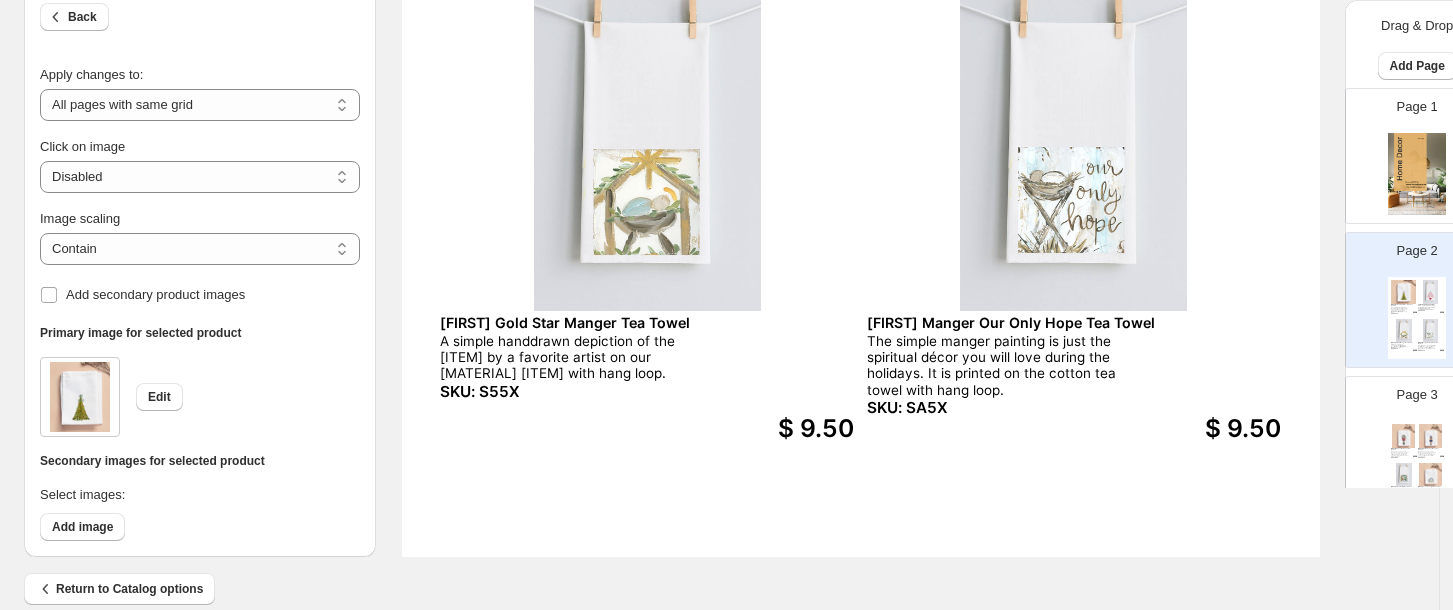 scroll, scrollTop: 816, scrollLeft: 0, axis: vertical 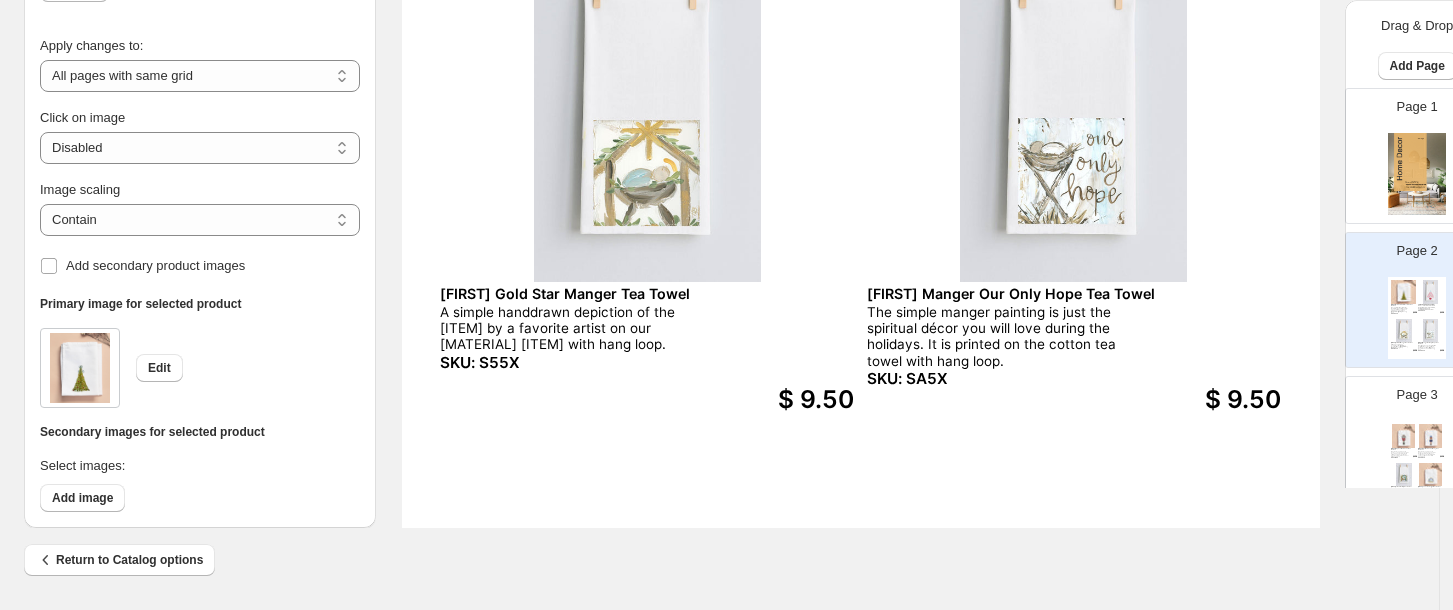 click at bounding box center [1431, 436] 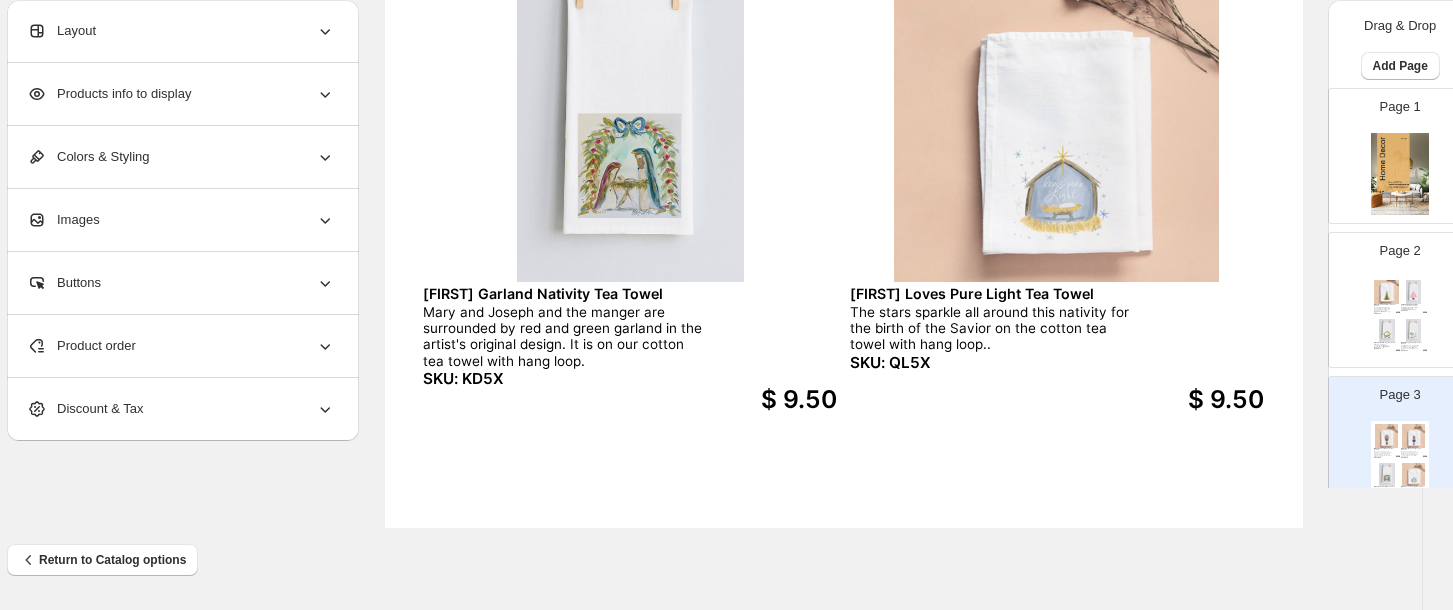 scroll, scrollTop: 816, scrollLeft: 35, axis: both 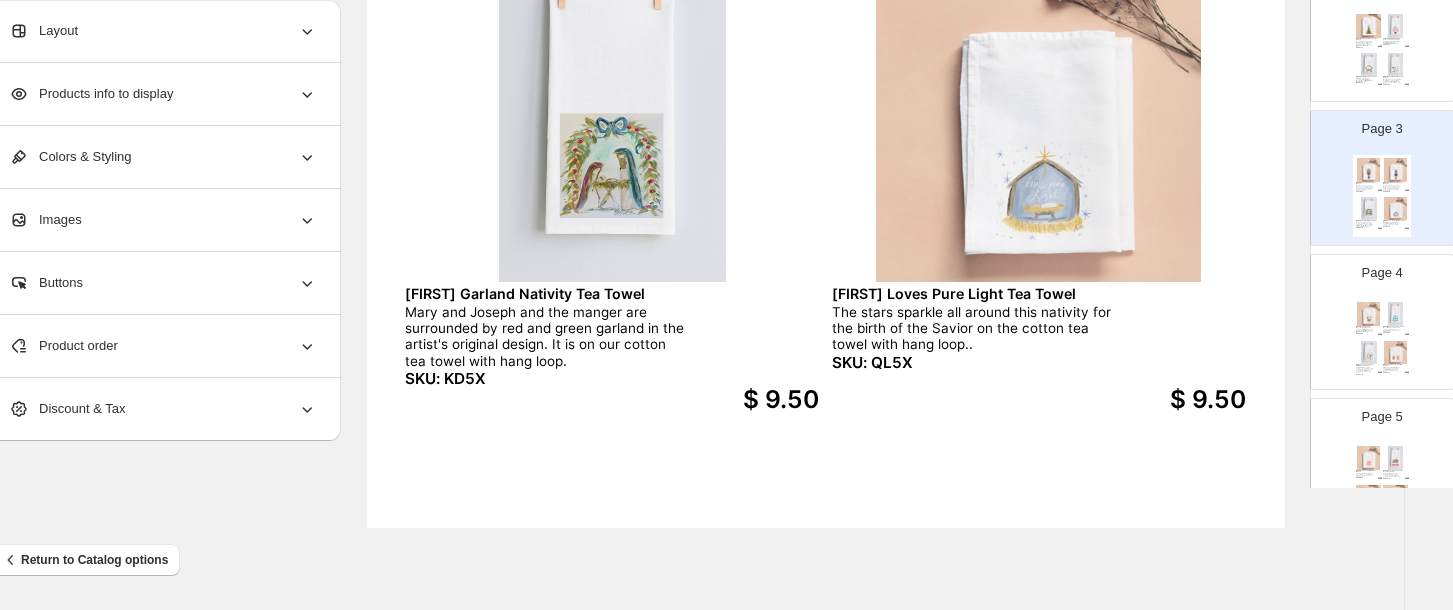 click at bounding box center (1396, 353) 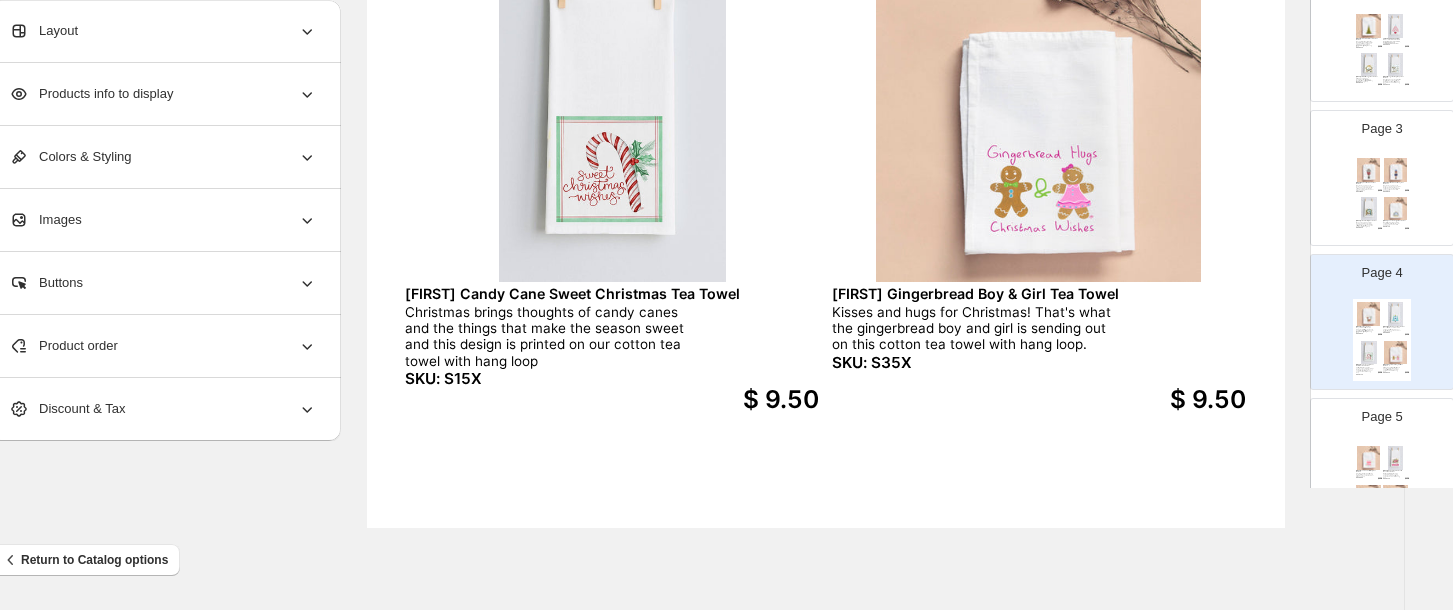 click on "[FIRST] Have Yourself A Merry Tea Towel A message for a Merry Christmas on the snowflake background printed on the cotton tea towel with hang loop.. SKU: S[NUMBER]X" at bounding box center [1369, 474] 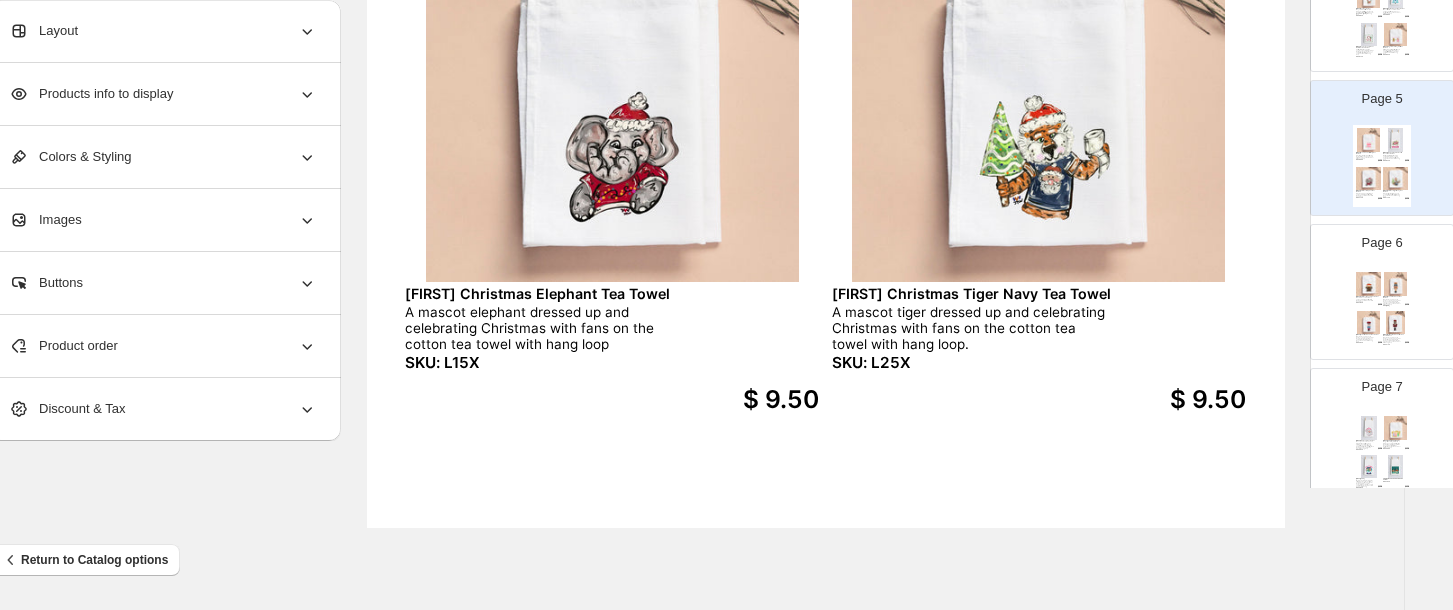 scroll, scrollTop: 586, scrollLeft: 0, axis: vertical 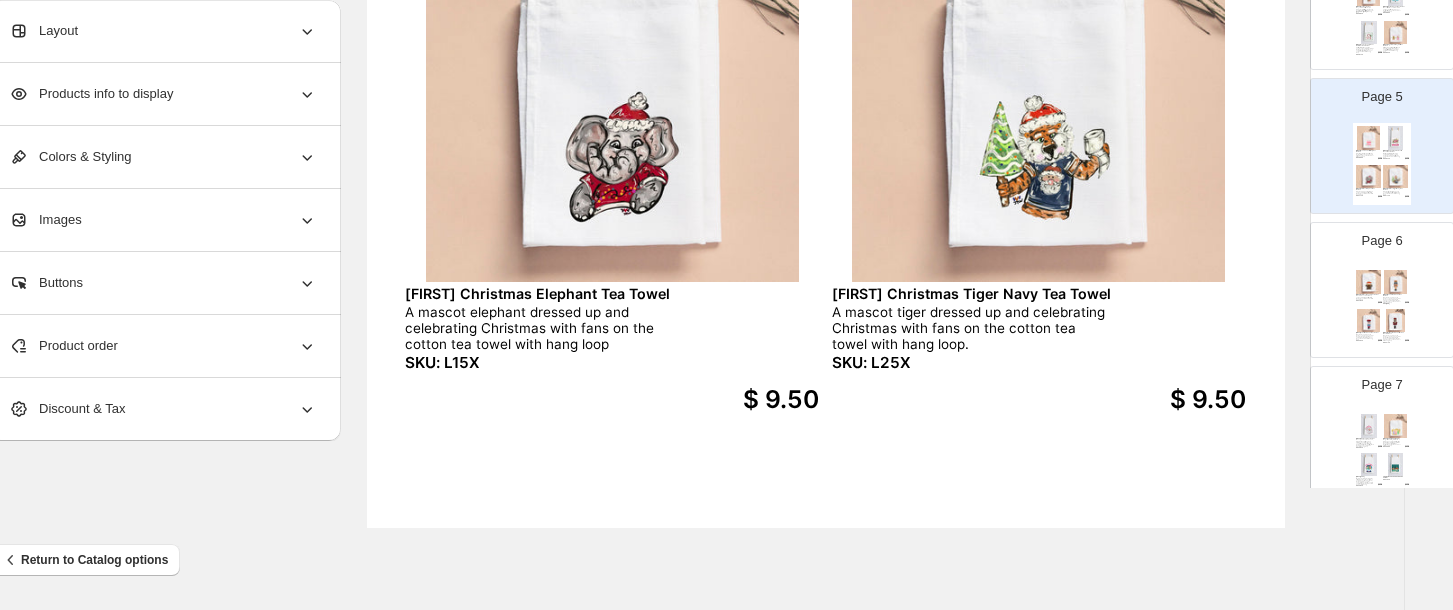 click on "A mascot hound dressed up and celebrating Christmas with fans on the cotton tea towel with hang loop." at bounding box center [1365, 297] 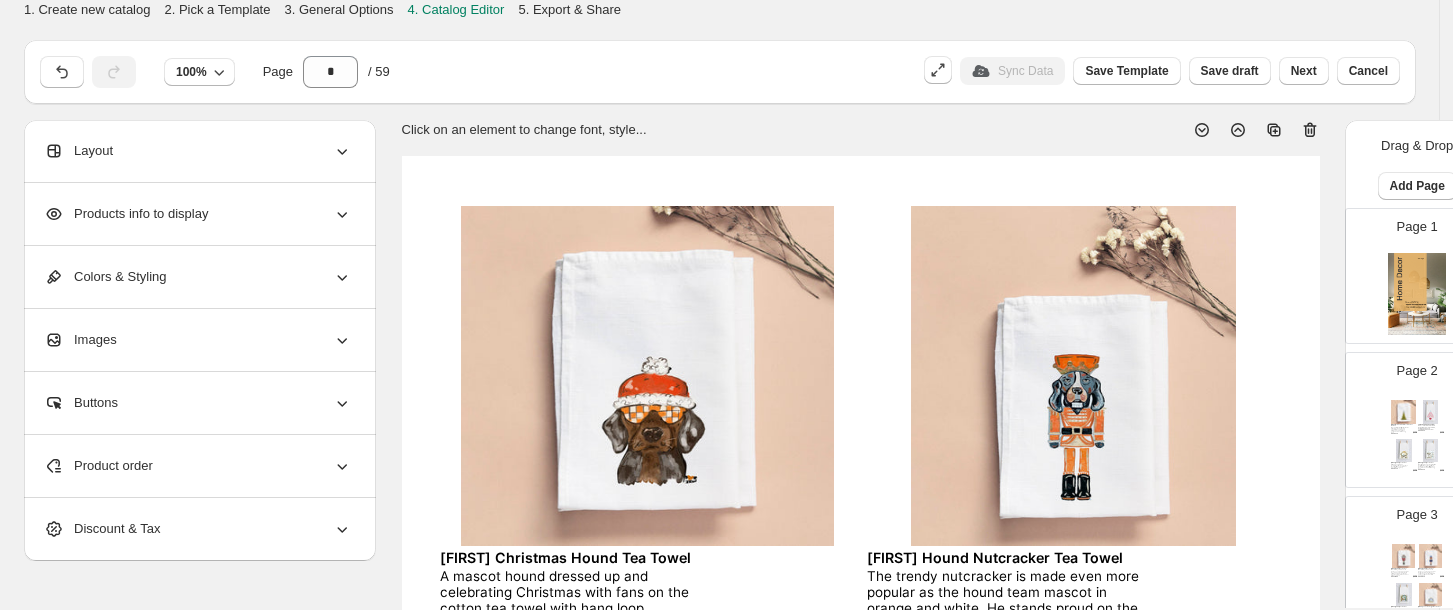 scroll, scrollTop: 816, scrollLeft: 35, axis: both 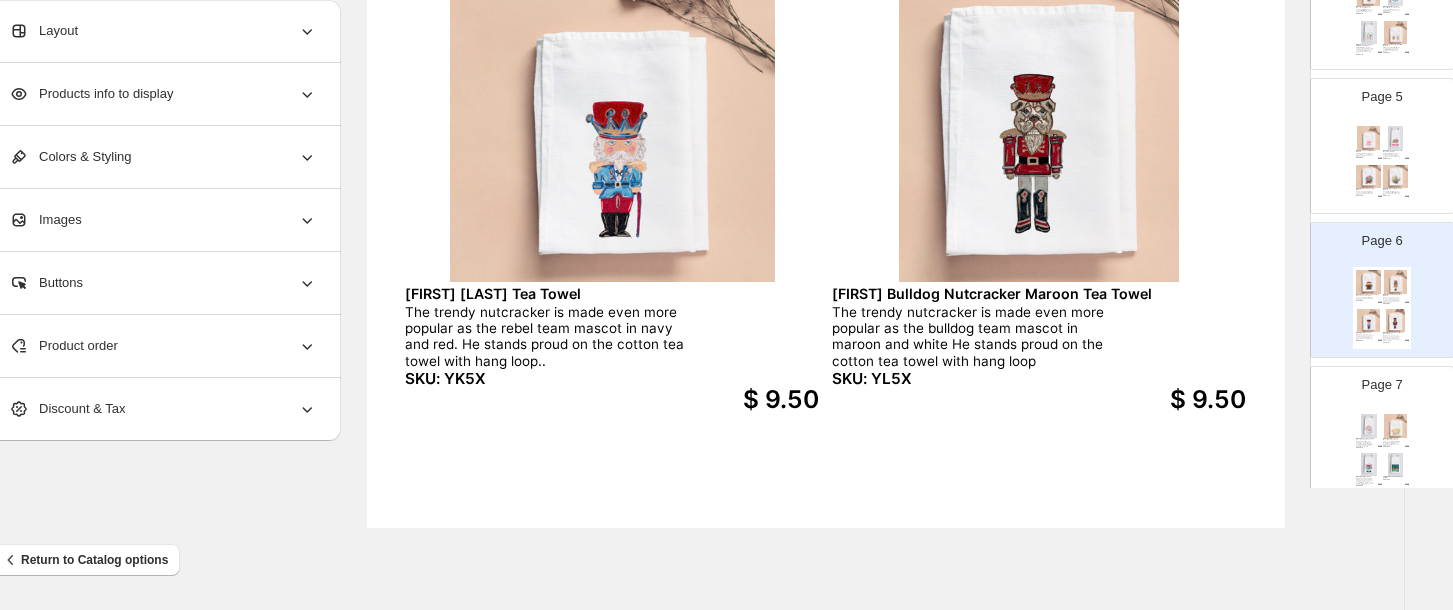 click at bounding box center (1369, 426) 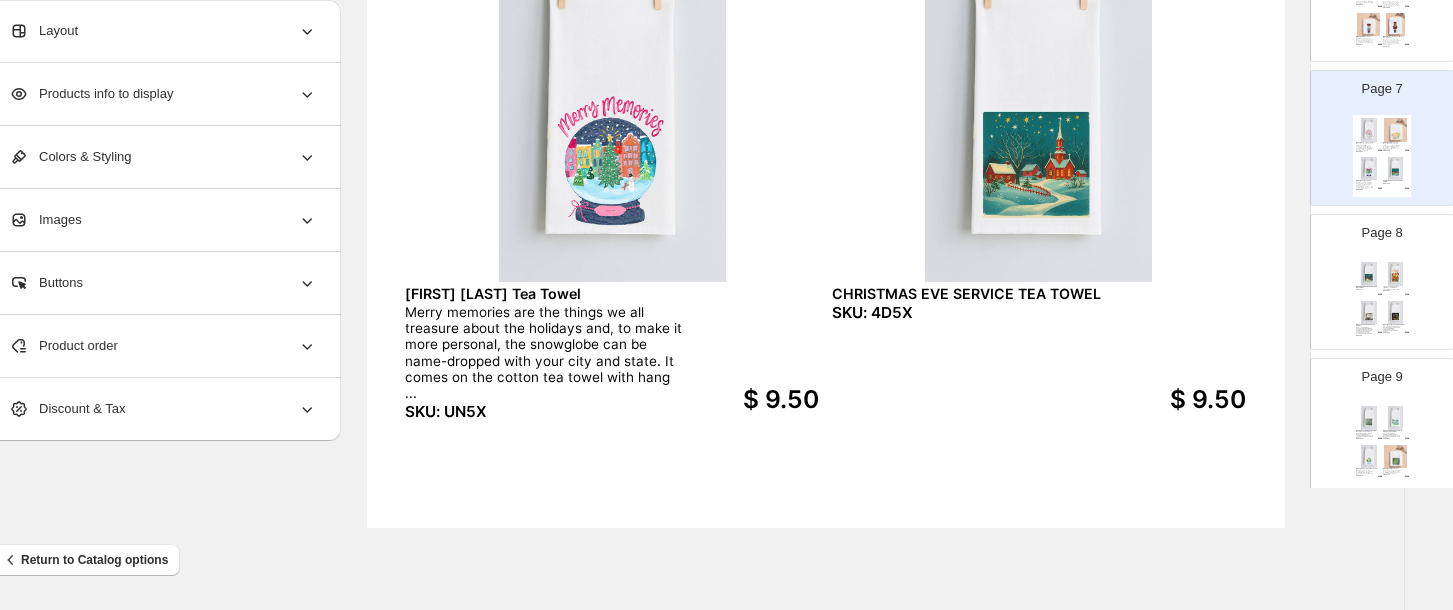 scroll, scrollTop: 906, scrollLeft: 0, axis: vertical 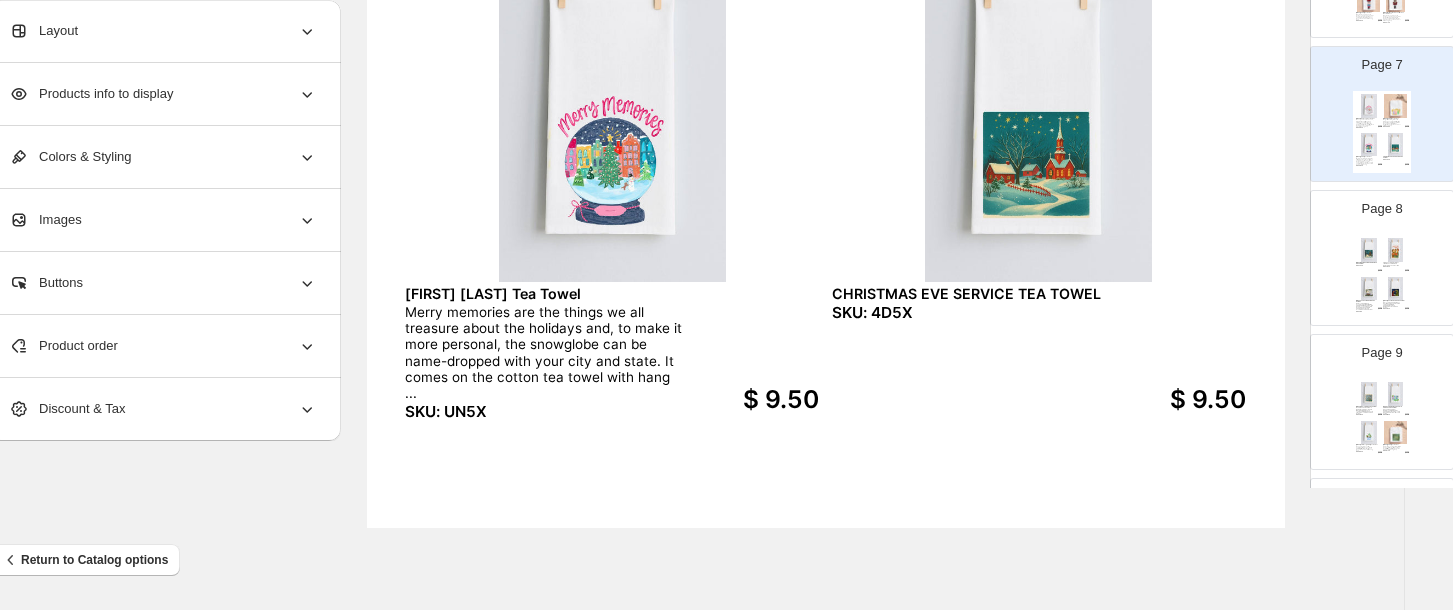 click at bounding box center [1369, 250] 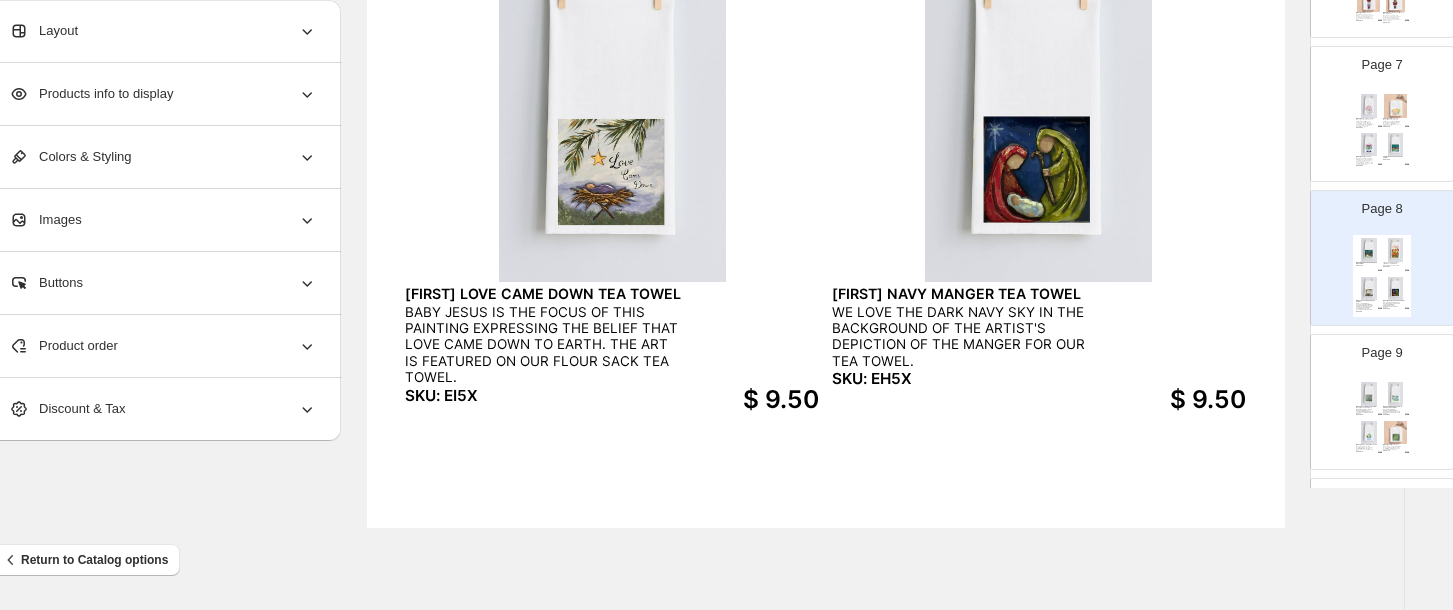 click at bounding box center [1369, 433] 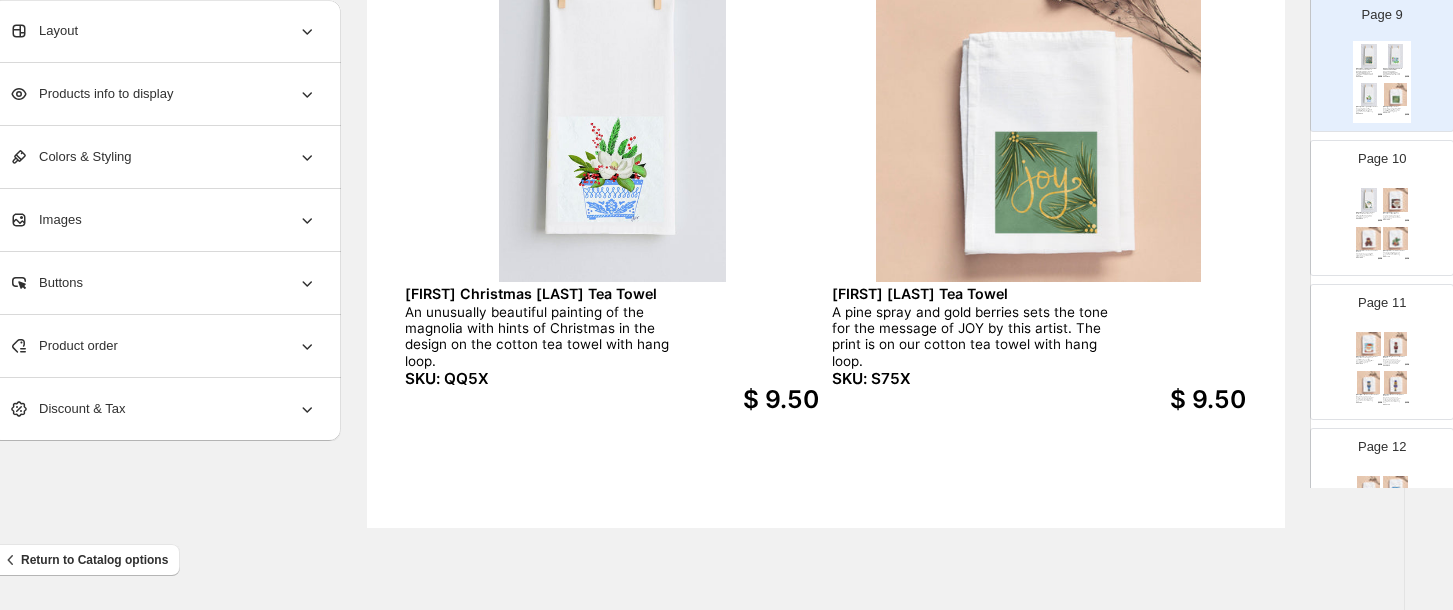 scroll, scrollTop: 1262, scrollLeft: 0, axis: vertical 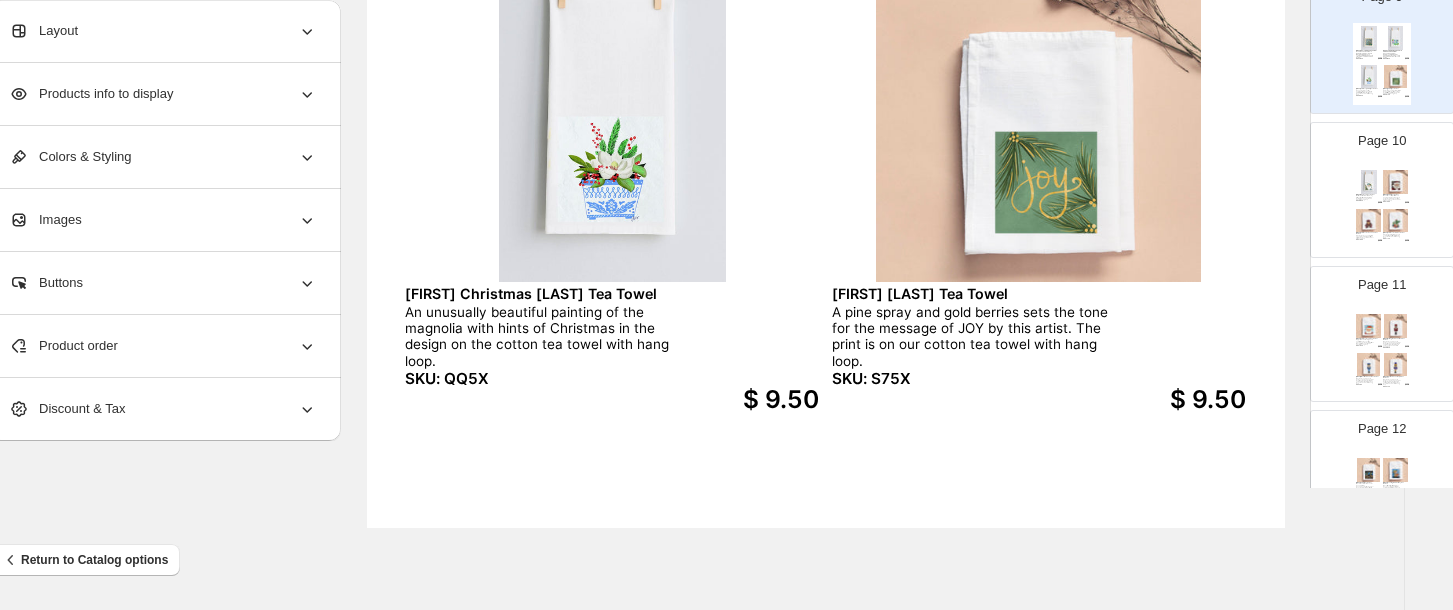 click at bounding box center (1396, 221) 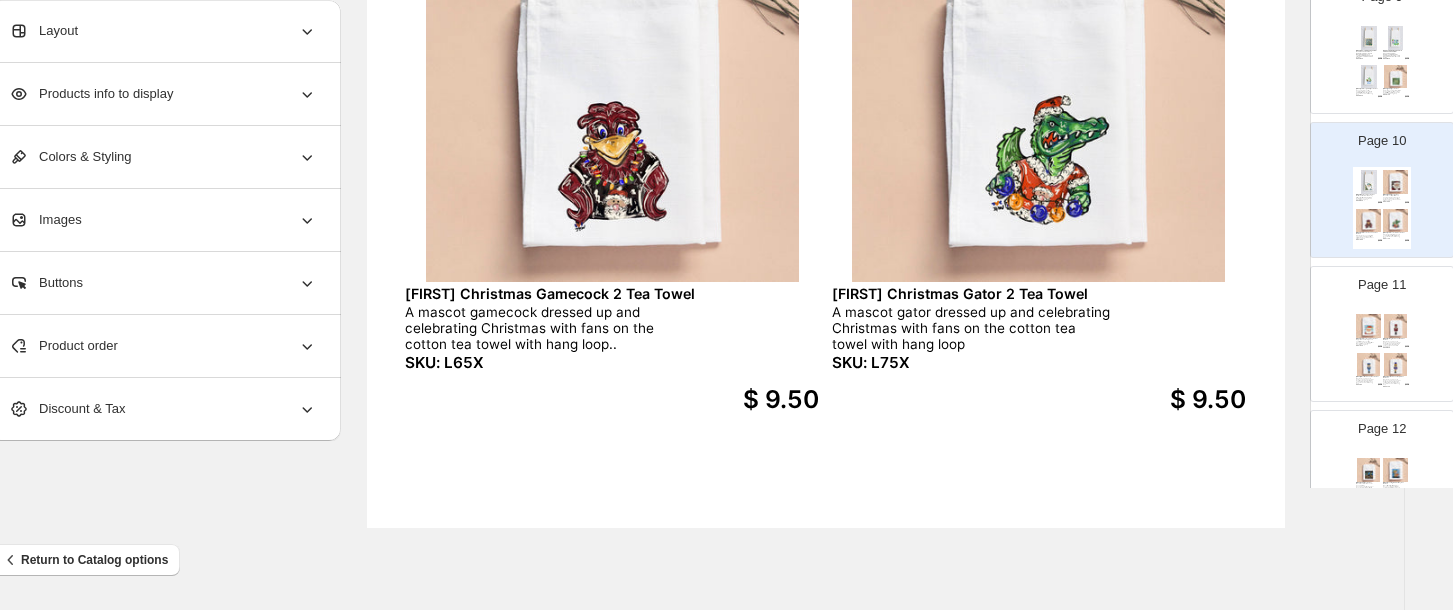 click at bounding box center (1369, 365) 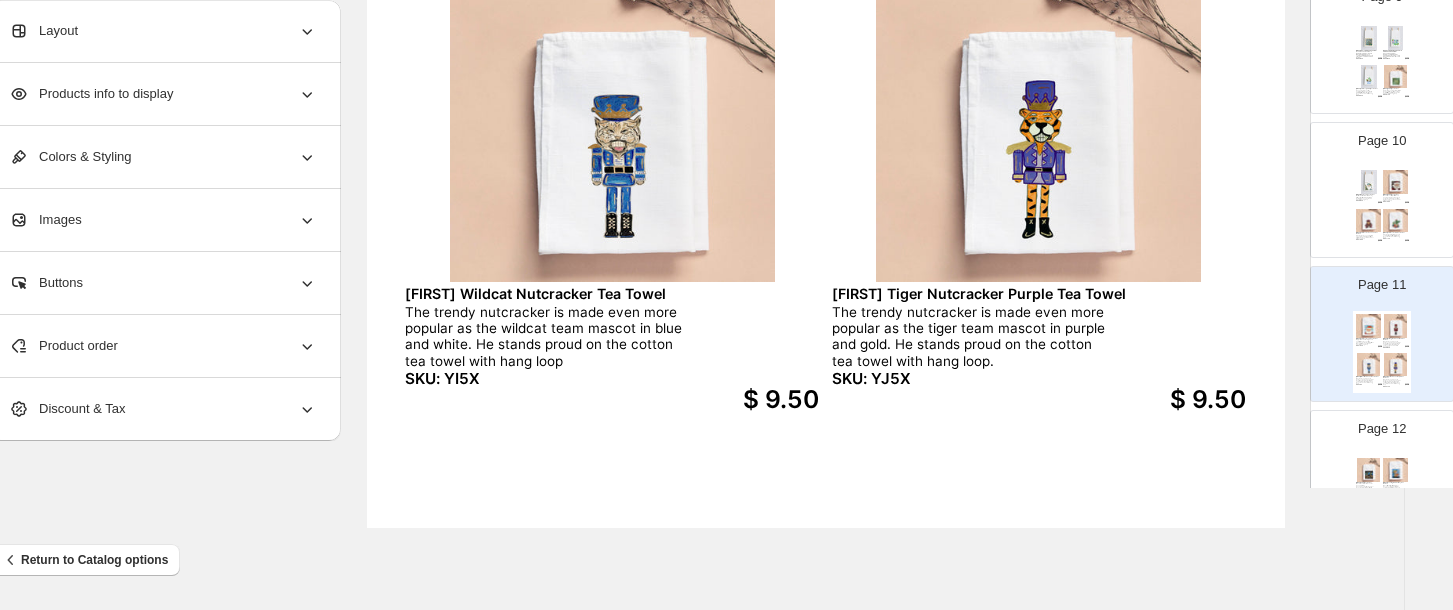 click at bounding box center (1396, 470) 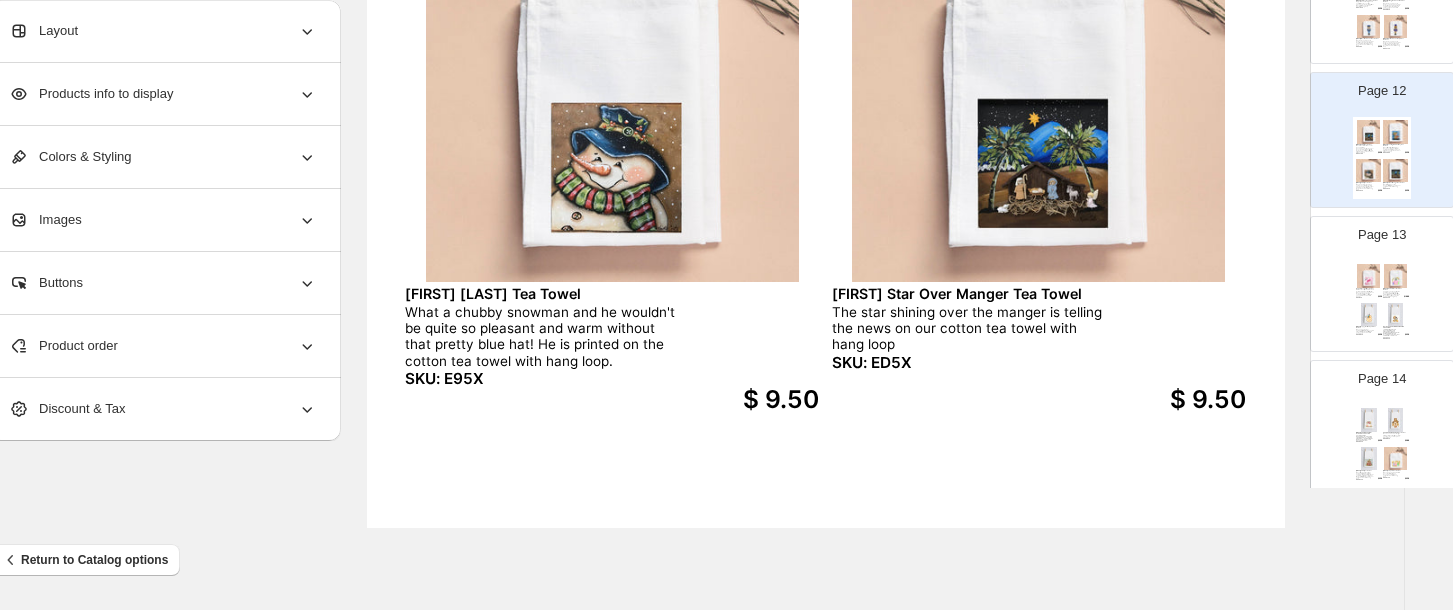 scroll, scrollTop: 1706, scrollLeft: 0, axis: vertical 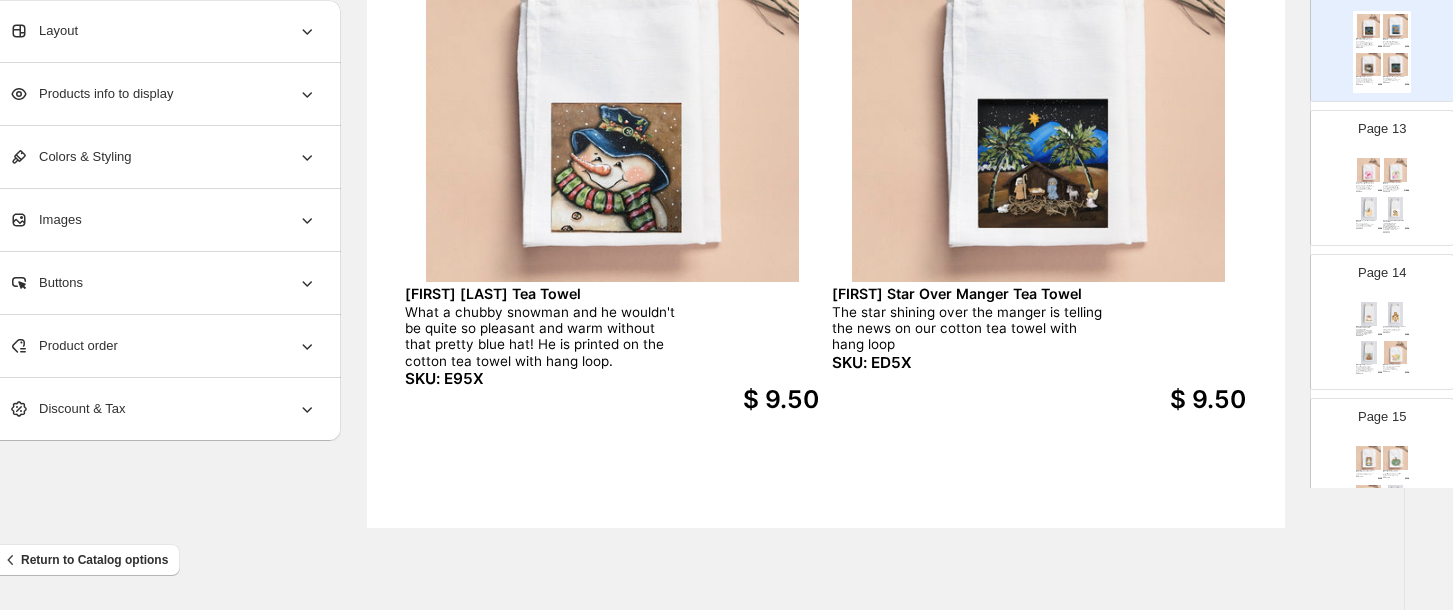 click at bounding box center (1396, 209) 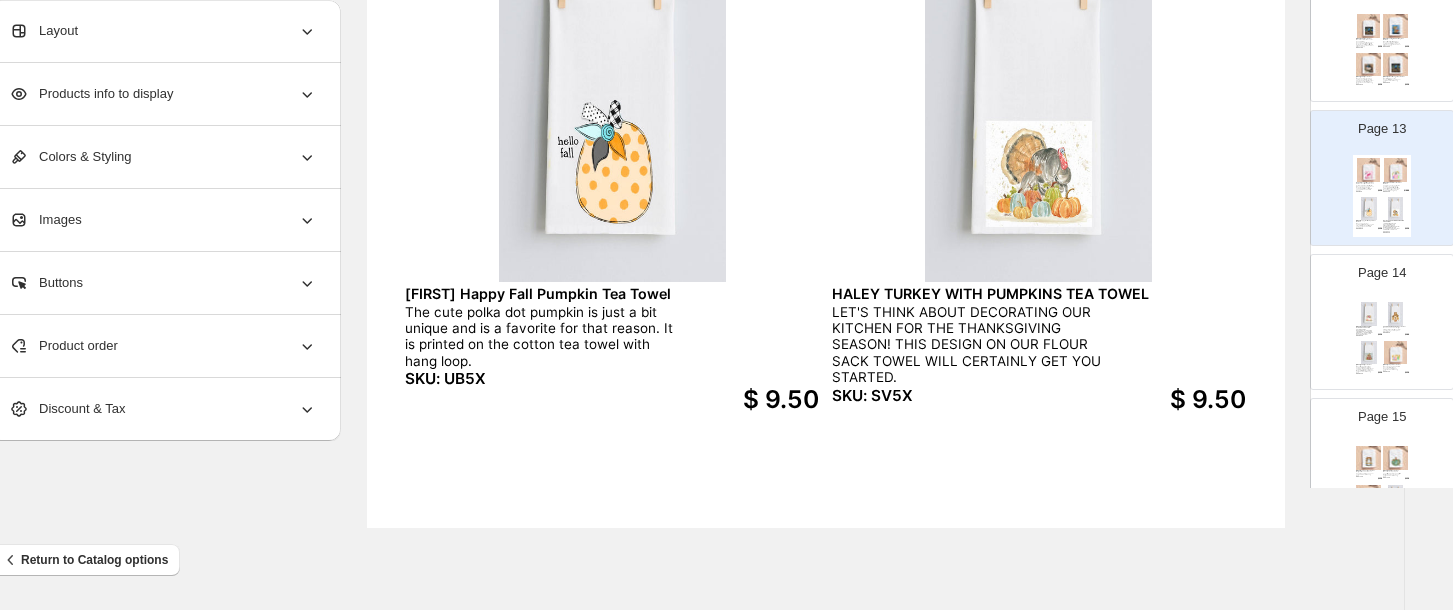 click at bounding box center [1369, 353] 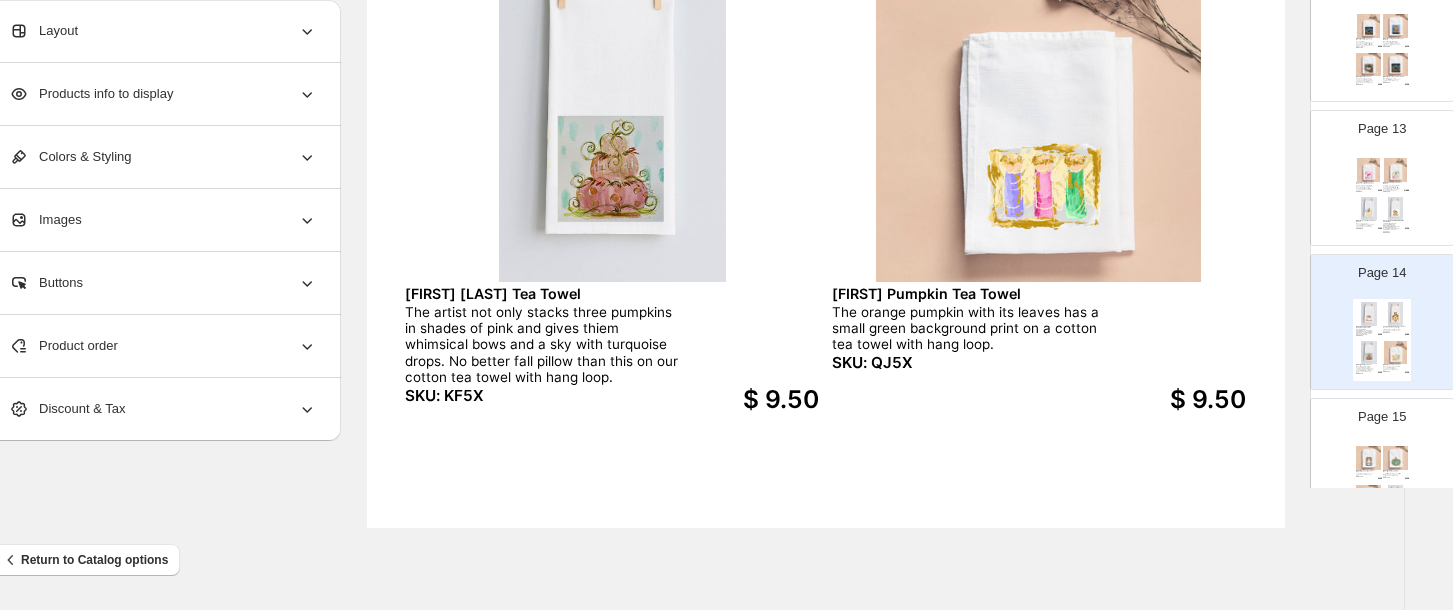 click at bounding box center (1369, 458) 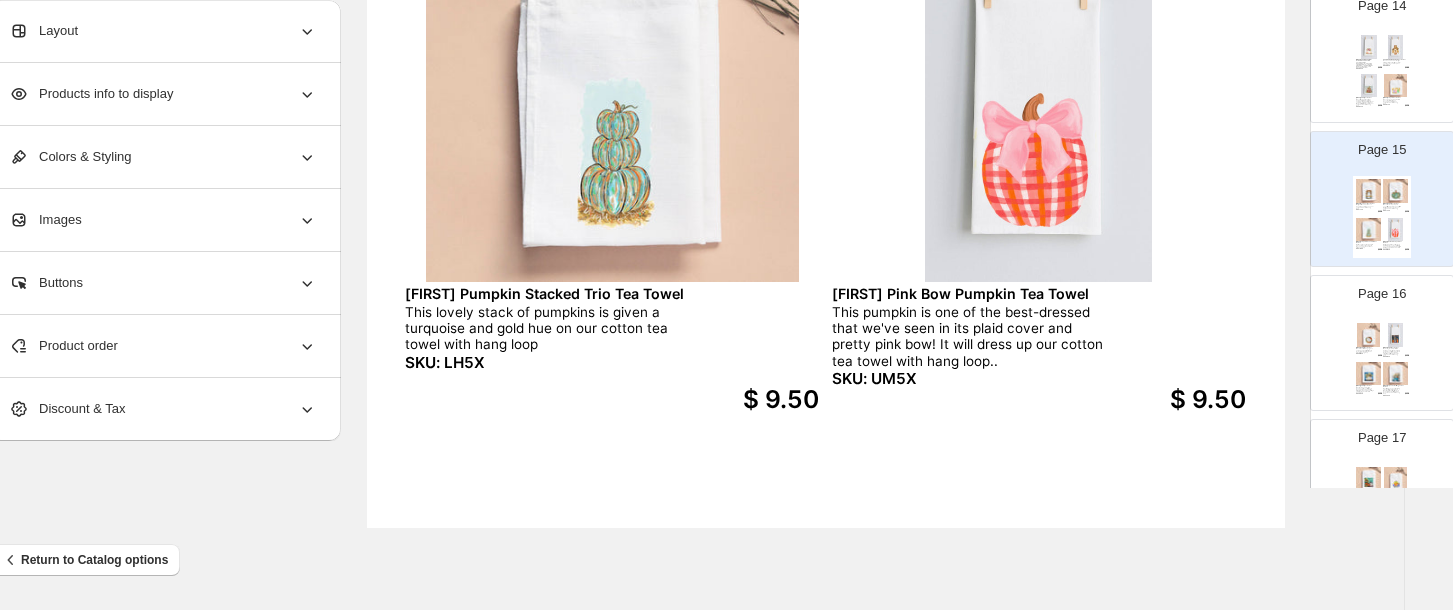 scroll, scrollTop: 2026, scrollLeft: 0, axis: vertical 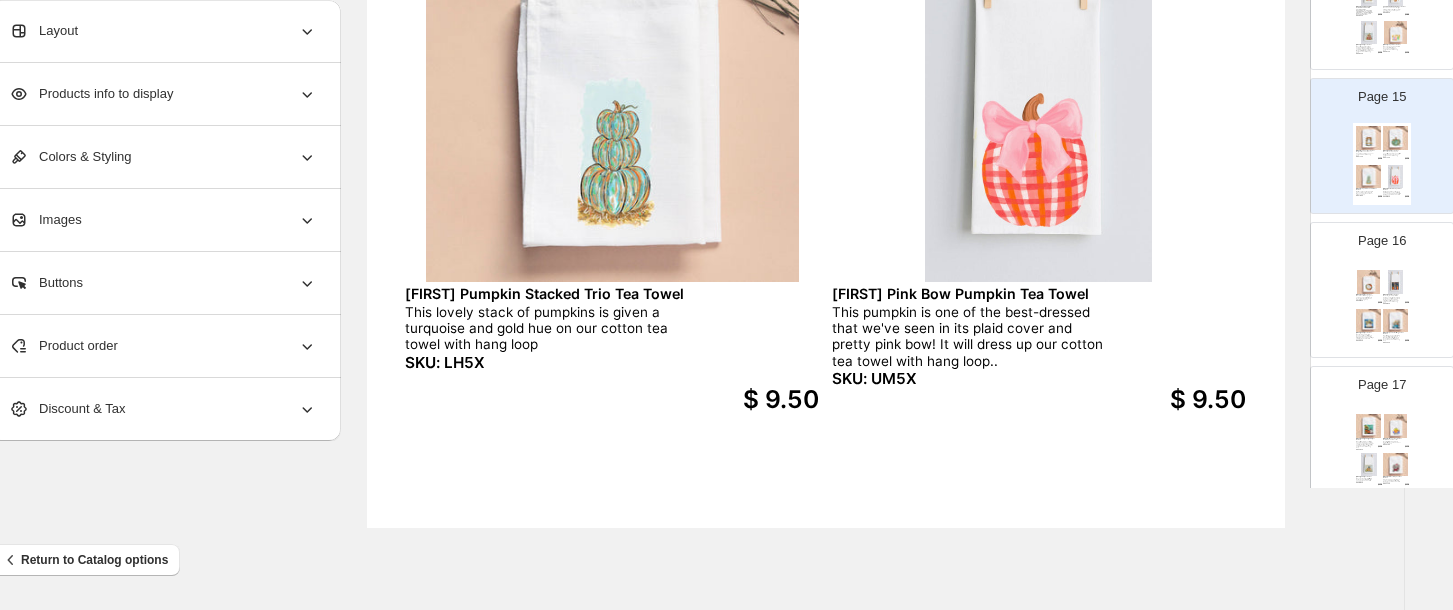 click on "[FIRST] Hello Fall Tea Towel The beautiful orange, green and khaki colors in this wreath say Hello Fall on this cotton tea towel with hang loop. SKU:  QM5X $ 9.50 [FIRST] The Witch & The Ghost Tea Towel So many special parts of this Halloween design - the witch in purple, the child-size ghost and the beauty of an autumn night.  The art is featured on the cotton tea towel with hang loop.. SKU:  8G5X $ 9.50 [FIRST] White Pumpkin With Flowers Tea Towel What better container for a bouquet of beautiful flowers than a white pumpkin with a bright blue background? Try it on this cotton tea towel with hang loop. SKU:  E65X $ 9.50 [FIRST] Turquoise Fall Wagon Tea Towel The little blue wagon is holding a load of fall pumpkins and flowers and it looks like it is ready to be pulled home.  It is printed on the cotton tea towel with hang loop. SKU:  EA5X $ 9.50" at bounding box center (1382, 308) 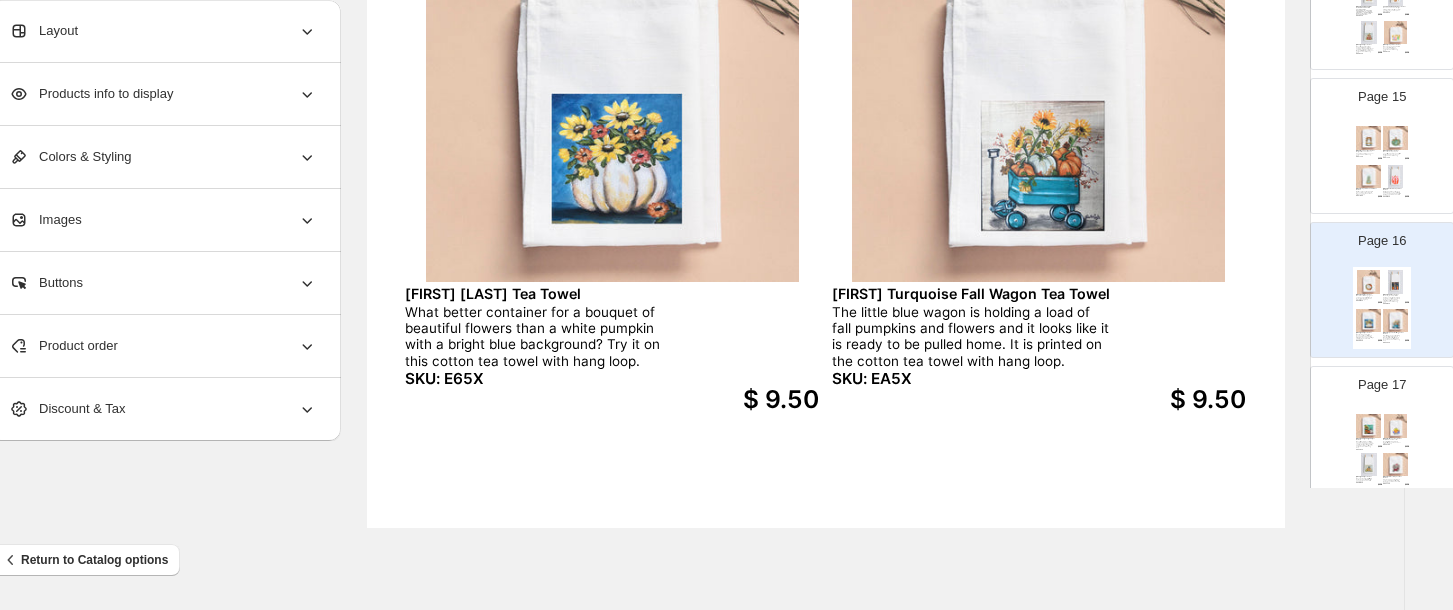 click at bounding box center (1369, 426) 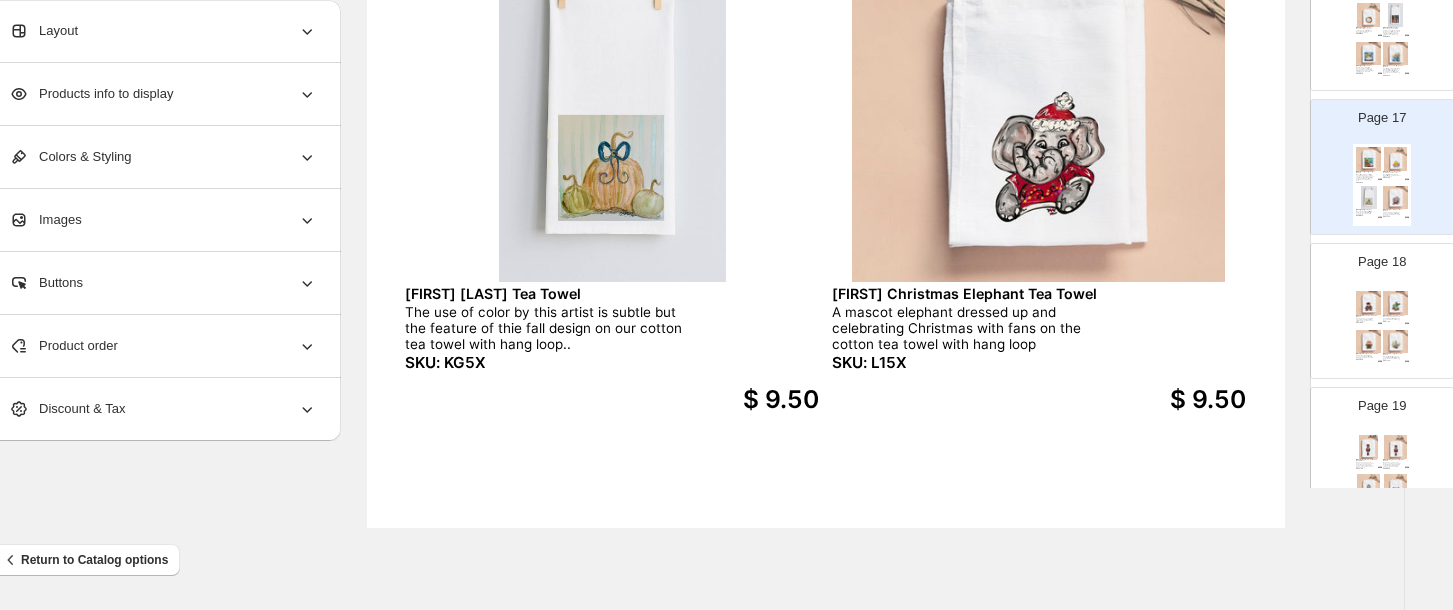 scroll, scrollTop: 2346, scrollLeft: 0, axis: vertical 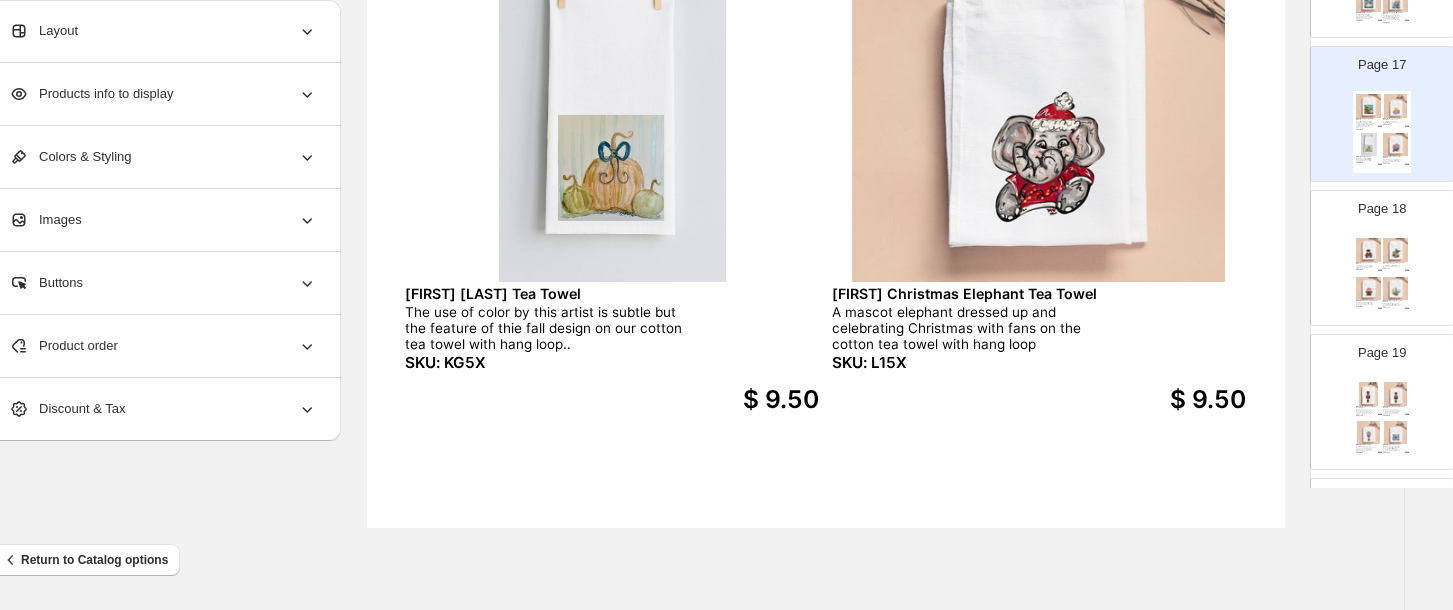 click on "[FIRST] Christmas Gamecock 2 Tea Towel A mascot gamecock dressed up and celebrating Christmas with fans on the cotton tea towel with hang loop.. SKU: L65X $ 9.50 [FIRST] Christmas Gator 2 Tea Towel A mascot gator dressed up and celebrating Christmas with fans on the cotton tea towel with hang loop SKU: L75X $ 9.50 [FIRST] Christmas [LAST] Tea Towel A mascot [LAST] dressed up and celebrating Christmas with fans on the cotton tea towel with hang loop. SKU: LN5X $ 9.50 [FIRST] Christmas [LAST] Navy Tea Towel A mascot [LAST] dressed up and celebrating Christmas with fans on the cotton tea towel with hang loop. SKU: L25X $ 9.50" at bounding box center (1382, 276) 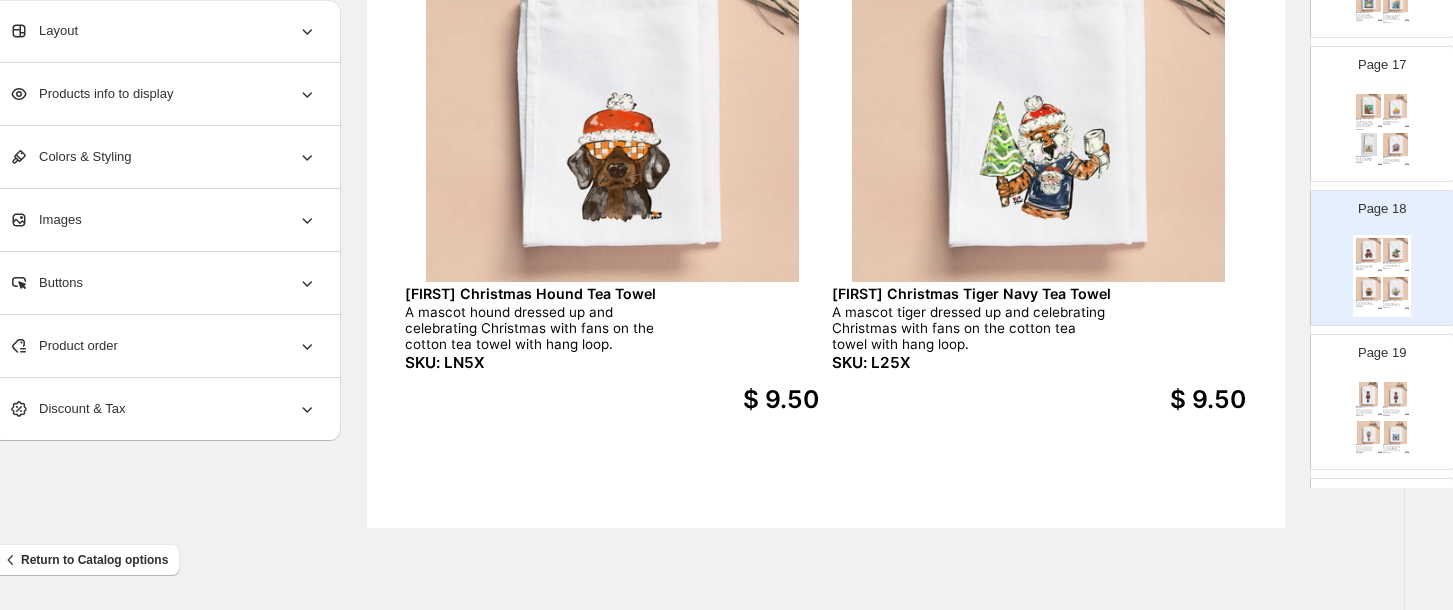 click on "The trendy nutcracker is made even more popular as the bulldog team mascot in red and black.  He stands proud on the cotton tea towel with hang loop." at bounding box center (1392, 412) 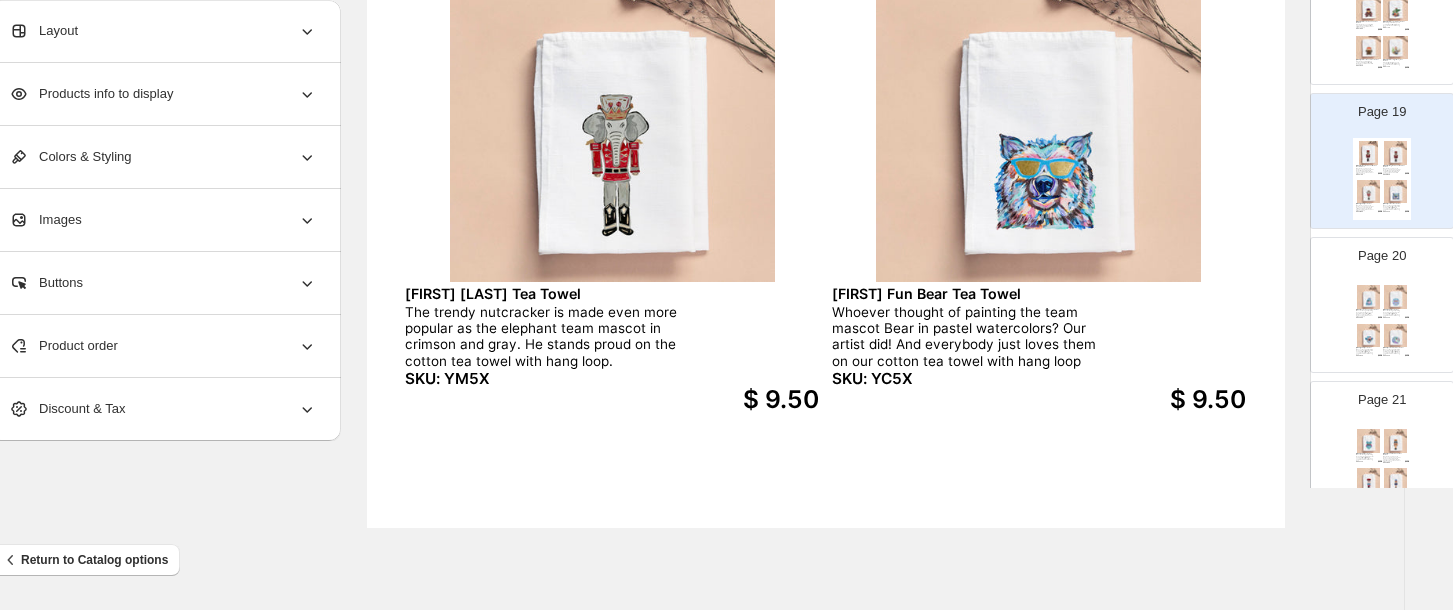 scroll, scrollTop: 2613, scrollLeft: 0, axis: vertical 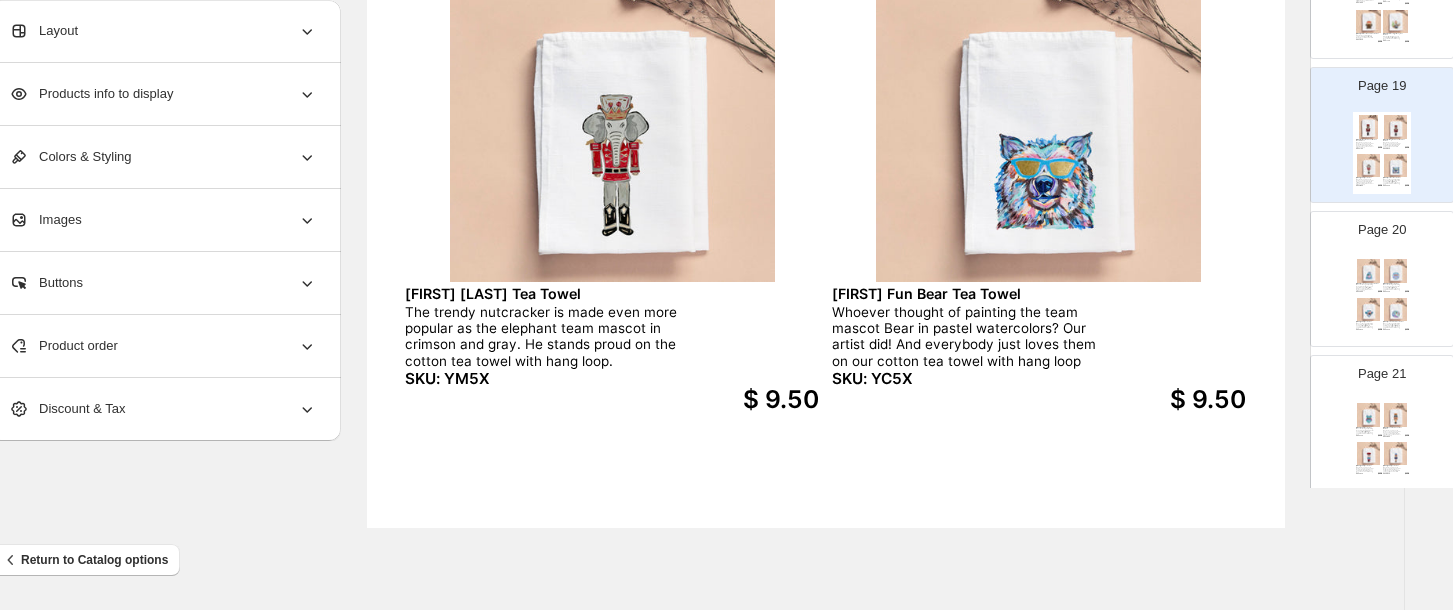 click on "[FIRST] Fun Seminole Tea Towel" at bounding box center [1394, 321] 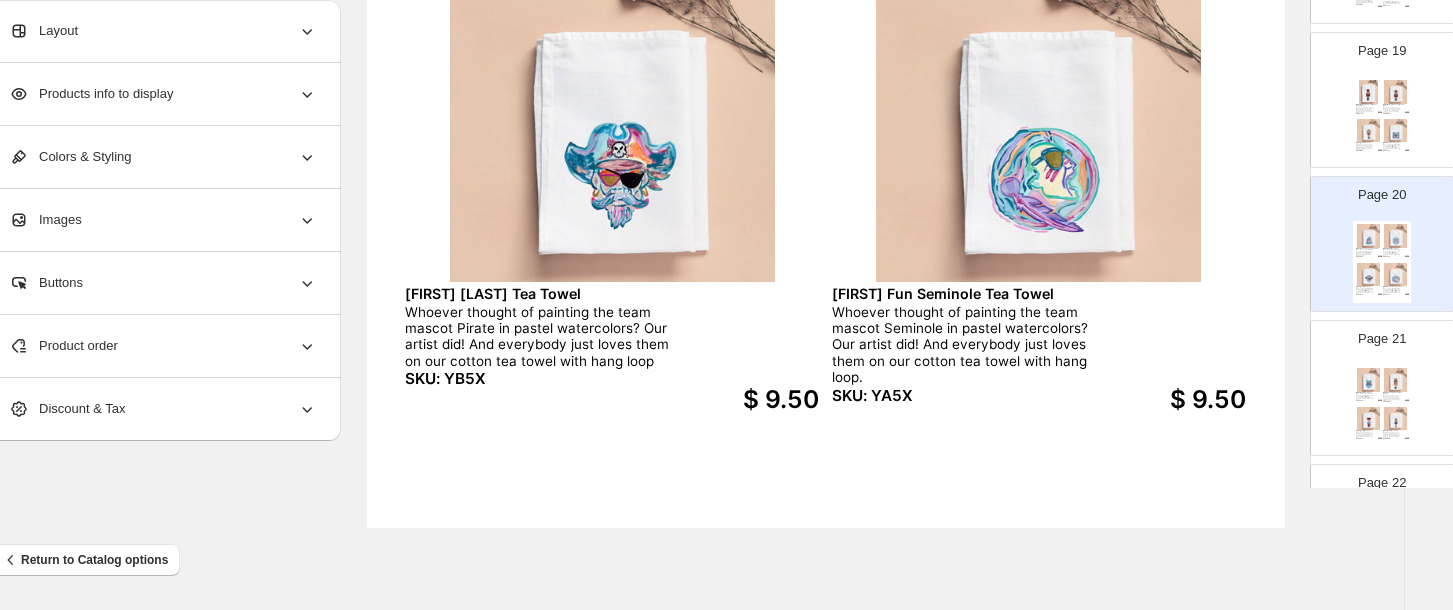 scroll, scrollTop: 2666, scrollLeft: 0, axis: vertical 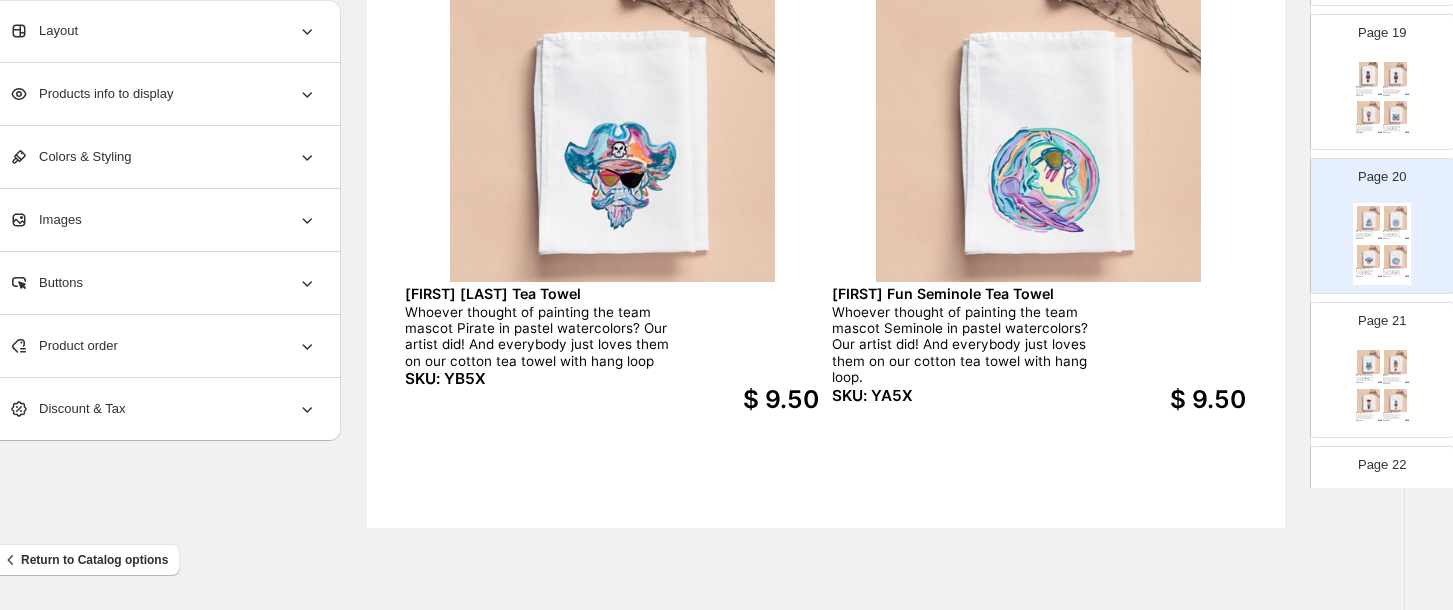 click on "[FIRST] [LAST] Tea Towel Whoever thought of painting the team mascot Viking in pastel watercolors? Our artist did! And everybody just loves them on our cotton tea towel with hang loop SKU: YF5X $ 9.50 [FIRST] [LAST] Tea Towel The trendy nutcracker is made even more popular as the hound team mascot in orange and white. He stands proud on the cotton tea towel with hang loop SKU: YH5X $ 9.50 [FIRST] [LAST] Tea Towel The trendy nutcracker is made even more popular as the rebel team mascot in navy and red. He stands proud on the cotton tea towel with hang loop.. SKU: YK5X $ 9.50 [FIRST] [LAST] Tea Towel The trendy nutcracker is made even more popular as the tiger team mascot in navy and orange. He stands proud on the cotton tea towel with hang loop SKU: YN5X $ 9.50" at bounding box center (1374, 362) 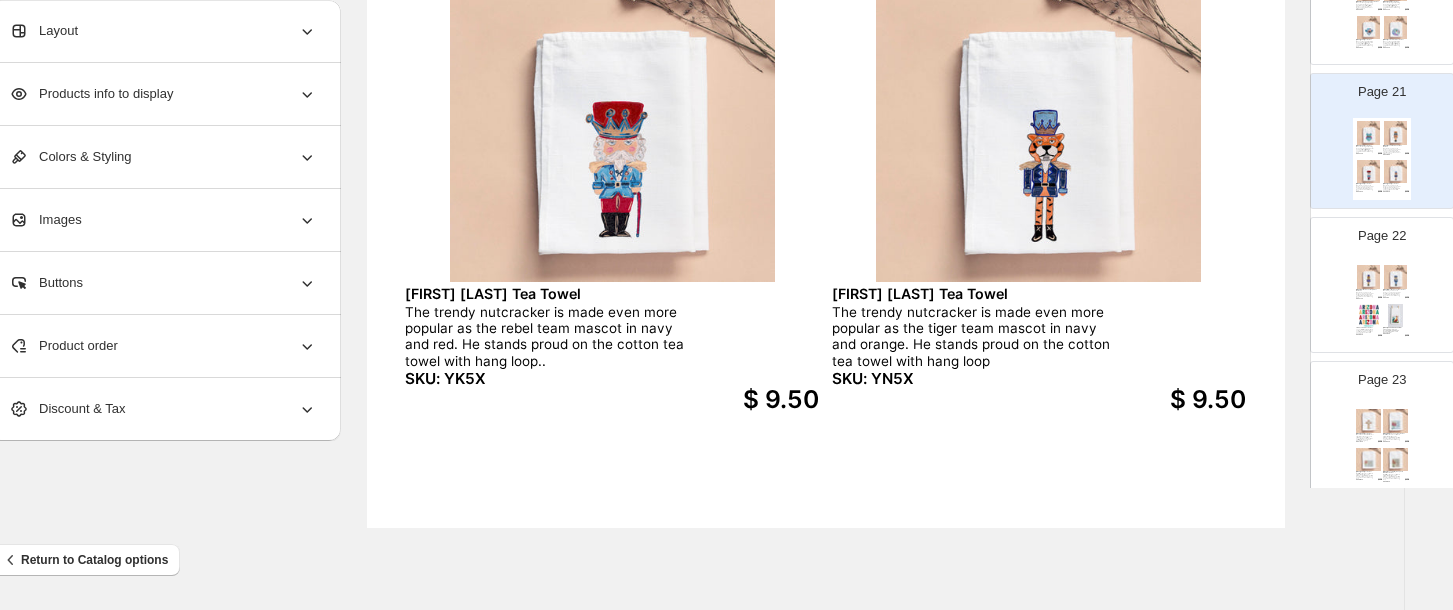 scroll, scrollTop: 2933, scrollLeft: 0, axis: vertical 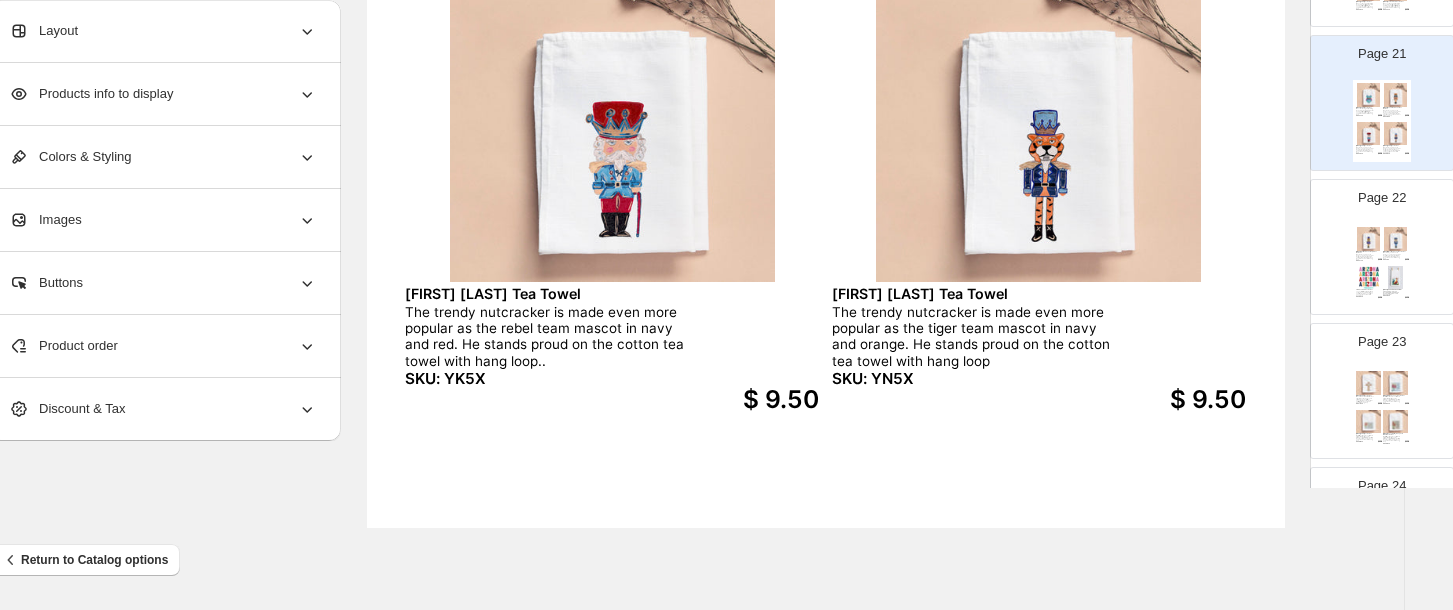 click on "[FIRST] Tiger Nutcracker Purple Tea Towel" at bounding box center [1367, 252] 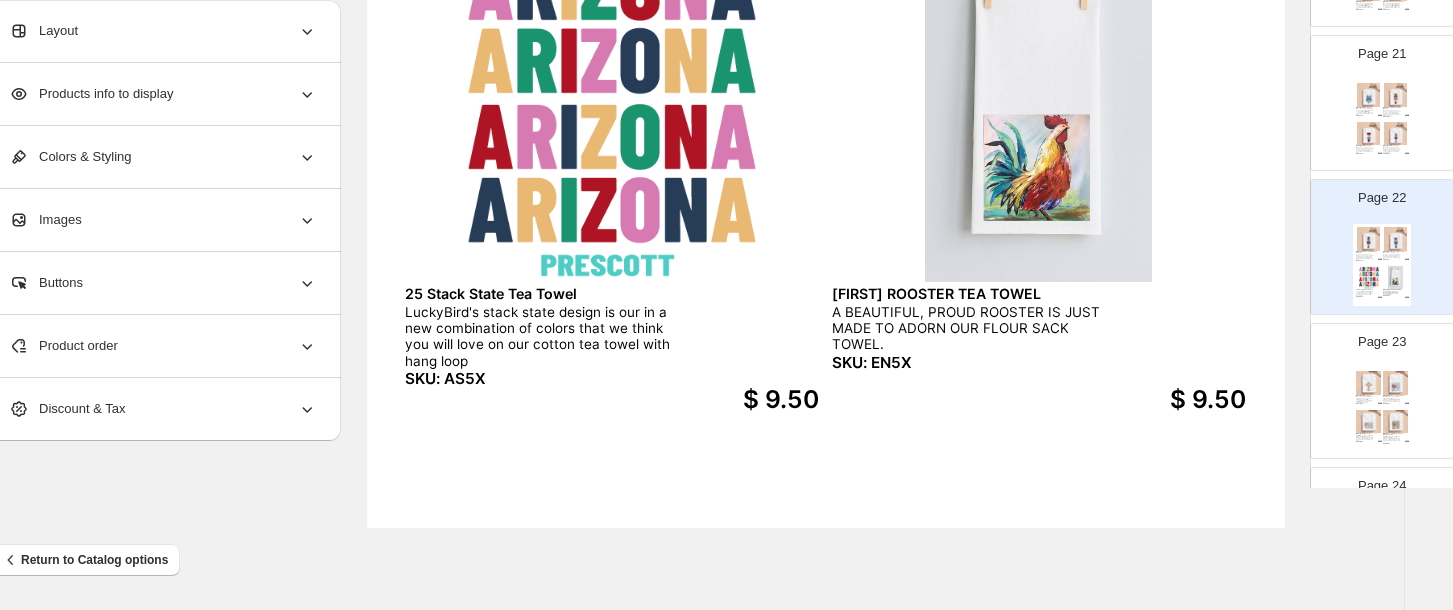 click on "This artist does such beautiful work with the floral design and a scripture verse to inspire the soul. It will be a favorite in your home on our cotton tea towel with hang loop" at bounding box center (1392, 399) 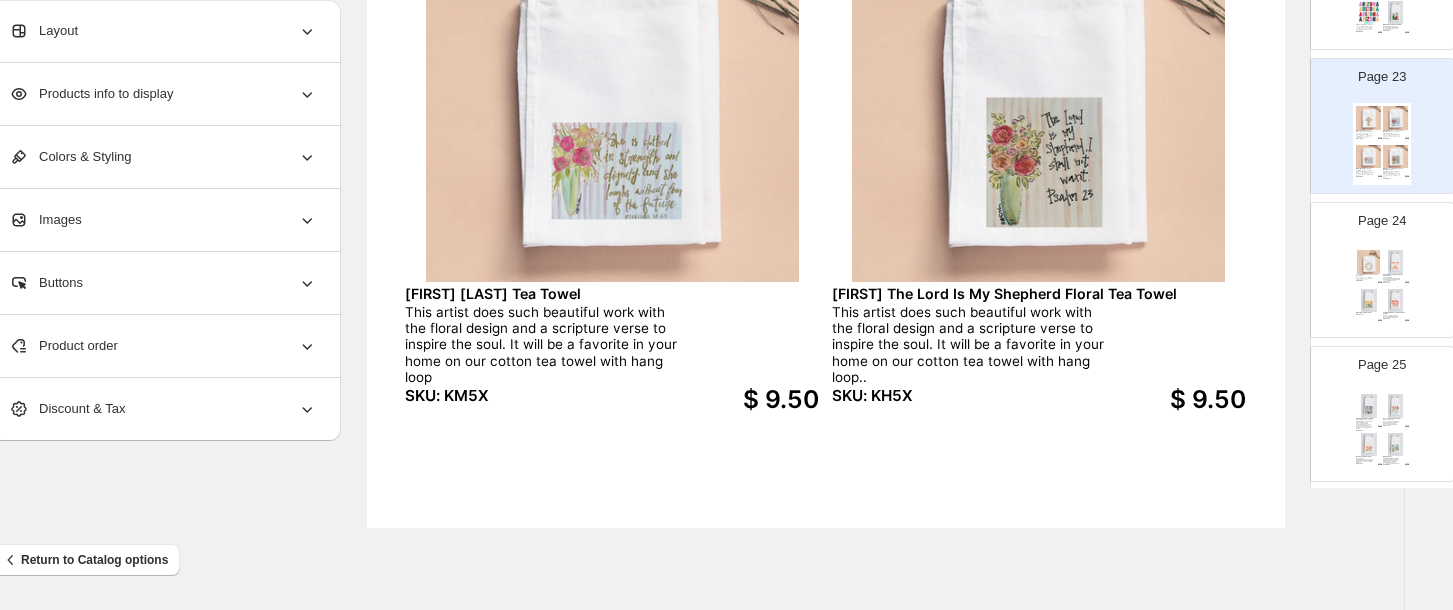 scroll, scrollTop: 3200, scrollLeft: 0, axis: vertical 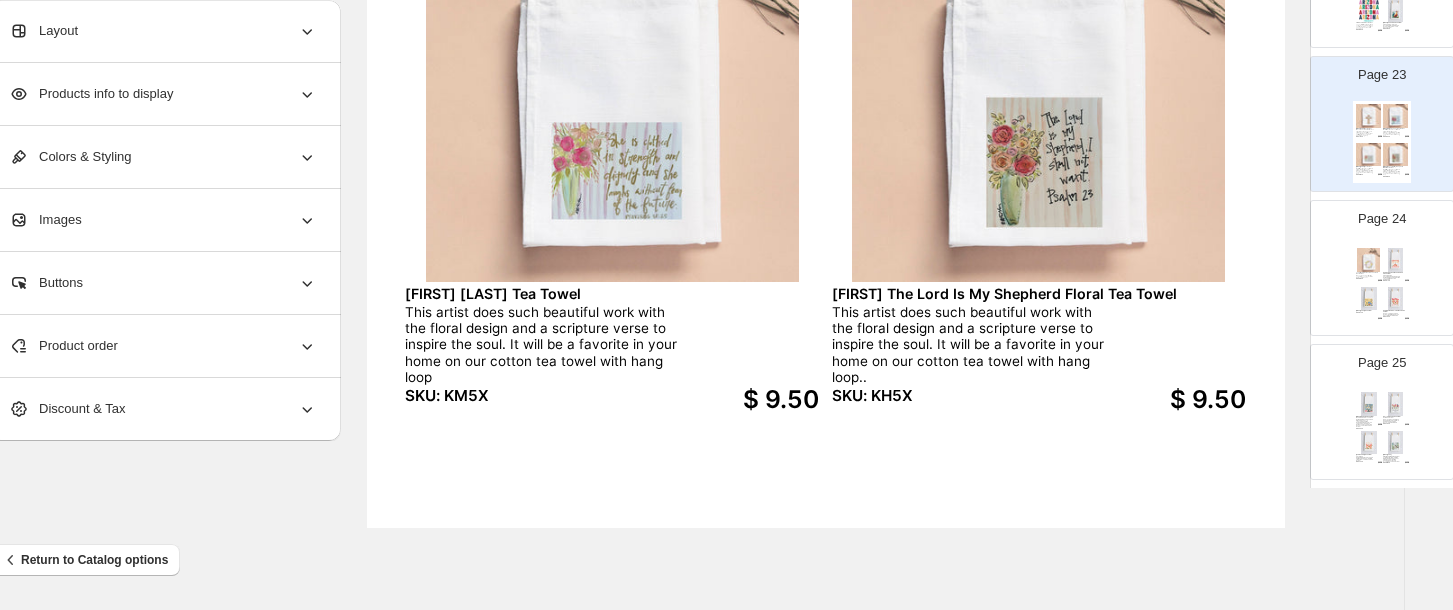 click at bounding box center (1396, 299) 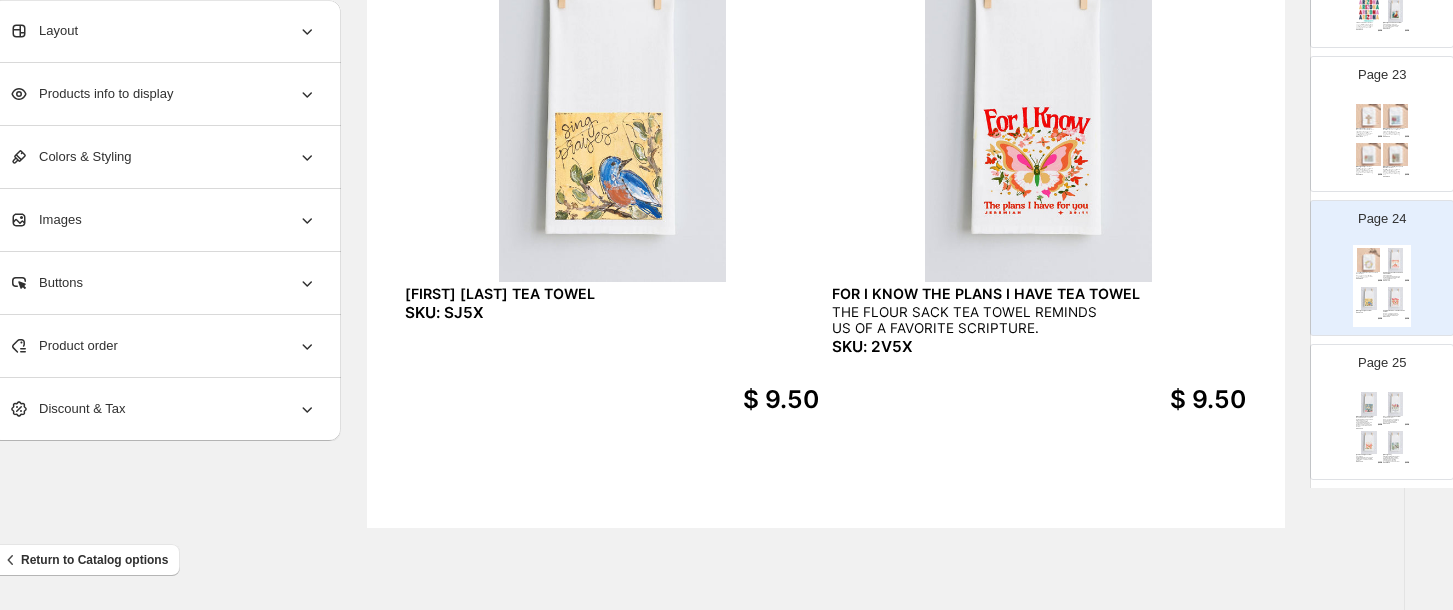 click on "[FIRST] CHURCH TEA TOWEL WHAT A PRETTY CHURCH THIS ARTIST HAS SHARED WITH US - THE GOLD LEAVES, THE PINK SHRUBS AND THE BLUE OF THE SKY SET THE WHITE CHURCH UP TO BE THE FOCUS ON THE TEA TOWEL. SKU:  EC5X" at bounding box center [1369, 422] 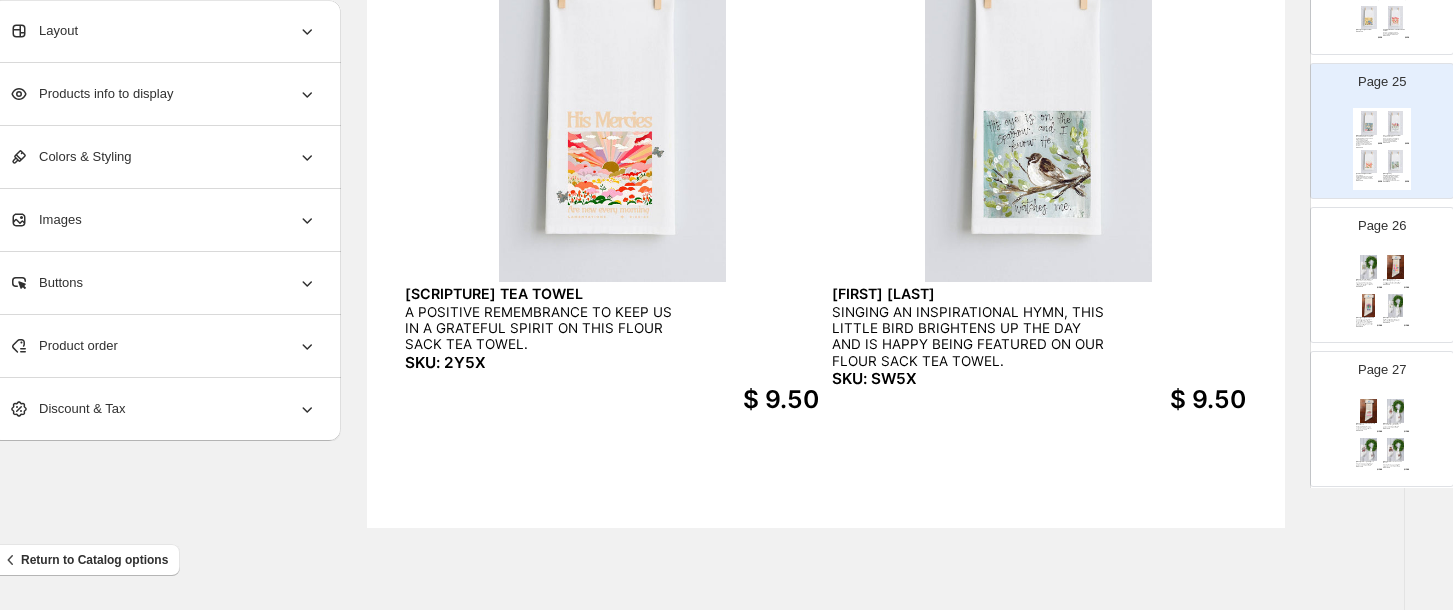 scroll, scrollTop: 3520, scrollLeft: 0, axis: vertical 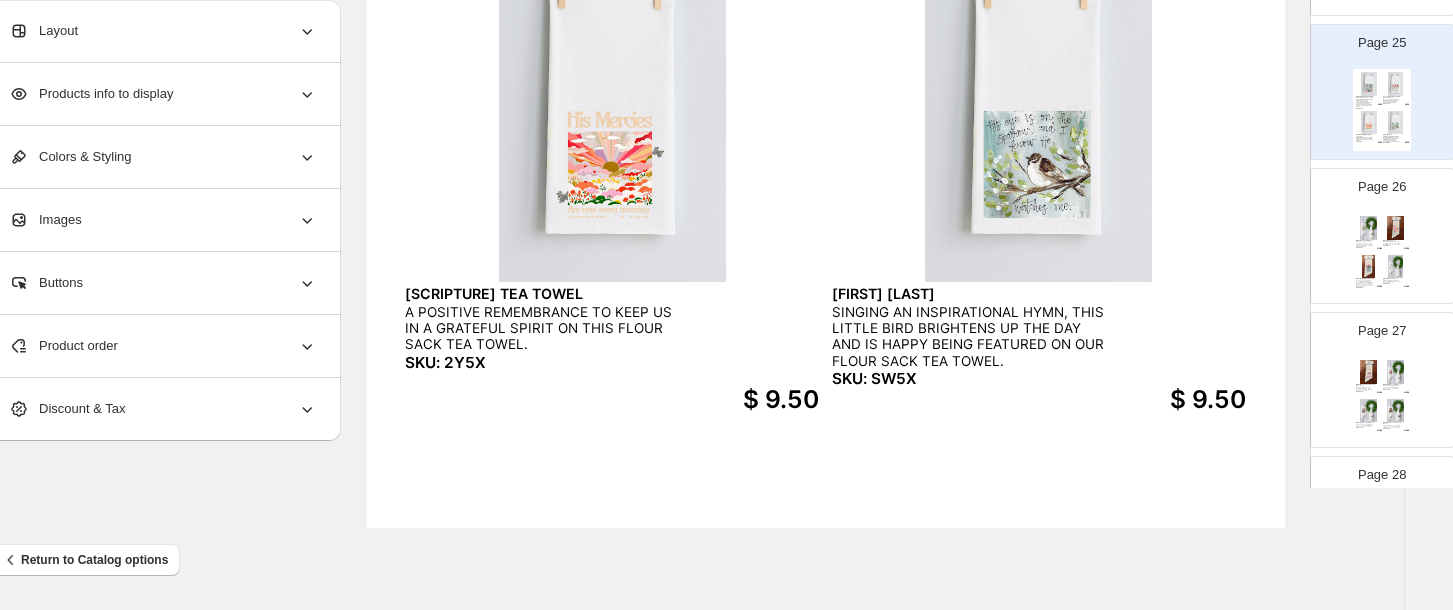 click at bounding box center (1396, 267) 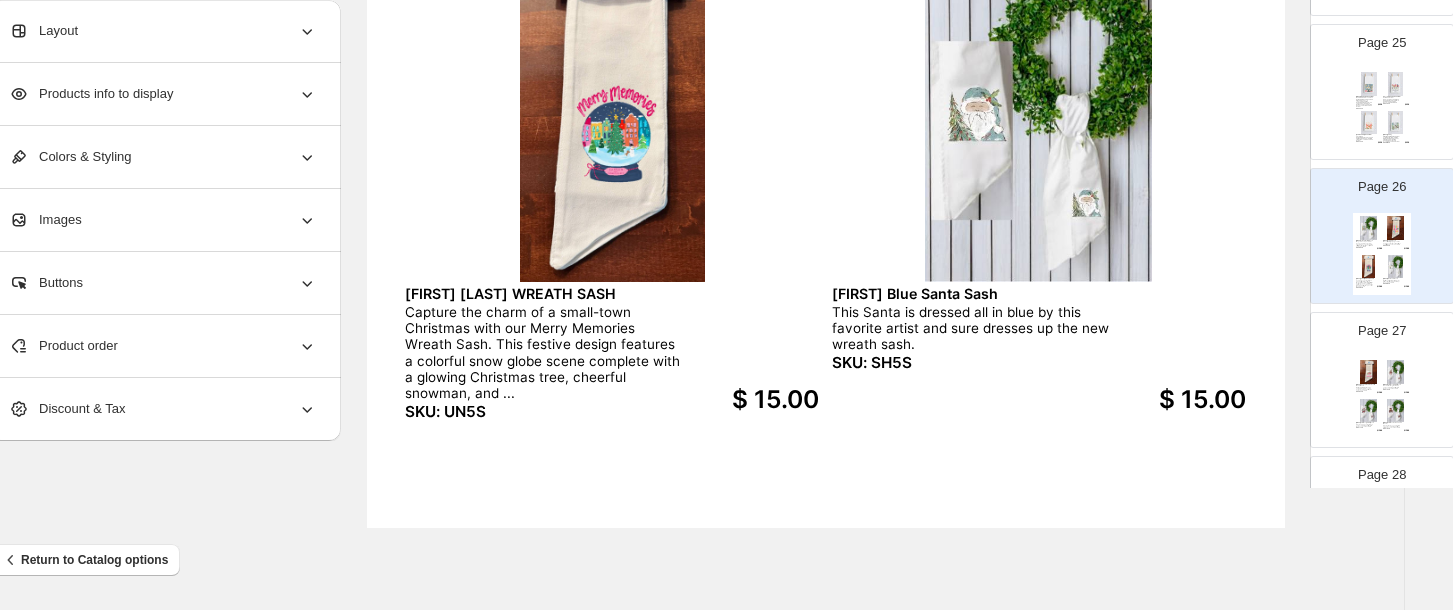 click at bounding box center [1369, 411] 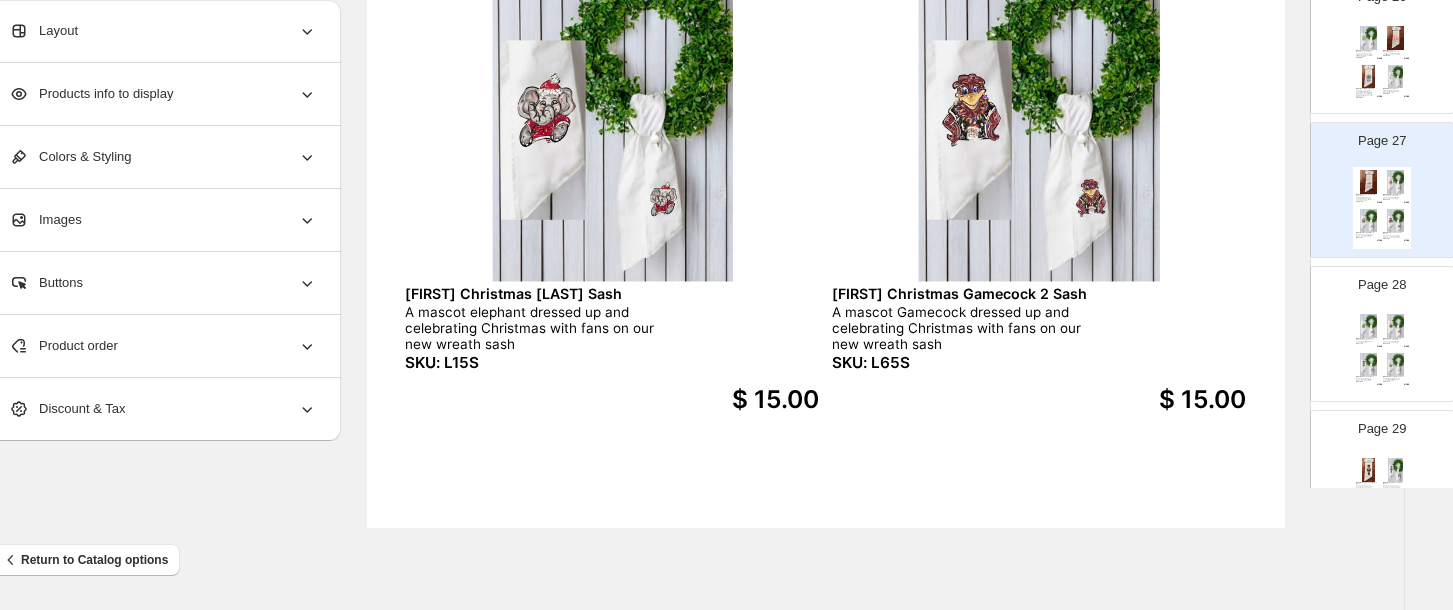 scroll, scrollTop: 3733, scrollLeft: 0, axis: vertical 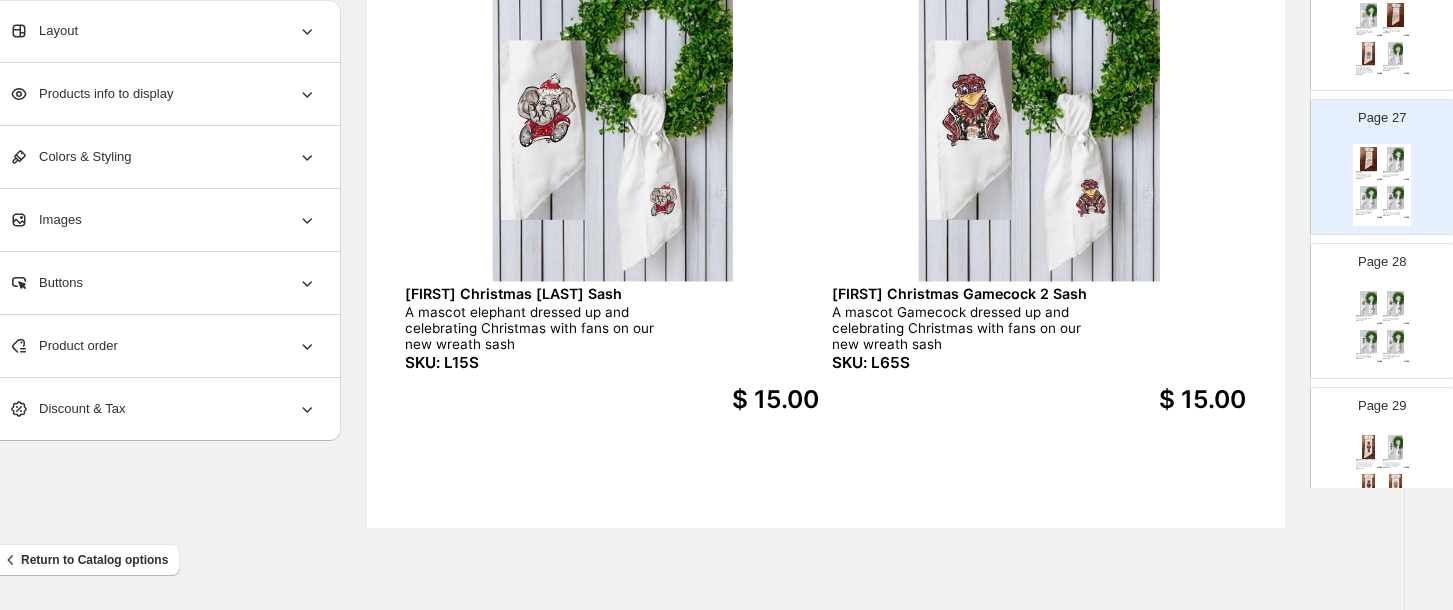 click at bounding box center [1396, 342] 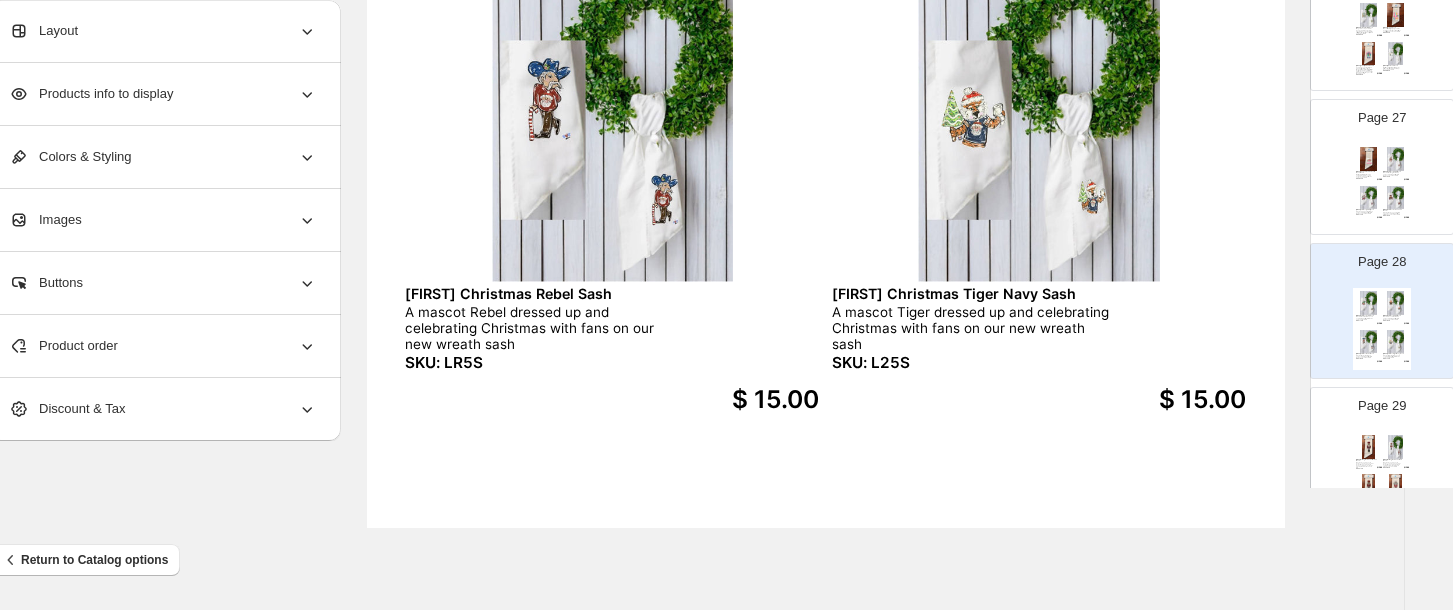 click at bounding box center (1396, 447) 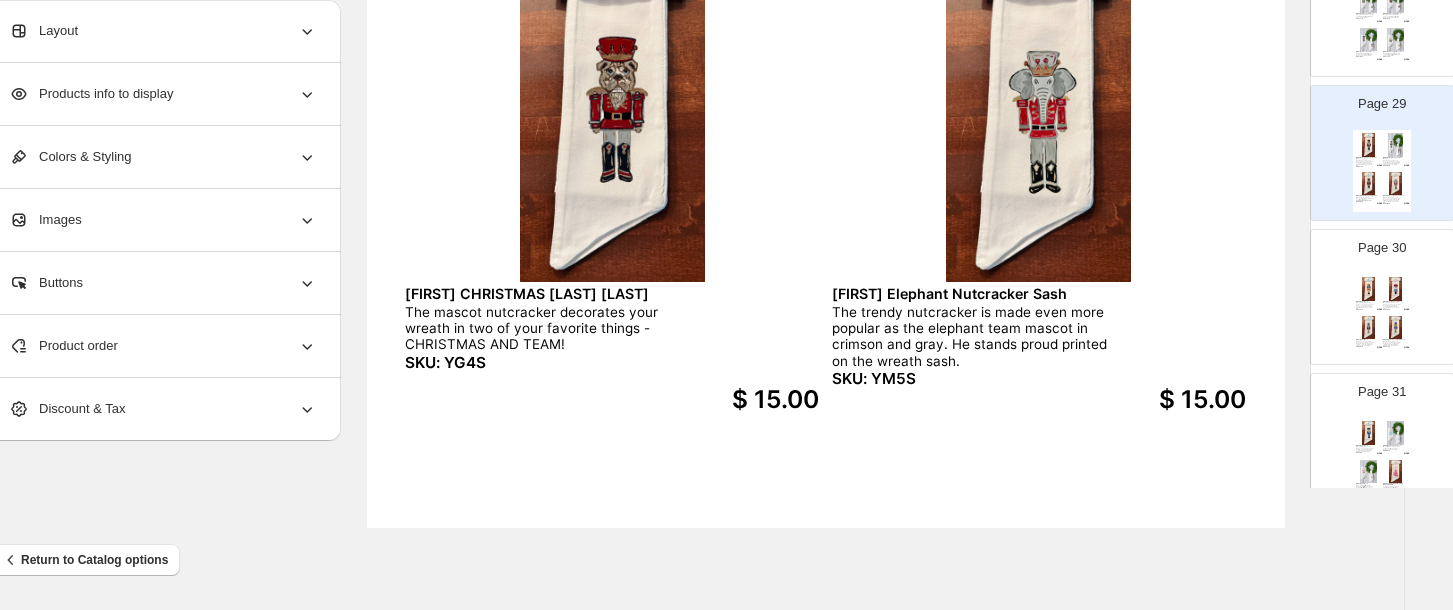 scroll, scrollTop: 4213, scrollLeft: 0, axis: vertical 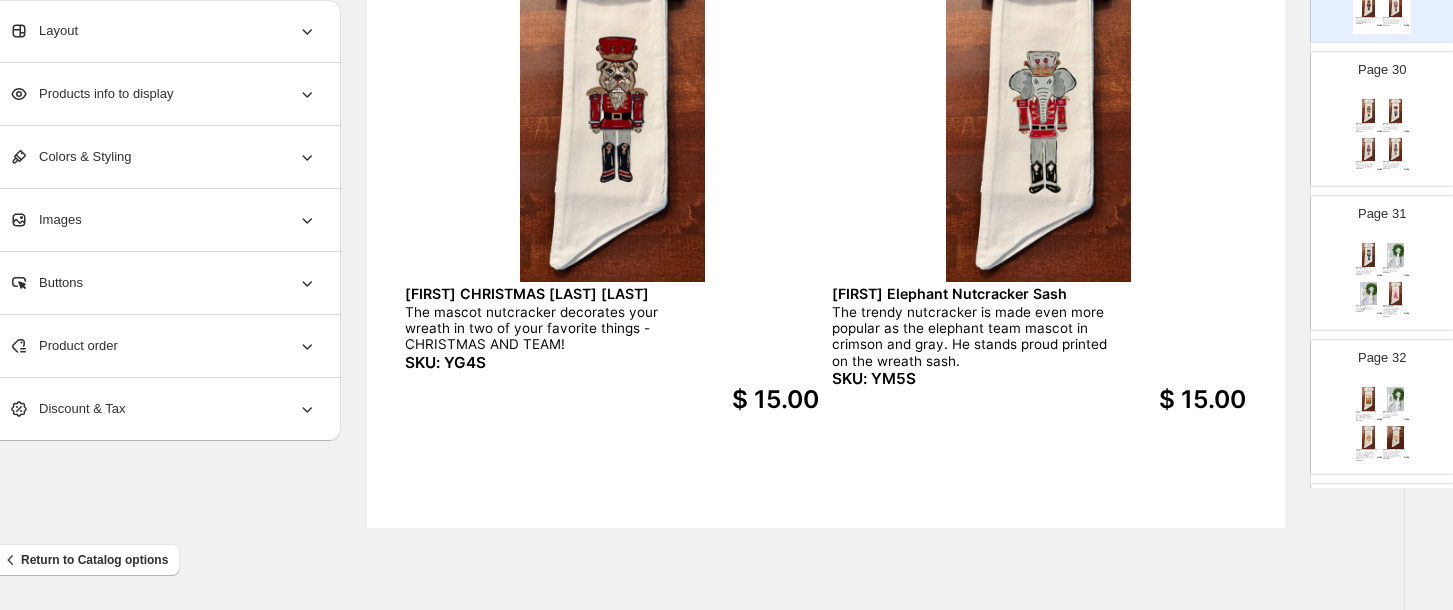 click at bounding box center (1369, 111) 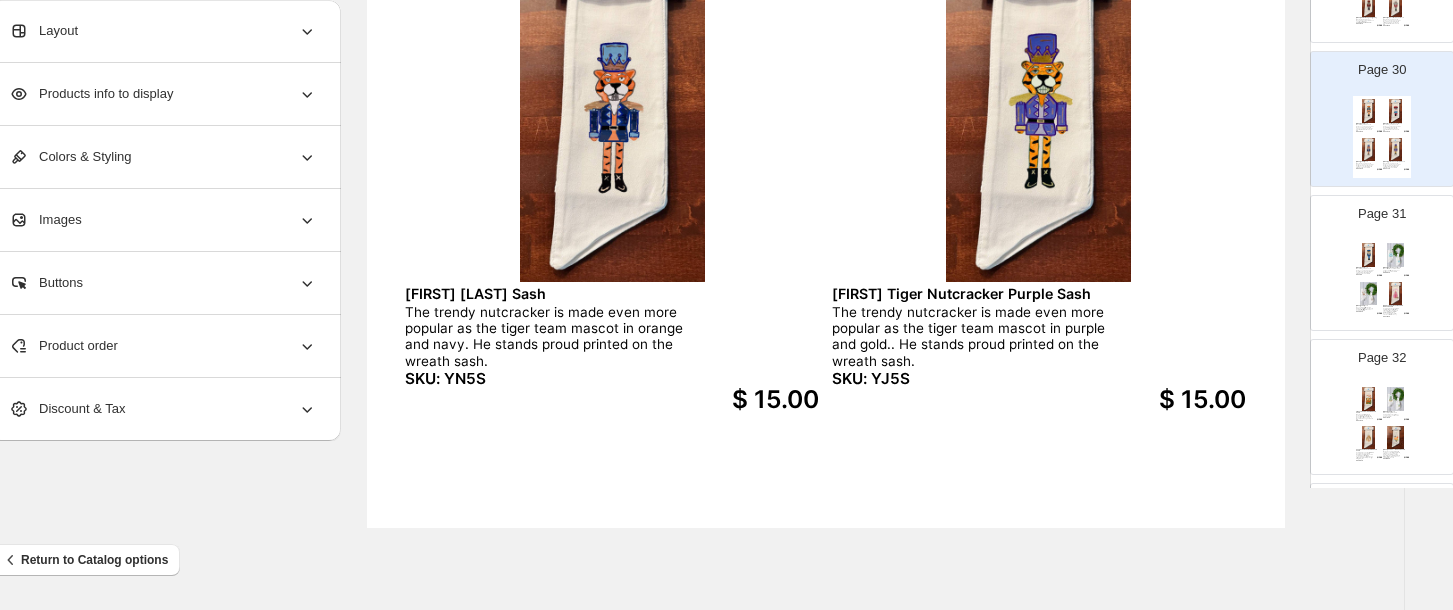 click on "Kathryn Wildcat Nutcracker Sash The trendy nutcracker is made even more popular as the wildcat team mascot in blue and white.  He stands proud printed on the wreath sash. SKU:  YI5S $ 15.00 Laura Blue Nutcracker Sash The artist uses the color blue in this unique Christmas nutcracker design on our wreath sash. SKU:  QR5S $ 15.00 Laura Deer Sash Do you think this is Rudolph drawn by this artist to say Holly Jolly to us at Christmas?  It is printed on our new wreath sash. SKU:  QN5S $ 15.00 MERRY CHRISTMAS PINK TREE WREATH SASH Celebrate the season with this whimsical Pink Christmas Tree artwork, designed to spread cheer with a playful twist on tradition. A soft pink tree is decorated with colorful ornaments in festive hues,... SKU:  4M5S $ 15.00" at bounding box center [1382, 281] 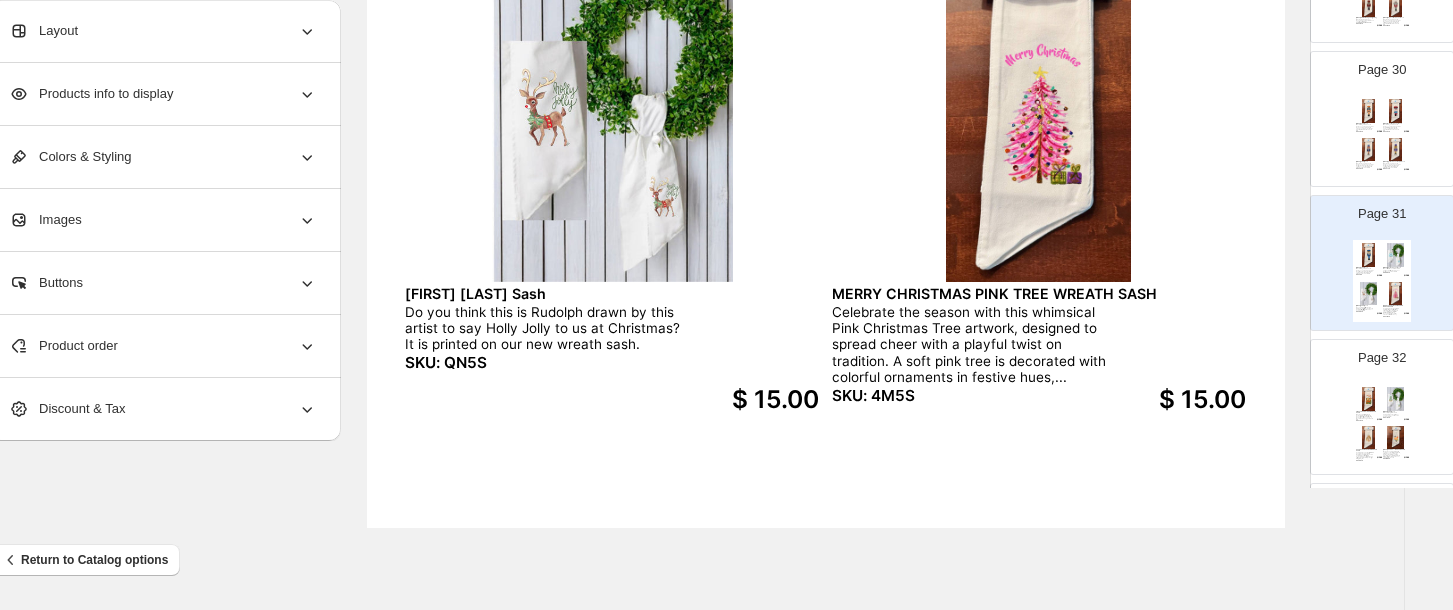click at bounding box center [1369, 399] 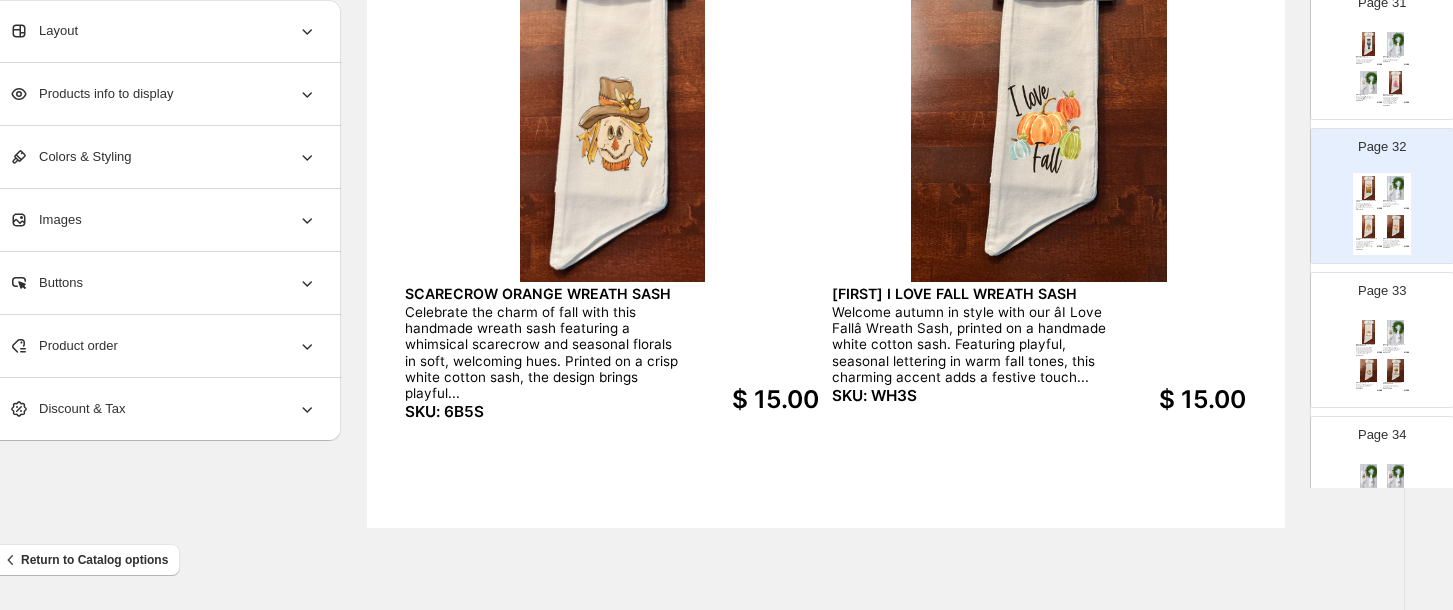 scroll, scrollTop: 4480, scrollLeft: 0, axis: vertical 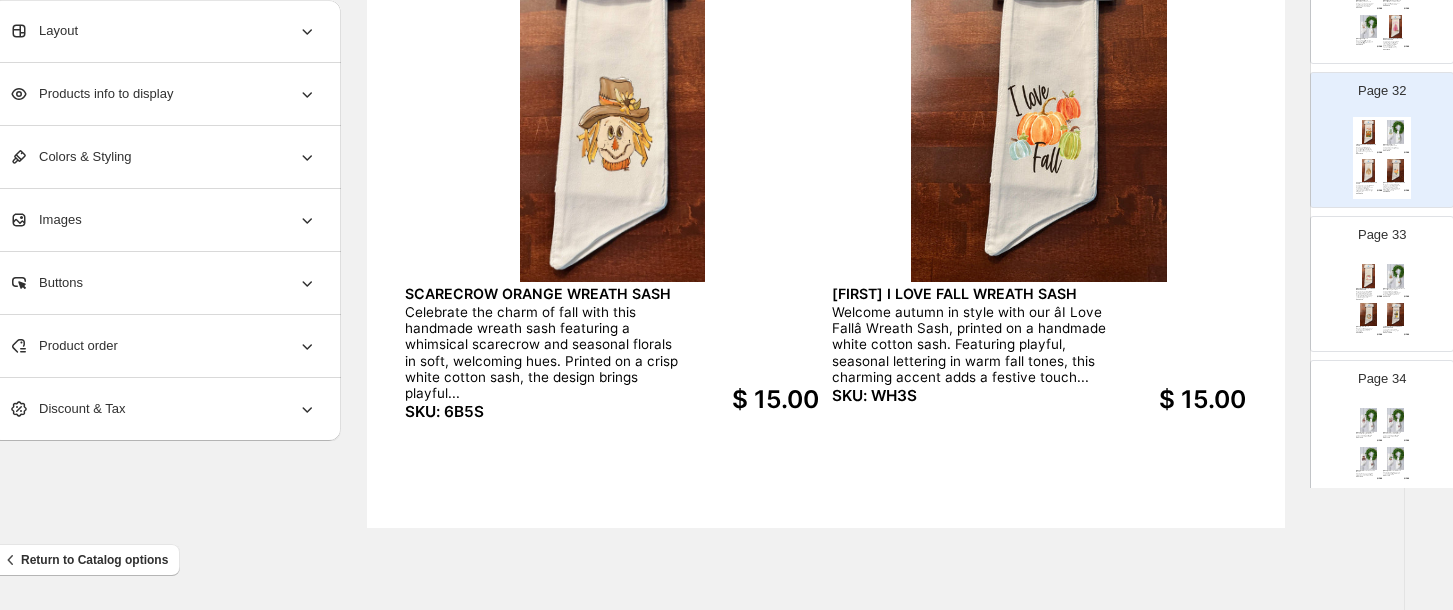 click at bounding box center (1396, 276) 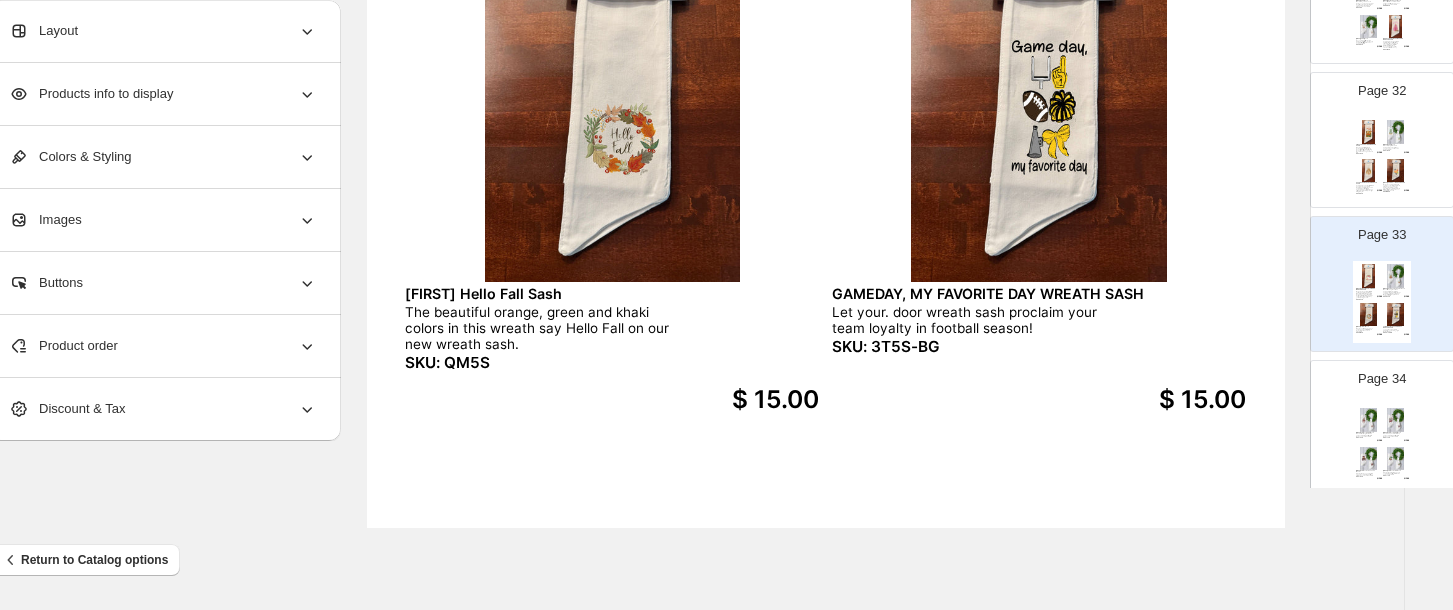 click at bounding box center (1396, 420) 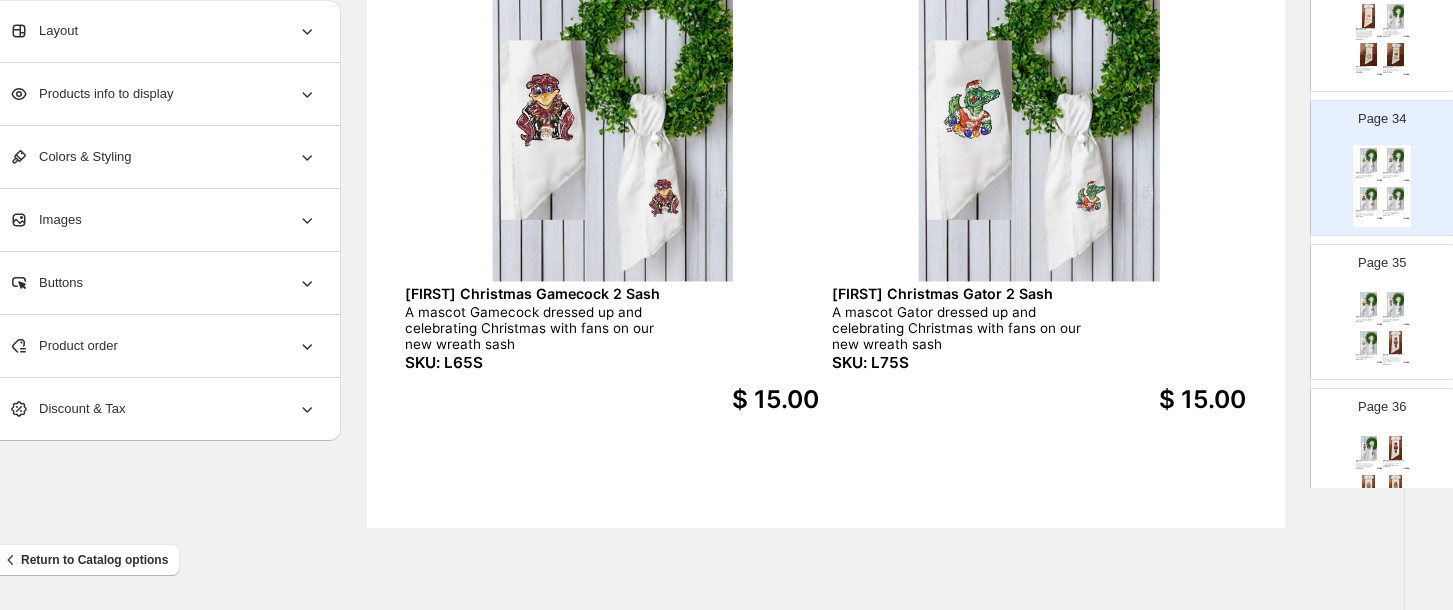 scroll, scrollTop: 4746, scrollLeft: 0, axis: vertical 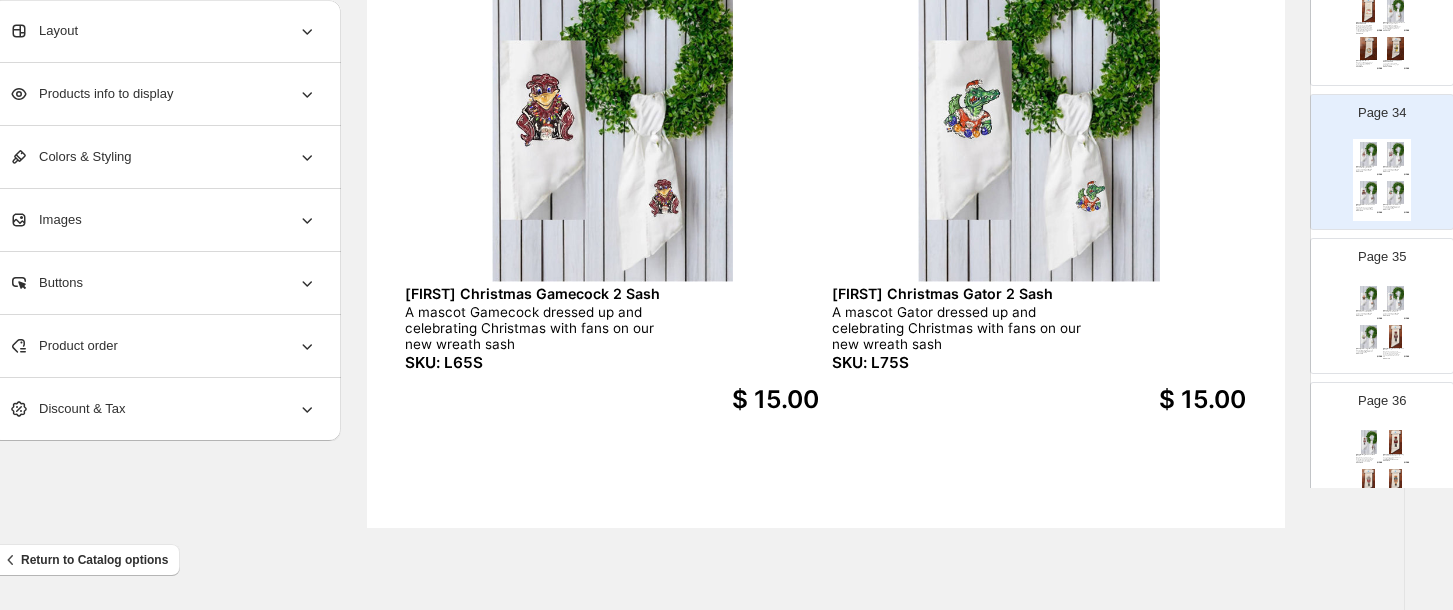 click at bounding box center (1369, 298) 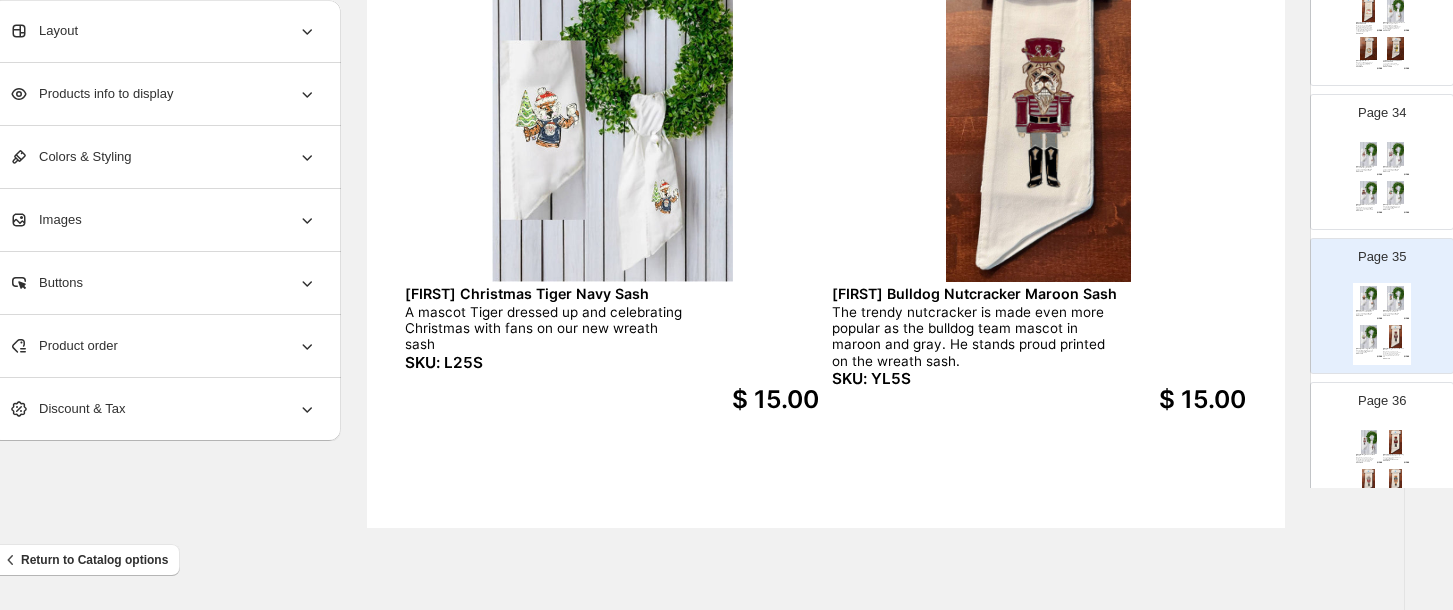 click at bounding box center (1369, 442) 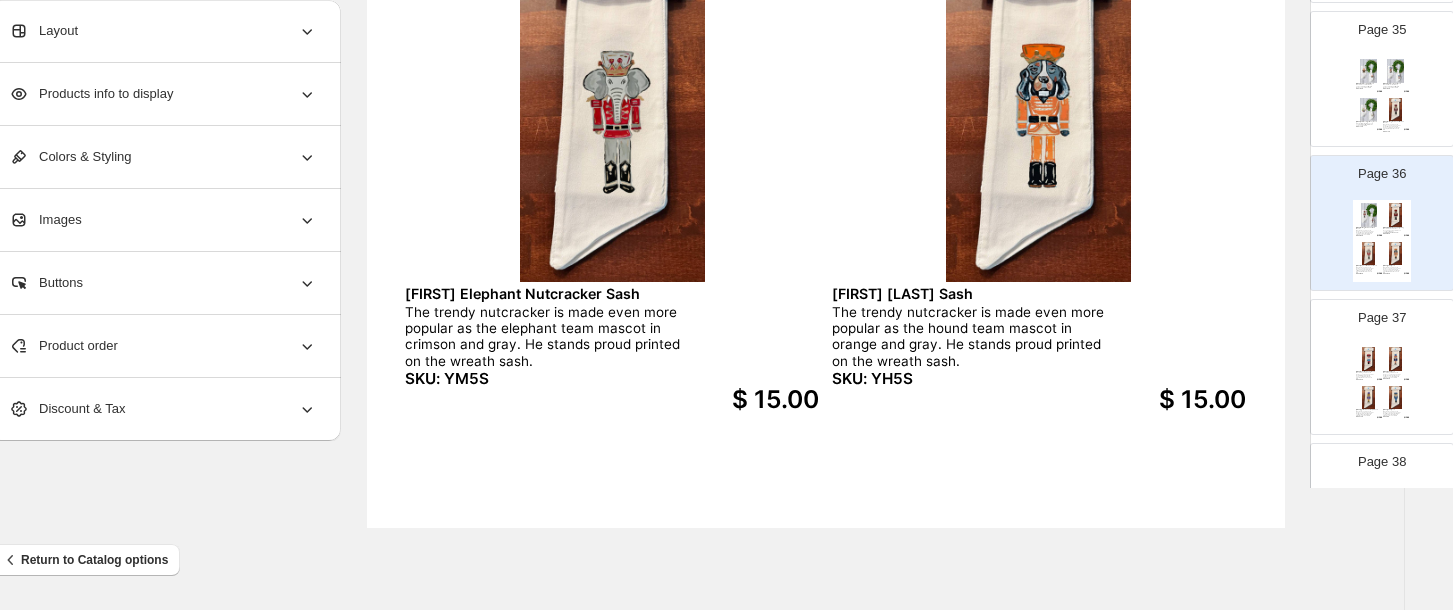 scroll, scrollTop: 5013, scrollLeft: 0, axis: vertical 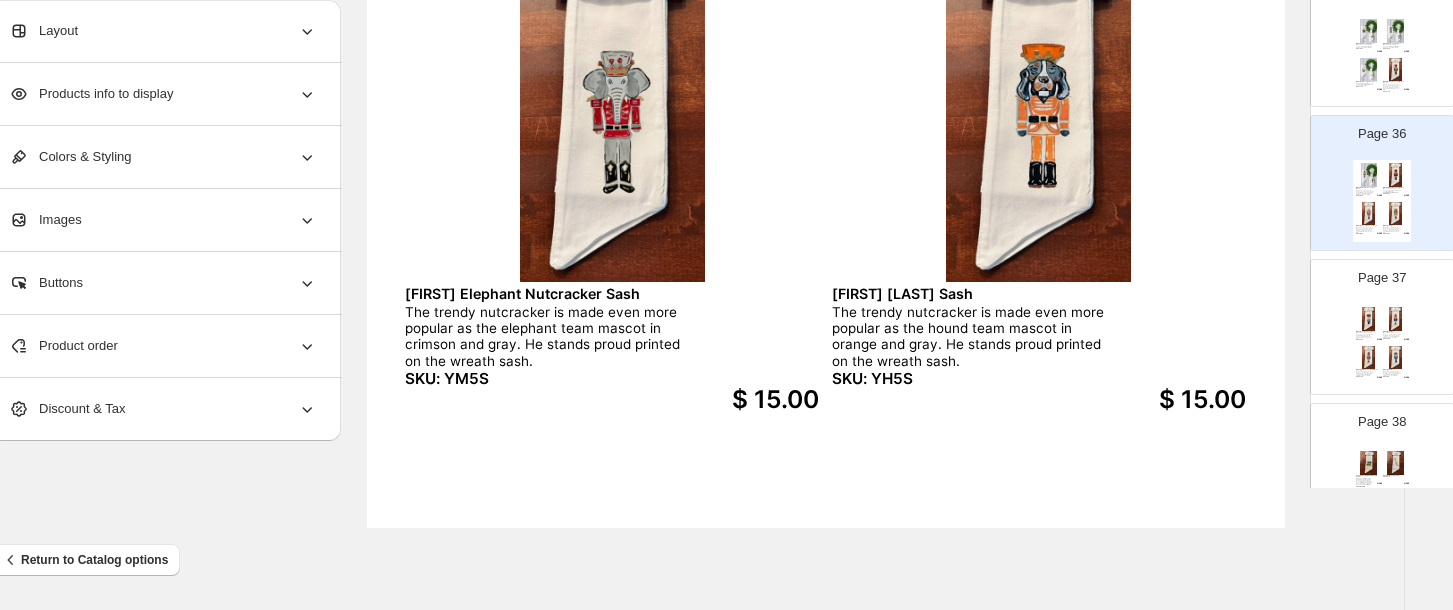 click on "Kathryn Rebel Nutcracker Sash The trendy nutcracker is made even more popular as the rebel team mascot in navy and red..  He stands proud printed on the wreath sash. SKU:  YK5S $ 15.00 Kathryn Tiger Nutcracker Navy Sash The trendy nutcracker is made even more popular as the tiger team mascot in orange and navy.  He stands proud printed on the wreath sash. SKU:  YN5S $ 15.00 Kathryn Tiger Nutcracker Purple Sash The trendy nutcracker is made even more popular as the tiger team mascot in purple and gold..  He stands proud printed on the wreath sash. SKU:  YJ5S $ 15.00 Kathryn Wildcat Nutcracker Sash The trendy nutcracker is made even more popular as the wildcat team mascot in blue and white.  He stands proud printed on the wreath sash. SKU:  YI5S $ 15.00" at bounding box center (1382, 345) 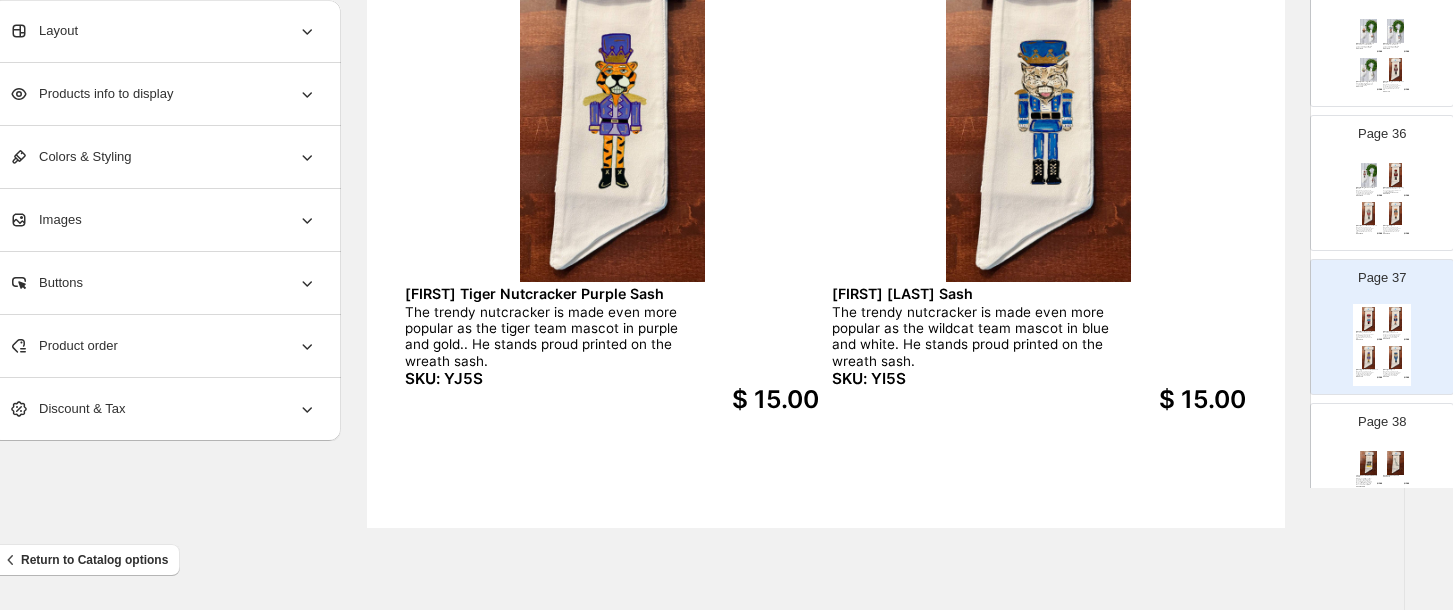 click at bounding box center [1369, 463] 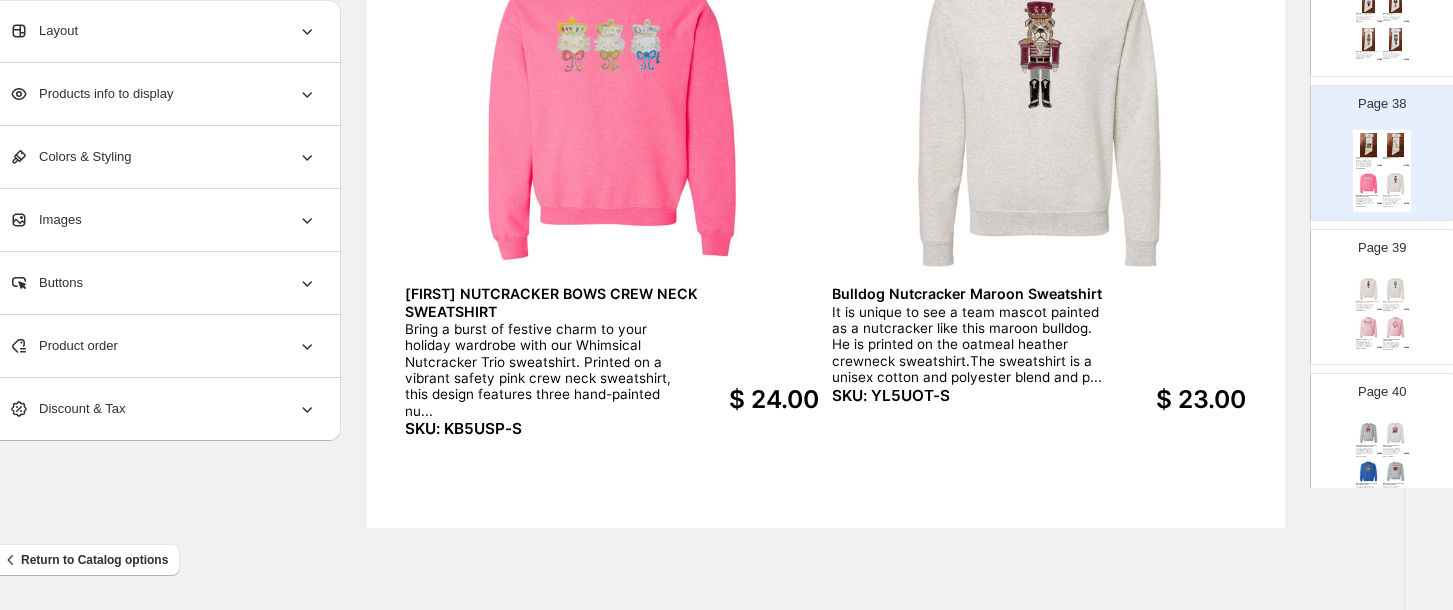 scroll, scrollTop: 5333, scrollLeft: 0, axis: vertical 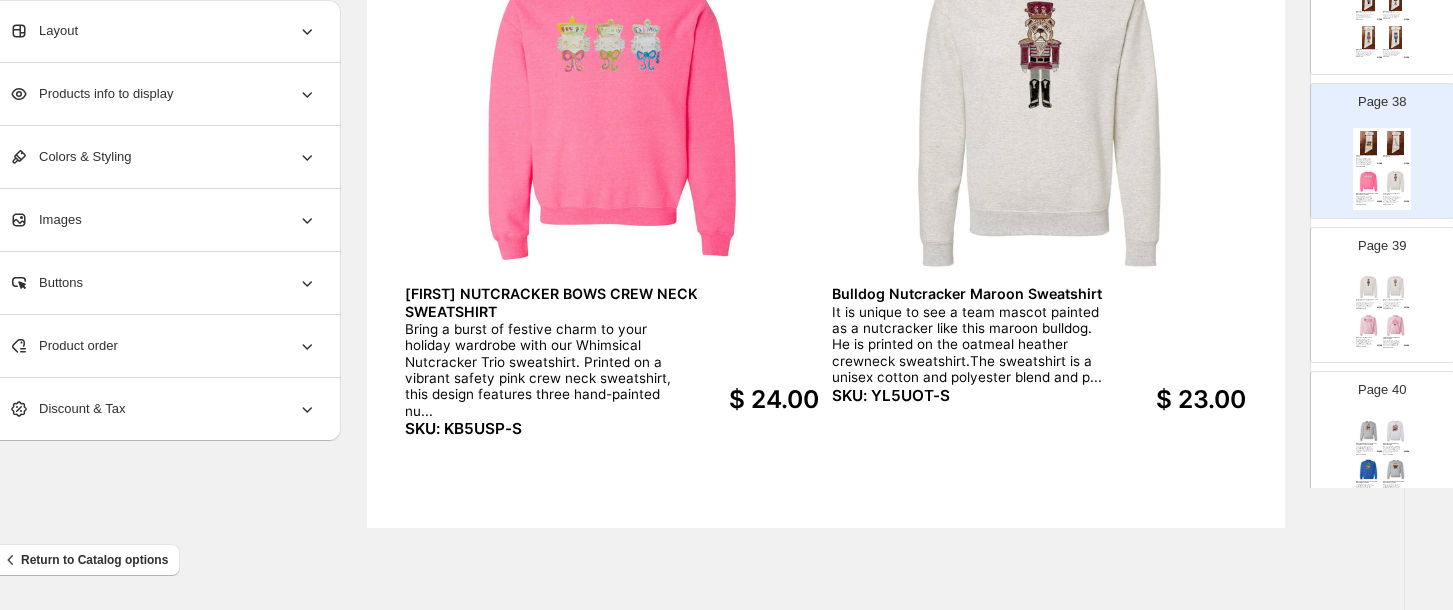 click on "Page 39" at bounding box center [1382, 246] 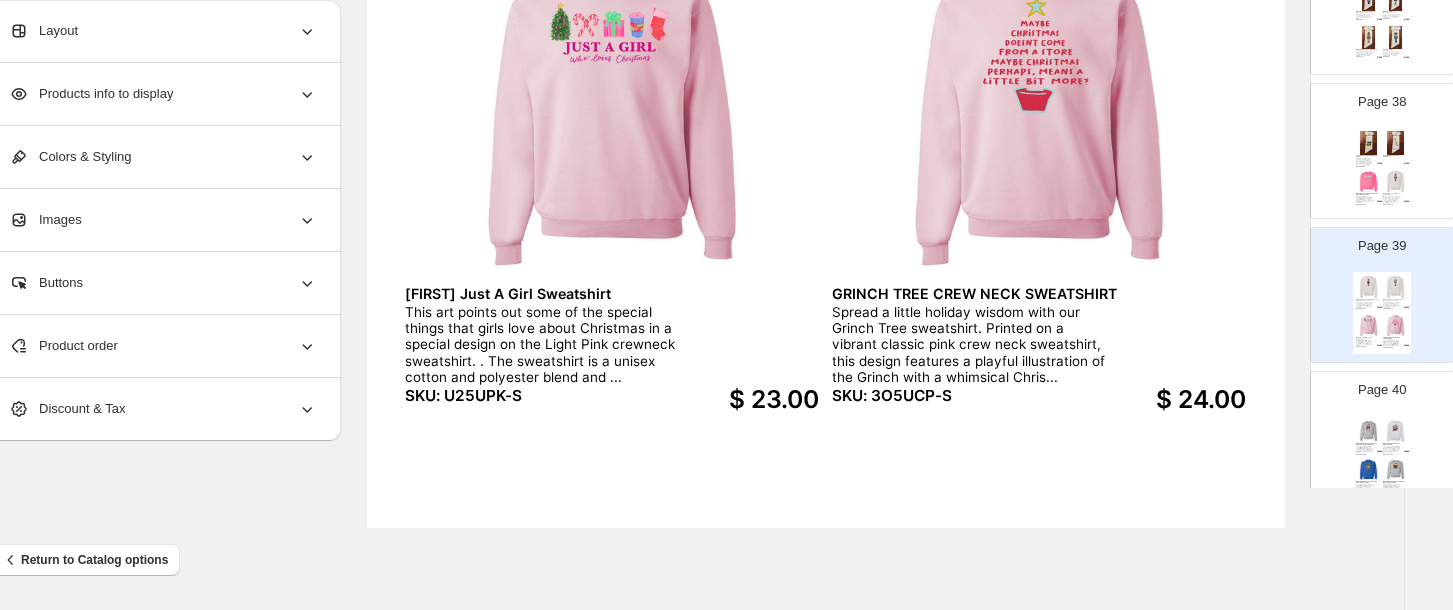 click at bounding box center (1396, 431) 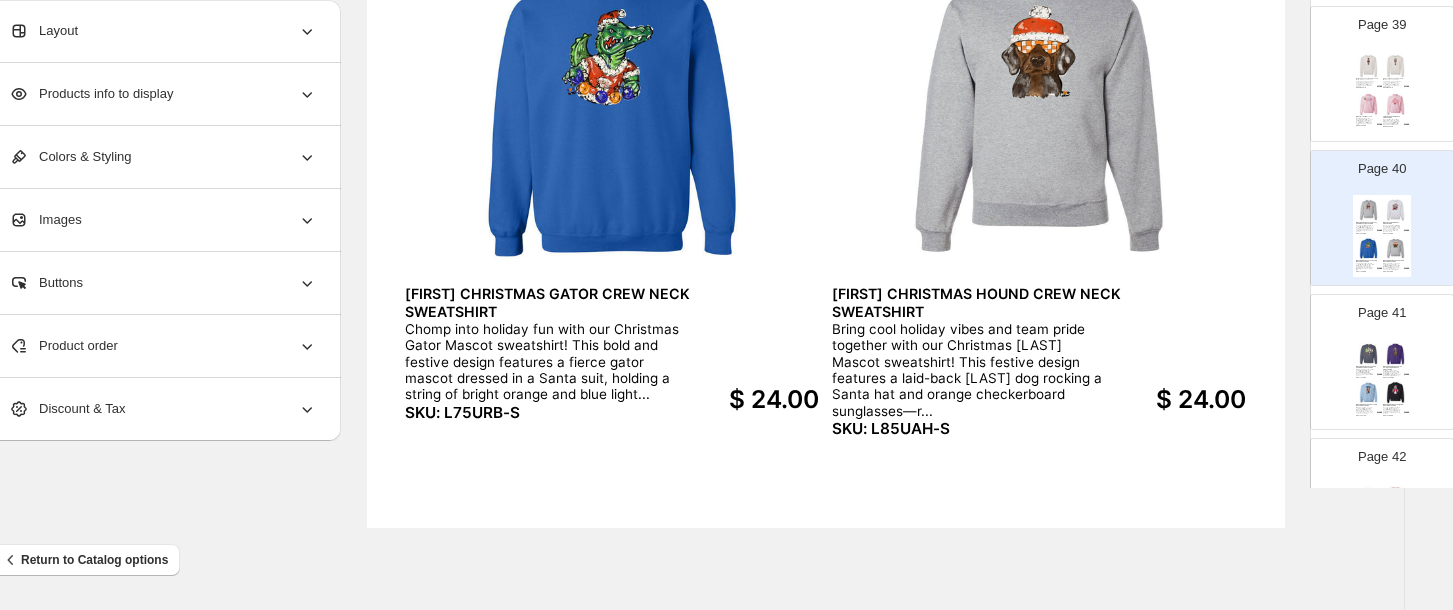 scroll, scrollTop: 5600, scrollLeft: 0, axis: vertical 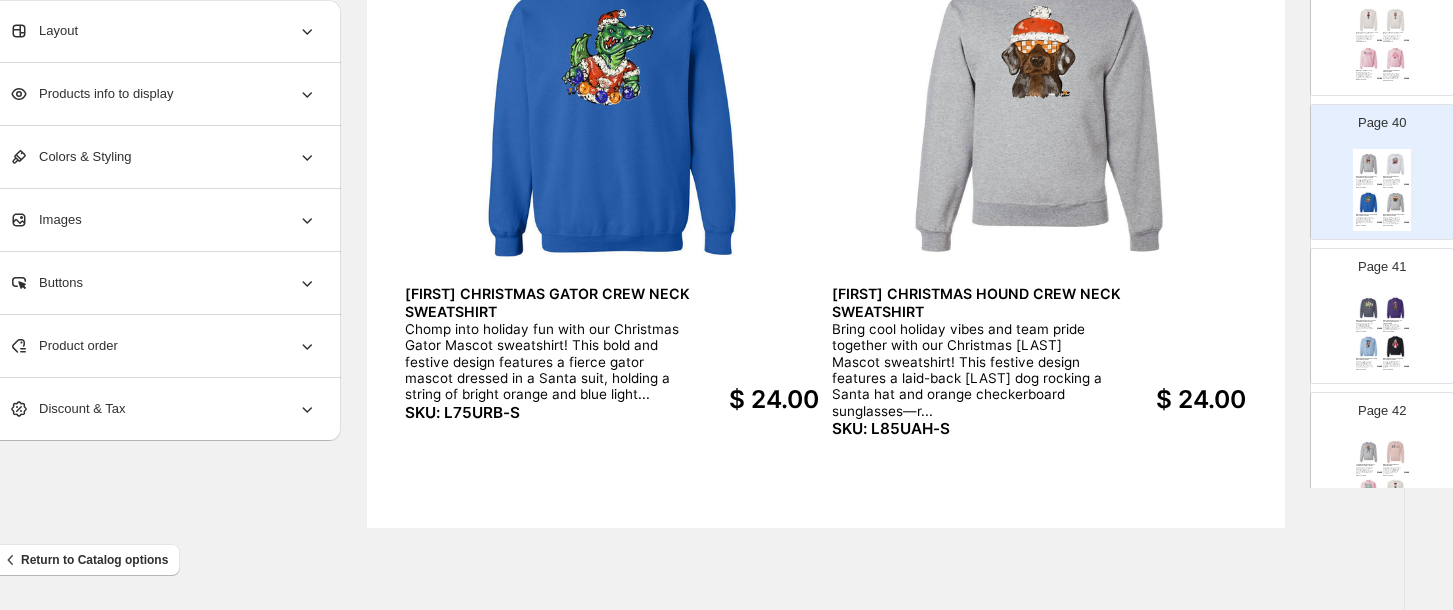 click on "Bring the roar to the holidays with our Christmas Tiger Mascot sweatshirt This playful design features a spirited tiger in a Santa hat, holding a Christmas tree in one paw and a roll of toilet paper i..." at bounding box center (1365, 327) 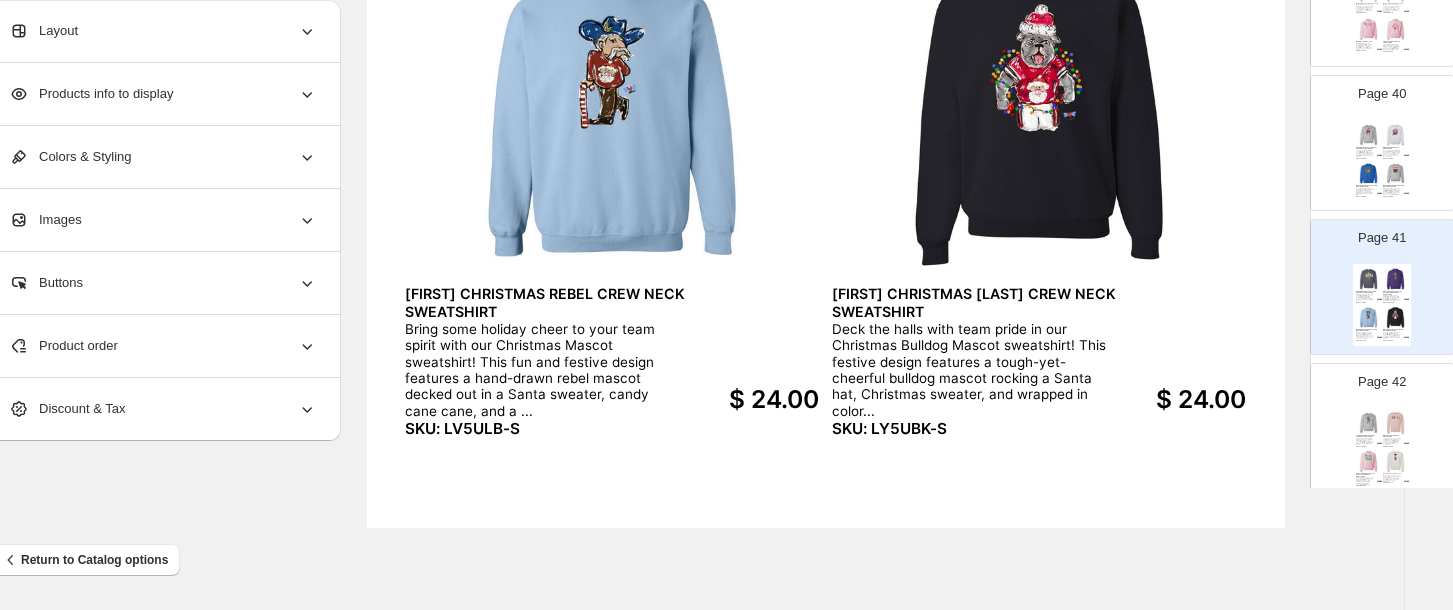 scroll, scrollTop: 5653, scrollLeft: 0, axis: vertical 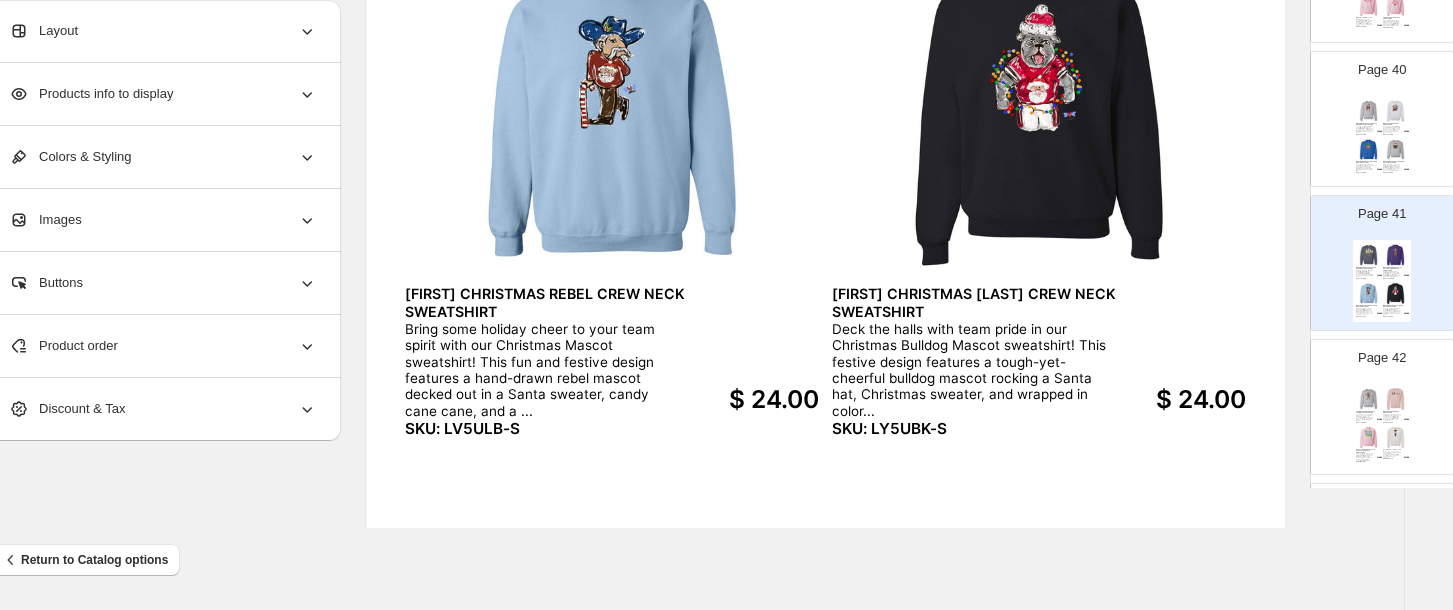 click on "Page 42 JENNIE CHRISTMAS WILDCAT CREW NECK SWEATSHIRT Celebrate the season with team pride and a touch of holiday fun! This athletic gray crew neck sweatshirt features a hand-drawn Christmas mascot dressed in festive gear, perfect for fans who like to ke... SKU:  LZ5UAG-S $ 24.00 LAURA ACRYLLIC MANGER CREW NECK SWEATSHIRT Celebrate the true meaning of Christmas with our Acrylic Manger tee. Printed on a soft blush pink crew neck sweatshirt, this design features a beautifully hand-painted nativity scene in expressive str... SKU:  Q14UBP-S $ 24.00 MERRY CHRISTMAS DOODLE PREPPY CREW NECK SWEATSHIRT Add a pop of preppy cheer to your holiday wardrobe with our Merry Christmas Doodle tee! This fun and festive design features playful, hand-drawn holiday lettering in bright, cheerful colorsâperfectly ... SKU:  3M5UCP-S $ 24.00 Rebel Nutcracker Sweatshirt SKU:  YK5UOT-S $ 23.00" at bounding box center [1374, 399] 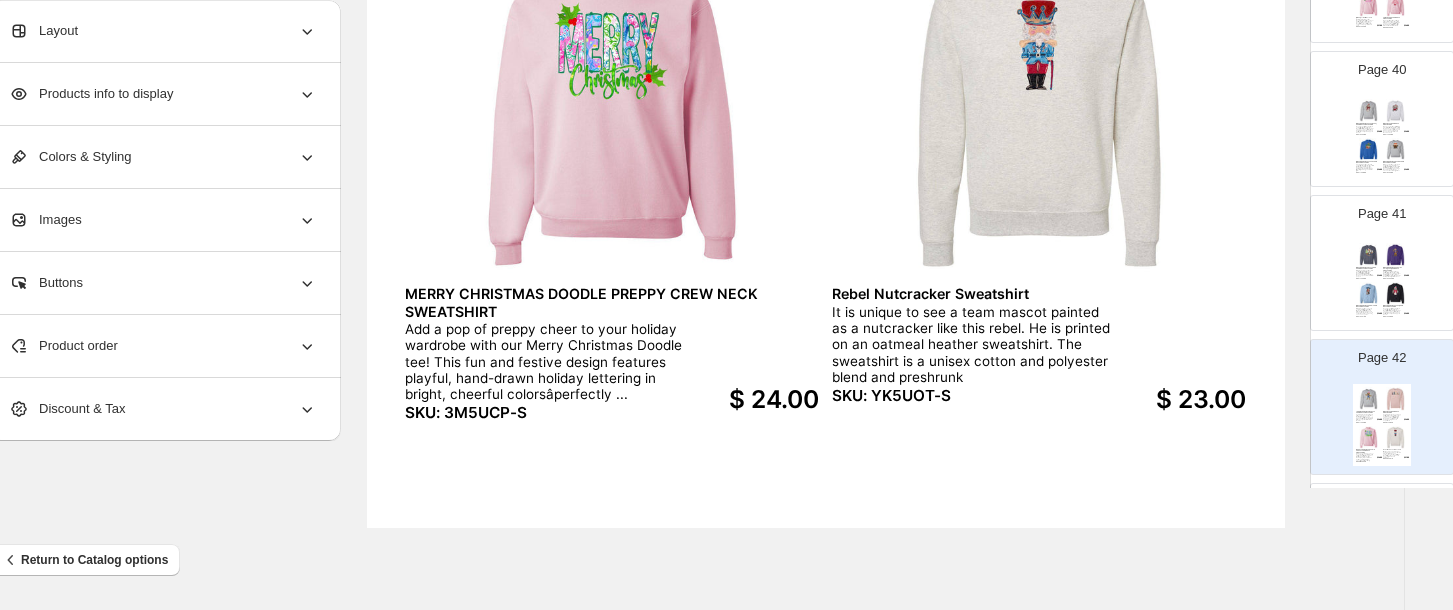 scroll, scrollTop: 5706, scrollLeft: 0, axis: vertical 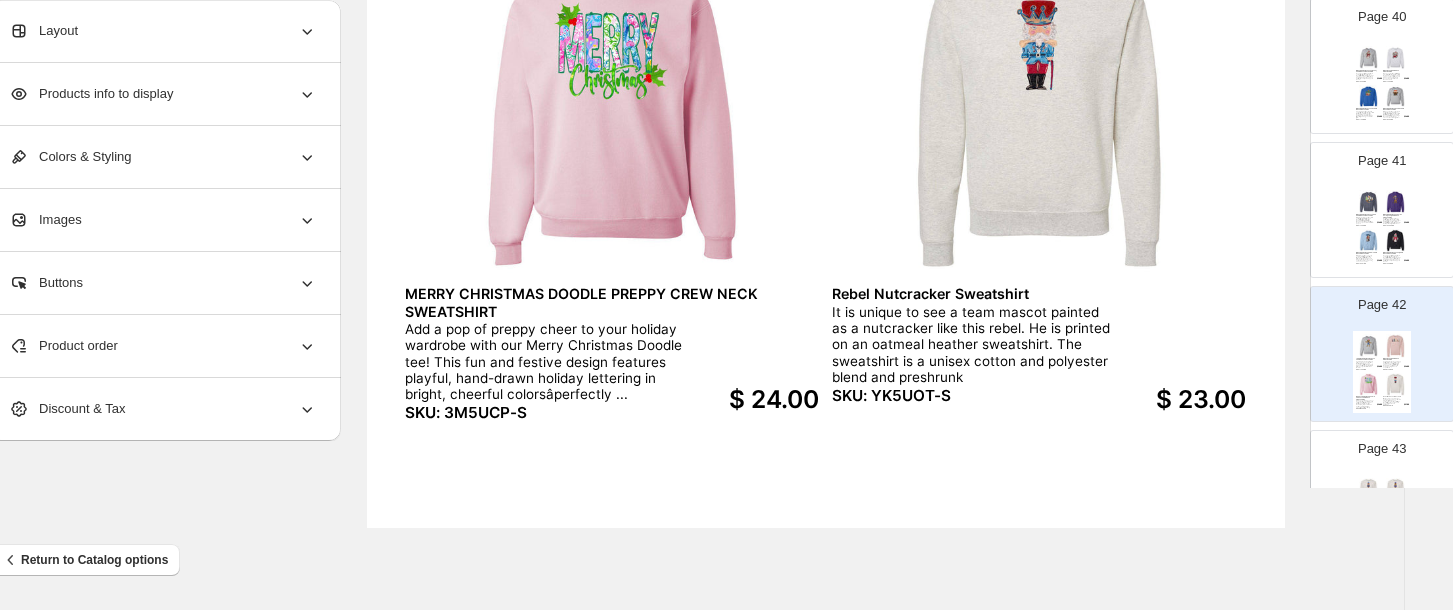 click on "Page 43" at bounding box center (1382, 449) 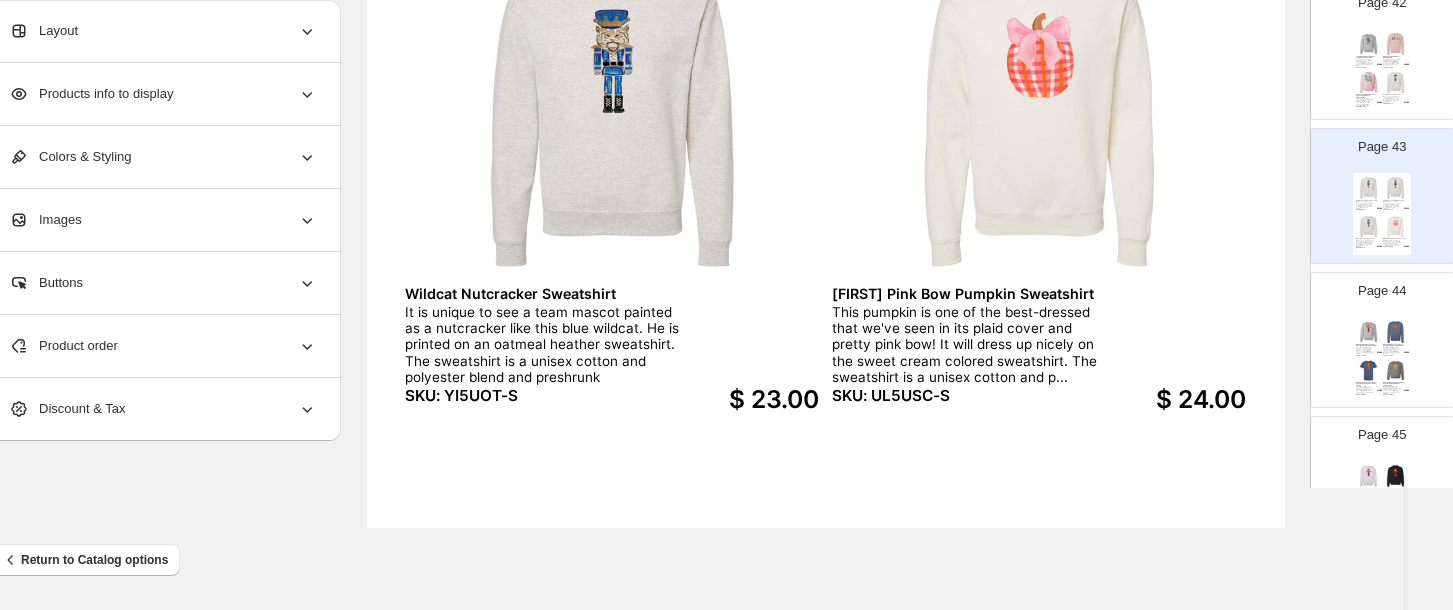 scroll, scrollTop: 6044, scrollLeft: 0, axis: vertical 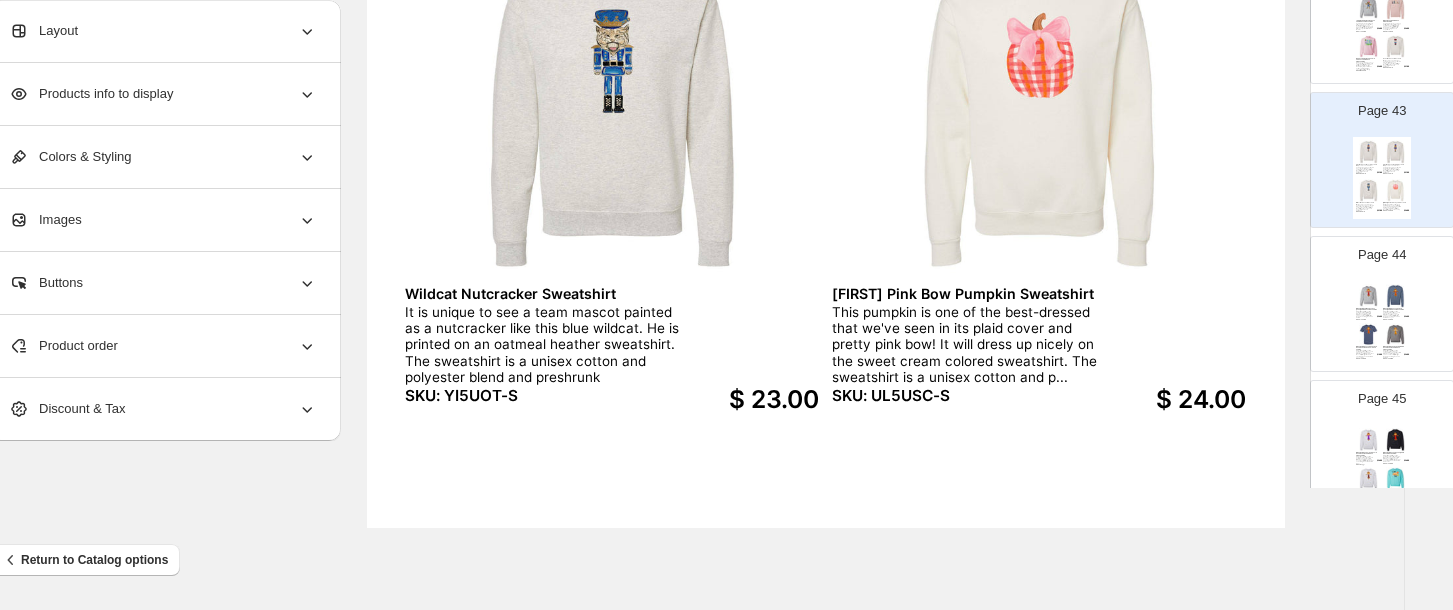 click on "EMMALEE SPIRIT CRIMSON & GRAY SCARECROW CREW NECK SWEATSHIRT Add a little team spirit to your fall wardrobe with our Crimson &amp; Gray Scarecrow sweatshirt! Printed on a soft athletic gray crew neck sweatshirt, this design features a charming scarecrow dressed... SKU:  UT5UCG-S $ 24.00 EMMALEE SPIRIT NAVY & ORANGE SCARECROW CREW NECK SWEATSHIRT Add a little team spirit to your fall wardrobe with our Navy and Orange Scarecrow tee! Printed on a soft jerzee  denim crew neck sweatshirt, this design features a charming scarecrow dressed in navy a... SKU:  UT5UNO-S $ 24.00 EMMALEE SPIRIT NAVY AND ORANGE SCARECROW SHORT SLEEVE TSHIRT Add a little team spirit to your fall wardrobe with our Navy and Orange Scarecrow tee! Printed on a soft indigo blue short sleeve shirt, this design features a charming scarecrow dressed in navy and o... SKU:  UT5CNO-S $ 16.00 EMMALEE SPIRIT ORANGE AND WHITE SCARECROW CREW NECK SWEATSHIRT SKU:  UT5UOW-S $ 24.00" at bounding box center [1382, 322] 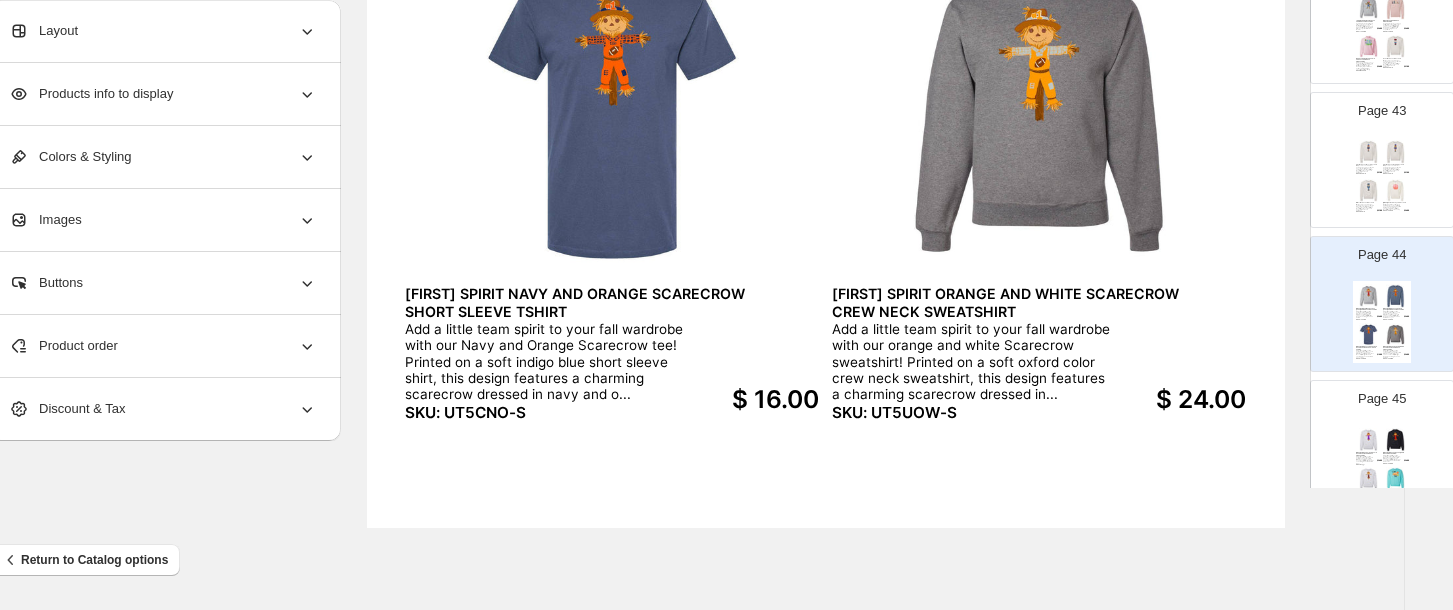 click at bounding box center [1396, 440] 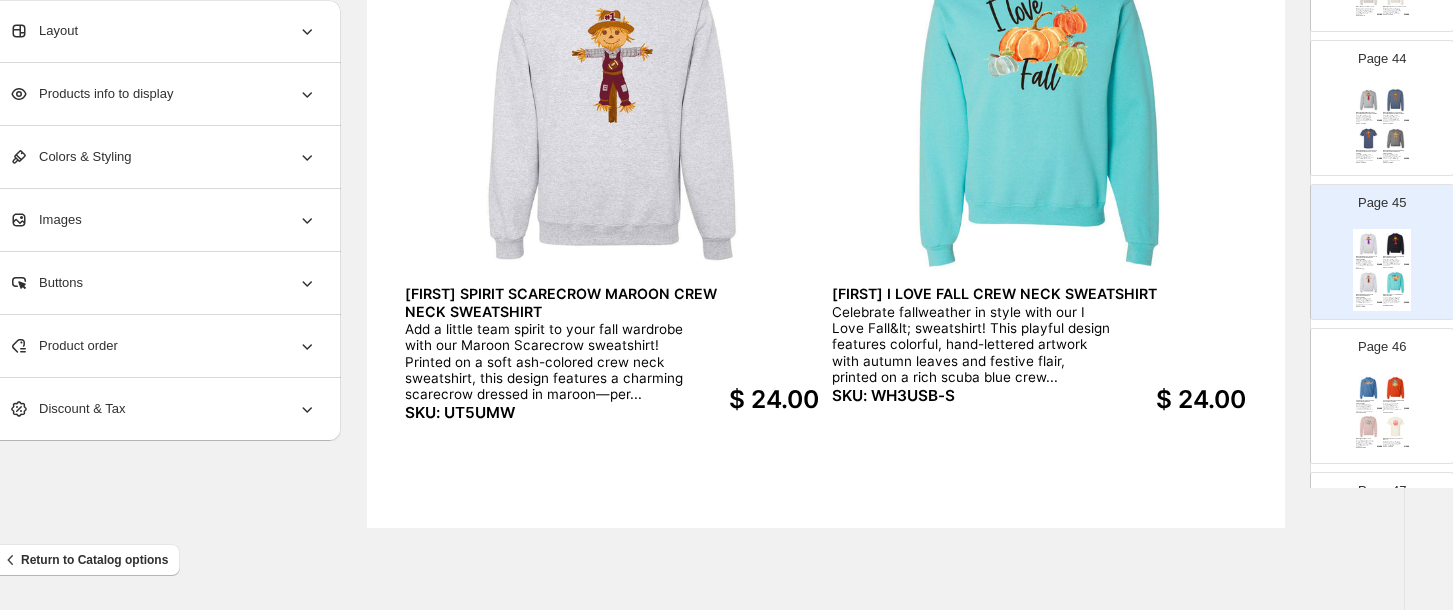 scroll, scrollTop: 6275, scrollLeft: 0, axis: vertical 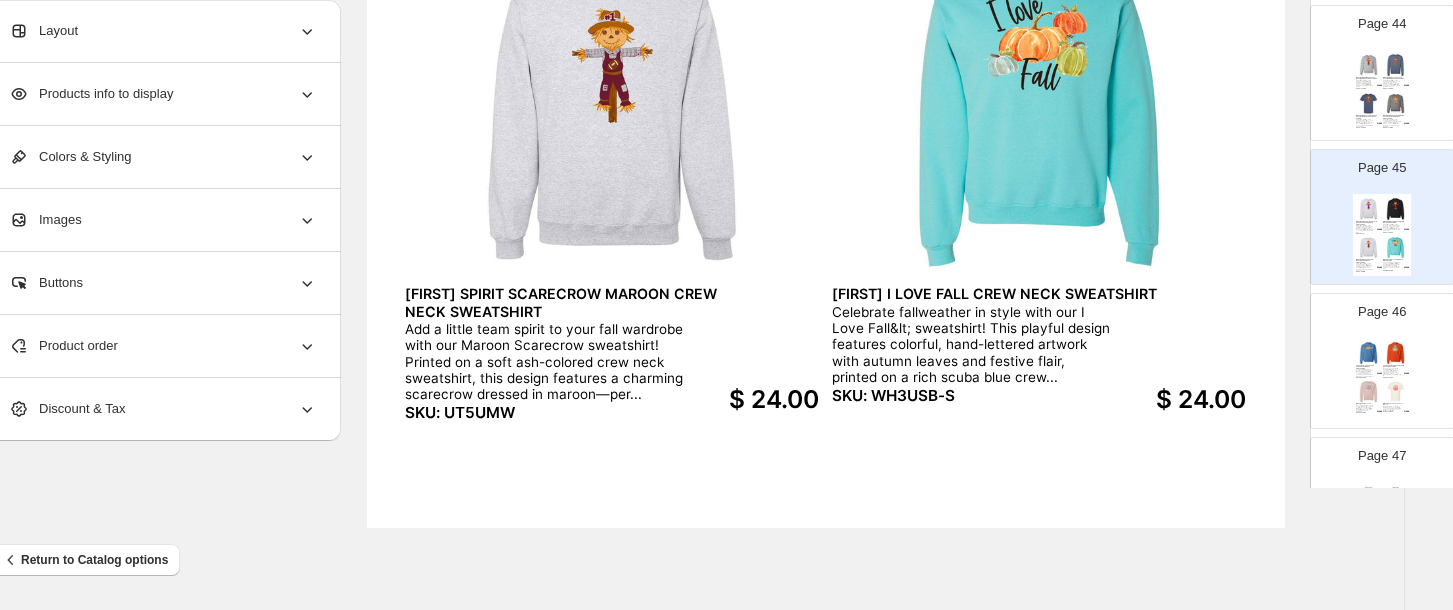 click at bounding box center [1396, 392] 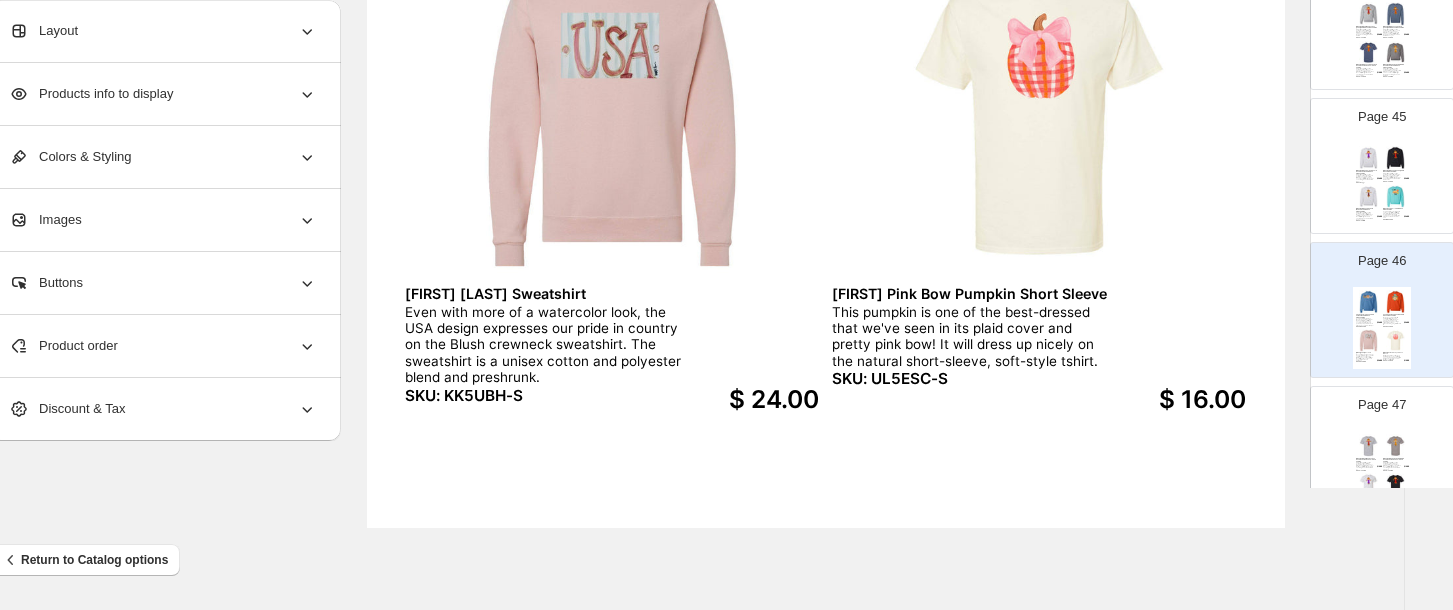 scroll, scrollTop: 6328, scrollLeft: 0, axis: vertical 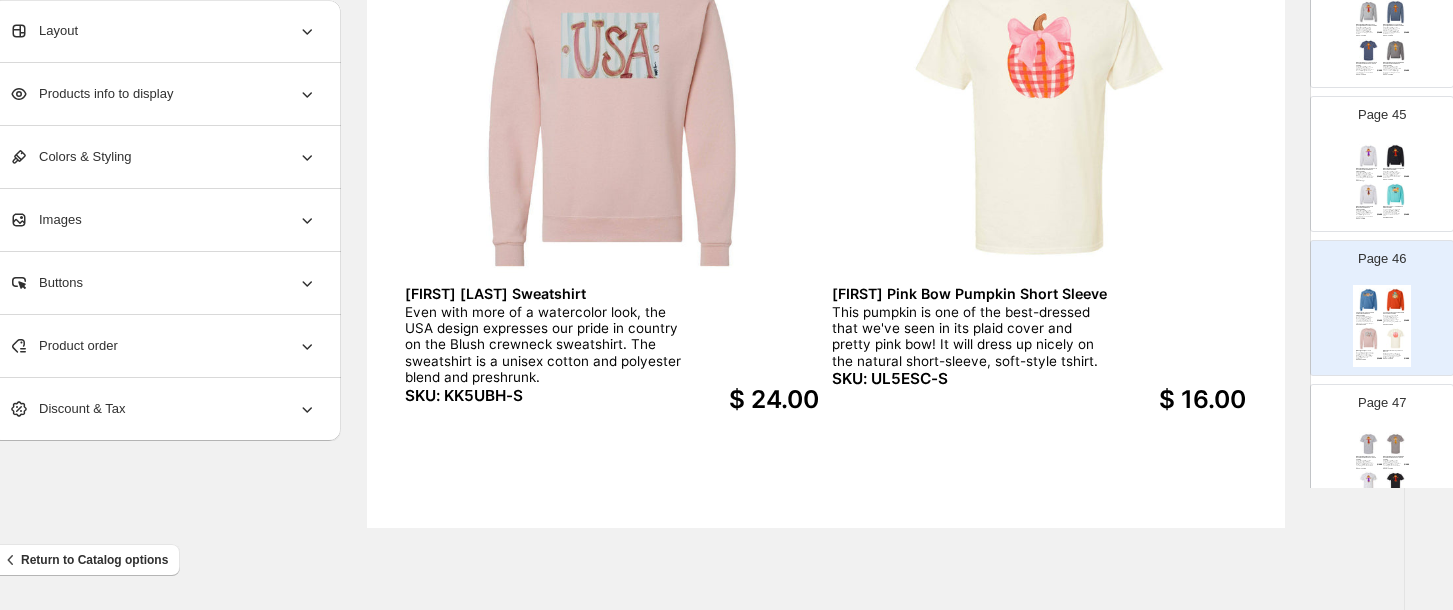 click at bounding box center (1396, 444) 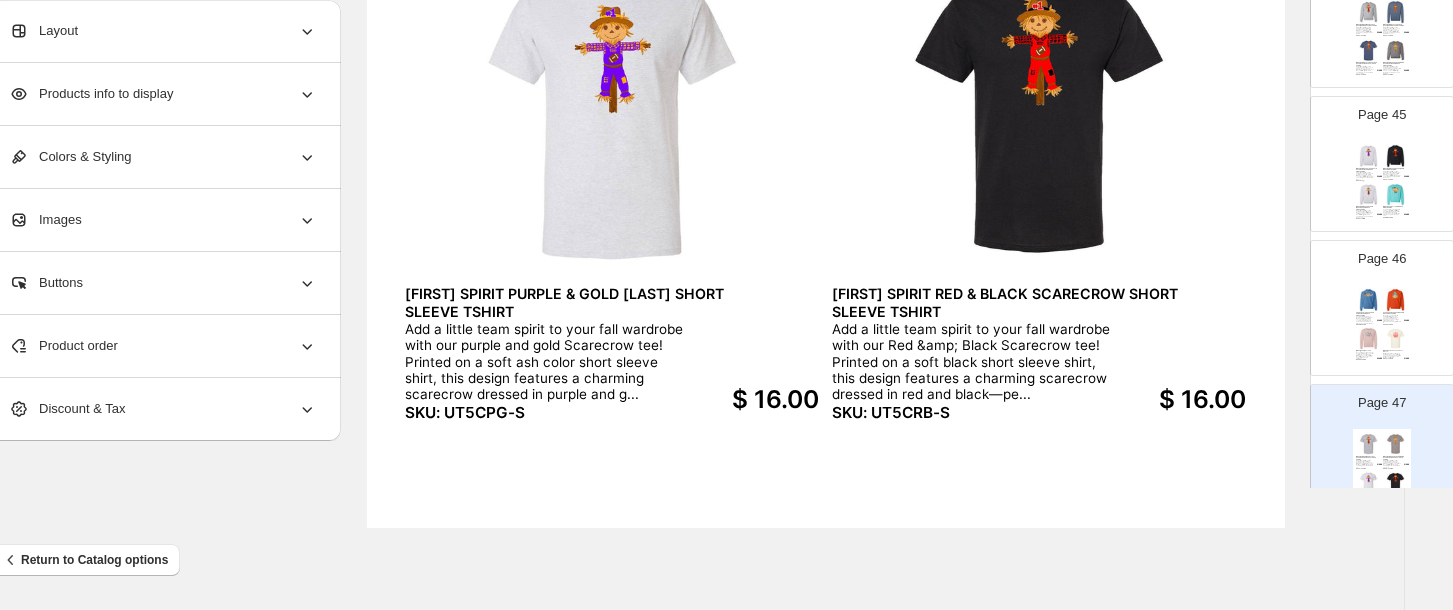 scroll, scrollTop: 6382, scrollLeft: 0, axis: vertical 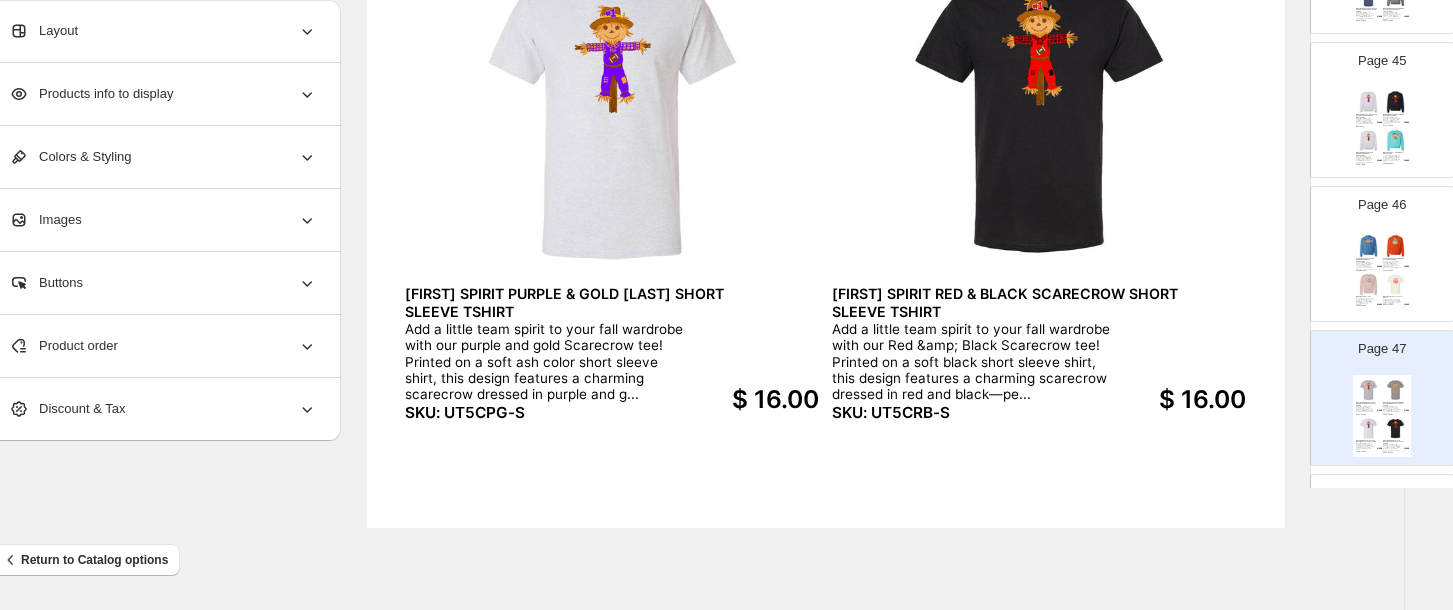 click on "Page 48" at bounding box center (1382, 493) 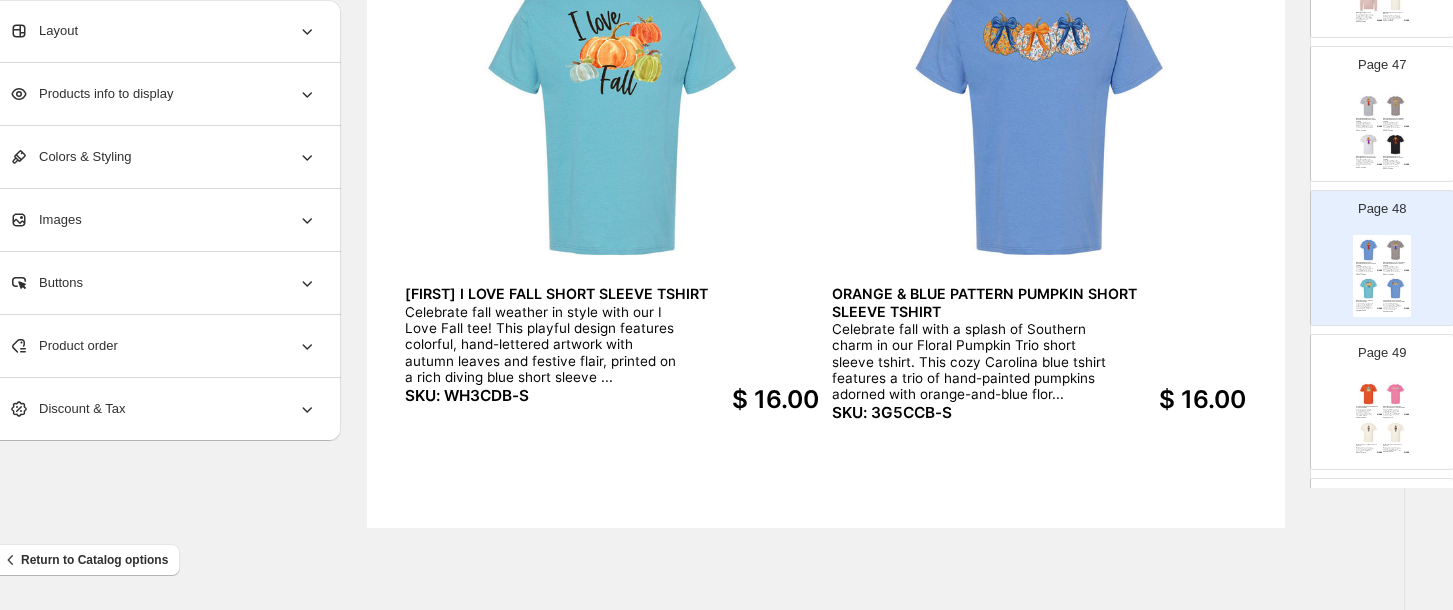 scroll, scrollTop: 6755, scrollLeft: 0, axis: vertical 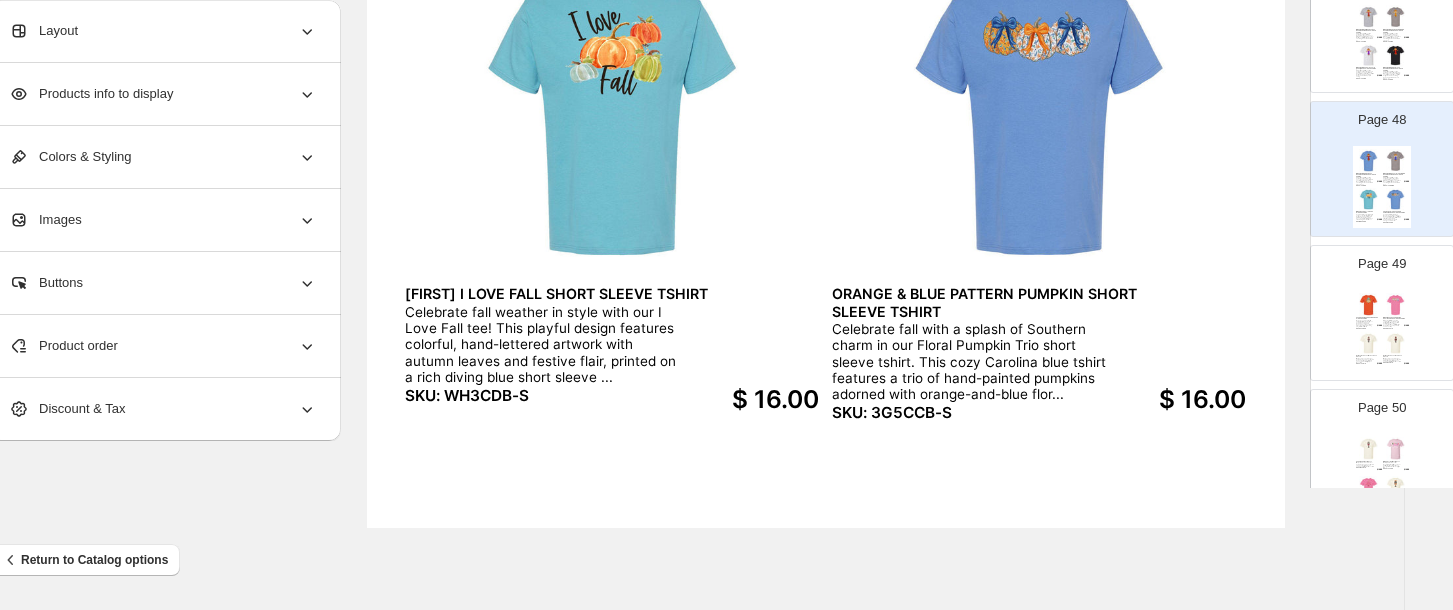 click on "Bring a burst of festive charm to your holiday wardrobe with our Whimsical Nutcracker Trio tee. Printed on a vibrant azalea short sleeve shirt, this design features three hand-painted nutcrackers in p..." at bounding box center [1392, 324] 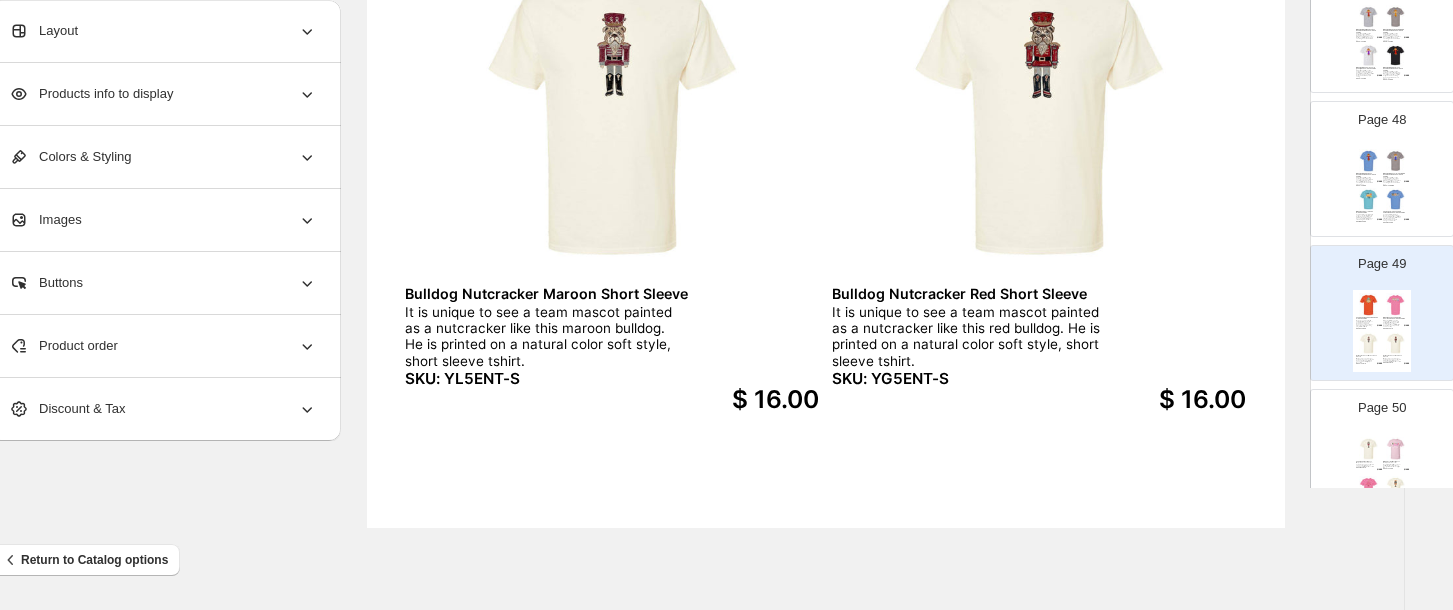 click at bounding box center [1369, 449] 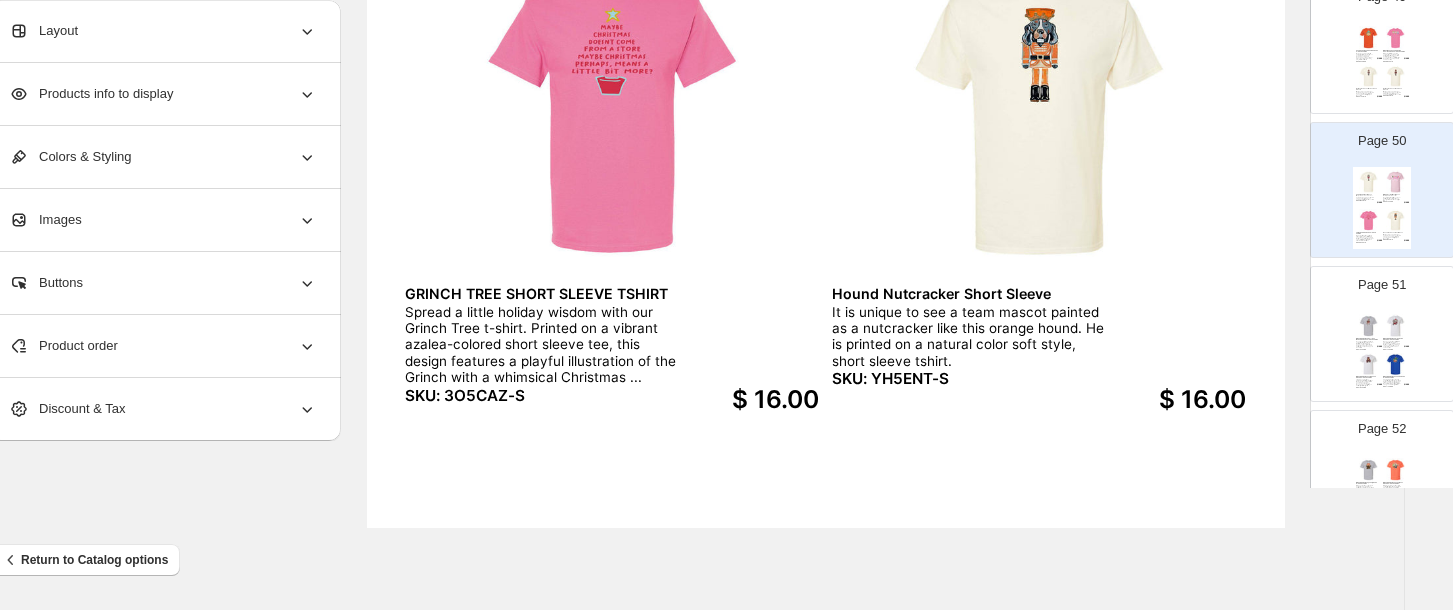 scroll, scrollTop: 7075, scrollLeft: 0, axis: vertical 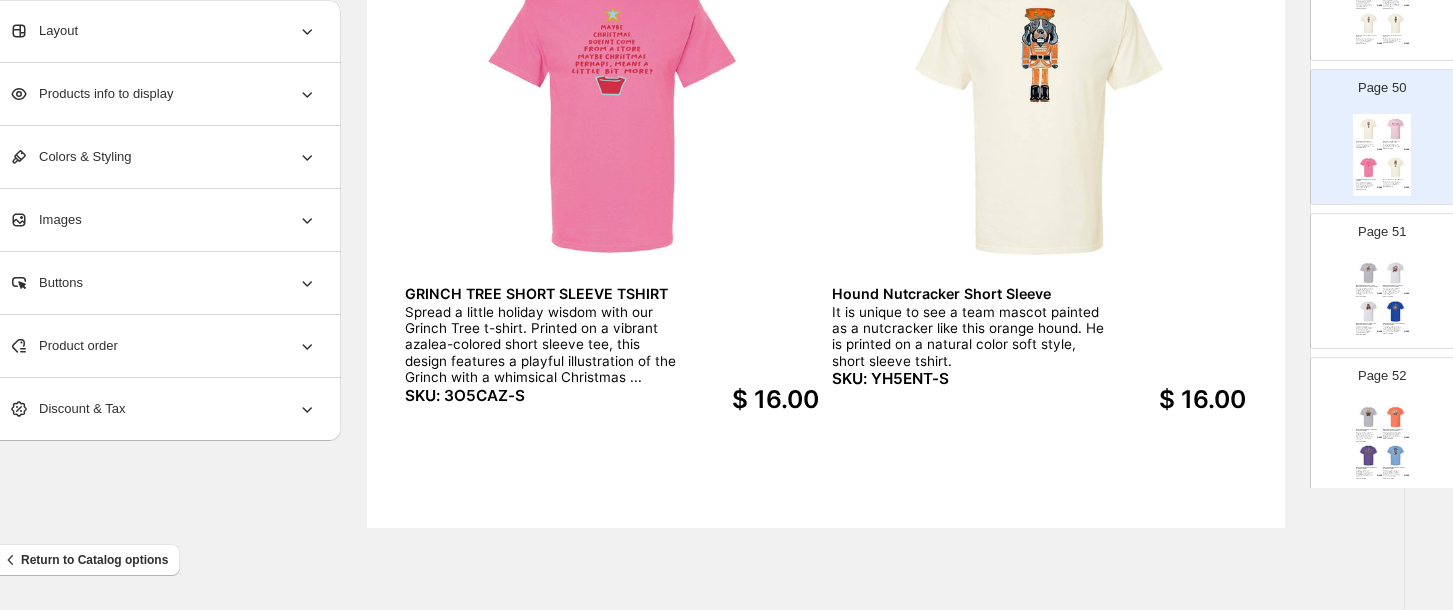 click at bounding box center (1369, 312) 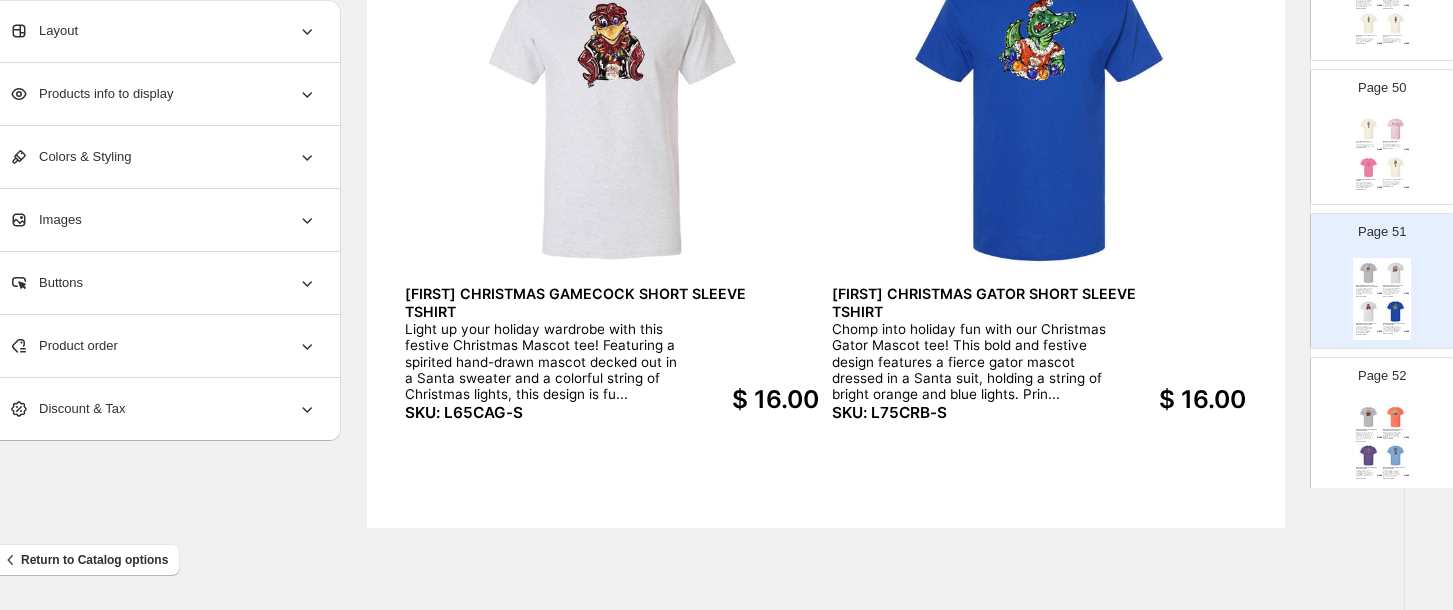 click at bounding box center [1369, 456] 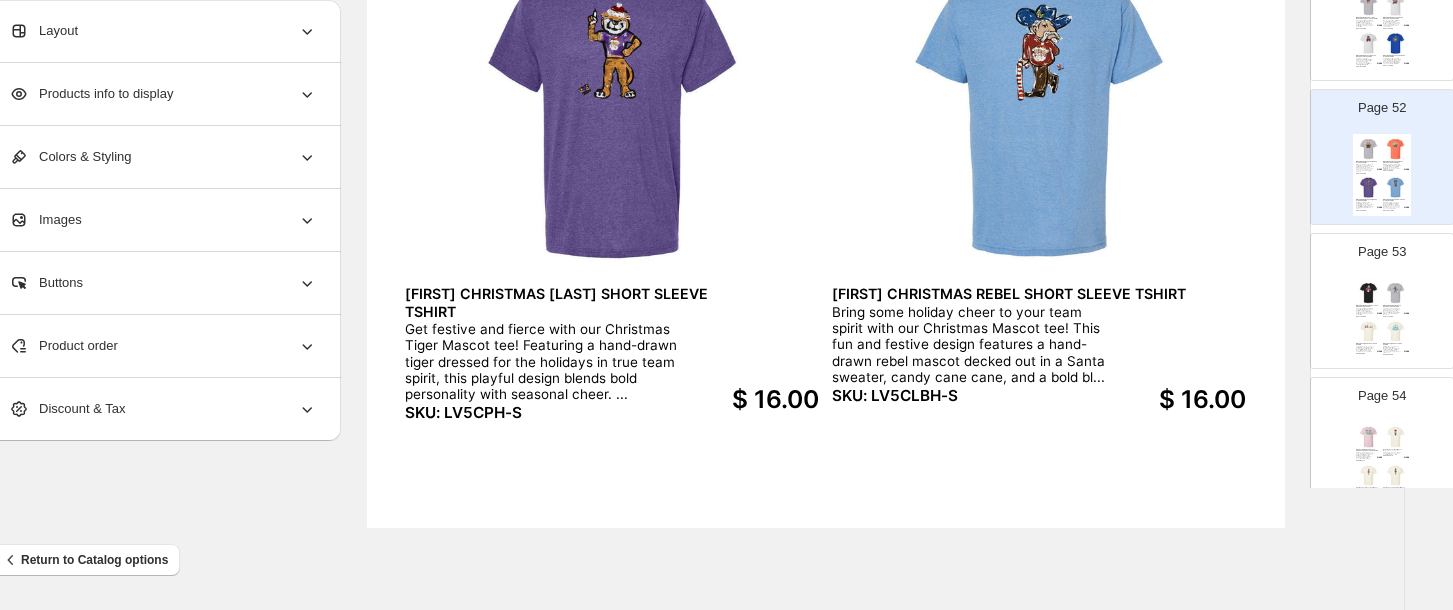 scroll, scrollTop: 7395, scrollLeft: 0, axis: vertical 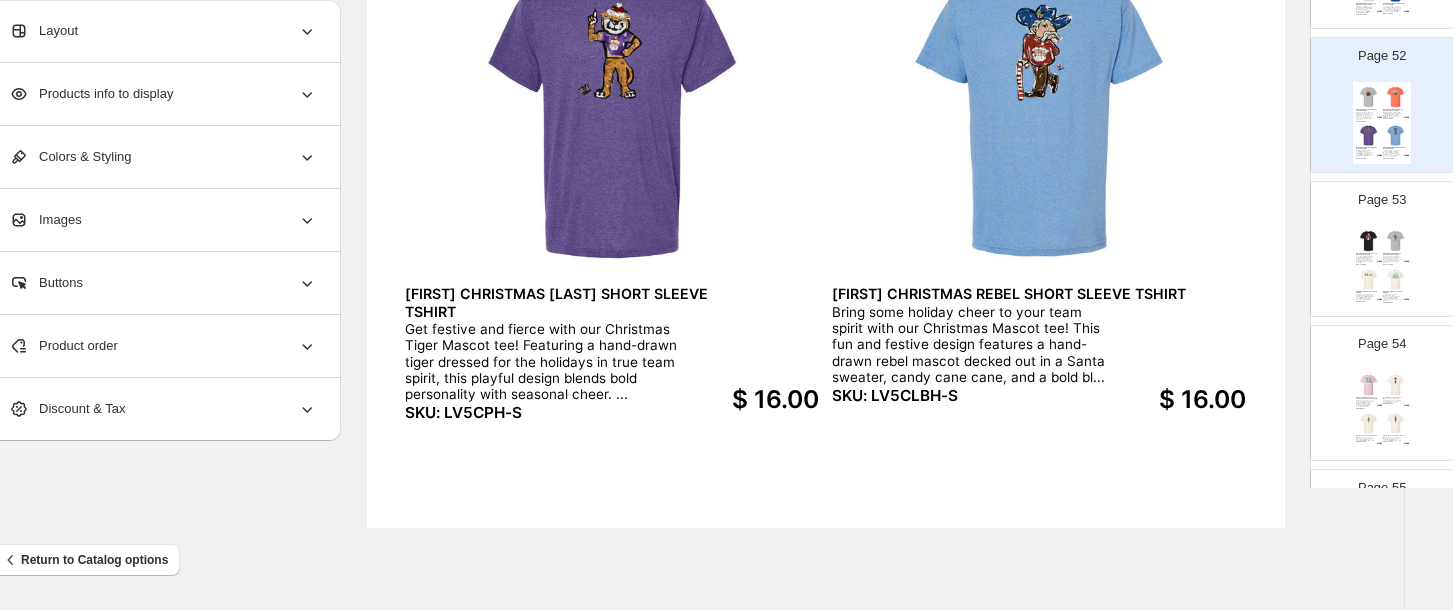 click at bounding box center (1369, 280) 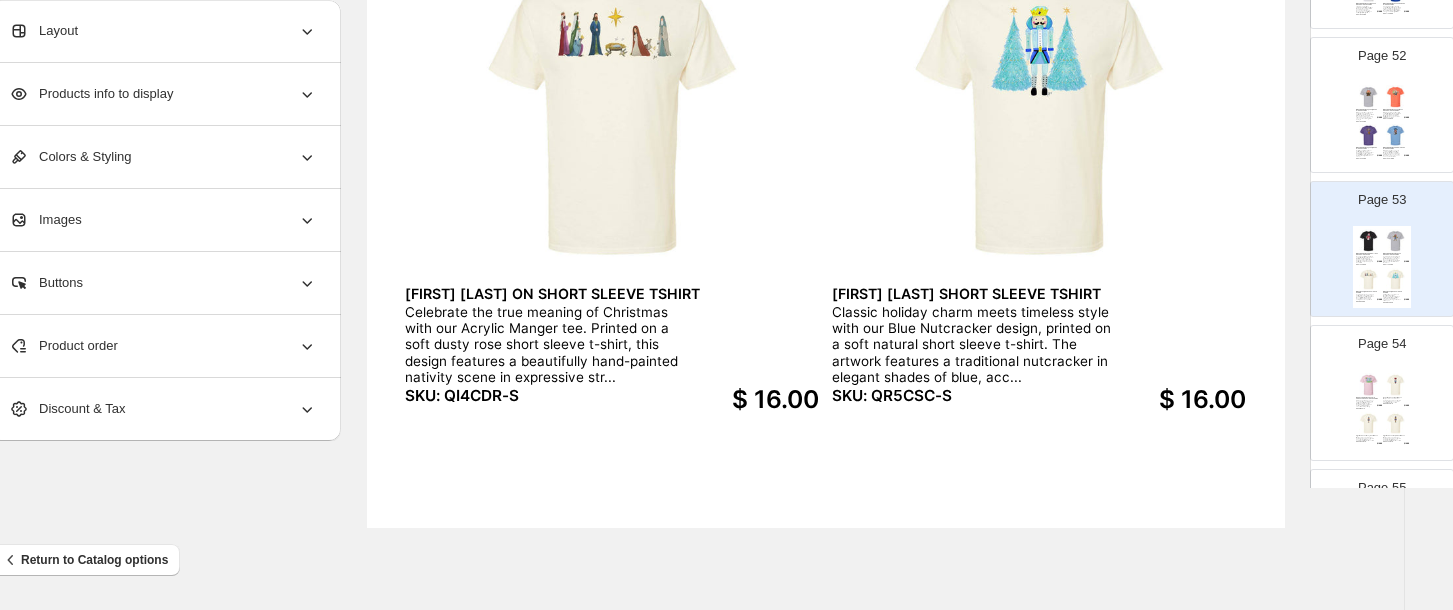 click at bounding box center (1369, 424) 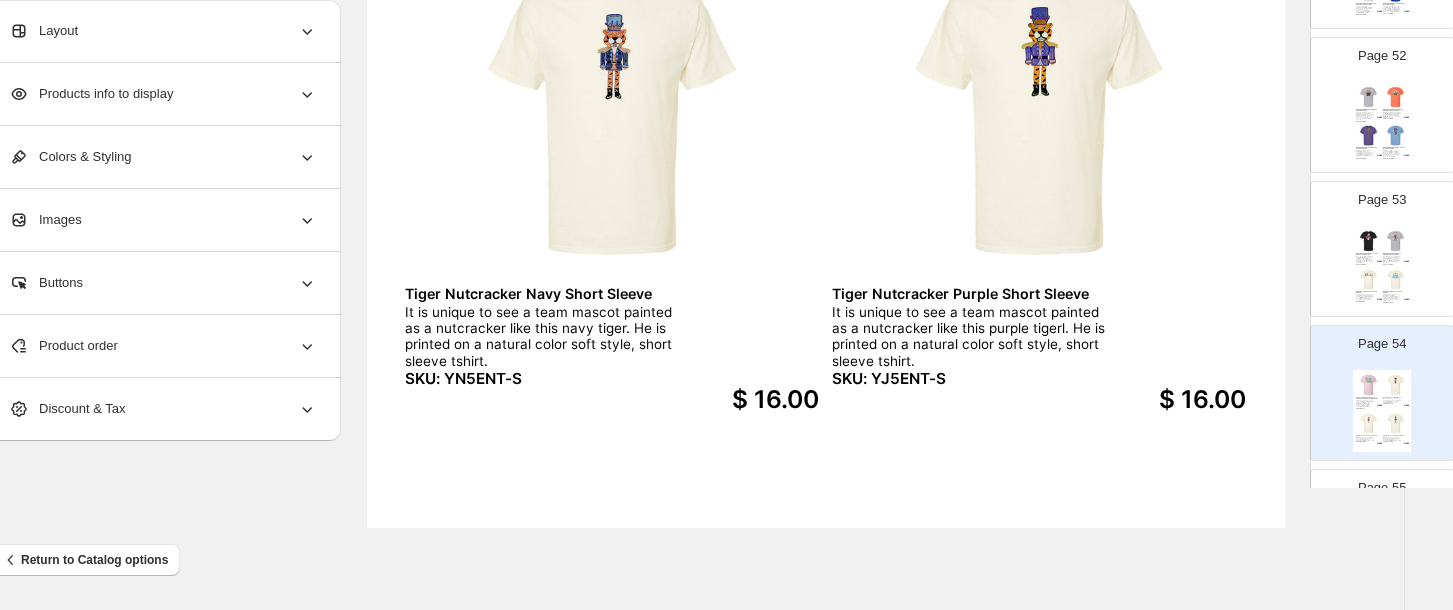 click on "Page 55" at bounding box center [1382, 488] 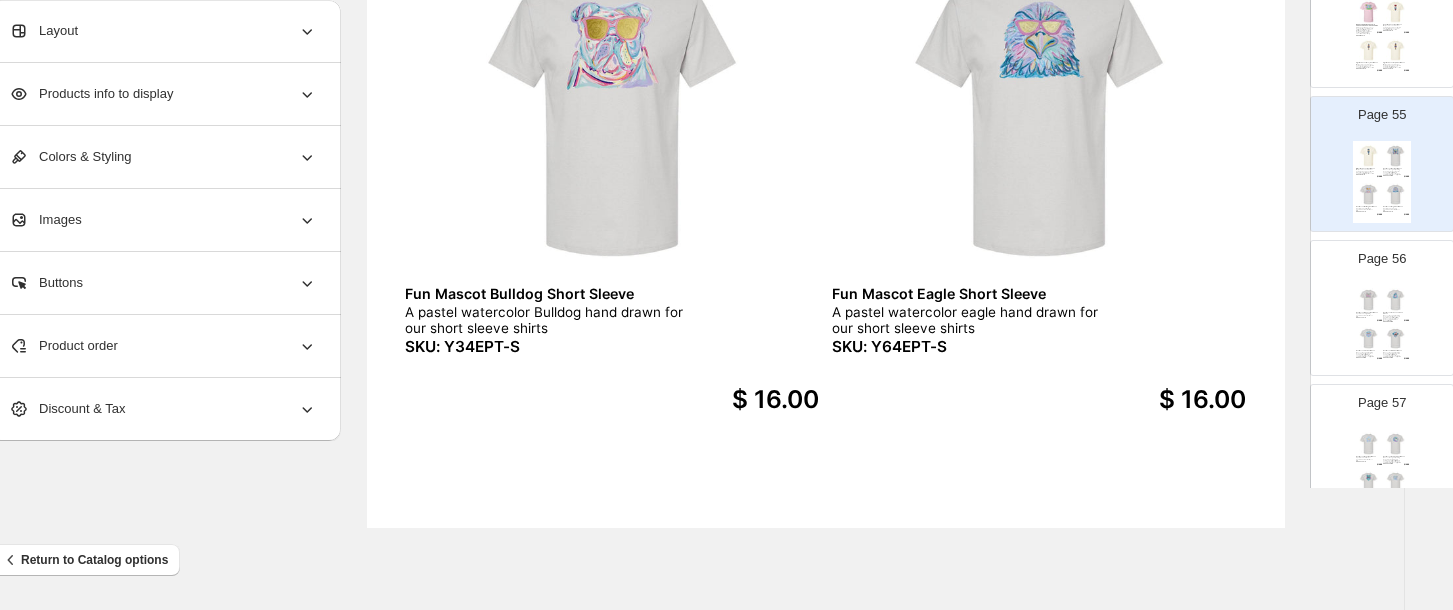 scroll, scrollTop: 7822, scrollLeft: 0, axis: vertical 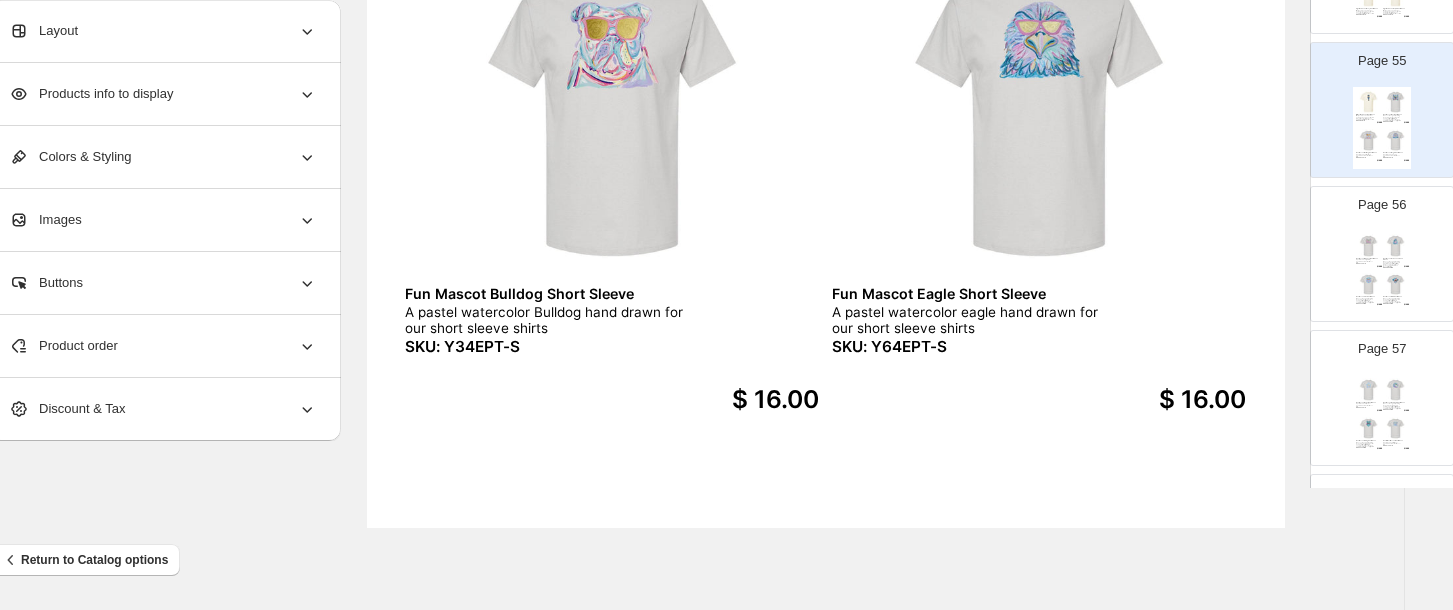 click at bounding box center (1396, 285) 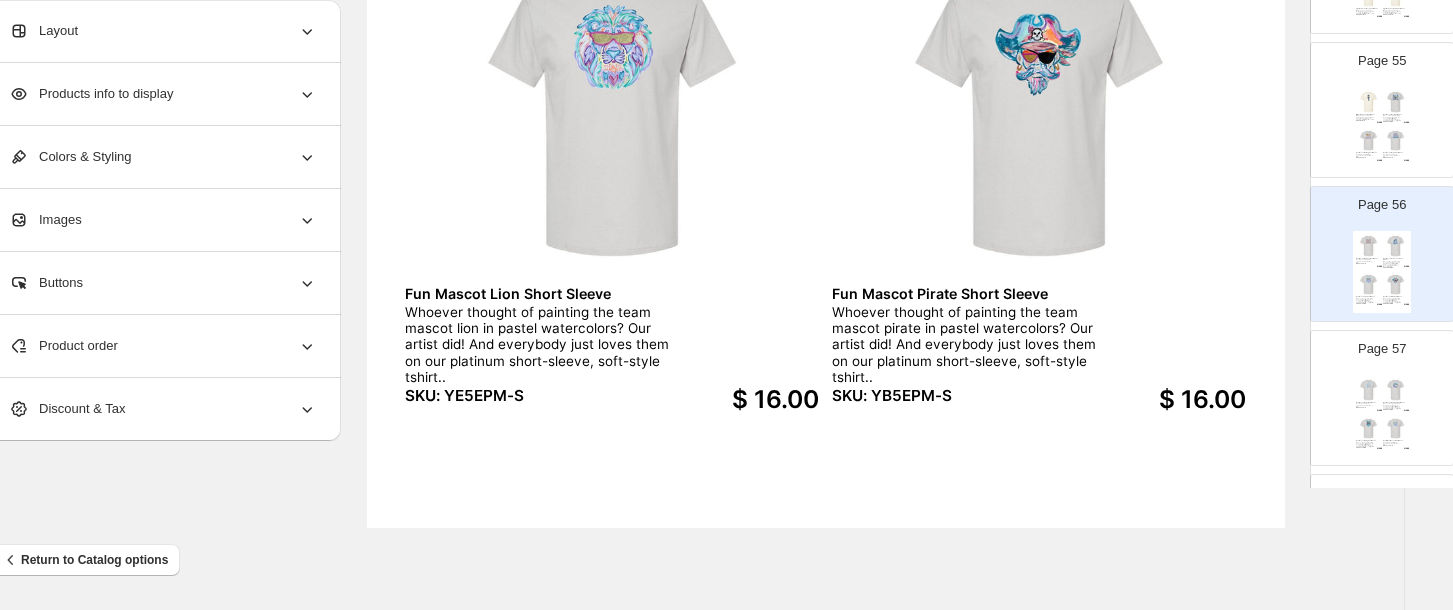 click on "Whoever thought of painting the team mascot seminole in pastel watercolors?  Our artist did!  And everybody just loves them on our platinum short-sleeve, soft-style tshirt.." at bounding box center (1392, 406) 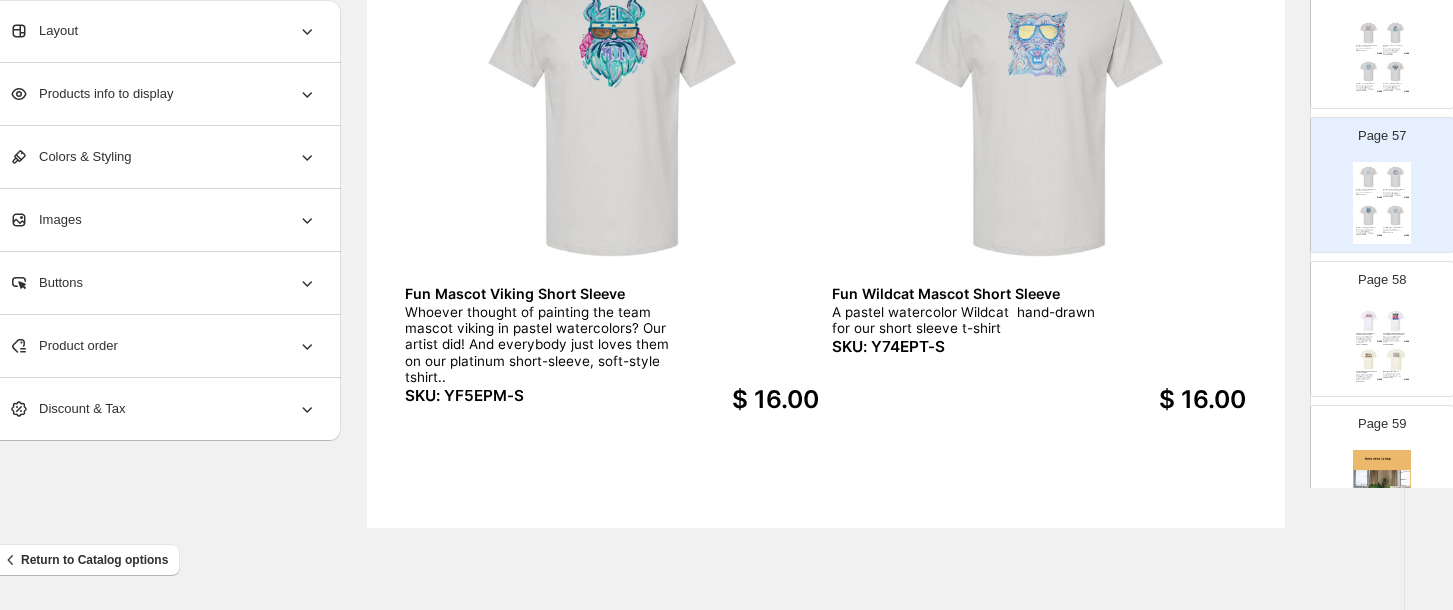 scroll, scrollTop: 8088, scrollLeft: 0, axis: vertical 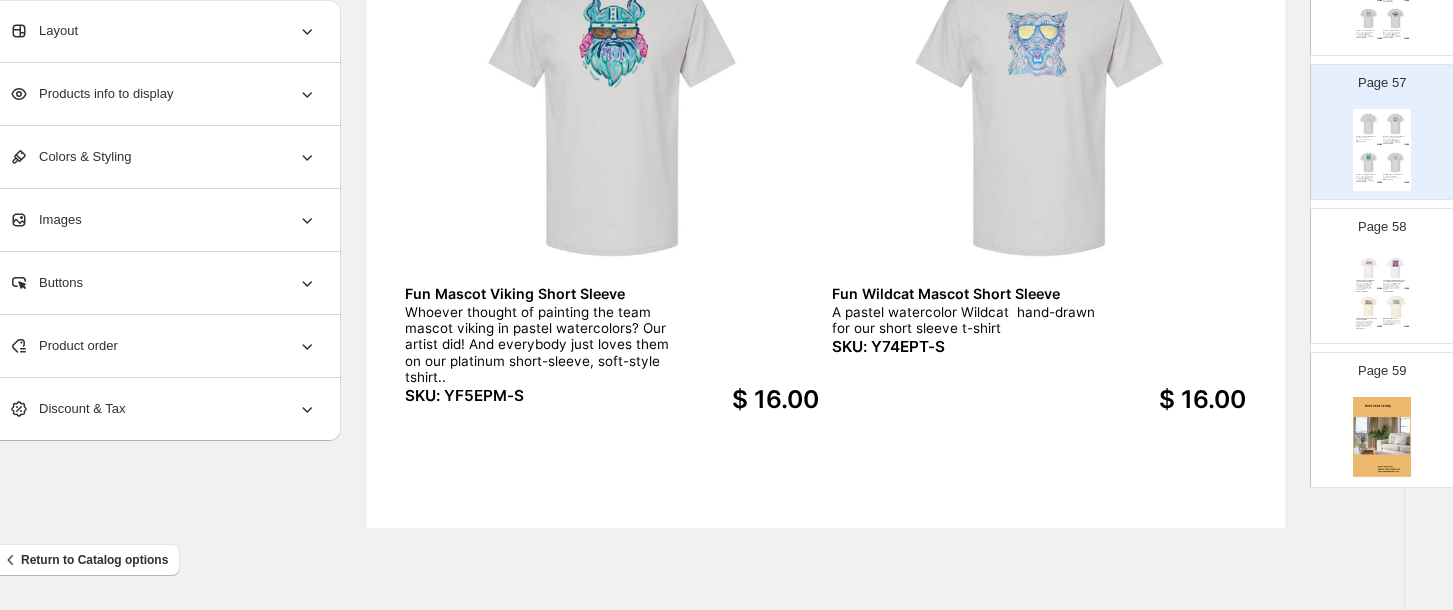 click at bounding box center [1396, 307] 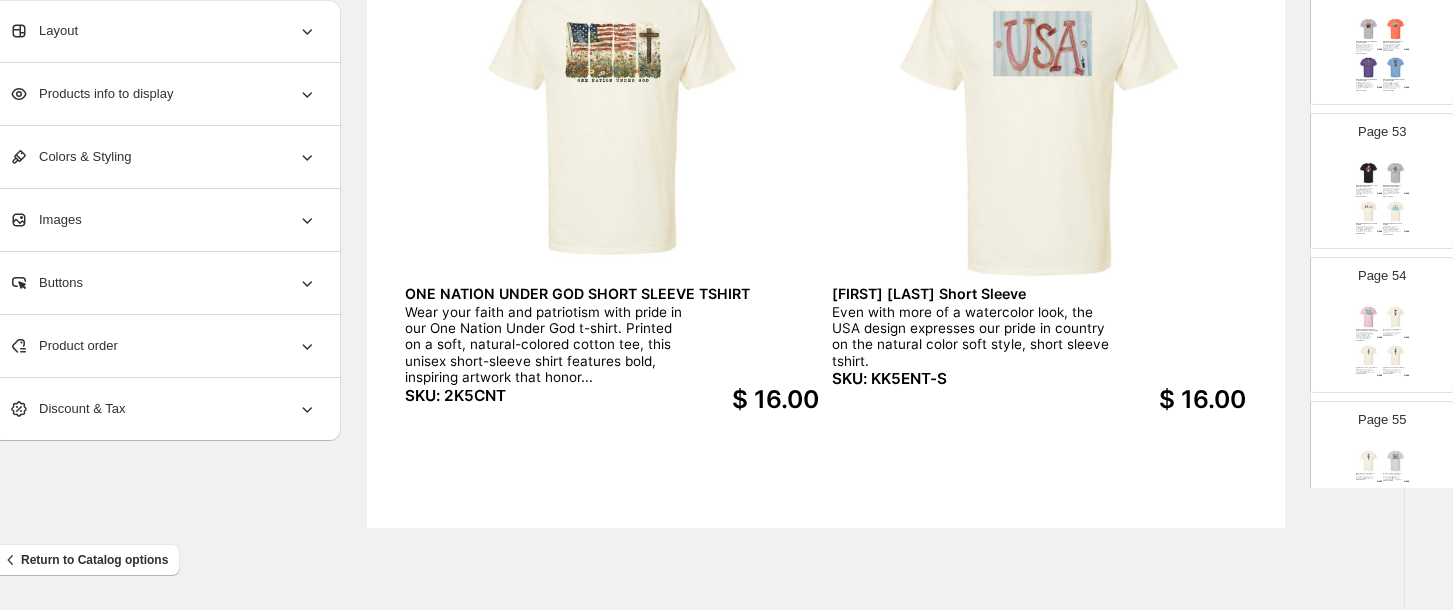 scroll, scrollTop: 7445, scrollLeft: 0, axis: vertical 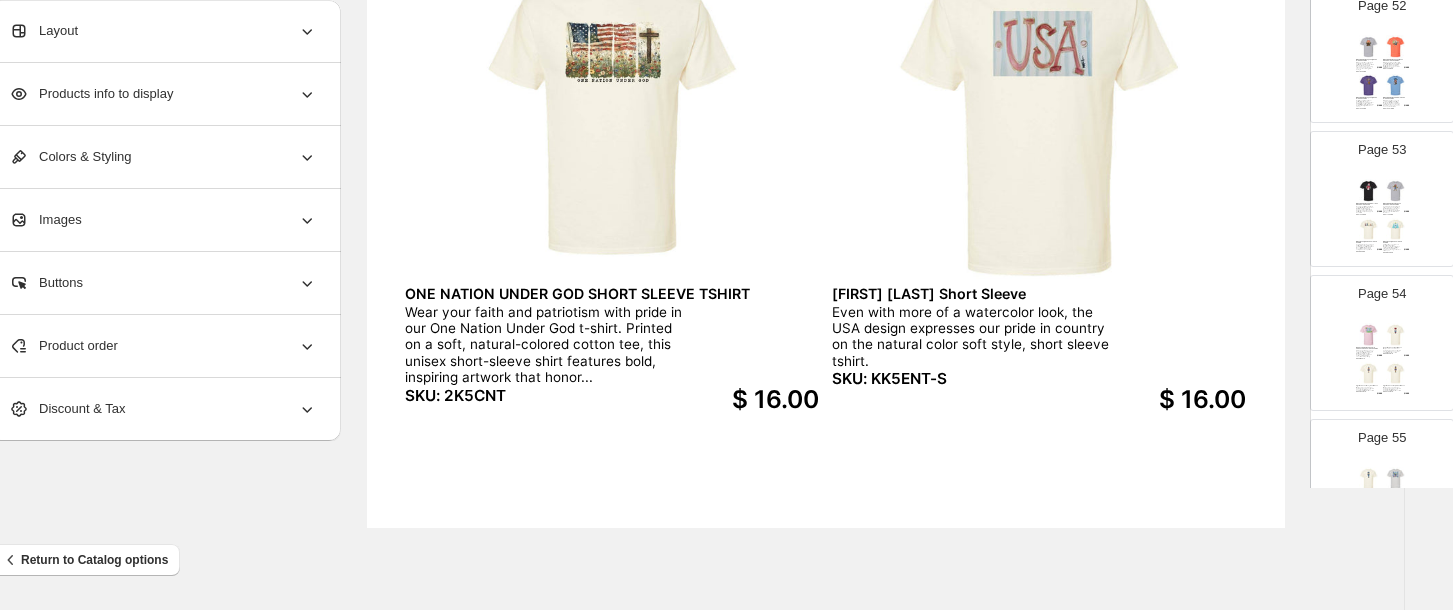 click at bounding box center (1369, 335) 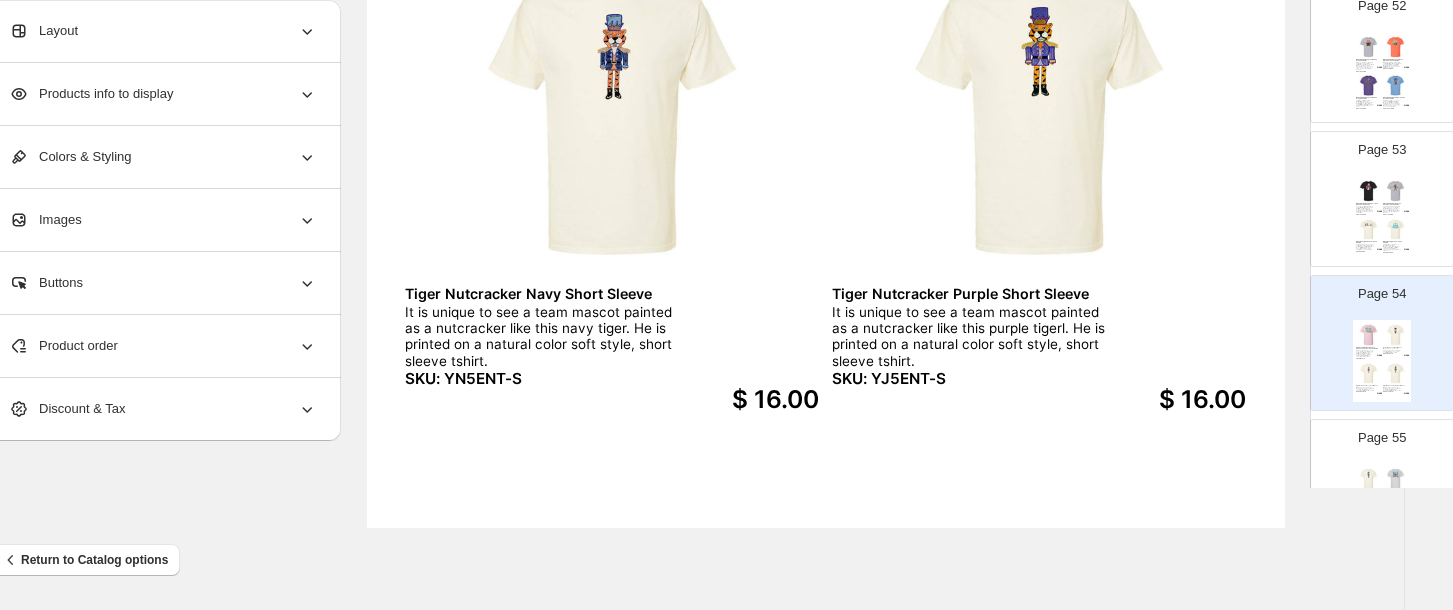 click at bounding box center [1369, 230] 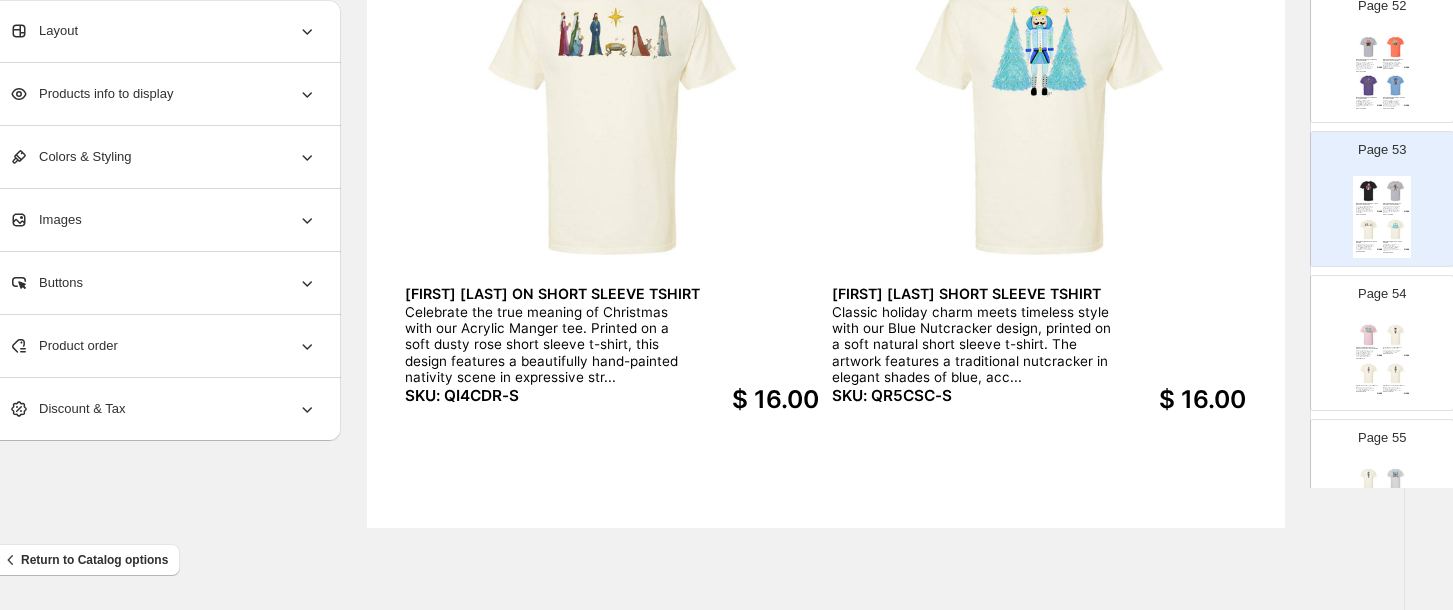 click at bounding box center (1369, 86) 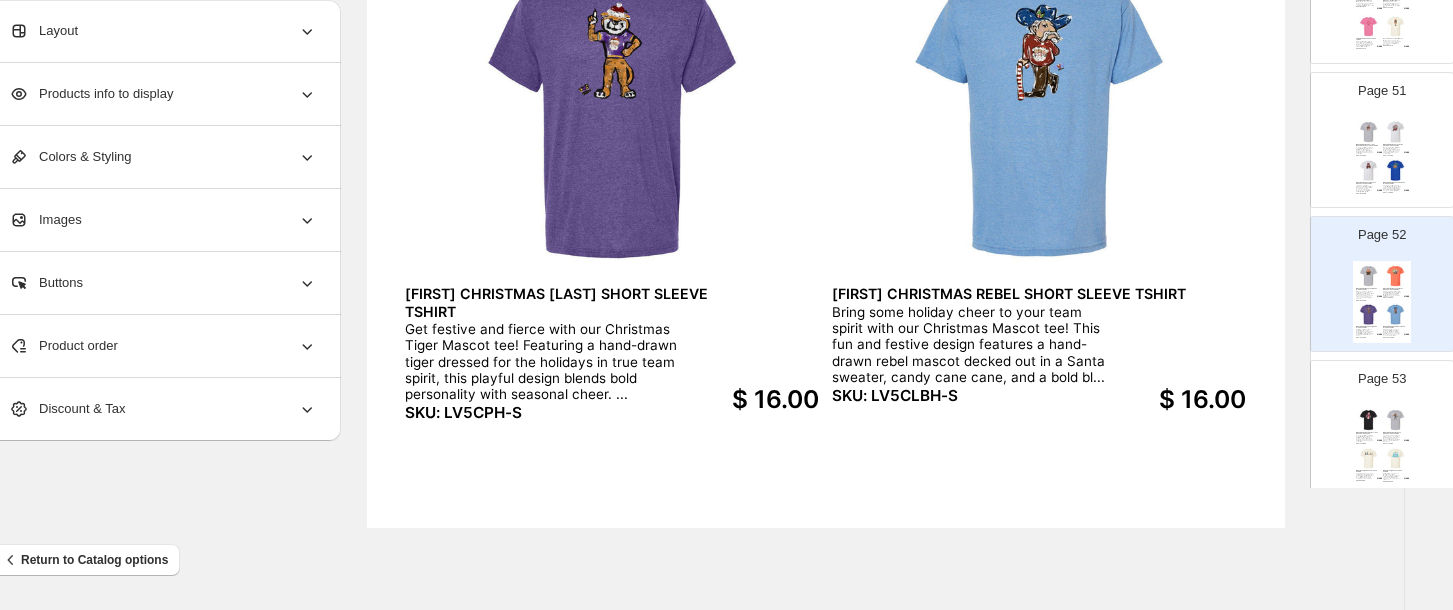 scroll, scrollTop: 7165, scrollLeft: 0, axis: vertical 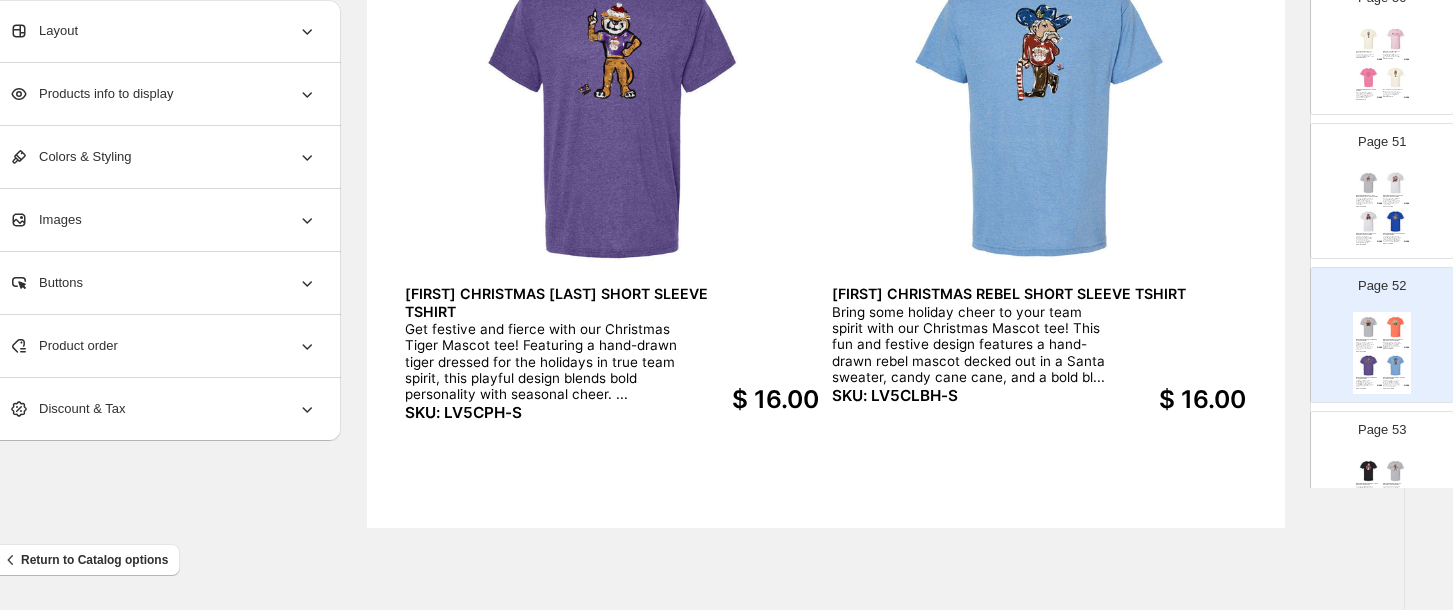 click at bounding box center (1369, 222) 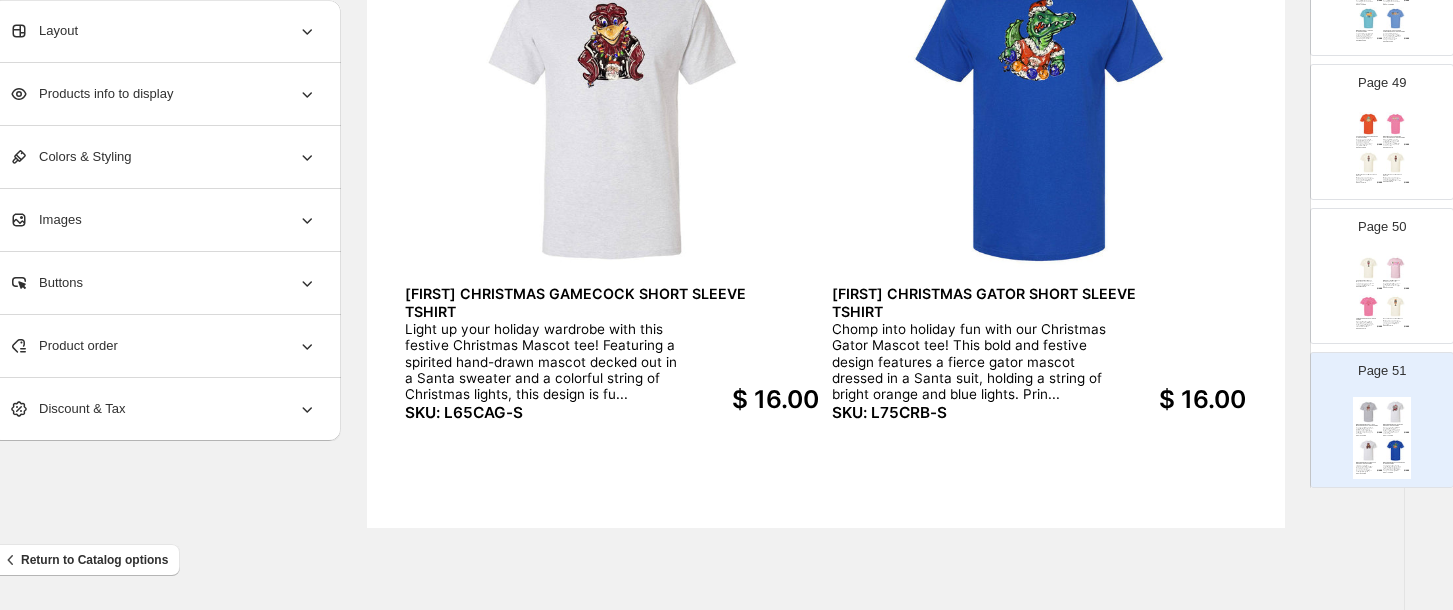 scroll, scrollTop: 6817, scrollLeft: 0, axis: vertical 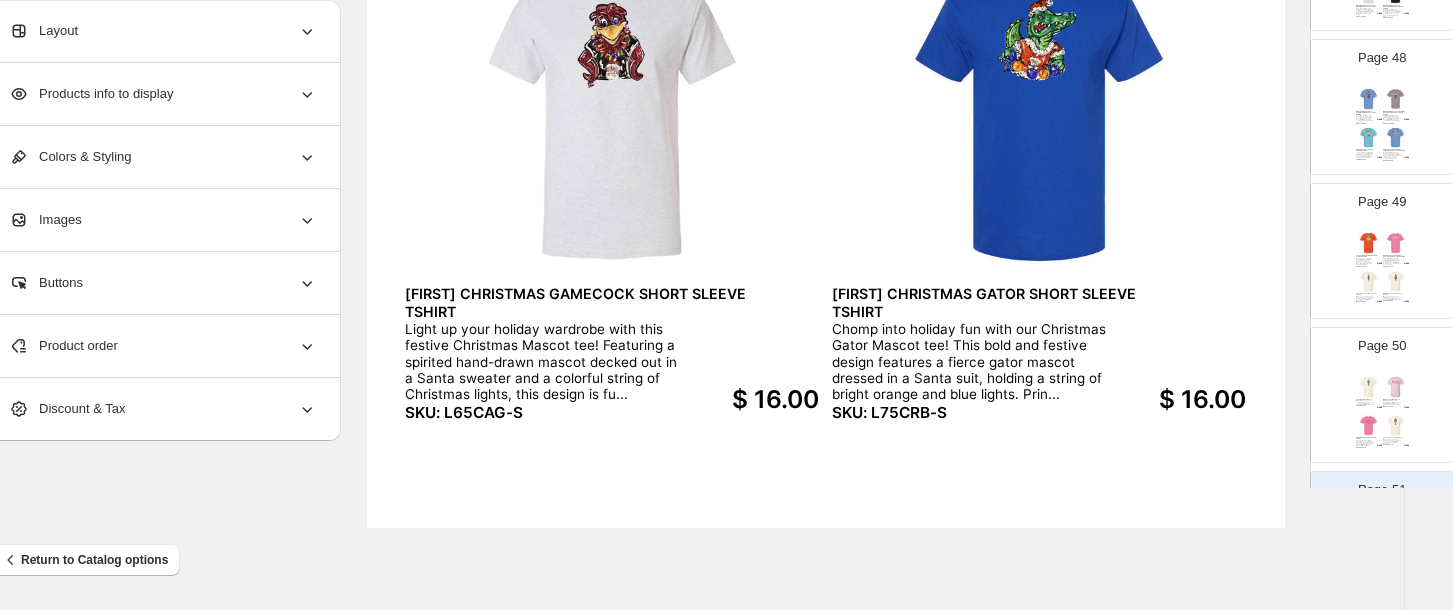 click on "Elephant Nutcracker Short Sleeve It is unique to see a team mascot painted as a nutcracker like this elephant.  He is printed on a natural color soft style, short sleeve tshirt. SKU:  YM5ENT-S $ 16.00 Emmalee Just A Girl Short Sleeve This art points out some of the special things that girls love about Christmas in a special design on the Light Pink short sleeve, soft-style  tshirt. SKU:  U25EPK-S $ 16.00 GRINCH TREE SHORT SLEEVE TSHIRT Spread a little holiday wisdom with our Grinch Tree t-shirt. Printed on a vibrant azalea-colored short sleeve tee, this design features a playful illustration of the Grinch with a whimsical Christmas ... SKU:  3O5CAZ-S $ 16.00 Hound Nutcracker Short Sleeve It is unique to see a team mascot painted as a nutcracker like this orange hound.  He is printed on a natural color soft style, short sleeve tshirt. SKU:  YH5ENT-S $ 16.00" at bounding box center [1382, 413] 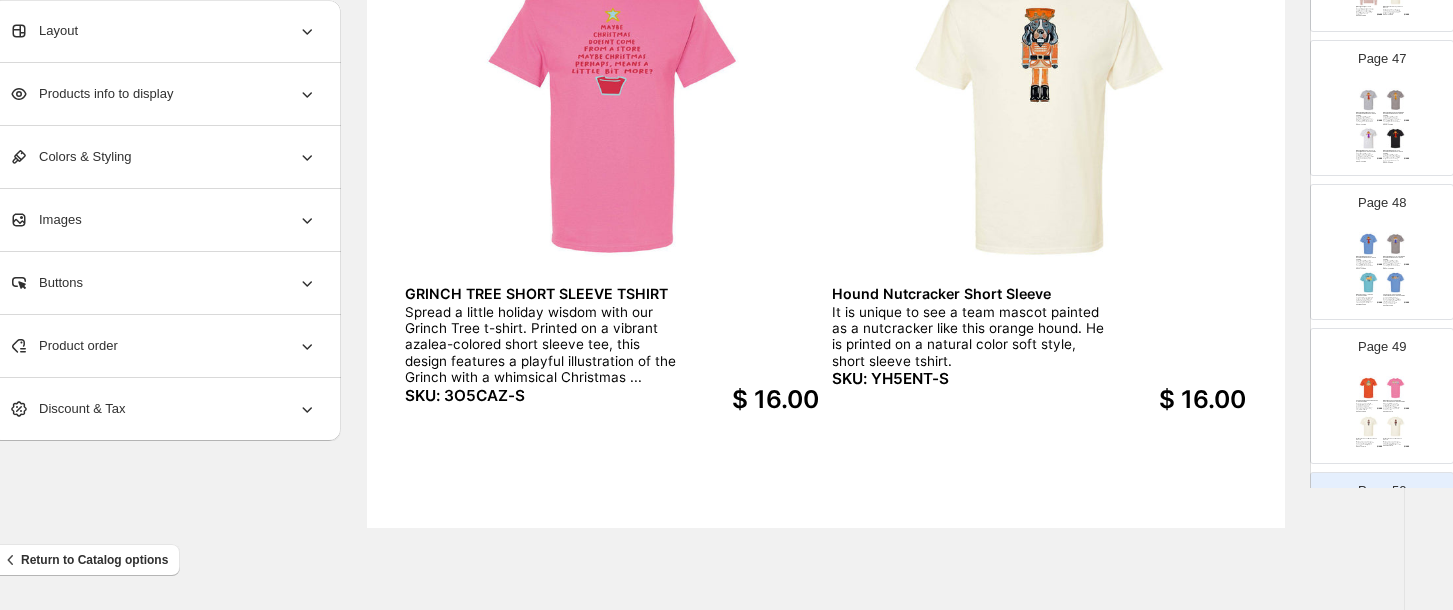 scroll, scrollTop: 6622, scrollLeft: 0, axis: vertical 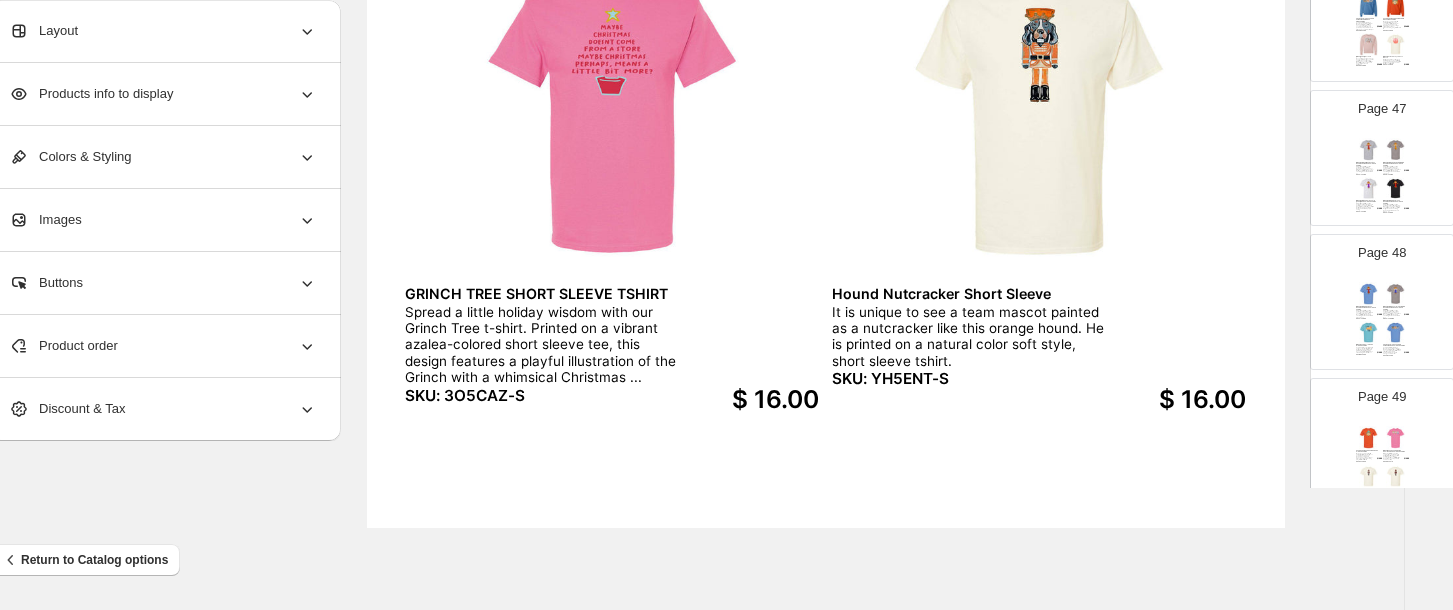 click at bounding box center (1396, 438) 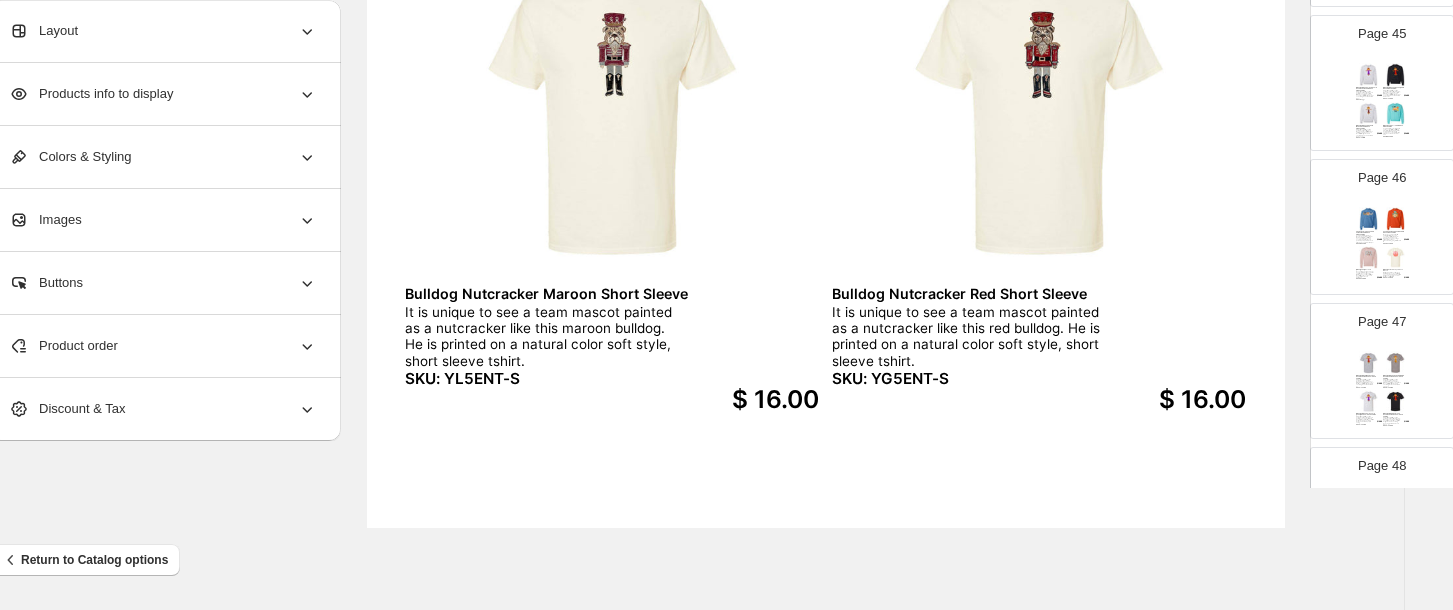 scroll, scrollTop: 6392, scrollLeft: 0, axis: vertical 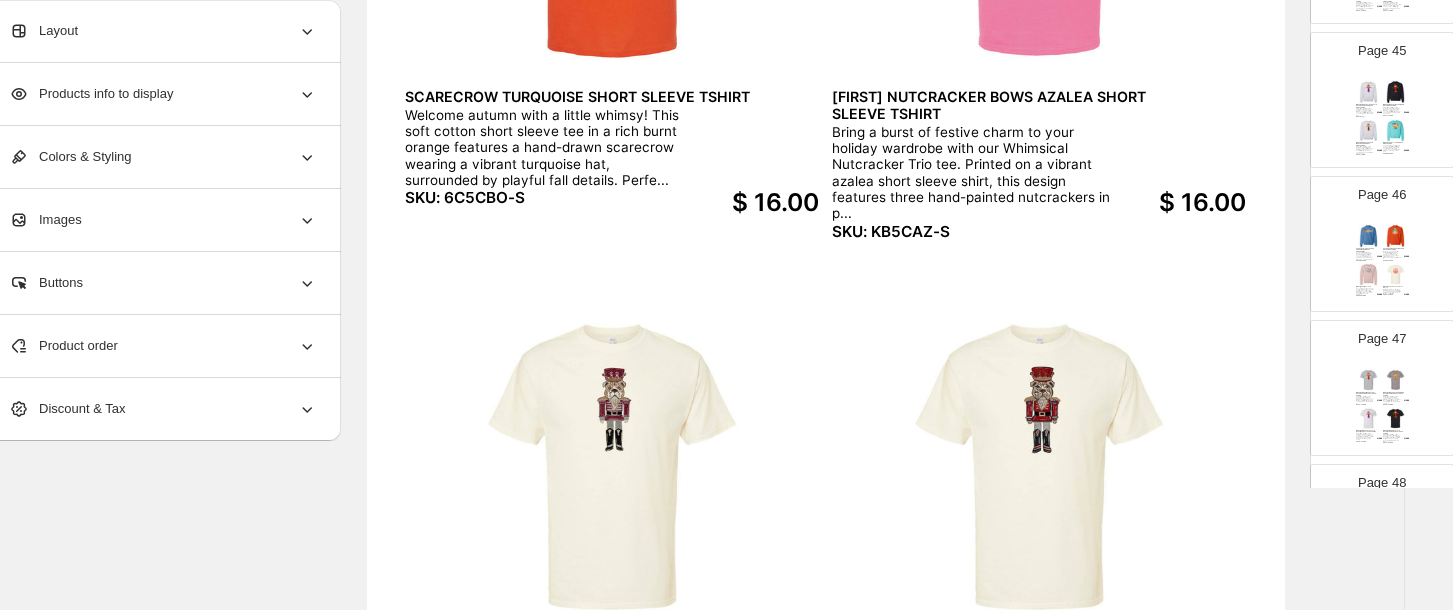 click on "SCARECROW TURQUOISE CREW NECK SWEATSHIRT" at bounding box center [1394, 249] 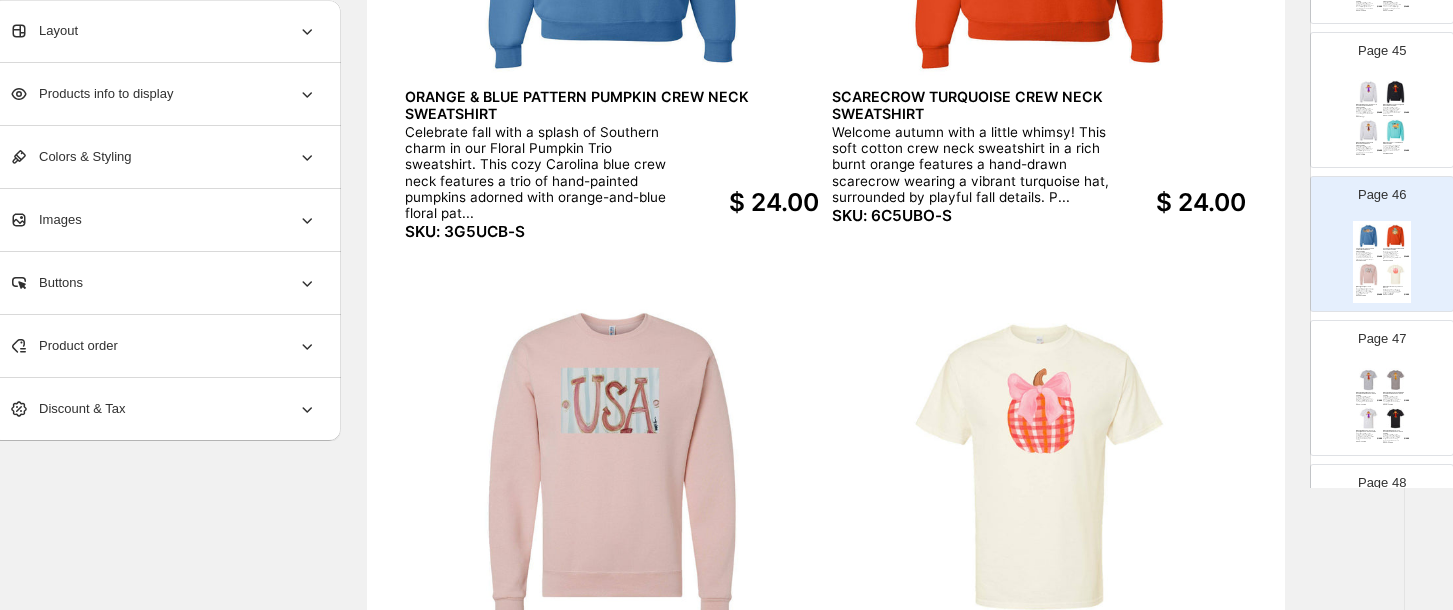 click on "EMMALEE SPIRIT PURPLE AND GOLD SCARECROW CREW NECK SWEATSHIRT Add a little team spirit to your fall wardrobe with our purple and gold Scarecrow sweatshirt! Printed on a soft ash color crew neck sweatshirt, this design features a charming scarecrow dressed in pur... SKU:  ut5upg-s $ 24.00 EMMALEE SPIRIT RED & BLACK CREW NECK SWEATSHIRT Add a little team spirit to your fall wardrobe with our Red &amp; Black Scarecrow sweatshirt! Printed on a soft black crew neck sweatshirt, this design features a charming scarecrow dressed in red and... SKU:  UT5URB-S $ 24.00 EMMALEE SPIRIT SCARECROW MAROON CREW NECK SWEATSHIRT Add a little team spirit to your fall wardrobe with our Maroon Scarecrow sweatshirt! Printed on a soft ash-colored crew neck sweatshirt, this design features a charming scarecrow dressed in maroon—per... SKU:  UT5UMW $ 24.00 HALEY I LOVE FALL CREW NECK SWEATSHIRT SKU:  WH3USB-S $ 24.00" at bounding box center (1382, 118) 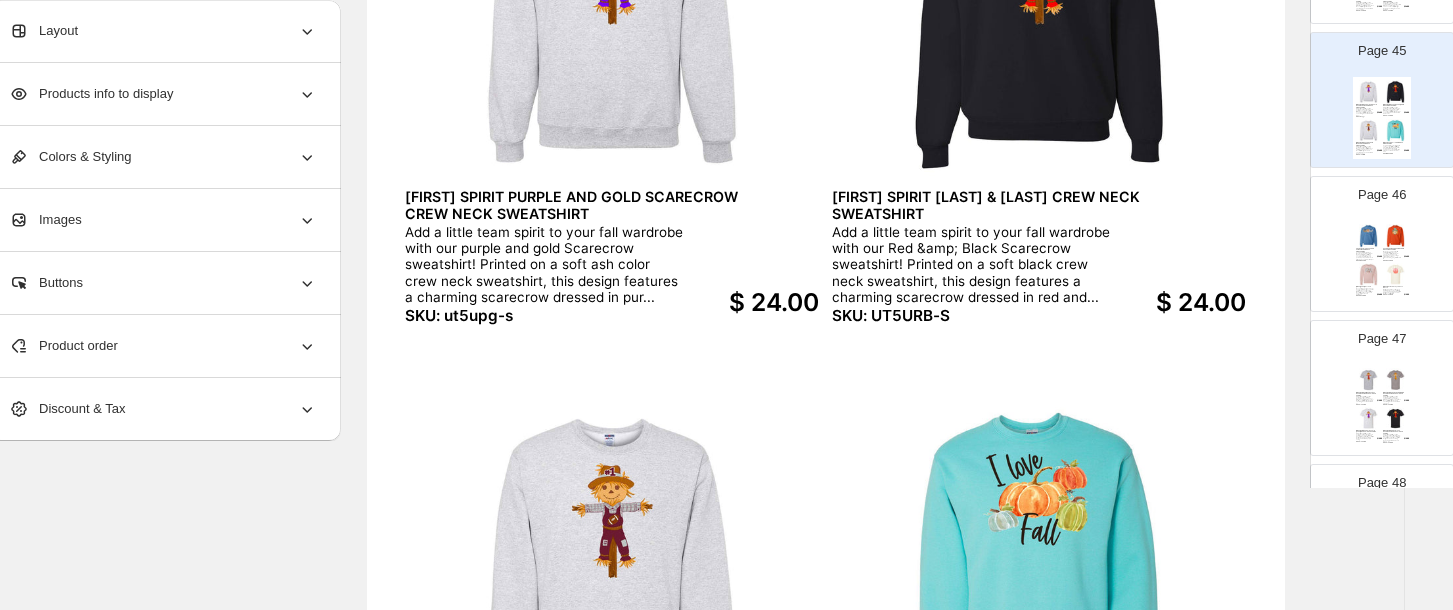 scroll, scrollTop: 366, scrollLeft: 35, axis: both 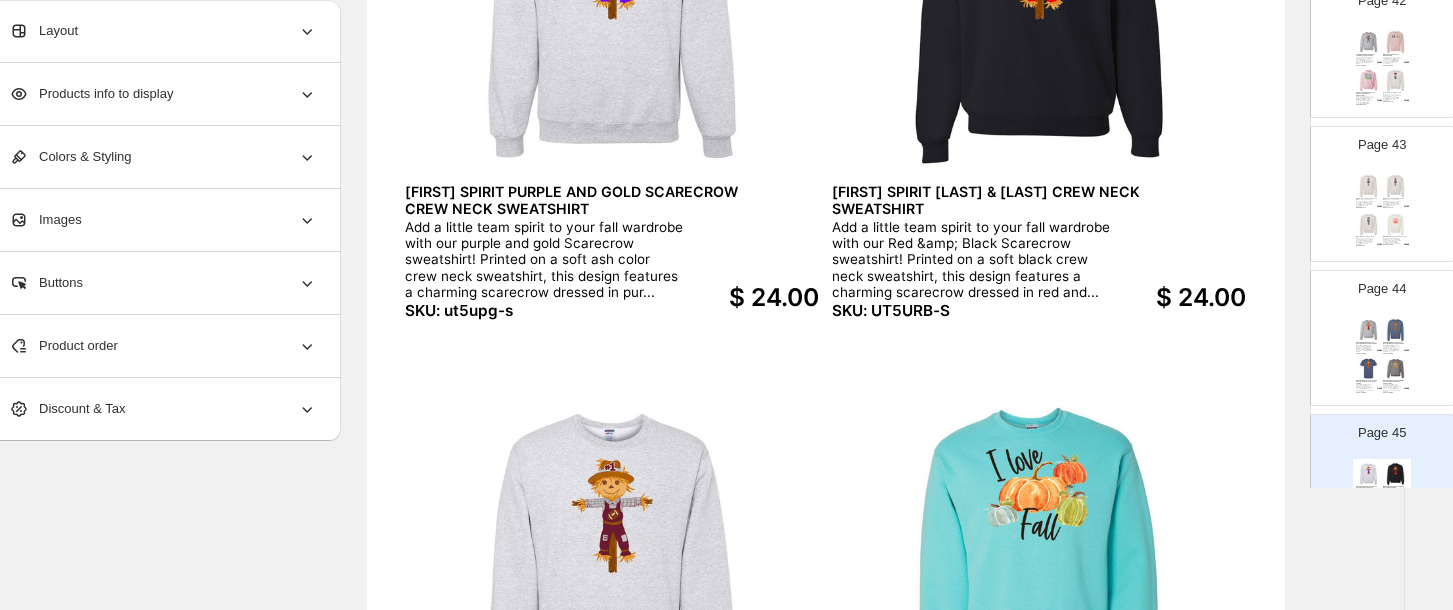 click on "Page 44 EMMALEE SPIRIT CRIMSON & GRAY SCARECROW CREW NECK SWEATSHIRT Add a little team spirit to your fall wardrobe with our Crimson &amp; Gray Scarecrow sweatshirt! Printed on a soft athletic gray crew neck sweatshirt, this design features a charming scarecrow dressed... SKU:  UT5UCG-S $ 24.00 EMMALEE SPIRIT NAVY & ORANGE SCARECROW CREW NECK SWEATSHIRT Add a little team spirit to your fall wardrobe with our Navy and Orange Scarecrow tee! Printed on a soft jerzee  denim crew neck sweatshirt, this design features a charming scarecrow dressed in navy a... SKU:  UT5UNO-S $ 24.00 EMMALEE SPIRIT NAVY AND ORANGE SCARECROW SHORT SLEEVE TSHIRT Add a little team spirit to your fall wardrobe with our Navy and Orange Scarecrow tee! Printed on a soft indigo blue short sleeve shirt, this design features a charming scarecrow dressed in navy and o... SKU:  UT5CNO-S $ 16.00 EMMALEE SPIRIT ORANGE AND WHITE SCARECROW CREW NECK SWEATSHIRT SKU:  UT5UOW-S $ 24.00" at bounding box center [1374, 330] 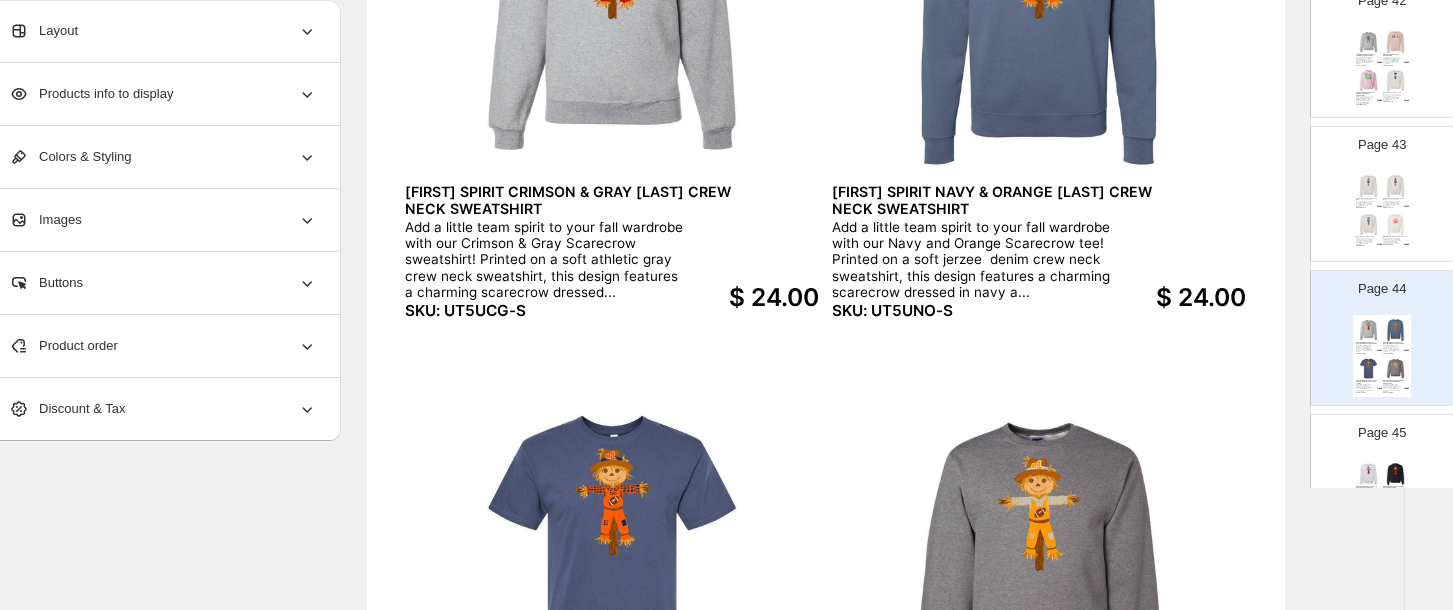 click at bounding box center (1396, 225) 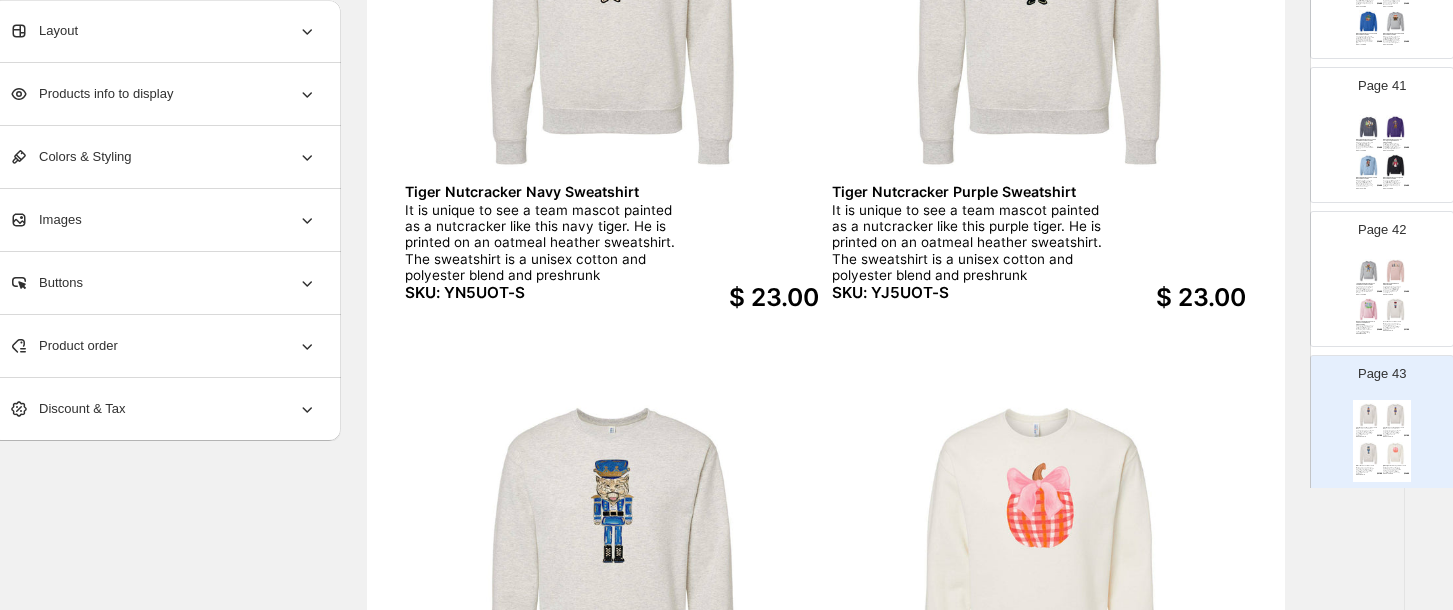 scroll, scrollTop: 5713, scrollLeft: 0, axis: vertical 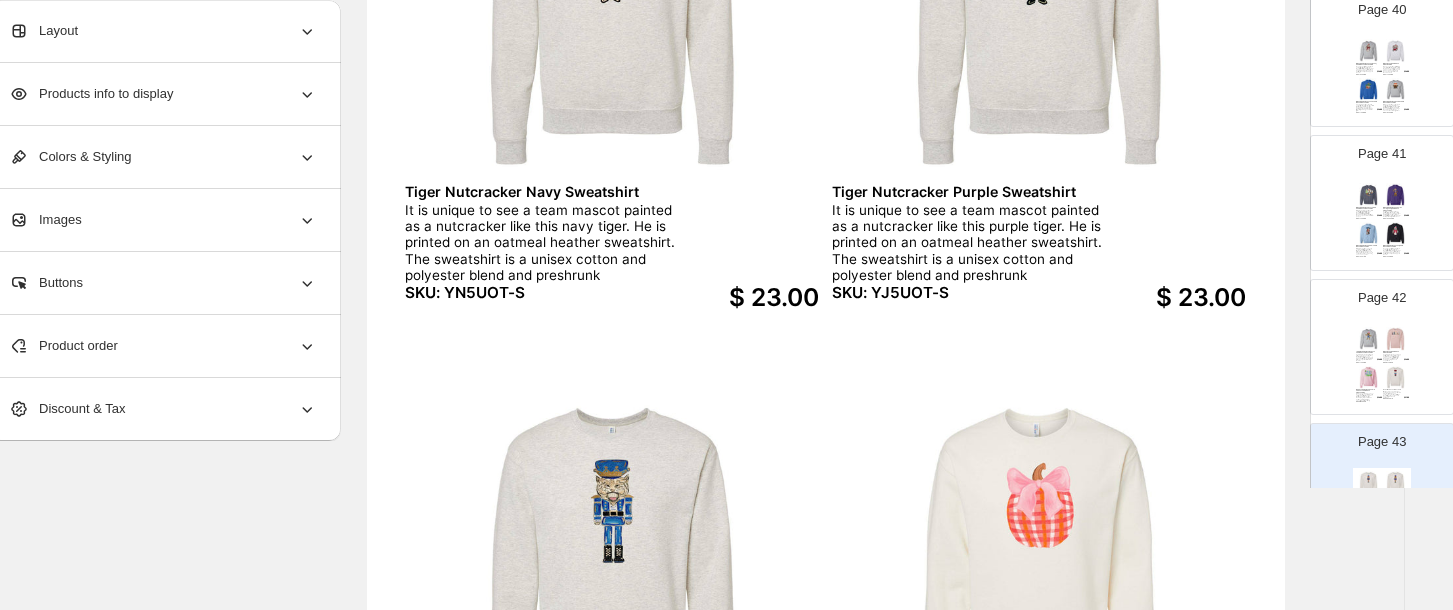 click at bounding box center (1396, 378) 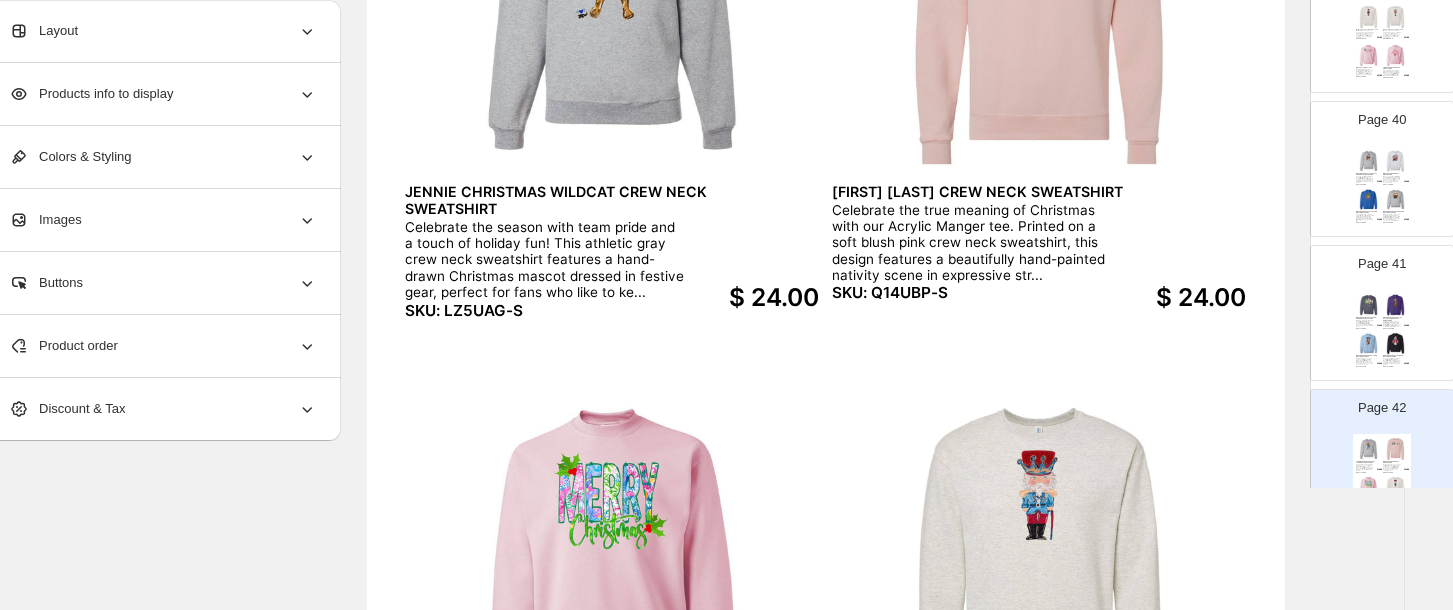scroll, scrollTop: 5518, scrollLeft: 0, axis: vertical 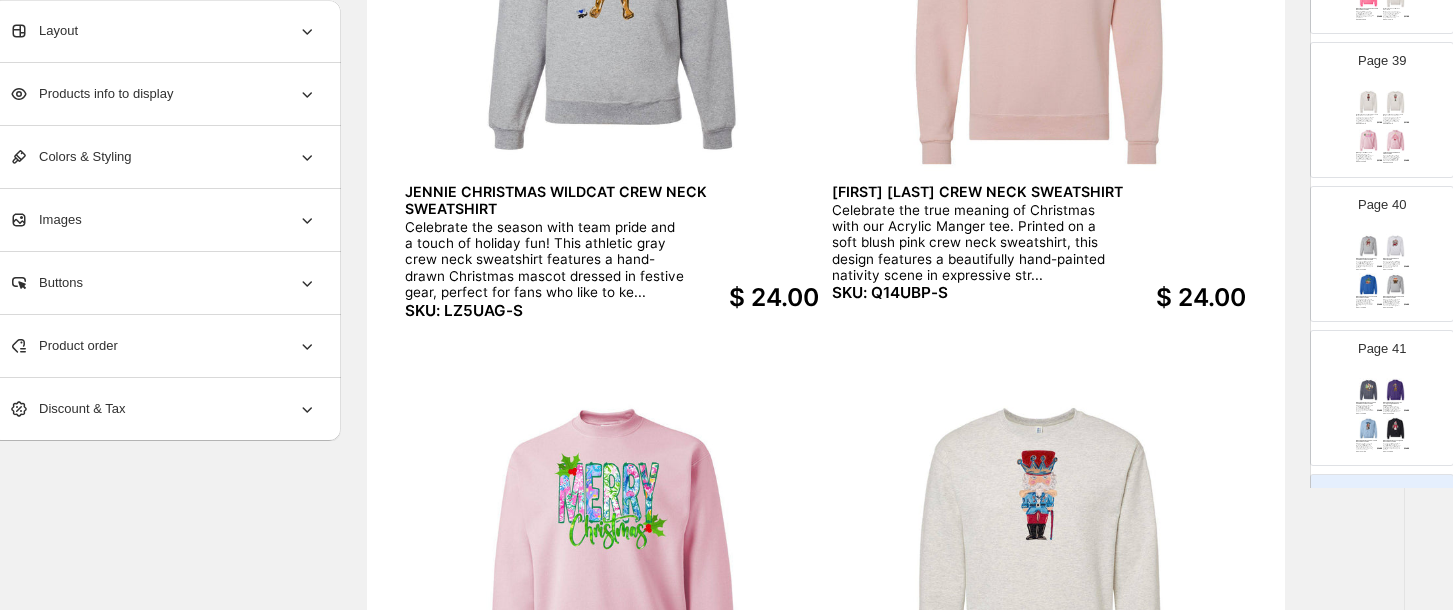 click on "JENNIE CHRISTMAS NAVY TIGER CREW NECK SWEATSHIRT Bring the roar to the holidays with our Christmas Tiger Mascot sweatshirt This playful design features a spirited tiger in a Santa hat, holding a Christmas tree in one paw and a roll of toilet paper i... SKU:  L25UDN-S $ 24.00 JENNIE CHRISTMAS PURPLE & GOLD TIGER CREW NECK SWEATSHIRT Get festive and fierce with our Christmas Tiger Mascot sweatshirt! Featuring a hand-drawn tiger dressed for the holidays in true team spirit, this playful design blends bold personality with seasonal ... SKU:  LV5UPPR-S $ 24.00 JENNIE CHRISTMAS REBEL CREW NECK SWEATSHIRT Bring some holiday cheer to your team spirit with our Christmas Mascot sweatshirt! This fun and festive design features a hand-drawn rebel mascot decked out in a Santa sweater, candy cane cane, and a ... SKU:  LV5ULB-S $ 24.00 JENNIE CHRISTMAS RED BULLDOG CREW NECK SWEATSHIRT SKU:  LY5UBK-S $ 24.00" at bounding box center (1382, 416) 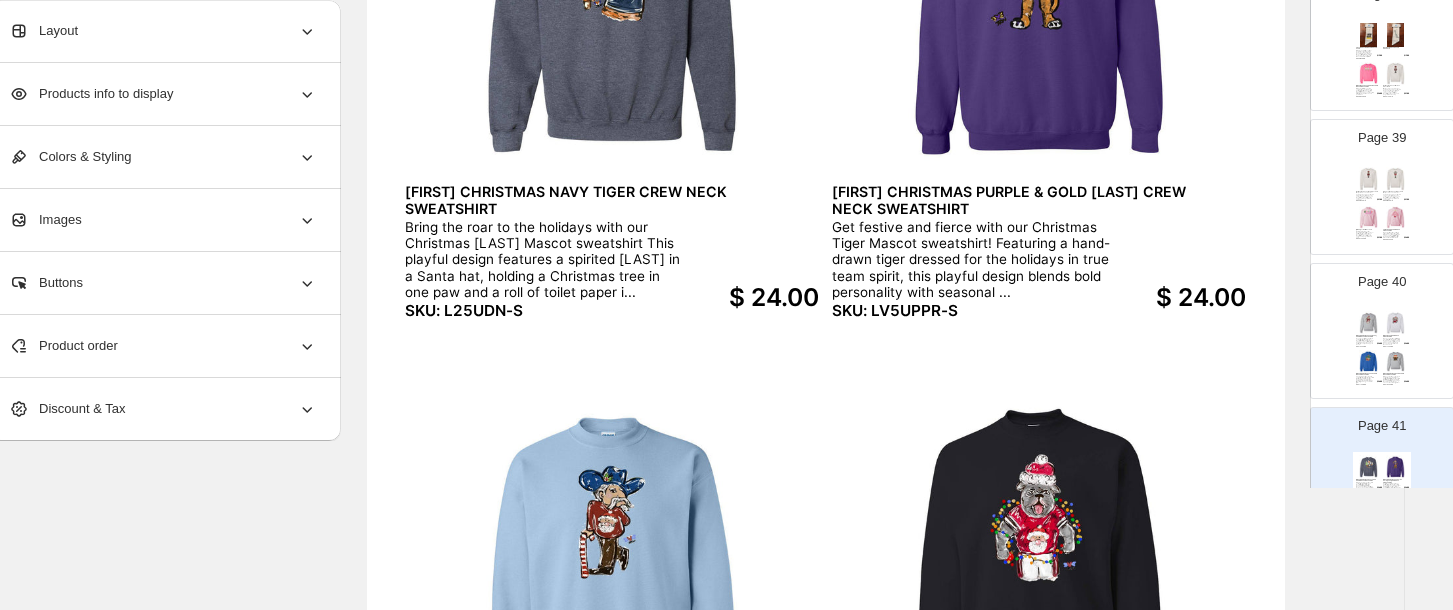scroll, scrollTop: 5340, scrollLeft: 0, axis: vertical 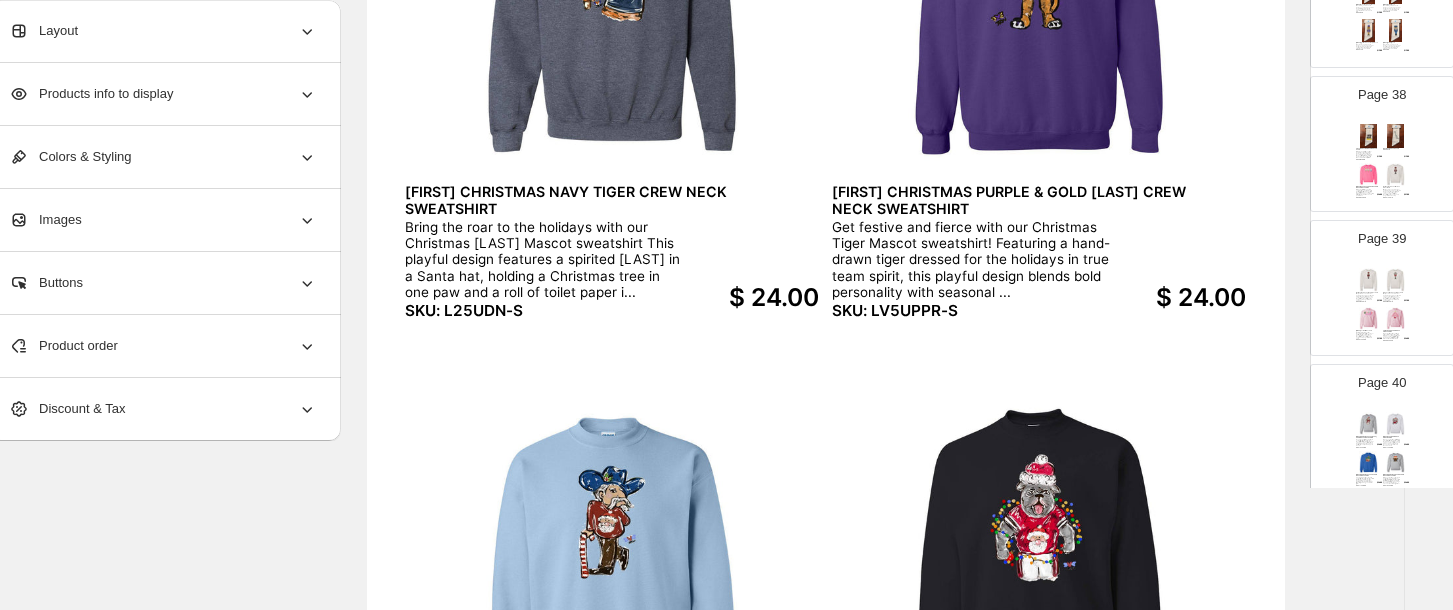 click on "Page 40 JENNIE CHRISTMAS BULLDOG MAROON CREW NECK SWEATSHIRT Deck the halls with team pride in our Christmas Bulldog Mascot sweatshirt! This festive design features a tough-yet-cheerful bulldog mascot rocking a Santa hat, Christmas sweater, and wrapped in color... SKU:  LV5UAG-S $ 24.00 JENNIE CHRISTMAS ELEPHANT CREW NECK SWEATSHIRT Show your holiday spirit with this playful Christmas mascot sweatshirt! Featured on a soft ash-colored crew neck sweatshirt, the hand-drawn elephant mascot is decked out in a festive red Santa hat and... SKU:  L15UAH-S $ 24.00 JENNIE CHRISTMAS GATOR CREW NECK SWEATSHIRT Chomp into holiday fun with our Christmas Gator Mascot sweatshirt! This bold and festive design features a fierce gator mascot dressed in a Santa suit, holding a string of bright orange and blue light... SKU:  L75URB-S $ 24.00 JENNIE CHRISTMAS HOUND CREW NECK SWEATSHIRT SKU:  L85UAH-S $ 24.00" at bounding box center [1374, 424] 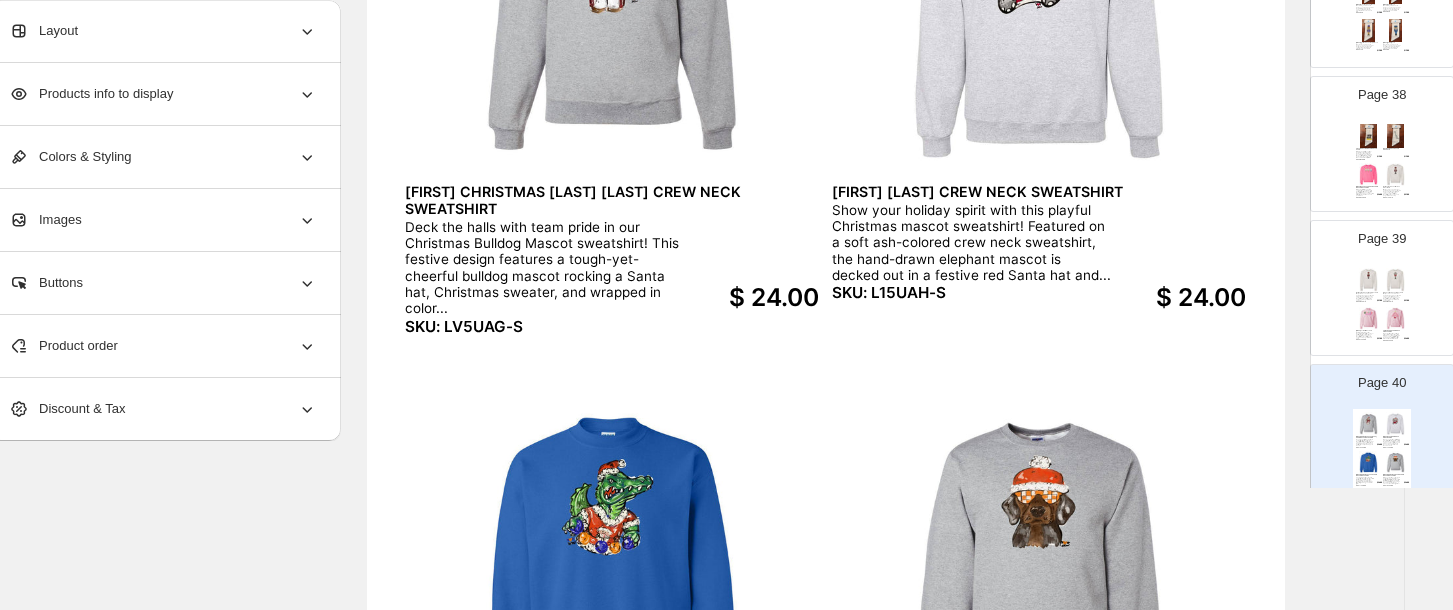 click on "It is unique to see a team mascot painted as a nutcracker like this elephant. He is printed on the oatmeal heather crewneck sweatshirt.The sweatshirt is a unisex cotton and polyester blend and preshru..." at bounding box center [1392, 297] 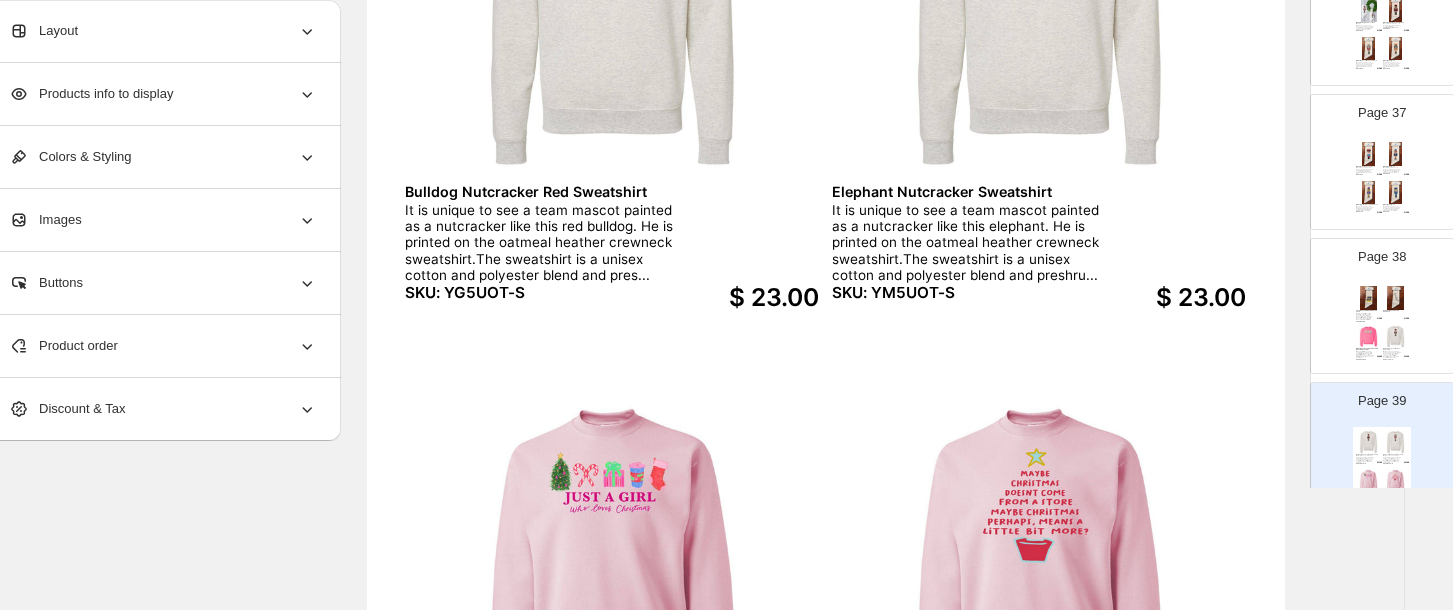 scroll, scrollTop: 5077, scrollLeft: 0, axis: vertical 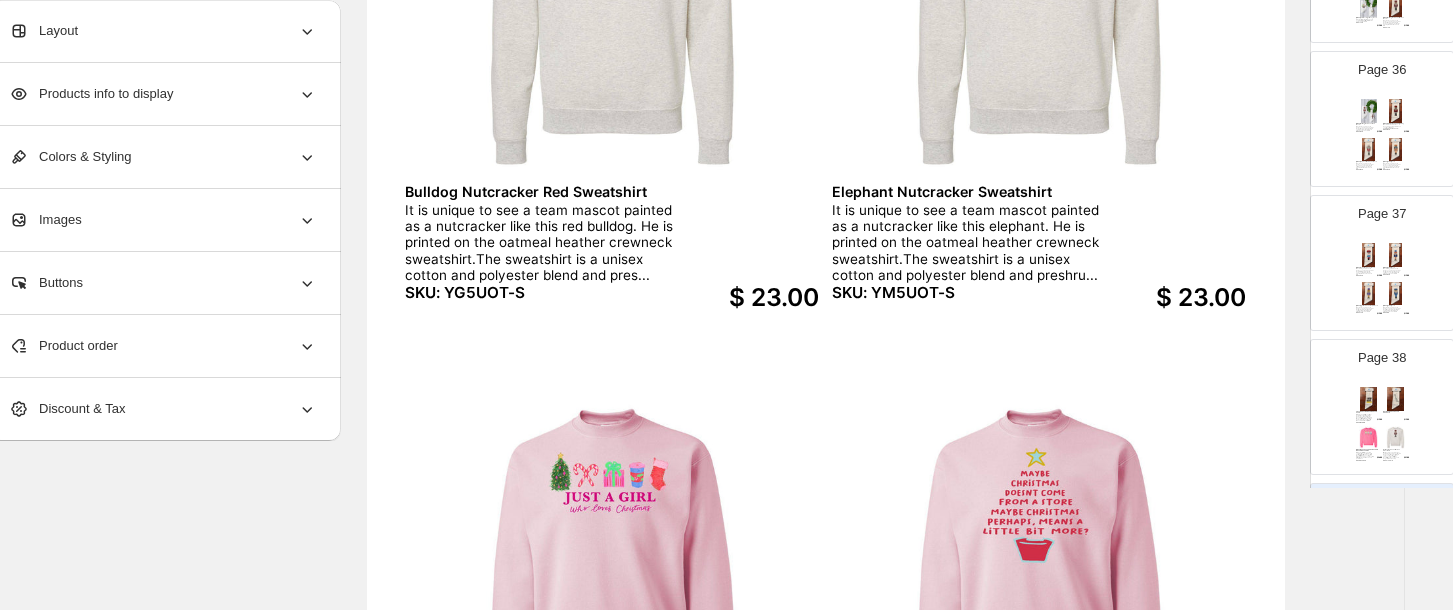 click on "ON GAMEDAY WE WEAR WREATH SASH Bring the team spirit to your front door with our bold and fun Gameday Wreath Sash! Featuring the playful phrase “We wear [TEAM COLOR] on gameday” in your favorite school or team’s colors, this sash i... SKU:  3W5S-BG $ 15.00 MR. & MRS. WREATH SASH SKU:  3C2S $ 15.00 BRIDGETT NUTCRACKER BOWS CREW NECK SWEATSHIRT Bring a burst of festive charm to your holiday wardrobe with our Whimsical Nutcracker Trio sweatshirt. Printed on a vibrant safety pink crew neck sweatshirt, this design features three hand-painted nu... SKU:  KB5USP-S $ 24.00 Bulldog Nutcracker Maroon Sweatshirt It is unique to see a team mascot painted as a nutcracker like this maroon bulldog. He is printed on the oatmeal heather crewneck sweatshirt.The sweatshirt is a unisex cotton and polyester blend and p... SKU:  YL5UOT-S $ 23.00" at bounding box center [1382, 425] 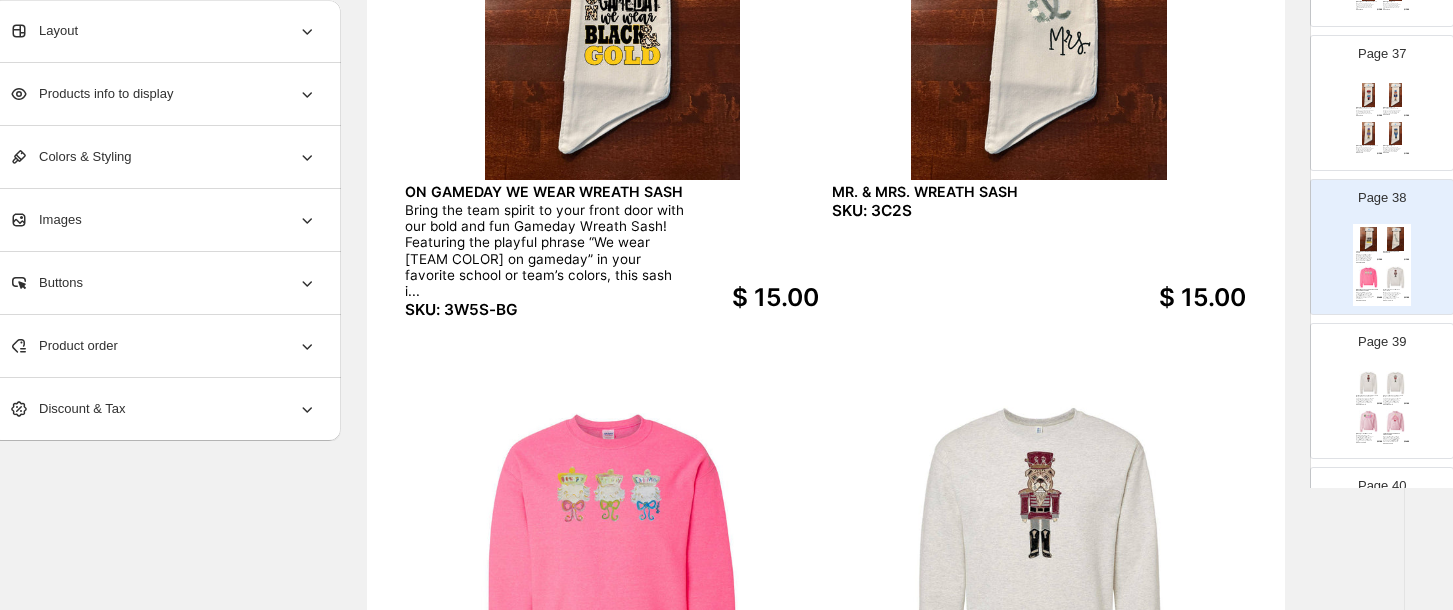 scroll, scrollTop: 5290, scrollLeft: 0, axis: vertical 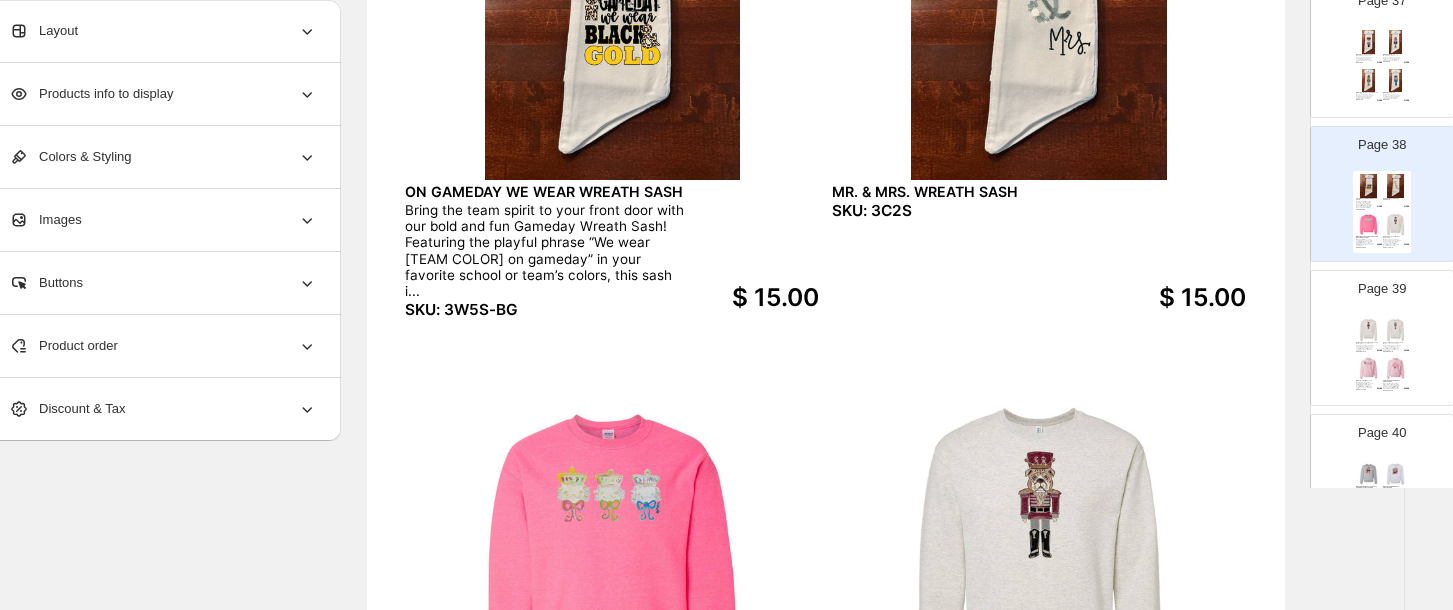 click at bounding box center [1396, 369] 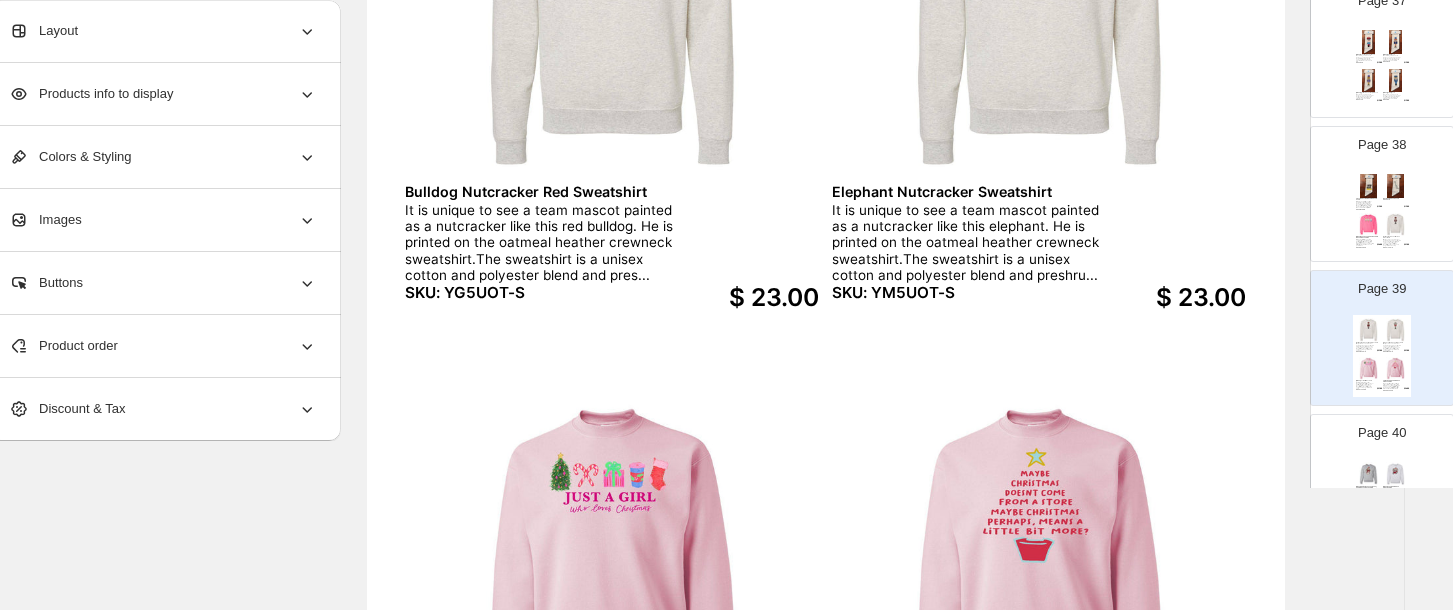 click at bounding box center [1396, 474] 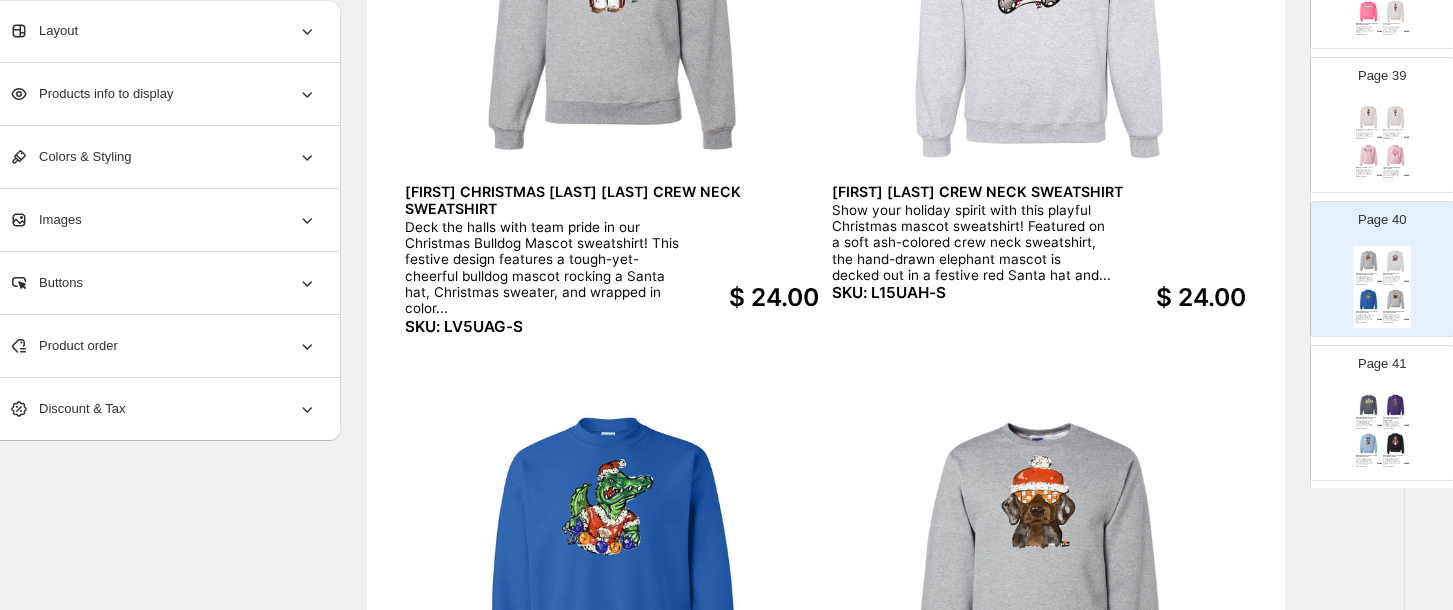 scroll, scrollTop: 5504, scrollLeft: 0, axis: vertical 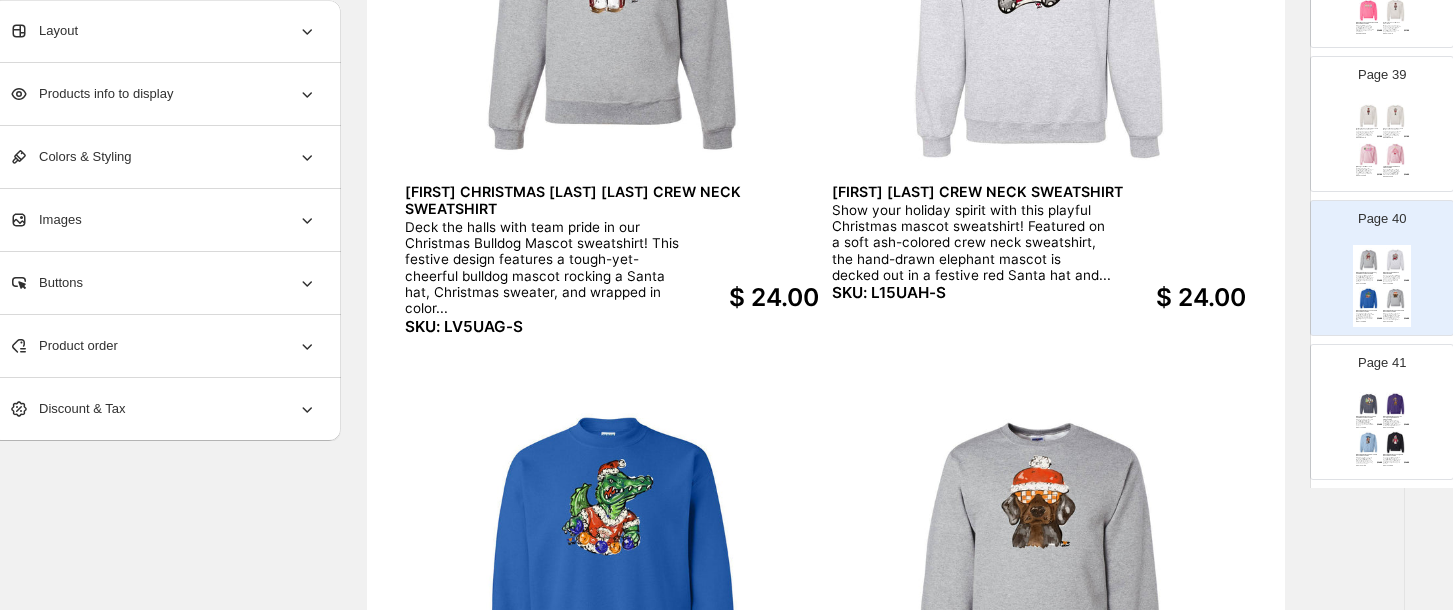click at bounding box center [1396, 443] 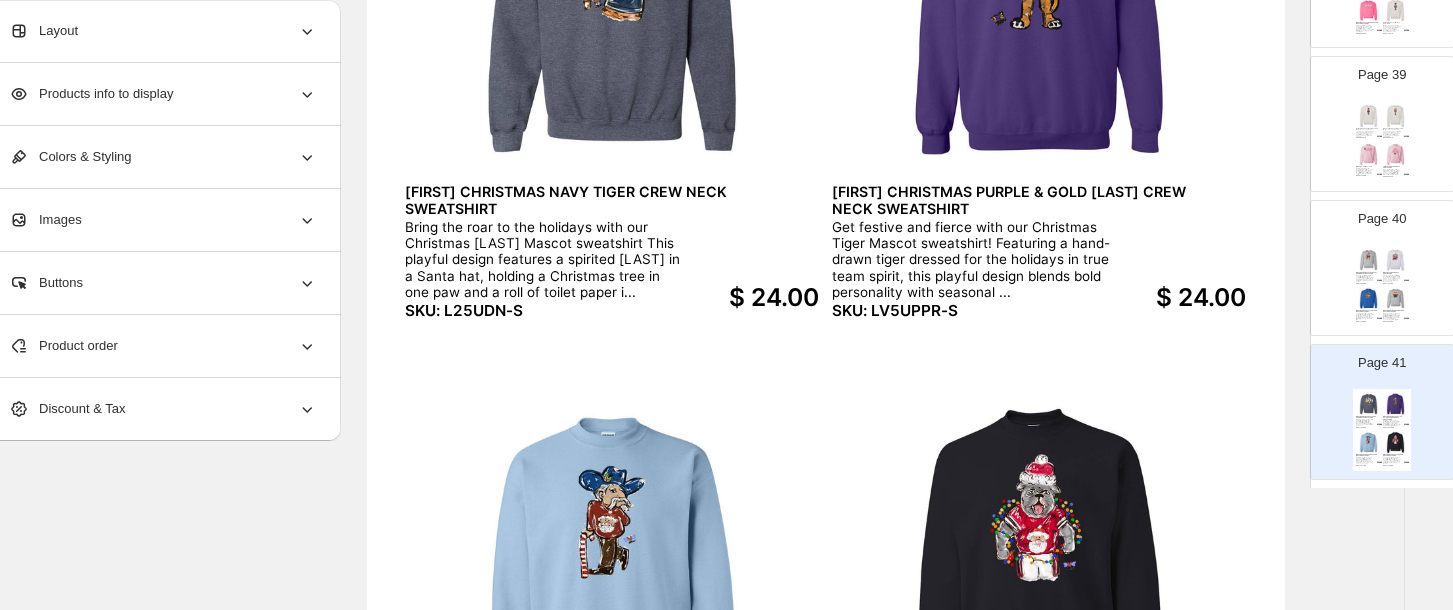 scroll, scrollTop: 5557, scrollLeft: 0, axis: vertical 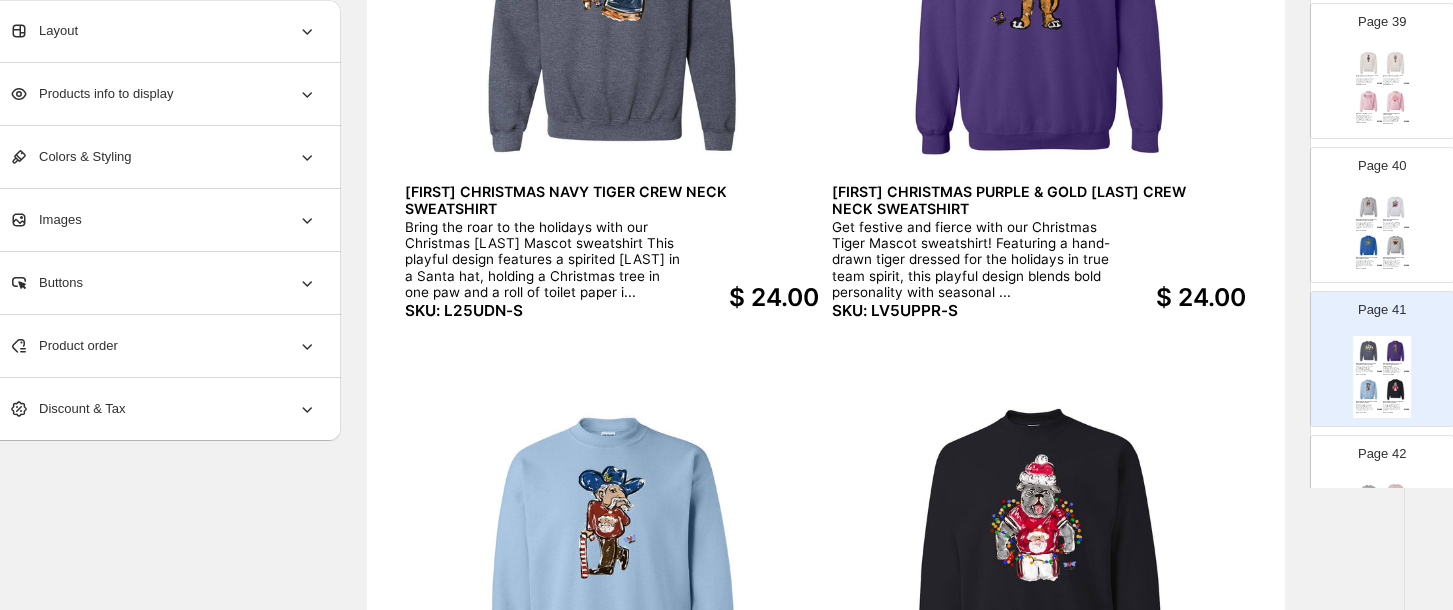 click at bounding box center (1396, 495) 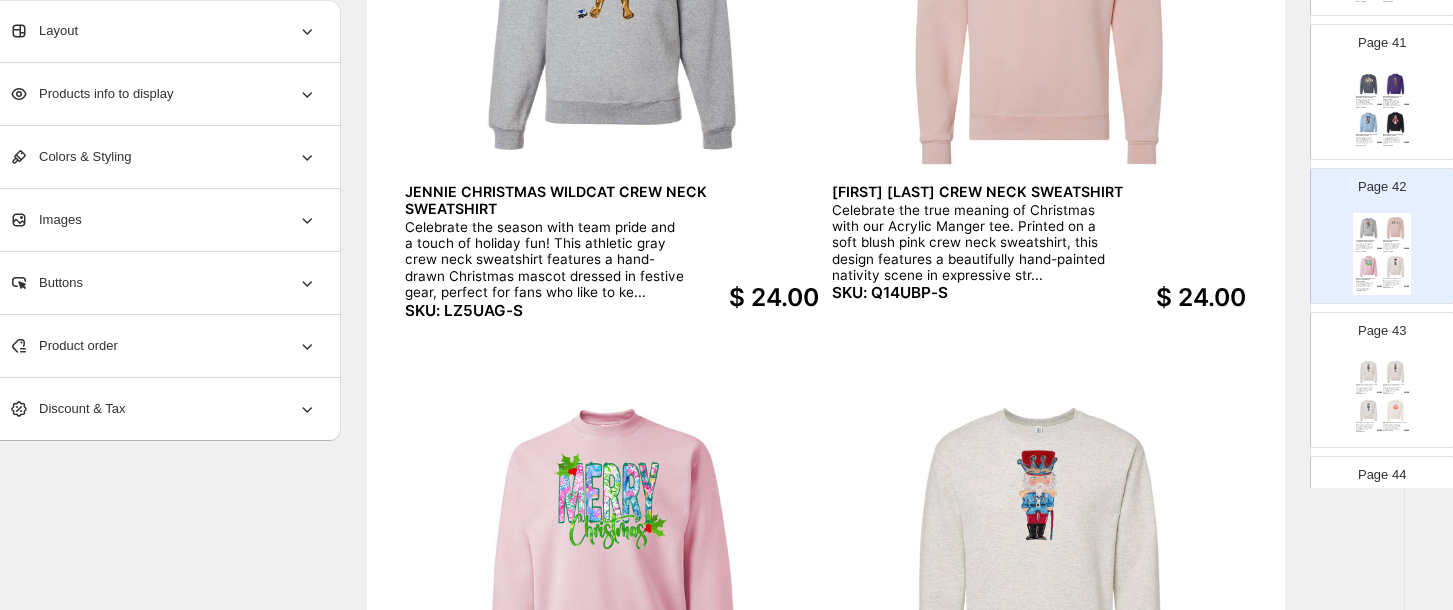 scroll, scrollTop: 5877, scrollLeft: 0, axis: vertical 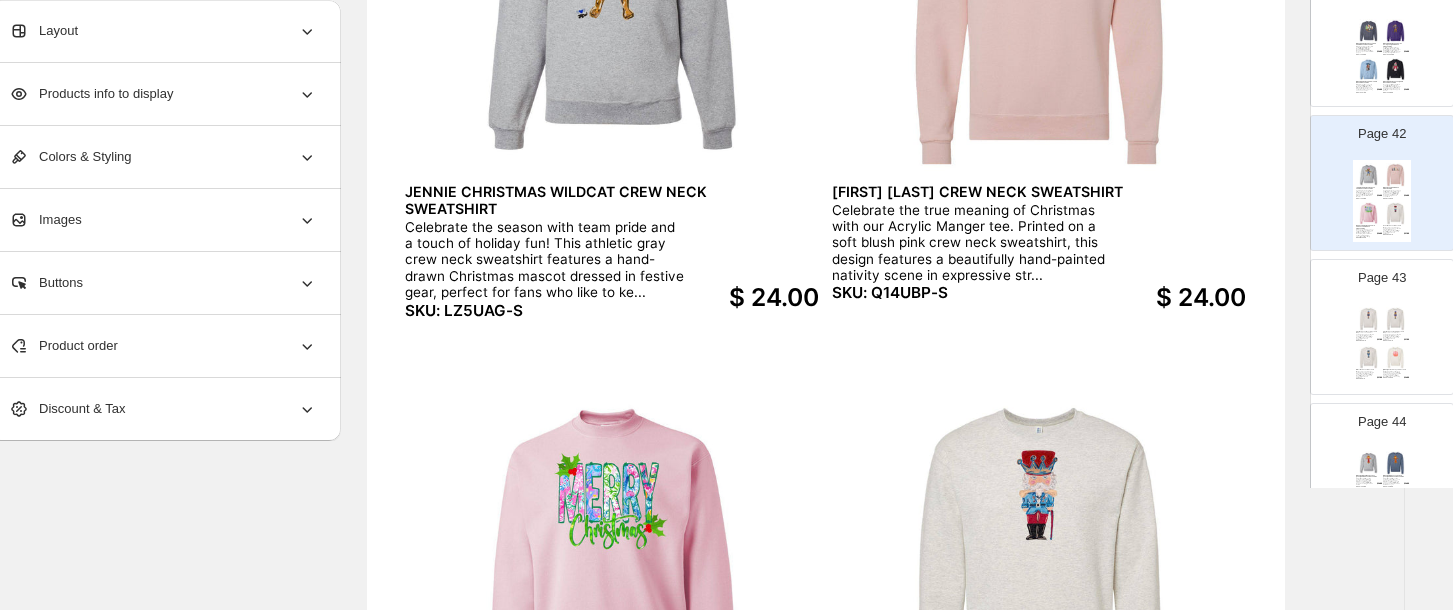 click on "Page 43 Tiger Nutcracker Navy Sweatshirt It is unique to see a team mascot painted as a nutcracker like this navy tiger.  He is printed on an oatmeal heather sweatshirt. The sweatshirt is a unisex cotton and polyester blend and preshrunk SKU:  YN5UOT-S $ 23.00 Tiger Nutcracker Purple Sweatshirt It is unique to see a team mascot painted as a nutcracker like this purple tiger.  He is printed on an oatmeal heather sweatshirt. The sweatshirt is a unisex cotton and polyester blend and preshrunk SKU:  YJ5UOT-S $ 23.00 Wildcat Nutcracker Sweatshirt It is unique to see a team mascot painted as a nutcracker like this blue wildcat.  He is printed on an oatmeal heather sweatshirt. The sweatshirt is a unisex cotton and polyester blend and preshrunk SKU:  YI5UOT-S $ 23.00 Emmalee Pink Bow Pumpkin Sweatshirt This pumpkin is one of the best-dressed that we've seen in its plaid cover and pretty pink bow!  It will dress up nicely on the sweet cream colored sweatshirt.  The sweatshirt is a unisex cotton and p... SKU:  UL5USC-S" at bounding box center (1382, 327) 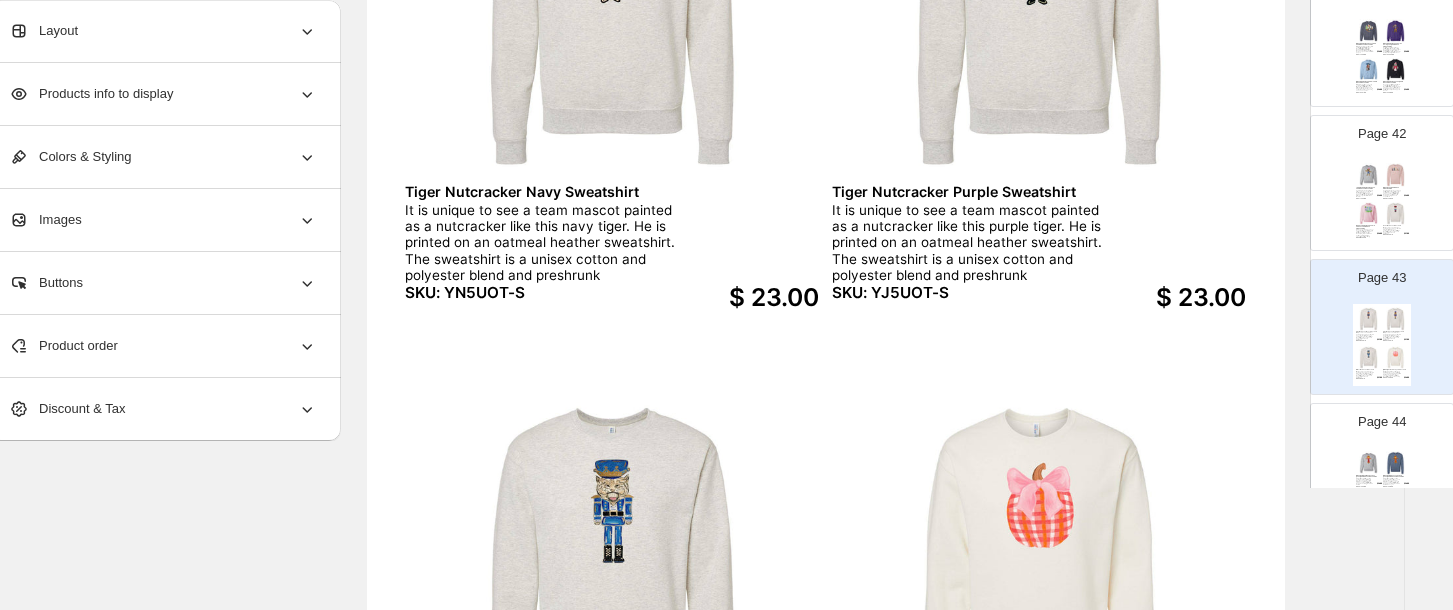 click at bounding box center (1396, 463) 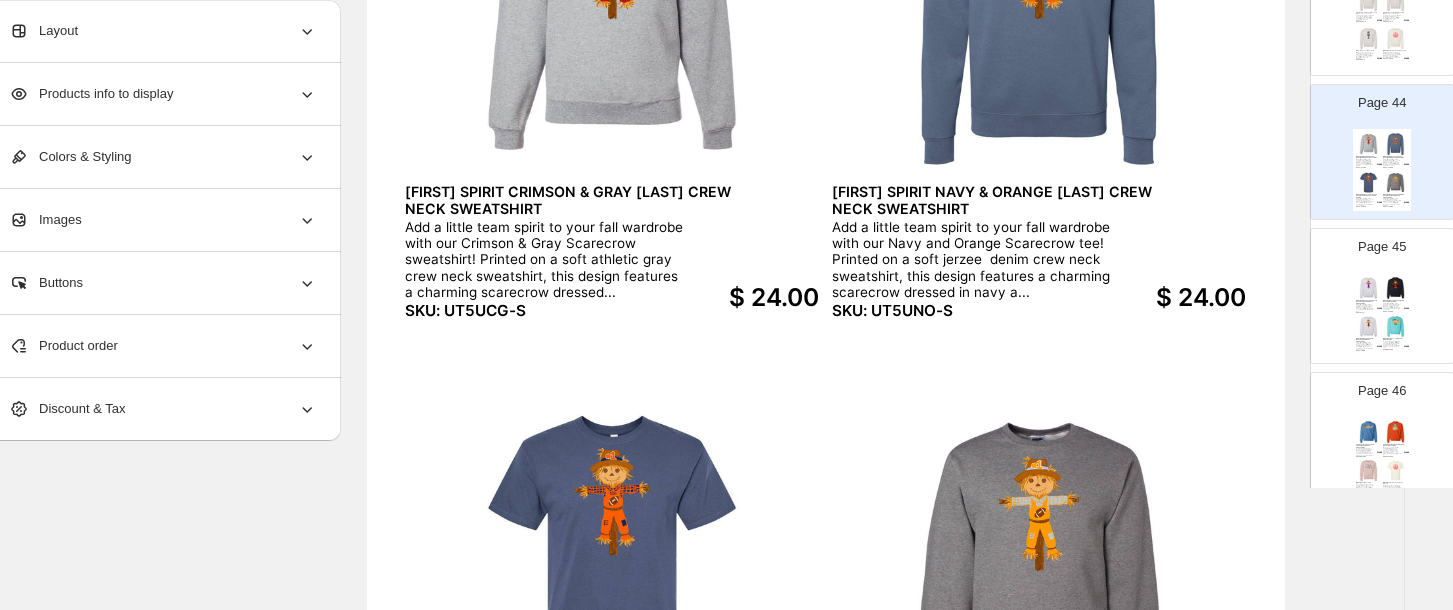 scroll, scrollTop: 6197, scrollLeft: 0, axis: vertical 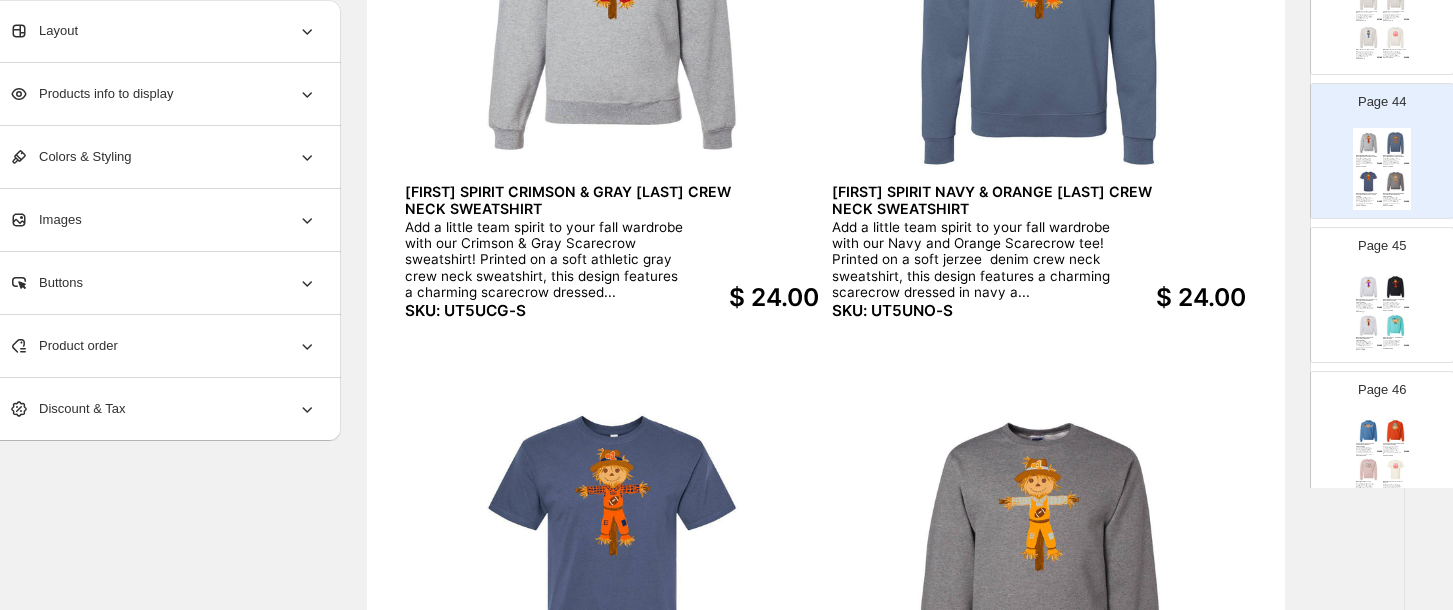 click on "Page 45 EMMALEE SPIRIT PURPLE AND GOLD SCARECROW CREW NECK SWEATSHIRT Add a little team spirit to your fall wardrobe with our purple and gold Scarecrow sweatshirt! Printed on a soft ash color crew neck sweatshirt, this design features a charming scarecrow dressed in pur... SKU:  ut5upg-s $ 24.00 EMMALEE SPIRIT RED & BLACK CREW NECK SWEATSHIRT Add a little team spirit to your fall wardrobe with our Red &amp; Black Scarecrow sweatshirt! Printed on a soft black crew neck sweatshirt, this design features a charming scarecrow dressed in red and... SKU:  UT5URB-S $ 24.00 EMMALEE SPIRIT SCARECROW MAROON CREW NECK SWEATSHIRT Add a little team spirit to your fall wardrobe with our Maroon Scarecrow sweatshirt! Printed on a soft ash-colored crew neck sweatshirt, this design features a charming scarecrow dressed in maroon—per... SKU:  UT5UMW $ 24.00 HALEY I LOVE FALL CREW NECK SWEATSHIRT SKU:  WH3USB-S $ 24.00" at bounding box center [1374, 287] 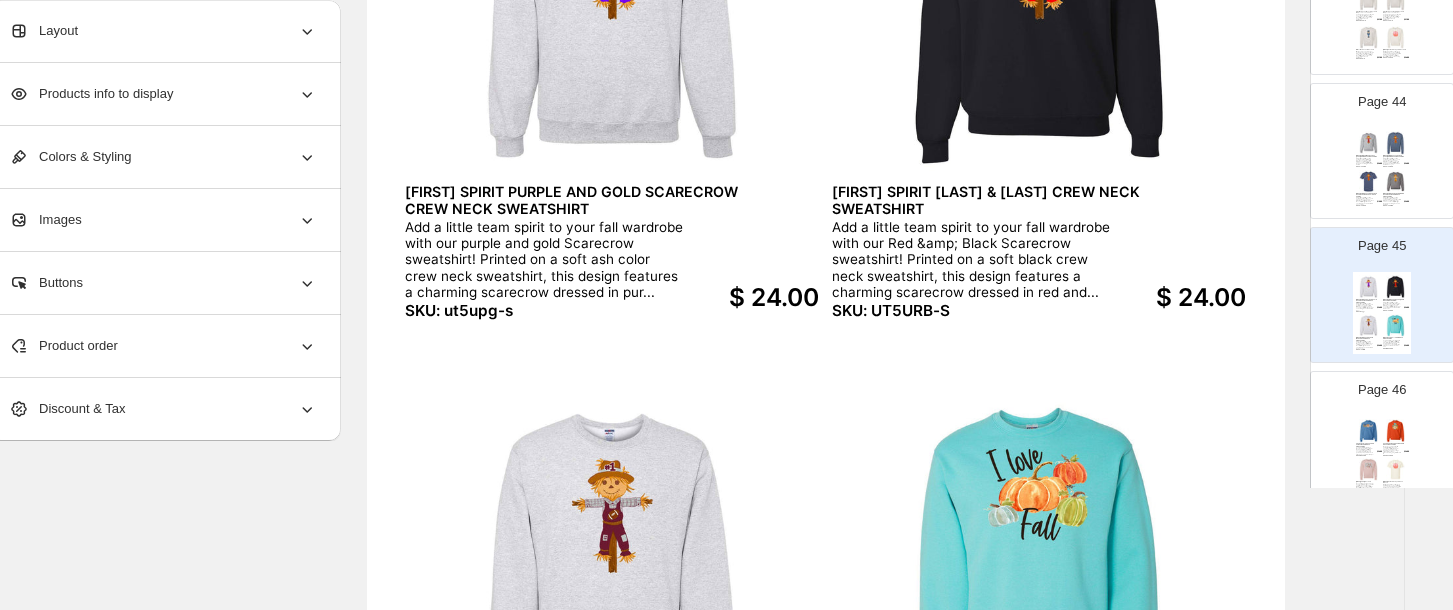 click on "Welcome autumn with a little whimsy! This soft cotton crew neck sweatshirt in a rich burnt orange features a hand-drawn scarecrow wearing a vibrant turquoise hat, surrounded by playful fall details. P..." at bounding box center [1392, 450] 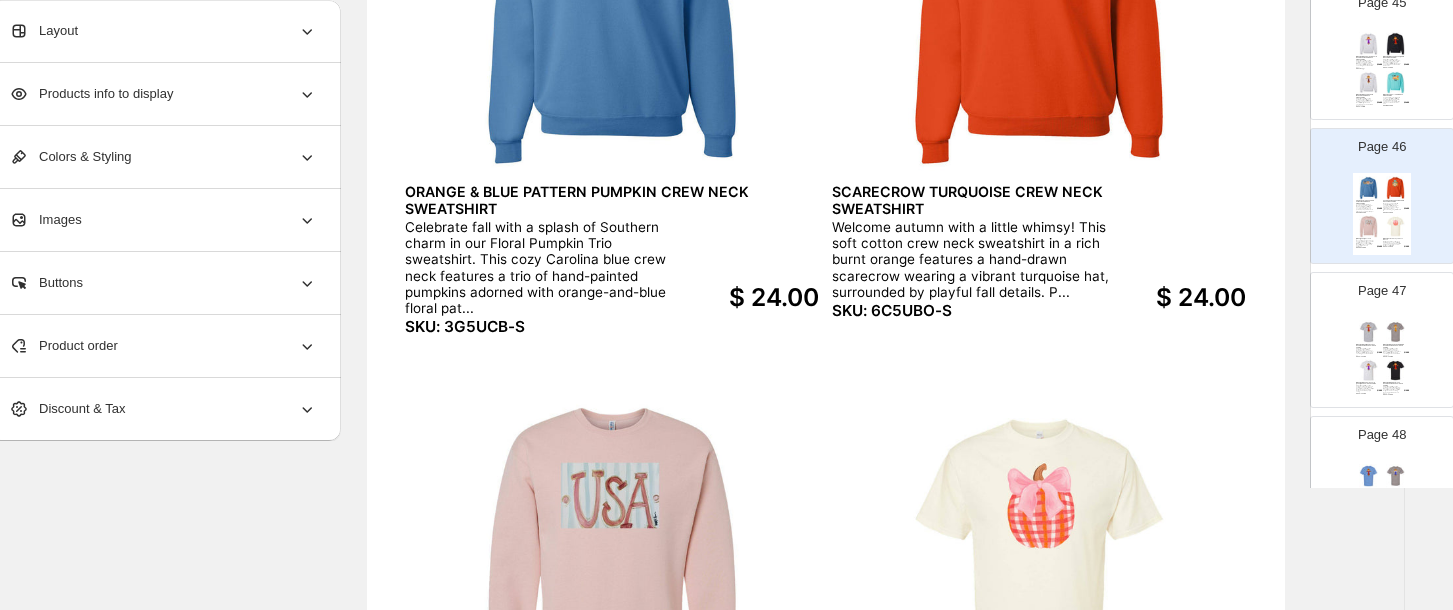 scroll, scrollTop: 6464, scrollLeft: 0, axis: vertical 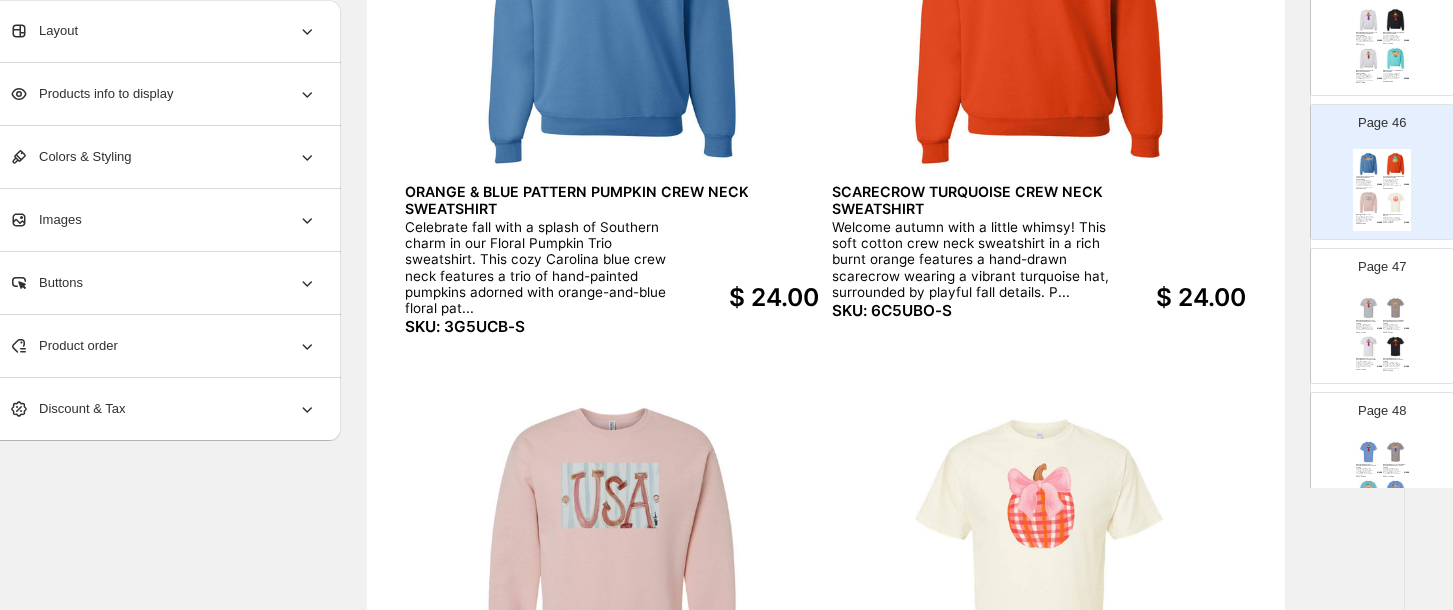click at bounding box center [1396, 347] 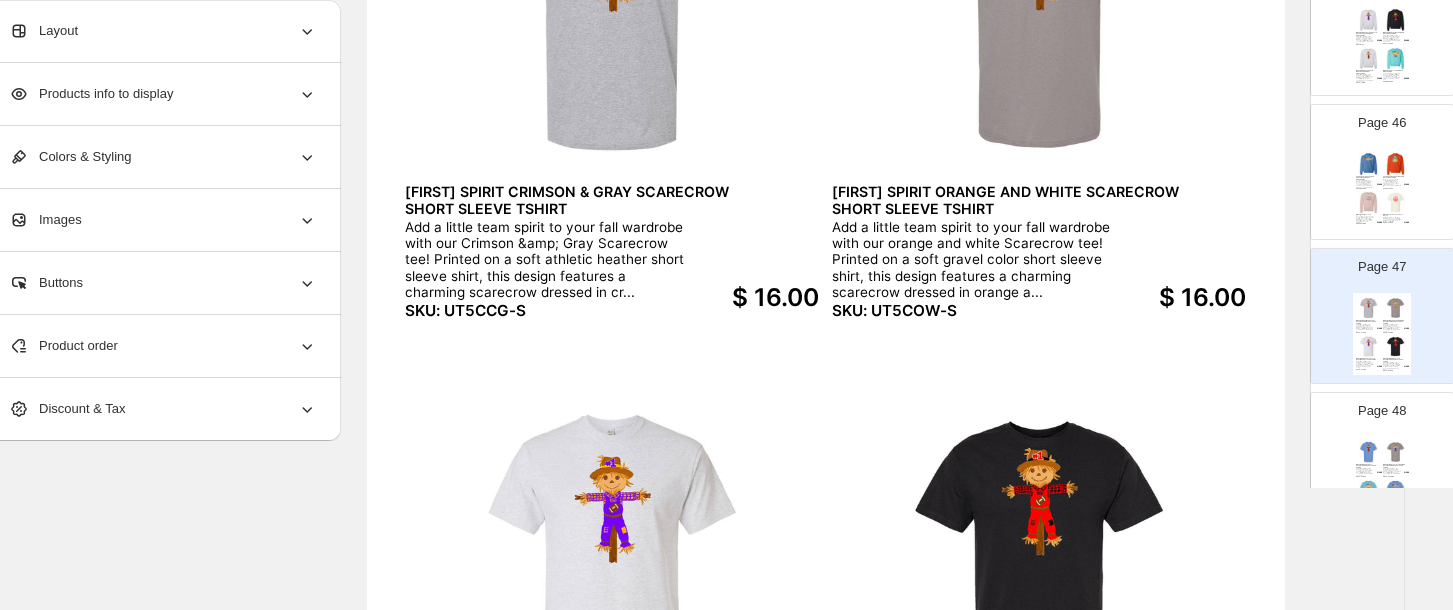 click on "EMMALEE SPIRIT ROYAL BLUE & WHITE SCARECROW SHORT SLEEVE TSHIRT Add a little team spirit to your fall wardrobe with our royal blue and white Scarecrow tee! Printed on a soft gravel color short sleeve shirt, this design features a charming scarecrow dressed in roya... SKU:  UT5URBW-S" at bounding box center (1396, 470) 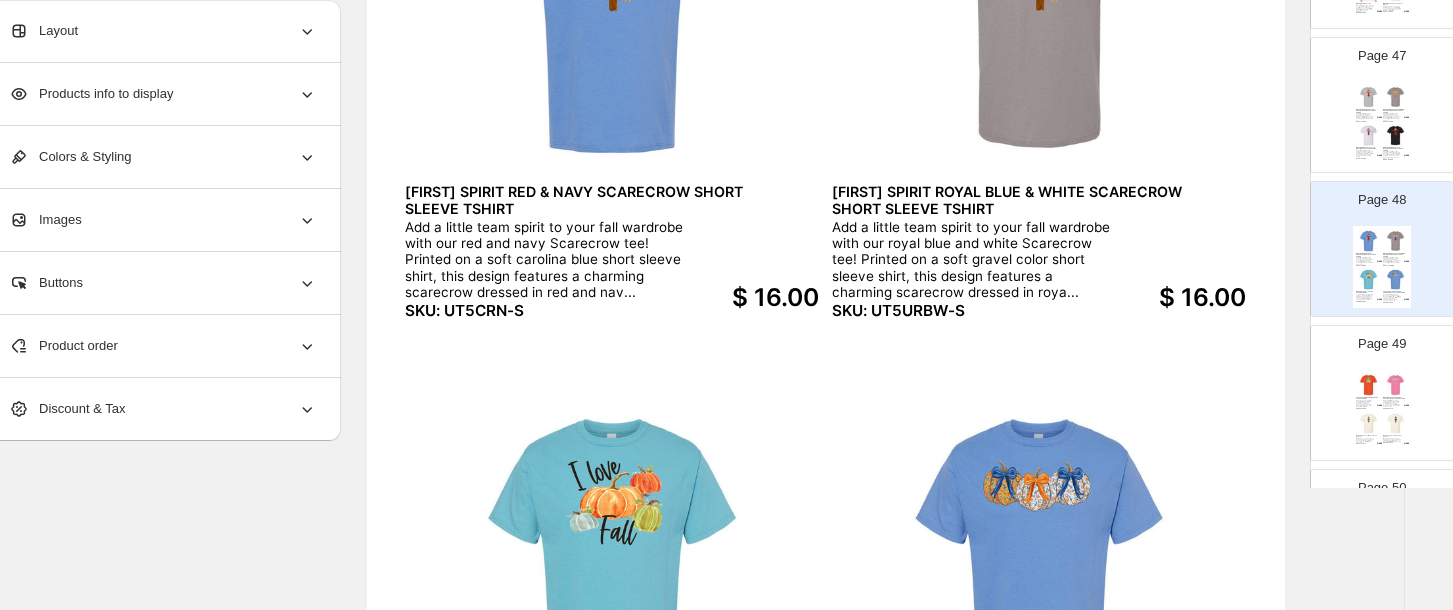 scroll, scrollTop: 6728, scrollLeft: 0, axis: vertical 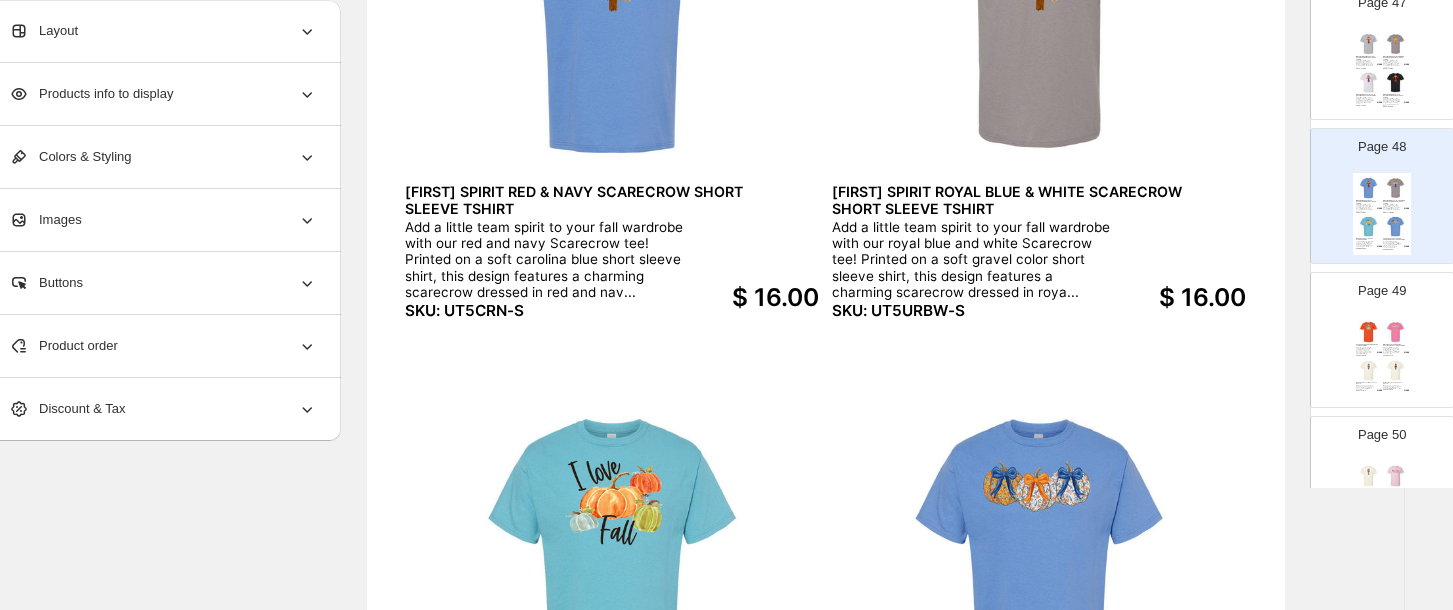 click on "Page 50 Elephant Nutcracker Short Sleeve It is unique to see a team mascot painted as a nutcracker like this elephant.  He is printed on a natural color soft style, short sleeve tshirt. SKU:  YM5ENT-S $ 16.00 Emmalee Just A Girl Short Sleeve This art points out some of the special things that girls love about Christmas in a special design on the Light Pink short sleeve, soft-style  tshirt. SKU:  U25EPK-S $ 16.00 GRINCH TREE SHORT SLEEVE TSHIRT Spread a little holiday wisdom with our Grinch Tree t-shirt. Printed on a vibrant azalea-colored short sleeve tee, this design features a playful illustration of the Grinch with a whimsical Christmas ... SKU:  3O5CAZ-S $ 16.00 Hound Nutcracker Short Sleeve It is unique to see a team mascot painted as a nutcracker like this orange hound.  He is printed on a natural color soft style, short sleeve tshirt. SKU:  YH5ENT-S $ 16.00" at bounding box center [1374, 476] 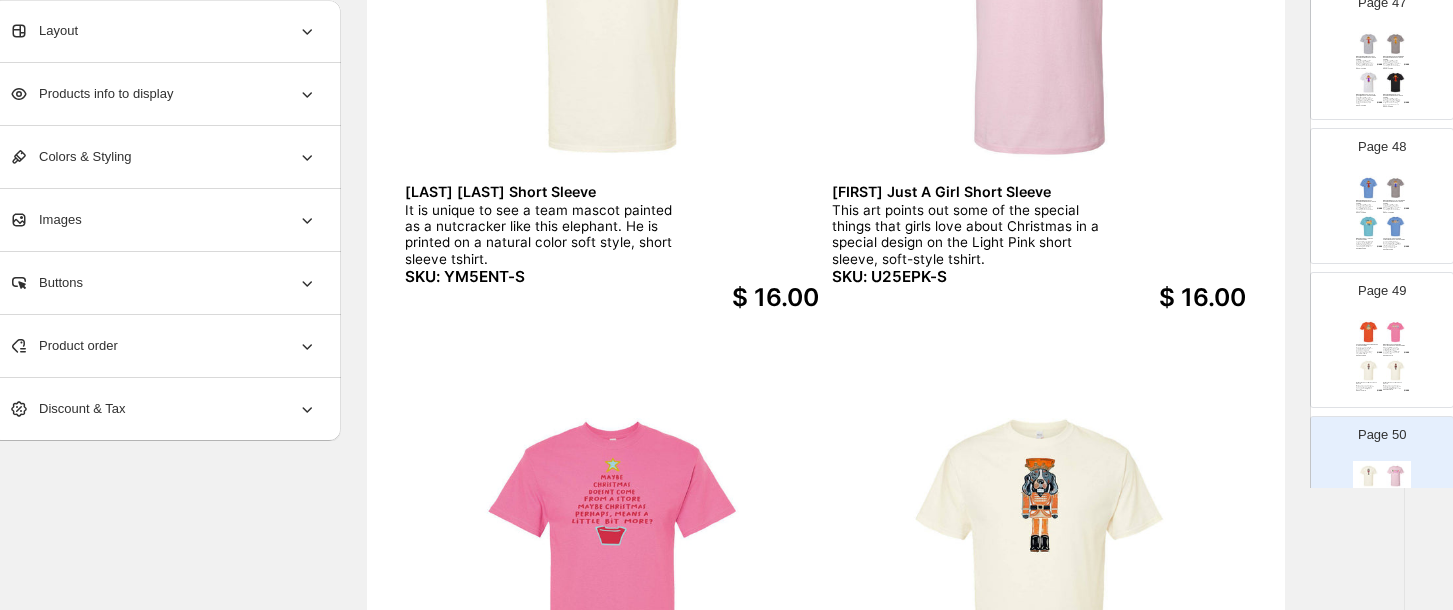 click on "Bring a burst of festive charm to your holiday wardrobe with our Whimsical Nutcracker Trio tee. Printed on a vibrant azalea short sleeve shirt, this design features three hand-painted nutcrackers in p..." at bounding box center [1392, 351] 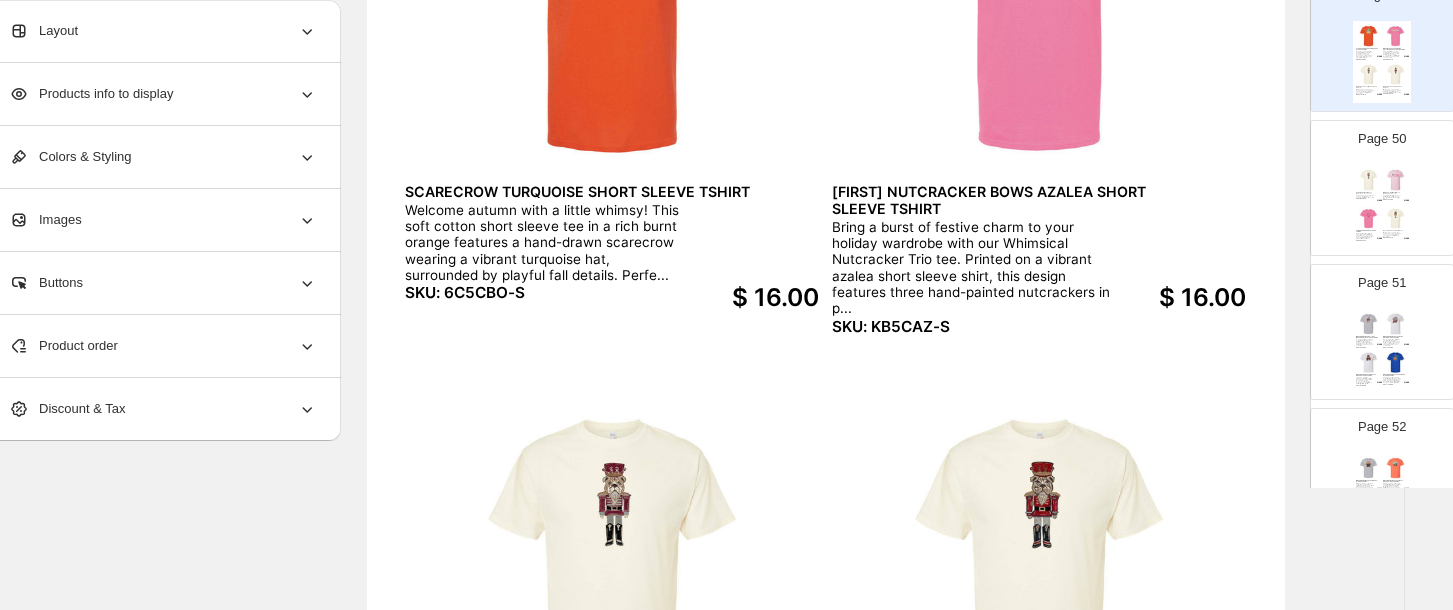 scroll, scrollTop: 7048, scrollLeft: 0, axis: vertical 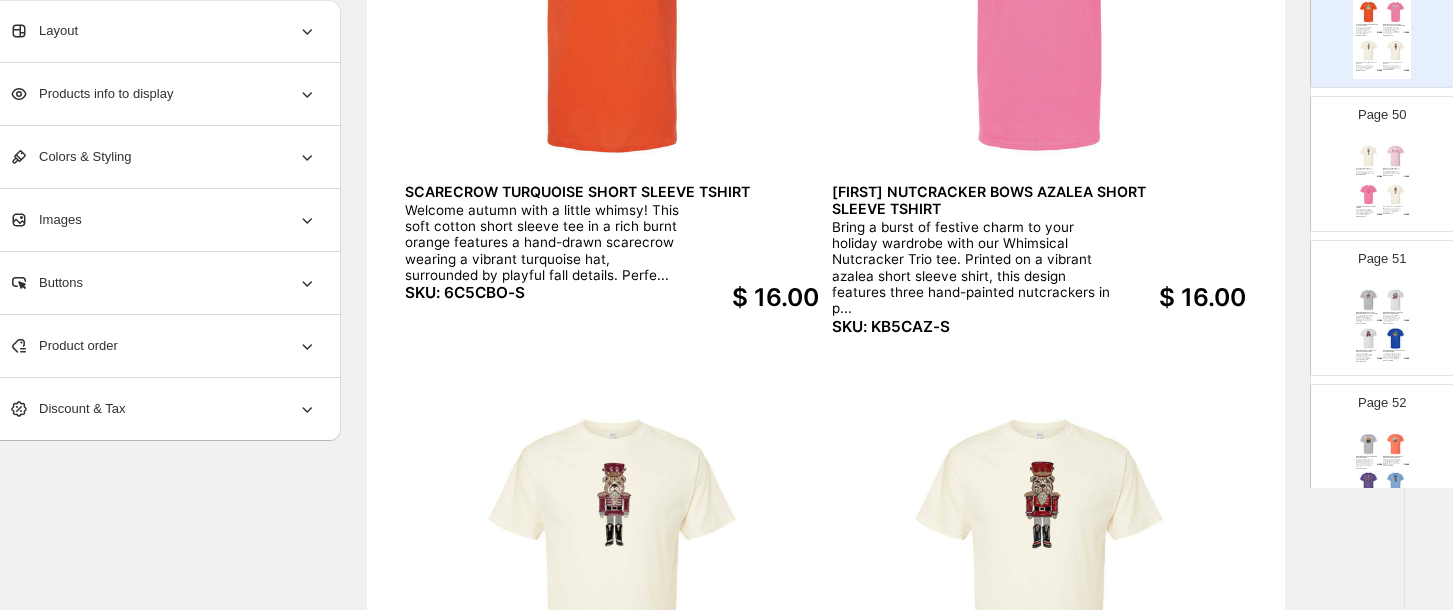 click at bounding box center [1369, 339] 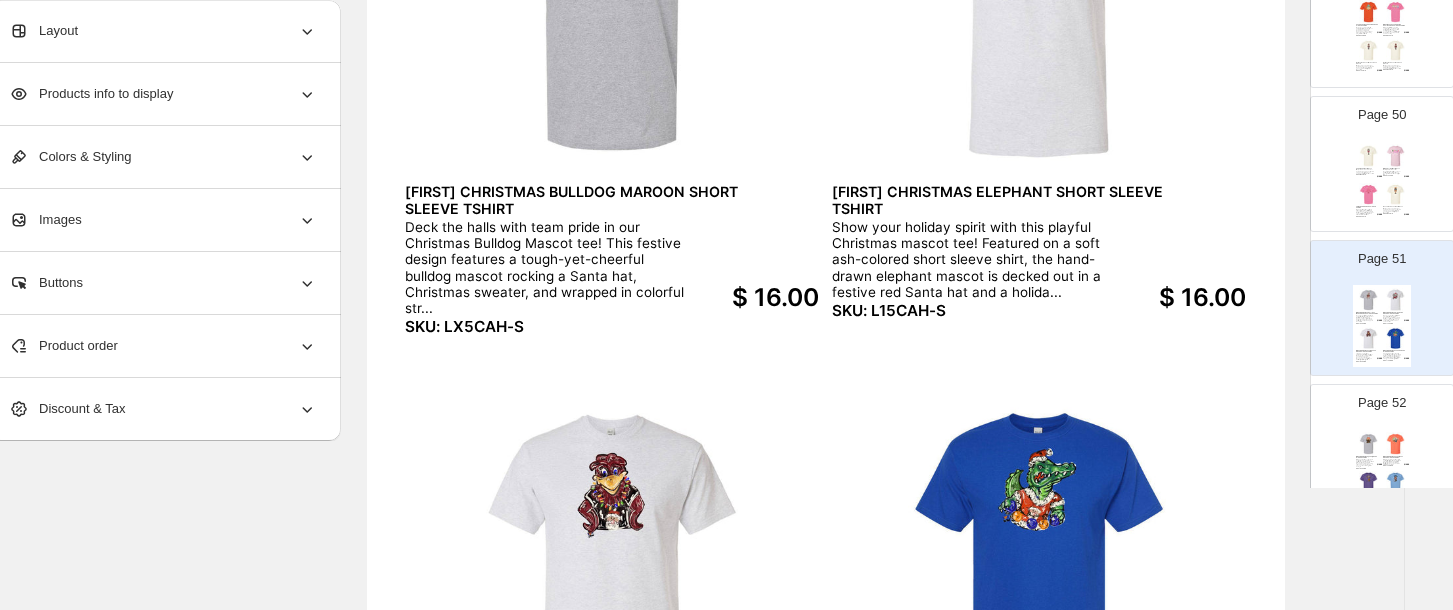 click at bounding box center [1369, 483] 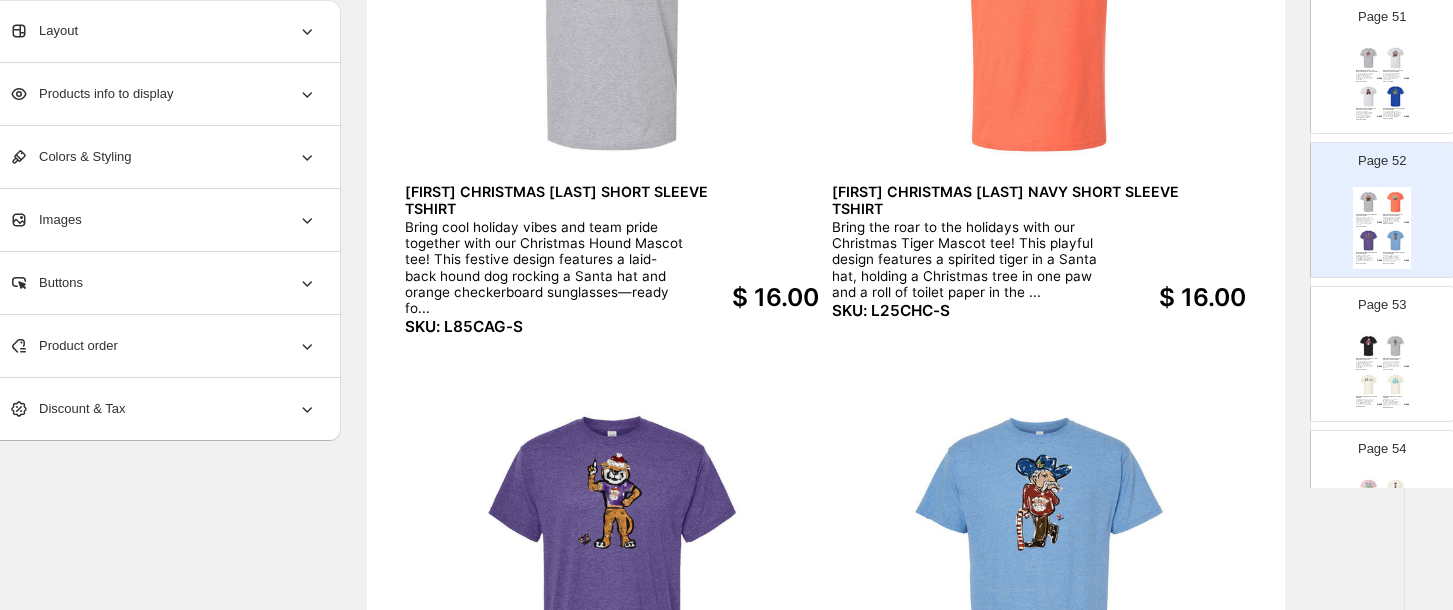 scroll, scrollTop: 7315, scrollLeft: 0, axis: vertical 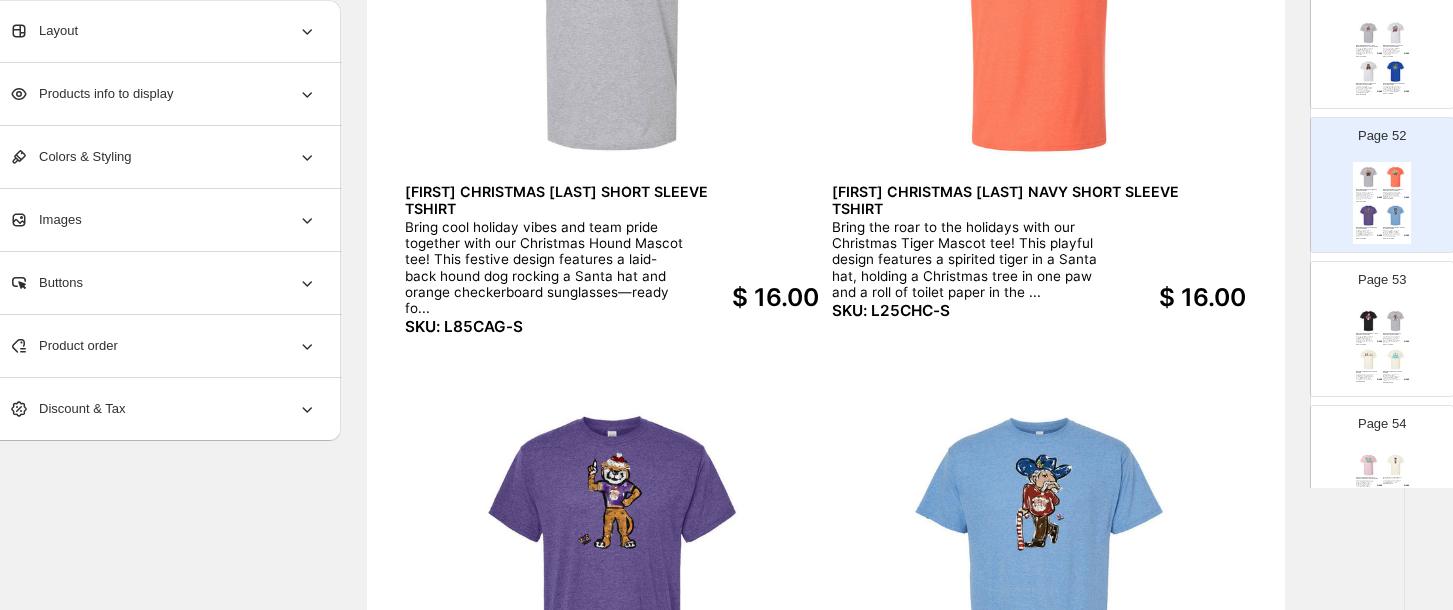 click at bounding box center [1396, 360] 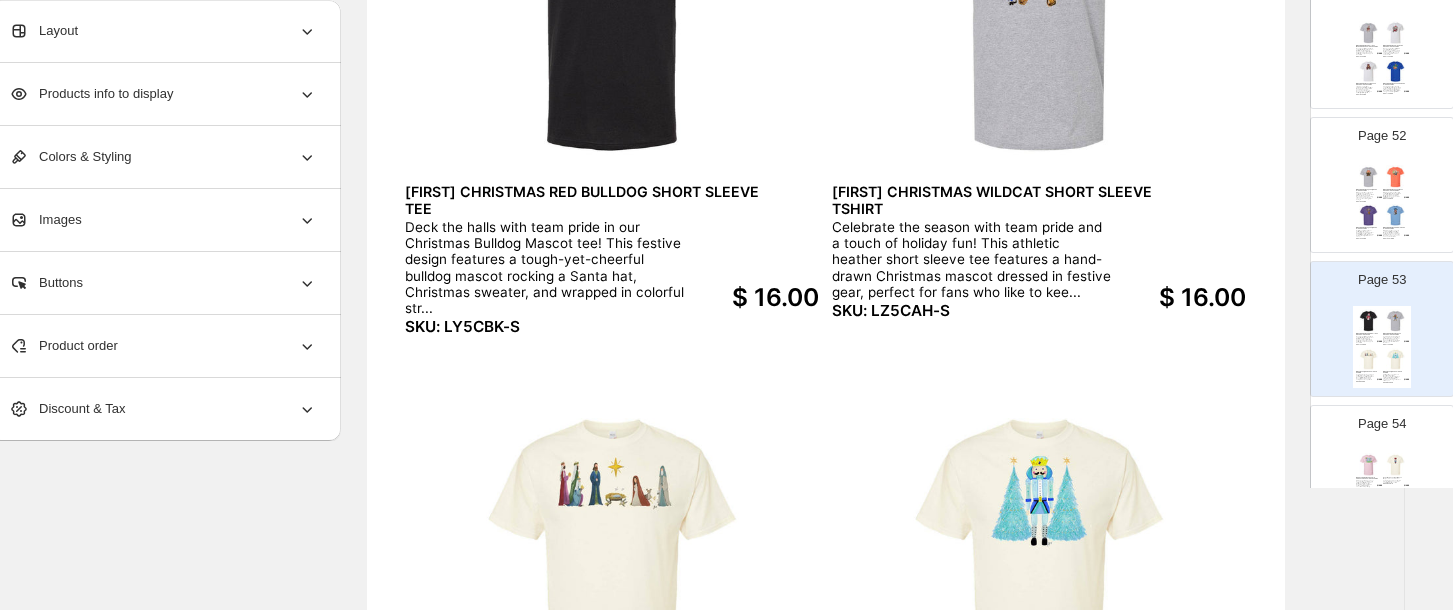click on "The trendy nutcracker is made even more popular as the hound team mascot in orange and gray. He stands proud printed on the wreath sash." at bounding box center (1392, 480) 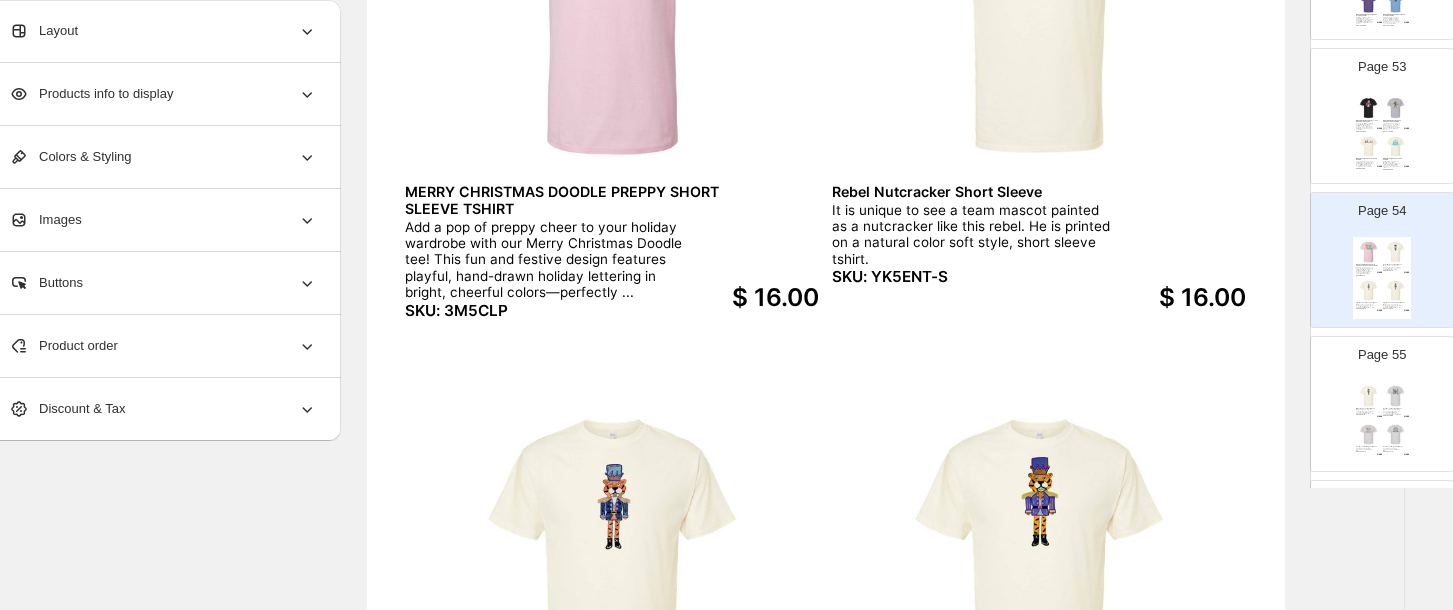 scroll, scrollTop: 7582, scrollLeft: 0, axis: vertical 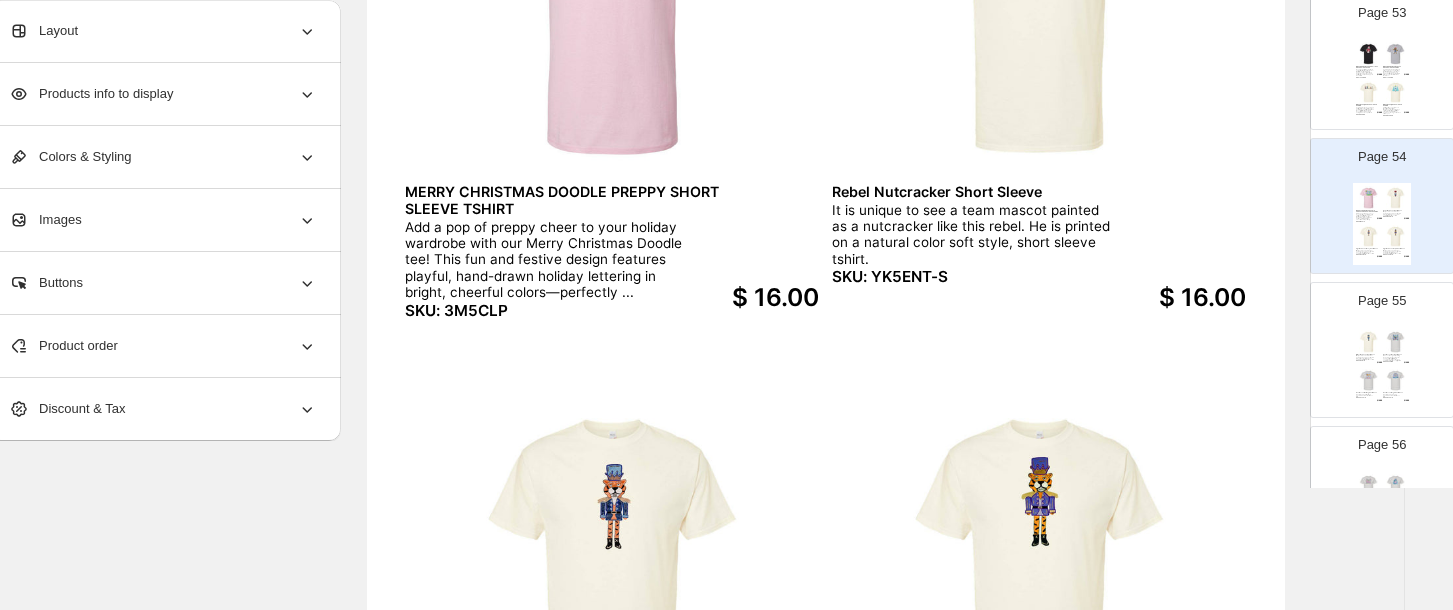 click at bounding box center (1396, 381) 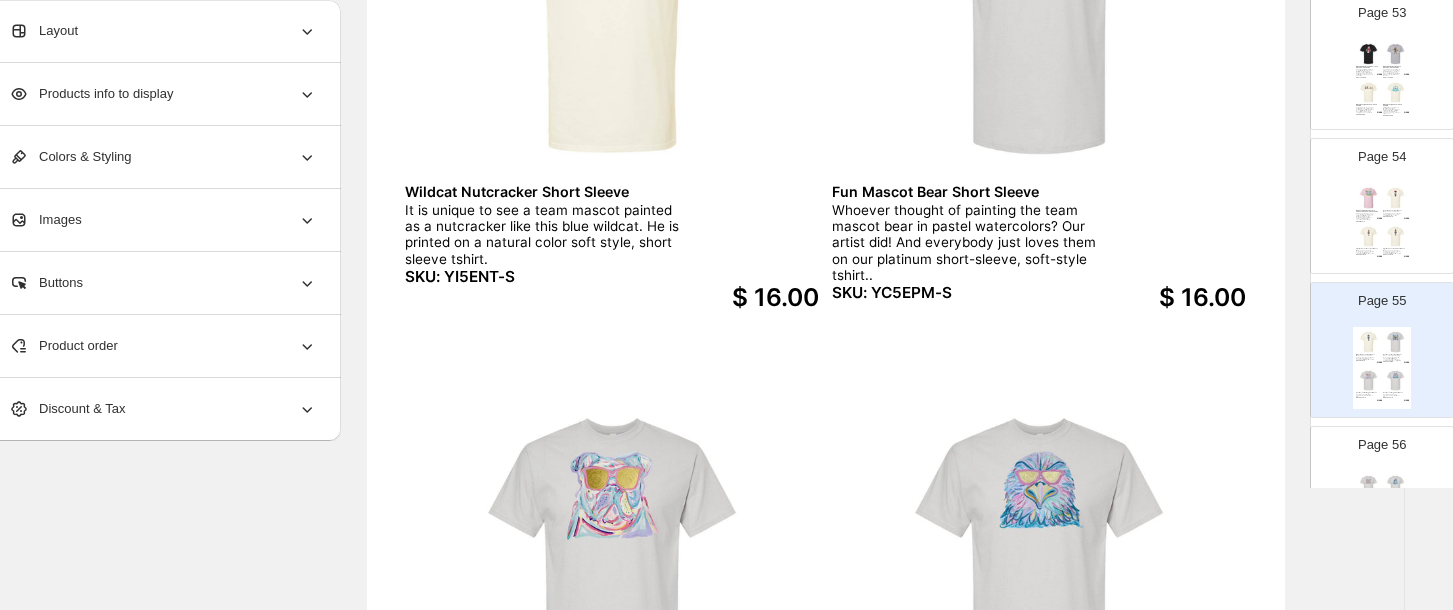 click at bounding box center [1396, 486] 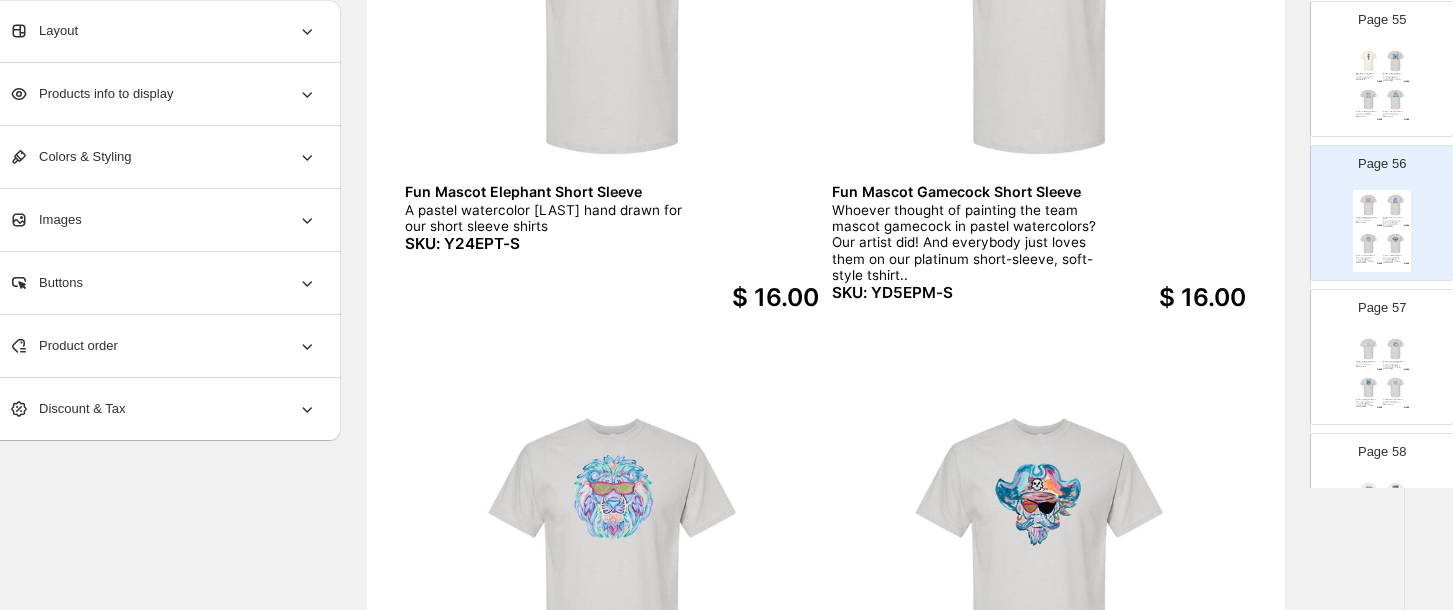 scroll, scrollTop: 7902, scrollLeft: 0, axis: vertical 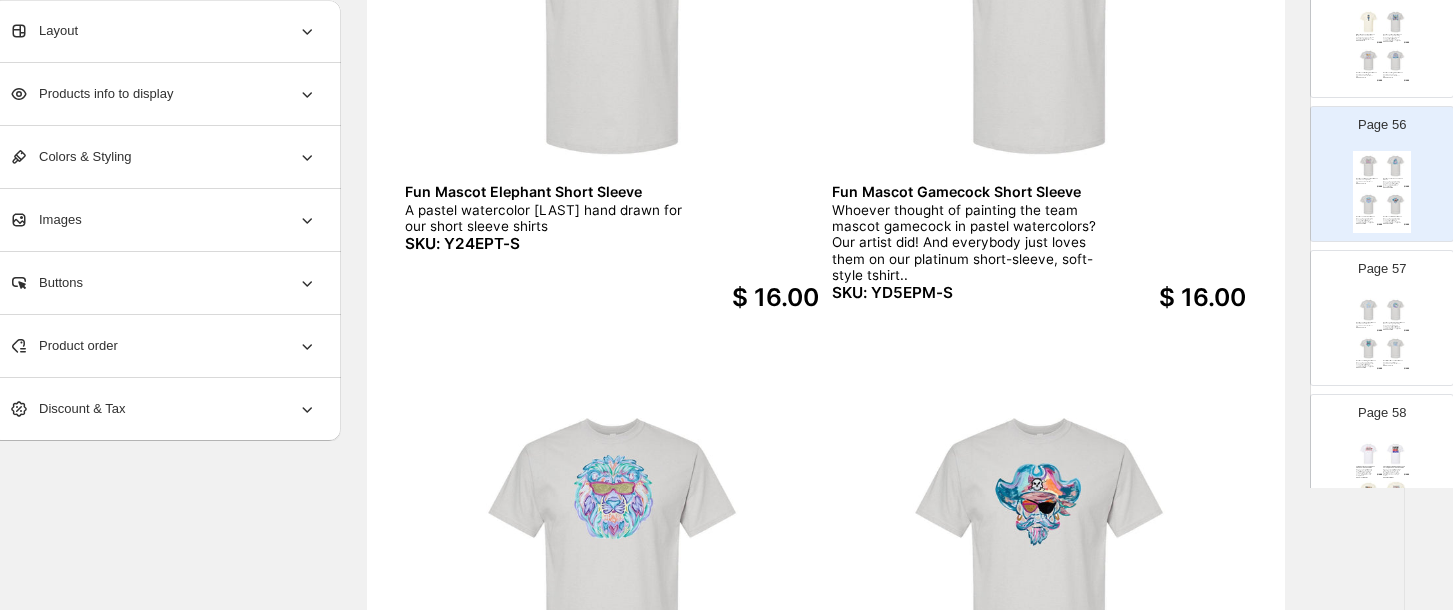 click at bounding box center (1369, 349) 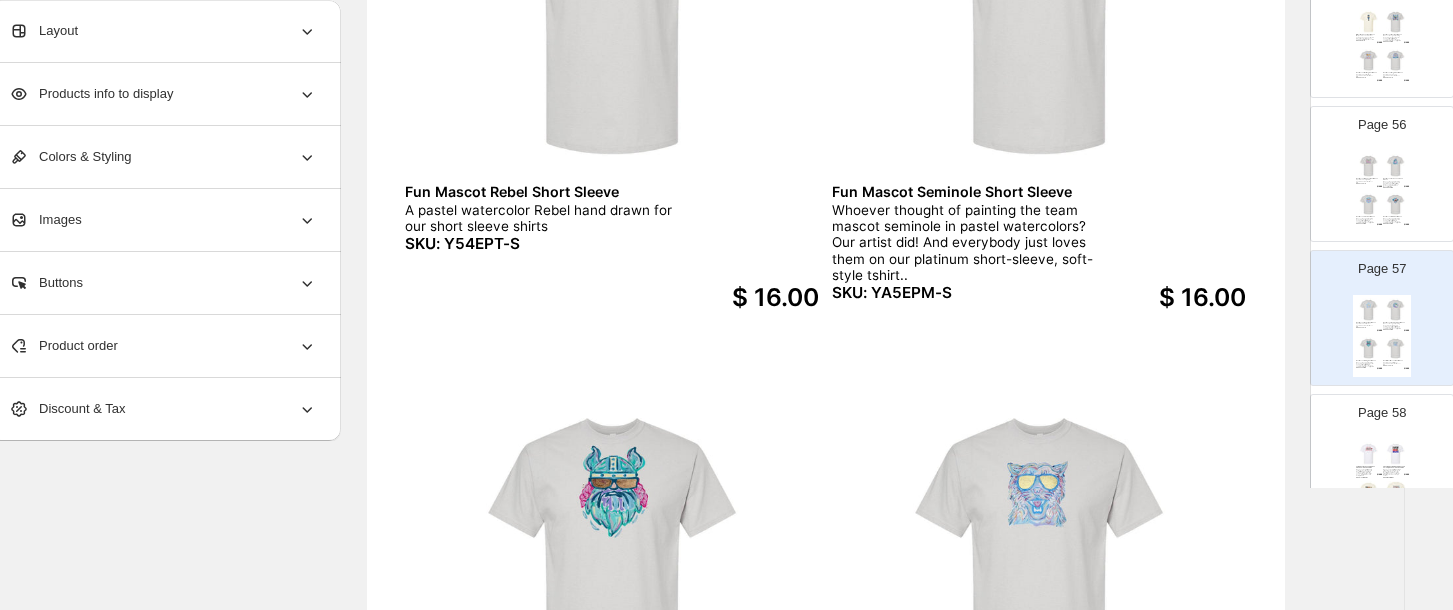 click at bounding box center (1369, 454) 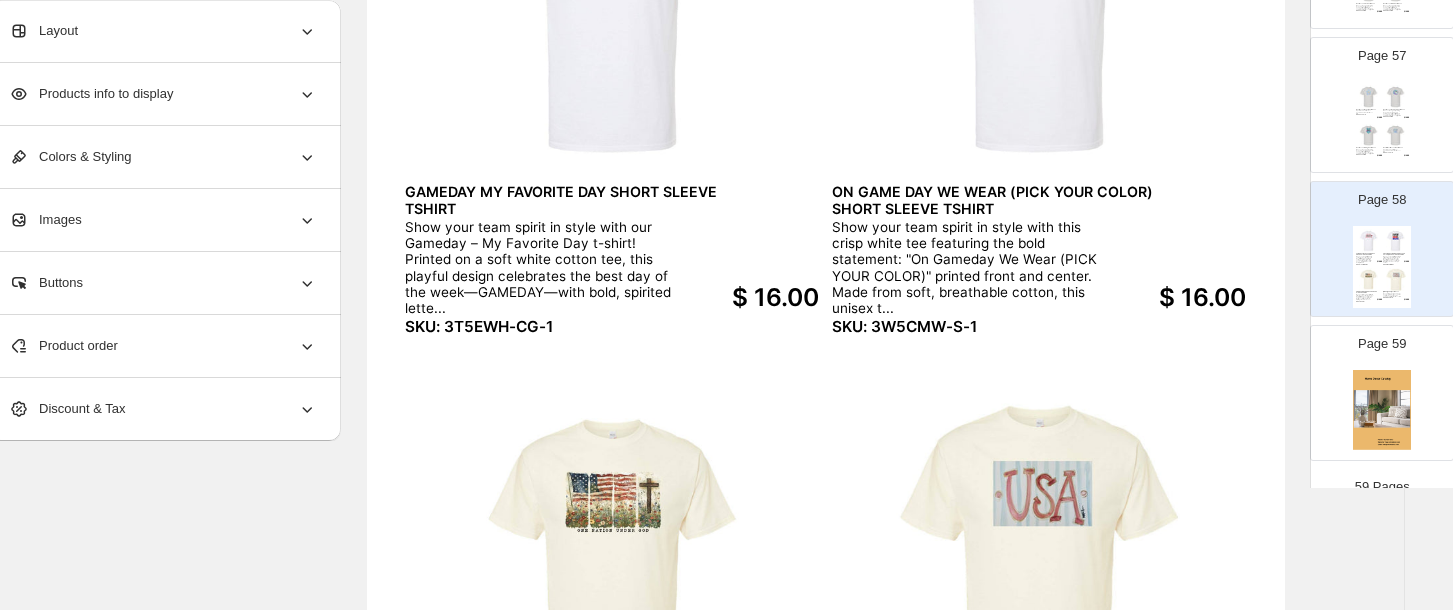 scroll, scrollTop: 8116, scrollLeft: 0, axis: vertical 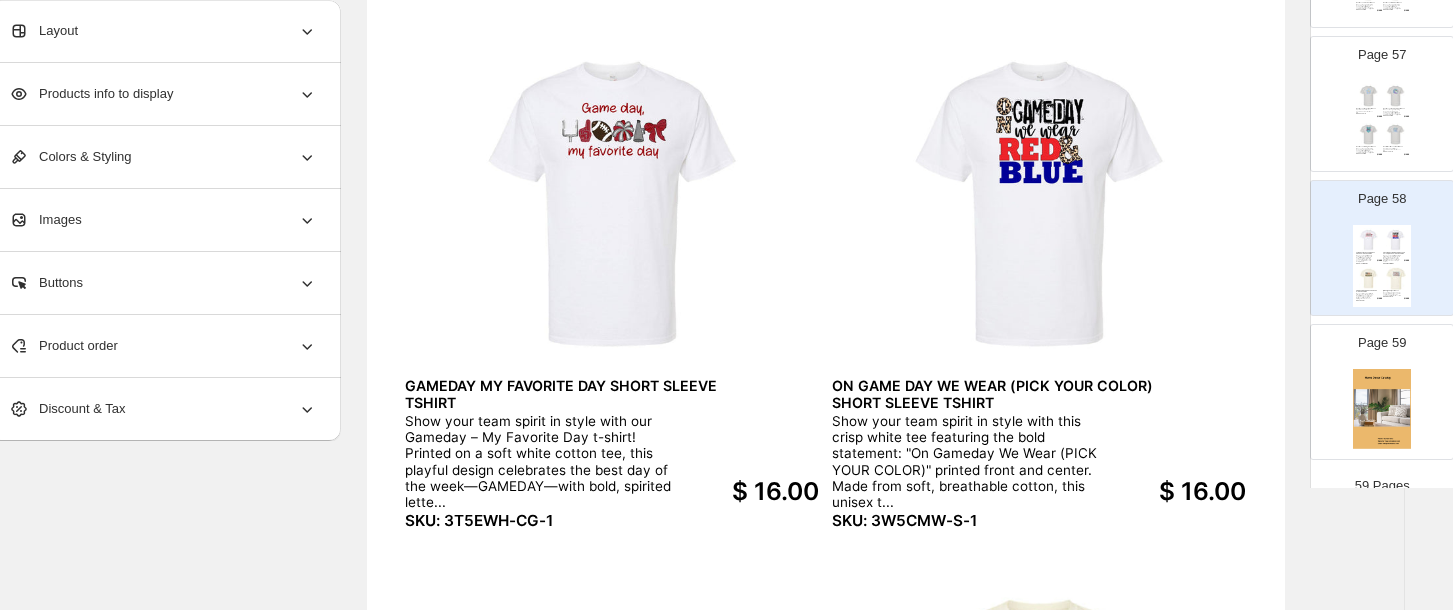 click at bounding box center (612, 204) 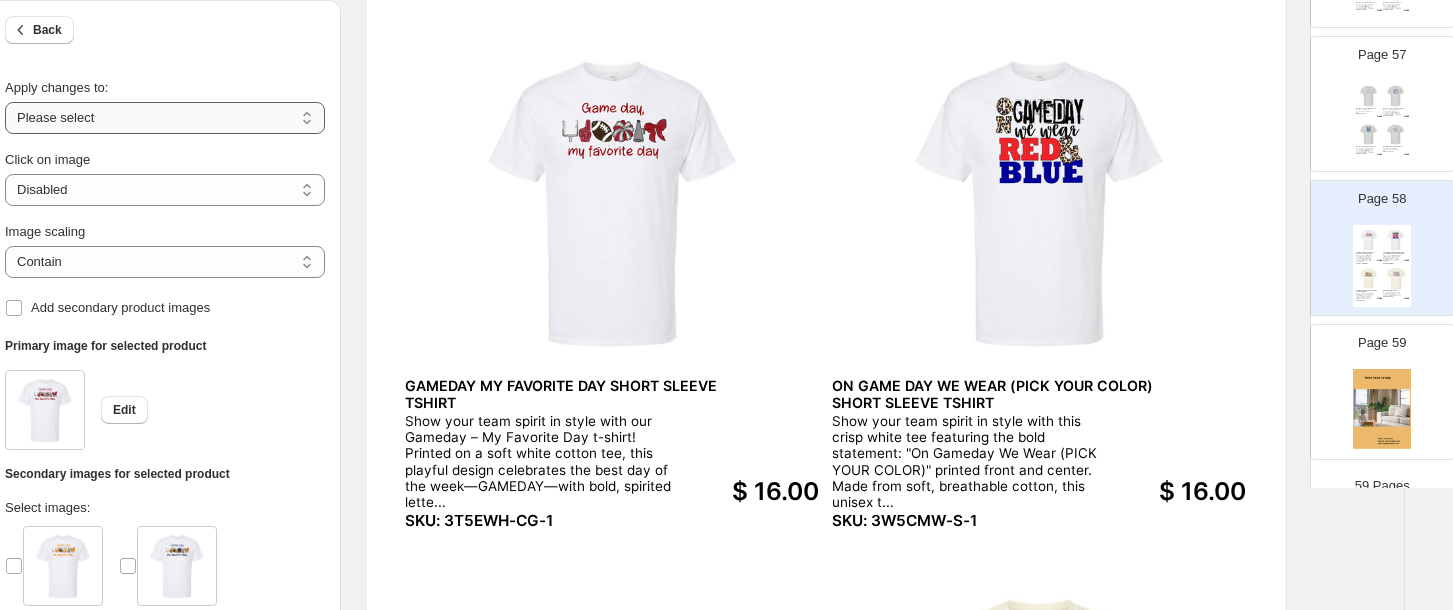 click on "**********" at bounding box center (165, 118) 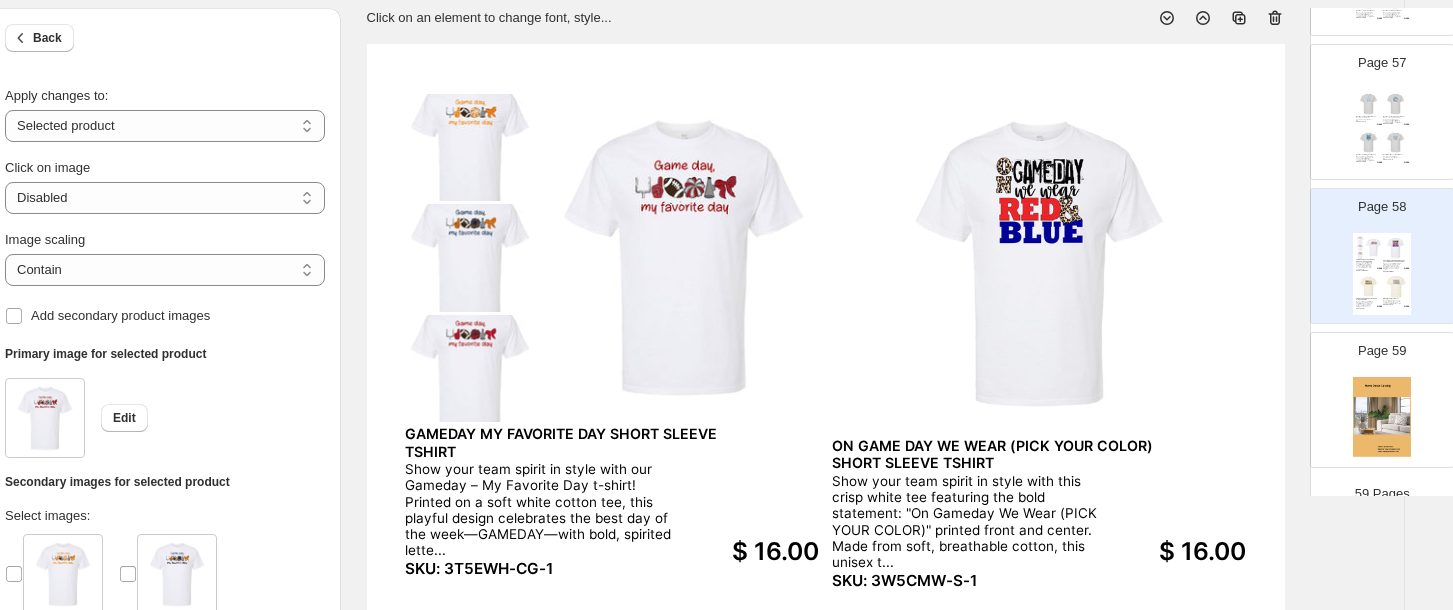 scroll, scrollTop: 137, scrollLeft: 35, axis: both 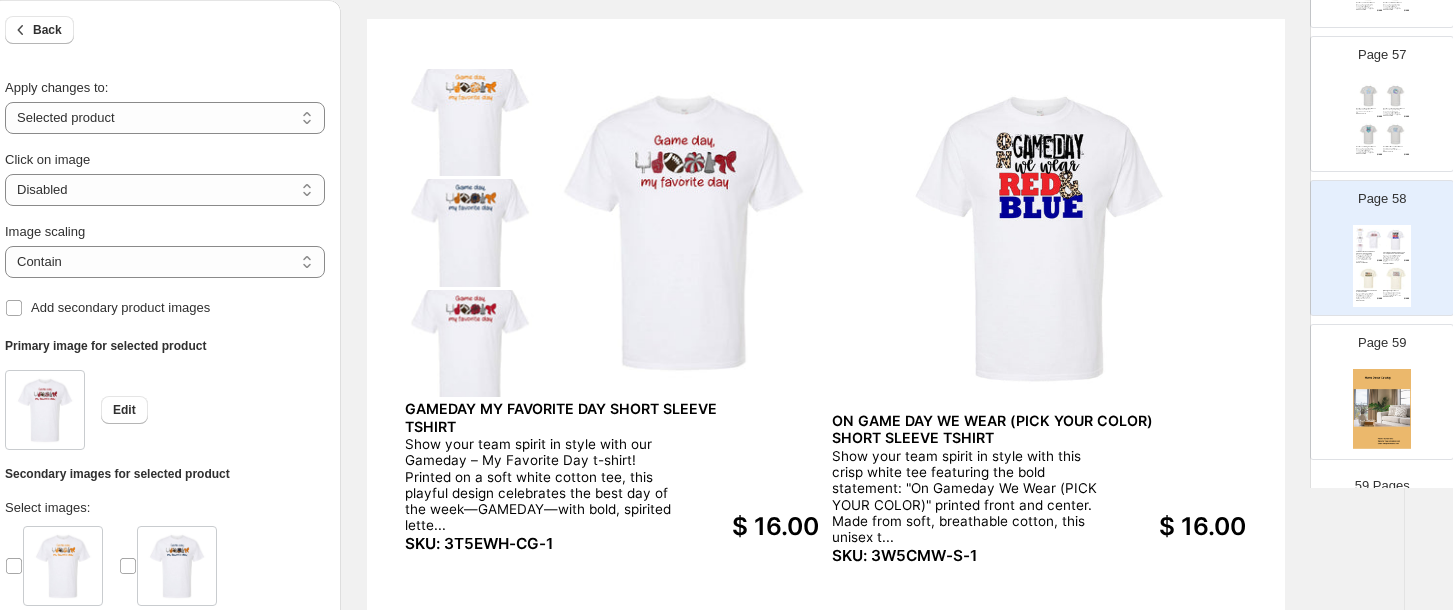 click at bounding box center (1039, 239) 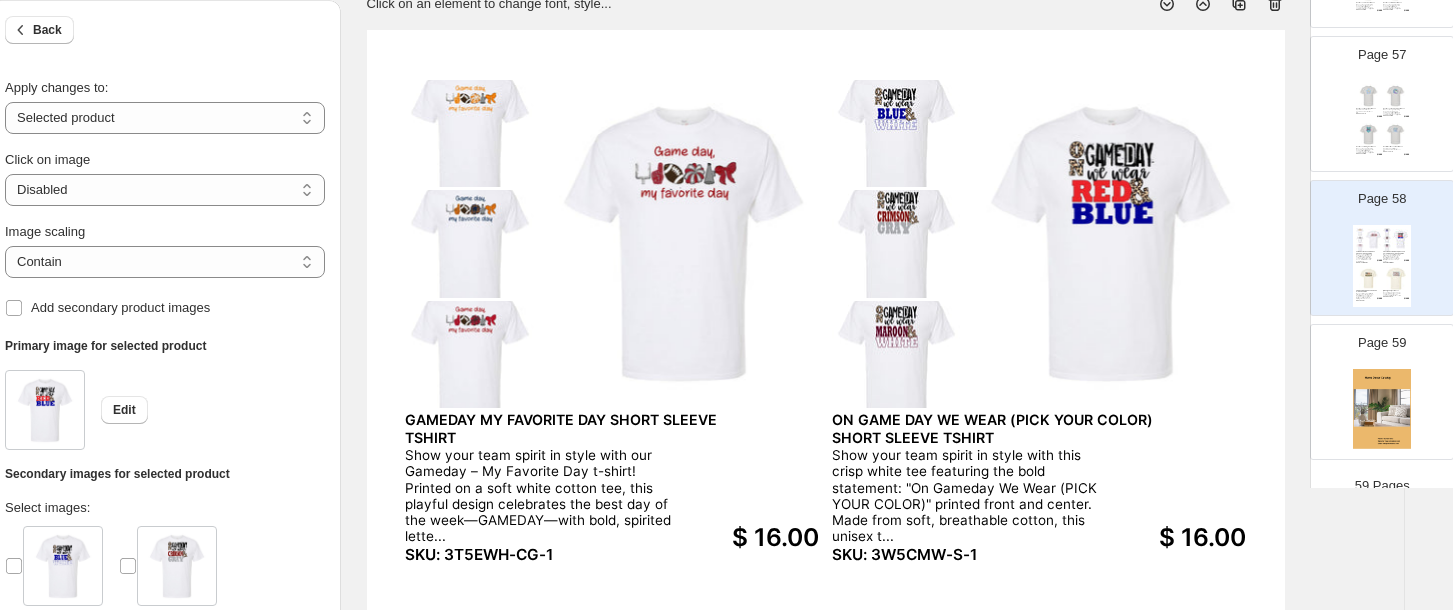 scroll, scrollTop: 112, scrollLeft: 35, axis: both 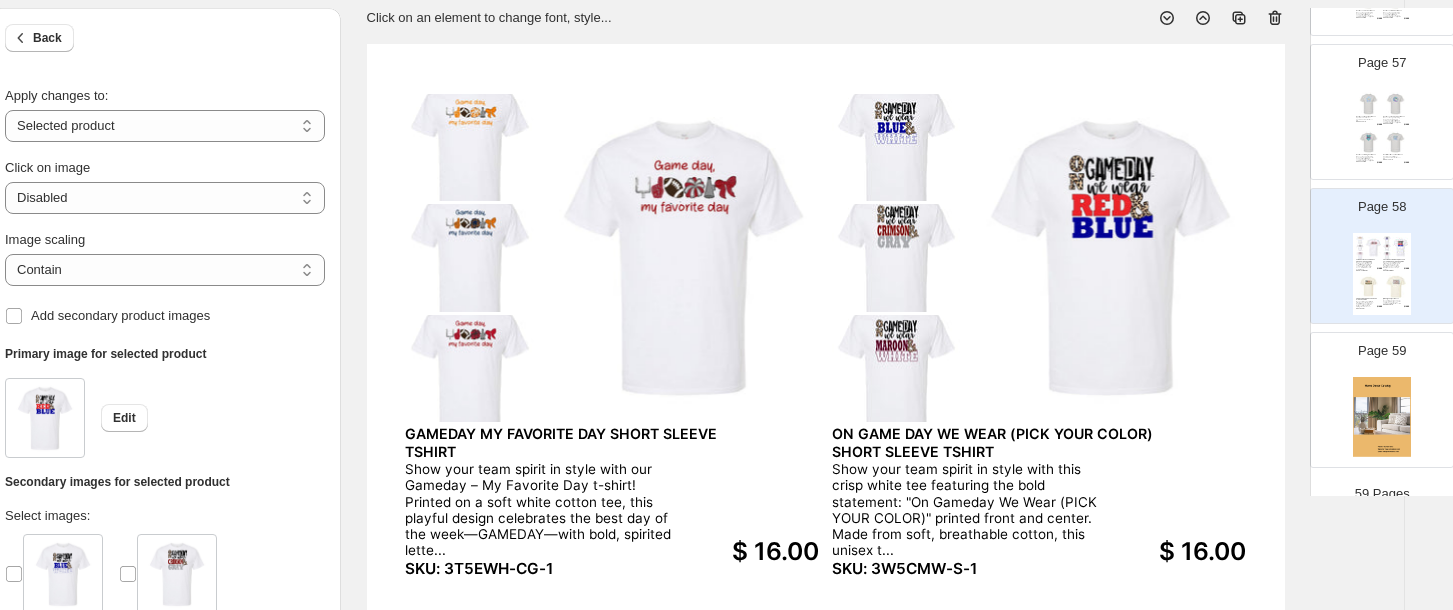 click on "SKU:  YA5EPM-S" at bounding box center (1392, 123) 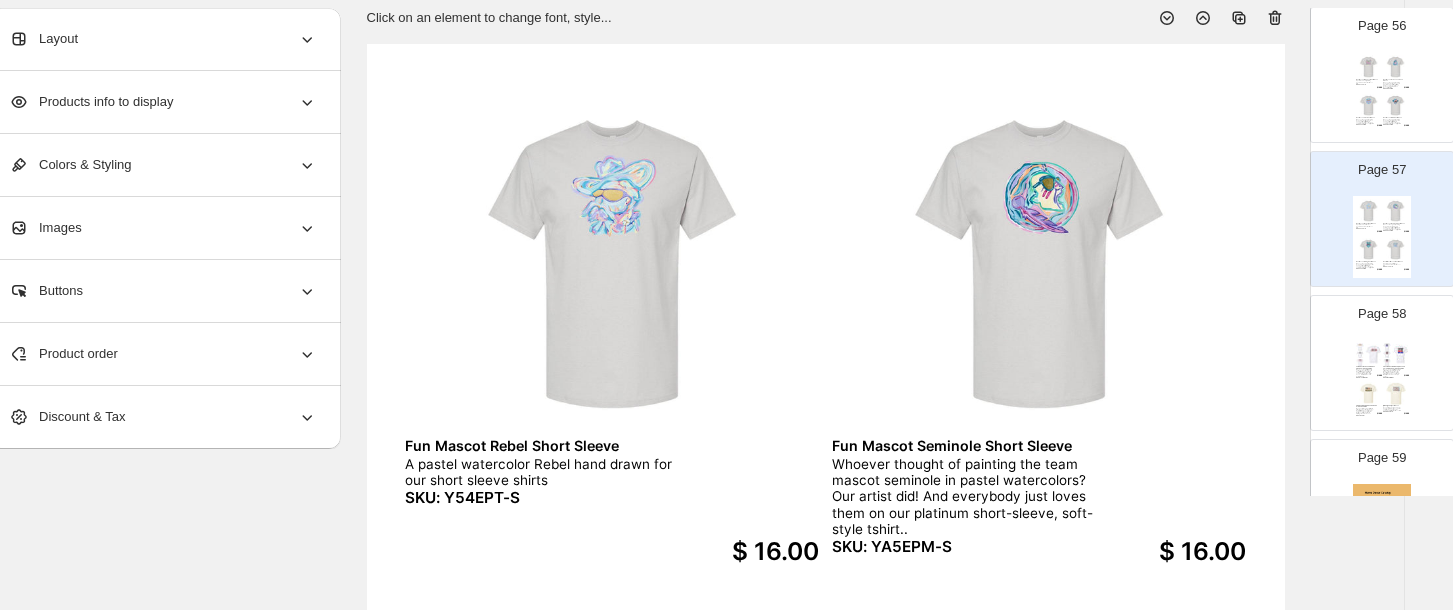 scroll, scrollTop: 7956, scrollLeft: 0, axis: vertical 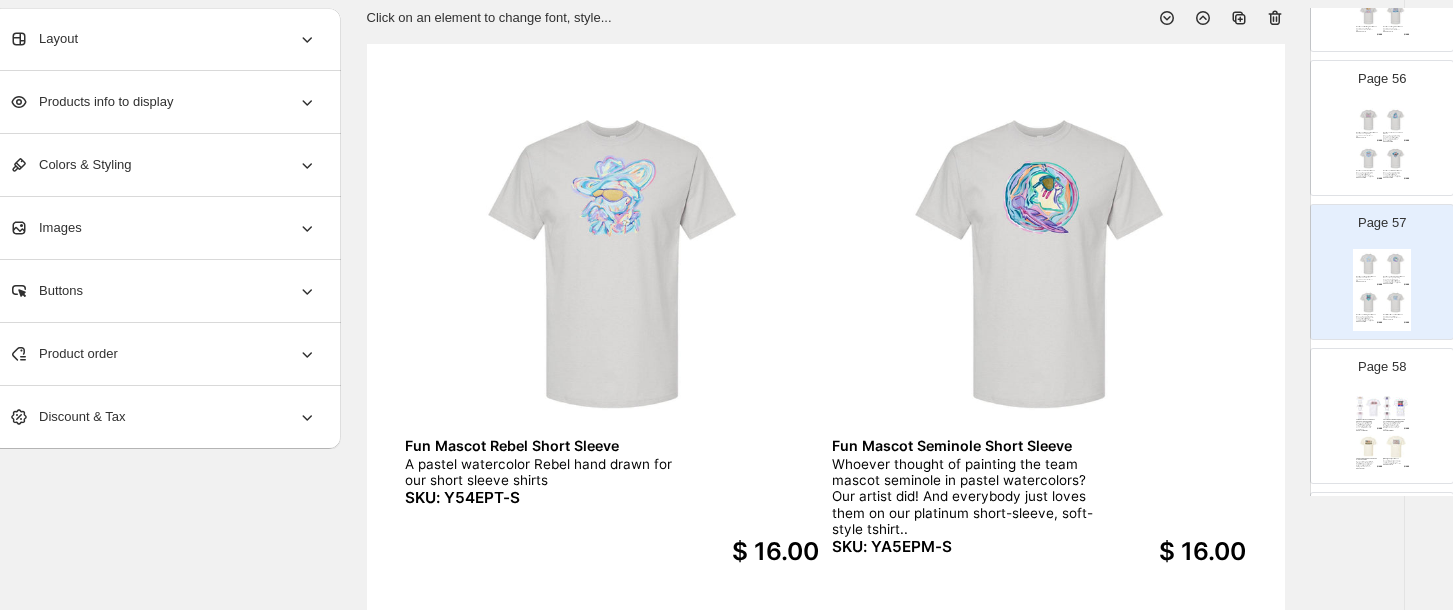 click on "$ 16.00" at bounding box center (1377, 140) 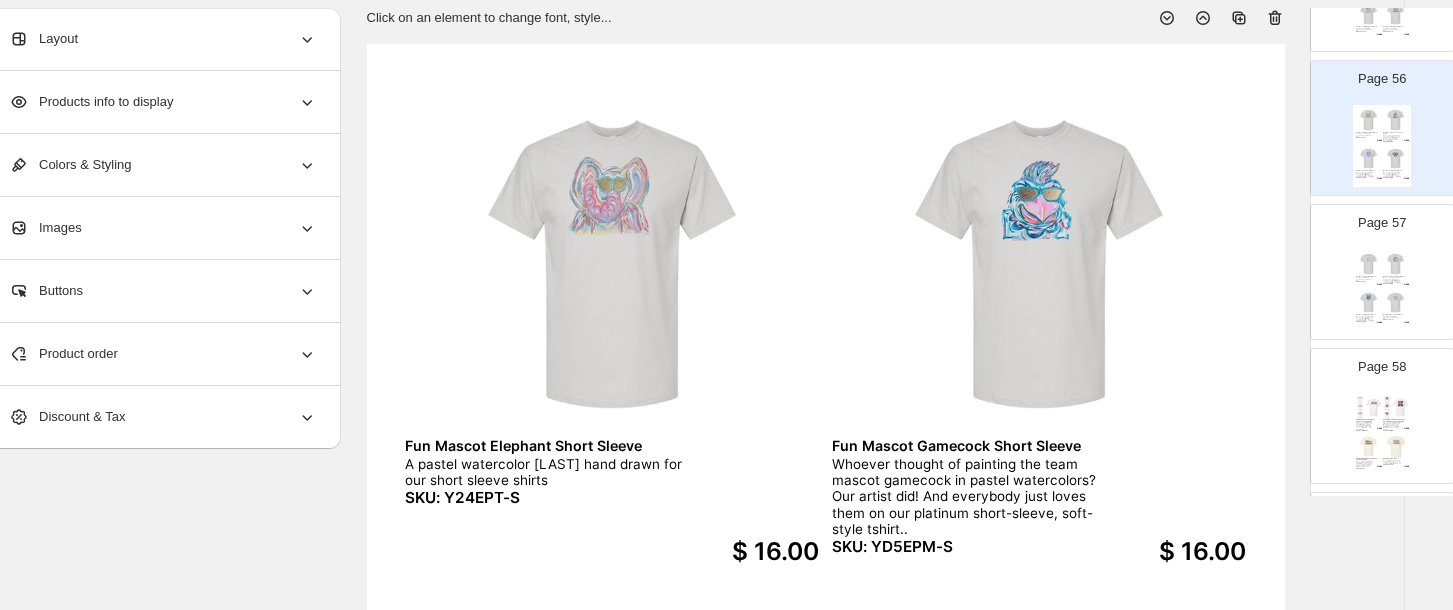 scroll, scrollTop: 7903, scrollLeft: 0, axis: vertical 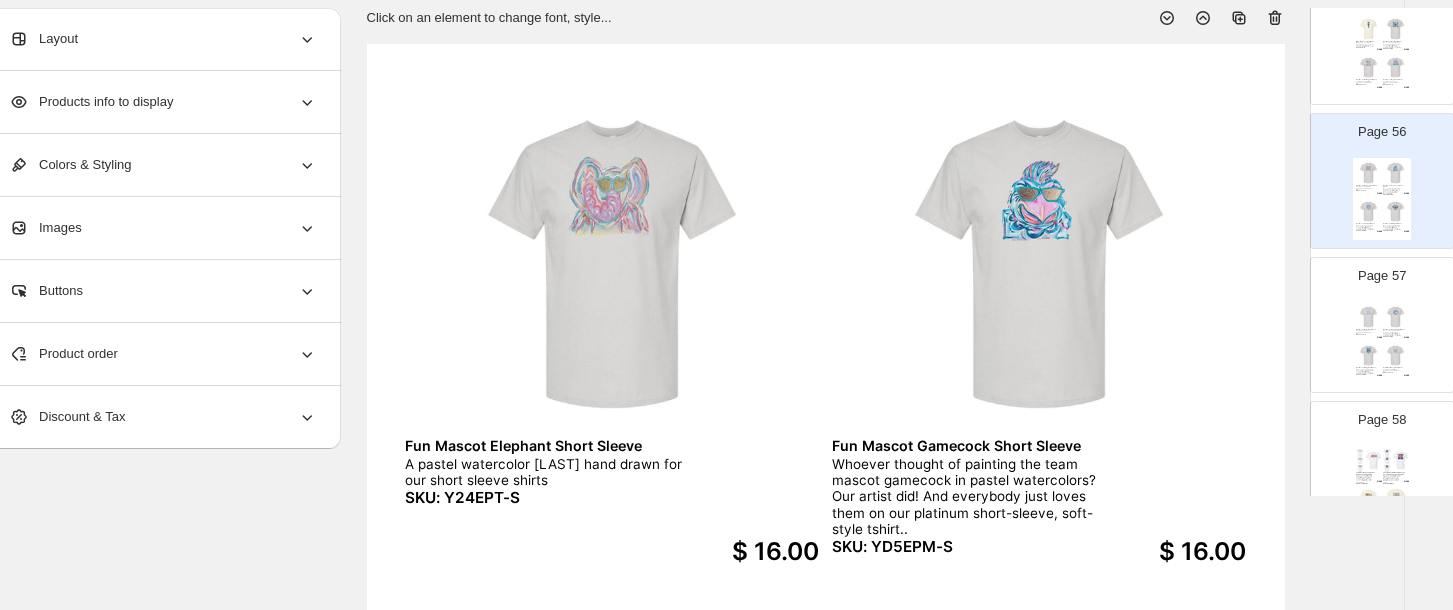click at bounding box center (1396, 68) 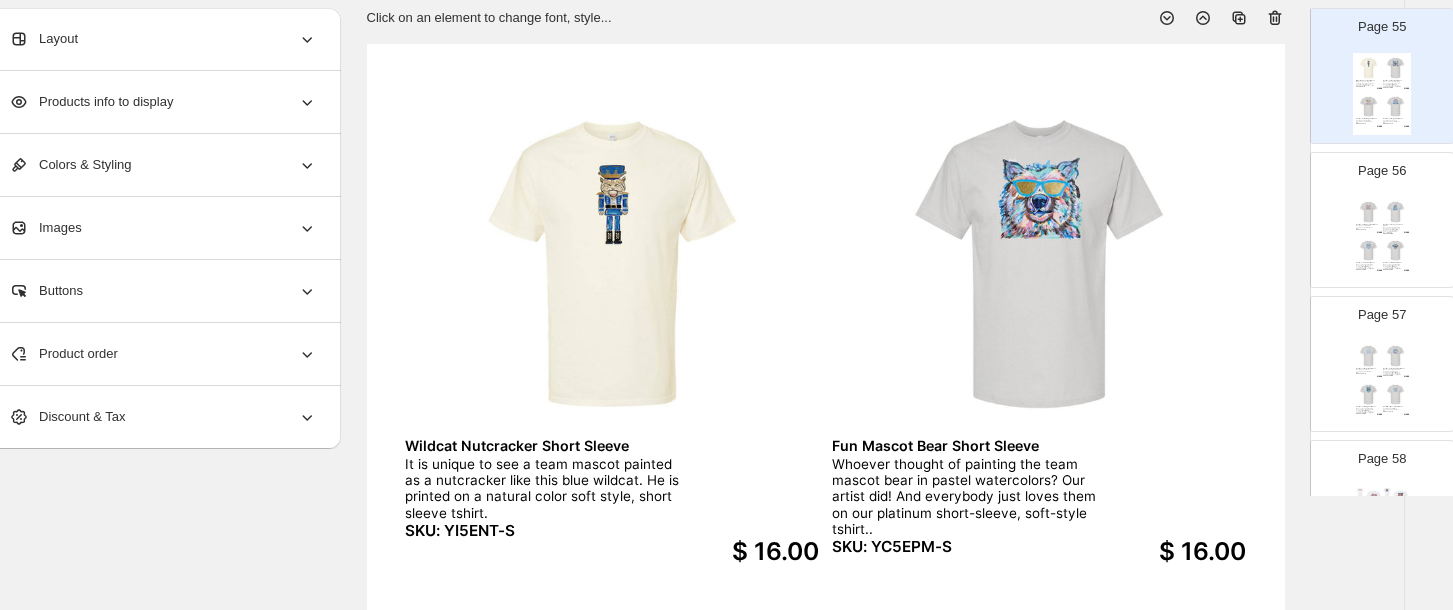 scroll, scrollTop: 7849, scrollLeft: 0, axis: vertical 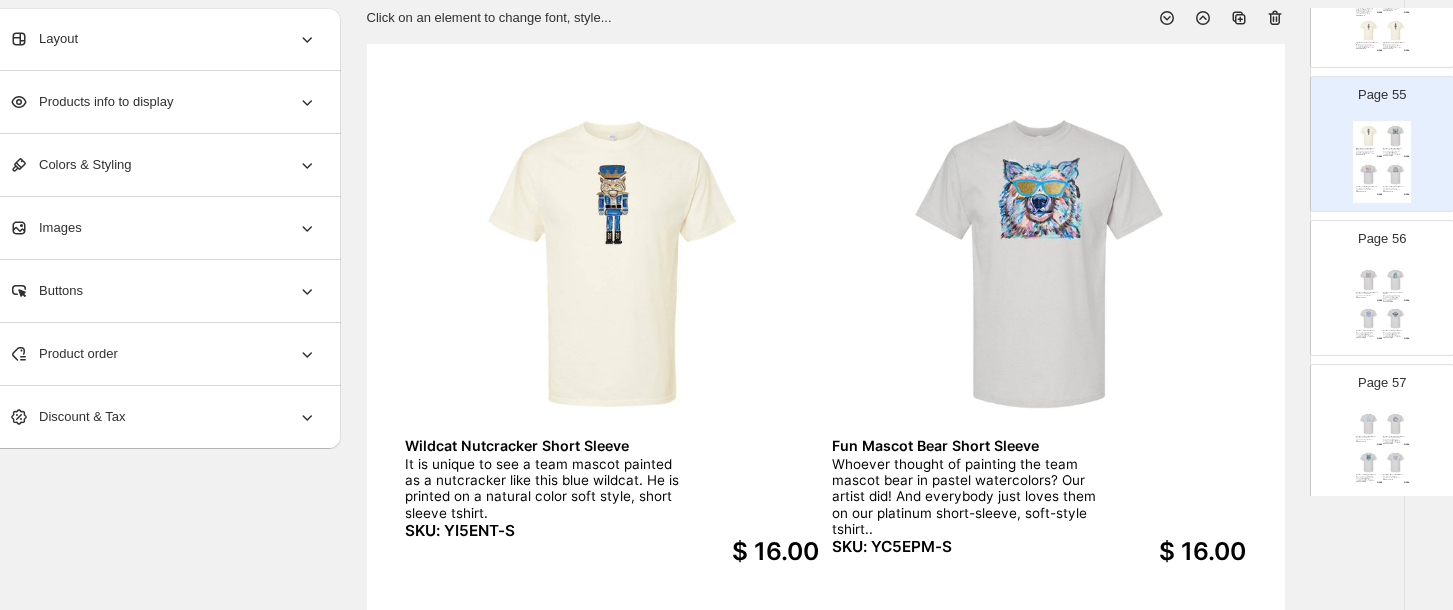 click on "MERRY CHRISTMAS DOODLE PREPPY SHORT SLEEVE TSHIRT Add a pop of preppy cheer to your holiday wardrobe with our Merry Christmas Doodle tee! This fun and festive design features playful, hand-drawn holiday lettering in bright, cheerful colors—perfectly ... SKU:  3M5CLP $ 16.00 Rebel Nutcracker Short Sleeve It is unique to see a team mascot painted as a nutcracker like this rebel.  He is printed on a natural color soft style, short sleeve tshirt. SKU:  YK5ENT-S $ 16.00 Tiger Nutcracker Navy Short Sleeve It is unique to see a team mascot painted as a nutcracker like this navy tiger.  He is printed on a natural color soft style, short sleeve tshirt. SKU:  YN5ENT-S $ 16.00 Tiger Nutcracker Purple Short Sleeve It is unique to see a team mascot painted as a nutcracker like this purple tigerl.  He is printed on a natural color soft style, short sleeve tshirt. SKU:  YJ5ENT-S $ 16.00" at bounding box center [1382, 18] 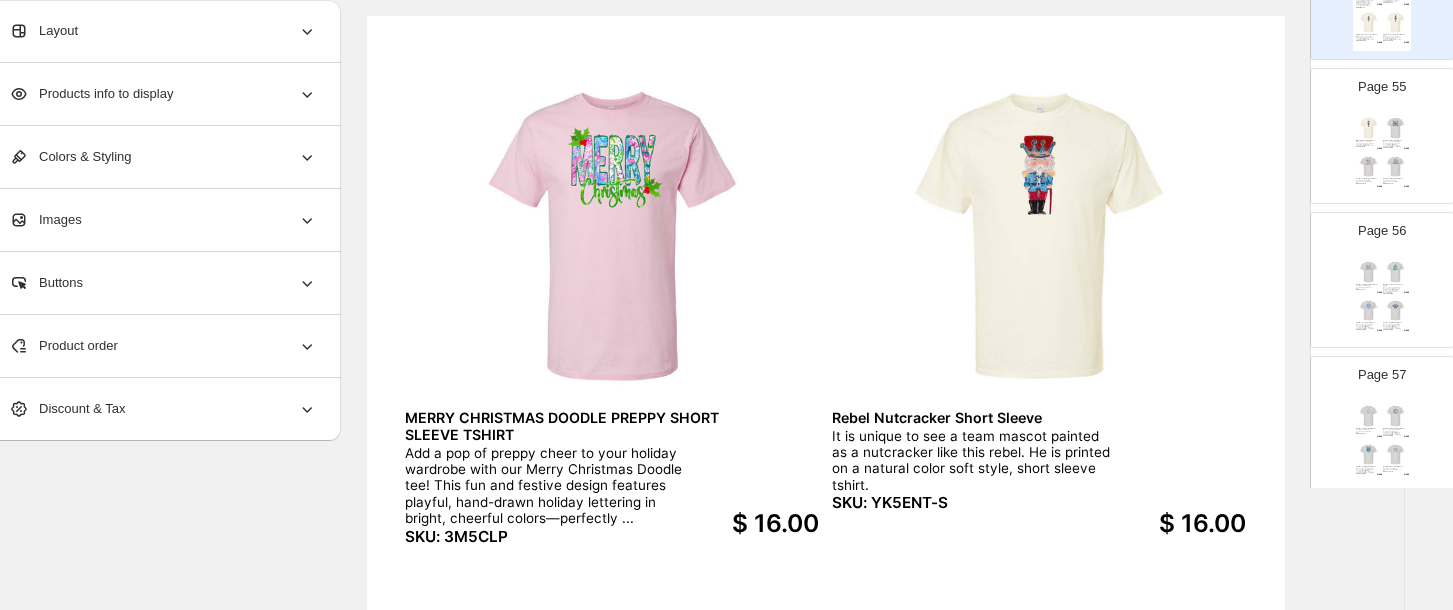 scroll, scrollTop: 131, scrollLeft: 35, axis: both 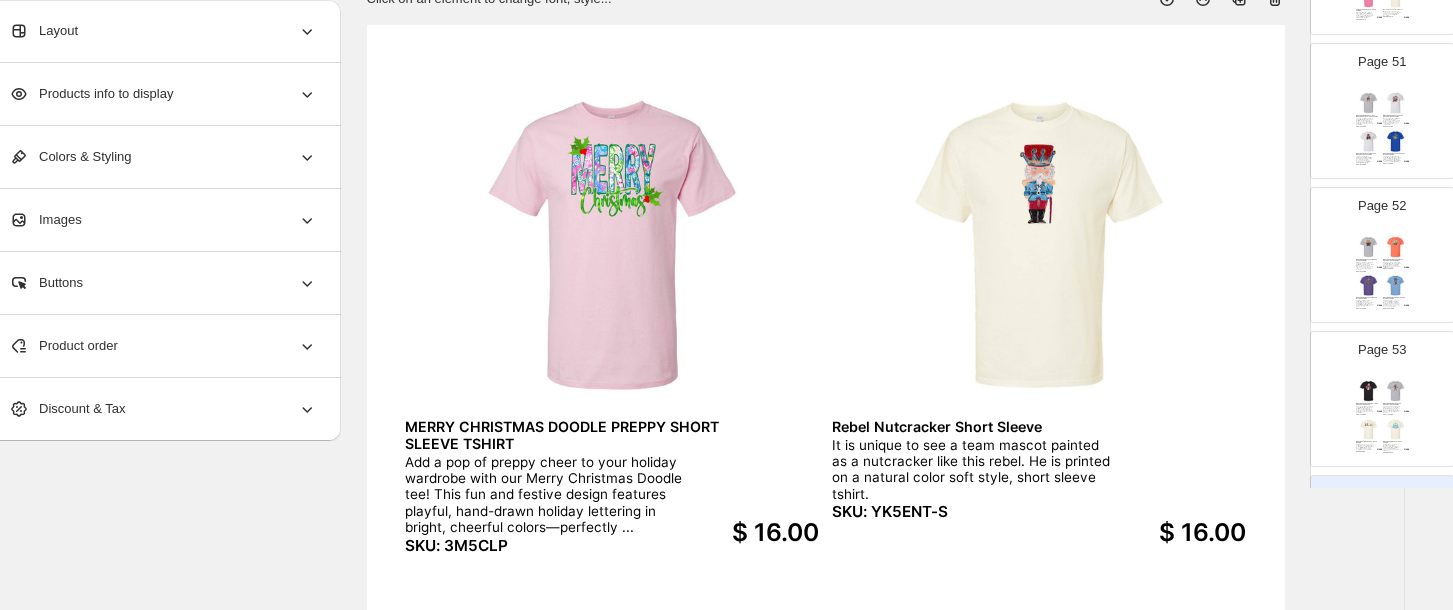 click at bounding box center (1396, 430) 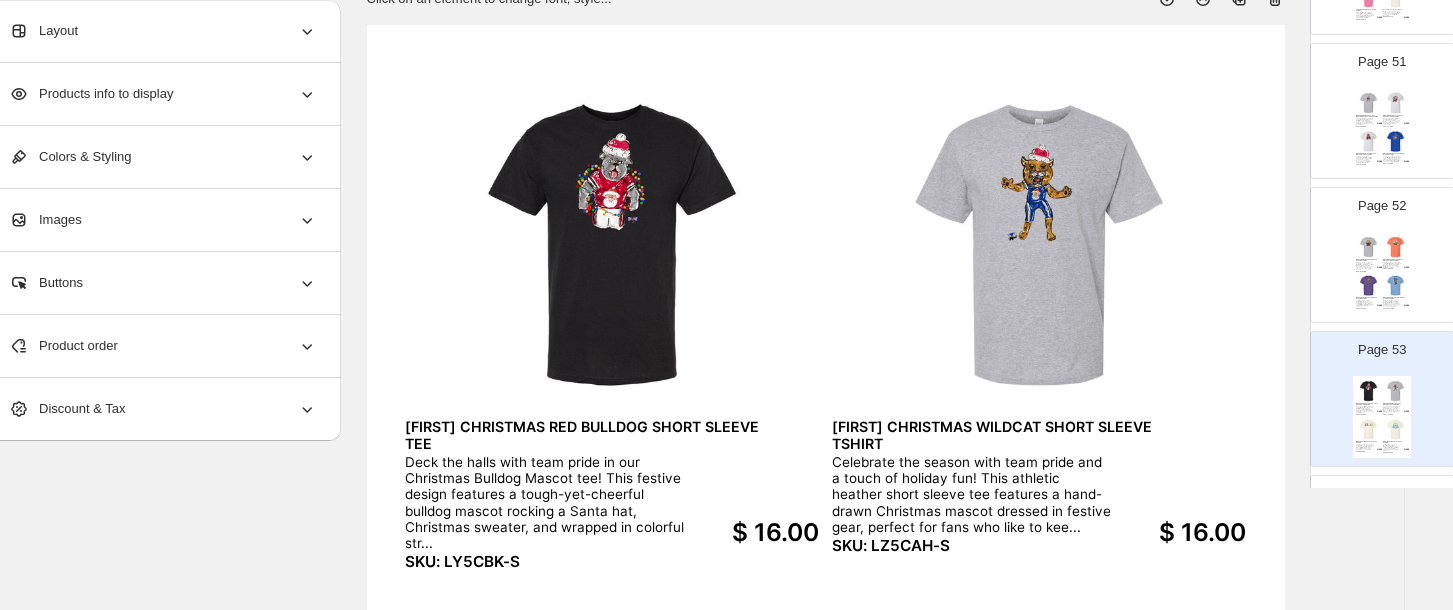 click at bounding box center (1369, 247) 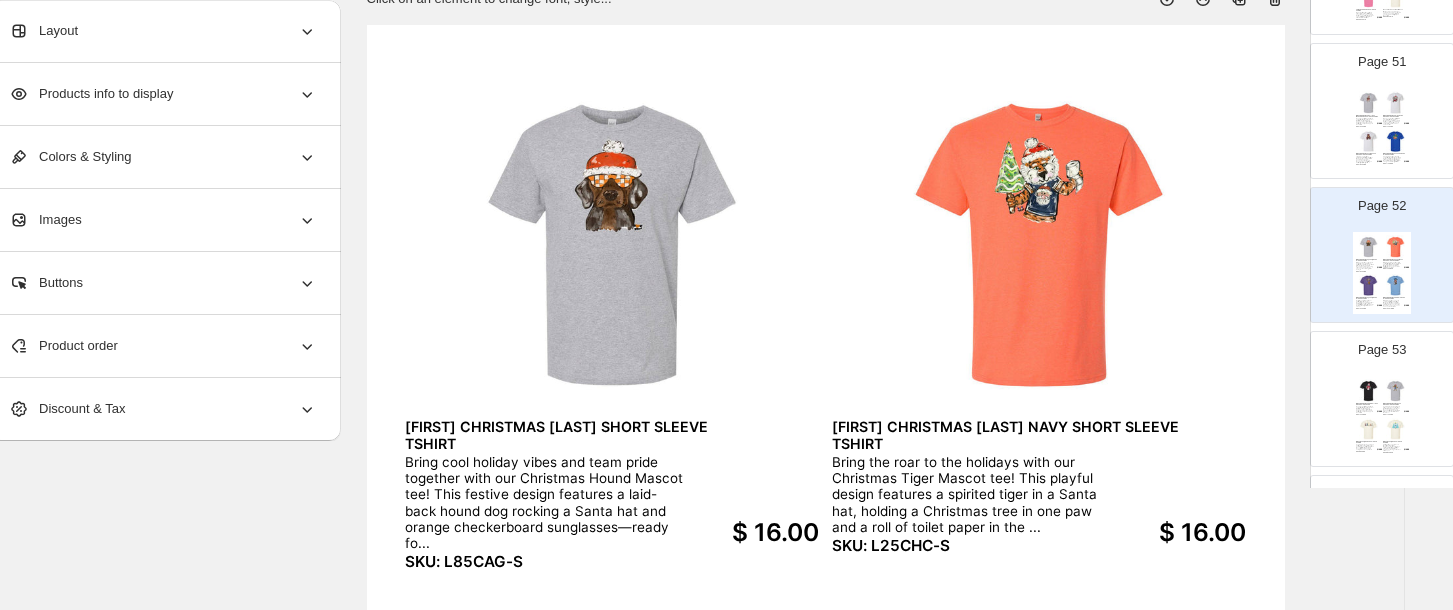 click at bounding box center [1396, 142] 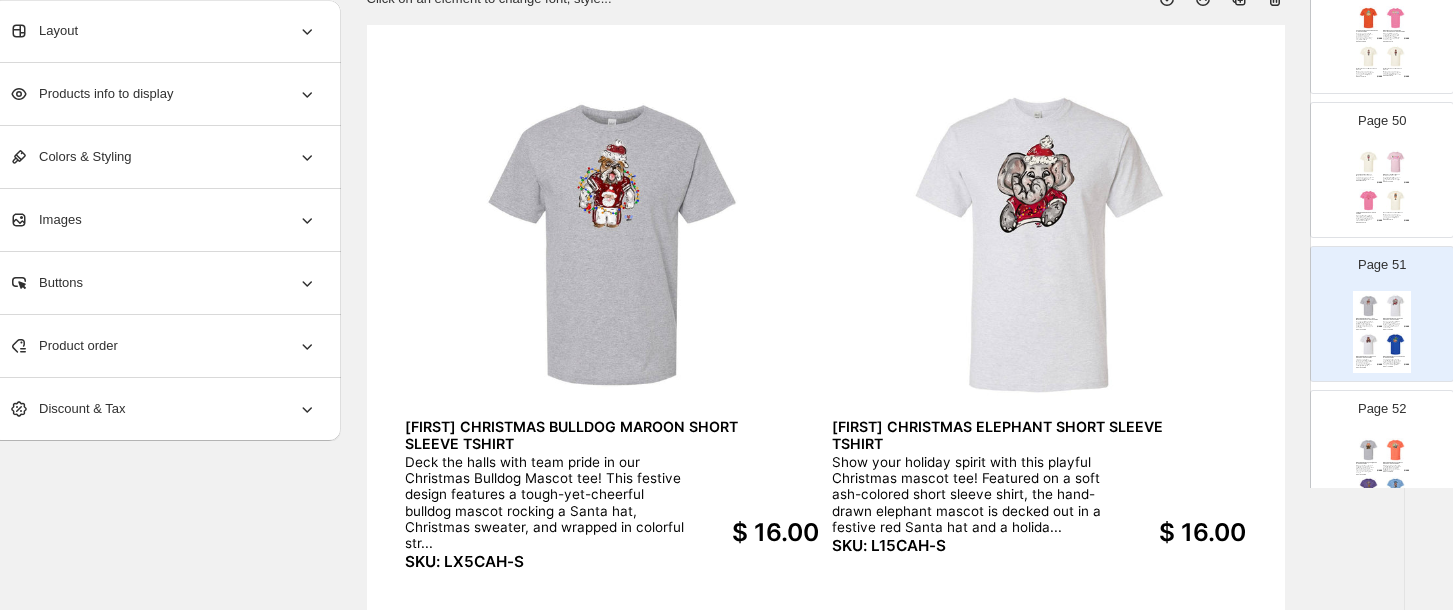 scroll, scrollTop: 7032, scrollLeft: 0, axis: vertical 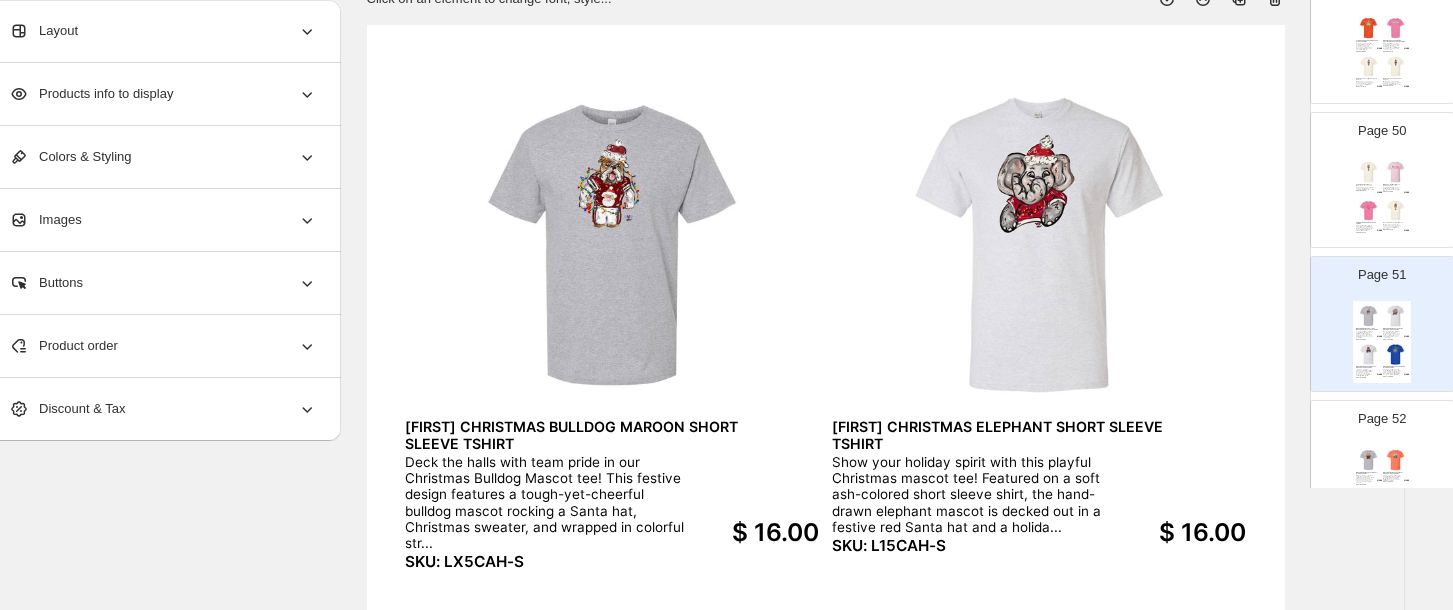 click on "Elephant Nutcracker Short Sleeve It is unique to see a team mascot painted as a nutcracker like this elephant.  He is printed on a natural color soft style, short sleeve tshirt. SKU:  YM5ENT-S $ 16.00 Emmalee Just A Girl Short Sleeve This art points out some of the special things that girls love about Christmas in a special design on the Light Pink short sleeve, soft-style  tshirt. SKU:  U25EPK-S $ 16.00 GRINCH TREE SHORT SLEEVE TSHIRT Spread a little holiday wisdom with our Grinch Tree t-shirt. Printed on a vibrant azalea-colored short sleeve tee, this design features a playful illustration of the Grinch with a whimsical Christmas ... SKU:  3O5CAZ-S $ 16.00 Hound Nutcracker Short Sleeve It is unique to see a team mascot painted as a nutcracker like this orange hound.  He is printed on a natural color soft style, short sleeve tshirt. SKU:  YH5ENT-S $ 16.00" at bounding box center [1382, 198] 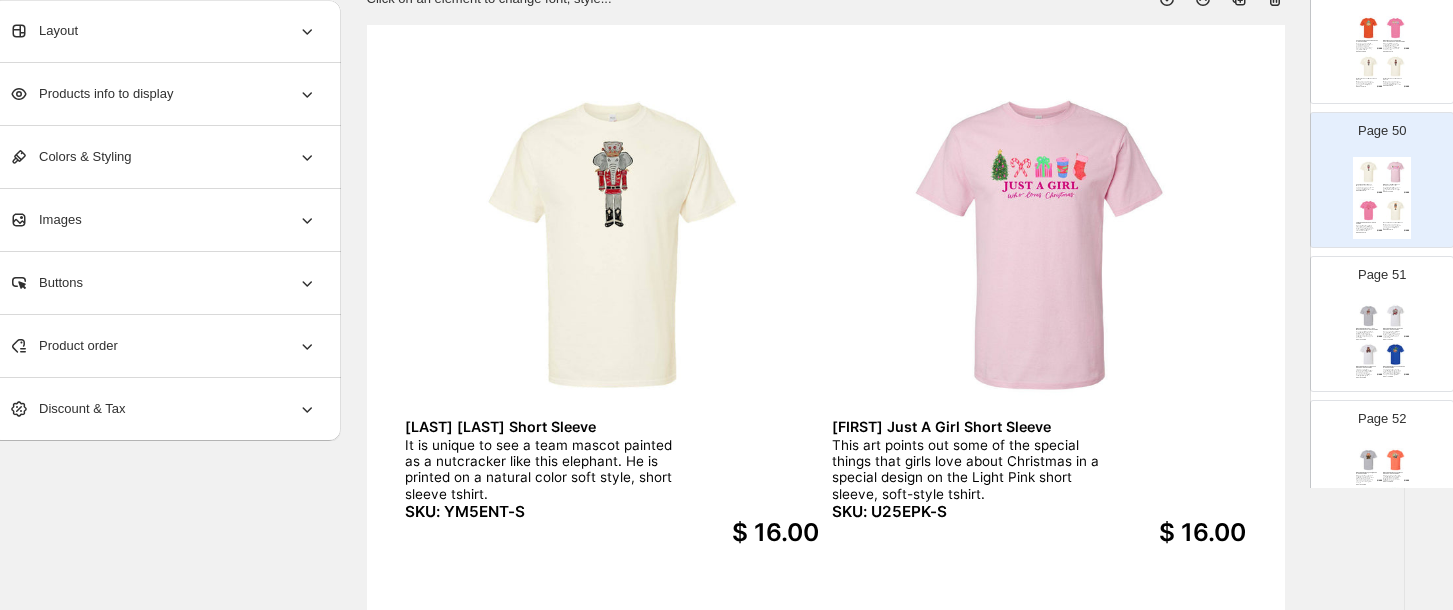 click at bounding box center [1396, 67] 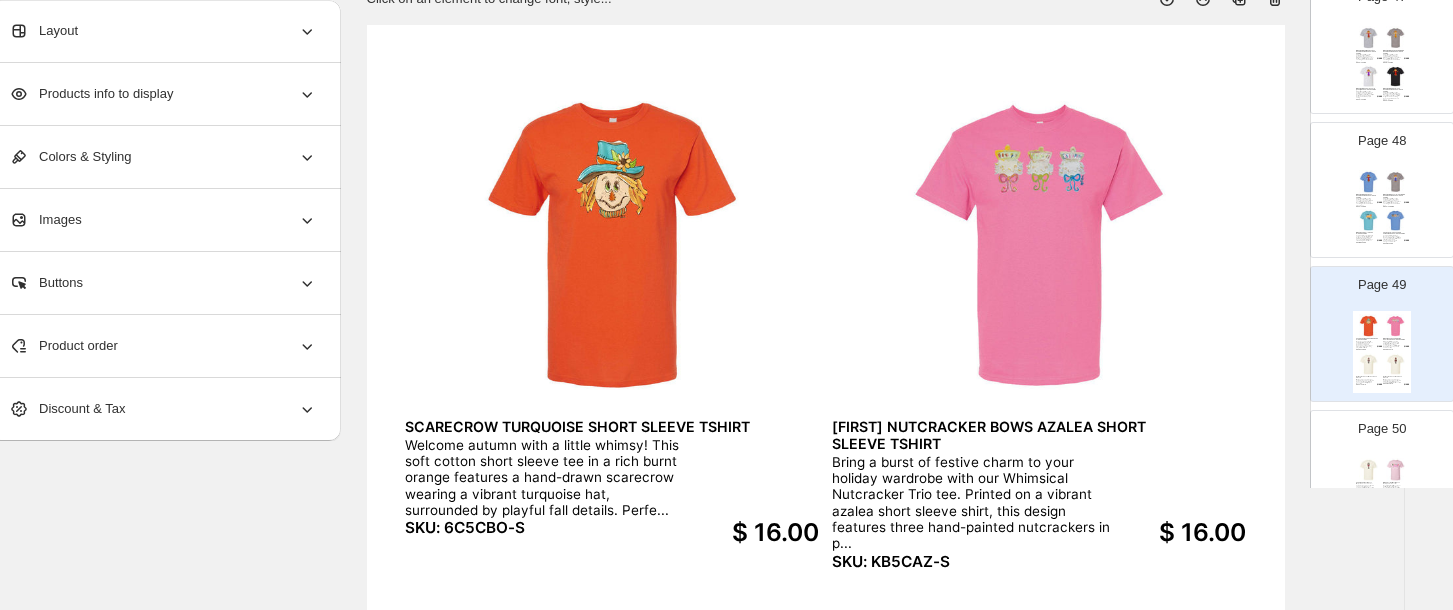 scroll, scrollTop: 6712, scrollLeft: 0, axis: vertical 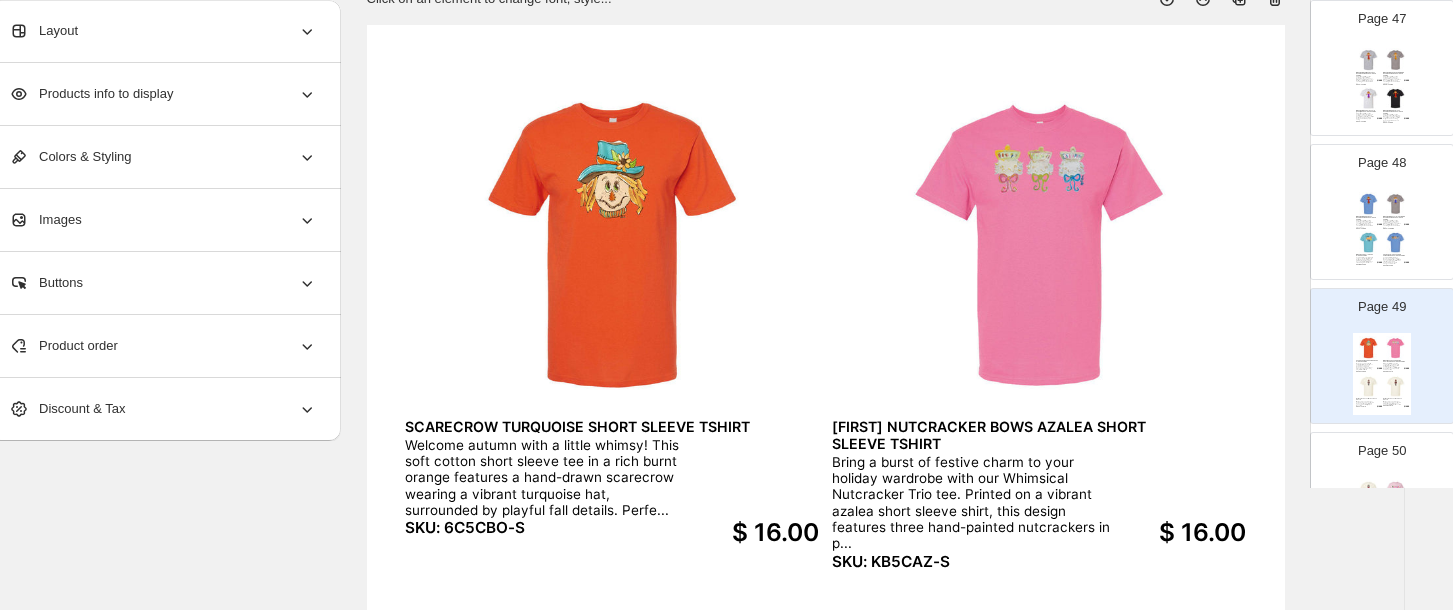 click at bounding box center [1369, 204] 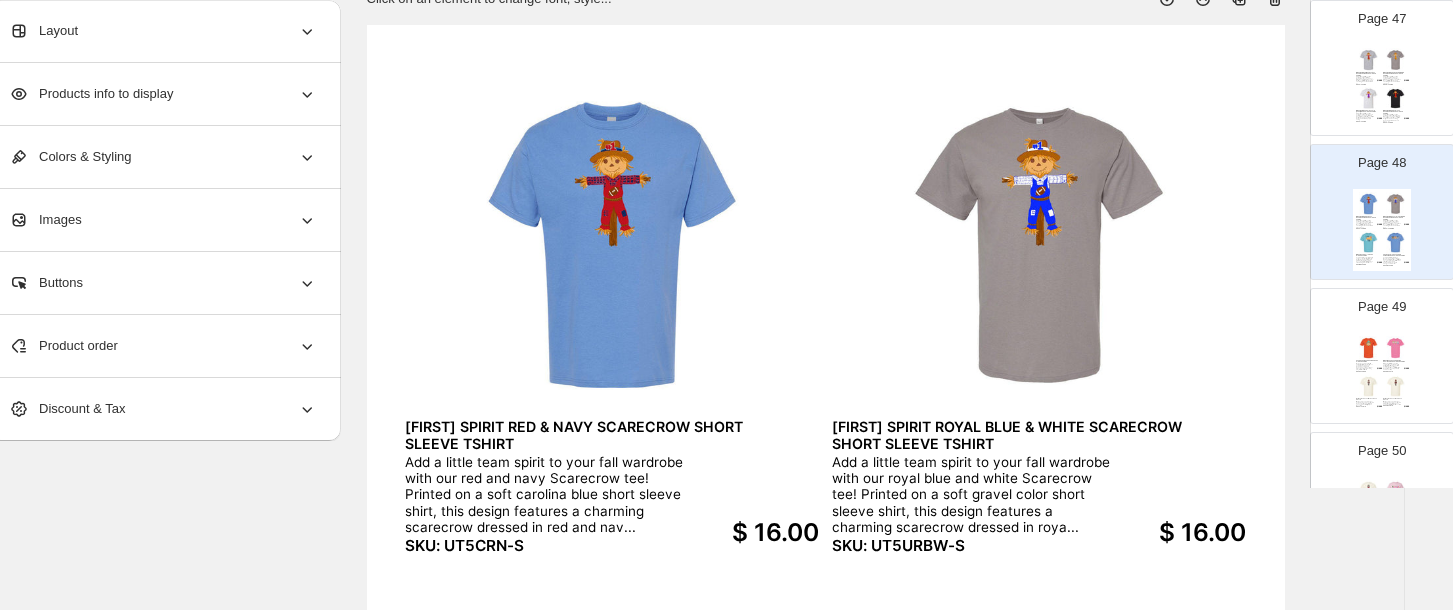 click at bounding box center [1369, 99] 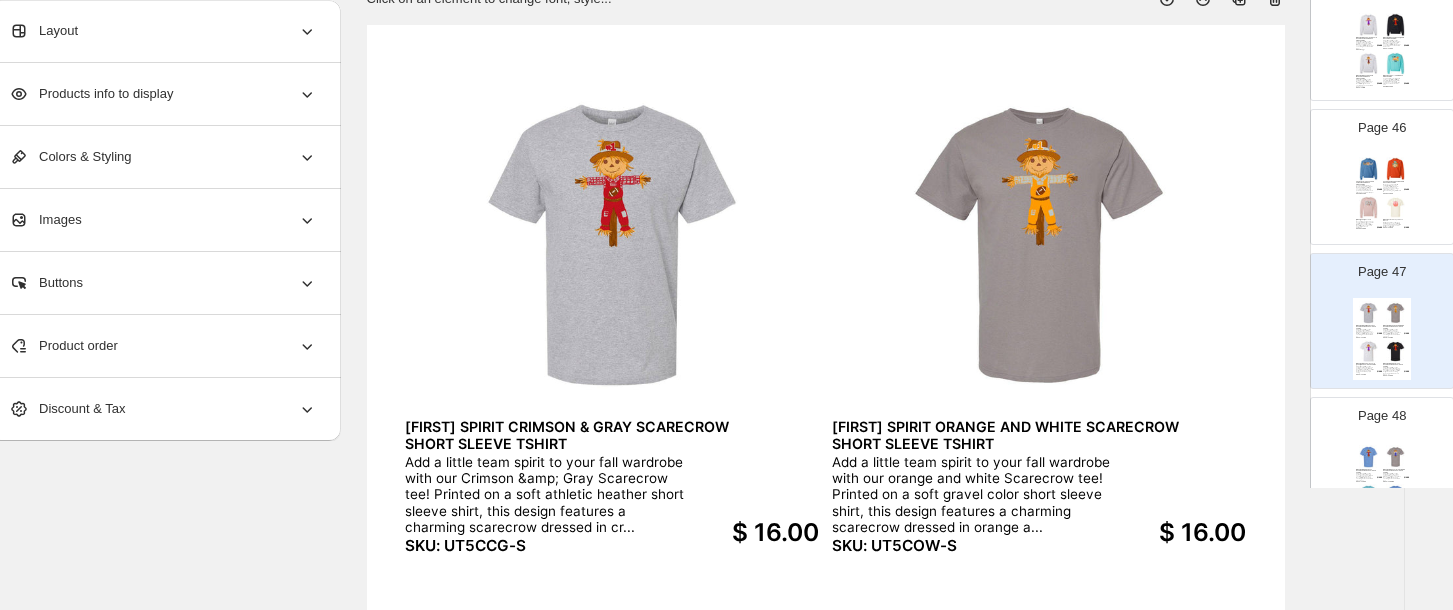 scroll, scrollTop: 6445, scrollLeft: 0, axis: vertical 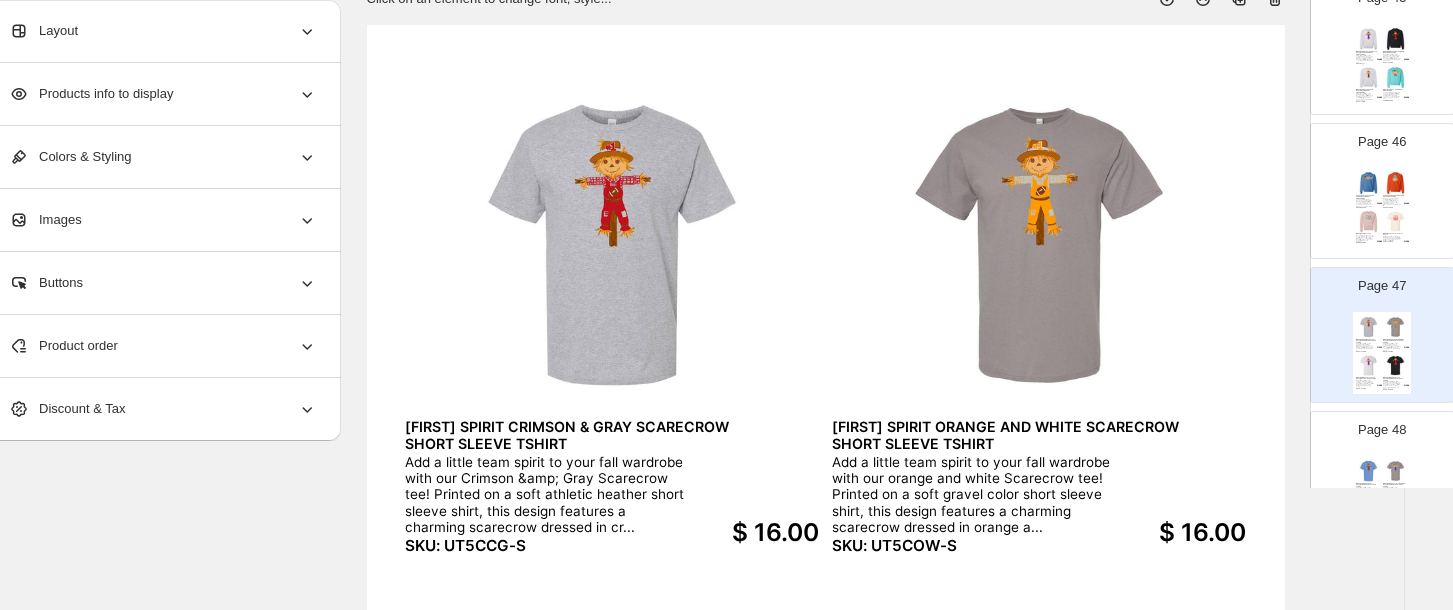 click on "ORANGE & BLUE PATTERN PUMPKIN CREW NECK SWEATSHIRT Celebrate fall with a splash of Southern charm in our Floral Pumpkin Trio sweatshirt. This cozy Carolina blue crew neck features a trio of hand-painted pumpkins adorned with orange-and-blue floral pat... SKU:  3G5UCB-S" at bounding box center (1369, 201) 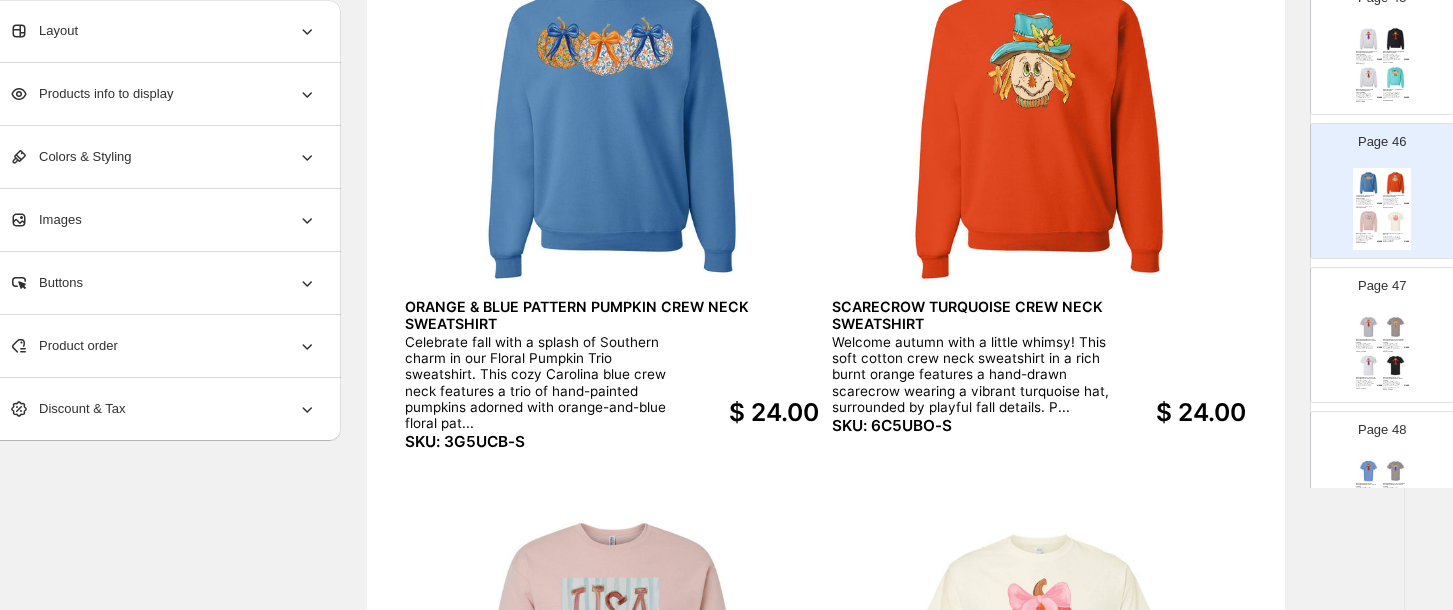 scroll, scrollTop: 106, scrollLeft: 35, axis: both 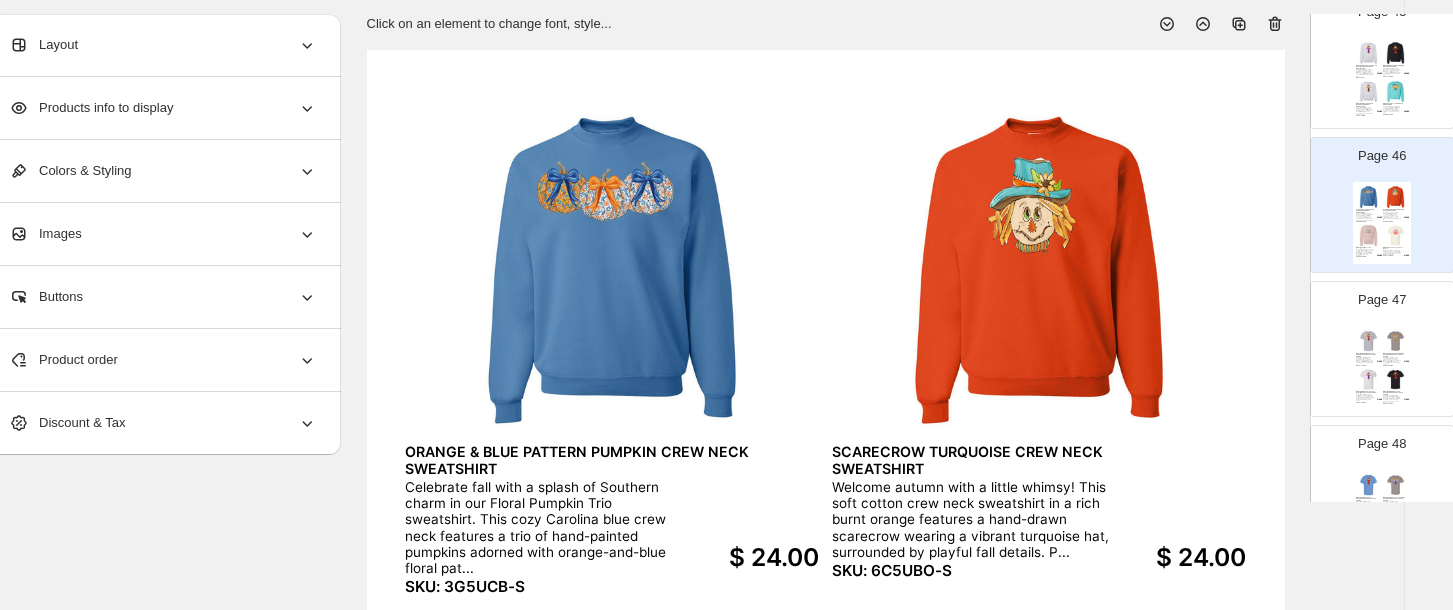 click on "Add a little team spirit to your fall wardrobe with our Red &amp; Black Scarecrow sweatshirt! Printed on a soft black crew neck sweatshirt, this design features a charming scarecrow dressed in red and..." at bounding box center (1392, 72) 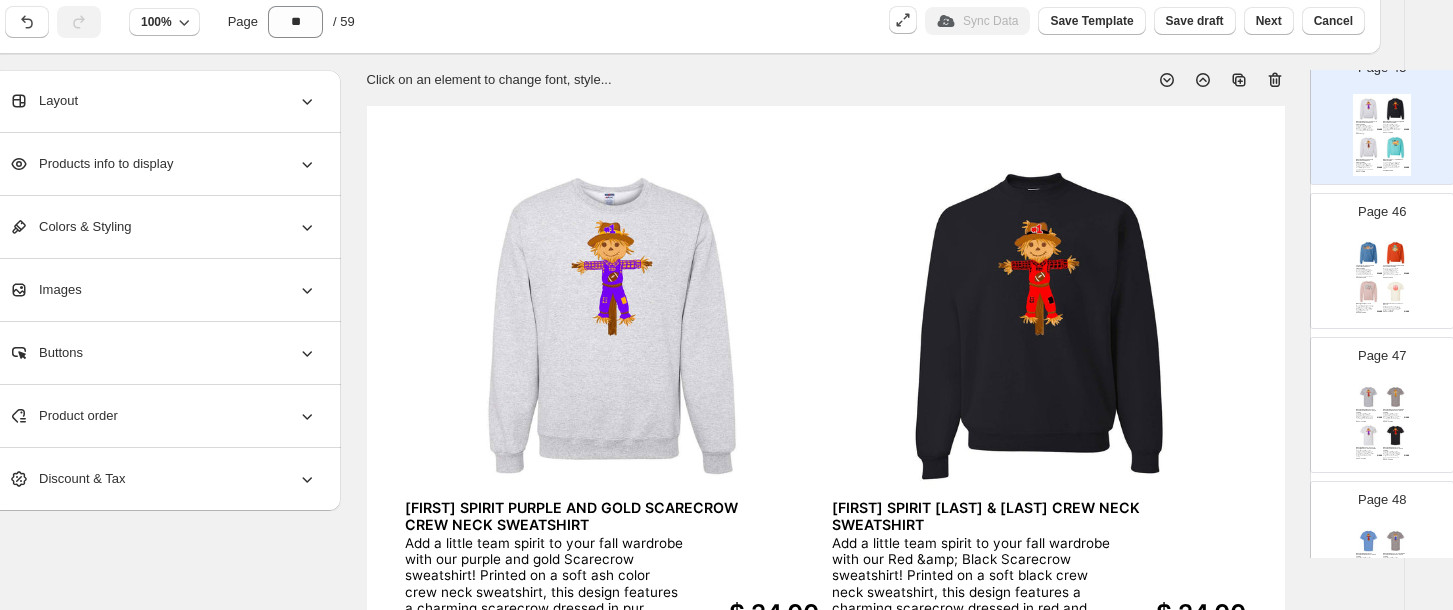scroll, scrollTop: 43, scrollLeft: 35, axis: both 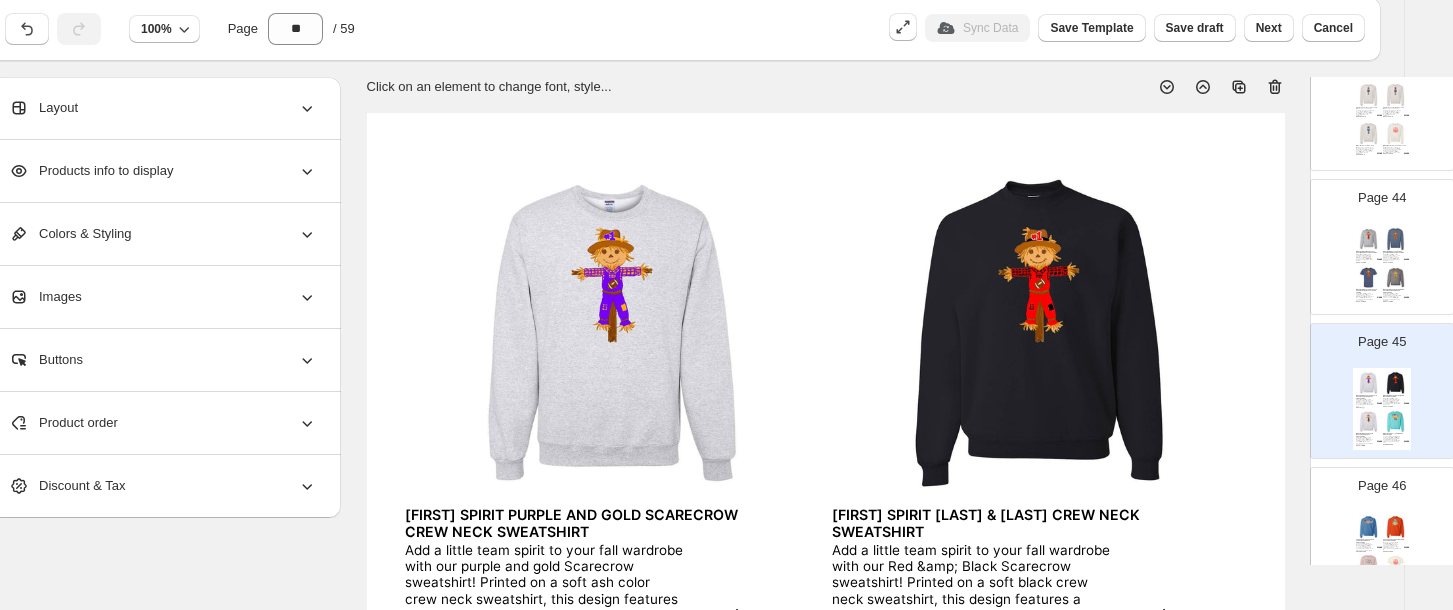 click at bounding box center (1396, 278) 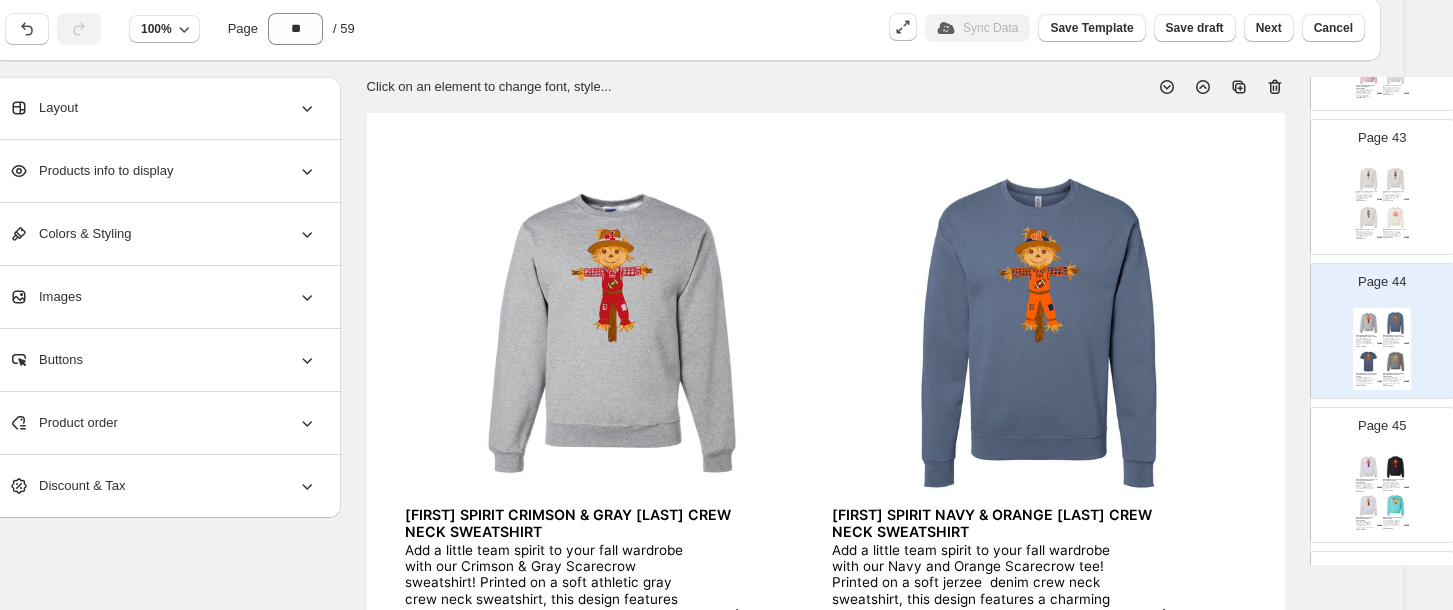 scroll, scrollTop: 6072, scrollLeft: 0, axis: vertical 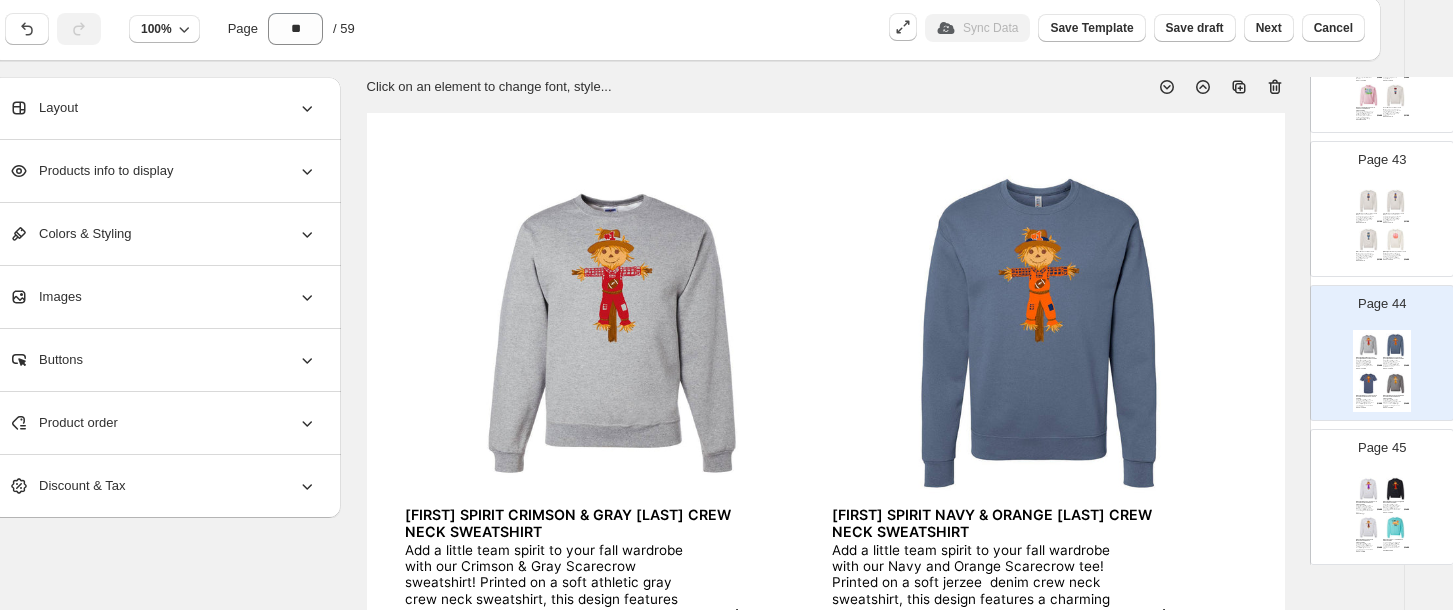 click on "SKU:  YJ5UOT-S" at bounding box center (1392, 222) 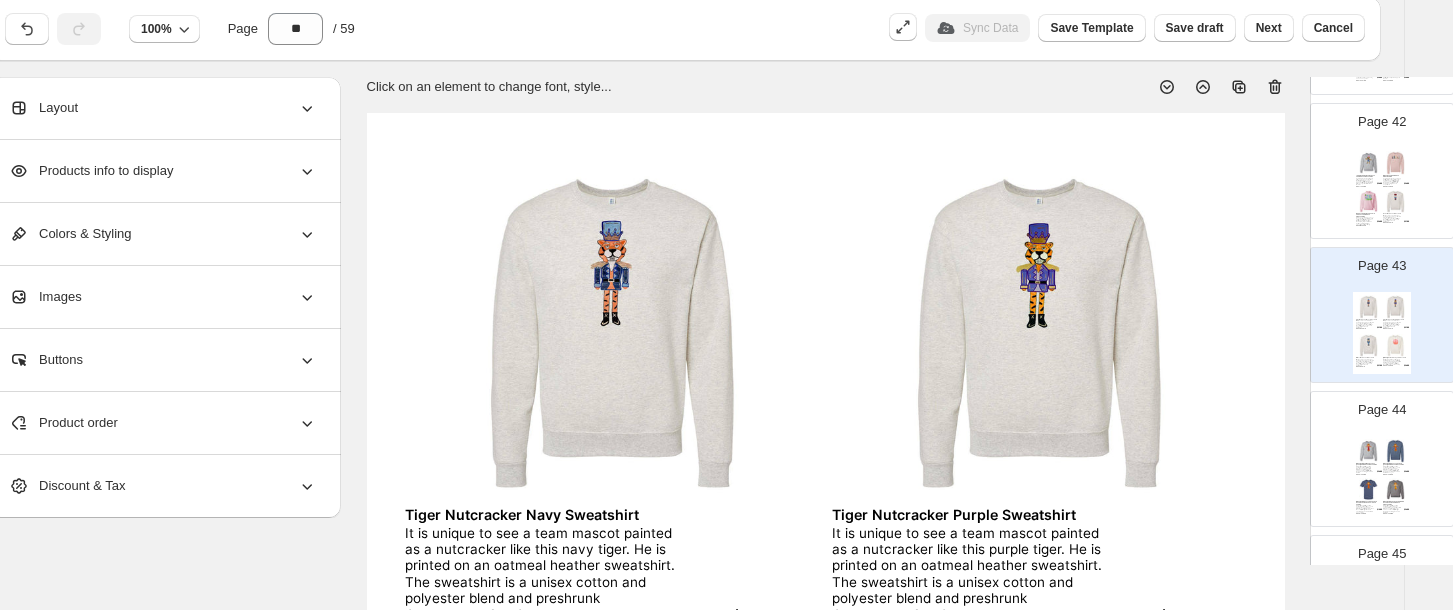 scroll, scrollTop: 5965, scrollLeft: 0, axis: vertical 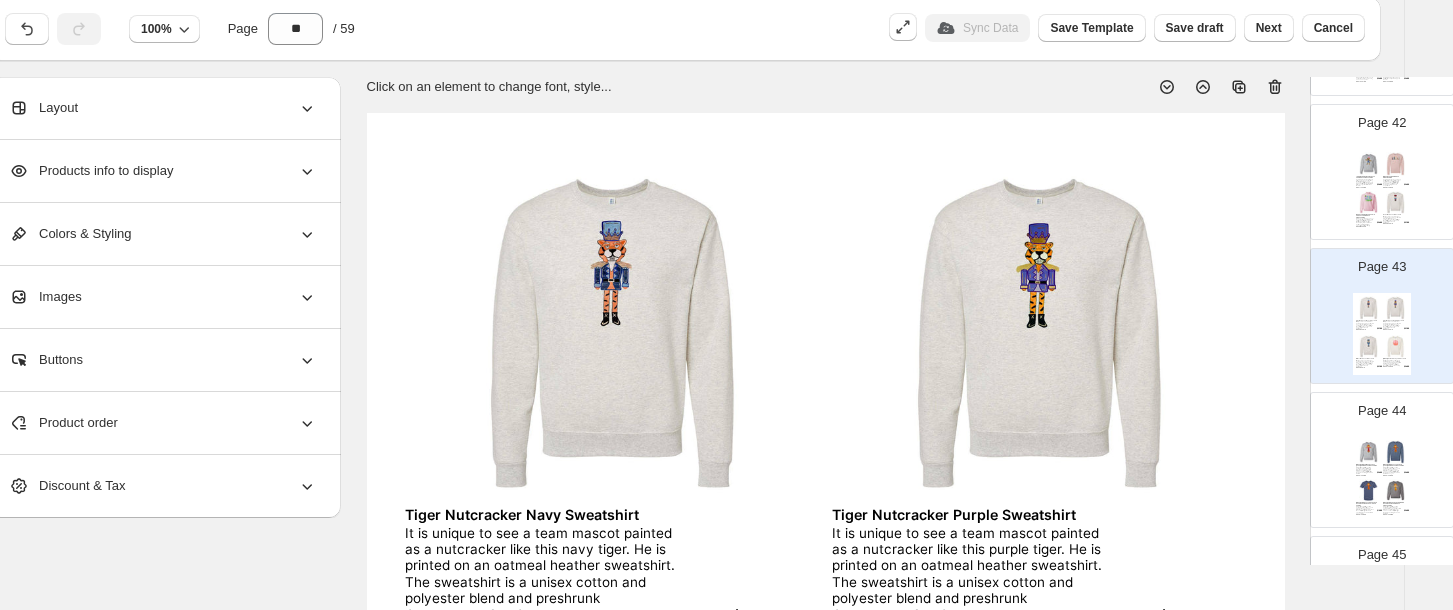 click at bounding box center [1396, 203] 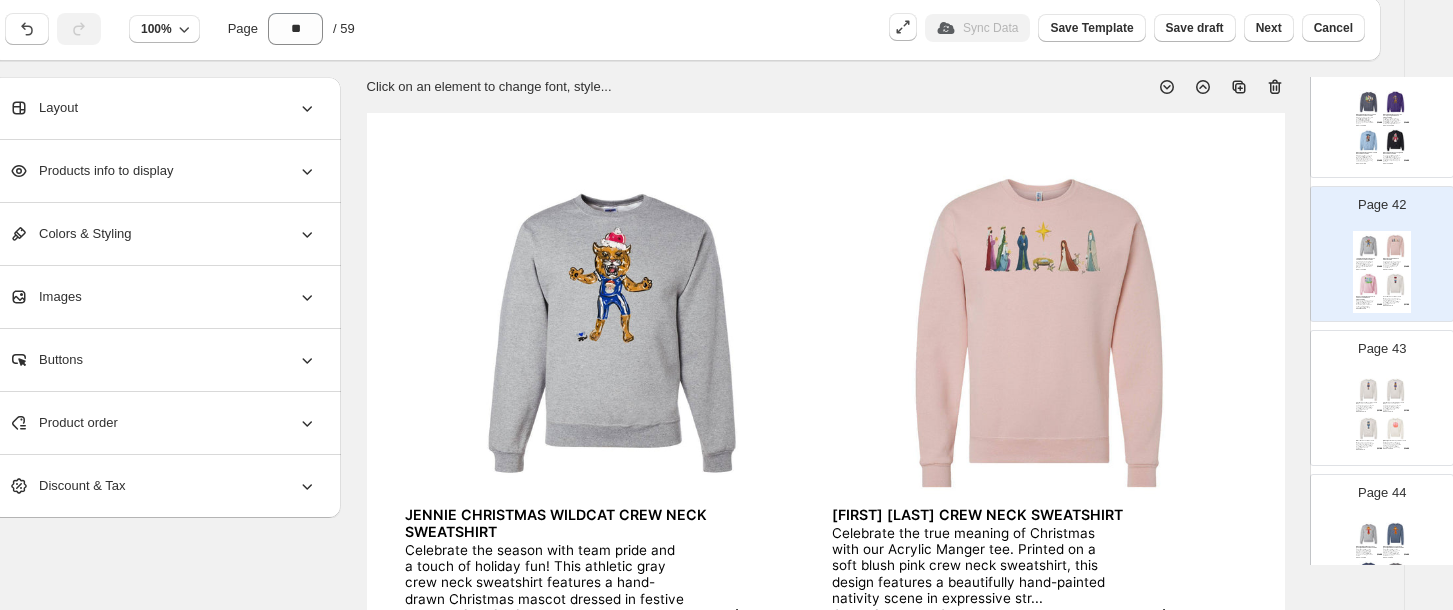 scroll, scrollTop: 5858, scrollLeft: 0, axis: vertical 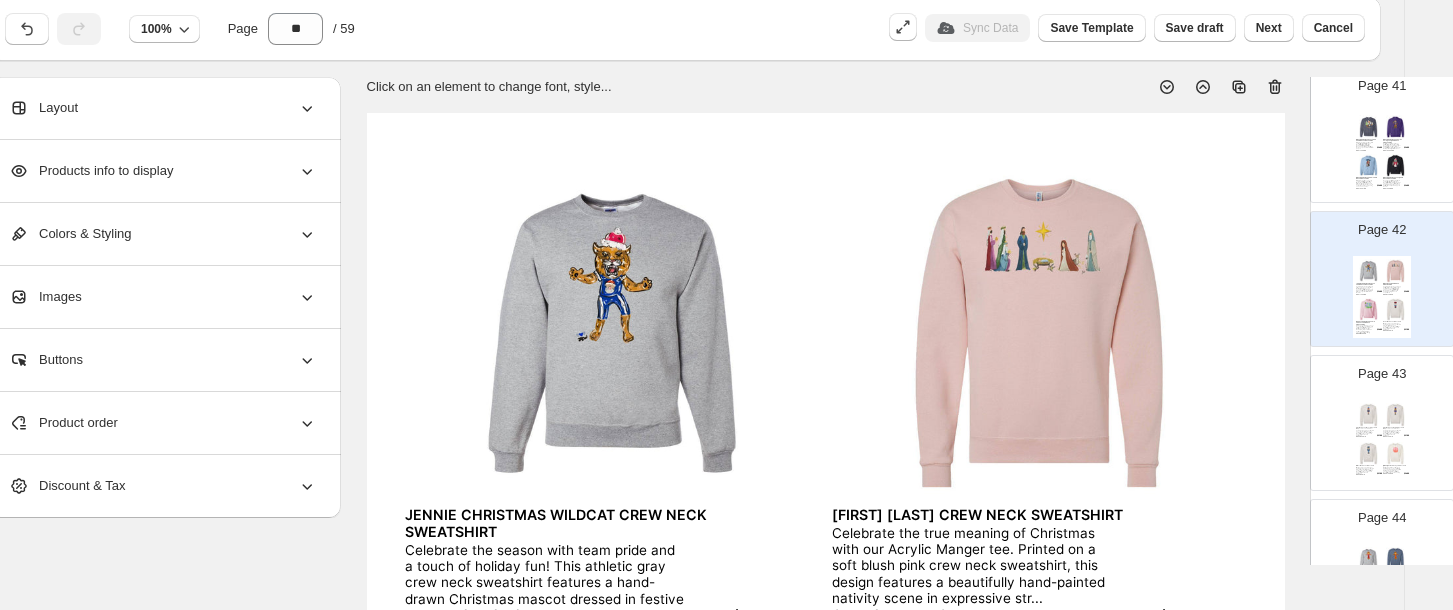 click at bounding box center [1396, 127] 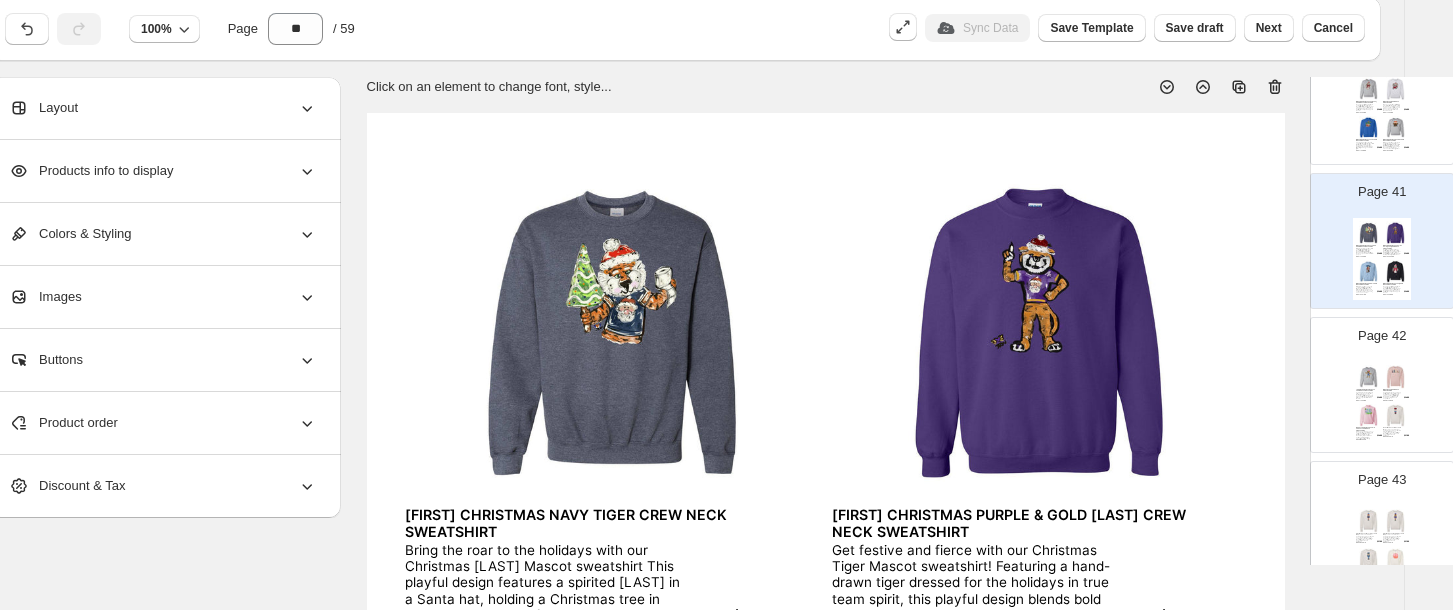 scroll, scrollTop: 5752, scrollLeft: 0, axis: vertical 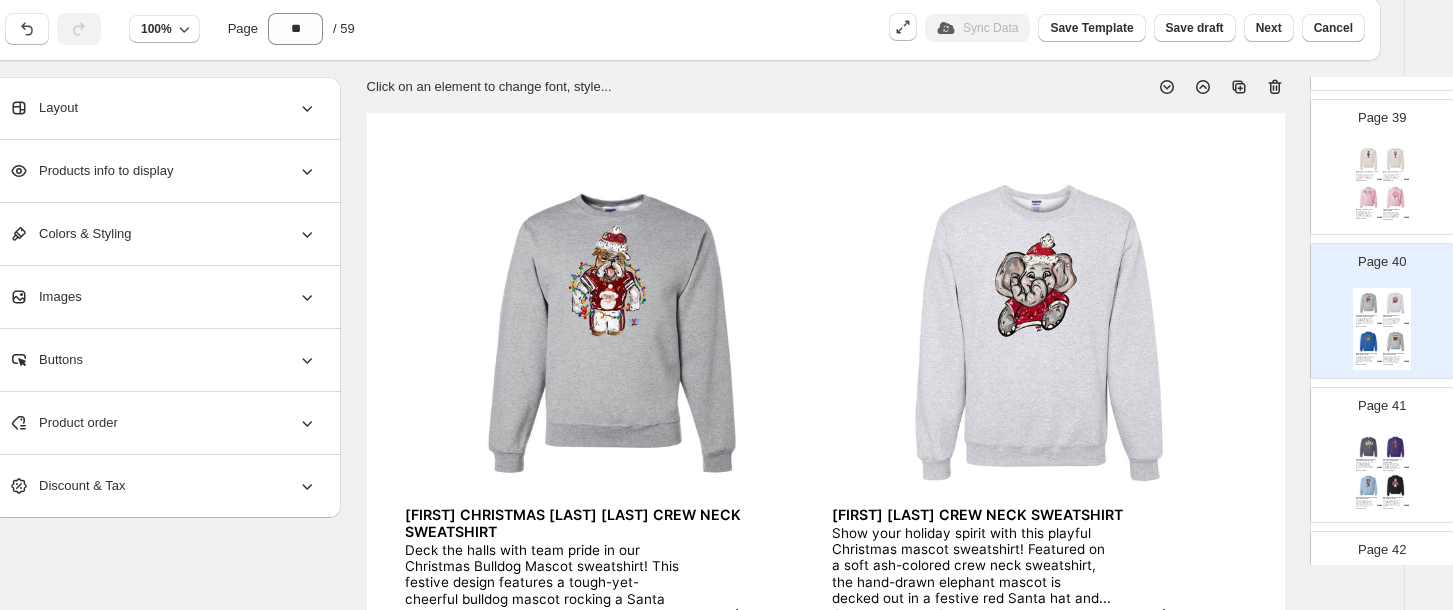 click at bounding box center (1396, 198) 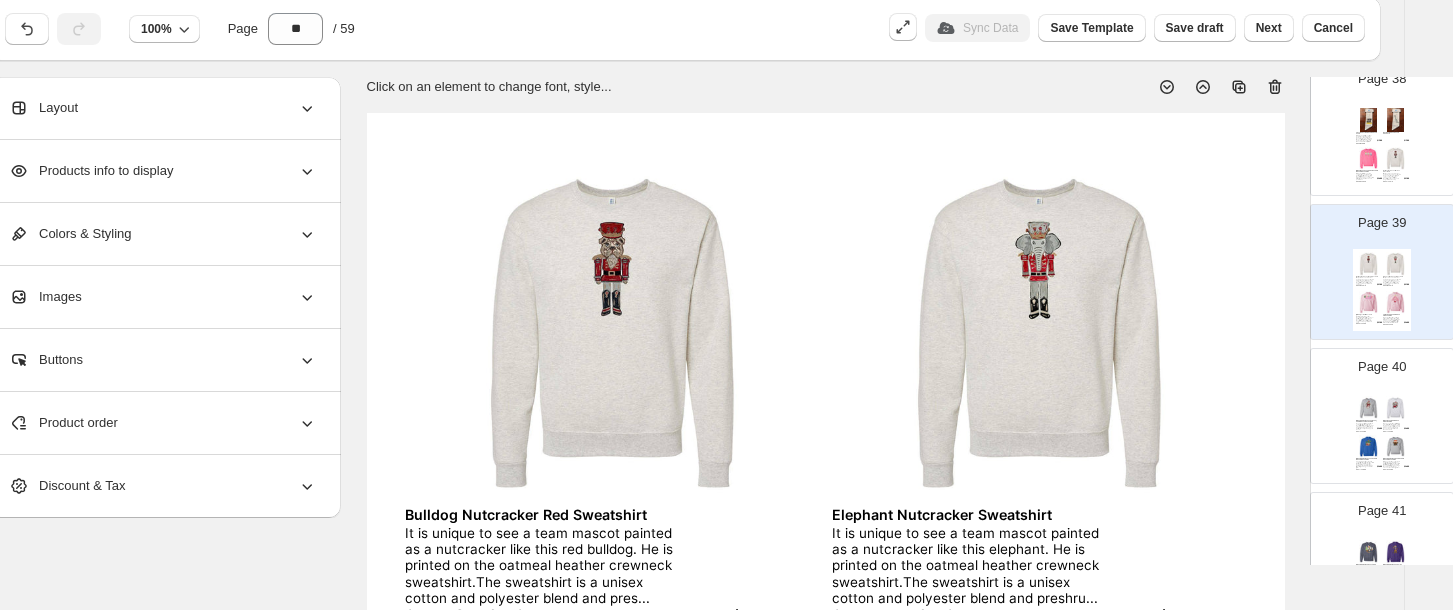 scroll, scrollTop: 5432, scrollLeft: 0, axis: vertical 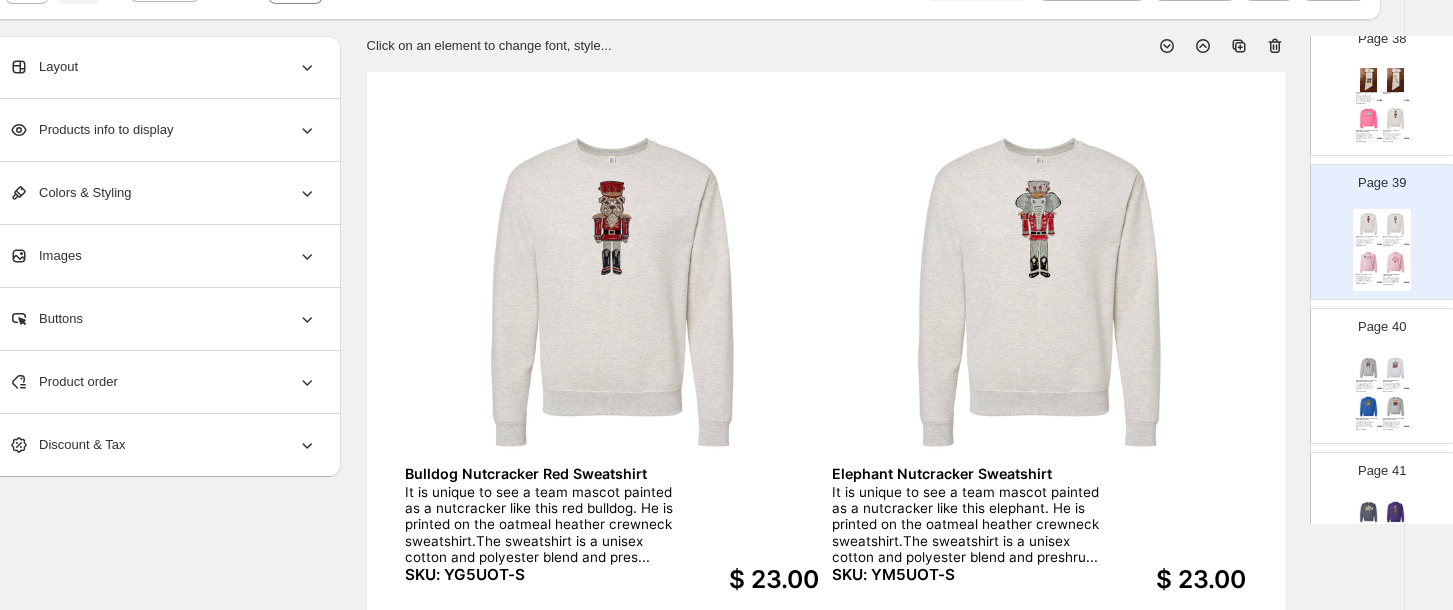 click at bounding box center (1369, 119) 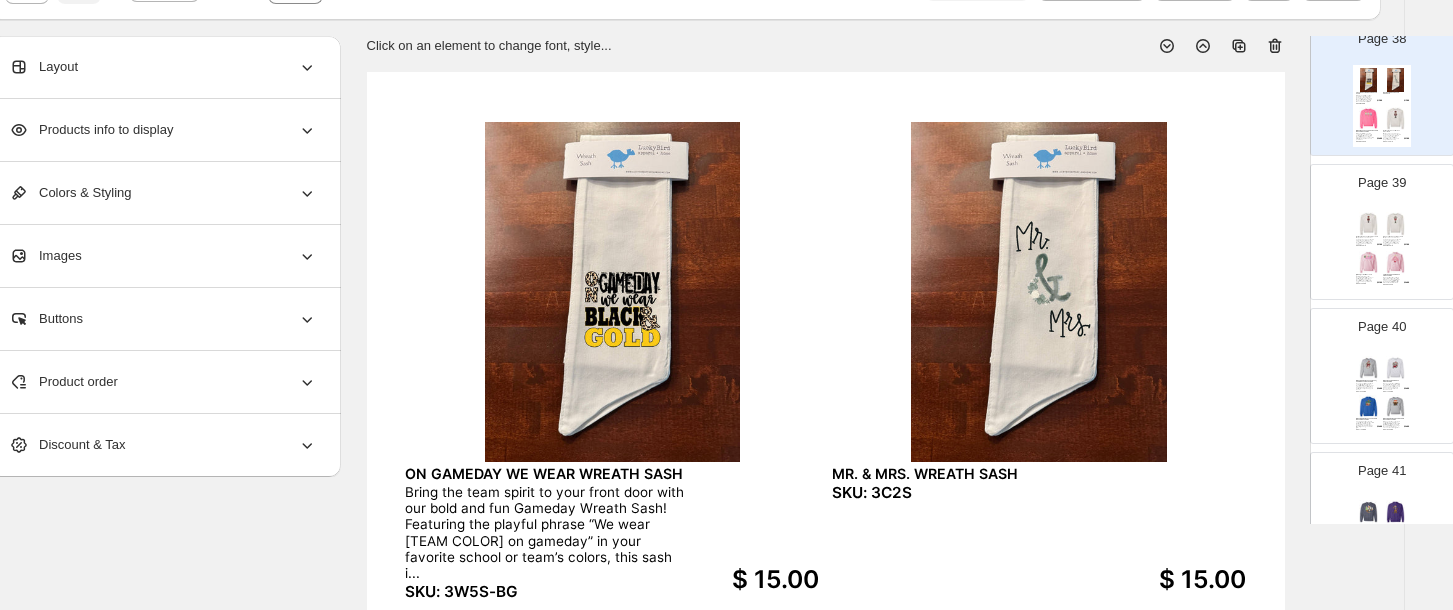 click on "$ 23.00" at bounding box center (1404, 244) 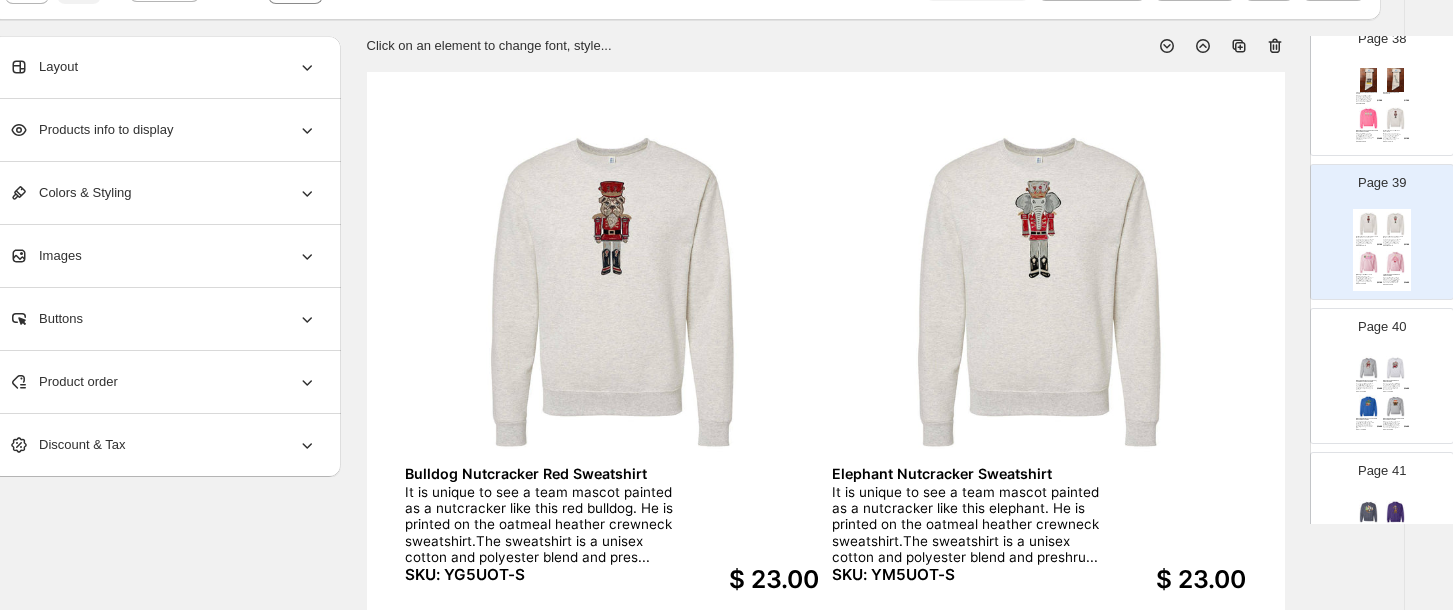 click on "Bulldog Nutcracker Maroon Sweatshirt" at bounding box center [1394, 131] 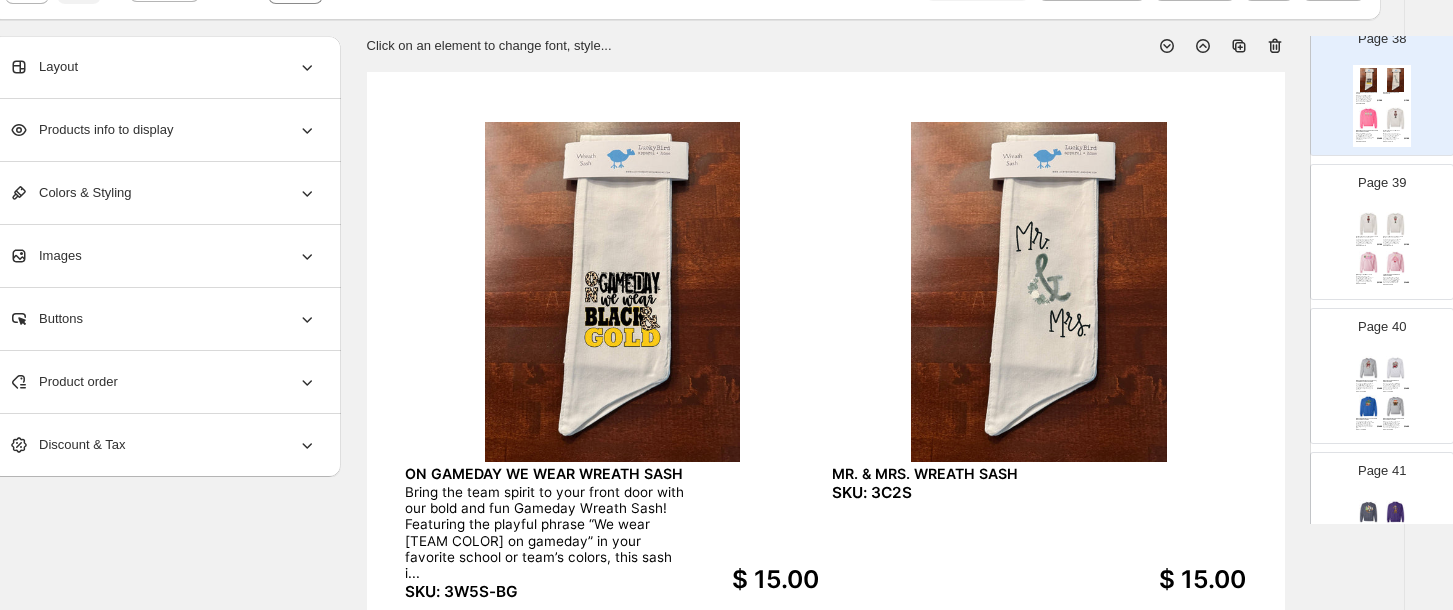 click on "It is unique to see a team mascot painted as a nutcracker like this elephant. He is printed on the oatmeal heather crewneck sweatshirt.The sweatshirt is a unisex cotton and polyester blend and preshru..." at bounding box center (1392, 241) 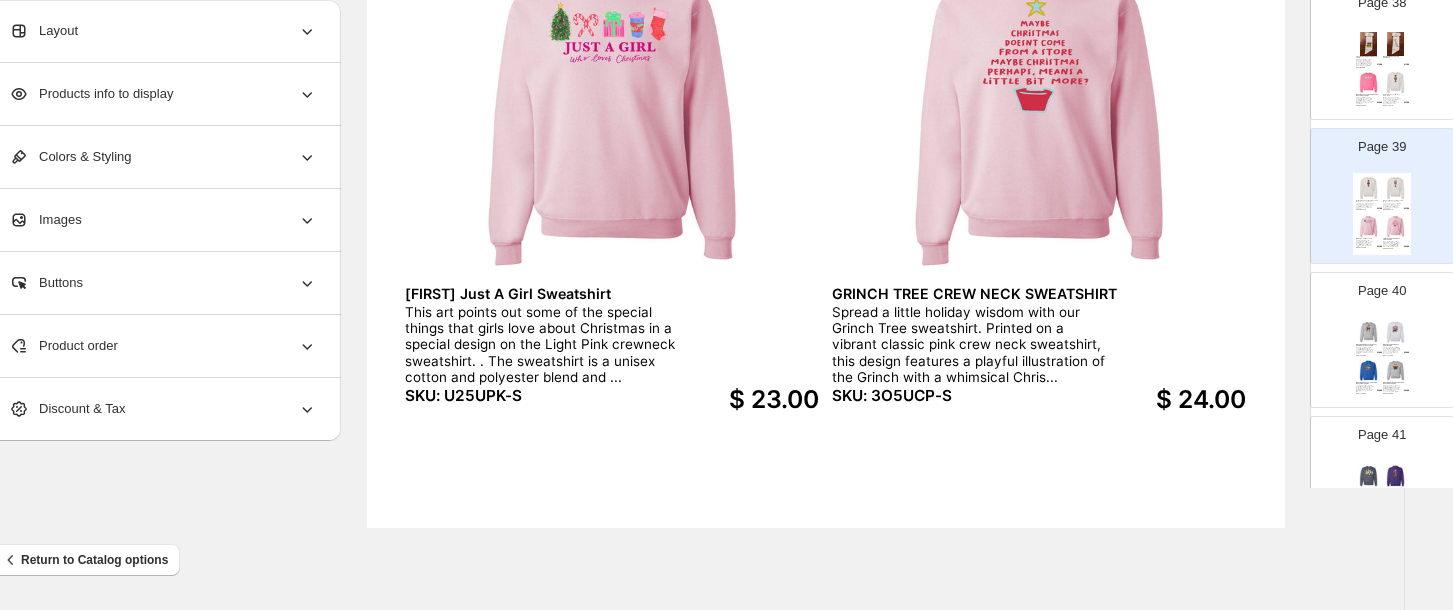 scroll, scrollTop: 768, scrollLeft: 35, axis: both 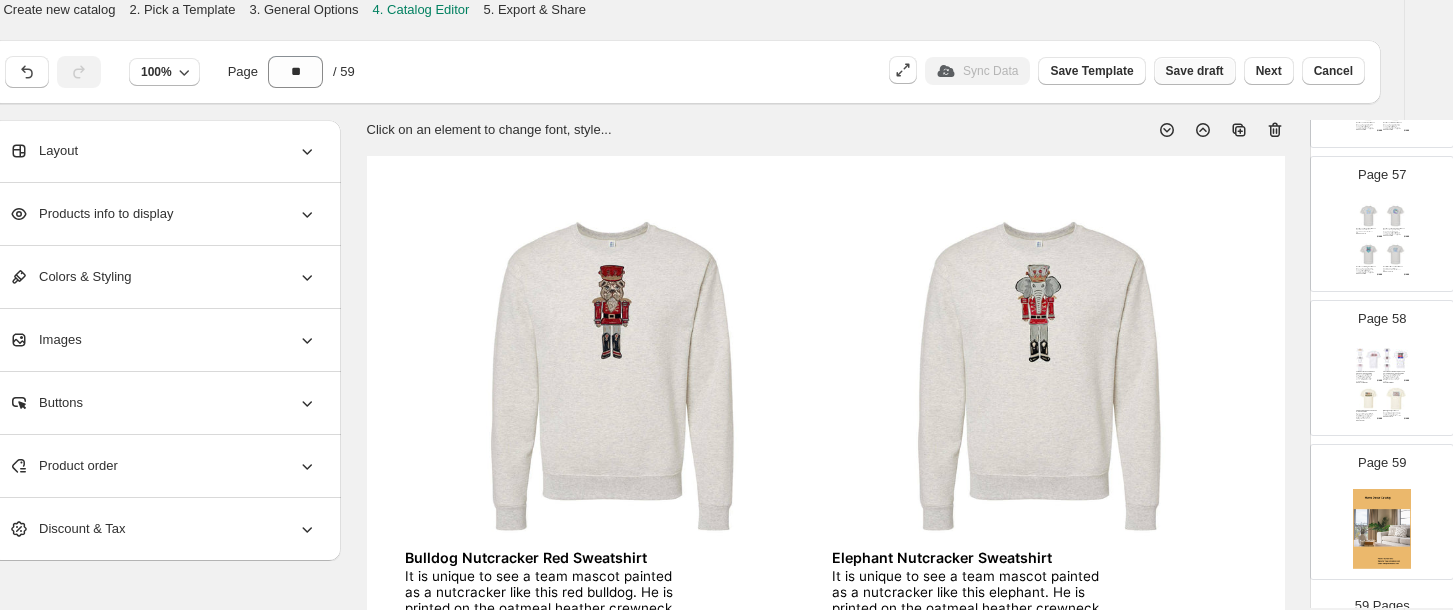 click on "Save draft" at bounding box center (1195, 71) 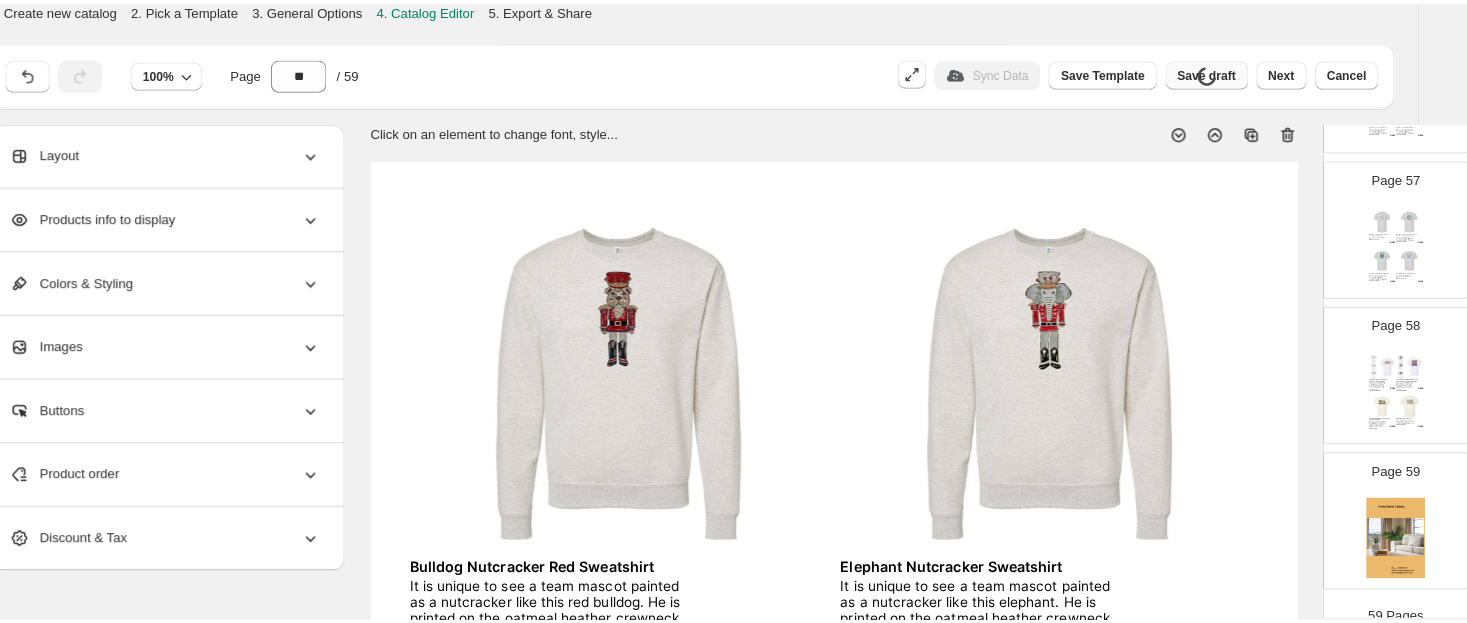 scroll, scrollTop: 0, scrollLeft: 0, axis: both 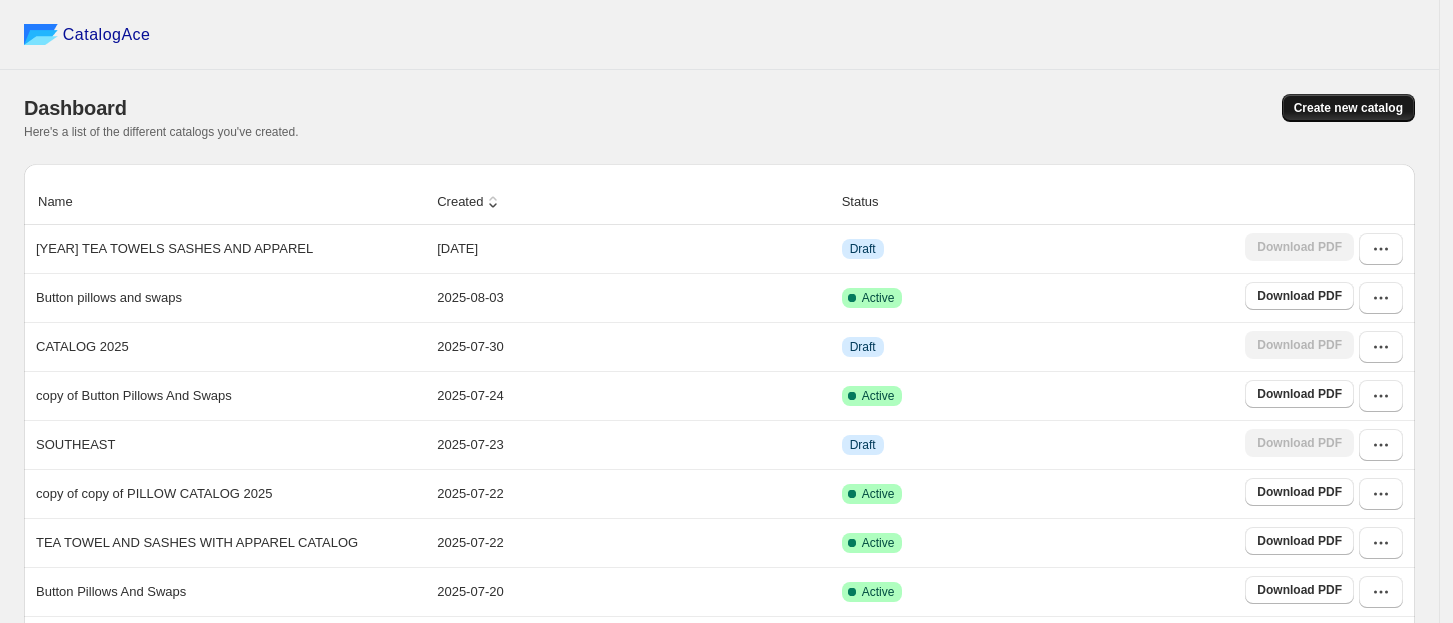 click on "Create new catalog" at bounding box center (1348, 108) 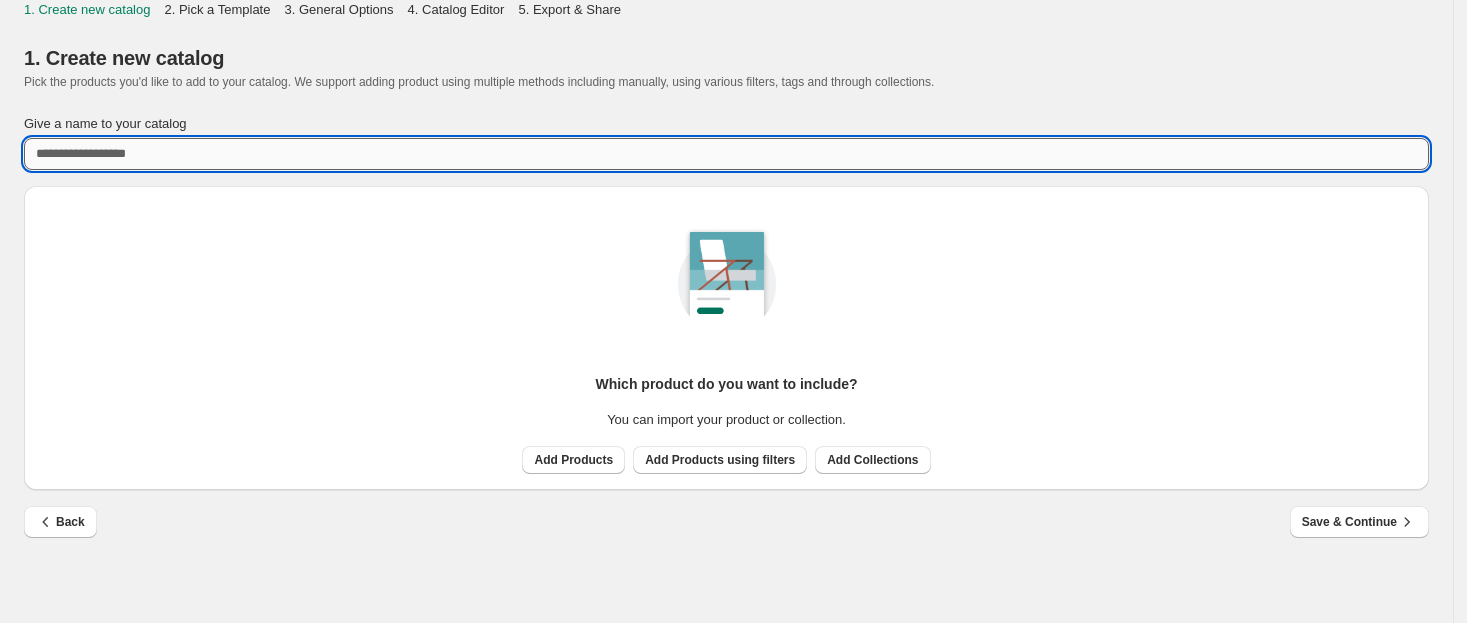 click on "Give a name to your catalog" at bounding box center [726, 154] 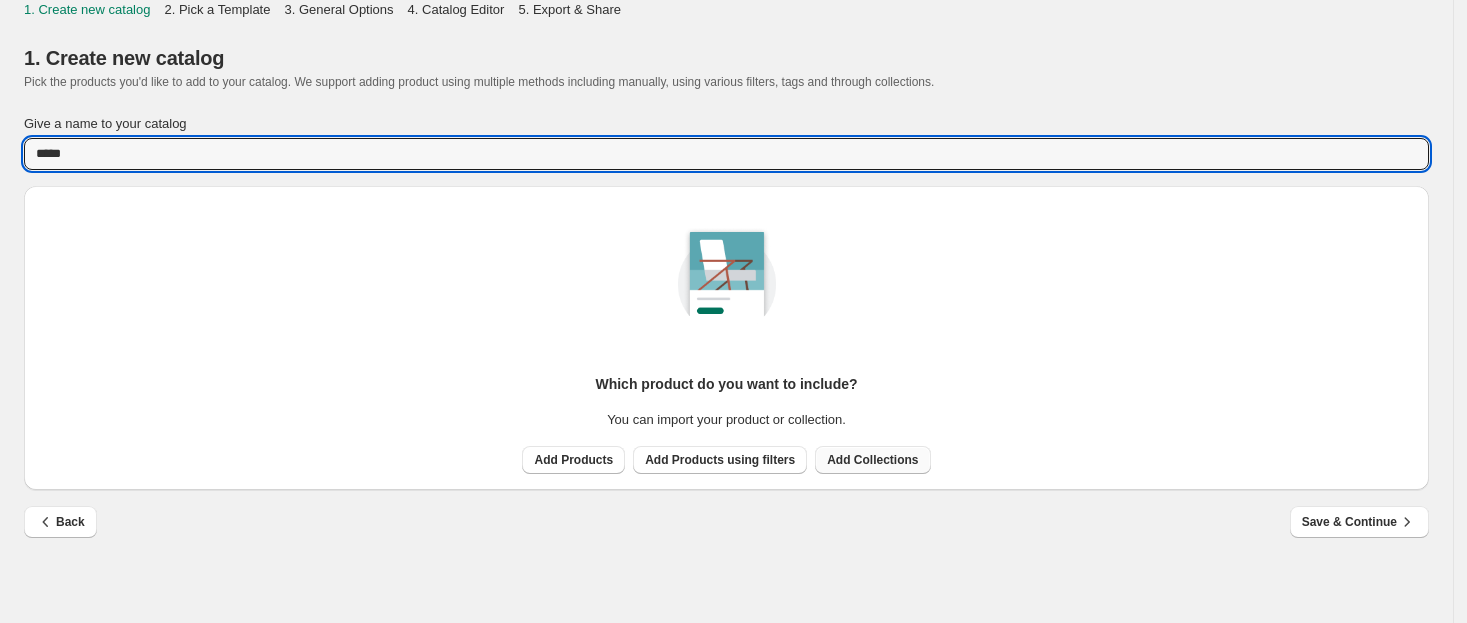 type on "*****" 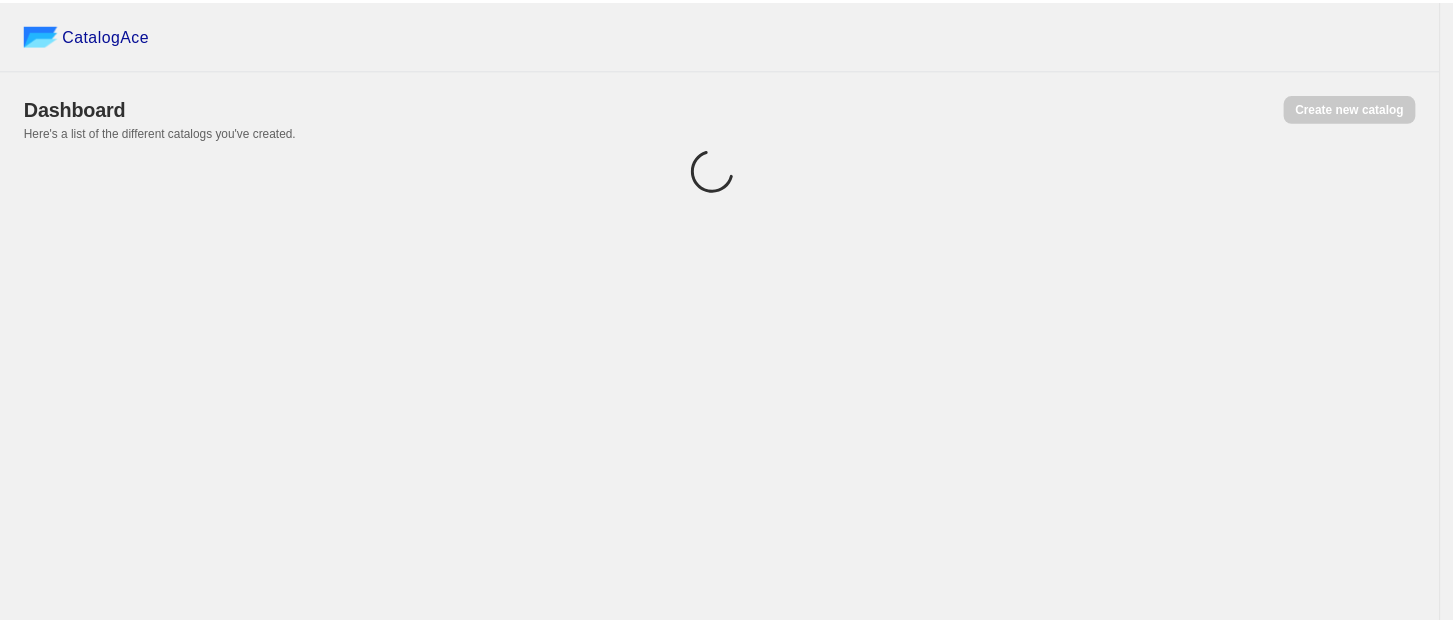 scroll, scrollTop: 0, scrollLeft: 0, axis: both 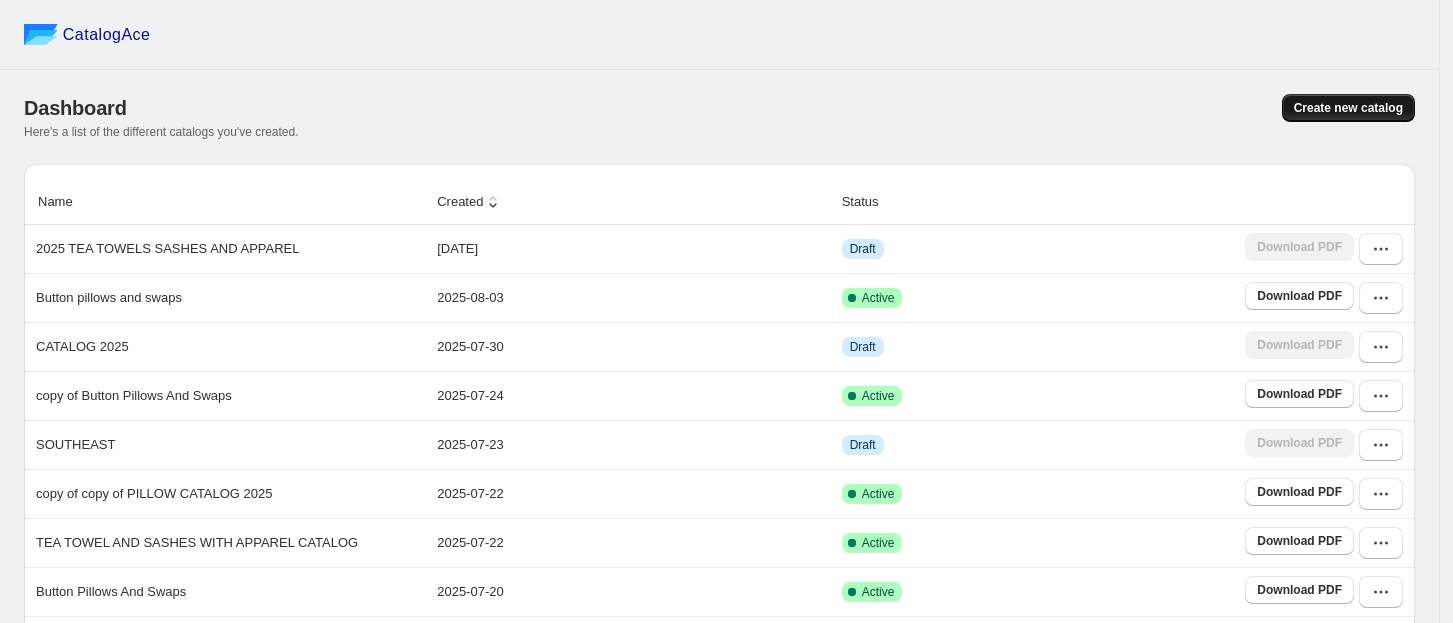 click on "Create new catalog" at bounding box center (1348, 108) 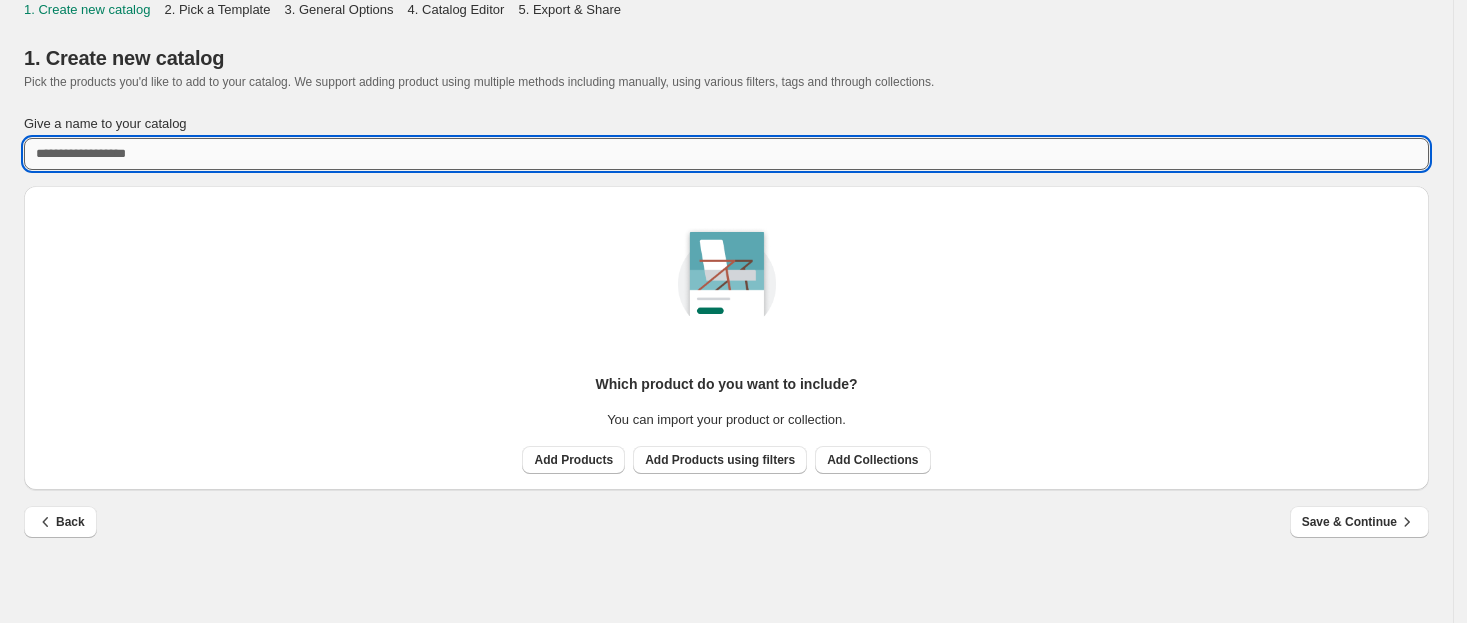 click on "Give a name to your catalog" at bounding box center [726, 154] 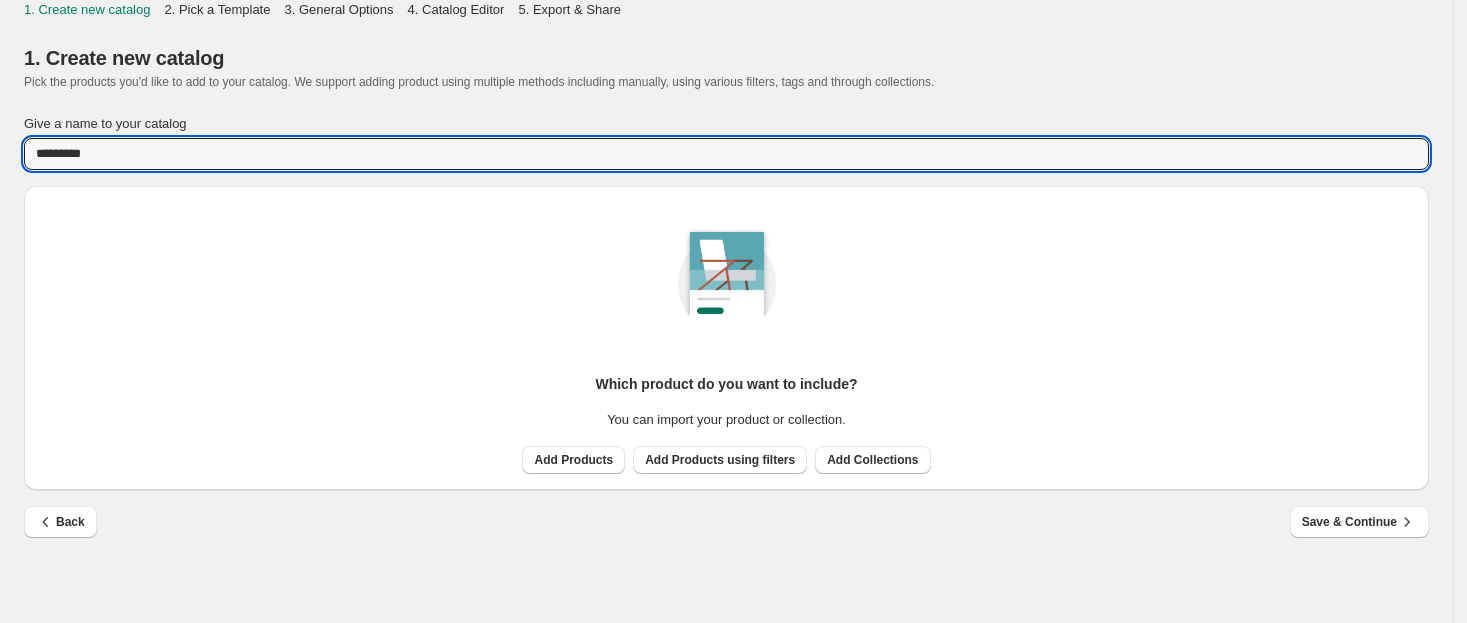 type on "*********" 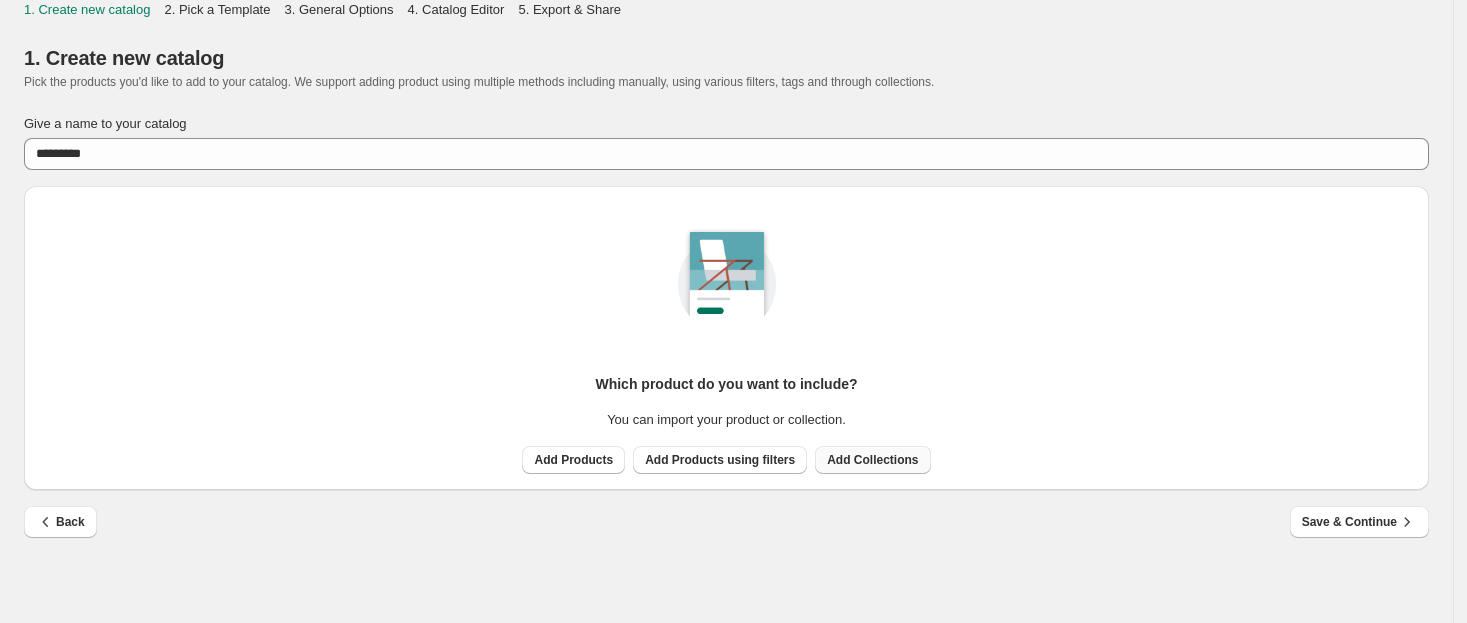 click on "Add Collections" at bounding box center (872, 460) 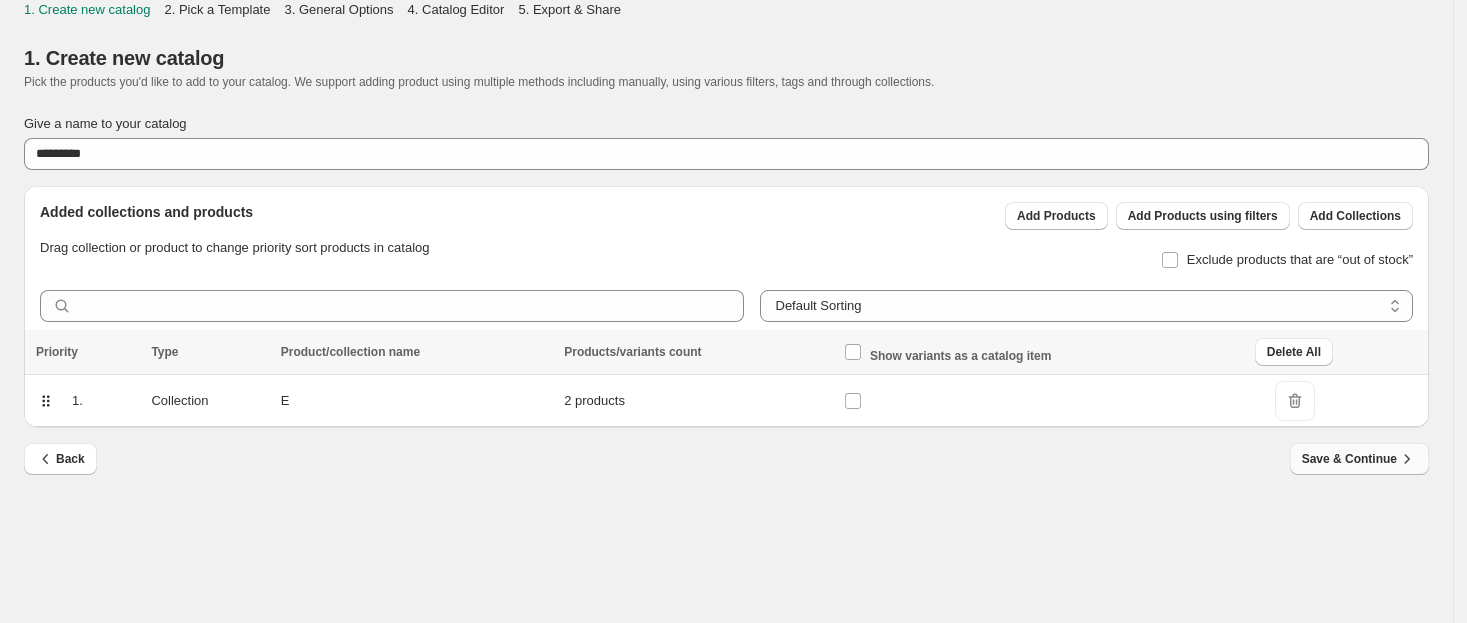 click on "Save & Continue" at bounding box center [1359, 459] 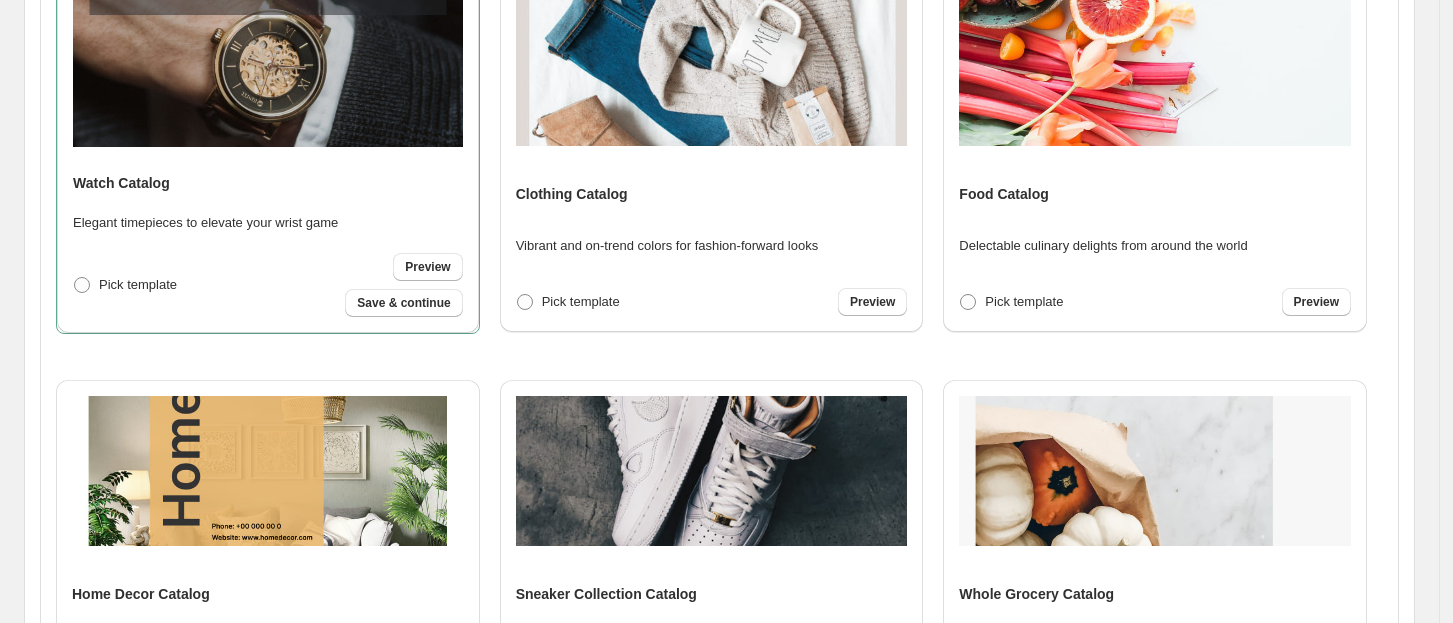scroll, scrollTop: 537, scrollLeft: 0, axis: vertical 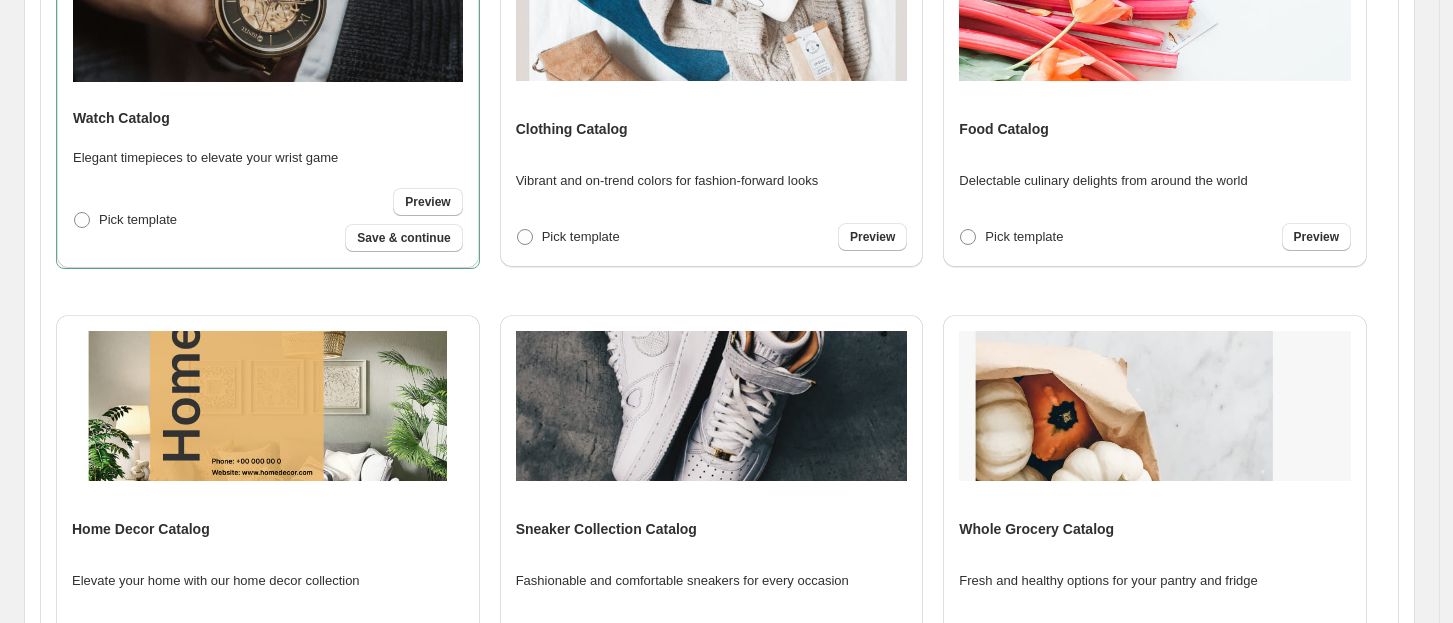 click at bounding box center [268, 406] 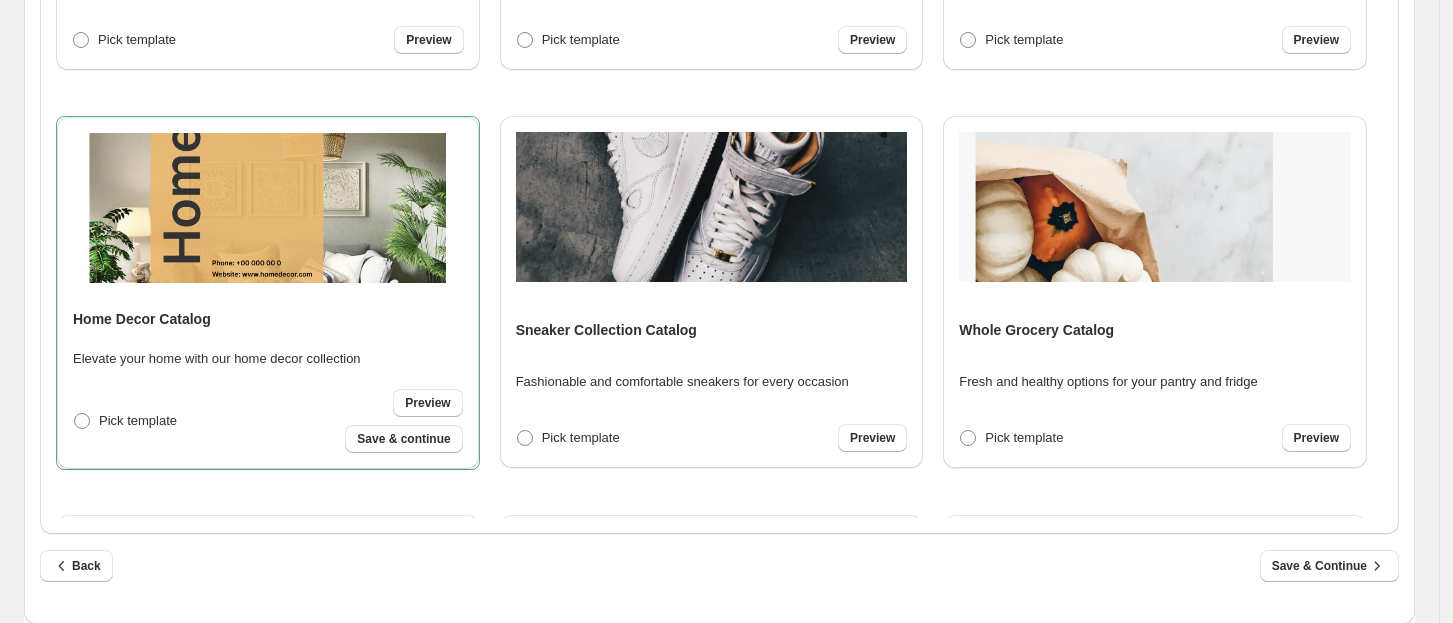 scroll, scrollTop: 740, scrollLeft: 0, axis: vertical 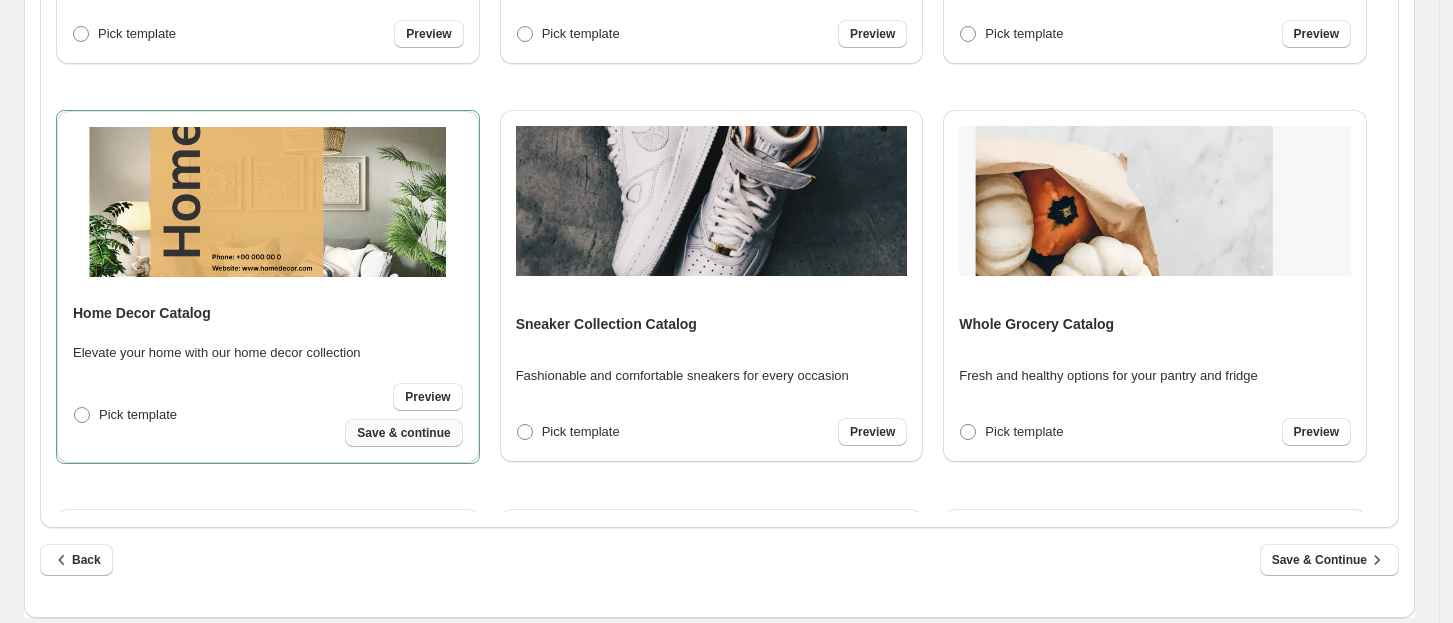 click on "Save & continue" at bounding box center (403, 433) 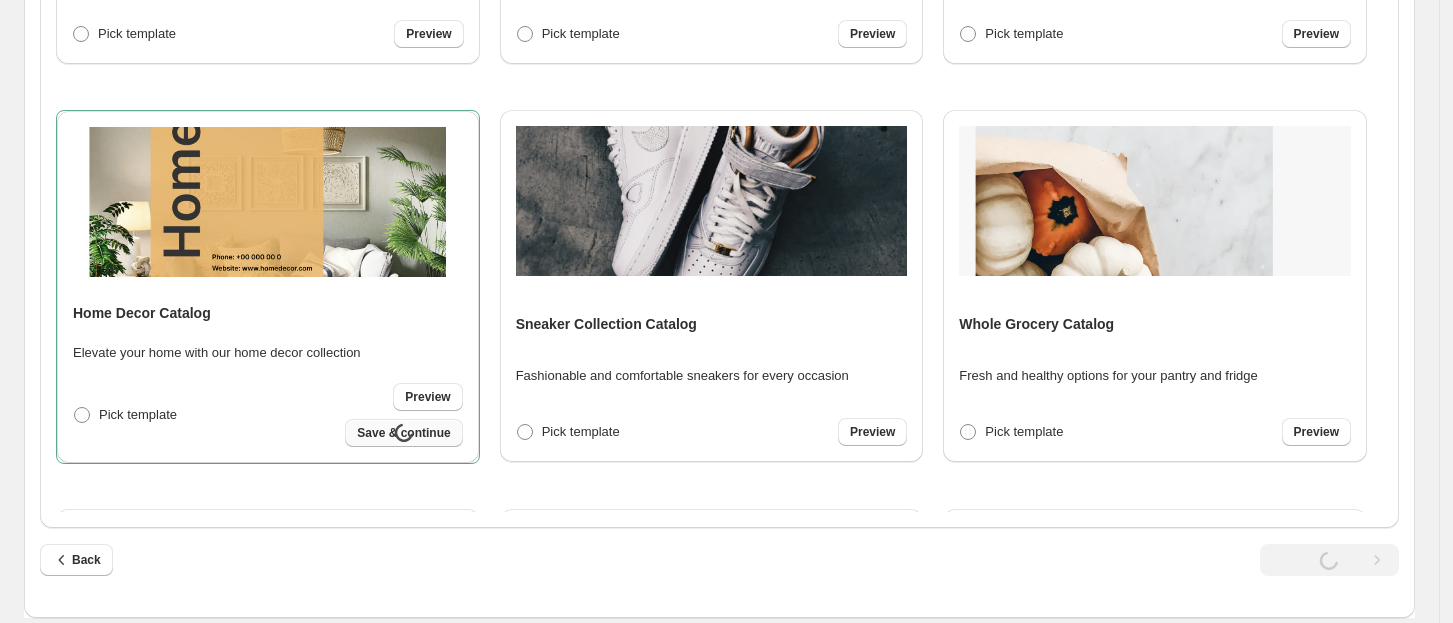 select on "**********" 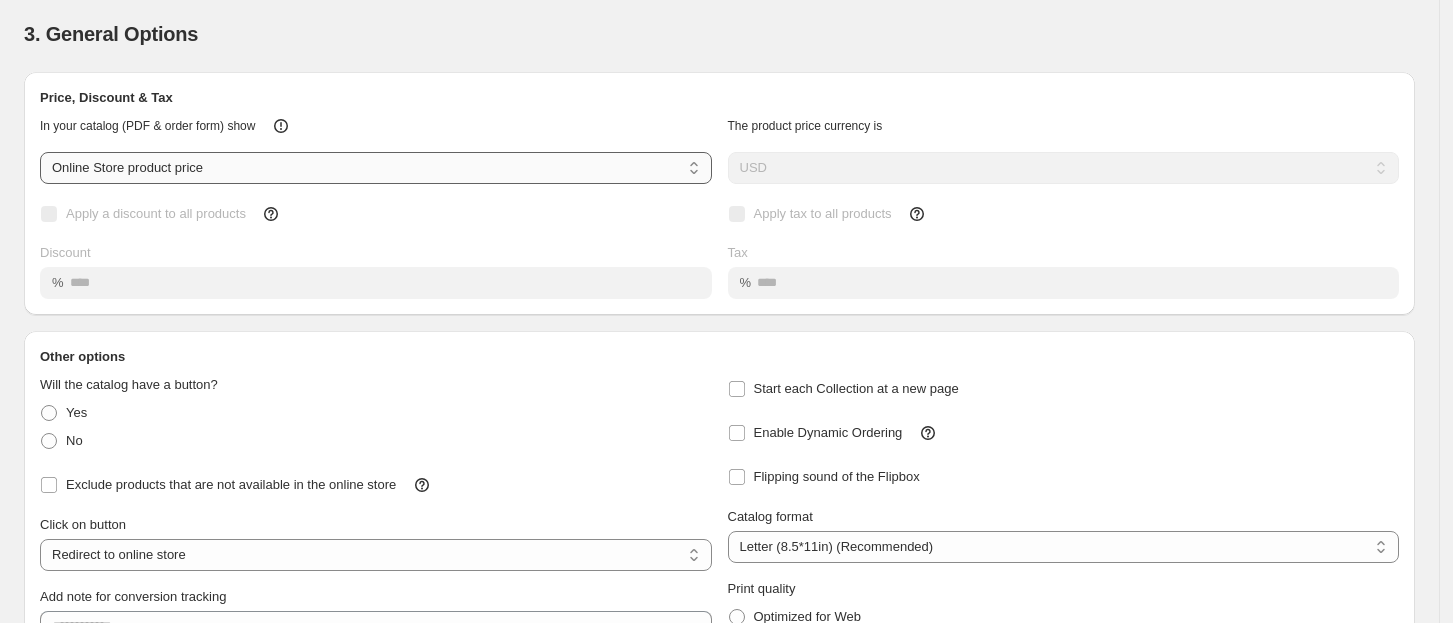 scroll, scrollTop: 0, scrollLeft: 0, axis: both 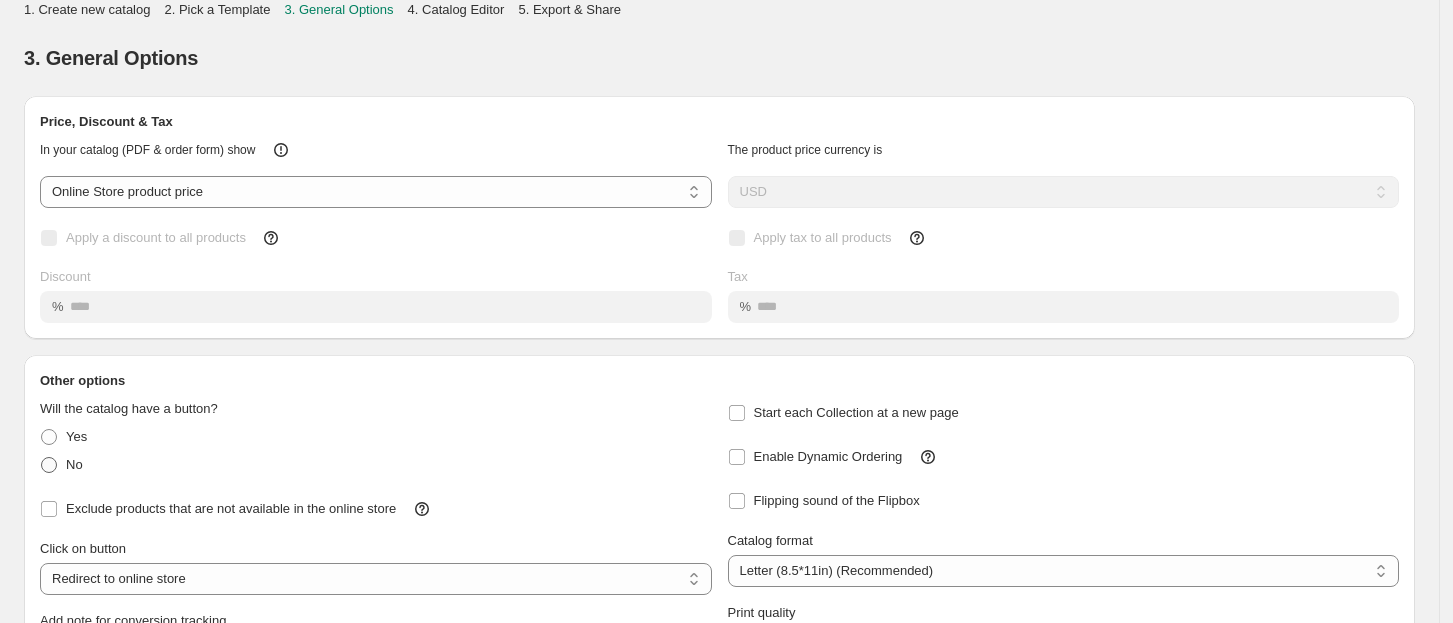click at bounding box center (49, 465) 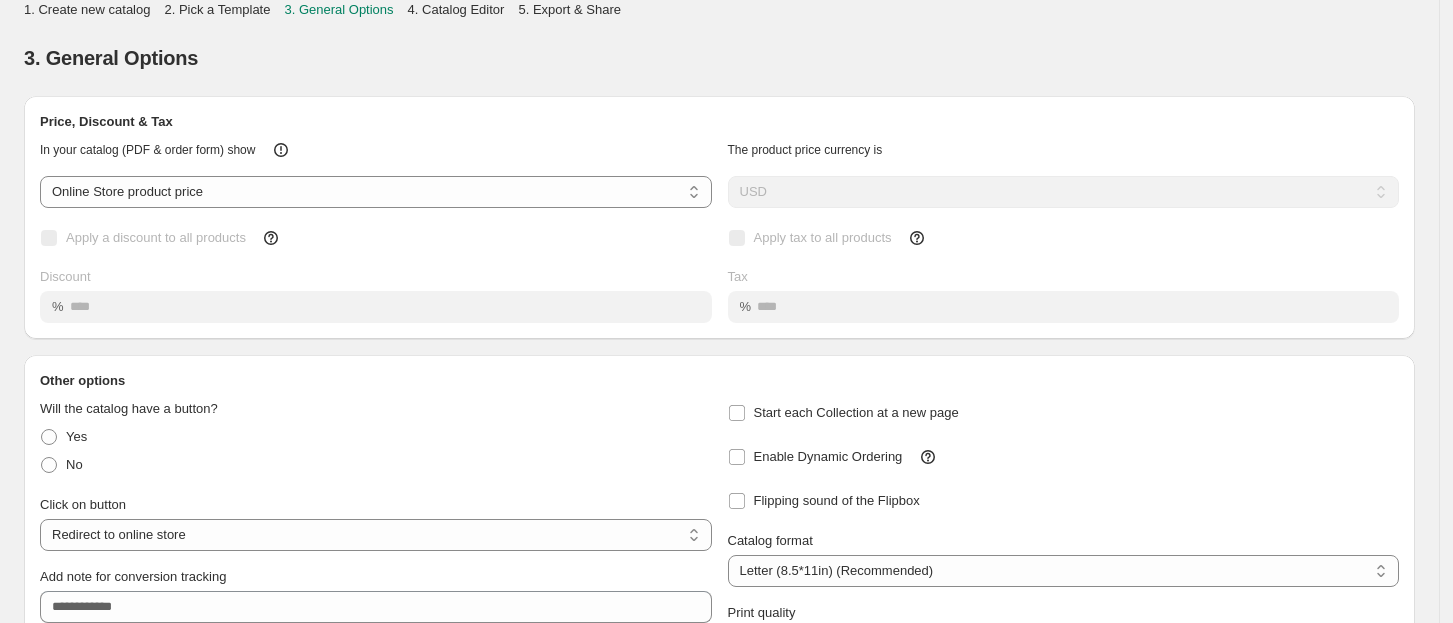 scroll, scrollTop: 177, scrollLeft: 0, axis: vertical 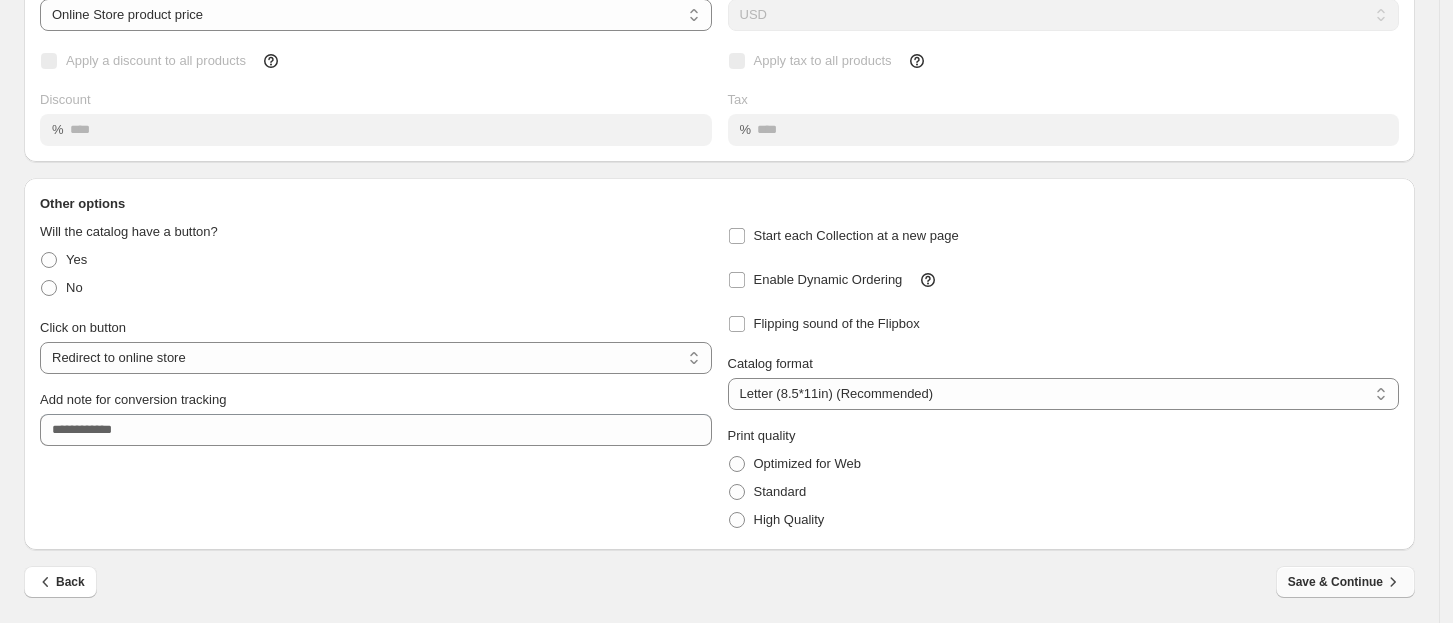 click on "Save & Continue" at bounding box center [1345, 582] 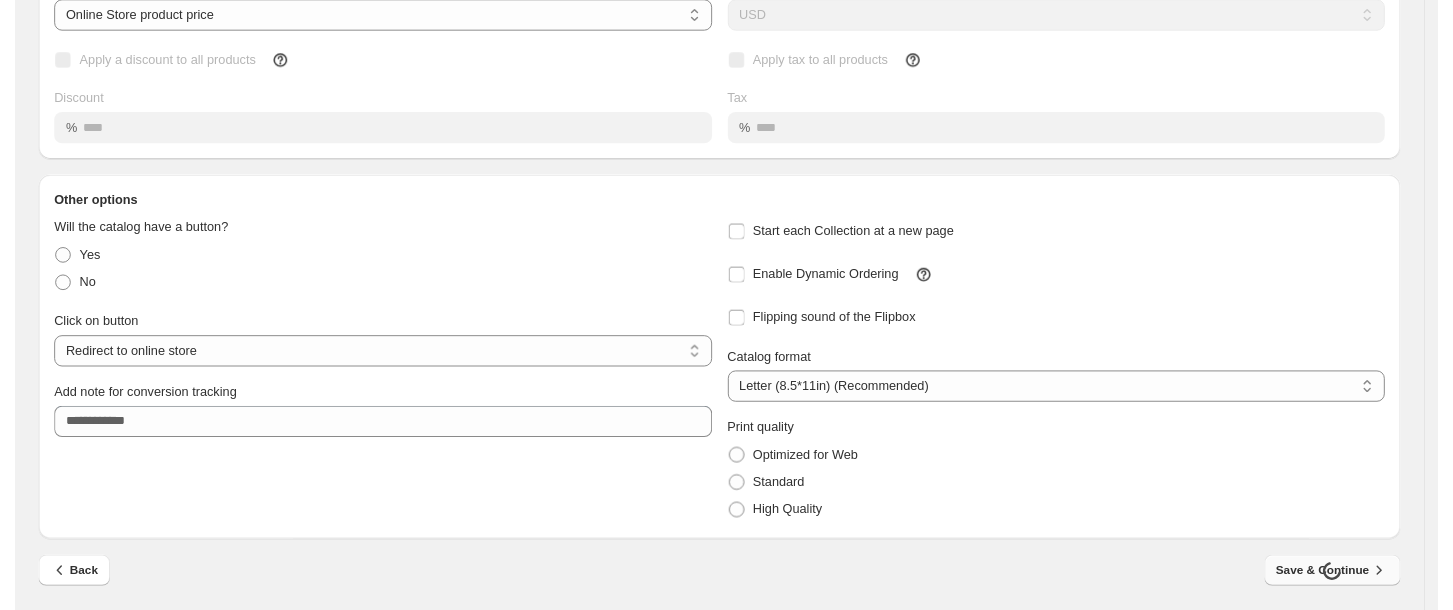 scroll, scrollTop: 0, scrollLeft: 0, axis: both 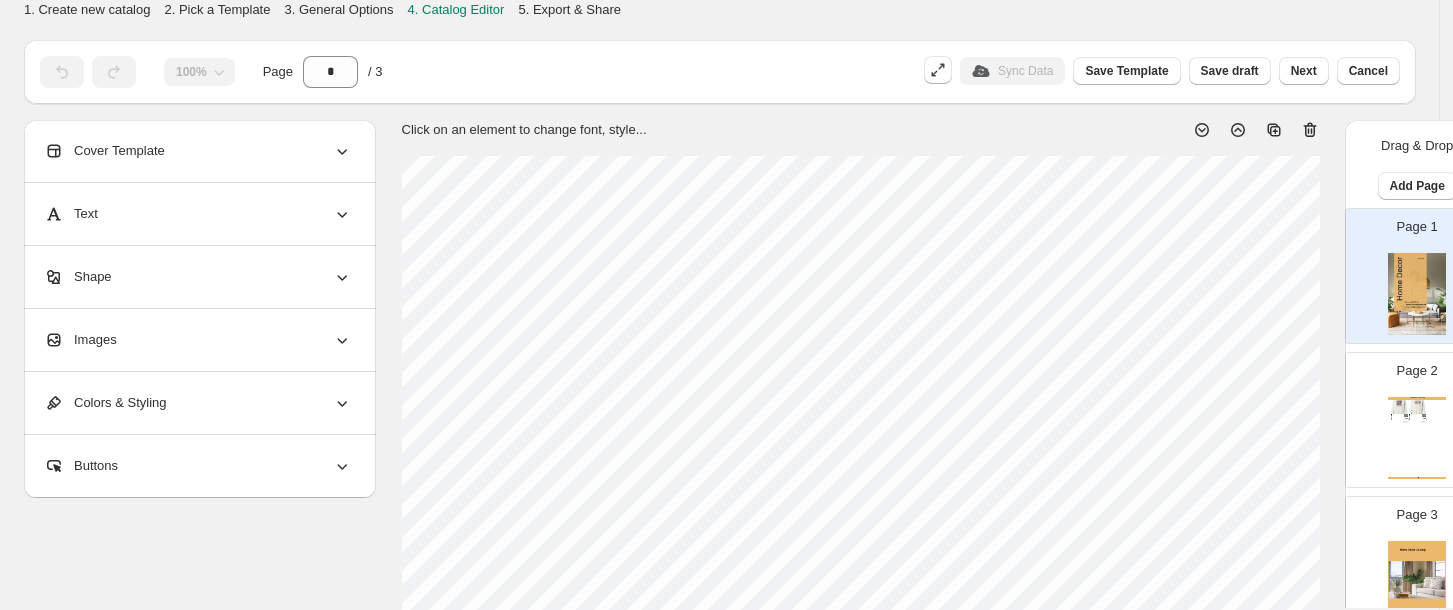 click on "Catalog ON GAMEDAY WE WEAR (PICK YOUR COLORS) CREW NECK SWEATSHIRT - NAVY AND ORANGE / S Show your team spirit in style with this crisp white sweatshirt featuring the bold statement: "On Gameday W... NAVY AND ORANGE, ORANGE AND WHITE, CRIMSON AND GRAY, R... S, M, L, XL, 2XL Stock Quantity: 0 SKU: 3W5UWH-NO-1 Weight: 0 Tags: 25, APPAREL, E, gameday, May25, sweatshirt Brand: LuckyBird Apparel & Home, Inc. Barcode №: $ null $ null $ 24.00 $ 24.00 GAMEDAY - MY FAVORITE DAY CREW NECK SWEATSHIRT - MAROON AND WHITE / S Show your team spirit in style with our Gameday – My Favorite Day Sweatshirt! Printed on a soft white cotto... MAROON AND WHITE, RED AND NAVY, ROYAL BLUE AND WHITE, ... S, M, L, XL, 2XL Stock Quantity: 0 SKU: 3T5UWH-MW-1 Weight: 0 Tags: 25, APPAREL, E, gameday, May25, sweatshirt Brand: LuckyBird Apparel & Home, Inc. Barcode №: $ null $ null $ 24.00 $ 24.00 Home Decor Catalog | Page undefined" at bounding box center (1417, 438) 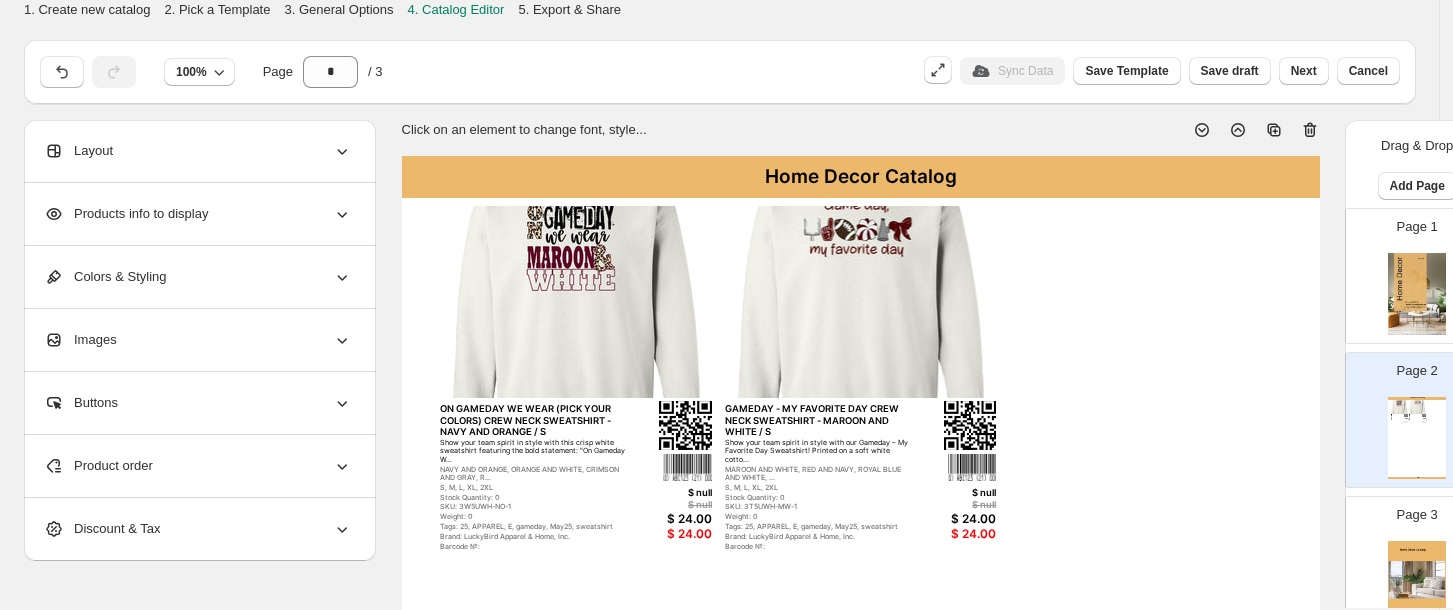 click at bounding box center [861, 302] 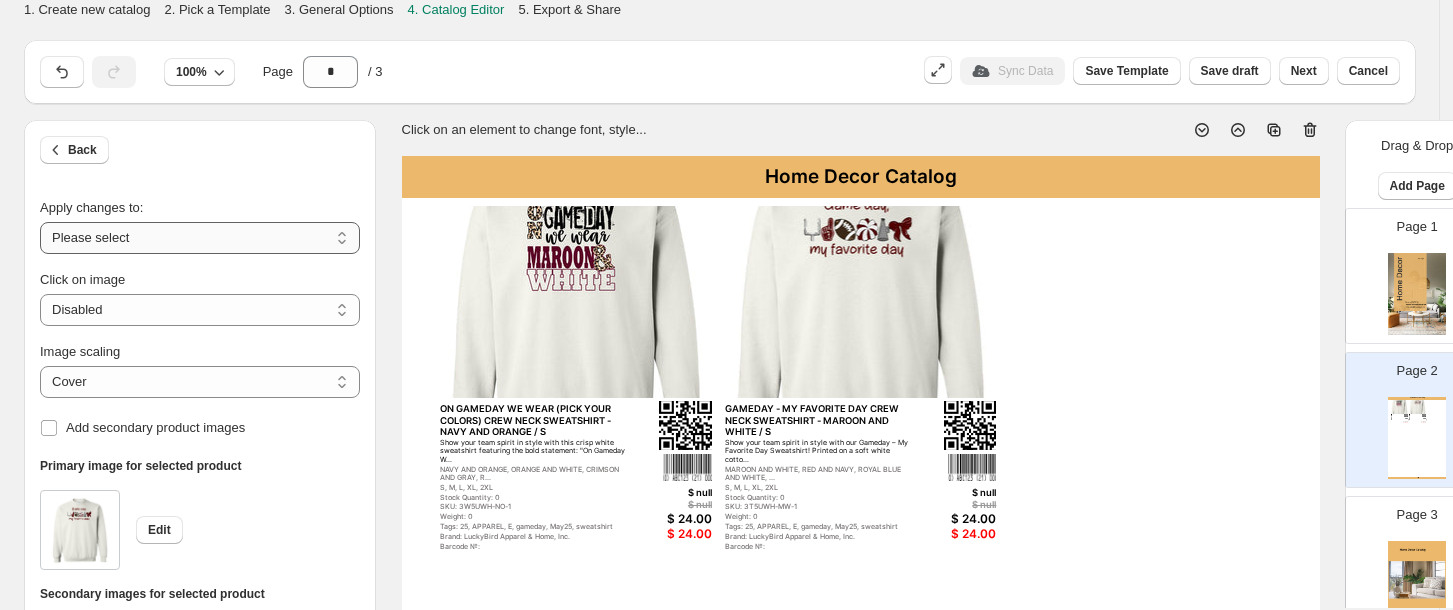click on "**********" at bounding box center (200, 238) 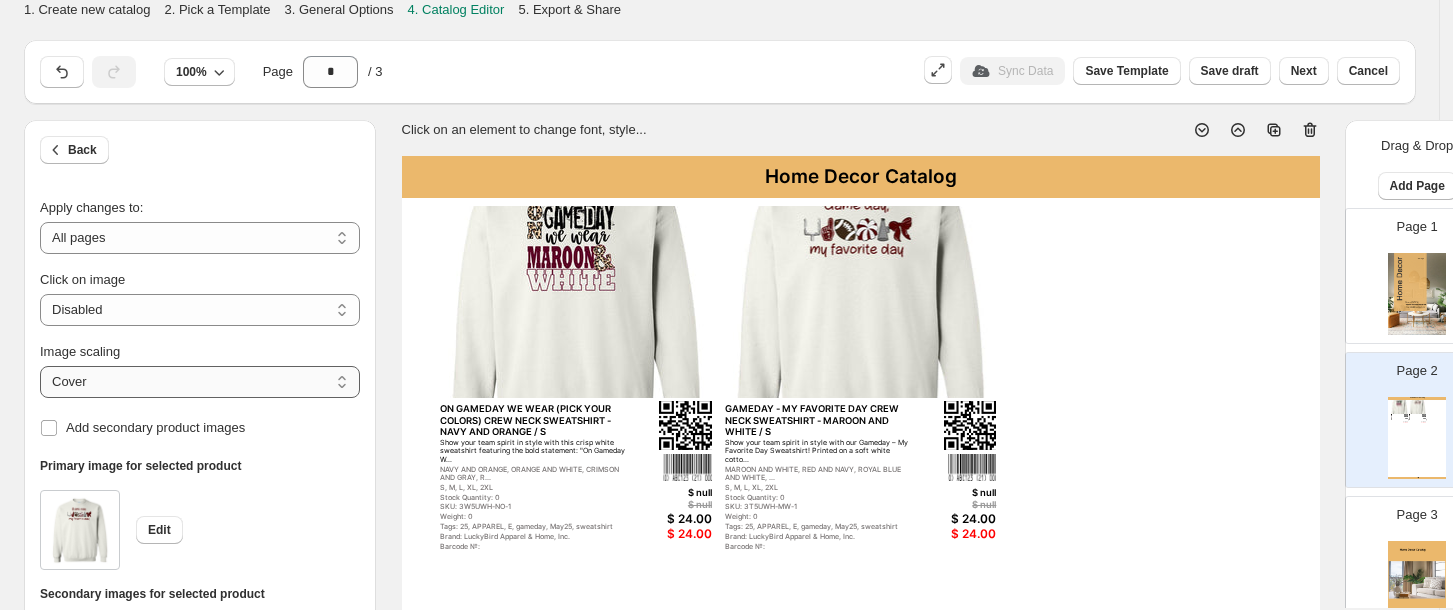 click on "***** *******" at bounding box center (200, 382) 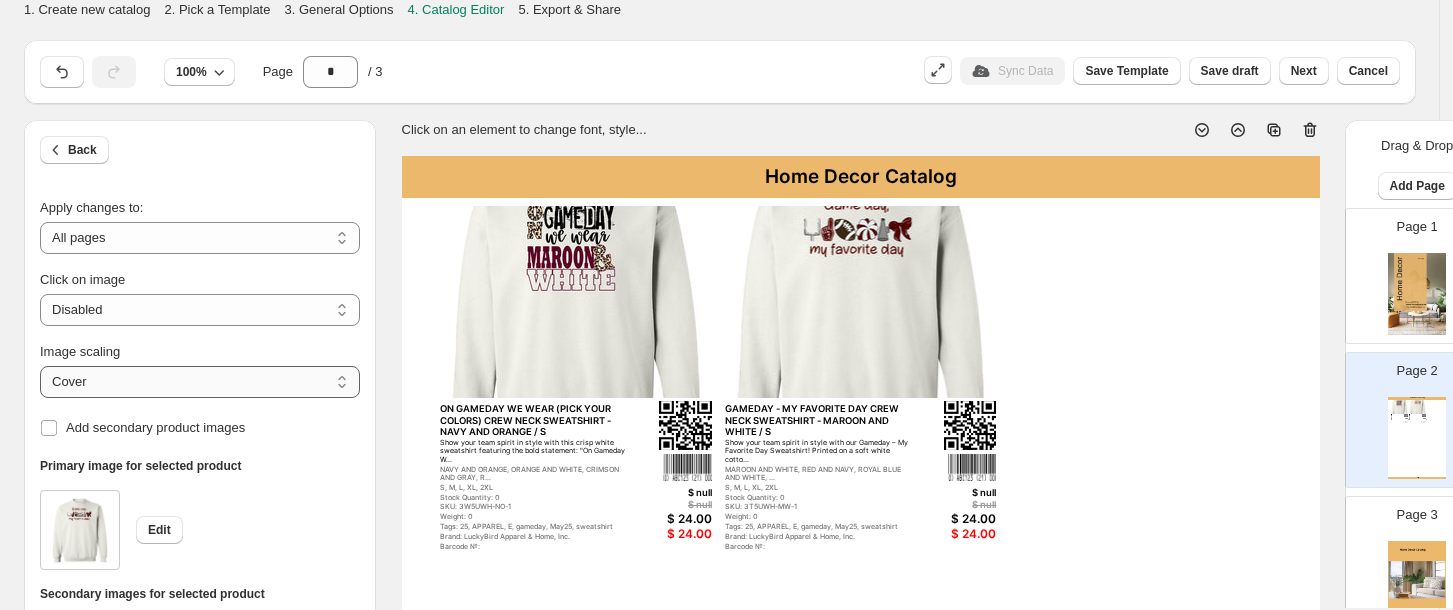 select on "*******" 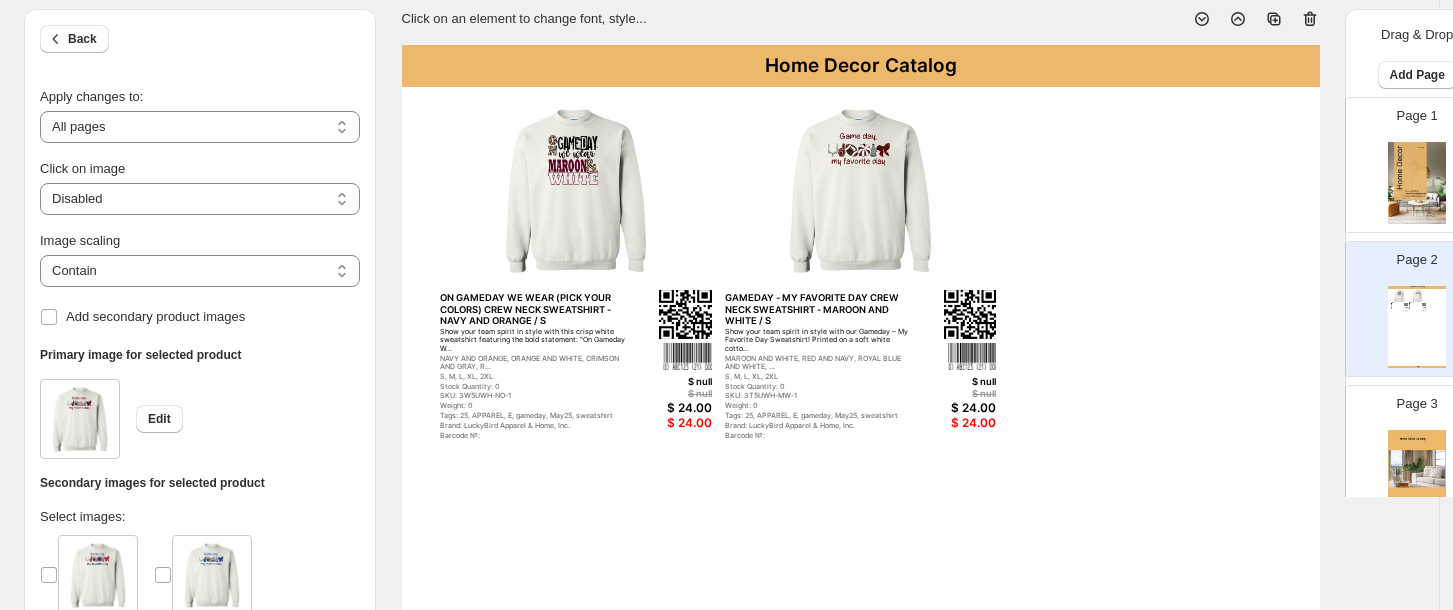 scroll, scrollTop: 108, scrollLeft: 0, axis: vertical 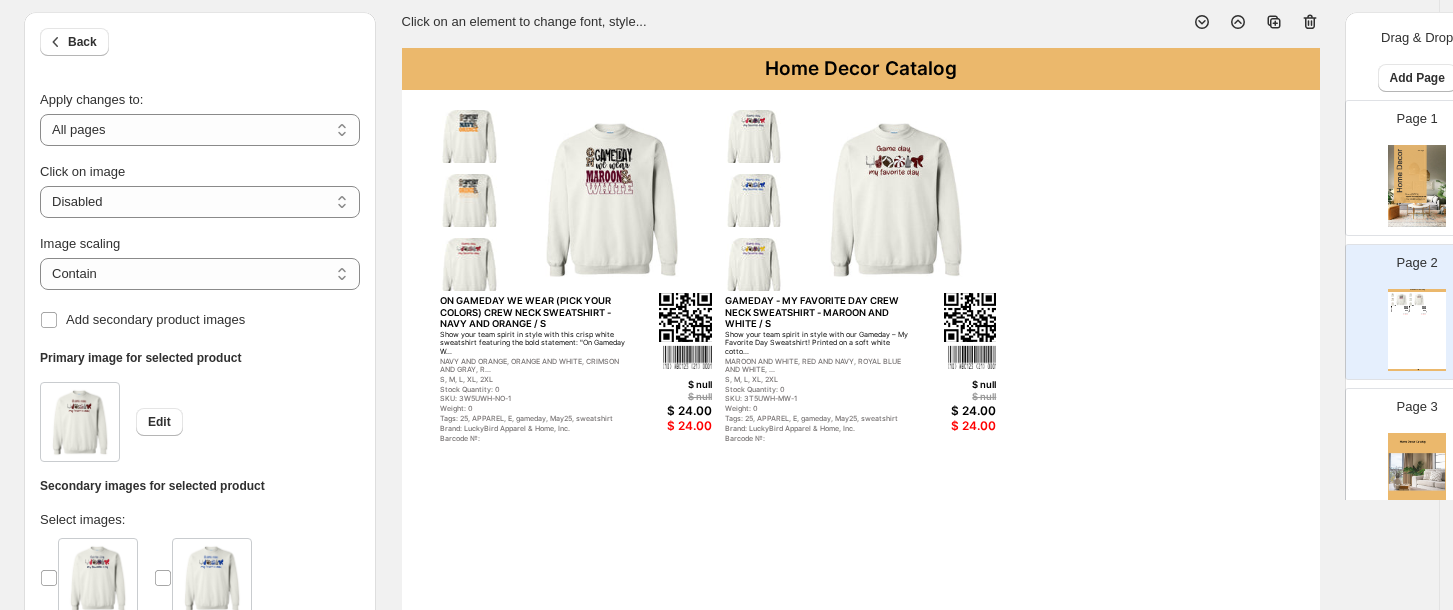 click on "Home Decor Catalog ON GAMEDAY WE WEAR (PICK YOUR COLORS) CREW NECK SWEATSHIRT - NAVY AND ORANGE / S Show your team spirit in style with this crisp white sweatshirt featuring the bold statement: "On Gameday W... NAVY AND ORANGE, ORANGE AND WHITE, CRIMSON AND GRAY, R... S, M, L, XL, 2XL Stock Quantity:  0 SKU:  3W5UWH-NO-1 Weight:  0 Tags:  25, APPAREL, E, gameday, May25, sweatshirt Brand:  LuckyBird Apparel & Home, Inc. Barcode №:   $ null $ null $ 24.00 $ 24.00 GAMEDAY - MY FAVORITE DAY CREW NECK SWEATSHIRT - MAROON AND WHITE / S Show your team spirit in style with our Gameday – My Favorite Day Sweatshirt! Printed on a soft white cotto... MAROON AND WHITE, RED AND NAVY, ROYAL BLUE AND WHITE, ... S, M, L, XL, 2XL Stock Quantity:  0 SKU:  3T5UWH-MW-1 Weight:  0 Tags:  25, APPAREL, E, gameday, May25, sweatshirt Brand:  LuckyBird Apparel & Home, Inc. Barcode №:   $ null $ null $ 24.00 $ 24.00 Home Decor Catalog | Page 1" at bounding box center (861, 642) 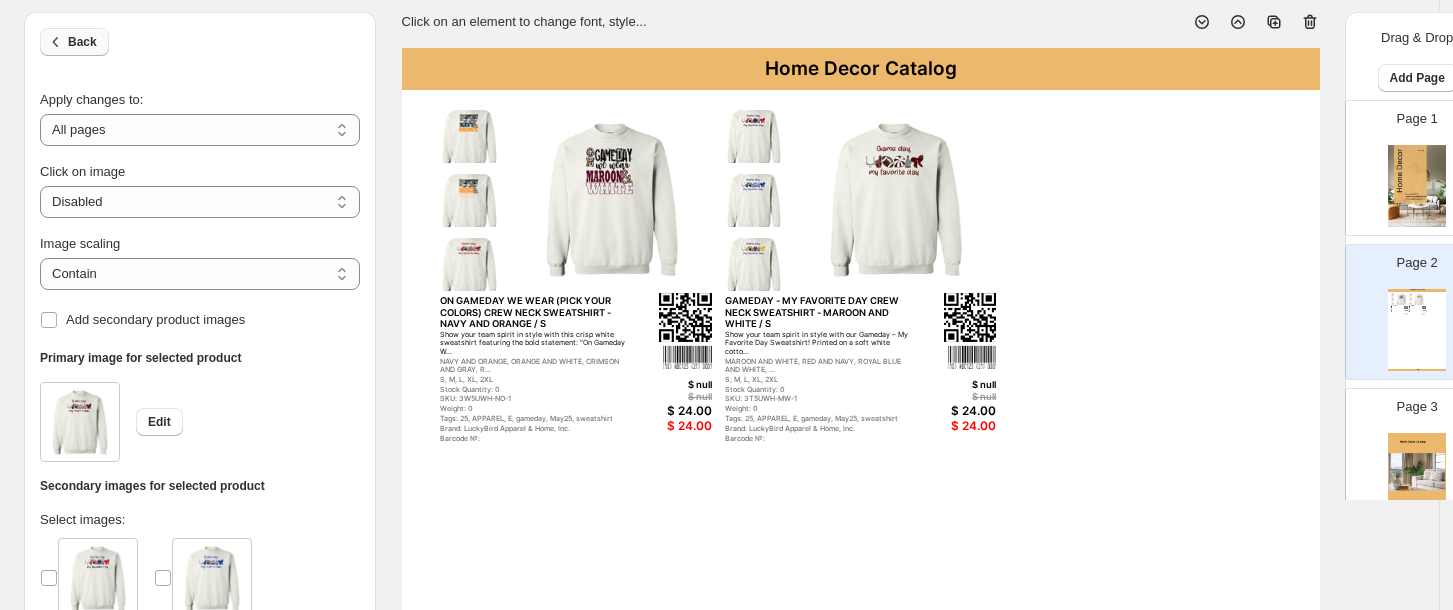 click on "Back" at bounding box center (74, 42) 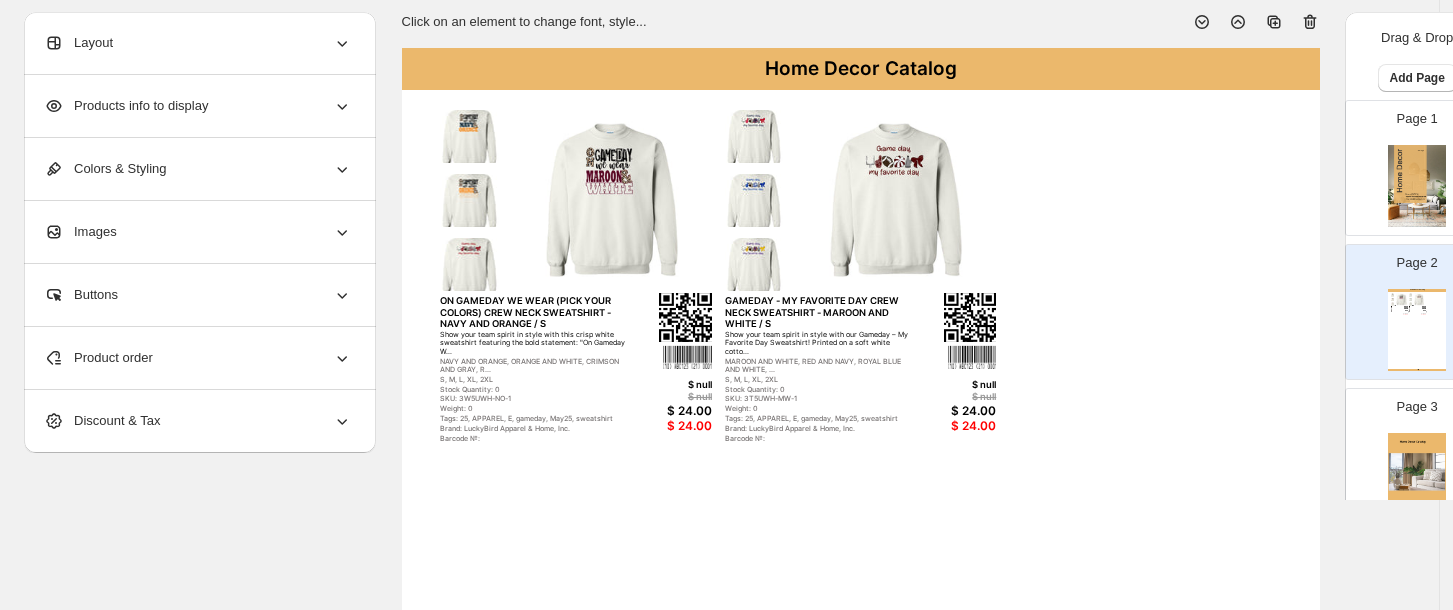 click on "Products info to display" at bounding box center [126, 106] 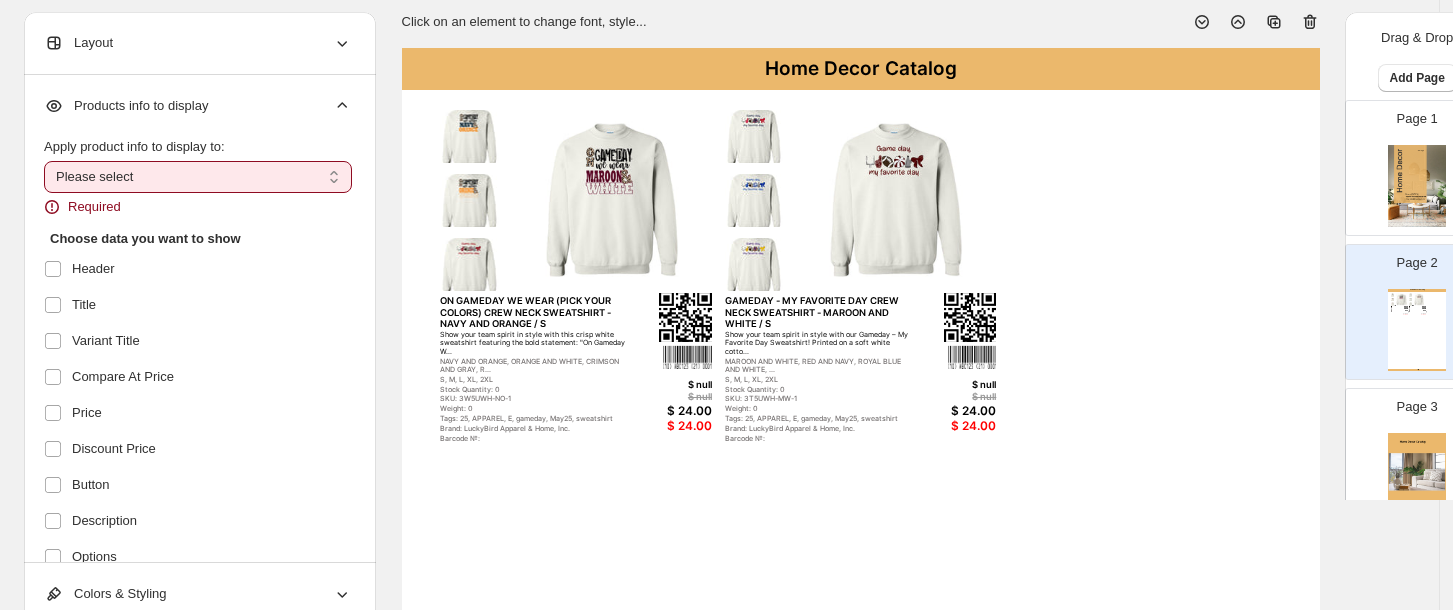 click on "**********" at bounding box center (198, 177) 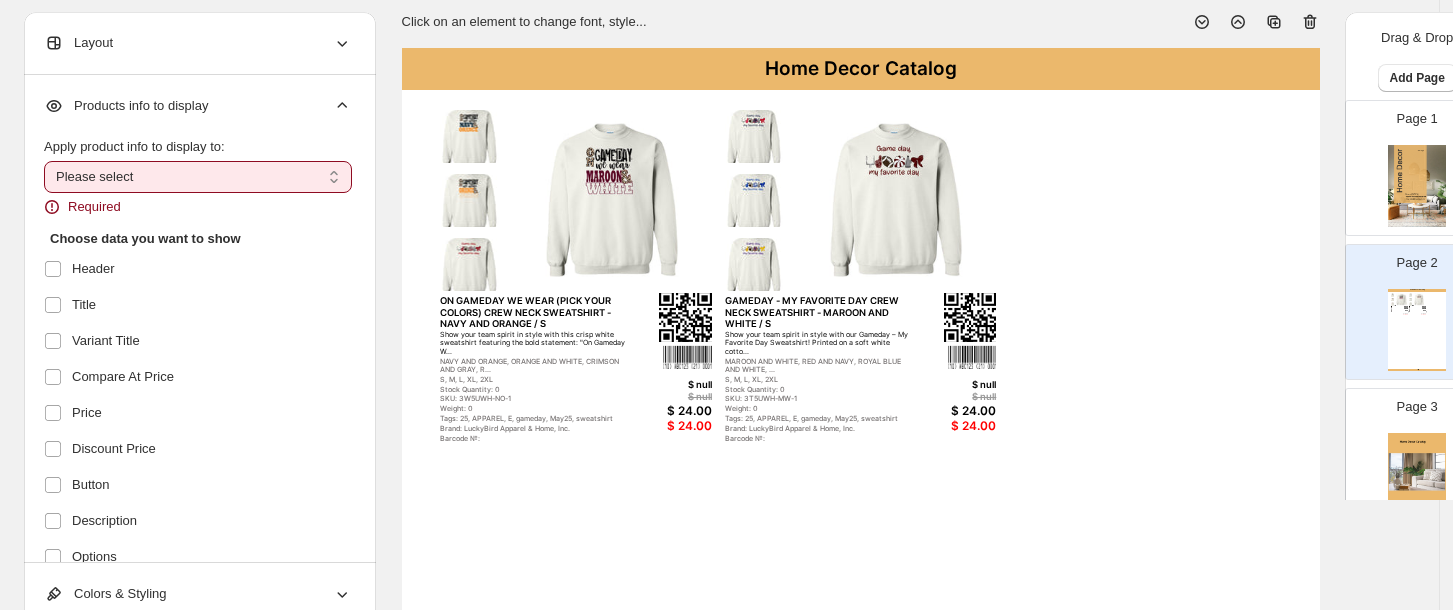 select on "*********" 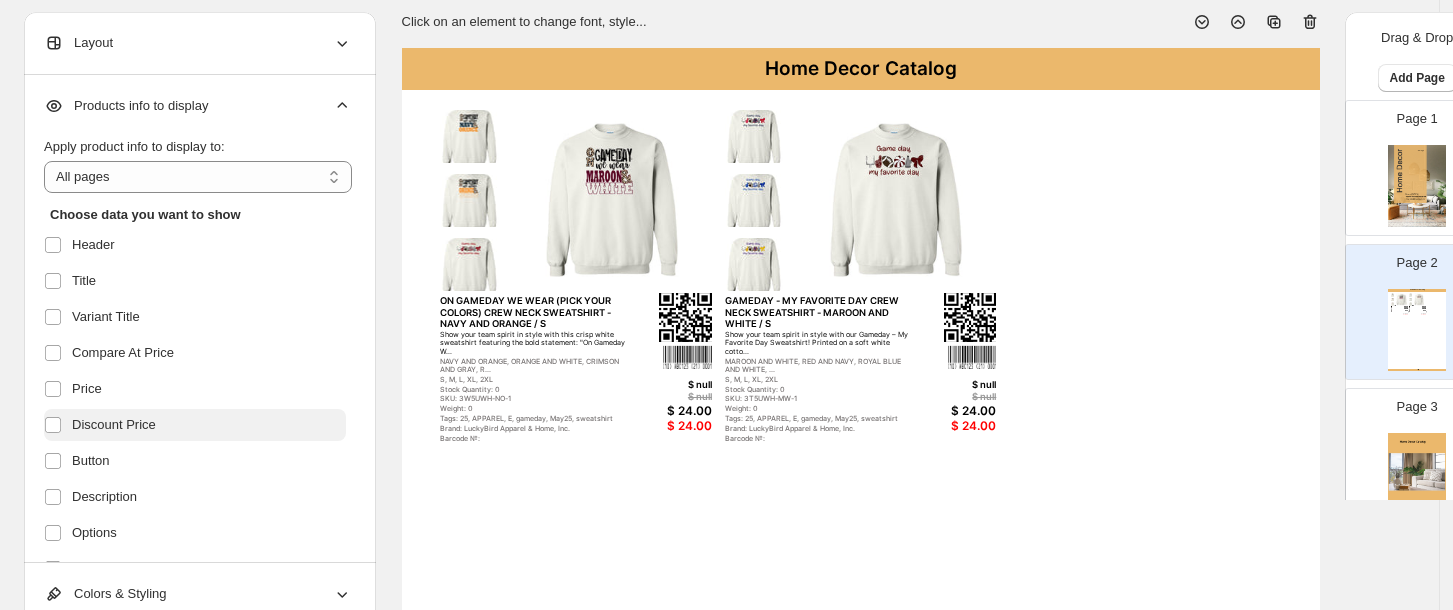 click on "Header Title Variant Title Compare At Price Price Discount Price Button Description Options Inventory QTY SKU Weight Tags Vendor/Brand Product Type Barcode Barcode Number QR Code Footer Cost per item" at bounding box center (195, 587) 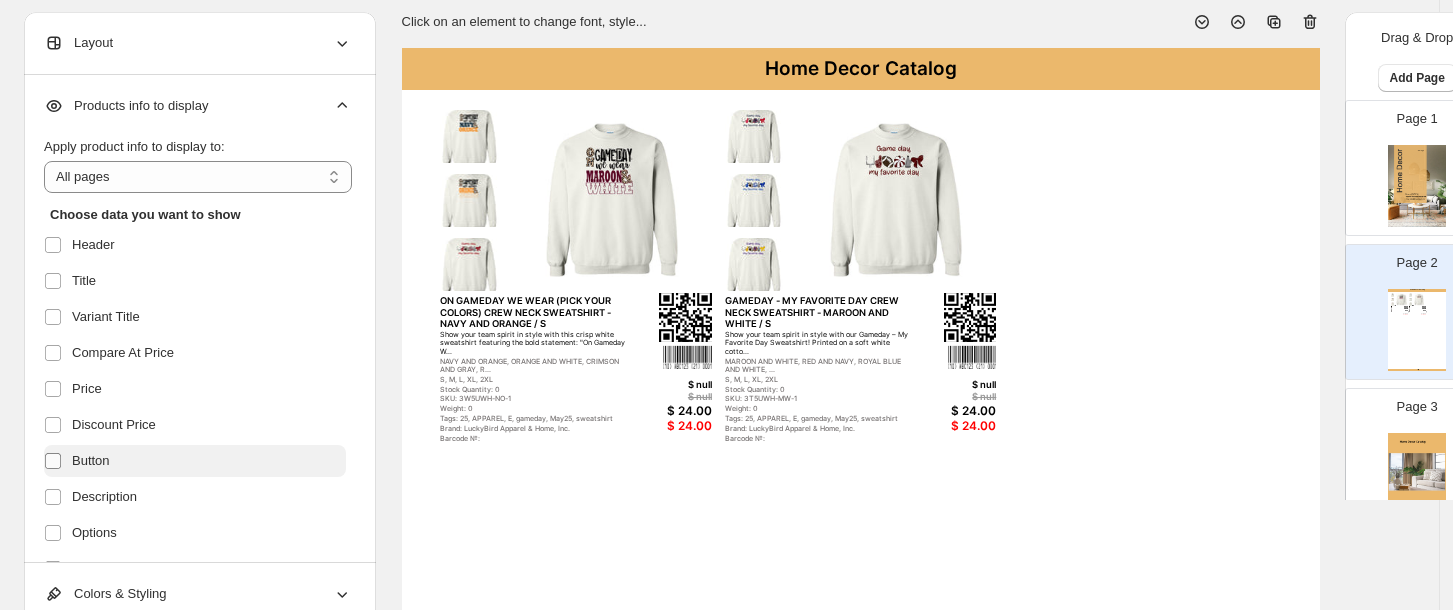 click at bounding box center (57, 461) 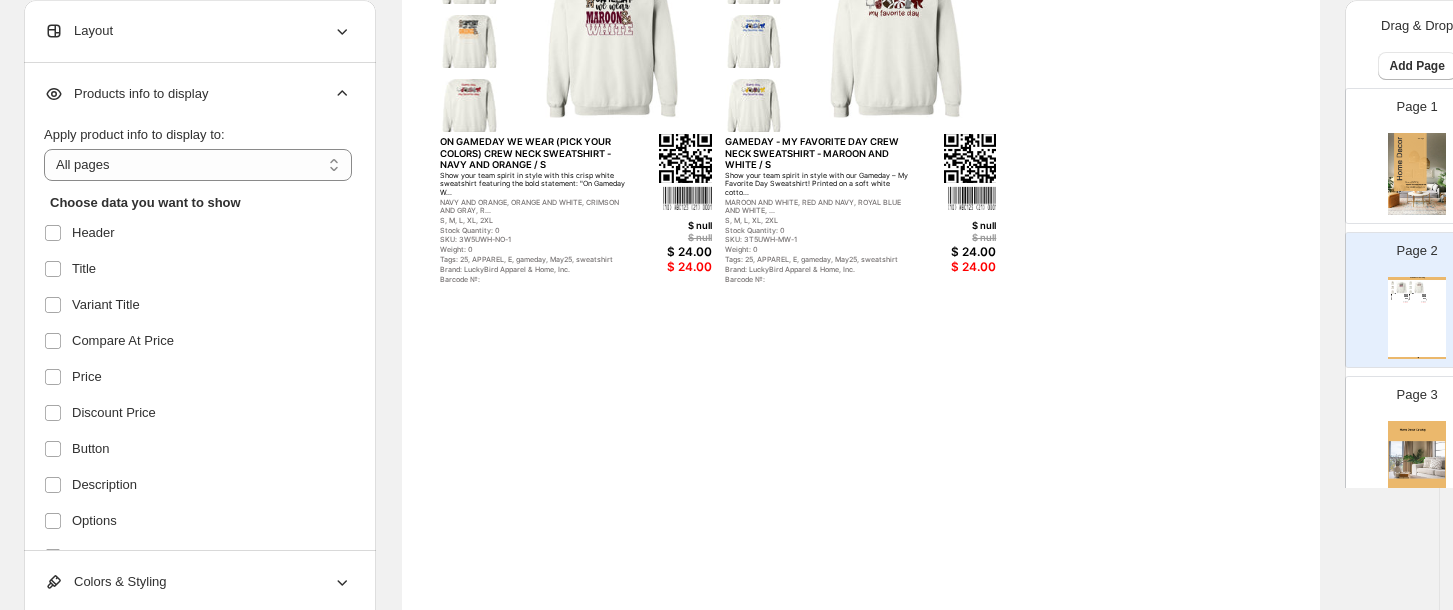 scroll, scrollTop: 258, scrollLeft: 0, axis: vertical 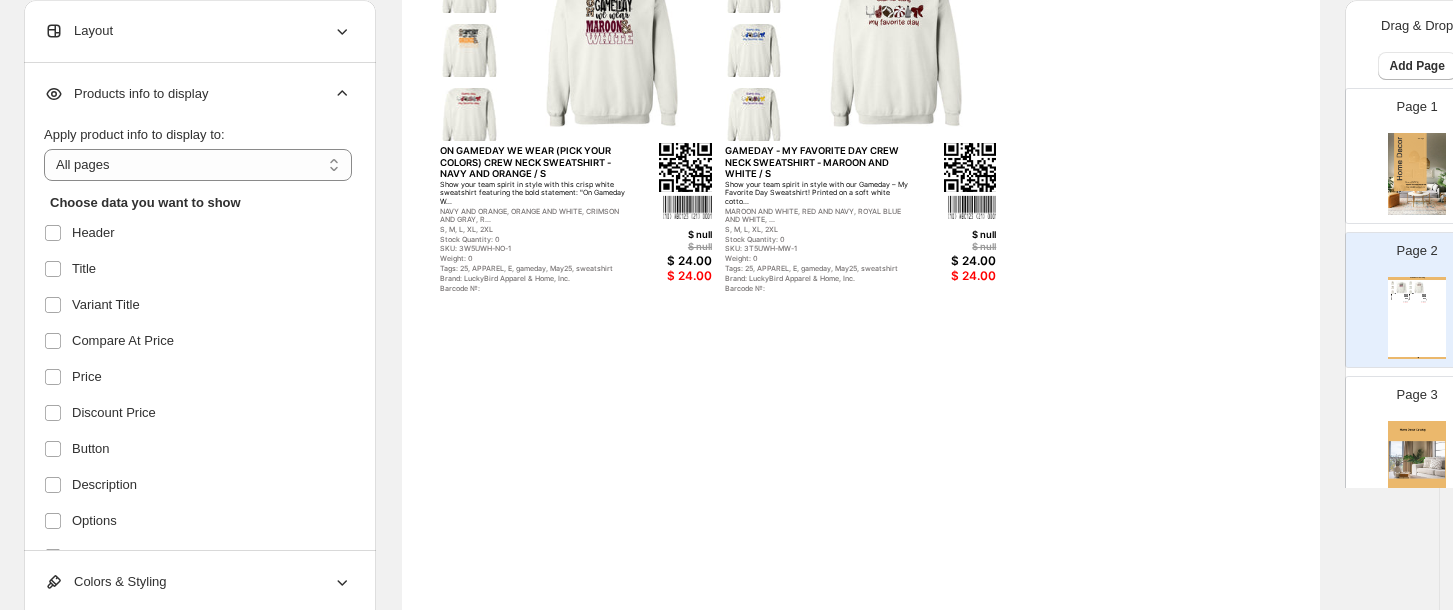 click on "Header Title Variant Title Compare At Price Price Discount Price Button Description Options Inventory QTY SKU Weight Tags Vendor/Brand Product Type Barcode Barcode Number QR Code Footer Cost per item" at bounding box center [195, 575] 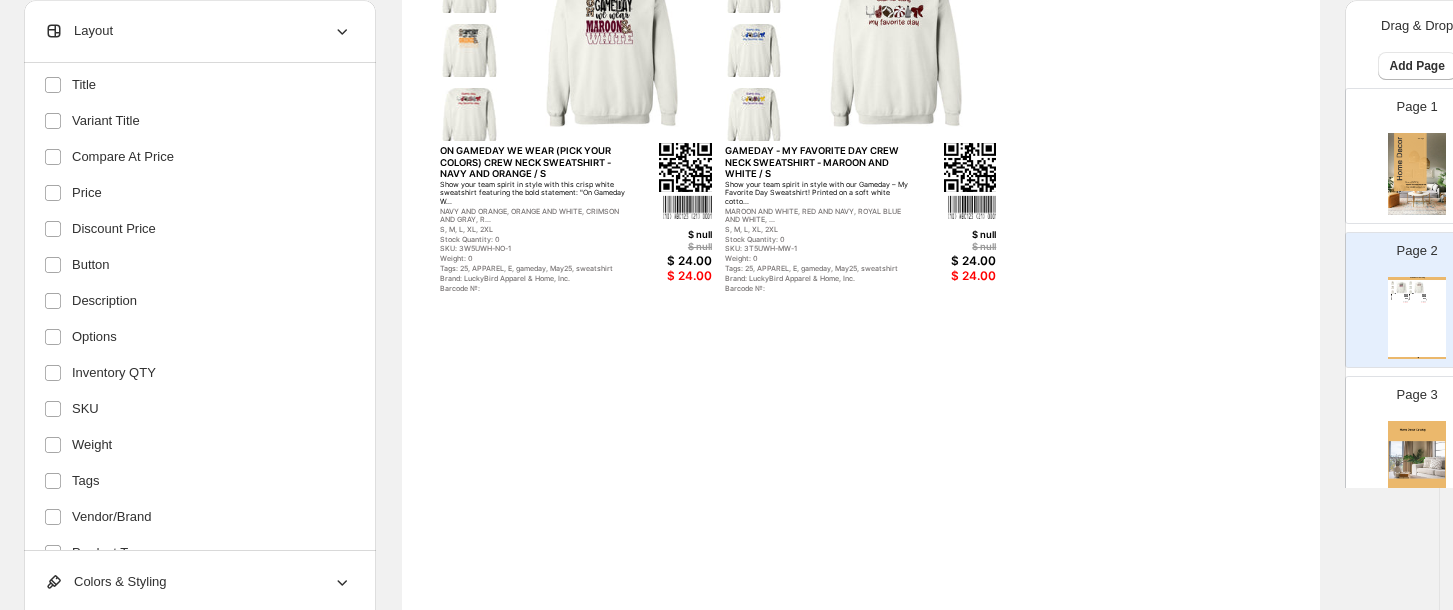 scroll, scrollTop: 213, scrollLeft: 0, axis: vertical 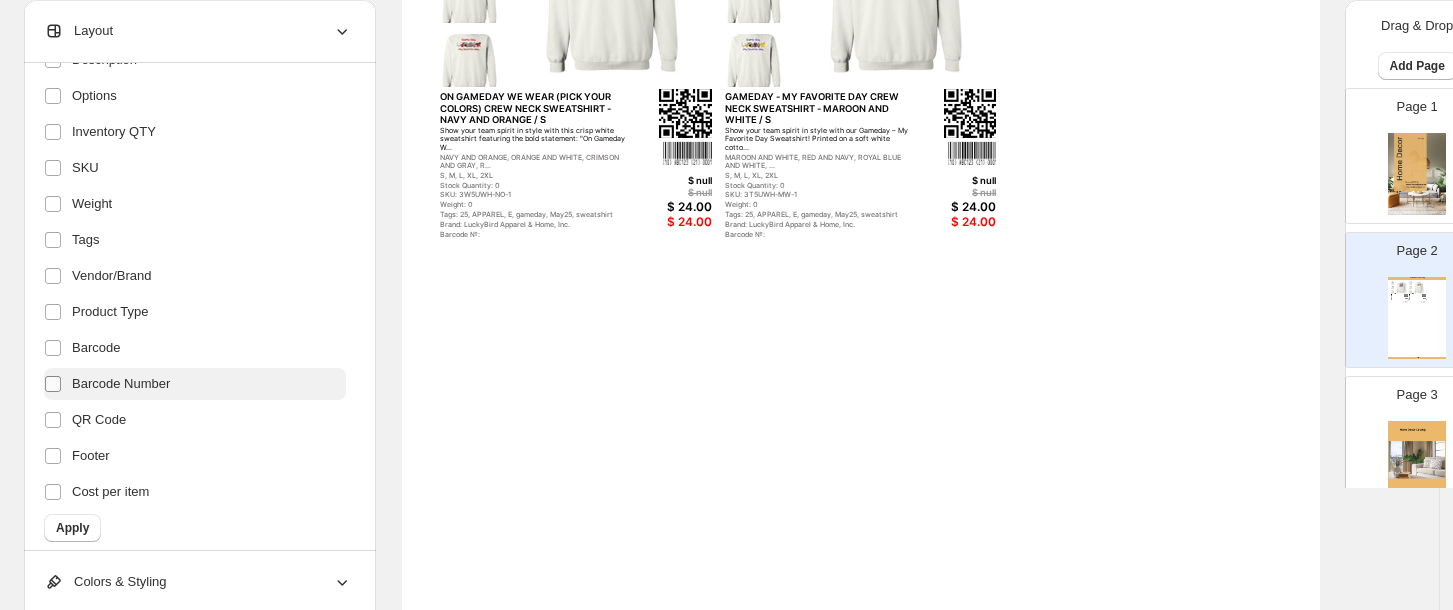 click at bounding box center [57, 384] 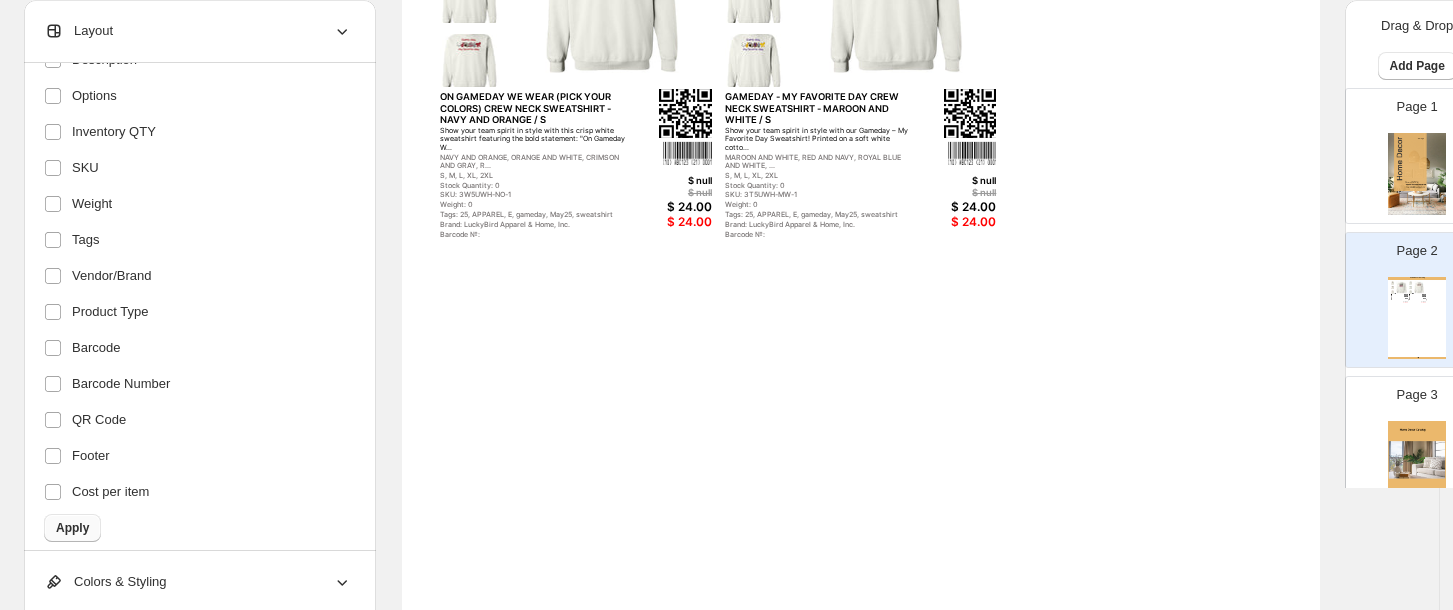 click on "Apply" at bounding box center [72, 528] 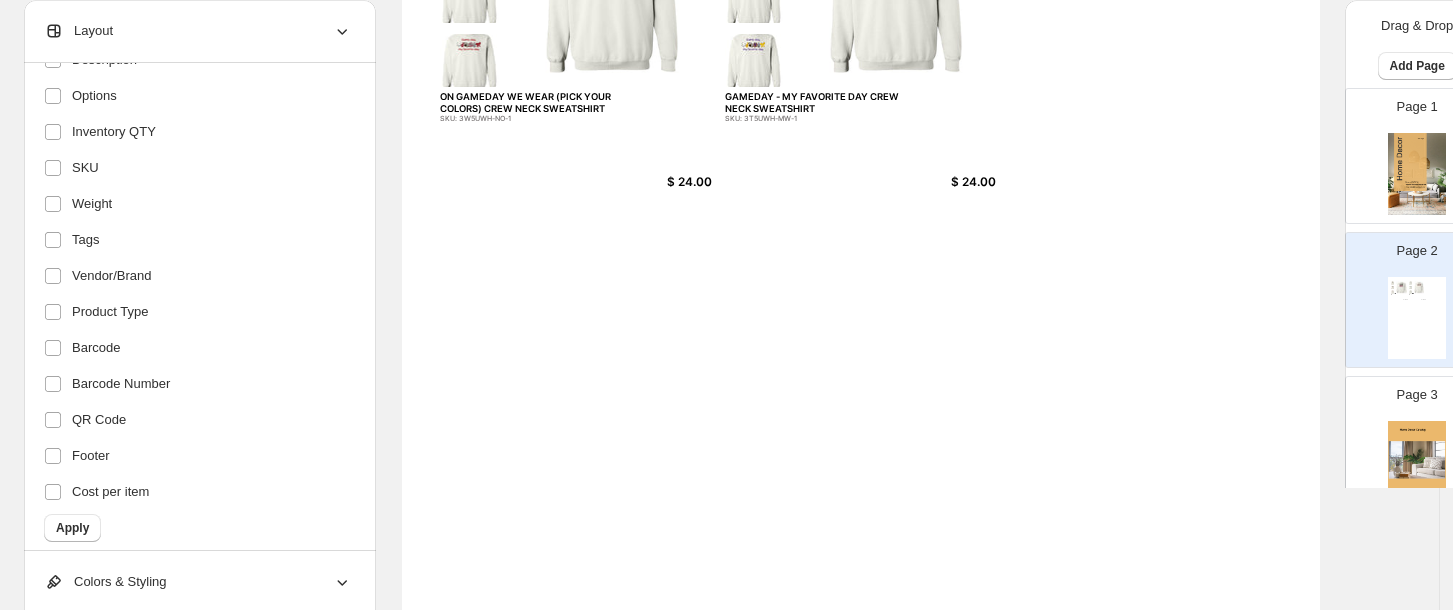 click on "ON GAMEDAY WE WEAR (PICK YOUR COLORS) CREW NECK SWEATSHIRT" at bounding box center (533, 102) 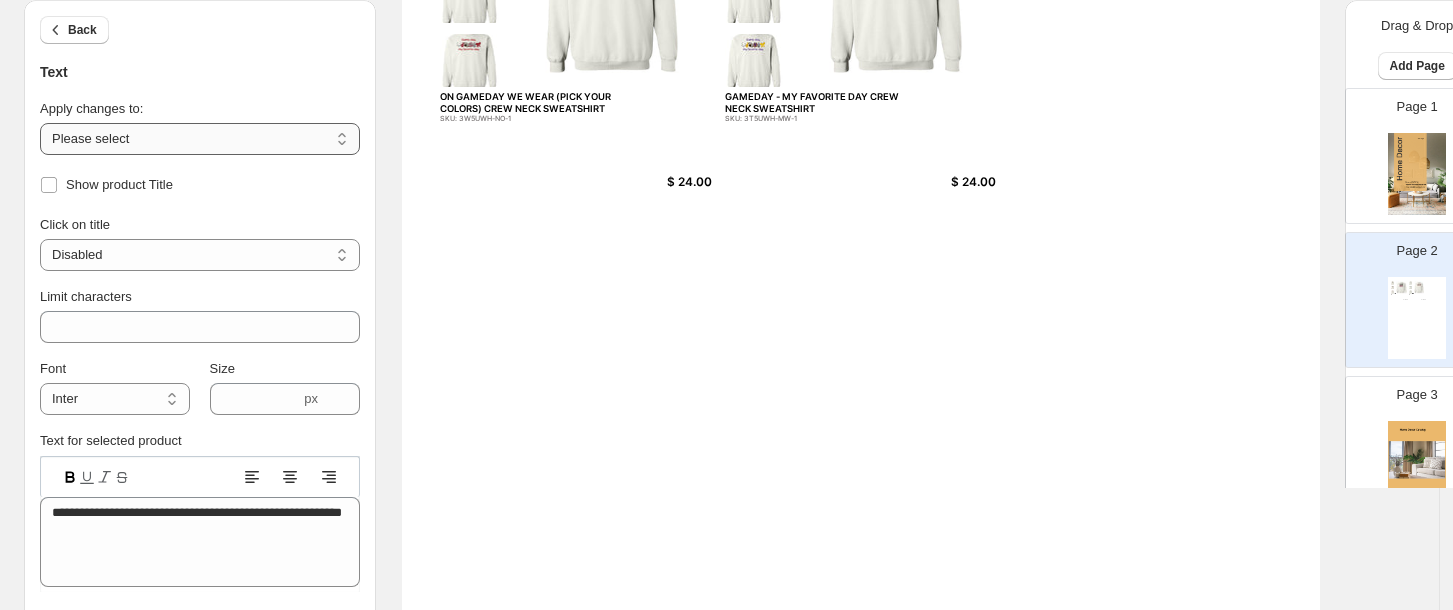 click on "**********" at bounding box center [200, 139] 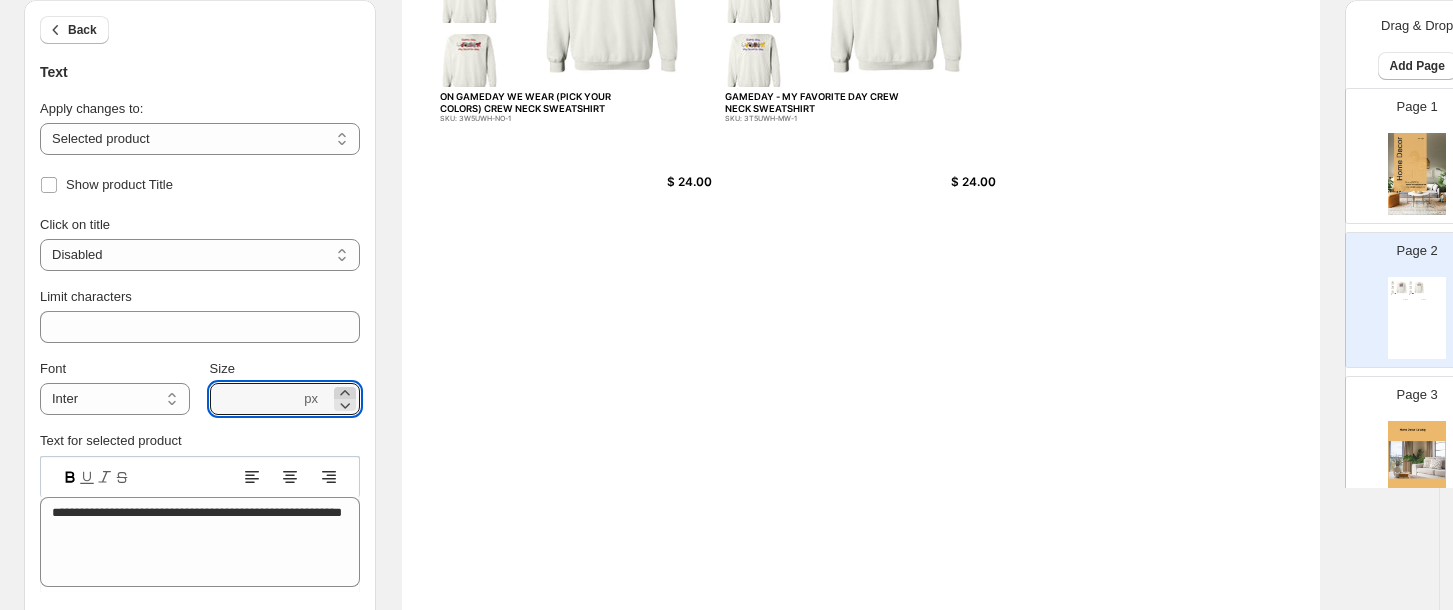 click 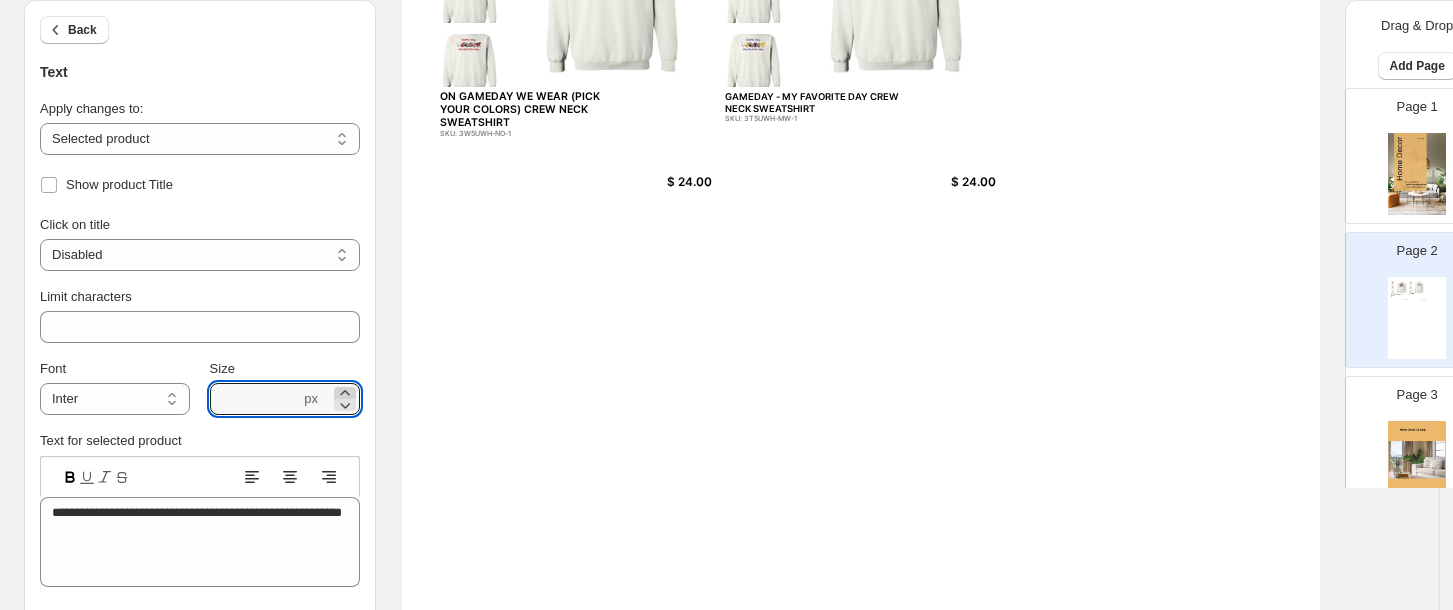 click 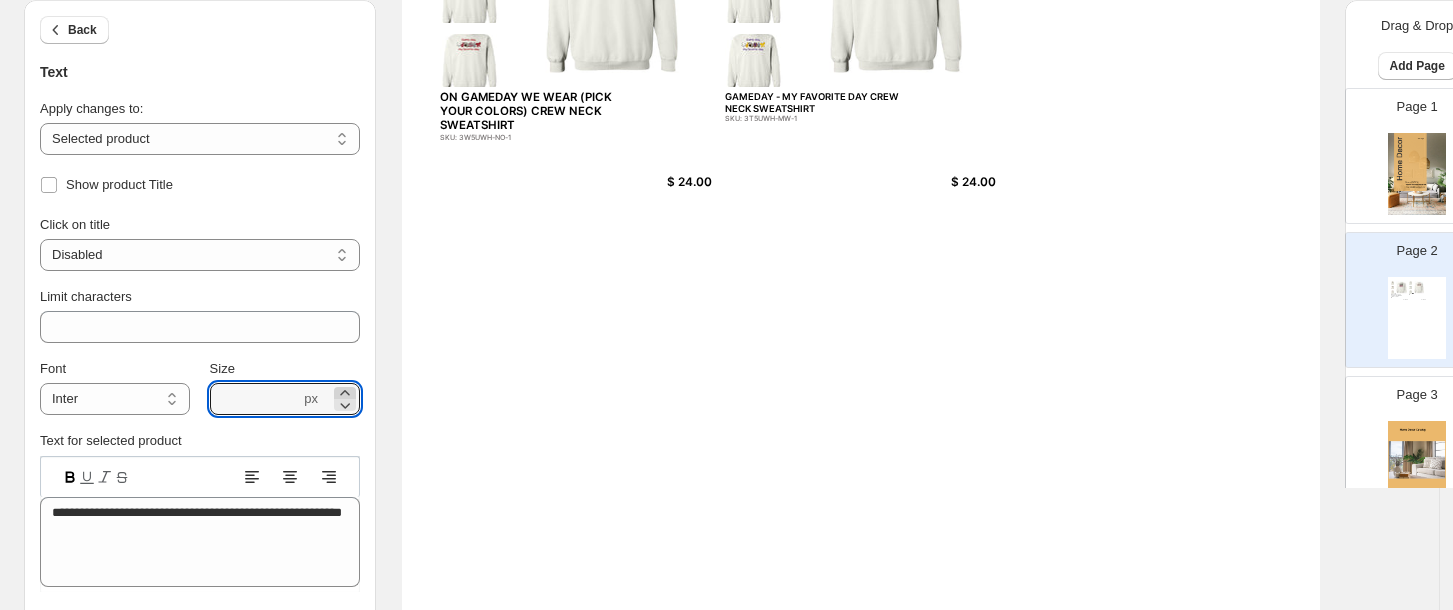 click 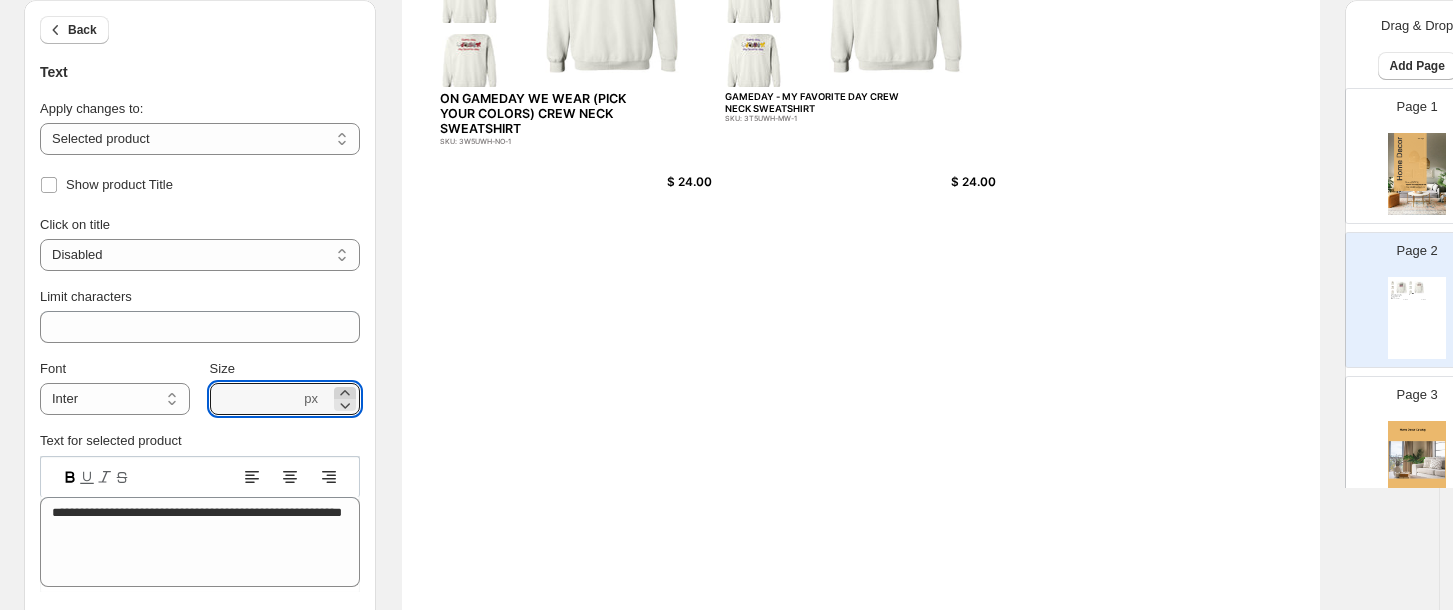click 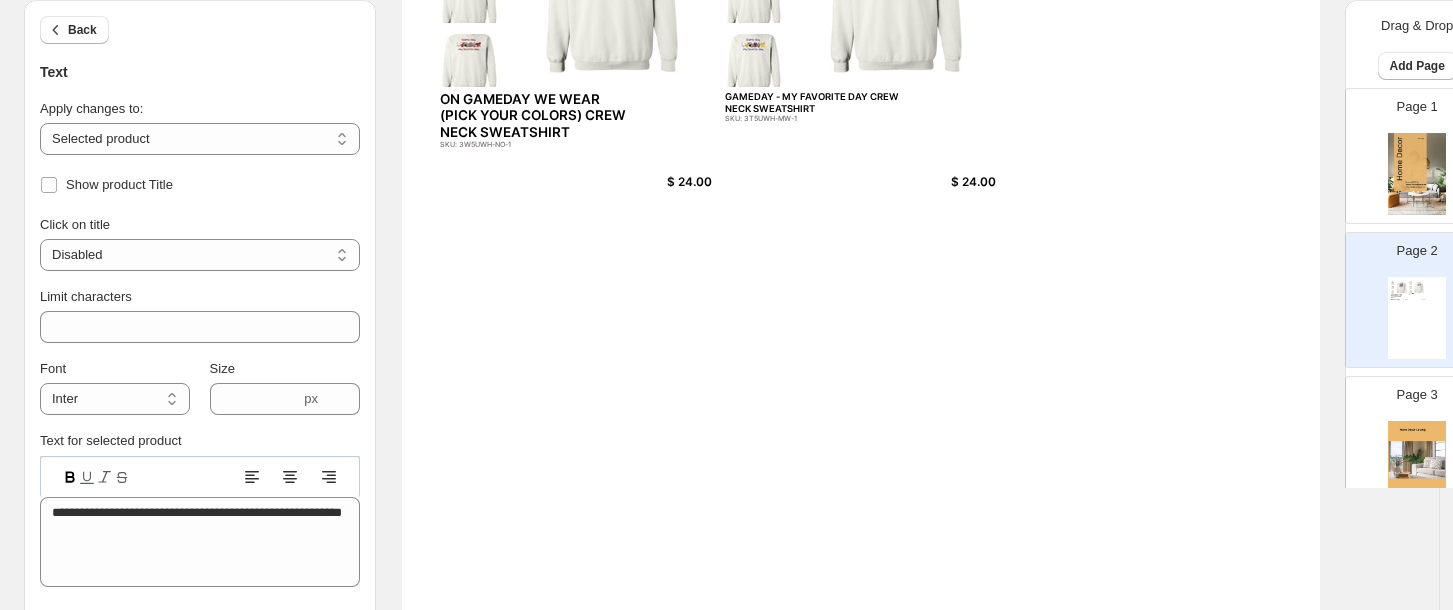 click on "SKU: 3W5UWH-NO-1" at bounding box center [533, 145] 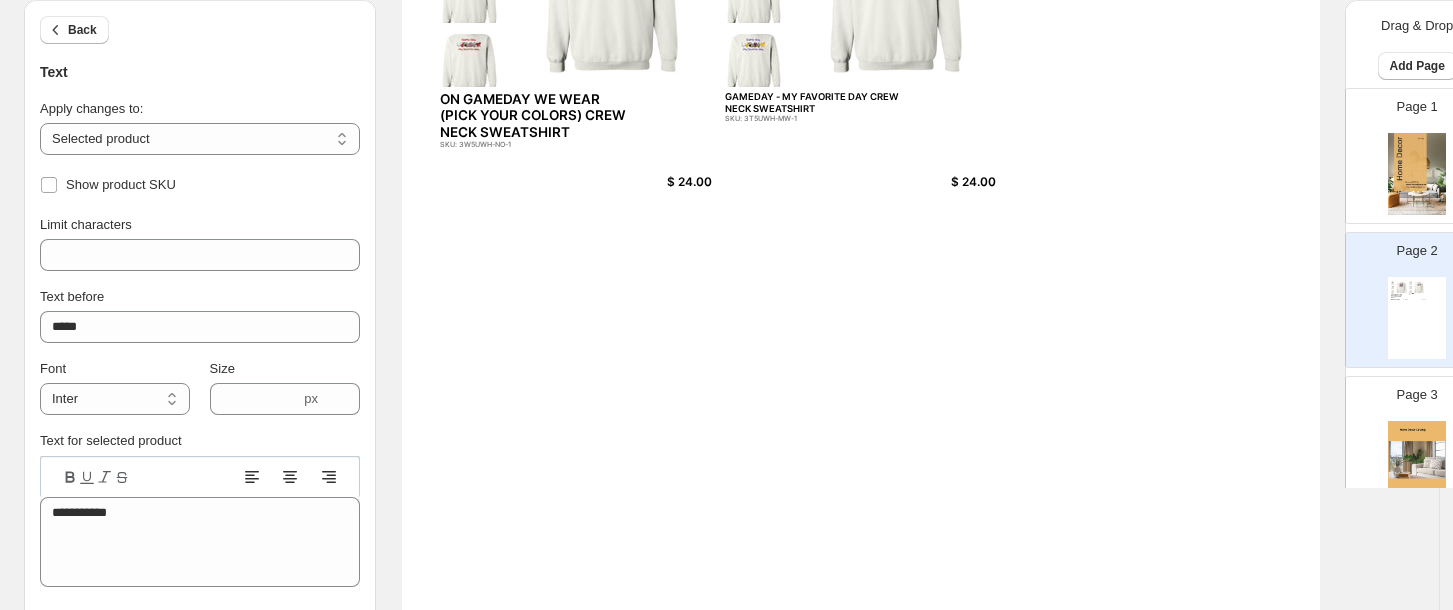 click 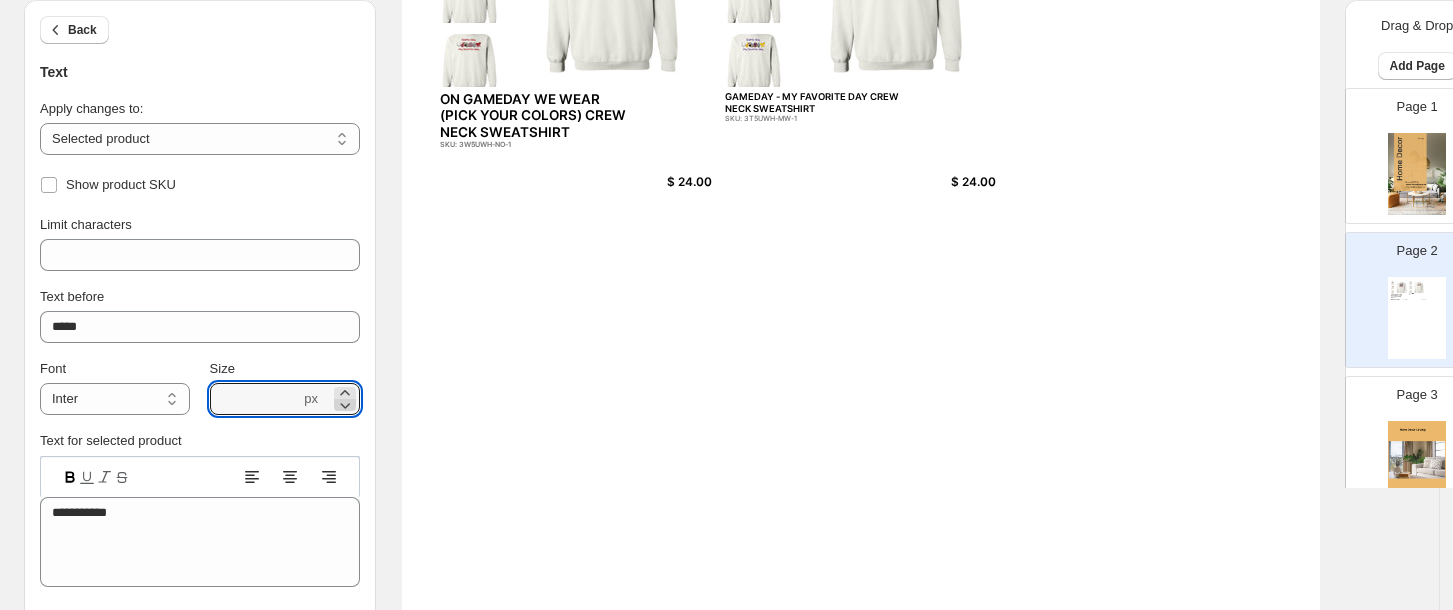 click 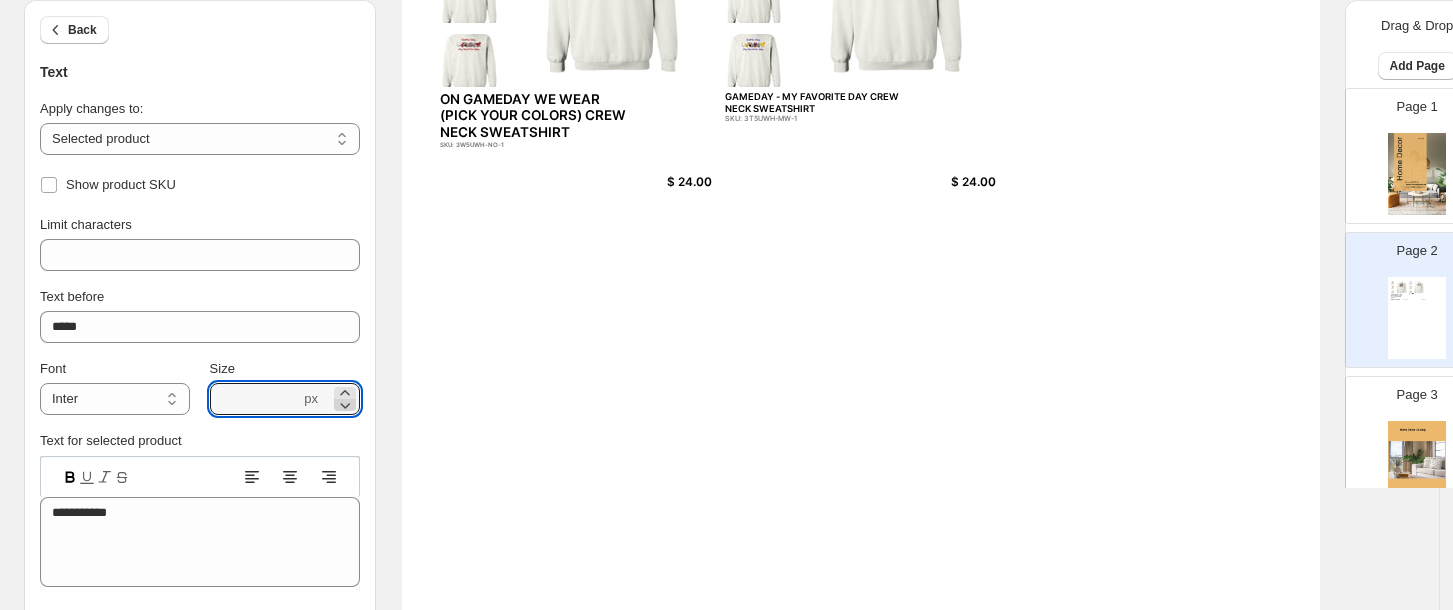 click 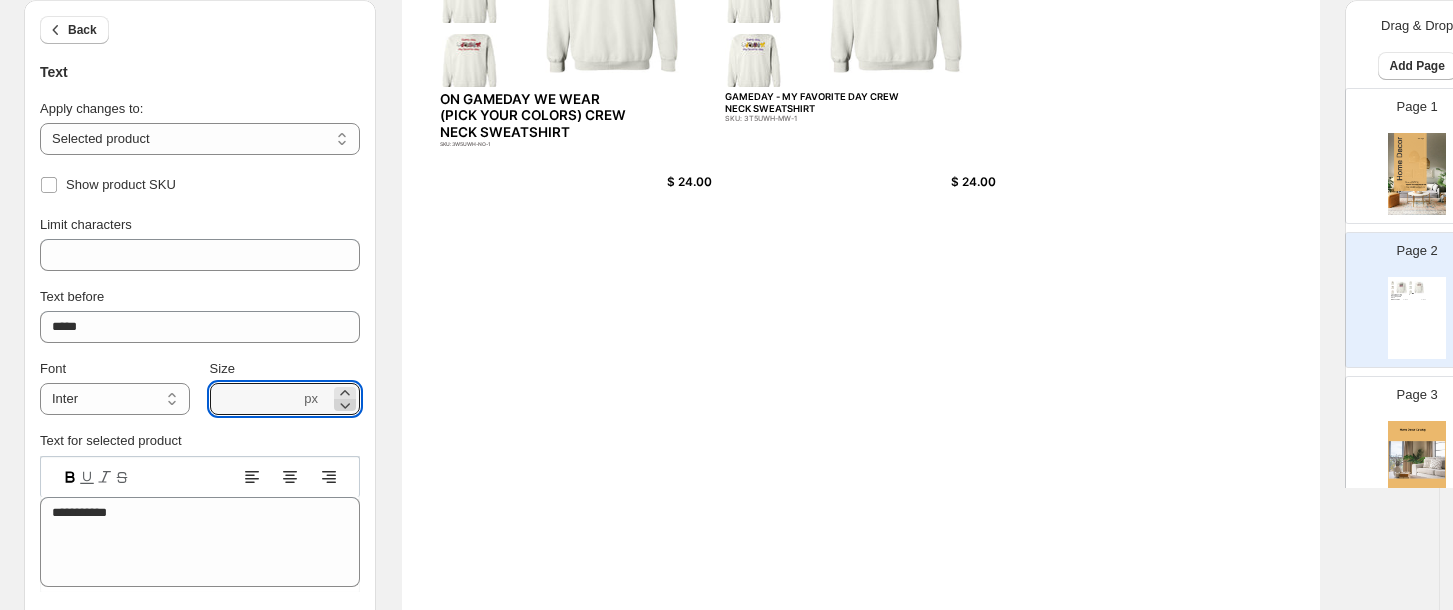 click 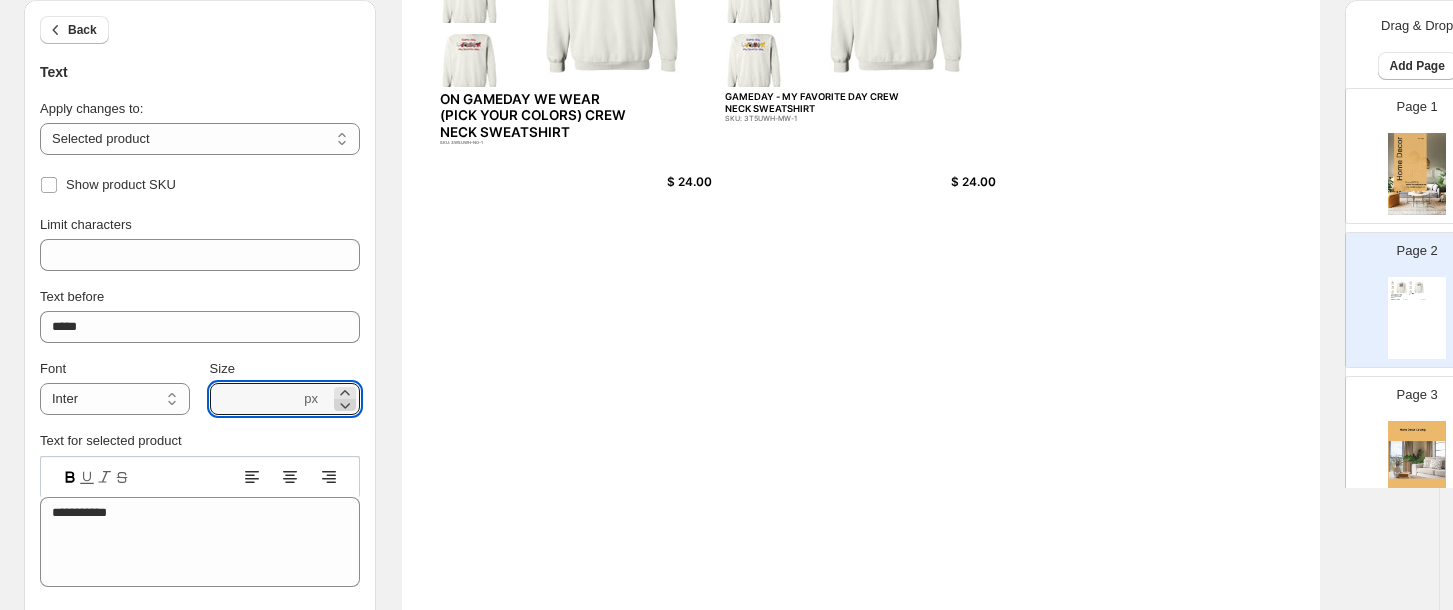 click 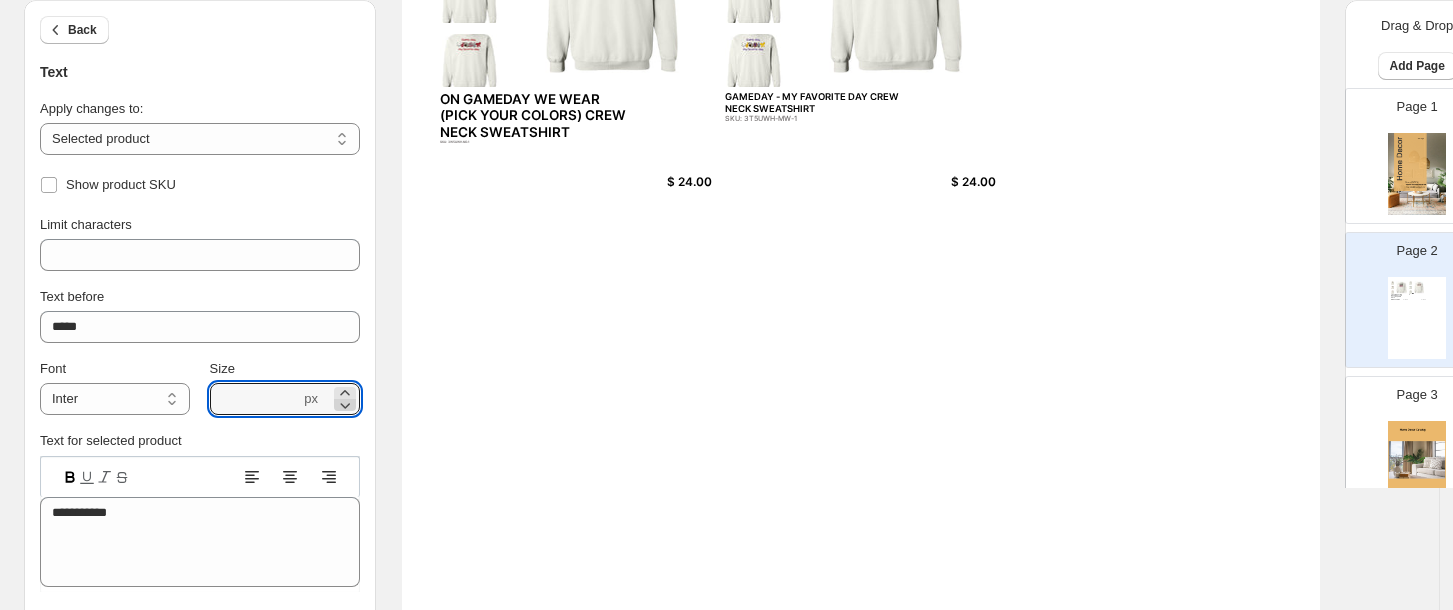 click 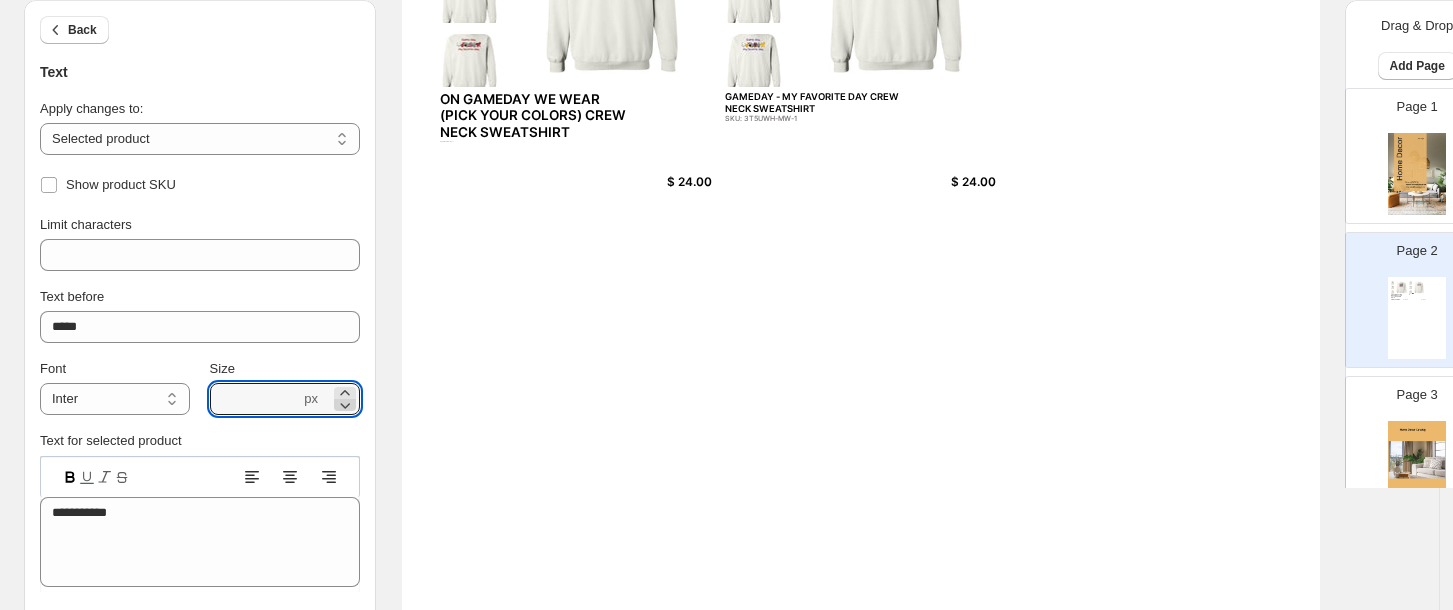 click 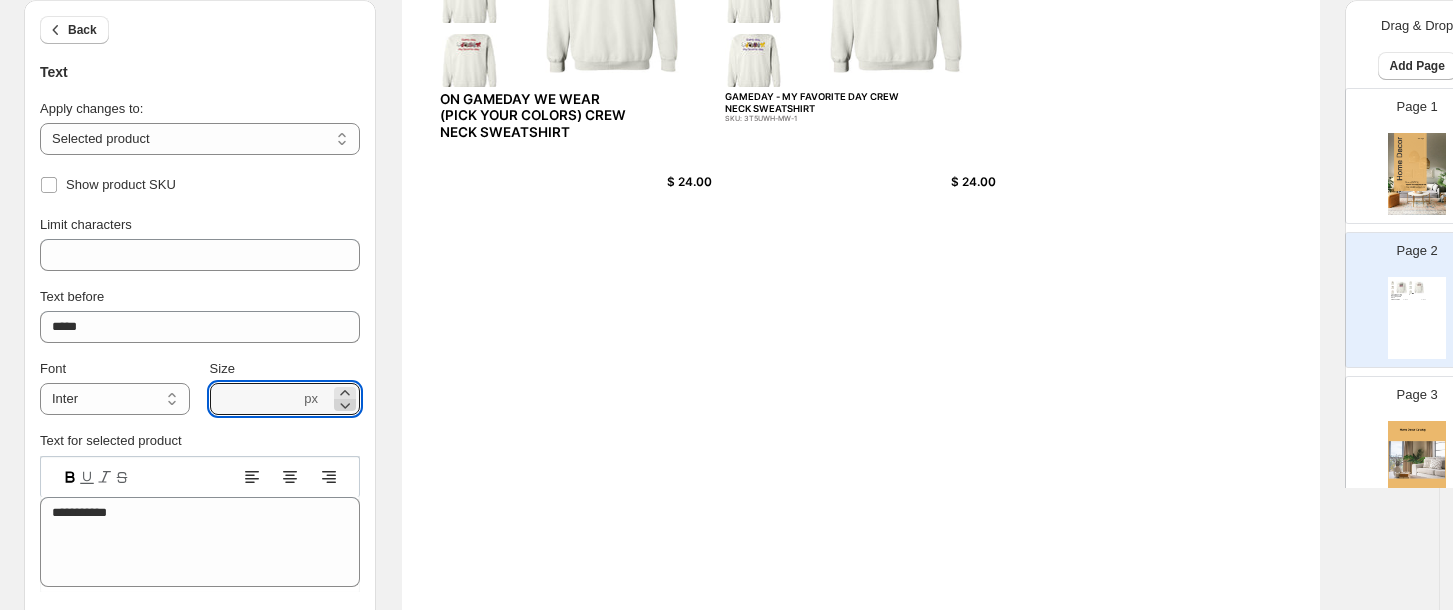 click 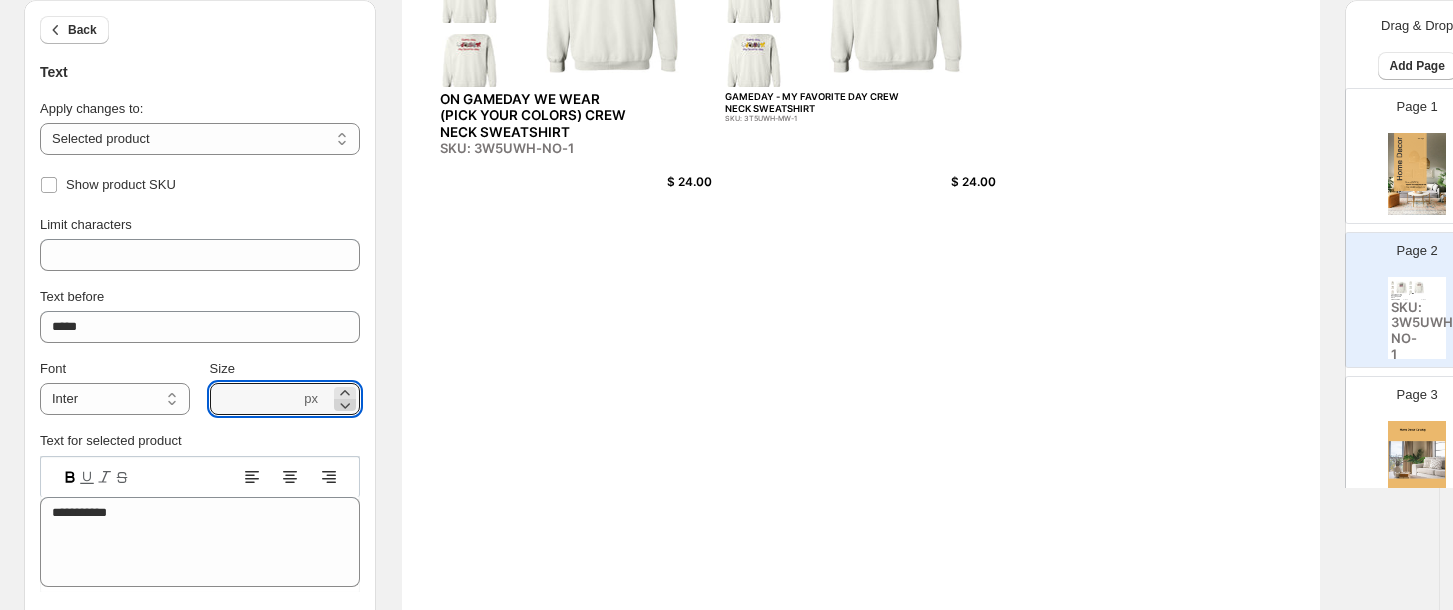 click 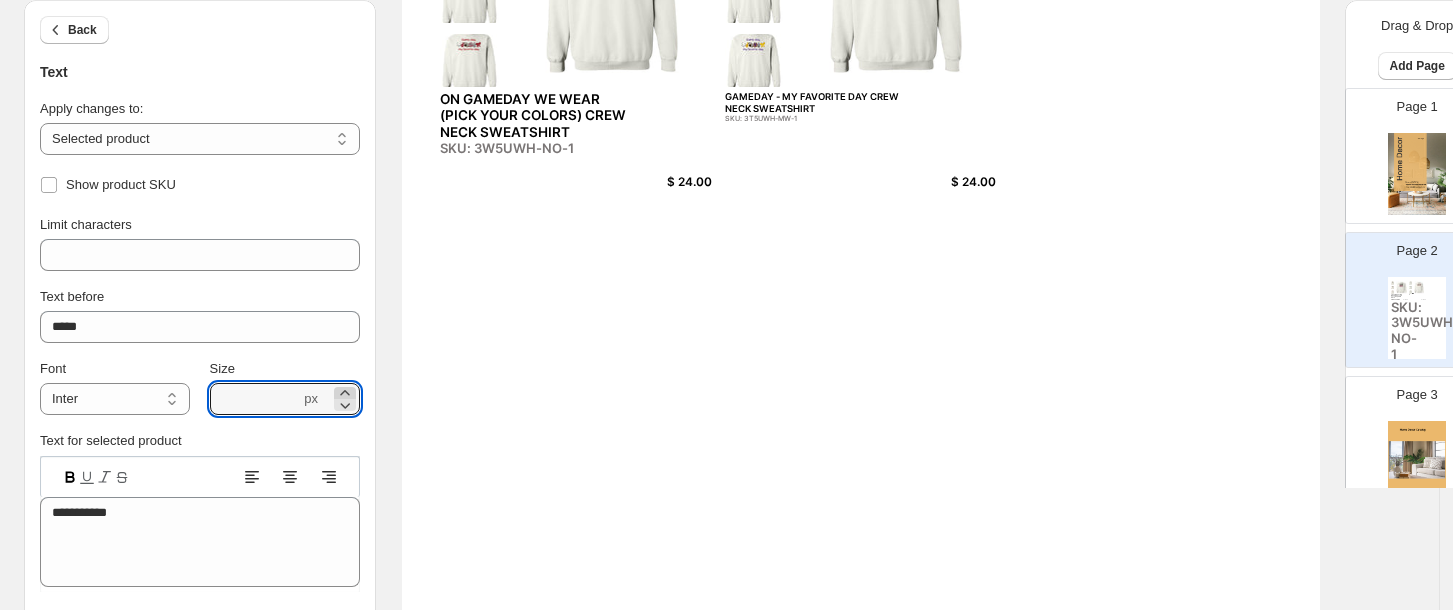 click 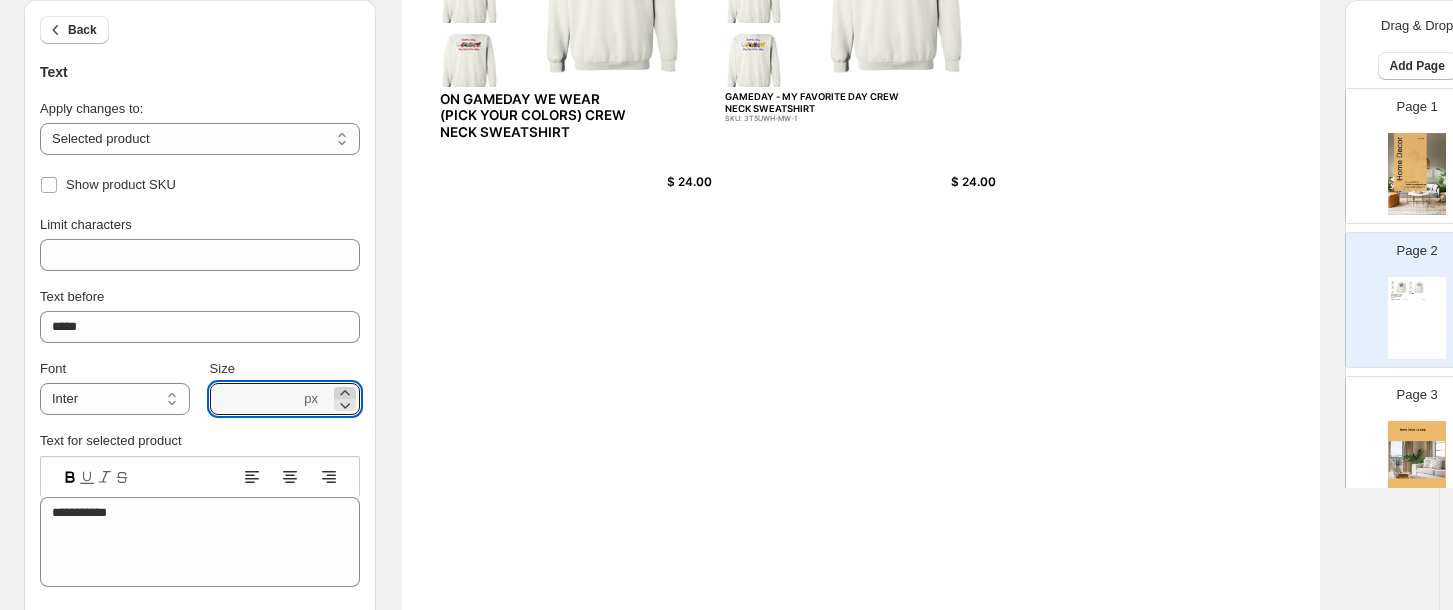 click 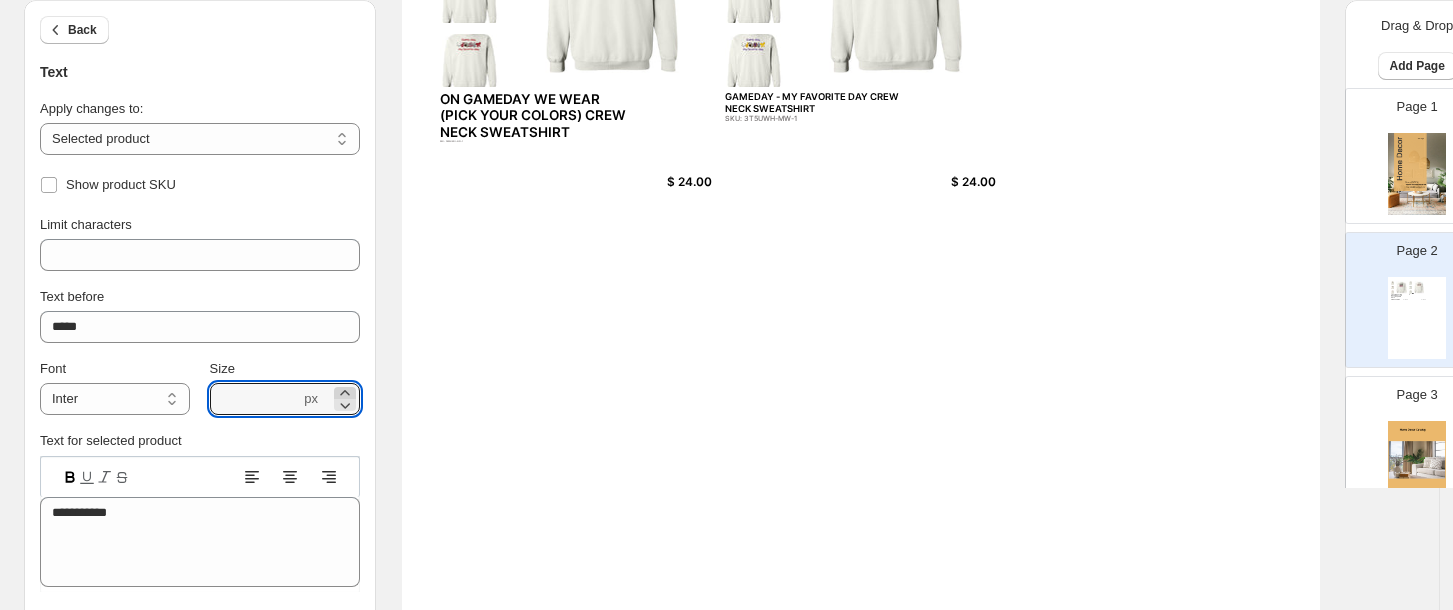 click 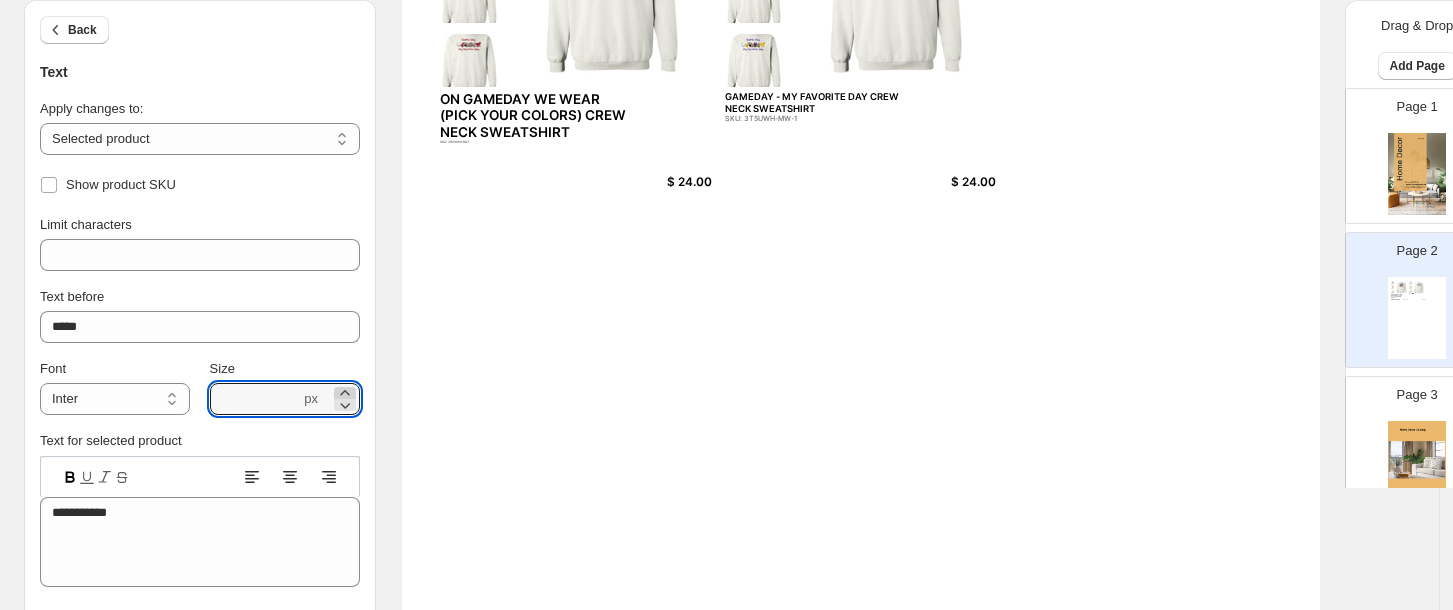 click 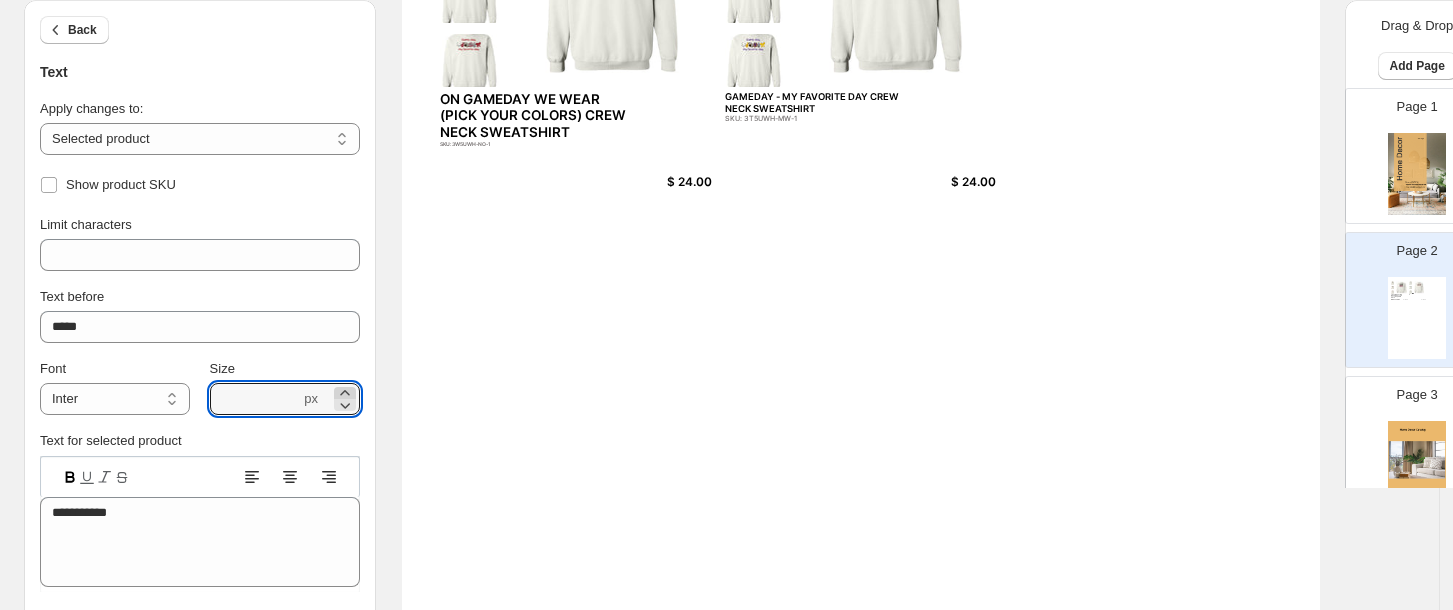 click 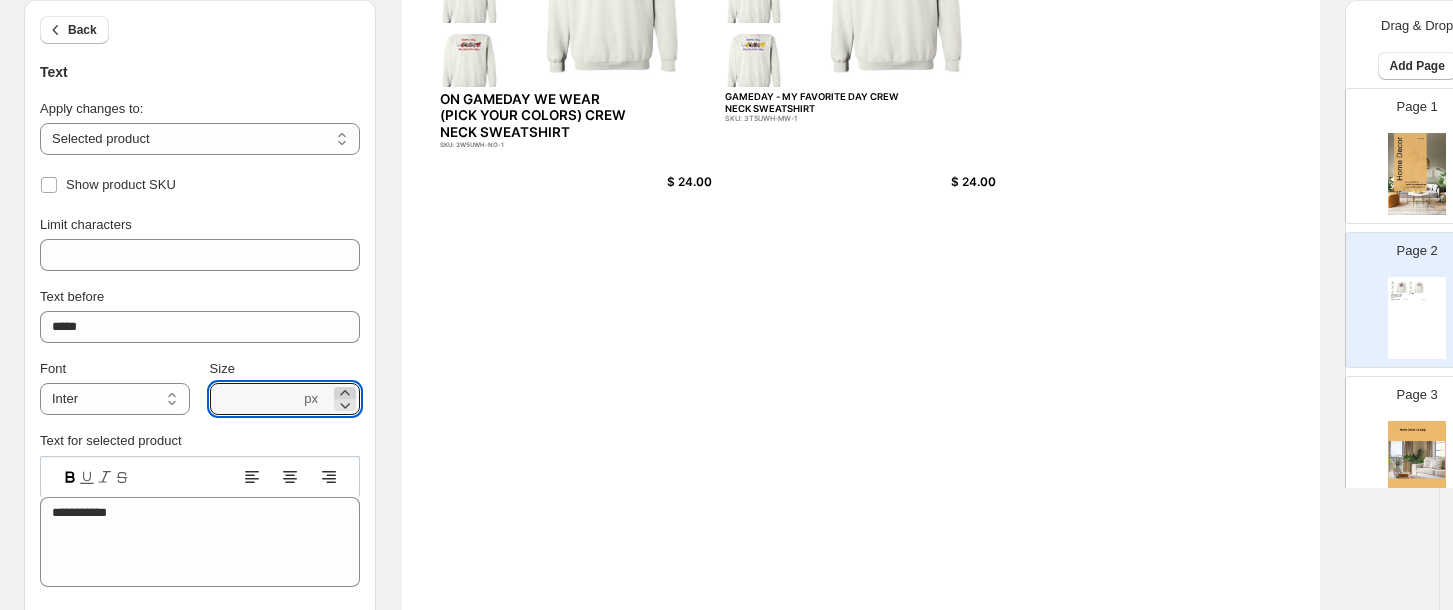 click 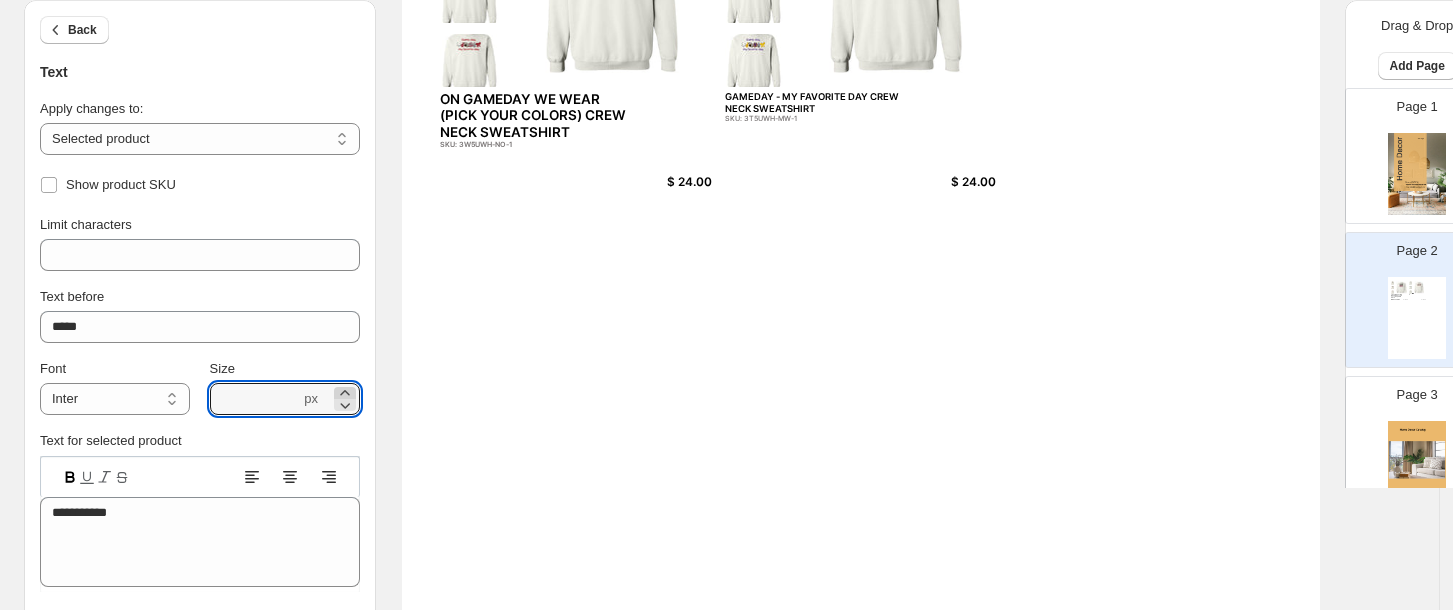 click 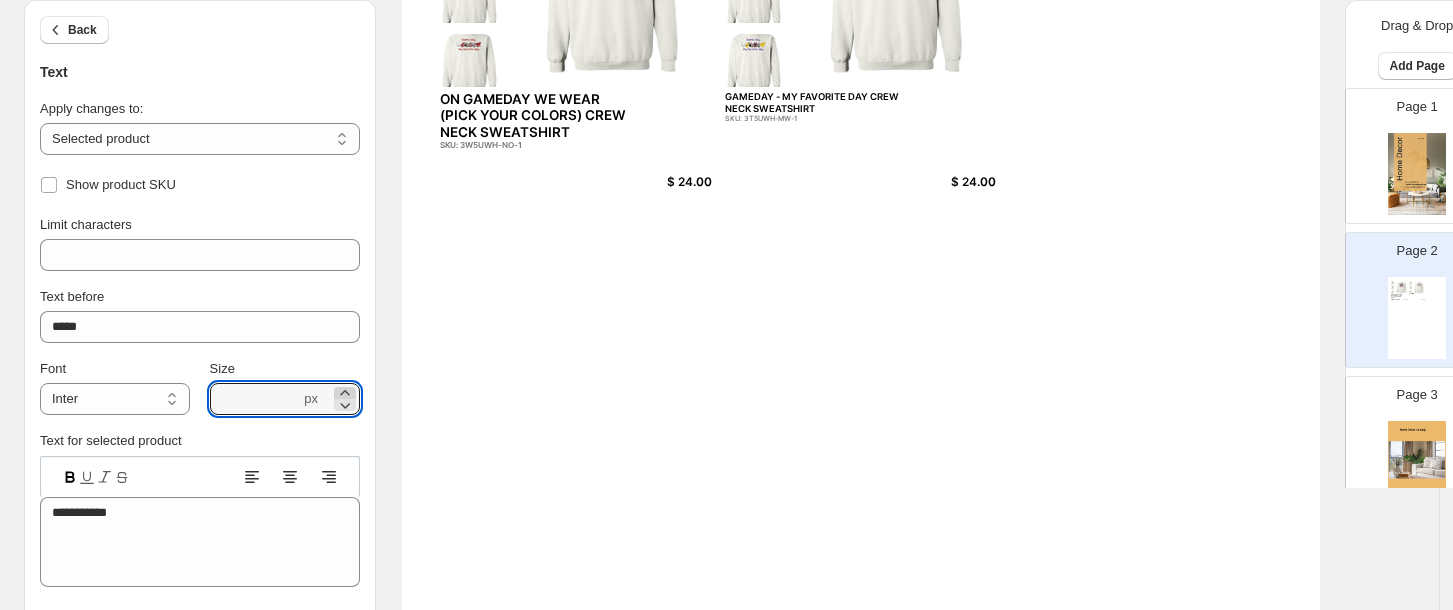 click 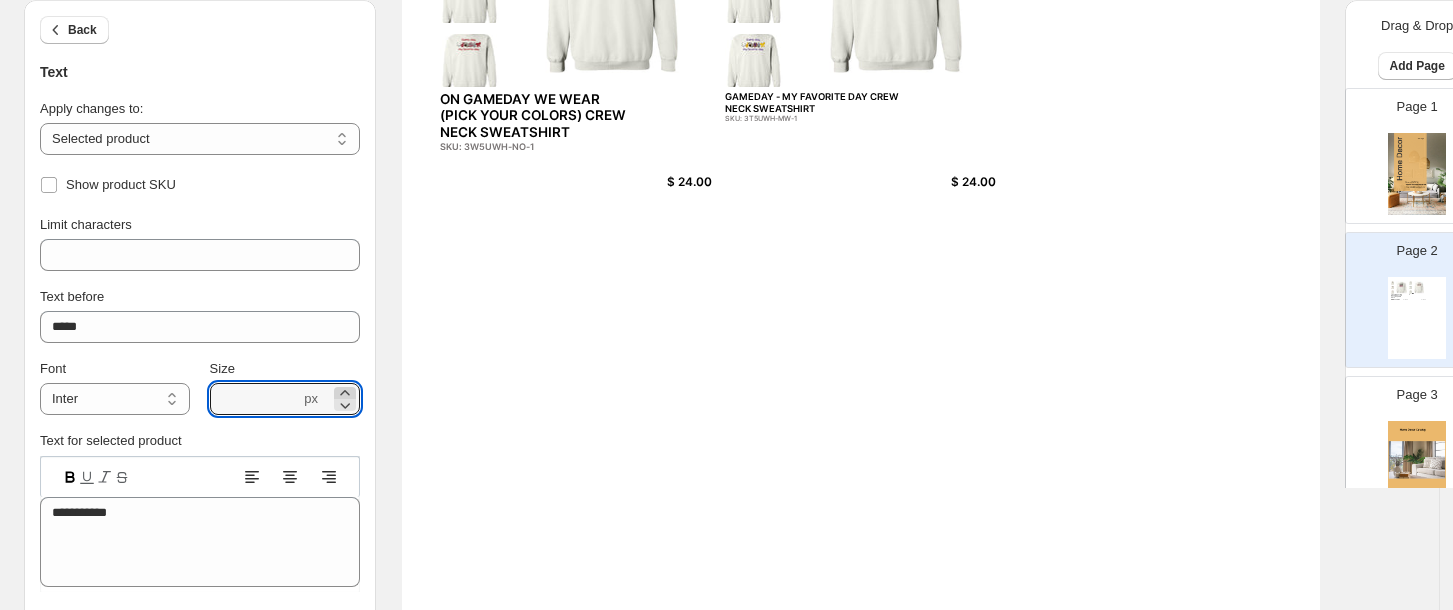 click 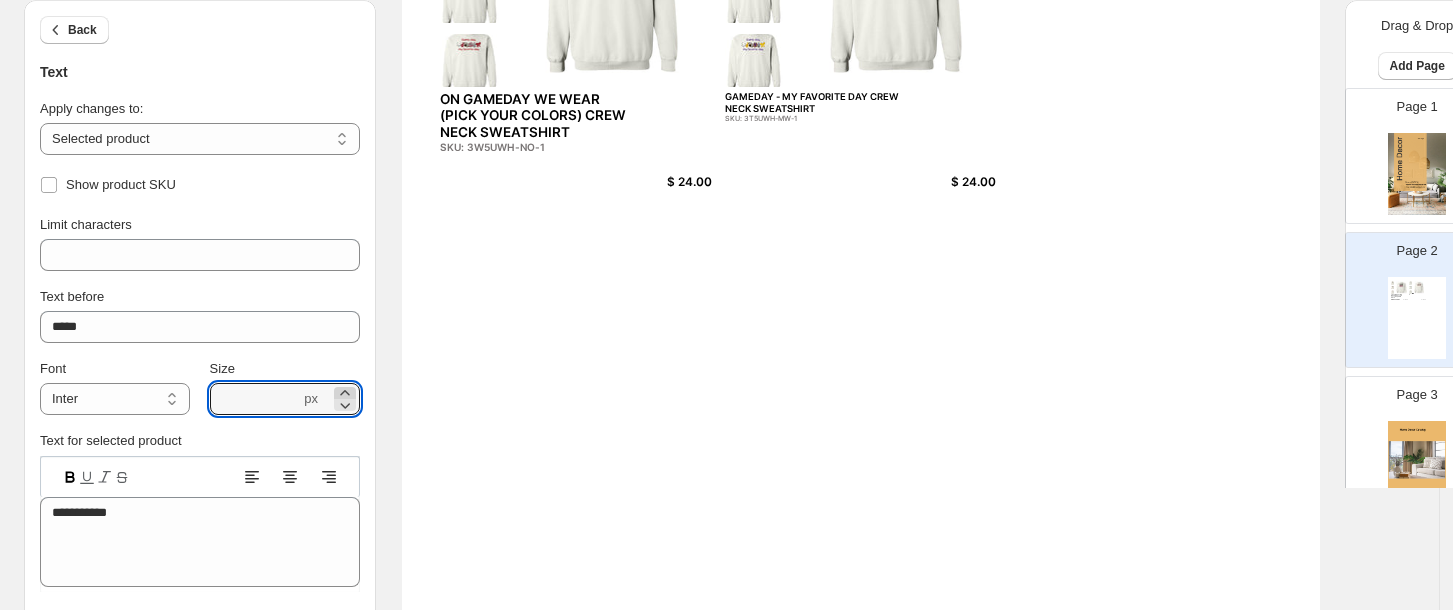 click 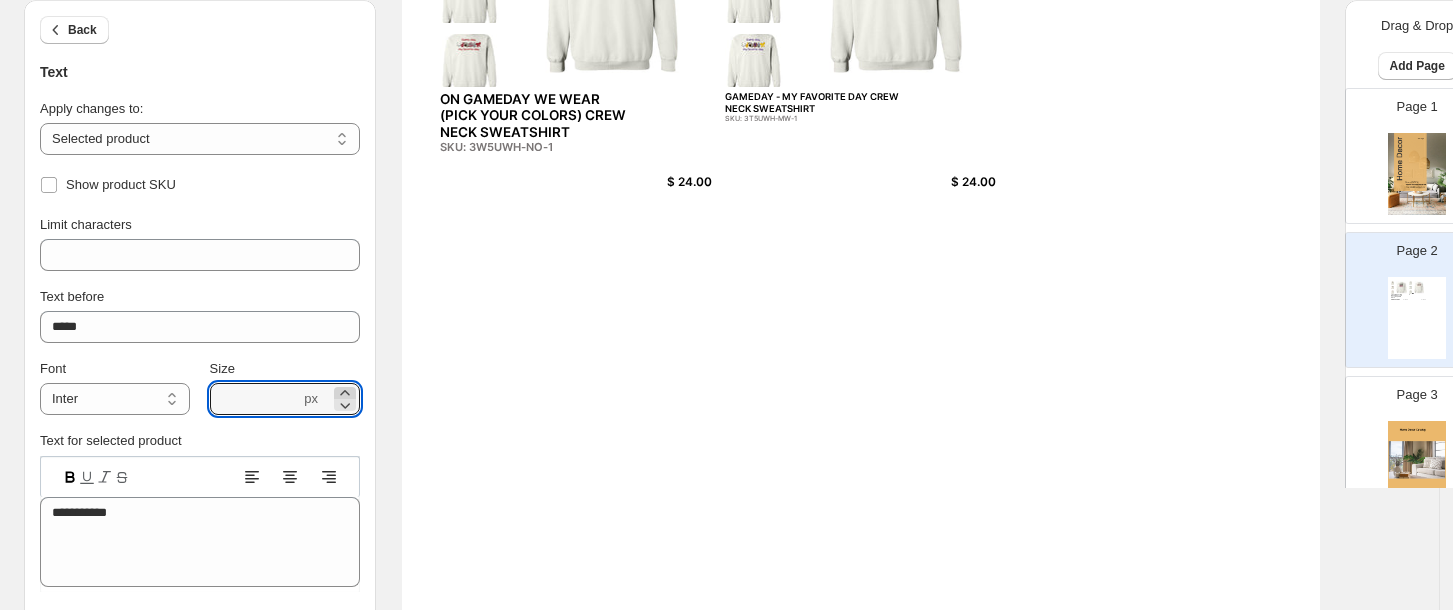 click 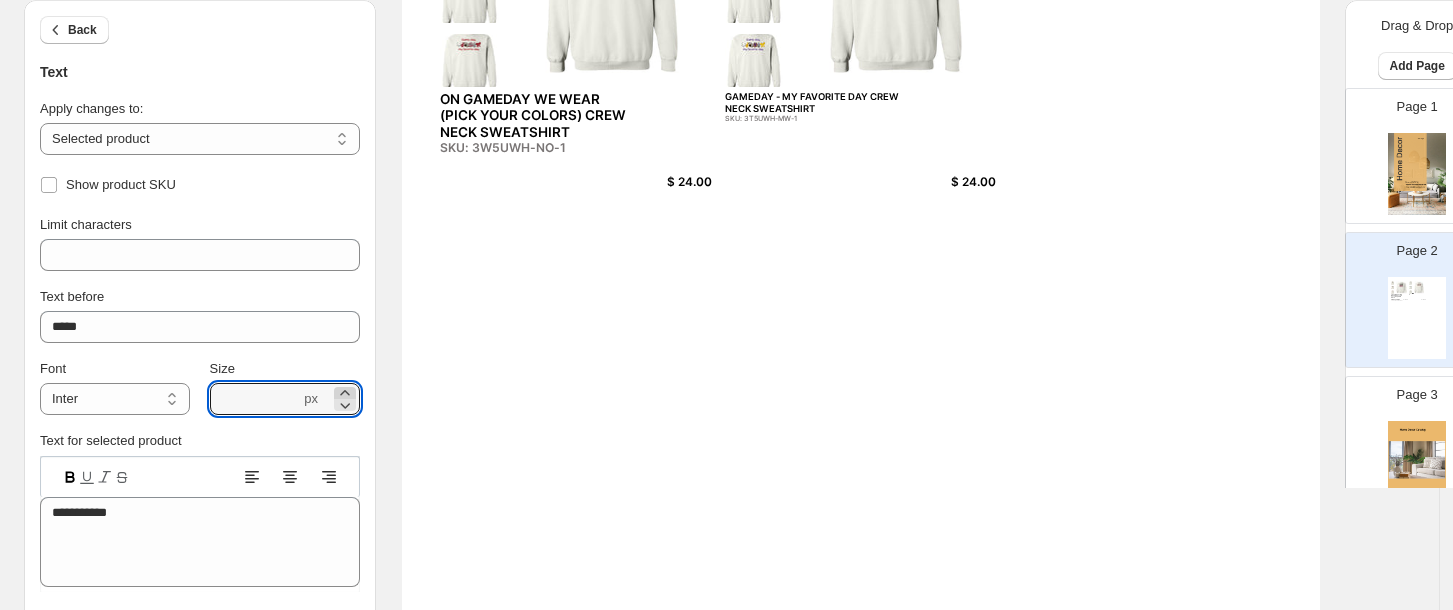 click 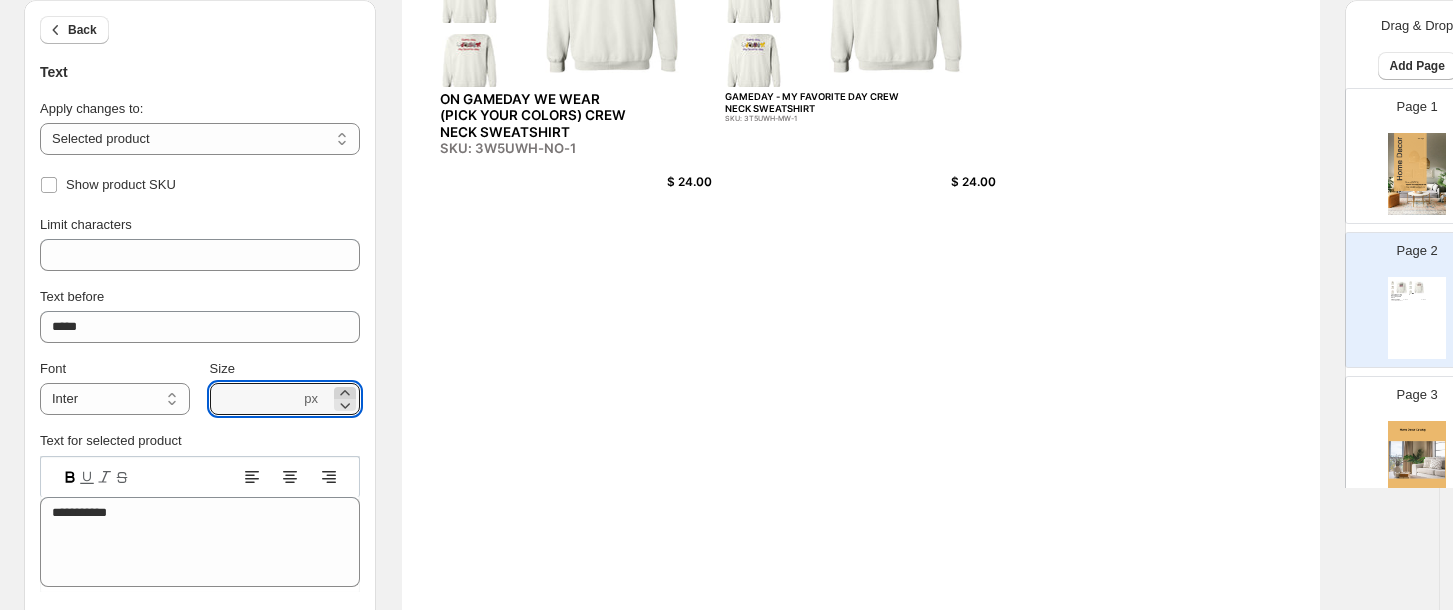 click 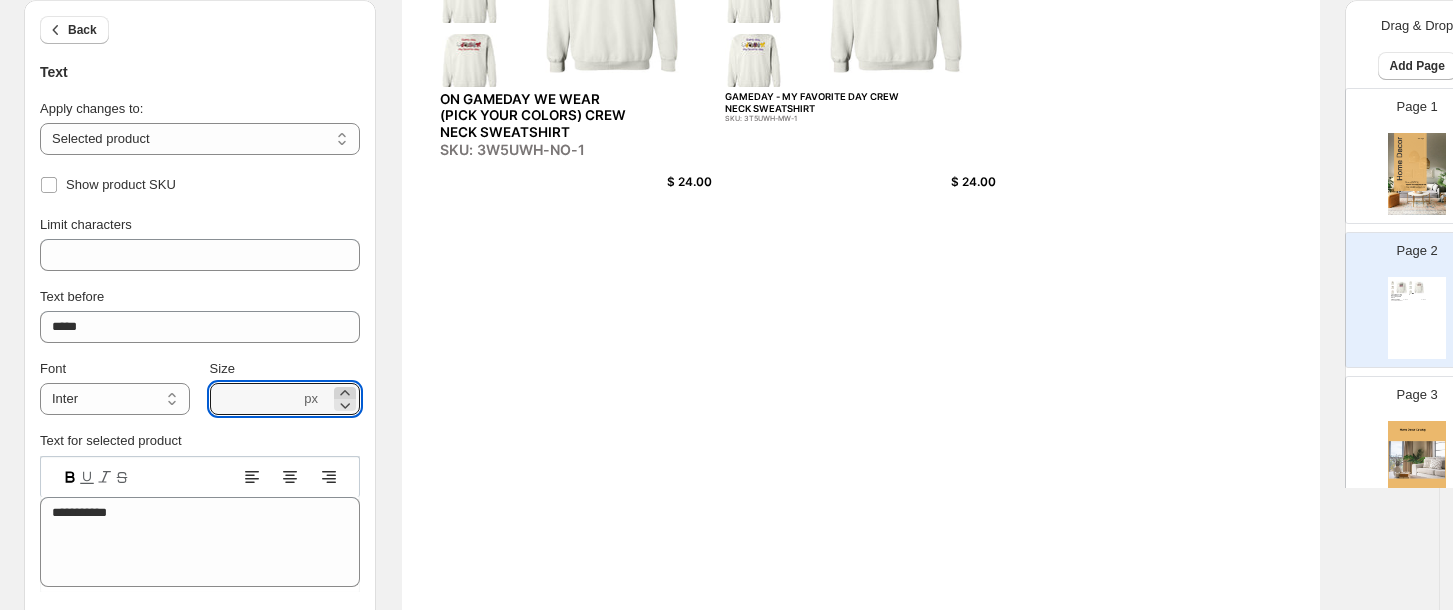 click 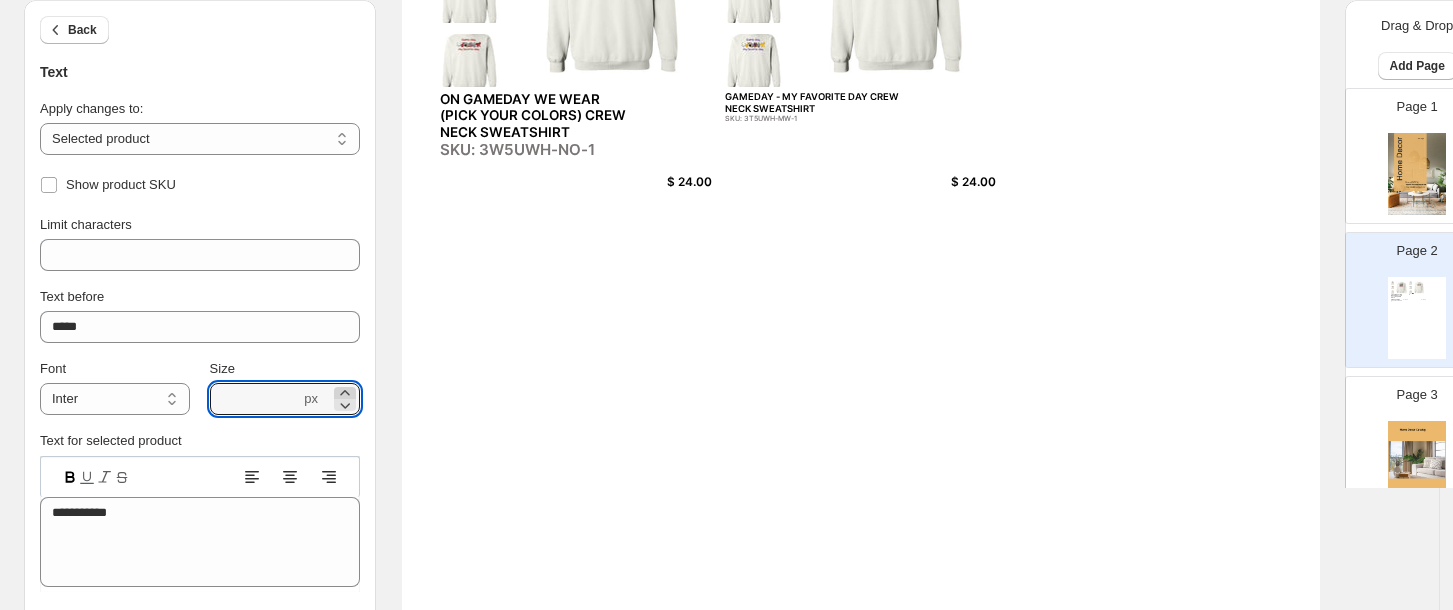 click 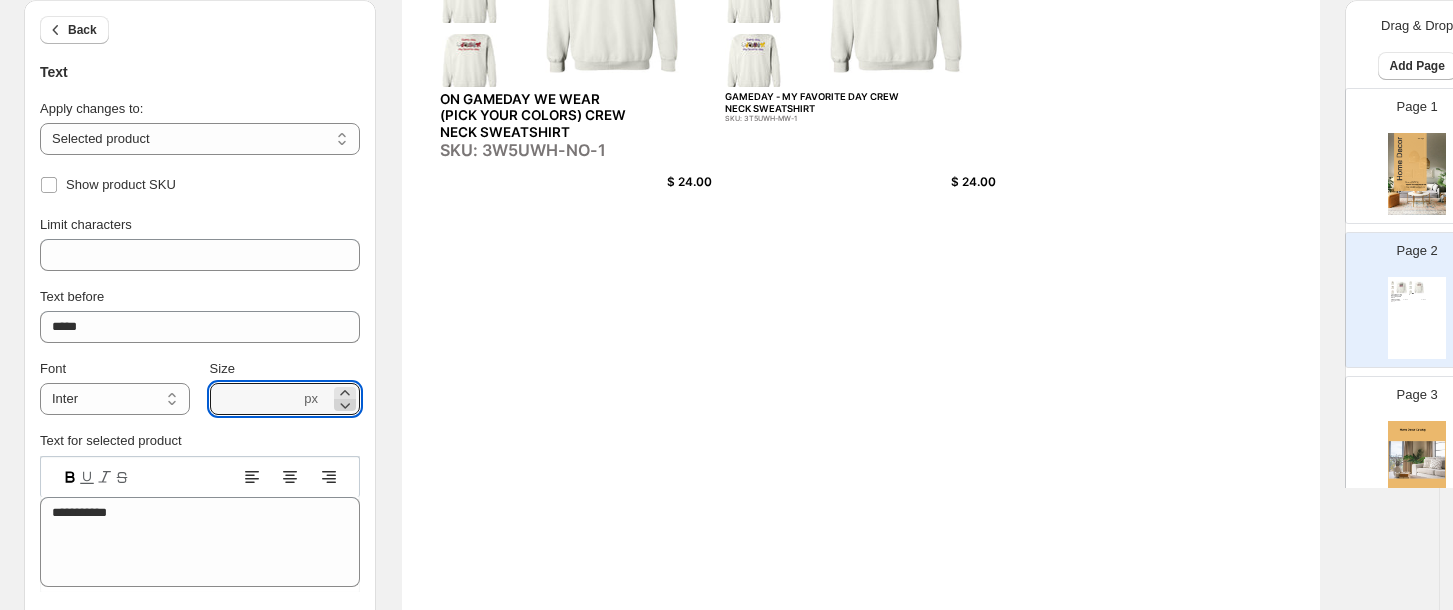 click 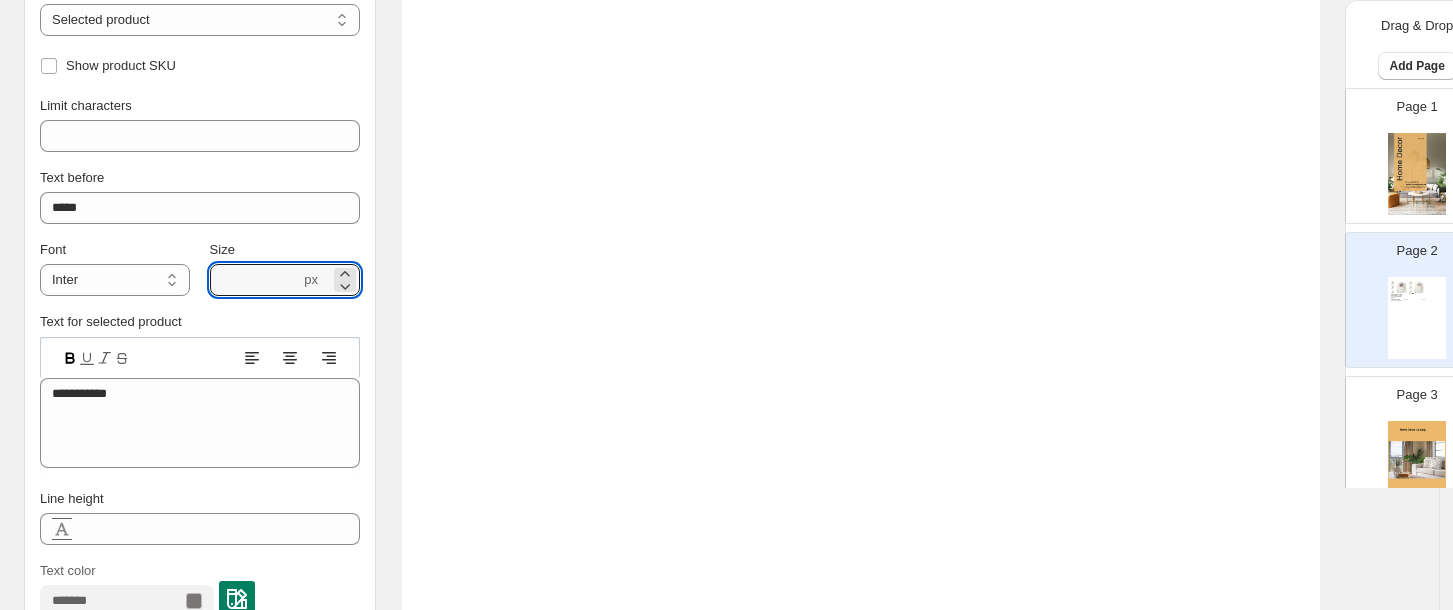 scroll, scrollTop: 816, scrollLeft: 0, axis: vertical 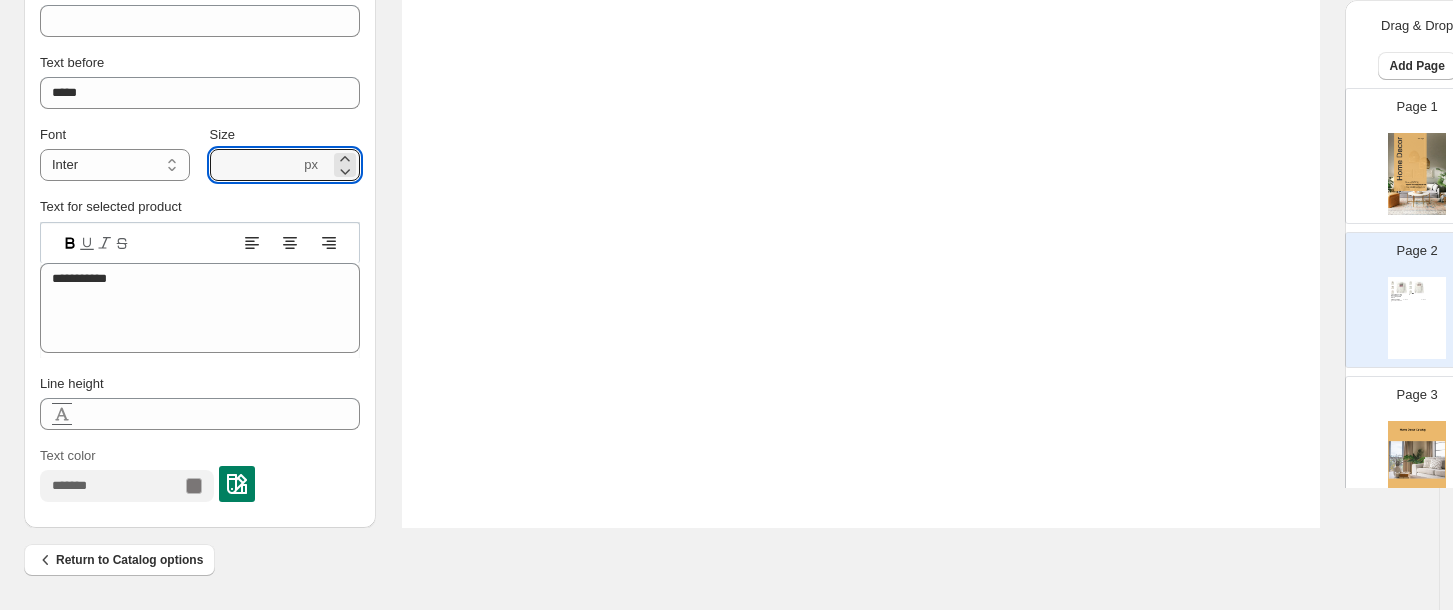 click at bounding box center [237, 484] 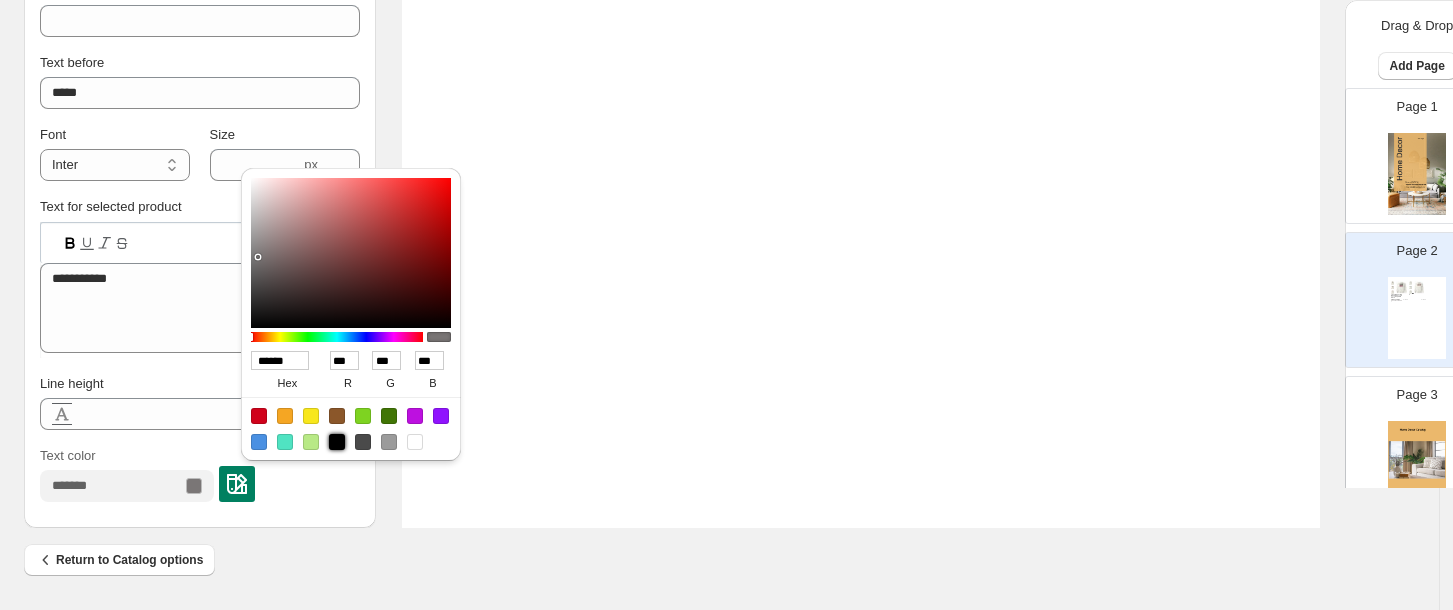 click at bounding box center (337, 442) 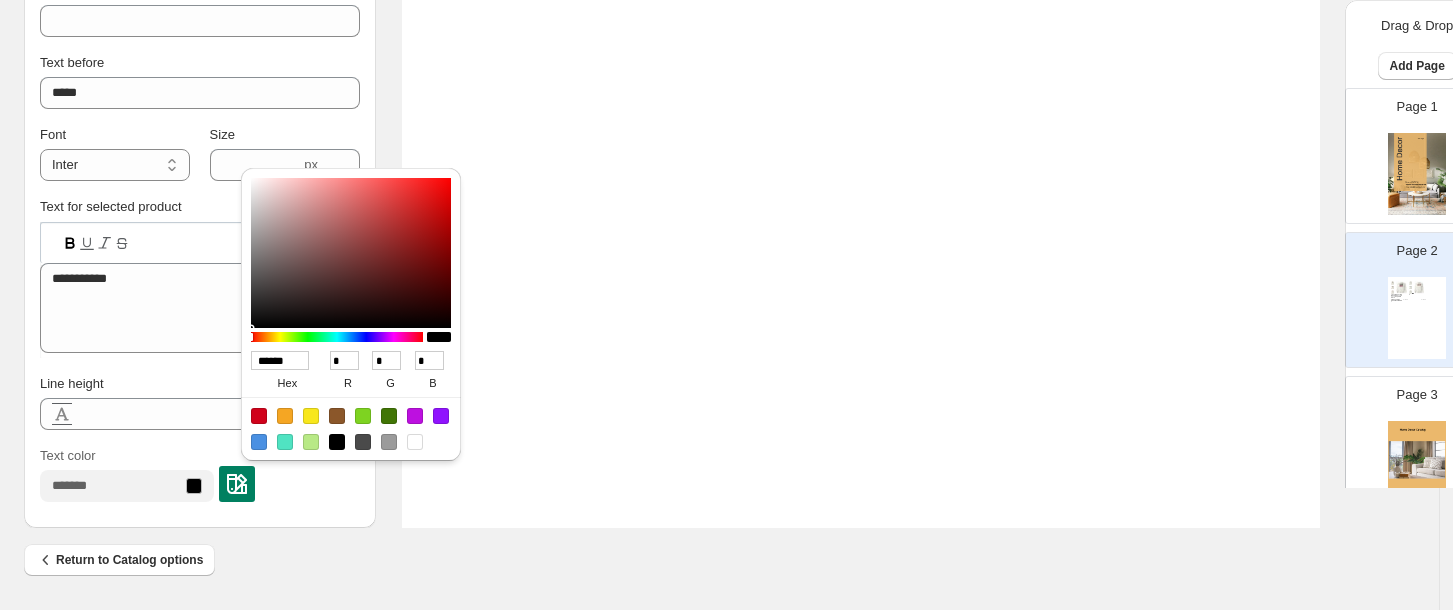 click on "ON GAMEDAY WE WEAR (PICK YOUR COLORS) CREW NECK SWEATSHIRT SKU:  3W5UWH-NO-1 $ 24.00 GAMEDAY - MY FAVORITE DAY CREW NECK SWEATSHIRT SKU:  3T5UWH-MW-1 $ 24.00" at bounding box center (861, -66) 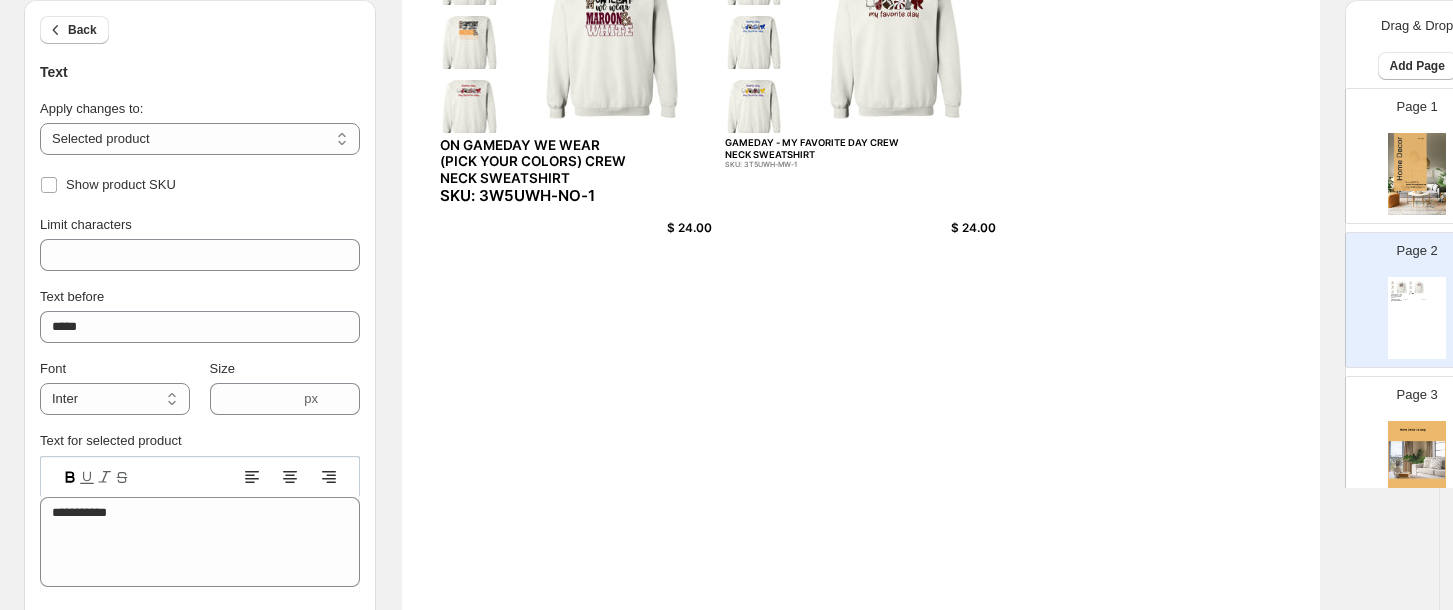scroll, scrollTop: 253, scrollLeft: 0, axis: vertical 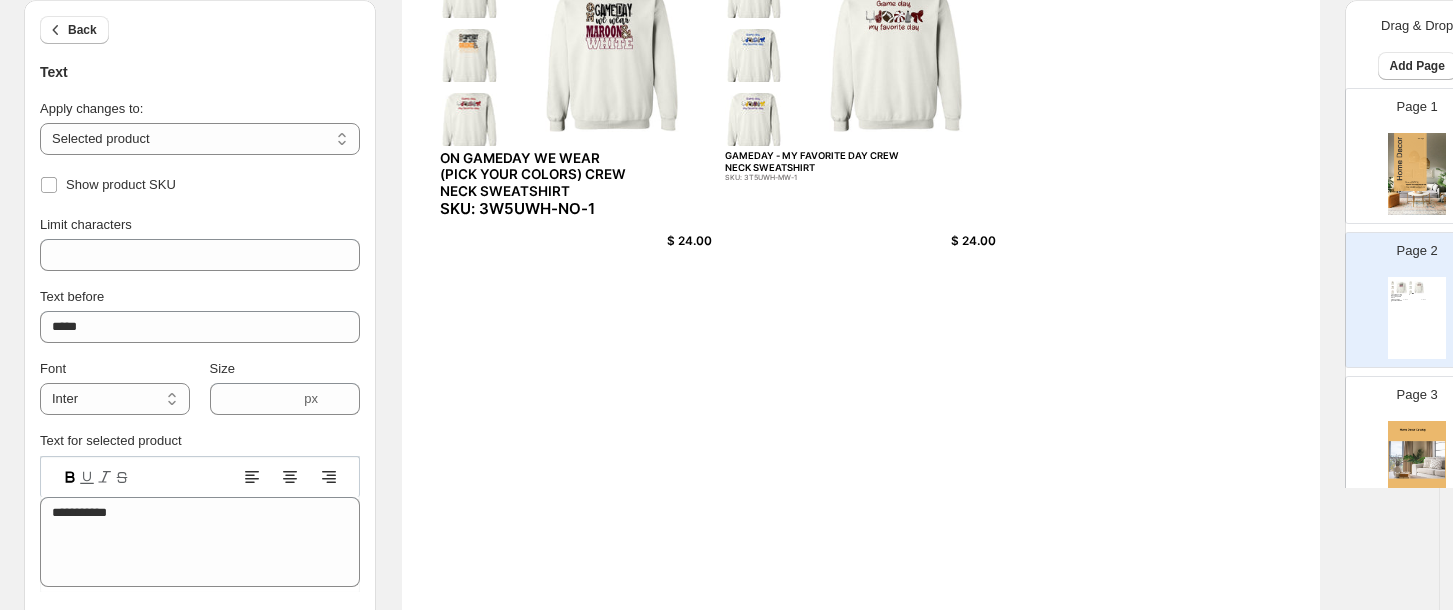 click on "ON GAMEDAY WE WEAR (PICK YOUR COLORS) CREW NECK SWEATSHIRT" at bounding box center (533, 174) 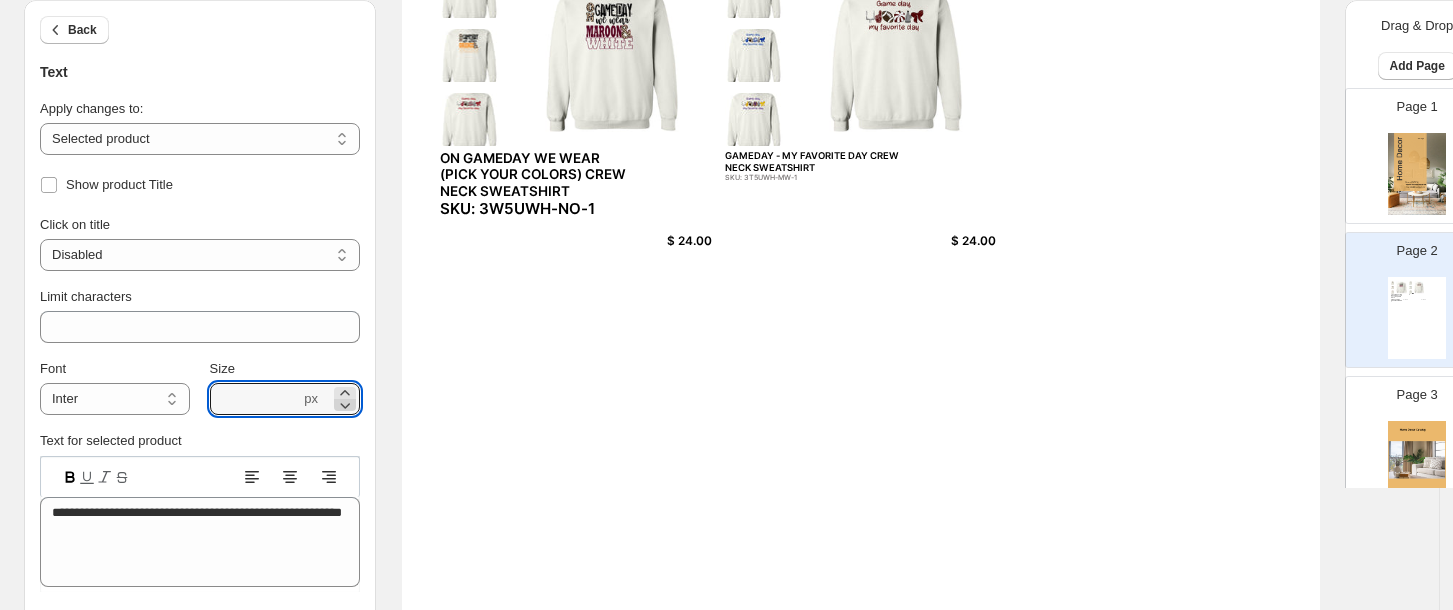 click 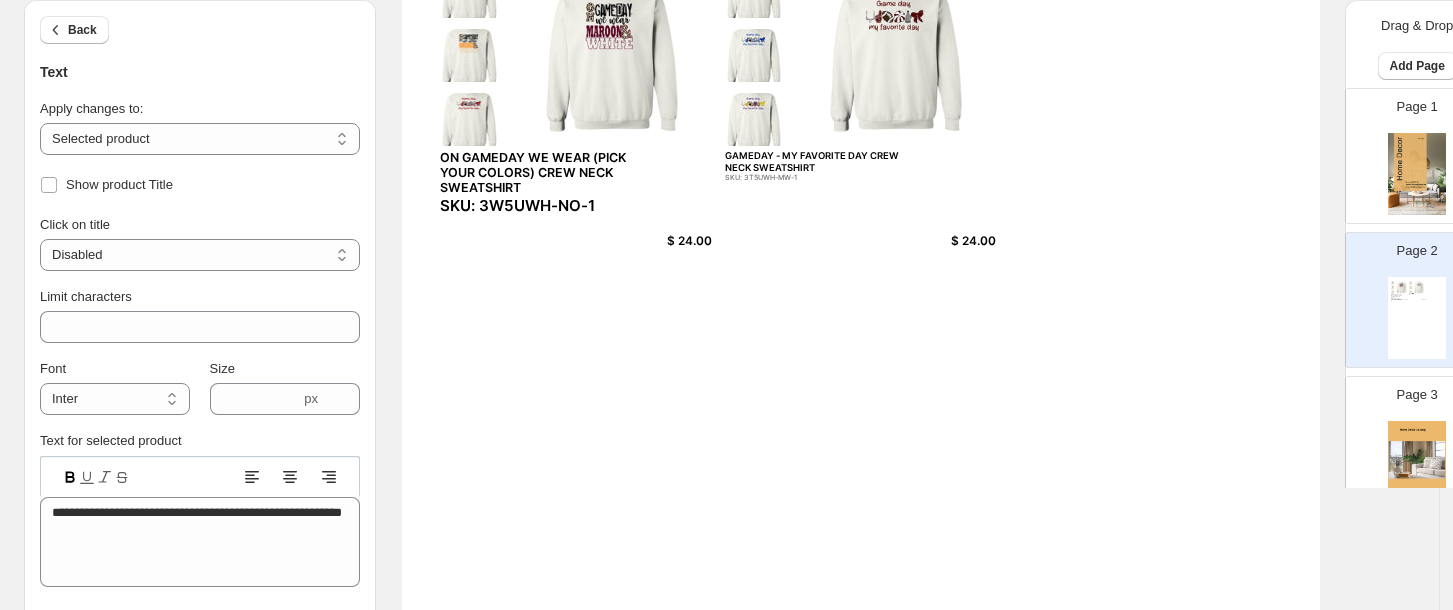 click on "GAMEDAY - MY FAVORITE DAY CREW NECK SWEATSHIRT" at bounding box center (818, 161) 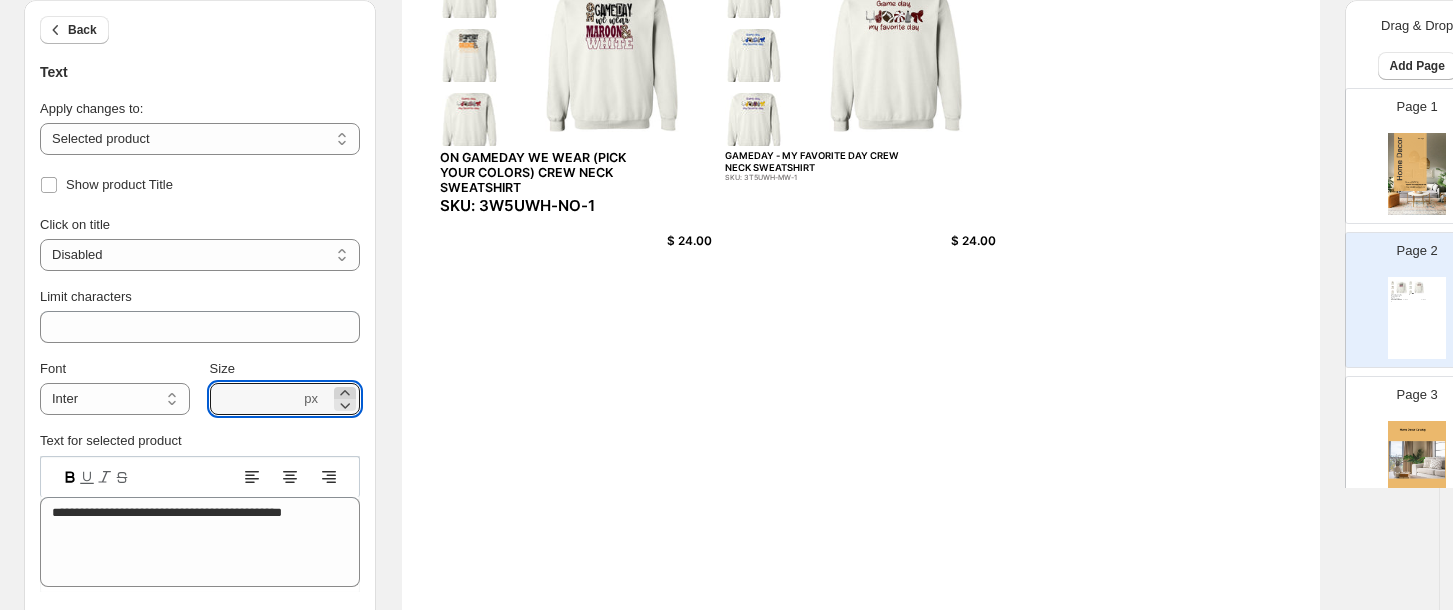 click 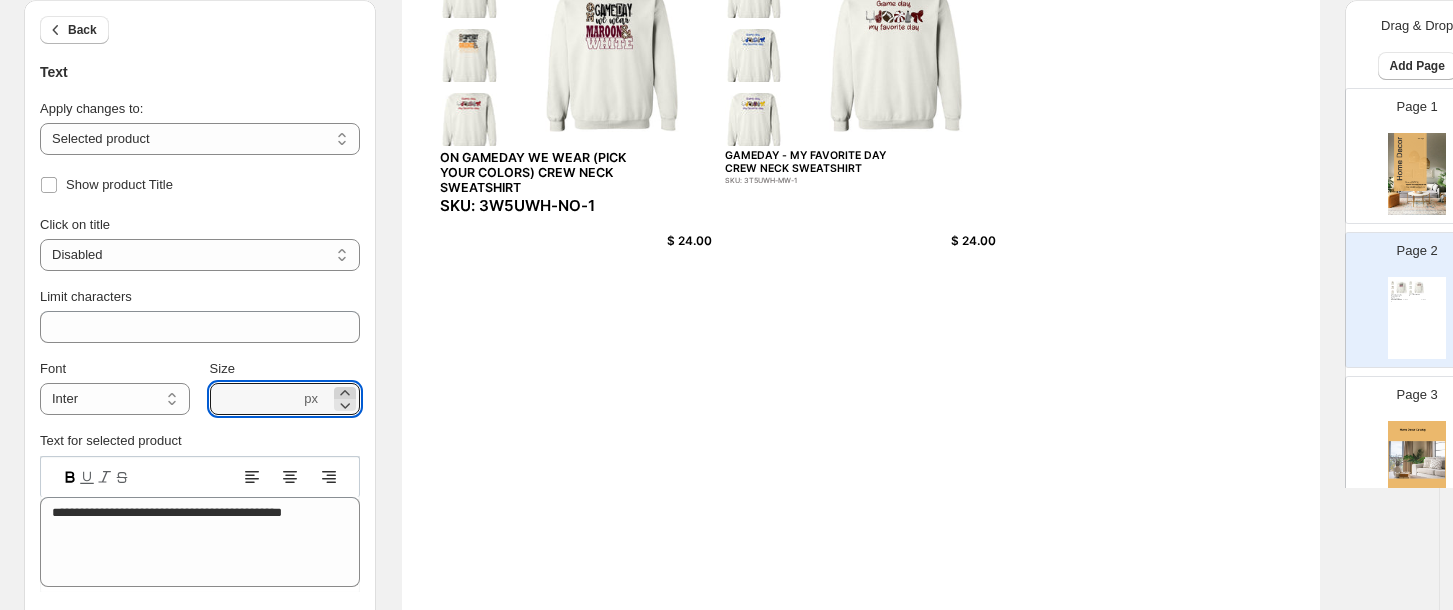 click 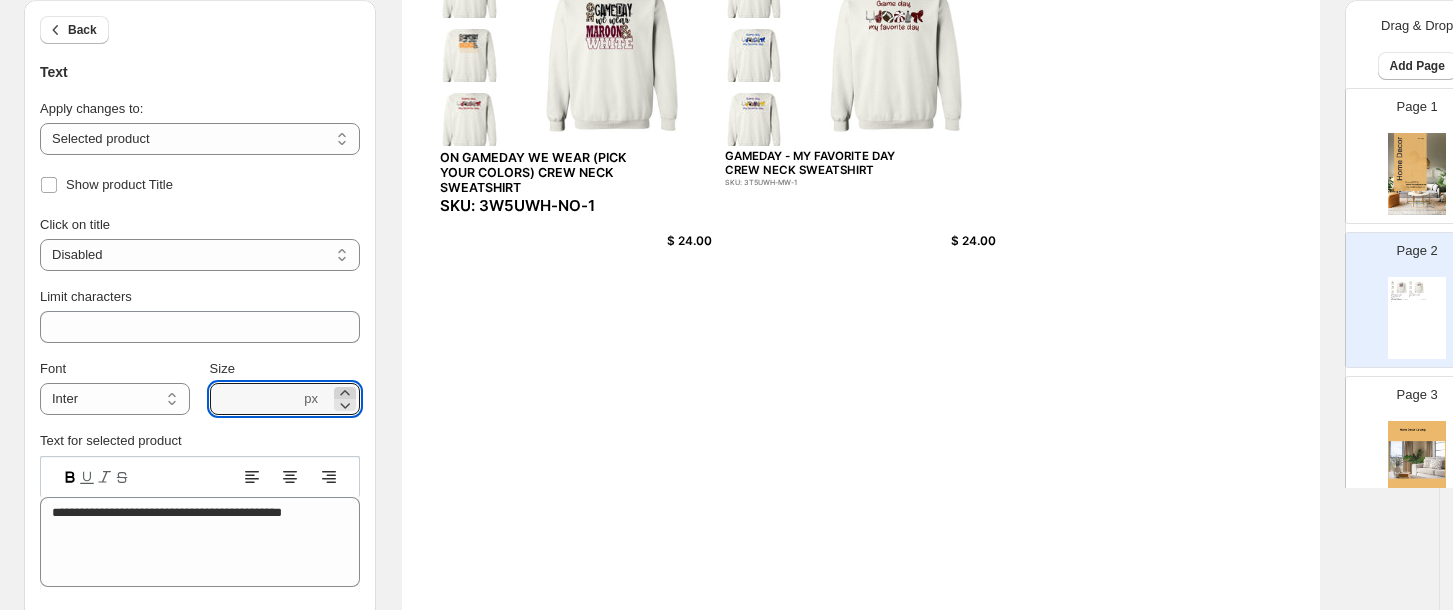 click 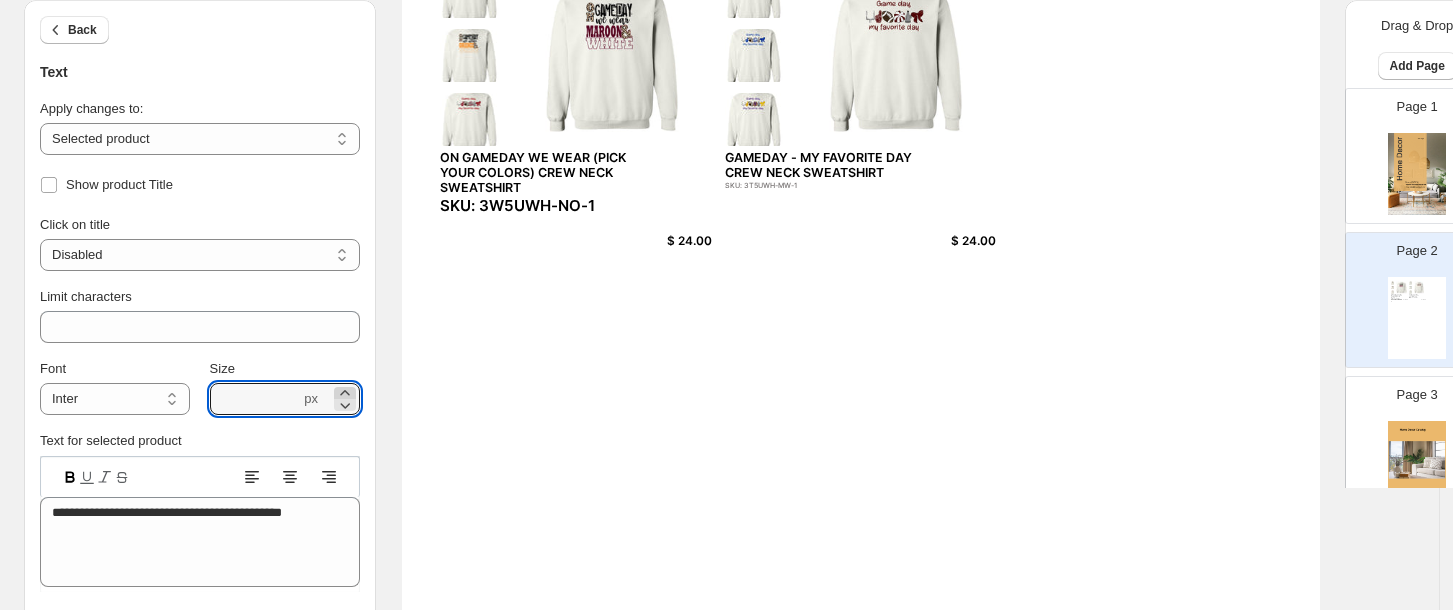 click 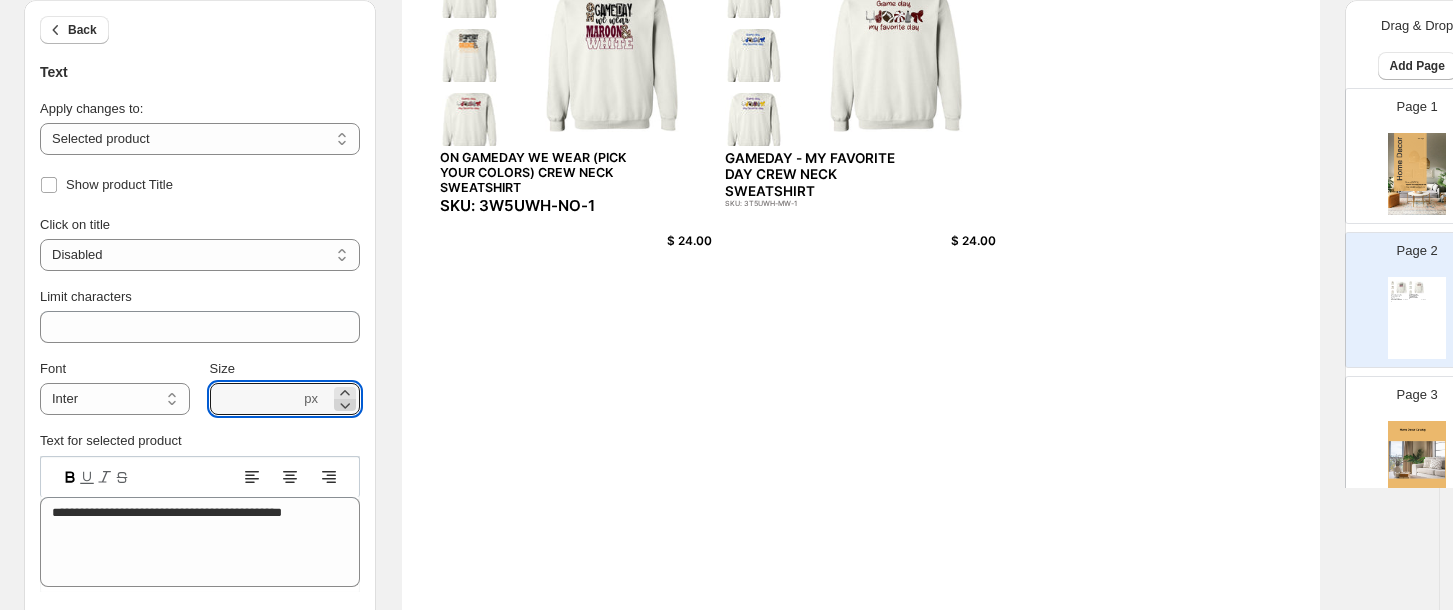 click 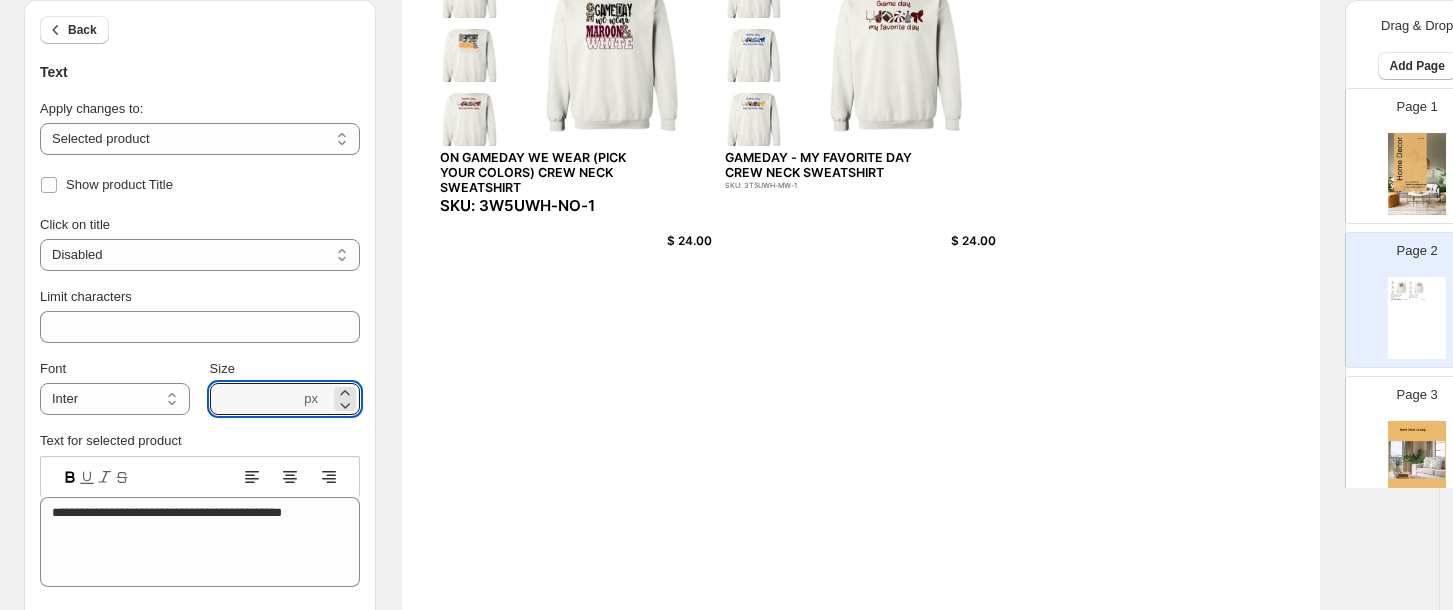 click on "SKU: 3T5UWH-MW-1" at bounding box center [818, 186] 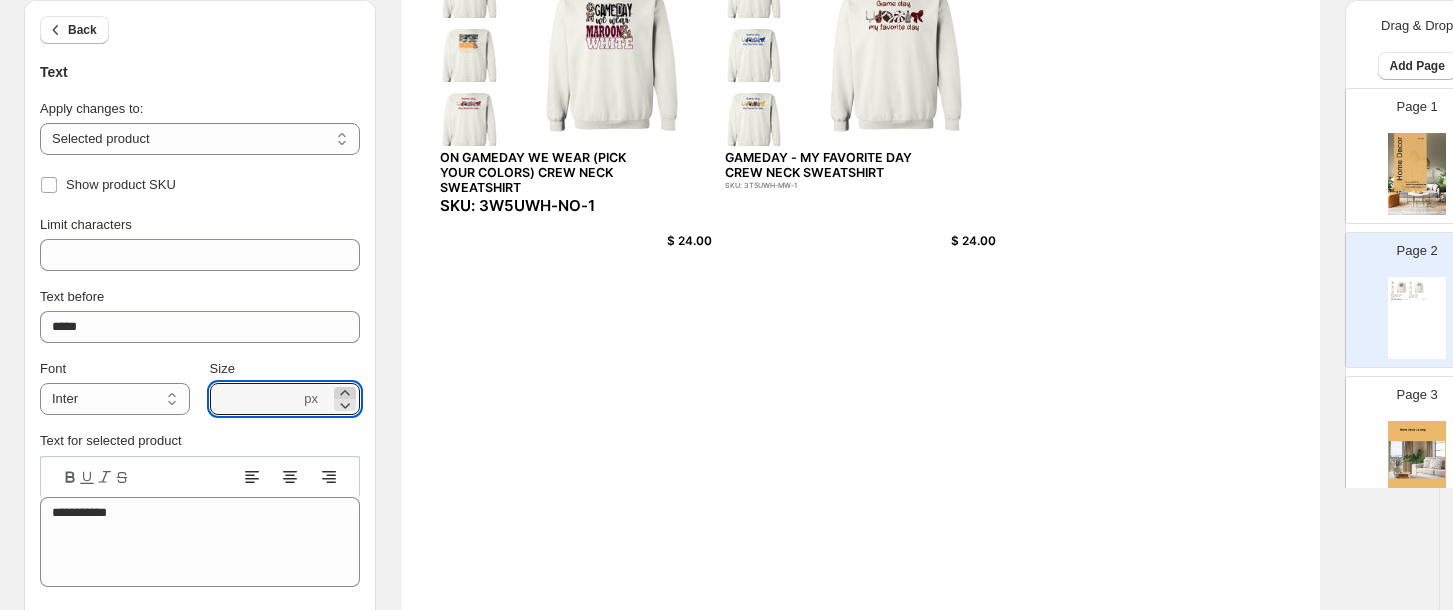 click 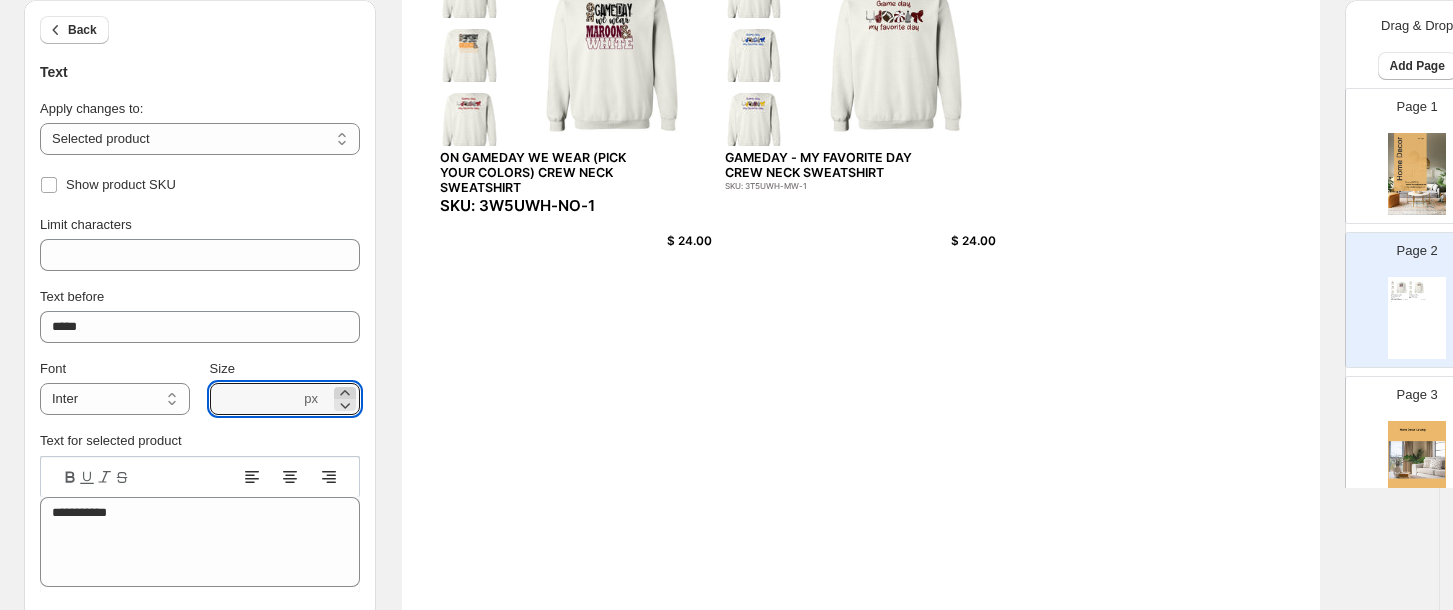 click 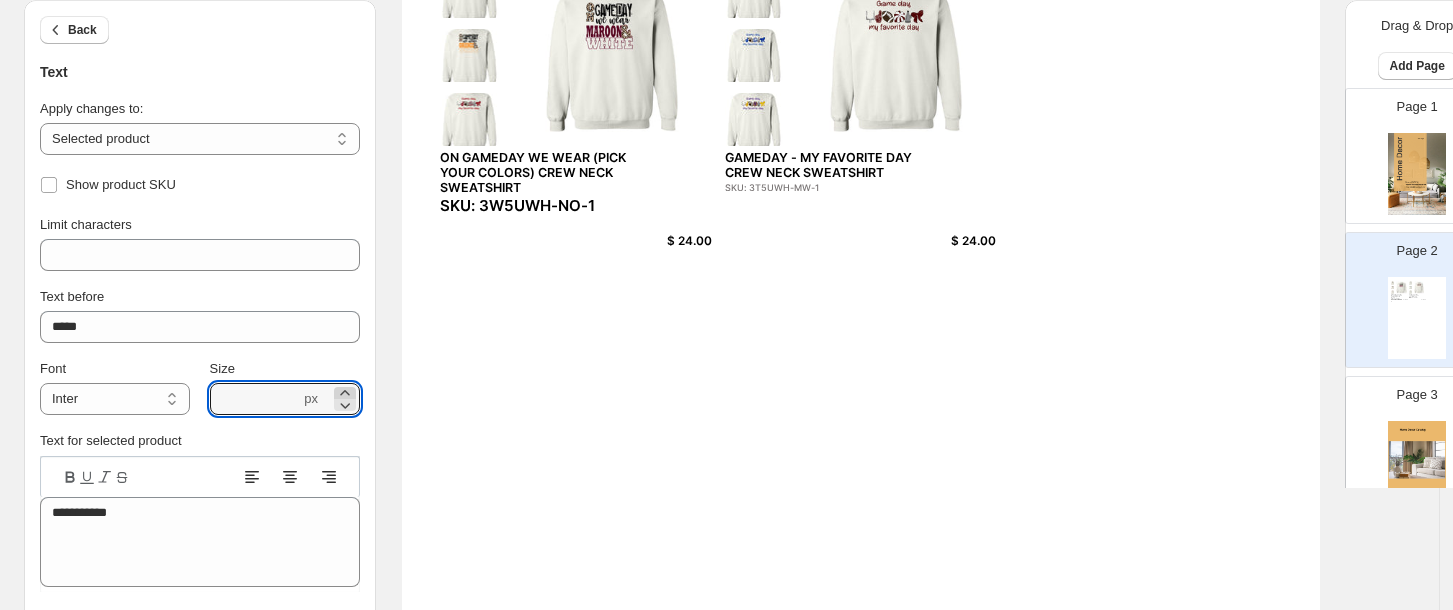 click 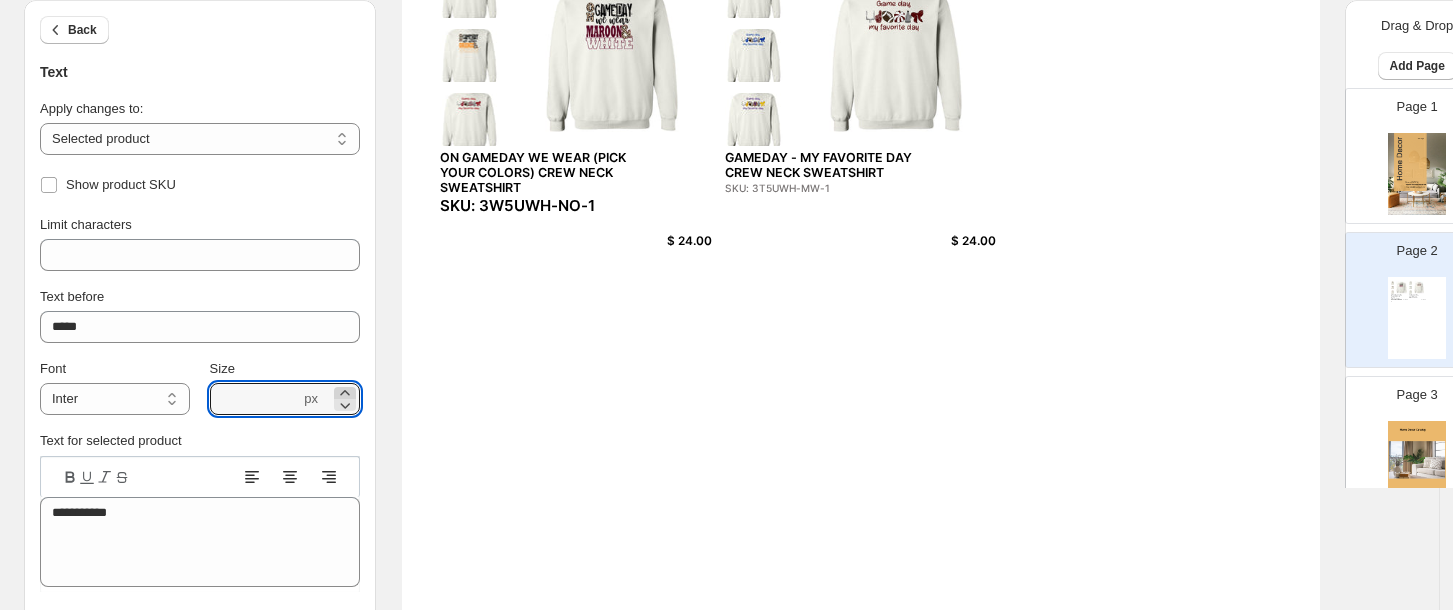 click 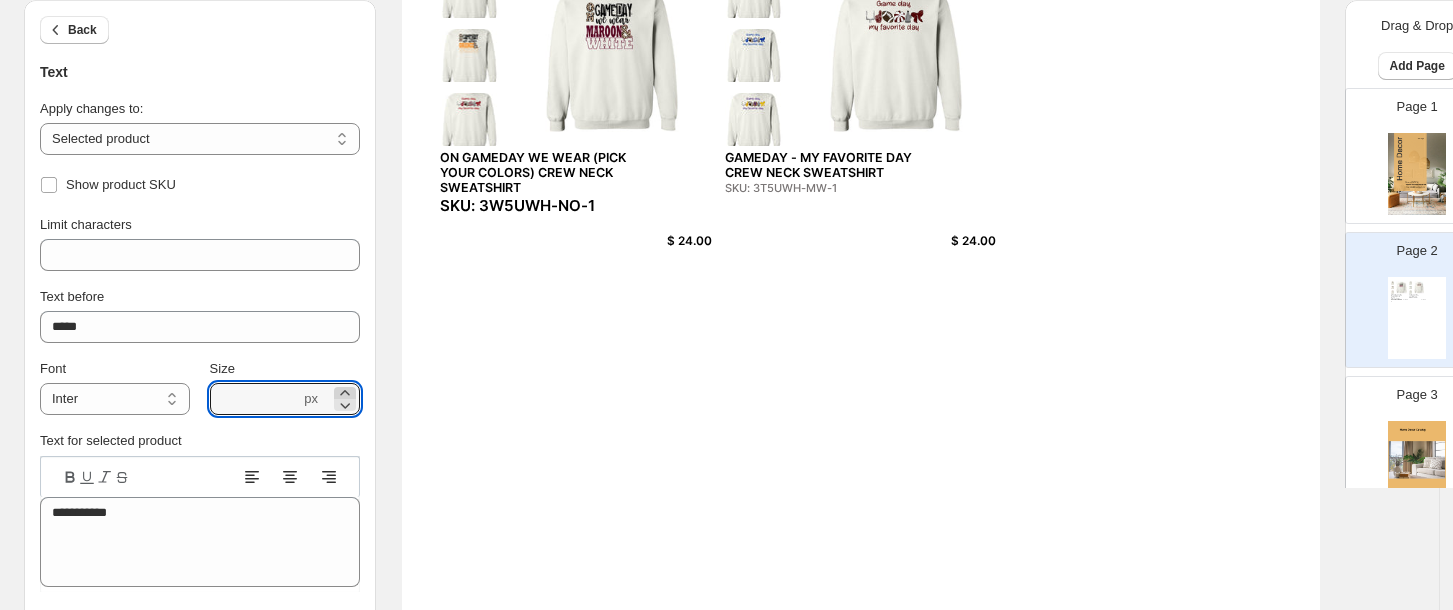 click 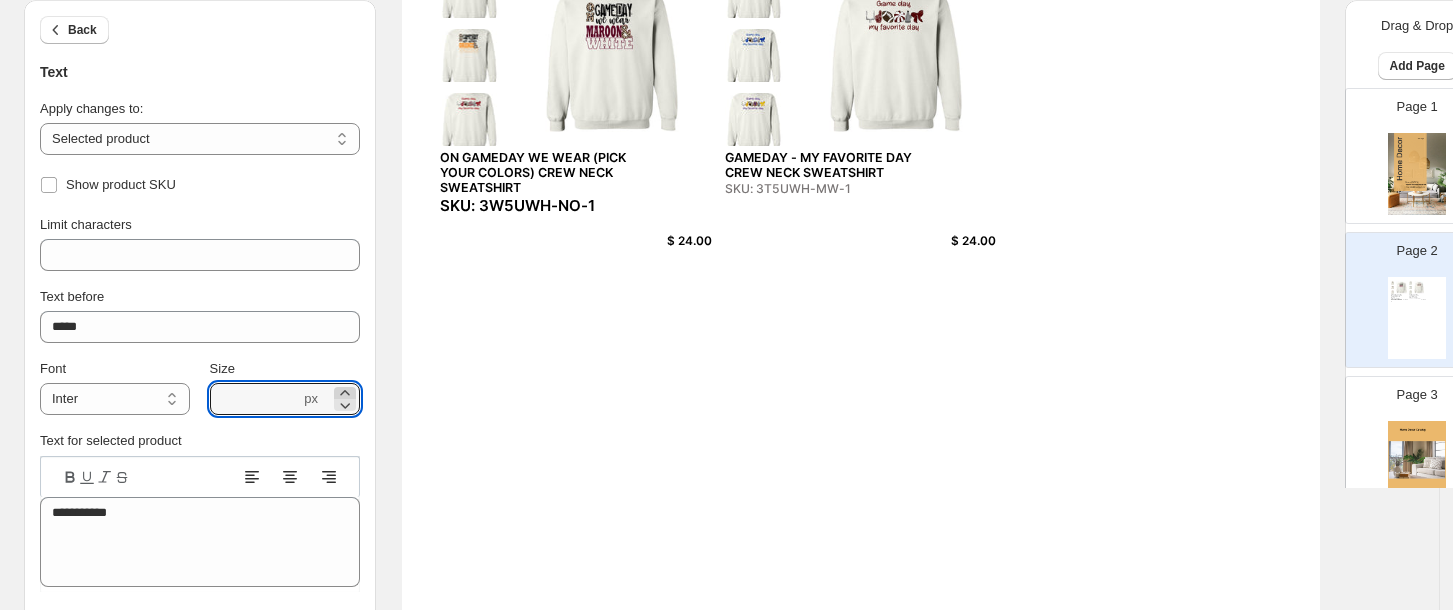 click 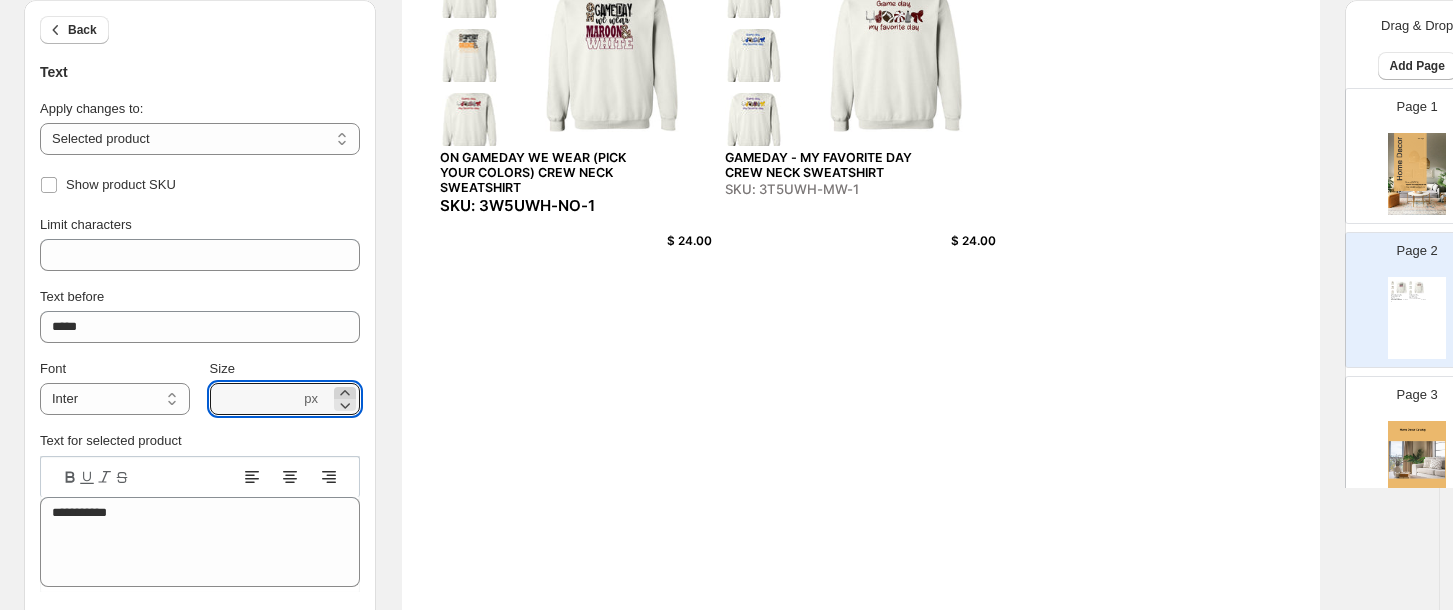 click 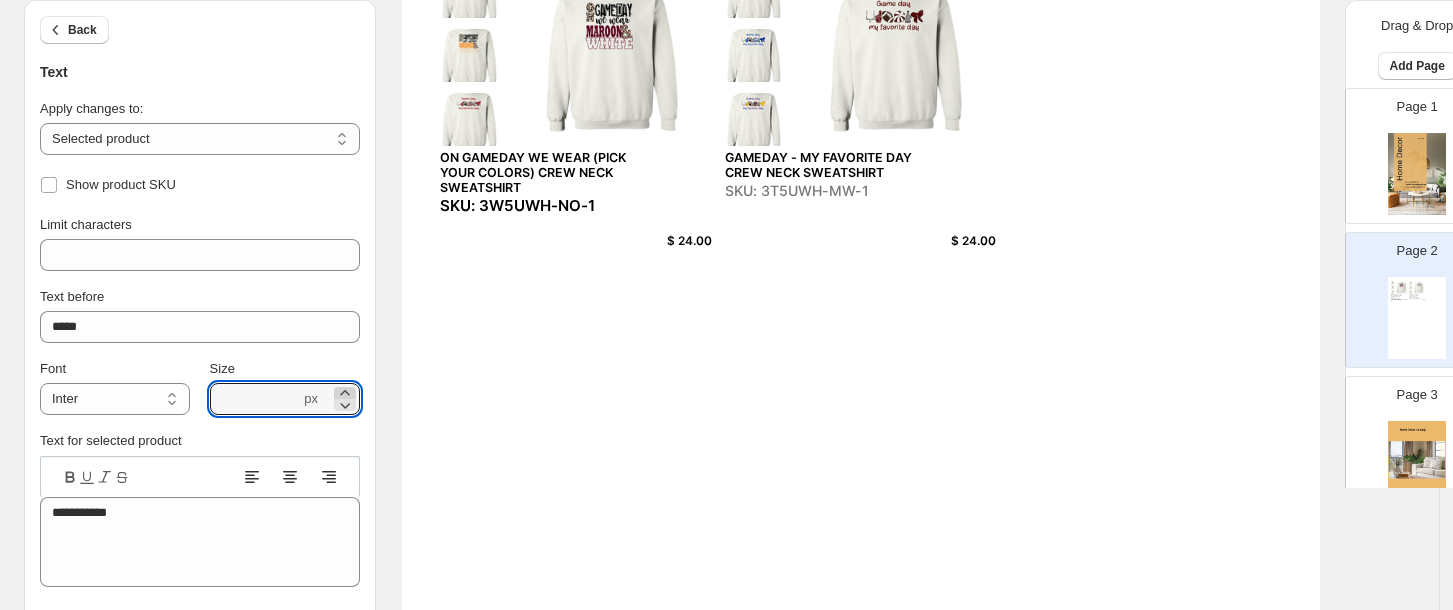 click 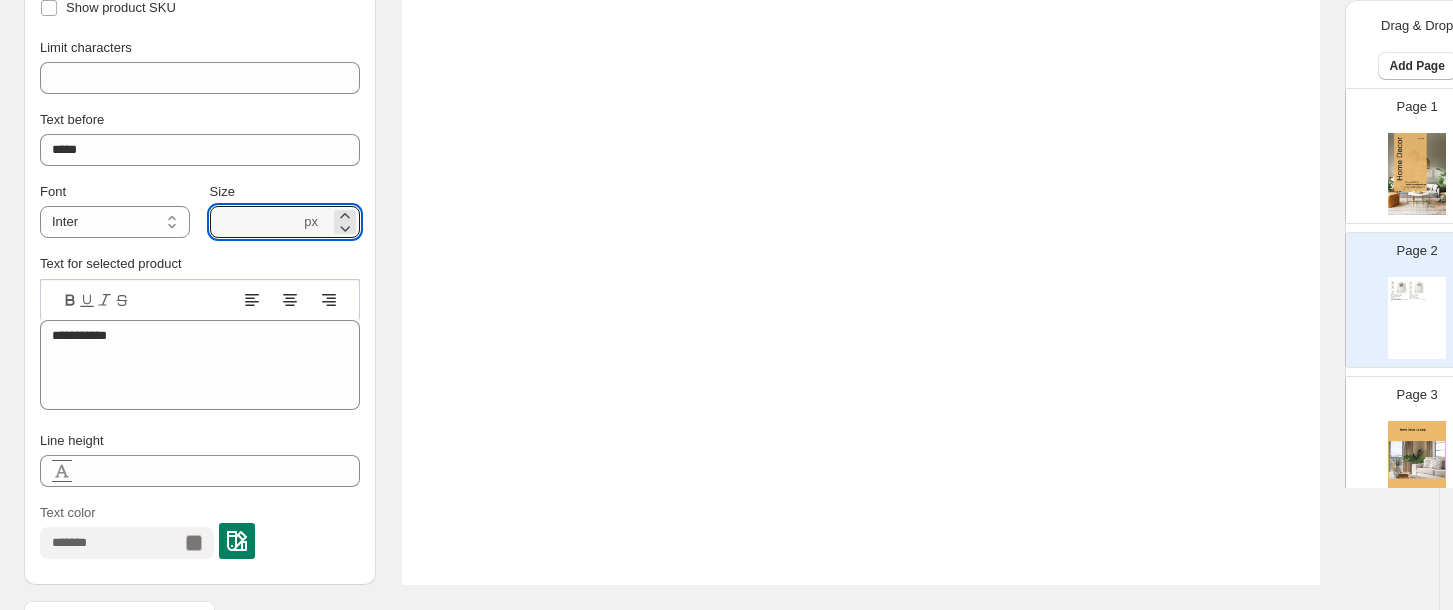 scroll, scrollTop: 816, scrollLeft: 0, axis: vertical 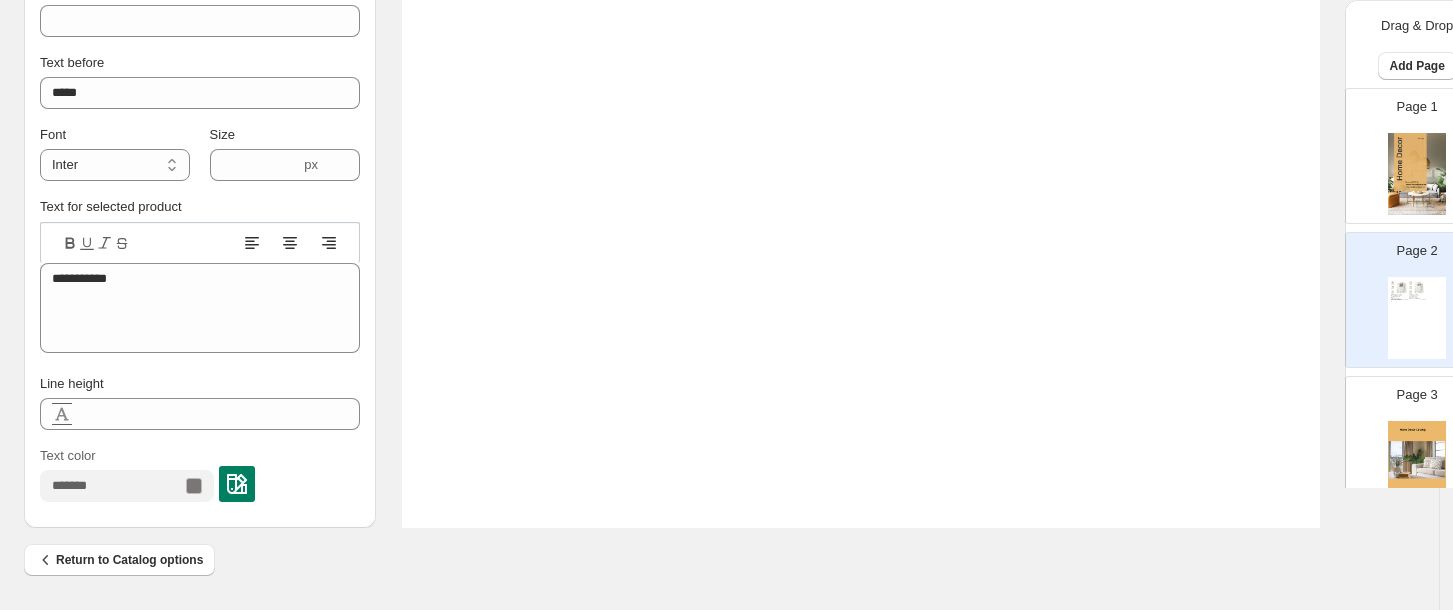 click at bounding box center (237, 484) 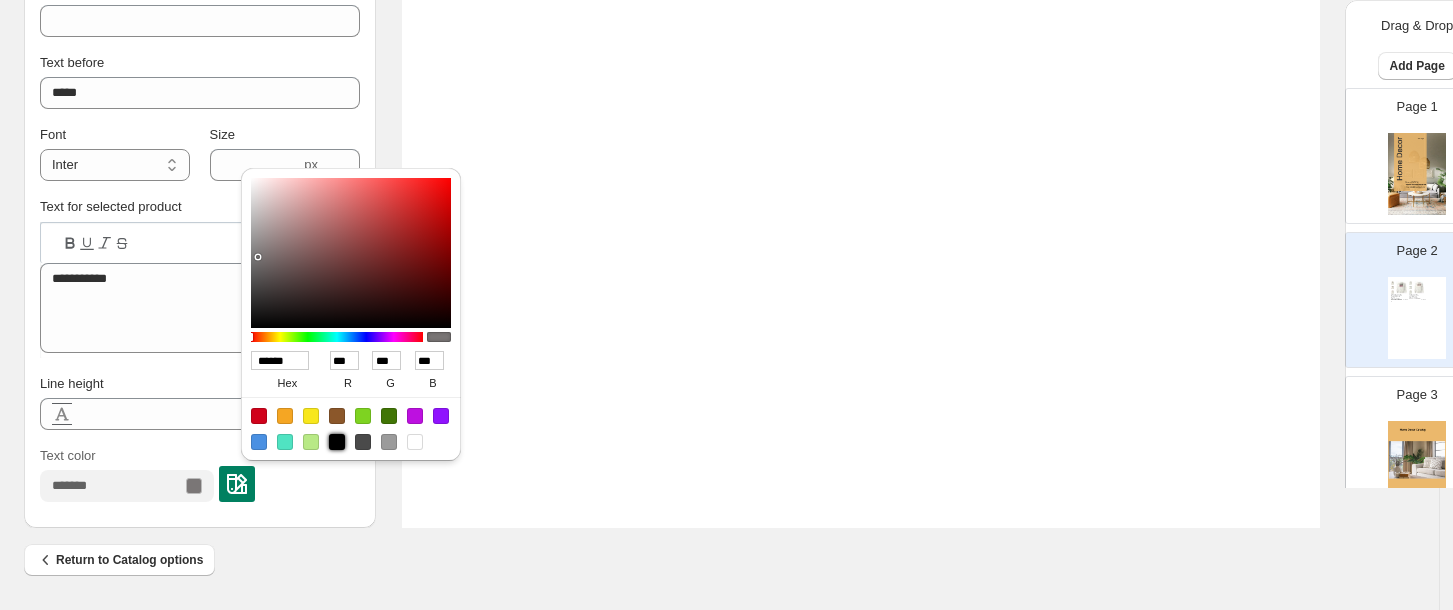 click at bounding box center [337, 442] 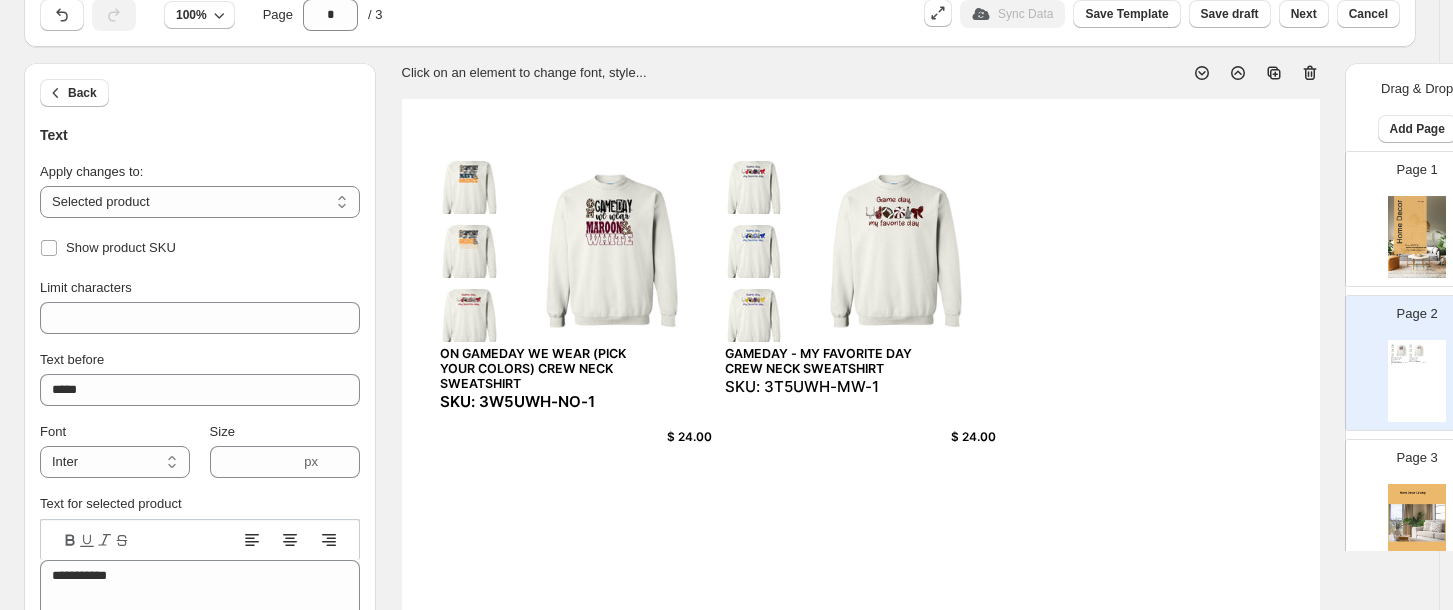 scroll, scrollTop: 45, scrollLeft: 0, axis: vertical 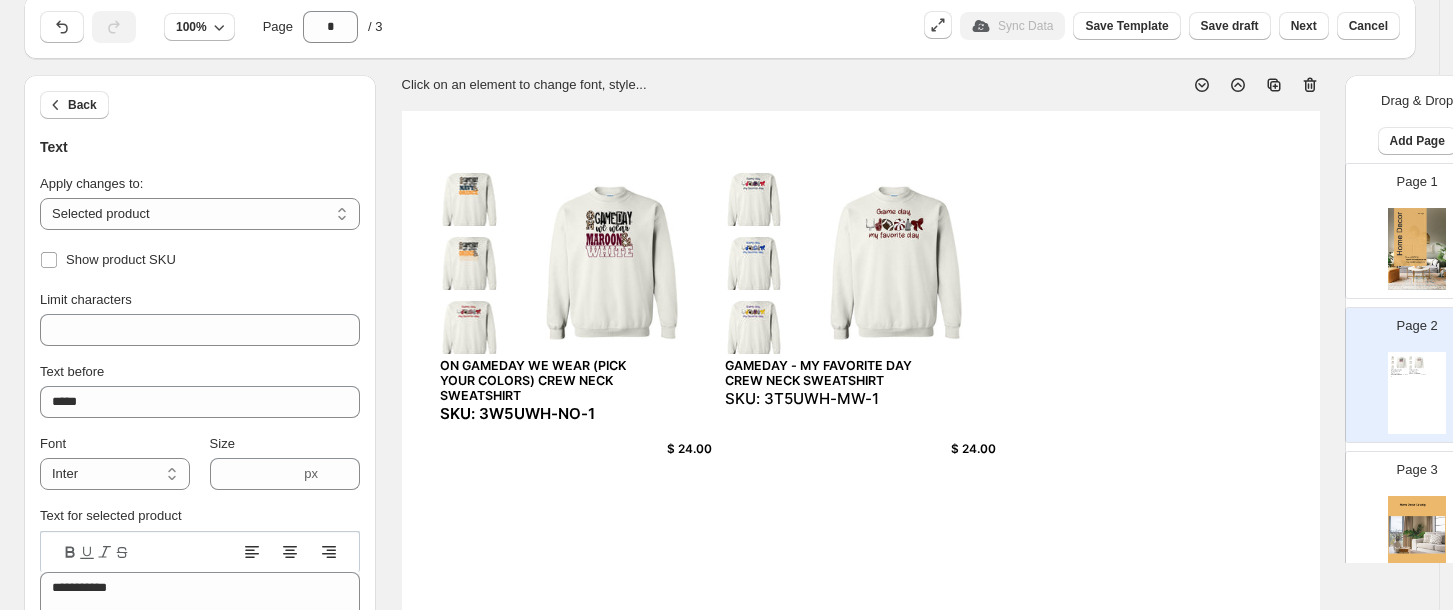 click on "$ 24.00" at bounding box center [663, 449] 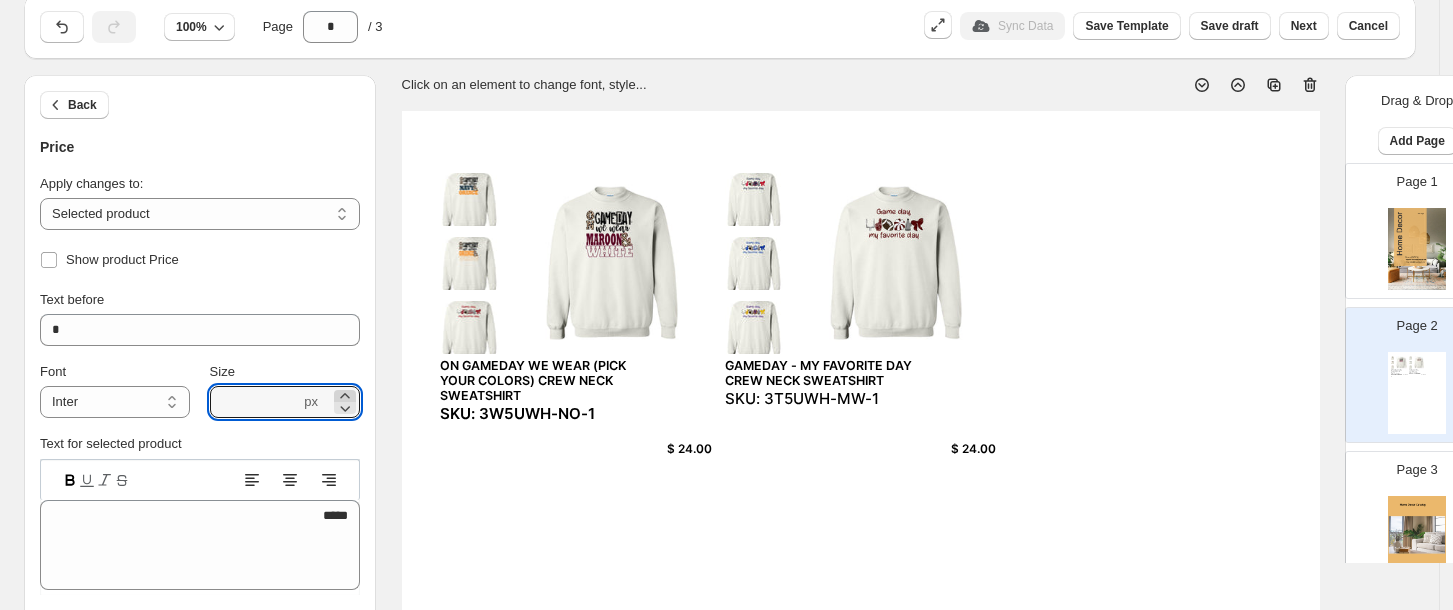 click 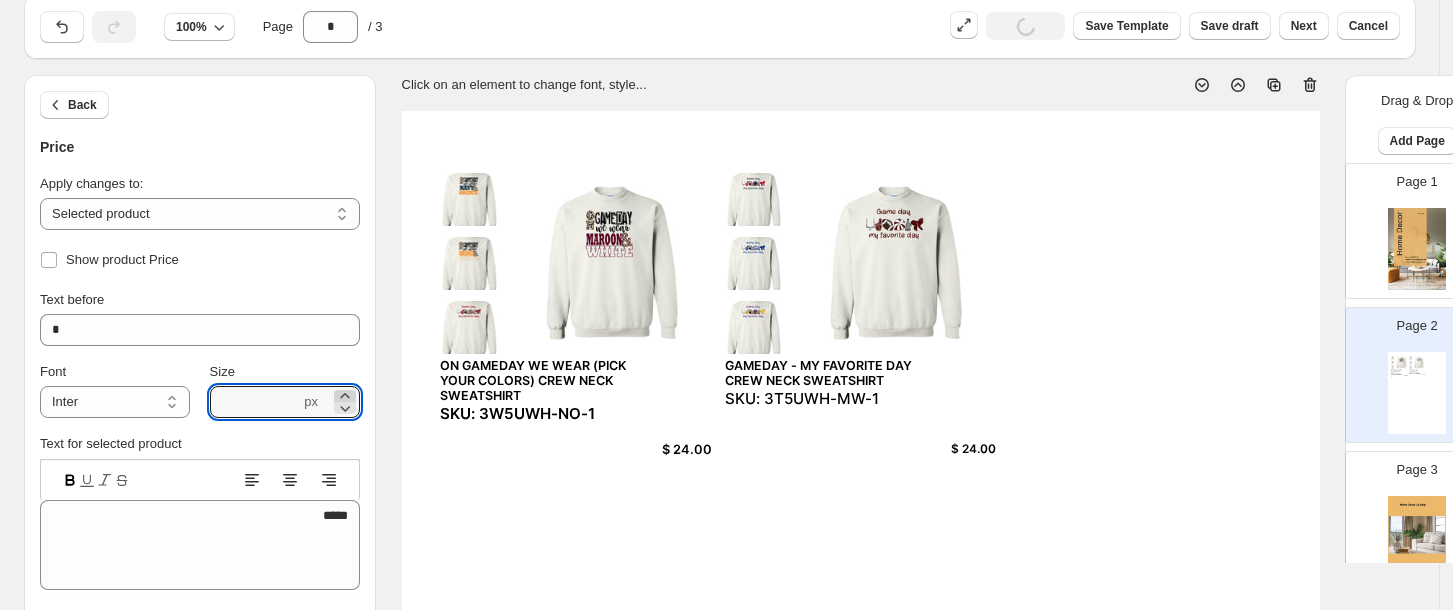 click 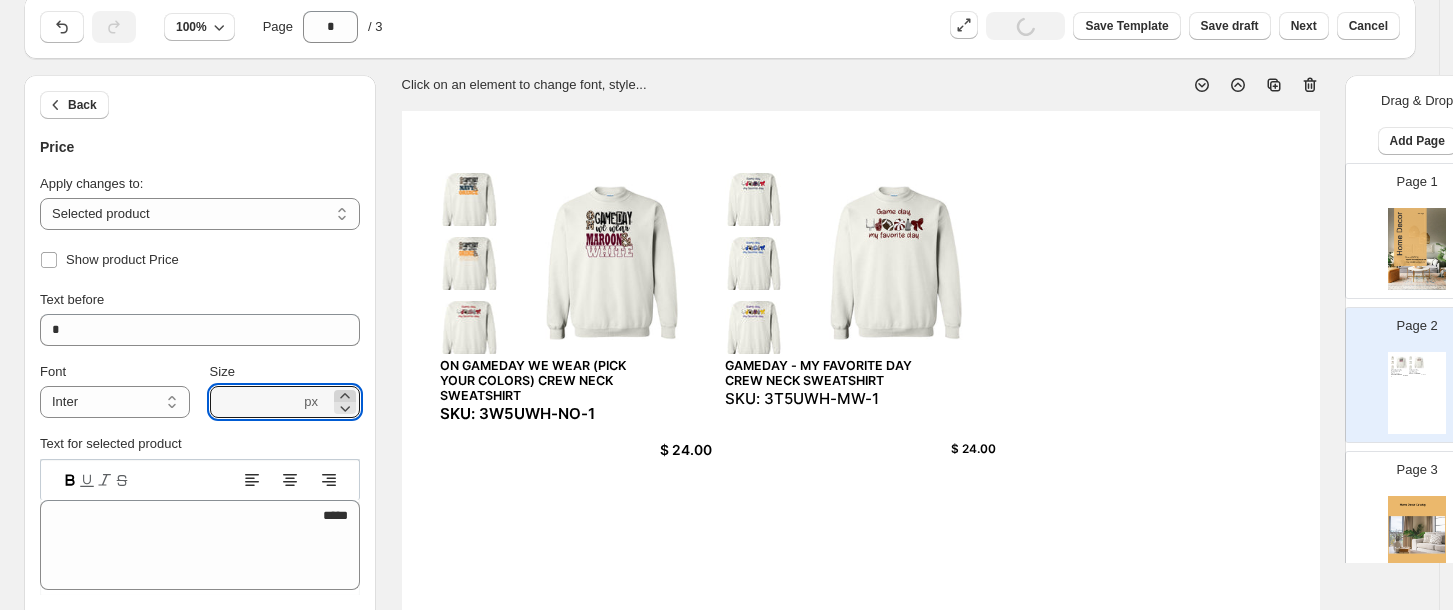 click 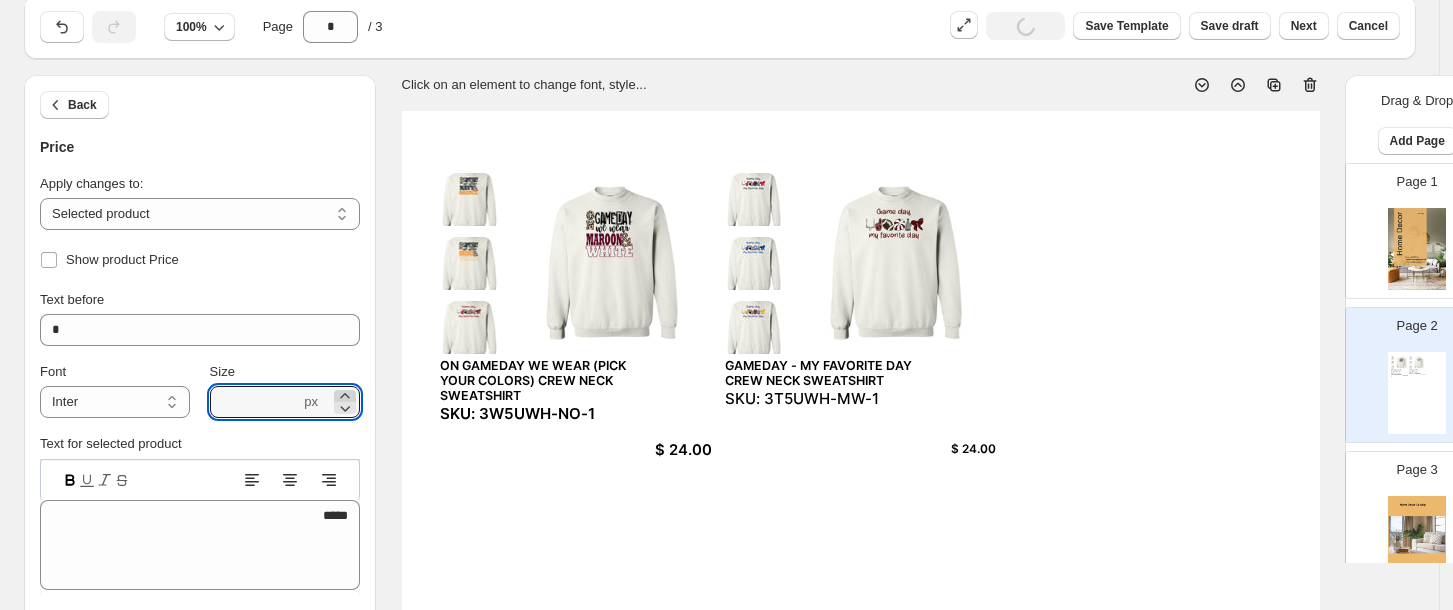 click 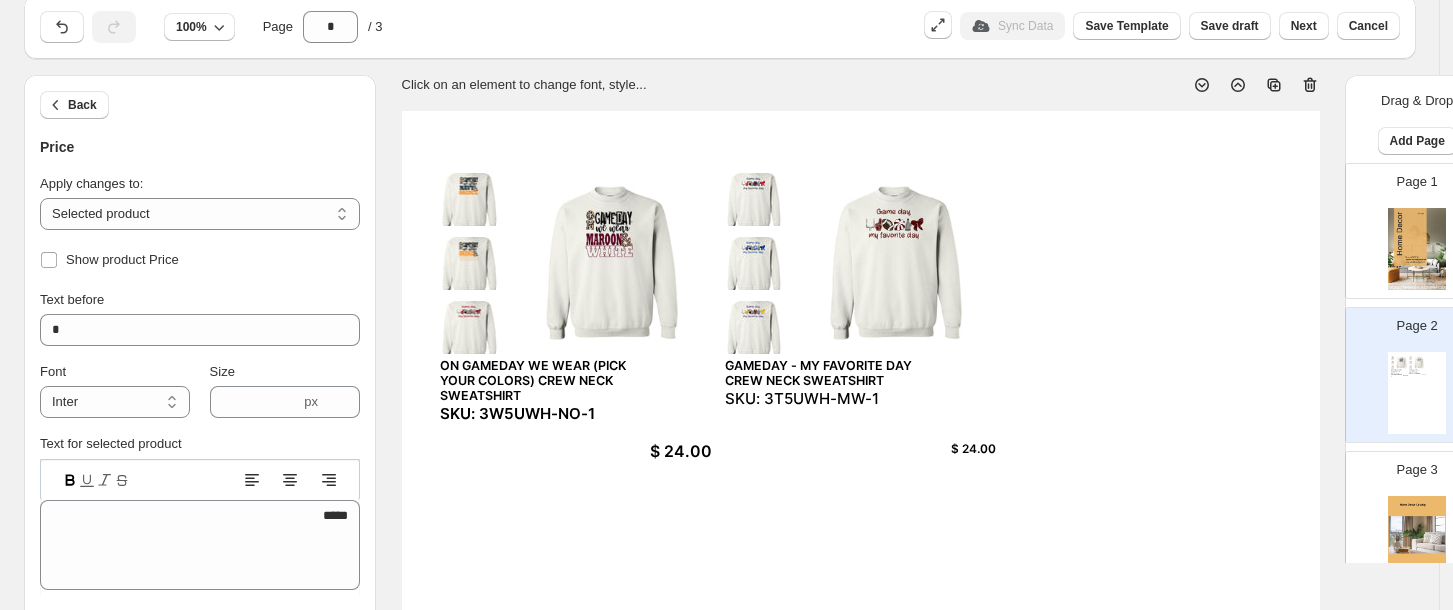 click on "$ 24.00" at bounding box center (947, 449) 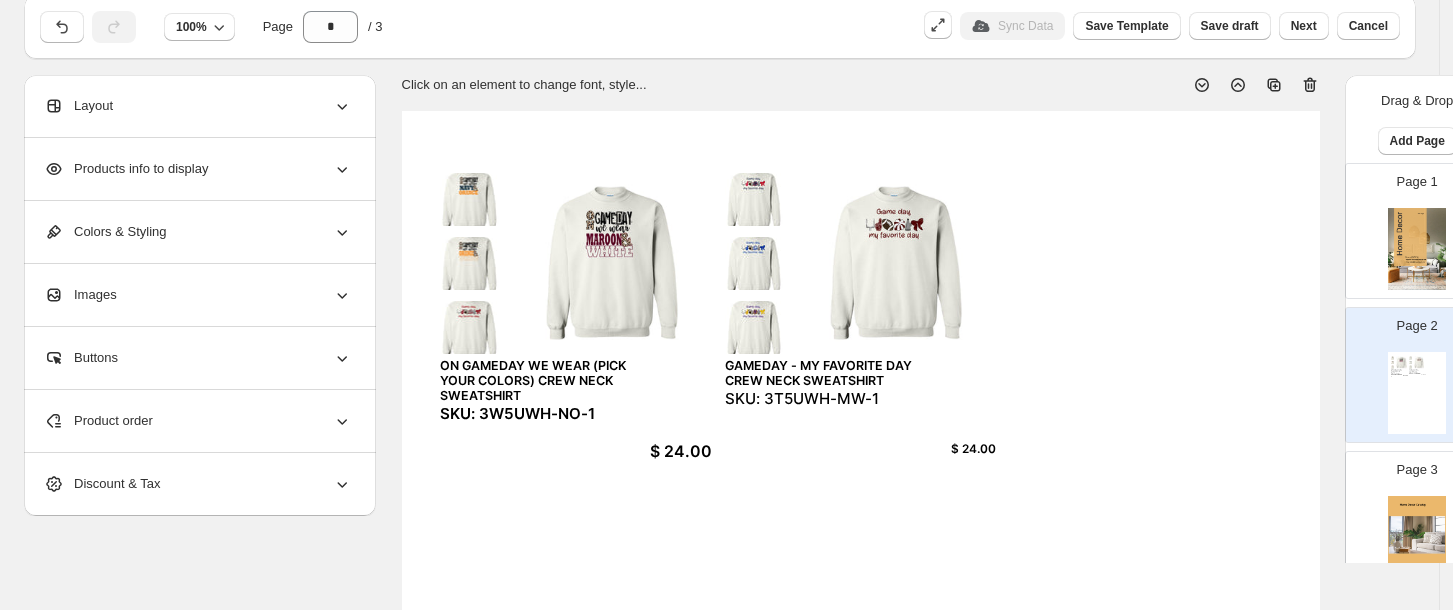 click on "$ 24.00" at bounding box center [947, 449] 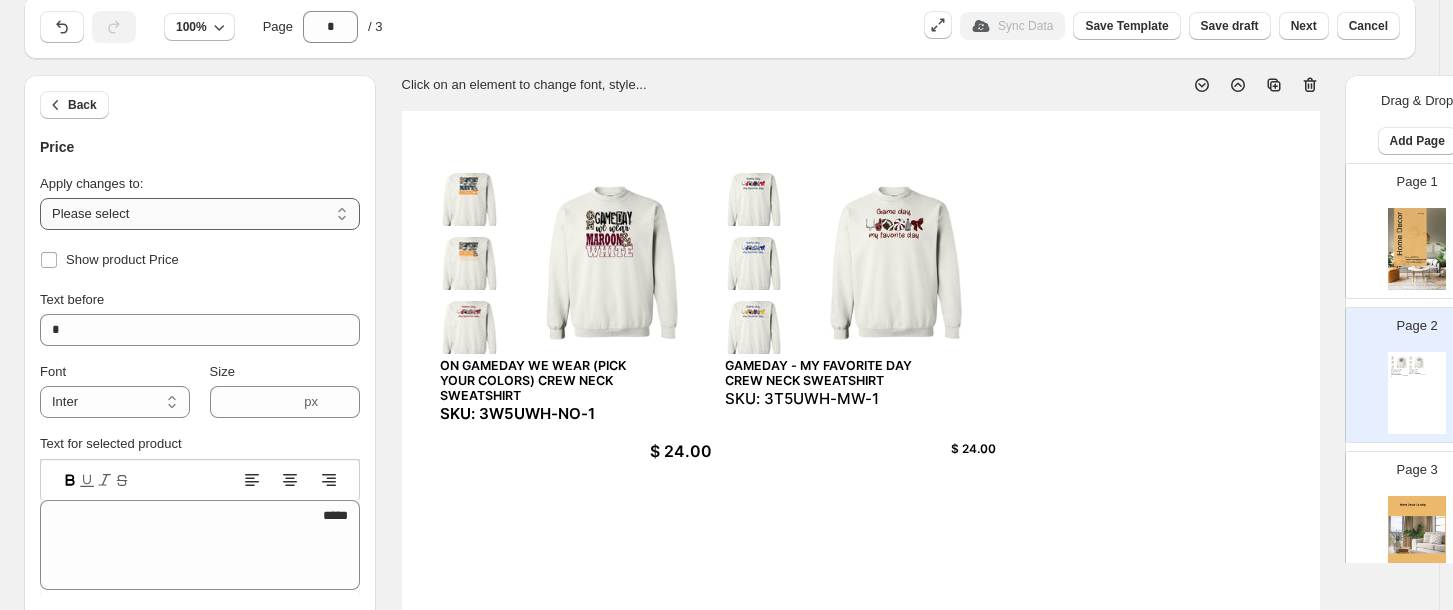 click on "**********" at bounding box center (200, 214) 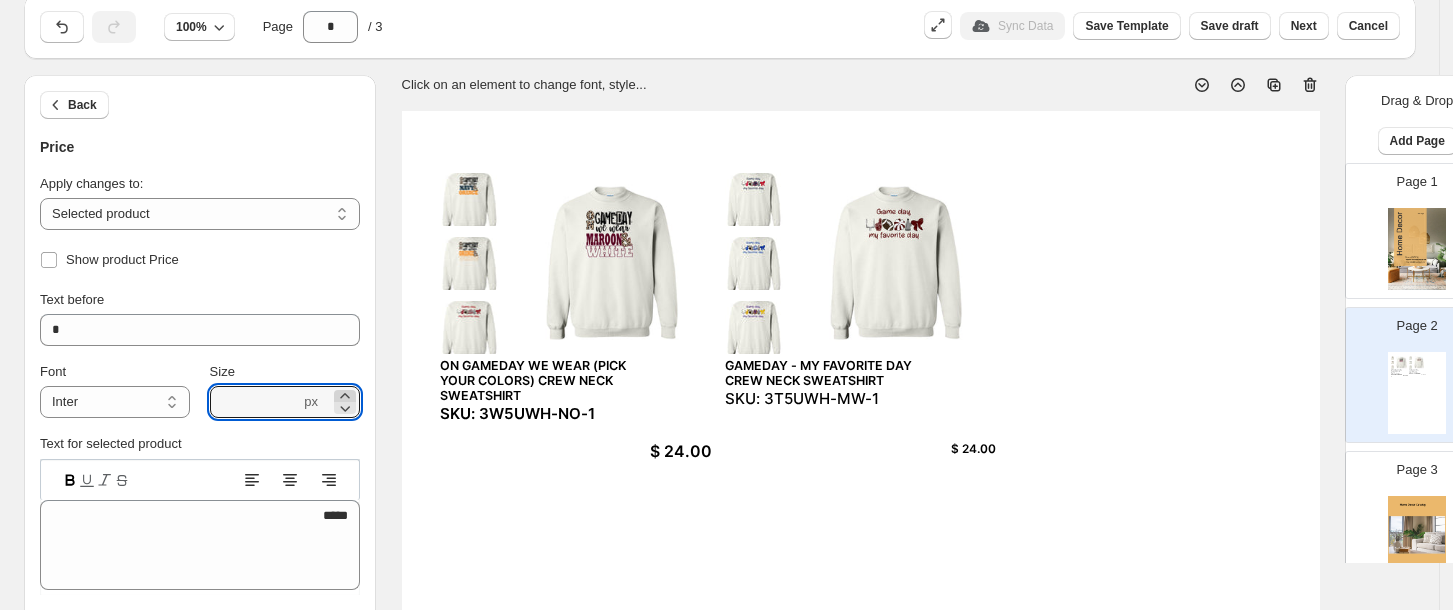 click 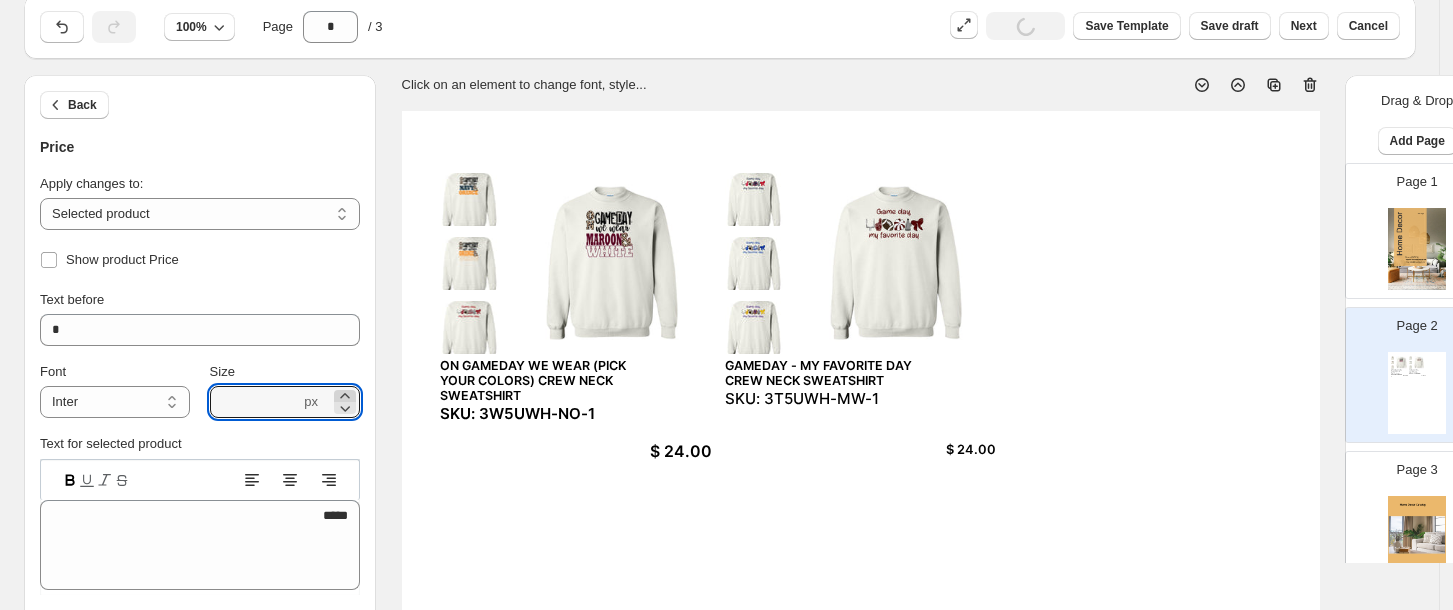 click 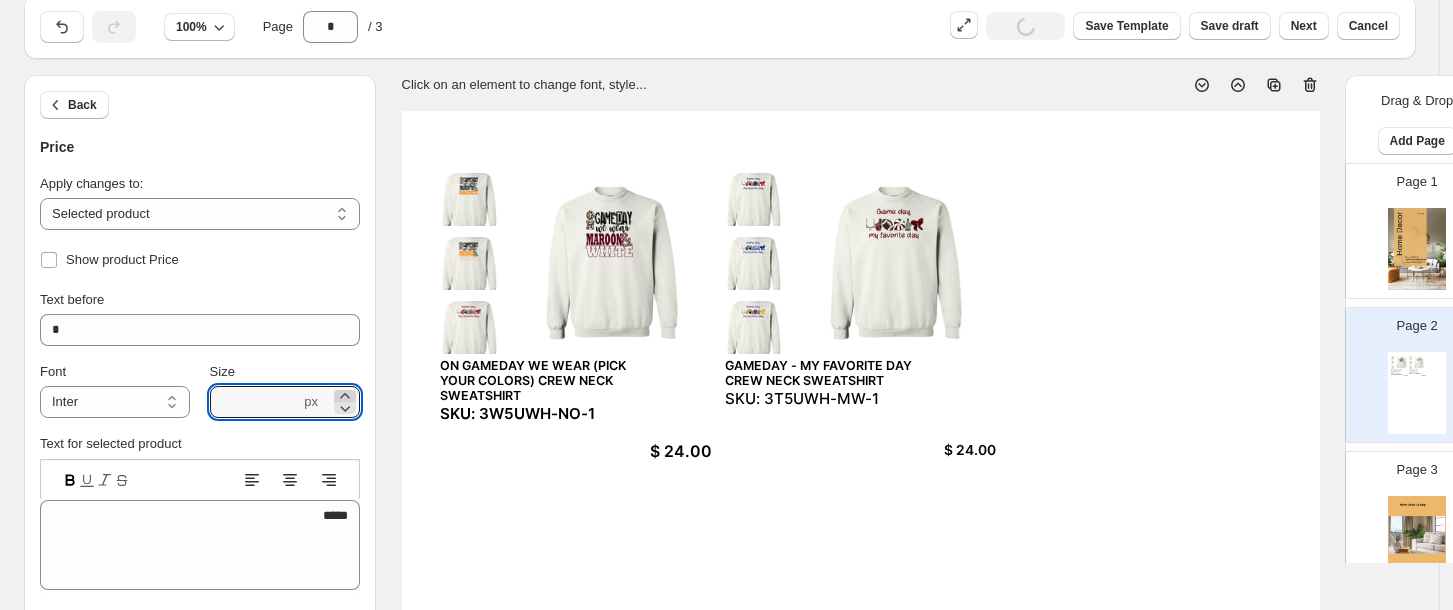 click 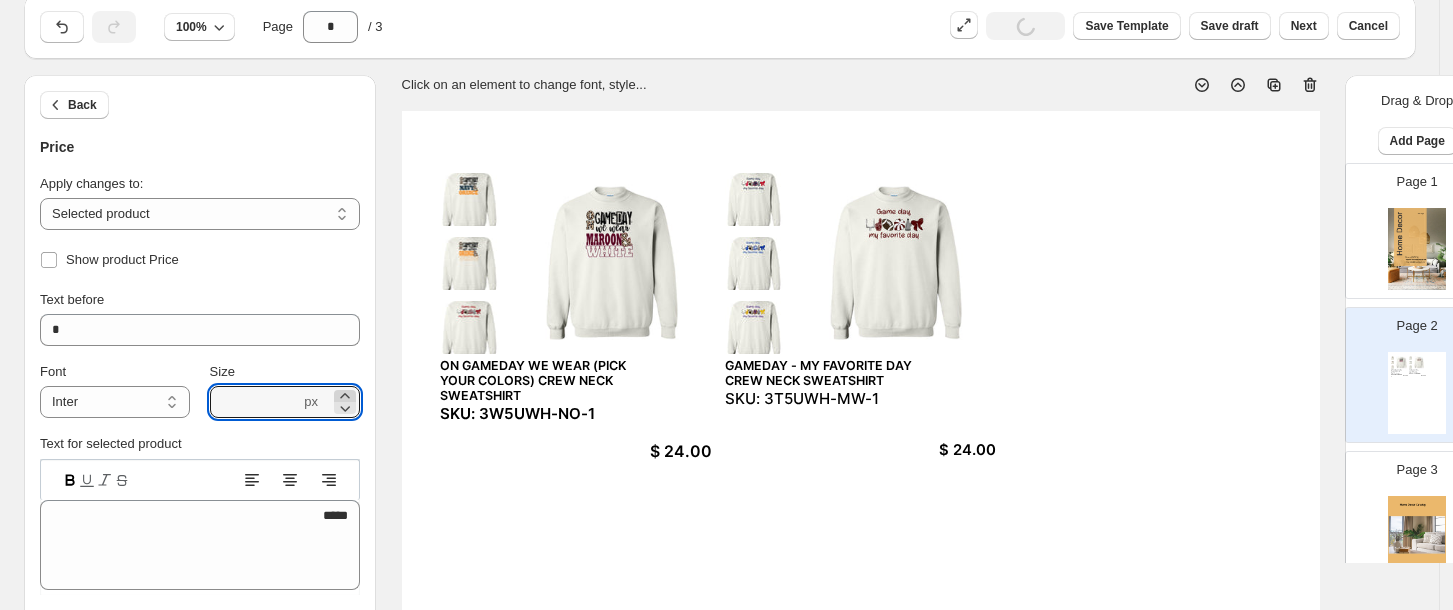 click 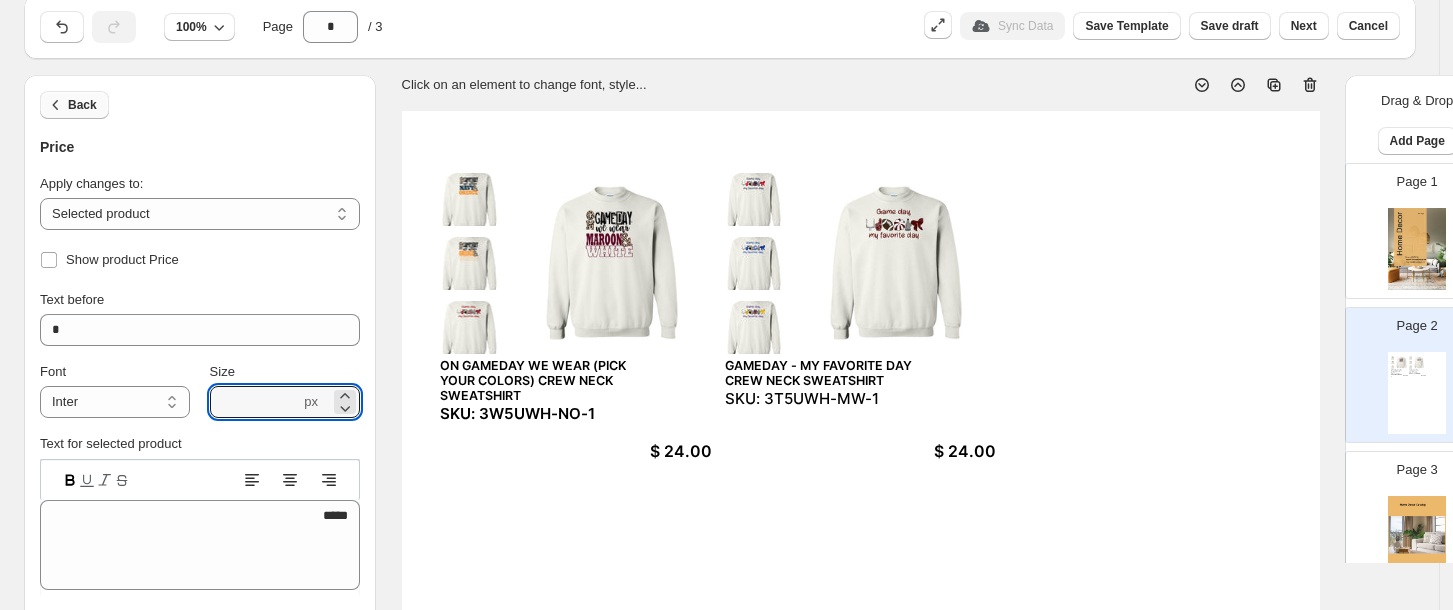 click on "Back" at bounding box center [82, 105] 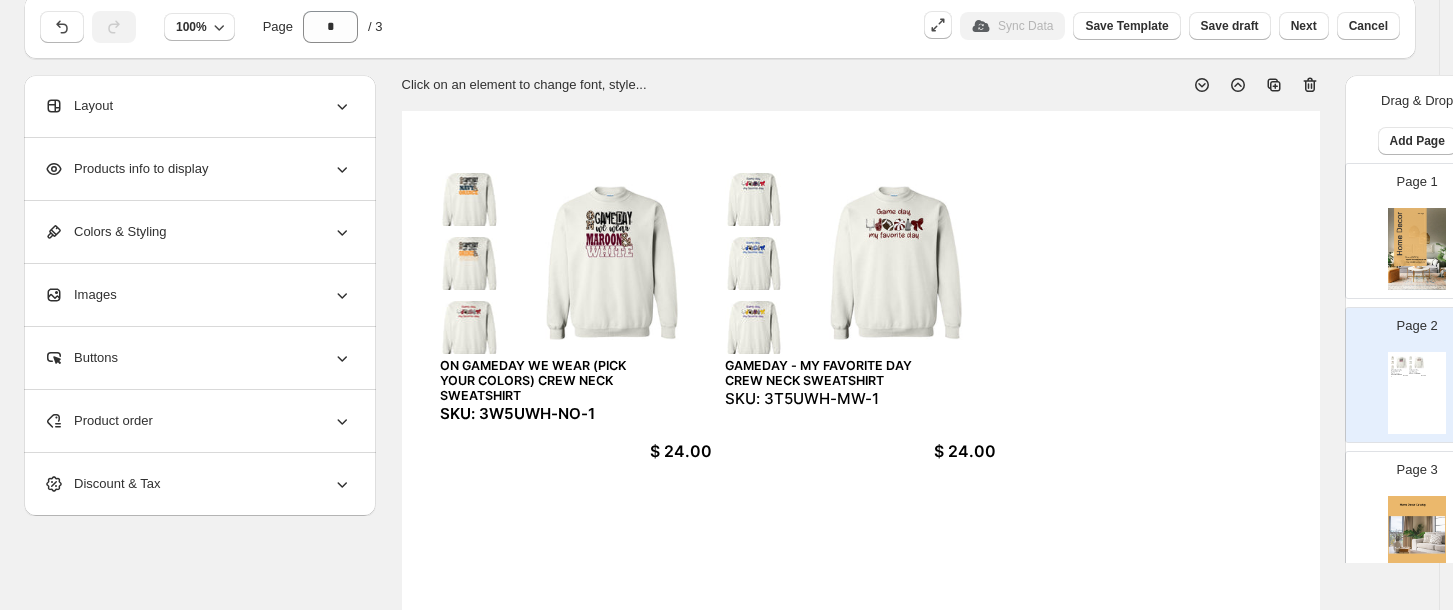click on "Products info to display" at bounding box center [126, 169] 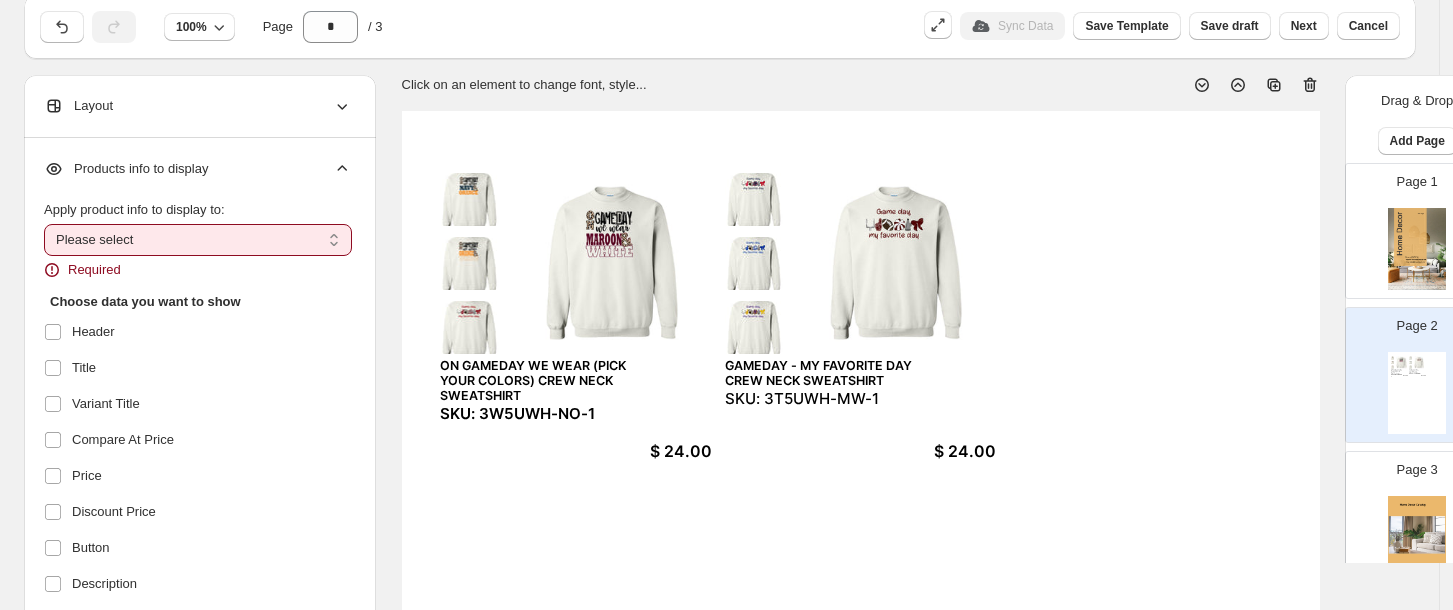 click on "**********" at bounding box center (198, 240) 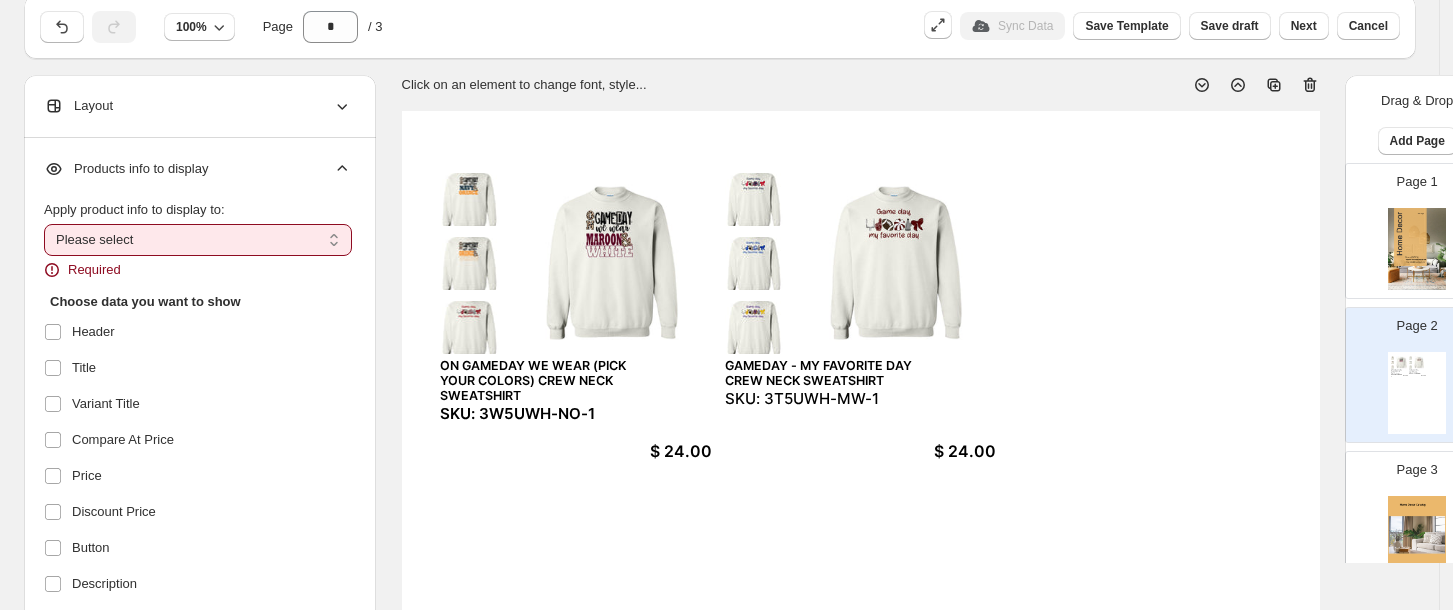 click on "**********" at bounding box center [198, 240] 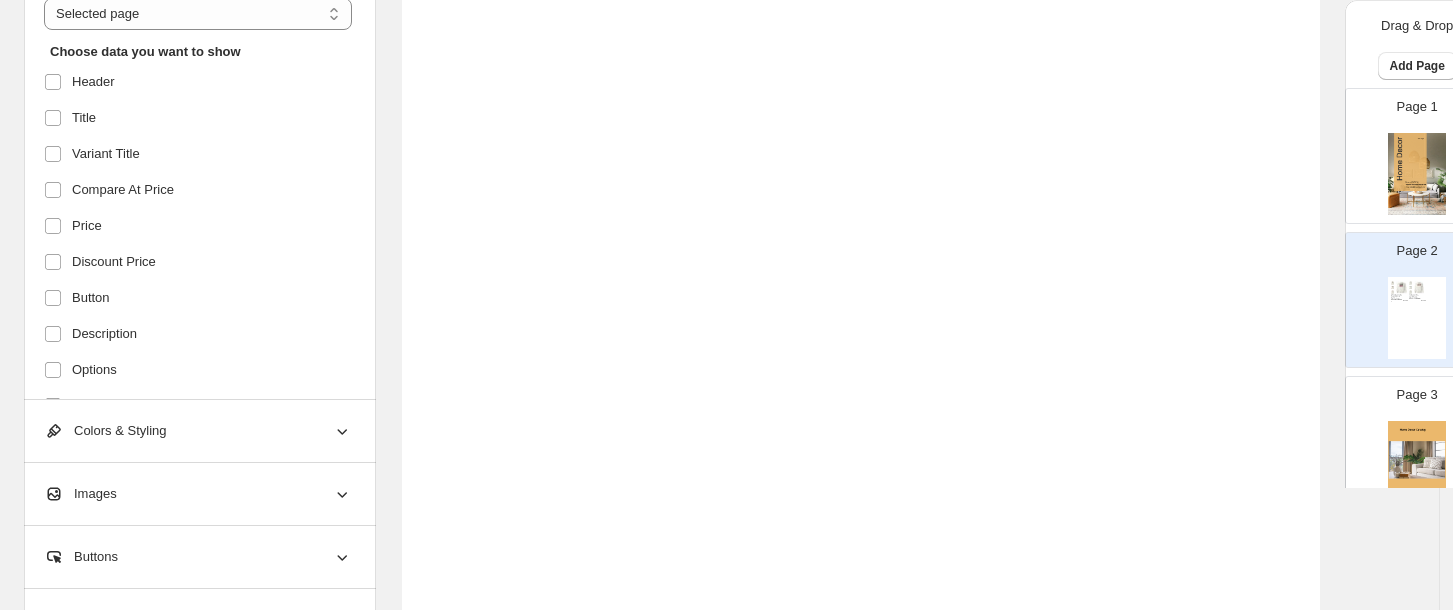 scroll, scrollTop: 728, scrollLeft: 0, axis: vertical 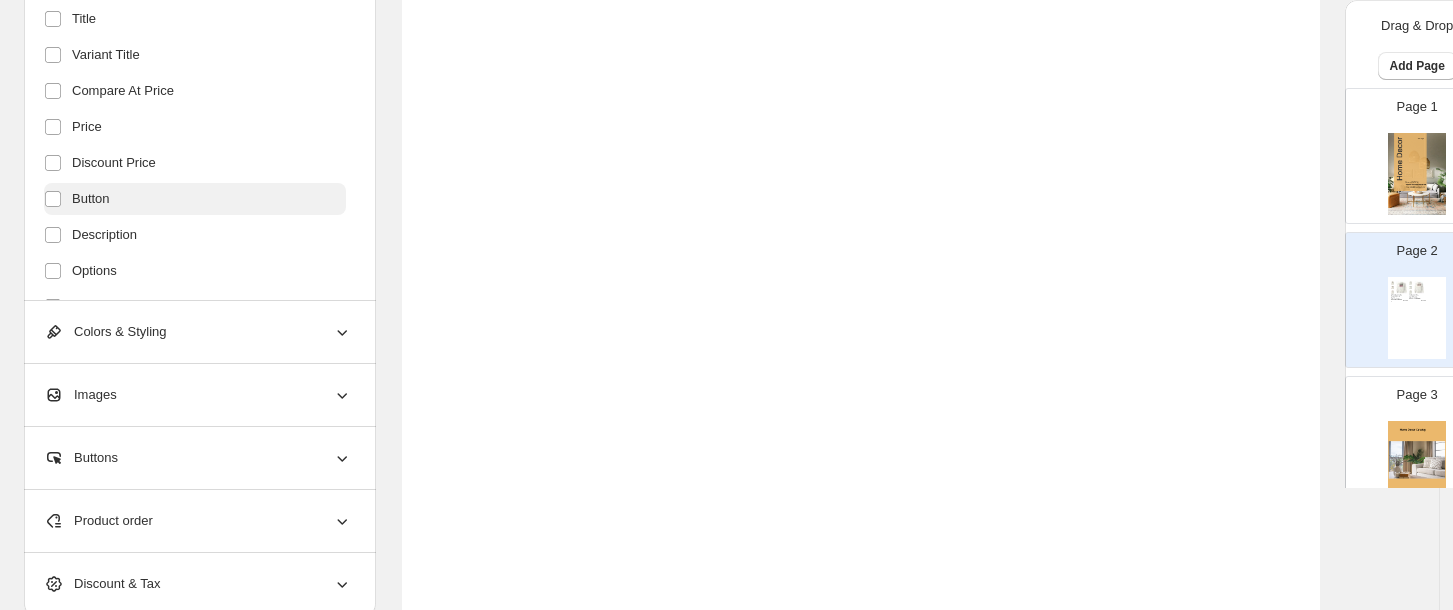 select on "**********" 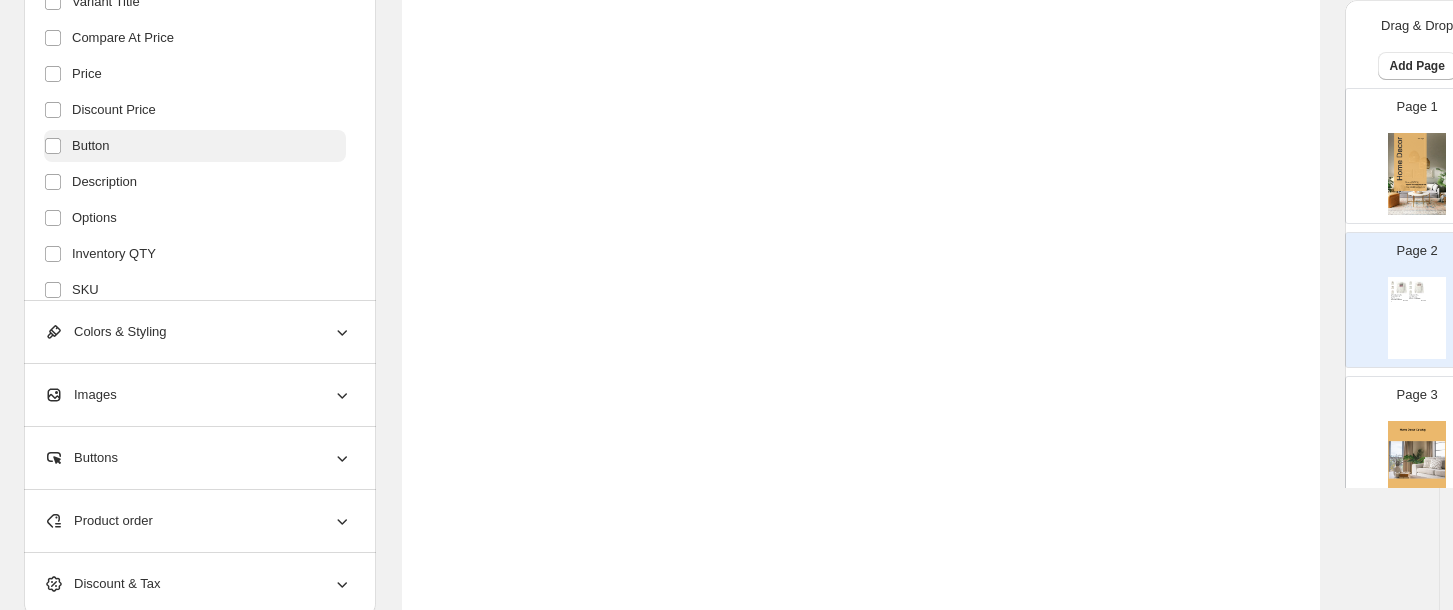 click on "Button" at bounding box center (195, 146) 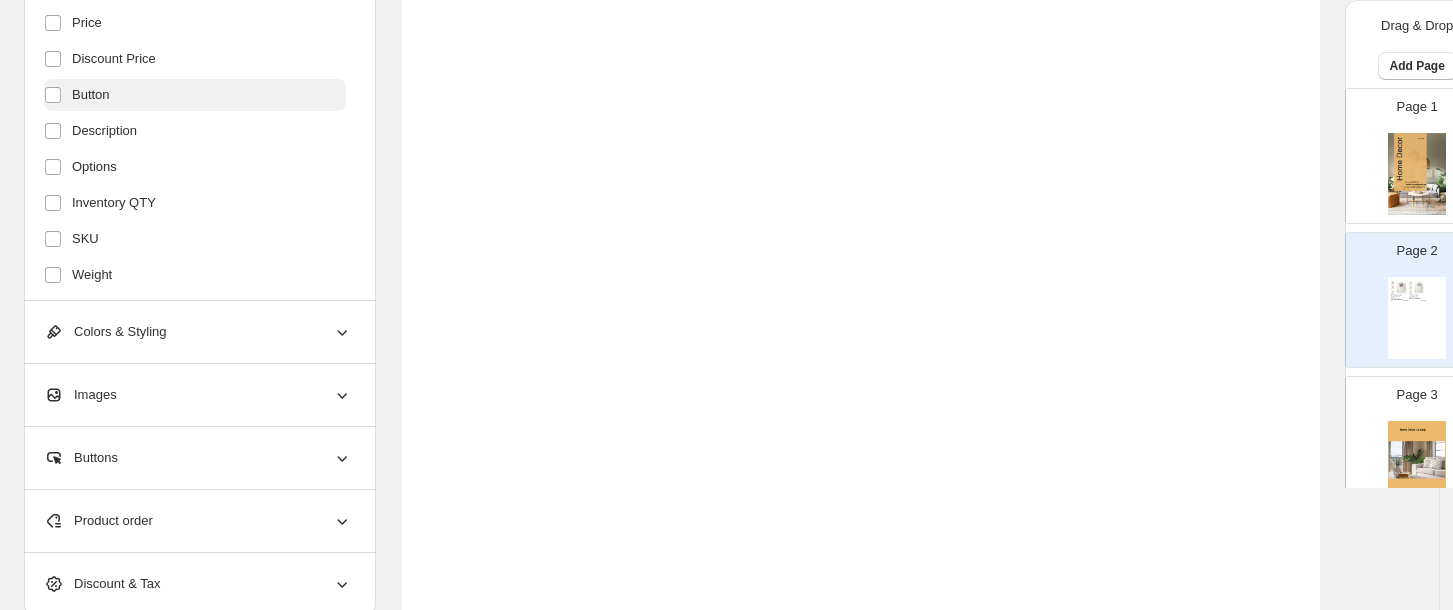 scroll, scrollTop: 106, scrollLeft: 0, axis: vertical 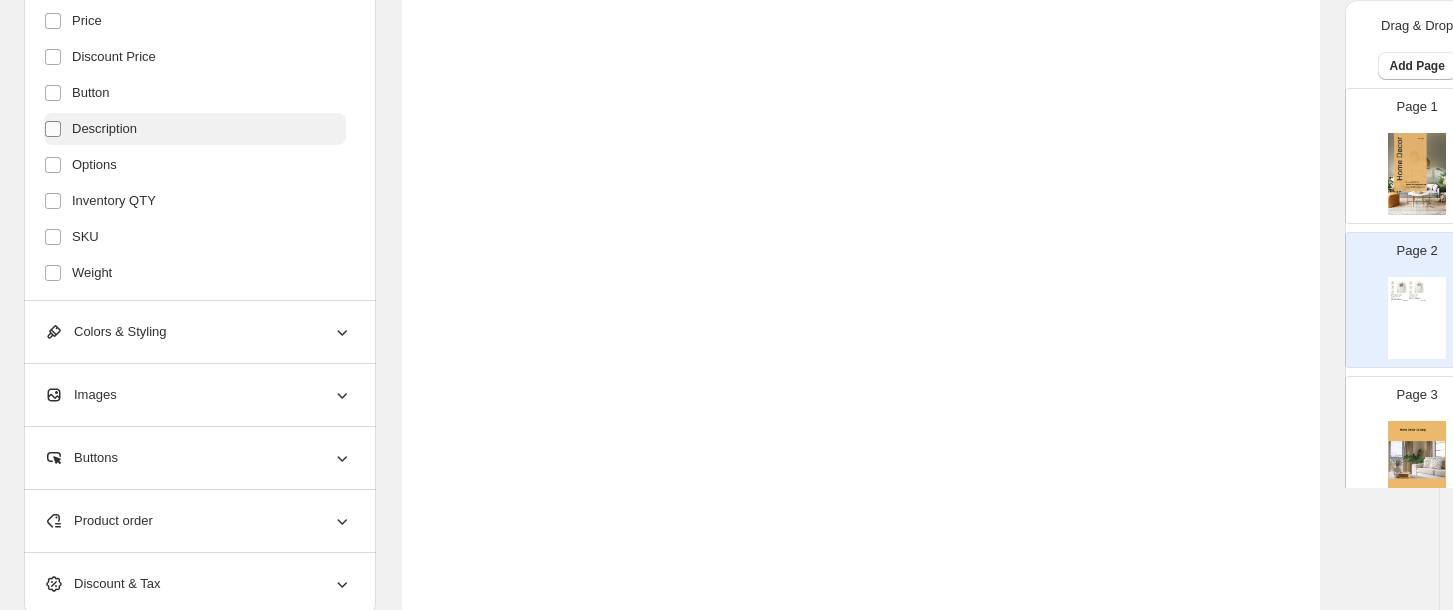 click at bounding box center (57, 129) 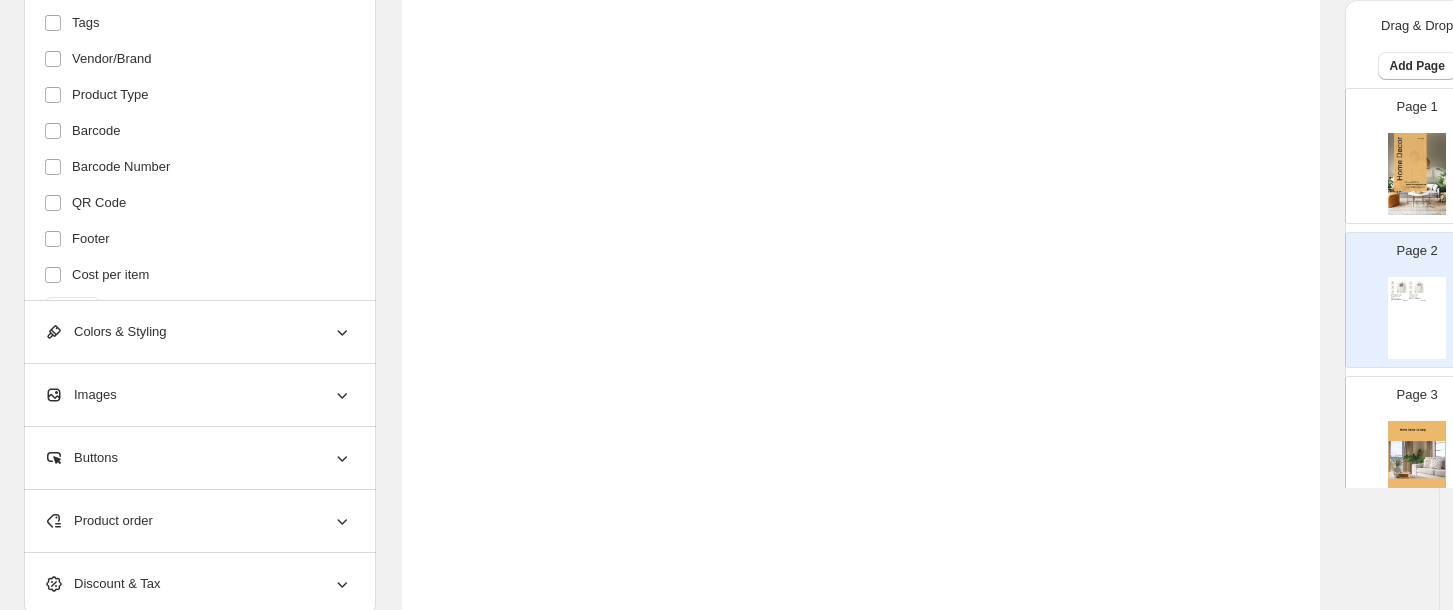 scroll, scrollTop: 426, scrollLeft: 0, axis: vertical 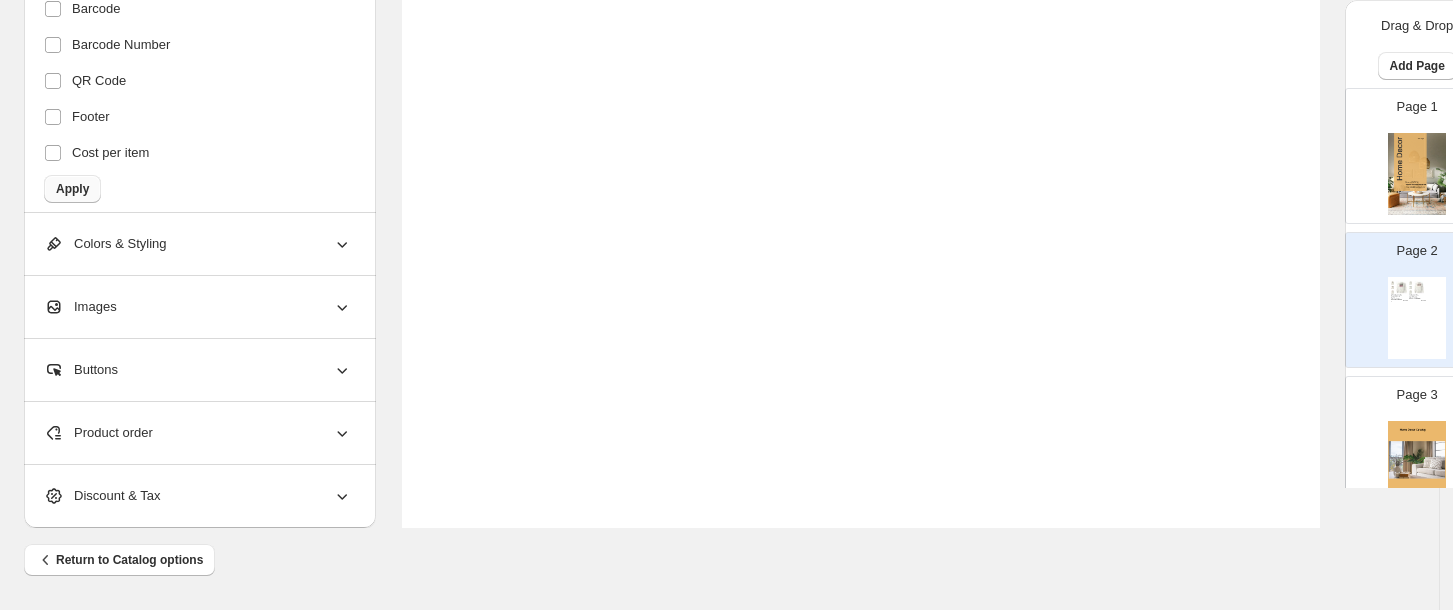 click on "Apply" at bounding box center (72, 189) 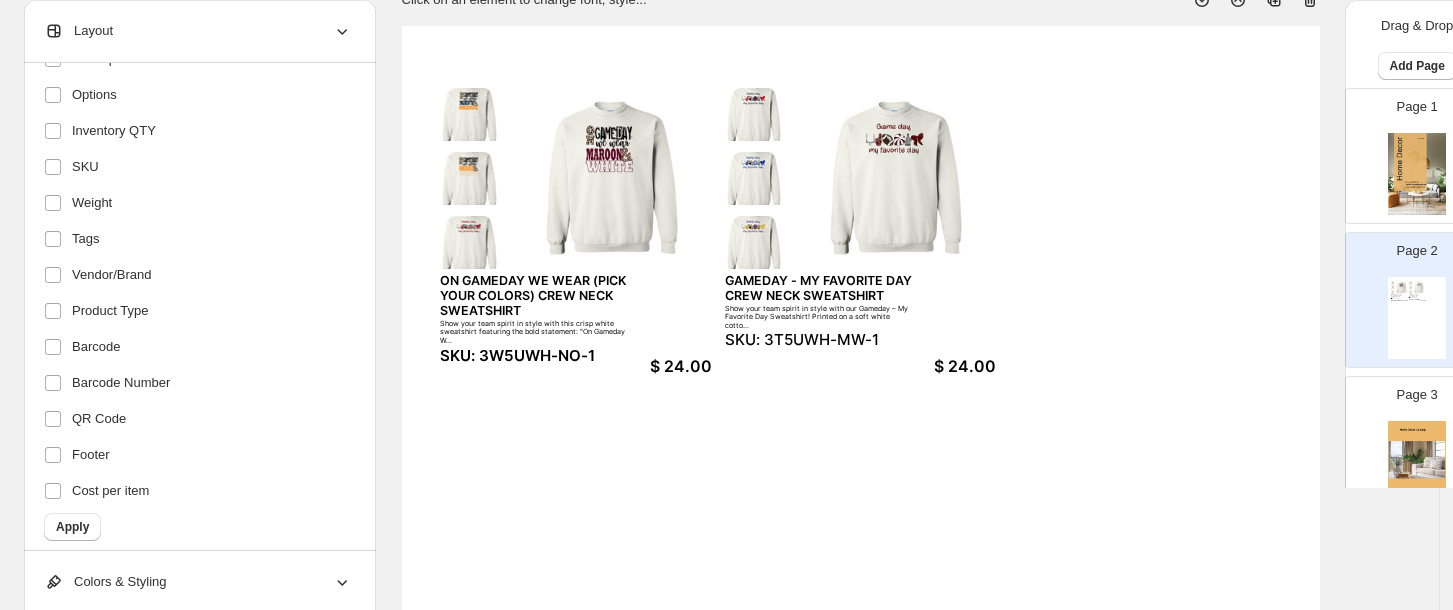 scroll, scrollTop: 121, scrollLeft: 0, axis: vertical 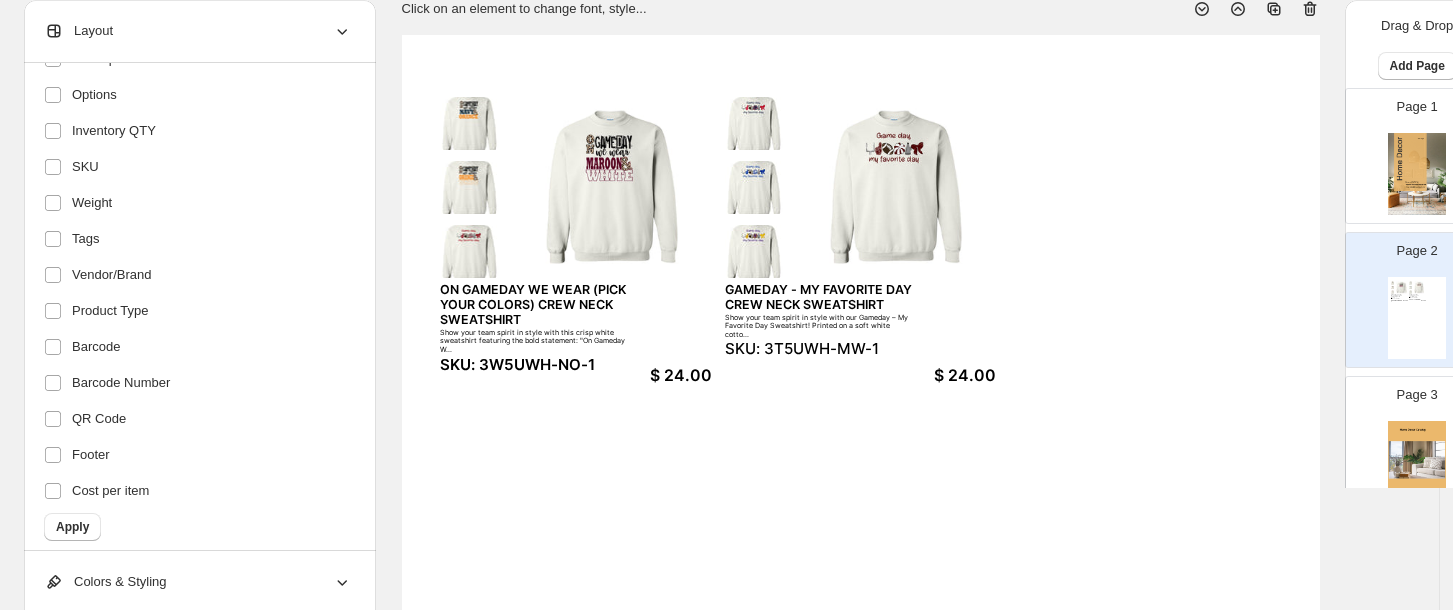 click on "Show your team spirit in style with this crisp white sweatshirt featuring the bold statement: "On Gameday W..." at bounding box center [533, 342] 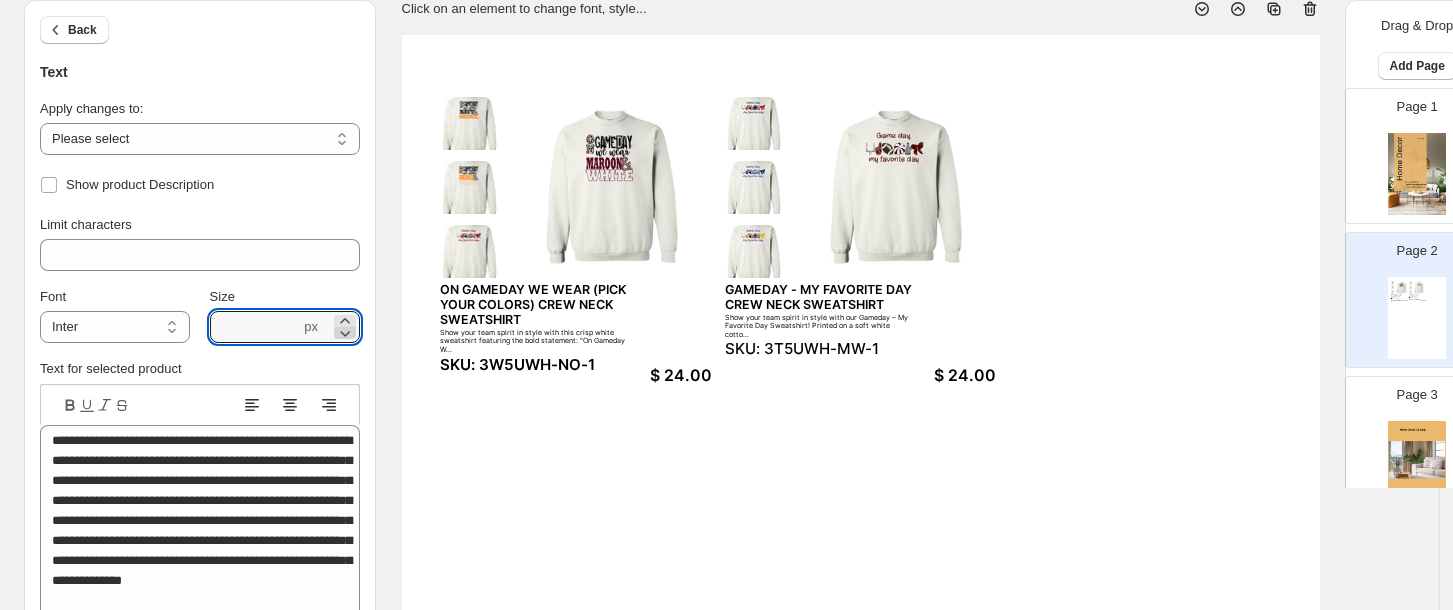 click 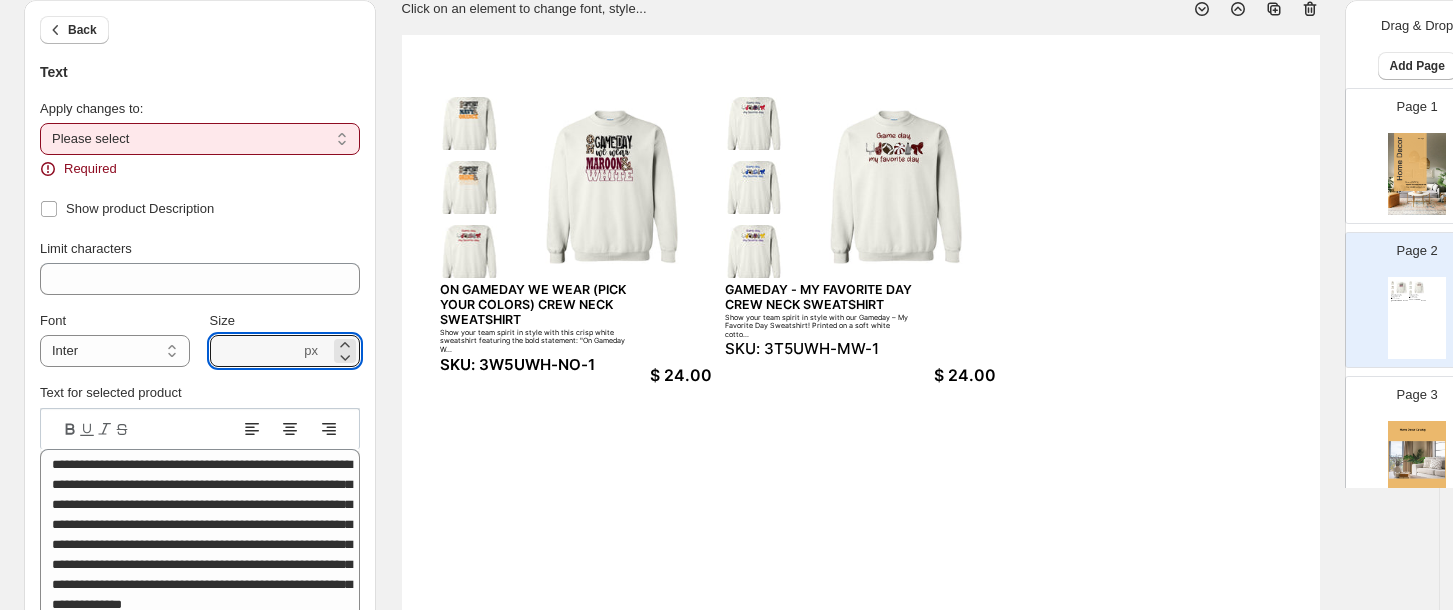 click on "**********" at bounding box center (200, 139) 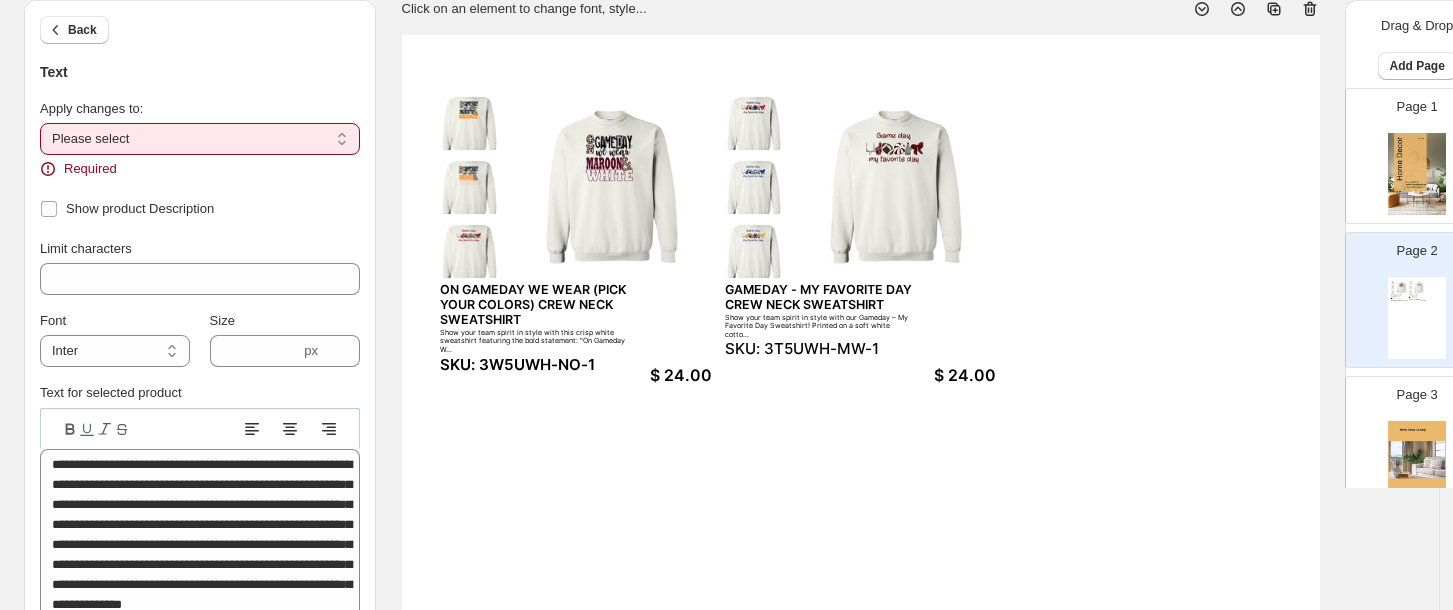 select on "**********" 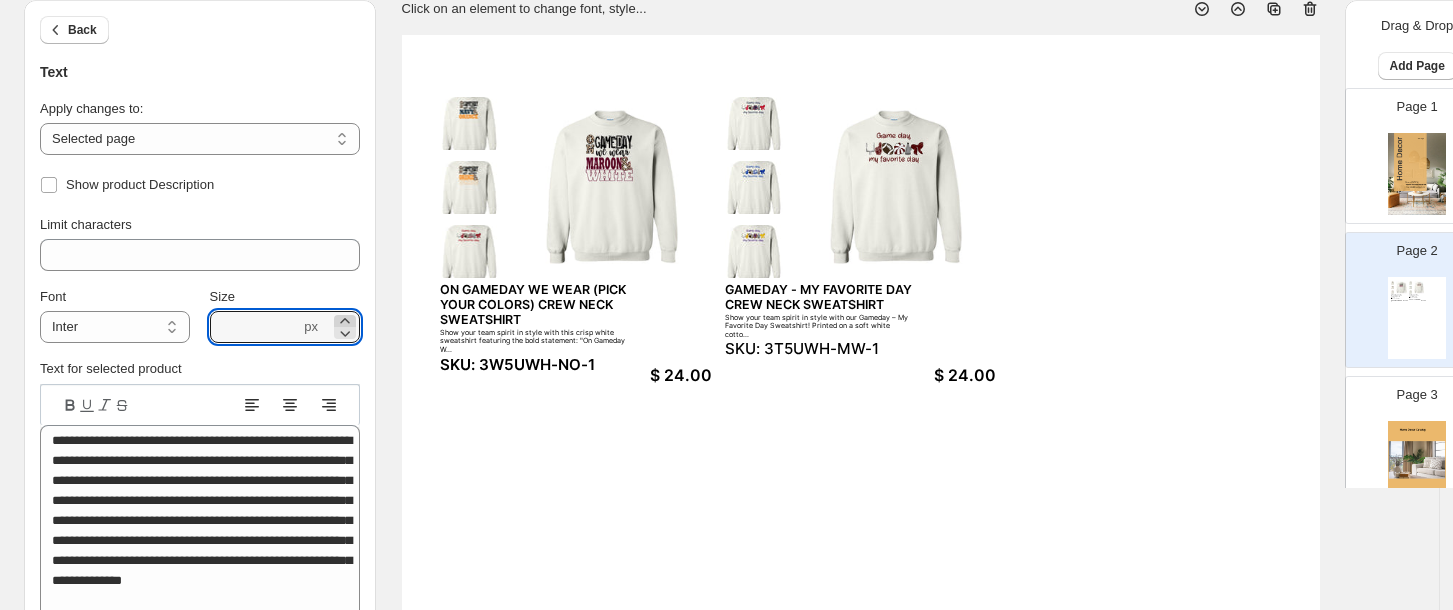 click 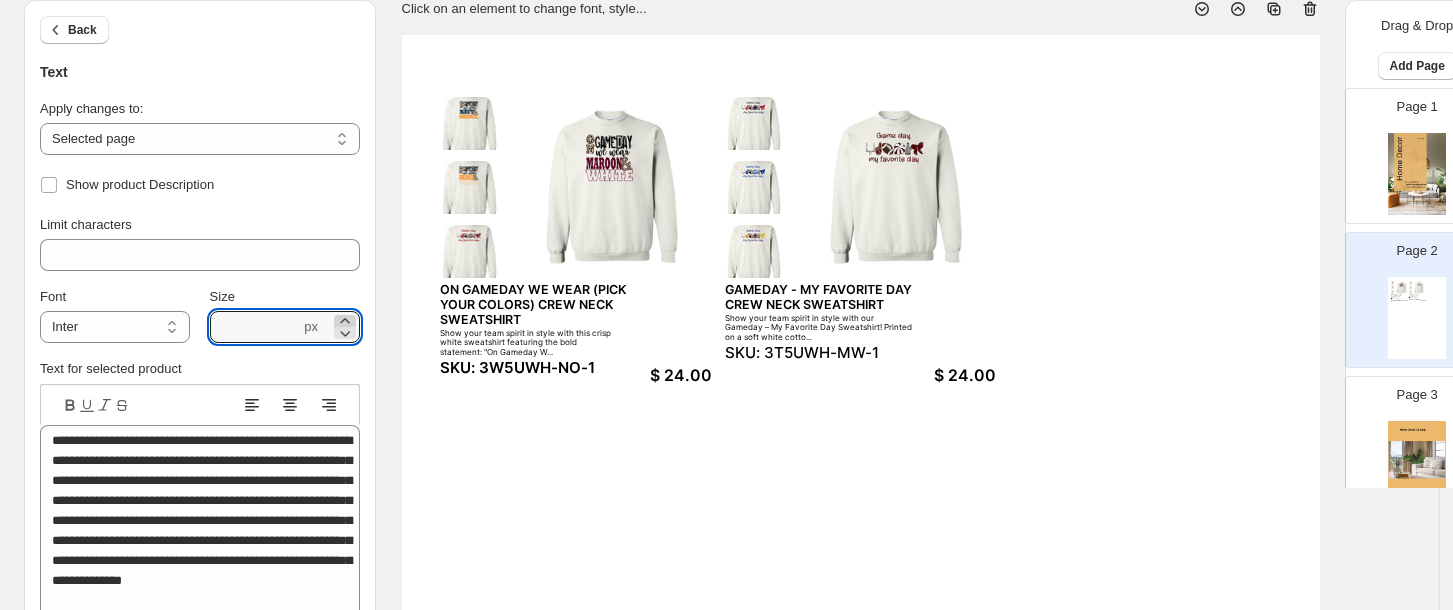 click 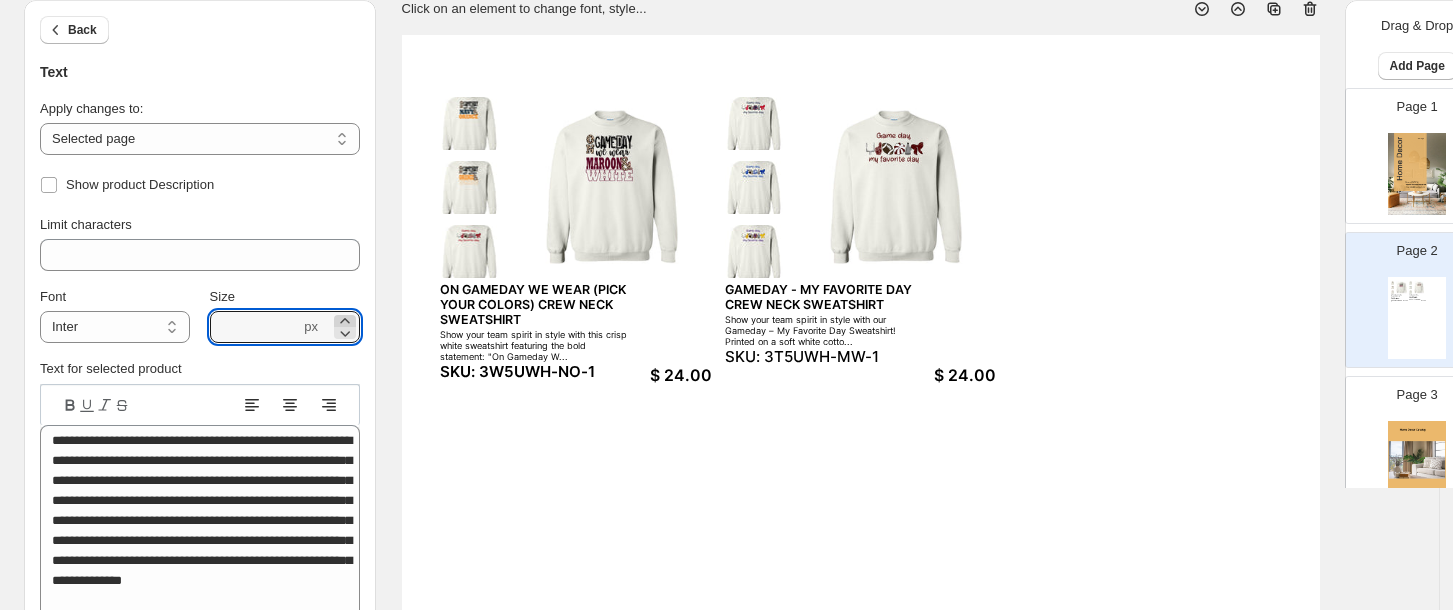 click 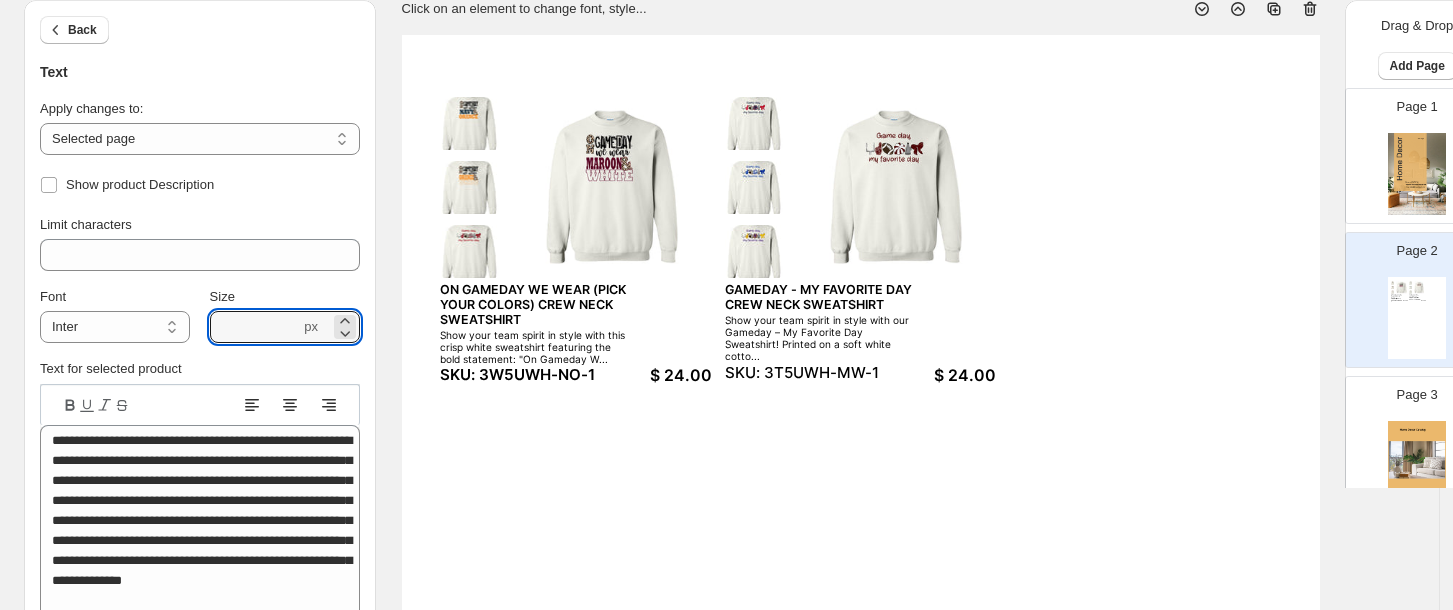 click on "ON GAMEDAY WE WEAR (PICK YOUR COLORS) CREW NECK SWEATSHIRT" at bounding box center (533, 304) 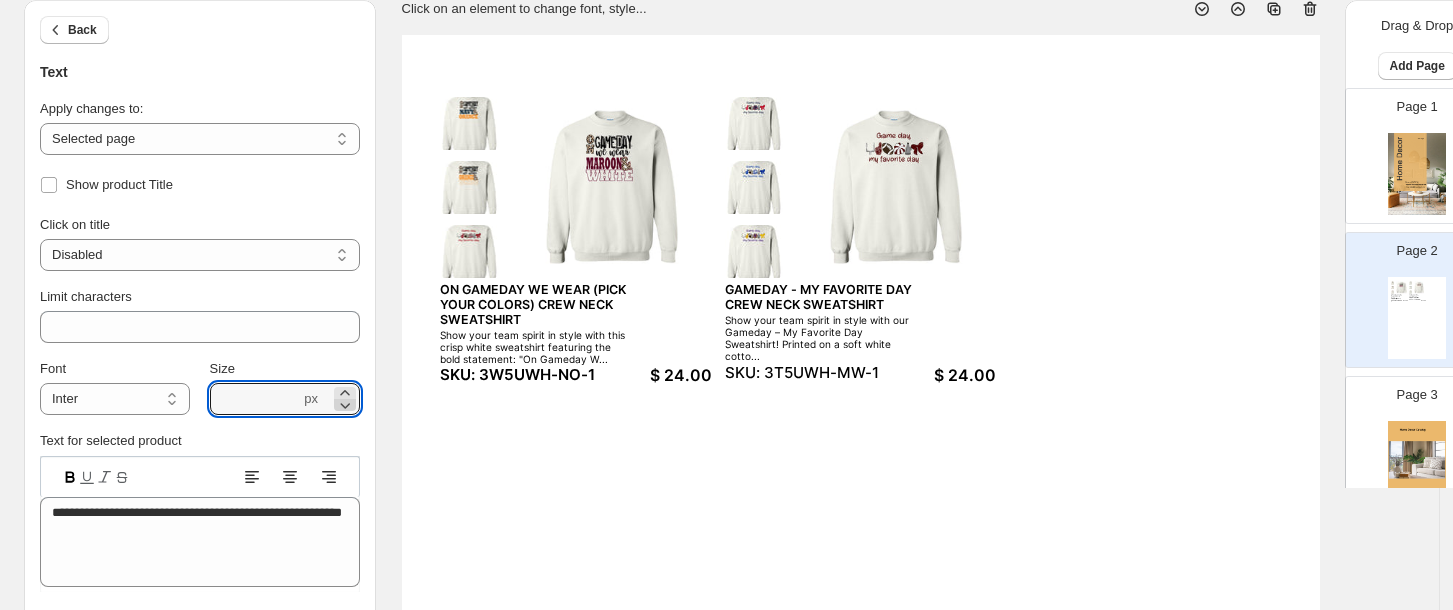click 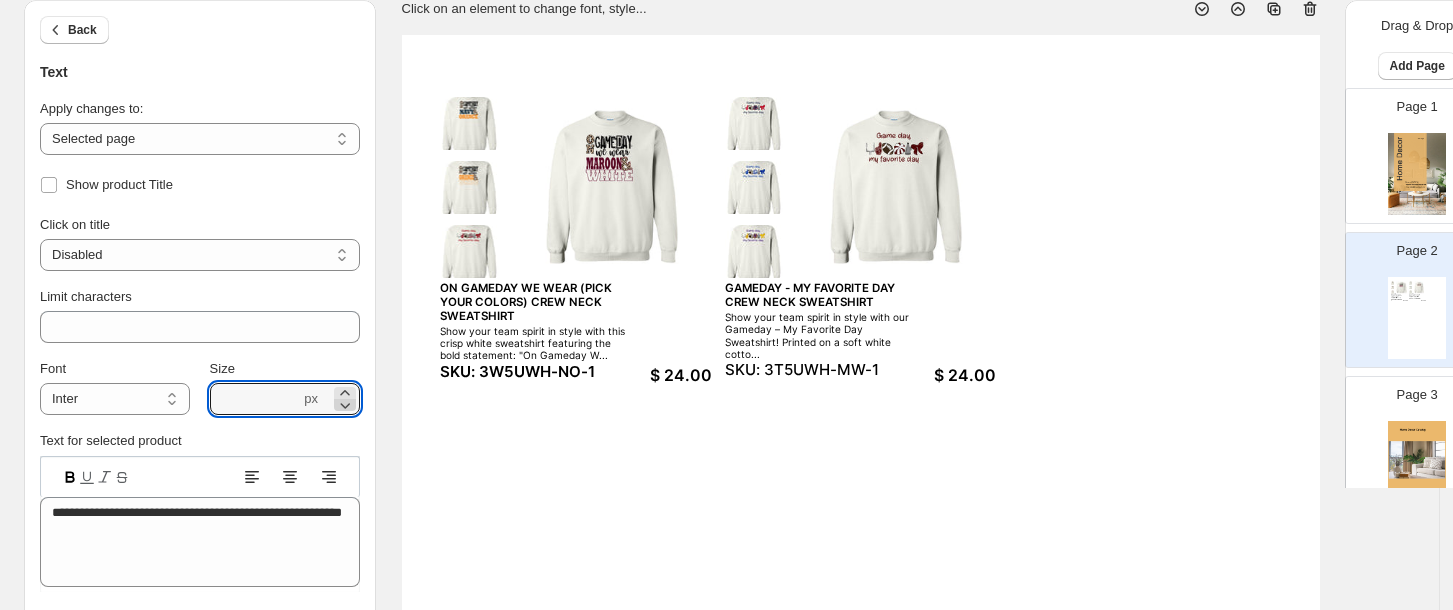 click 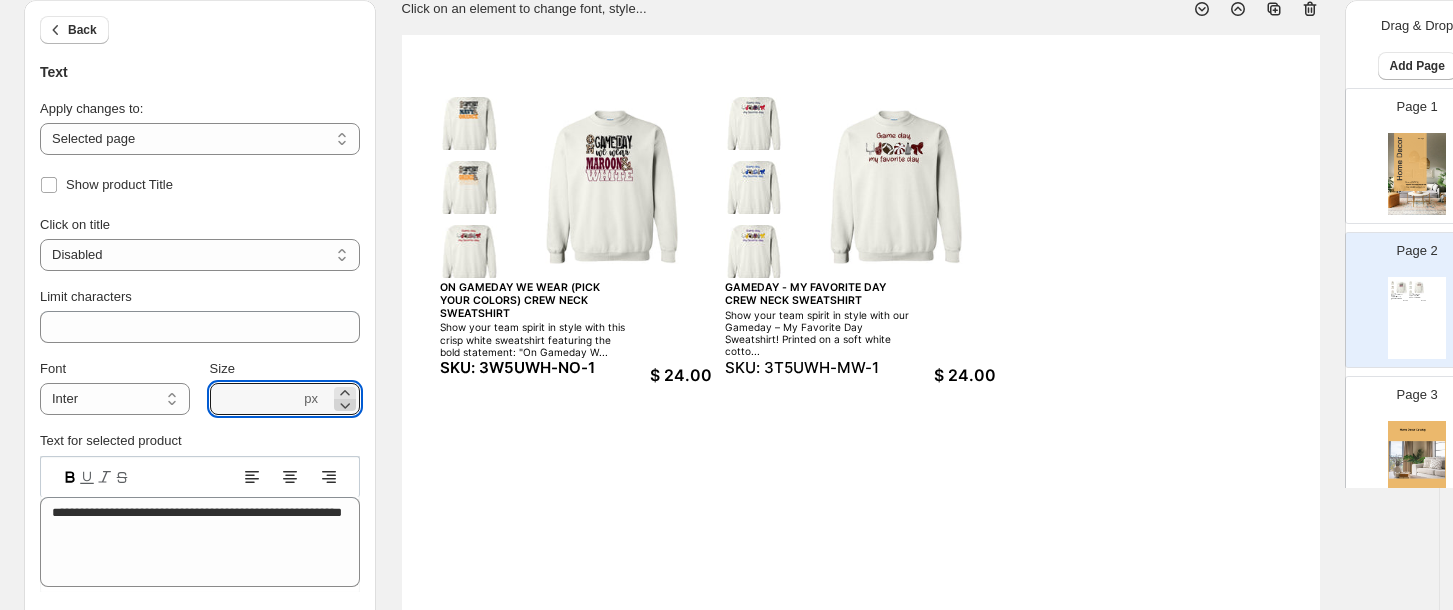 click 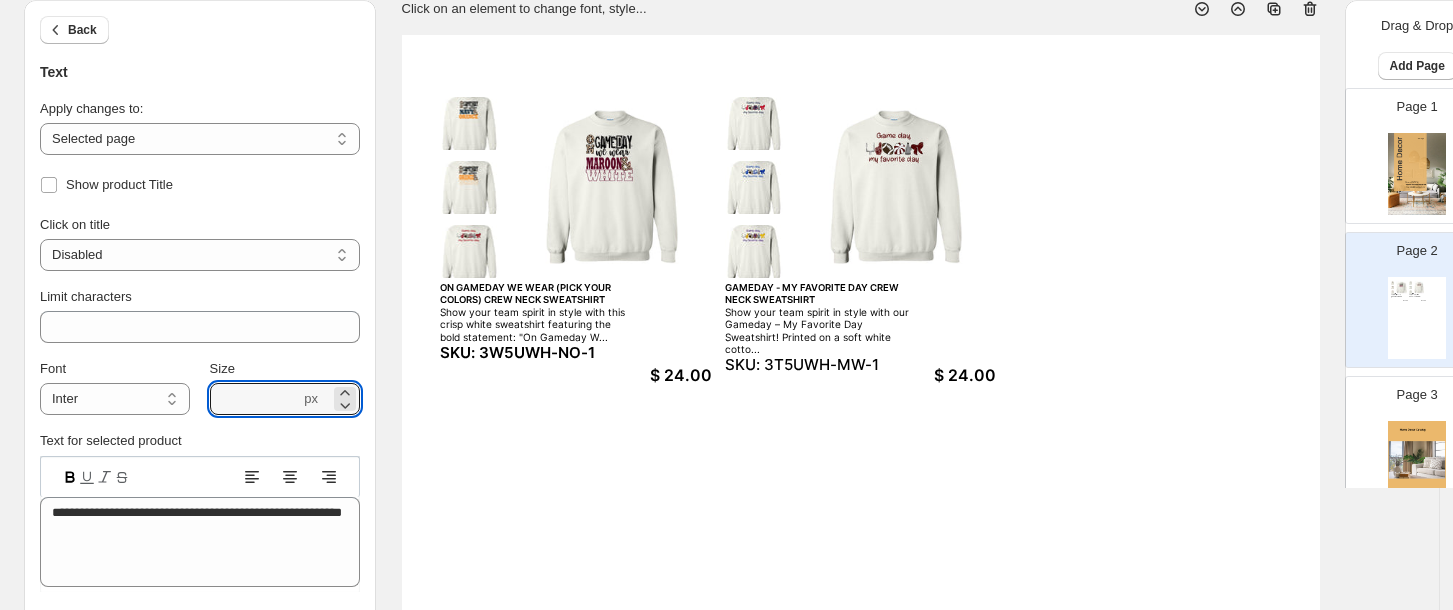 click on "Show your team spirit in style with this crisp white sweatshirt featuring the bold statement: "On Gameday W..." at bounding box center [533, 324] 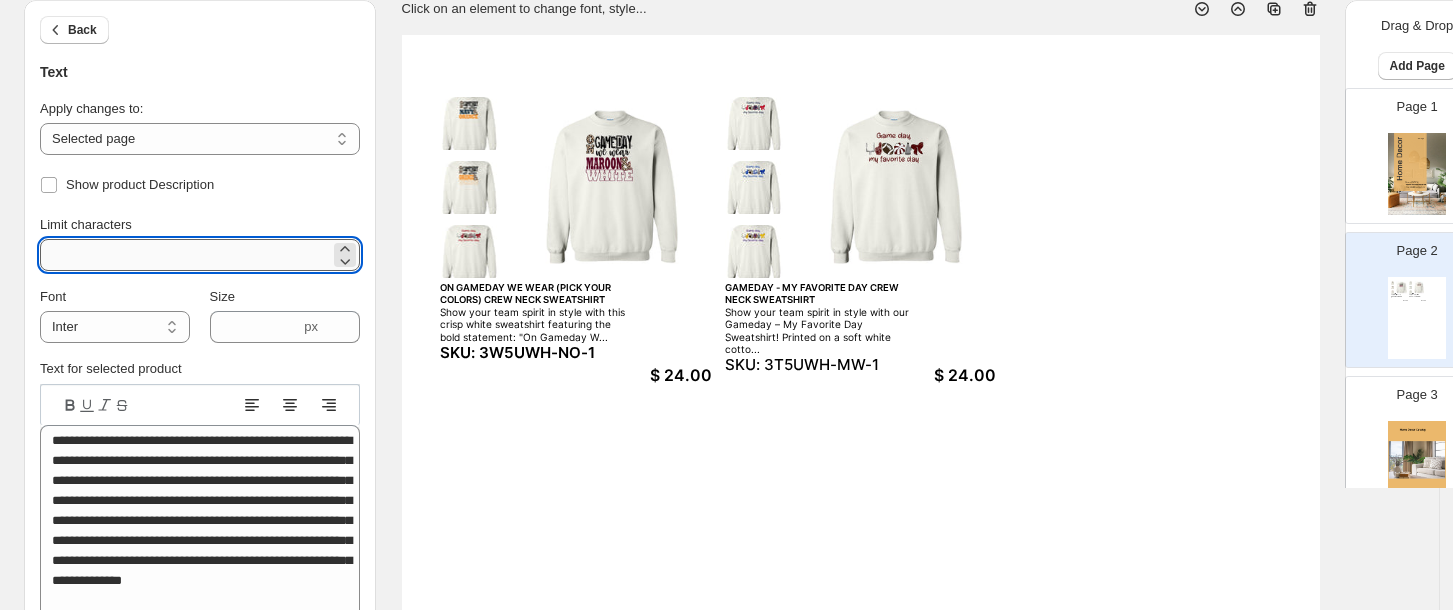 drag, startPoint x: 80, startPoint y: 255, endPoint x: 44, endPoint y: 257, distance: 36.05551 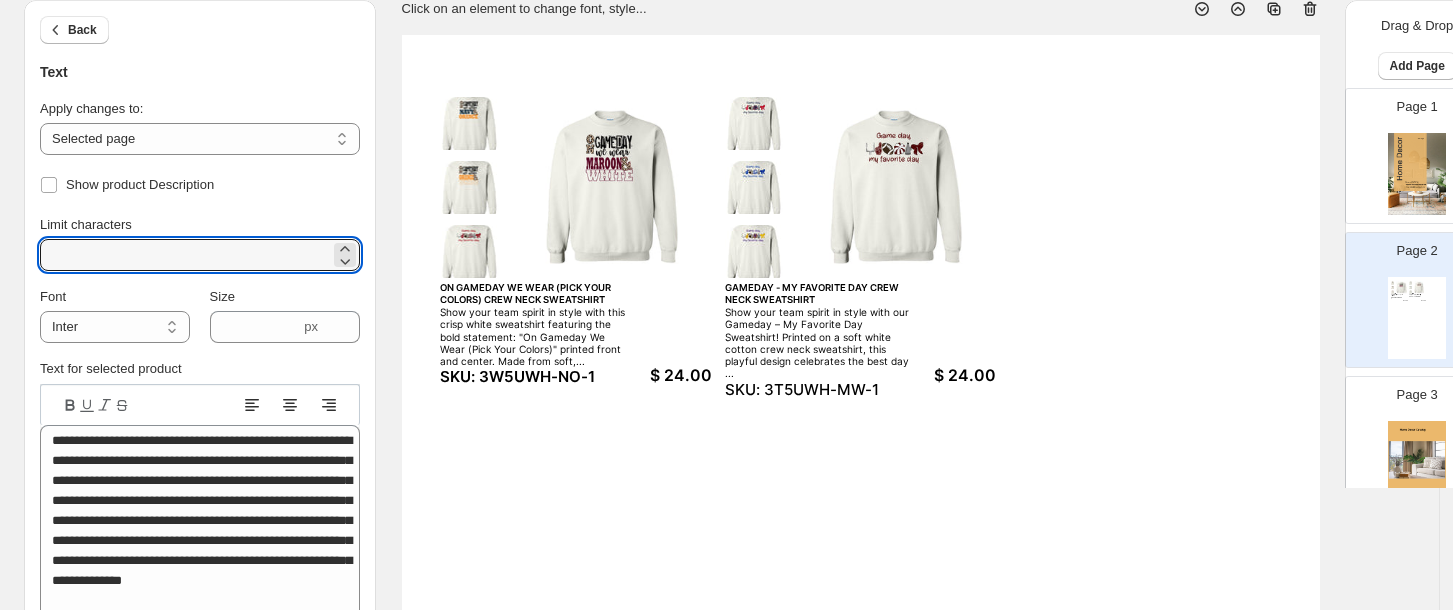 type on "***" 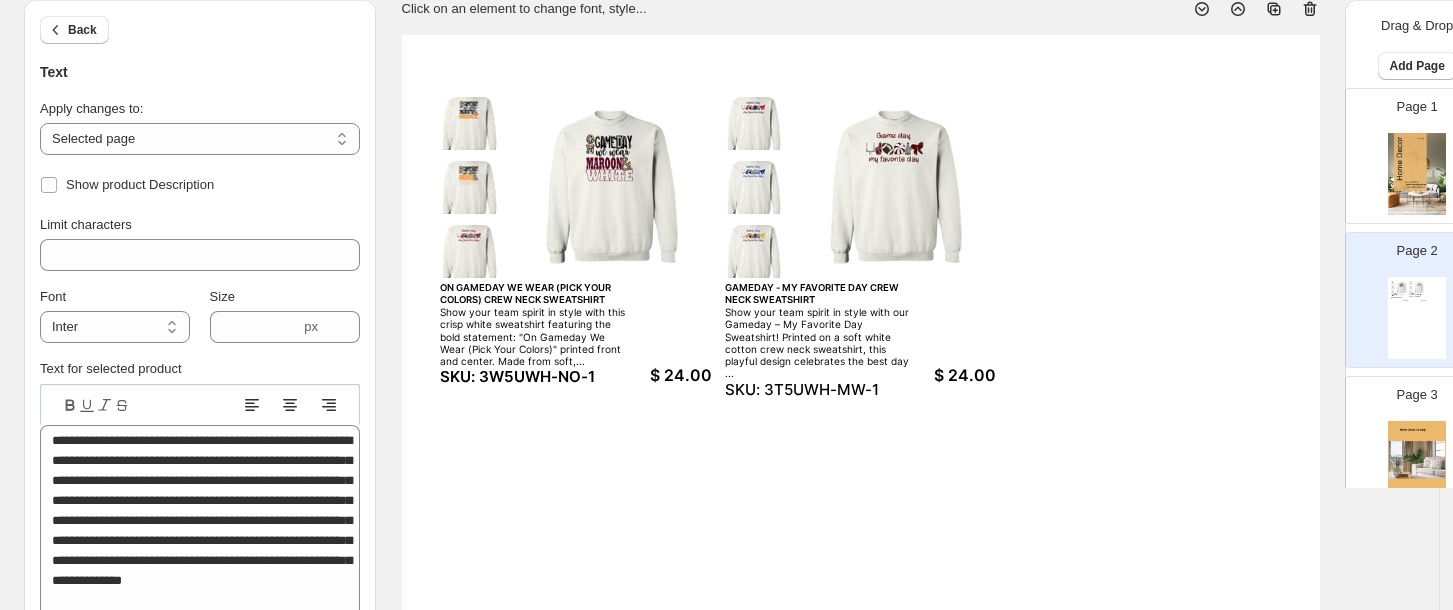 click on "ON GAMEDAY WE WEAR (PICK YOUR COLORS) CREW NECK SWEATSHIRT Show your team spirit in style with this crisp white sweatshirt featuring the bold statement: "On Gameday We Wear (Pick Your Colors)" printed front and center. Made from soft,... SKU: 3W5UWH-NO-1 $ 24.00 GAMEDAY - MY FAVORITE DAY CREW NECK SWEATSHIRT Show your team spirit in style with our Gameday – My Favorite Day Sweatshirt! Printed on a soft white cotton crew neck sweatshirt, this playful design celebrates the best day ... SKU: 3T5UWH-MW-1 $ 24.00" at bounding box center (861, 629) 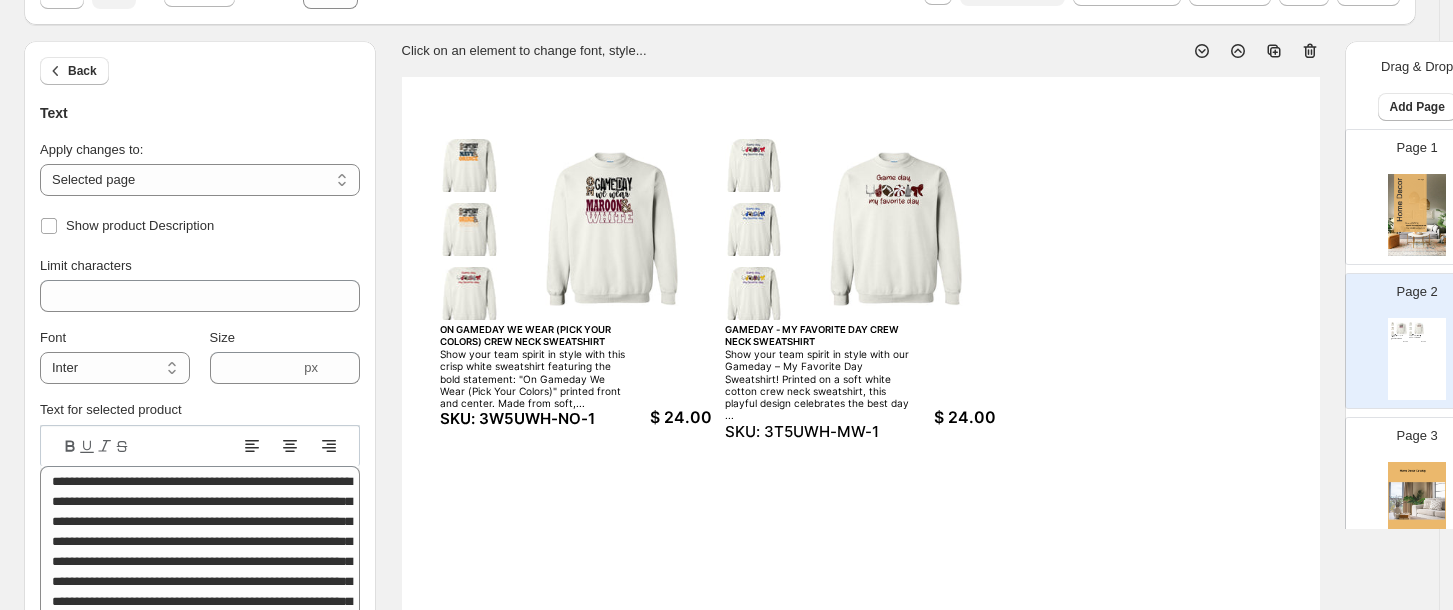 scroll, scrollTop: 0, scrollLeft: 0, axis: both 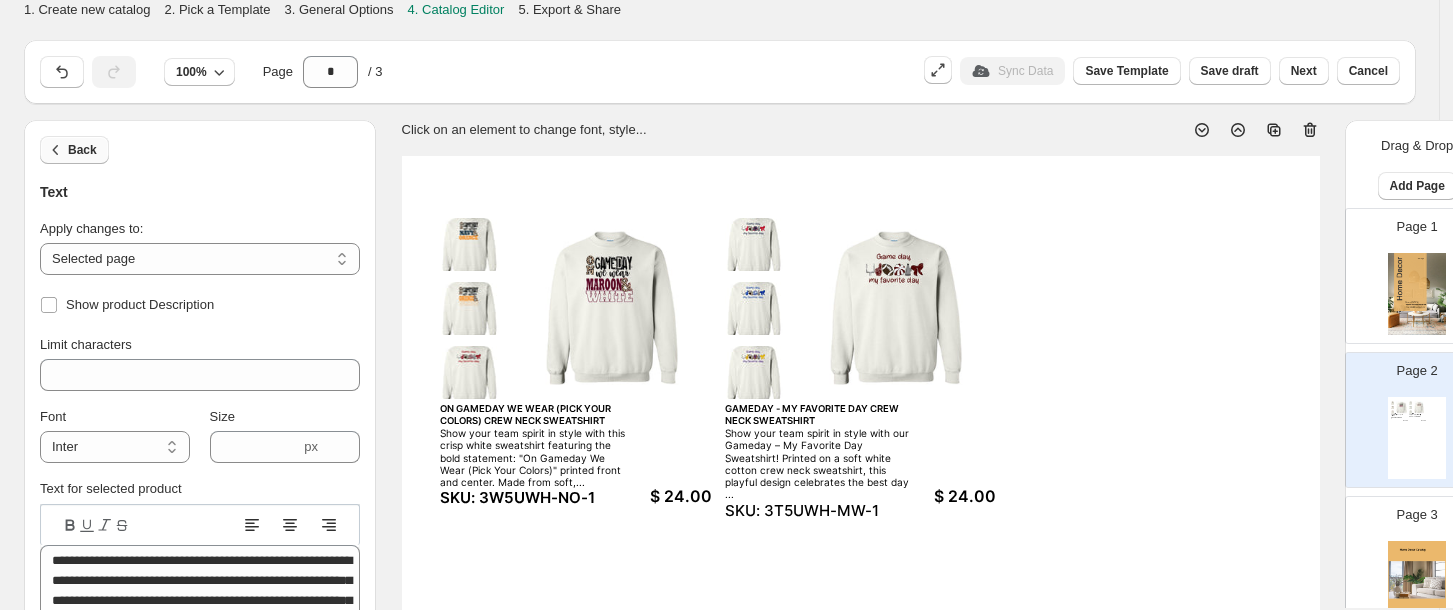 click 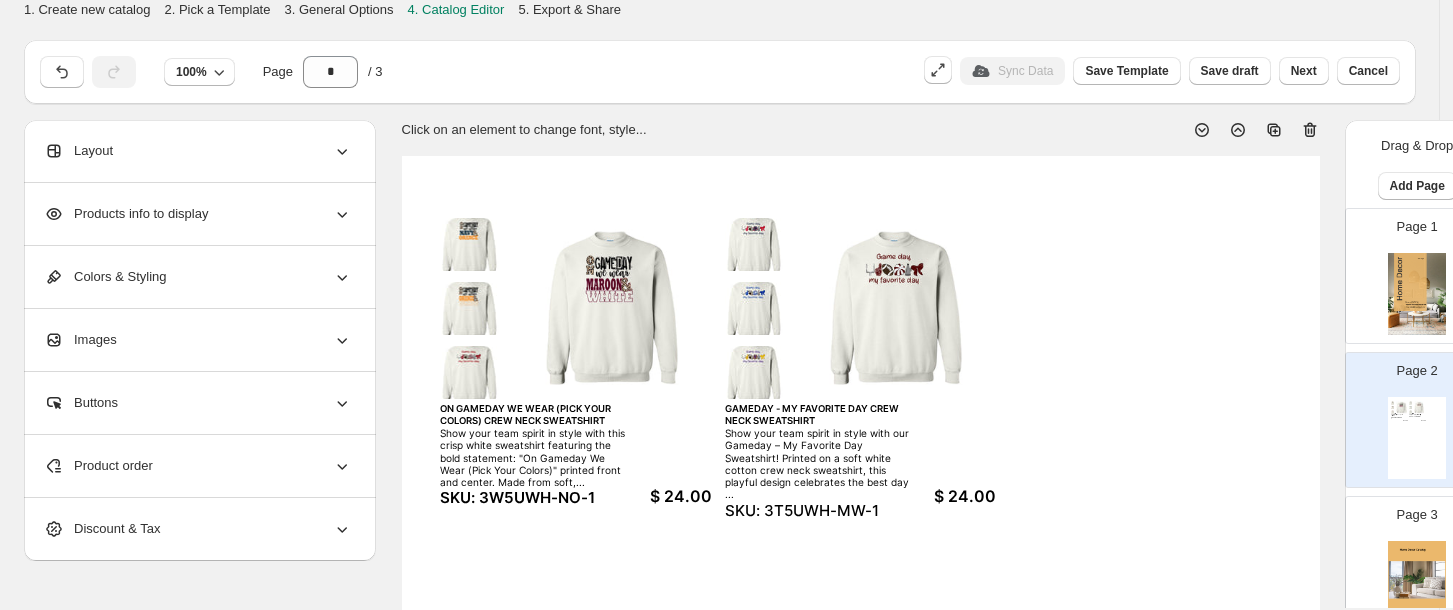 click on "Layout" at bounding box center (78, 151) 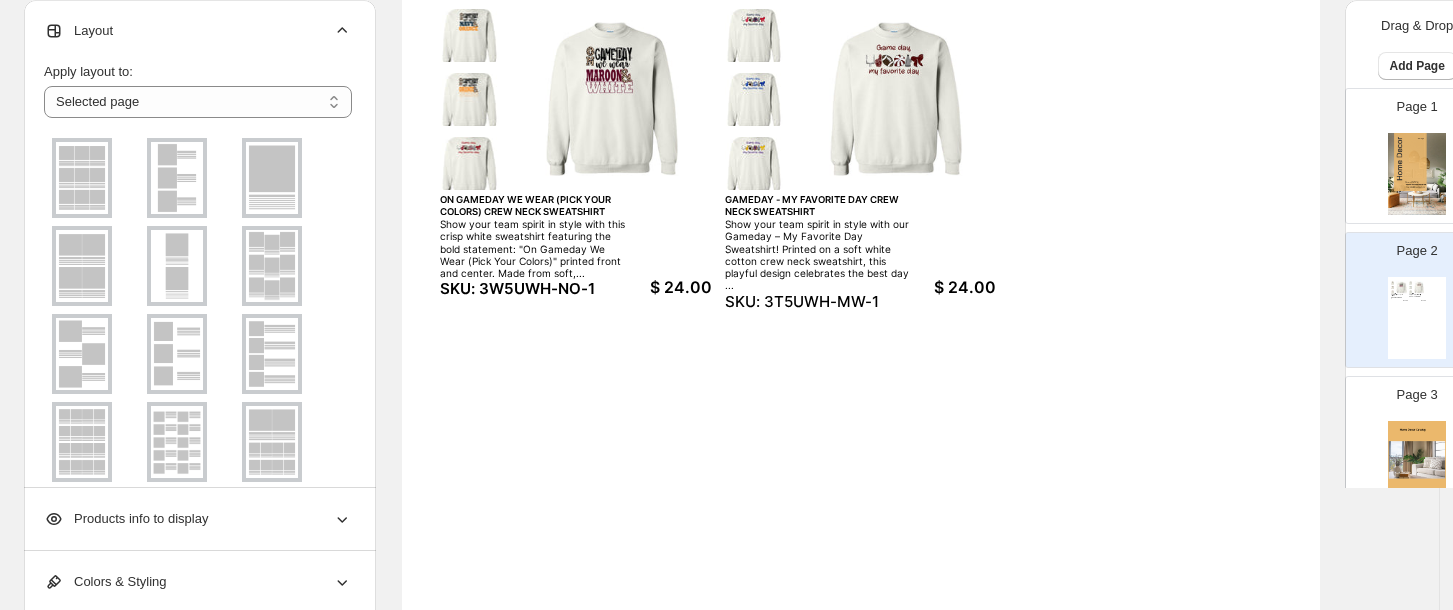 scroll, scrollTop: 207, scrollLeft: 0, axis: vertical 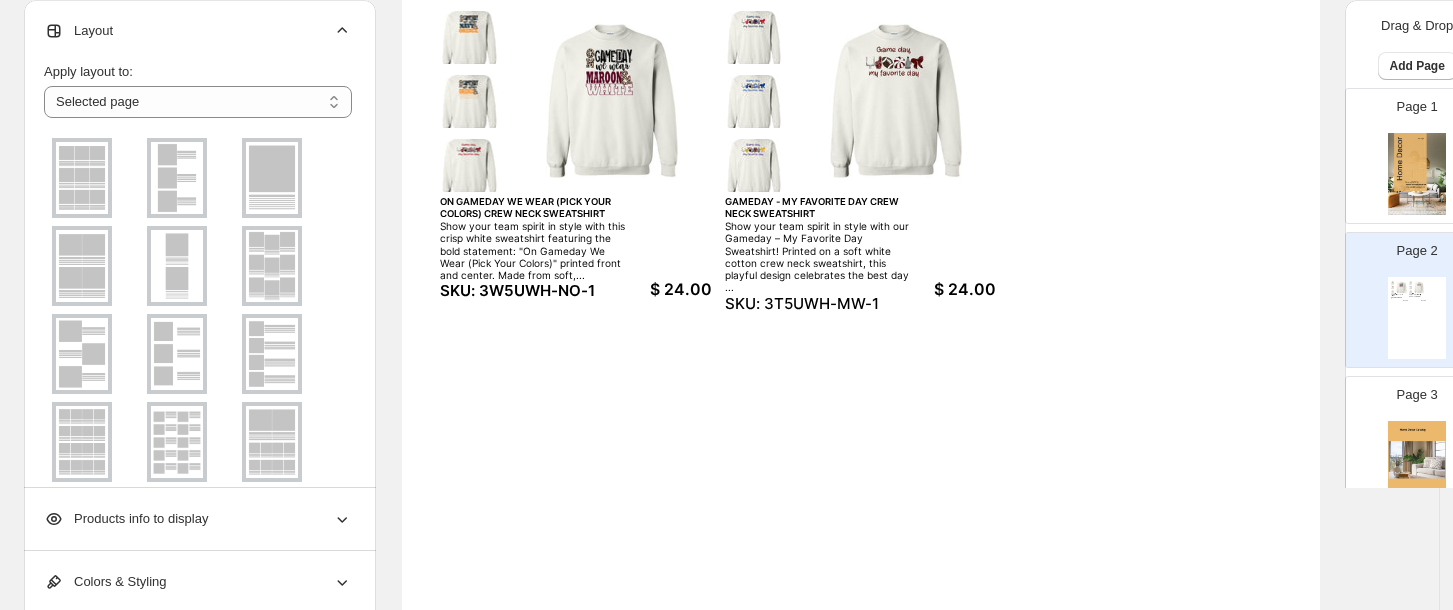 click at bounding box center [82, 266] 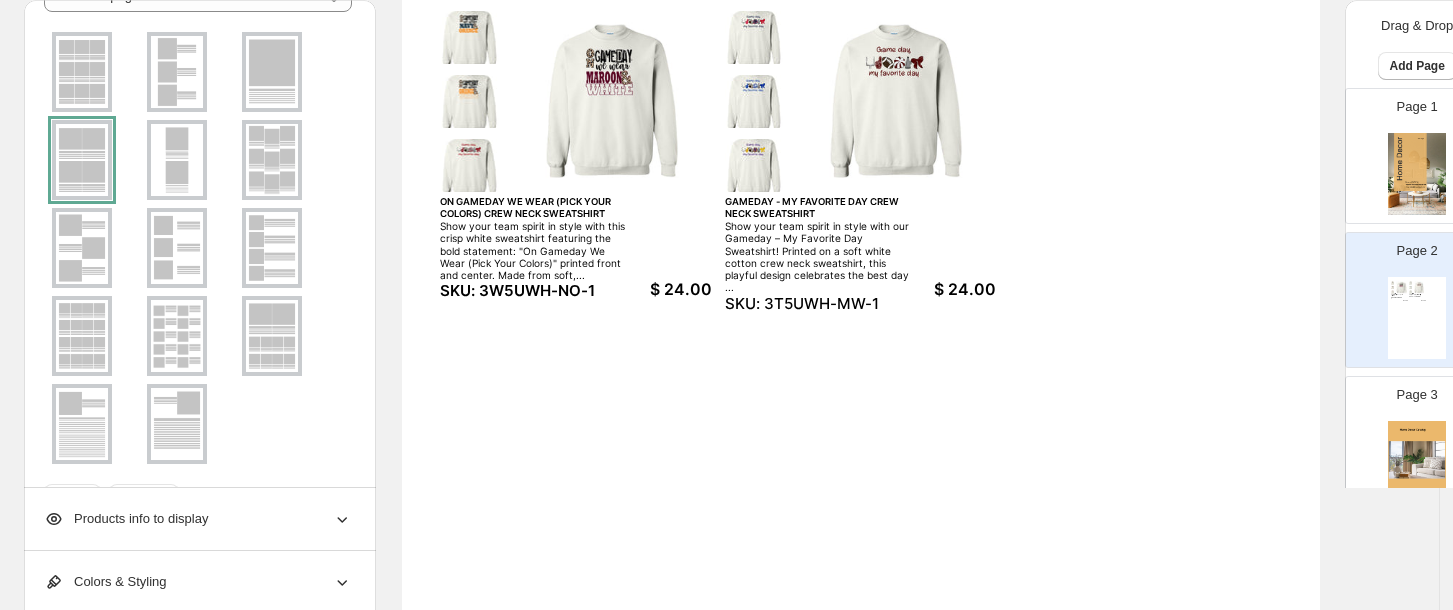 scroll, scrollTop: 156, scrollLeft: 0, axis: vertical 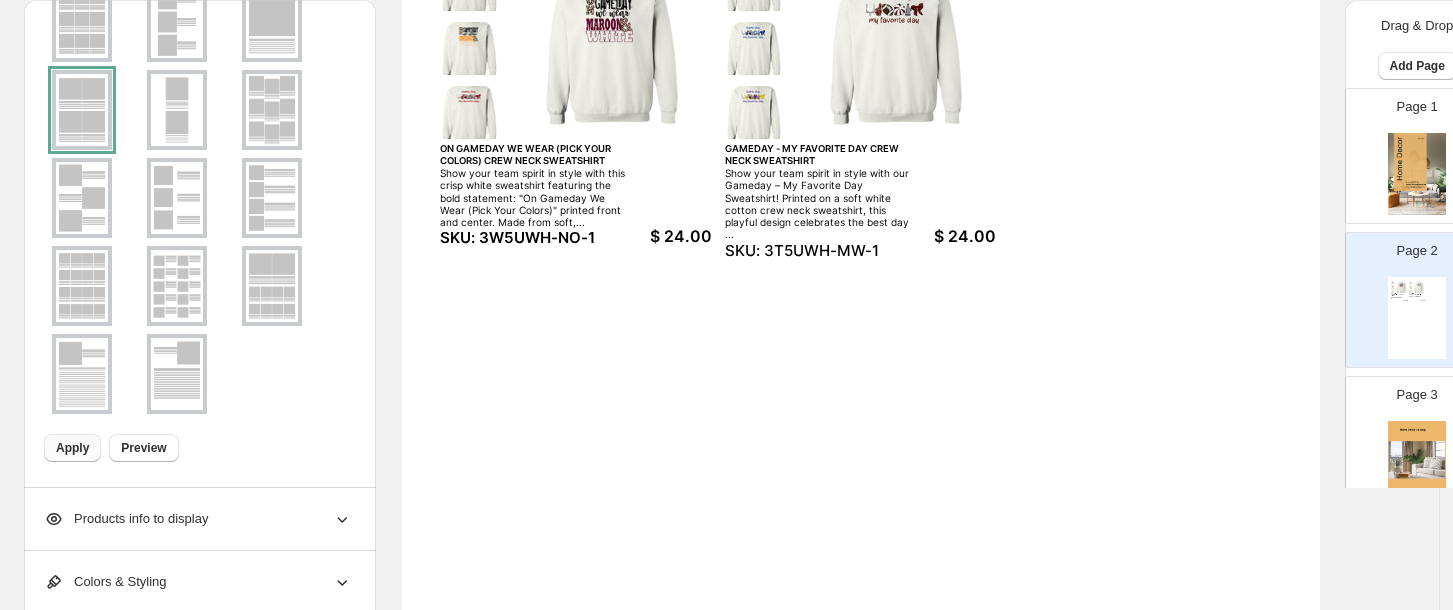 click on "Apply" at bounding box center (72, 448) 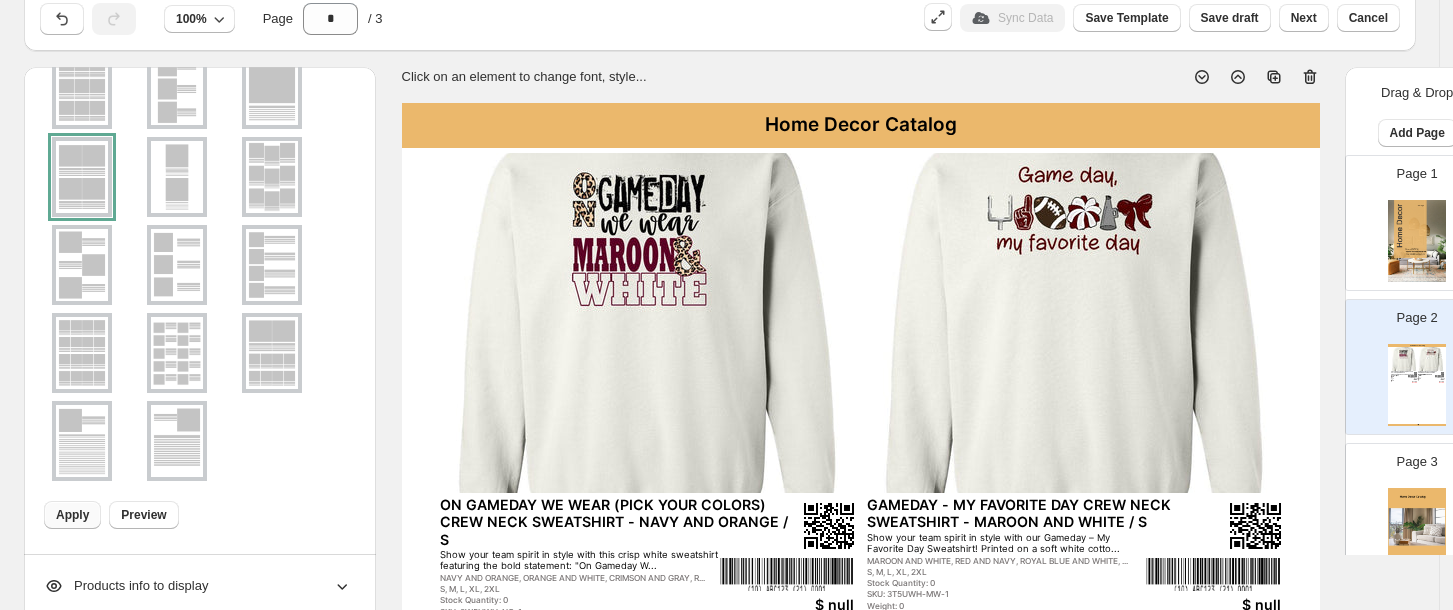 scroll, scrollTop: 46, scrollLeft: 0, axis: vertical 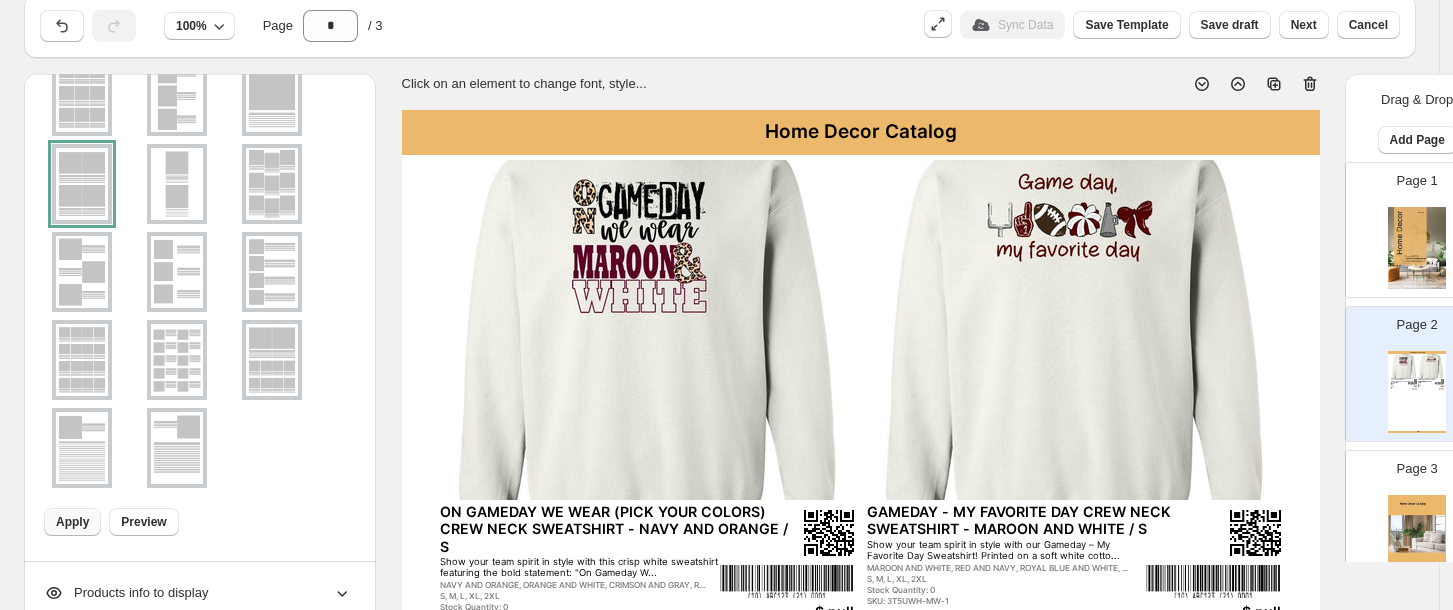 click at bounding box center (647, 330) 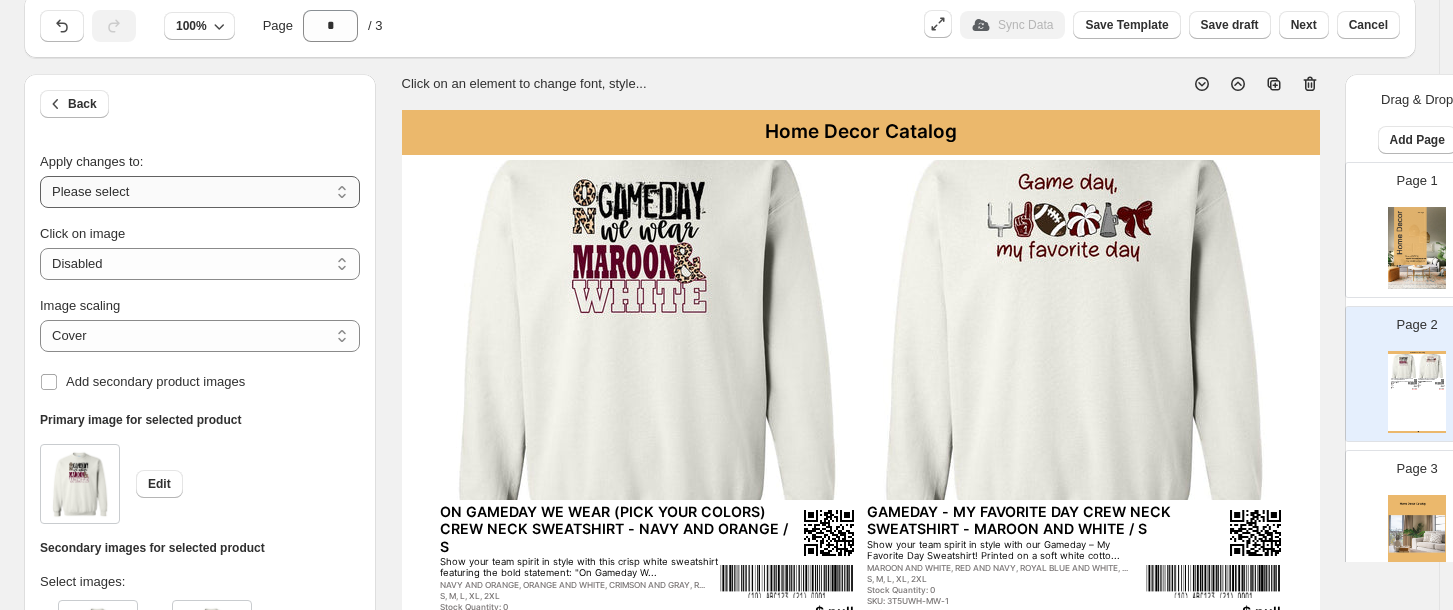 click on "**********" at bounding box center (200, 192) 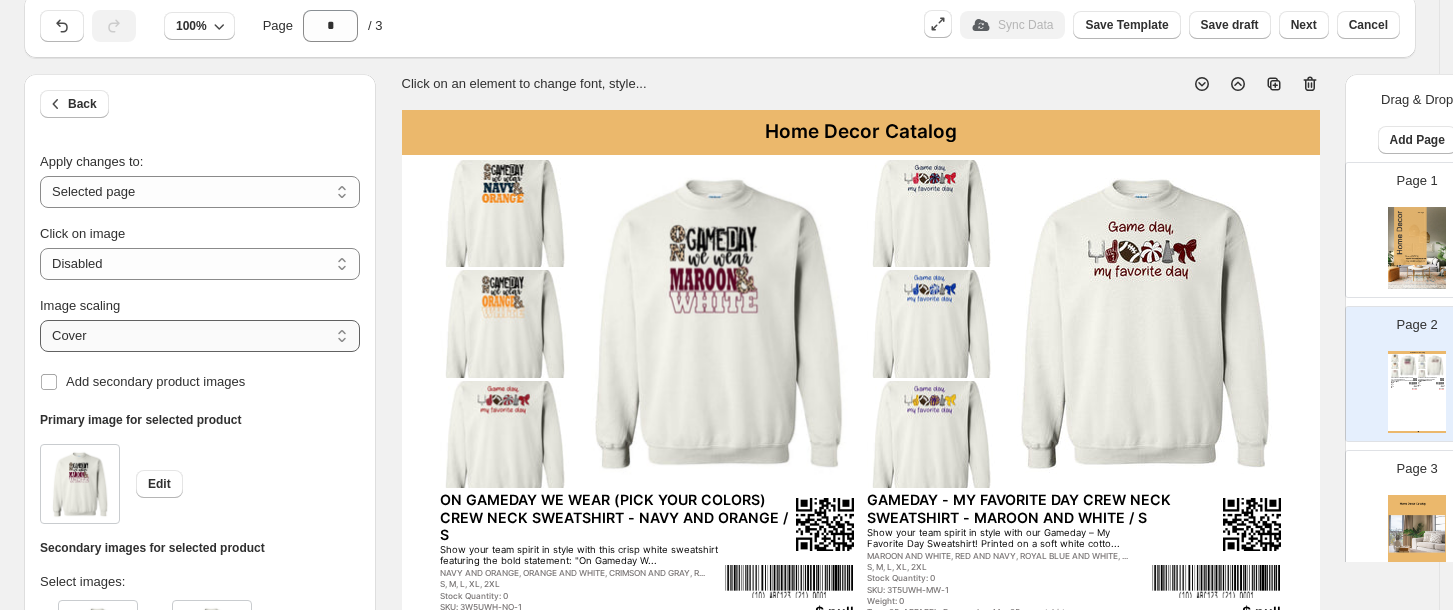 click on "***** *******" at bounding box center (200, 336) 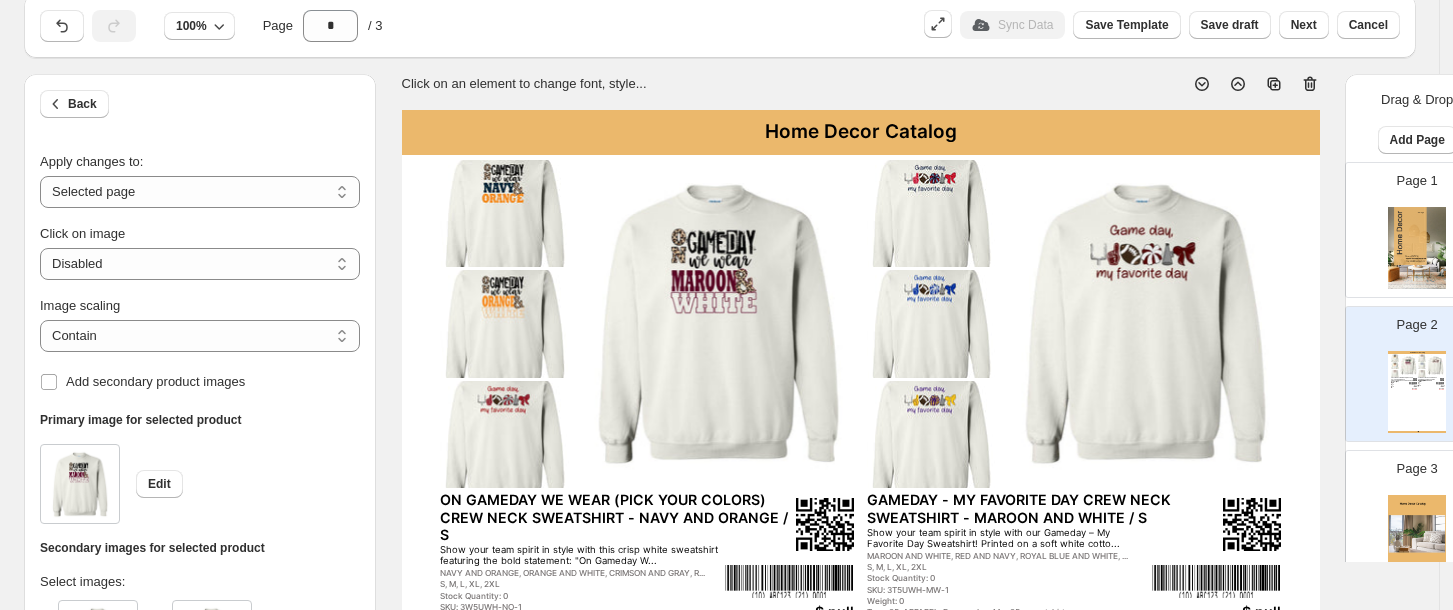 click on "Show your team spirit in style with this crisp white sweatshirt featuring the bold statement: "On Gameday W..." at bounding box center [579, 555] 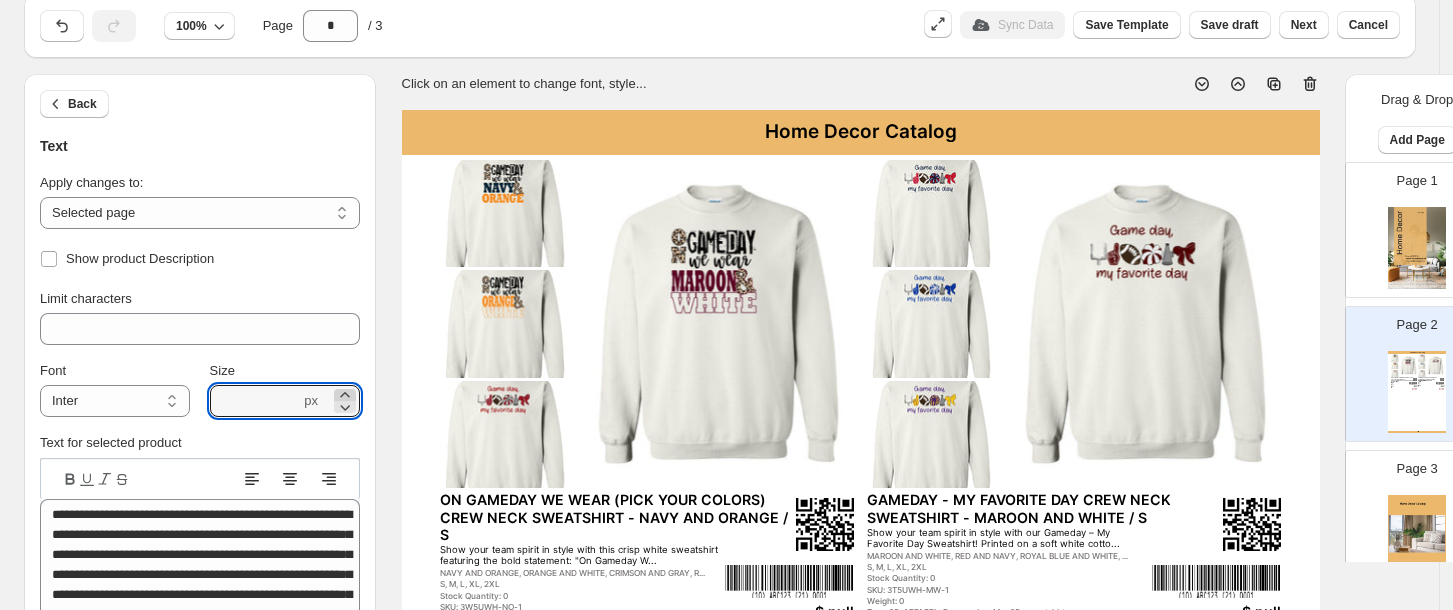 click 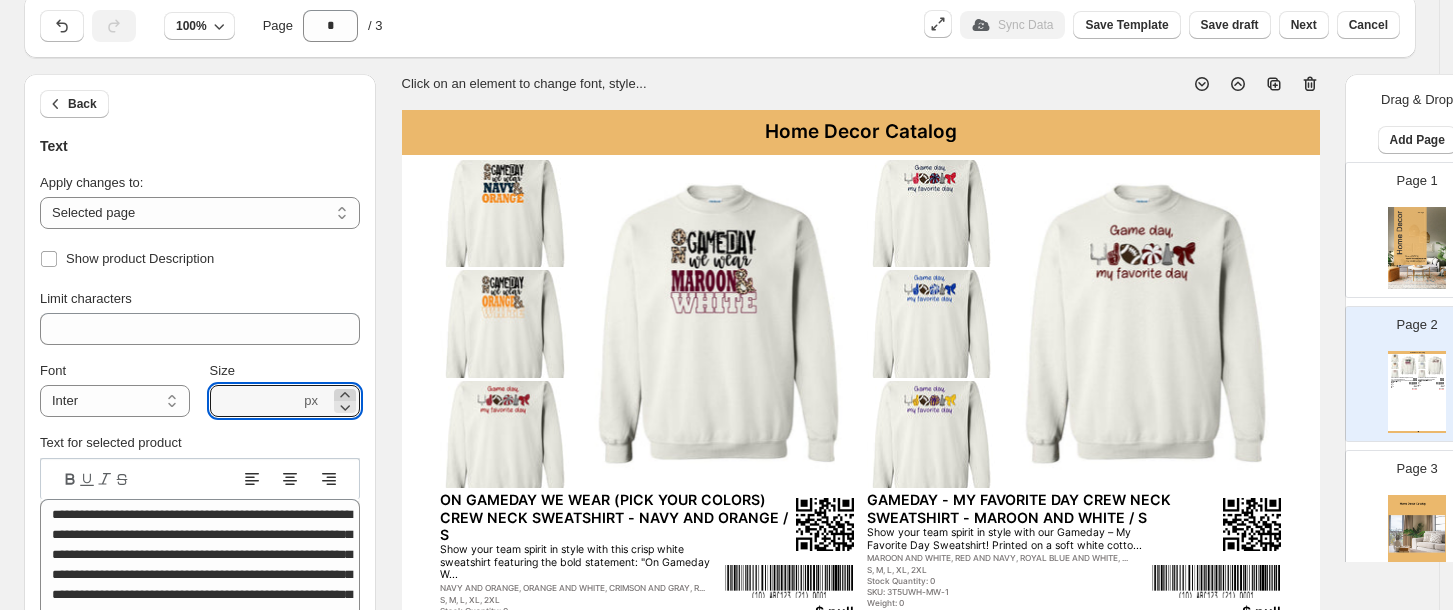 click 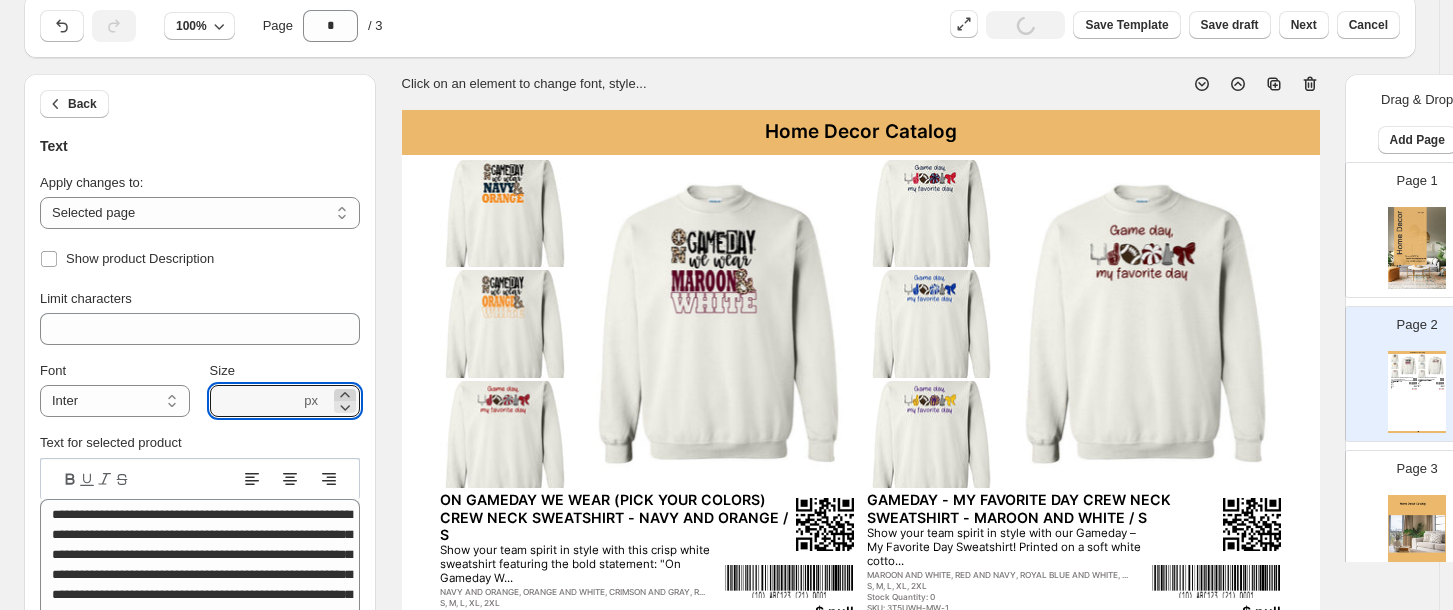 click 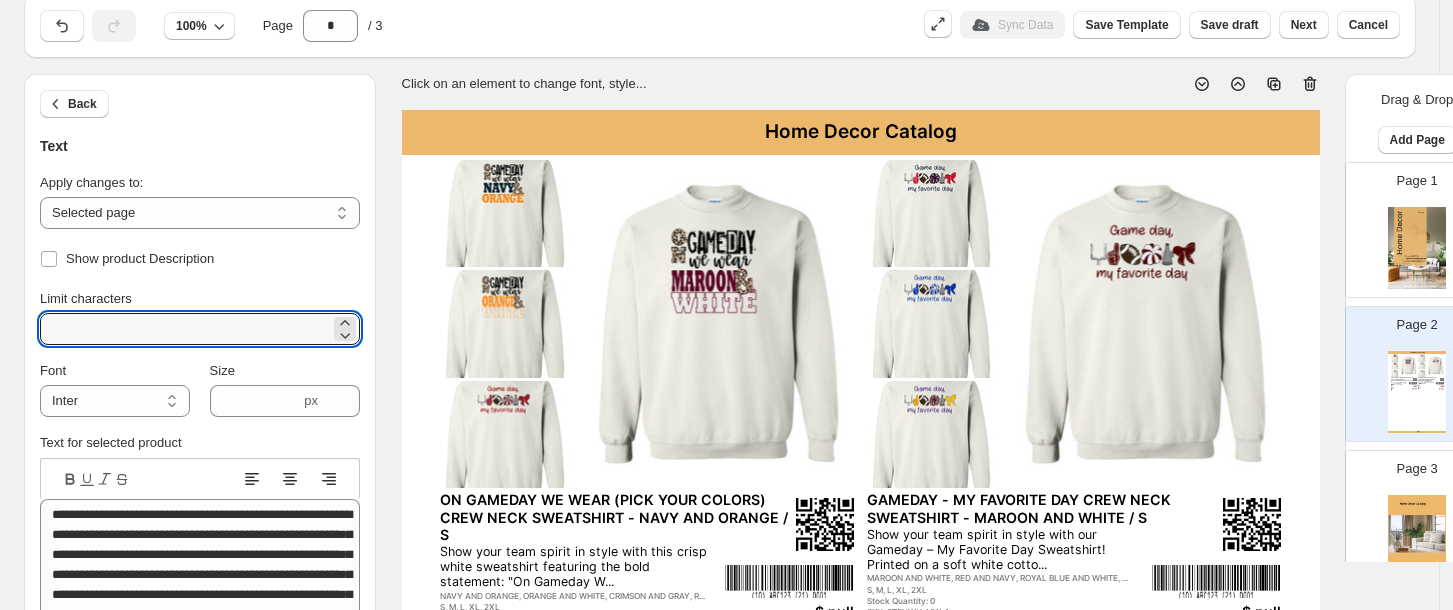 drag, startPoint x: 86, startPoint y: 328, endPoint x: 23, endPoint y: 333, distance: 63.1981 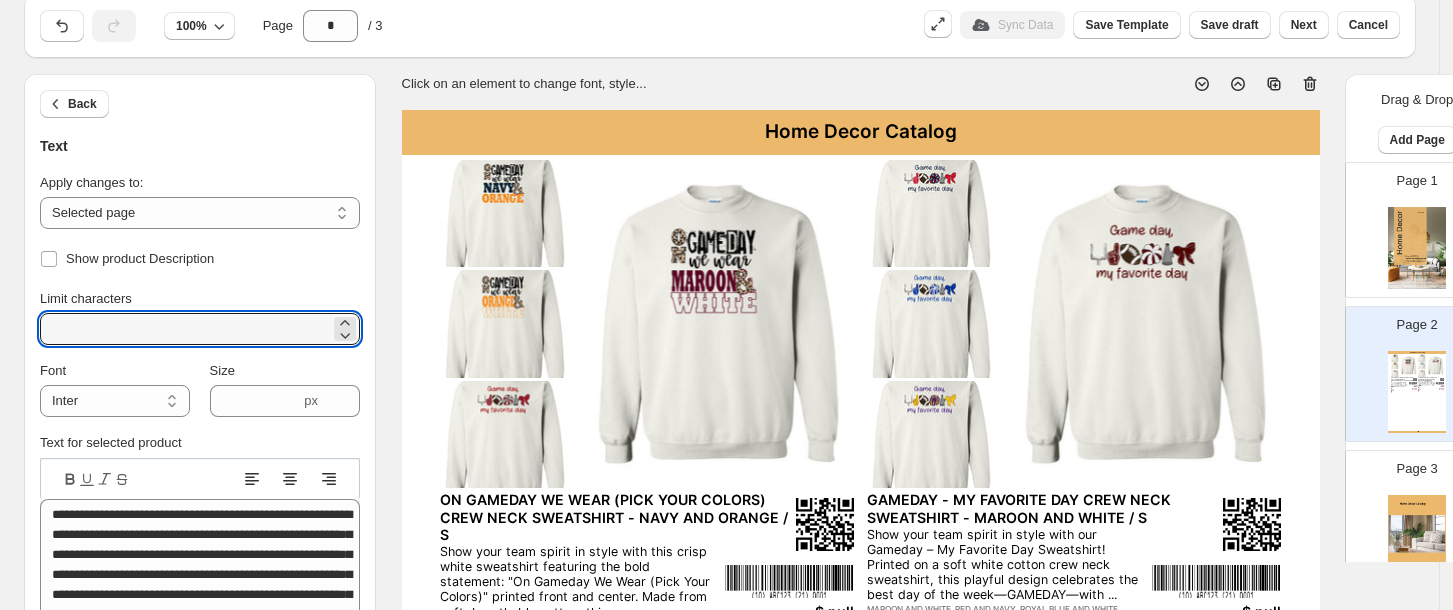 type on "***" 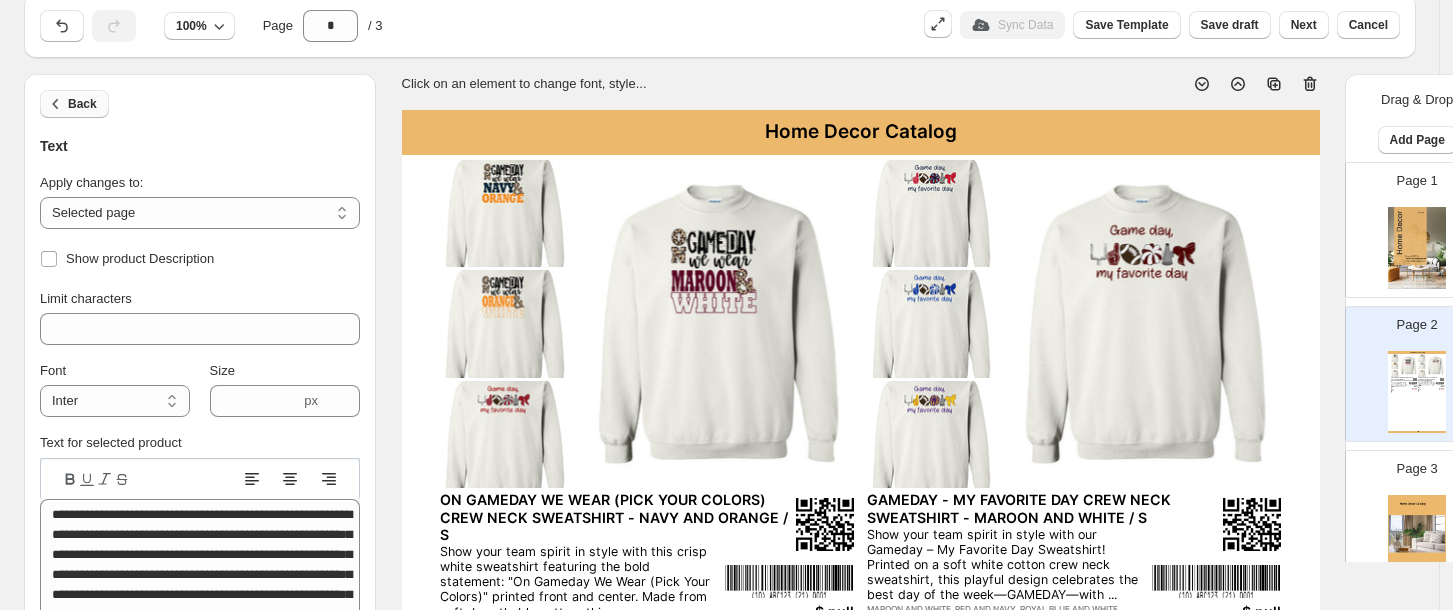 click on "Back" at bounding box center (74, 104) 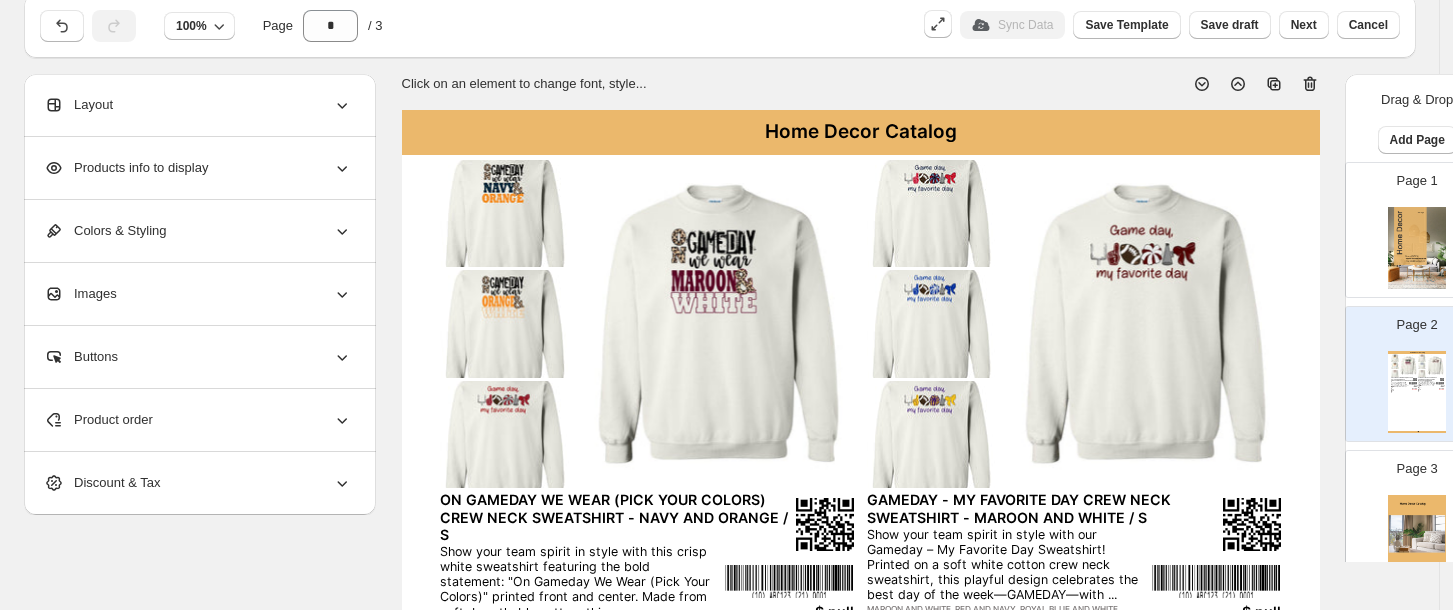 click on "Products info to display" at bounding box center [126, 168] 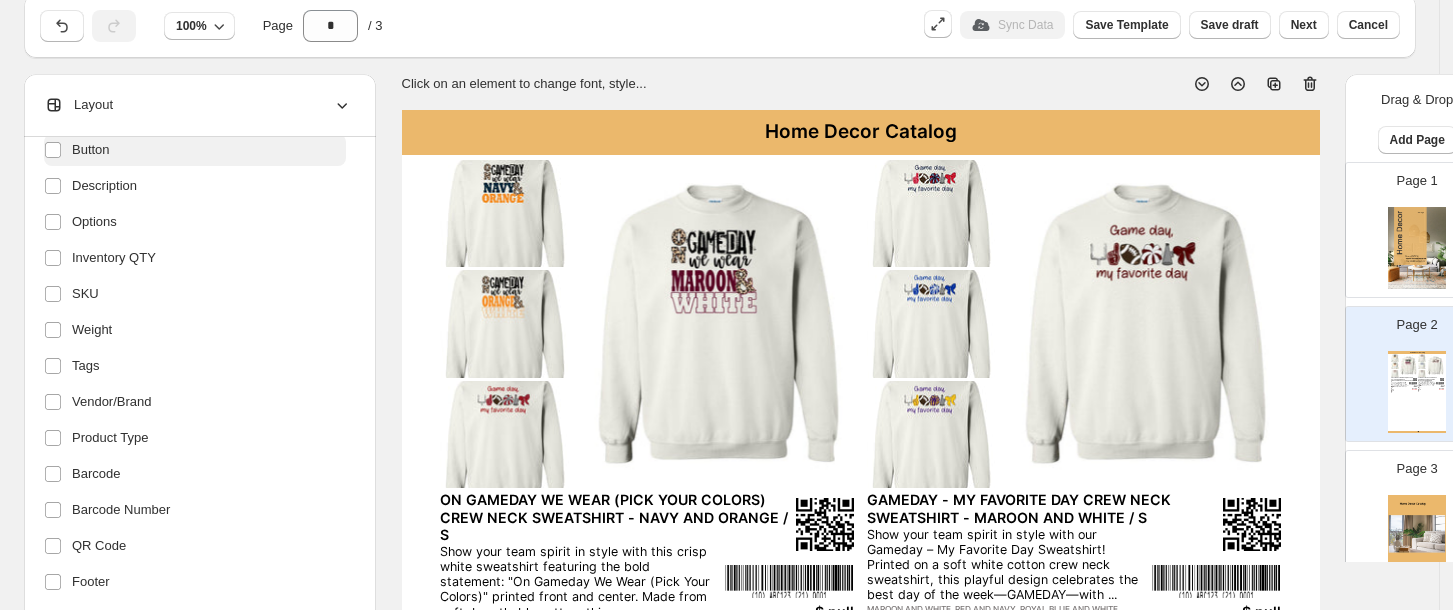 scroll, scrollTop: 425, scrollLeft: 0, axis: vertical 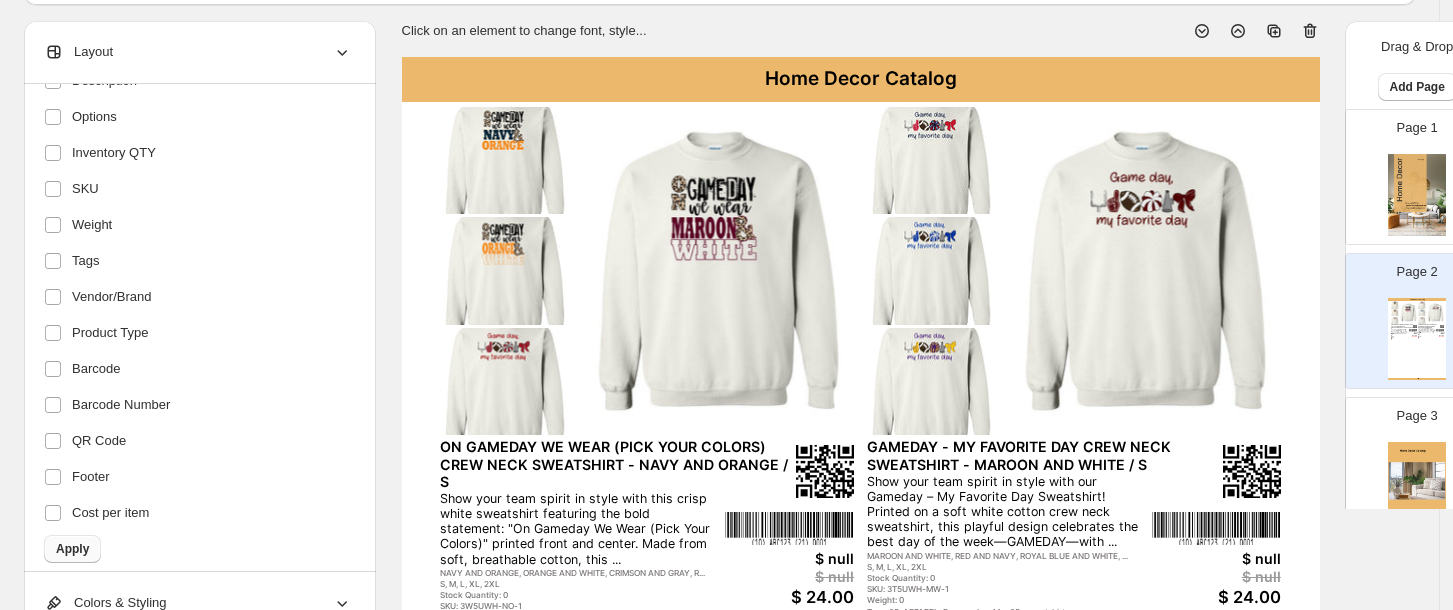 click on "Apply" at bounding box center (72, 549) 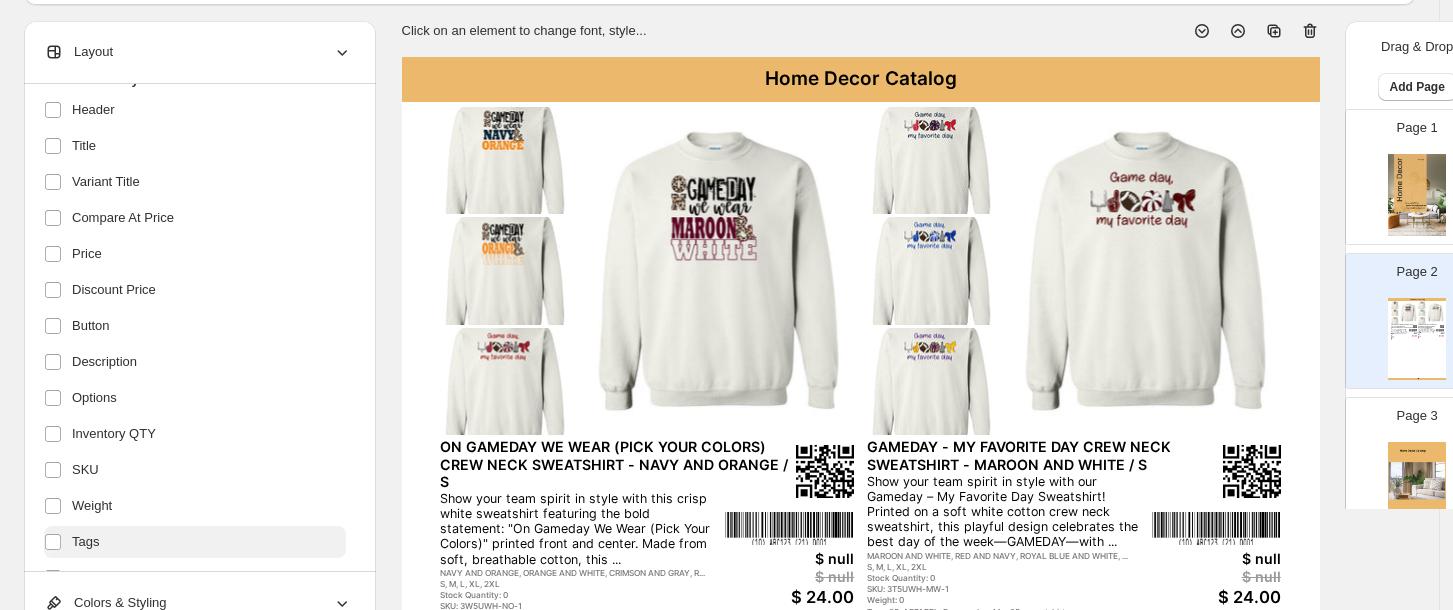 scroll, scrollTop: 0, scrollLeft: 0, axis: both 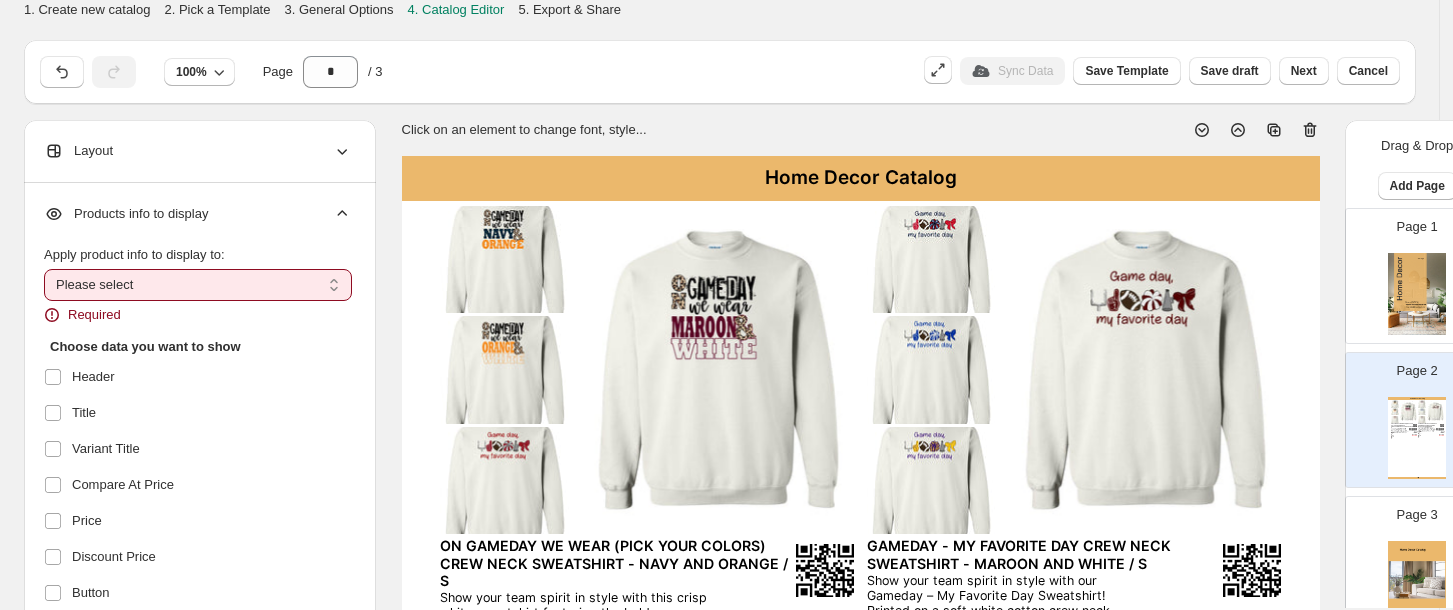 click on "**********" at bounding box center [198, 285] 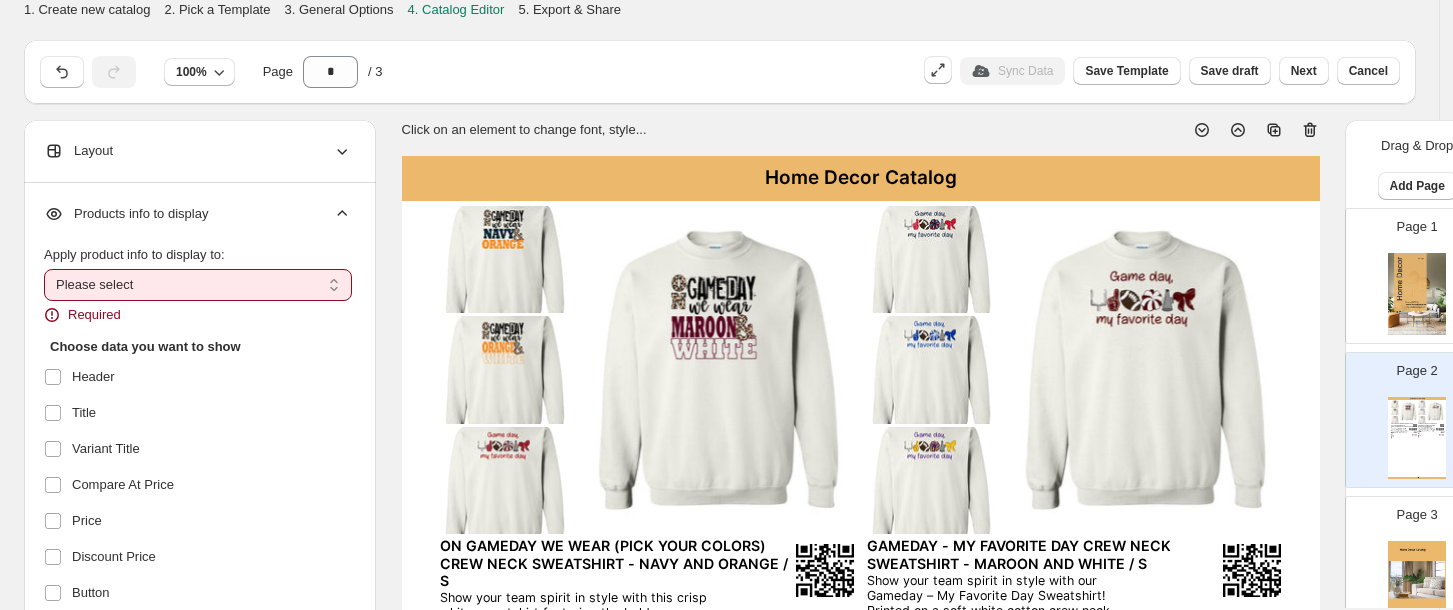 click on "**********" at bounding box center (198, 285) 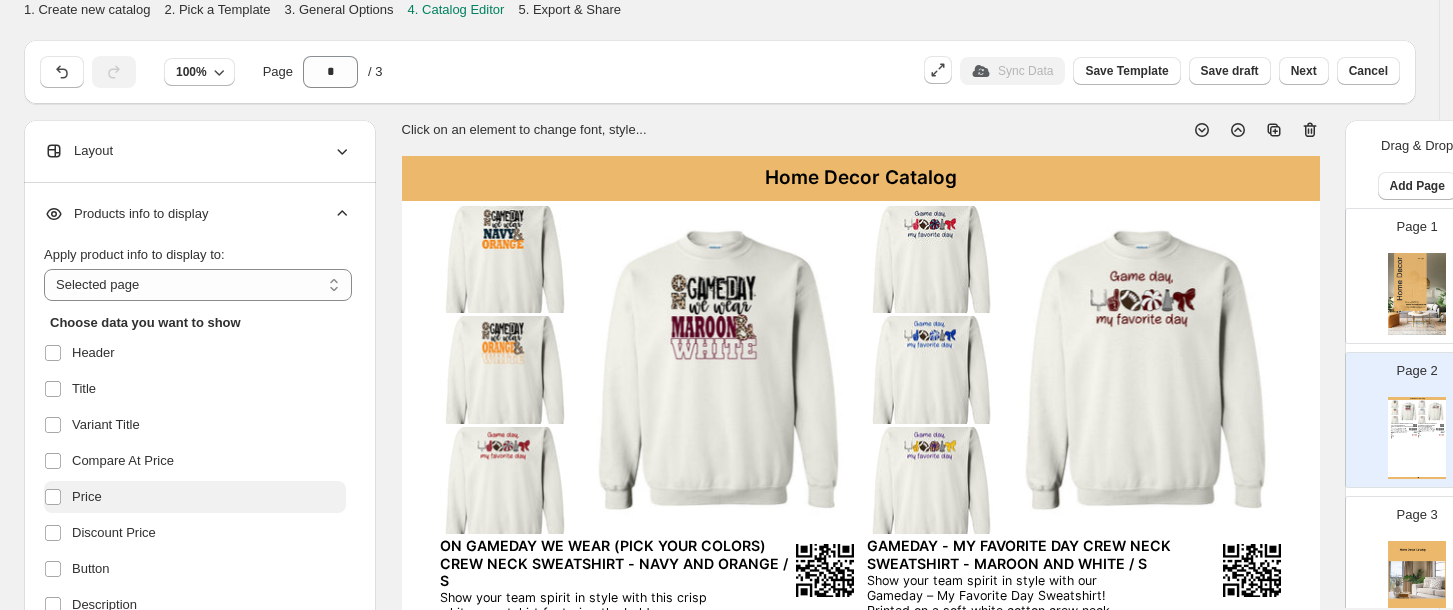 select on "**********" 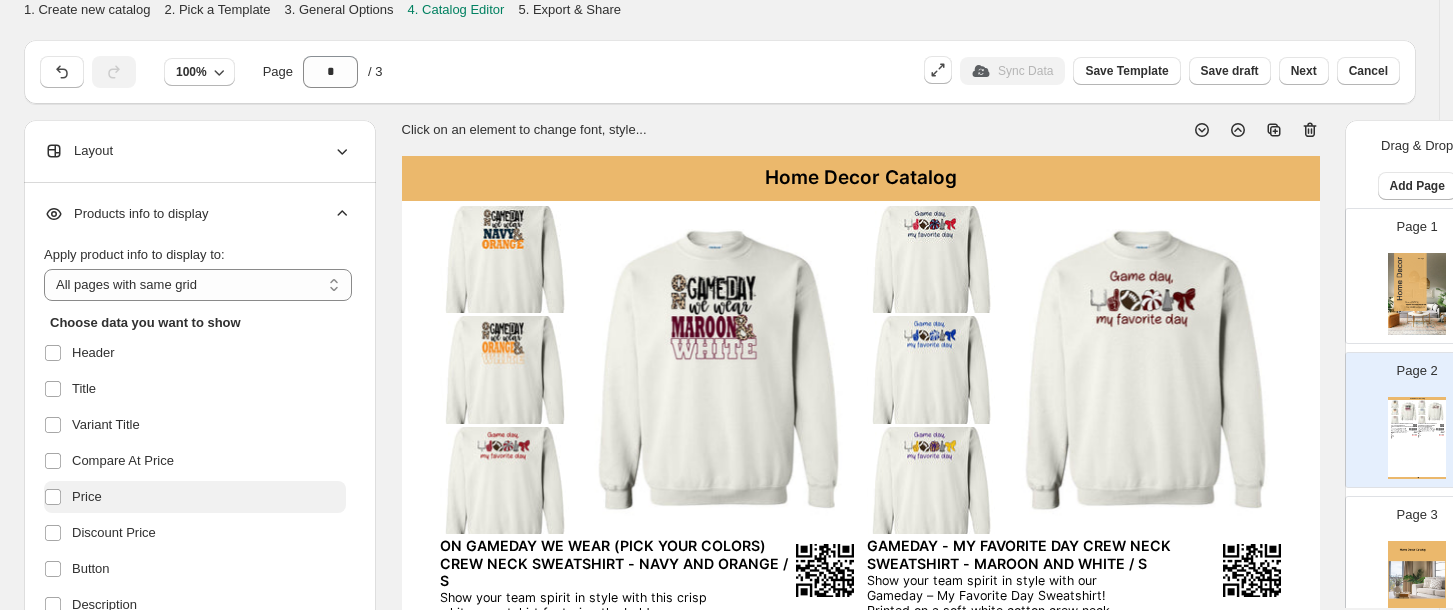 click on "Price" at bounding box center (195, 497) 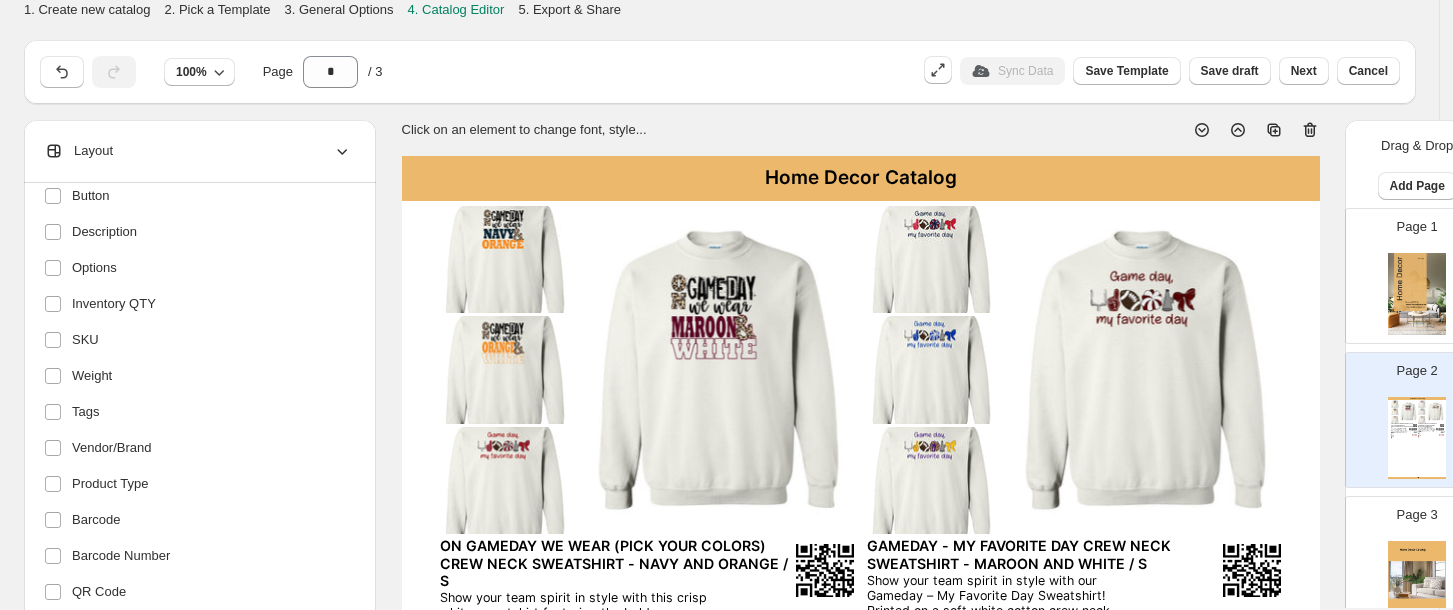 scroll, scrollTop: 425, scrollLeft: 0, axis: vertical 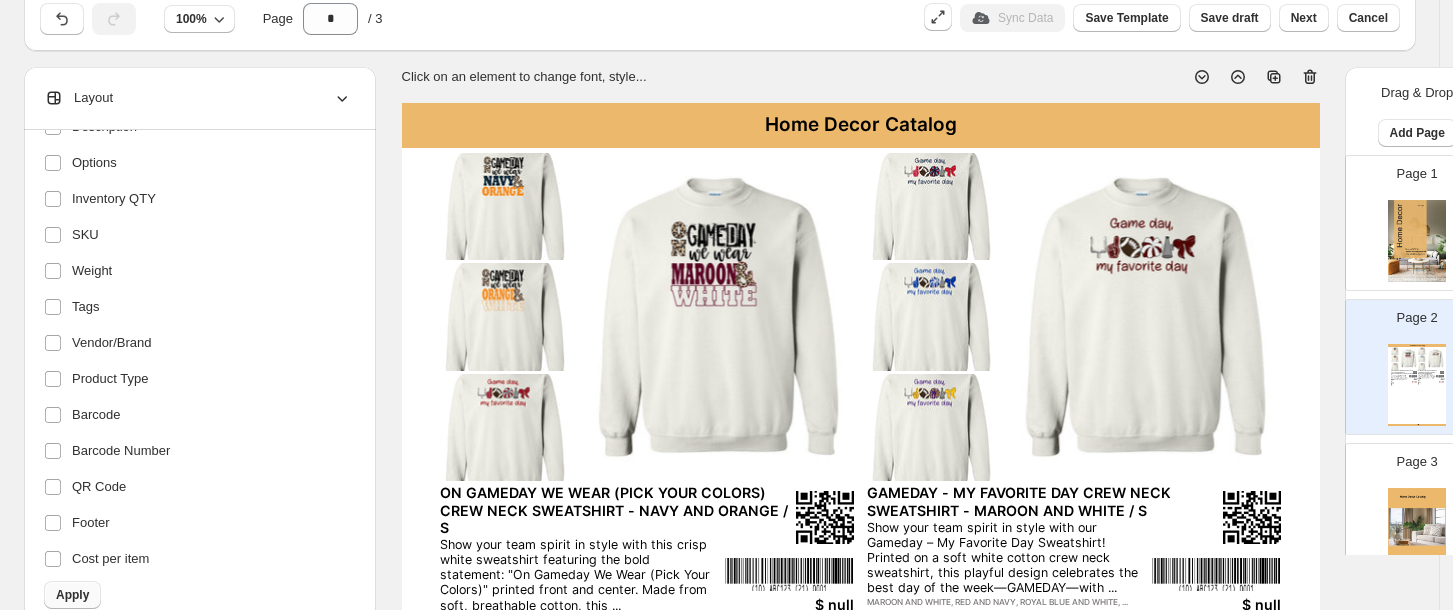 click on "Apply" at bounding box center [72, 595] 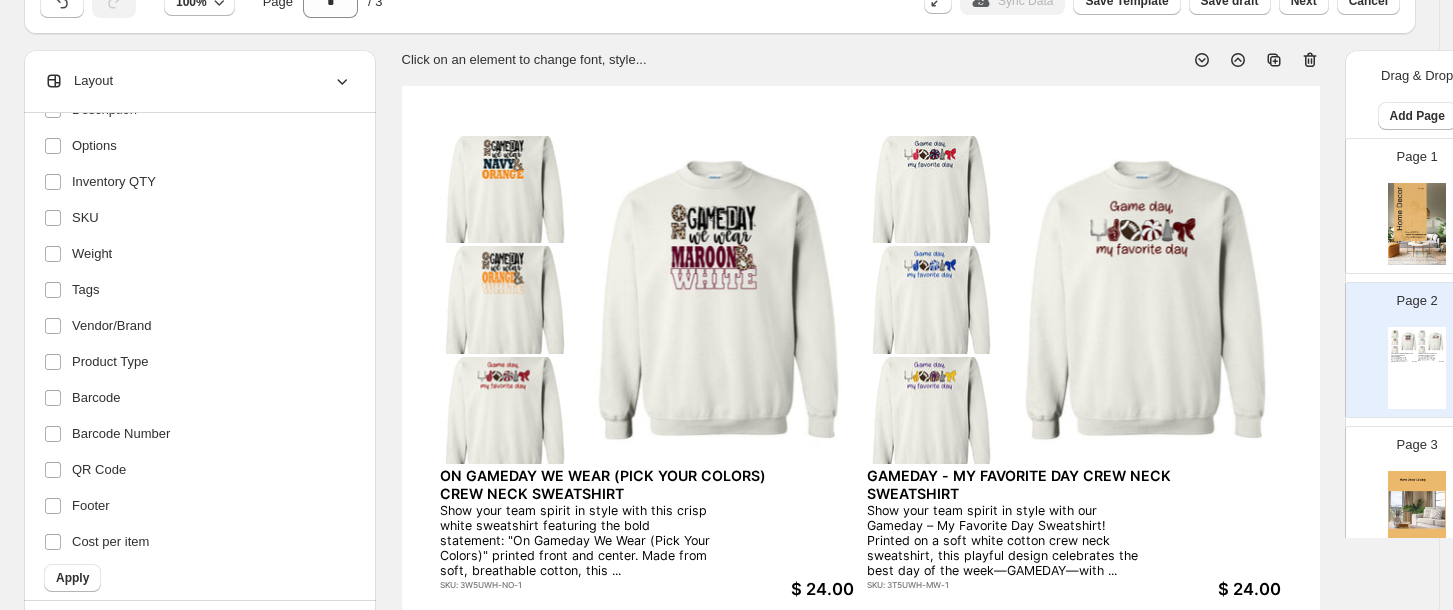 scroll, scrollTop: 0, scrollLeft: 0, axis: both 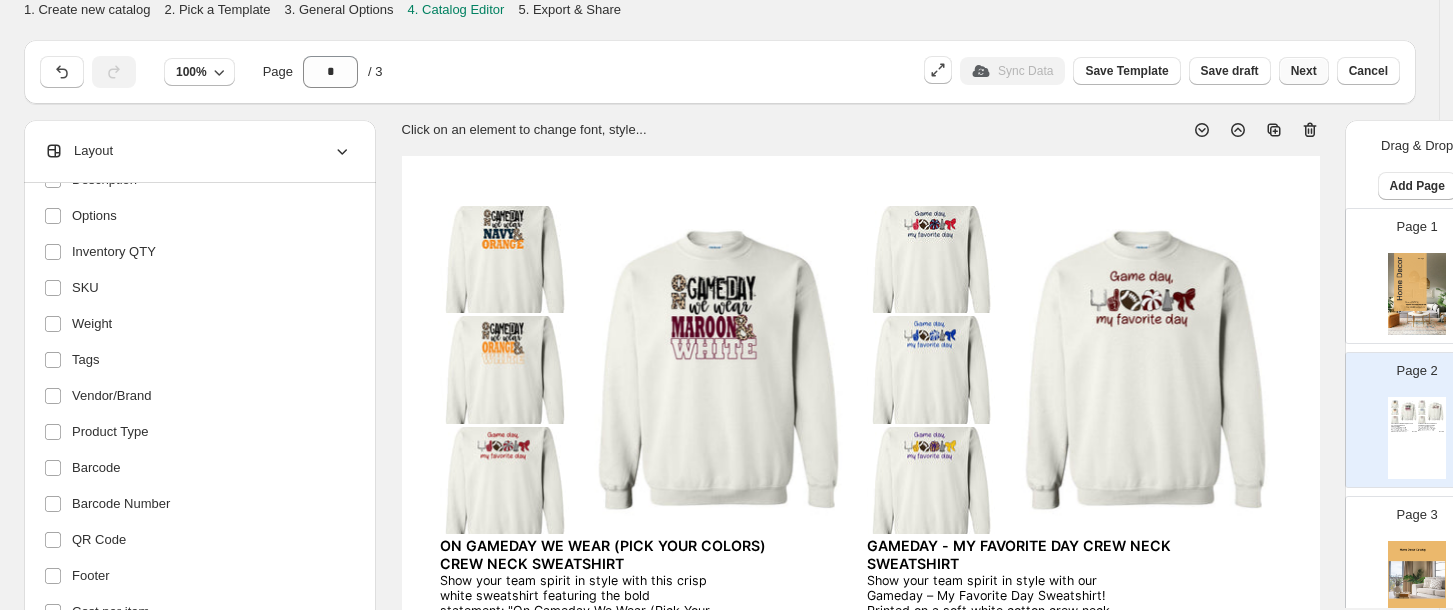 click on "Next" at bounding box center [1304, 71] 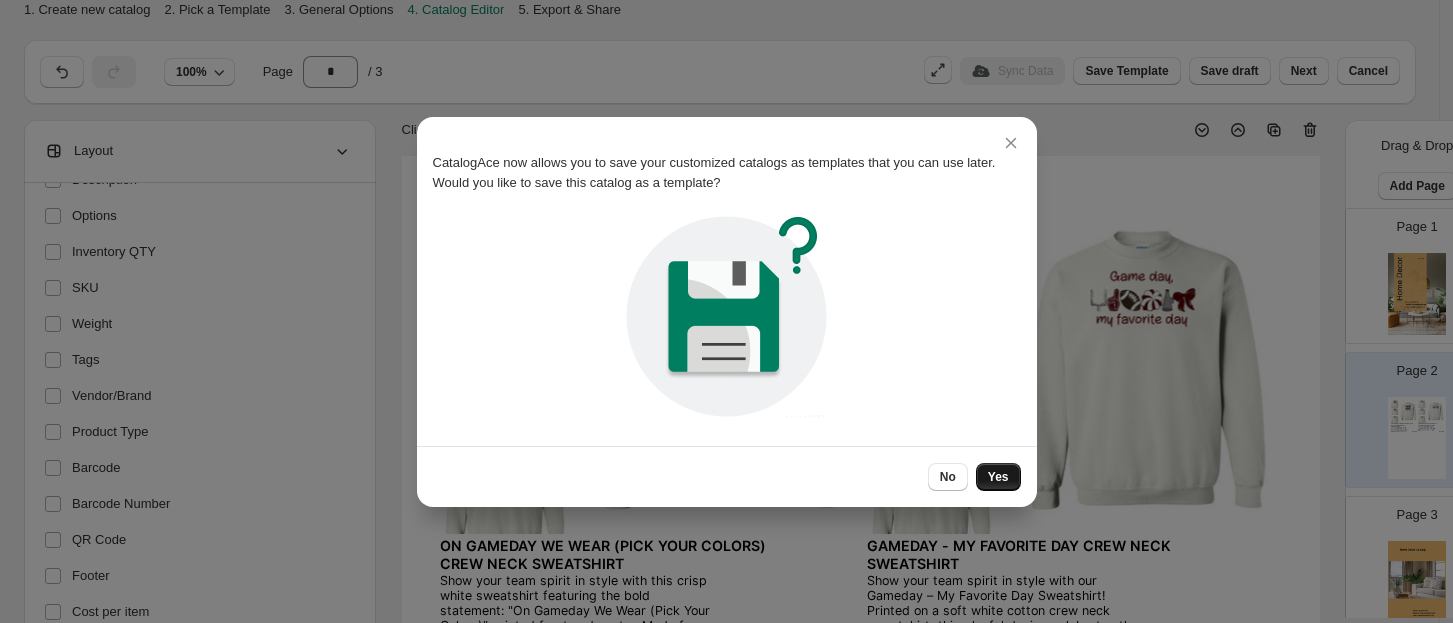 click on "Yes" at bounding box center [998, 477] 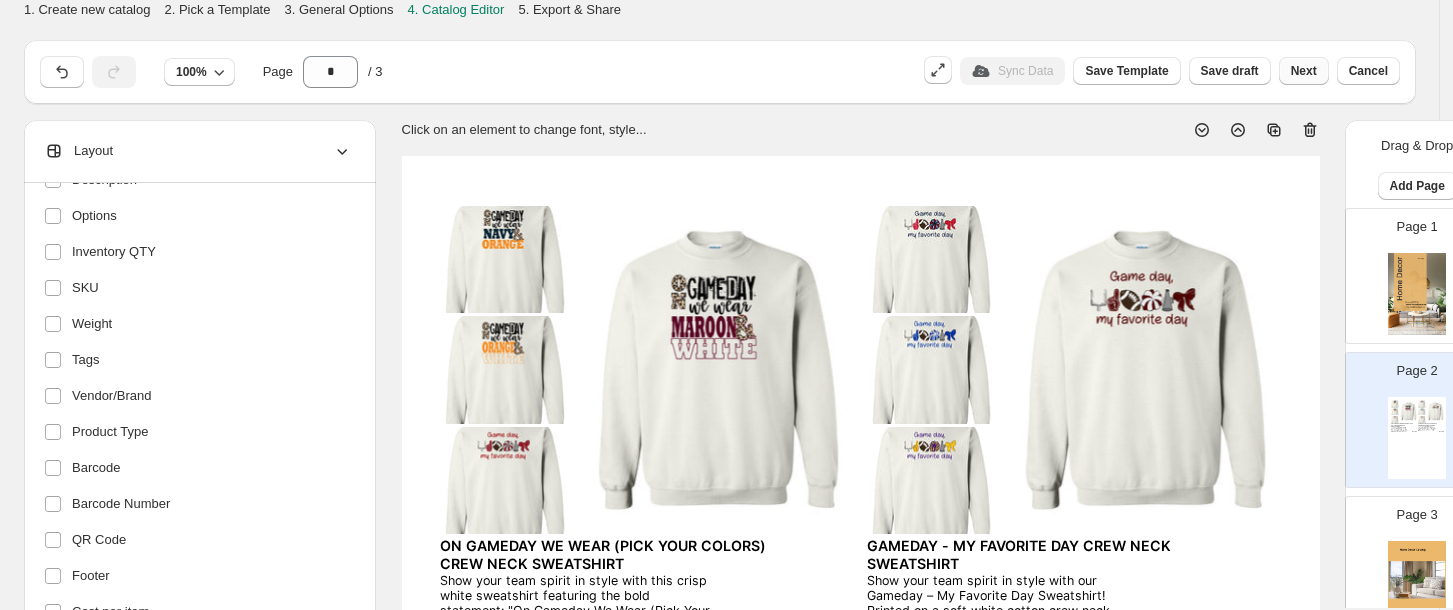 click on "Next" at bounding box center (1304, 71) 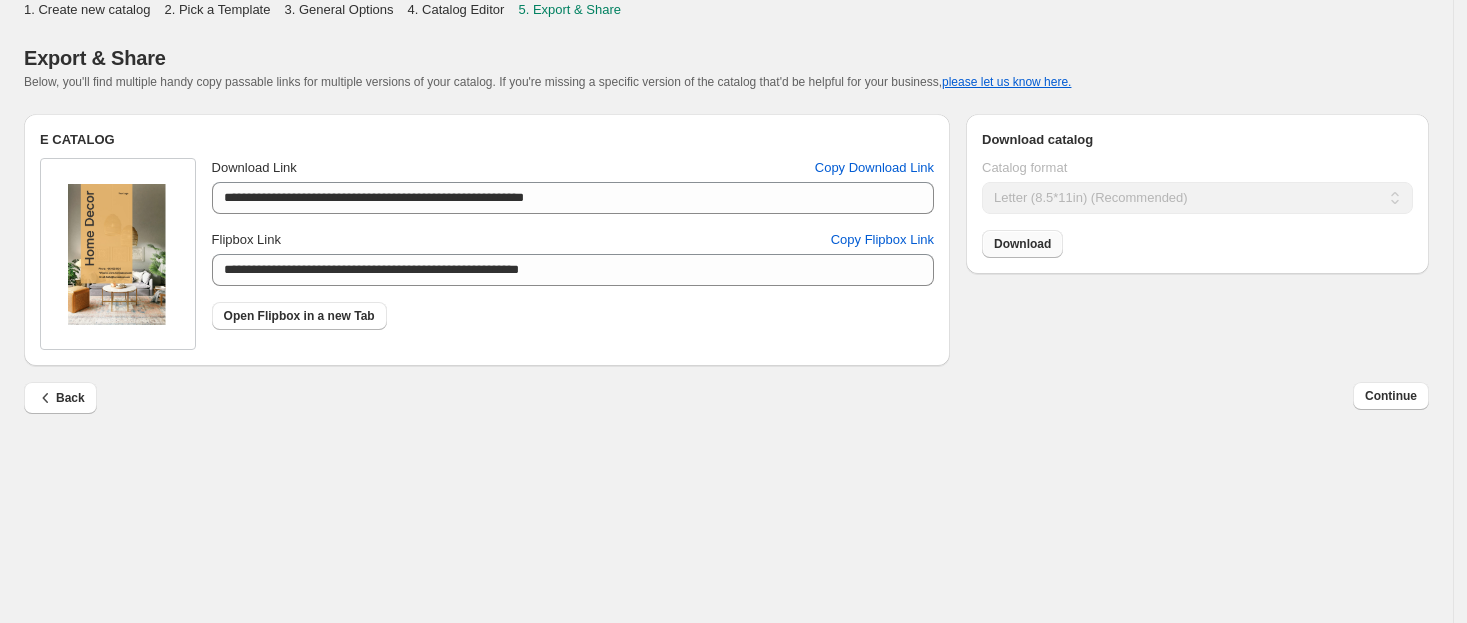 click on "Download" at bounding box center (1022, 244) 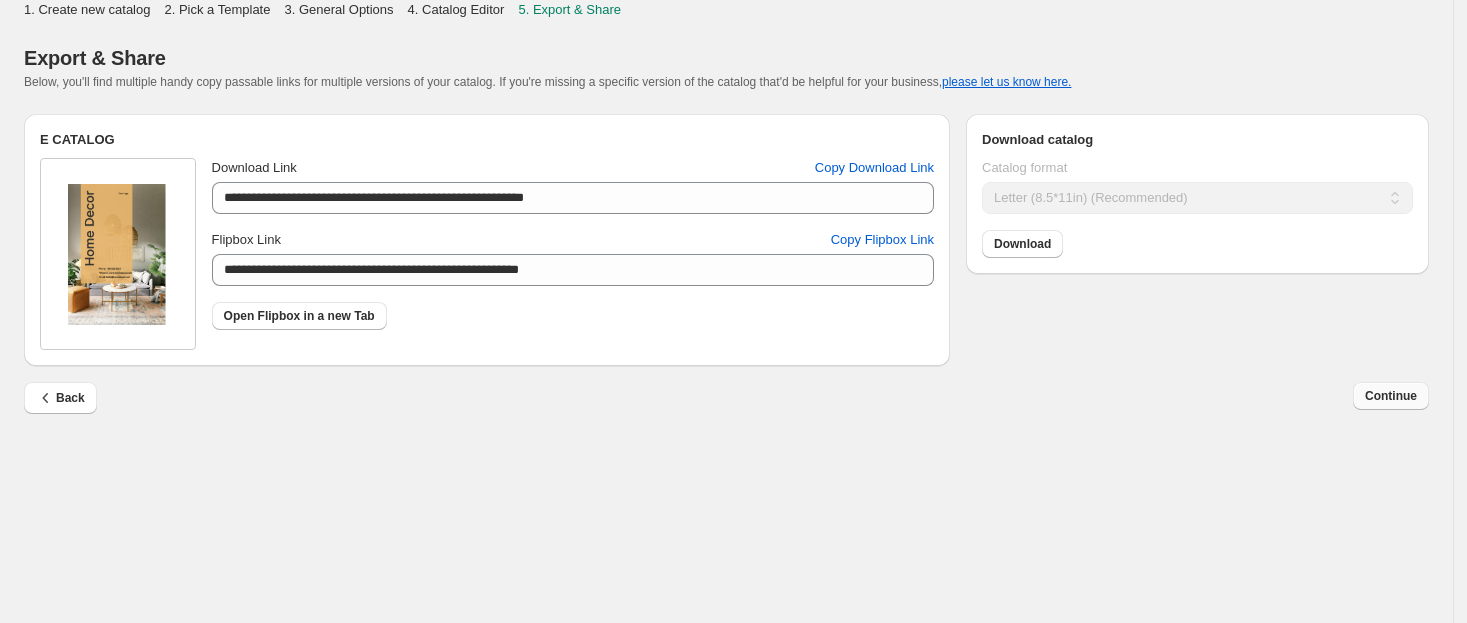 click on "Continue" at bounding box center [1391, 396] 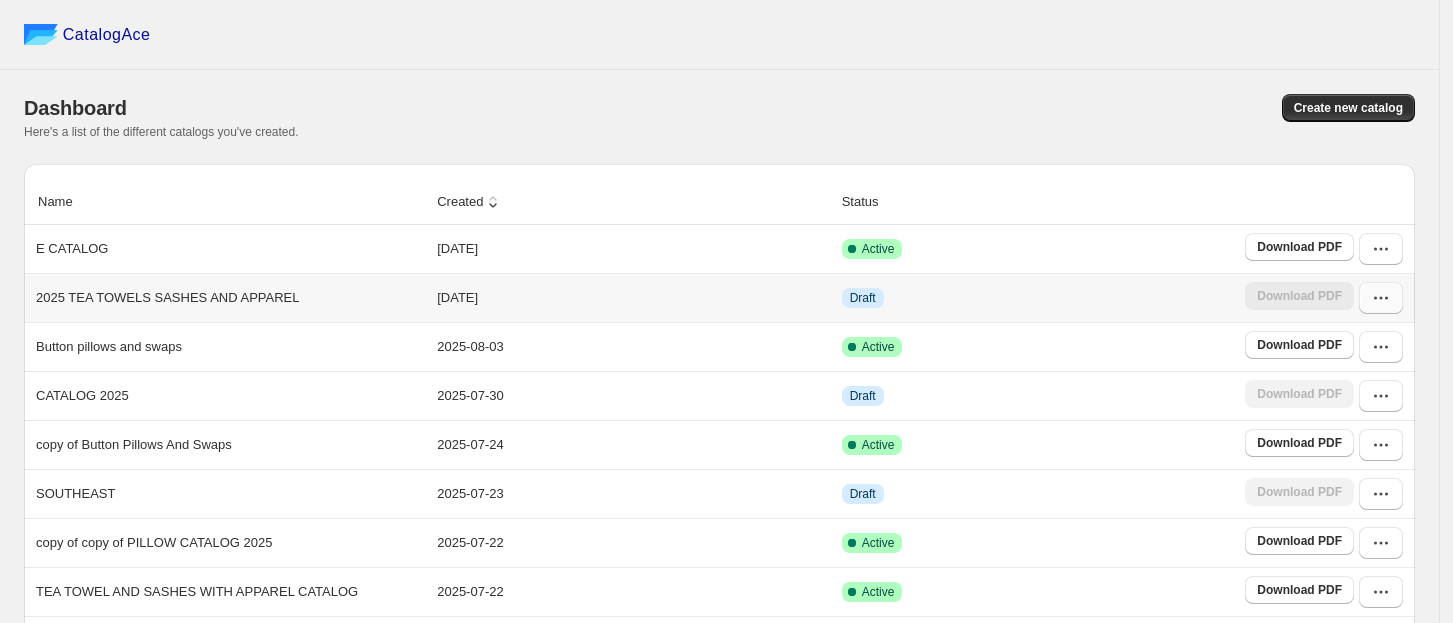 click 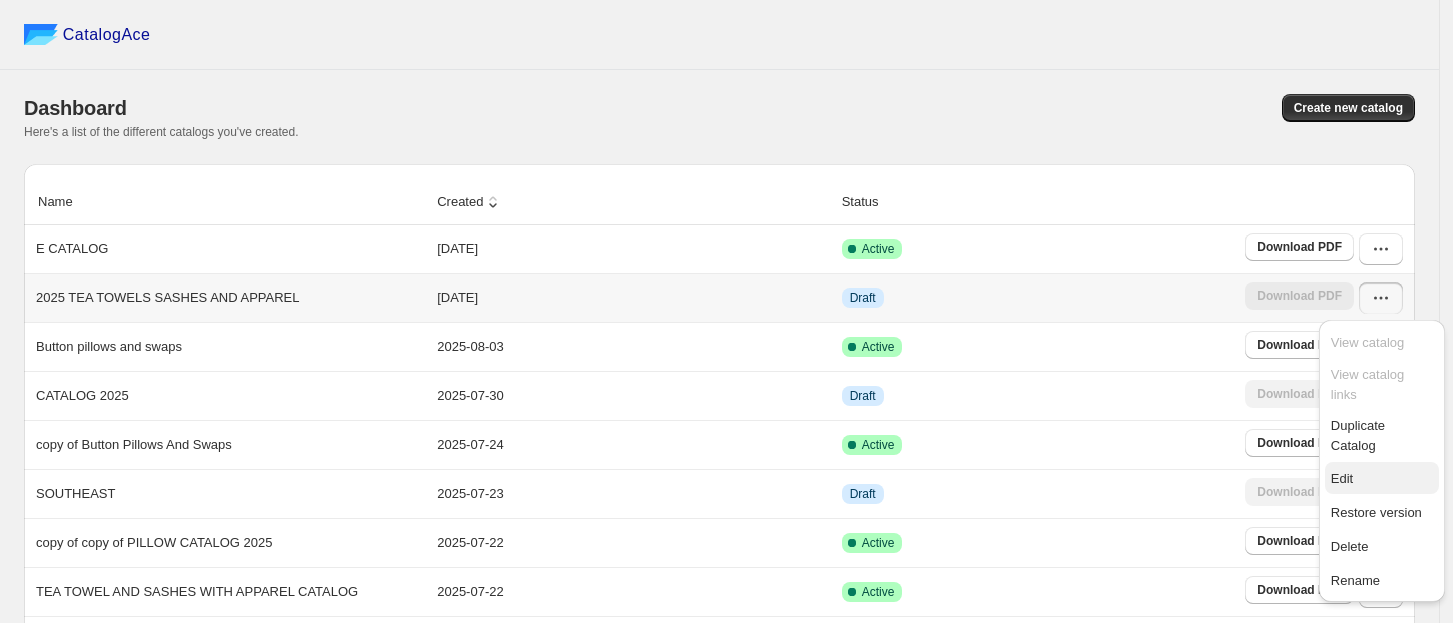 click on "Edit" at bounding box center (1382, 479) 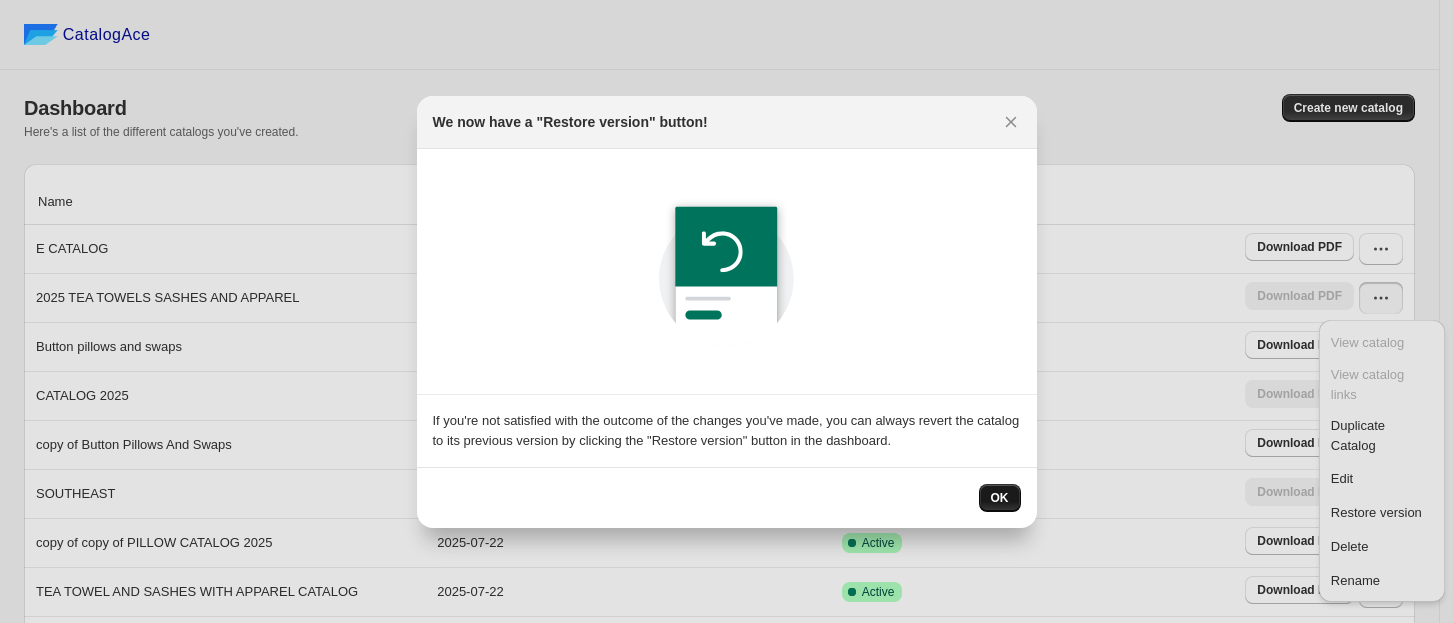 click on "OK" at bounding box center [1000, 498] 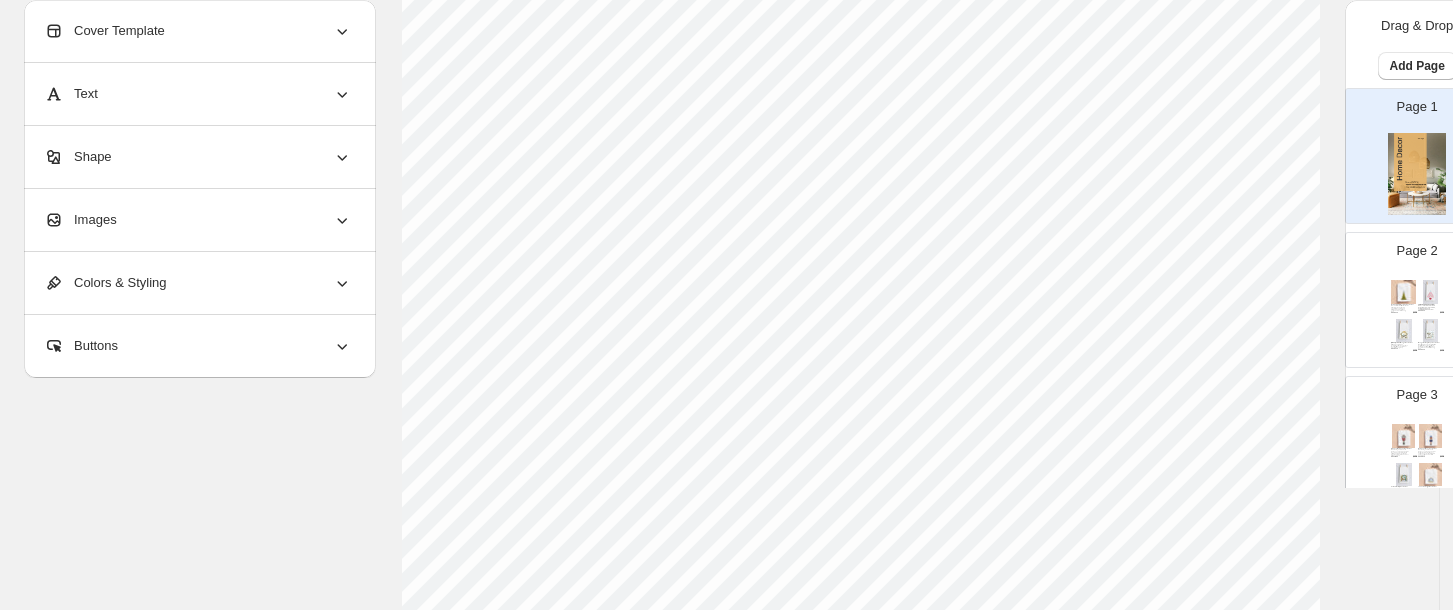 scroll, scrollTop: 816, scrollLeft: 0, axis: vertical 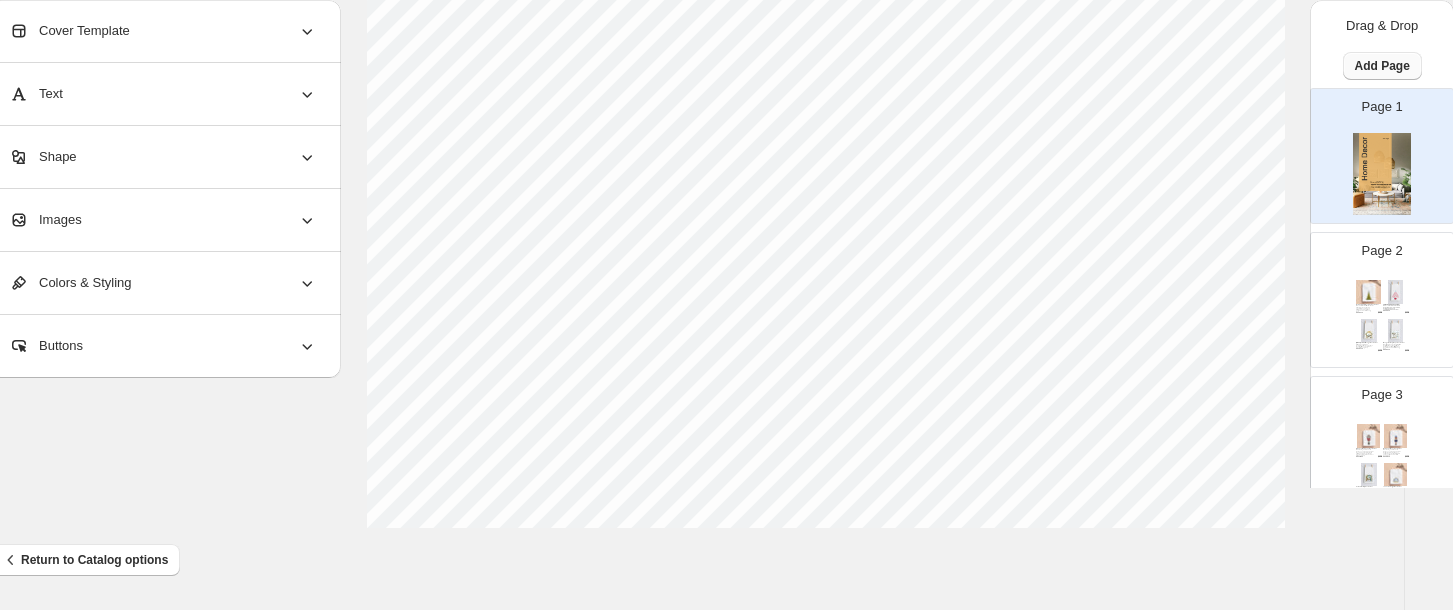 click on "Add Page" at bounding box center (1382, 66) 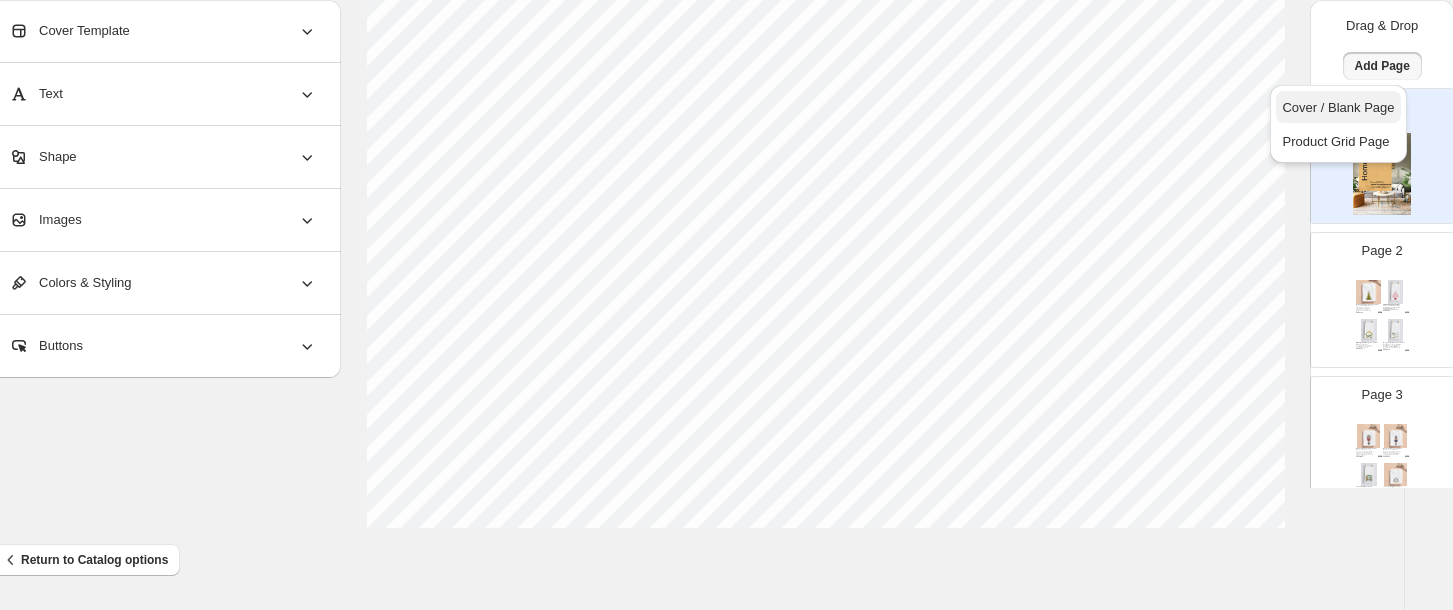 click on "Cover / Blank Page" at bounding box center (1338, 107) 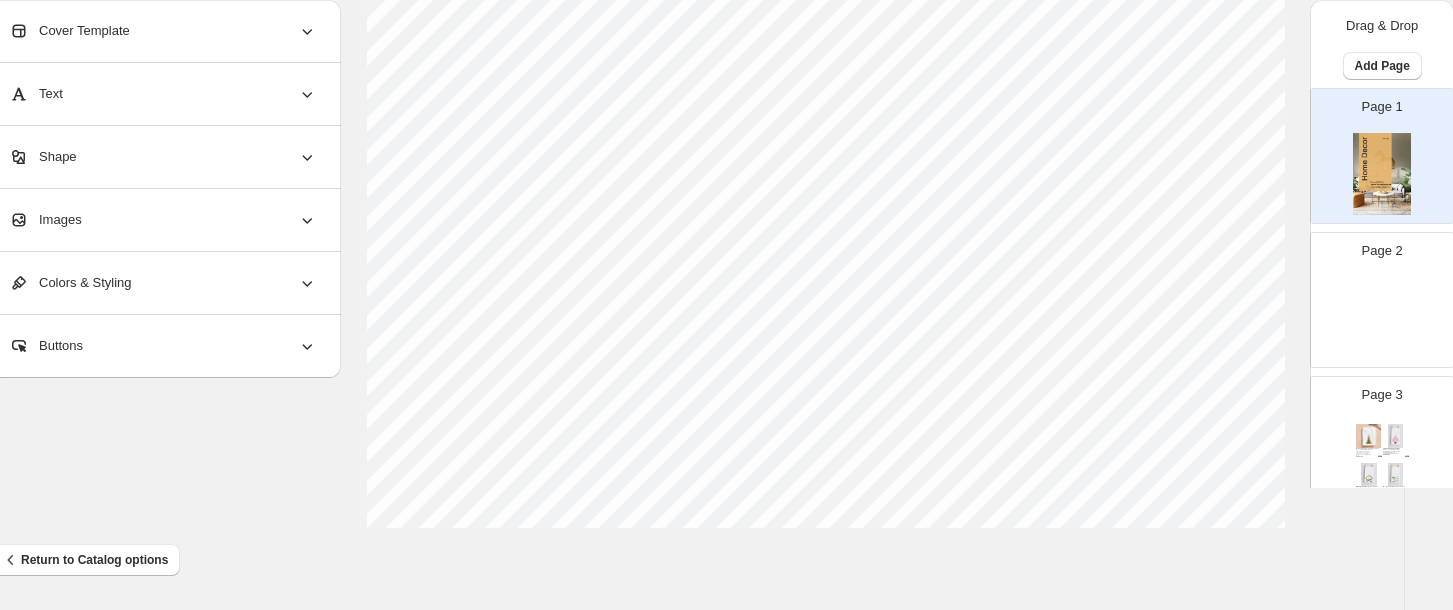click at bounding box center [1382, 318] 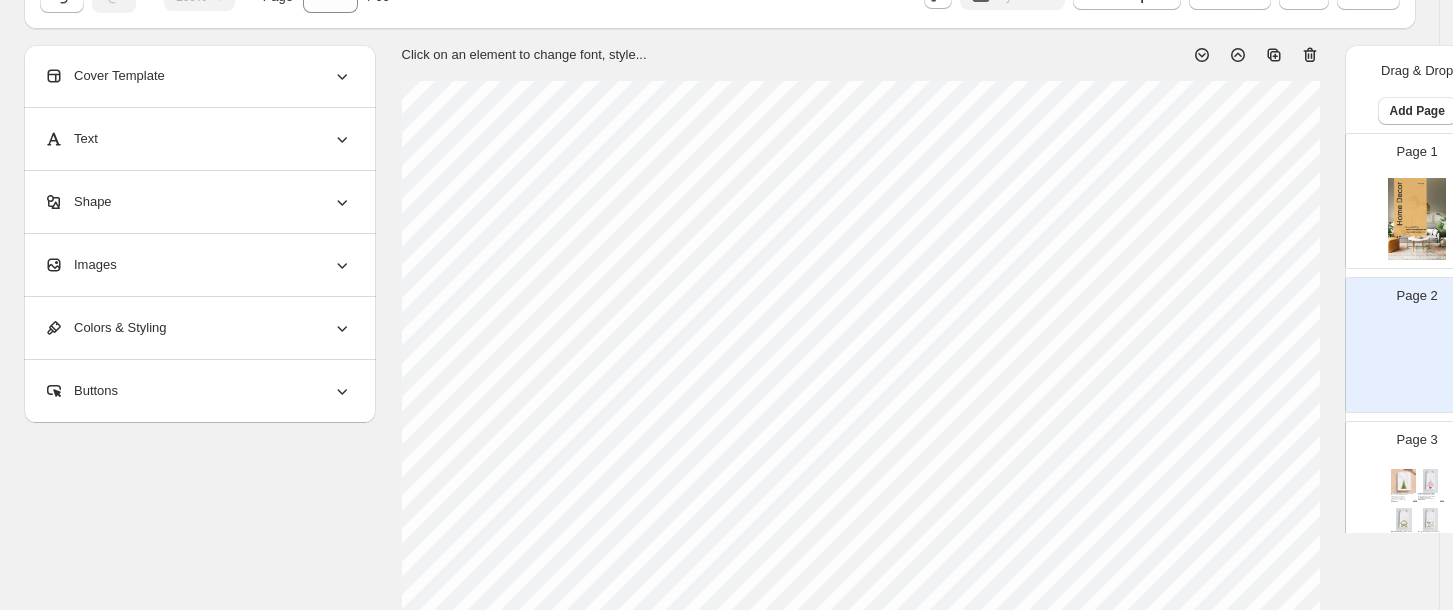 scroll, scrollTop: 60, scrollLeft: 0, axis: vertical 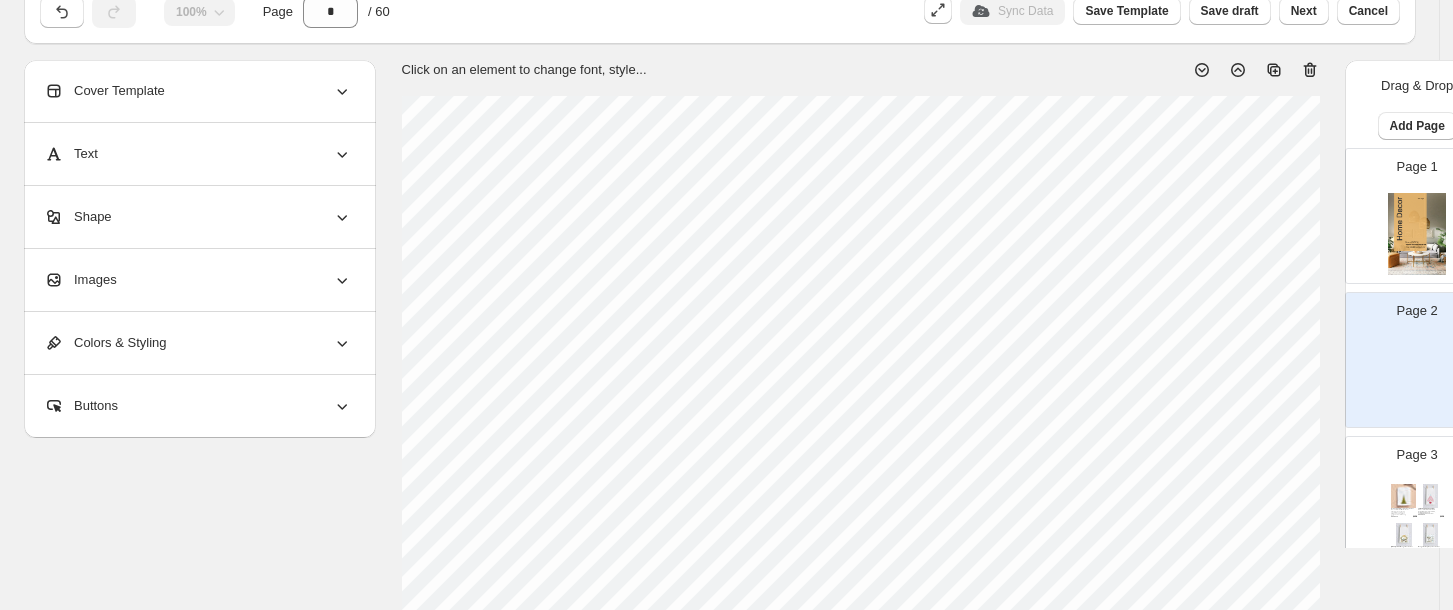 click on "Images" at bounding box center [80, 280] 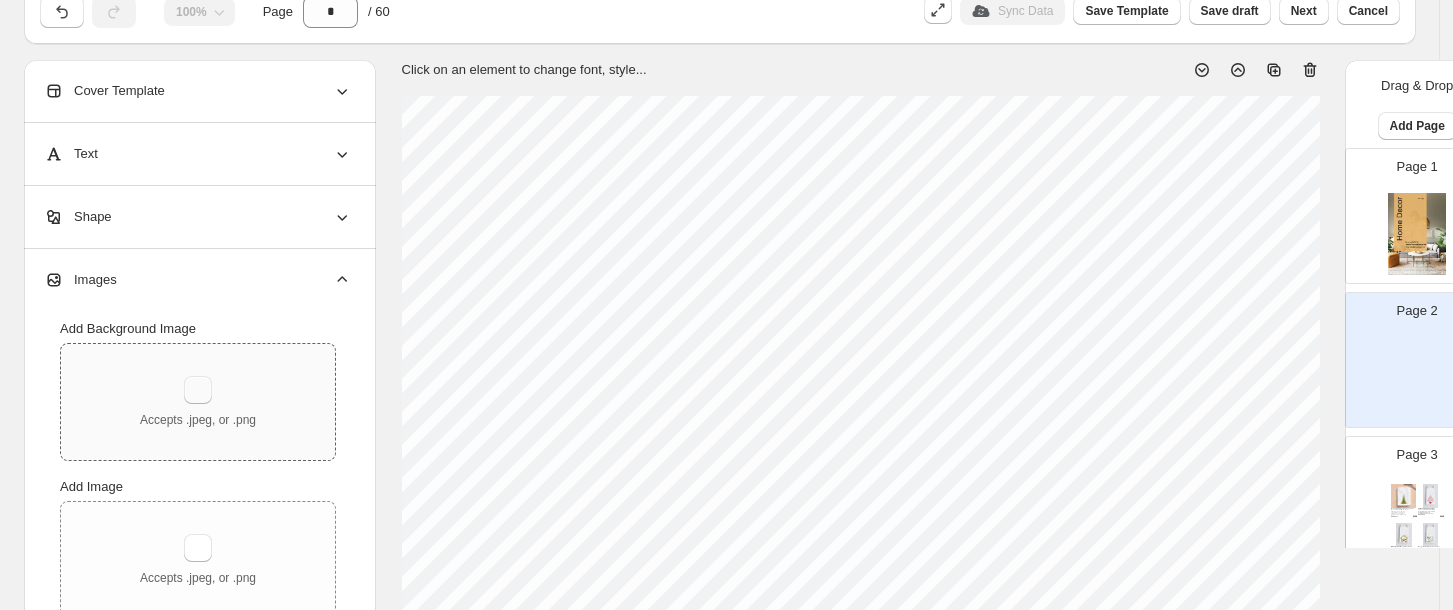 click at bounding box center [198, 390] 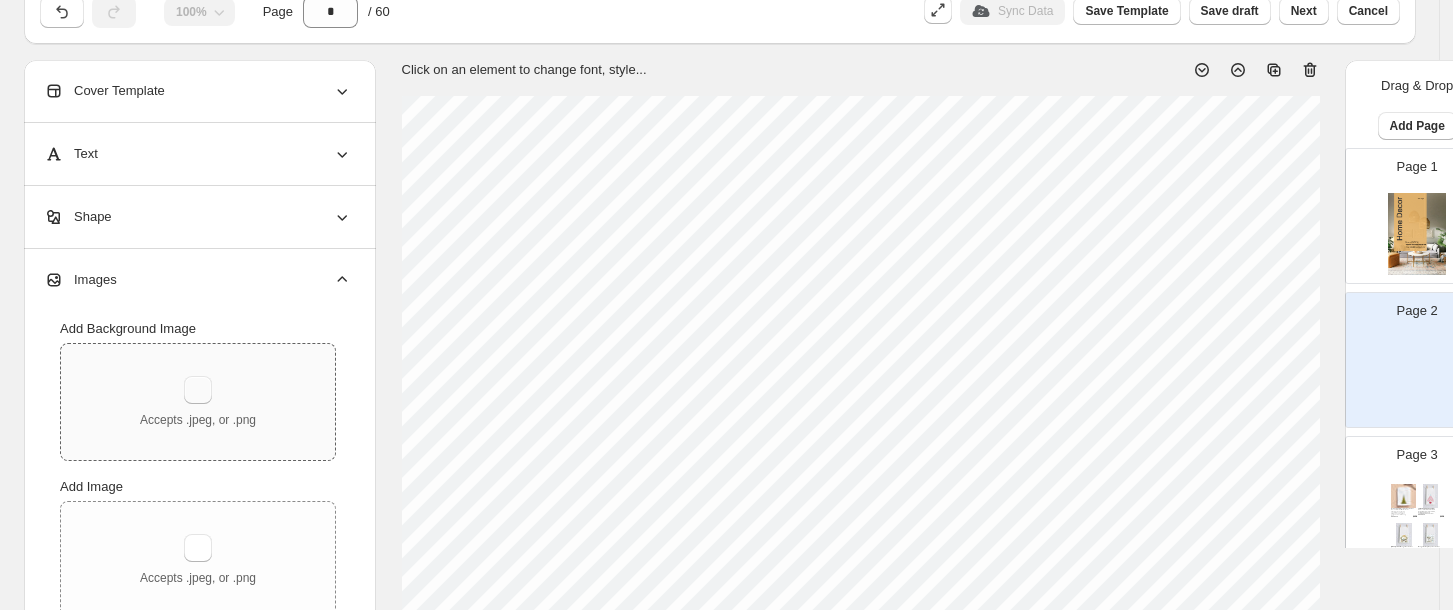 type on "**********" 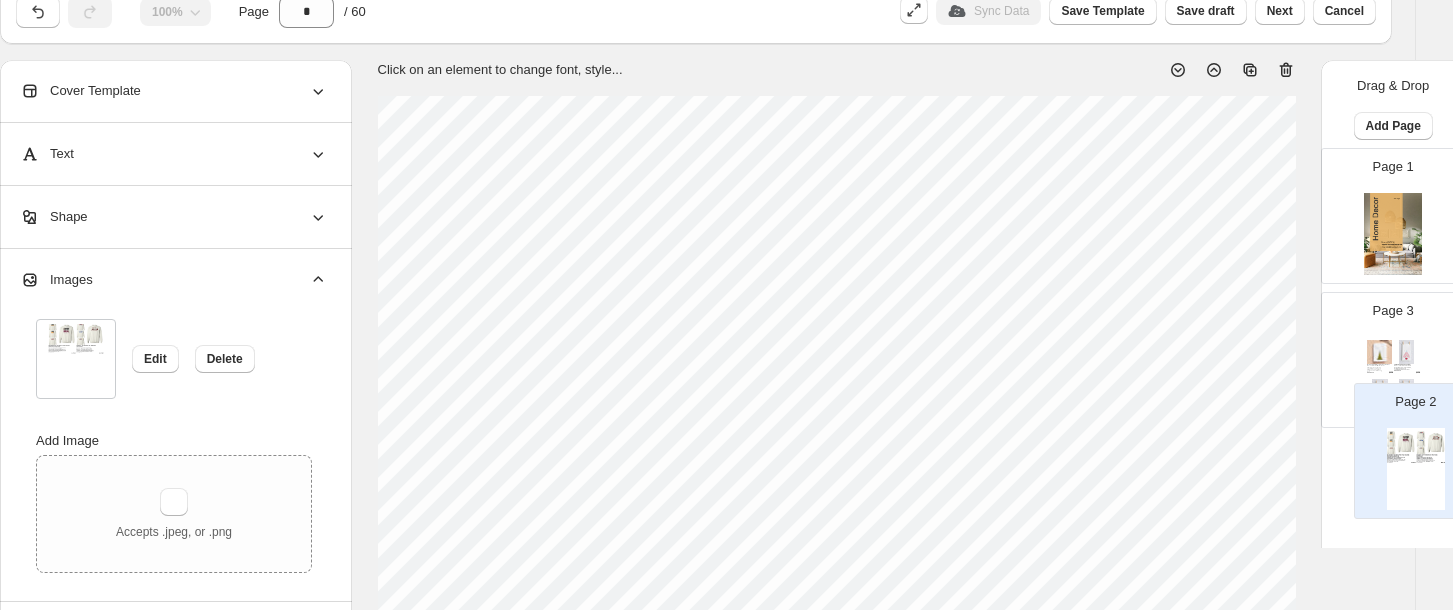 scroll, scrollTop: 60, scrollLeft: 35, axis: both 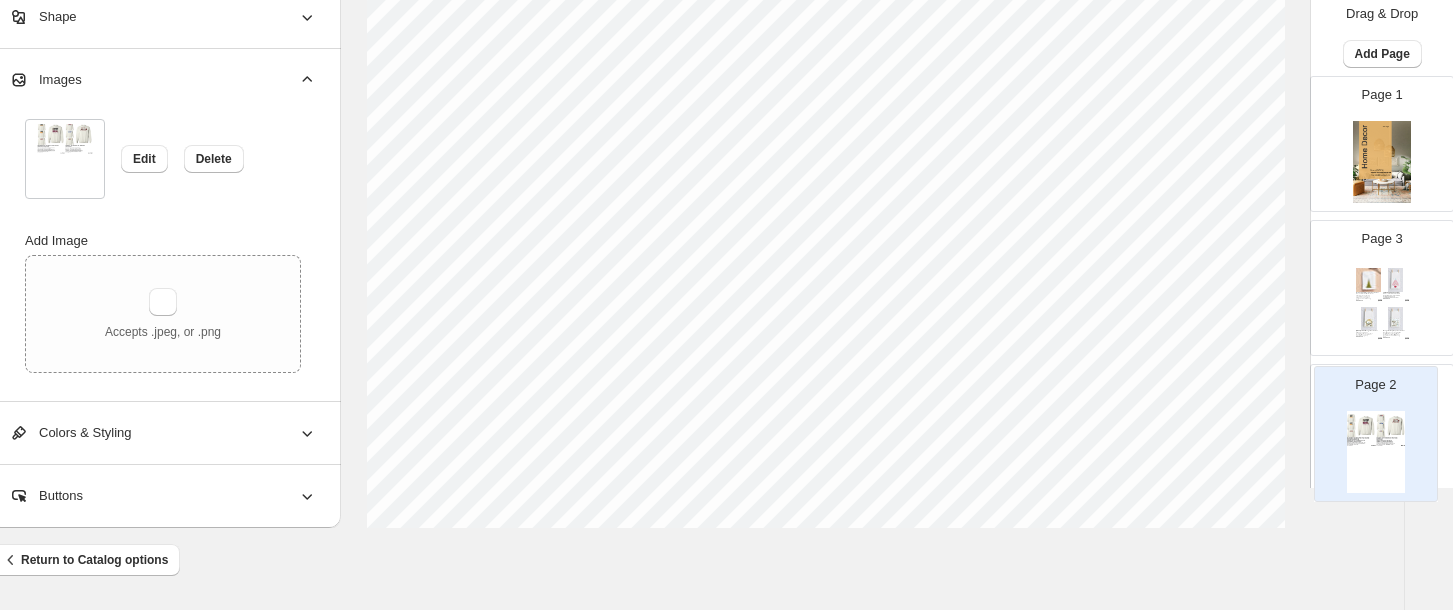 drag, startPoint x: 1395, startPoint y: 353, endPoint x: 1364, endPoint y: 436, distance: 88.60023 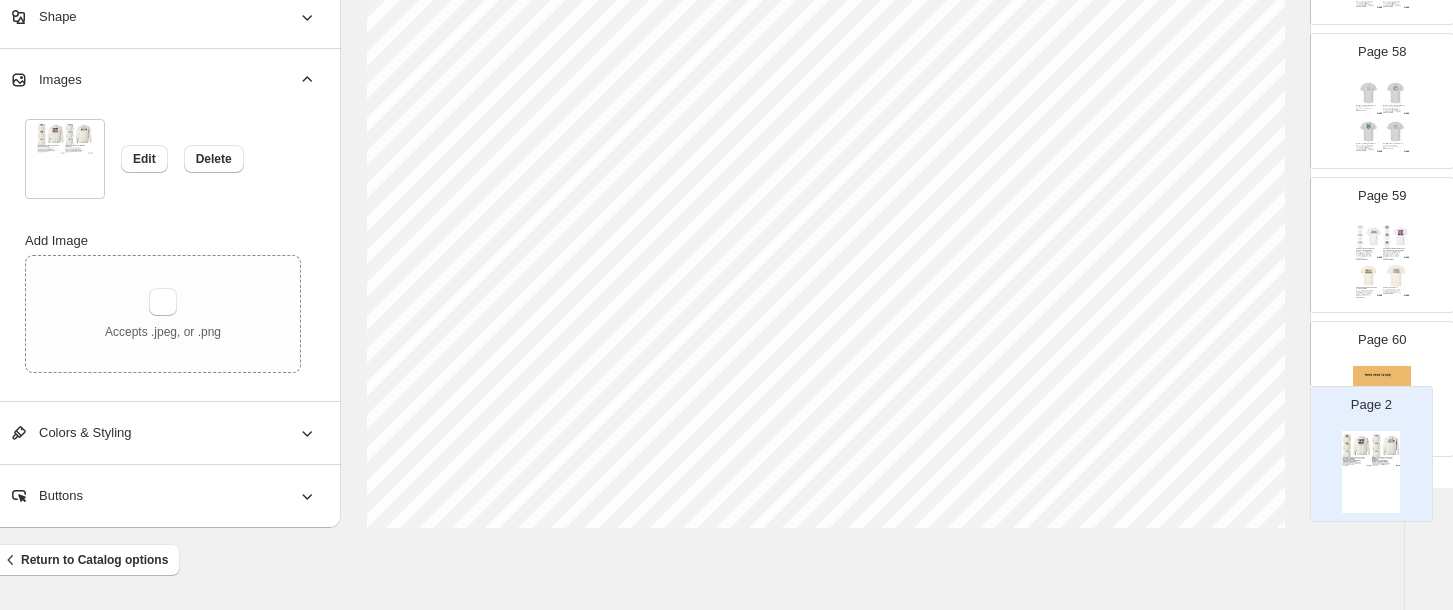 scroll, scrollTop: 8252, scrollLeft: 0, axis: vertical 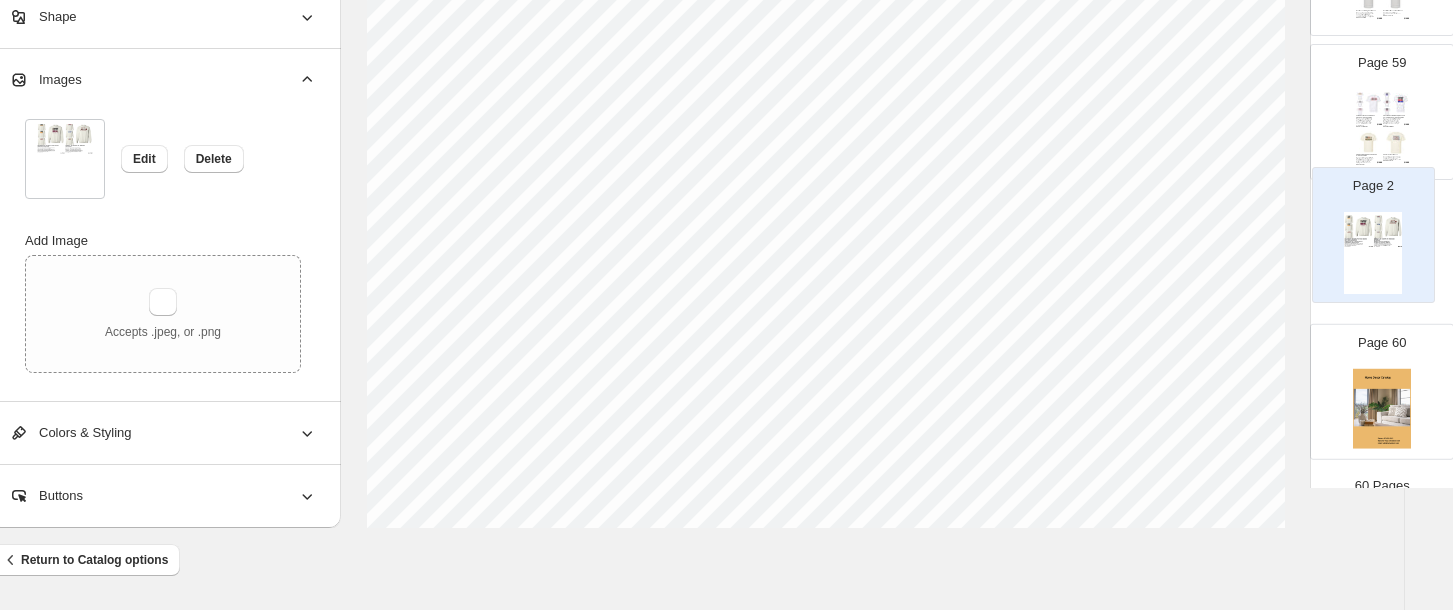 drag, startPoint x: 1383, startPoint y: 286, endPoint x: 1385, endPoint y: 241, distance: 45.044422 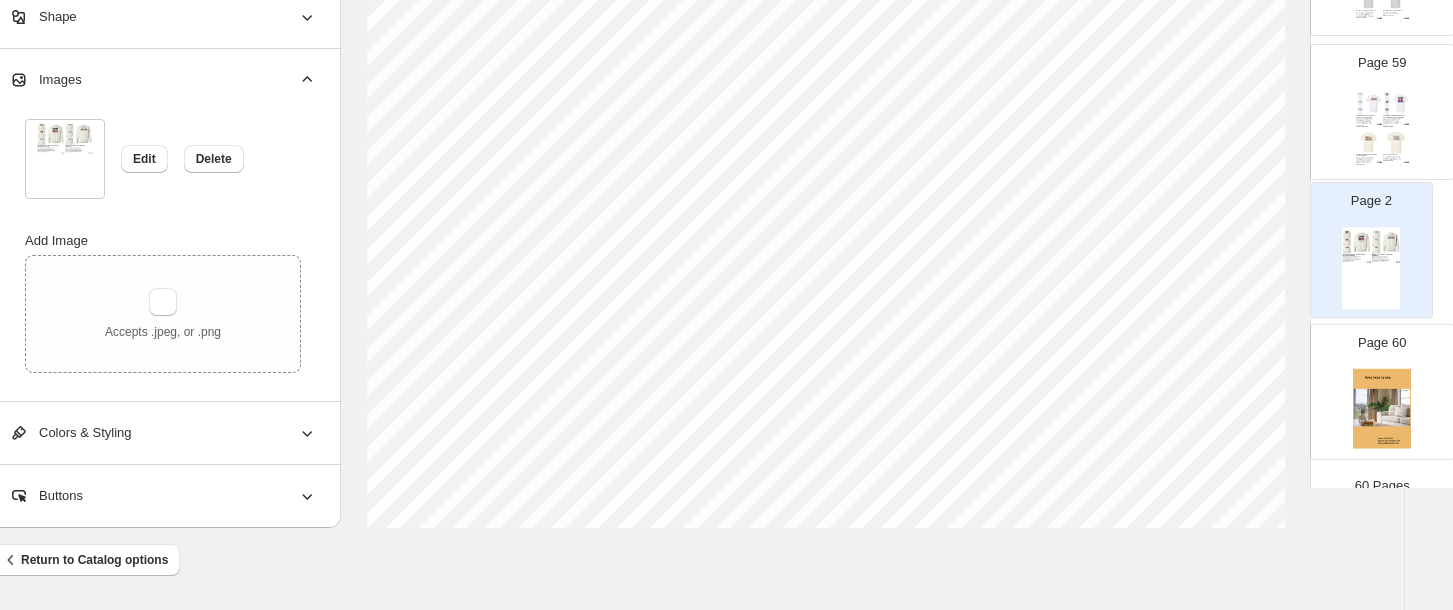 select on "**********" 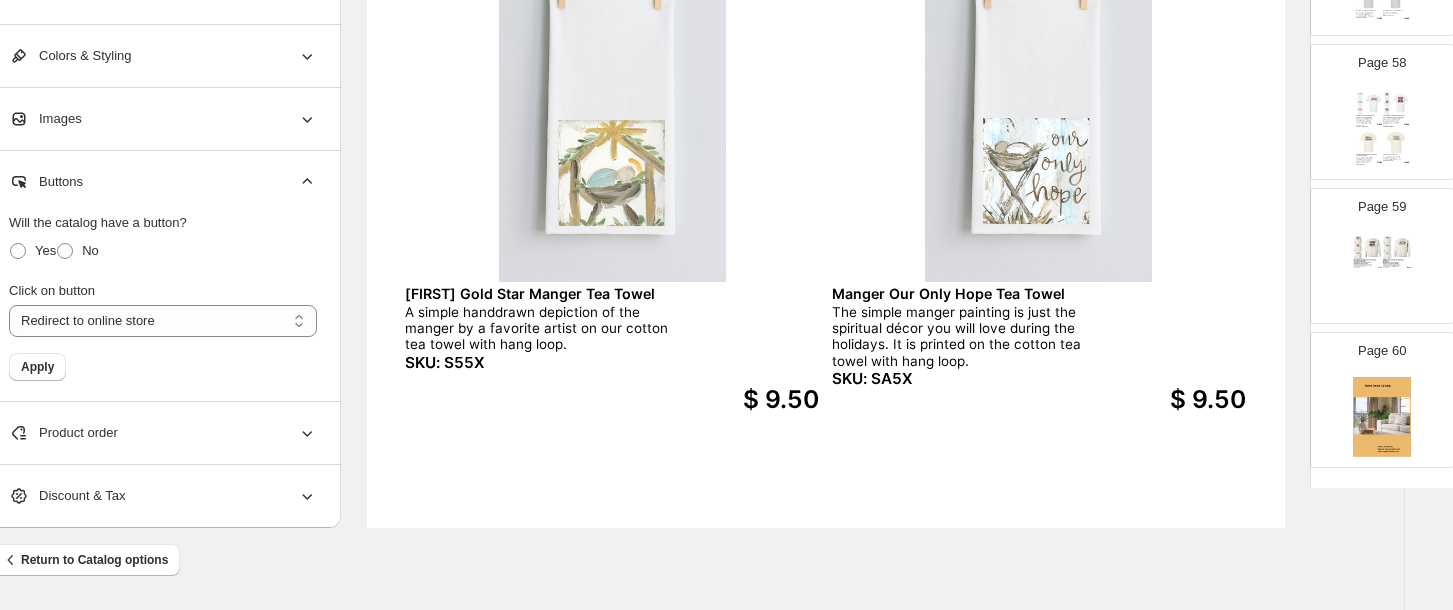 click at bounding box center [1382, 274] 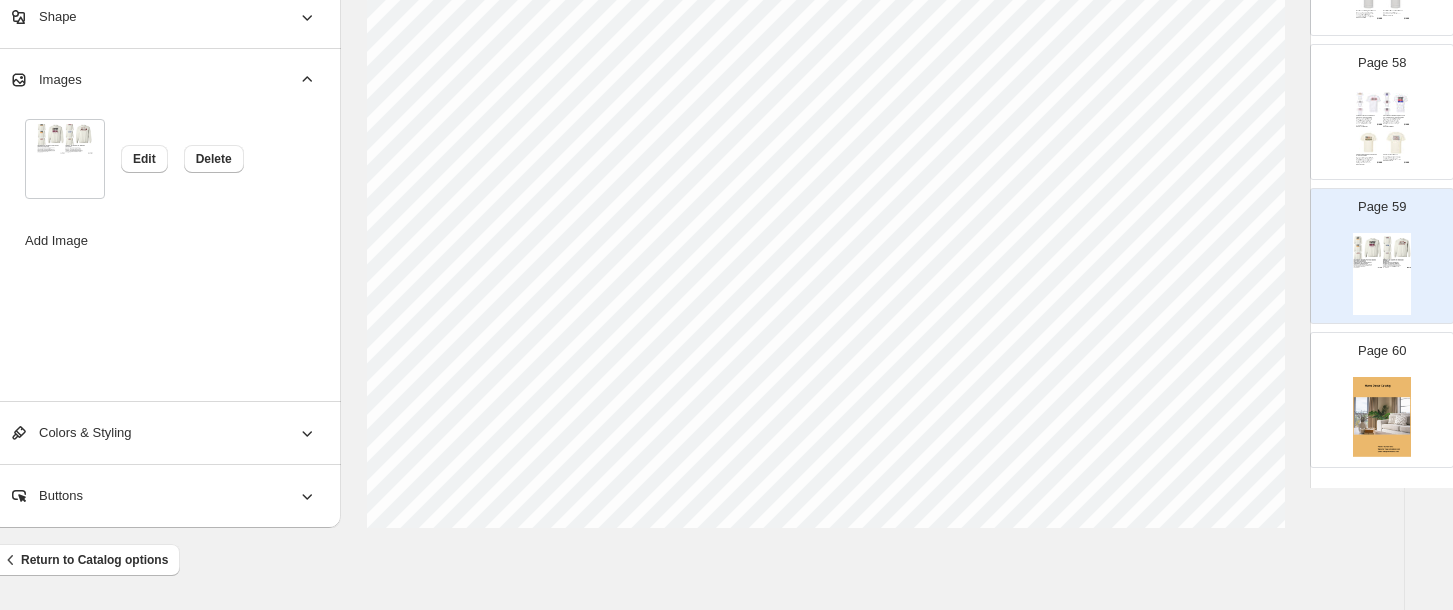 scroll, scrollTop: 816, scrollLeft: 0, axis: vertical 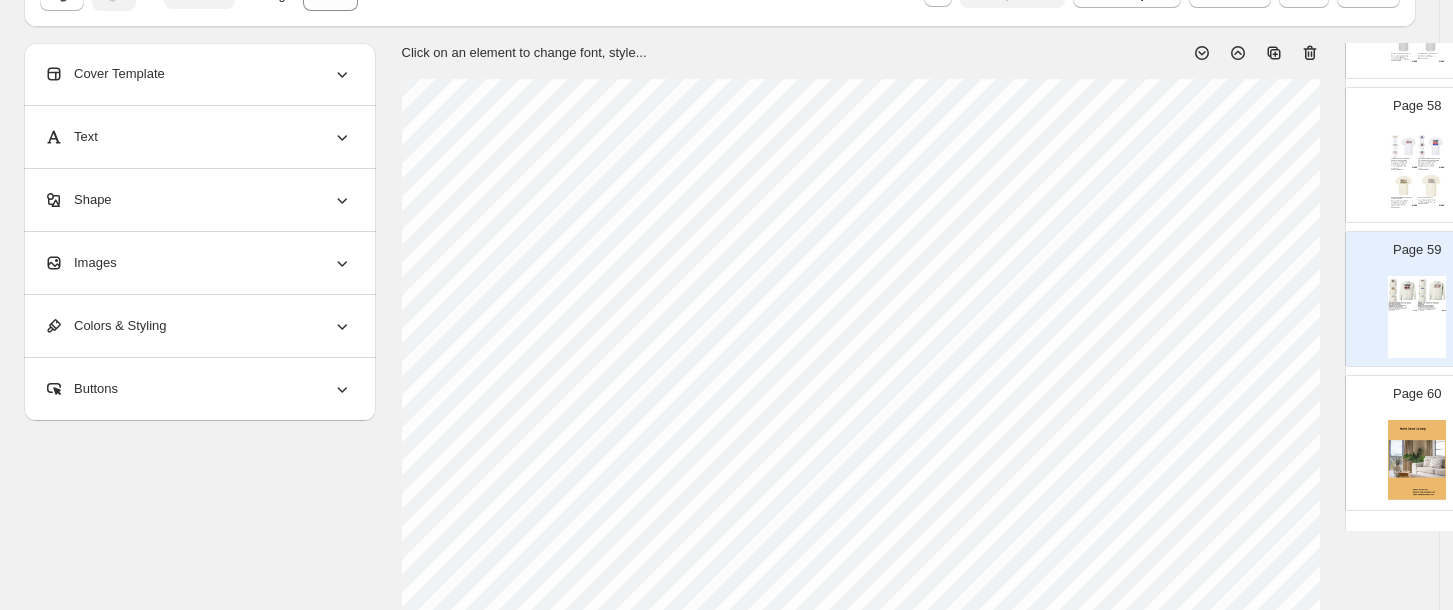 click at bounding box center [1422, 154] 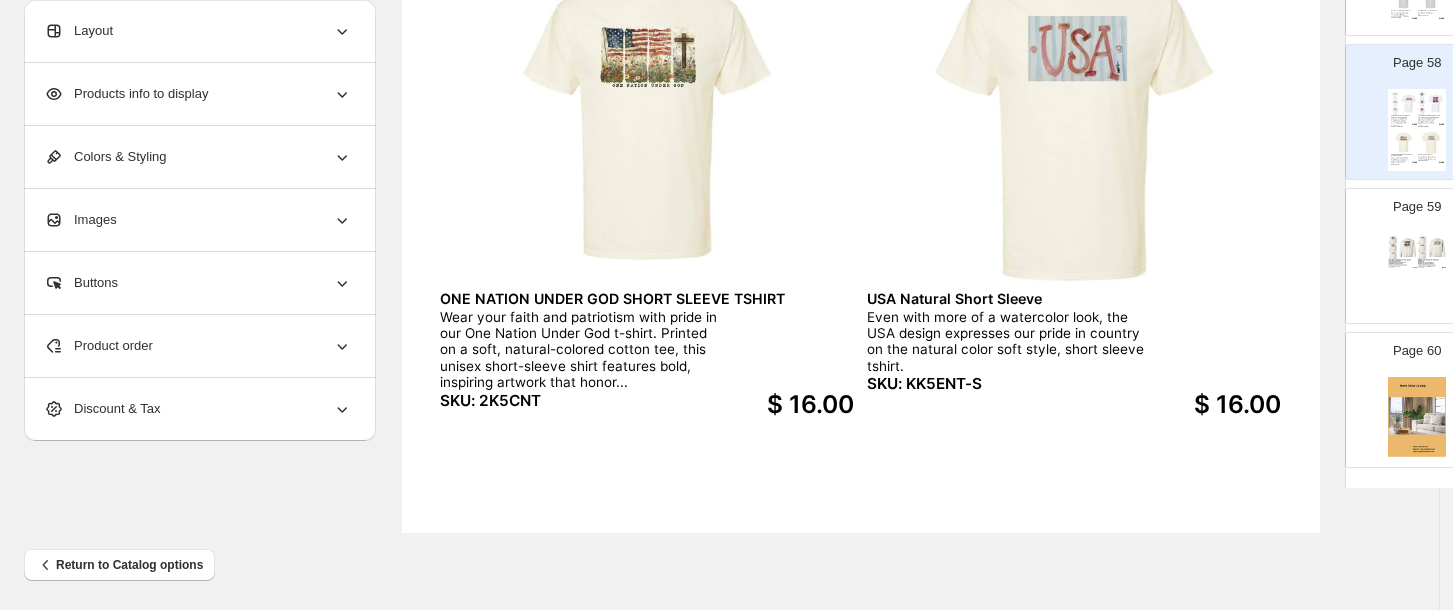 scroll, scrollTop: 816, scrollLeft: 0, axis: vertical 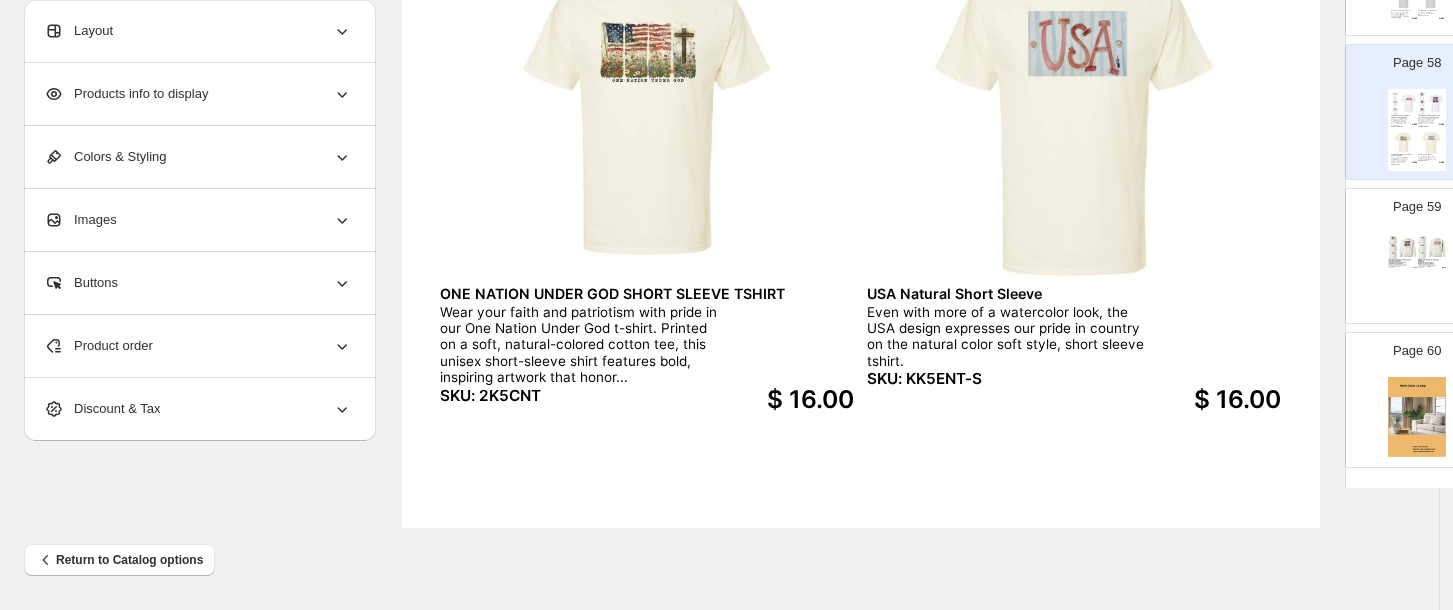 click at bounding box center (1417, 274) 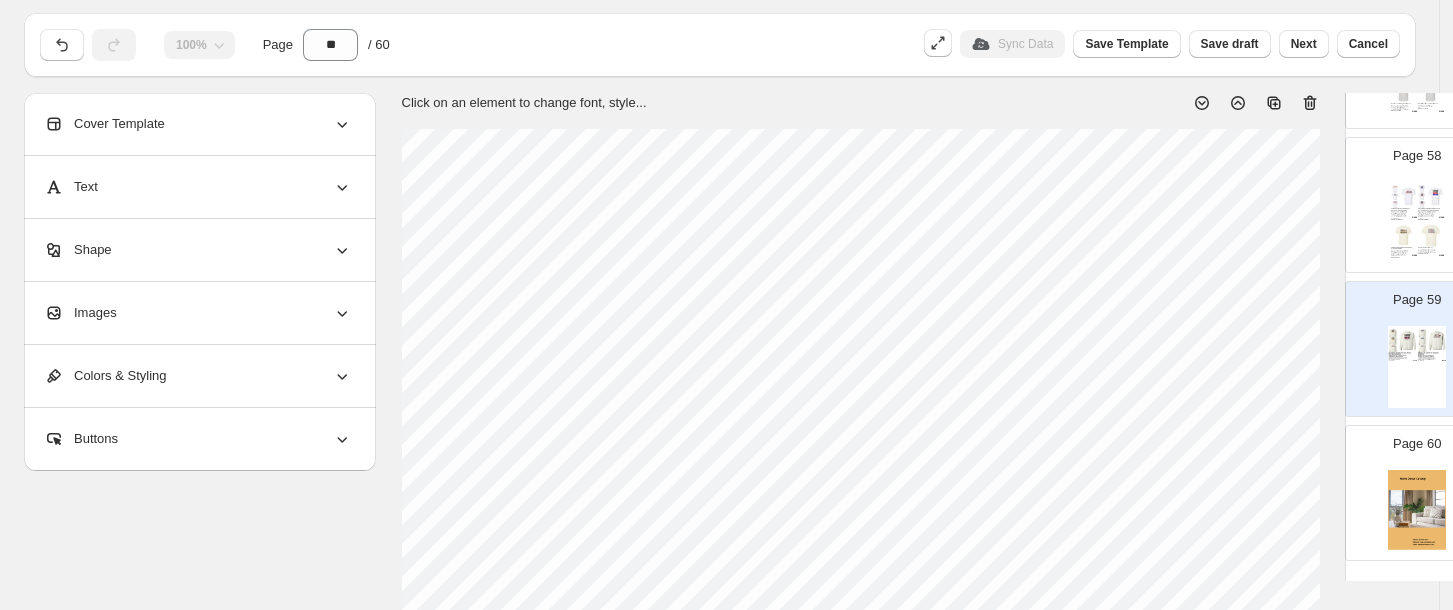 scroll, scrollTop: 0, scrollLeft: 0, axis: both 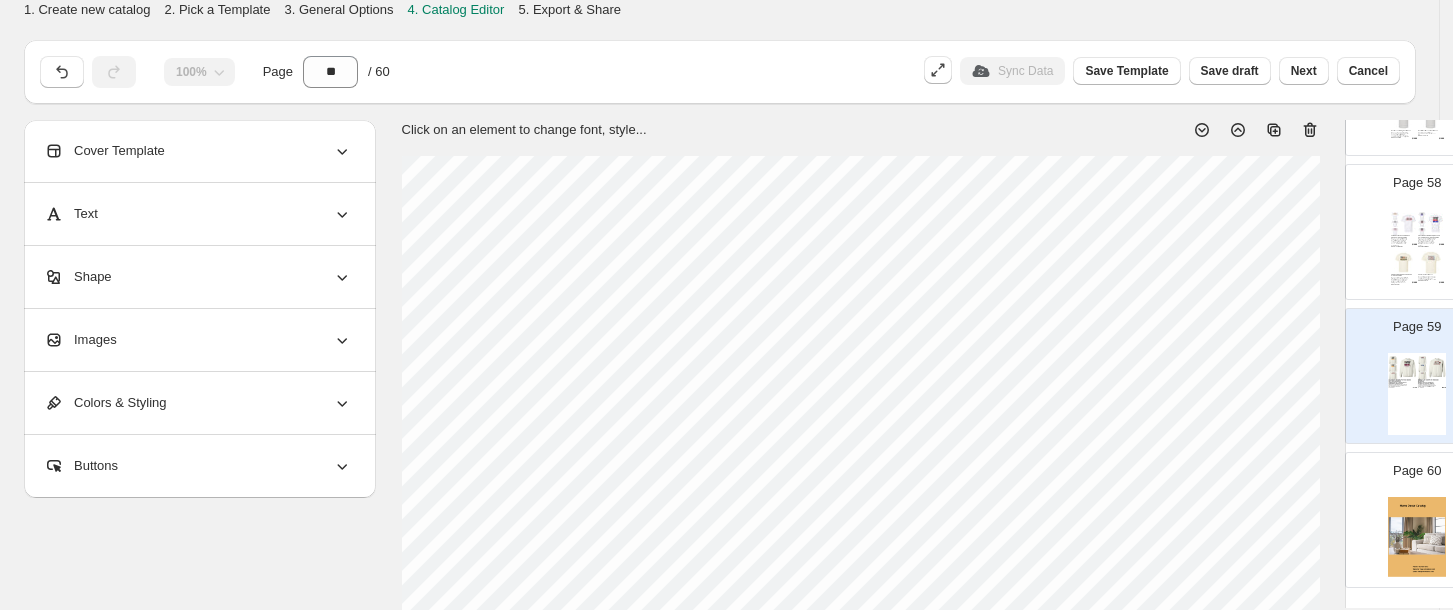 click at bounding box center [1408, 223] 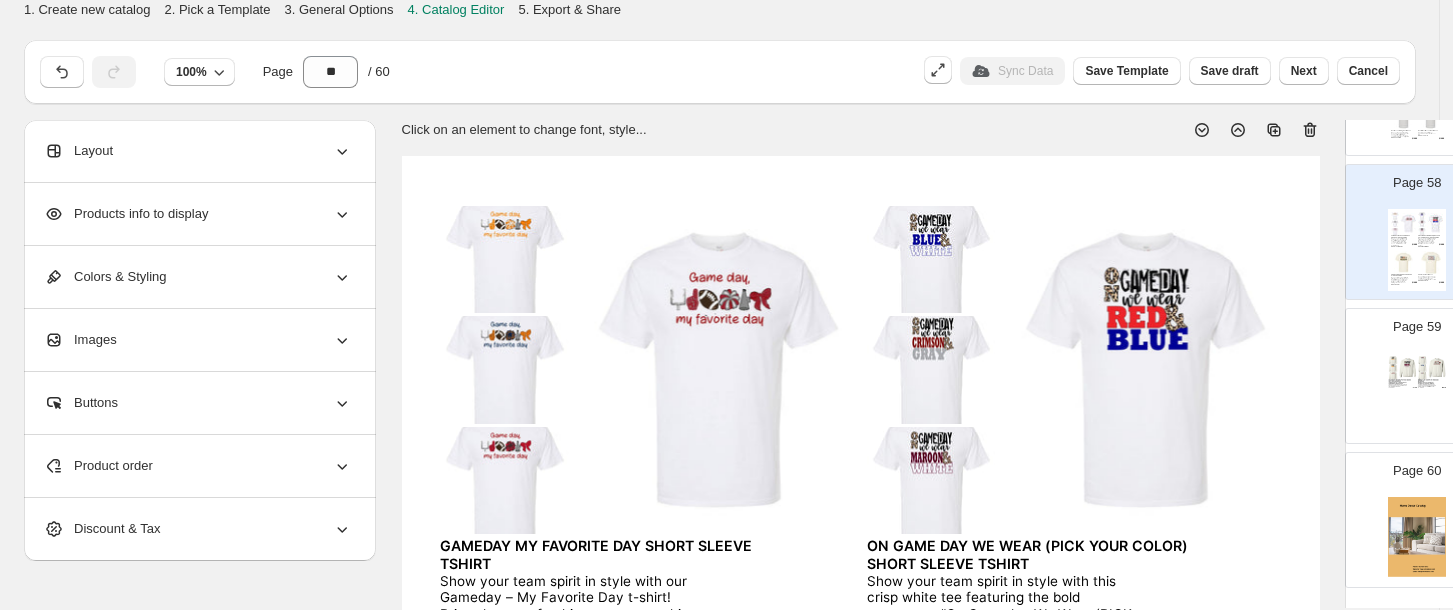 scroll, scrollTop: 0, scrollLeft: 35, axis: horizontal 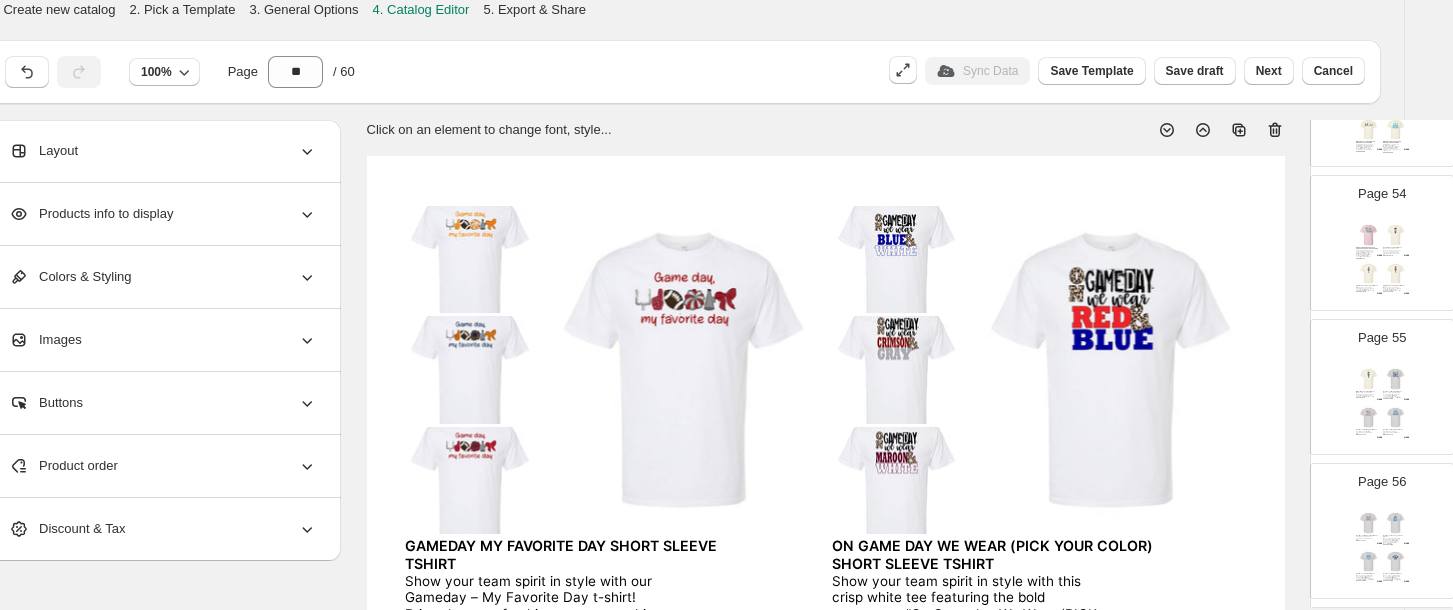 click on "MERRY CHRISTMAS DOODLE PREPPY SHORT SLEEVE TSHIRT" at bounding box center [1367, 248] 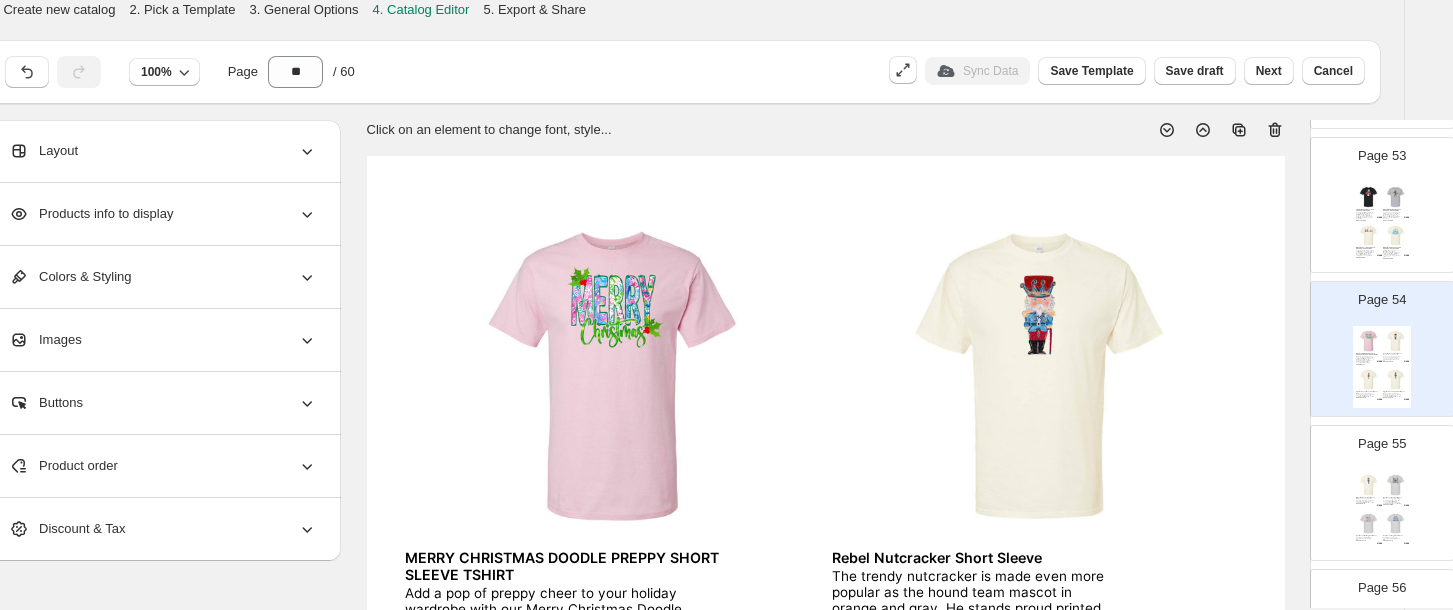 scroll, scrollTop: 7505, scrollLeft: 0, axis: vertical 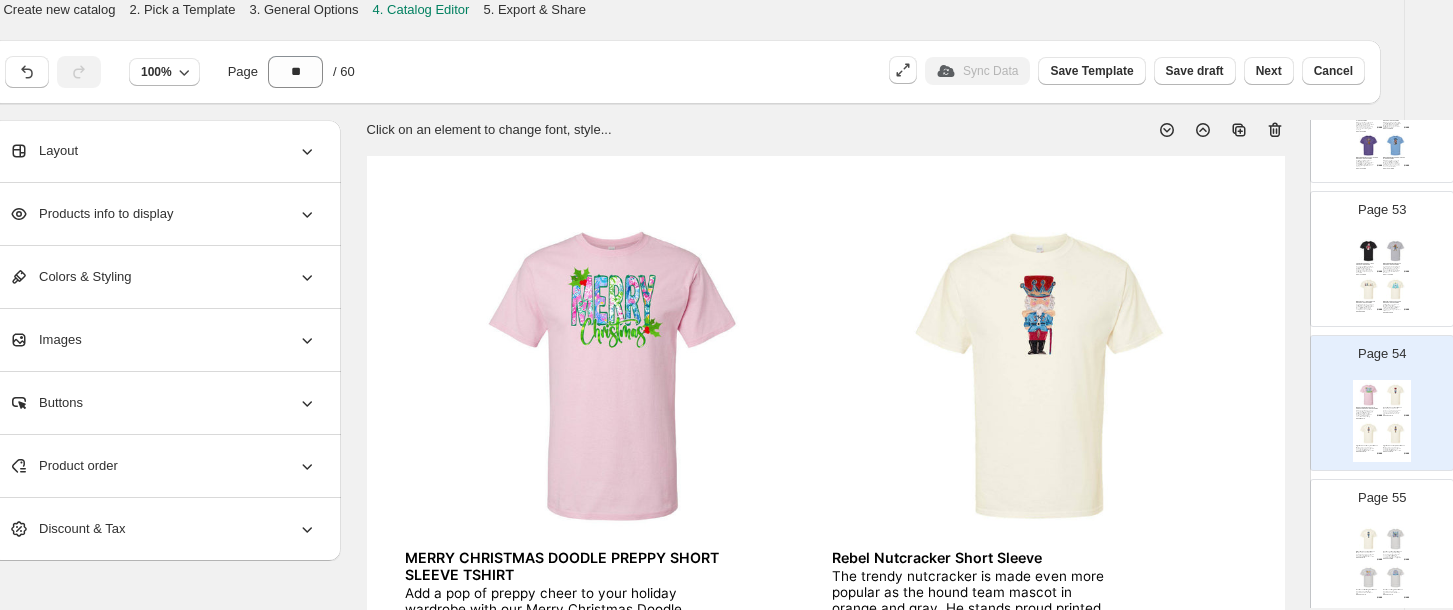 click on "JENNIE CHRISTMAS RED BULLDOG SHORT SLEEVE TEE Deck the halls with team pride in our Christmas Bulldog Mascot tee! This festive design features a tough-yet-cheerful bulldog mascot rocking a Santa hat, Christmas sweater, and wrapped in colorful str... SKU:  LY5CBK-S $ 16.00 JENNIE CHRISTMAS WILDCAT SHORT SLEEVE TSHIRT Celebrate the season with team pride and a touch of holiday fun! This athletic heather short sleeve tee features a hand-drawn Christmas mascot dressed in festive gear, perfect for fans who like to kee... SKU:  LZ5CAH-S $ 16.00 LAURA ACRYLLIC NATIVITY ON SHORT SLEEVE TSHIRT Celebrate the true meaning of Christmas with our Acrylic Manger tee. Printed on a soft dusty rose short sleeve t-shirt, this design features a beautifully hand-painted nativity scene in expressive str... SKU:  QI4CDR-S $ 16.00 LAURA BLUE NUTCRACKER SHORT SLEEVE TSHIRT SKU:  QR5CSC-S $ 16.00" at bounding box center [1382, 277] 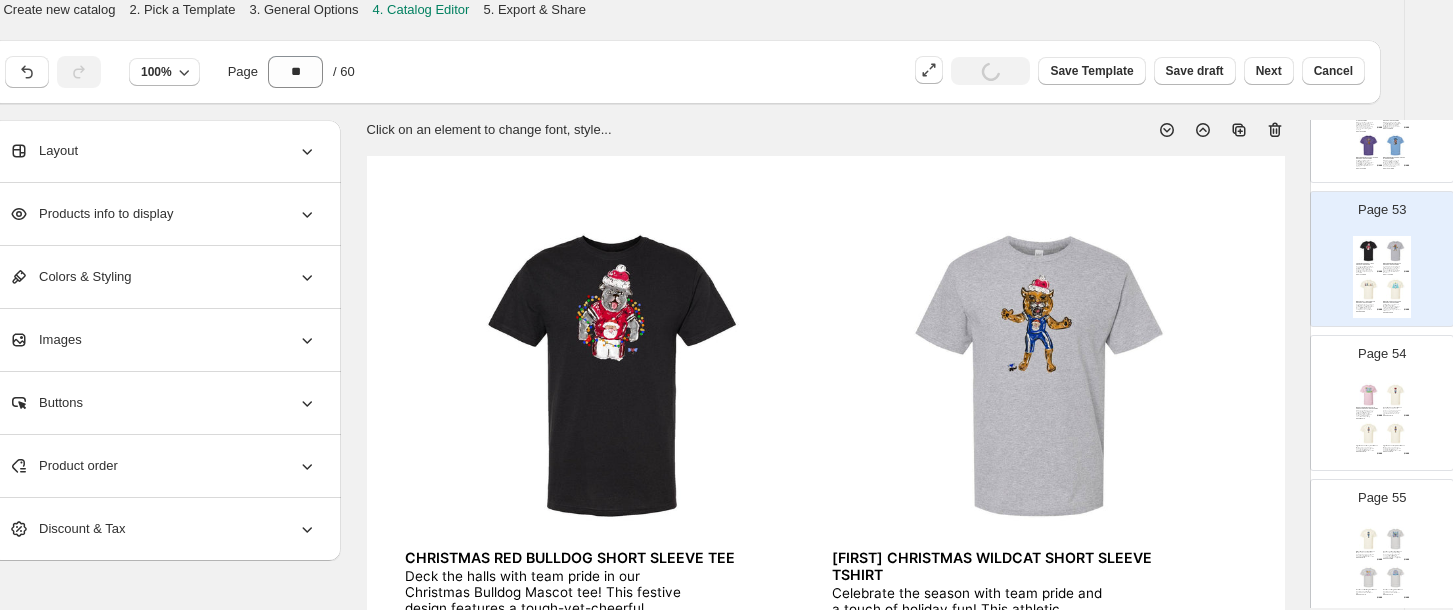 click at bounding box center [1396, 146] 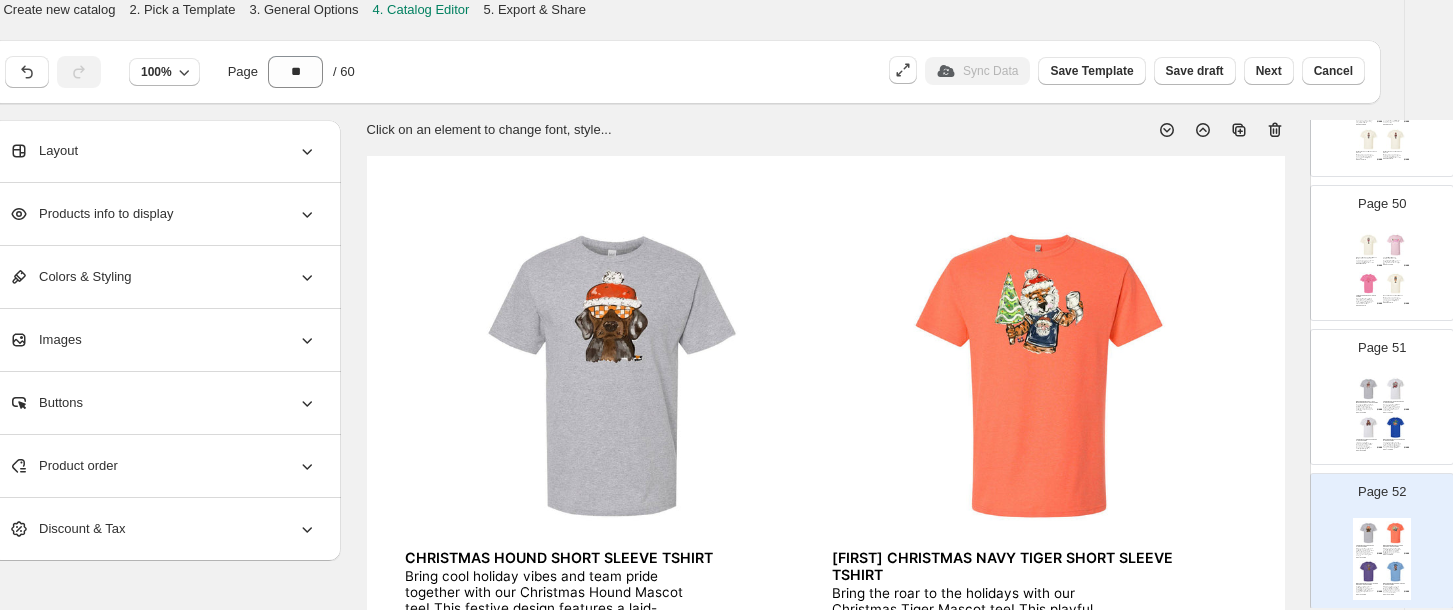 scroll, scrollTop: 7061, scrollLeft: 0, axis: vertical 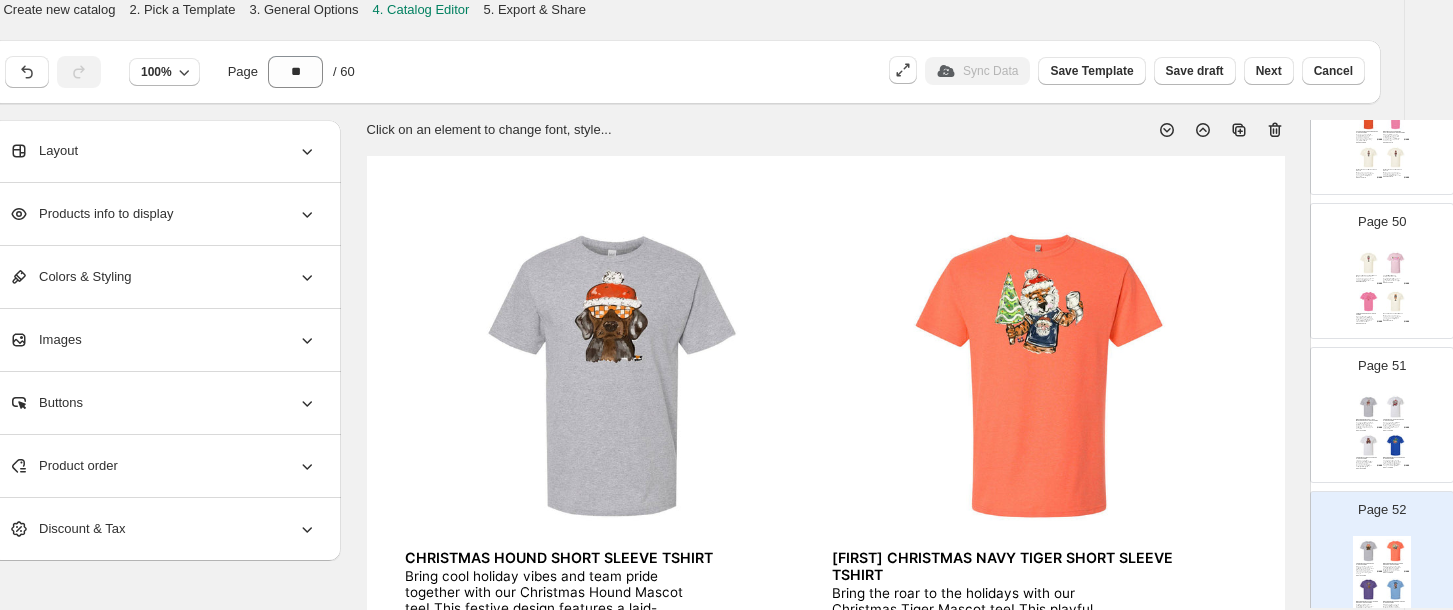 click at bounding box center (1396, 263) 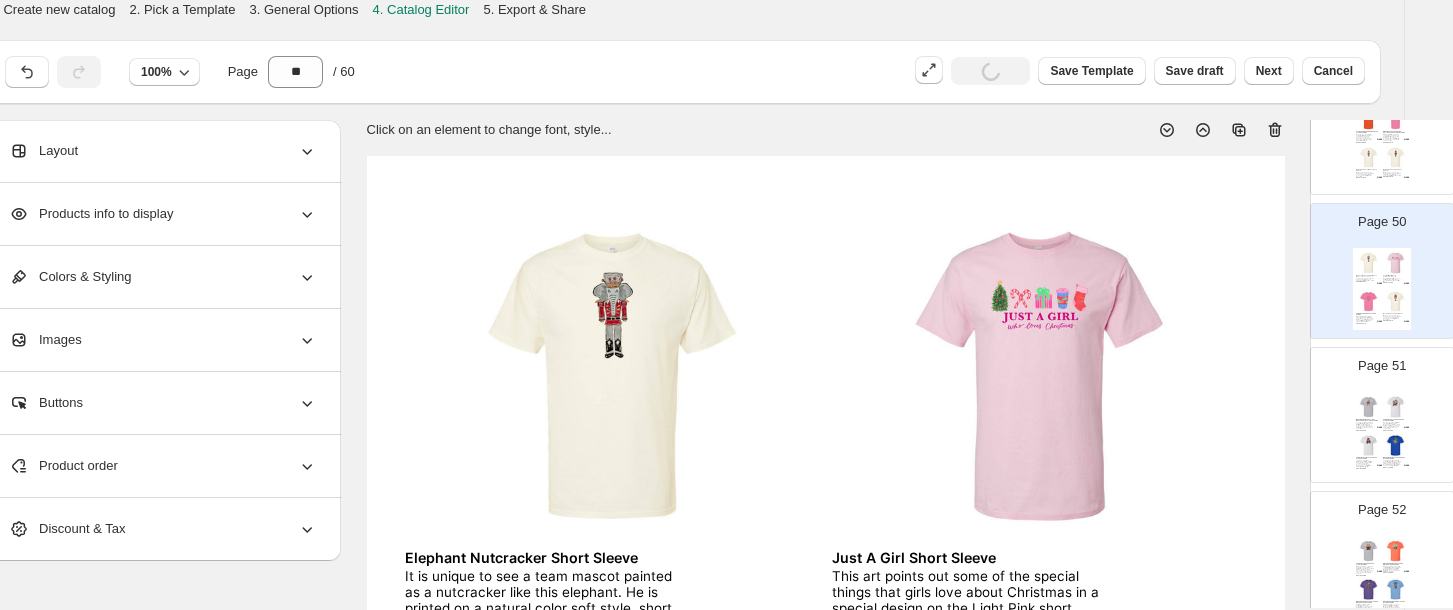 click at bounding box center [1396, 158] 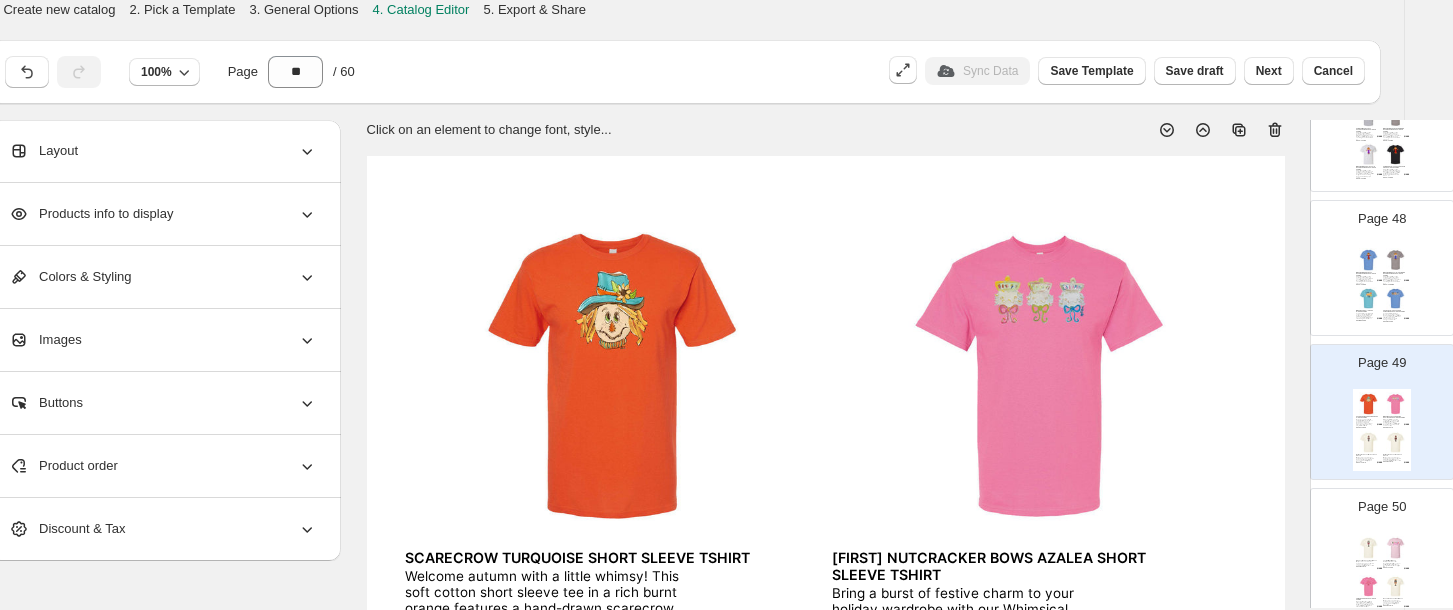 scroll, scrollTop: 6670, scrollLeft: 0, axis: vertical 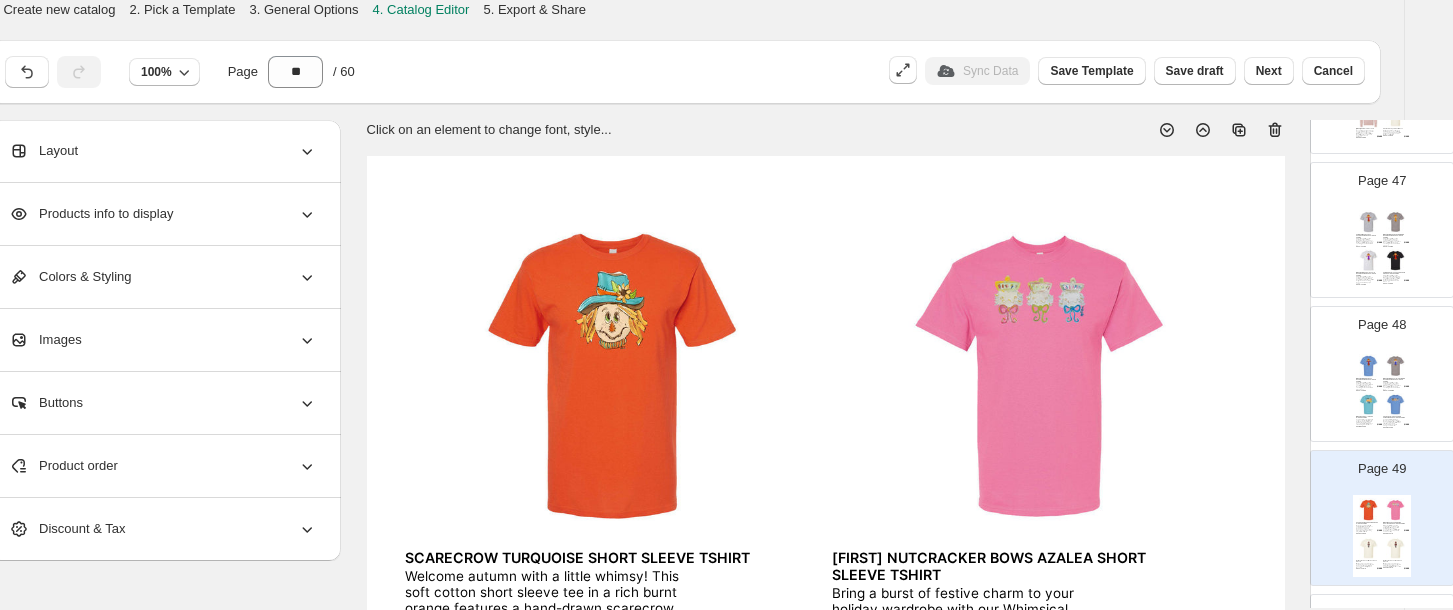 click at bounding box center (1396, 405) 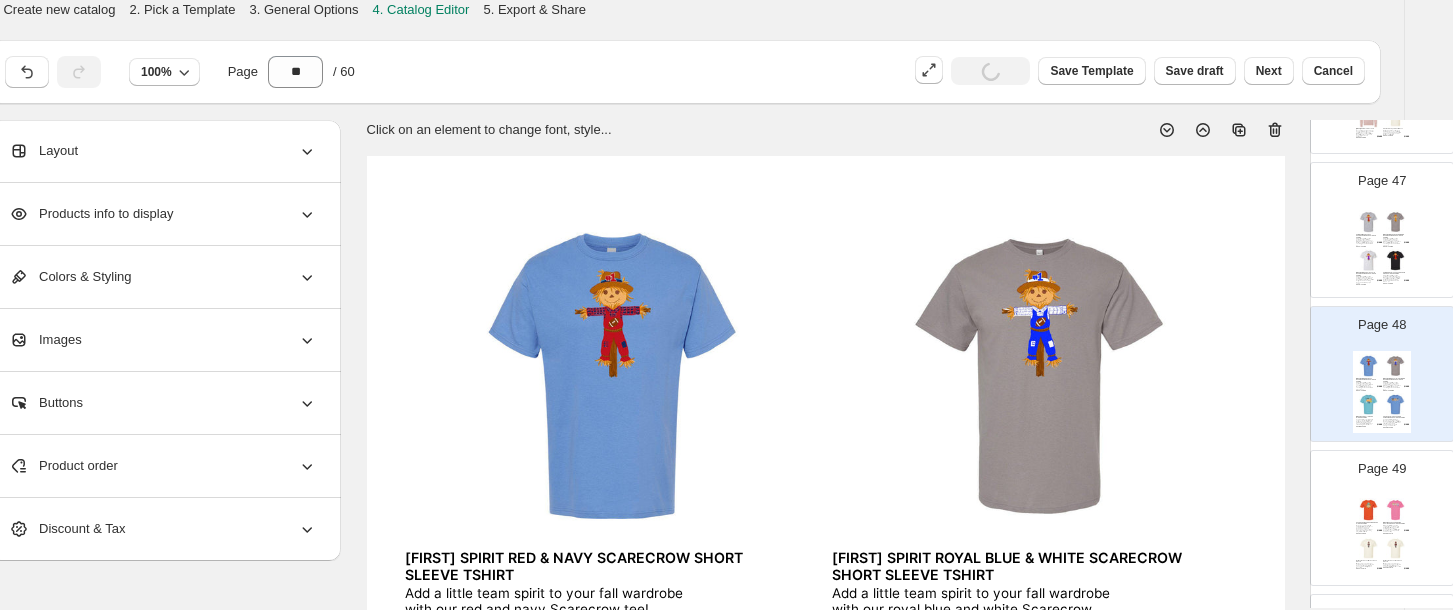 click on "Add a little team spirit to your fall wardrobe with our orange and white Scarecrow tee! Printed on a soft gravel color short sleeve shirt, this design features a charming scarecrow dressed in orange a..." at bounding box center [1392, 242] 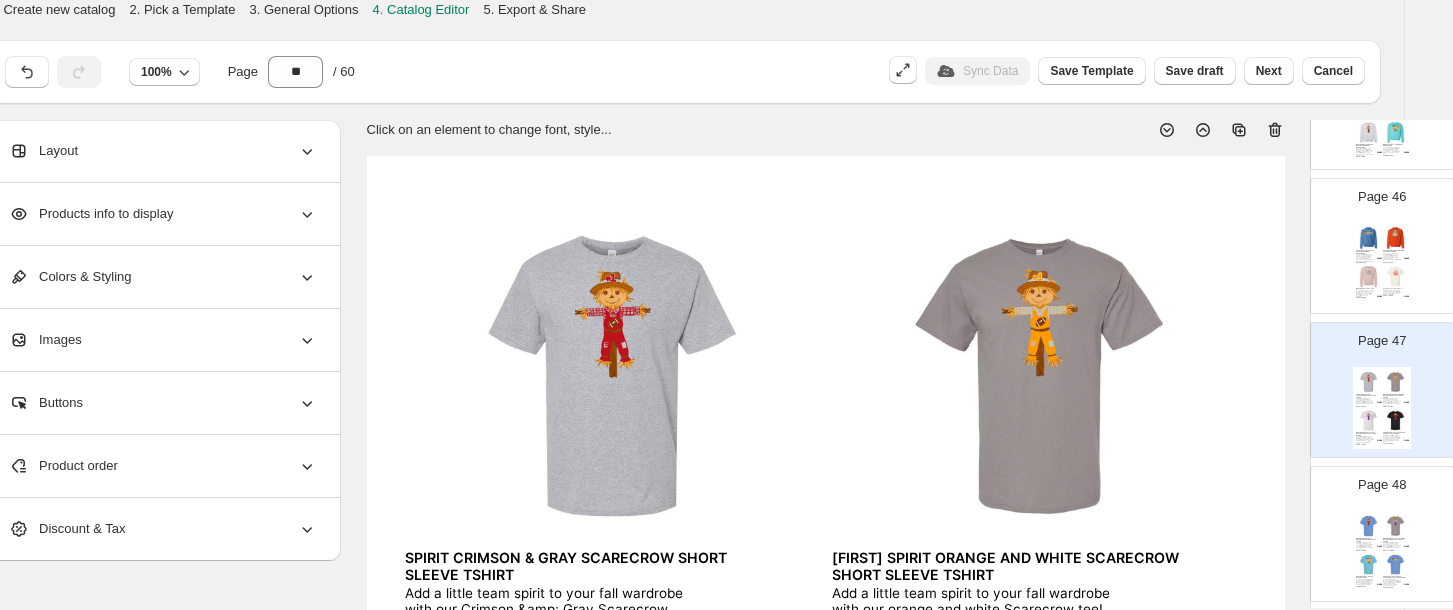 scroll, scrollTop: 6439, scrollLeft: 0, axis: vertical 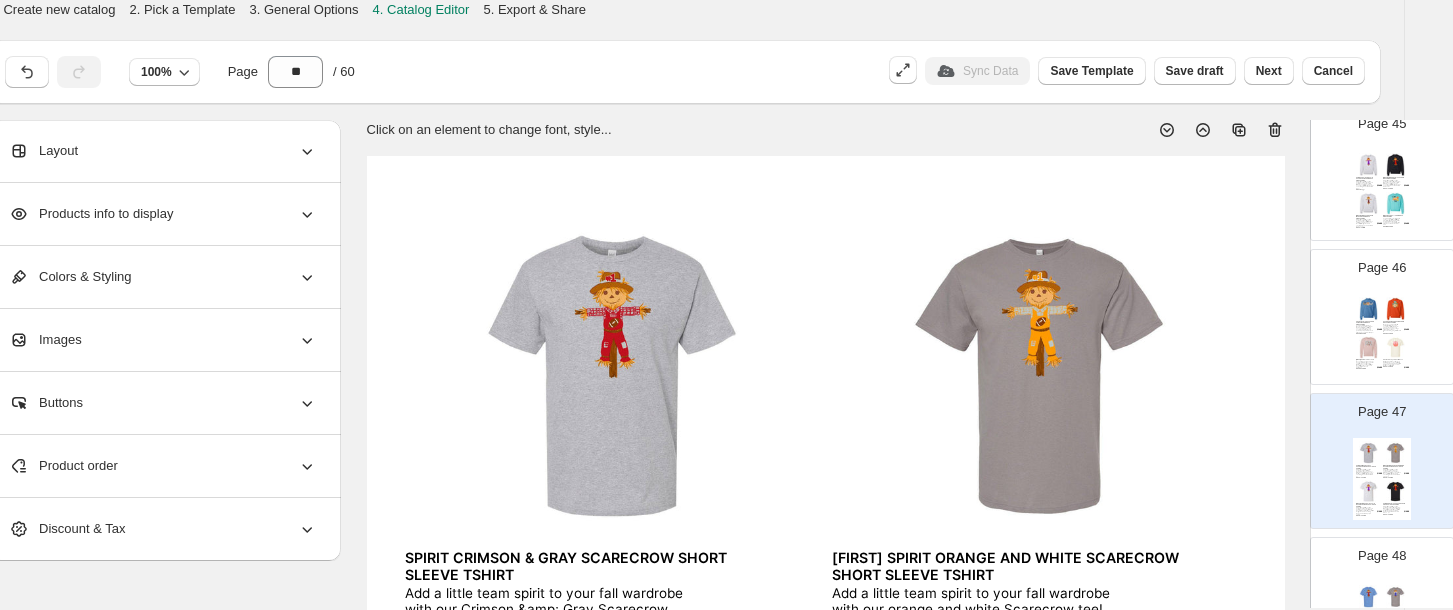 click on "Add a little team spirit to your fall wardrobe with our Red &amp; Black Scarecrow sweatshirt! Printed on a soft black crew neck sweatshirt, this design features a charming scarecrow dressed in red and..." at bounding box center (1392, 184) 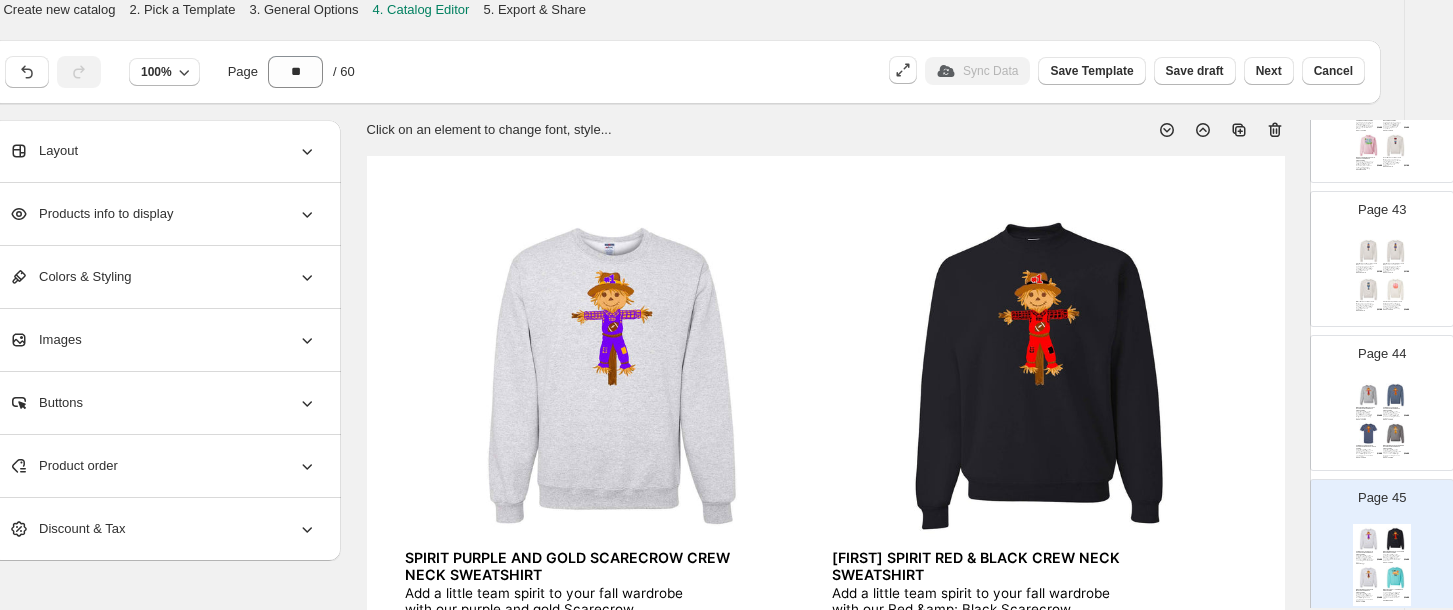 scroll, scrollTop: 6012, scrollLeft: 0, axis: vertical 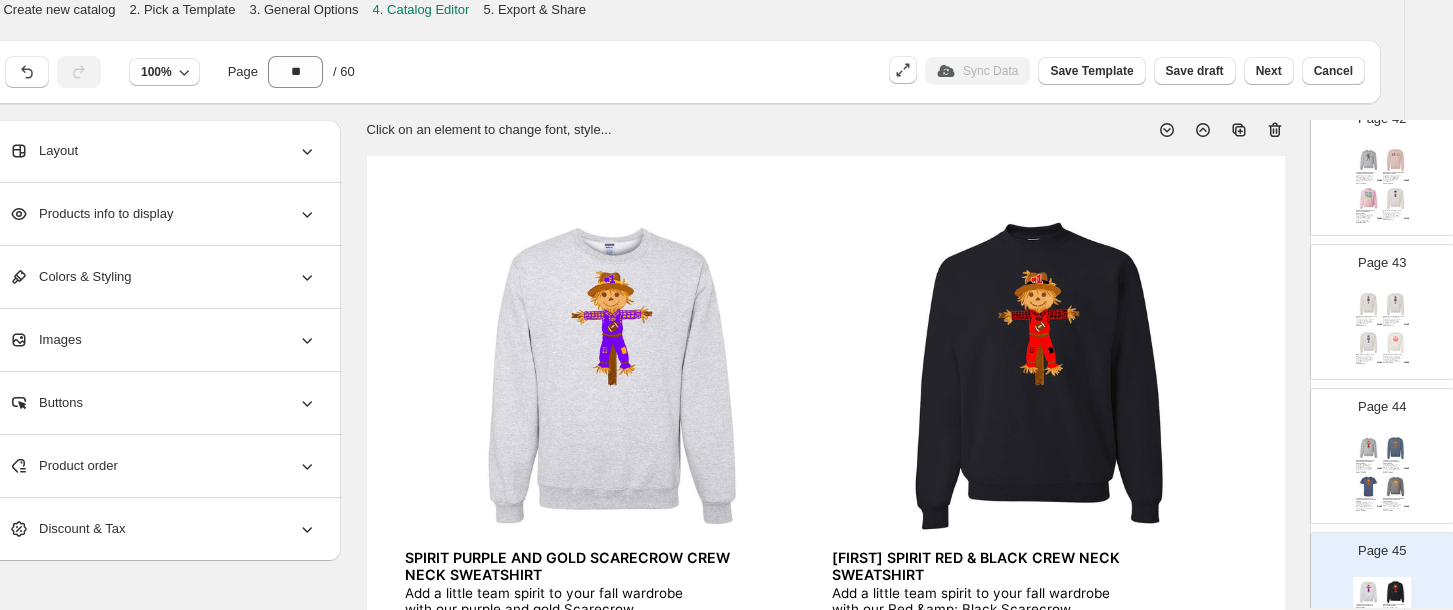 click on "Tiger Nutcracker Navy Sweatshirt It is unique to see a team mascot painted as a nutcracker like this navy tiger.  He is printed on an oatmeal heather sweatshirt. The sweatshirt is a unisex cotton and polyester blend and preshrunk SKU:  YN5UOT-S $ 23.00 Tiger Nutcracker Purple Sweatshirt It is unique to see a team mascot painted as a nutcracker like this purple tiger.  He is printed on an oatmeal heather sweatshirt. The sweatshirt is a unisex cotton and polyester blend and preshrunk SKU:  YJ5UOT-S $ 23.00 Wildcat Nutcracker Sweatshirt It is unique to see a team mascot painted as a nutcracker like this blue wildcat.  He is printed on an oatmeal heather sweatshirt. The sweatshirt is a unisex cotton and polyester blend and preshrunk SKU:  YI5UOT-S $ 23.00 Emmalee Pink Bow Pumpkin Sweatshirt This pumpkin is one of the best-dressed that we've seen in its plaid cover and pretty pink bow!  It will dress up nicely on the sweet cream colored sweatshirt.  The sweatshirt is a unisex cotton and p... SKU:  UL5USC-S $ 24.00" at bounding box center (1382, 330) 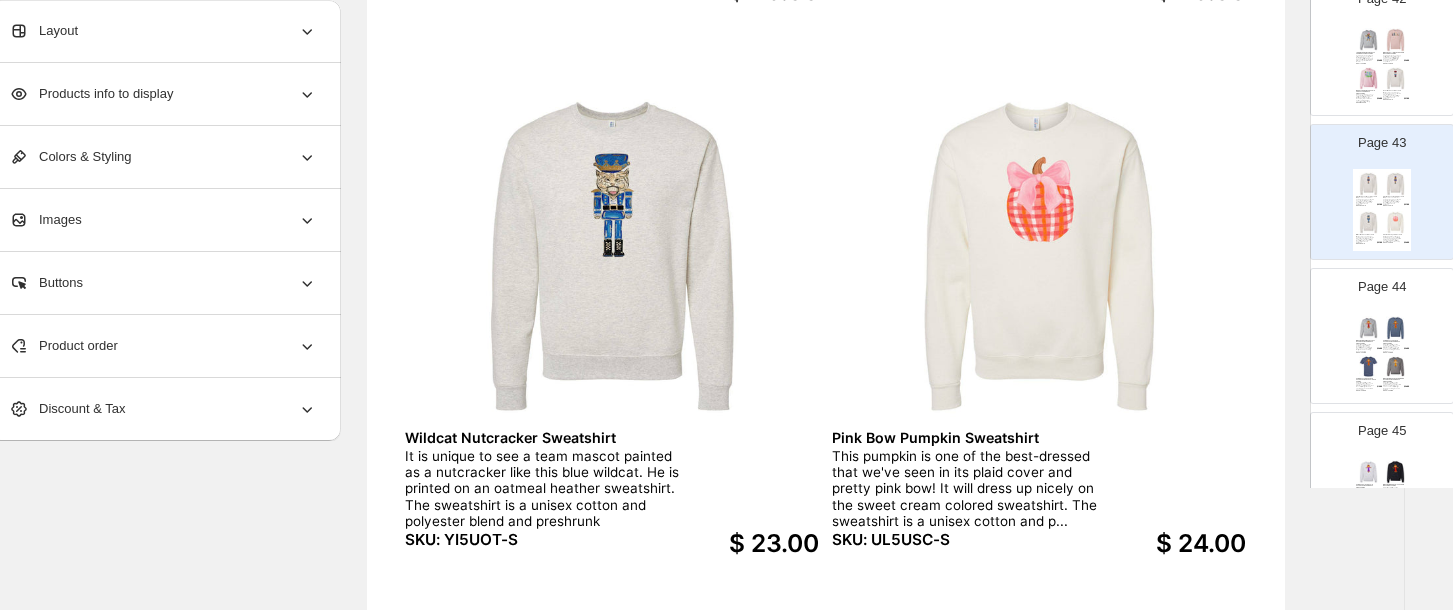scroll, scrollTop: 676, scrollLeft: 35, axis: both 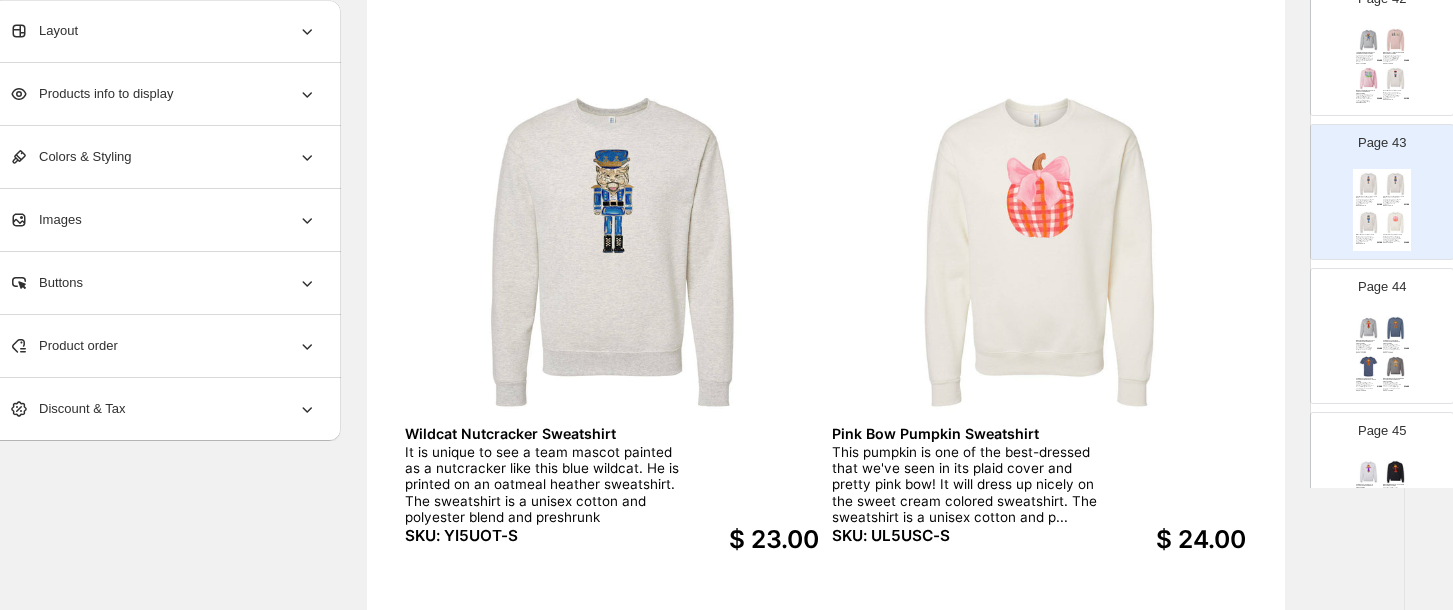 click on "Add a little team spirit to your fall wardrobe with our Navy and Orange Scarecrow tee! Printed on a soft jerzee  denim crew neck sweatshirt, this design features a charming scarecrow dressed in navy a..." at bounding box center (1392, 348) 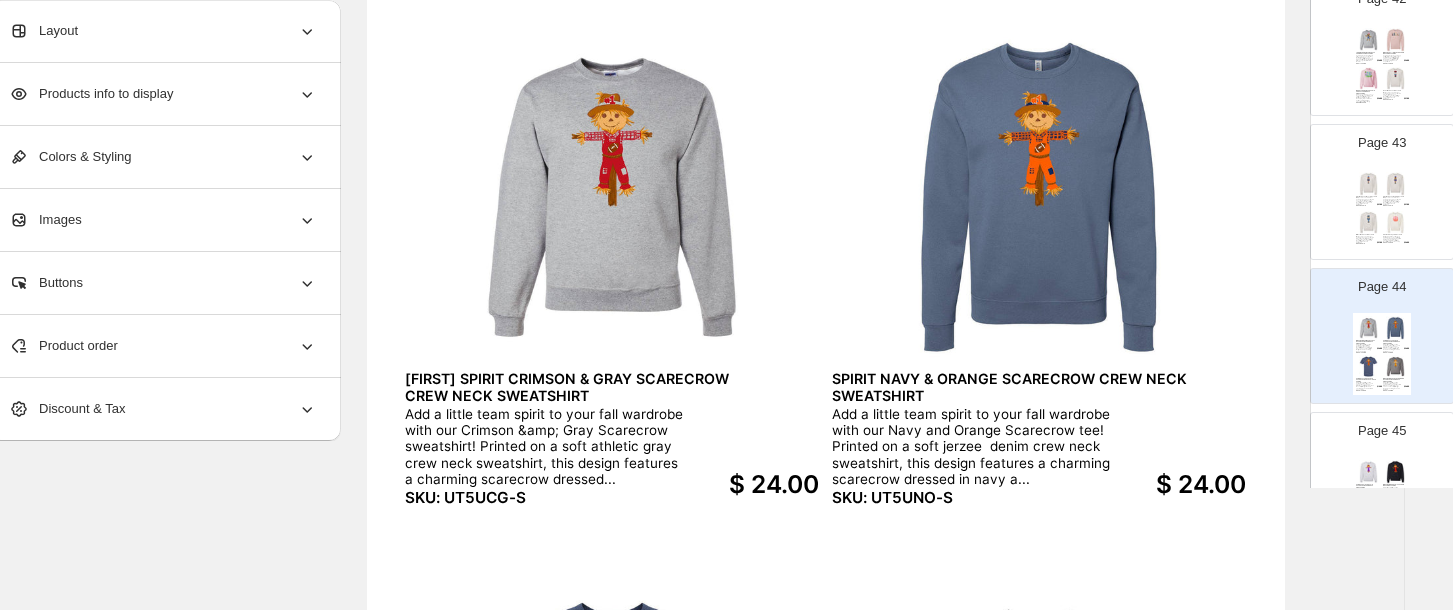 scroll, scrollTop: 184, scrollLeft: 35, axis: both 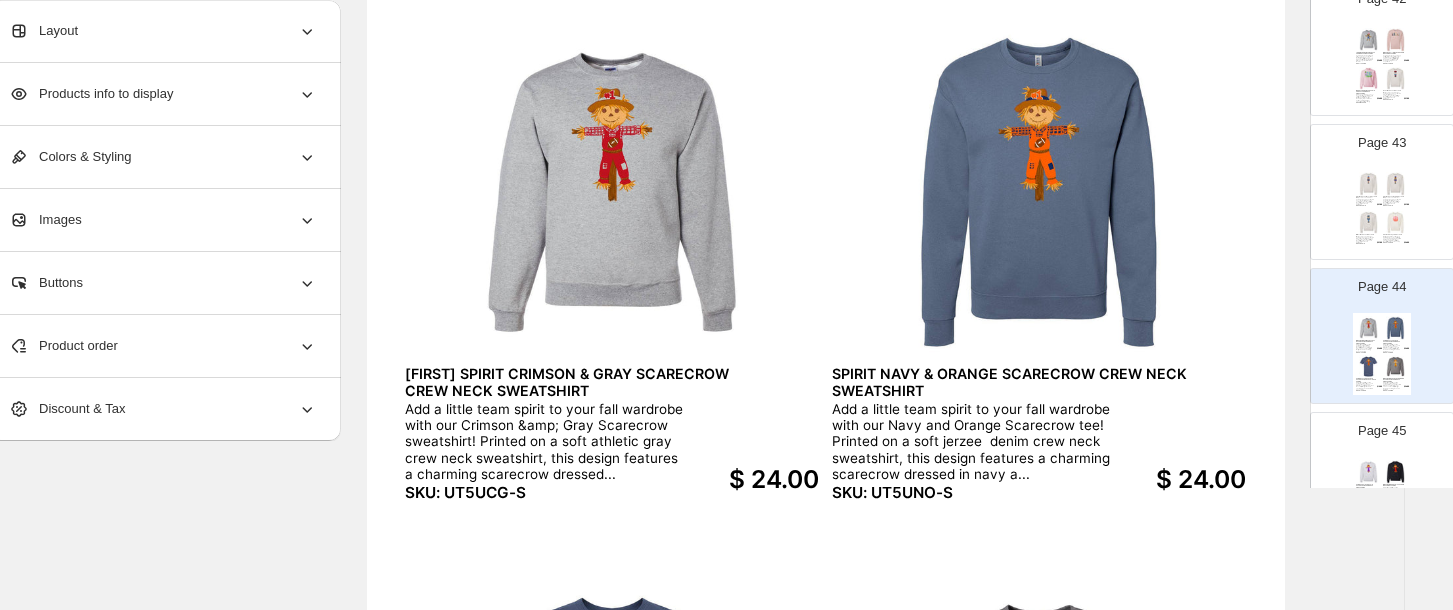 click at bounding box center (1369, 184) 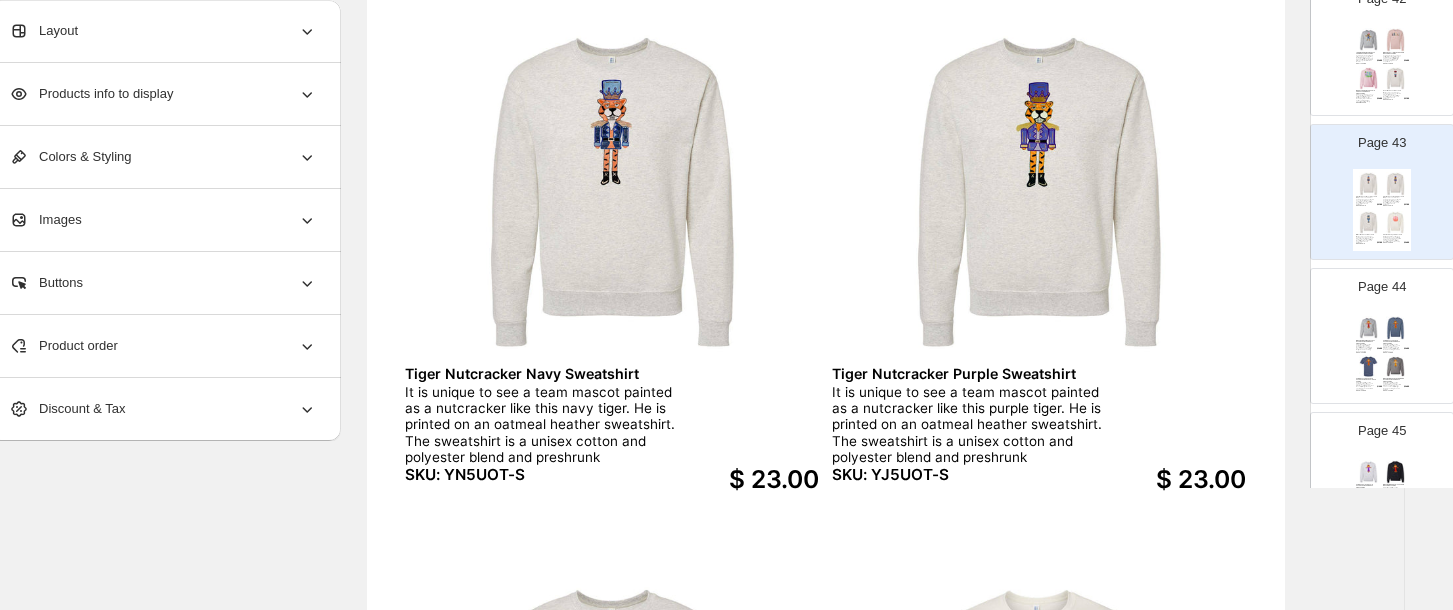 click at bounding box center (1369, 79) 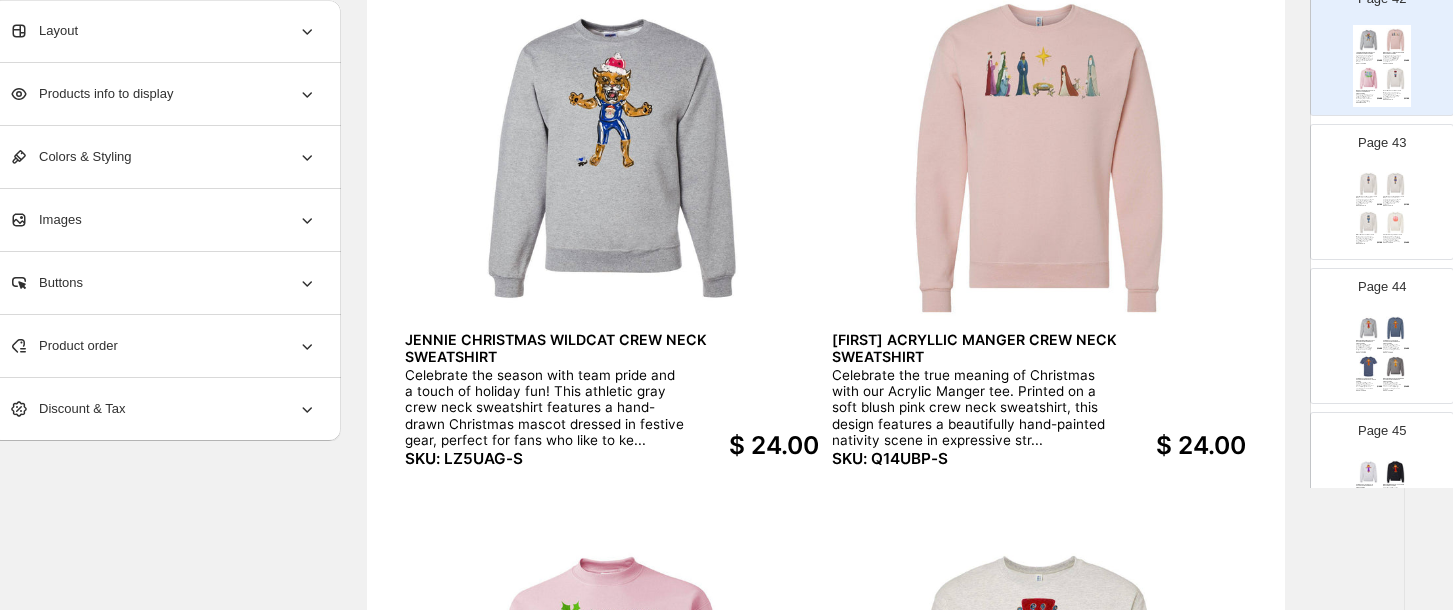 scroll, scrollTop: 251, scrollLeft: 35, axis: both 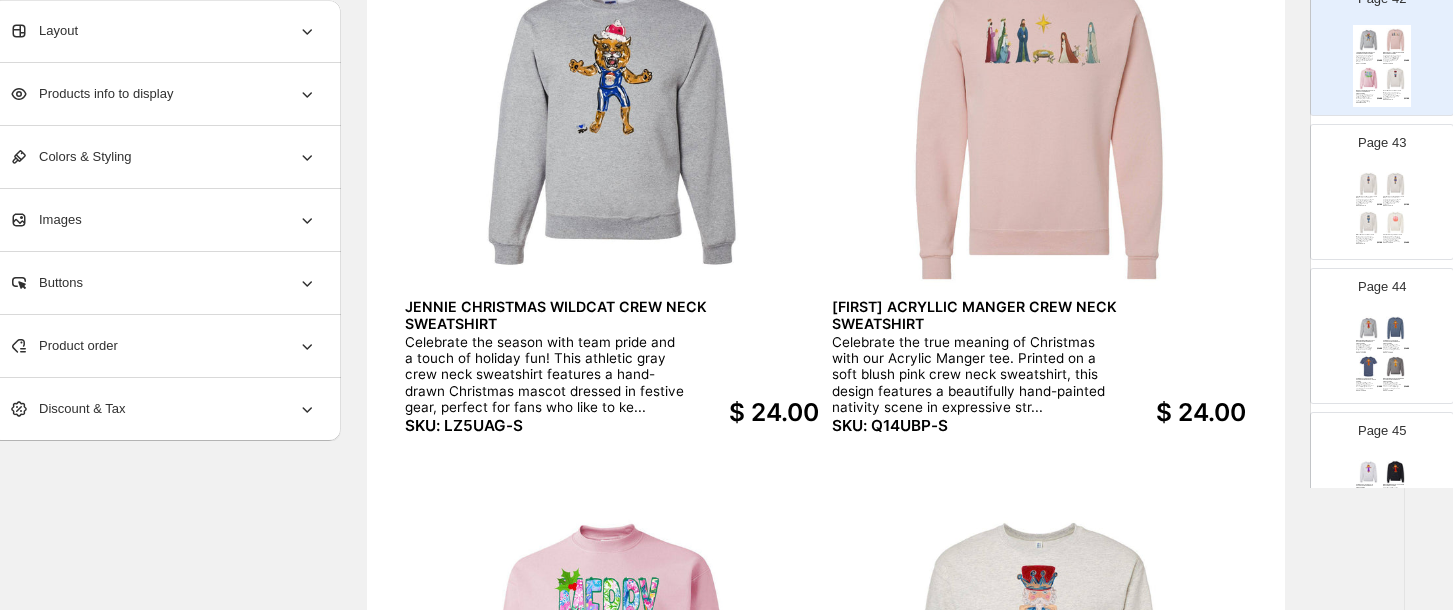 click on "Tiger Nutcracker Navy Sweatshirt It is unique to see a team mascot painted as a nutcracker like this navy tiger.  He is printed on an oatmeal heather sweatshirt. The sweatshirt is a unisex cotton and polyester blend and preshrunk SKU:  YN5UOT-S $ 23.00 Tiger Nutcracker Purple Sweatshirt It is unique to see a team mascot painted as a nutcracker like this purple tiger.  He is printed on an oatmeal heather sweatshirt. The sweatshirt is a unisex cotton and polyester blend and preshrunk SKU:  YJ5UOT-S $ 23.00 Wildcat Nutcracker Sweatshirt It is unique to see a team mascot painted as a nutcracker like this blue wildcat.  He is printed on an oatmeal heather sweatshirt. The sweatshirt is a unisex cotton and polyester blend and preshrunk SKU:  YI5UOT-S $ 23.00 Emmalee Pink Bow Pumpkin Sweatshirt This pumpkin is one of the best-dressed that we've seen in its plaid cover and pretty pink bow!  It will dress up nicely on the sweet cream colored sweatshirt.  The sweatshirt is a unisex cotton and p... SKU:  UL5USC-S $ 24.00" at bounding box center [1382, 210] 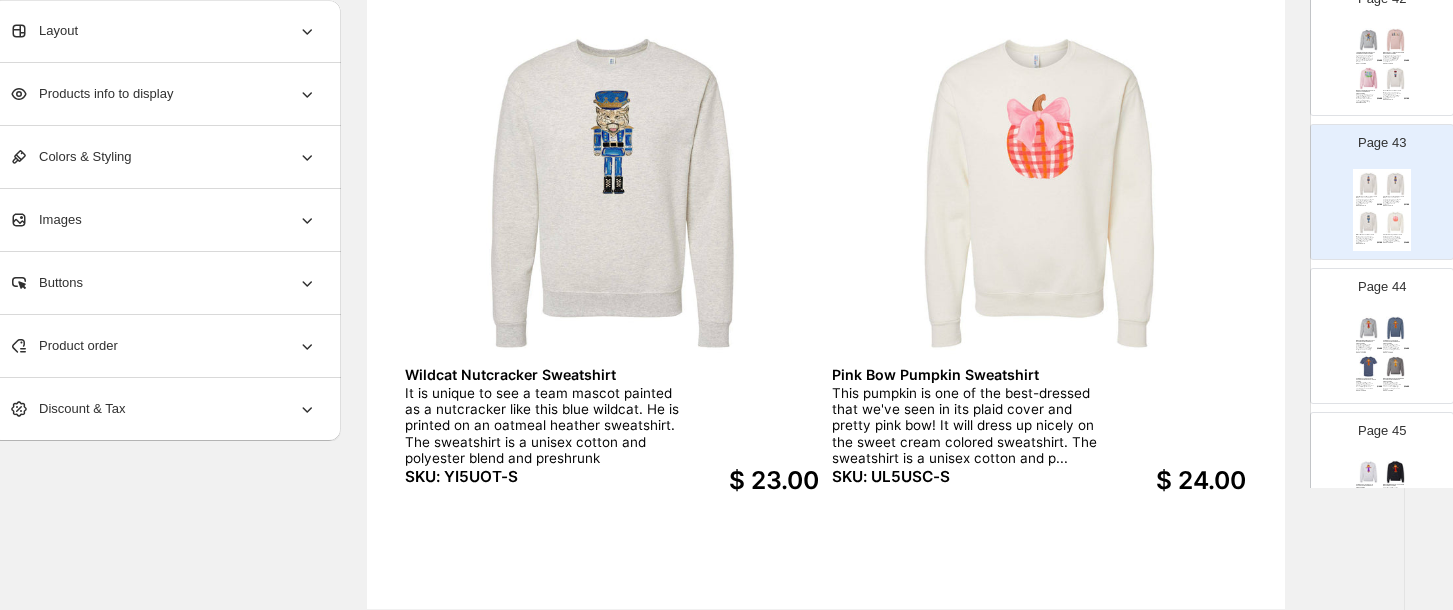 scroll, scrollTop: 739, scrollLeft: 35, axis: both 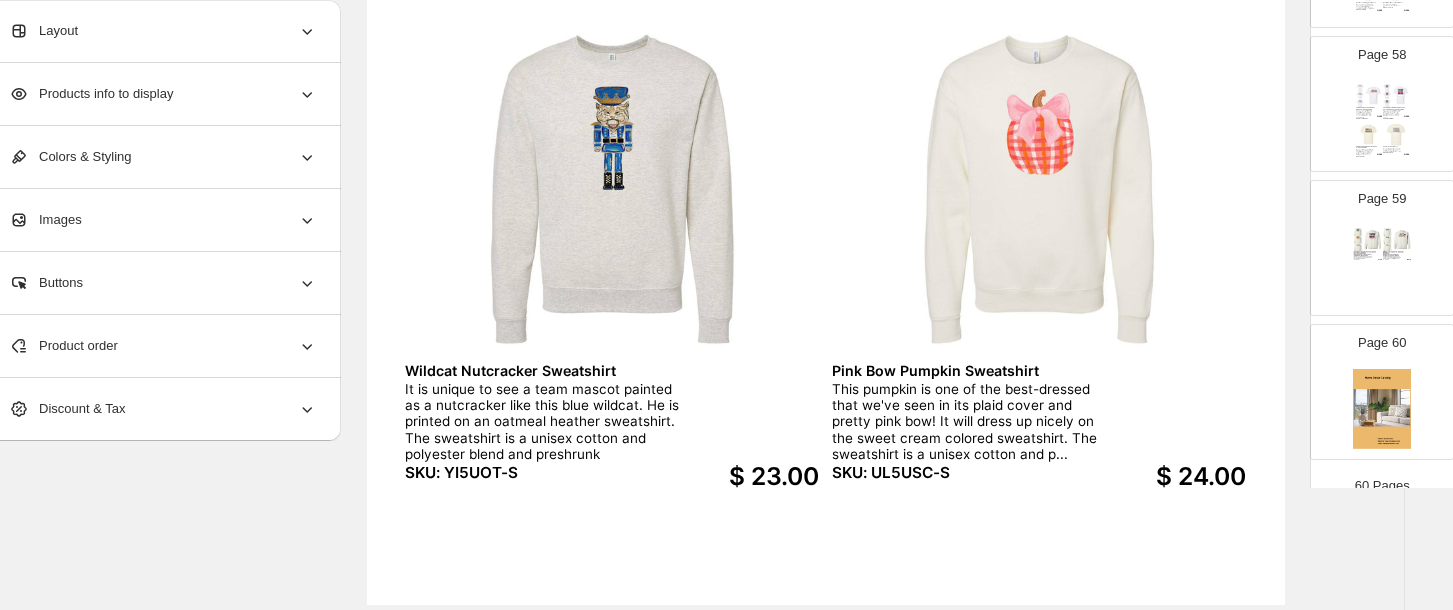 click on "$ 23.00" at bounding box center [752, 477] 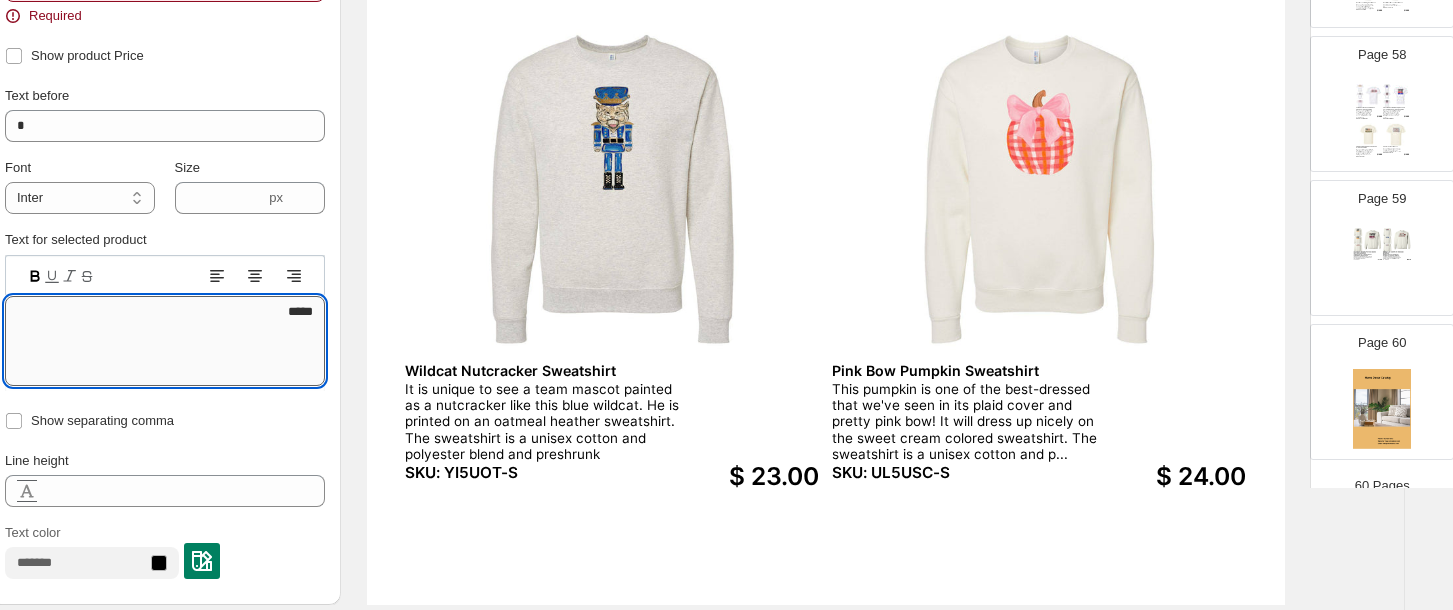 type on "*****" 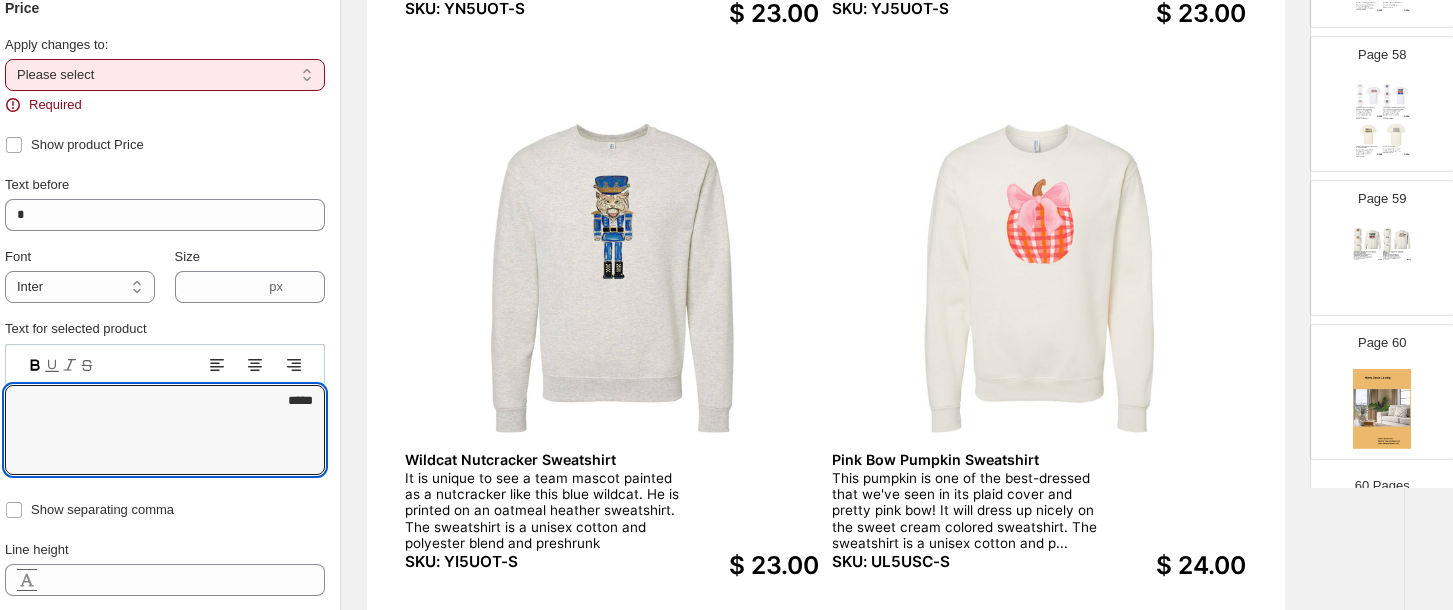 scroll, scrollTop: 637, scrollLeft: 35, axis: both 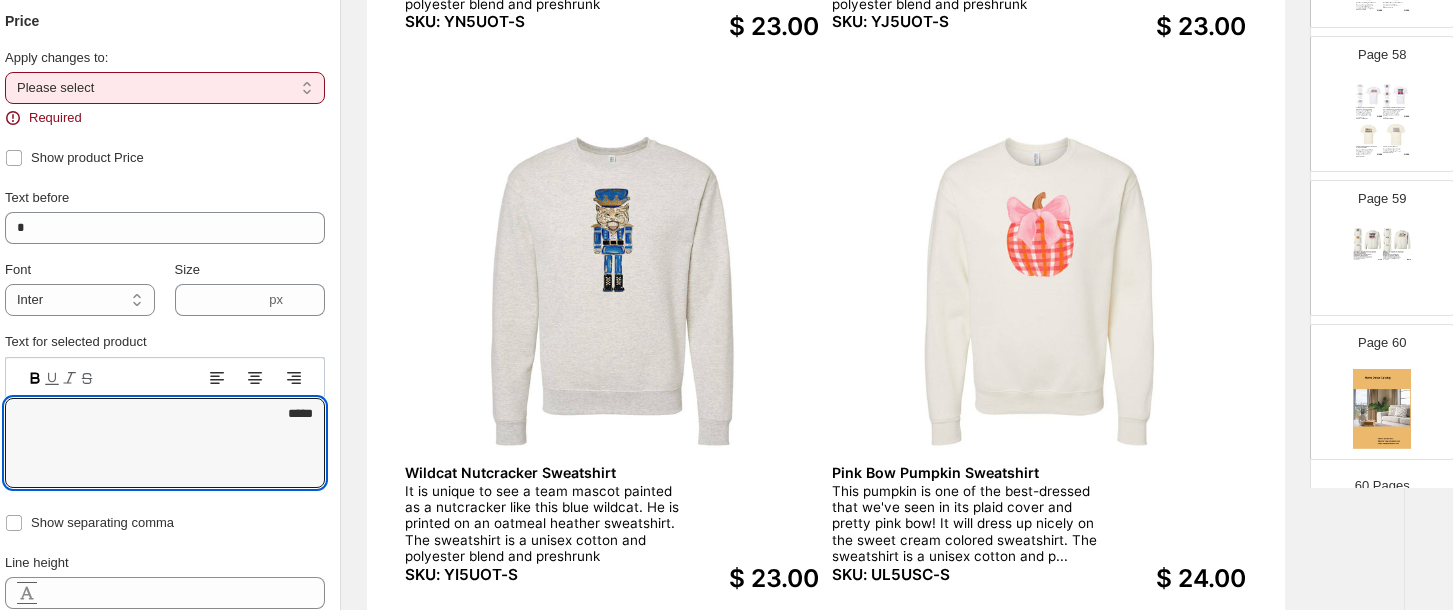 click on "**********" at bounding box center [165, 88] 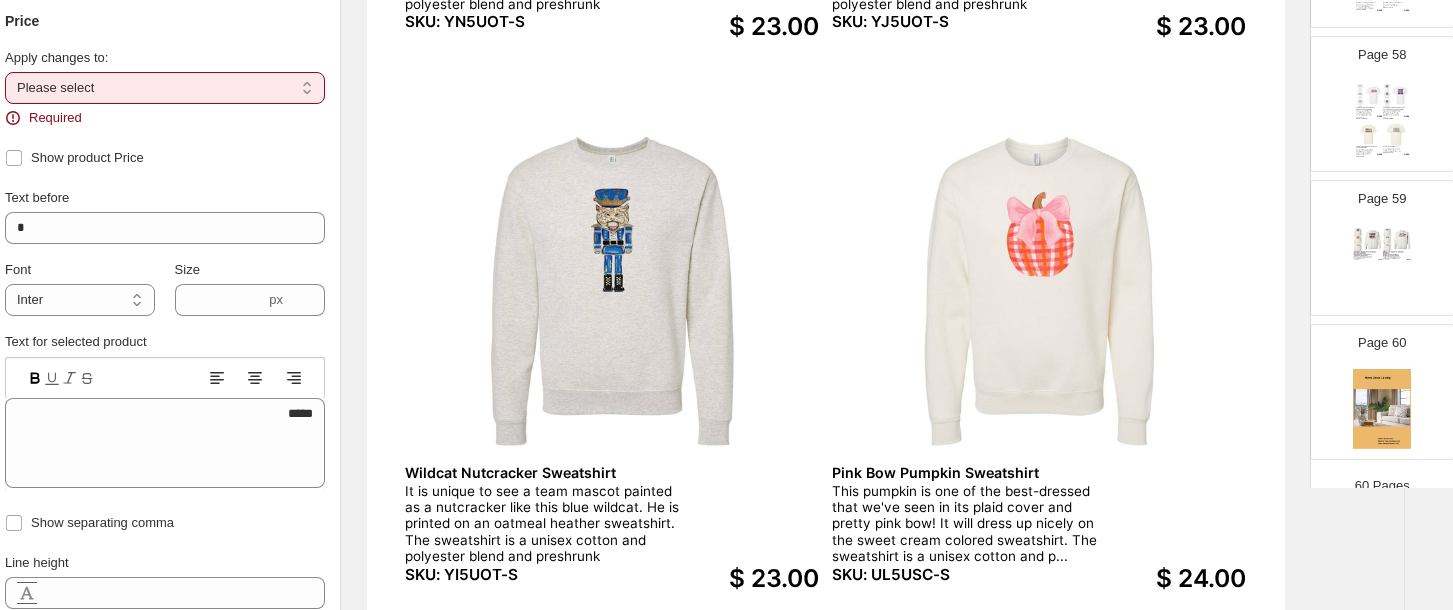 select on "**********" 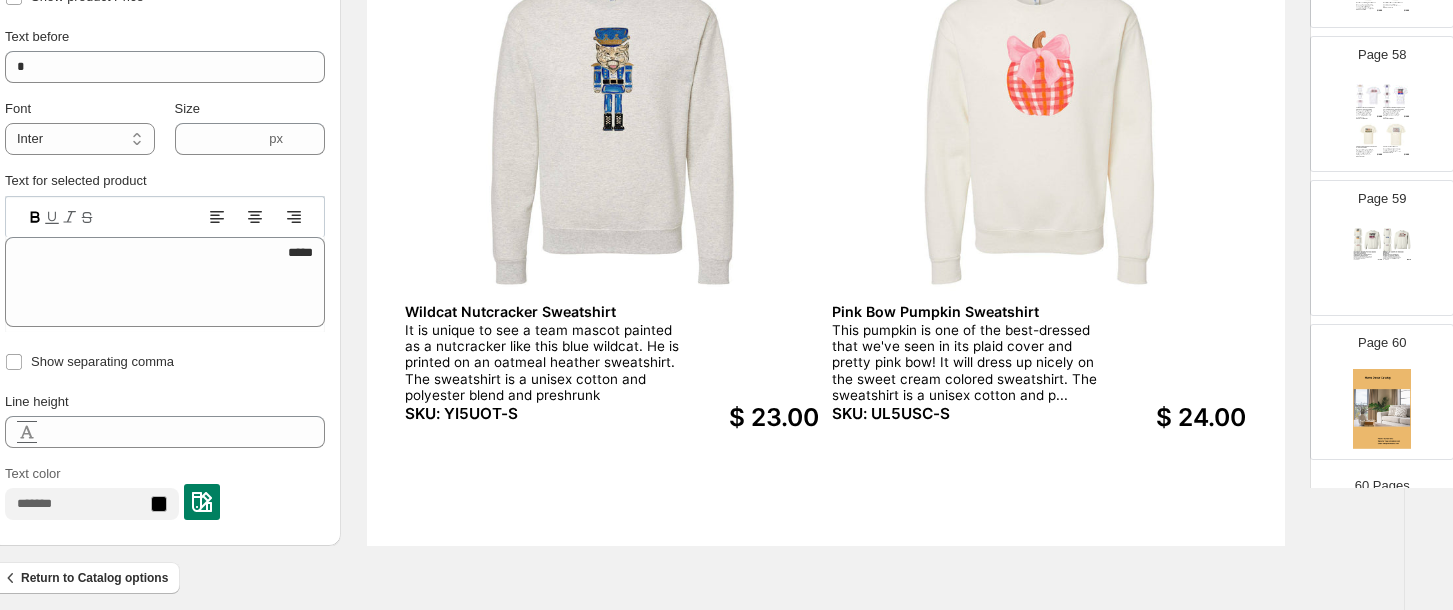 scroll, scrollTop: 816, scrollLeft: 35, axis: both 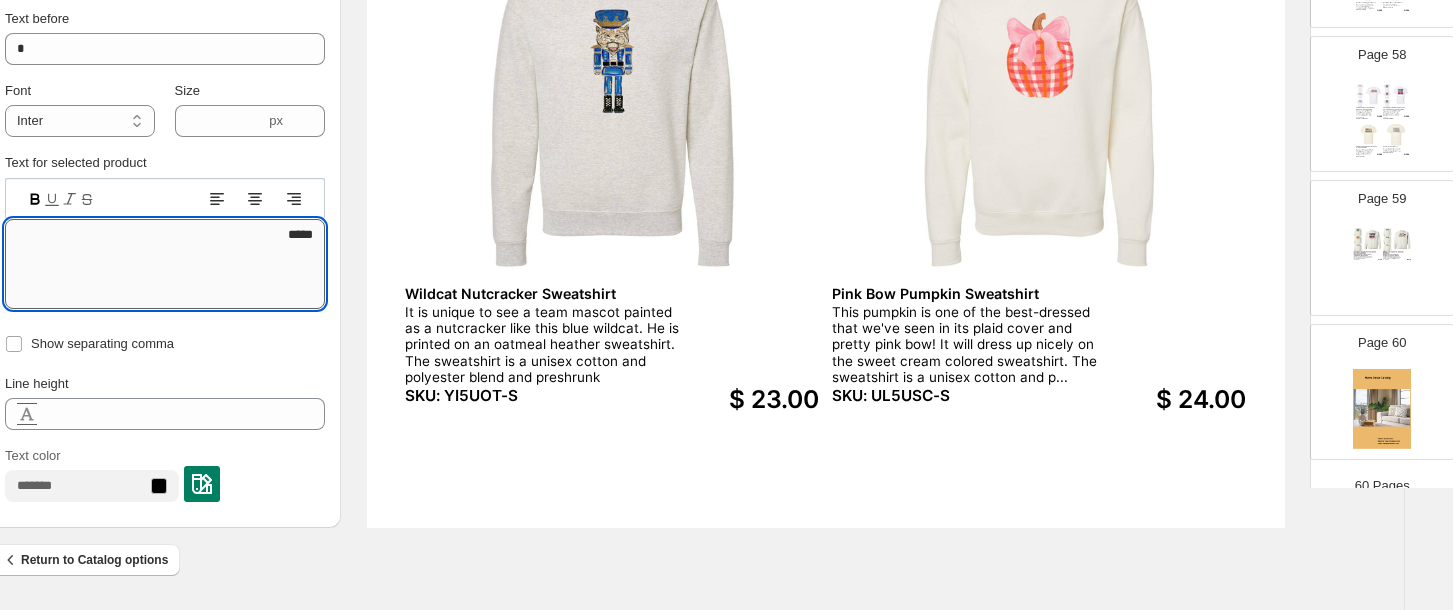 click on "*****" at bounding box center (165, 264) 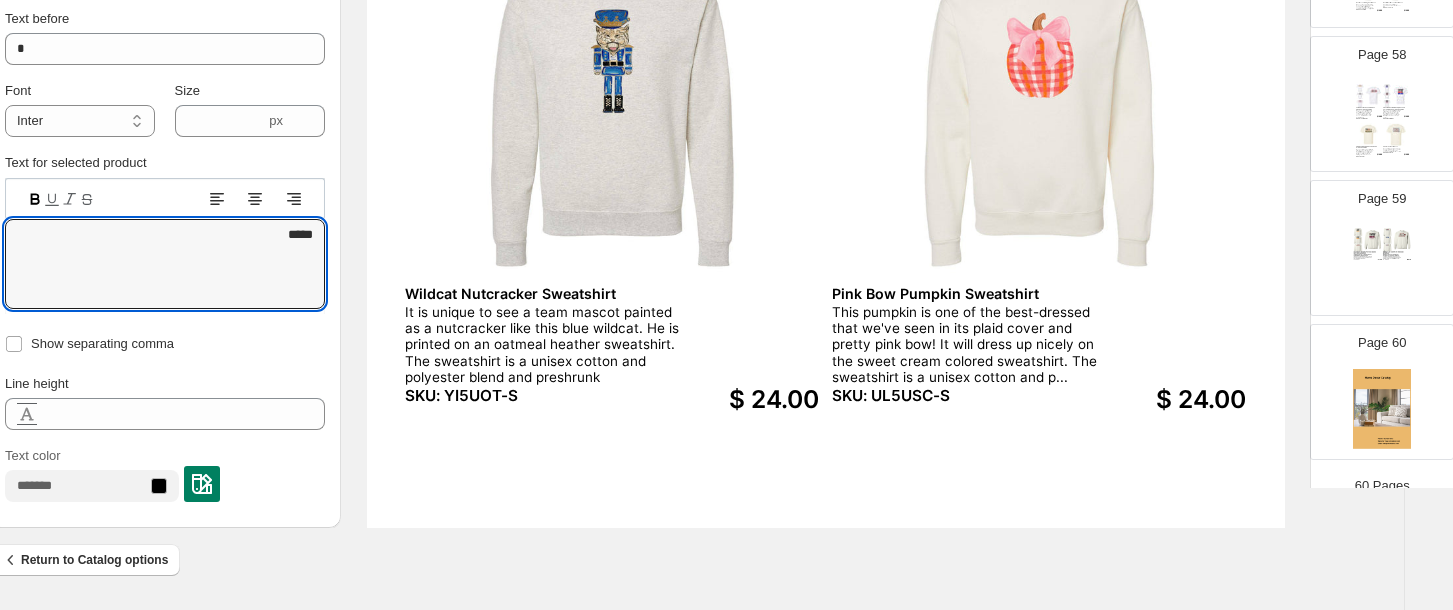 click on "Tiger Nutcracker Navy Sweatshirt It is unique to see a team mascot painted as a nutcracker like this navy tiger.  He is printed on an oatmeal heather sweatshirt. The sweatshirt is a unisex cotton and polyester blend and preshrunk SKU:  YN5UOT-S $ 23.00 Tiger Nutcracker Purple Sweatshirt It is unique to see a team mascot painted as a nutcracker like this purple tiger.  He is printed on an oatmeal heather sweatshirt. The sweatshirt is a unisex cotton and polyester blend and preshrunk SKU:  YJ5UOT-S $ 23.00 Wildcat Nutcracker Sweatshirt It is unique to see a team mascot painted as a nutcracker like this blue wildcat.  He is printed on an oatmeal heather sweatshirt. The sweatshirt is a unisex cotton and polyester blend and preshrunk SKU:  YI5UOT-S $ 24.00 Emmalee Pink Bow Pumpkin Sweatshirt This pumpkin is one of the best-dressed that we've seen in its plaid cover and pretty pink bow!  It will dress up nicely on the sweet cream colored sweatshirt.  The sweatshirt is a unisex cotton and p... SKU:  UL5USC-S $ 24.00" at bounding box center [826, -66] 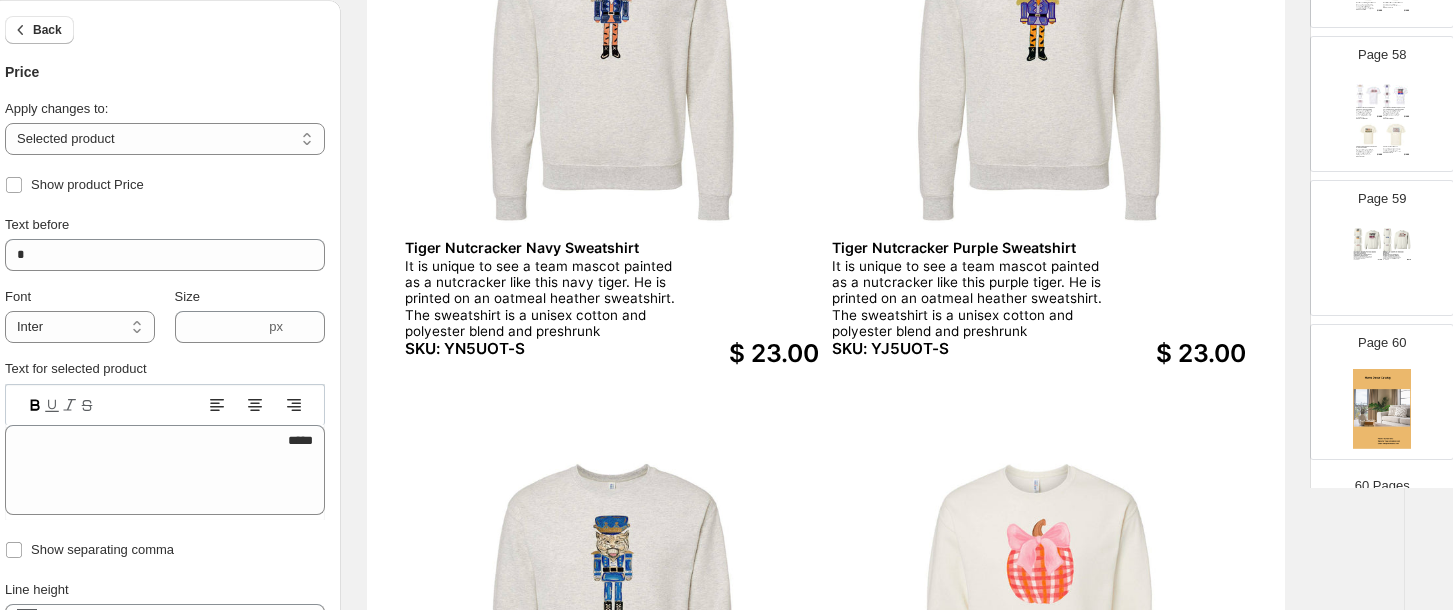 scroll, scrollTop: 290, scrollLeft: 35, axis: both 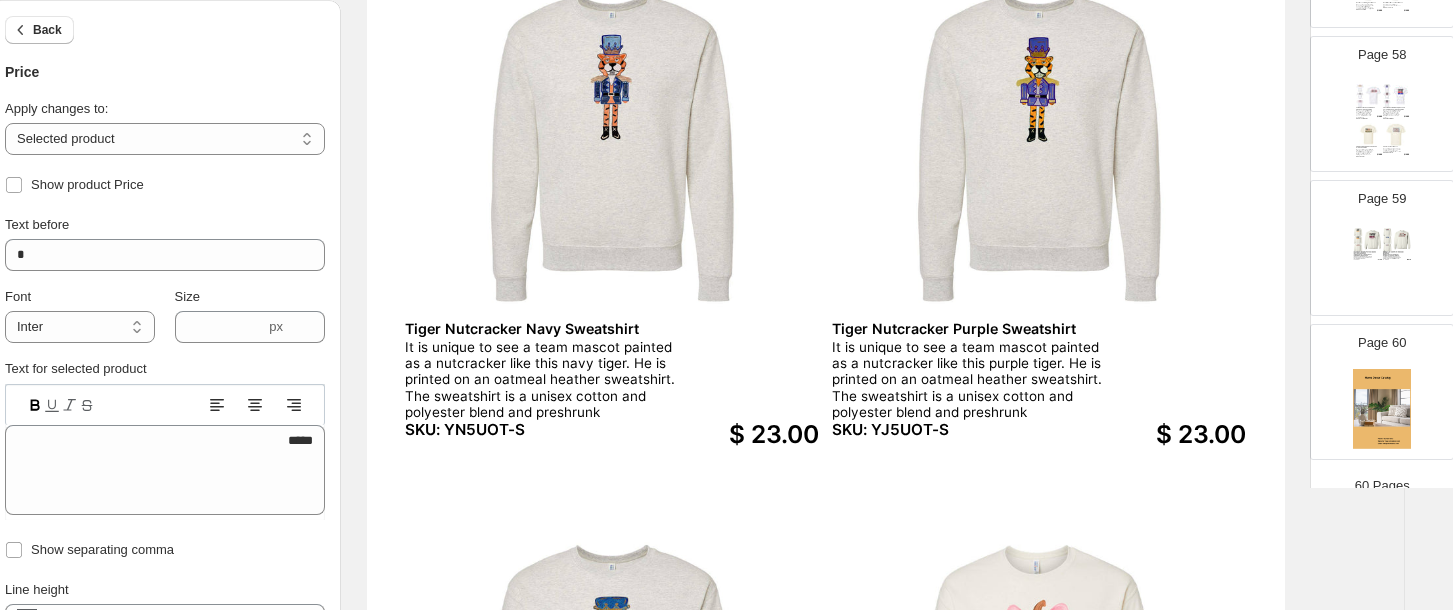 click on "$ 23.00" at bounding box center [1178, 435] 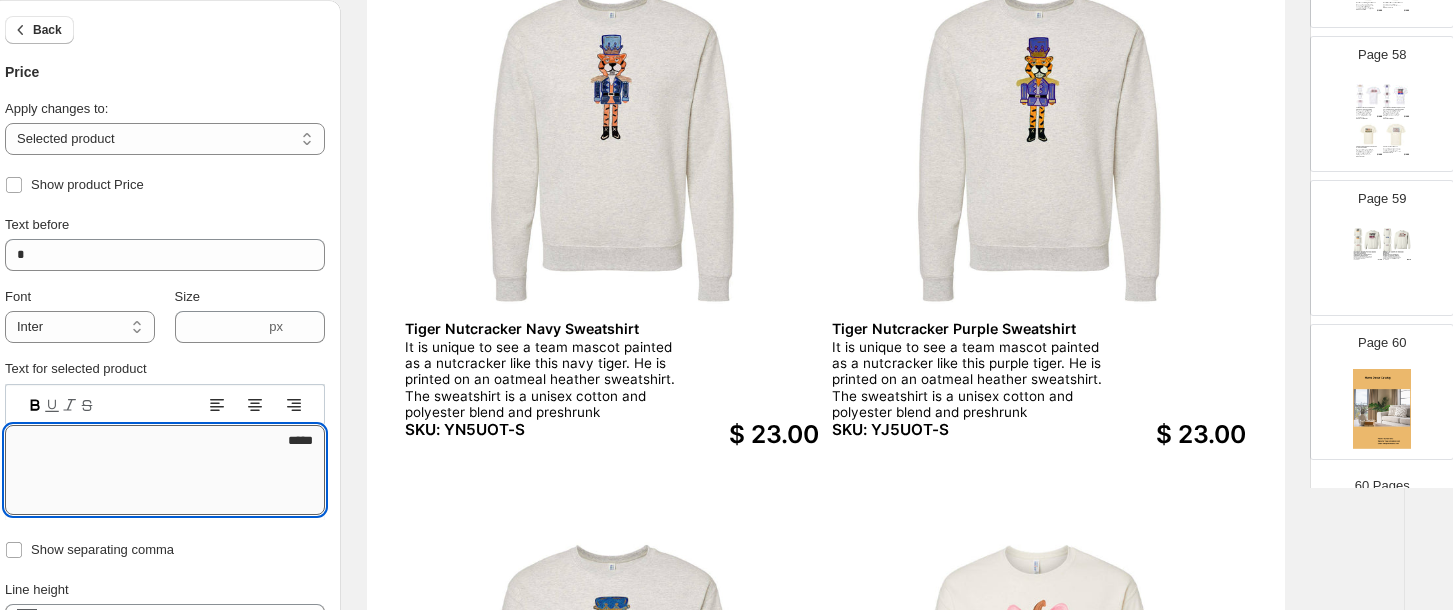 click on "*****" at bounding box center [165, 470] 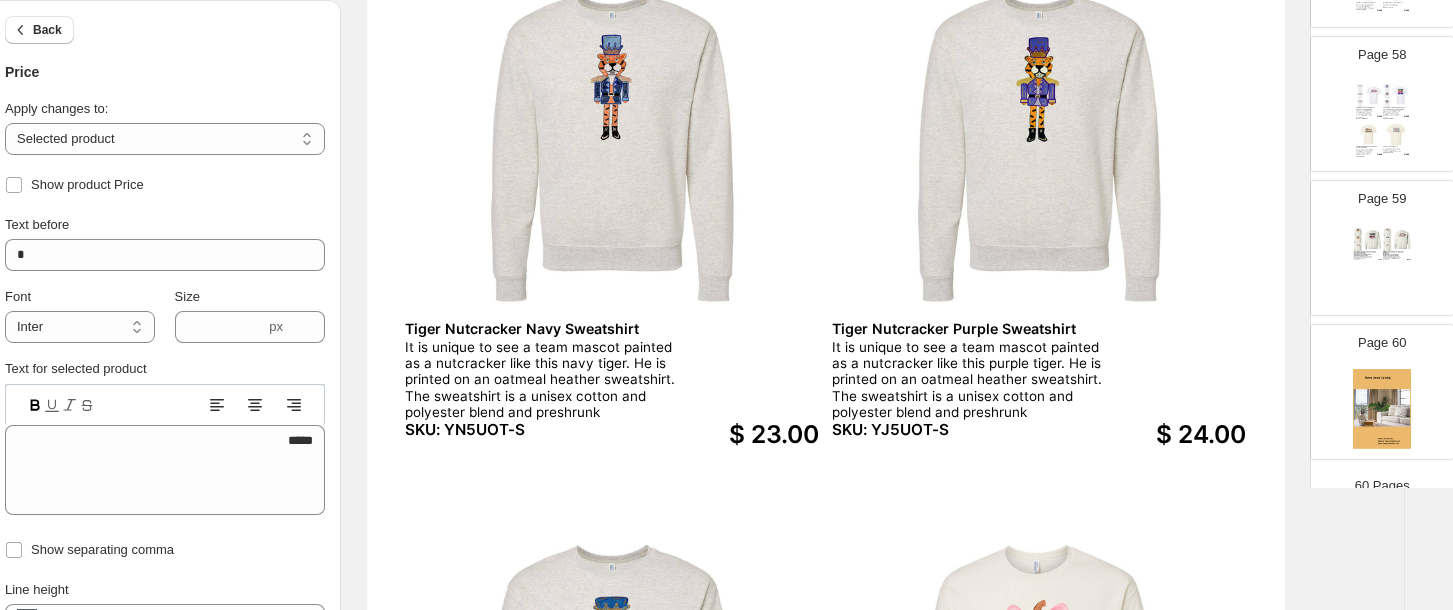 click on "$ 23.00" at bounding box center (752, 435) 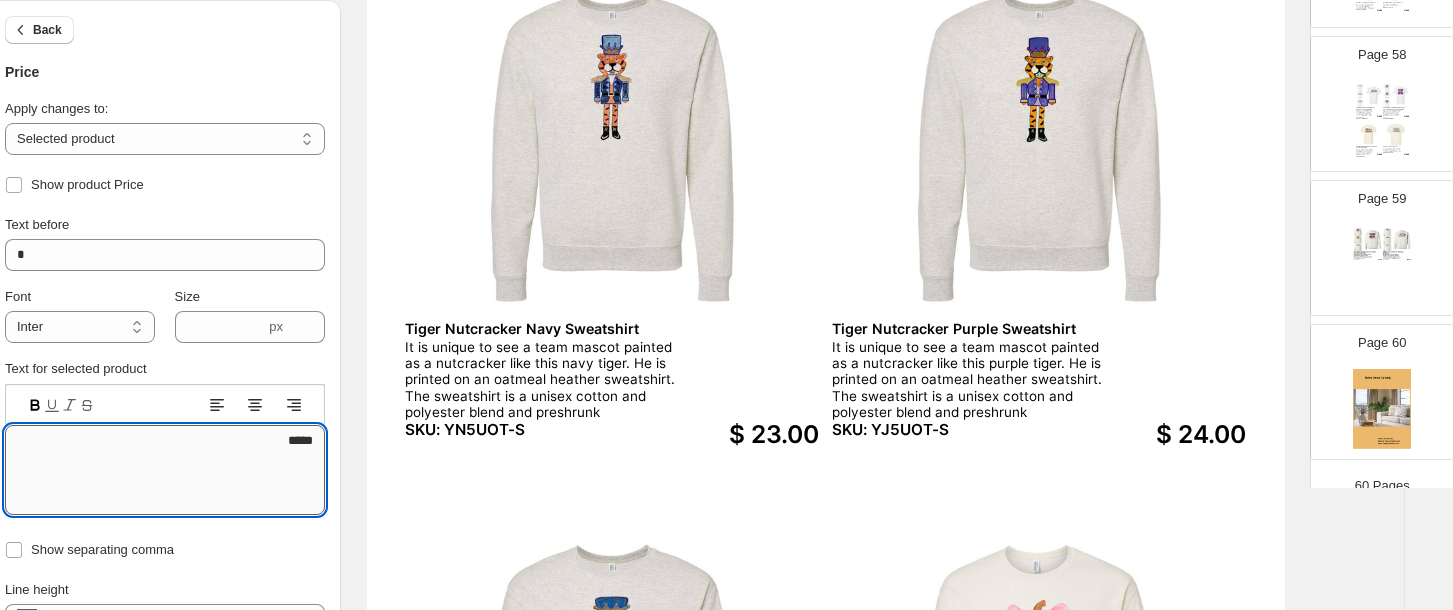 click on "*****" at bounding box center (165, 470) 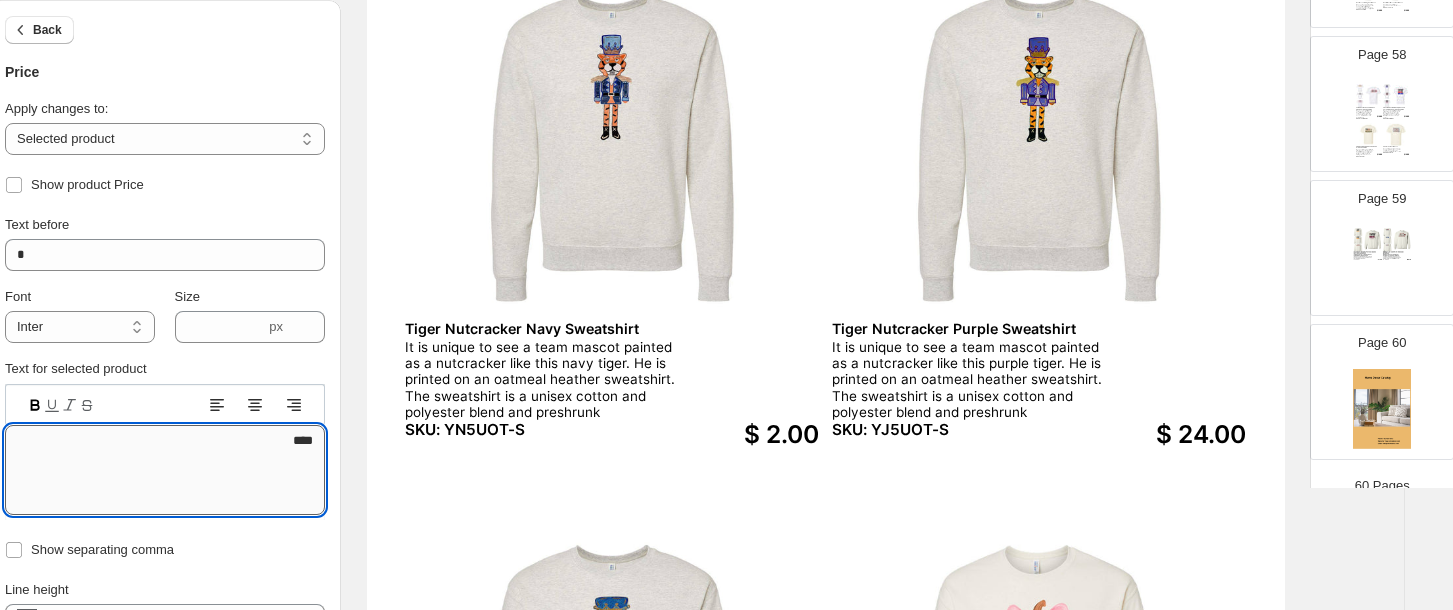 type on "*****" 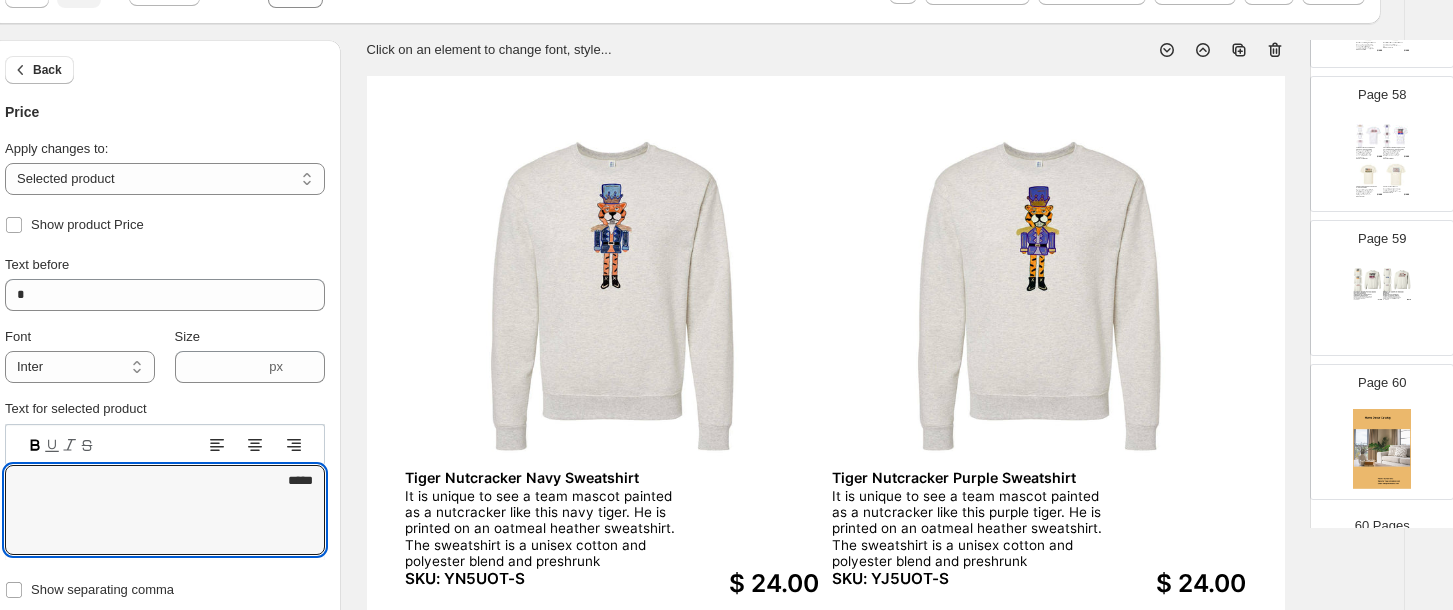 scroll, scrollTop: 144, scrollLeft: 35, axis: both 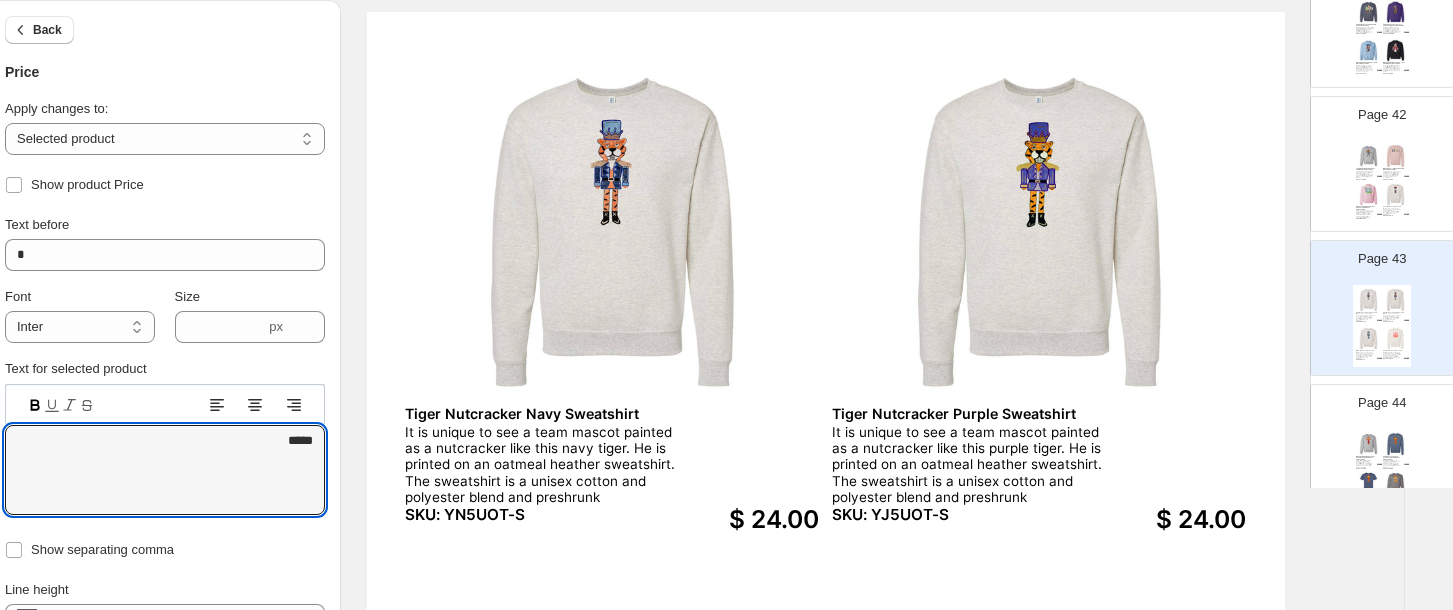 click on "MERRY CHRISTMAS DOODLE PREPPY CREW NECK SWEATSHIRT Add a pop of preppy cheer to your holiday wardrobe with our Merry Christmas Doodle tee! This fun and festive design features playful, hand-drawn holiday lettering in bright, cheerful colorsâperfectly ... SKU:  3M5UCP-S" at bounding box center [1369, 212] 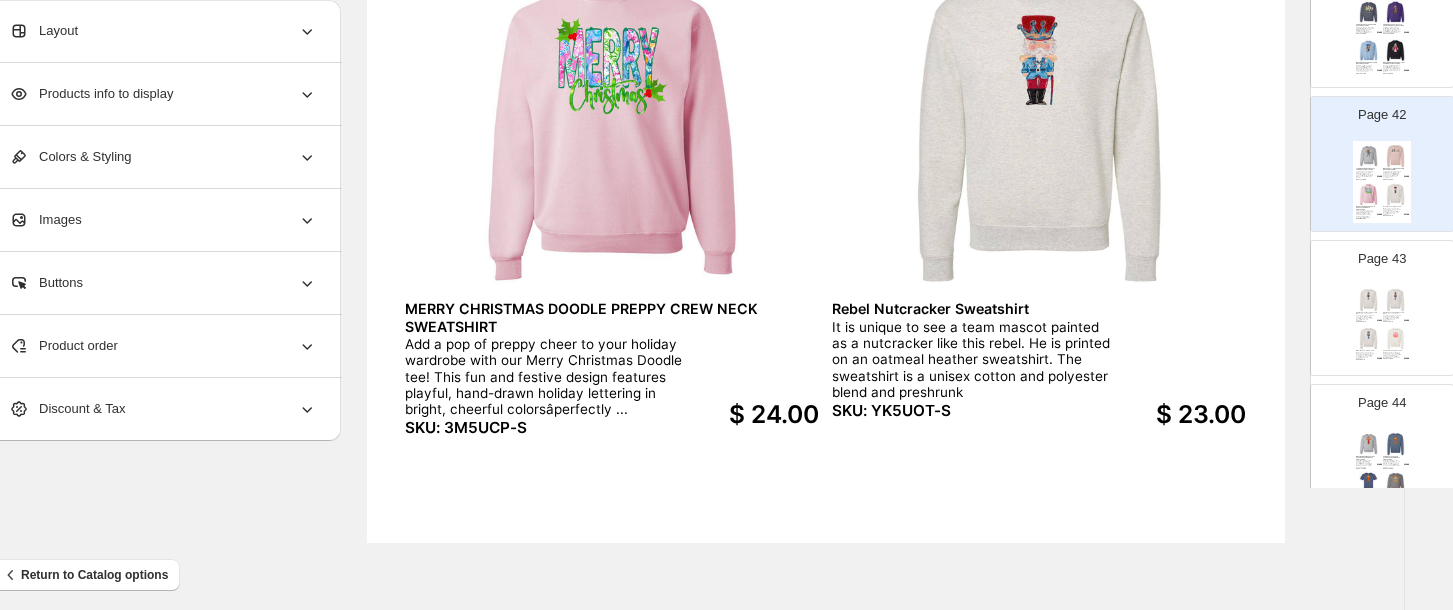 scroll, scrollTop: 803, scrollLeft: 35, axis: both 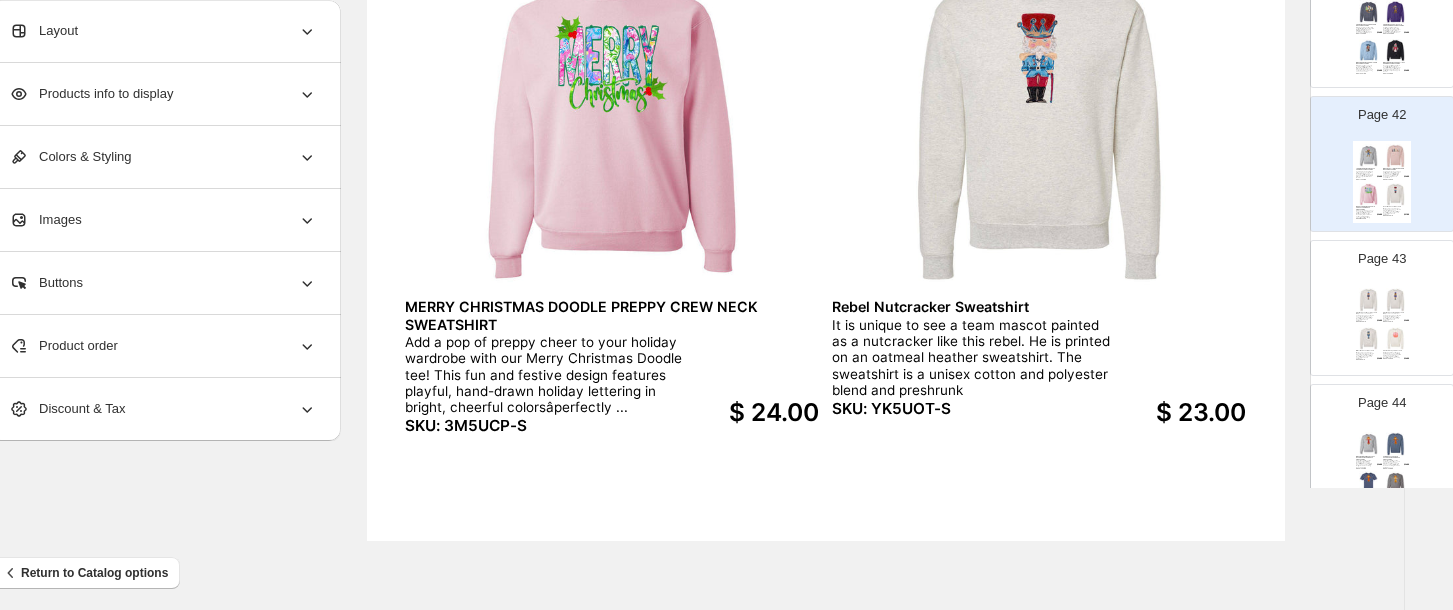 click on "$ 23.00" at bounding box center [1178, 413] 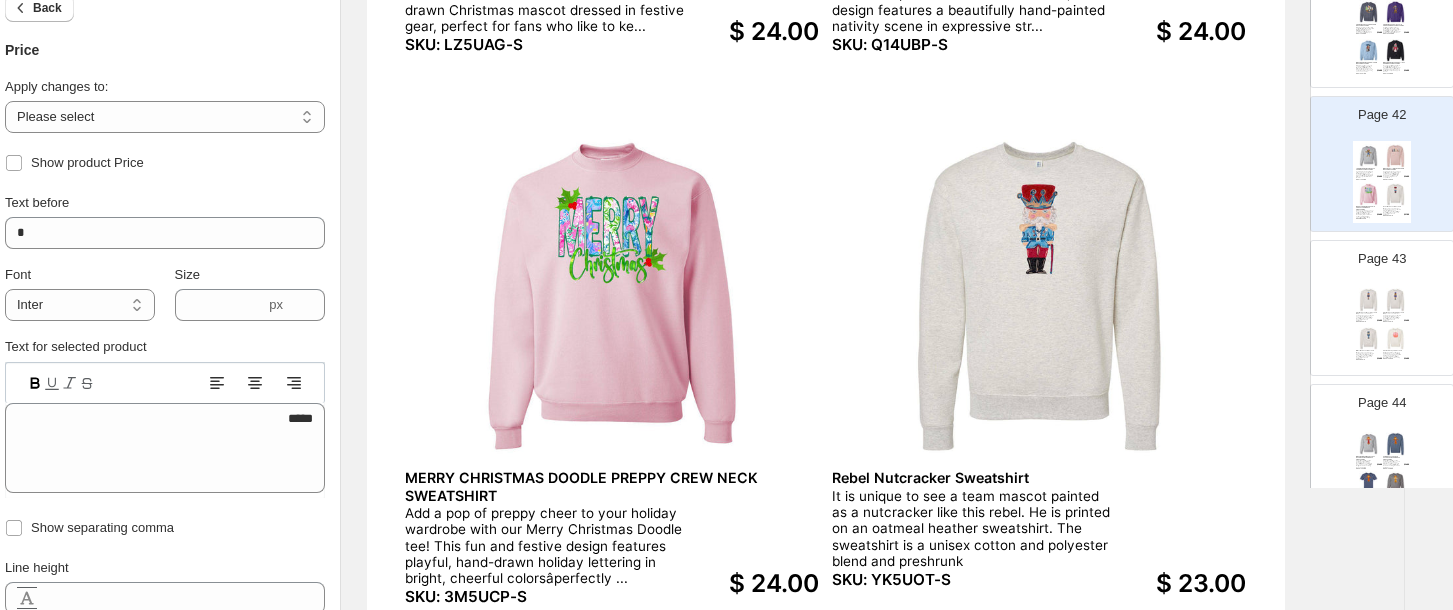 scroll, scrollTop: 624, scrollLeft: 35, axis: both 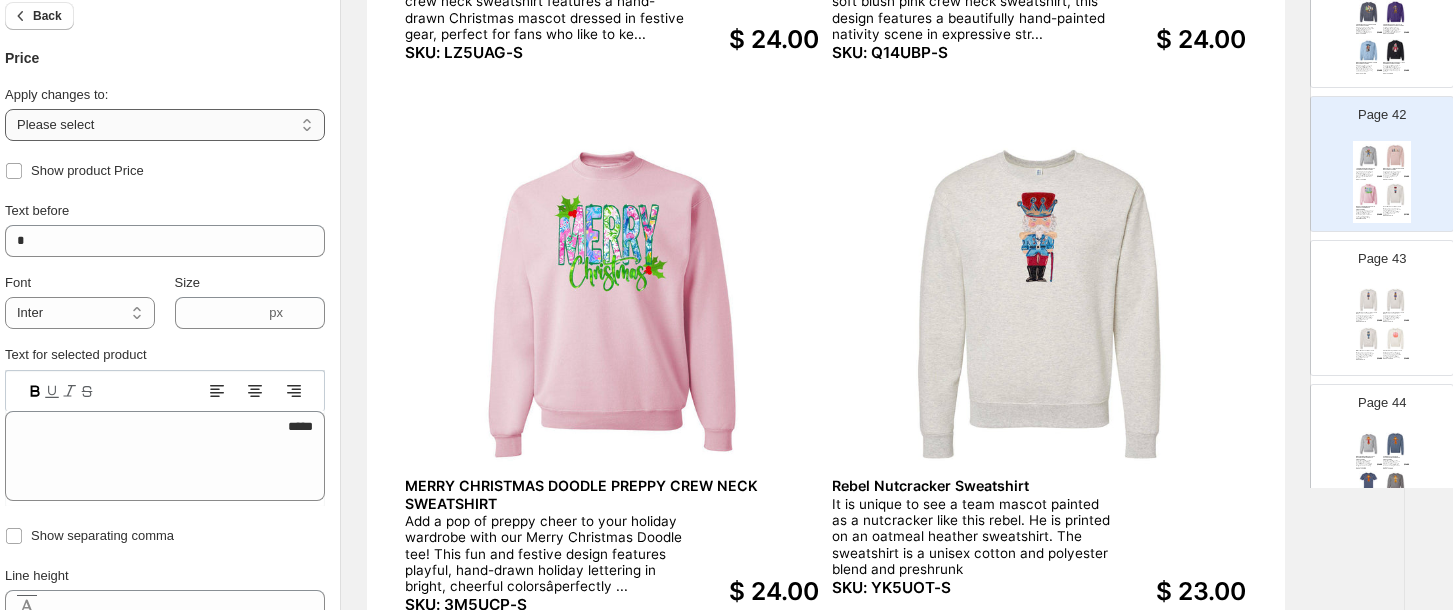 click on "**********" at bounding box center [165, 125] 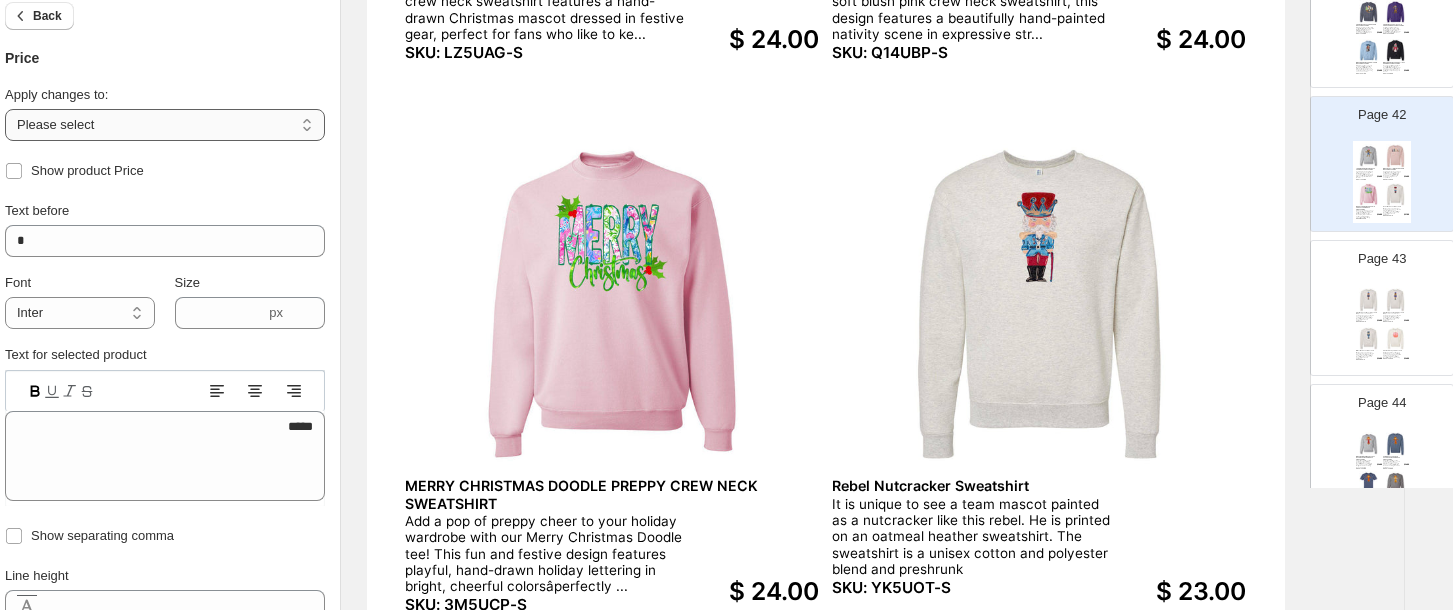 select on "**********" 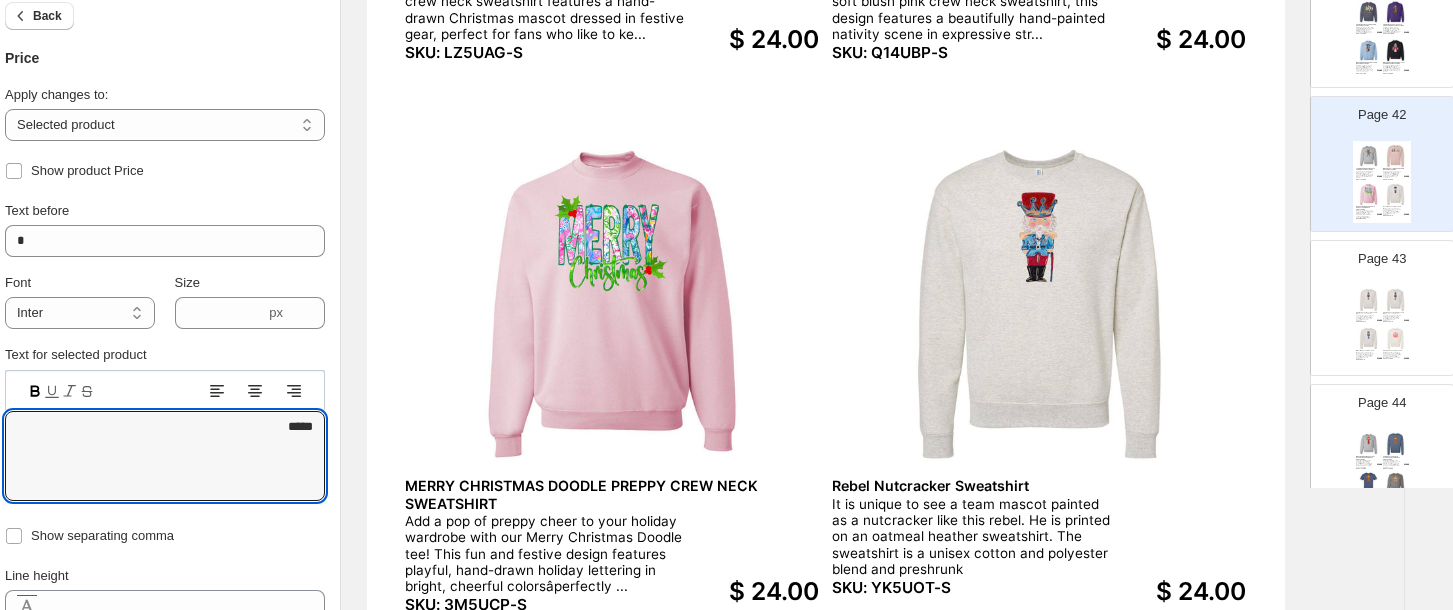 type on "*****" 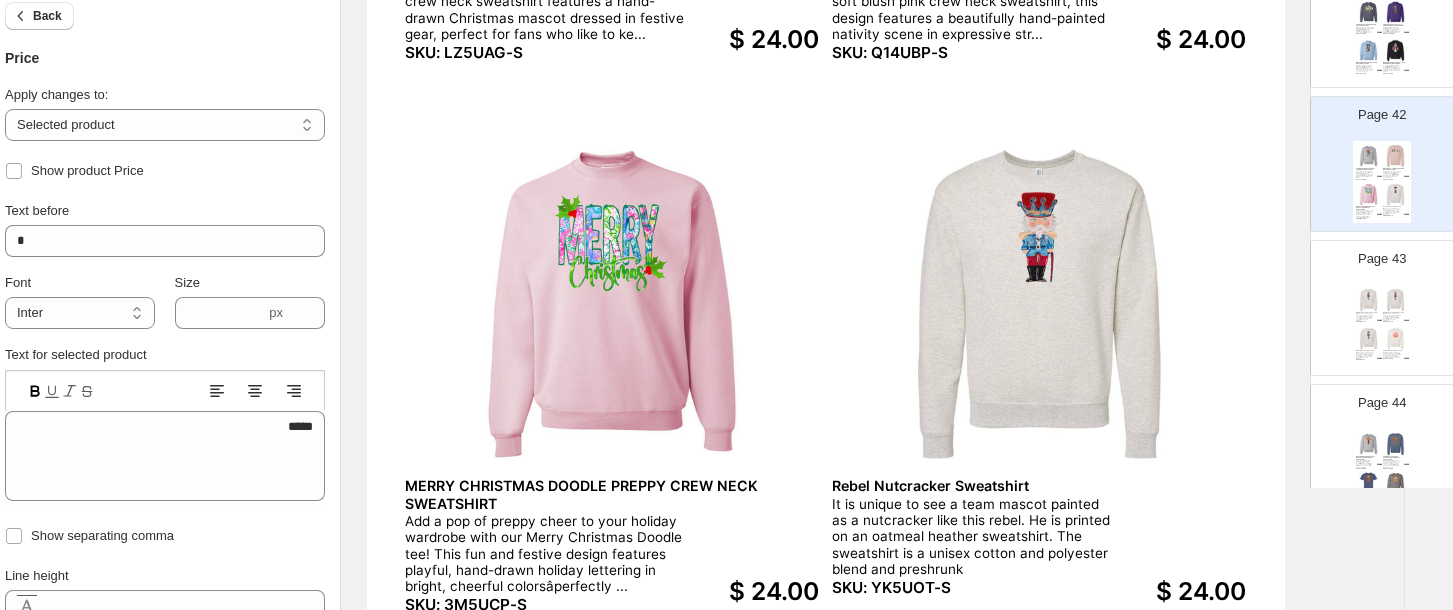 click on "JENNIE CHRISTMAS WILDCAT CREW NECK SWEATSHIRT Celebrate the season with team pride and a touch of holiday fun! This athletic gray crew neck sweatshirt features a hand-drawn Christmas mascot dressed in festive gear, perfect for fans who like to ke... SKU:  LZ5UAG-S $ 24.00 LAURA ACRYLLIC MANGER CREW NECK SWEATSHIRT Celebrate the true meaning of Christmas with our Acrylic Manger tee. Printed on a soft blush pink crew neck sweatshirt, this design features a beautifully hand-painted nativity scene in expressive str... SKU:  Q14UBP-S $ 24.00 MERRY CHRISTMAS DOODLE PREPPY CREW NECK SWEATSHIRT Add a pop of preppy cheer to your holiday wardrobe with our Merry Christmas Doodle tee! This fun and festive design features playful, hand-drawn holiday lettering in bright, cheerful colorsâperfectly ... SKU:  3M5UCP-S $ 24.00 Rebel Nutcracker Sweatshirt SKU:  YK5UOT-S $ 24.00" at bounding box center (826, 126) 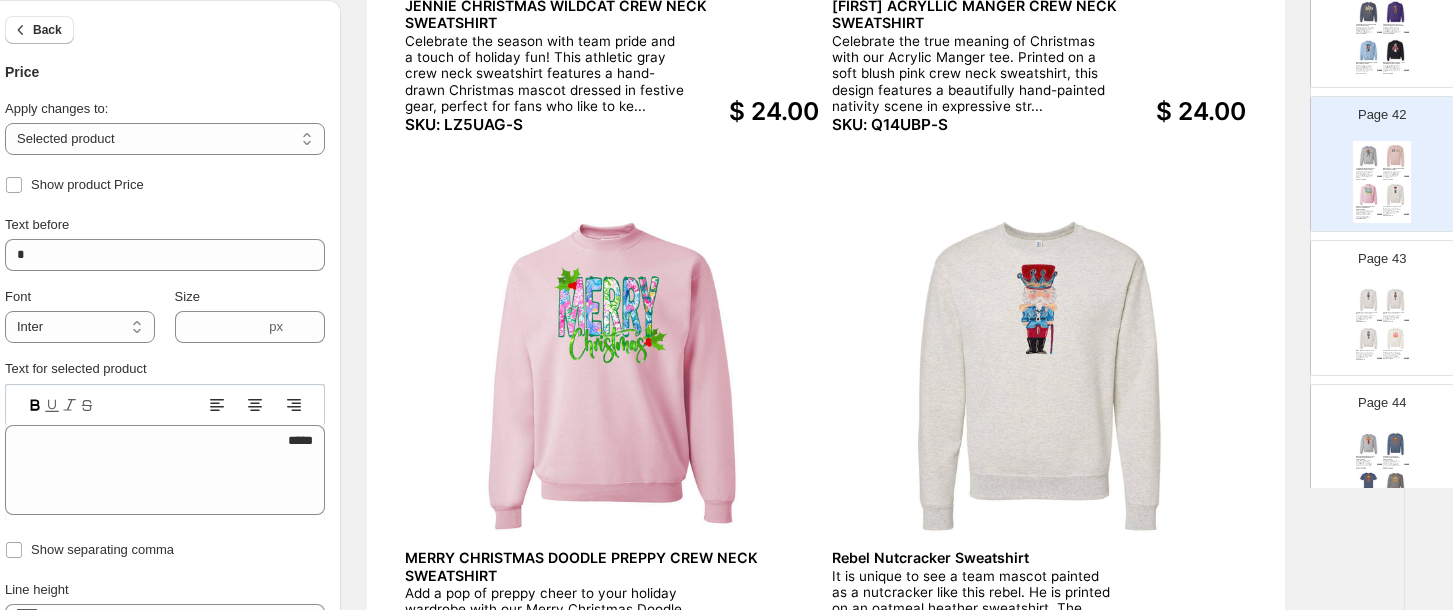 scroll, scrollTop: 446, scrollLeft: 35, axis: both 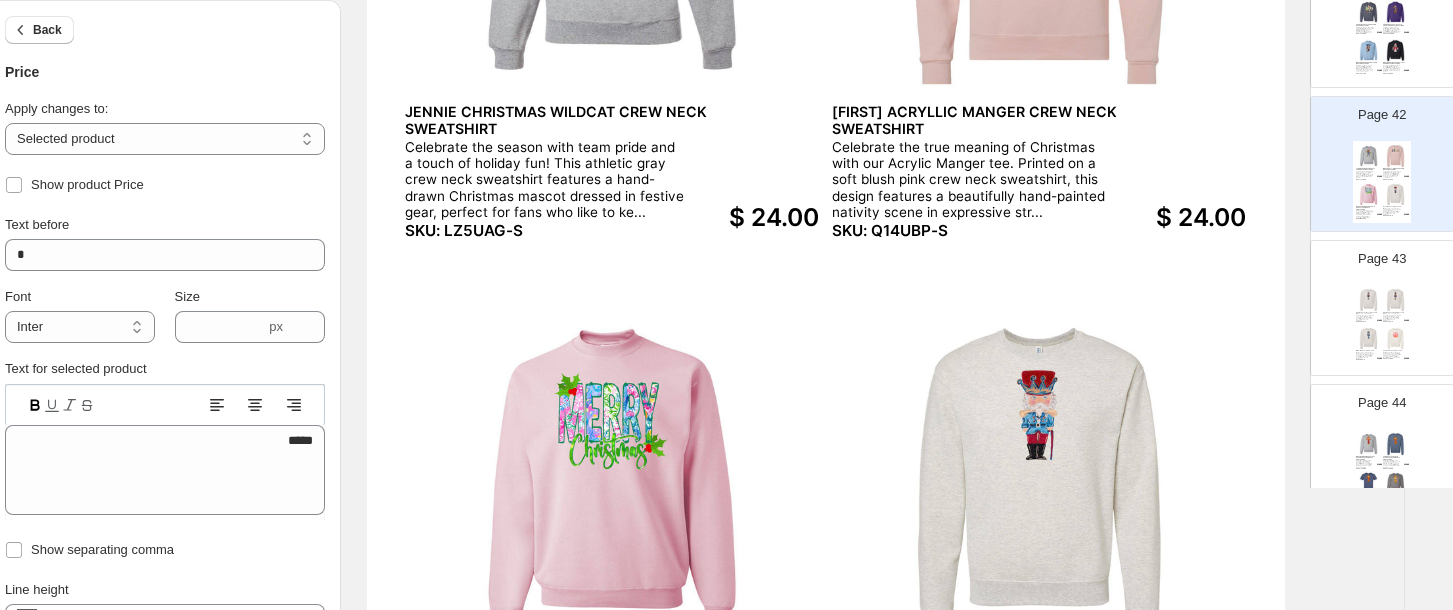 click at bounding box center [1369, 51] 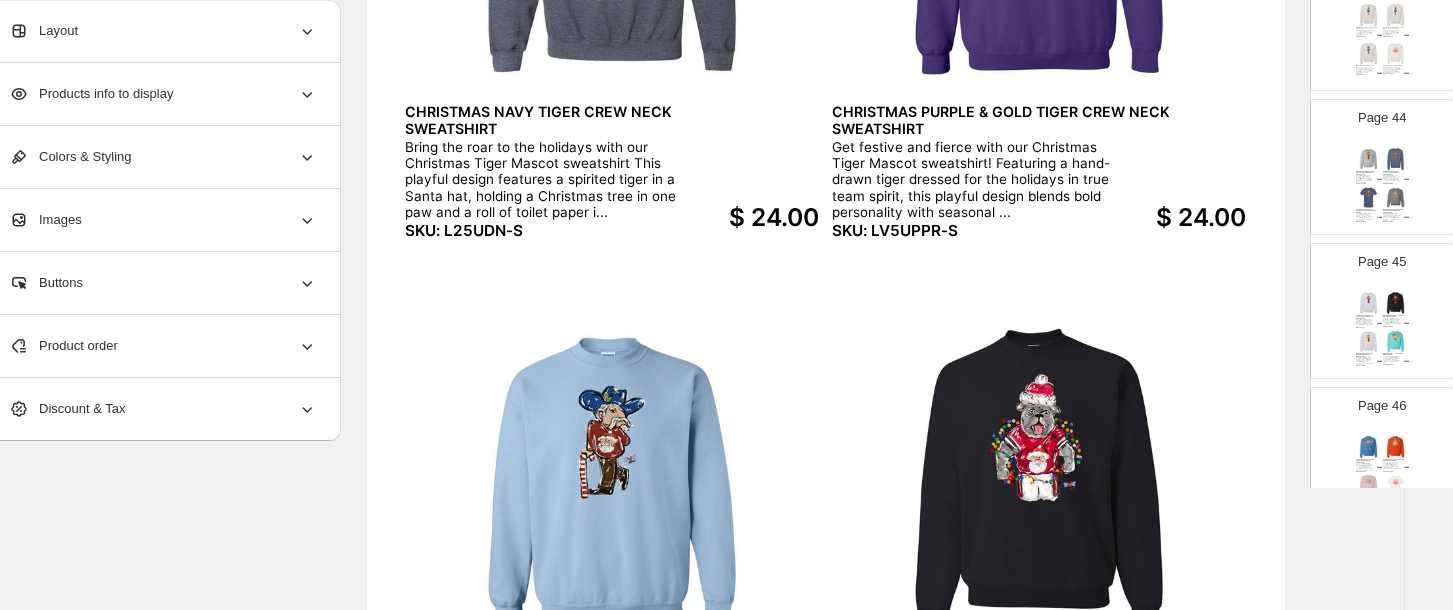 scroll, scrollTop: 6216, scrollLeft: 0, axis: vertical 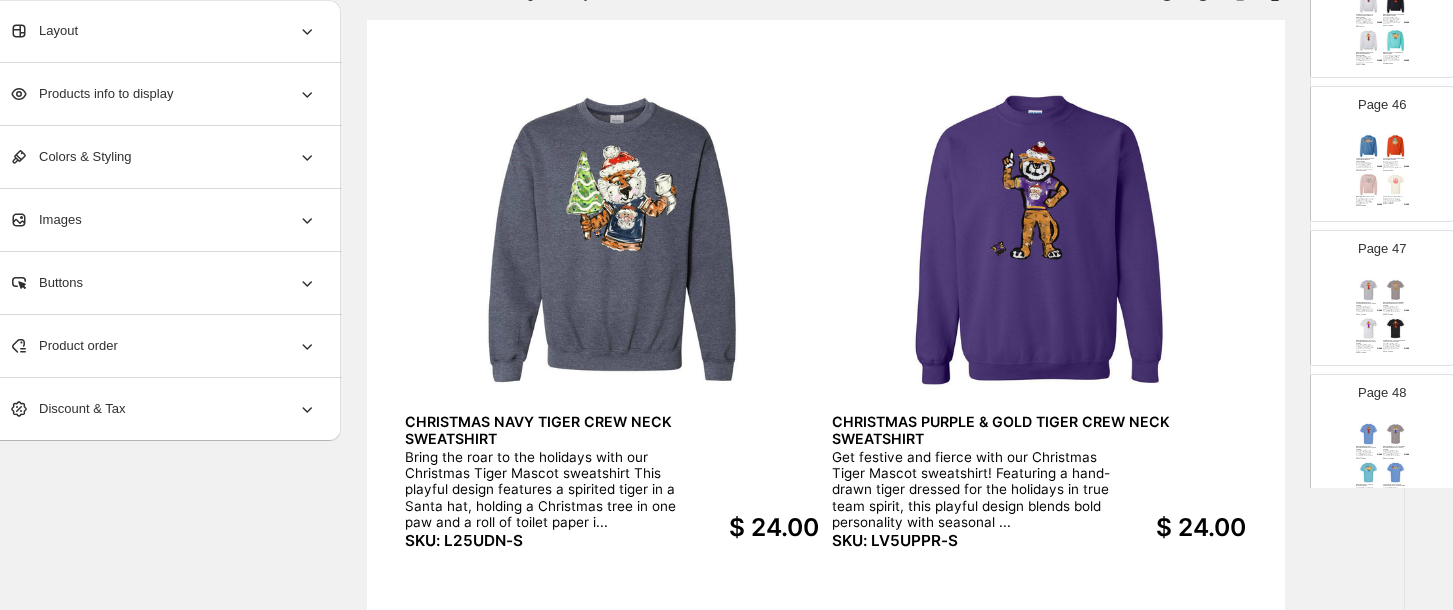 click on "Page 47 EMMALEE SPIRIT CRIMSON & GRAY SCARECROW SHORT SLEEVE TSHIRT Add a little team spirit to your fall wardrobe with our Crimson &amp; Gray Scarecrow tee! Printed on a soft athletic heather short sleeve shirt, this design features a charming scarecrow dressed in cr... SKU:  UT5CCG-S $ 16.00 EMMALEE SPIRIT ORANGE AND WHITE SCARECROW SHORT SLEEVE TSHIRT Add a little team spirit to your fall wardrobe with our orange and white Scarecrow tee! Printed on a soft gravel color short sleeve shirt, this design features a charming scarecrow dressed in orange a... SKU:  UT5COW-S $ 16.00 EMMALEE SPIRIT PURPLE & GOLD SCARECROW SHORT SLEEVE TSHIRT Add a little team spirit to your fall wardrobe with our purple and gold Scarecrow tee! Printed on a soft ash color short sleeve shirt, this design features a charming scarecrow dressed in purple and g... SKU:  UT5CPG-S $ 16.00 EMMALEE SPIRIT RED & BLACK SCARECROW SHORT SLEEVE TSHIRT SKU:  UT5CRB-S $ 16.00" at bounding box center (1374, 290) 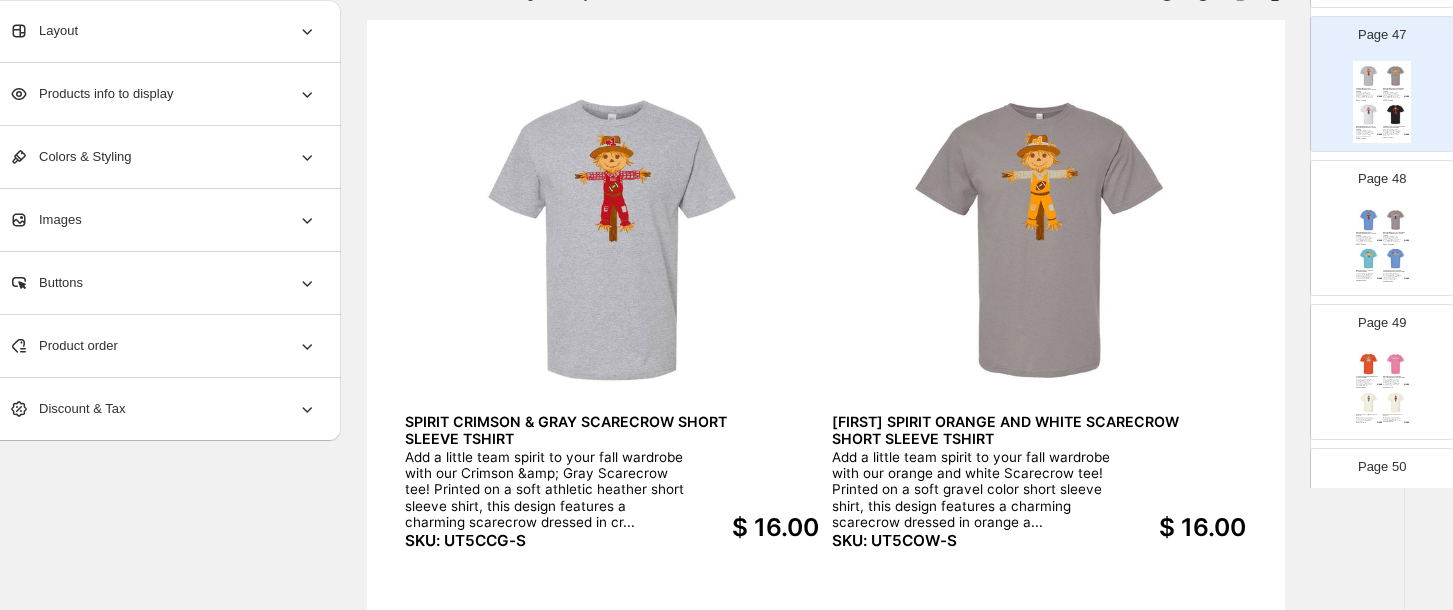 scroll, scrollTop: 6749, scrollLeft: 0, axis: vertical 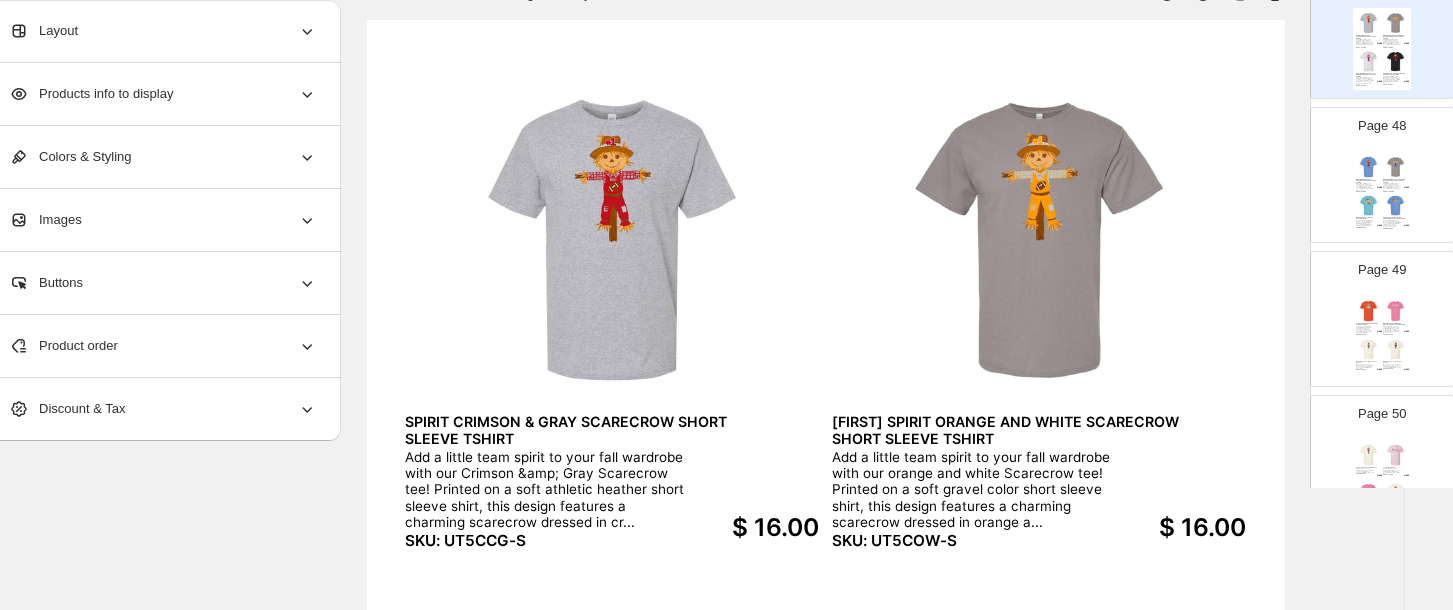 click at bounding box center [1369, 350] 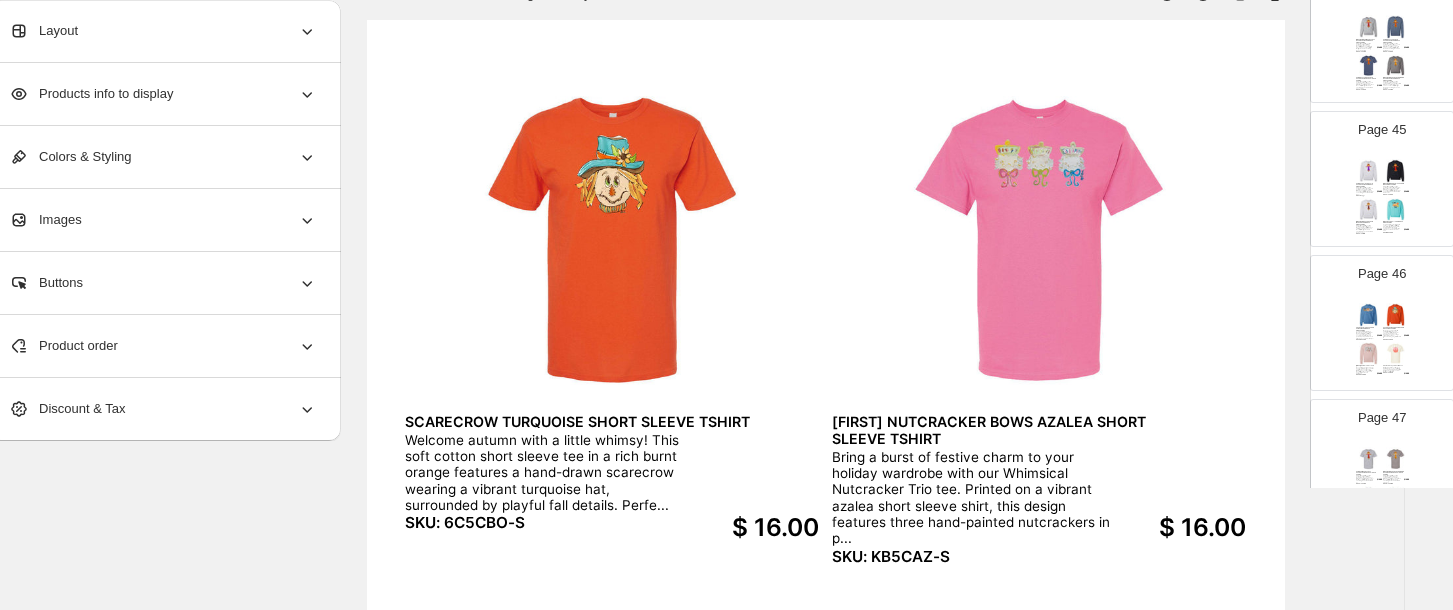 scroll, scrollTop: 6168, scrollLeft: 0, axis: vertical 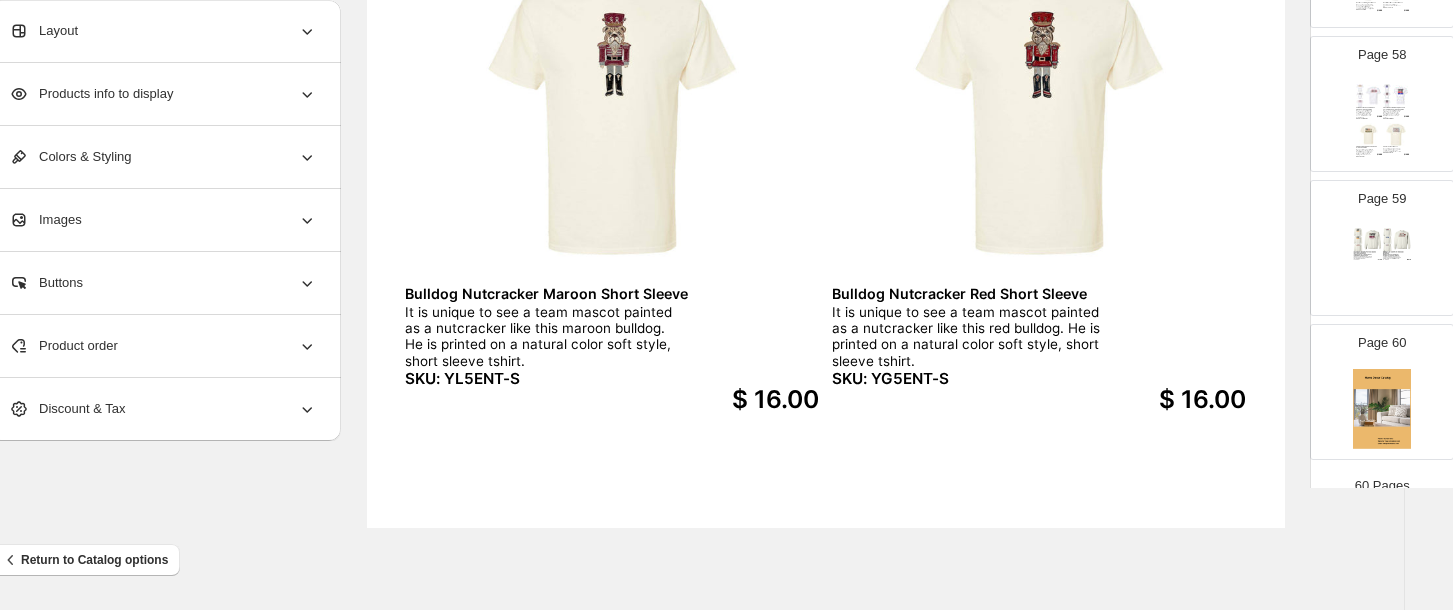 click on "Page 59" at bounding box center (1374, 240) 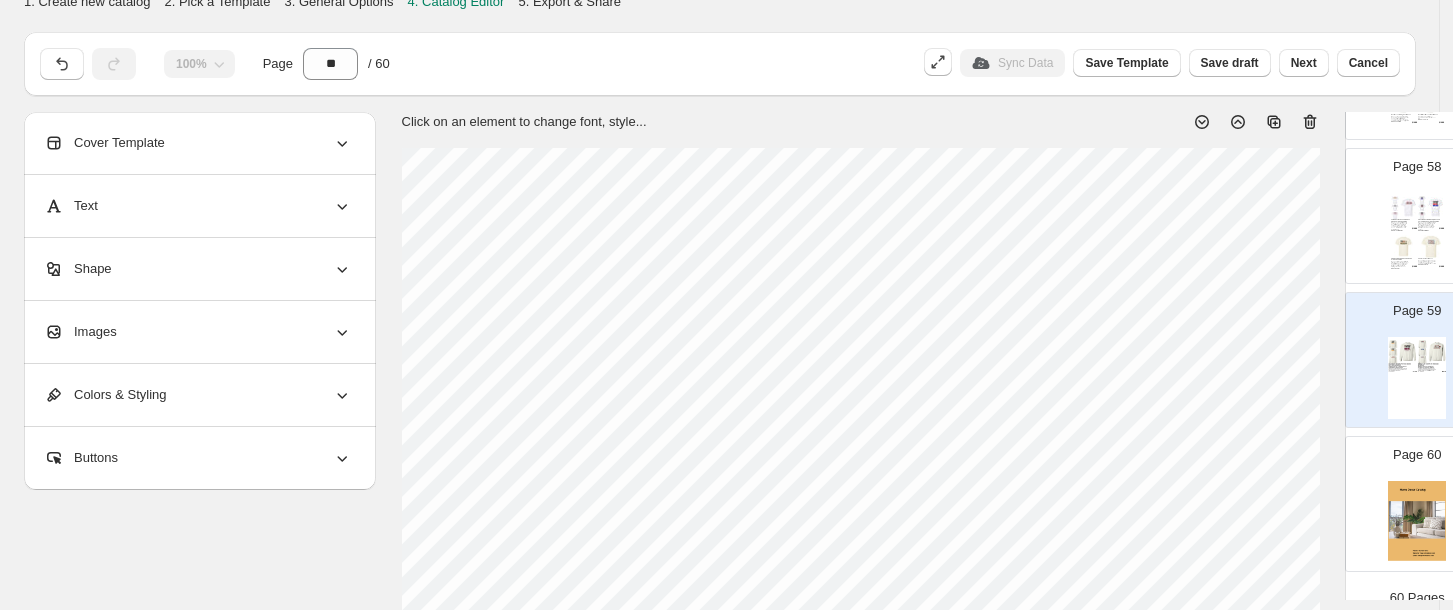 scroll, scrollTop: 0, scrollLeft: 0, axis: both 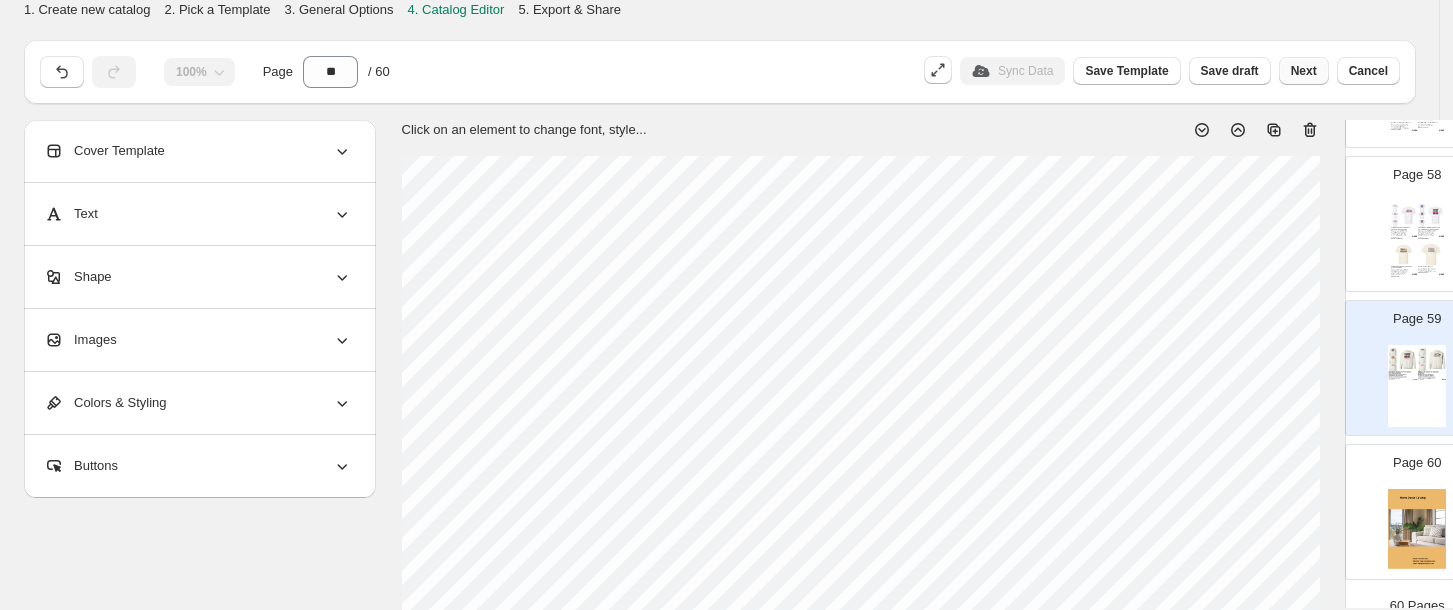 click on "Next" at bounding box center (1304, 71) 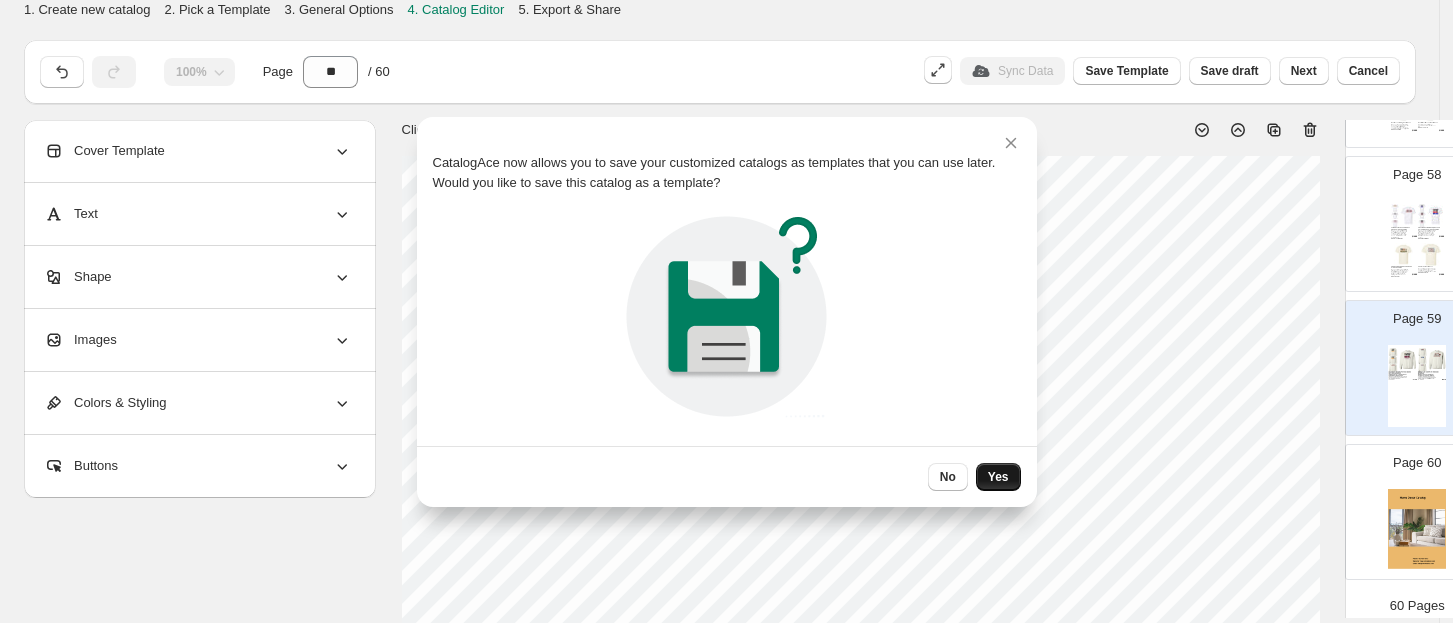 click on "Yes" at bounding box center [998, 477] 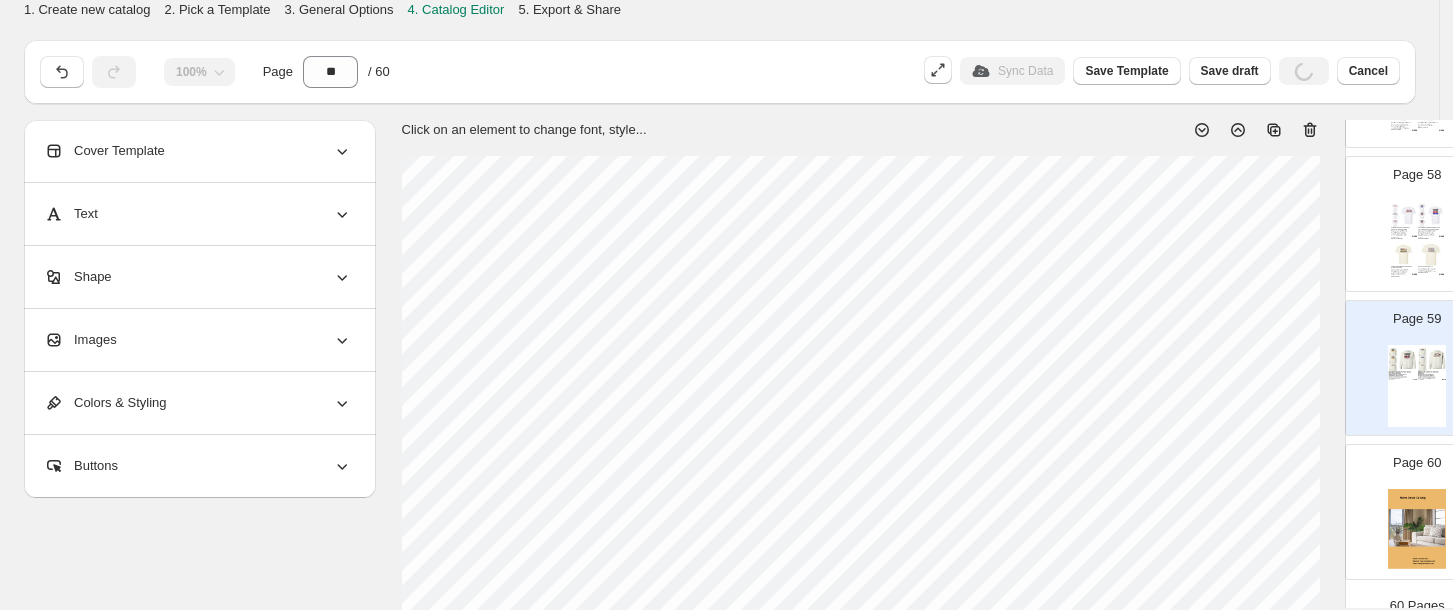 click on "Next" at bounding box center (1304, 71) 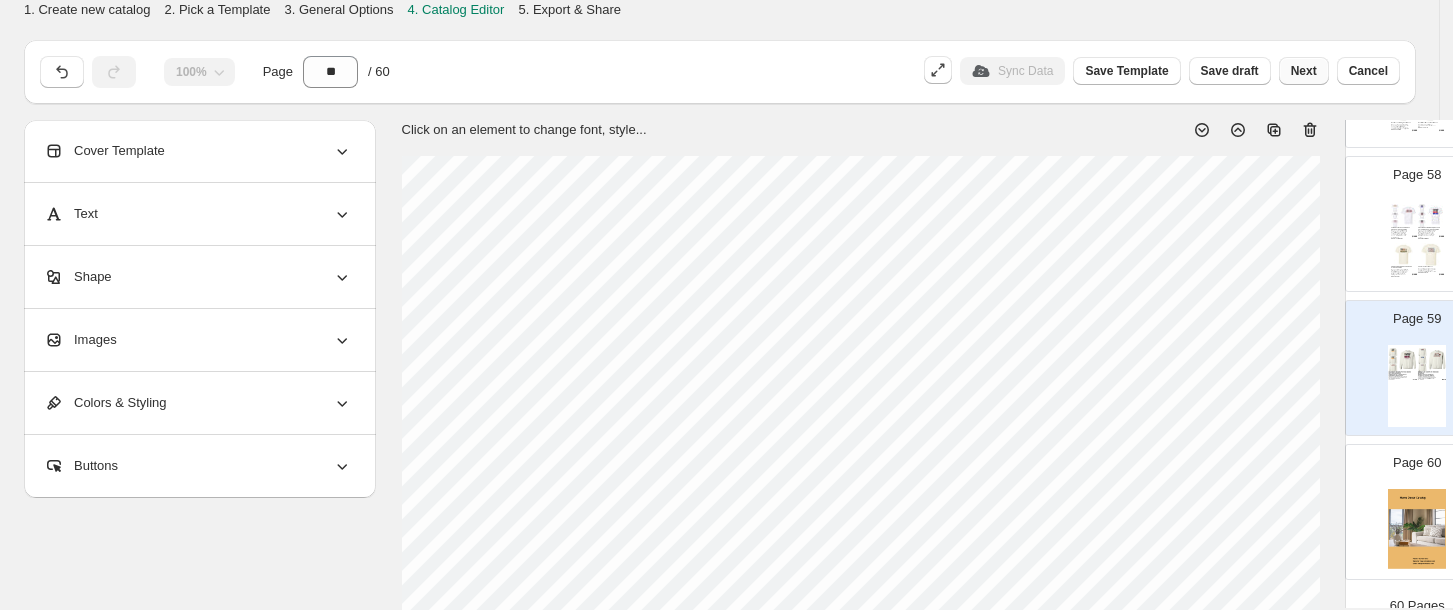 click on "Next" at bounding box center [1304, 71] 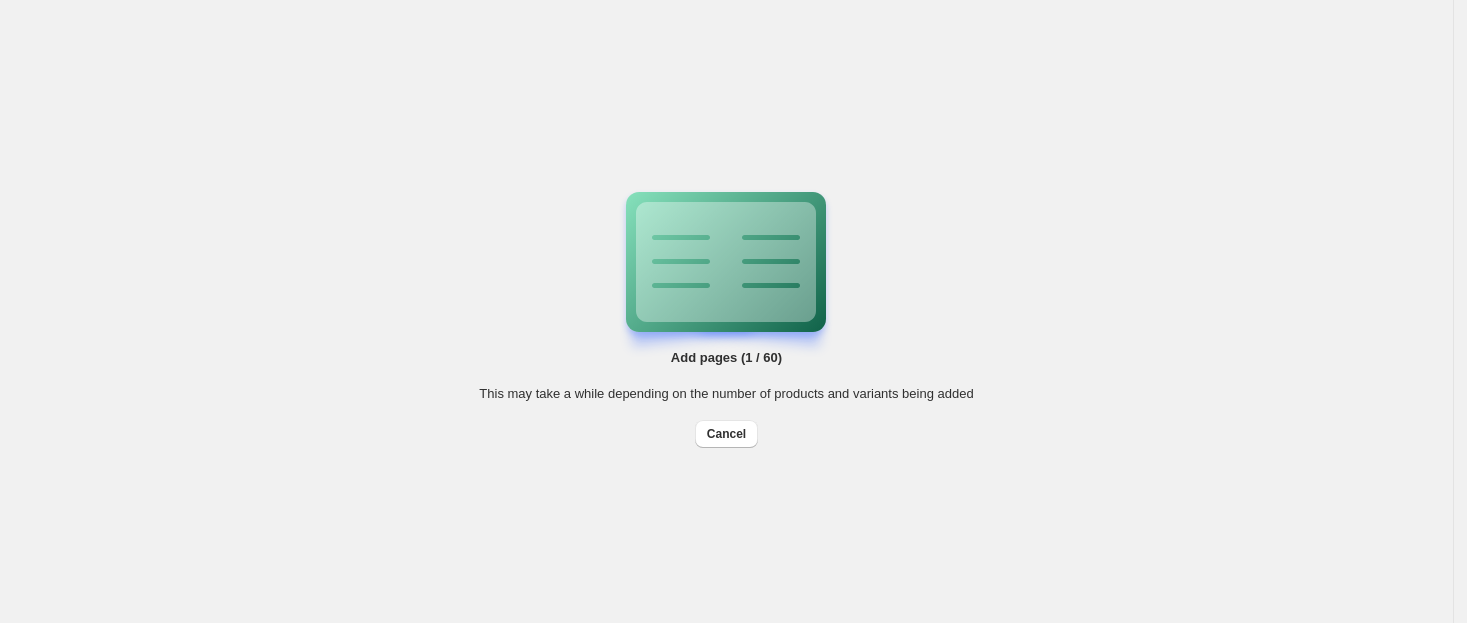 drag, startPoint x: 984, startPoint y: 351, endPoint x: 974, endPoint y: 350, distance: 10.049875 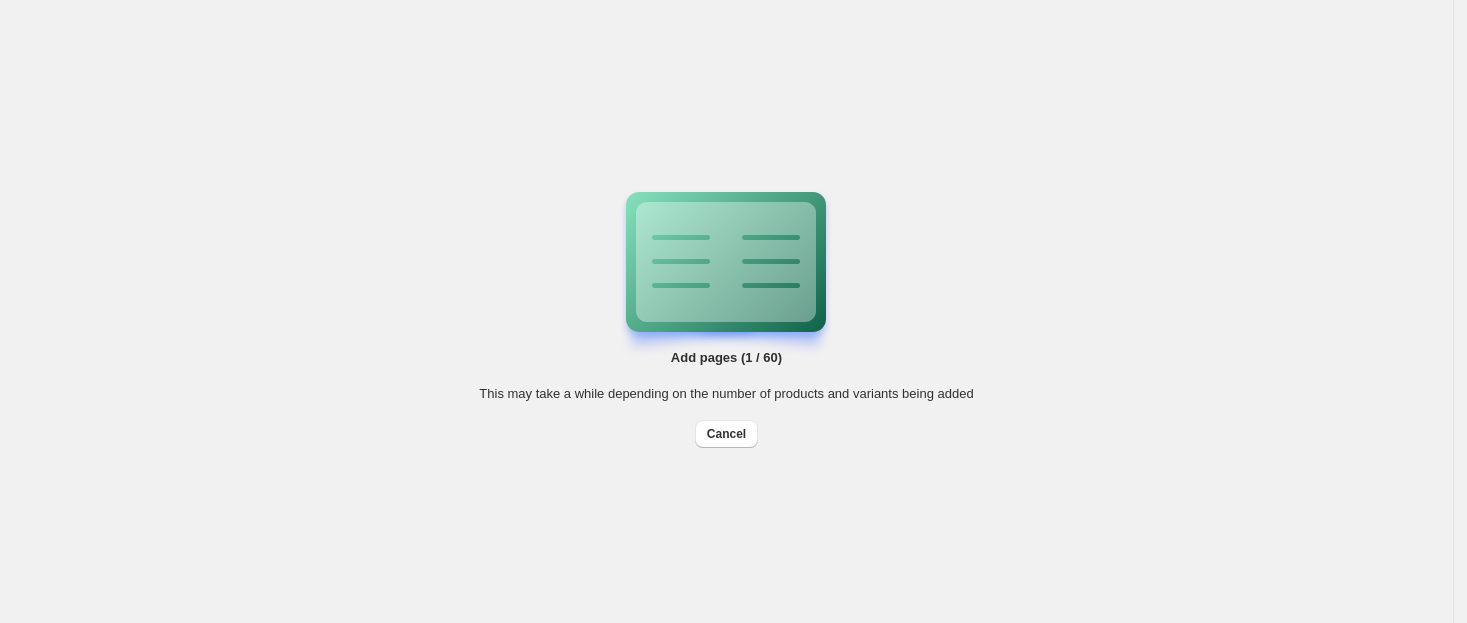 click on "Add pages (1 / 60) This may take a while depending on the number of products and variants being added Cancel" at bounding box center (727, 312) 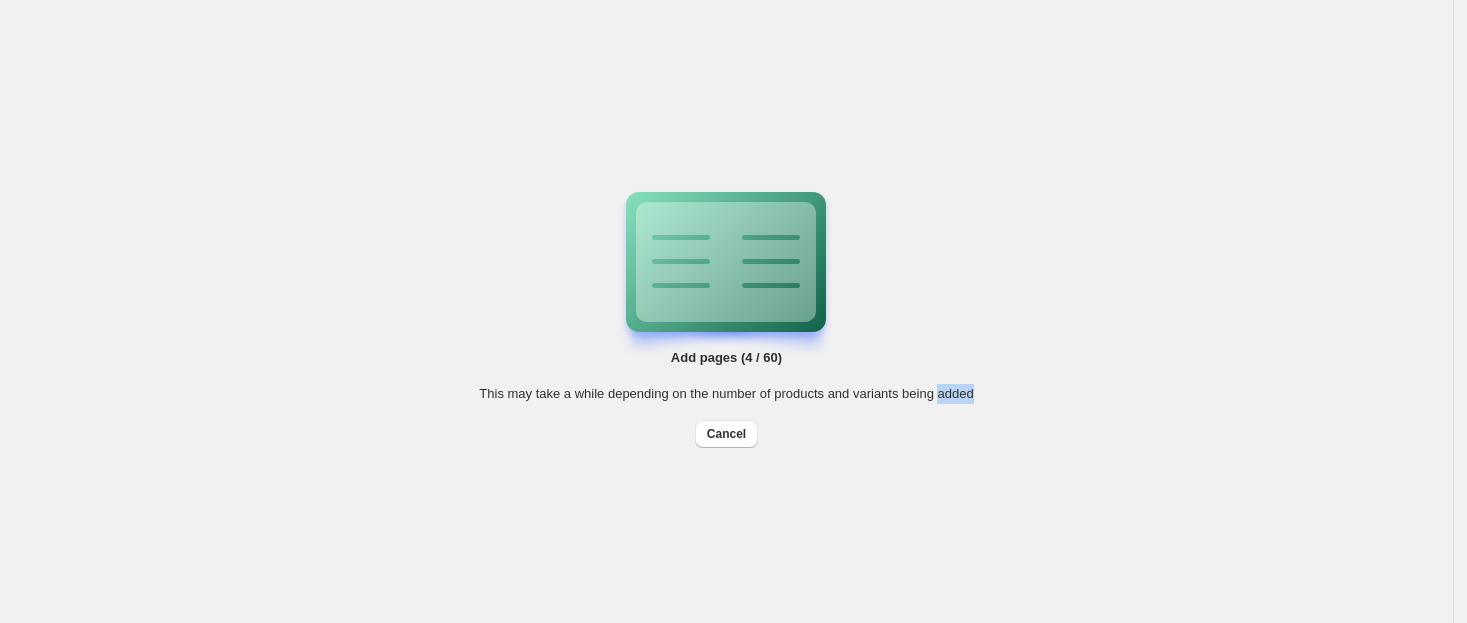 drag, startPoint x: 974, startPoint y: 350, endPoint x: 935, endPoint y: 356, distance: 39.45884 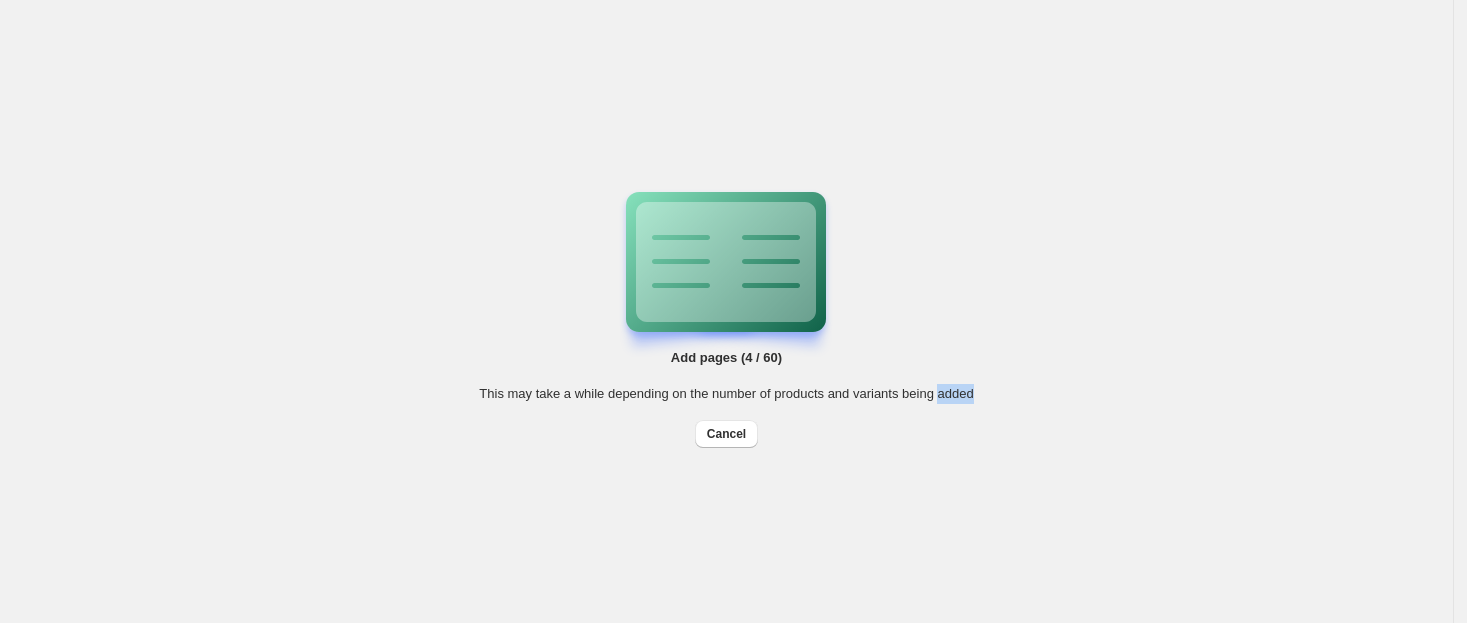 click on "Add pages (4 / 60) This may take a while depending on the number of products and variants being added Cancel" at bounding box center [727, 312] 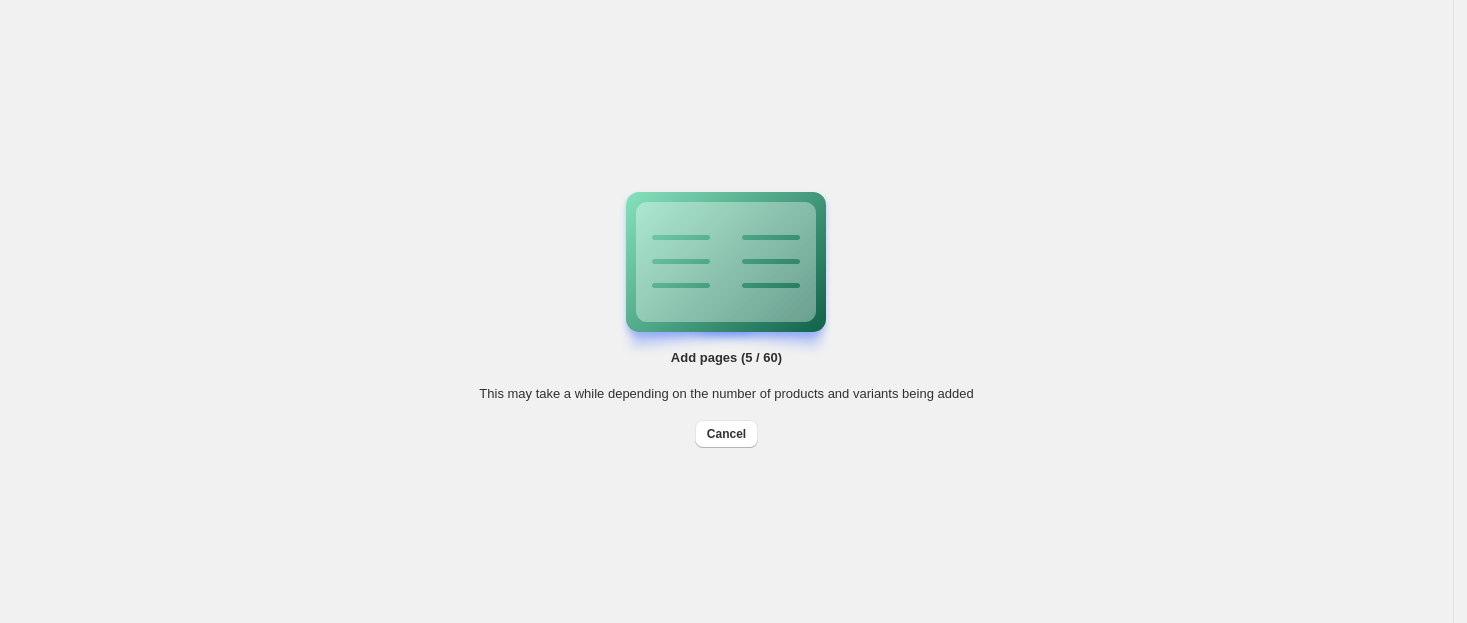 click on "Add pages (5 / 60) This may take a while depending on the number of products and variants being added Cancel Billing Help Center Get Support Suggestion box" at bounding box center [726, 311] 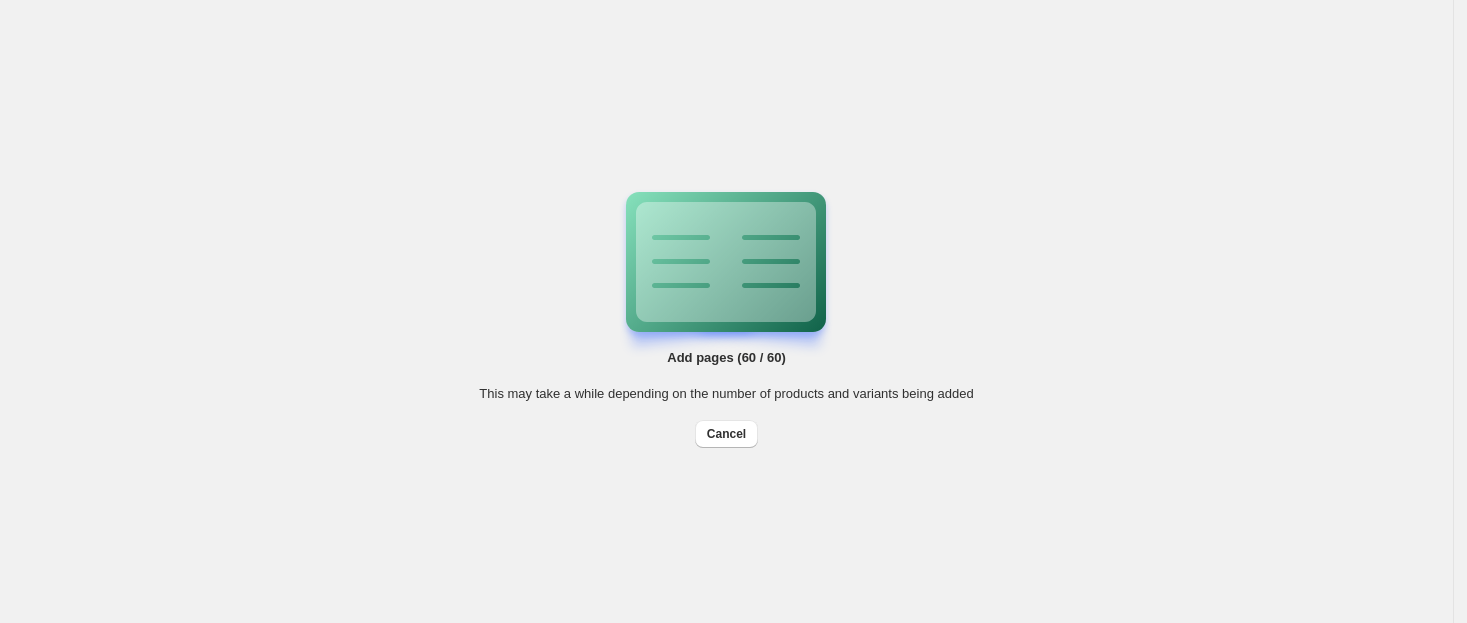 click on "Add pages (60 / 60) This may take a while depending on the number of products and variants being added Cancel" at bounding box center [726, 312] 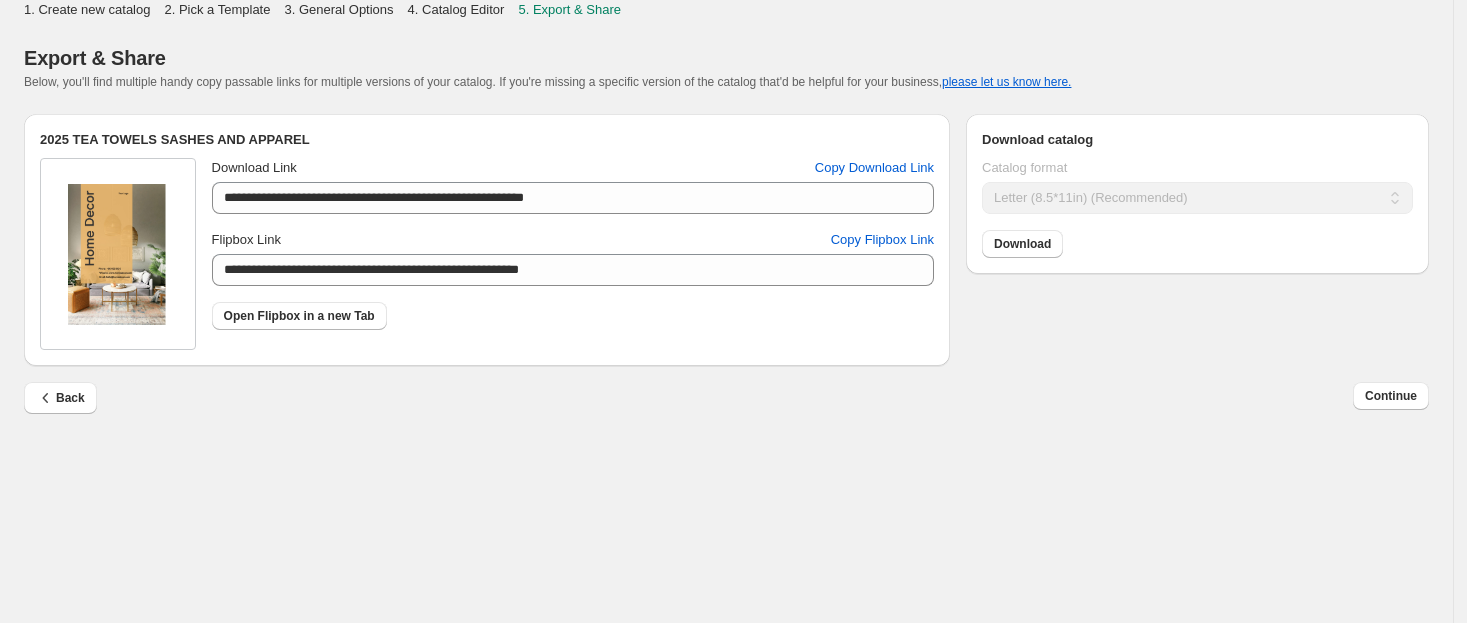 click on "Download" at bounding box center [1193, 240] 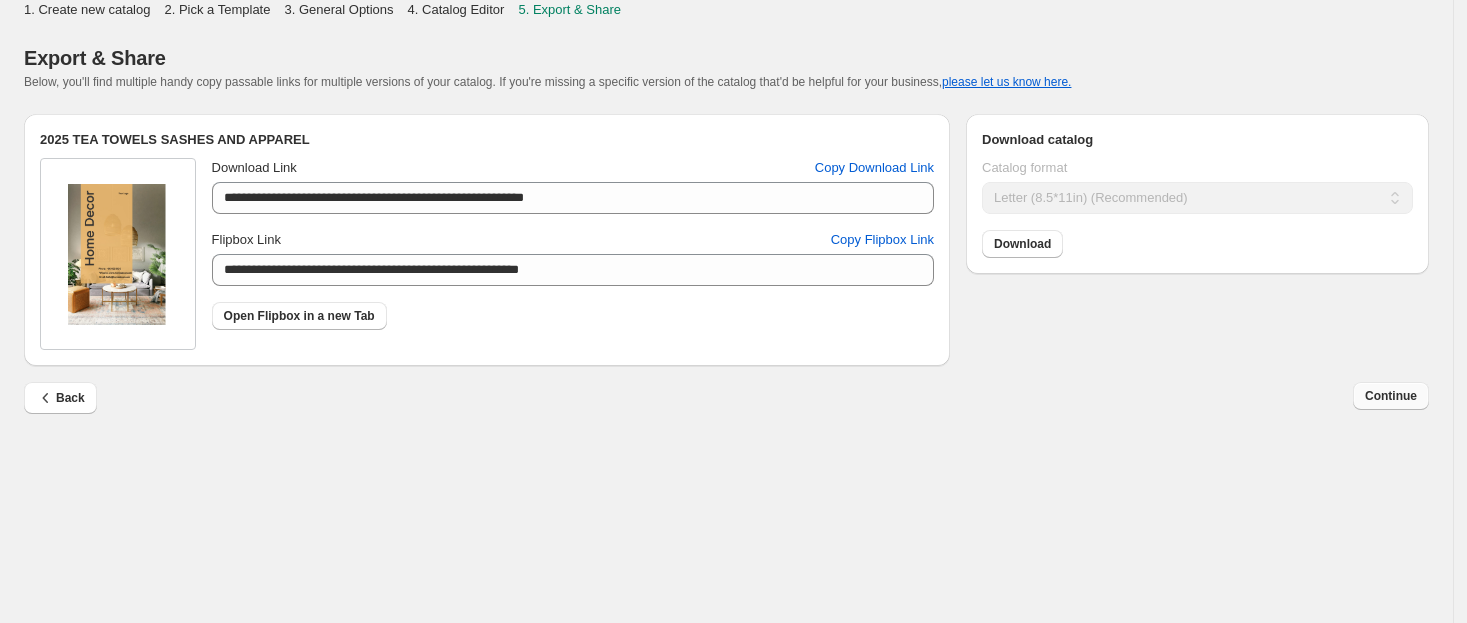 click on "Continue" at bounding box center (1391, 396) 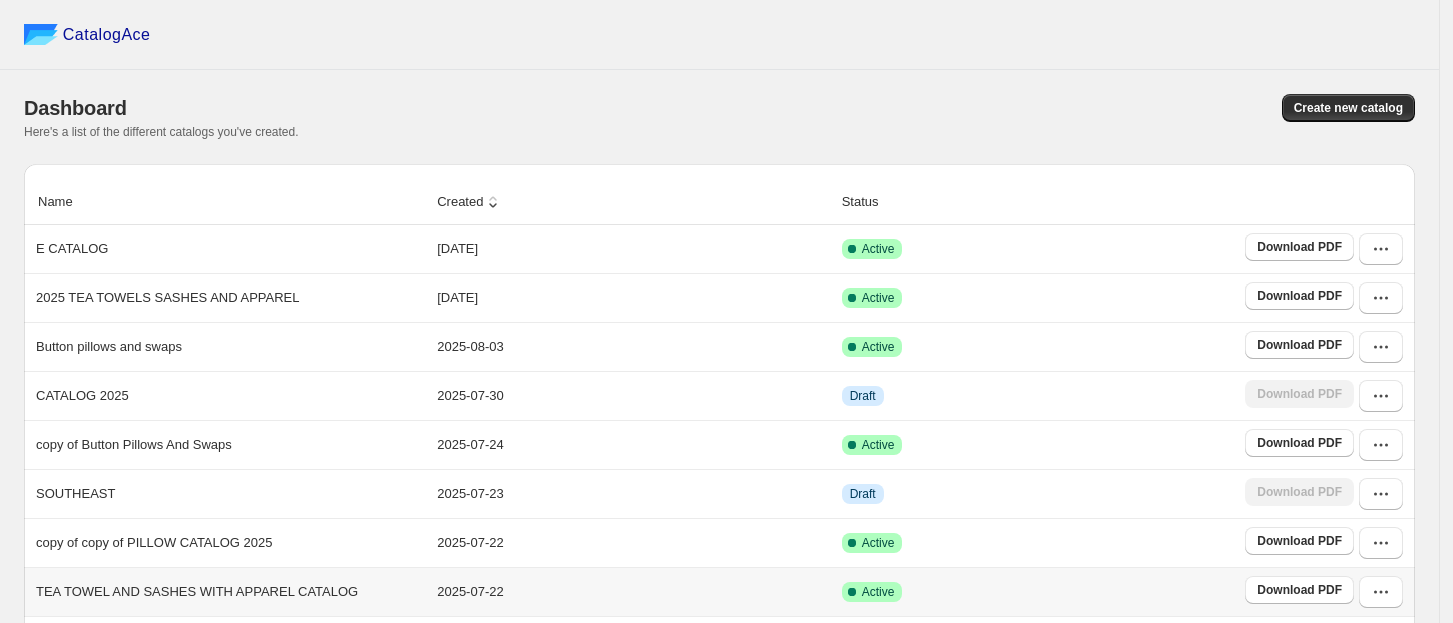 click on "TEA TOWEL  AND SASHES WITH APPAREL CATALOG" at bounding box center [197, 592] 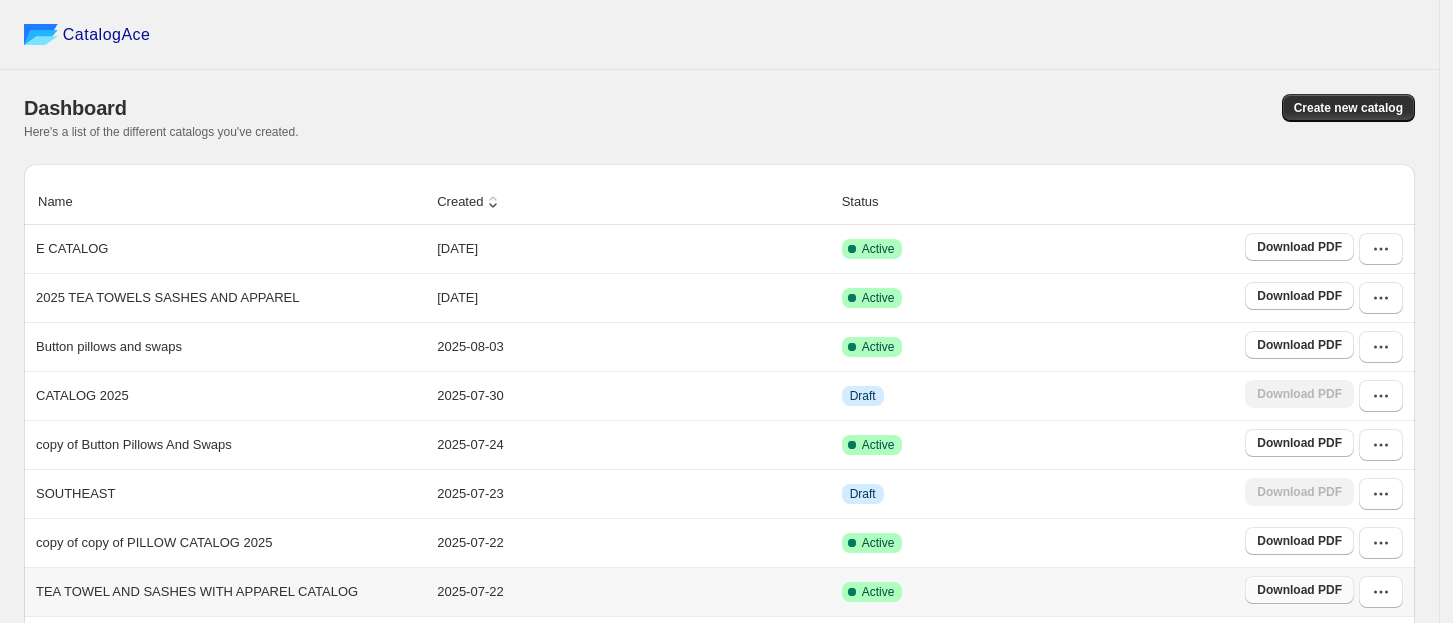 click on "Download PDF" at bounding box center [1299, 590] 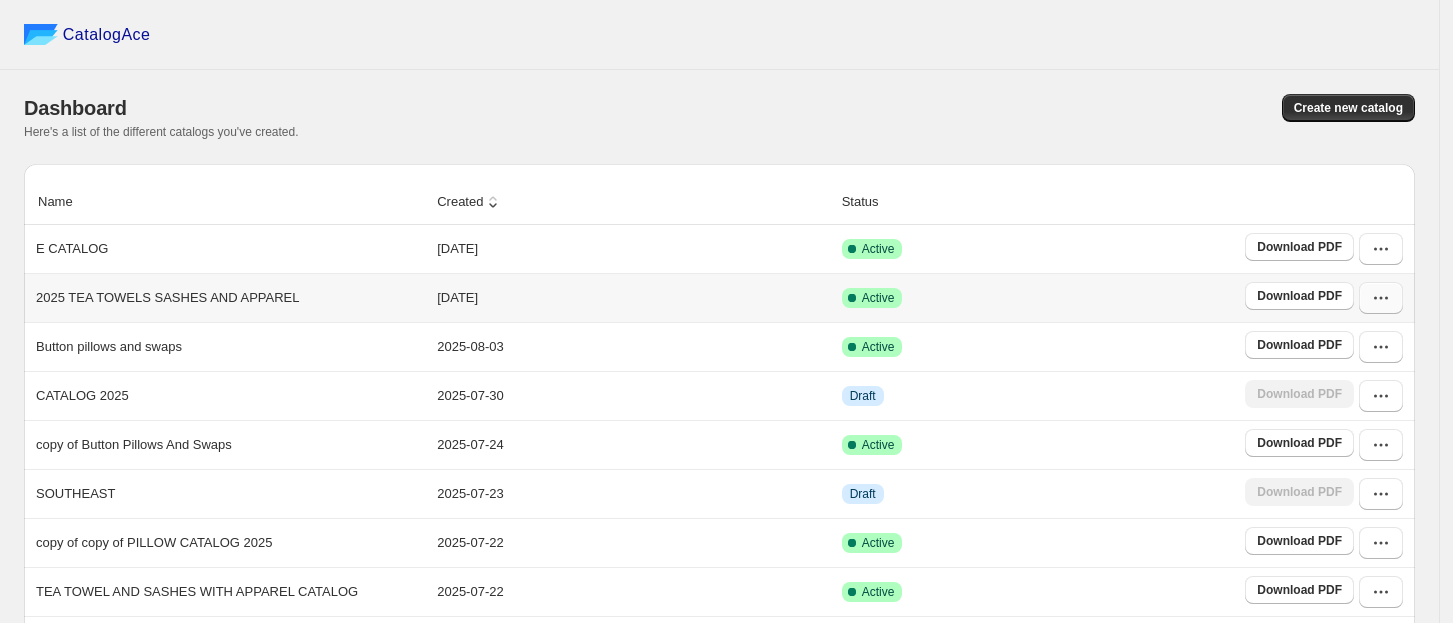 click 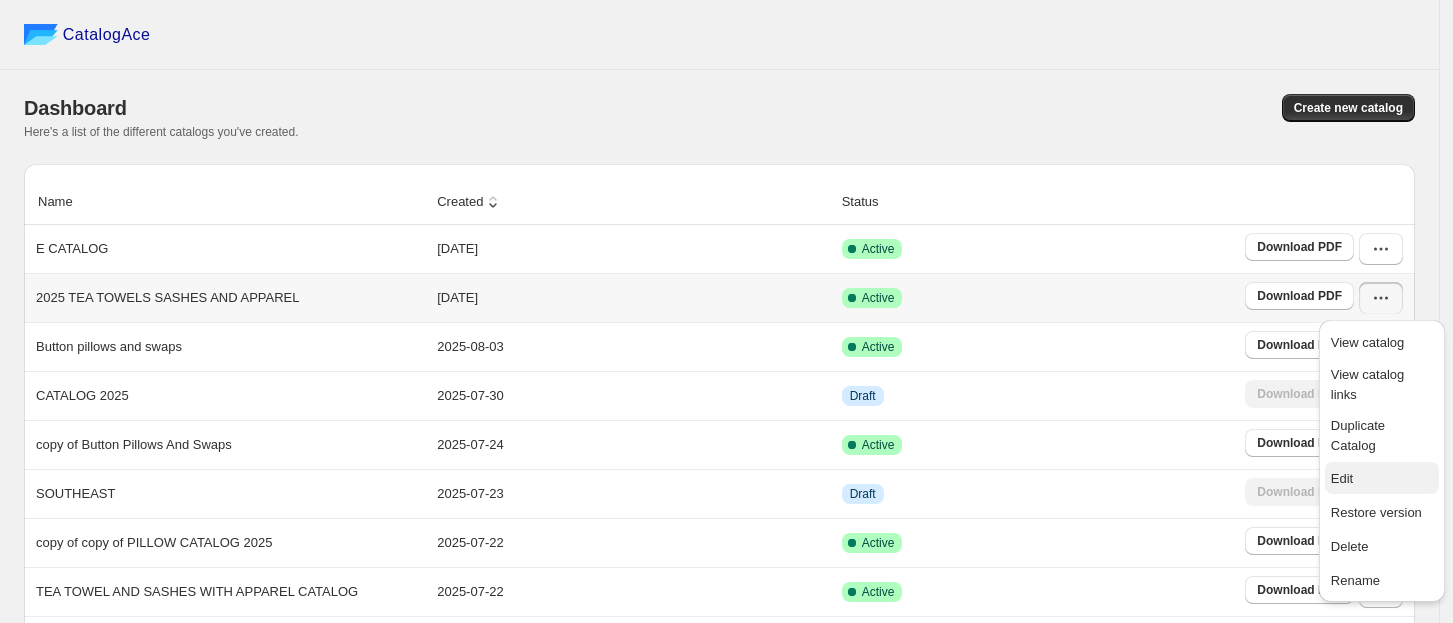 click on "Edit" at bounding box center [1342, 478] 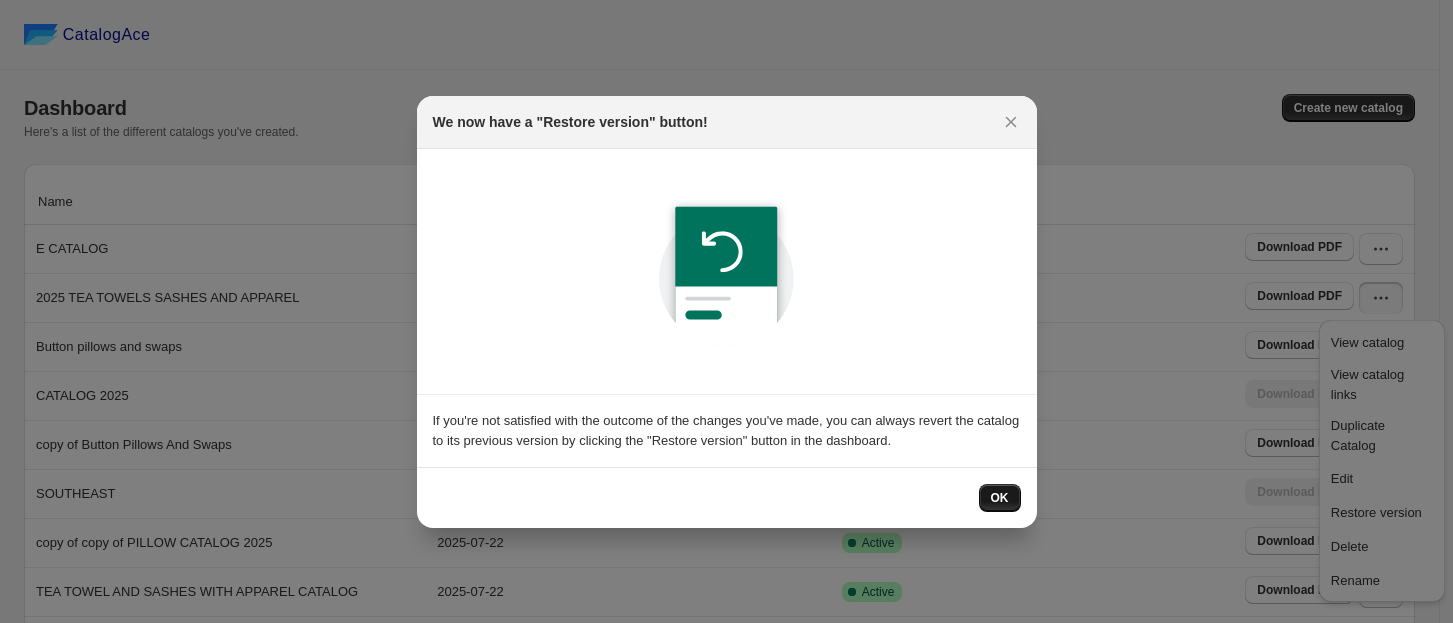 click on "OK" at bounding box center (1000, 498) 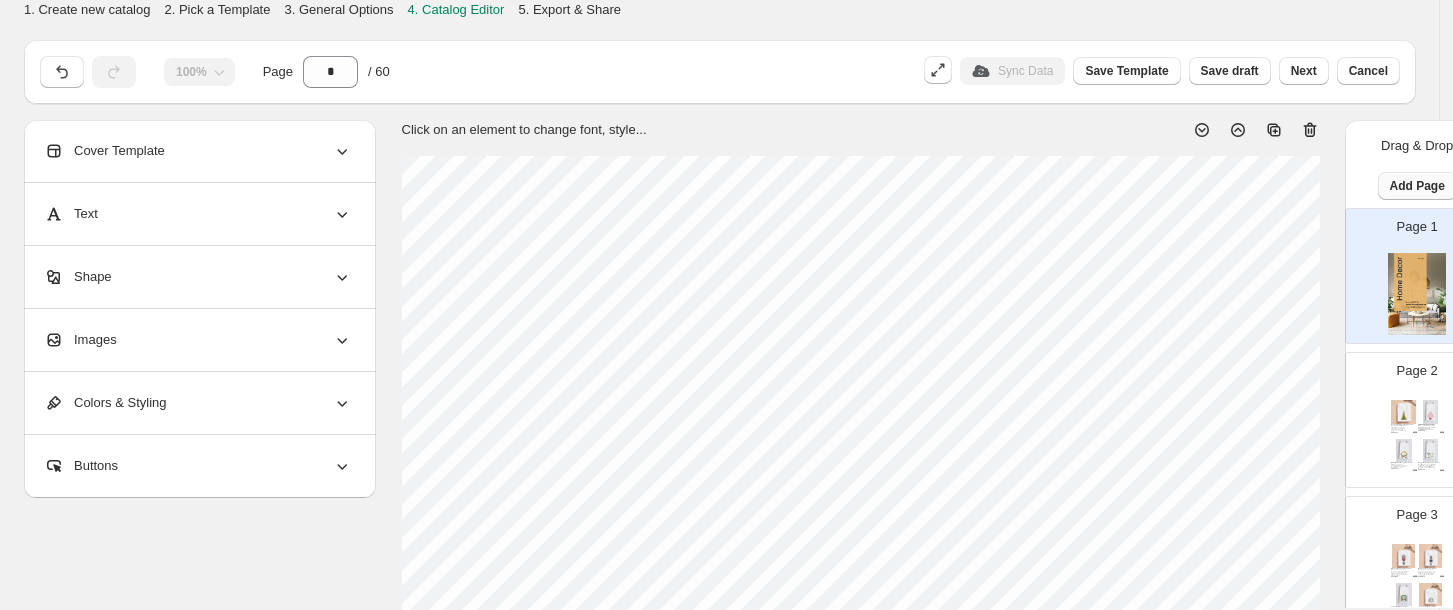 click on "Add Page" at bounding box center [1417, 186] 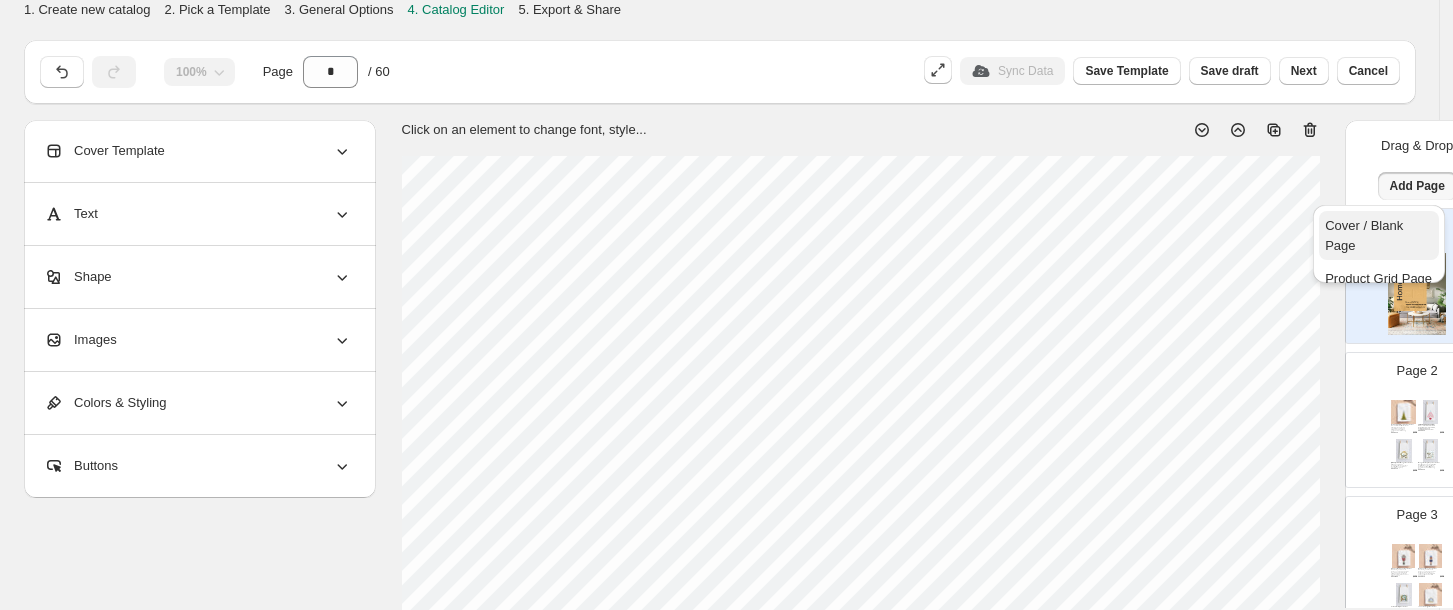 click on "Cover / Blank Page" at bounding box center [1364, 235] 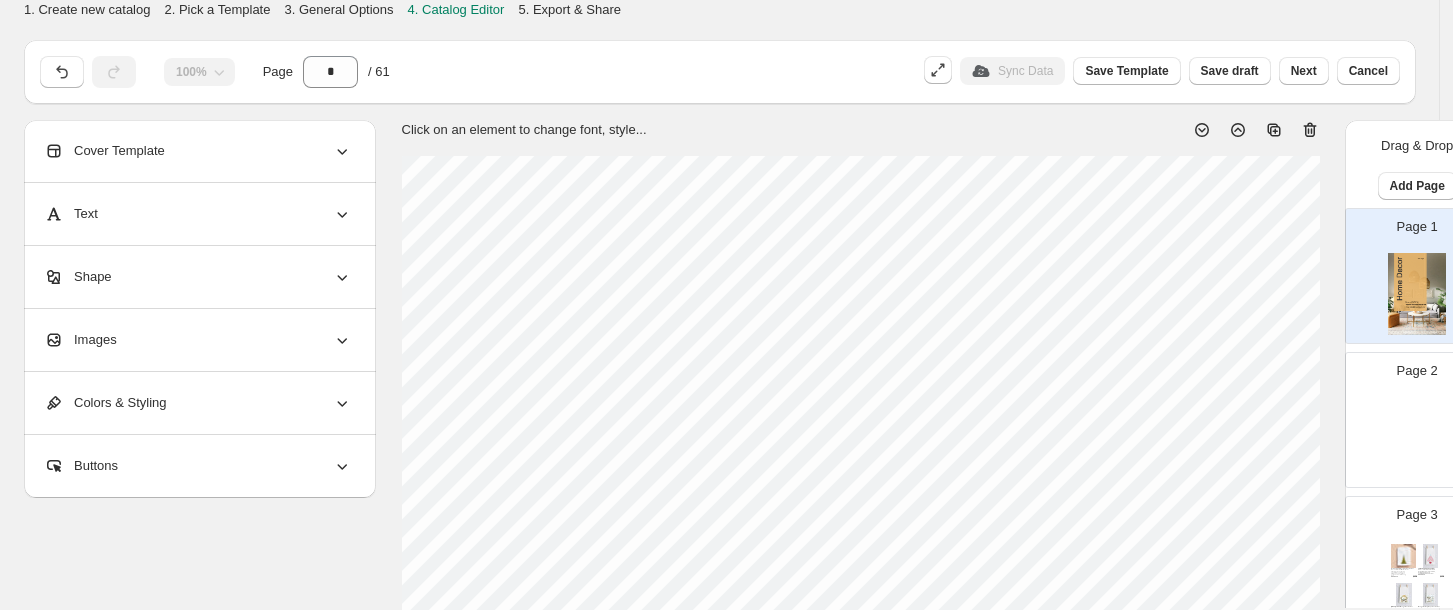 click at bounding box center [1417, 438] 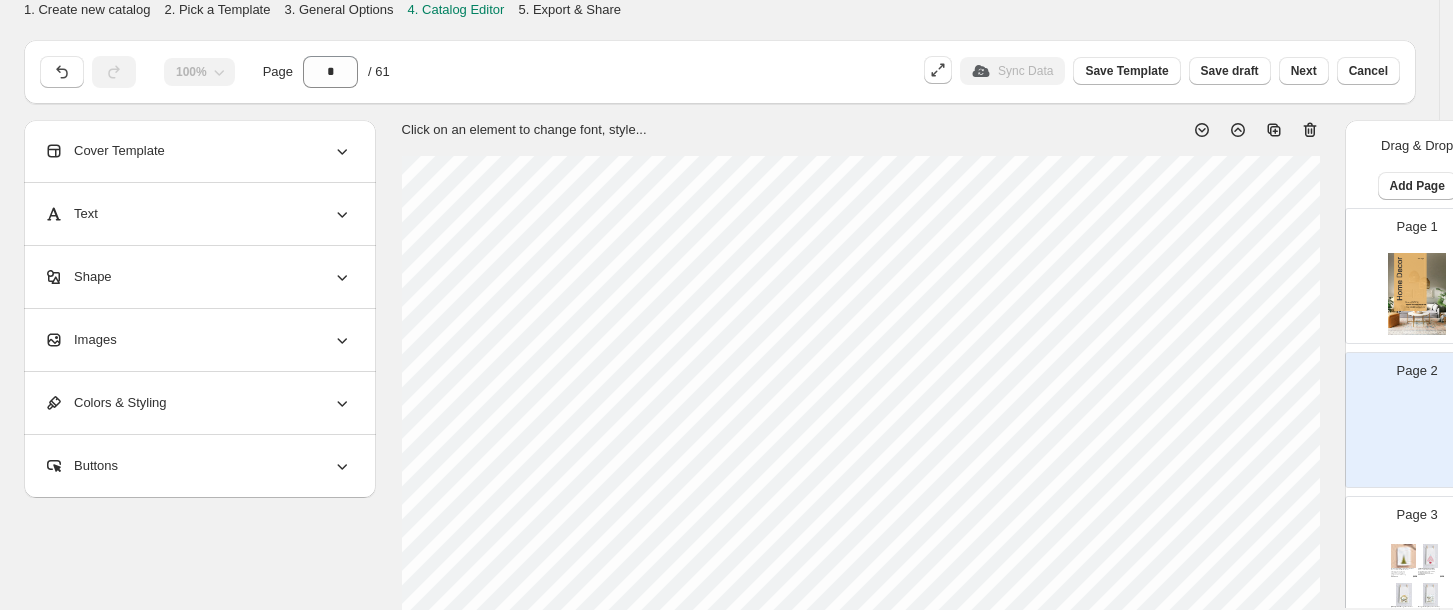 click on "Images" at bounding box center [80, 340] 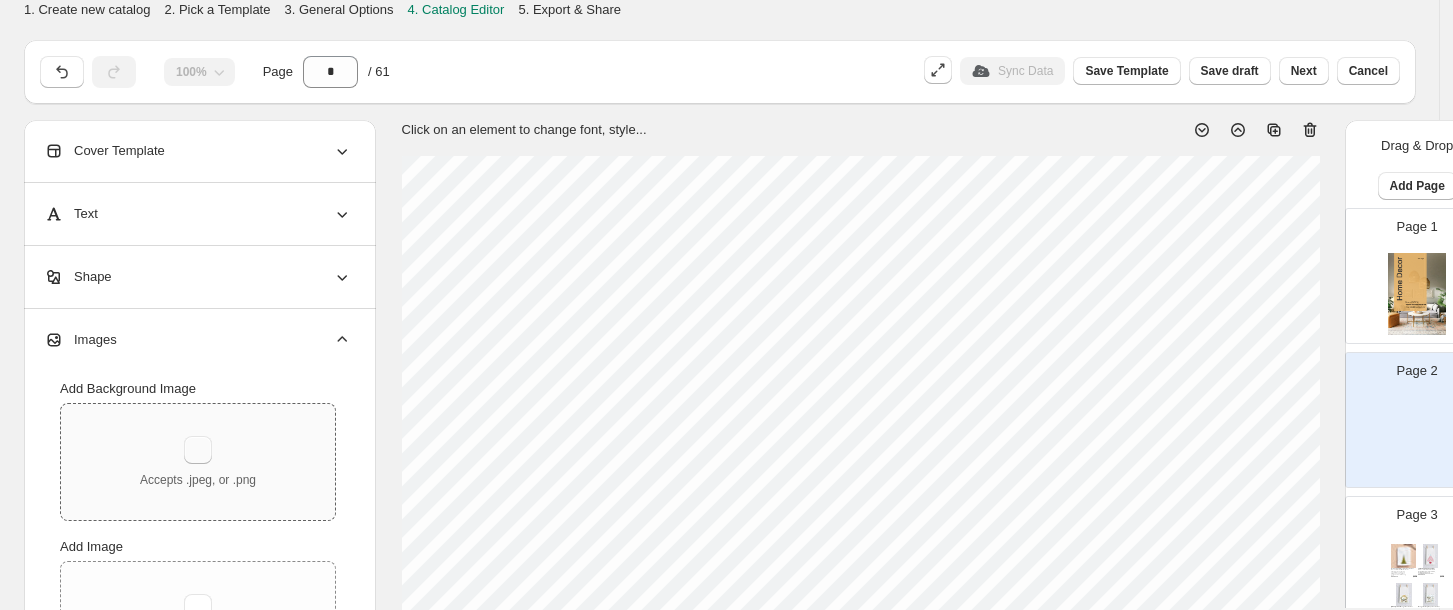 click at bounding box center (198, 450) 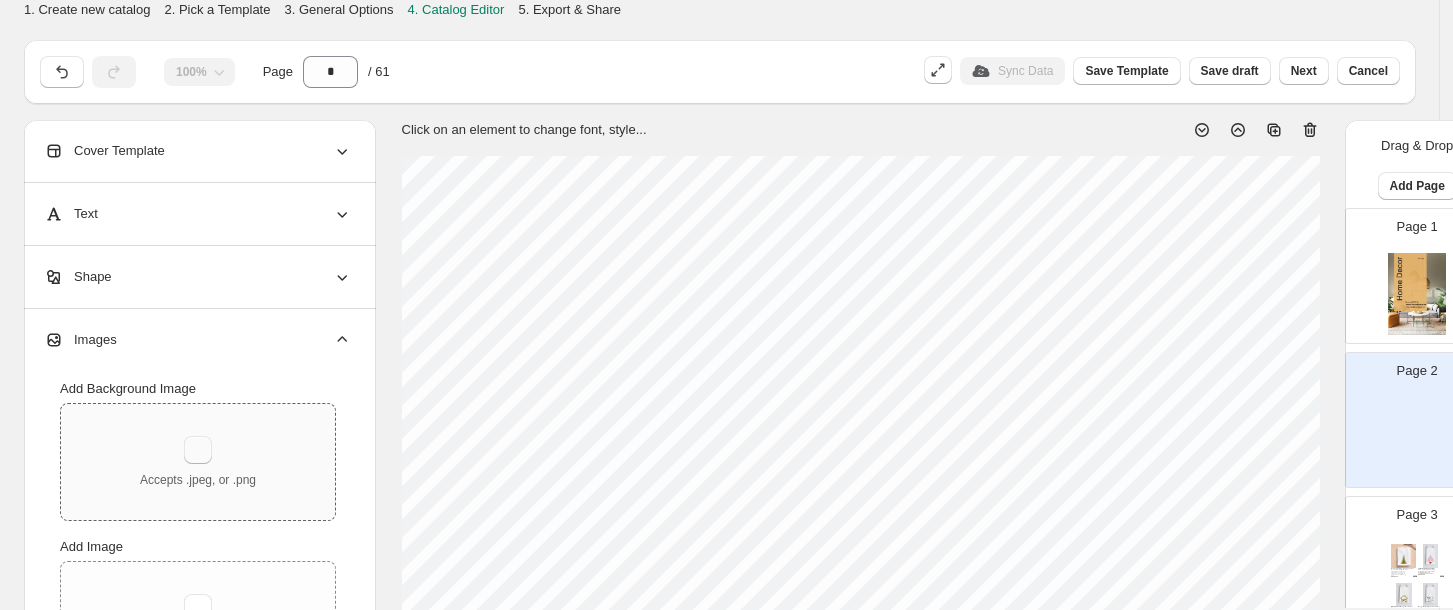 type on "**********" 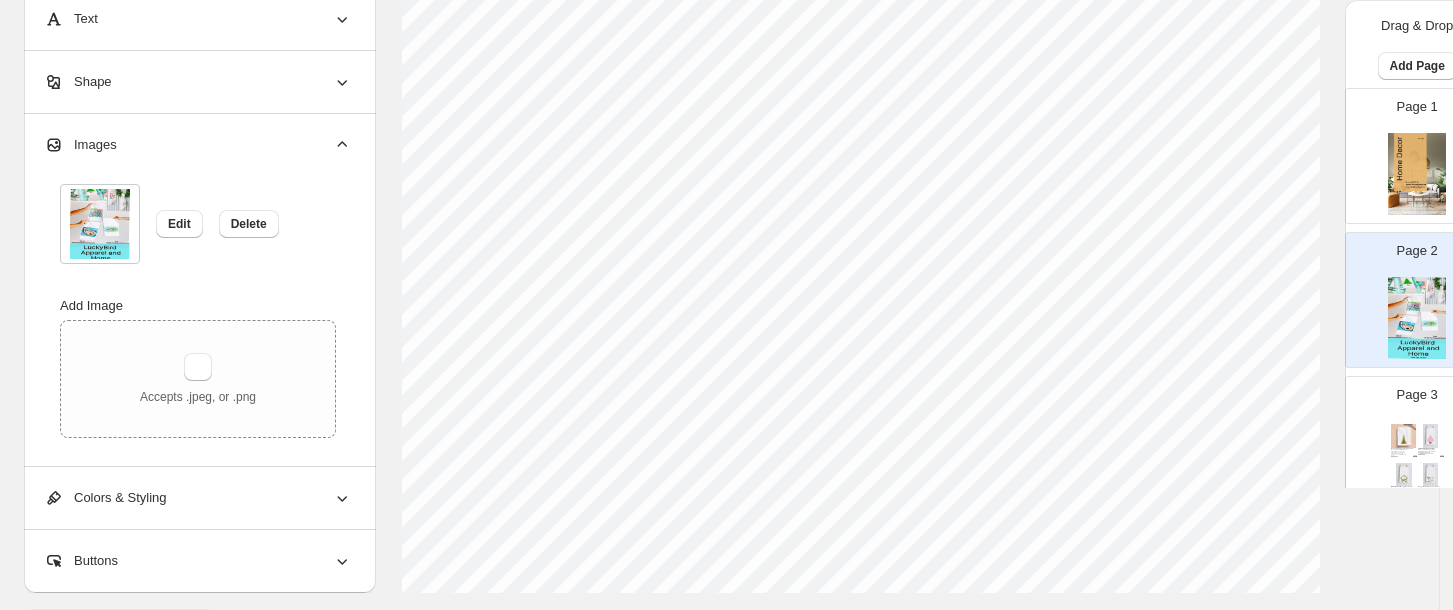scroll, scrollTop: 760, scrollLeft: 0, axis: vertical 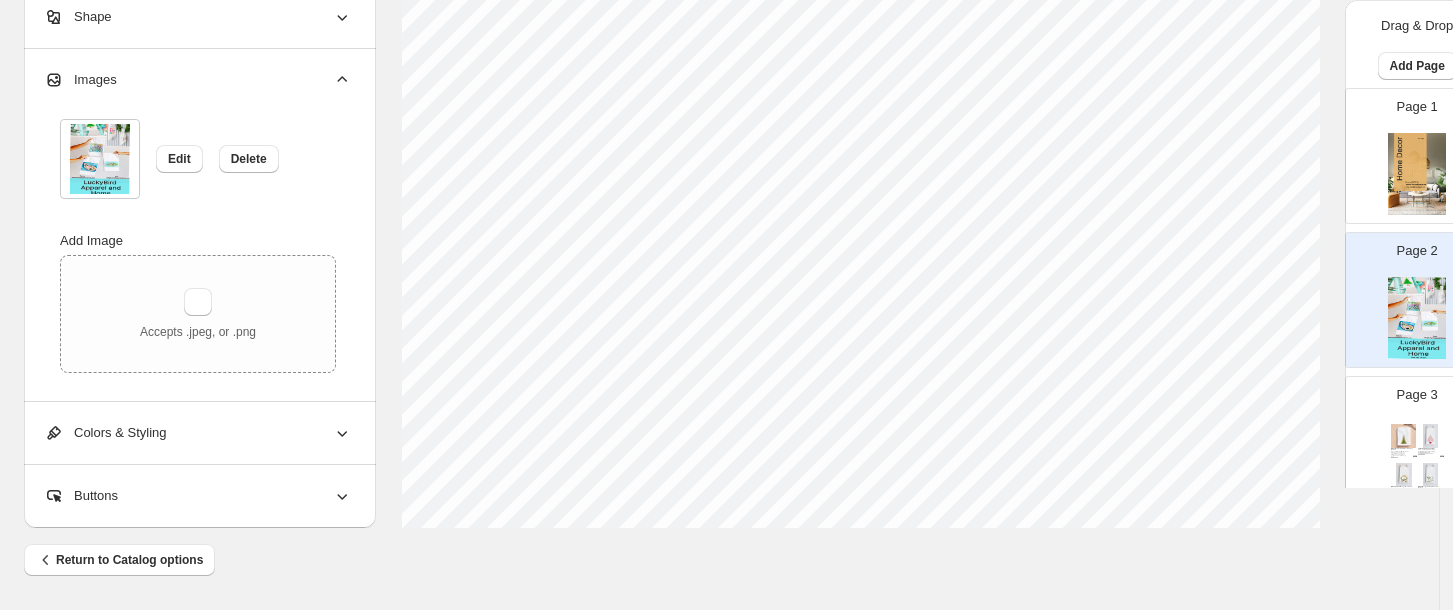click at bounding box center [1417, 174] 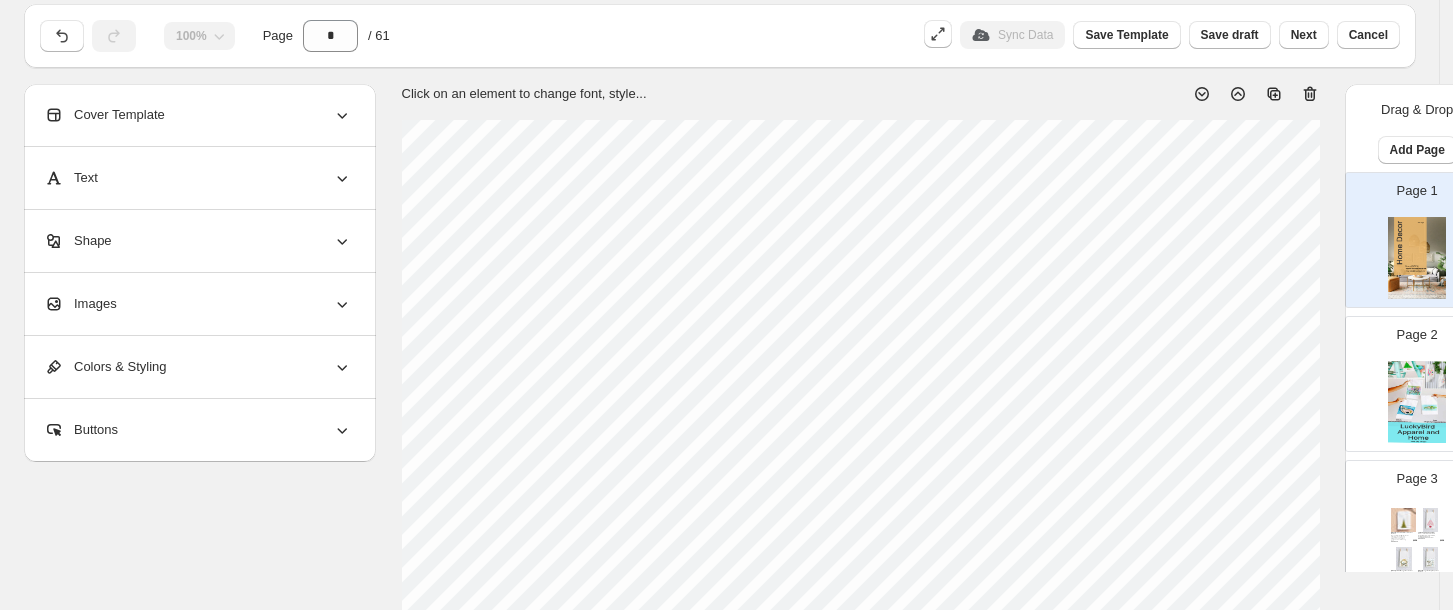 scroll, scrollTop: 0, scrollLeft: 0, axis: both 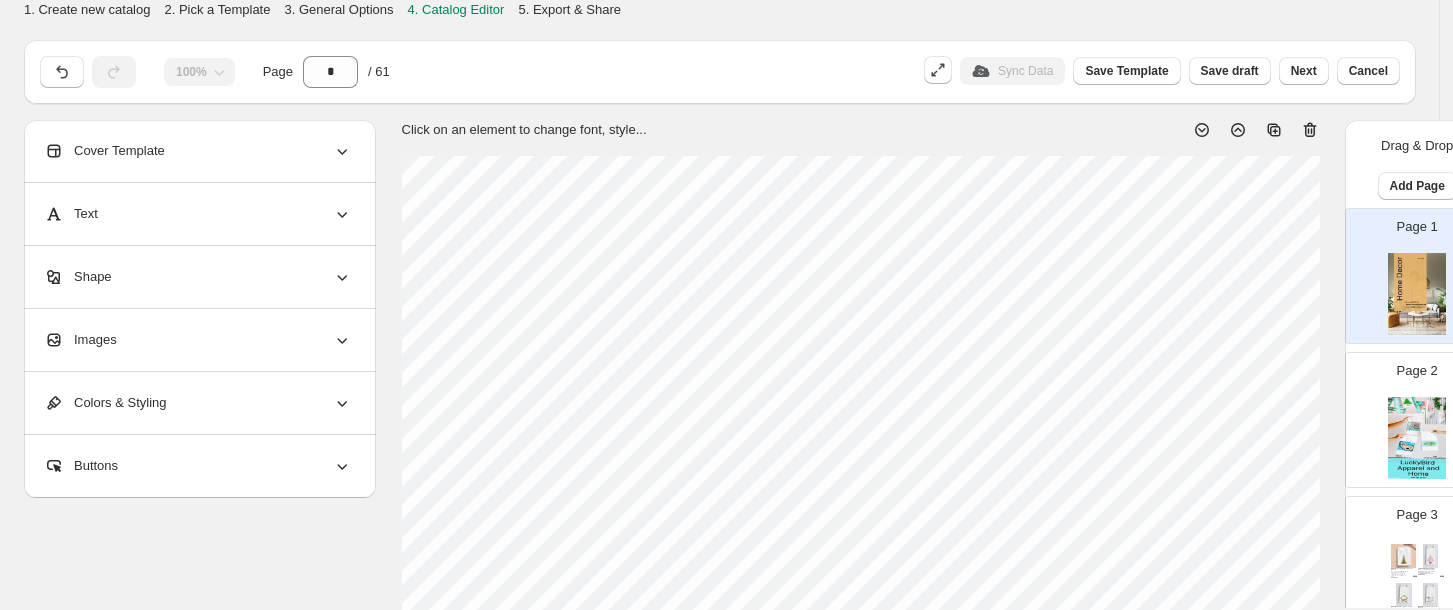click 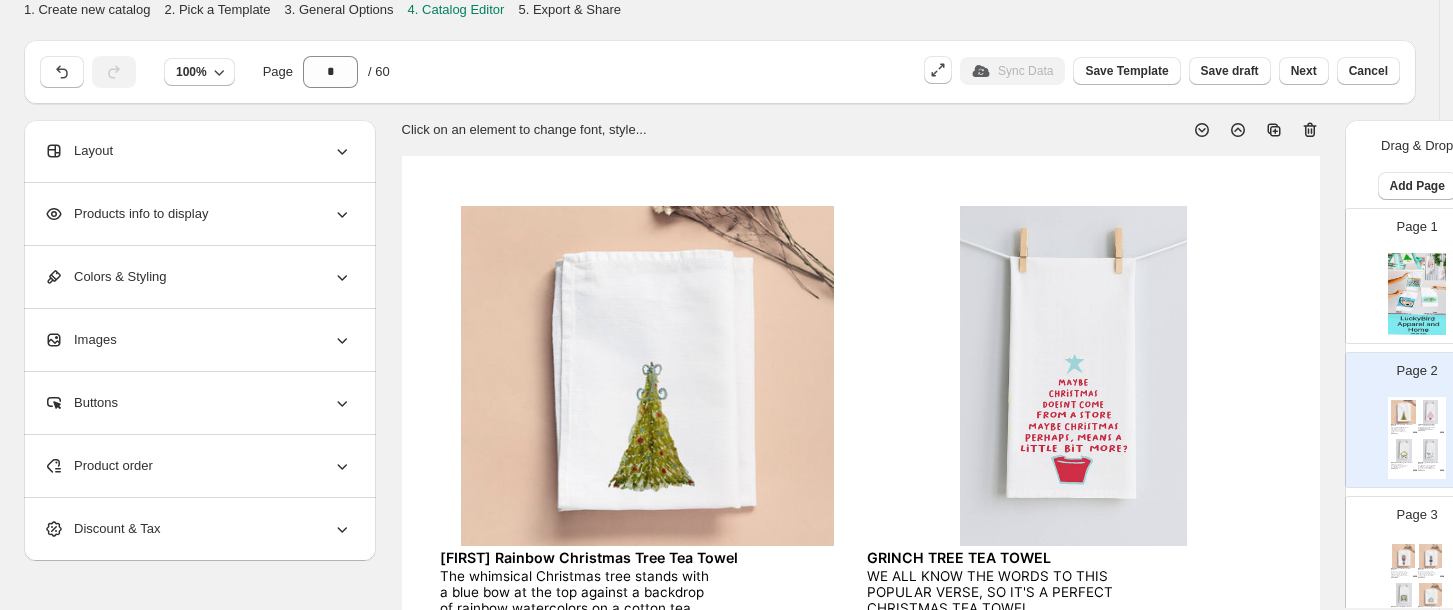 click at bounding box center [1417, 294] 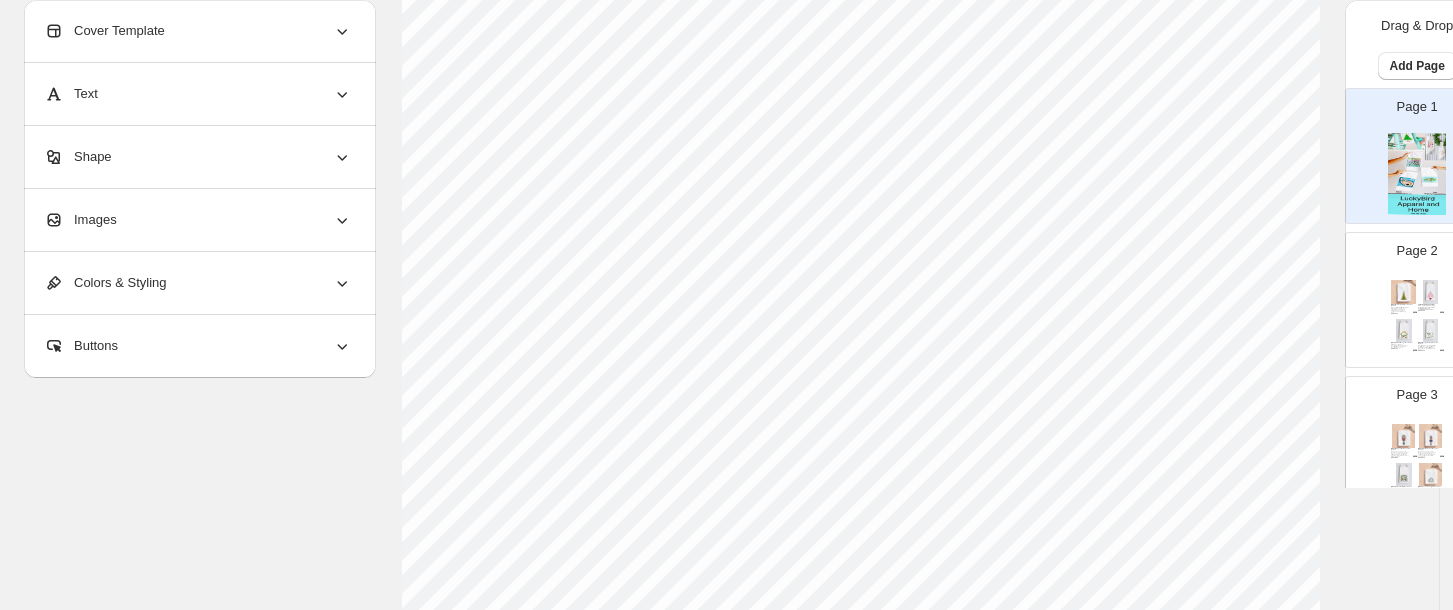 scroll, scrollTop: 816, scrollLeft: 0, axis: vertical 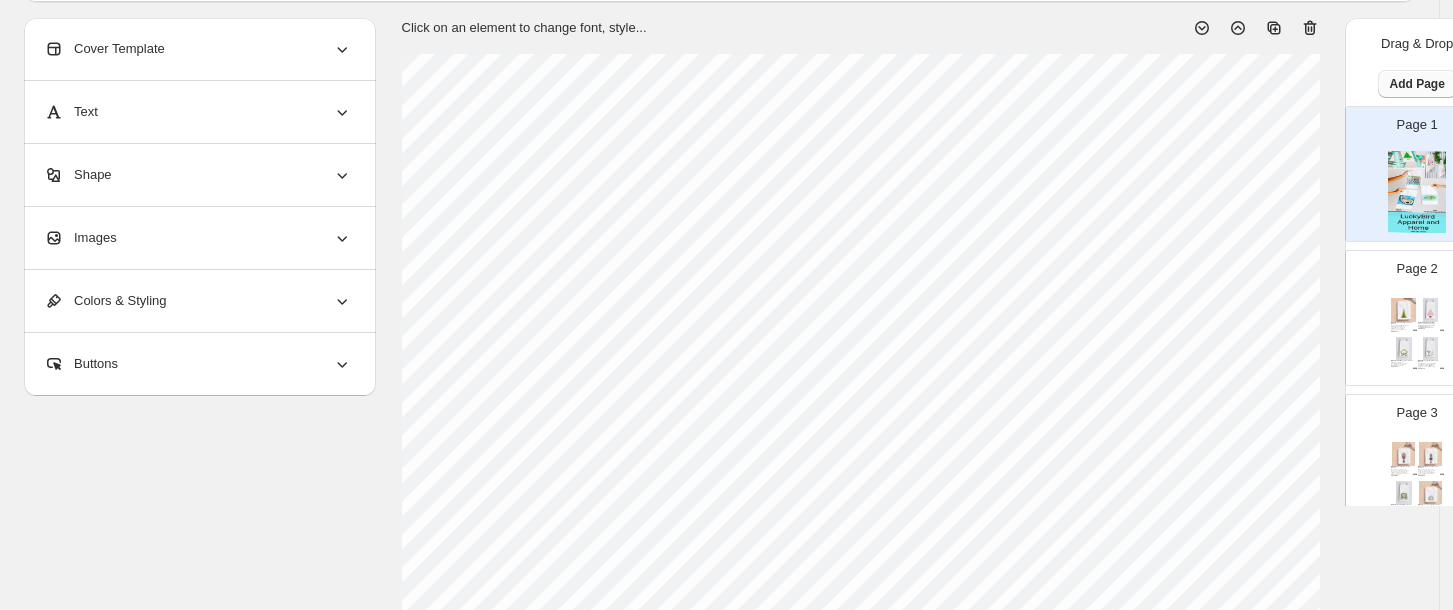 click on "Add Page" at bounding box center [1417, 84] 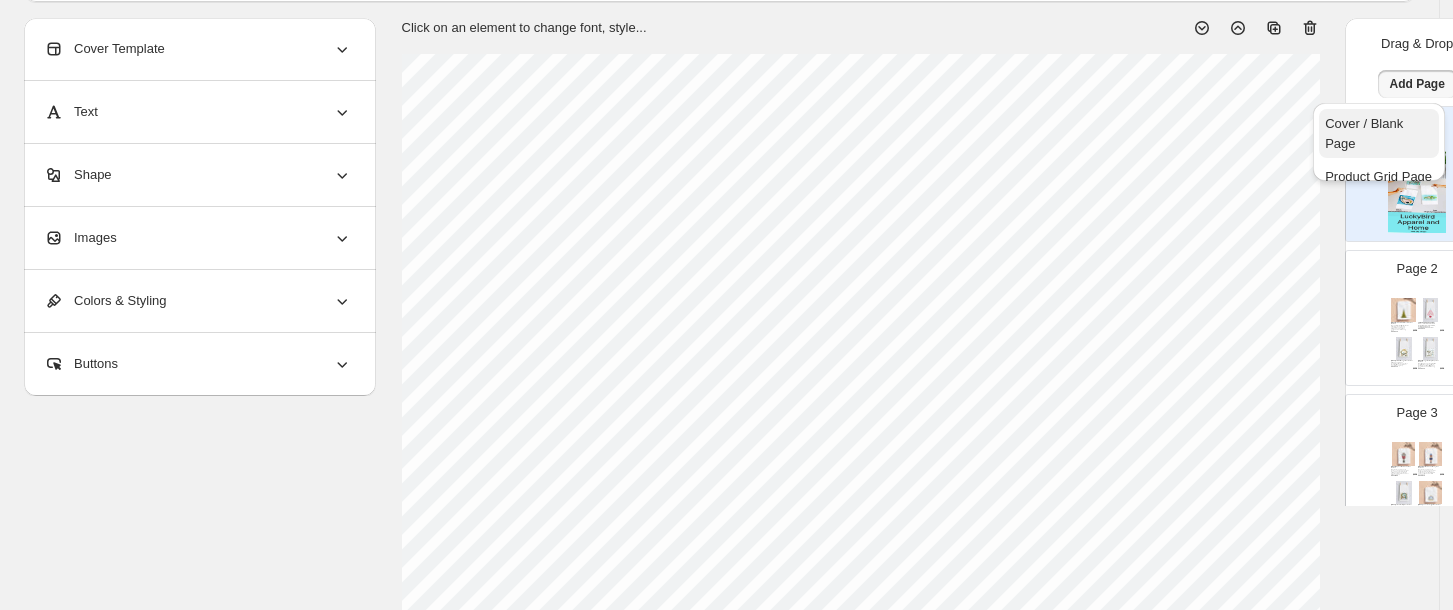 click on "Cover / Blank Page" at bounding box center [1364, 133] 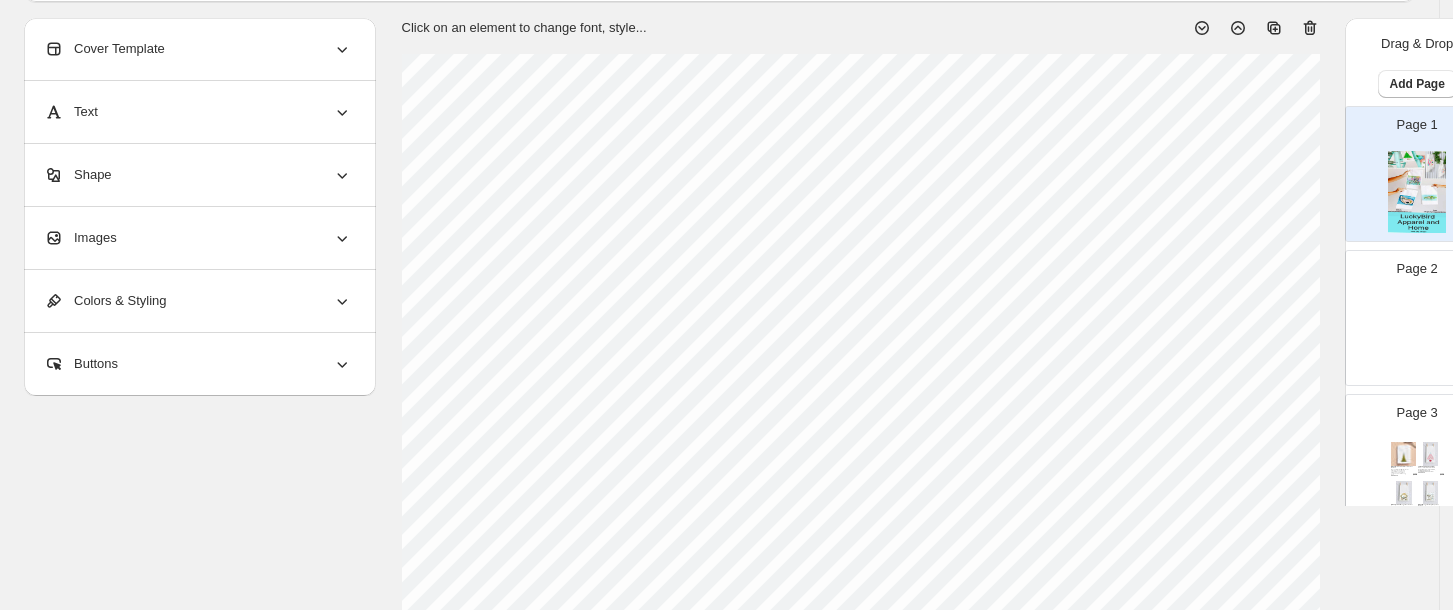 click at bounding box center [1417, 336] 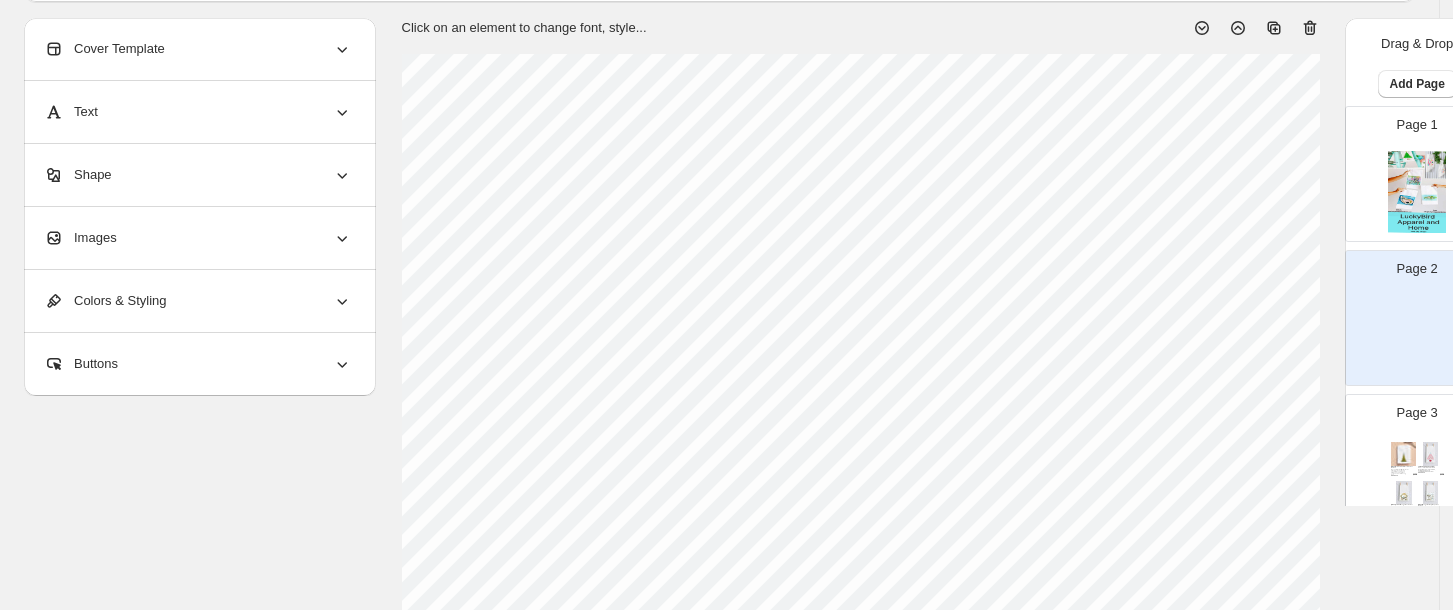 click on "Images" at bounding box center [198, 238] 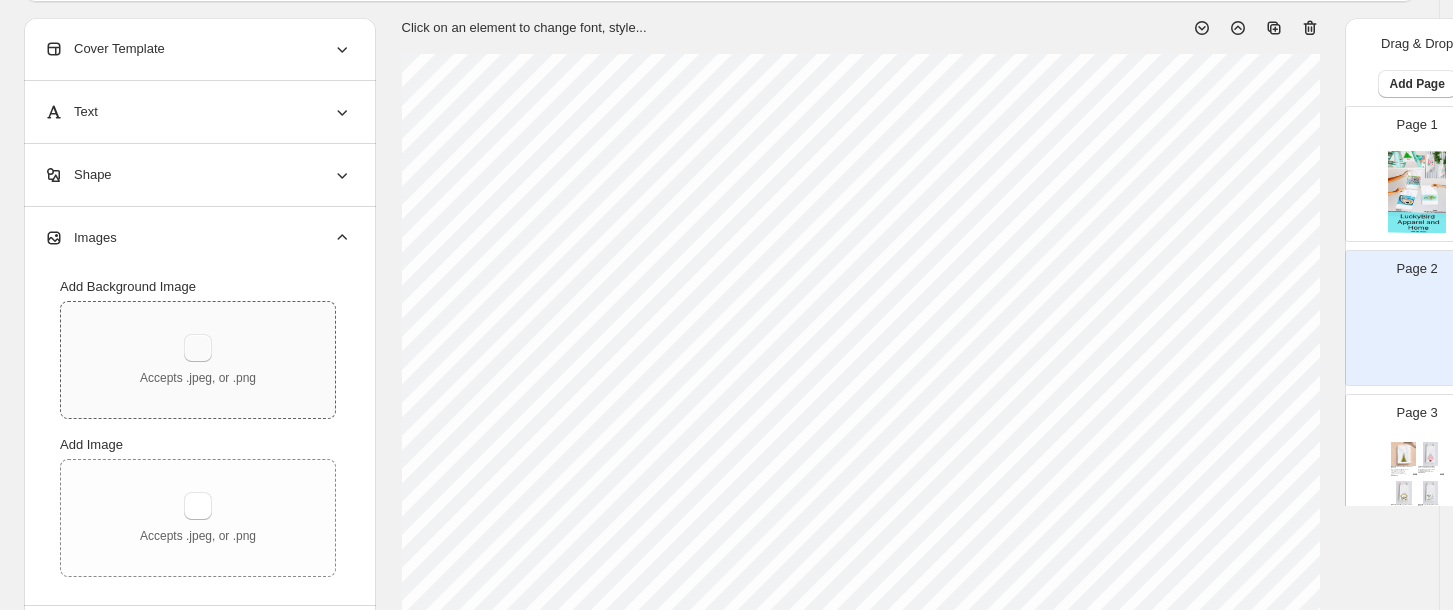 click at bounding box center [198, 348] 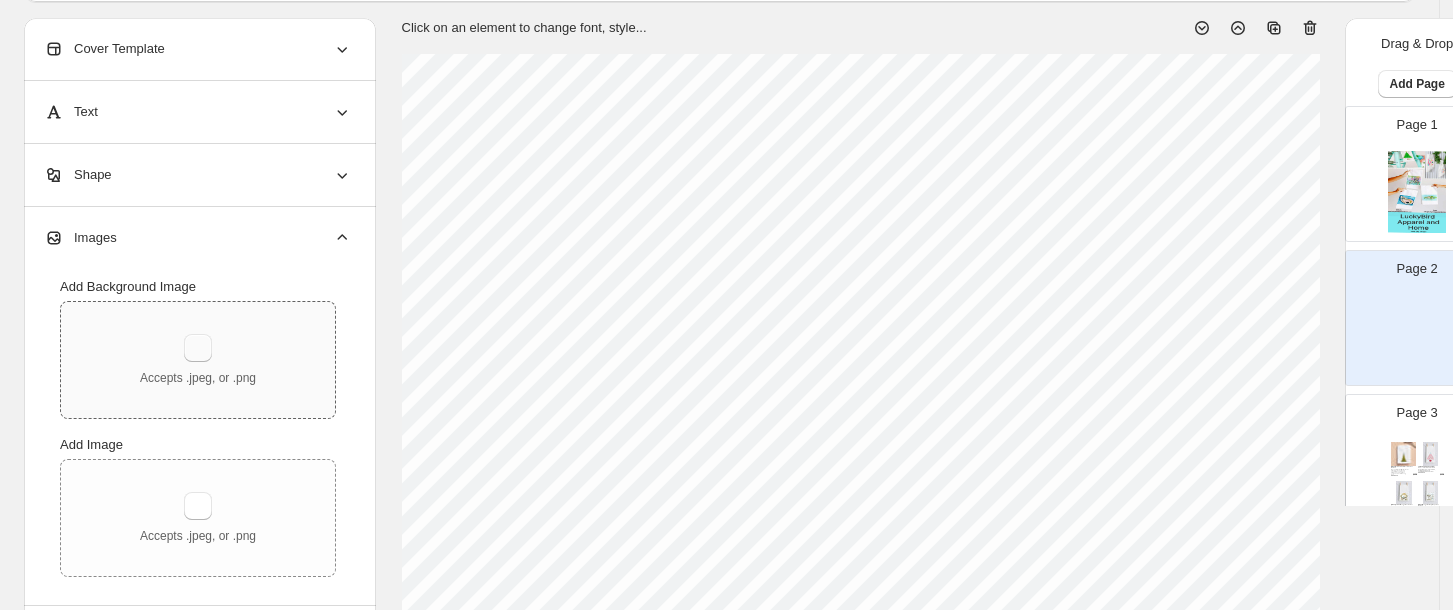 type on "**********" 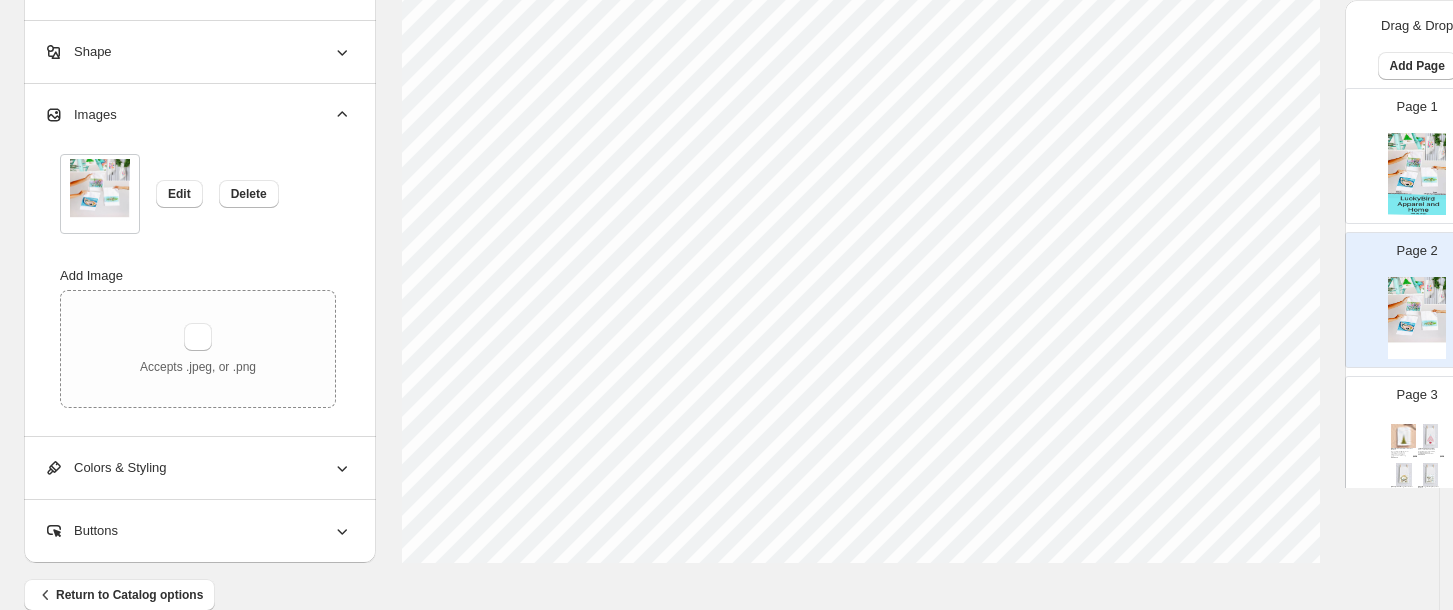 scroll, scrollTop: 798, scrollLeft: 0, axis: vertical 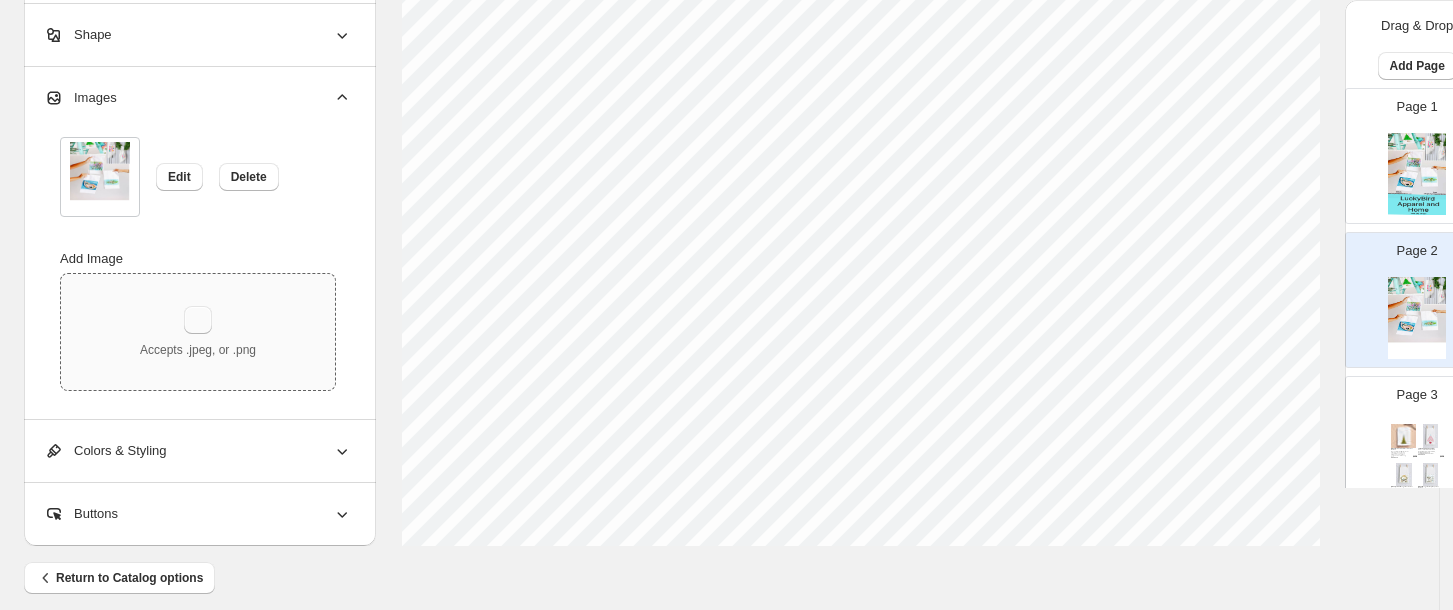 click at bounding box center [198, 320] 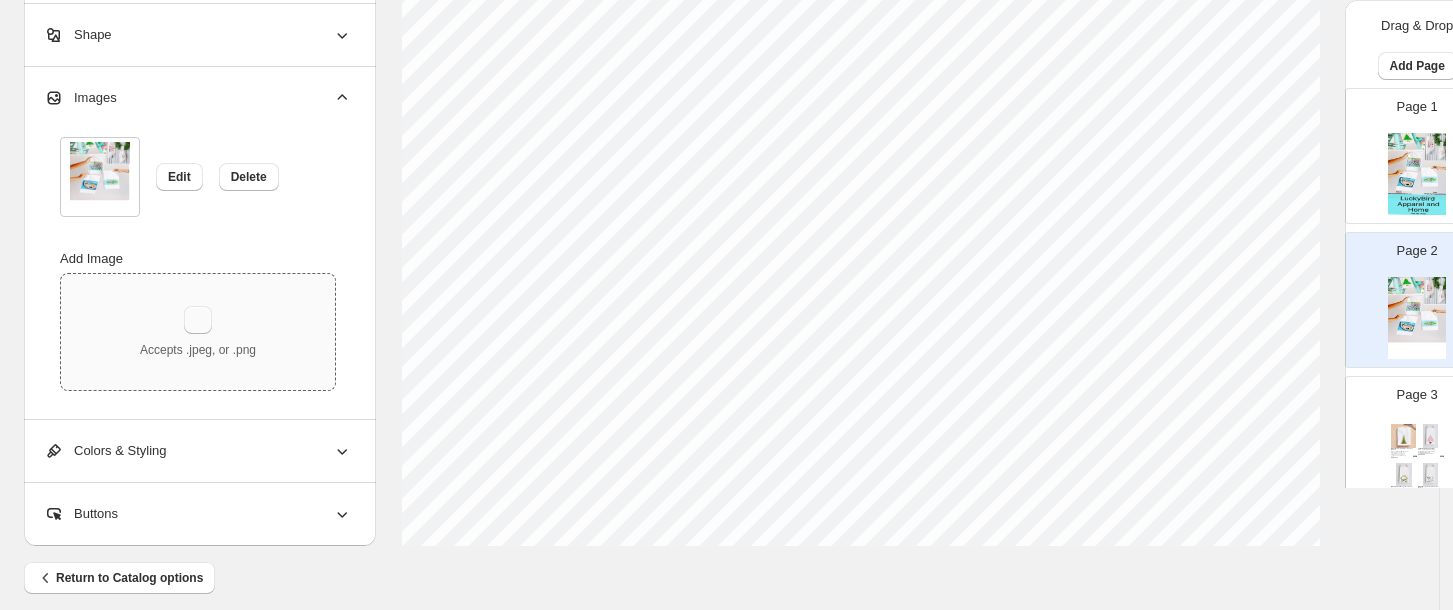 click at bounding box center [198, 320] 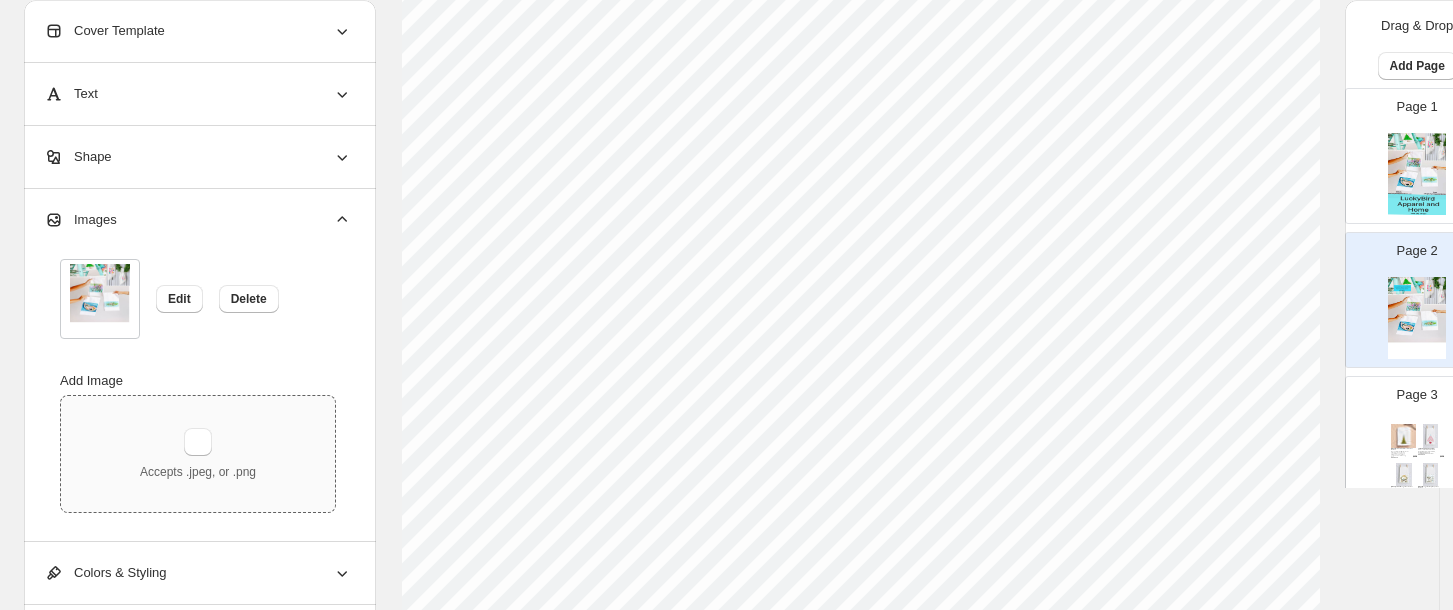 scroll, scrollTop: 185, scrollLeft: 0, axis: vertical 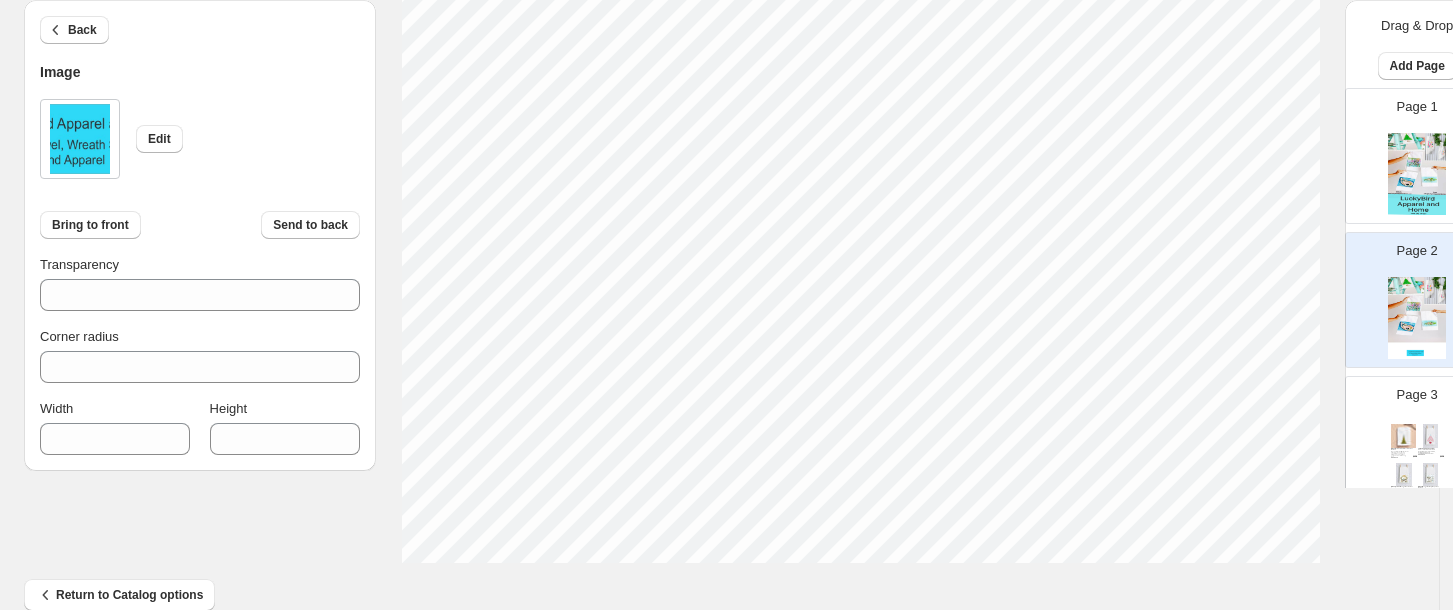 type on "***" 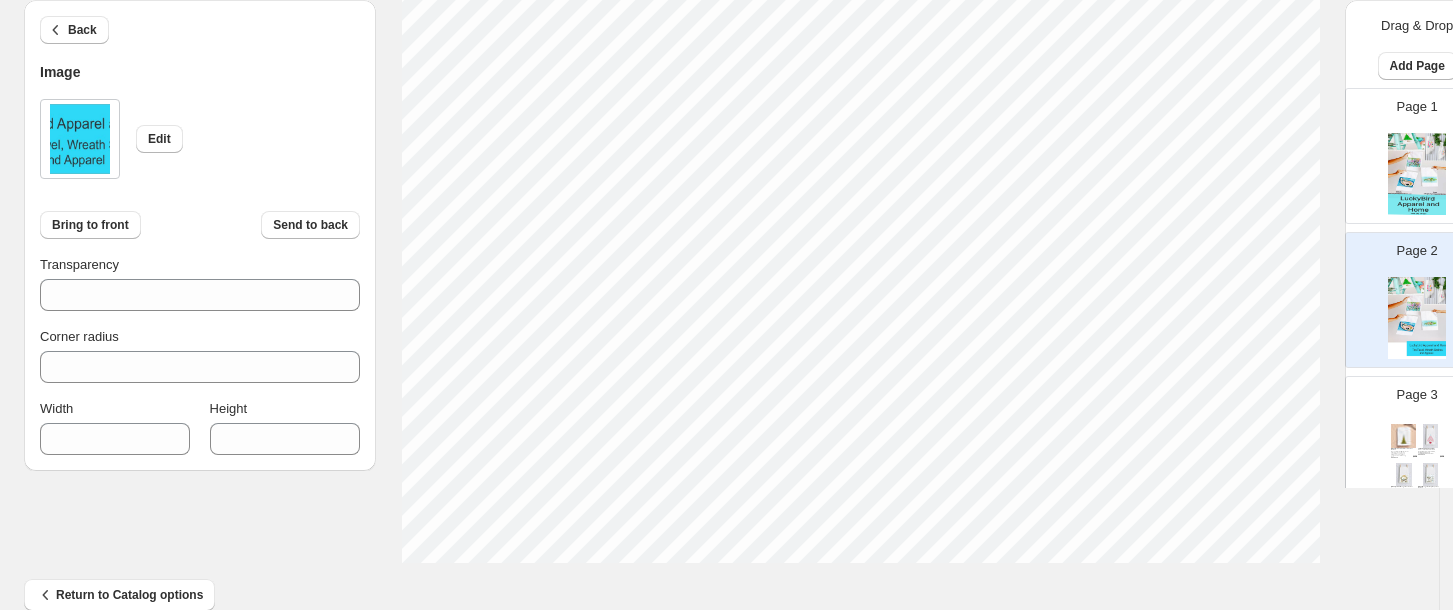 click on "Back Image Edit Bring to front Send to back Transparency *** Corner radius * Width *** Height *** Click on an element to change font, style... Drag & Drop Add Page Page 1 Page 2 Page 3 [FIRST] [LAST] Christmas Tree Tea Towel The whimsical Christmas tree stands with a blue bow at the top against a backdrop of rainbow watercolors on a cotton tea towel with hang loop. SKU: KC5X $ 9.50 GRINCH TREE TEA TOWEL WE ALL KNOW THE WORDS TO THIS POPULAR VERSE, SO IT'S A PERFECT CHRISTMAS TEA TOWEL. SKU: 3O5X $ 9.50 [FIRST] Gold Star Manger Tea Towel A simple handdrawn depiction of the manger by a favorite artist on our cotton tea towel with hang loop. SKU: S55X $ 9.50 [FIRST] Manger Our Only Hope Tea Towel The simple manger painting is just the spiritual décor you will love during the holidays. It is printed on the cotton tea towel with hang loop. SKU: SA5X $ 9.50 Page 4 [FIRST] Elephant Nutcracker Tea Towel SKU: YM5X $ 9.50 [FIRST] Tiger Nutcracker Navy Tea Towel SKU: YN5X $ 9.50 [FIRST] Garland Nativity Tea Towel" at bounding box center [719, -49] 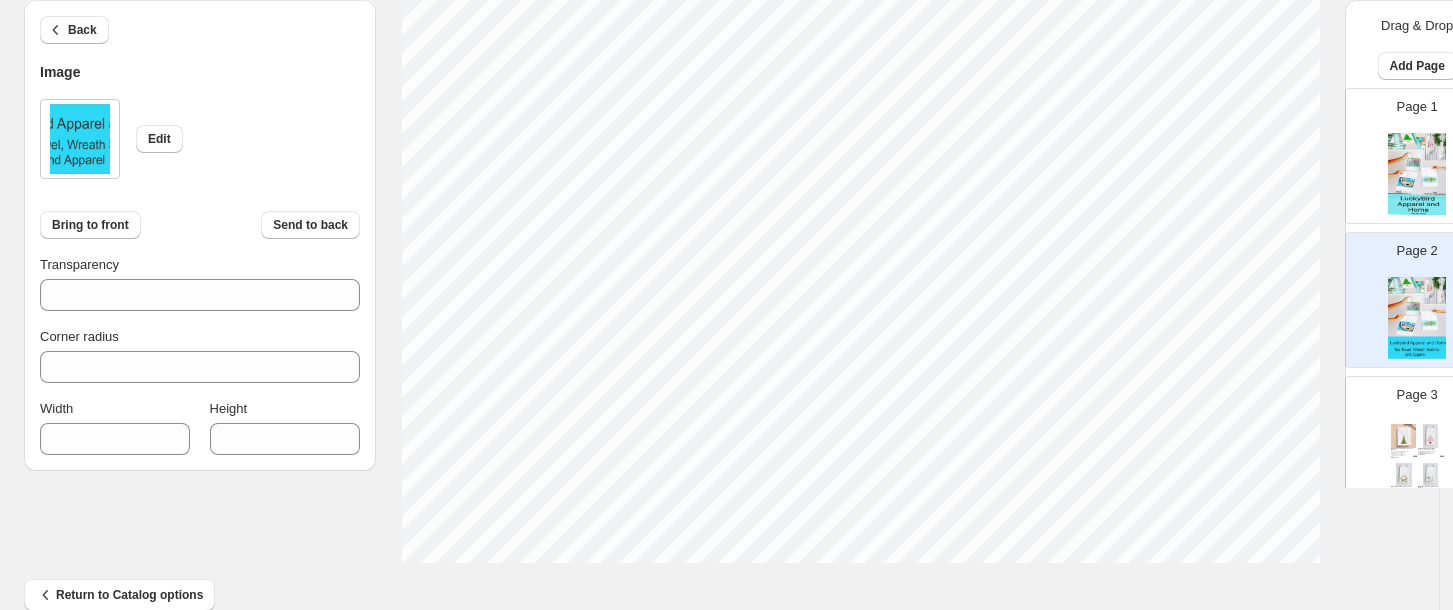 scroll, scrollTop: 816, scrollLeft: 0, axis: vertical 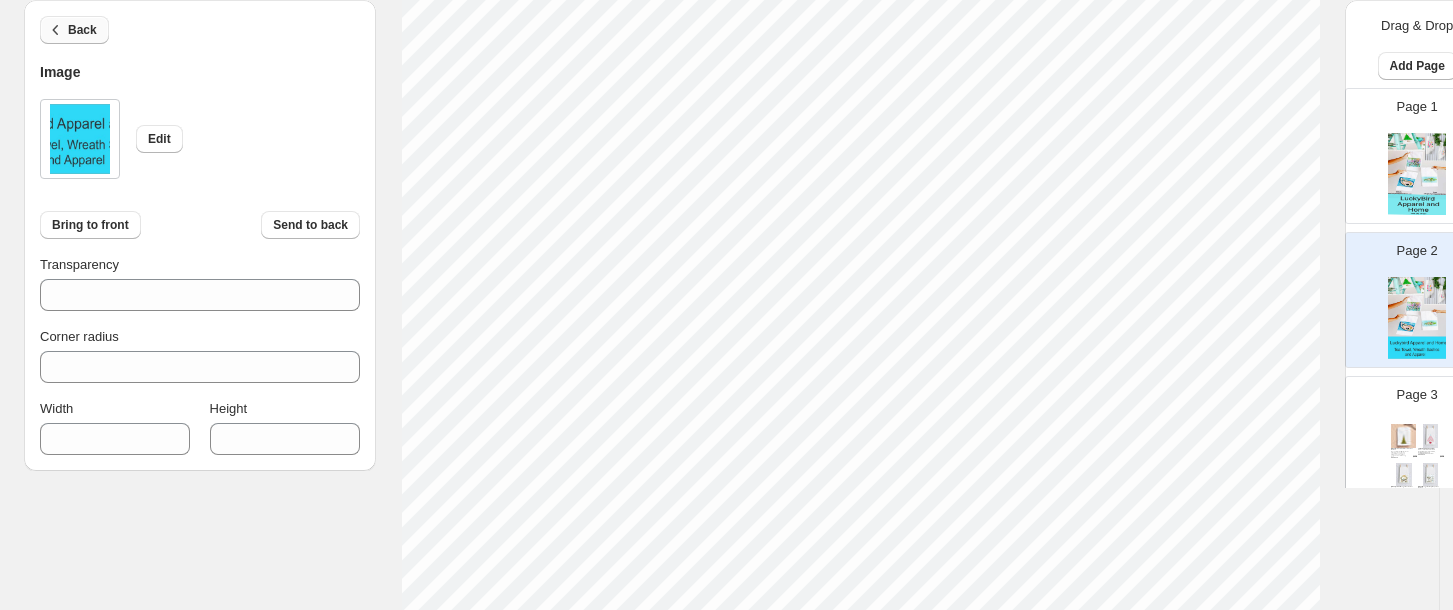 click on "Back" at bounding box center [82, 30] 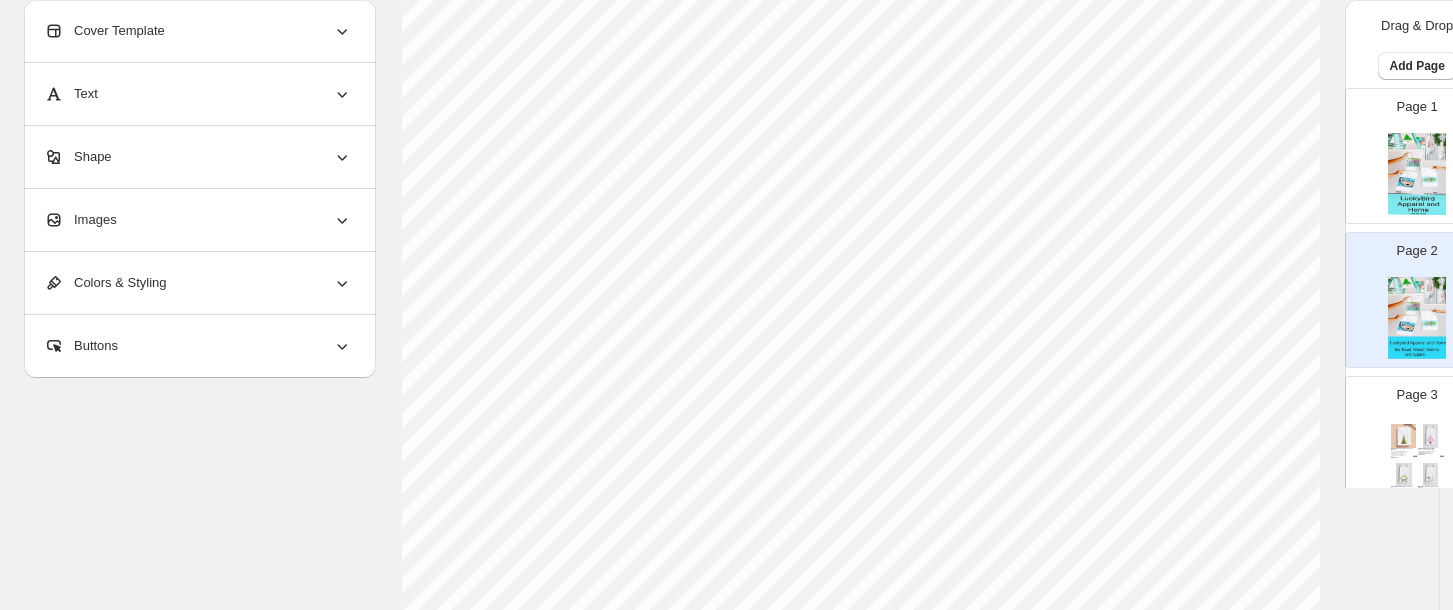 click on "Page 1 Page 2 Page 3 [FIRST] Rainbow Christmas Tree Tea Towel The whimsical Christmas tree stands with a blue bow at the top against a backdrop of rainbow watercolors on a cotton tea towel with hang loop. SKU: KC5X $ 9.50 GRINCH TREE TEA TOWEL WE ALL KNOW THE WORDS TO THIS POPULAR VERSE, SO IT'S A PERFECT CHRISTMAS TEA TOWEL. SKU: 3O5X $ 9.50 [FIRST] Gold Star Manger Tea Towel SKU: S55X $ 9.50 [FIRST] Manger Our Only Hope Tea Towel SKU: SA5X $ 9.50 Page 4 [FIRST] Elephant Nutcracker Tea Towel The trendy nutcracker is made even more popular as the elephant team mascot in crimson and gray. He stands proud on the cotton tea towel with hang loop. SKU: YM5X $ 9.50 [FIRST] Tiger Nutcracker Navy Tea Towel SKU: YN5X $ 9.50 [FIRST] Garland Nativity Tea Towel $ 9.50" at bounding box center [719, 113] 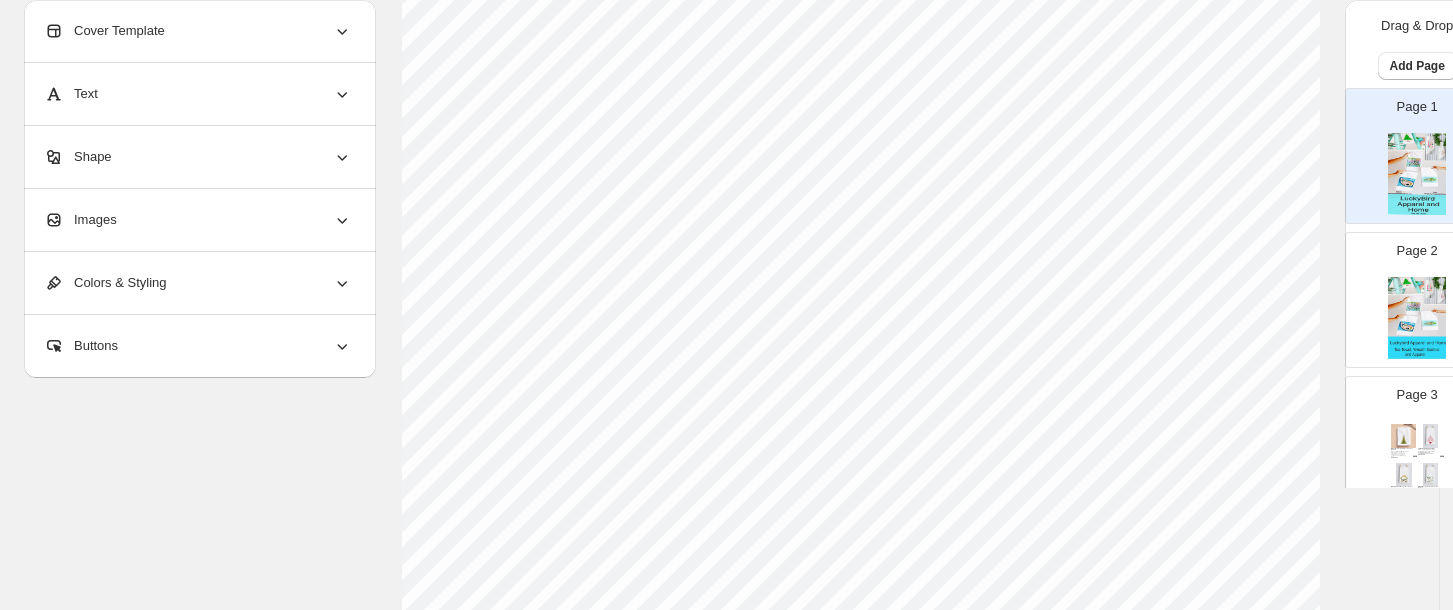 scroll, scrollTop: 24, scrollLeft: 0, axis: vertical 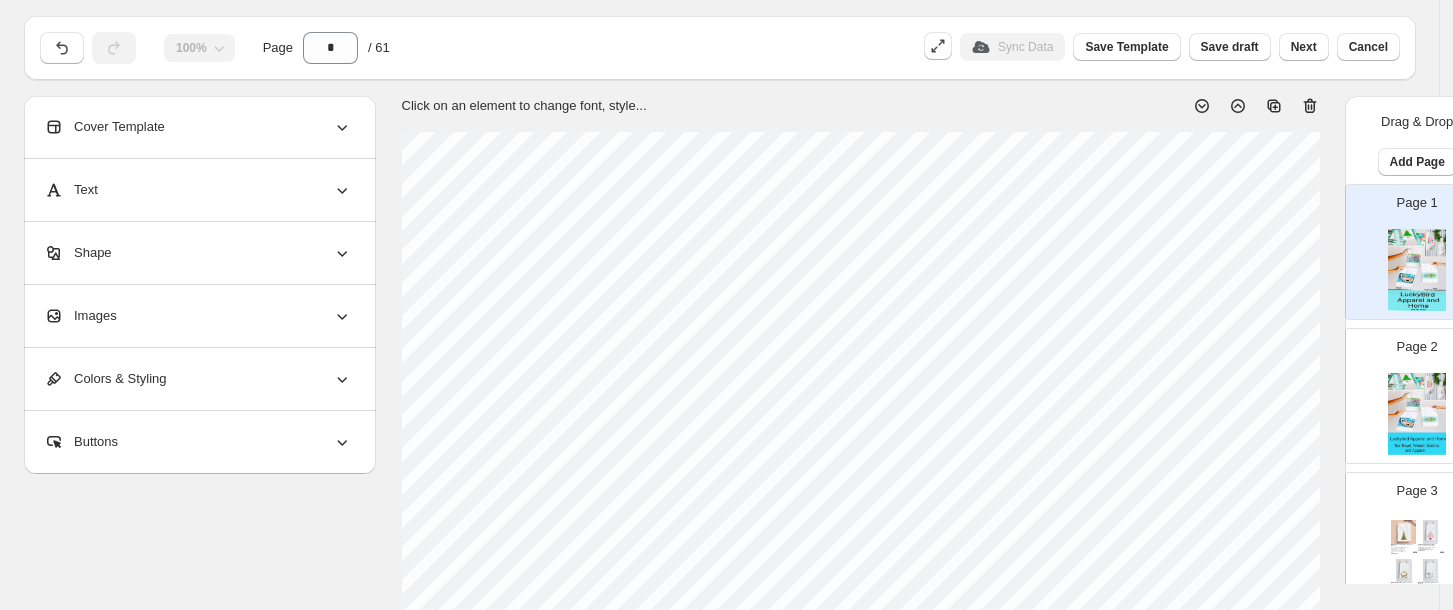 click 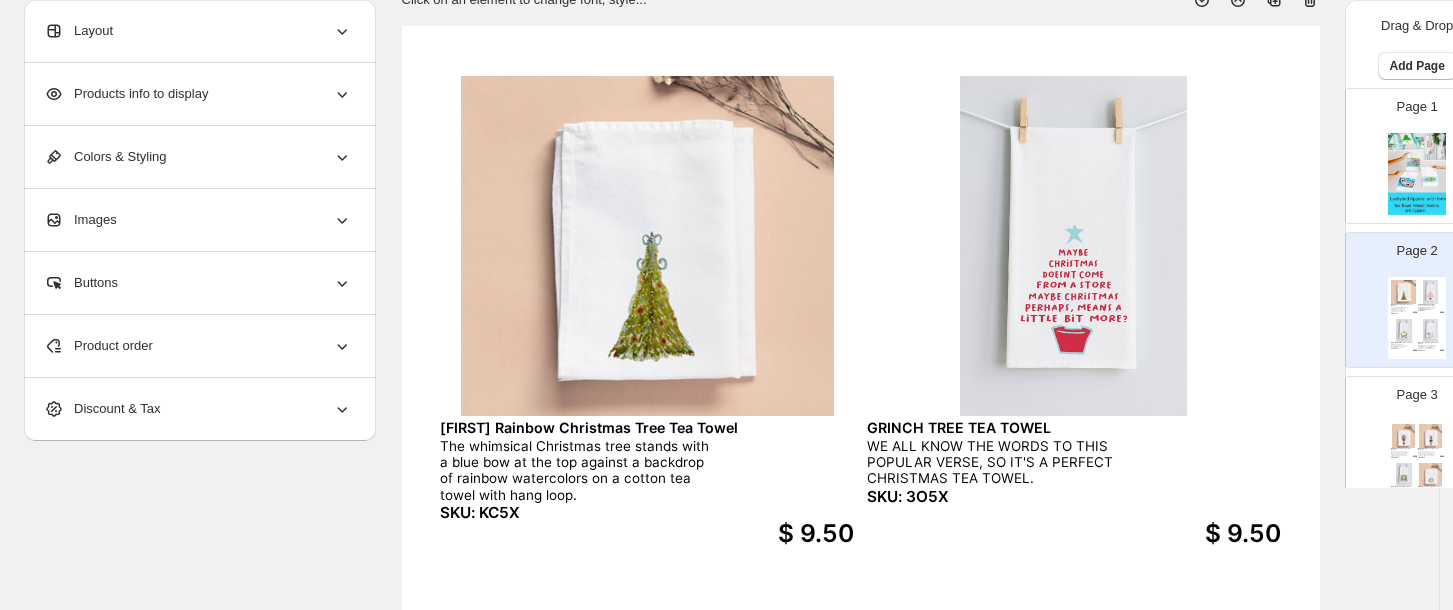 scroll, scrollTop: 102, scrollLeft: 0, axis: vertical 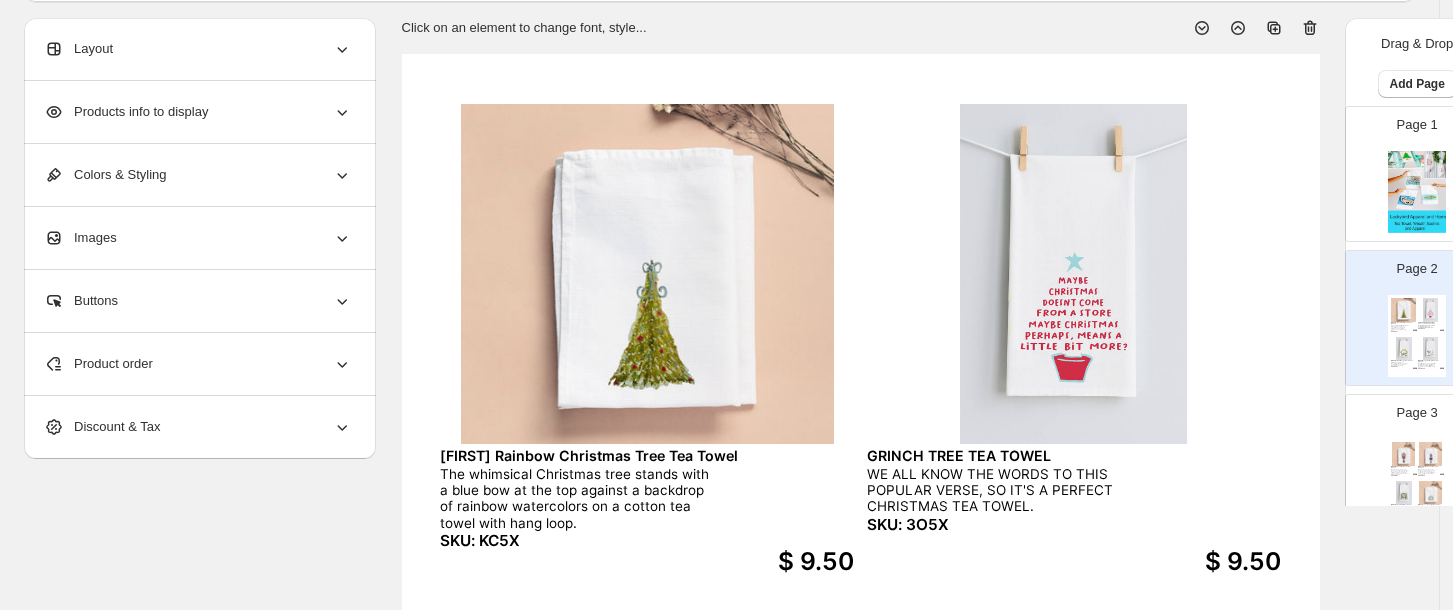 click at bounding box center [1417, 192] 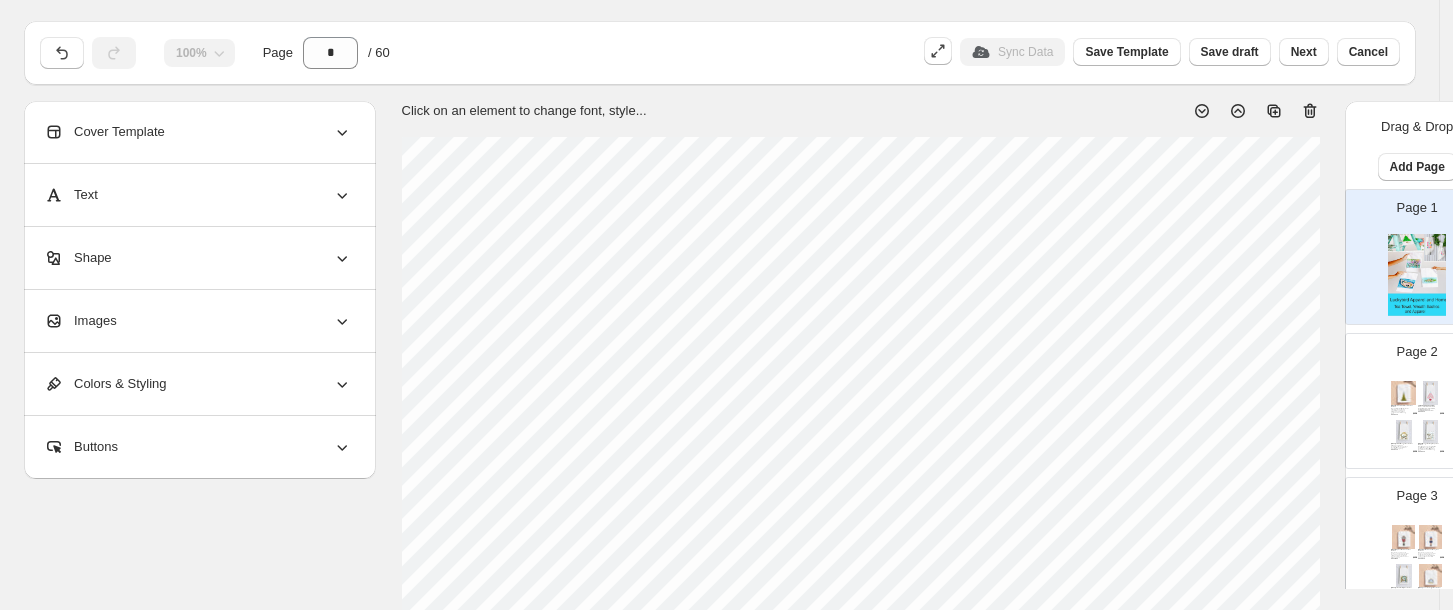 scroll, scrollTop: 0, scrollLeft: 0, axis: both 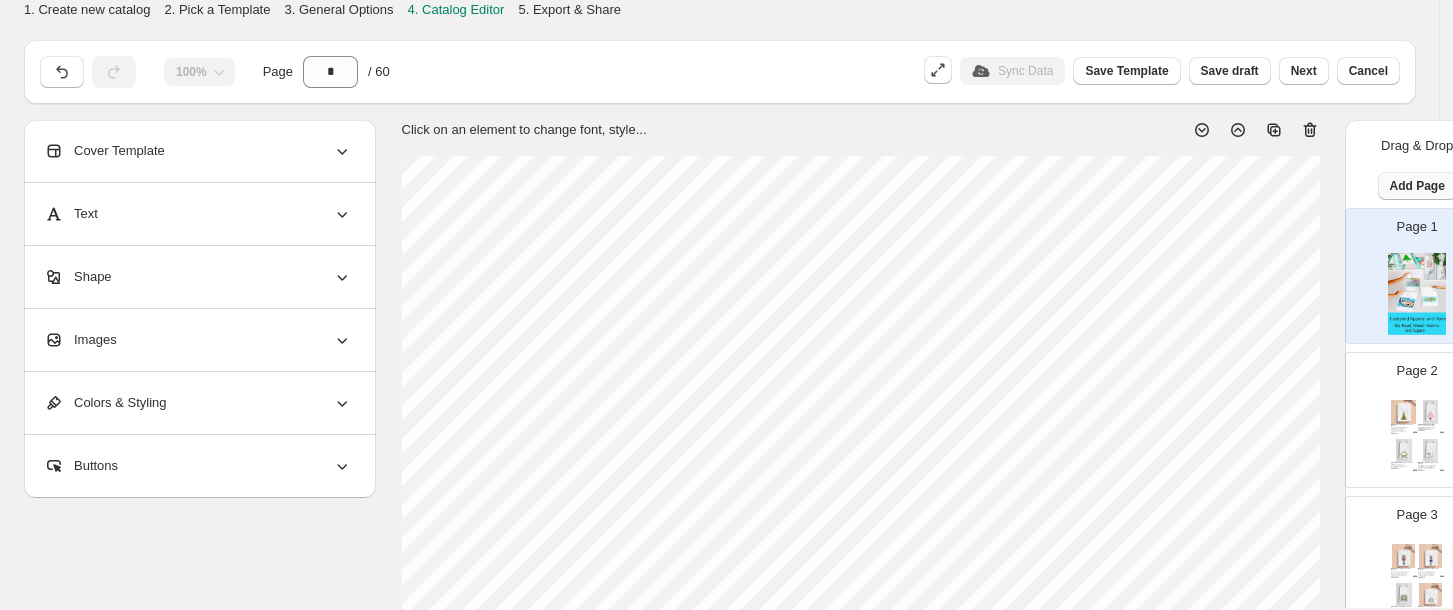 click on "Add Page" at bounding box center (1417, 186) 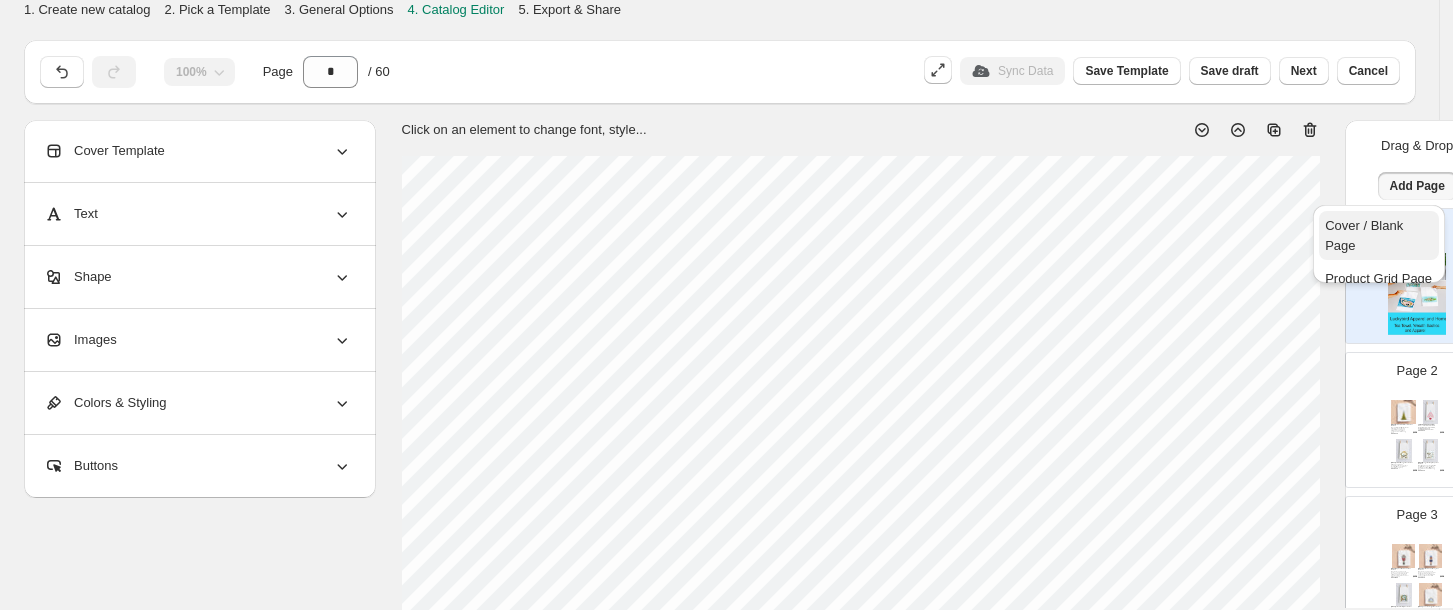 click on "Cover / Blank Page" at bounding box center [1364, 235] 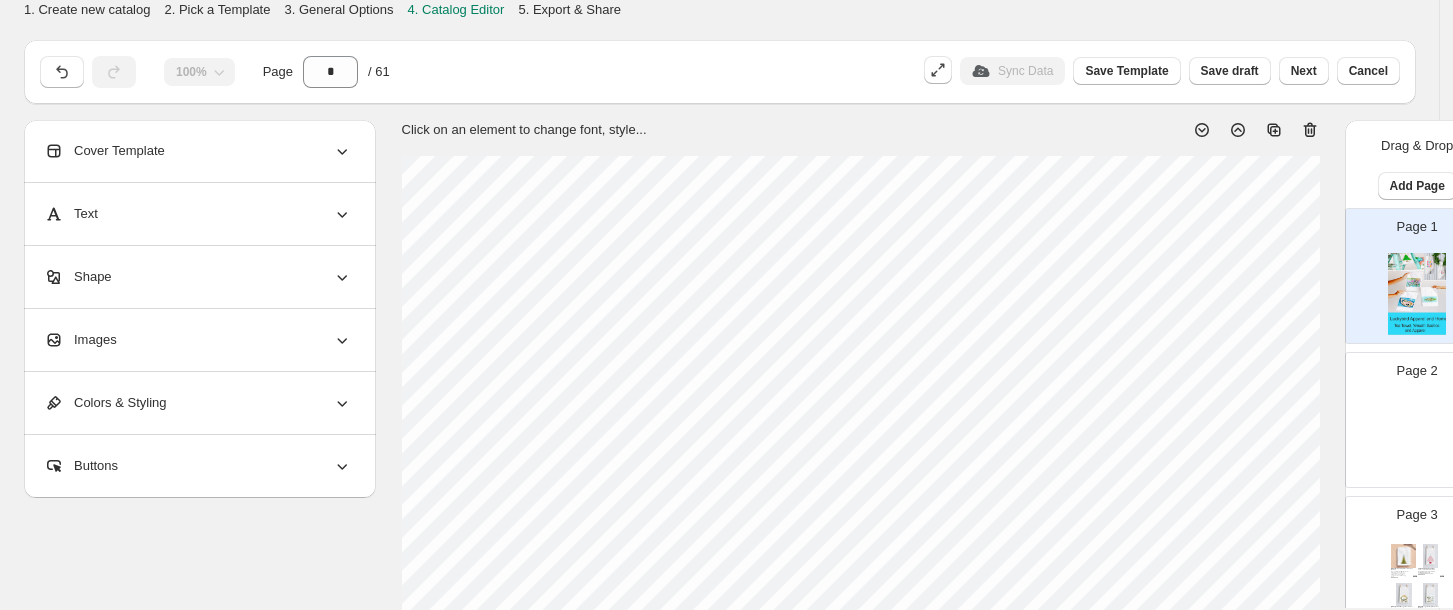 click at bounding box center [1417, 438] 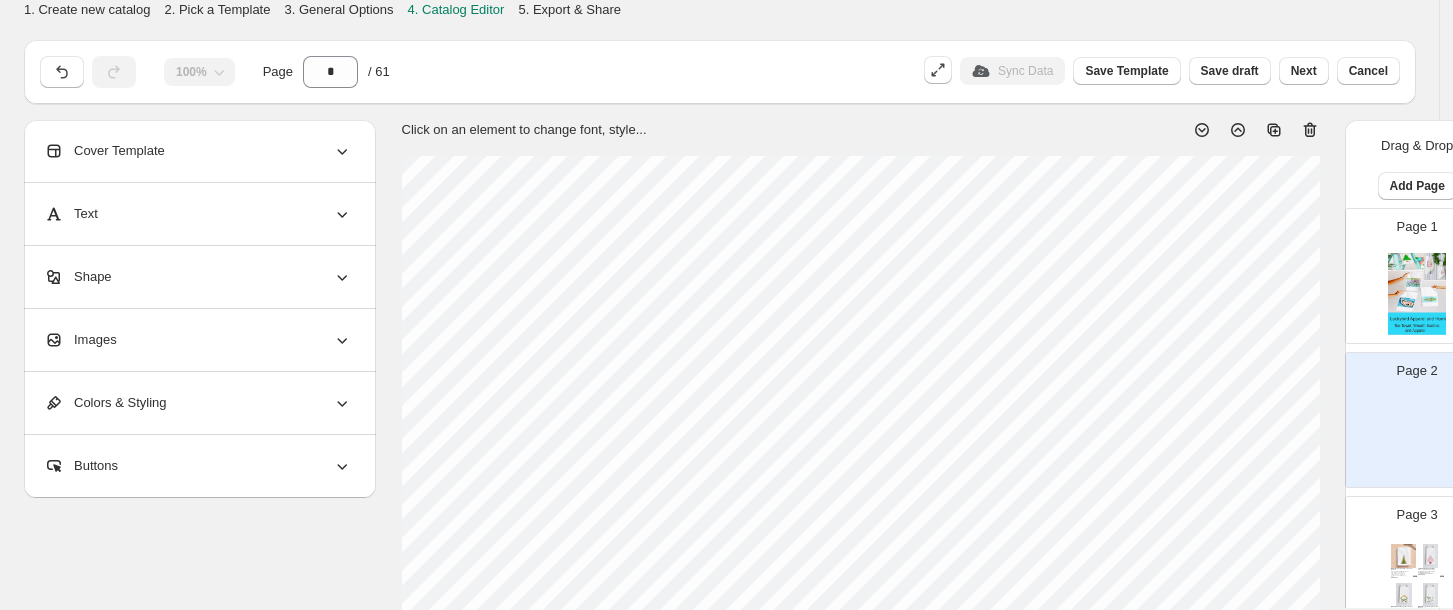click on "Images" at bounding box center [80, 340] 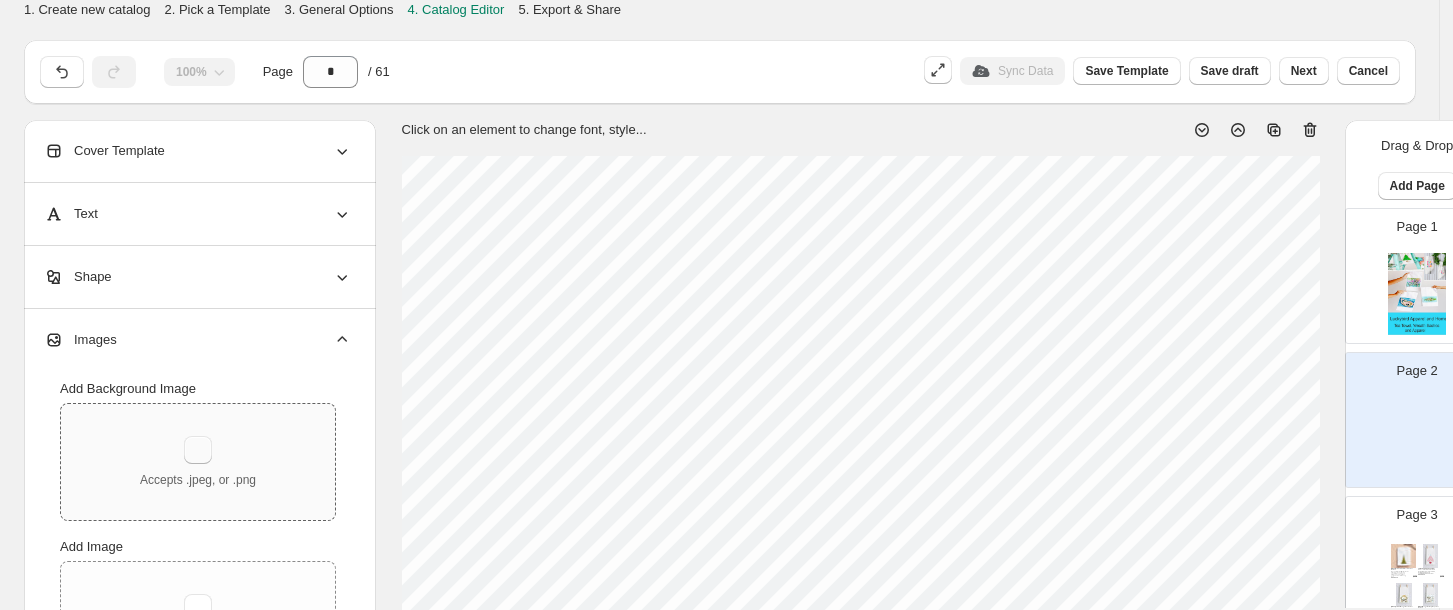 click at bounding box center [198, 450] 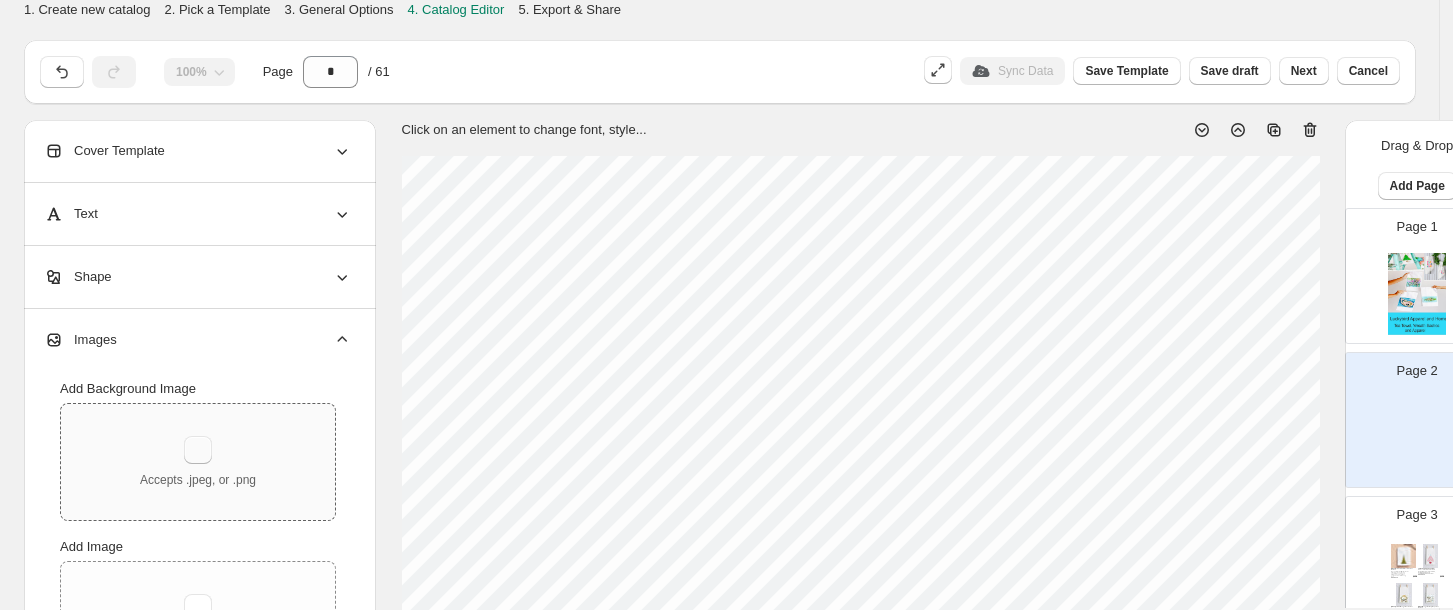 type on "**********" 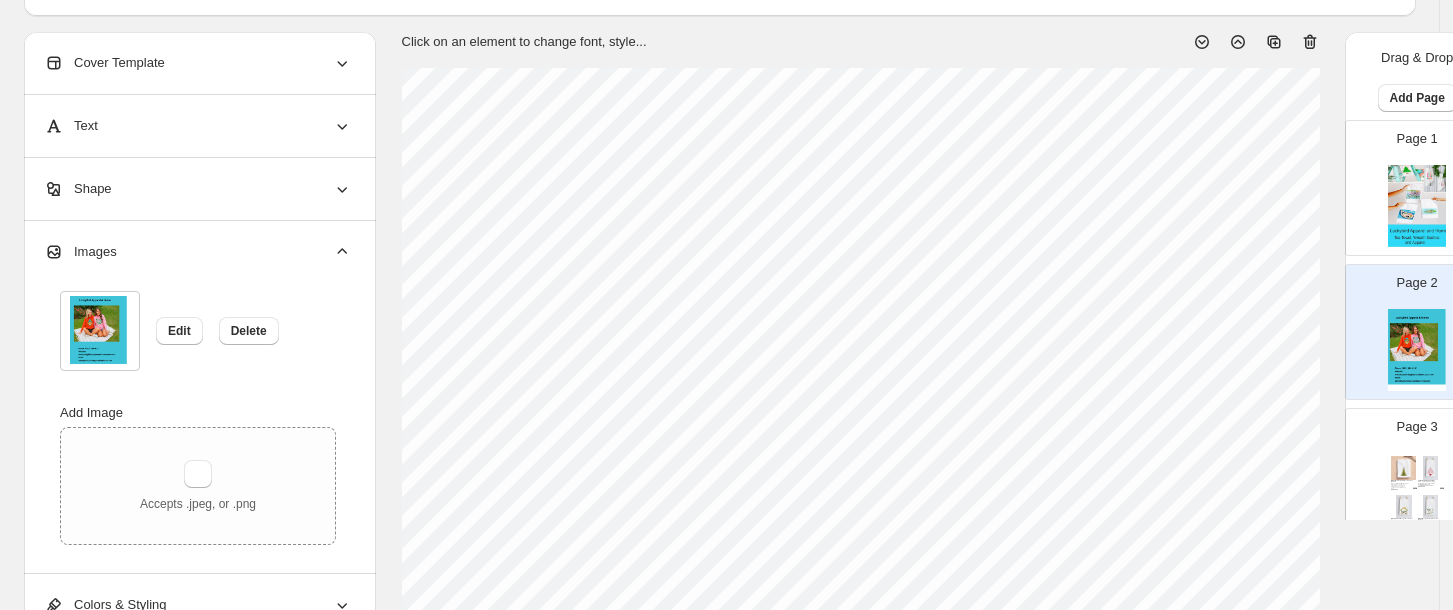 scroll, scrollTop: 90, scrollLeft: 0, axis: vertical 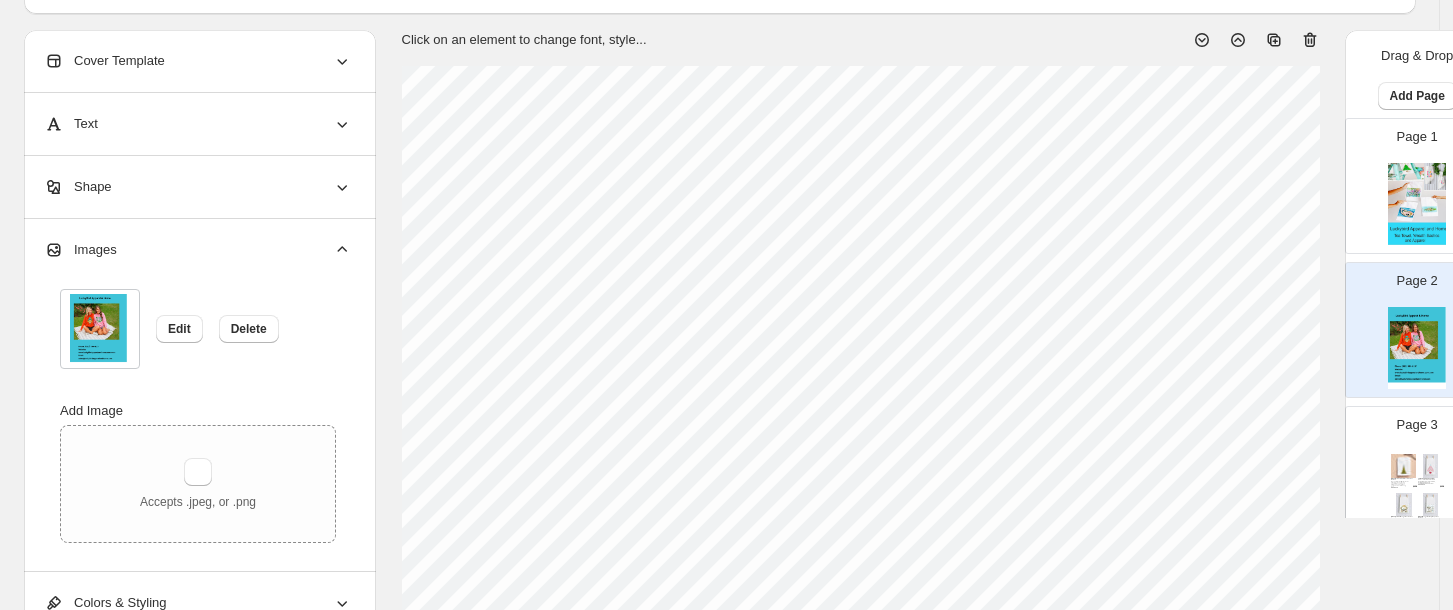 click on "Page 1 Page 2 Page 3 [FIRST] Rainbow Christmas Tree Tea Towel The whimsical Christmas tree stands with a blue bow at the top against a backdrop of rainbow watercolors on a cotton tea towel with hang loop. SKU: KC5X $ 9.50 GRINCH TREE TEA TOWEL WE ALL KNOW THE WORDS TO THIS POPULAR VERSE, SO IT'S A PERFECT CHRISTMAS TEA TOWEL. SKU: 3O5X $ 9.50 [FIRST] Gold Star Manger Tea Towel SKU: S55X $ 9.50 [FIRST] Manger Our Only Hope Tea Towel SKU: SA5X $ 9.50 Page 4 [FIRST] Elephant Nutcracker Tea Towel The trendy nutcracker is made even more popular as the elephant team mascot in crimson and gray. He stands proud on the cotton tea towel with hang loop. SKU: YM5X $ 9.50 [FIRST] Tiger Nutcracker Navy Tea Towel SKU: YN5X $ 9.50 [FIRST] Garland Nativity Tea Towel $ 9.50" at bounding box center (719, 642) 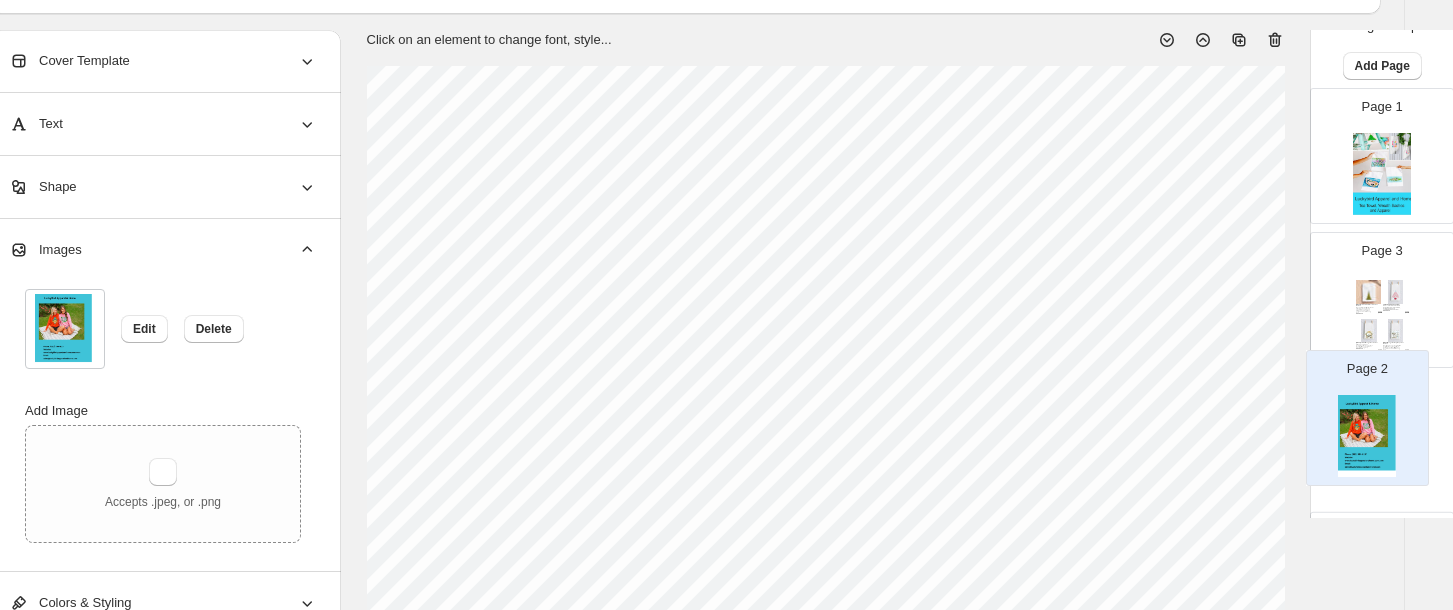 scroll, scrollTop: 38, scrollLeft: 0, axis: vertical 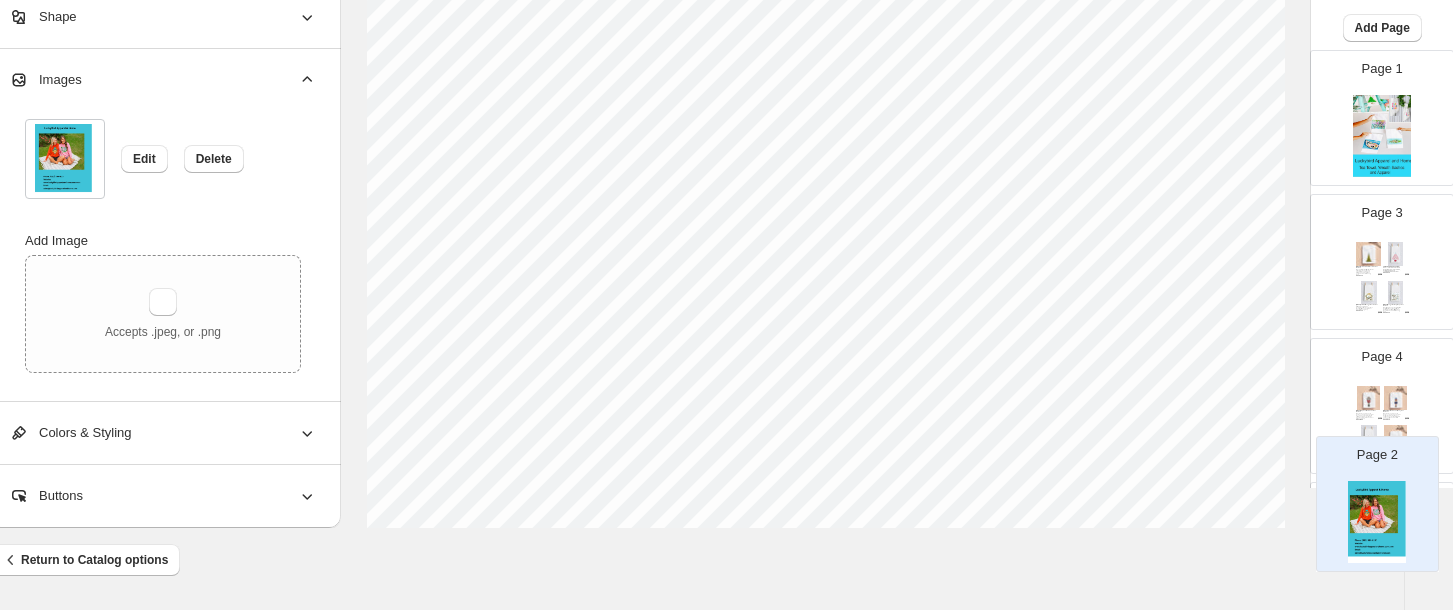 drag, startPoint x: 1390, startPoint y: 319, endPoint x: 1394, endPoint y: 499, distance: 180.04443 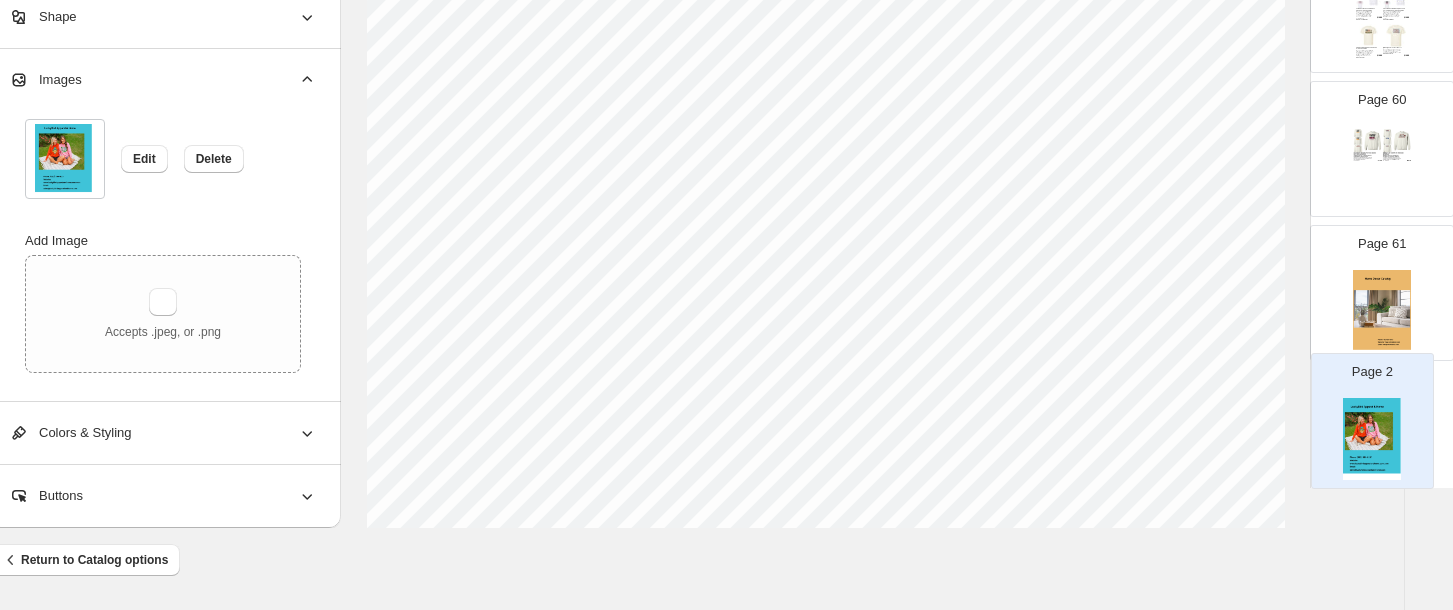 scroll, scrollTop: 8395, scrollLeft: 0, axis: vertical 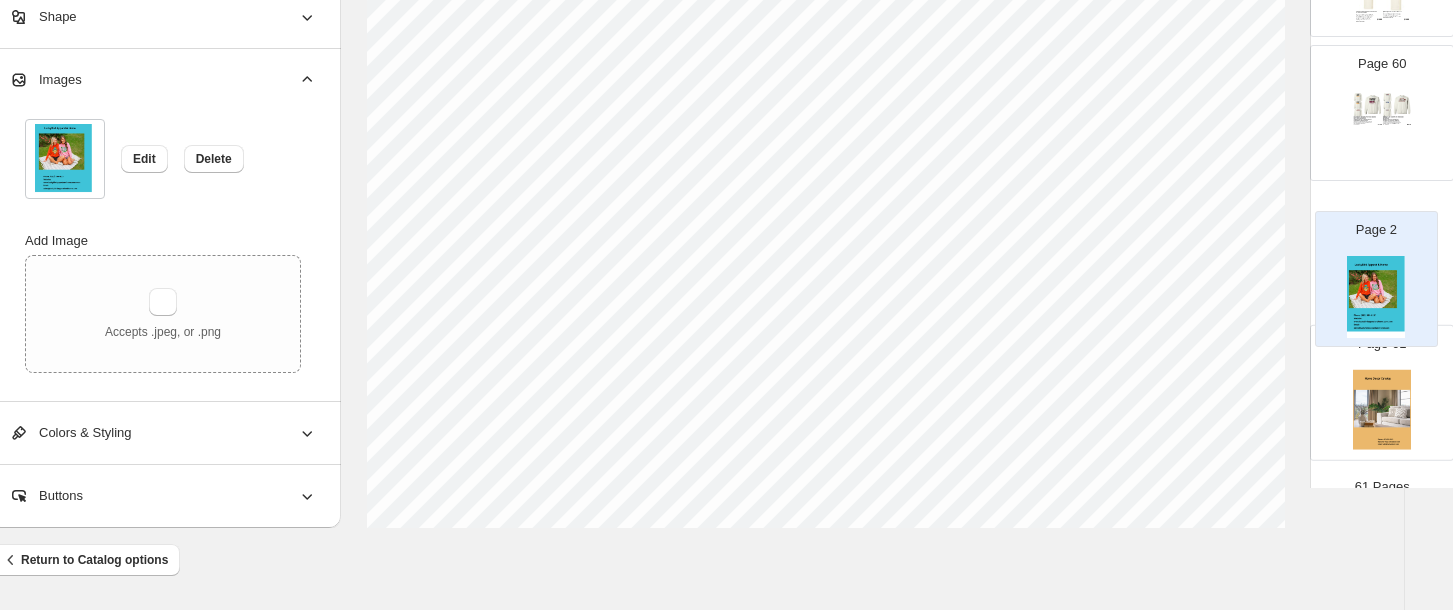 drag, startPoint x: 1370, startPoint y: 281, endPoint x: 1375, endPoint y: 302, distance: 21.587032 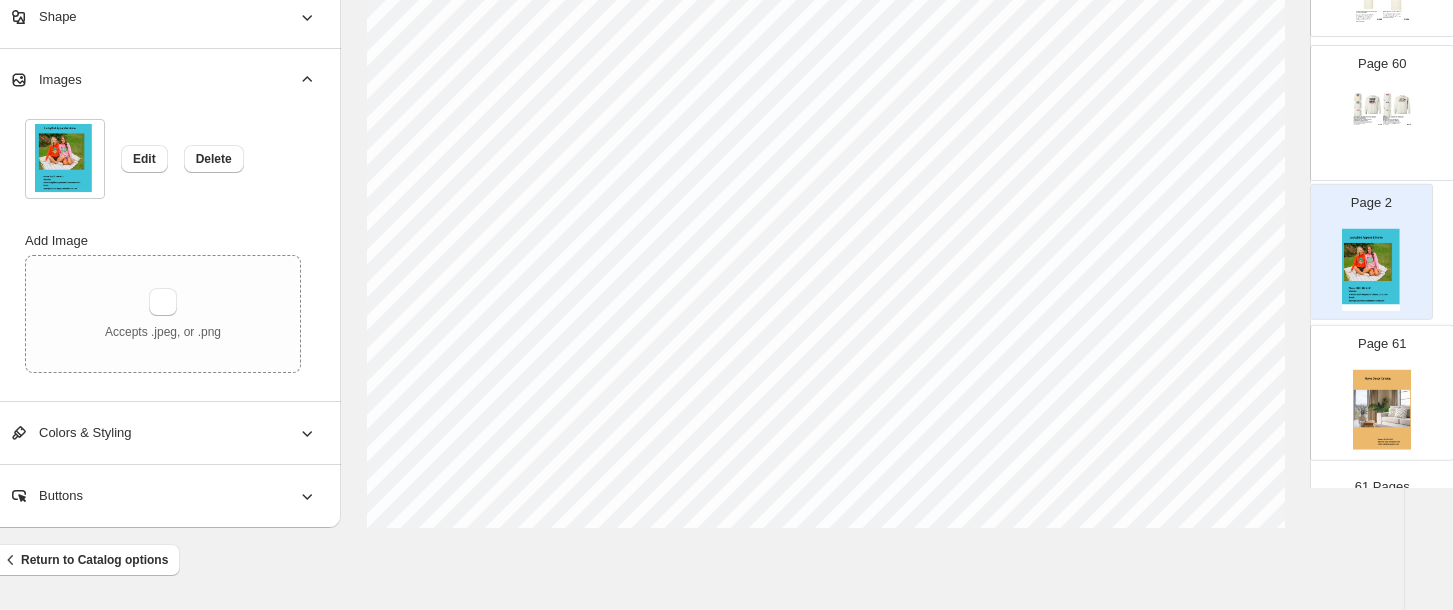 select on "**********" 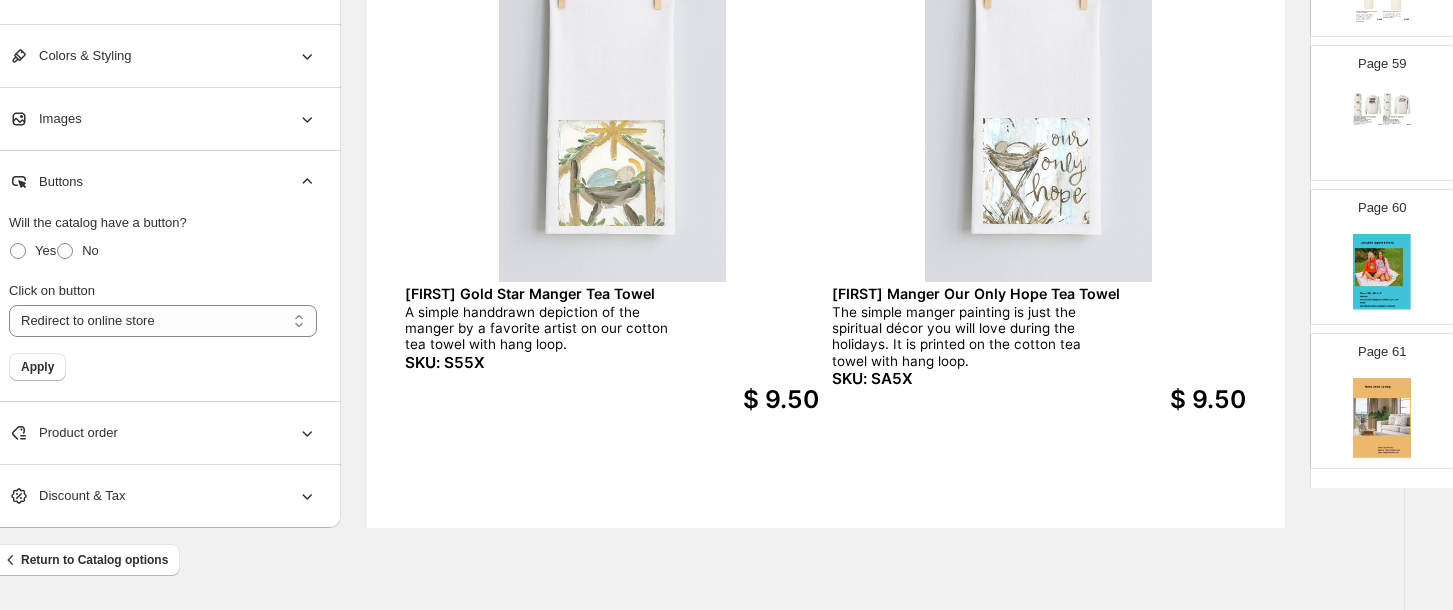 click at bounding box center [1382, 419] 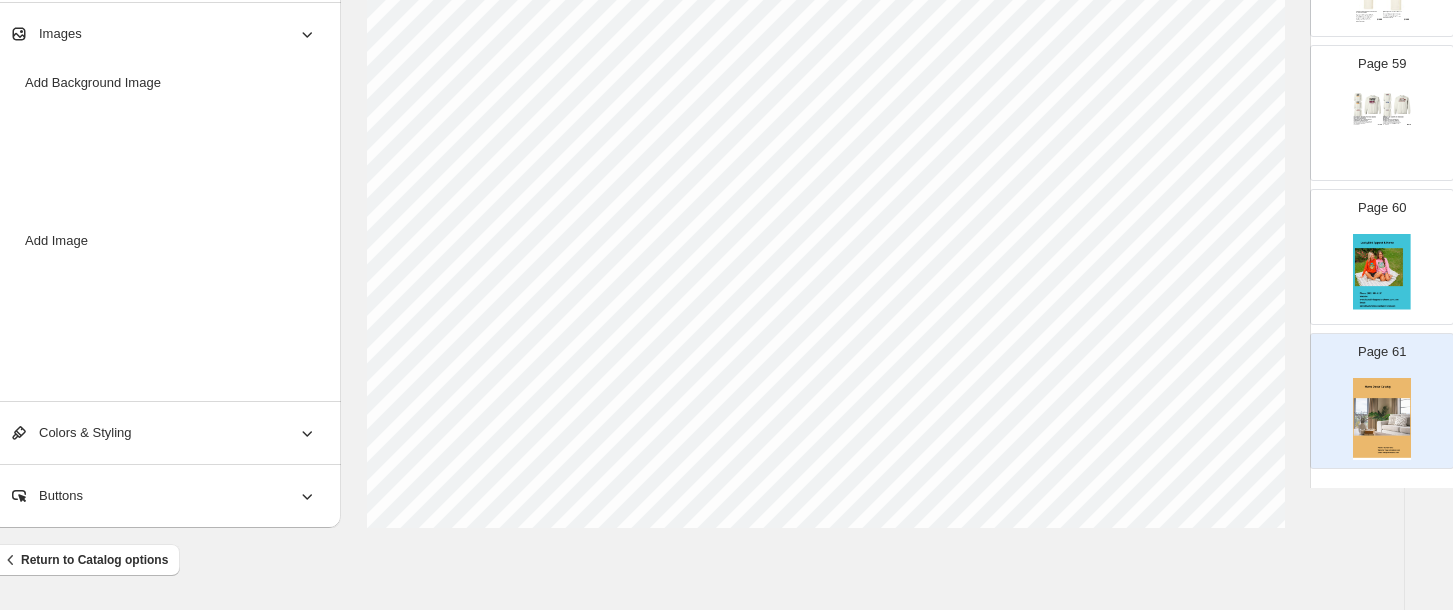 scroll, scrollTop: 816, scrollLeft: 0, axis: vertical 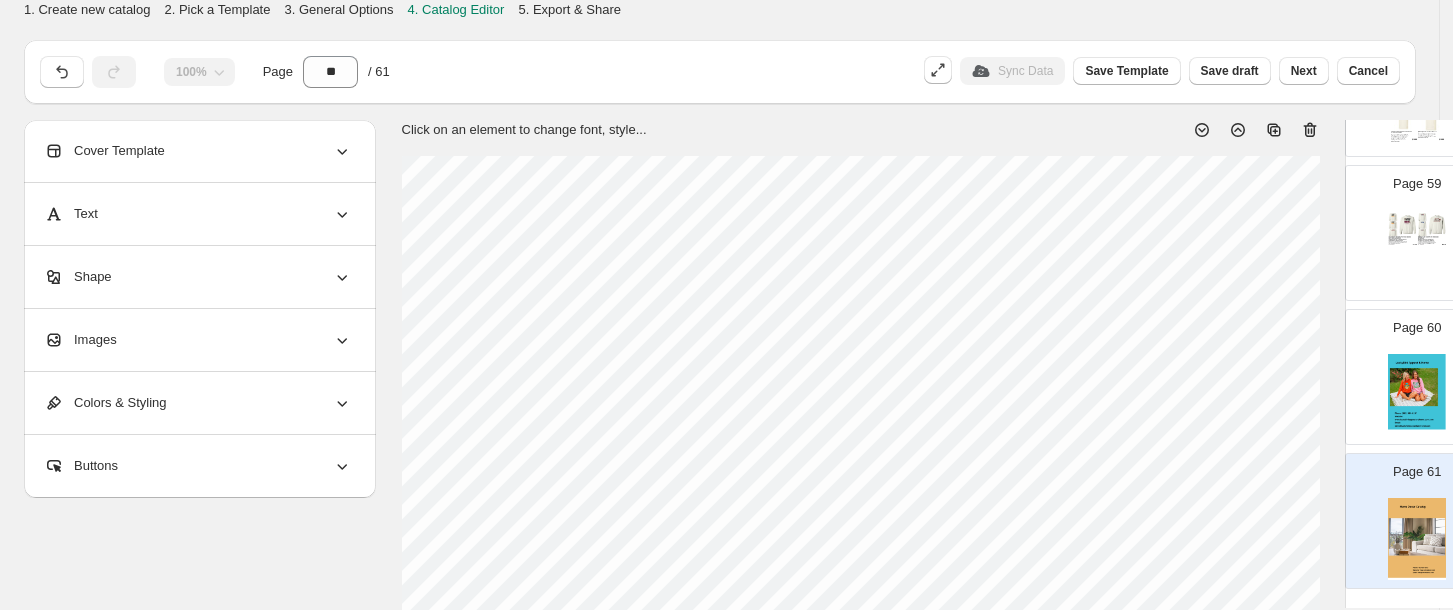 click 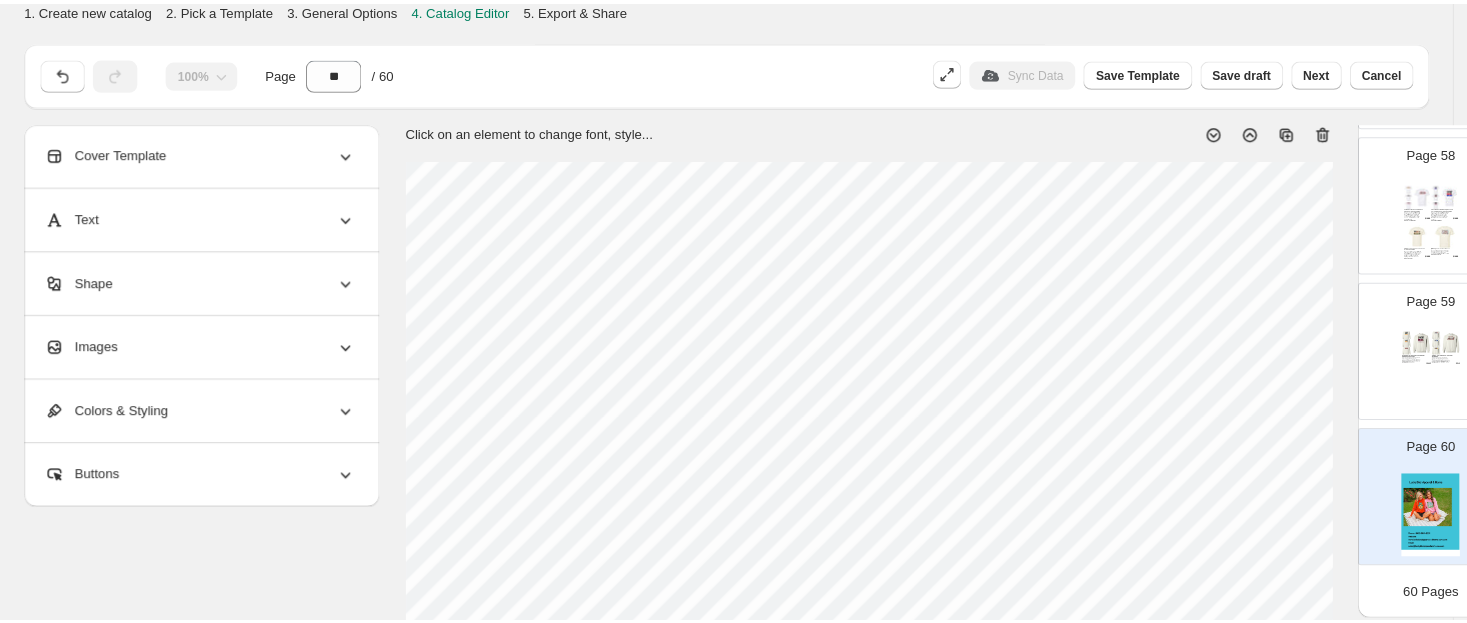 scroll, scrollTop: 8260, scrollLeft: 0, axis: vertical 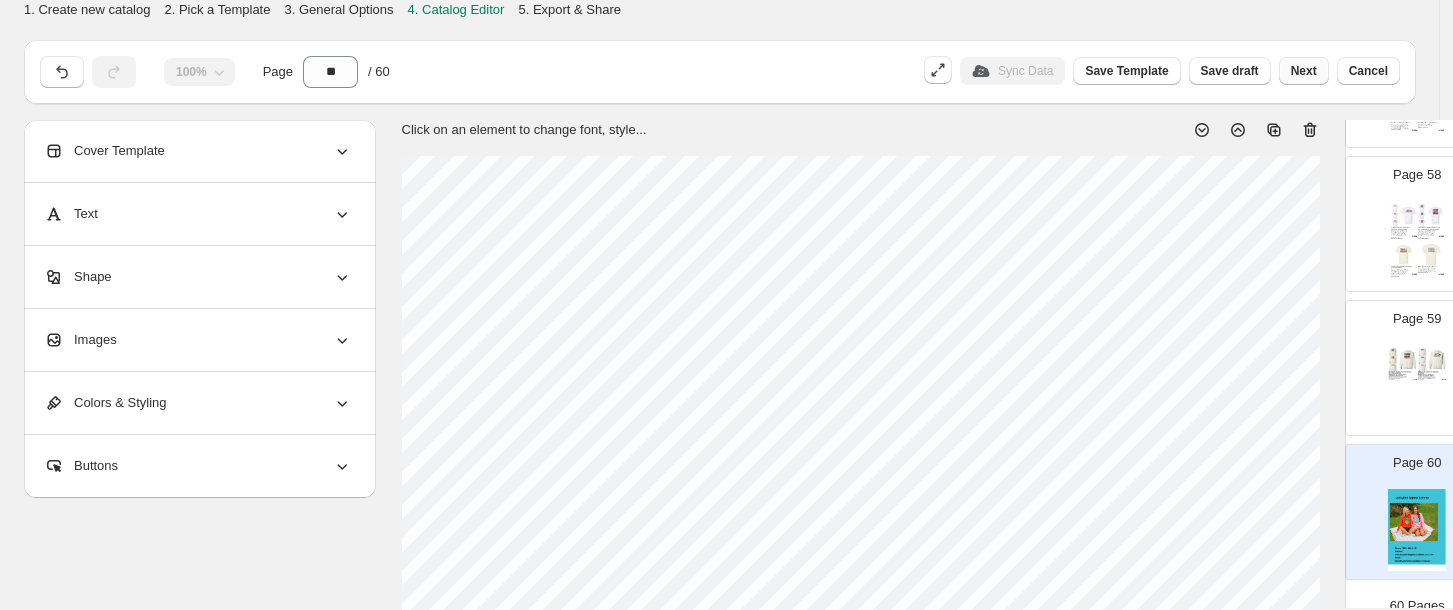 click on "Next" at bounding box center [1304, 71] 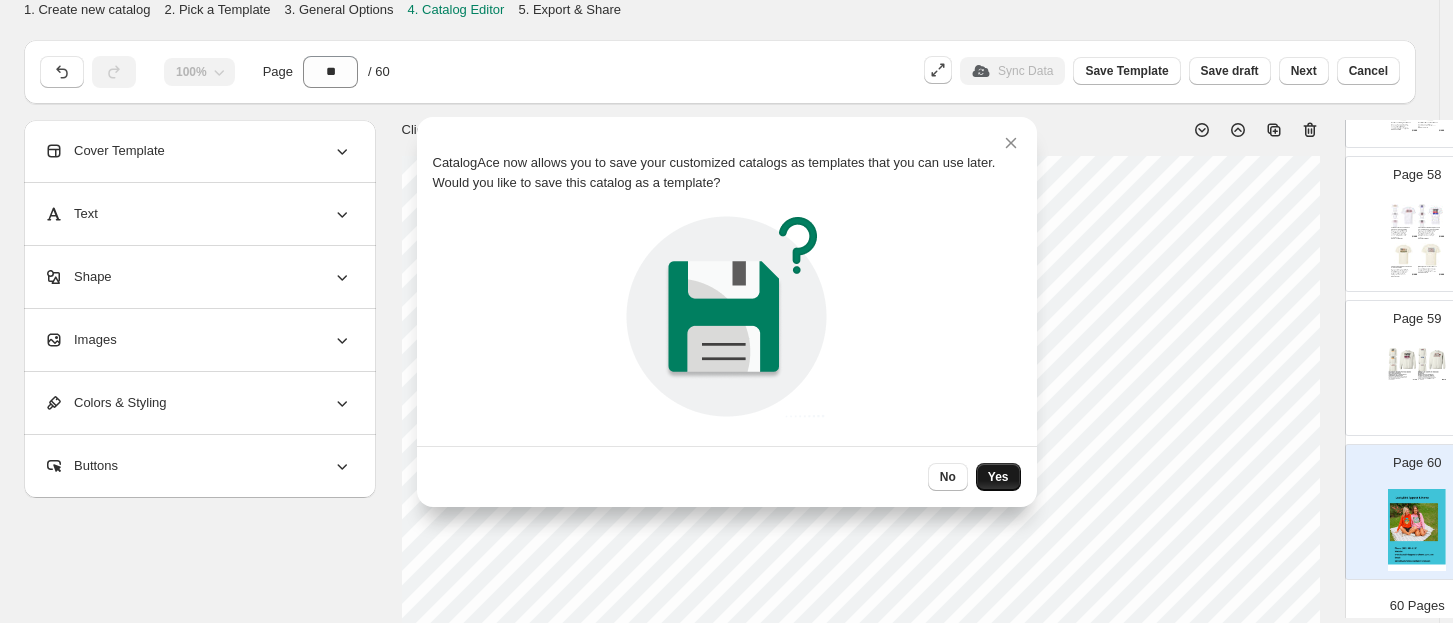 click on "Yes" at bounding box center (998, 477) 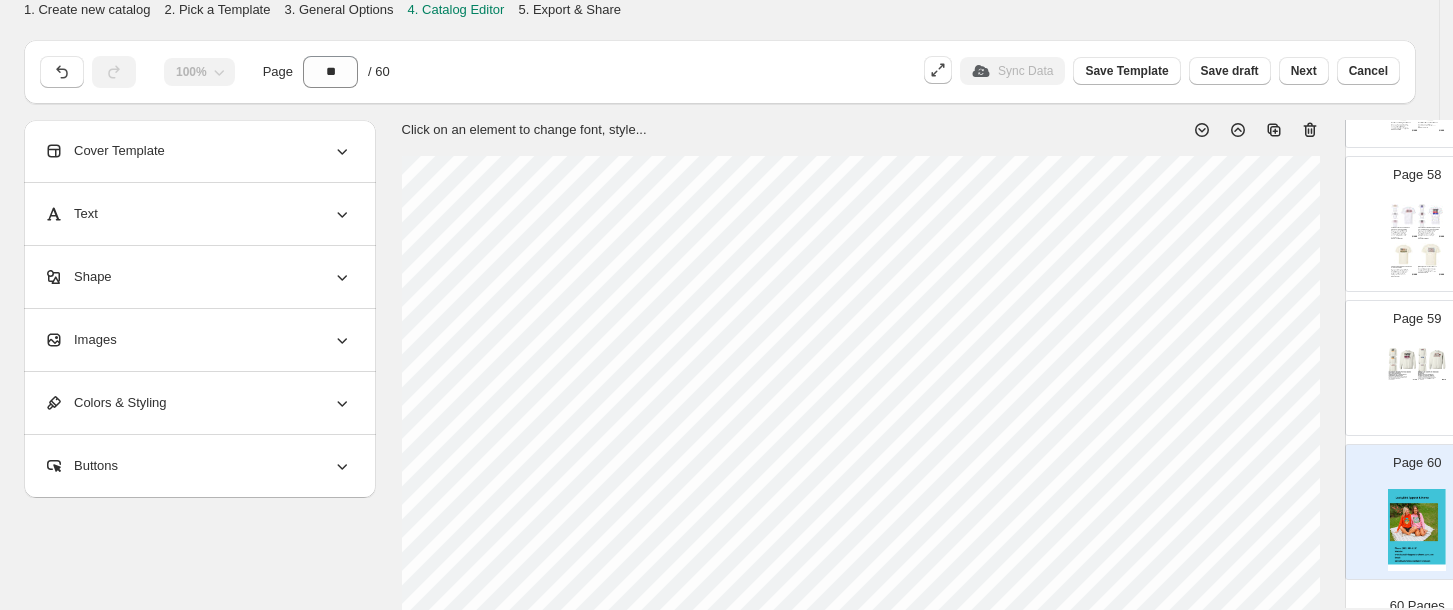 click on "Next" at bounding box center [1304, 71] 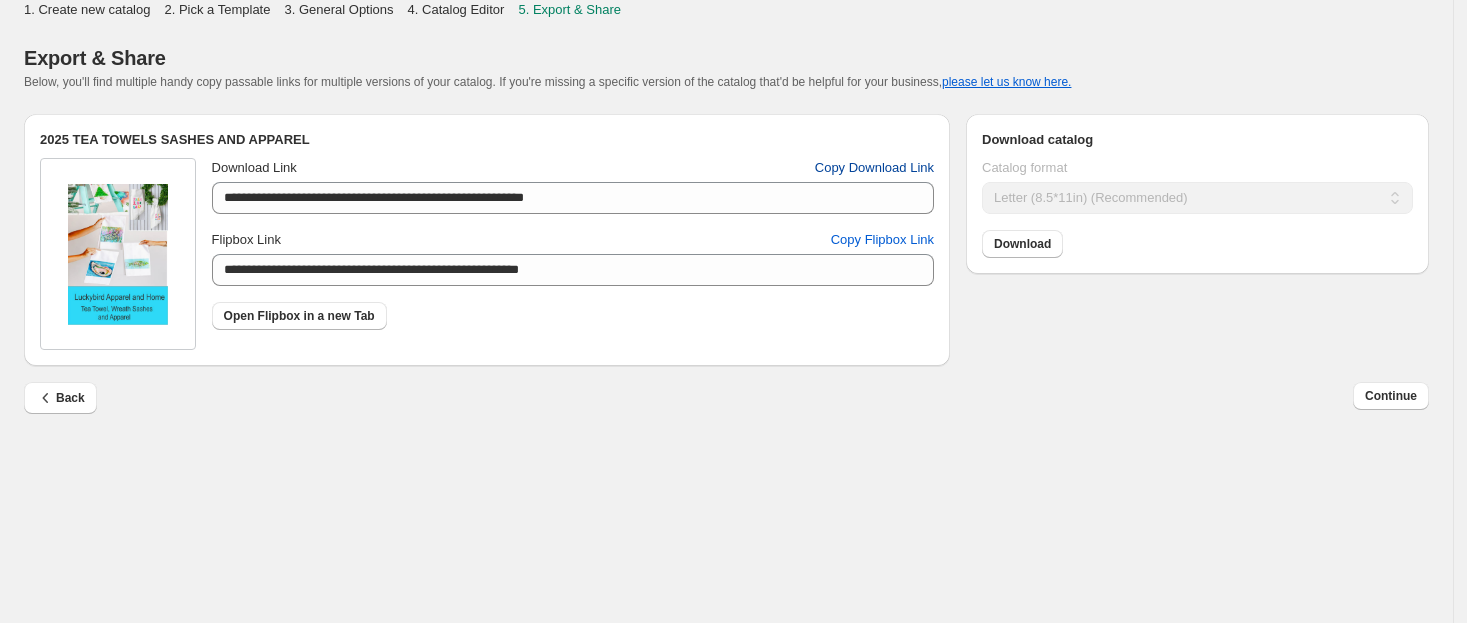 click on "Copy Download Link" at bounding box center [874, 168] 